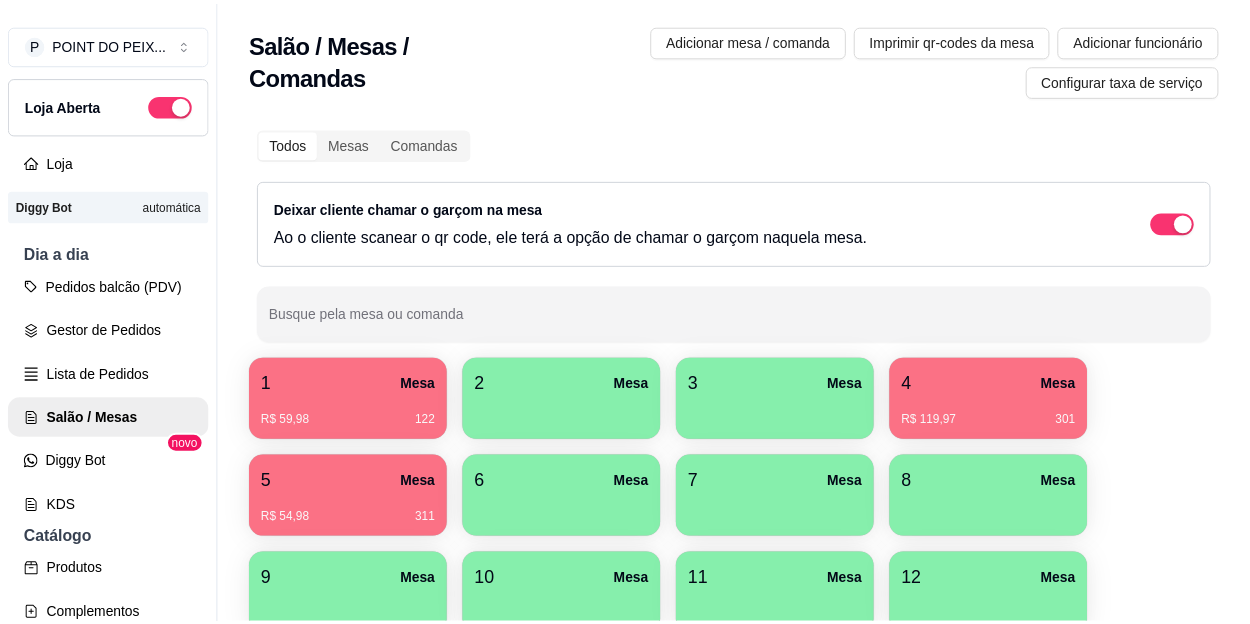 scroll, scrollTop: 0, scrollLeft: 0, axis: both 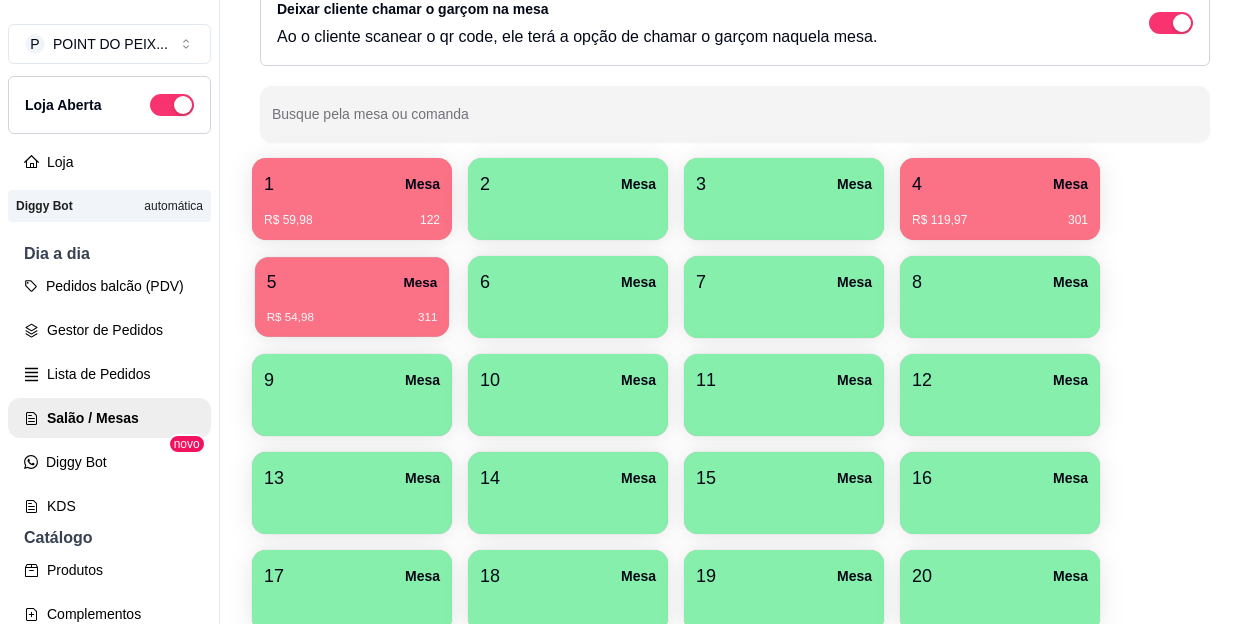 click on "R$ 54,98 311" at bounding box center [352, 310] 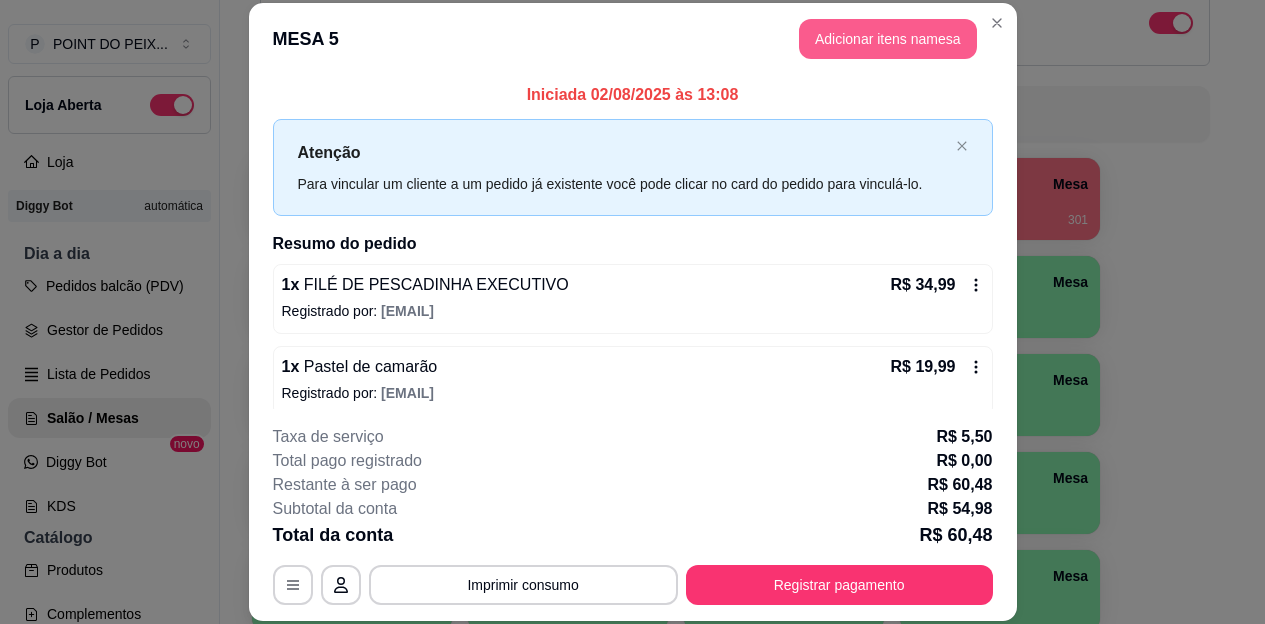 click on "Adicionar itens na  mesa" at bounding box center (888, 39) 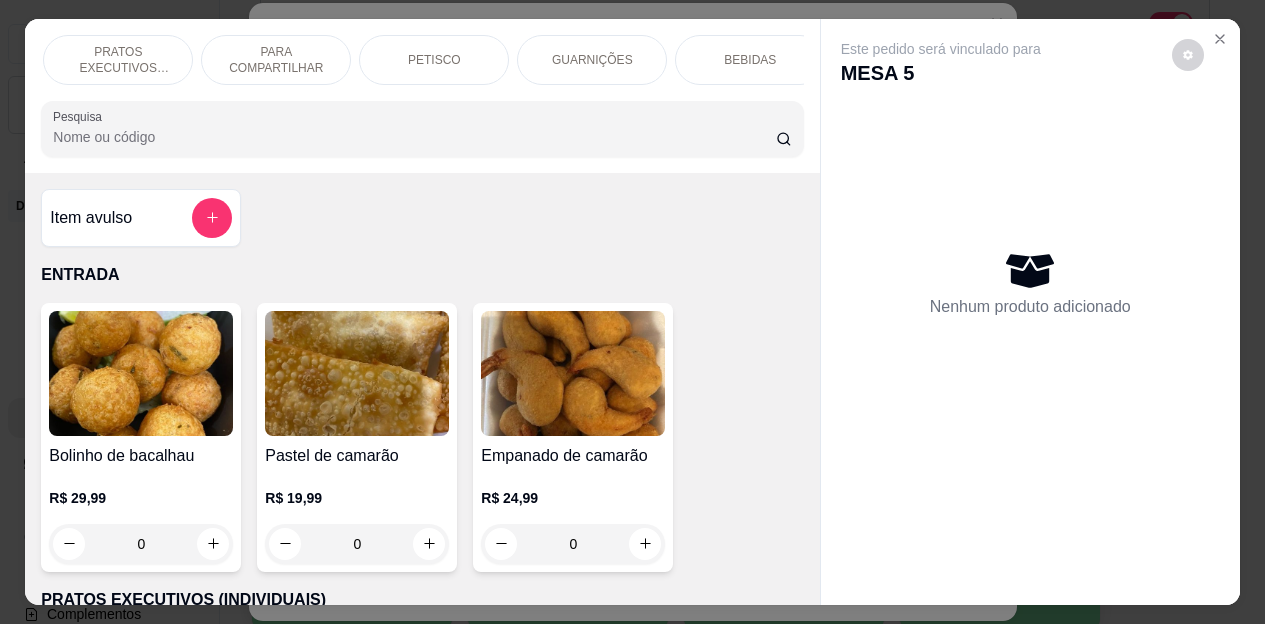 scroll, scrollTop: 0, scrollLeft: 160, axis: horizontal 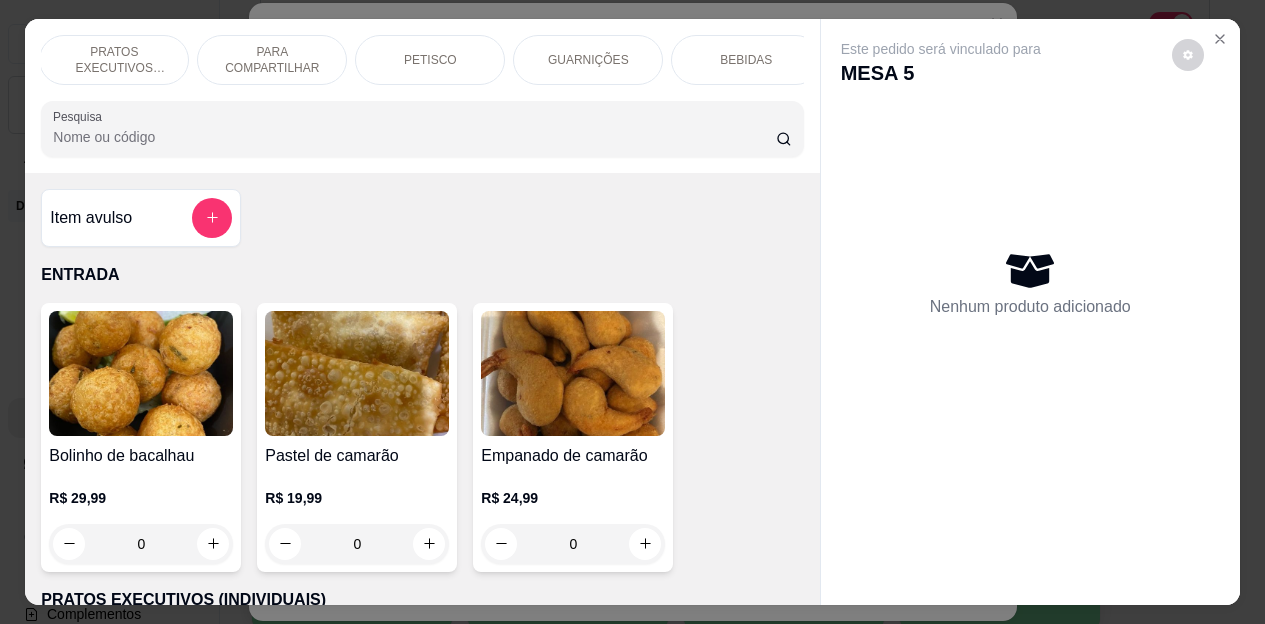 click on "BEBIDAS" at bounding box center [746, 60] 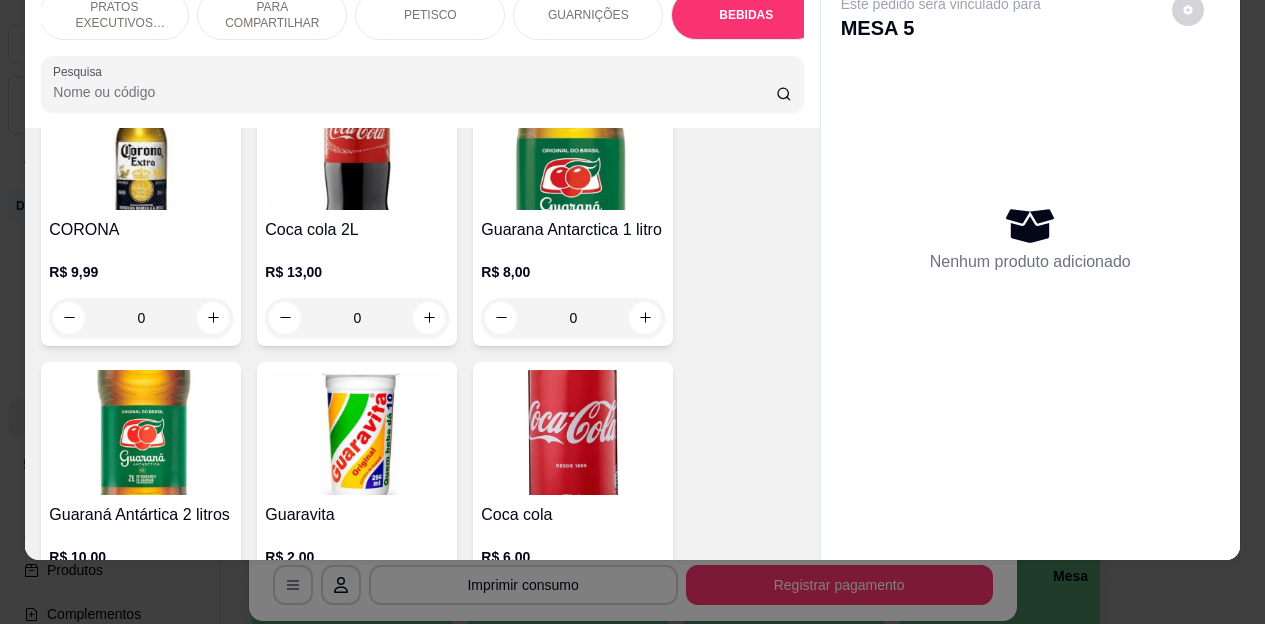 scroll, scrollTop: 5072, scrollLeft: 0, axis: vertical 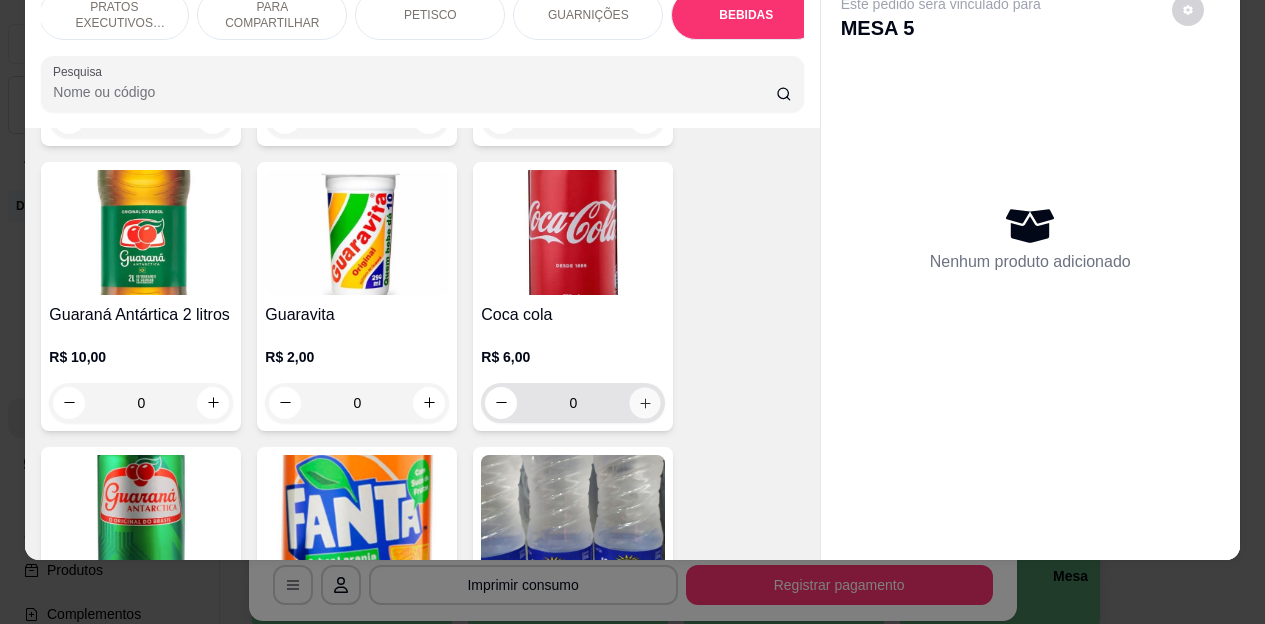 click 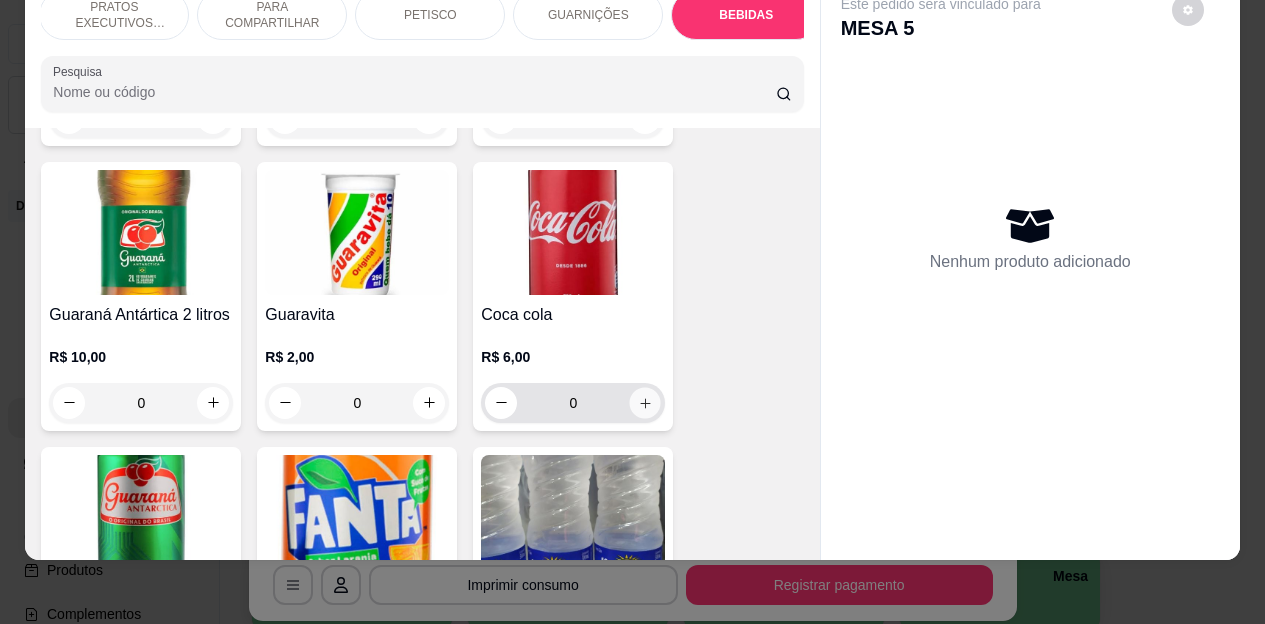 type on "1" 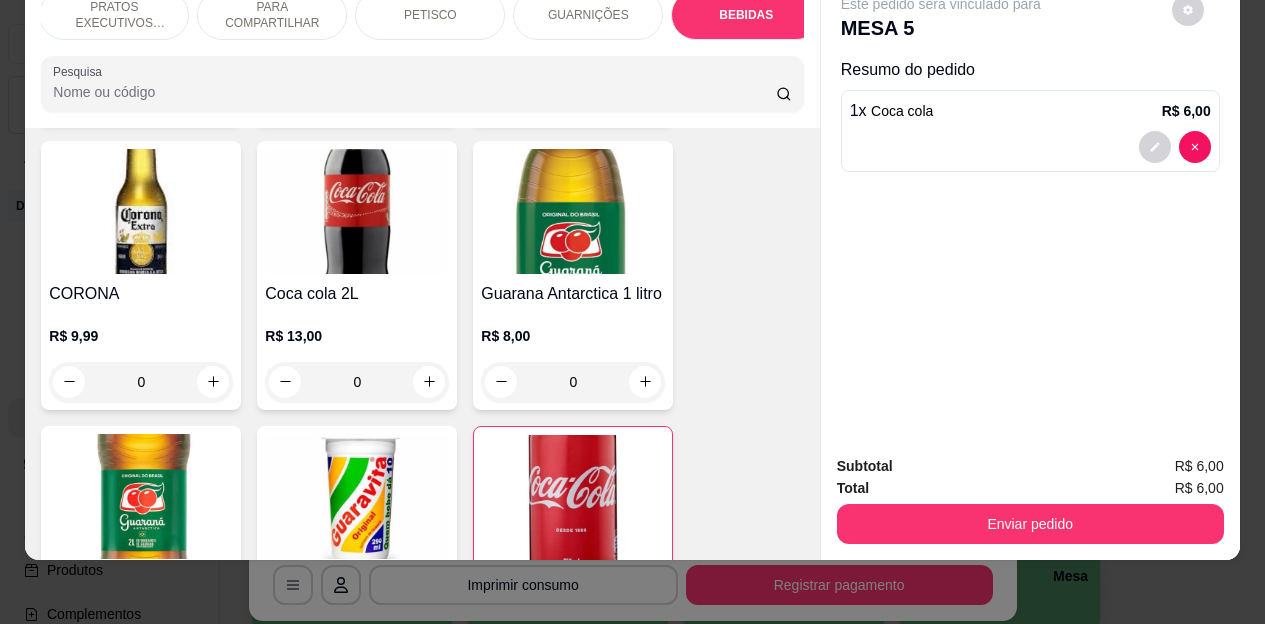 scroll, scrollTop: 4672, scrollLeft: 0, axis: vertical 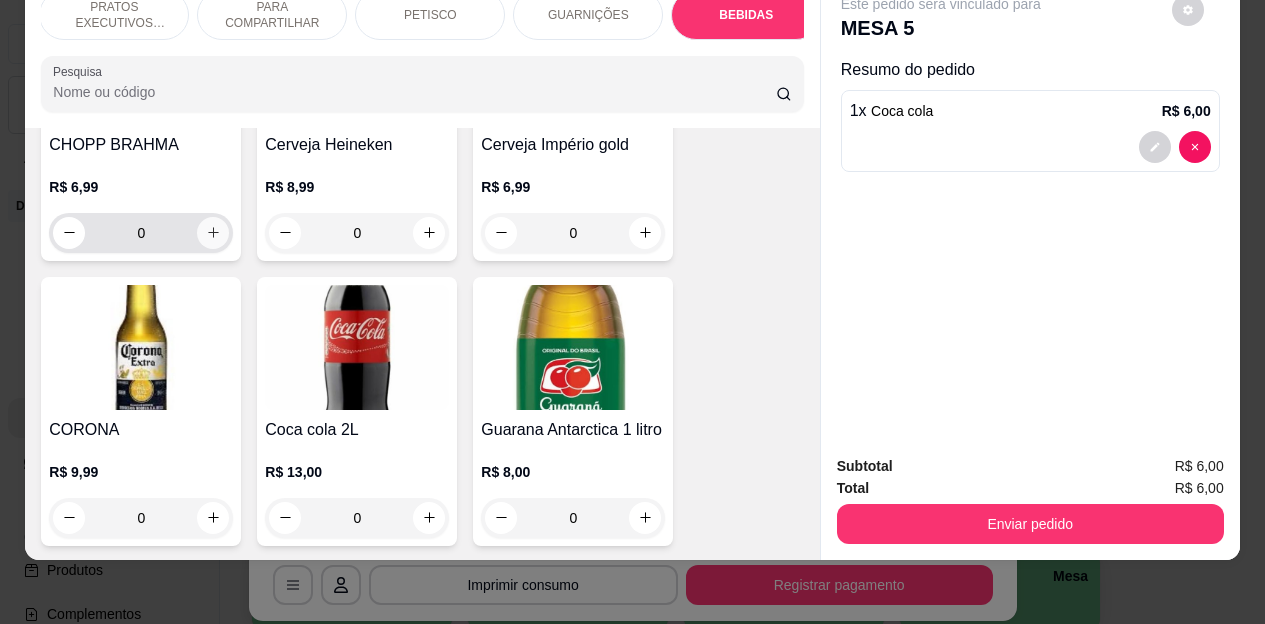 click 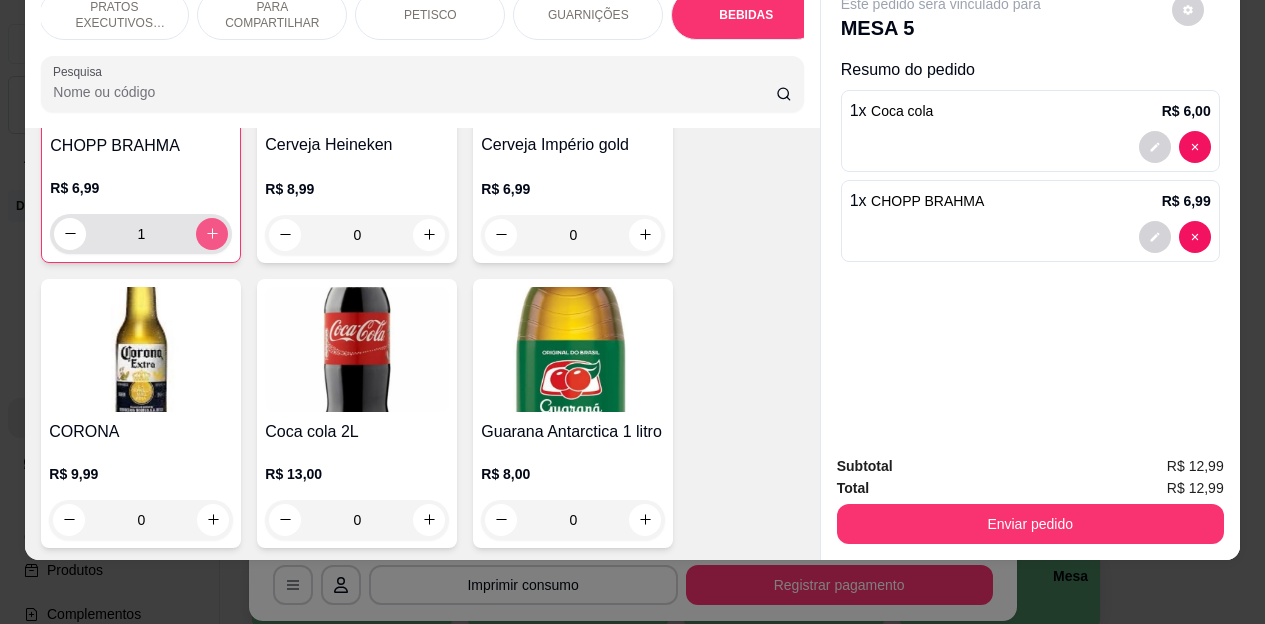 scroll, scrollTop: 4673, scrollLeft: 0, axis: vertical 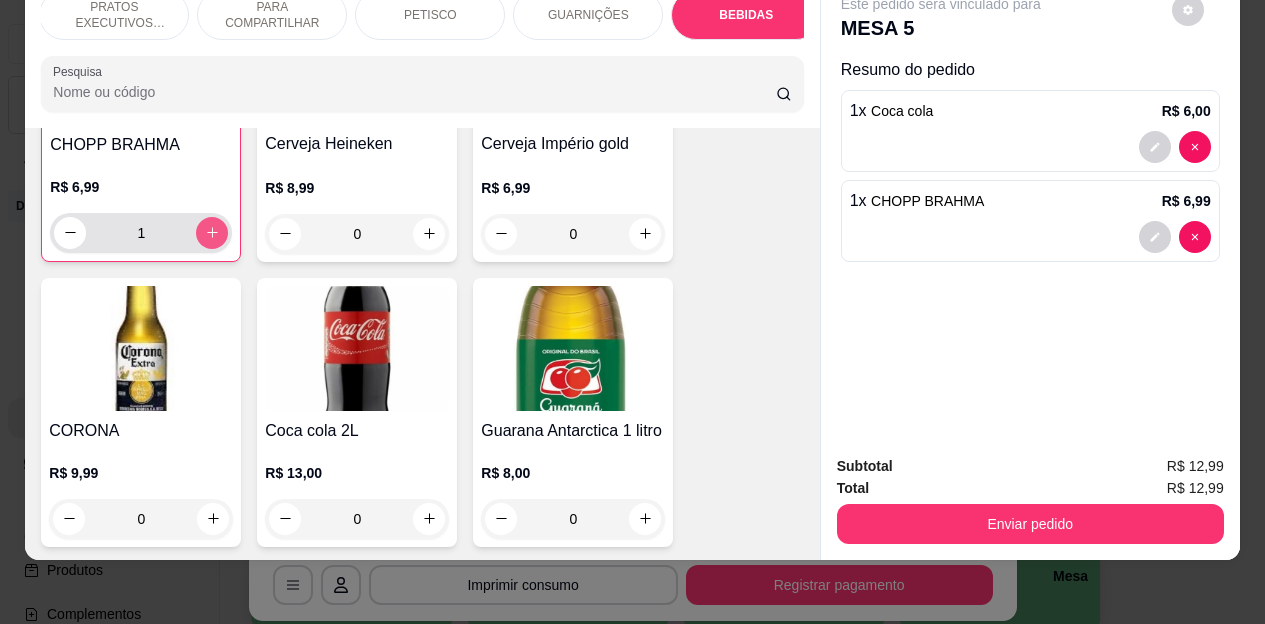click 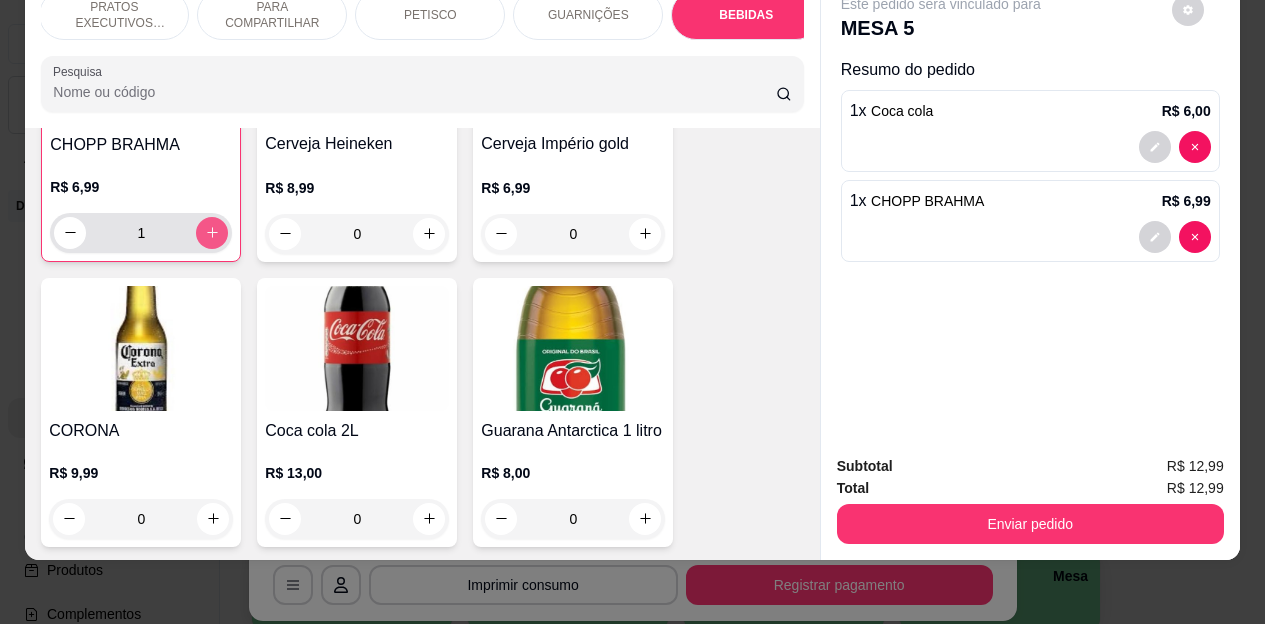 click 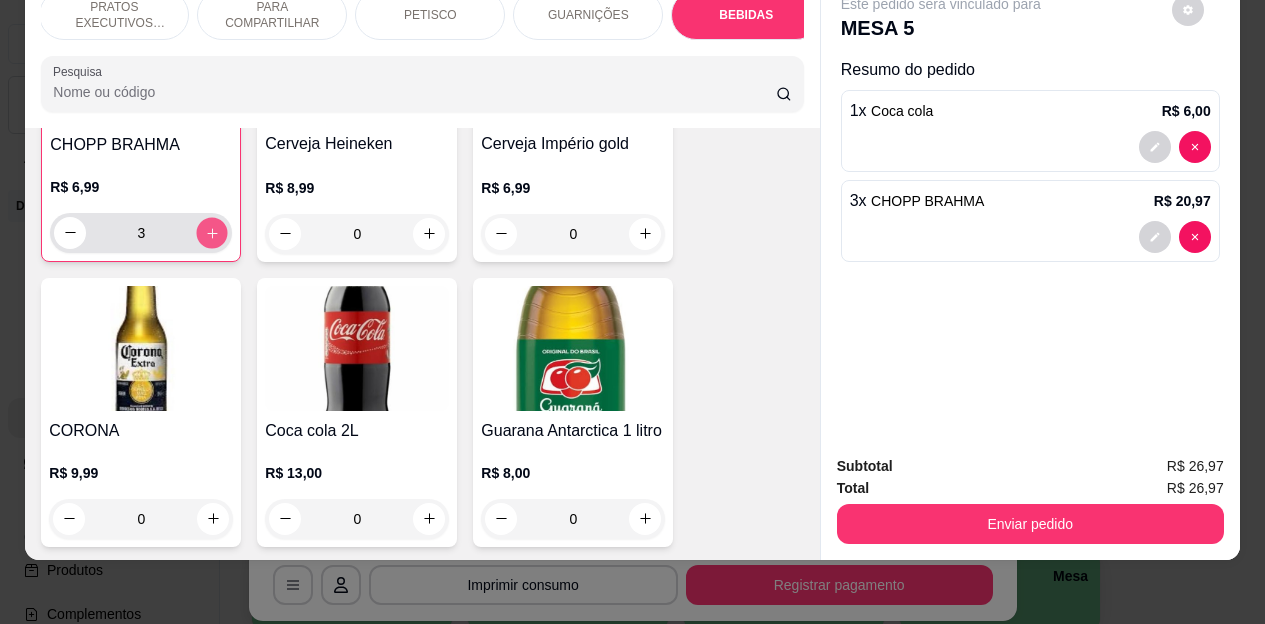 click 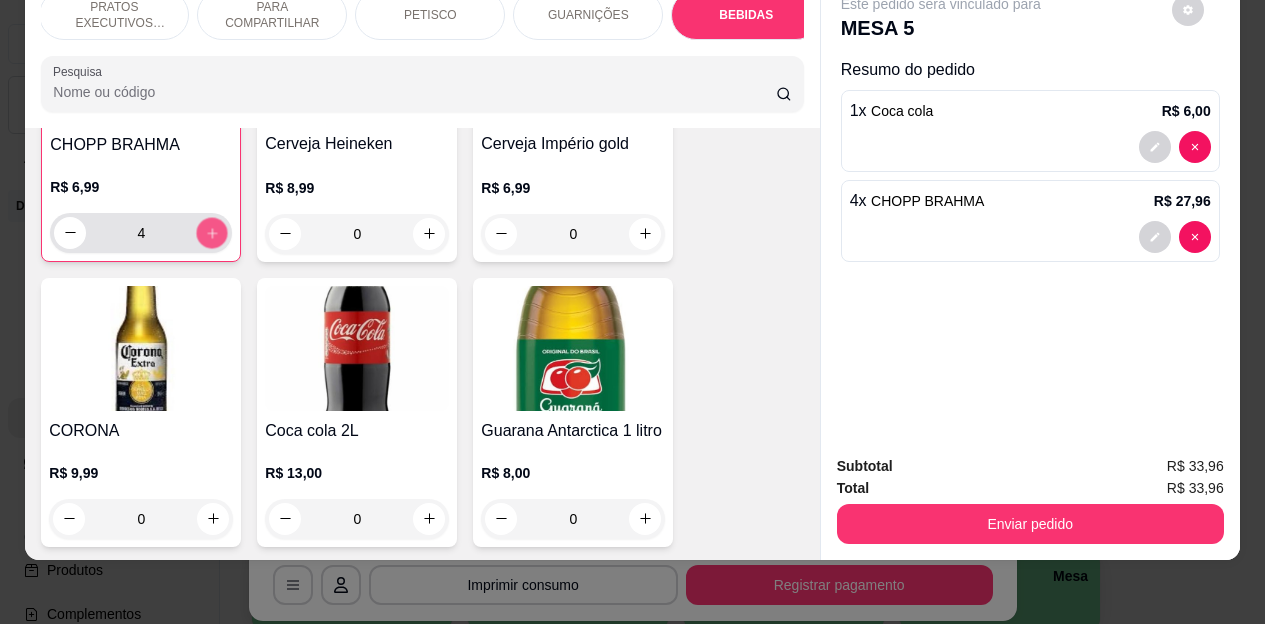 click 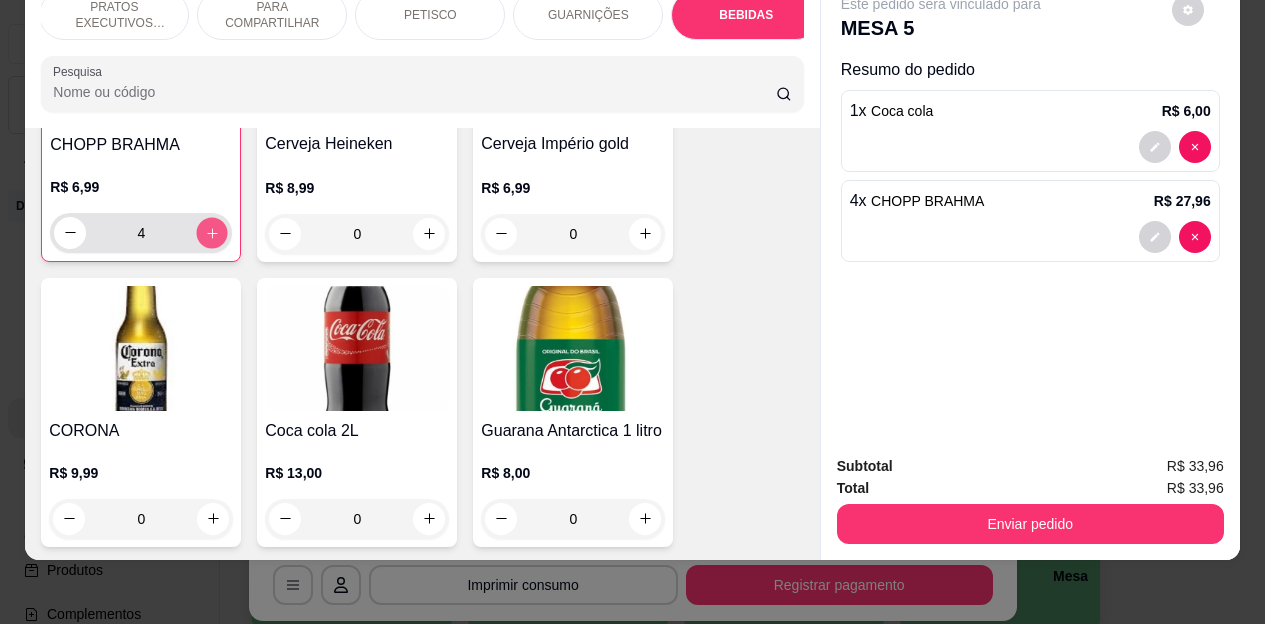 click 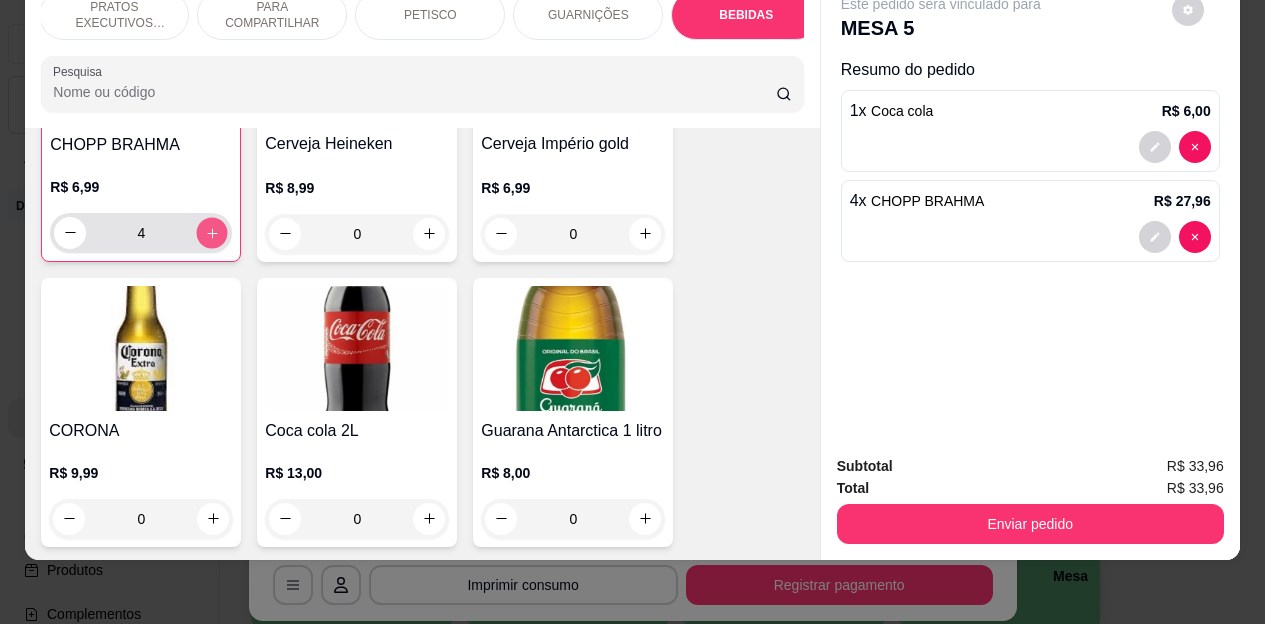 type on "6" 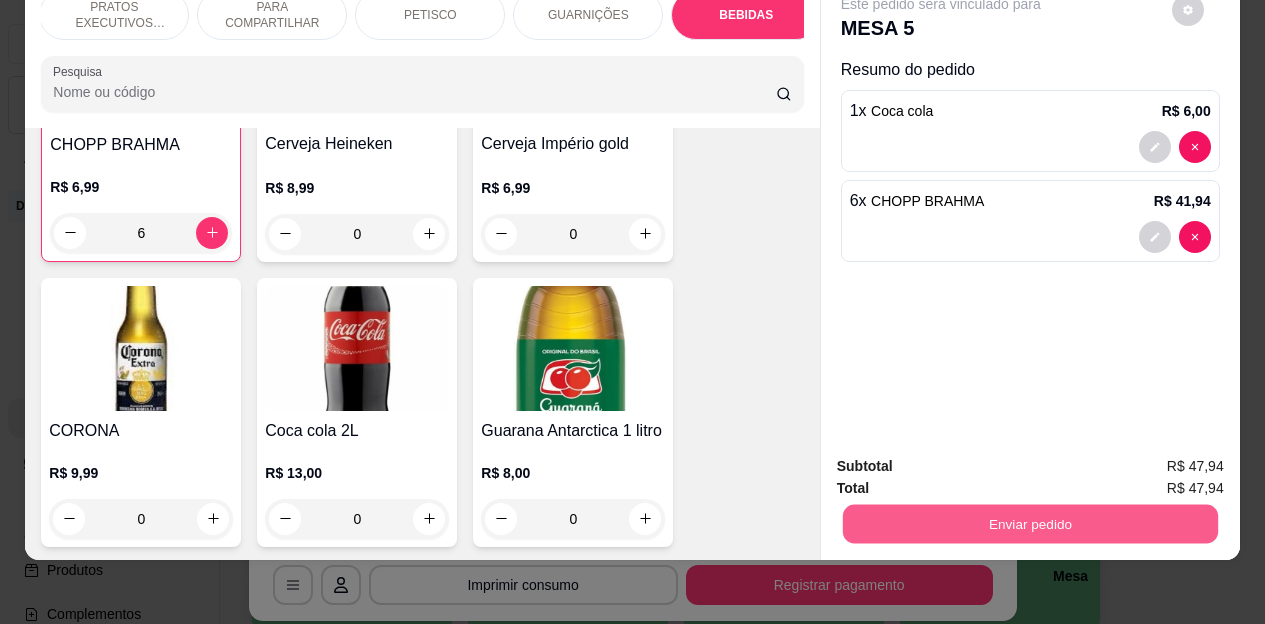 click on "Enviar pedido" at bounding box center (1029, 524) 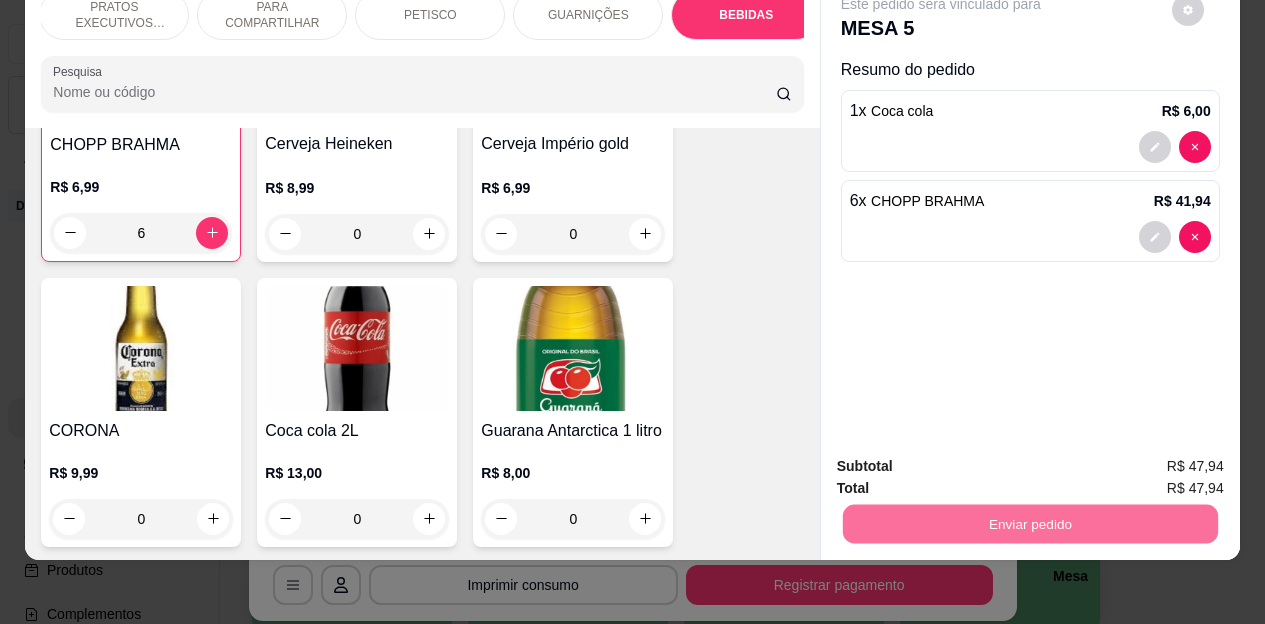 click on "Não registrar e enviar pedido" at bounding box center (964, 459) 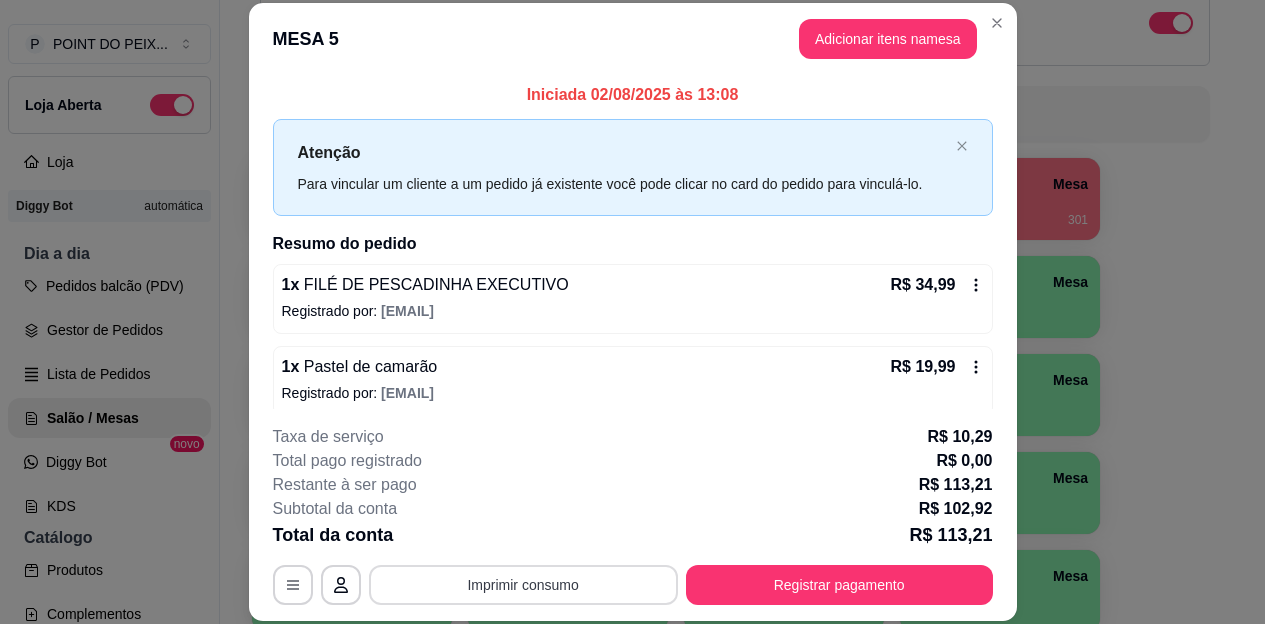 click on "Imprimir consumo" at bounding box center [523, 585] 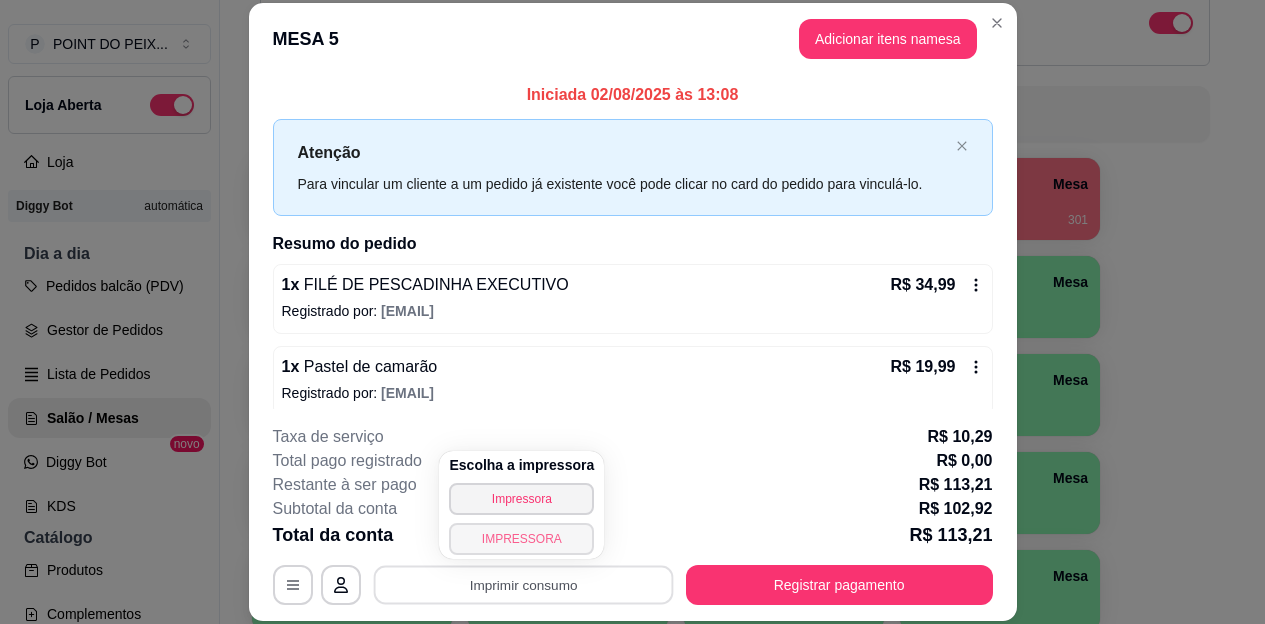 click on "IMPRESSORA" at bounding box center (521, 539) 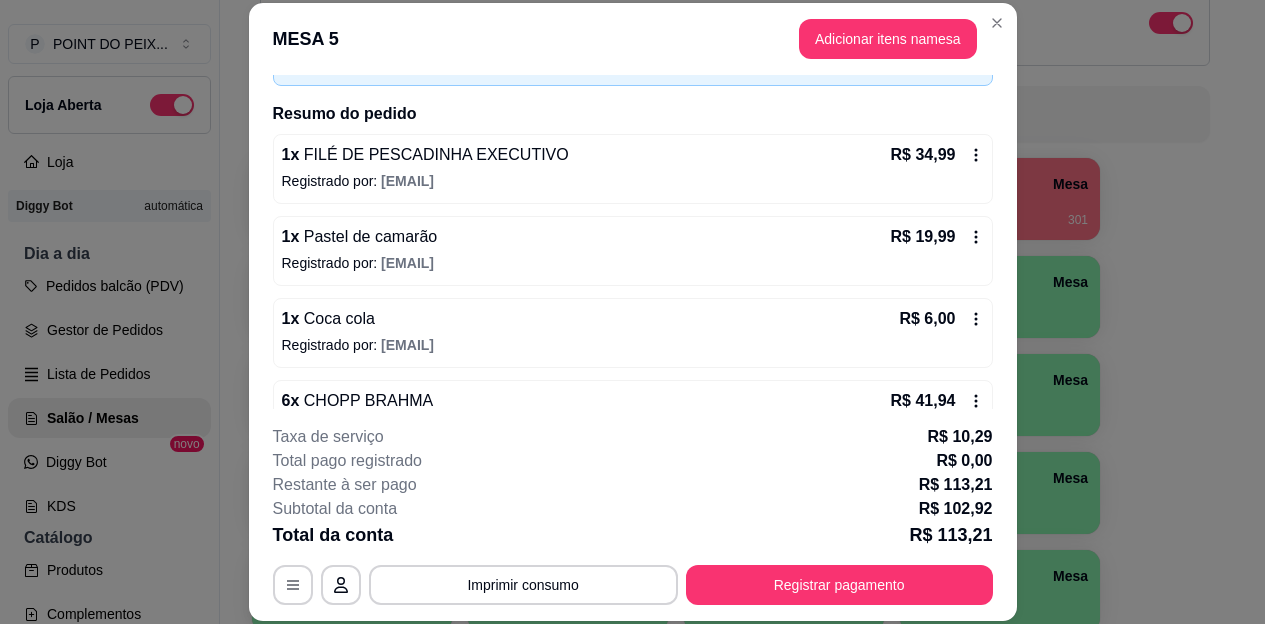 scroll, scrollTop: 67, scrollLeft: 0, axis: vertical 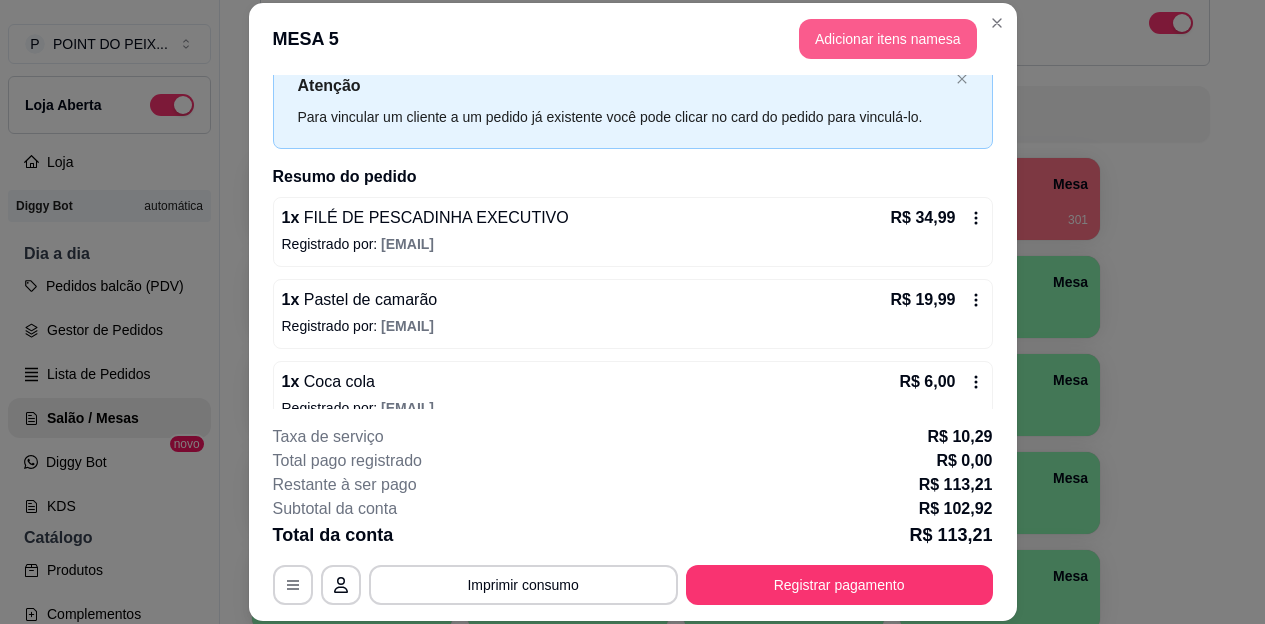 click on "Adicionar itens na  mesa" at bounding box center (888, 39) 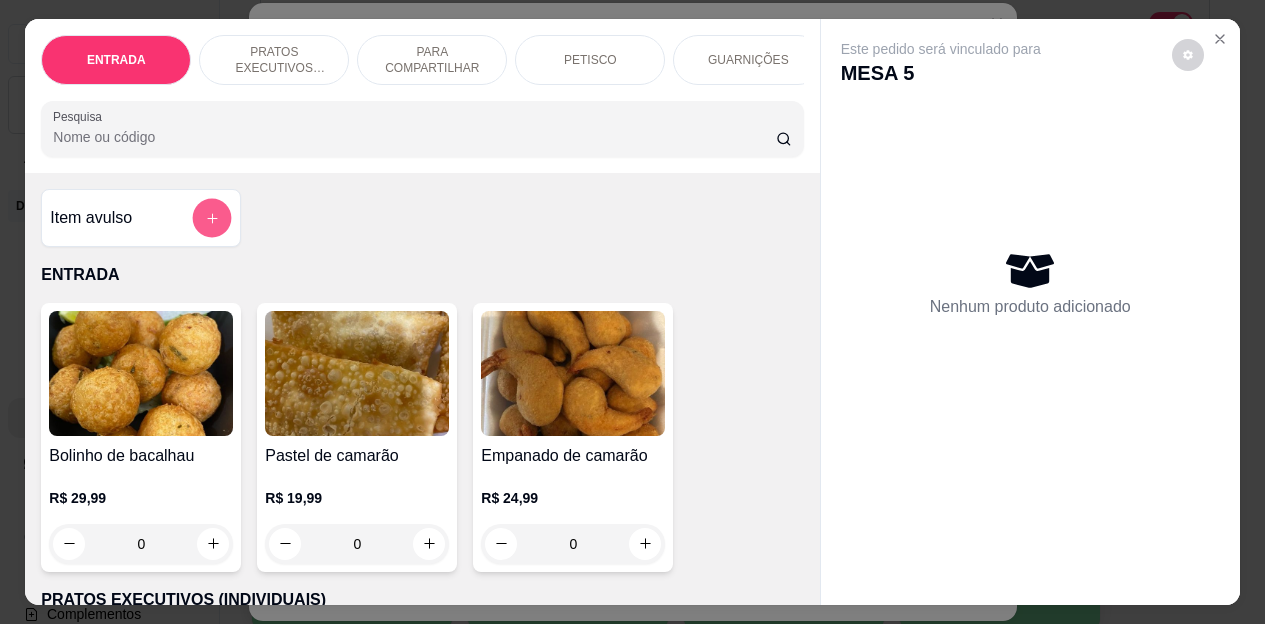 click at bounding box center [212, 217] 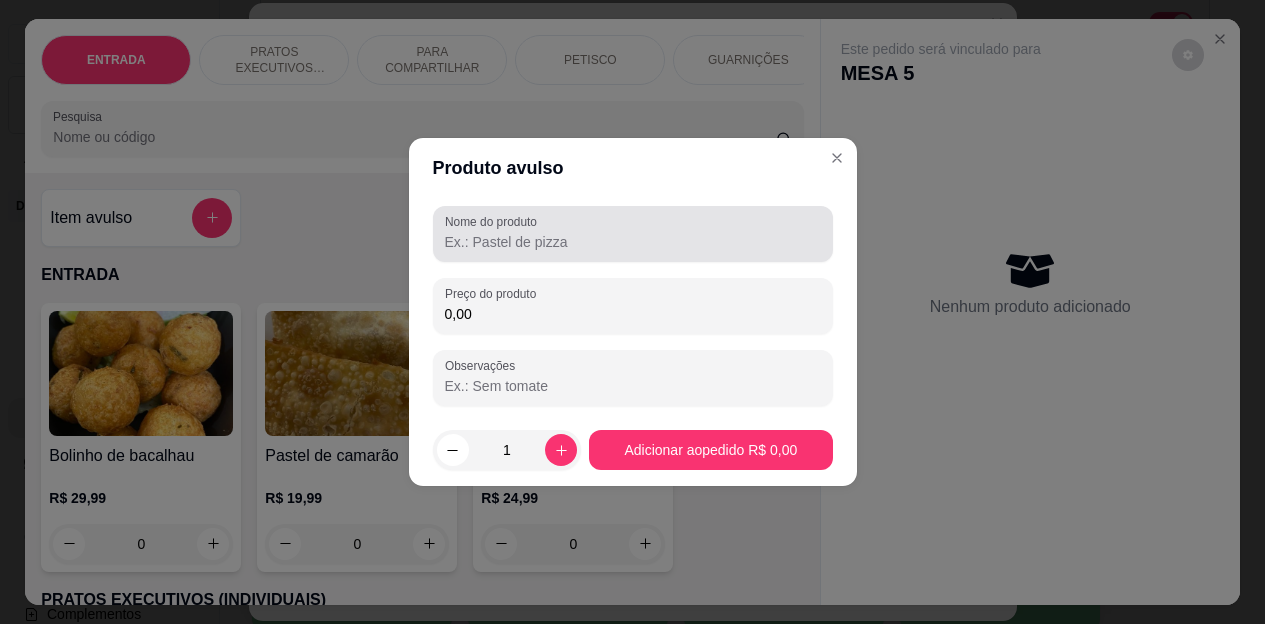 click on "Nome do produto" at bounding box center [633, 242] 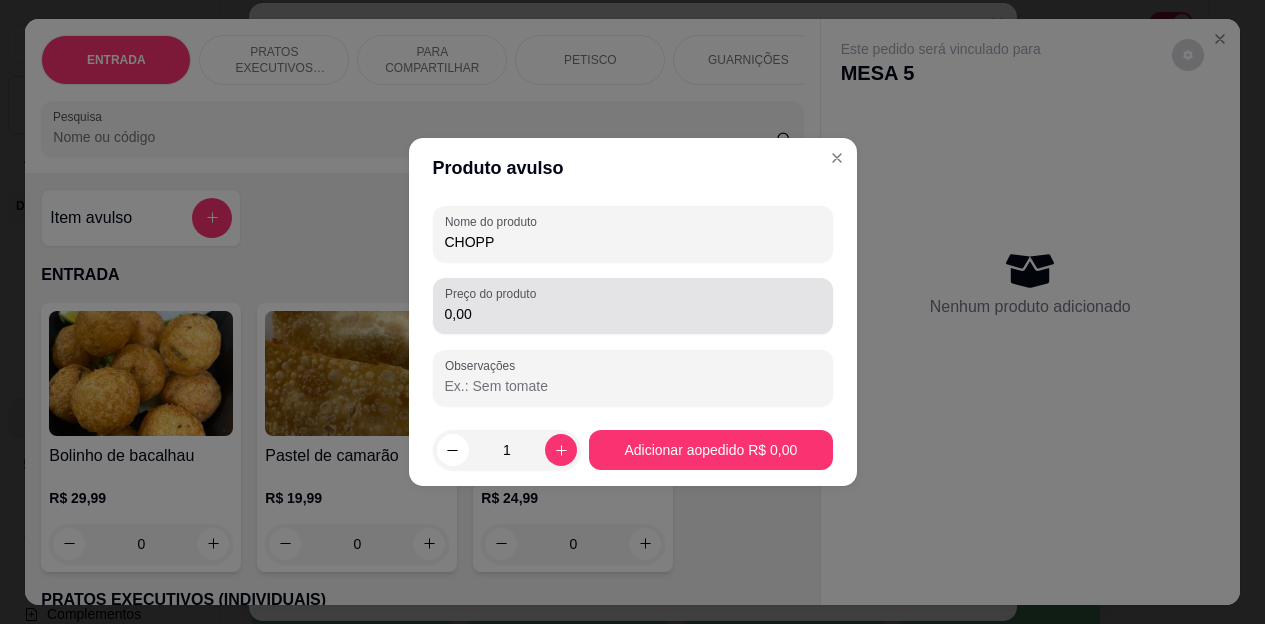 type on "CHOPP" 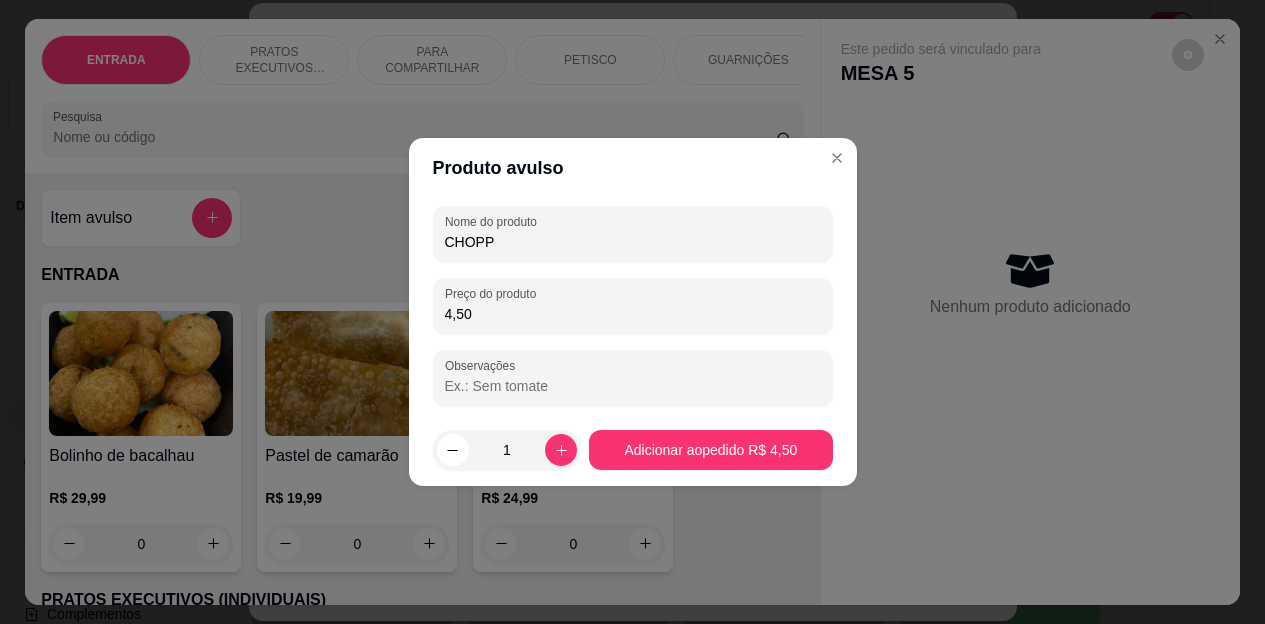 type on "45,00" 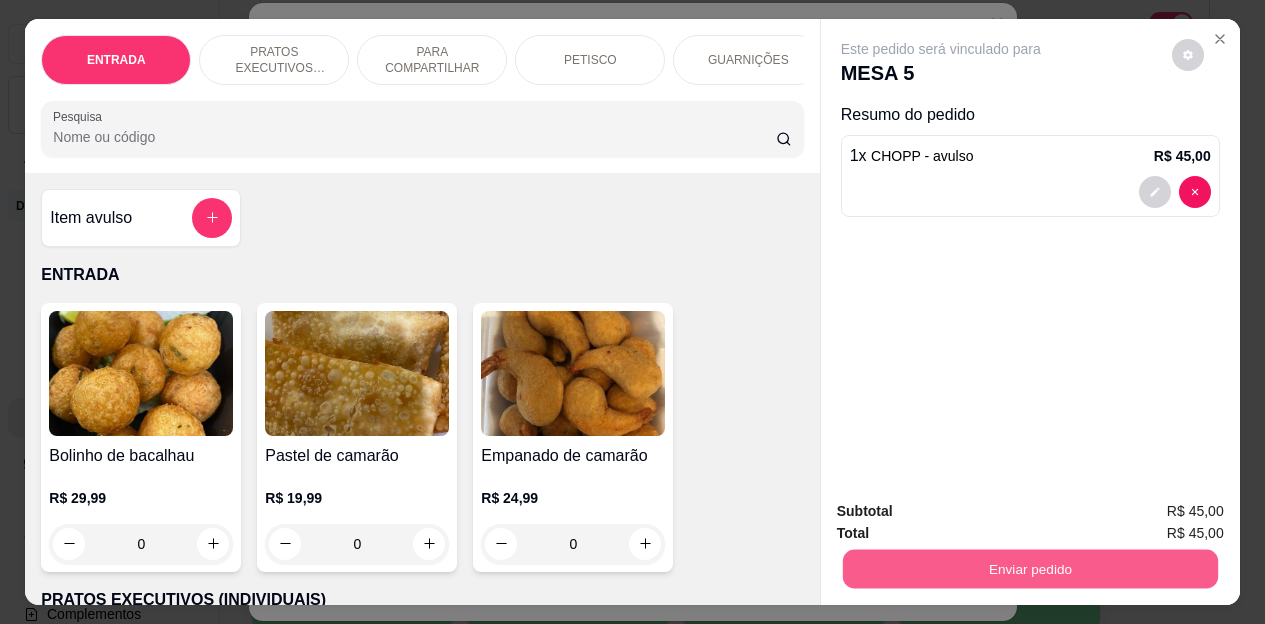click on "Enviar pedido" at bounding box center (1029, 569) 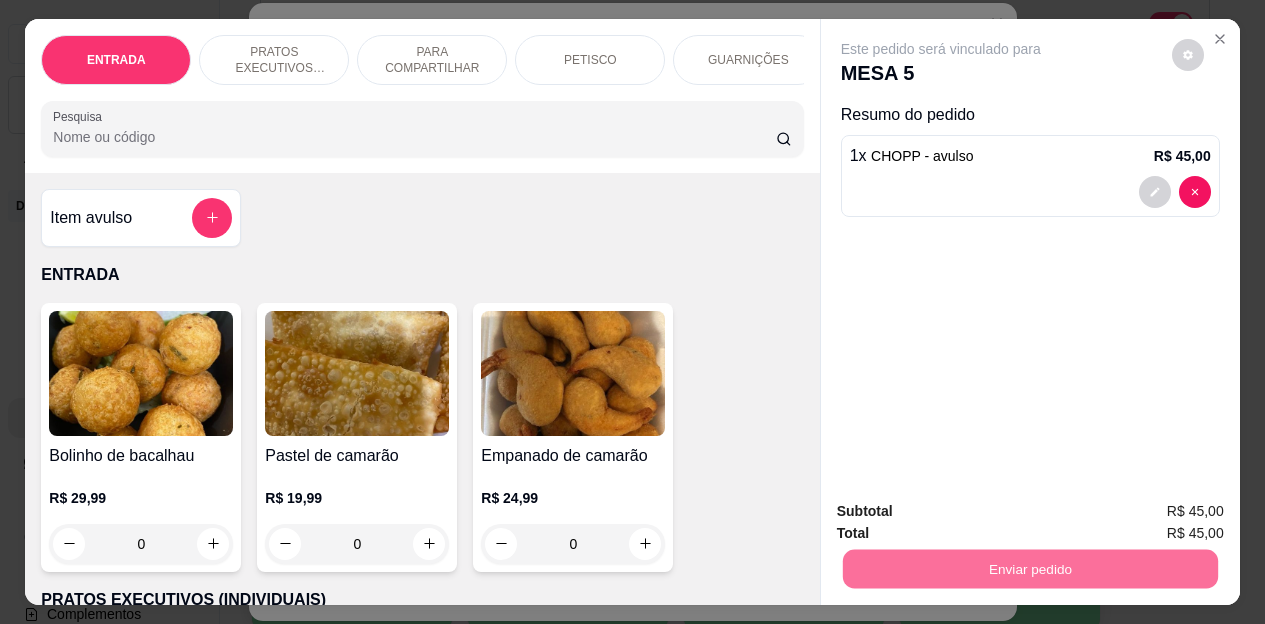 click on "Não registrar e enviar pedido" at bounding box center [964, 512] 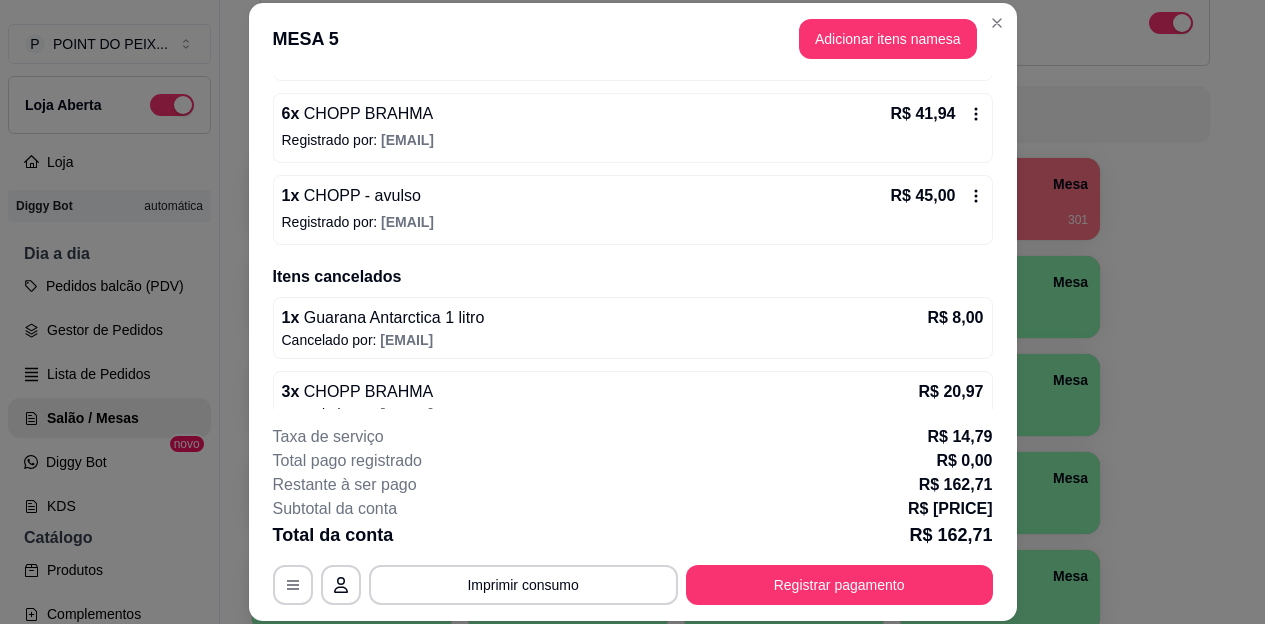 scroll, scrollTop: 449, scrollLeft: 0, axis: vertical 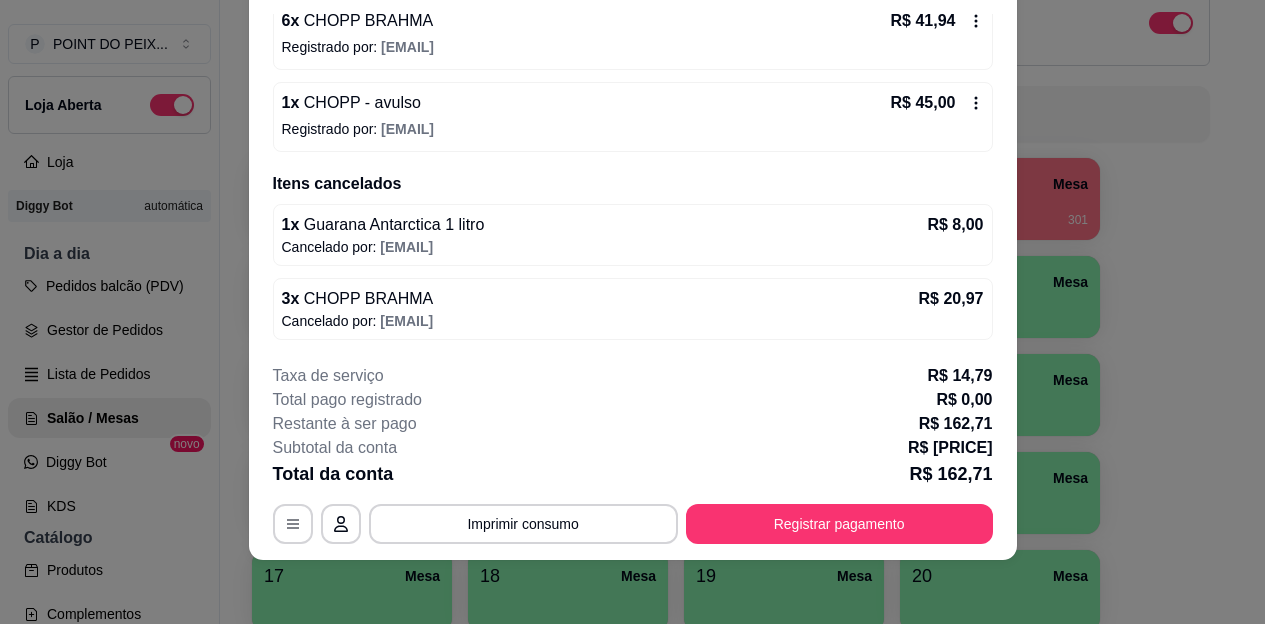 click 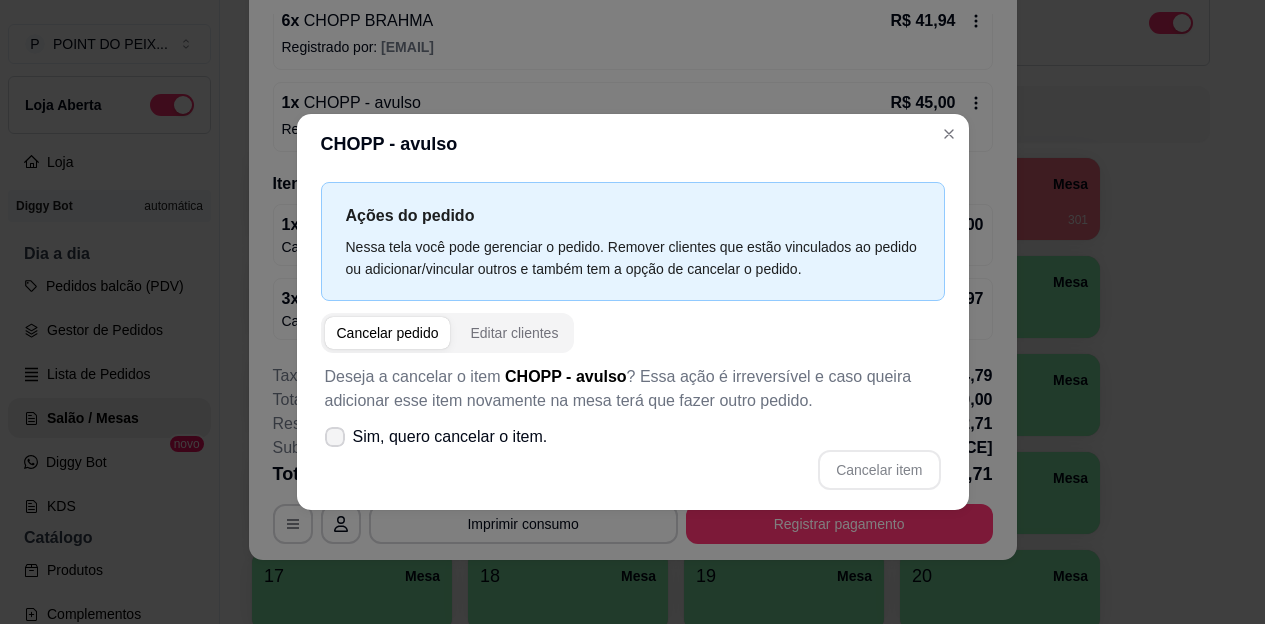 click 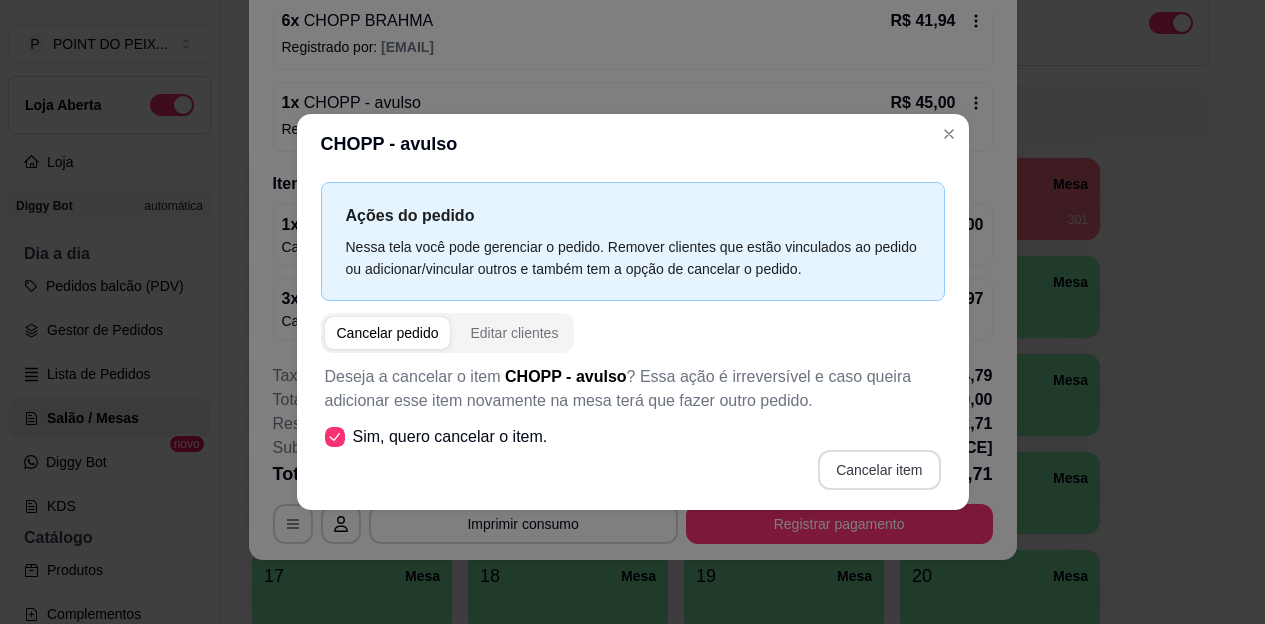 click on "Cancelar item" at bounding box center (879, 470) 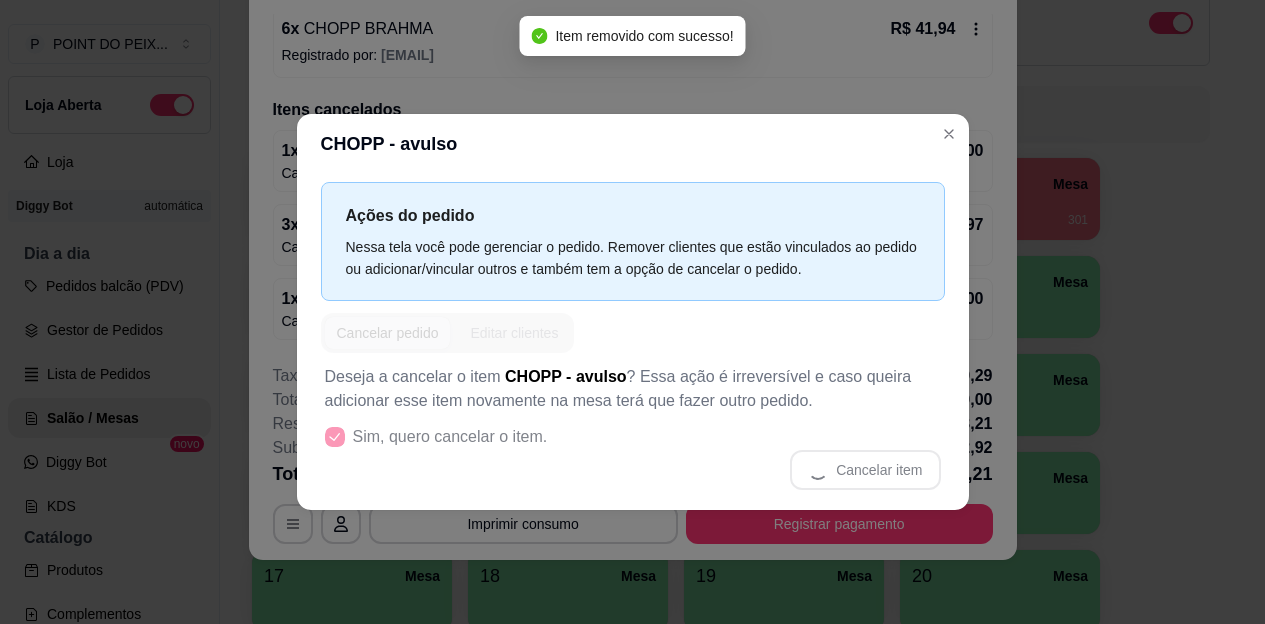 scroll, scrollTop: 441, scrollLeft: 0, axis: vertical 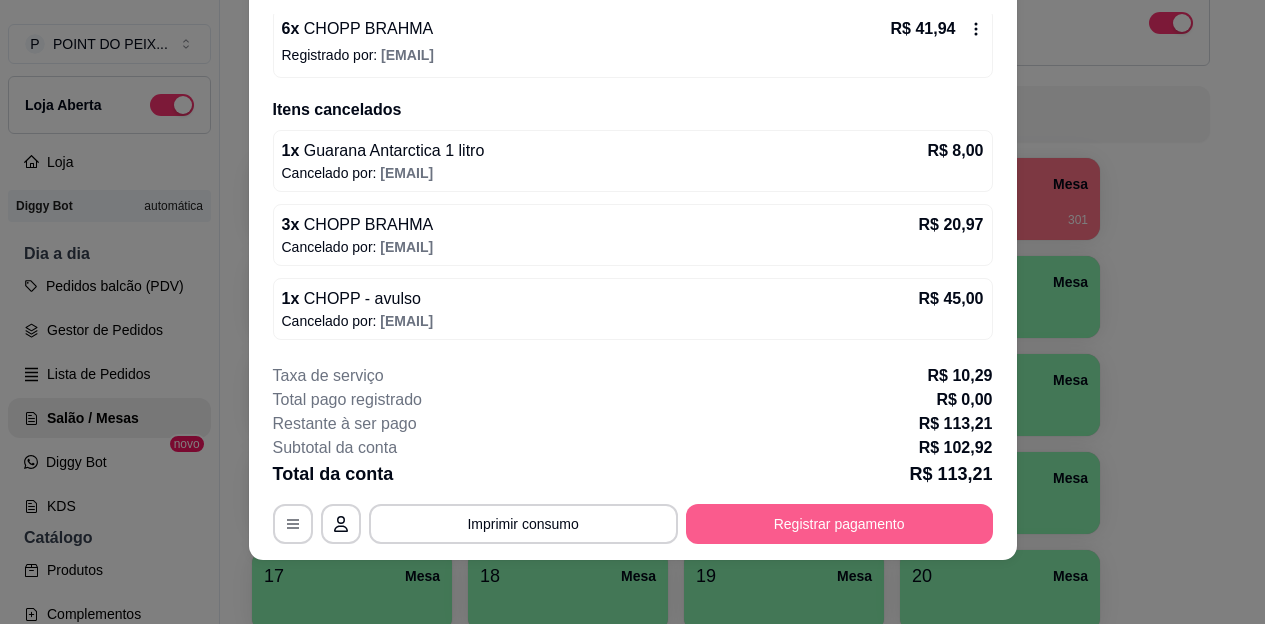 click on "Registrar pagamento" at bounding box center [839, 524] 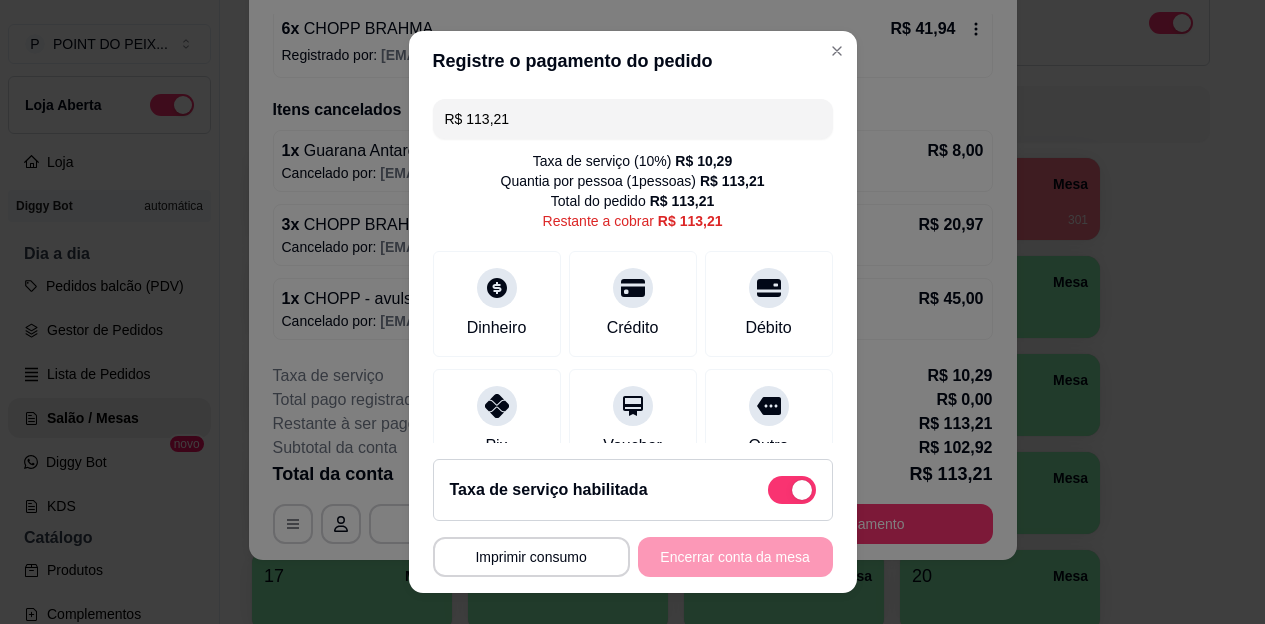 click at bounding box center [802, 490] 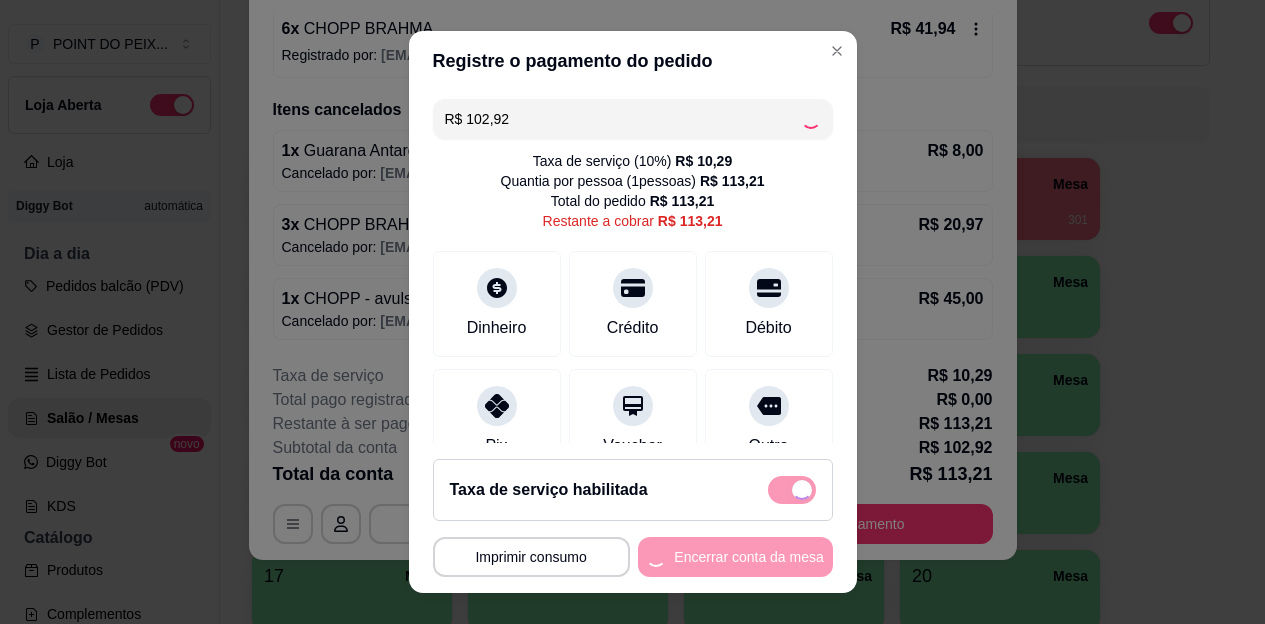 checkbox on "false" 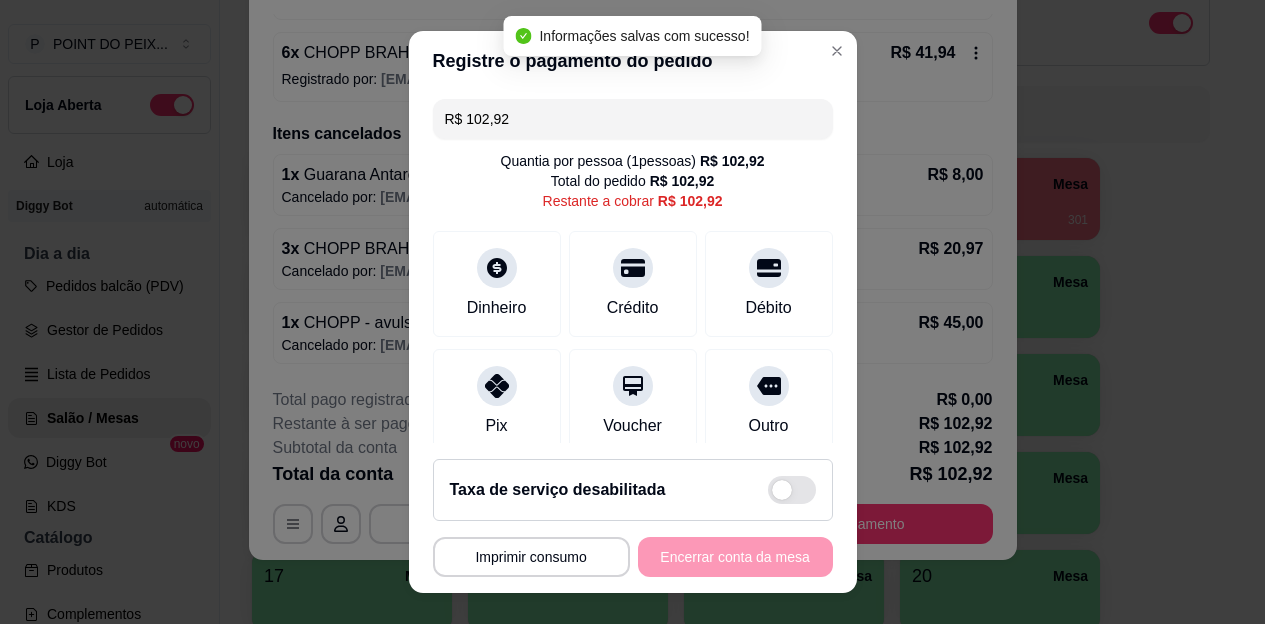 scroll, scrollTop: 417, scrollLeft: 0, axis: vertical 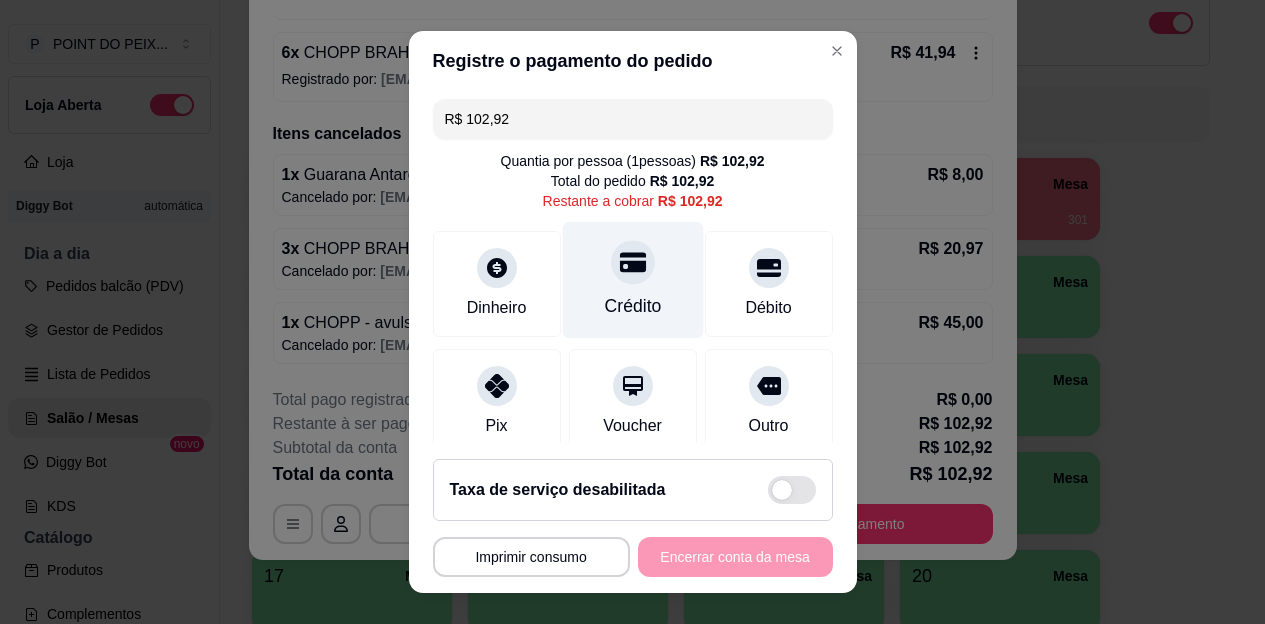 click on "Crédito" at bounding box center [632, 306] 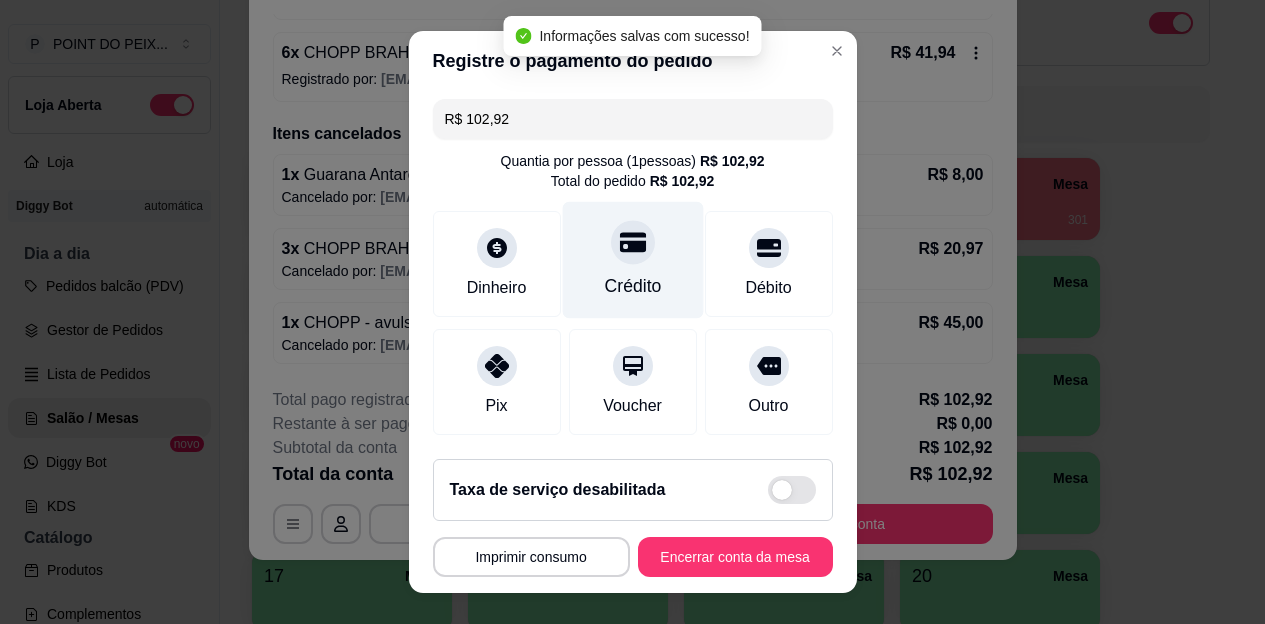 type on "R$ 0,00" 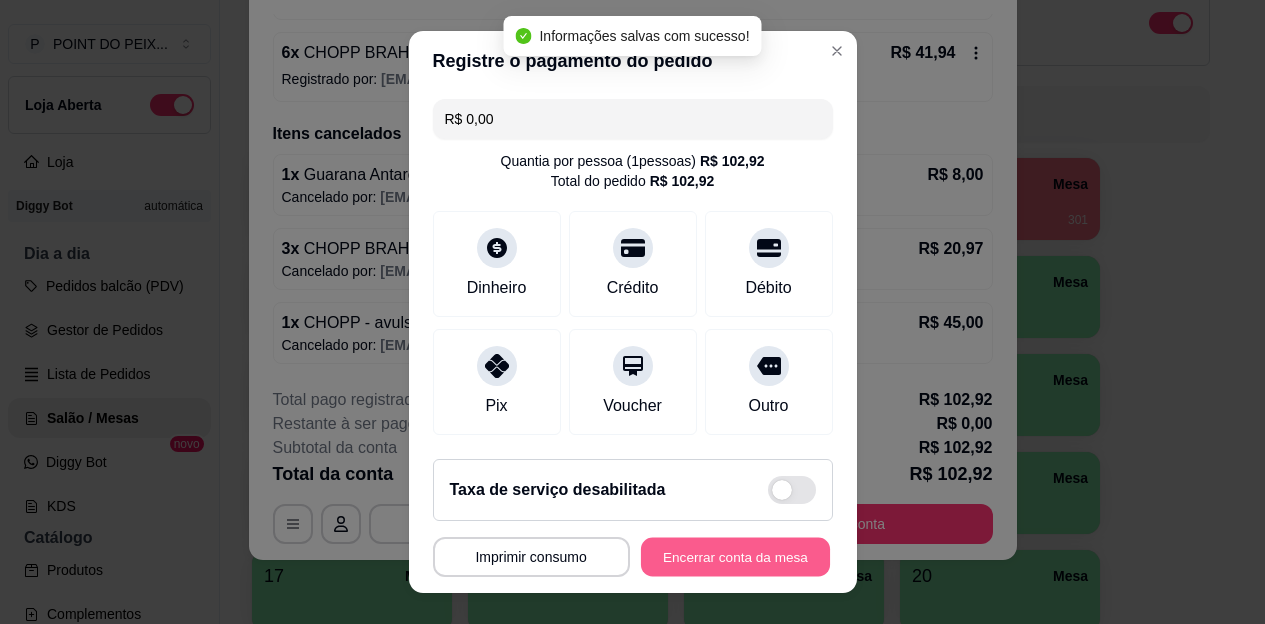 click on "Encerrar conta da mesa" at bounding box center (735, 556) 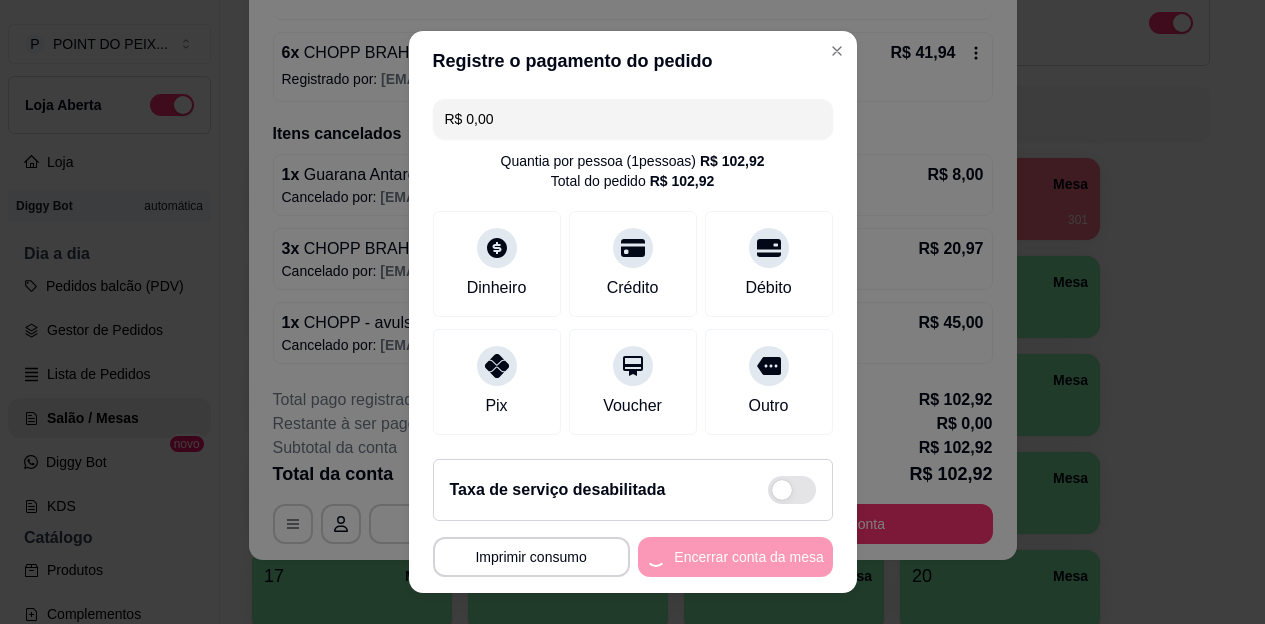 scroll, scrollTop: 0, scrollLeft: 0, axis: both 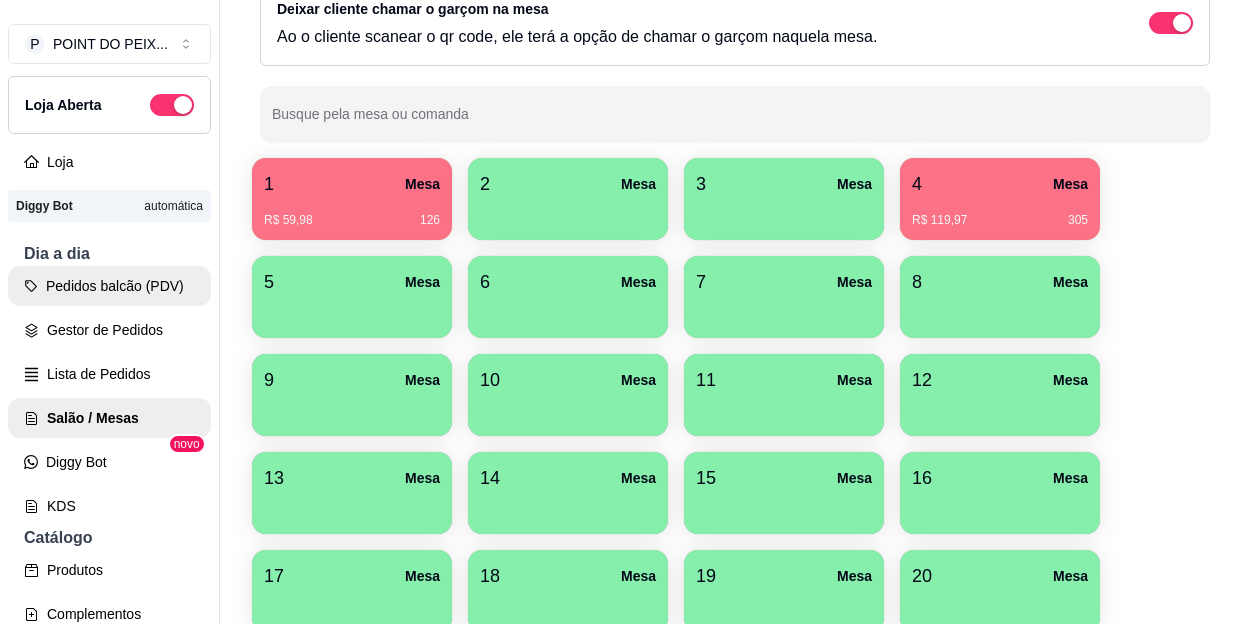 click on "Pedidos balcão (PDV)" at bounding box center [109, 286] 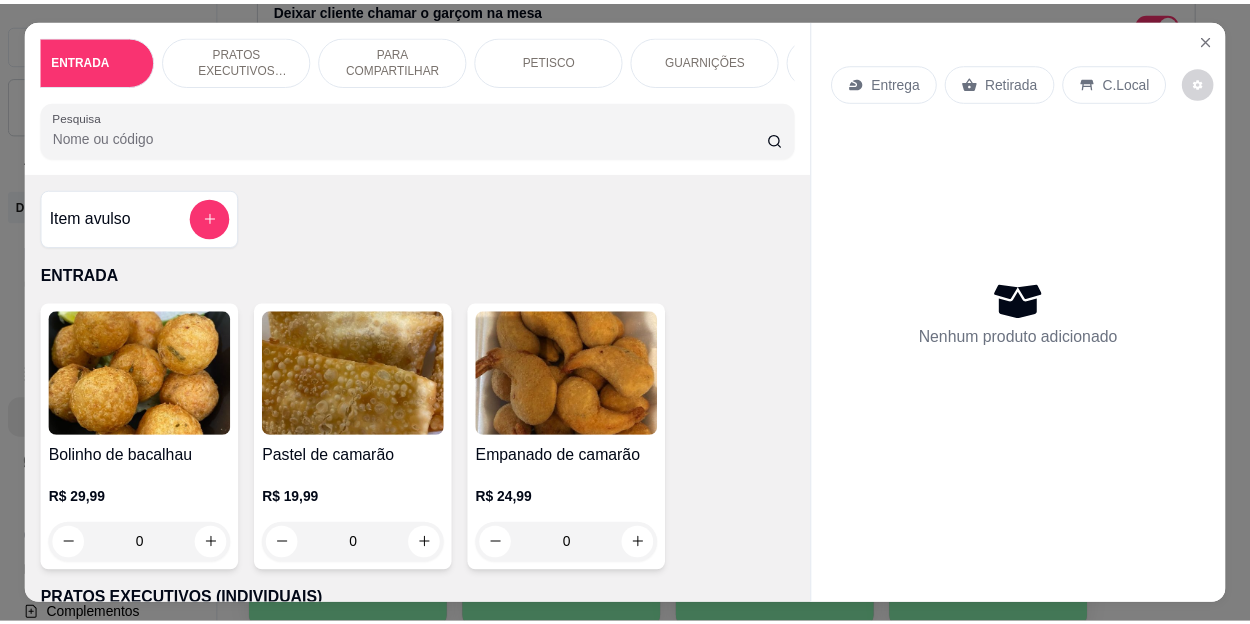 scroll, scrollTop: 0, scrollLeft: 40, axis: horizontal 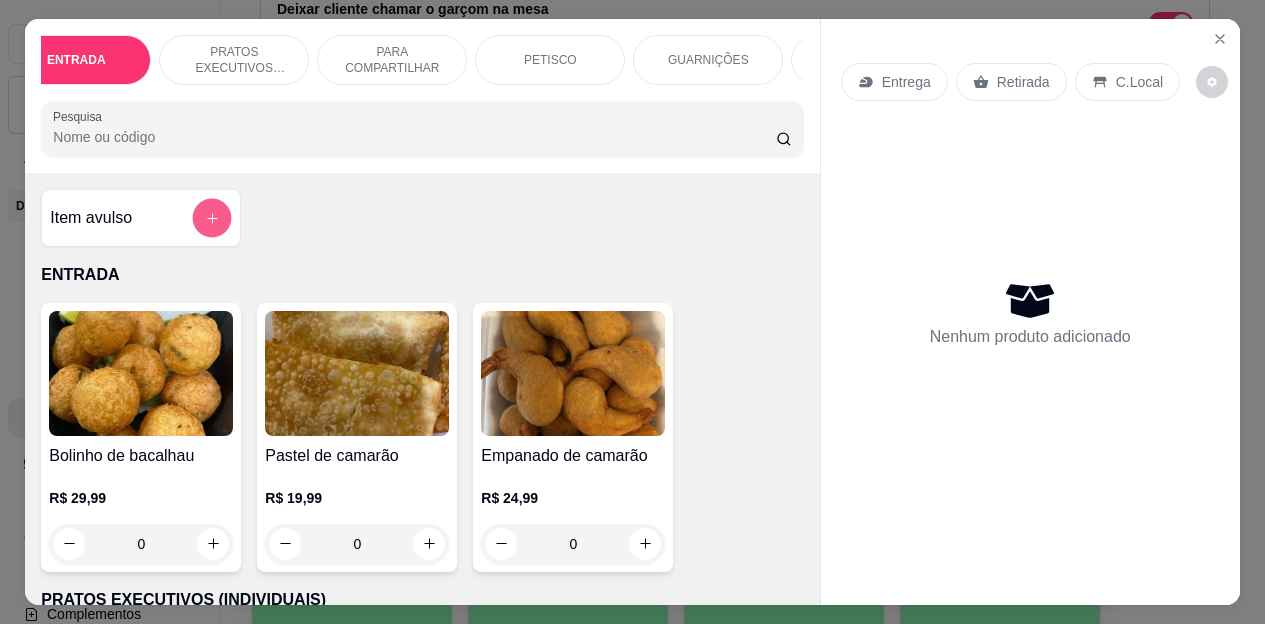 click at bounding box center [212, 217] 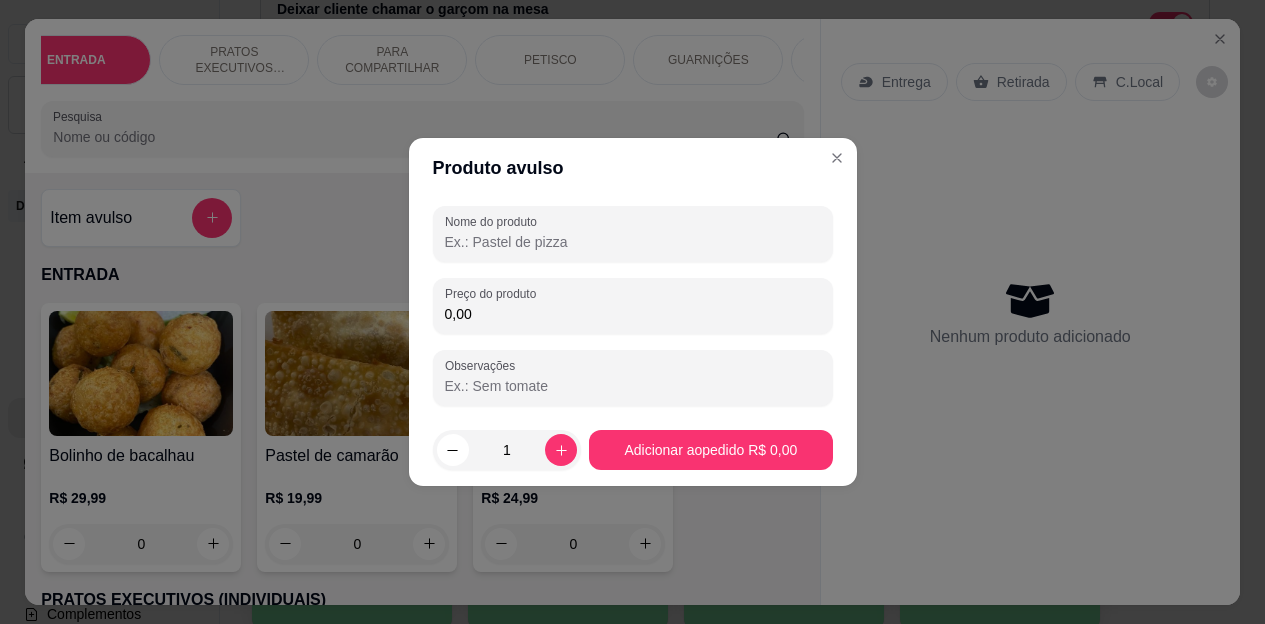 click on "Nome do produto" at bounding box center (633, 242) 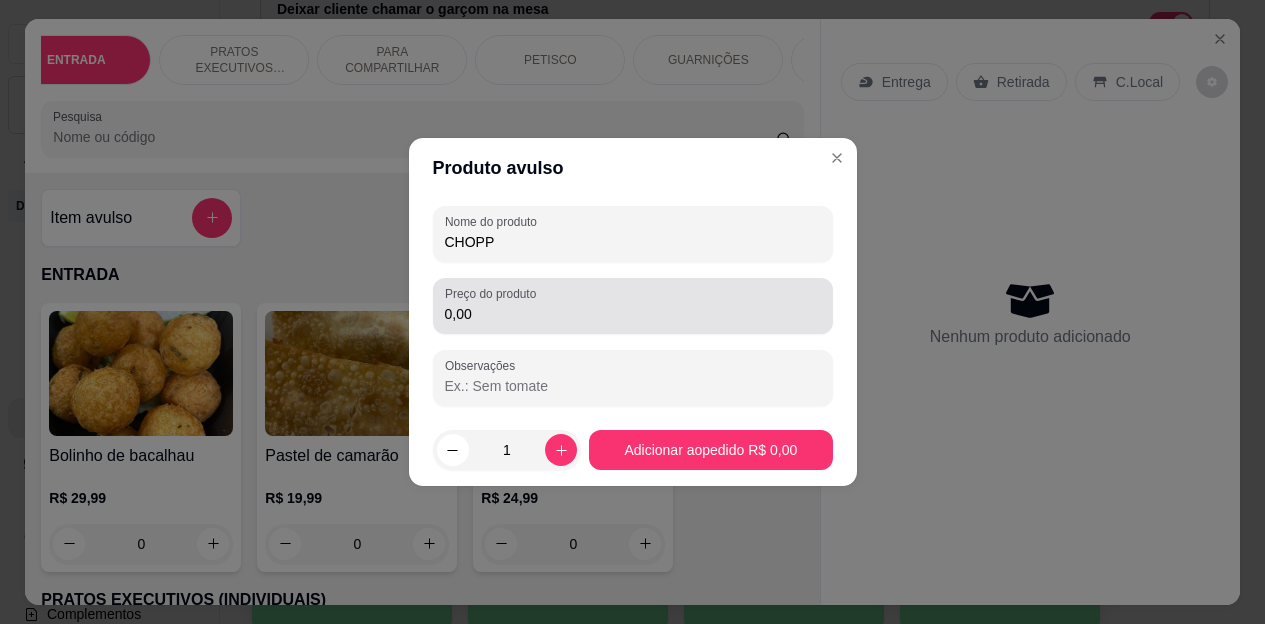 type on "CHOPP" 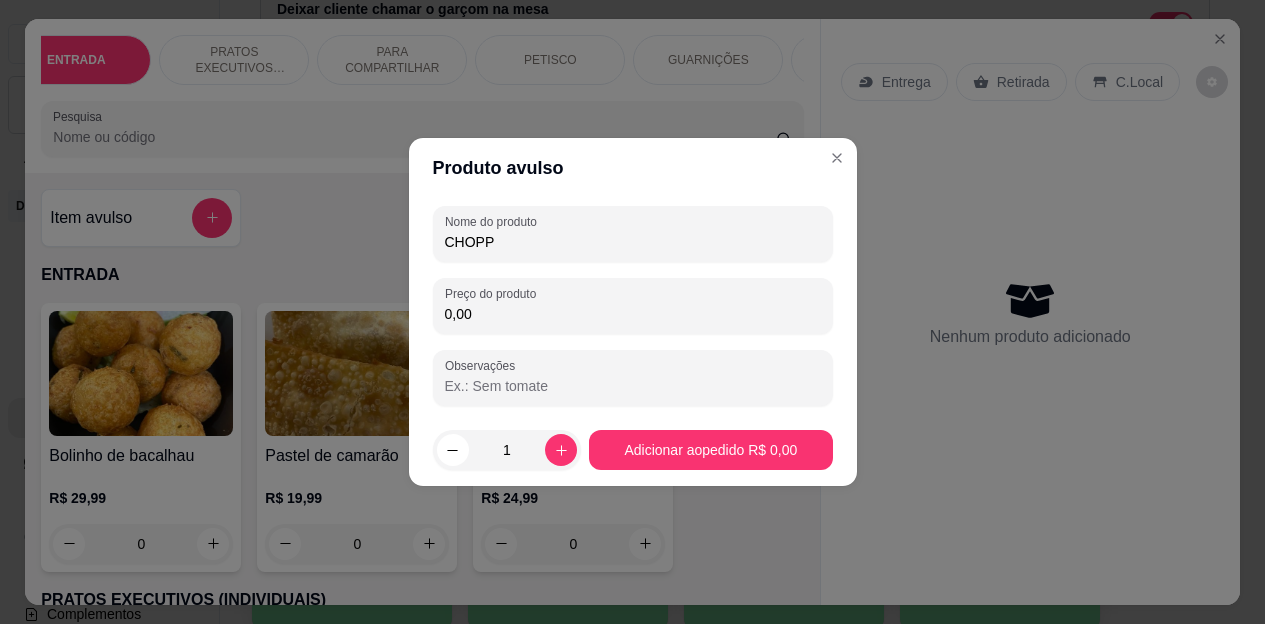 click on "0,00" at bounding box center (633, 314) 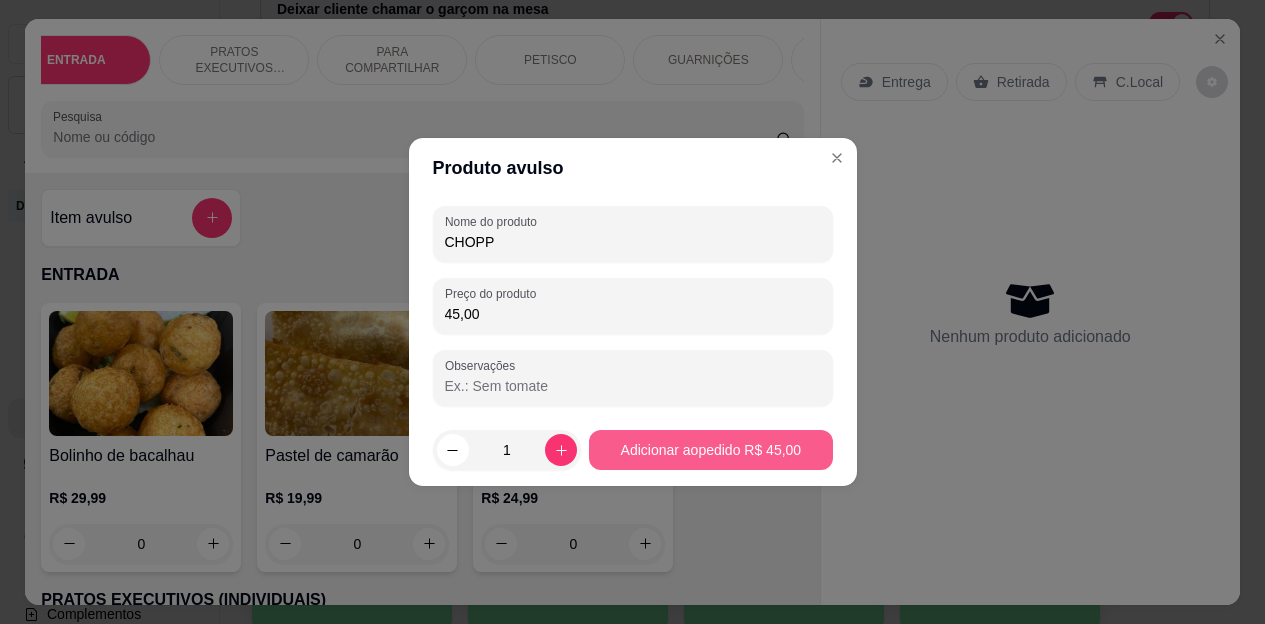 type on "45,00" 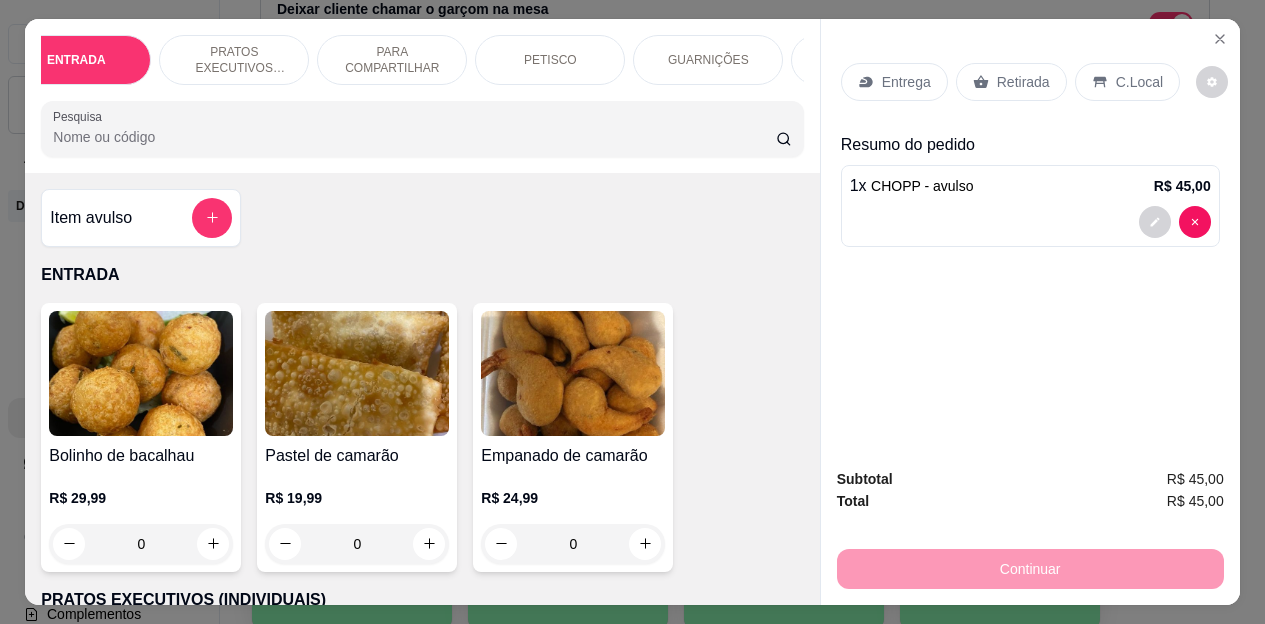 click on "C.Local" at bounding box center [1127, 82] 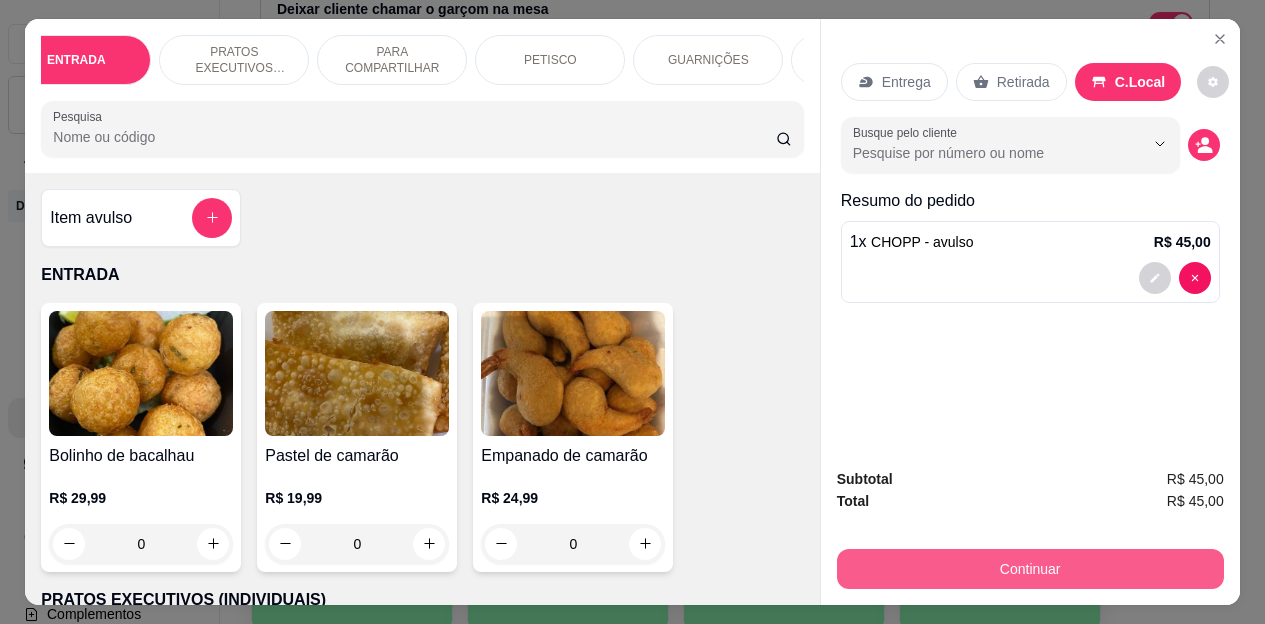 click on "Continuar" at bounding box center (1030, 569) 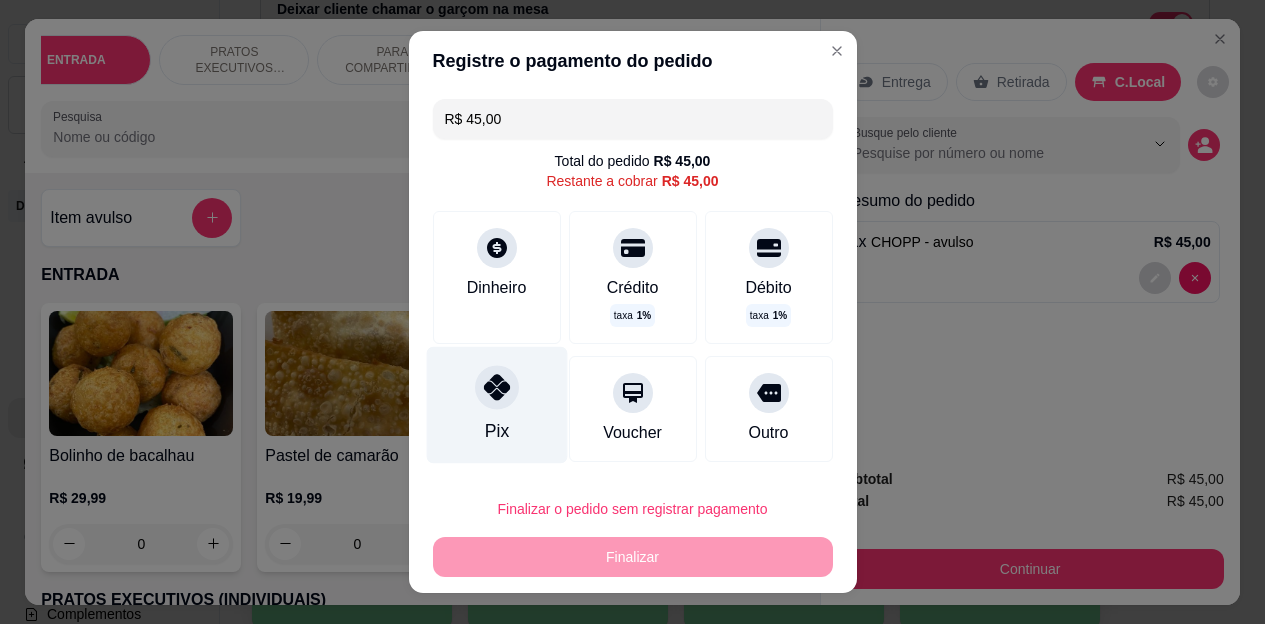 click on "Pix" at bounding box center [496, 405] 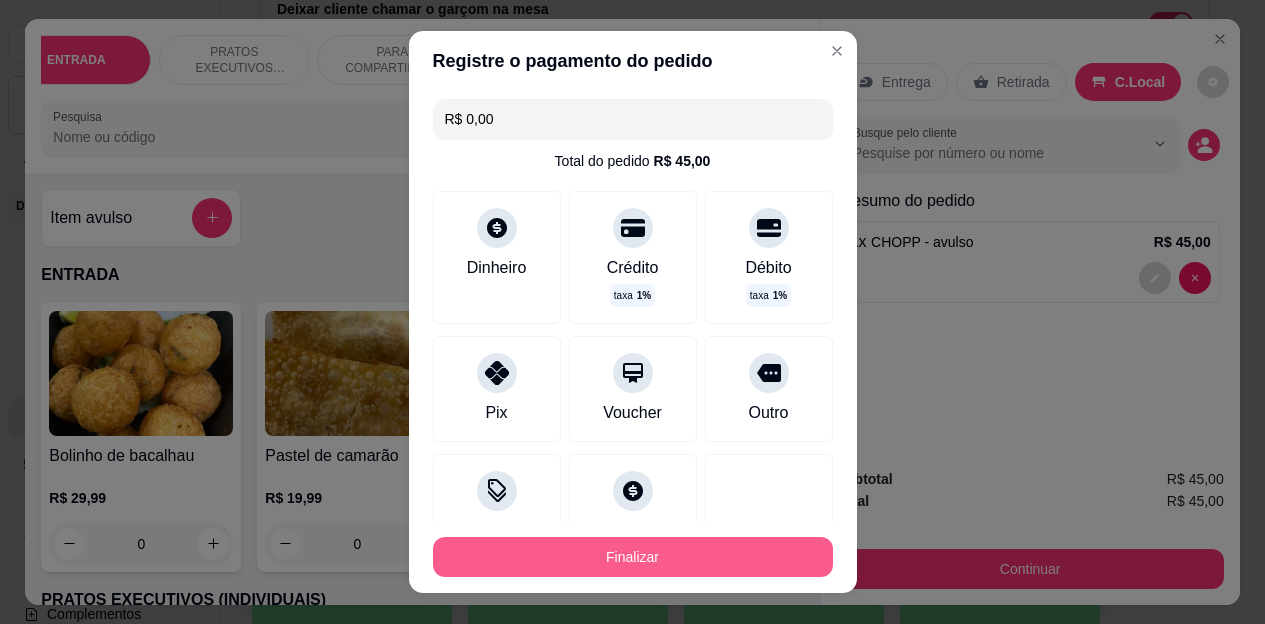 click on "Finalizar" at bounding box center [633, 557] 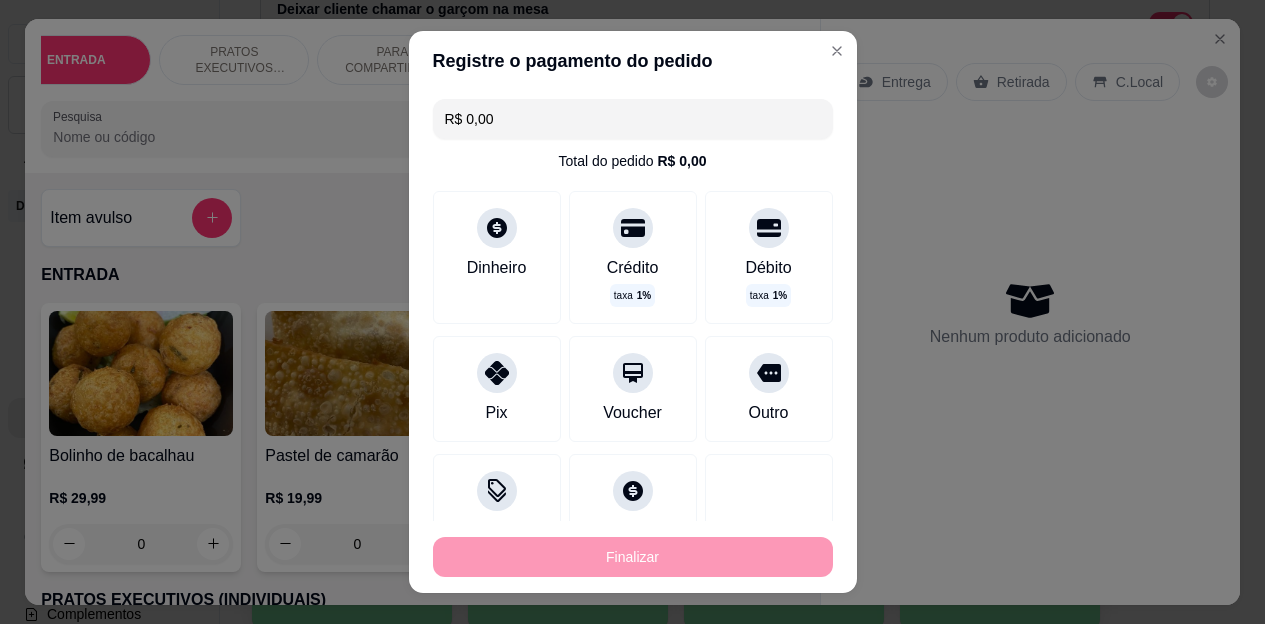 type on "-R$ 45,00" 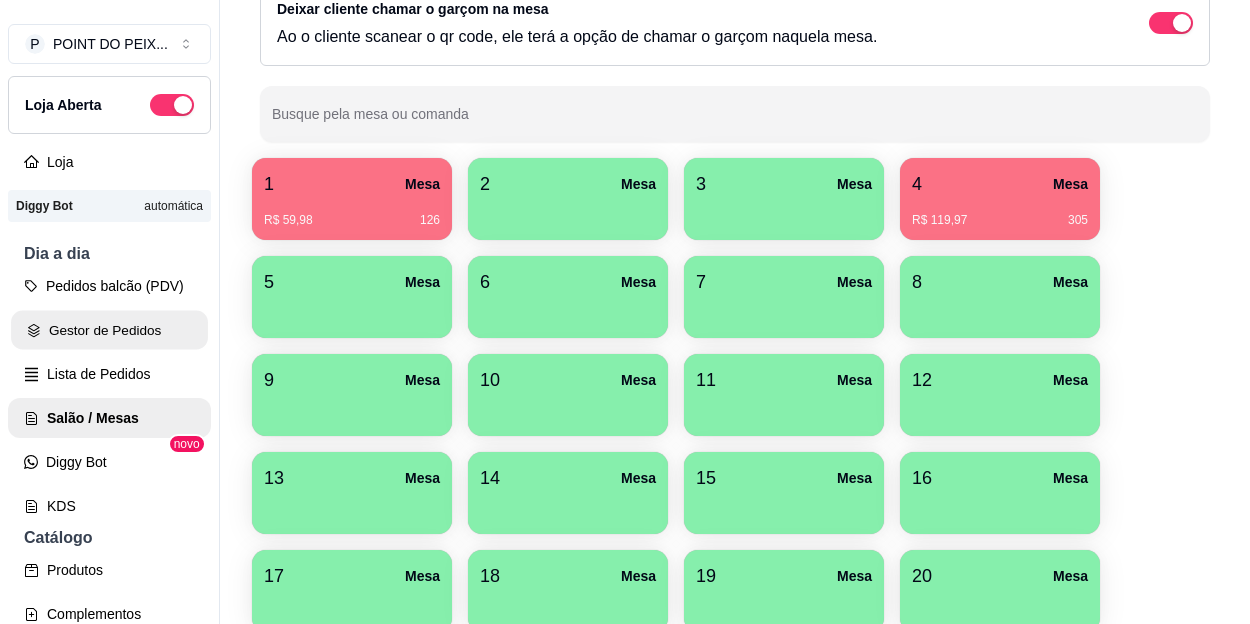 click on "Gestor de Pedidos" at bounding box center [109, 330] 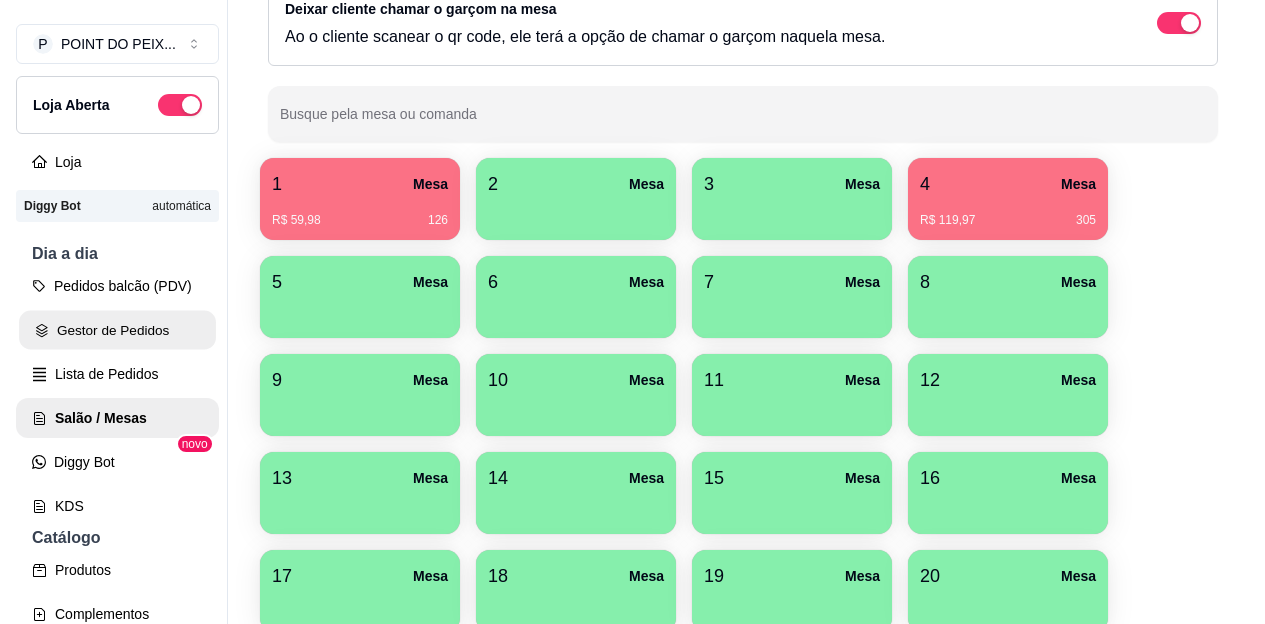 scroll, scrollTop: 0, scrollLeft: 0, axis: both 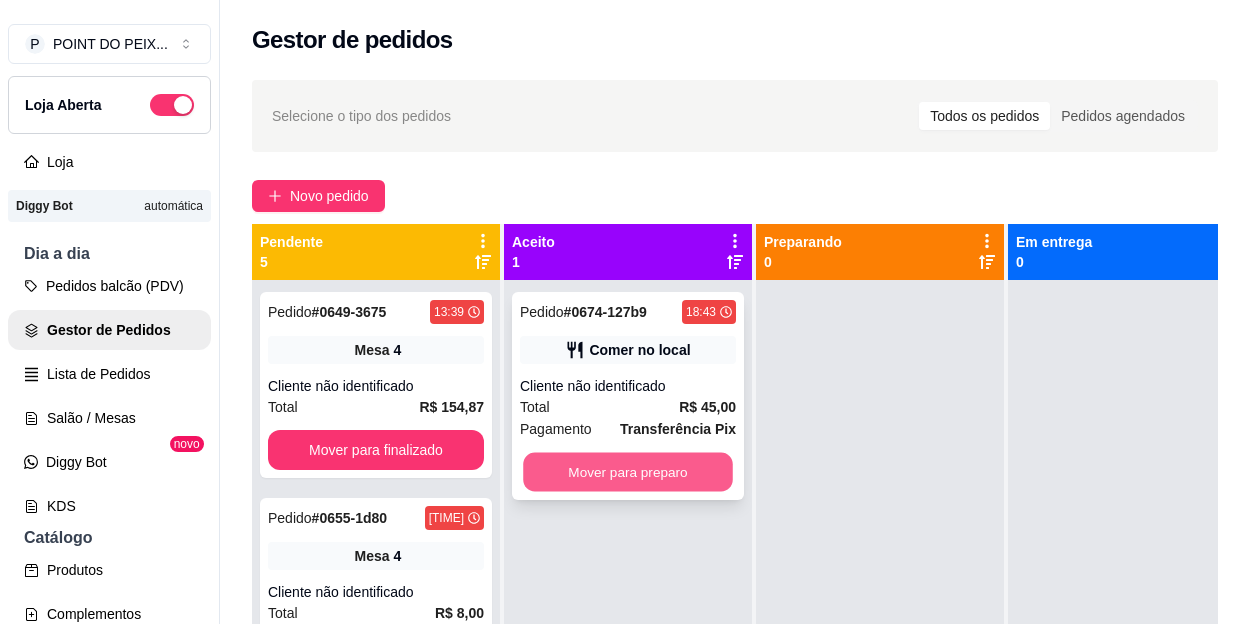 click on "Mover para preparo" at bounding box center [628, 472] 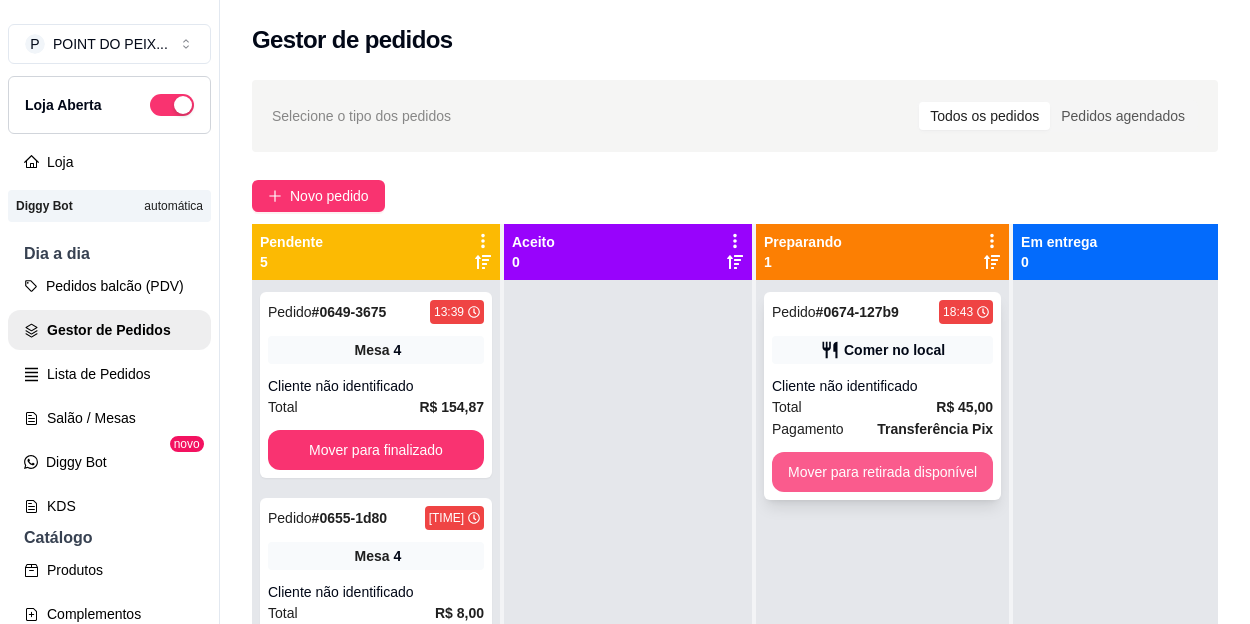 click on "Mover para retirada disponível" at bounding box center (882, 472) 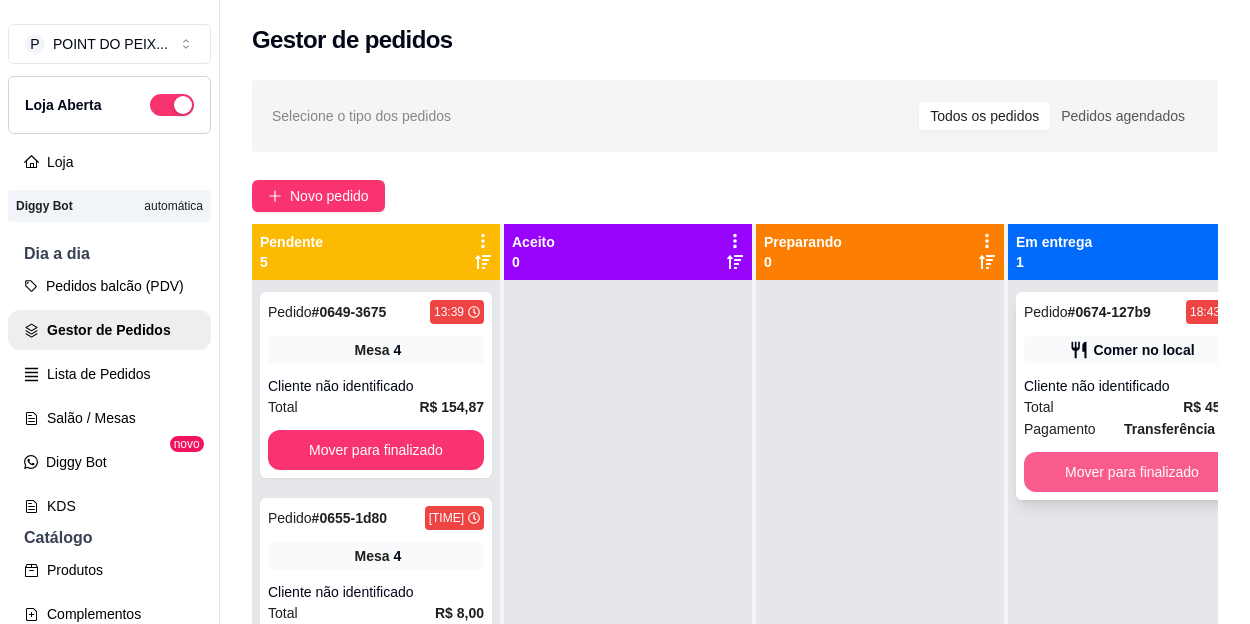 click on "Mover para finalizado" at bounding box center (1132, 472) 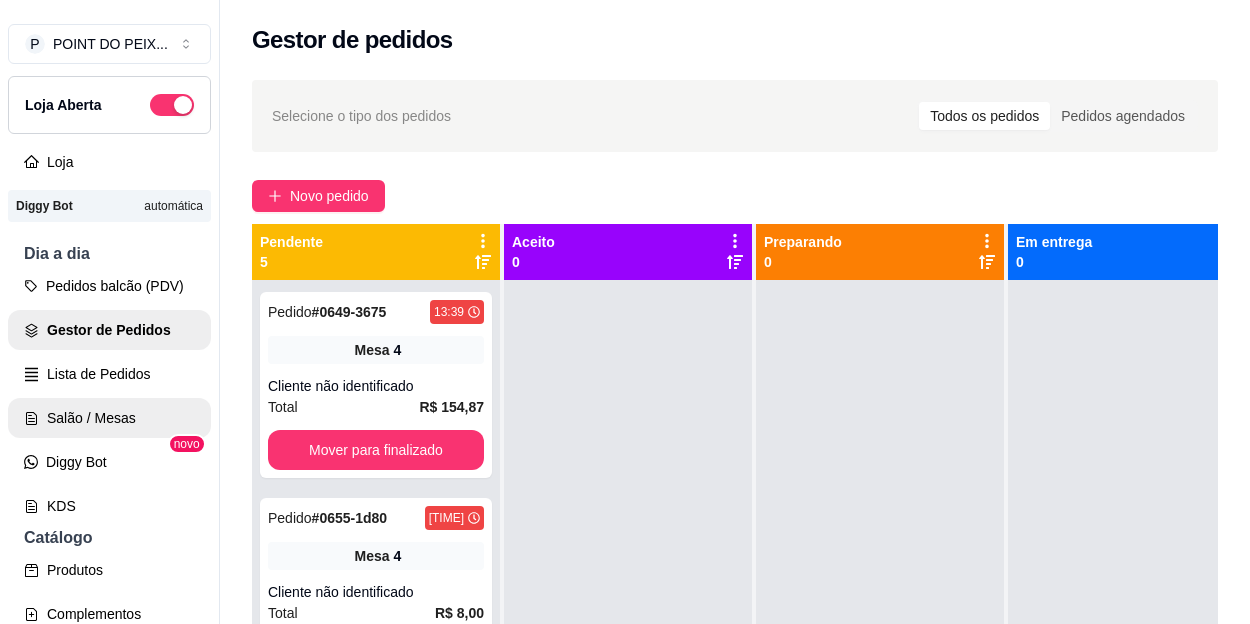 click on "Salão / Mesas" at bounding box center (109, 418) 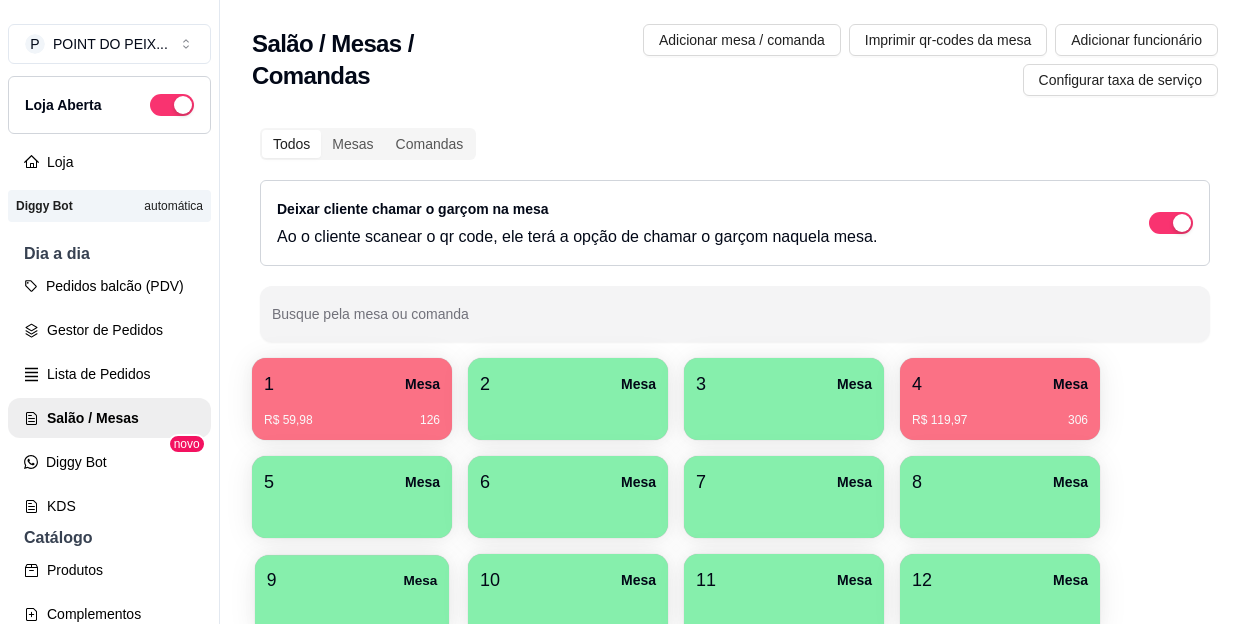 click on "9 Mesa" at bounding box center [352, 595] 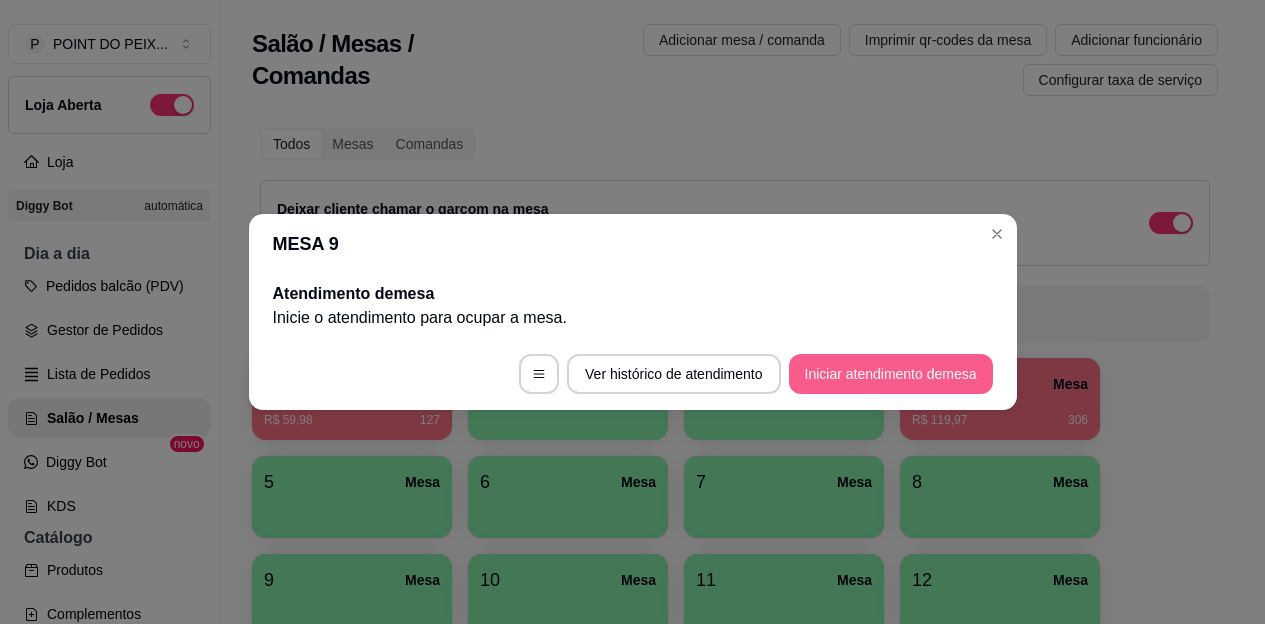 click on "Iniciar atendimento de  mesa" at bounding box center [891, 374] 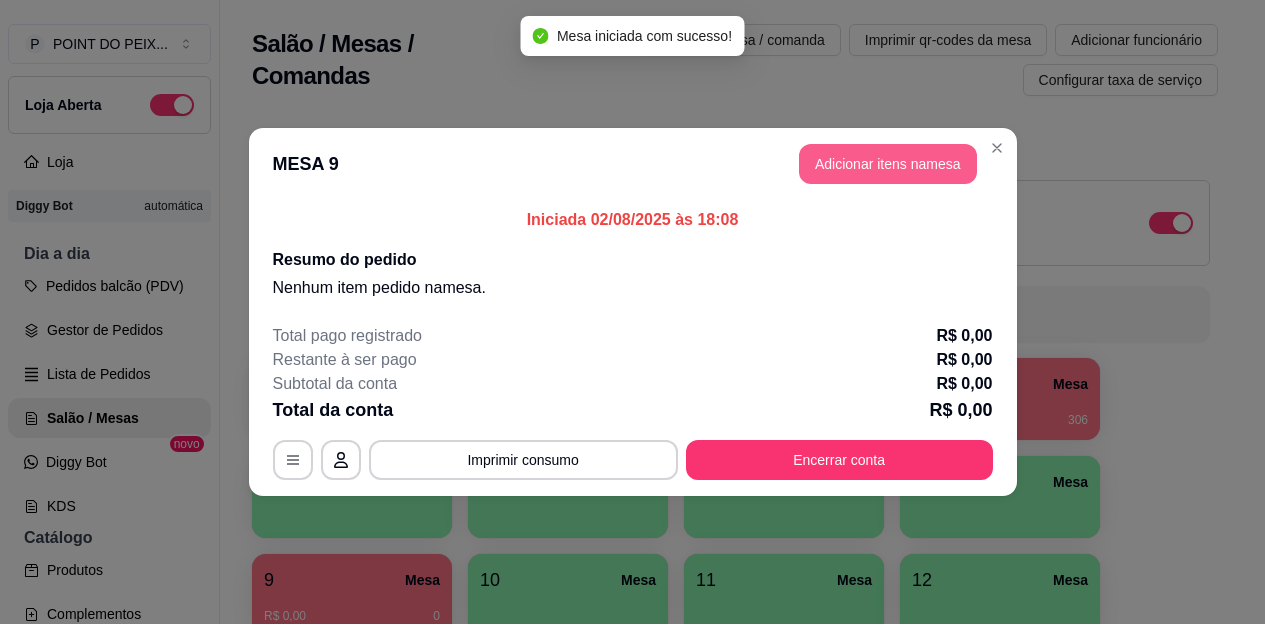 click on "Adicionar itens na  mesa" at bounding box center [888, 164] 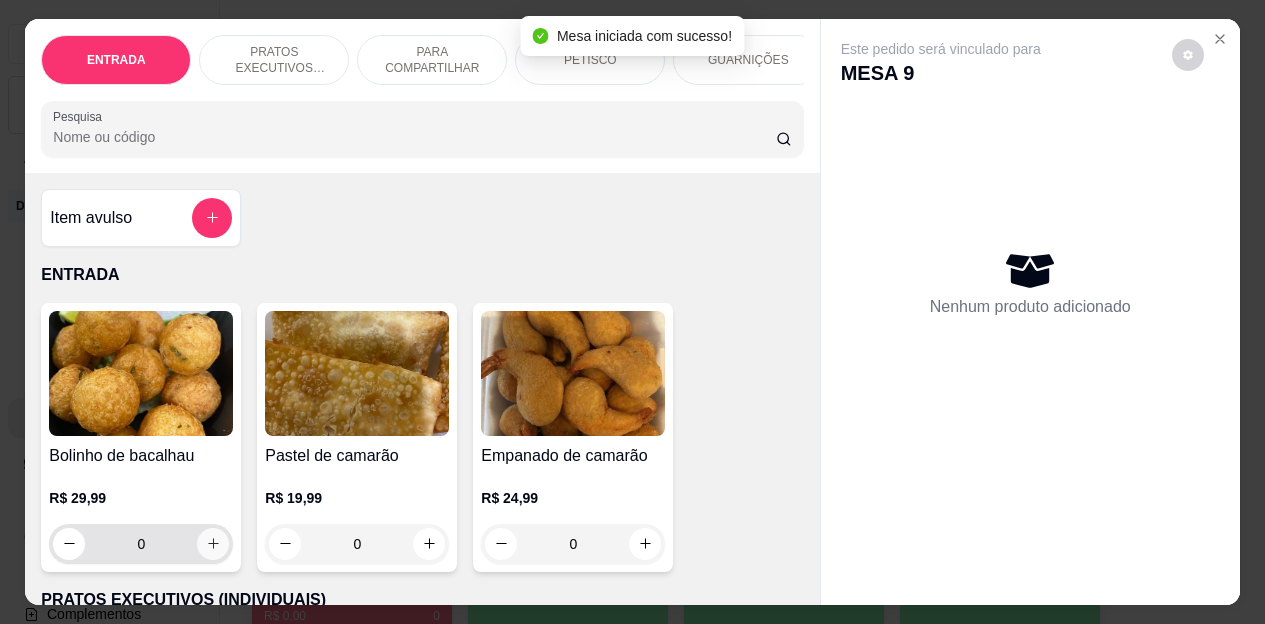 click 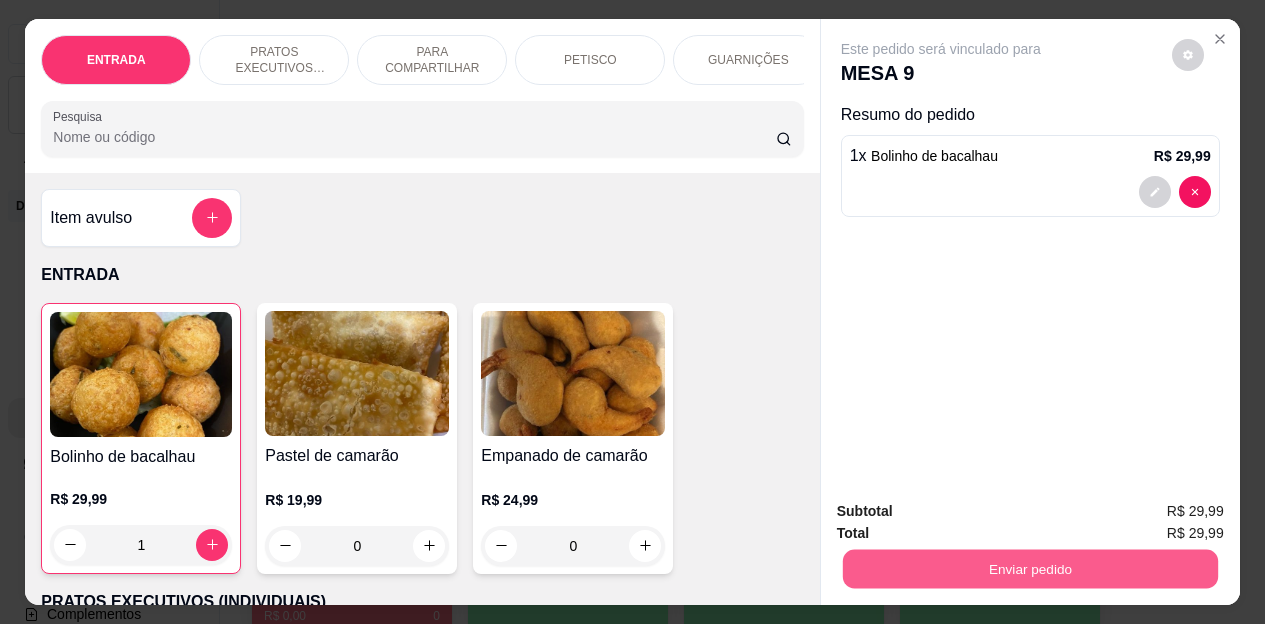 click on "Enviar pedido" at bounding box center (1029, 569) 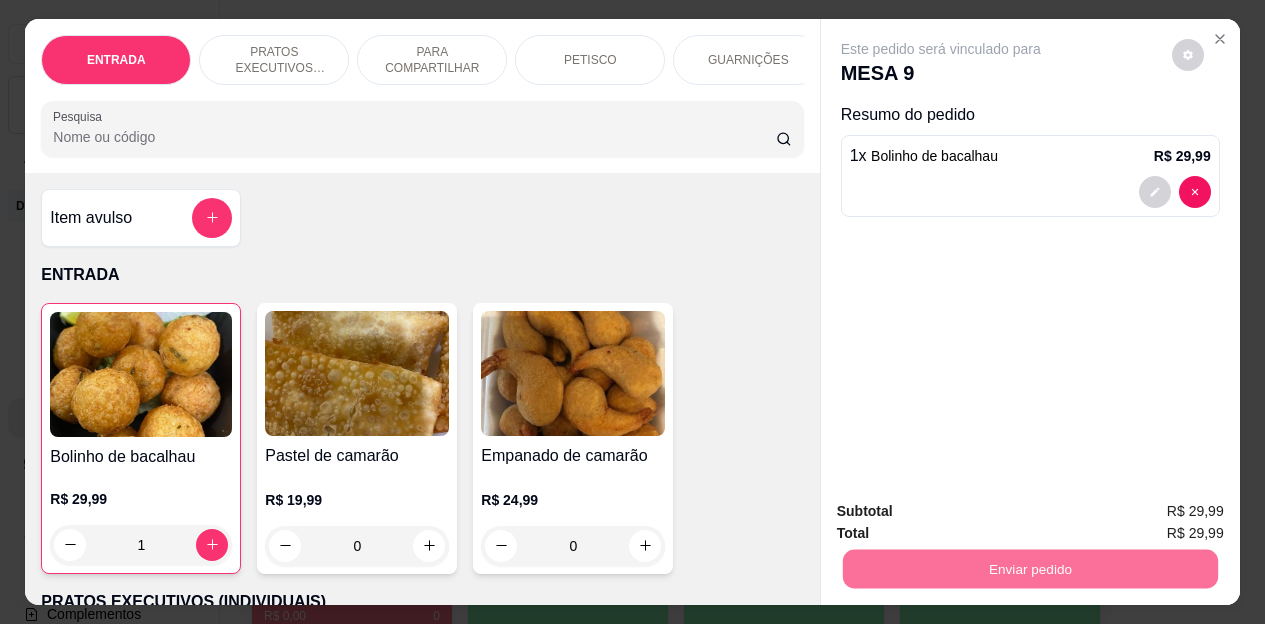 click on "Não registrar e enviar pedido" at bounding box center (964, 513) 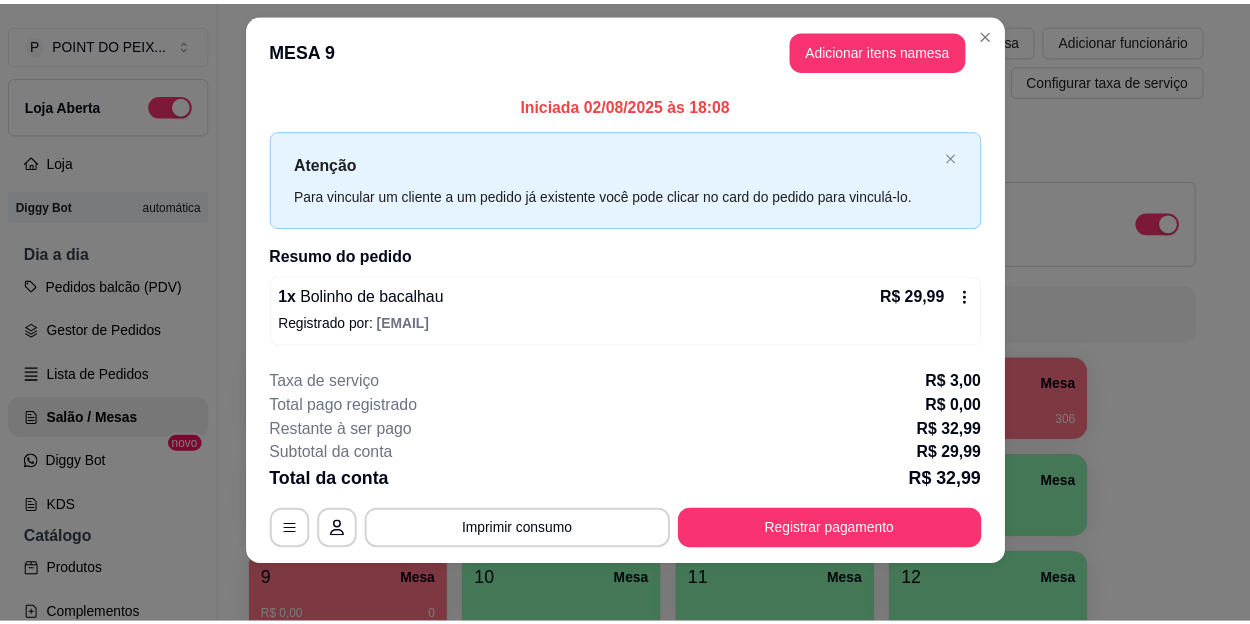 scroll, scrollTop: 28, scrollLeft: 0, axis: vertical 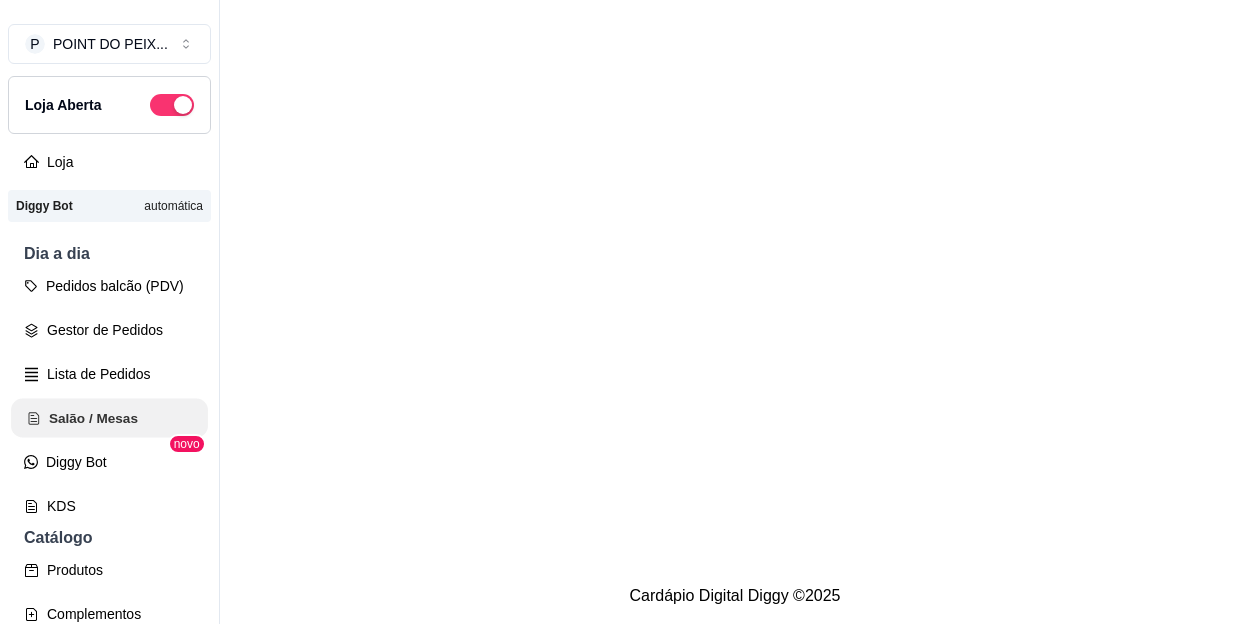click on "Salão / Mesas" at bounding box center (109, 418) 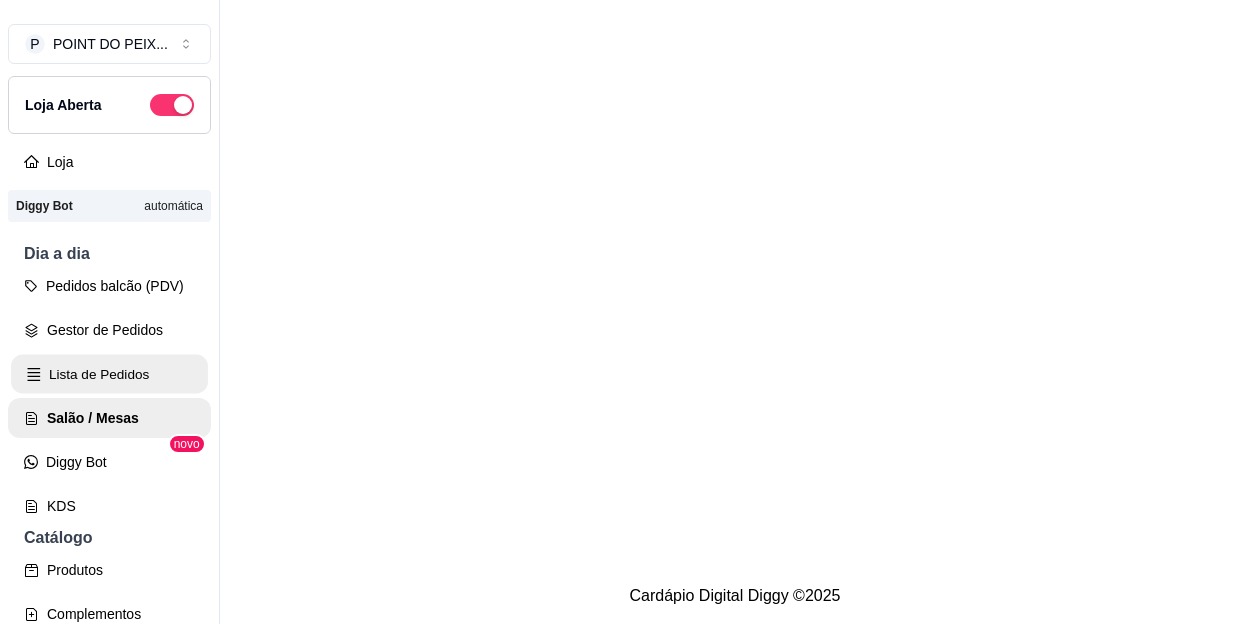 click on "Lista de Pedidos" at bounding box center [109, 374] 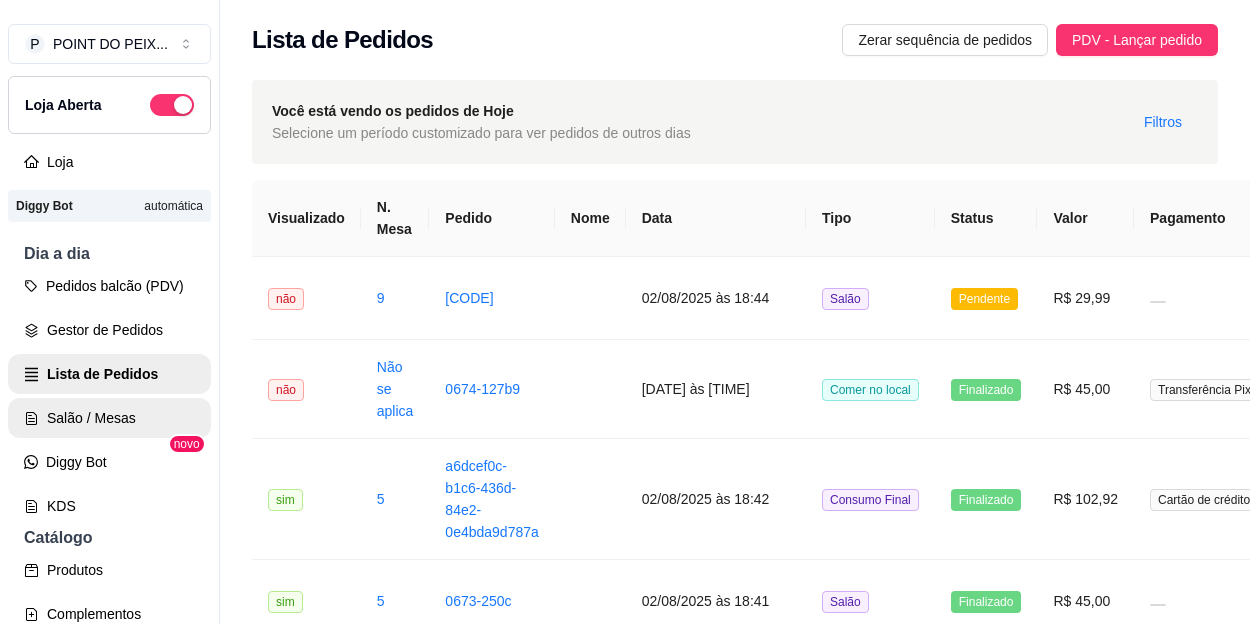 click on "Salão / Mesas" at bounding box center (109, 418) 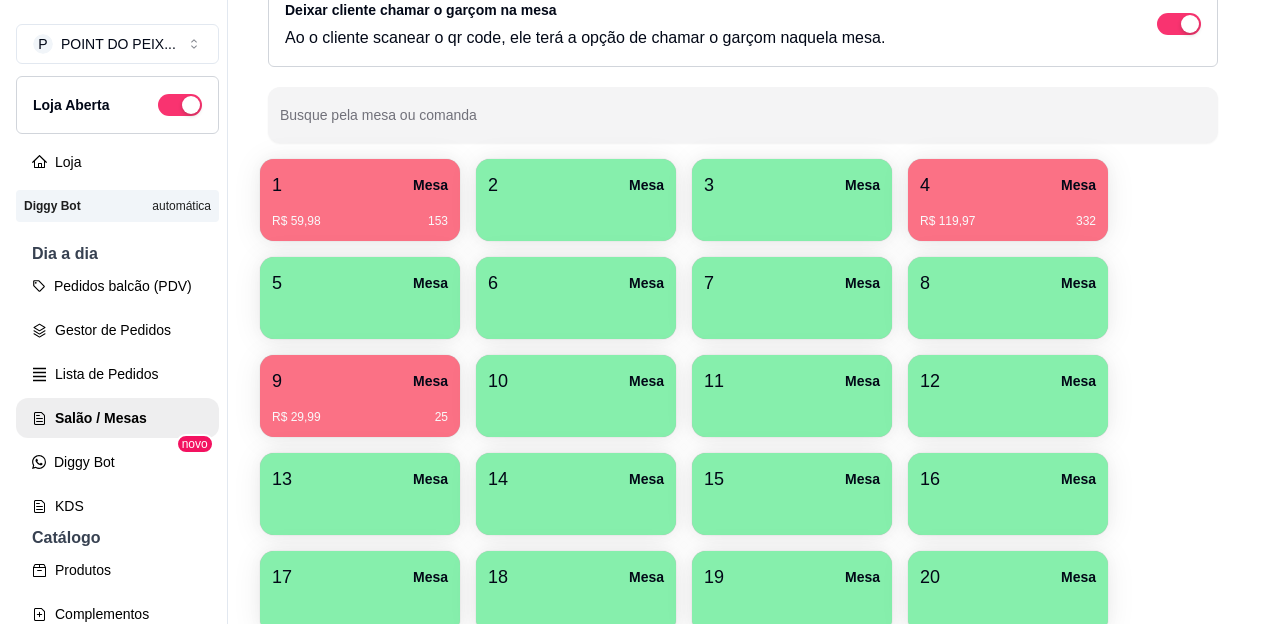scroll, scrollTop: 200, scrollLeft: 0, axis: vertical 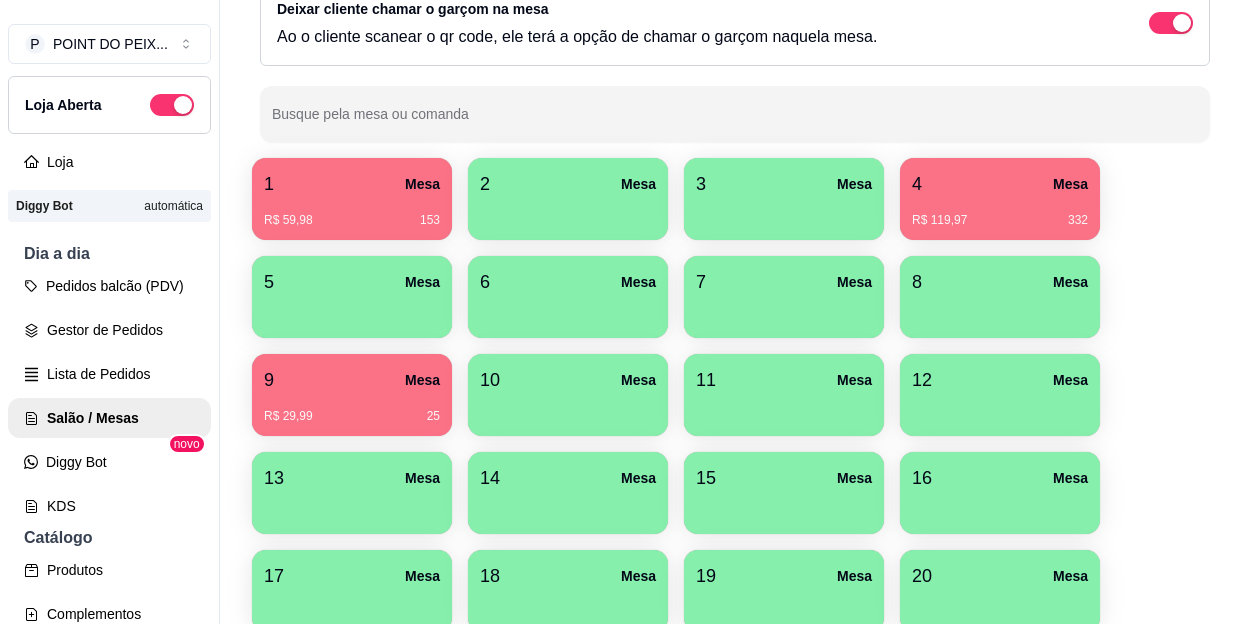 click on "9 Mesa R$ [PRICE] 25" at bounding box center (352, 395) 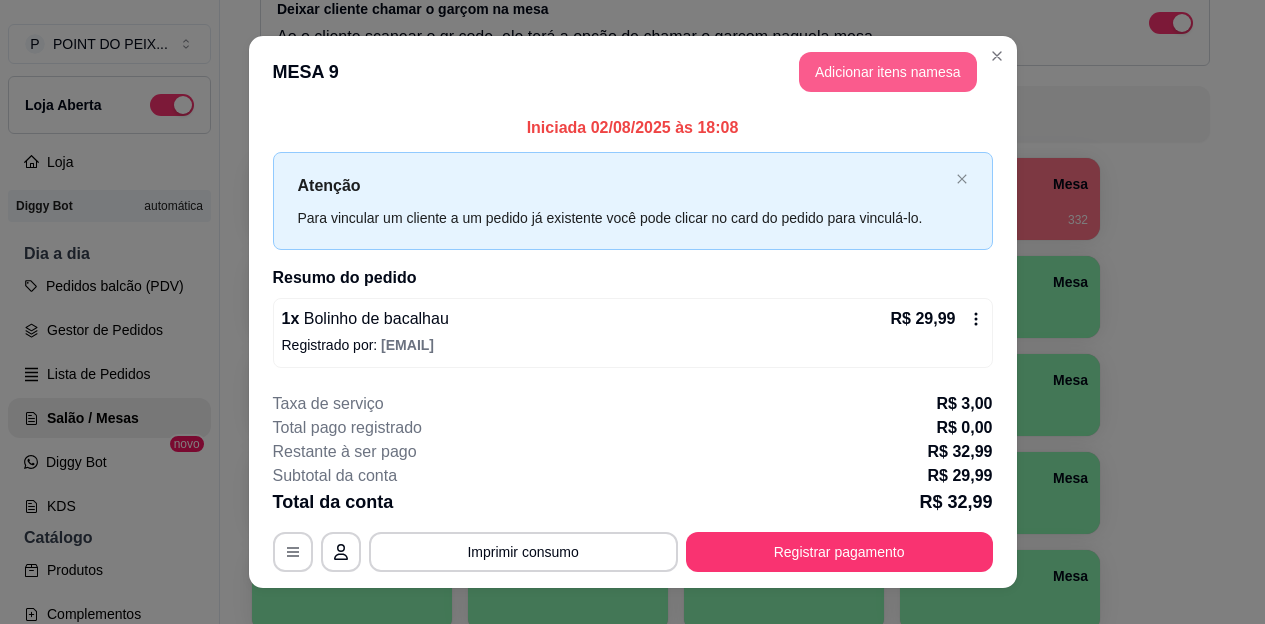 click on "Adicionar itens na  mesa" at bounding box center (888, 72) 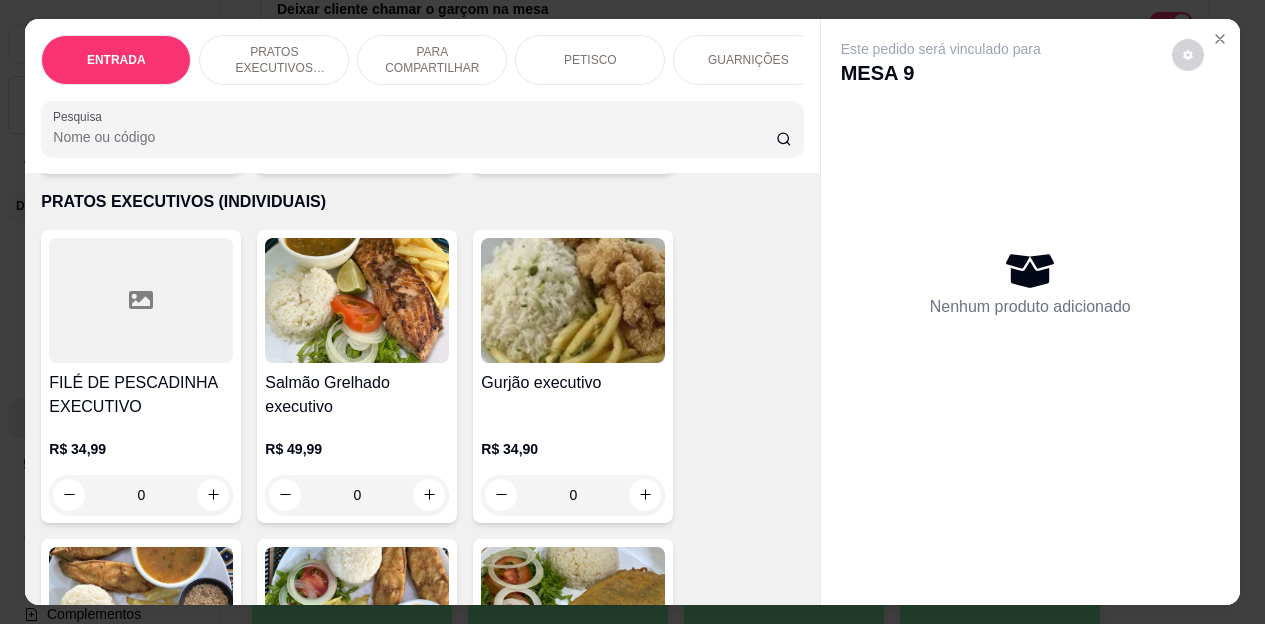 scroll, scrollTop: 400, scrollLeft: 0, axis: vertical 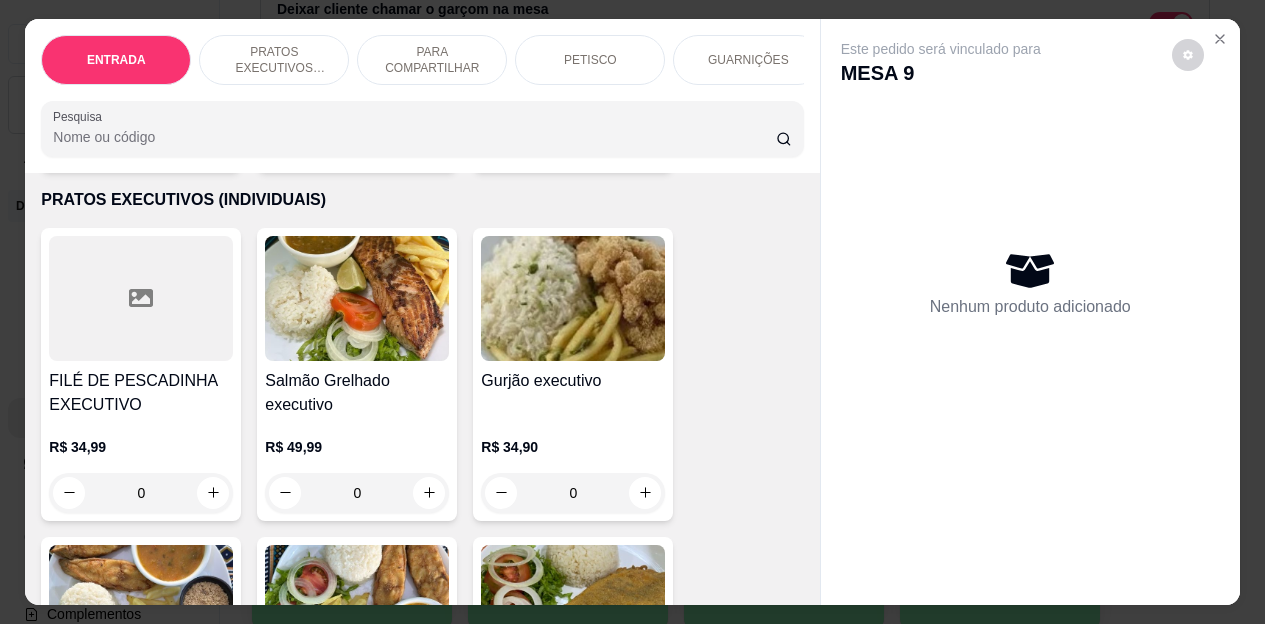 click on "PETISCO" at bounding box center [590, 60] 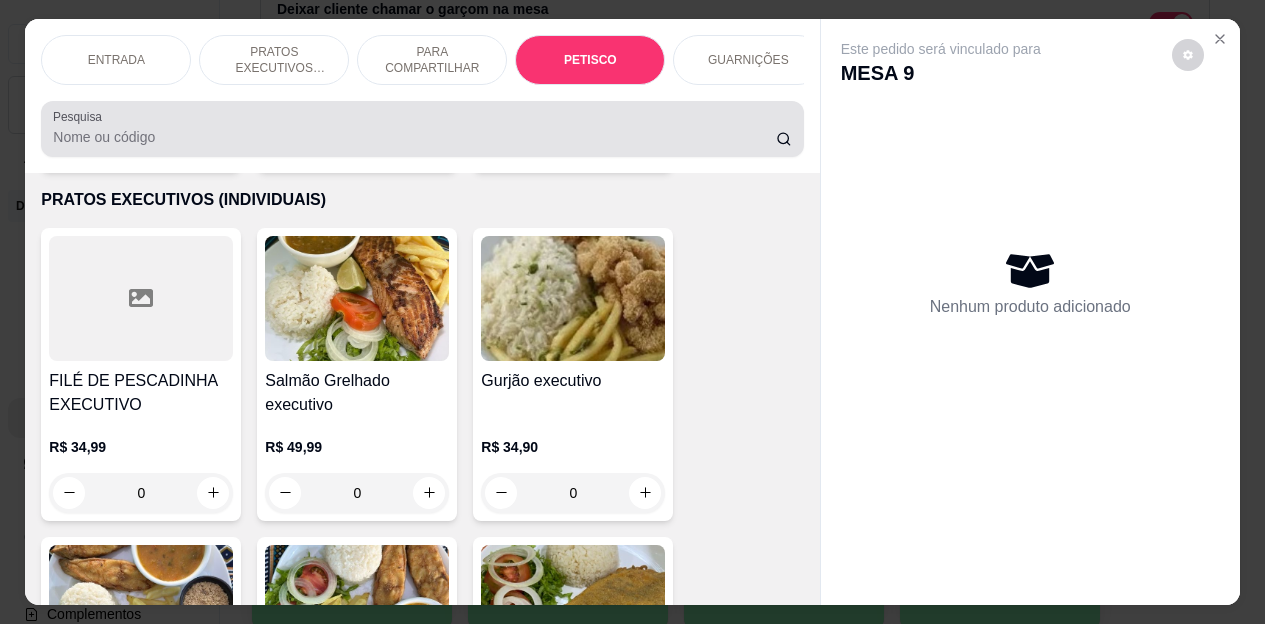 scroll, scrollTop: 2658, scrollLeft: 0, axis: vertical 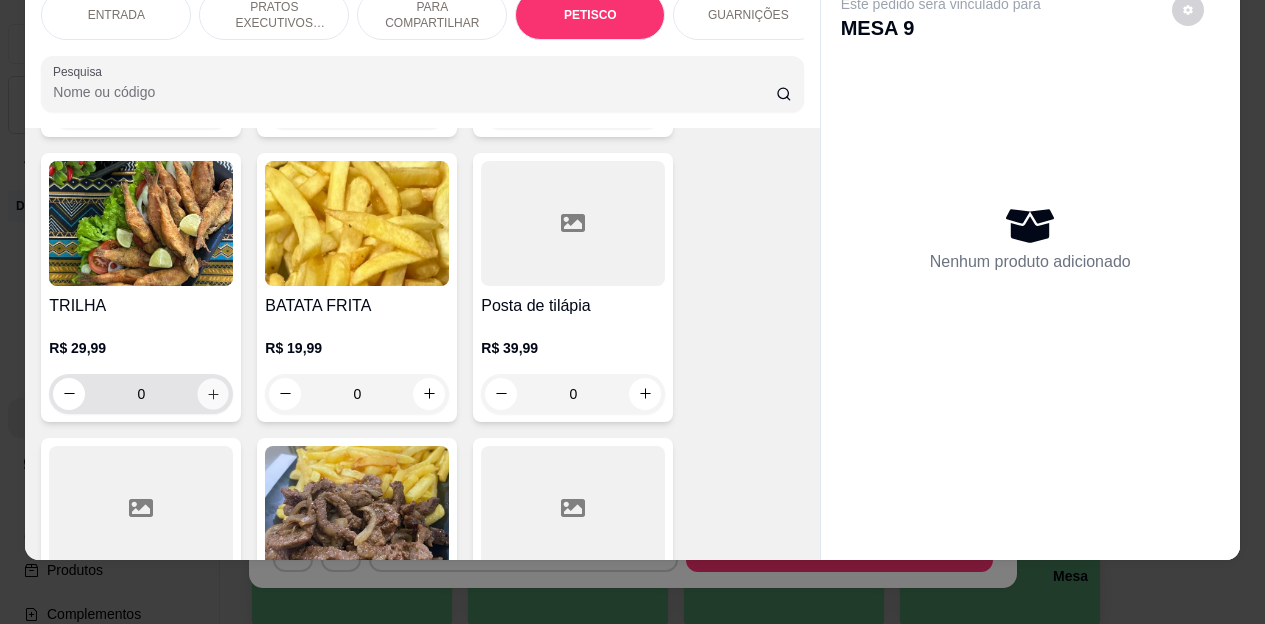 click 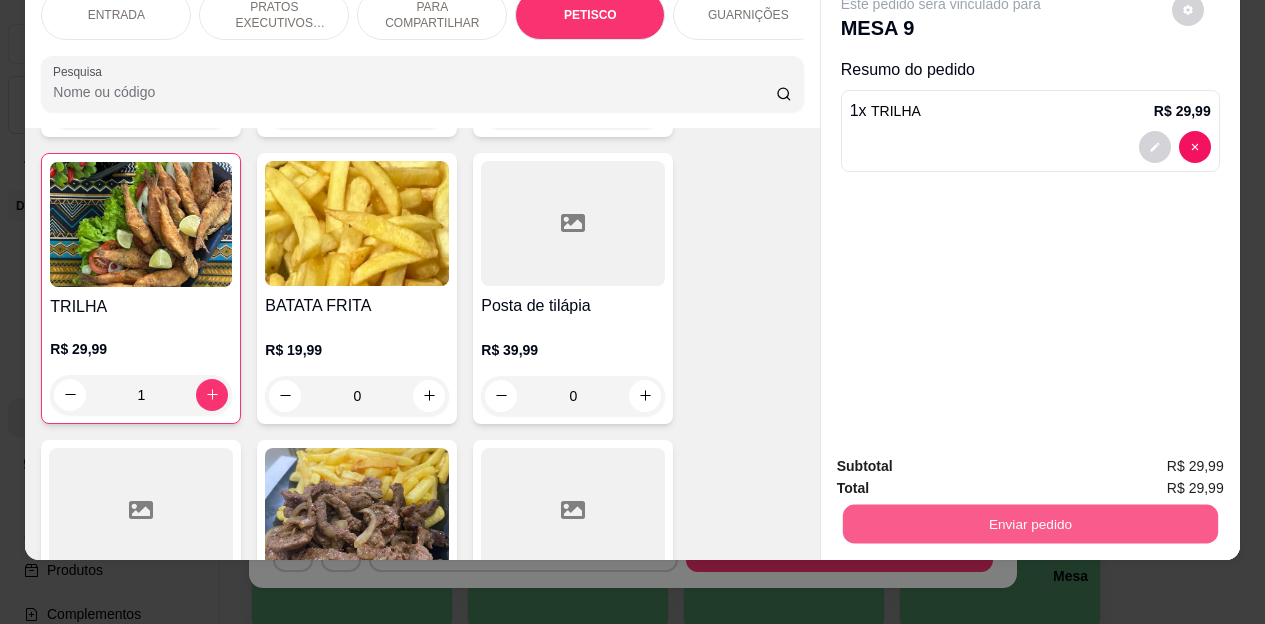click on "Enviar pedido" at bounding box center (1029, 524) 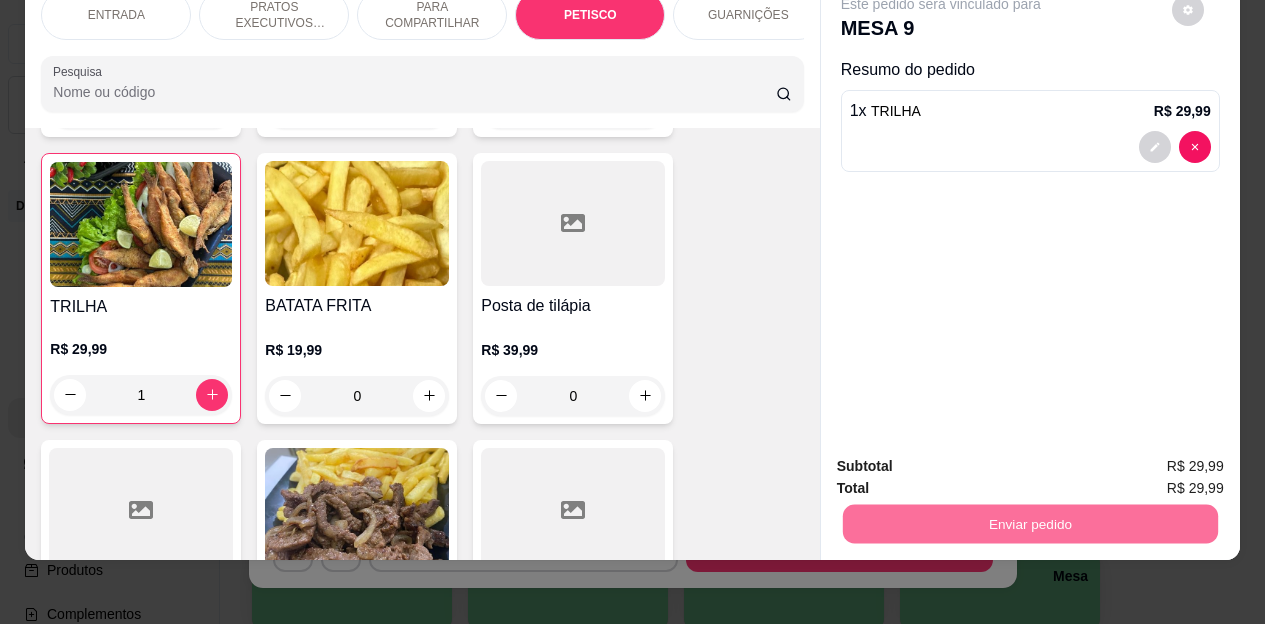 click on "Não registrar e enviar pedido" at bounding box center [964, 459] 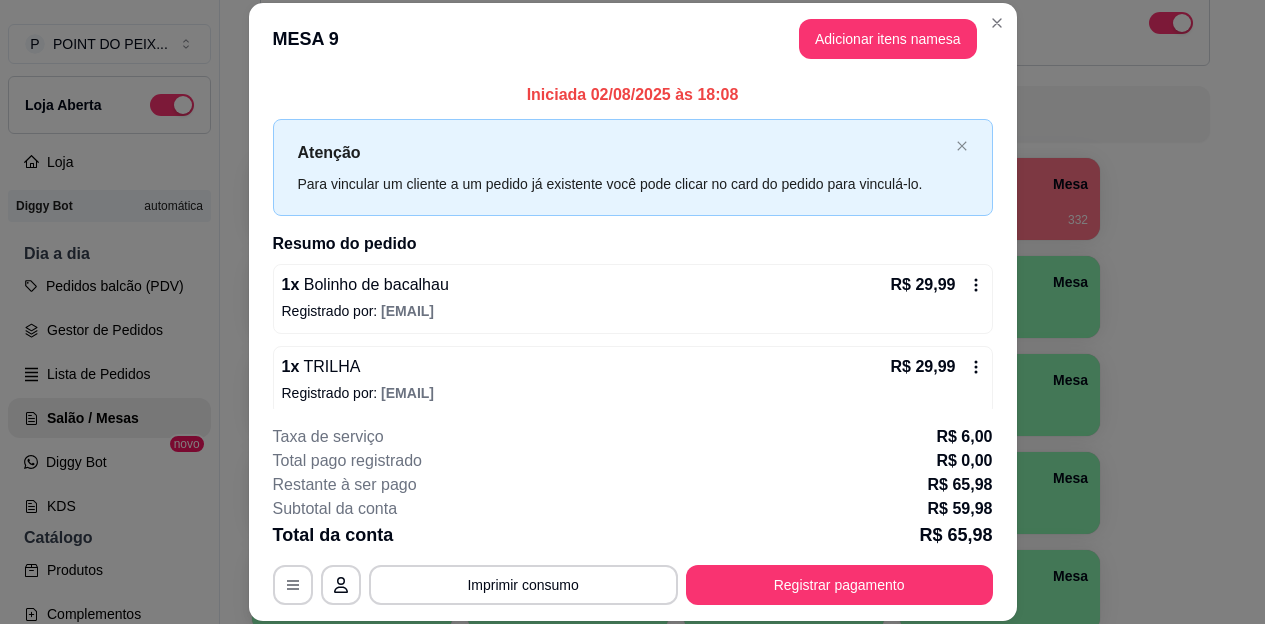 click 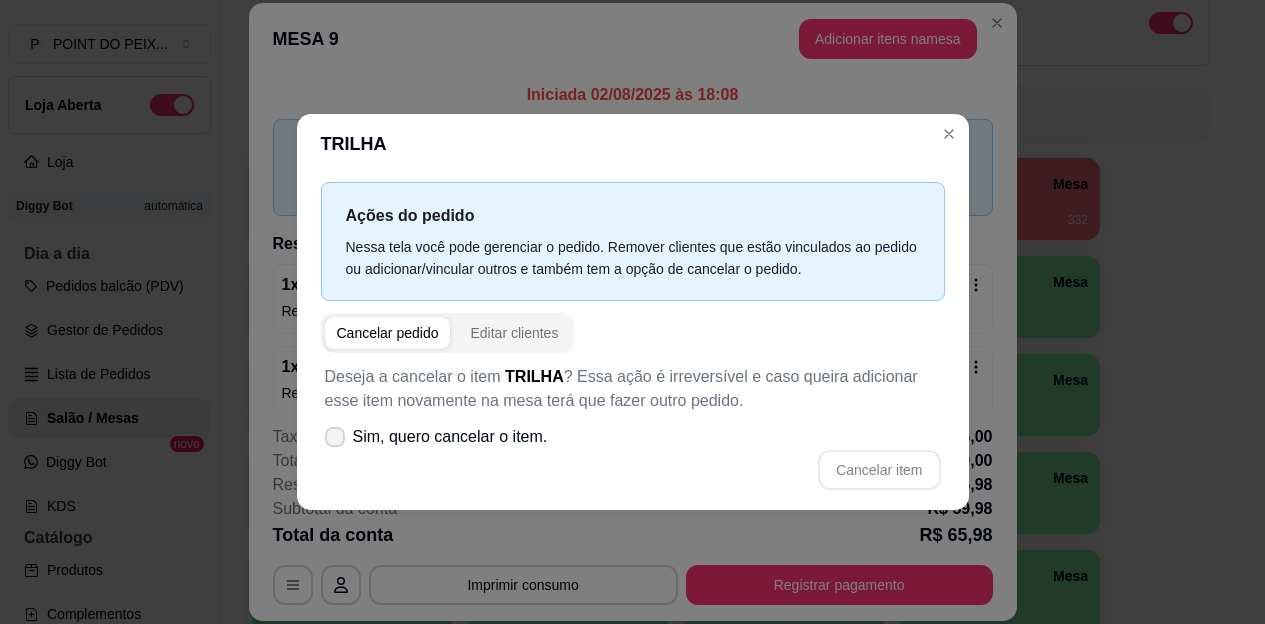 click on "Sim, quero cancelar o item." at bounding box center (436, 437) 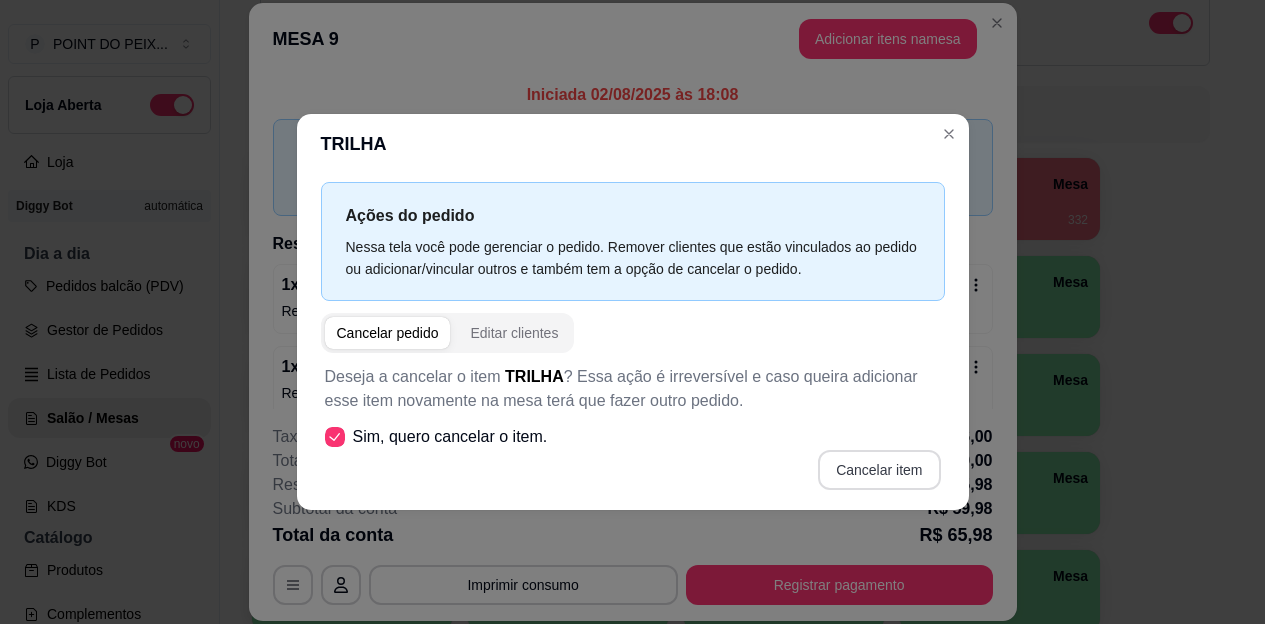 click on "Cancelar item" at bounding box center (879, 470) 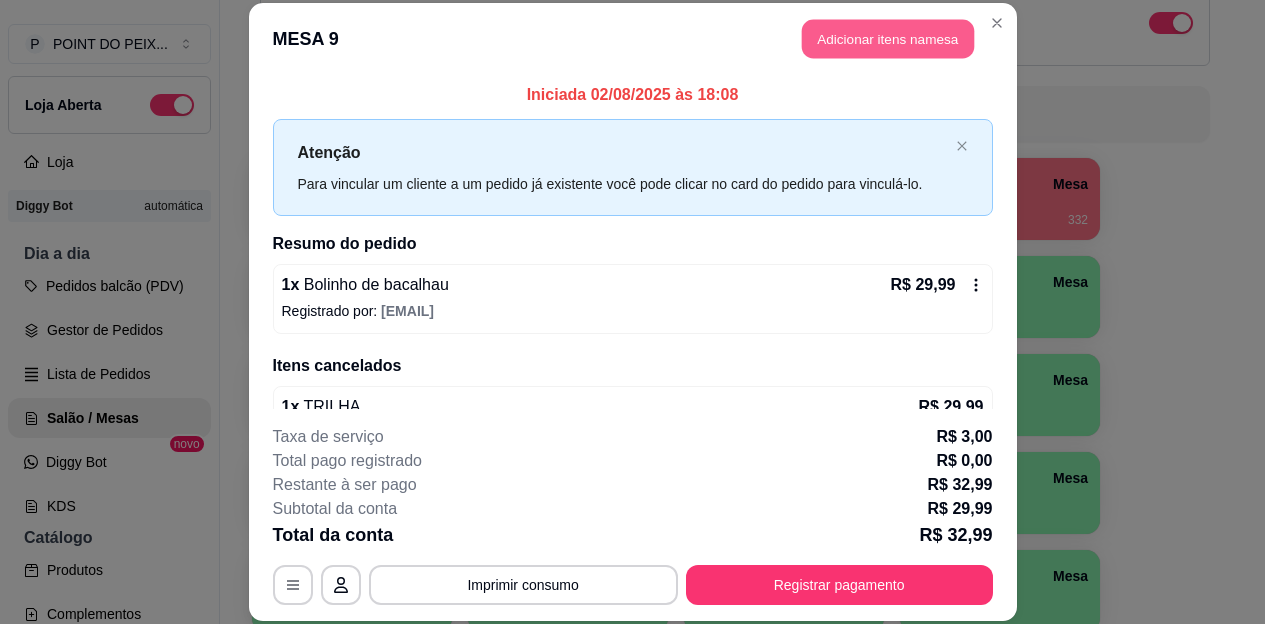 click on "Adicionar itens na  mesa" at bounding box center (888, 39) 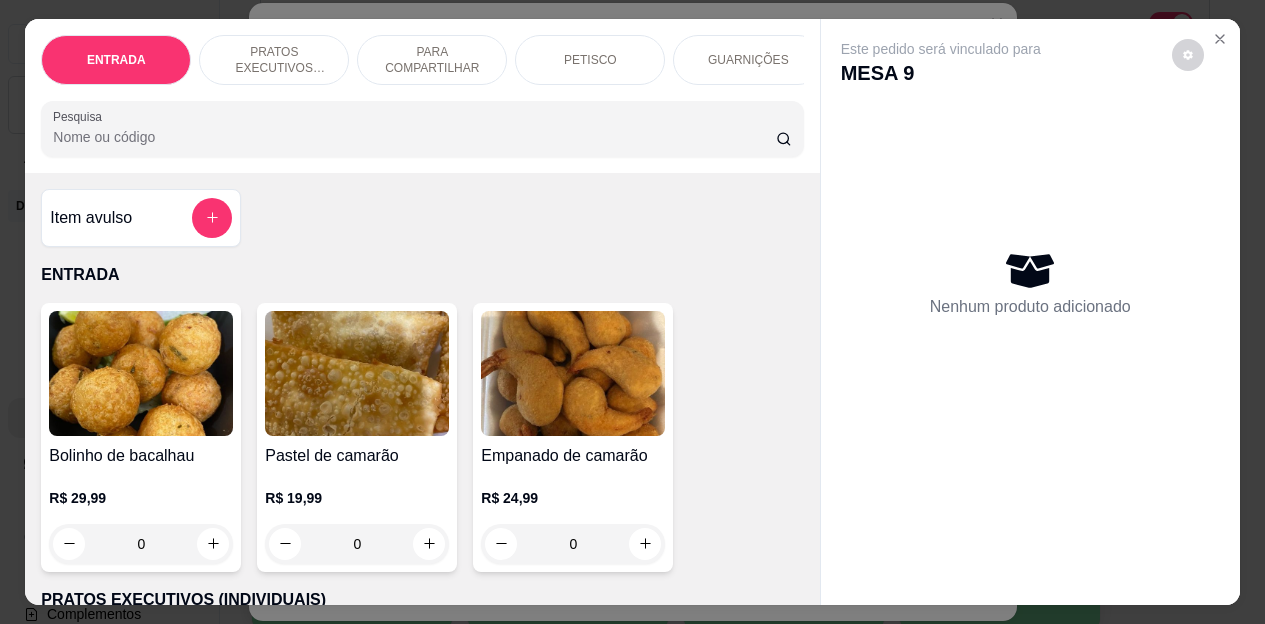 click on "PETISCO" at bounding box center (590, 60) 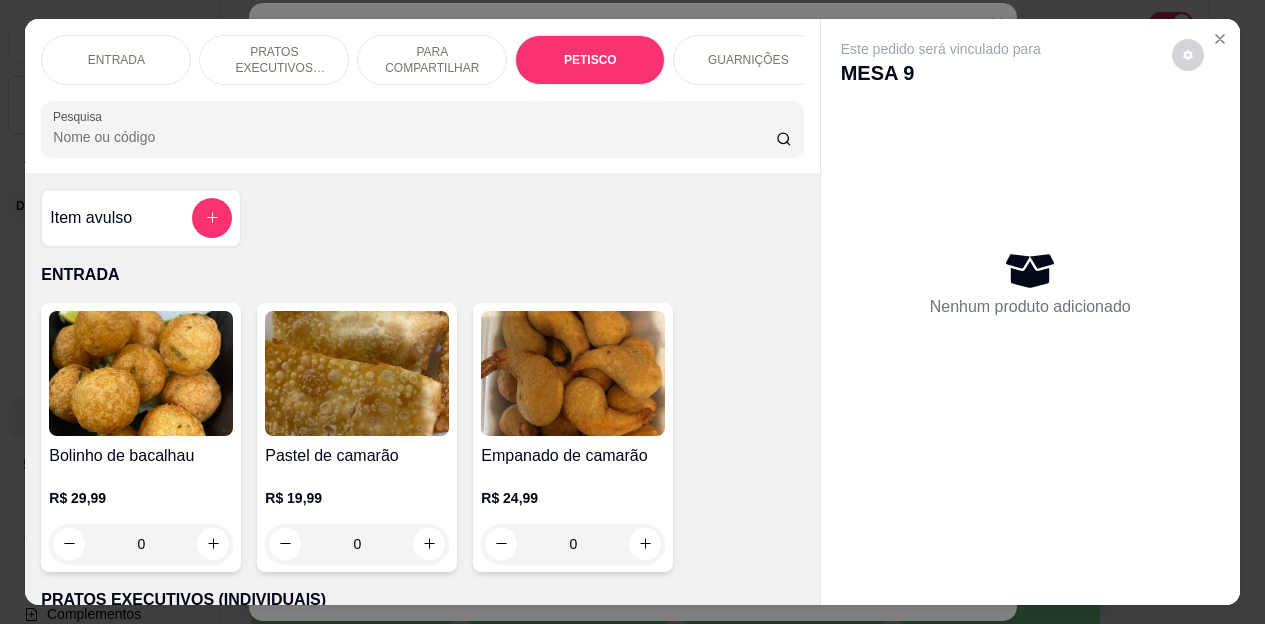 scroll, scrollTop: 2658, scrollLeft: 0, axis: vertical 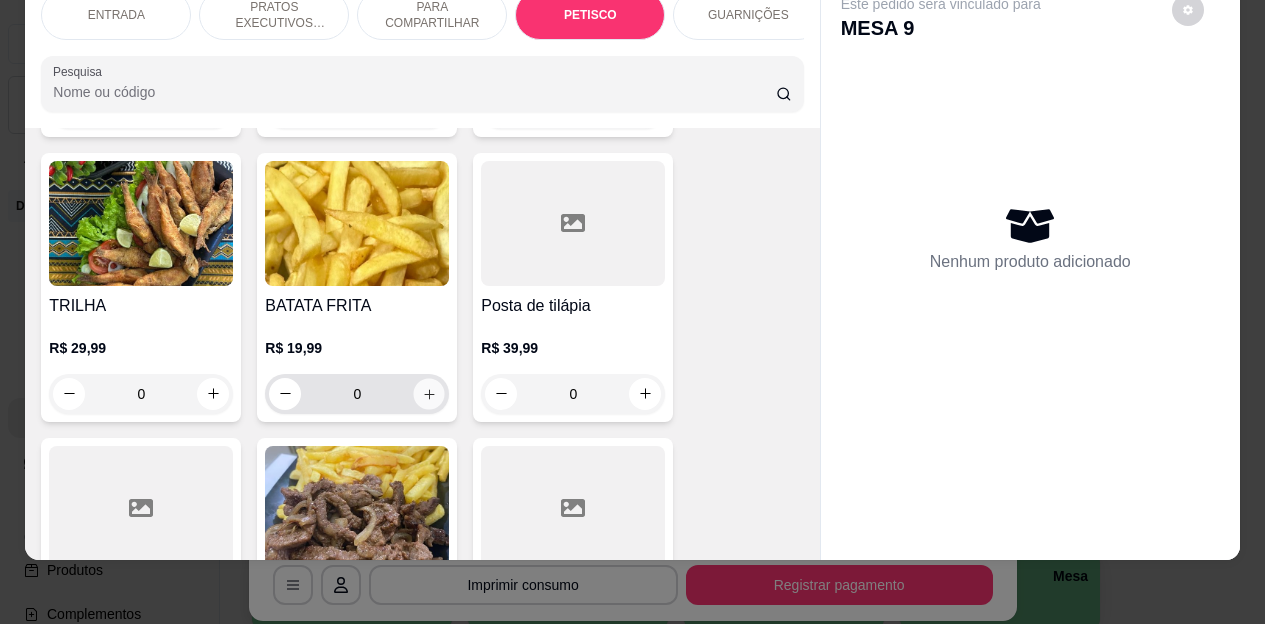 click at bounding box center [429, 393] 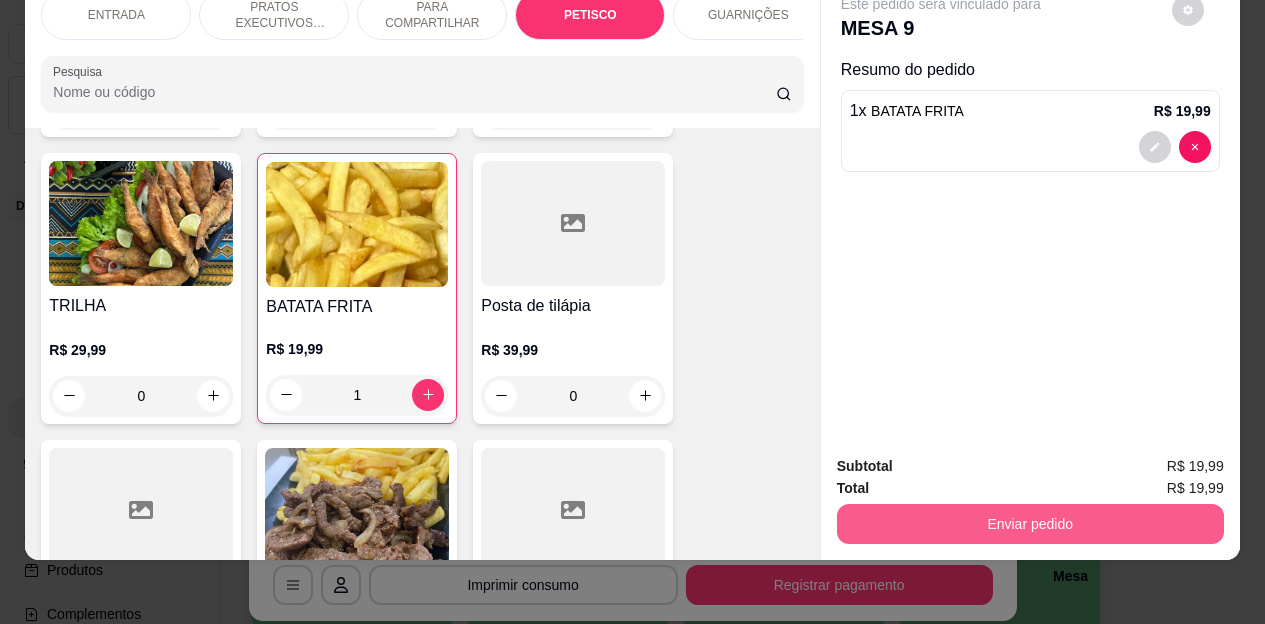 click on "Enviar pedido" at bounding box center (1030, 524) 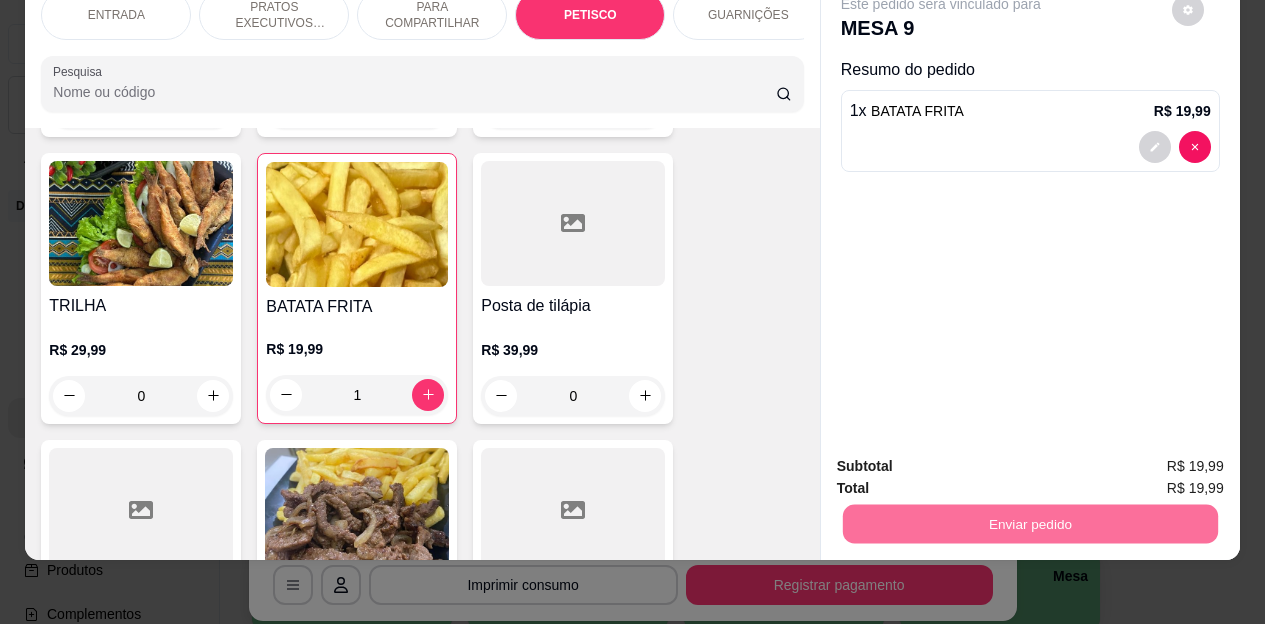 click on "Não registrar e enviar pedido" at bounding box center (964, 460) 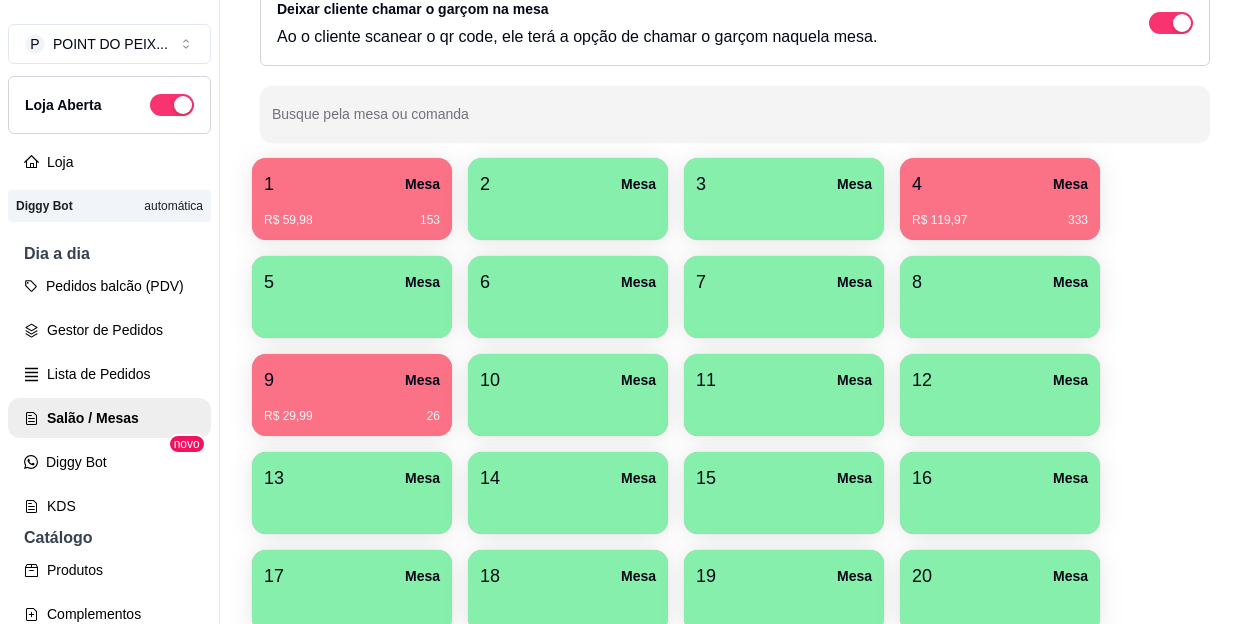 click on "1 Mesa" at bounding box center [352, 184] 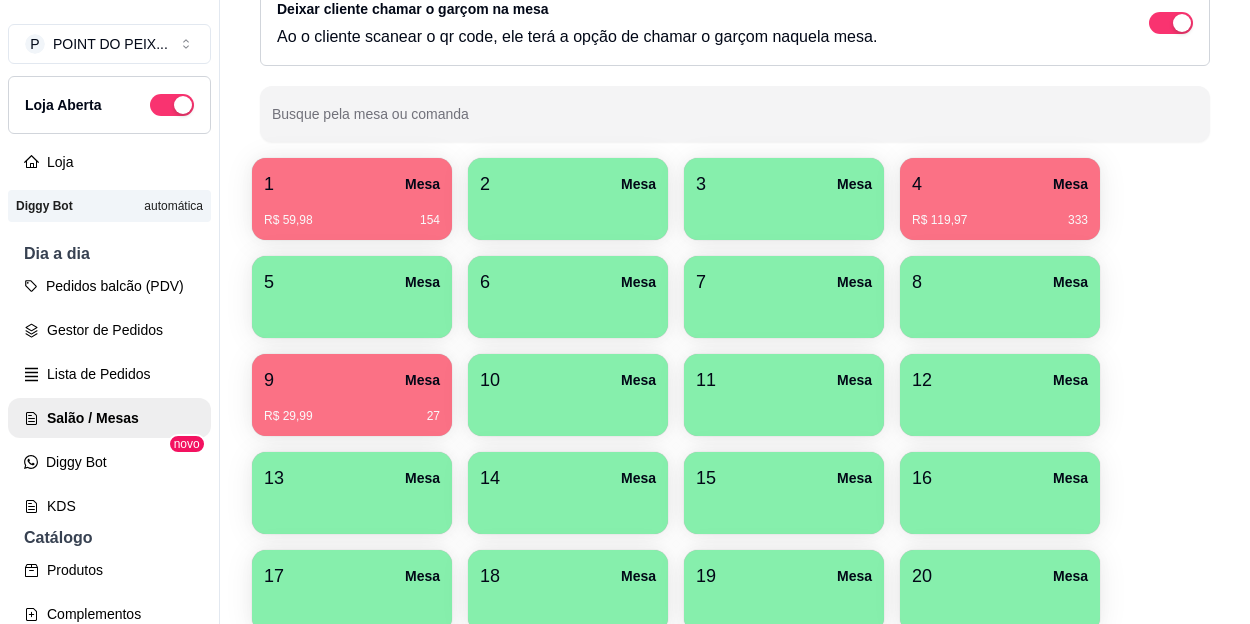 click on "9 Mesa" at bounding box center [352, 380] 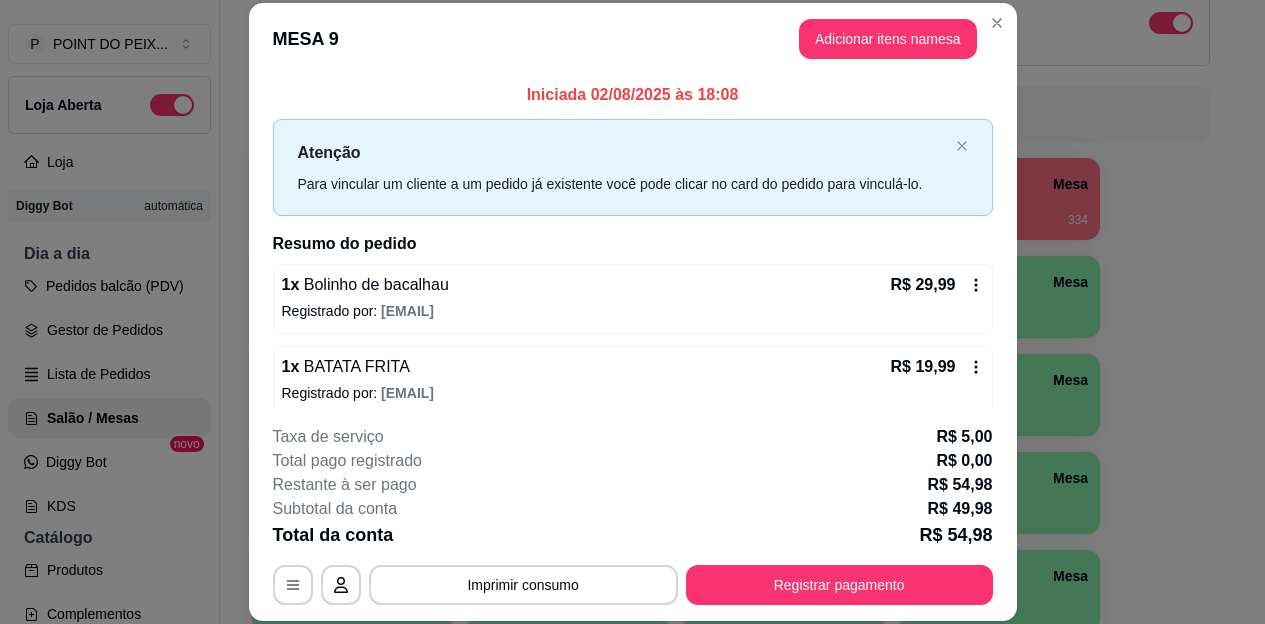 click 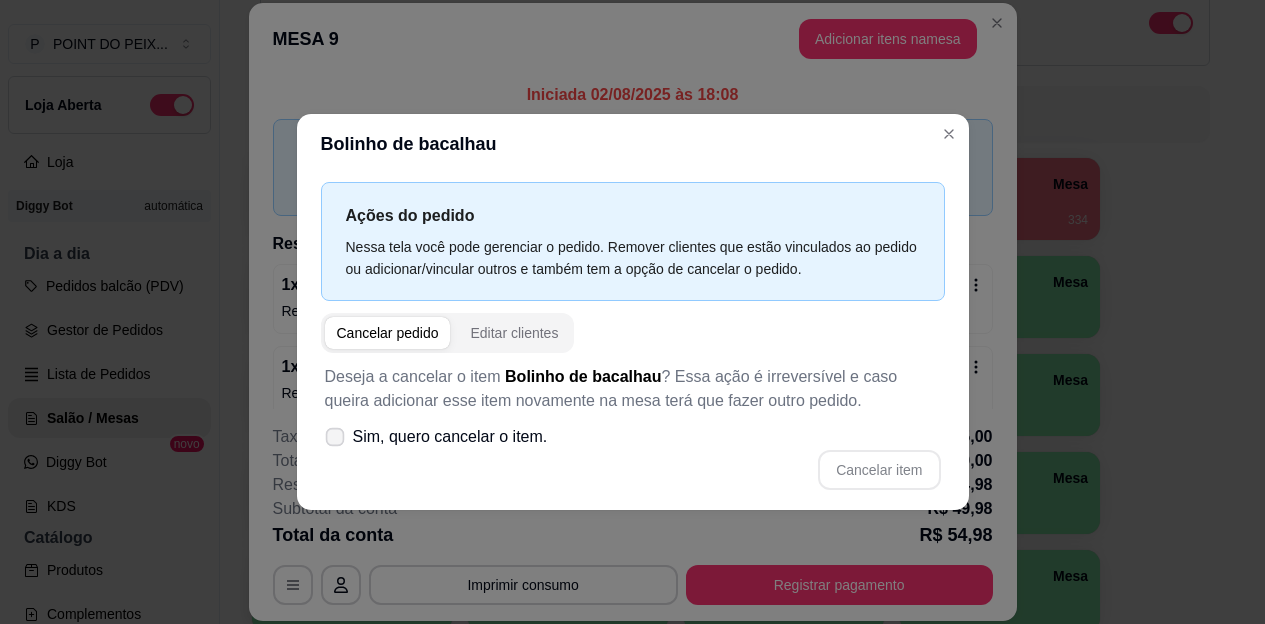 click 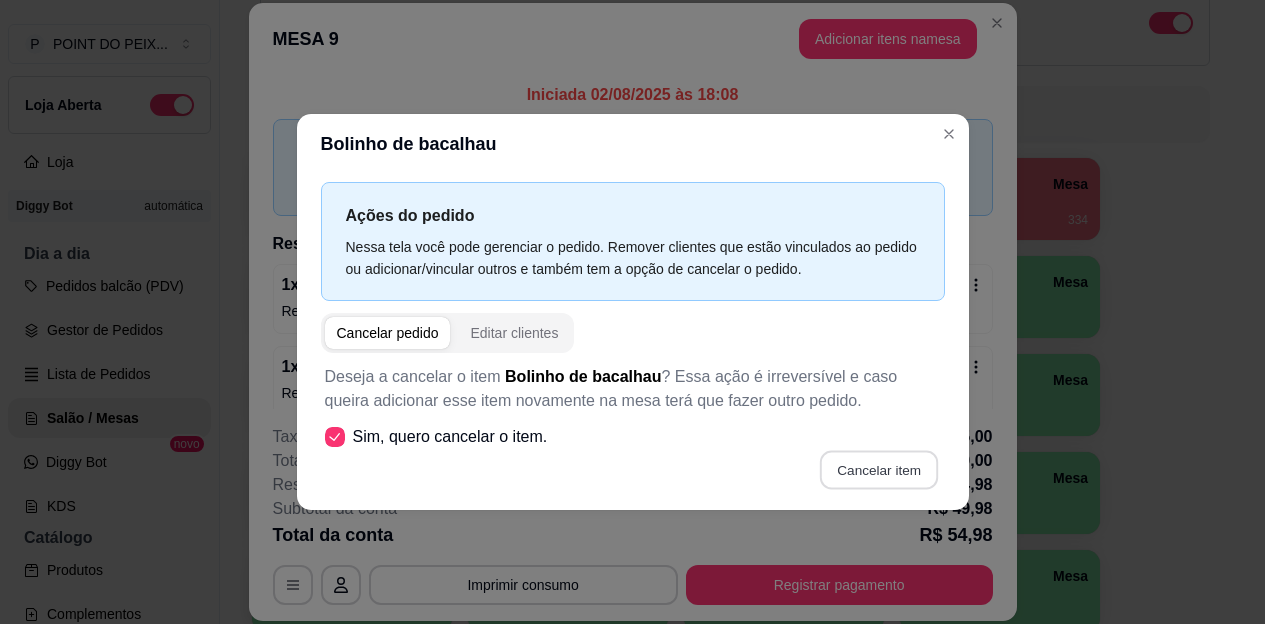 click on "Cancelar item" at bounding box center [879, 470] 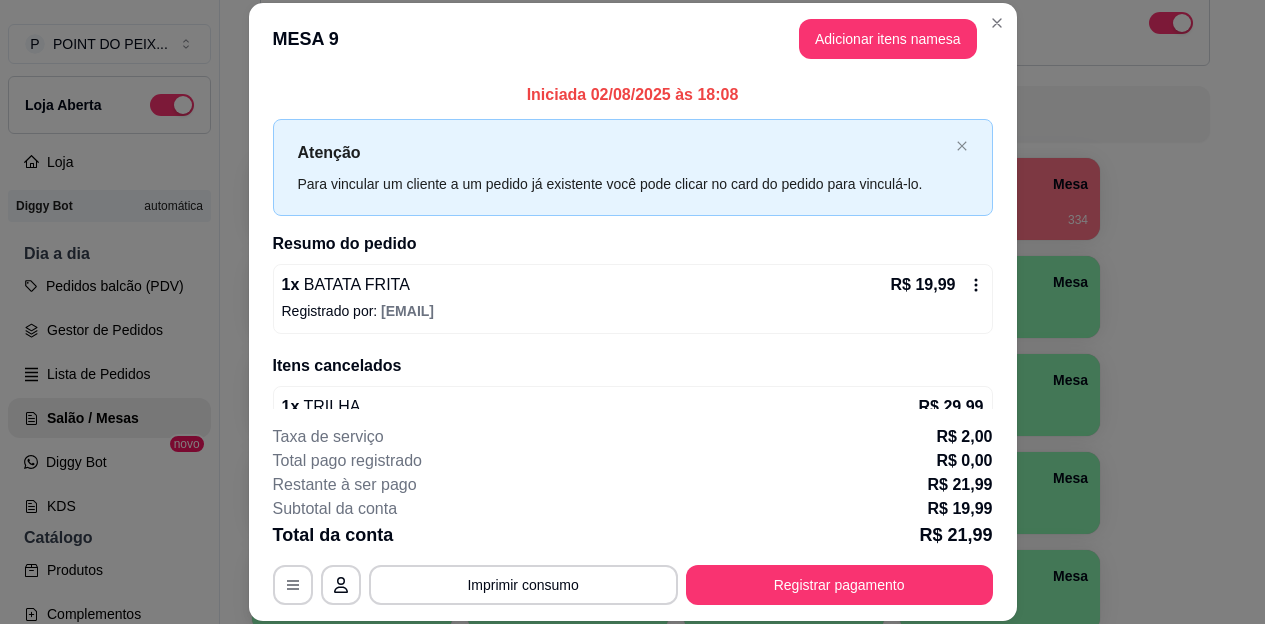 click on "R$ 19,99" at bounding box center [937, 285] 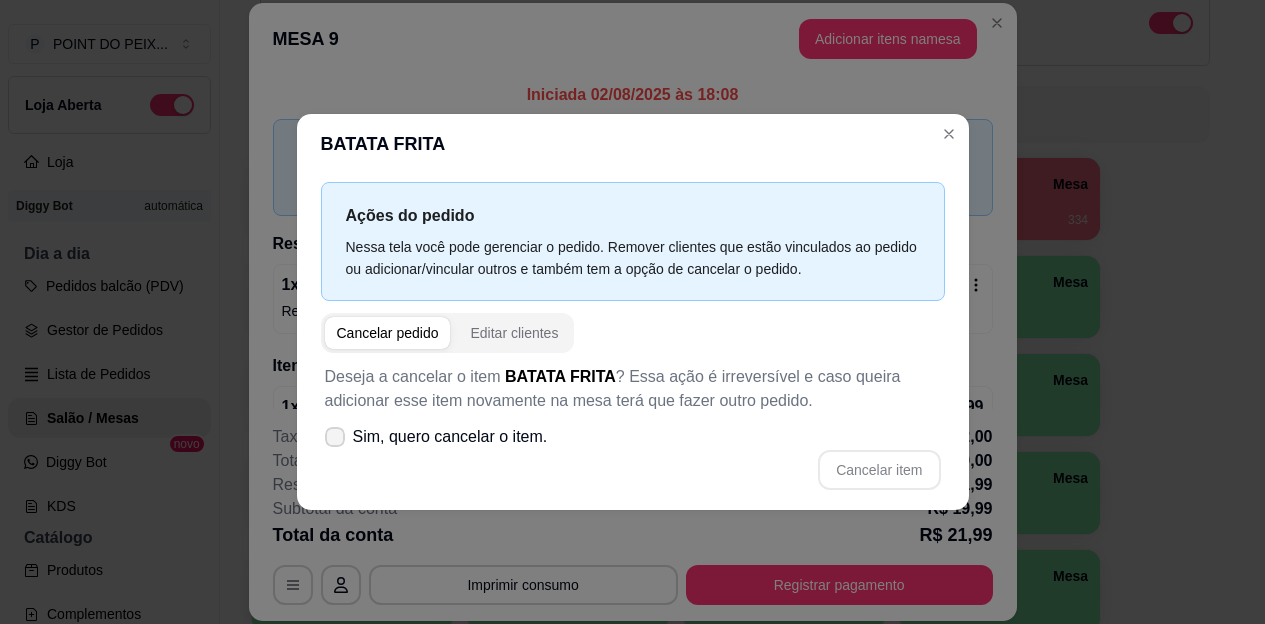 click on "Sim, quero cancelar o item." at bounding box center (436, 437) 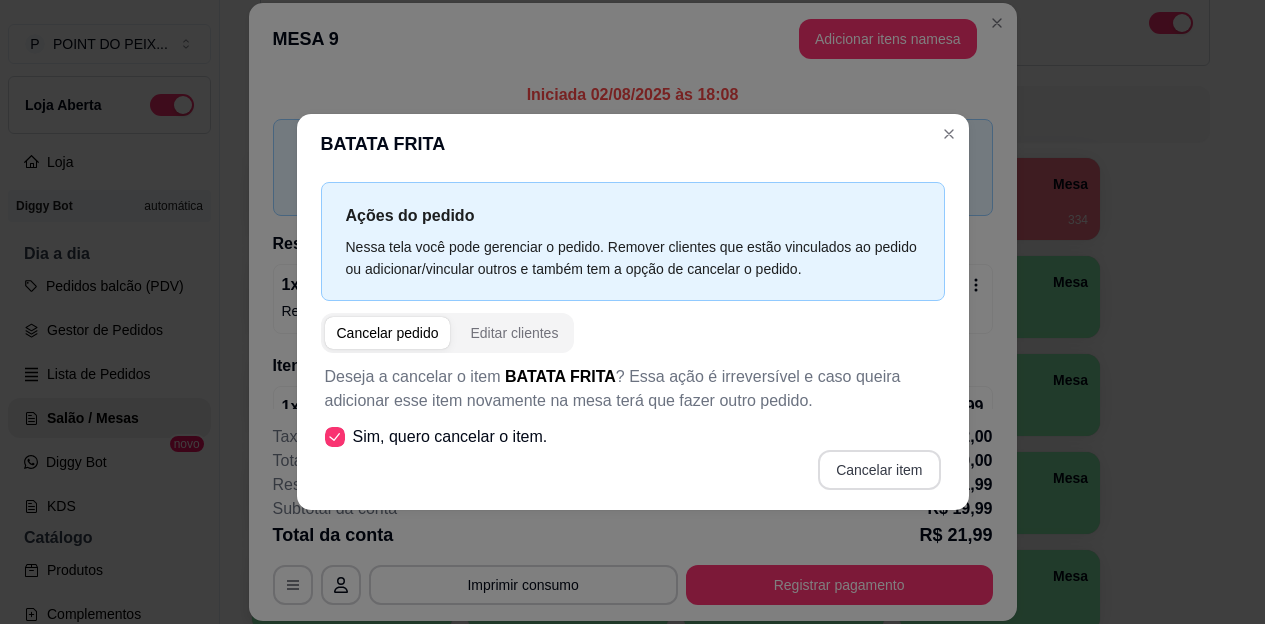 click on "Cancelar item" at bounding box center (879, 470) 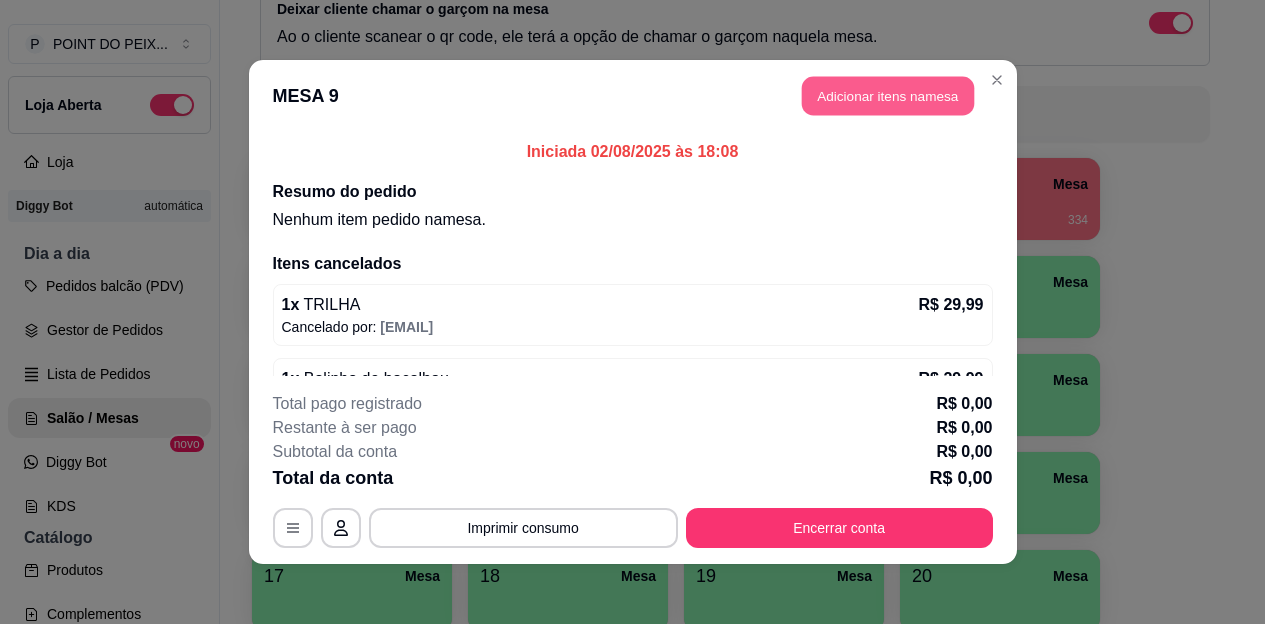 click on "Adicionar itens na  mesa" at bounding box center [888, 96] 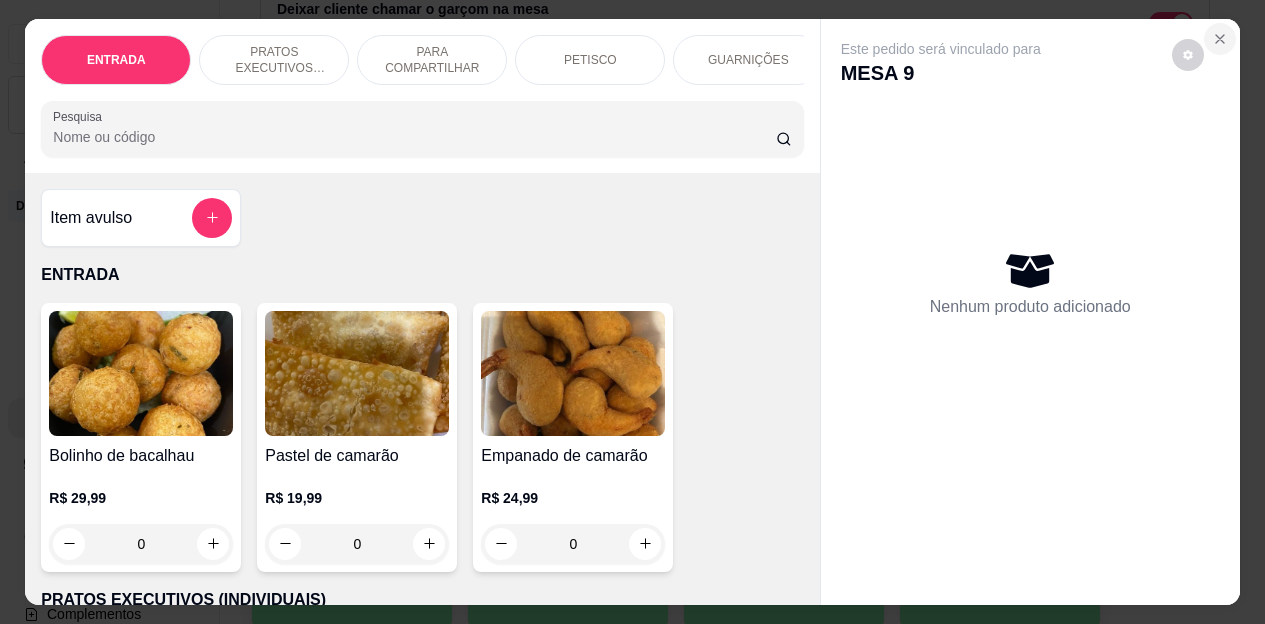 click 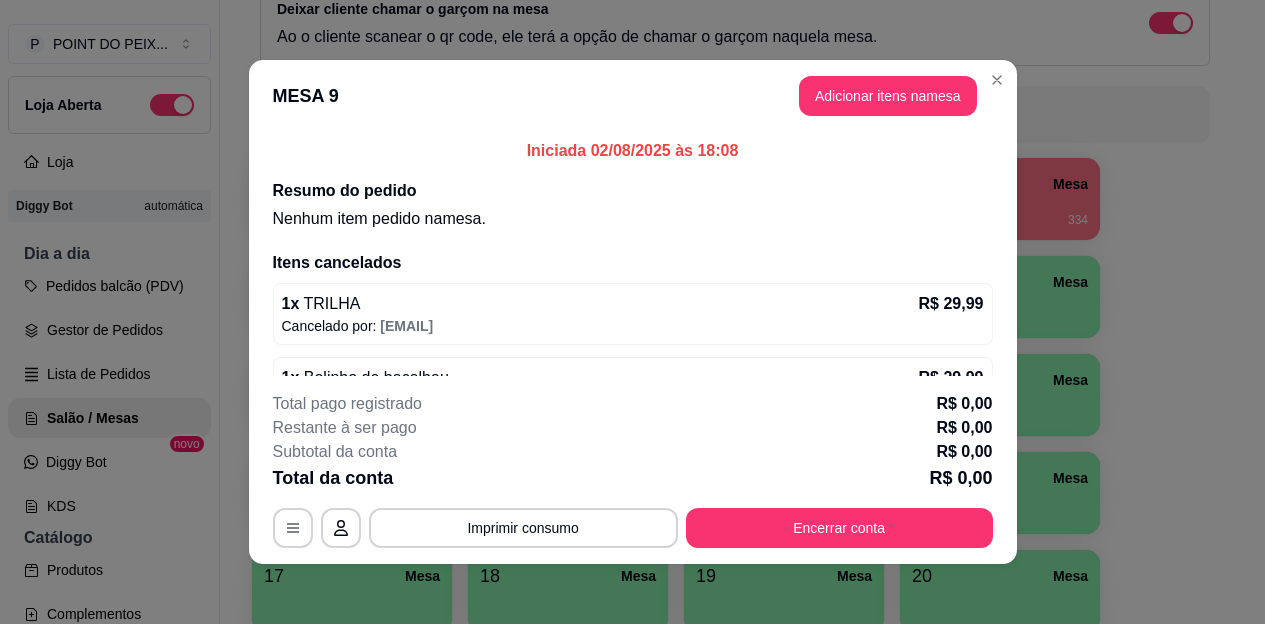 scroll, scrollTop: 0, scrollLeft: 0, axis: both 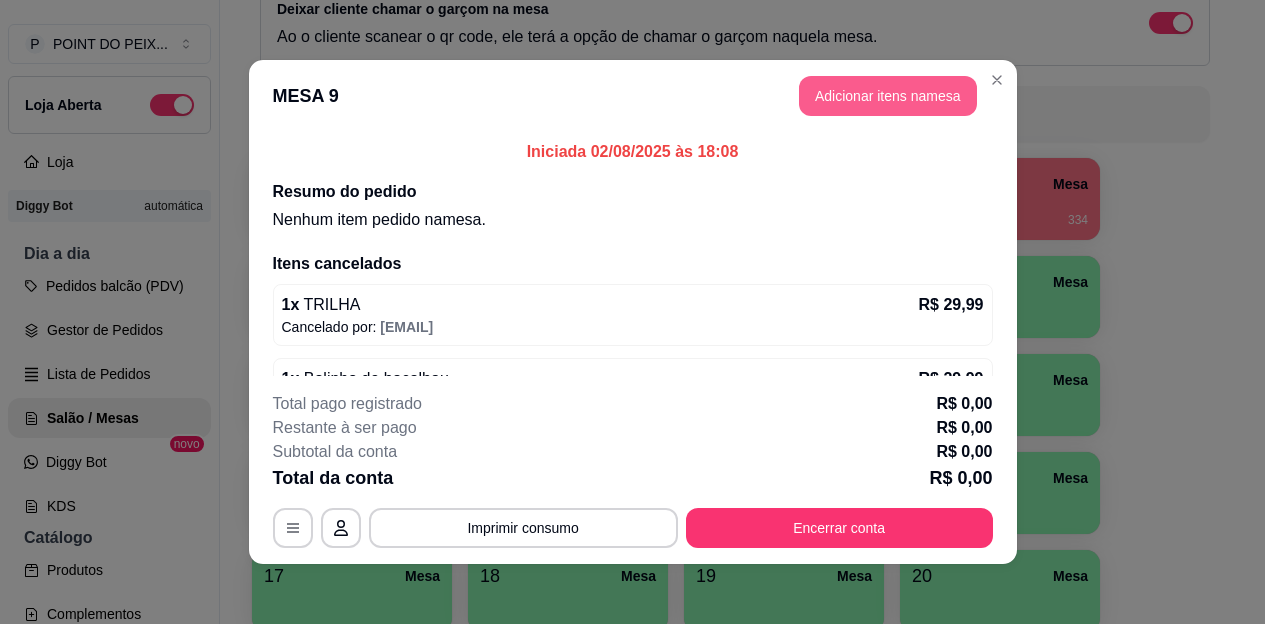 click on "Adicionar itens na  mesa" at bounding box center (888, 96) 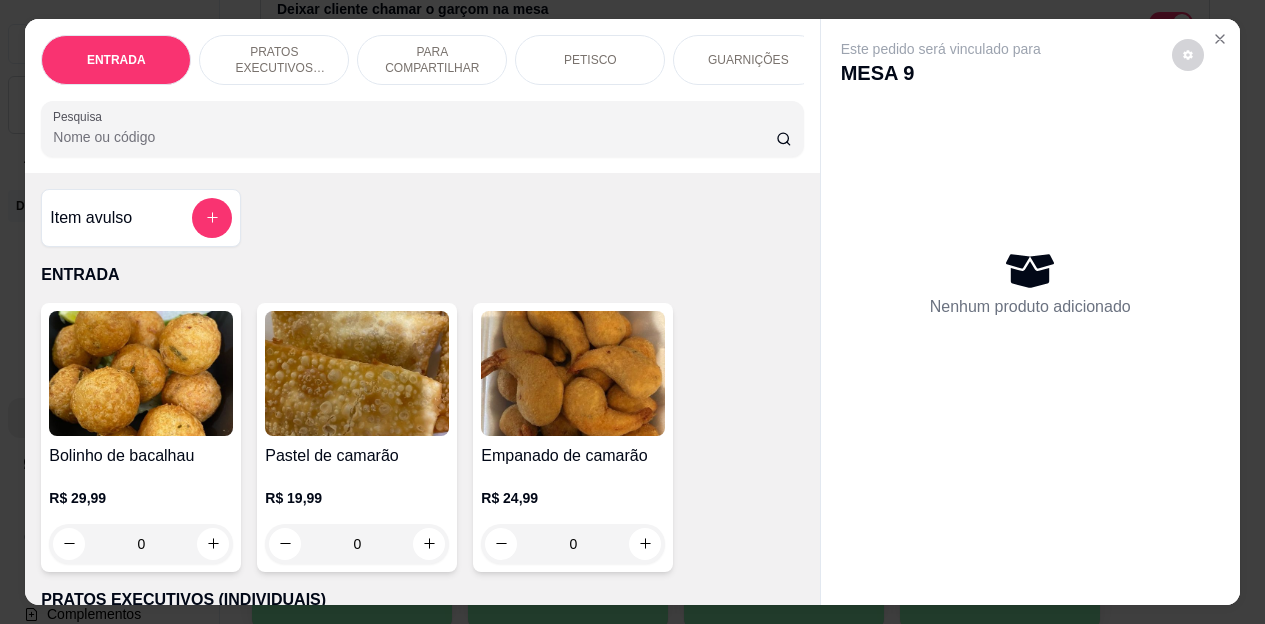 click on "PETISCO" at bounding box center [590, 60] 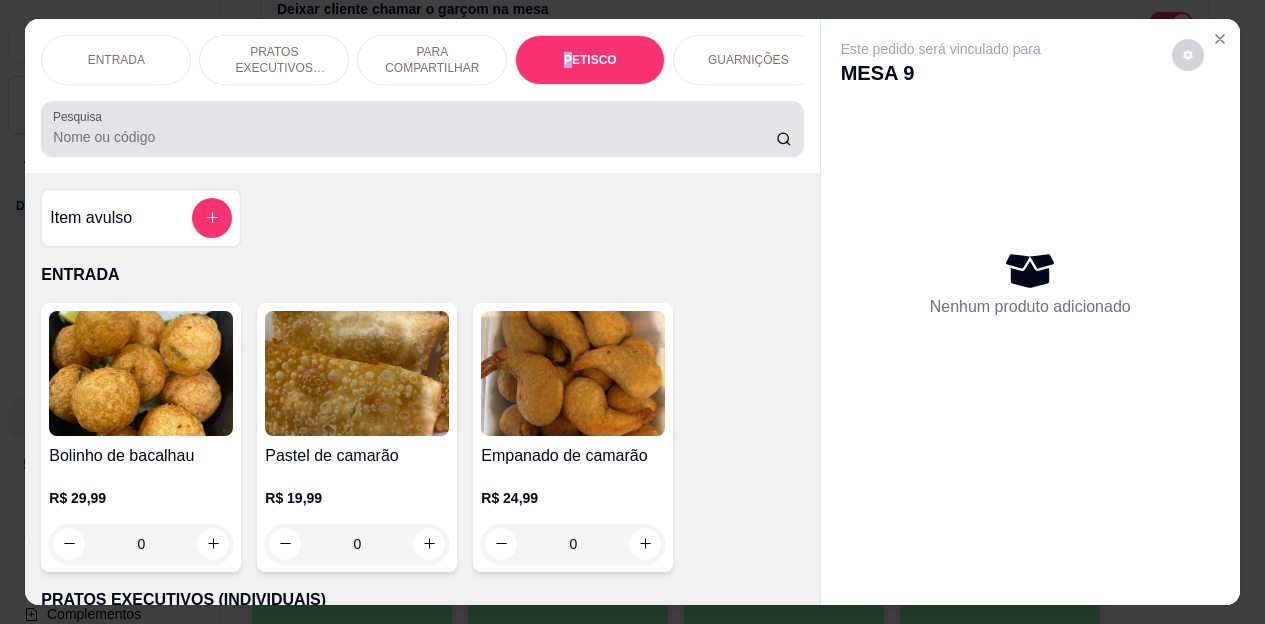 scroll, scrollTop: 2658, scrollLeft: 0, axis: vertical 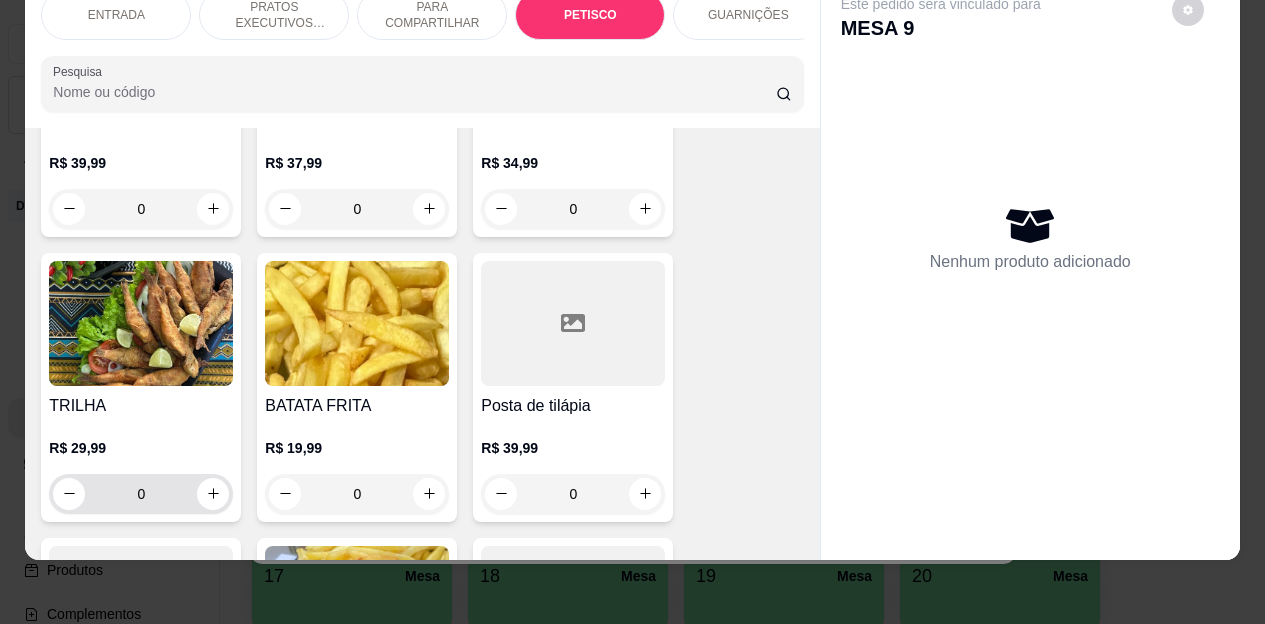 click on "0" at bounding box center (141, 494) 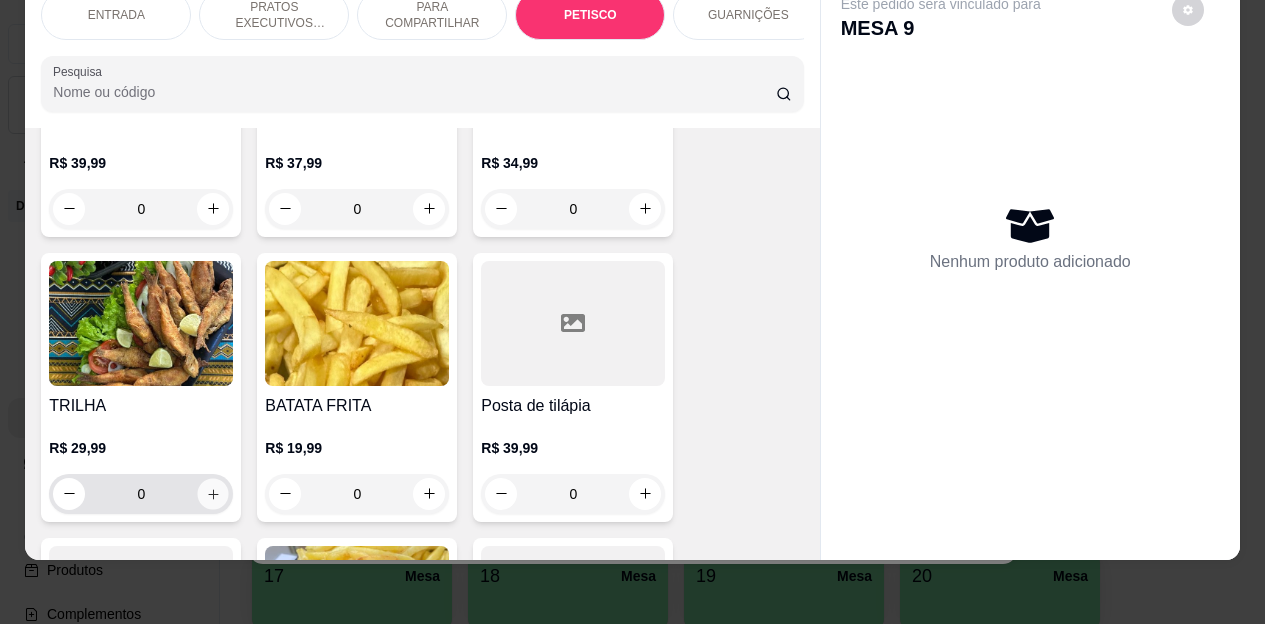 click at bounding box center [213, 493] 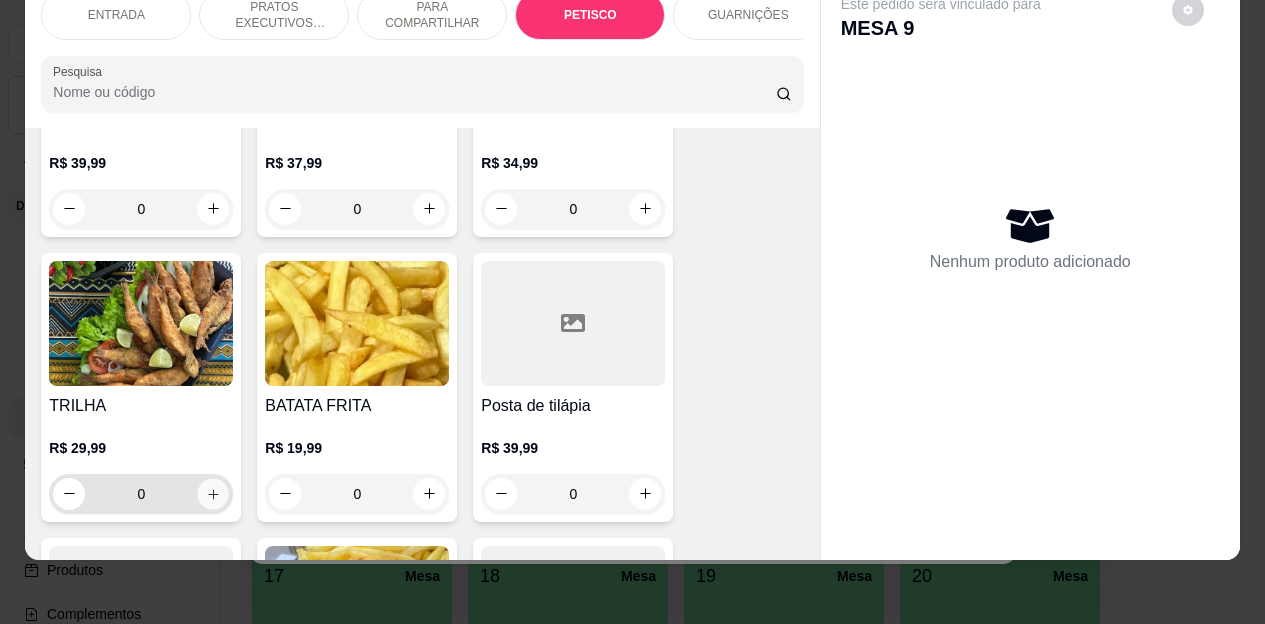 type on "1" 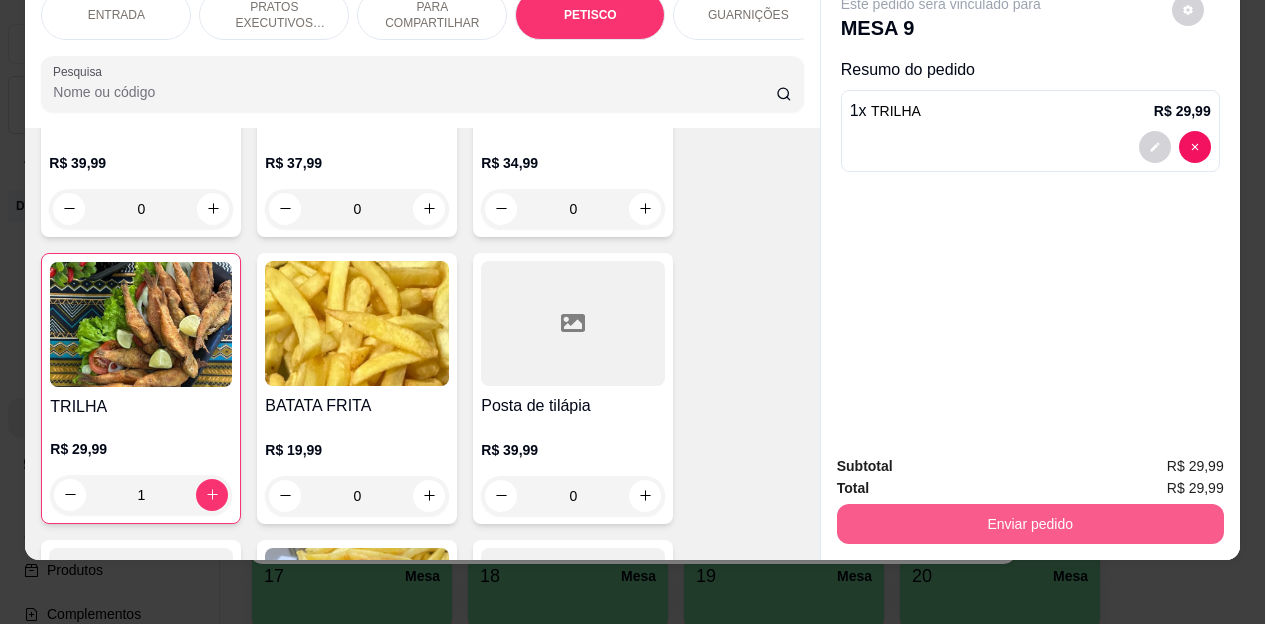 click on "Enviar pedido" at bounding box center (1030, 524) 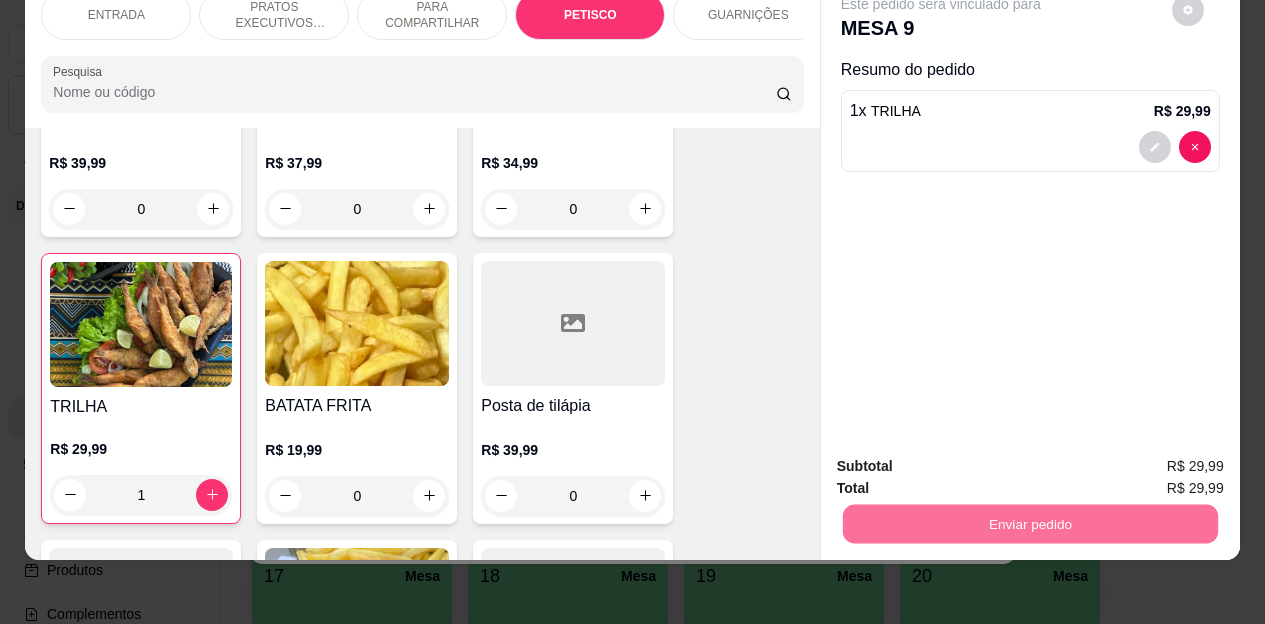 click on "Não registrar e enviar pedido" at bounding box center (964, 459) 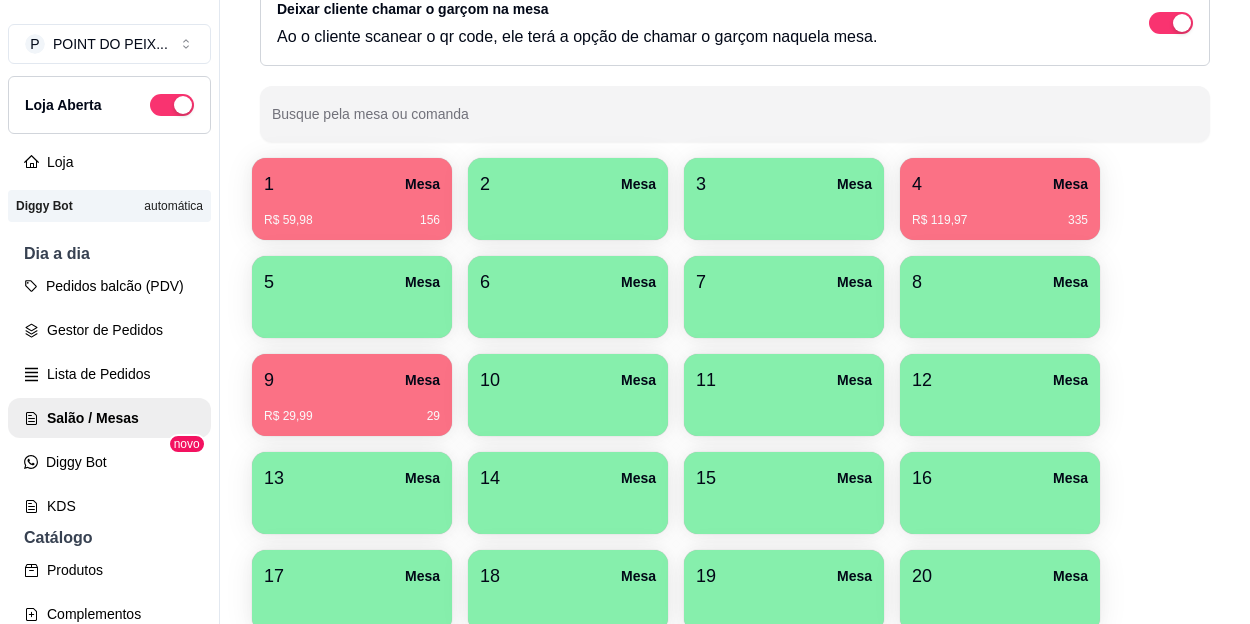 click at bounding box center (568, 311) 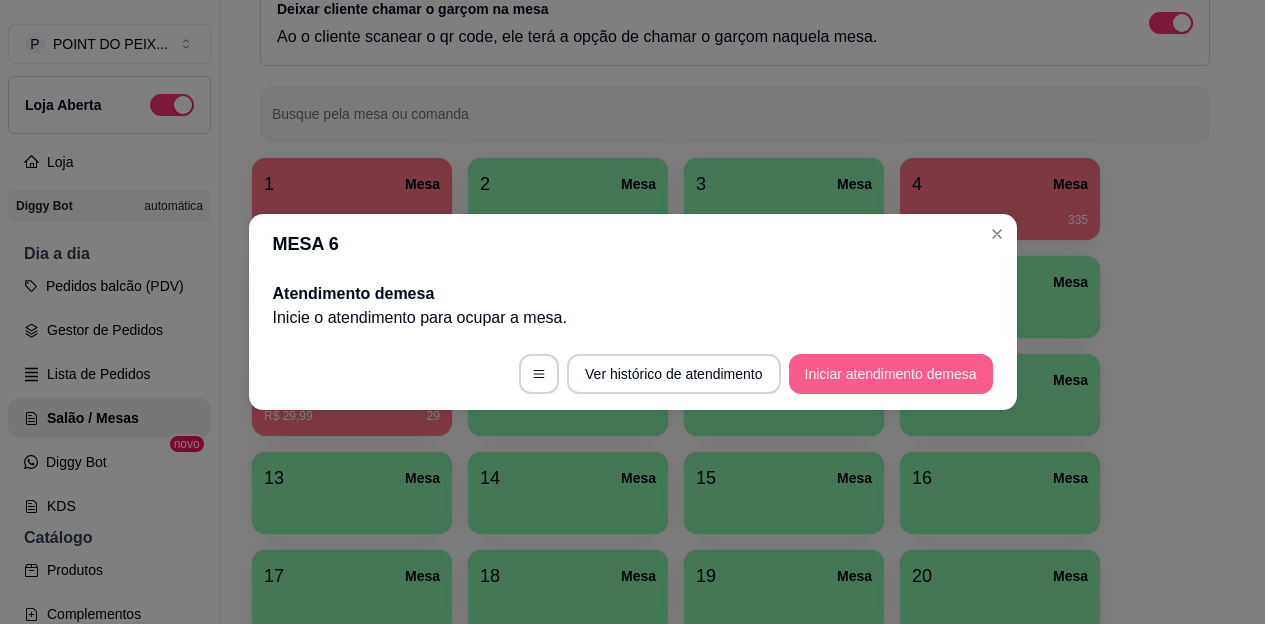 click on "Iniciar atendimento de  mesa" at bounding box center (891, 374) 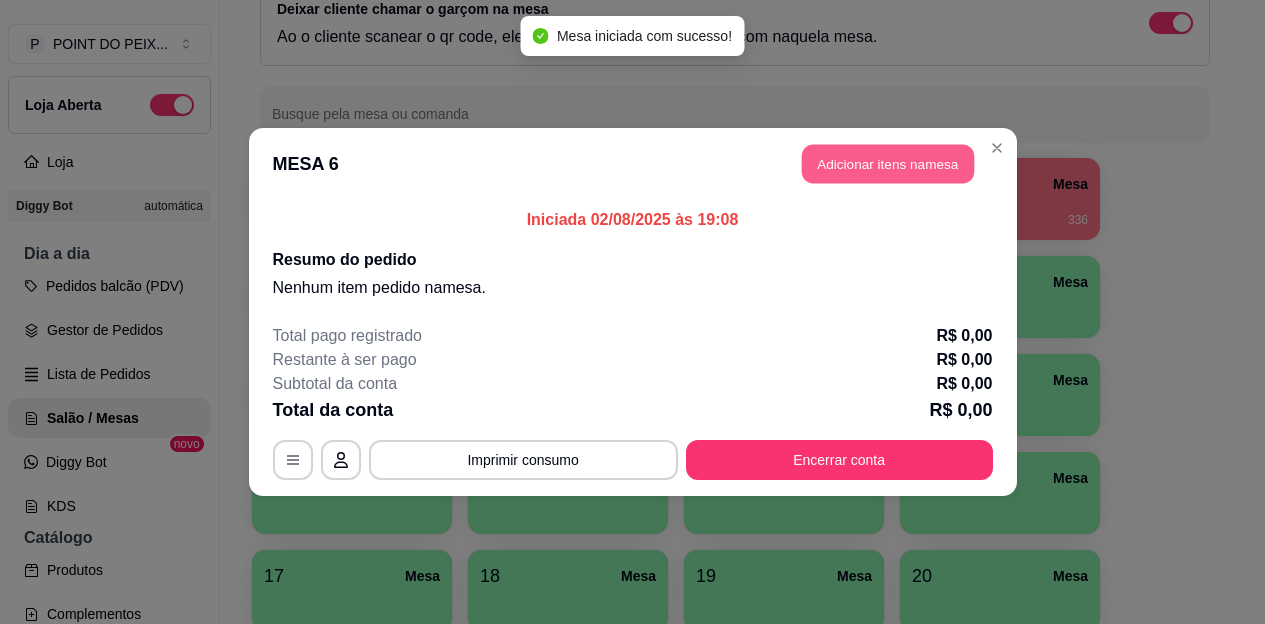 click on "Adicionar itens na  mesa" at bounding box center [888, 164] 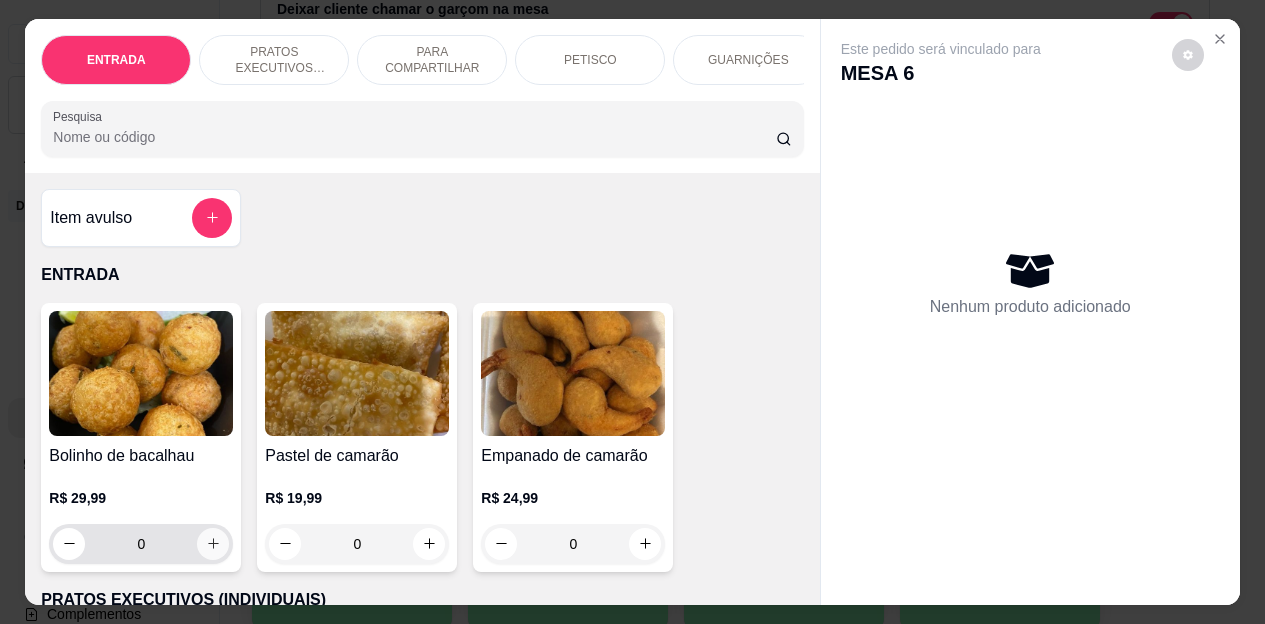 click 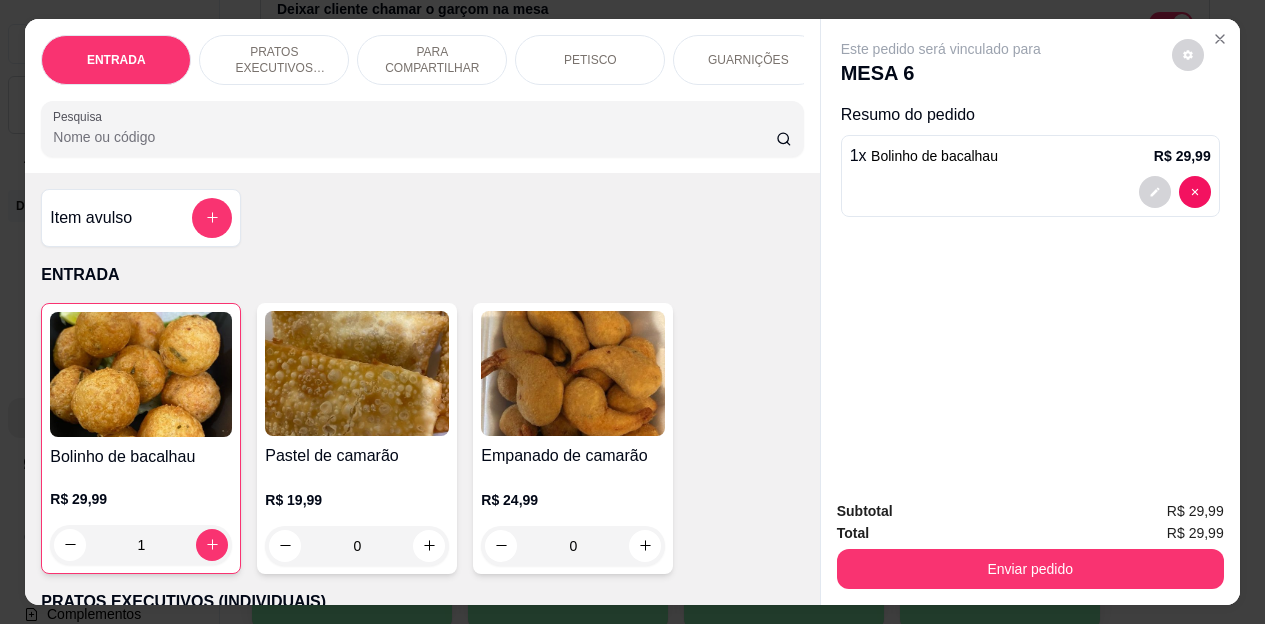 click on "PETISCO" at bounding box center [590, 60] 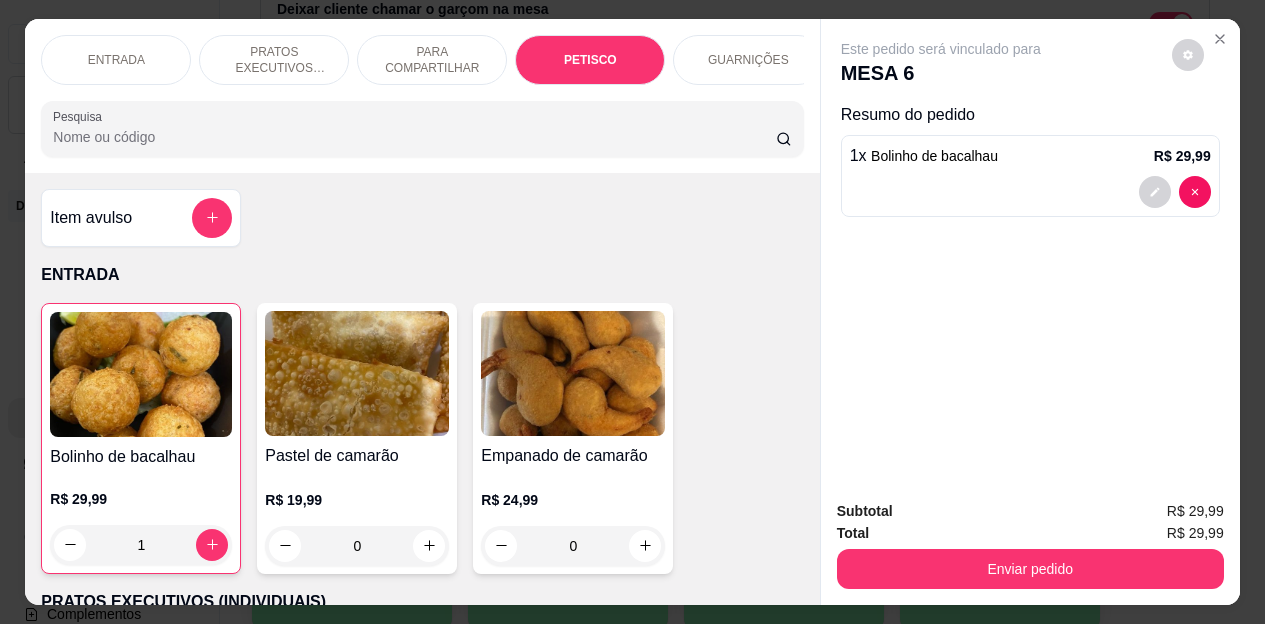 scroll, scrollTop: 2660, scrollLeft: 0, axis: vertical 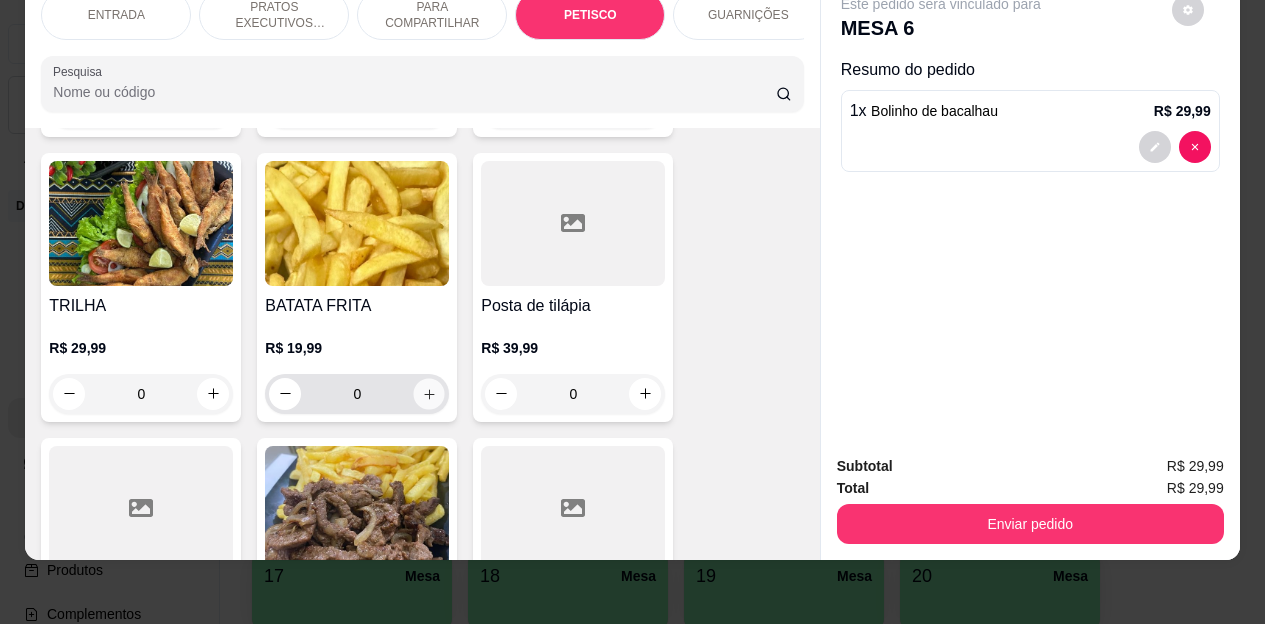 click 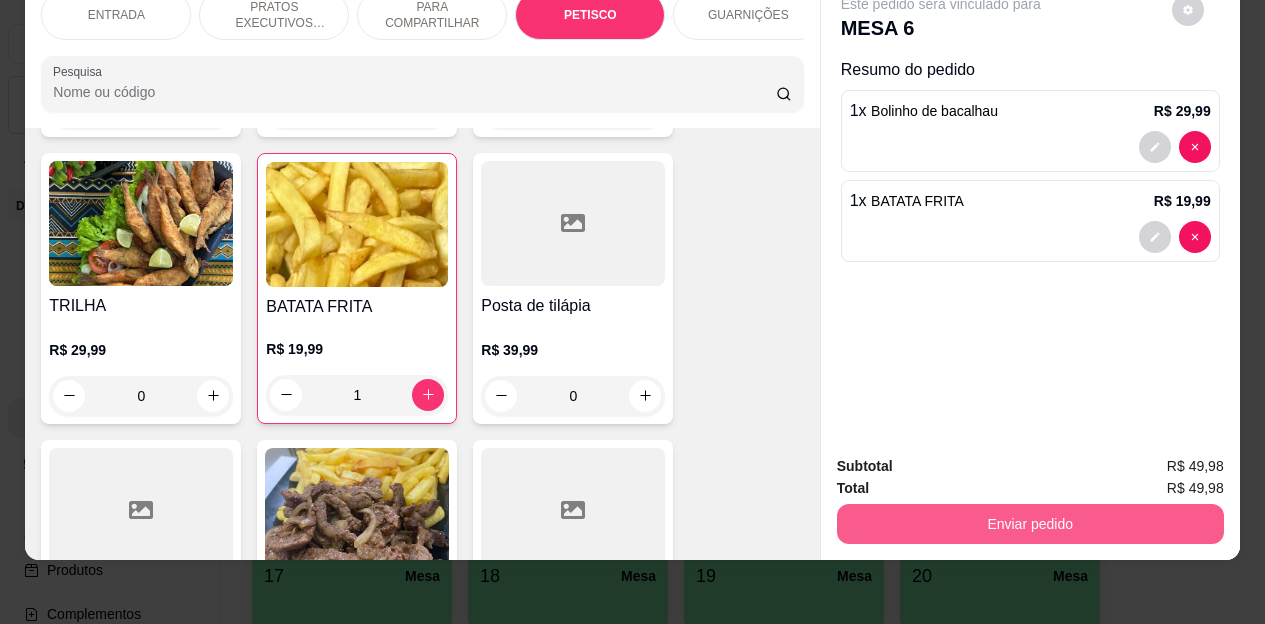 click on "Enviar pedido" at bounding box center [1030, 524] 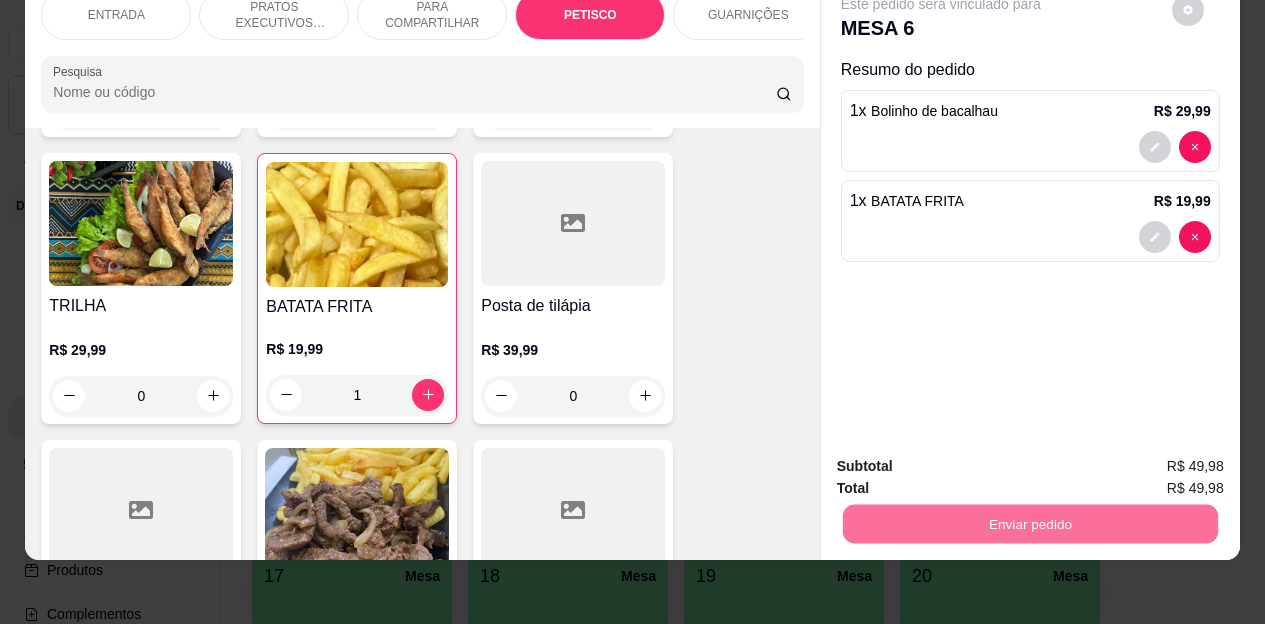 click on "Não registrar e enviar pedido" at bounding box center (964, 459) 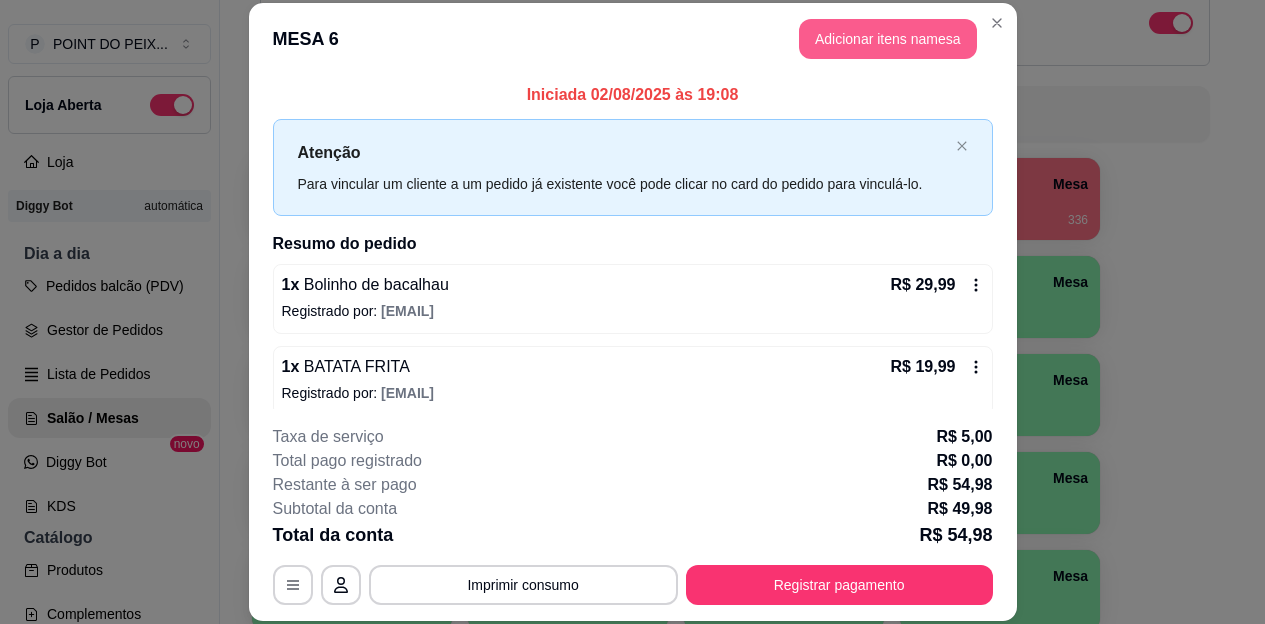 click on "Adicionar itens na  mesa" at bounding box center [888, 39] 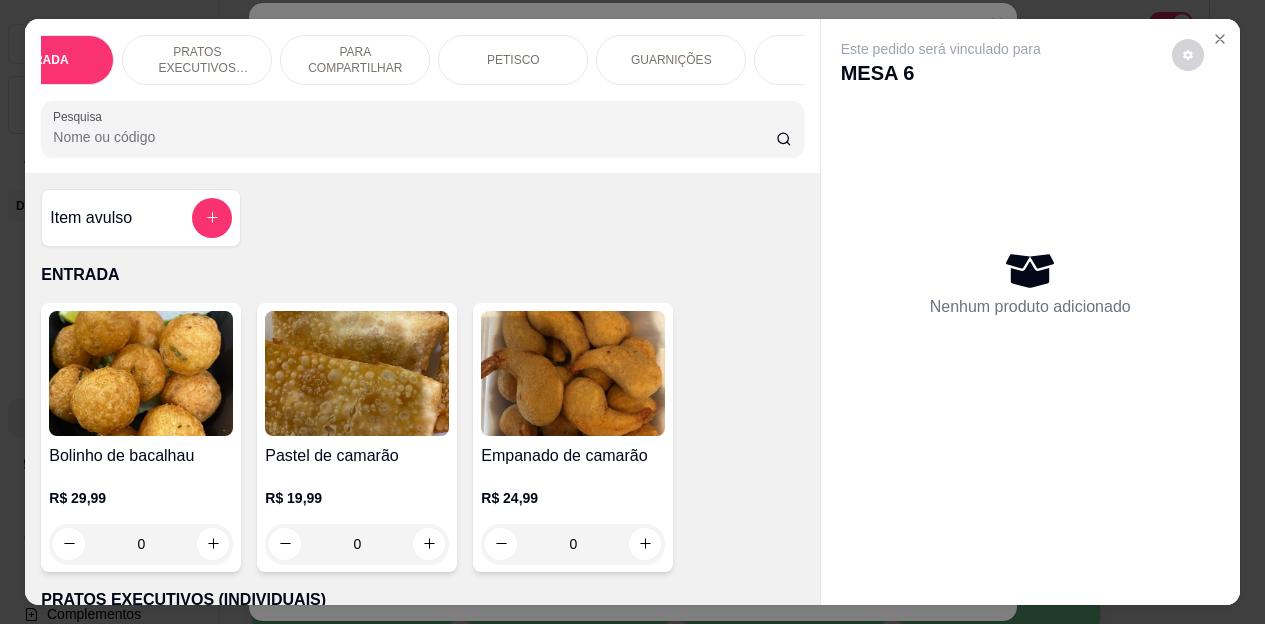 scroll, scrollTop: 0, scrollLeft: 80, axis: horizontal 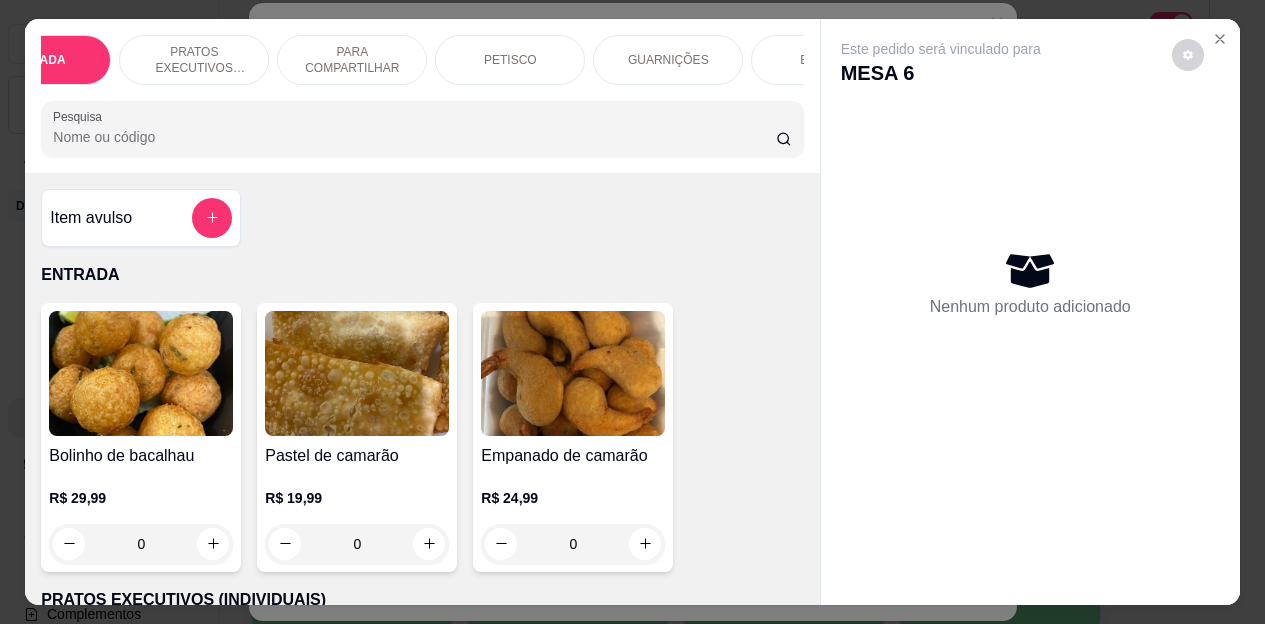 click on "BEBIDAS" at bounding box center (826, 60) 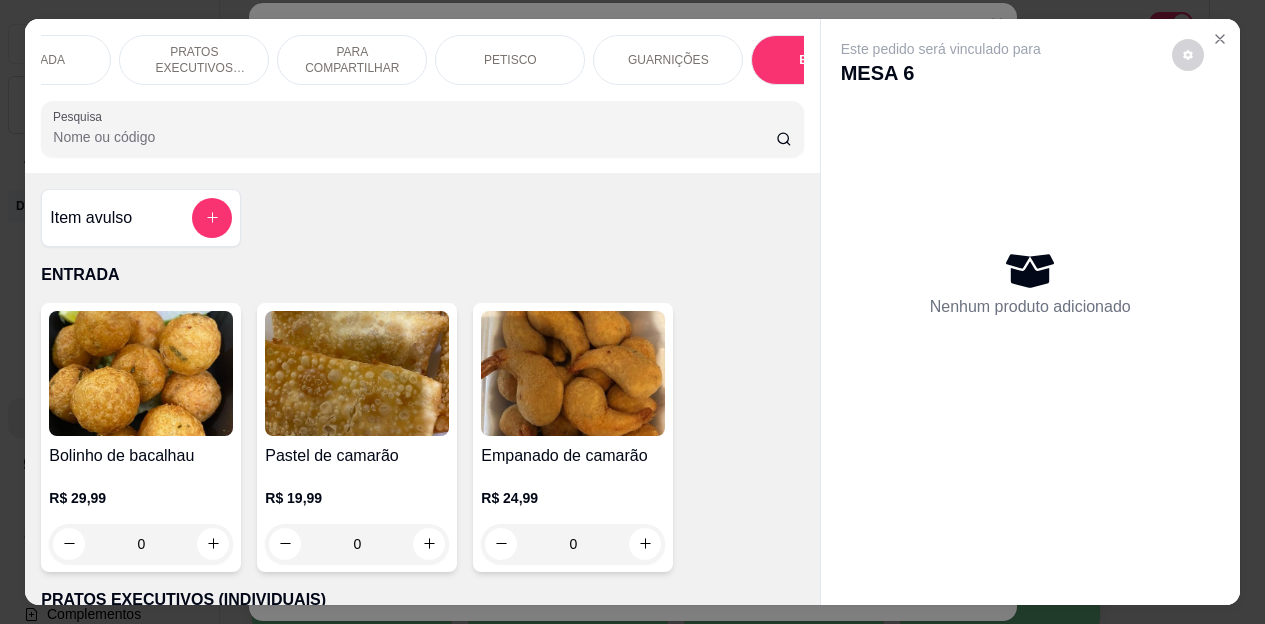 scroll, scrollTop: 4472, scrollLeft: 0, axis: vertical 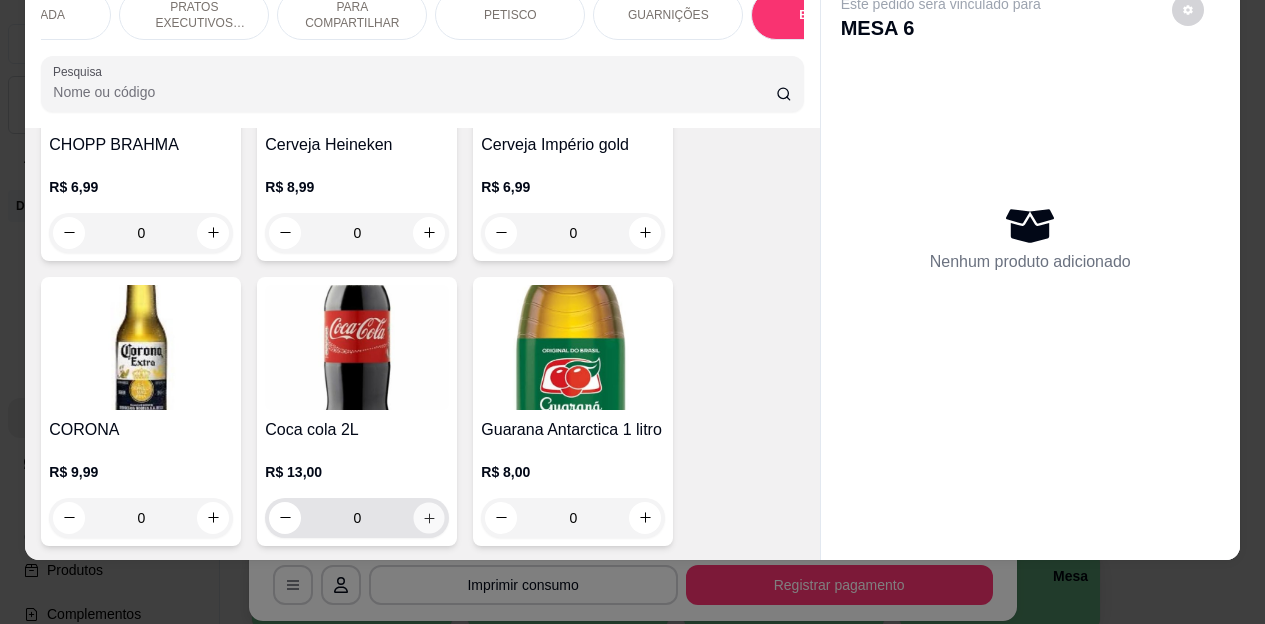 click at bounding box center [429, 517] 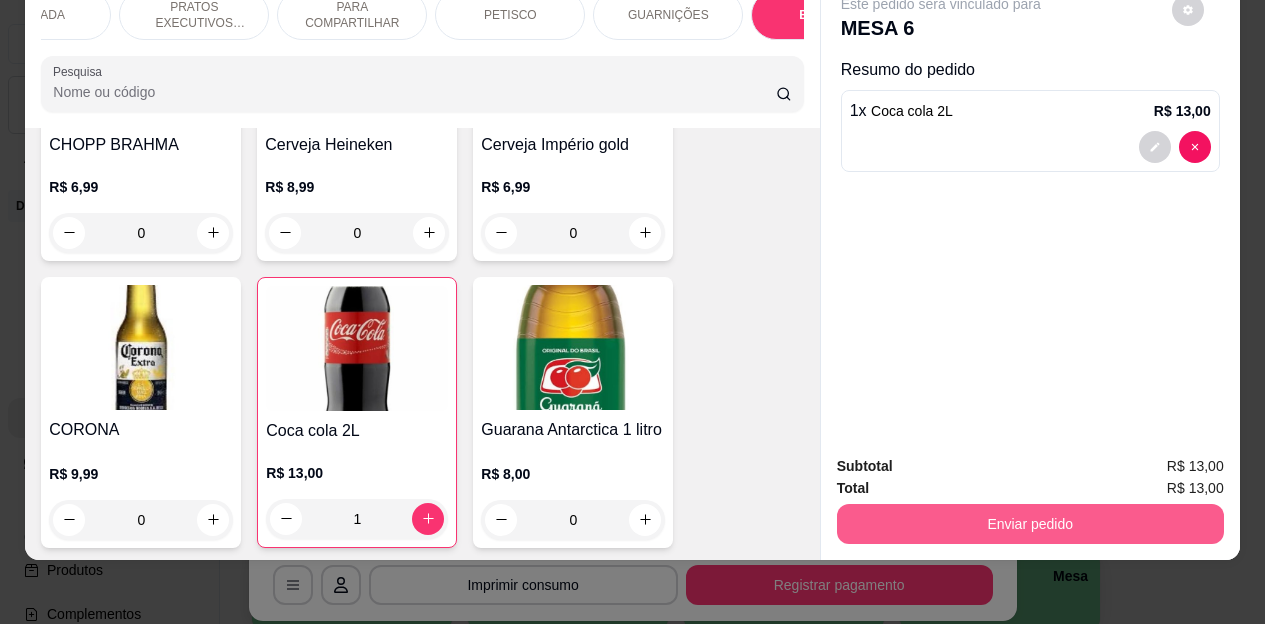 click on "Enviar pedido" at bounding box center (1030, 524) 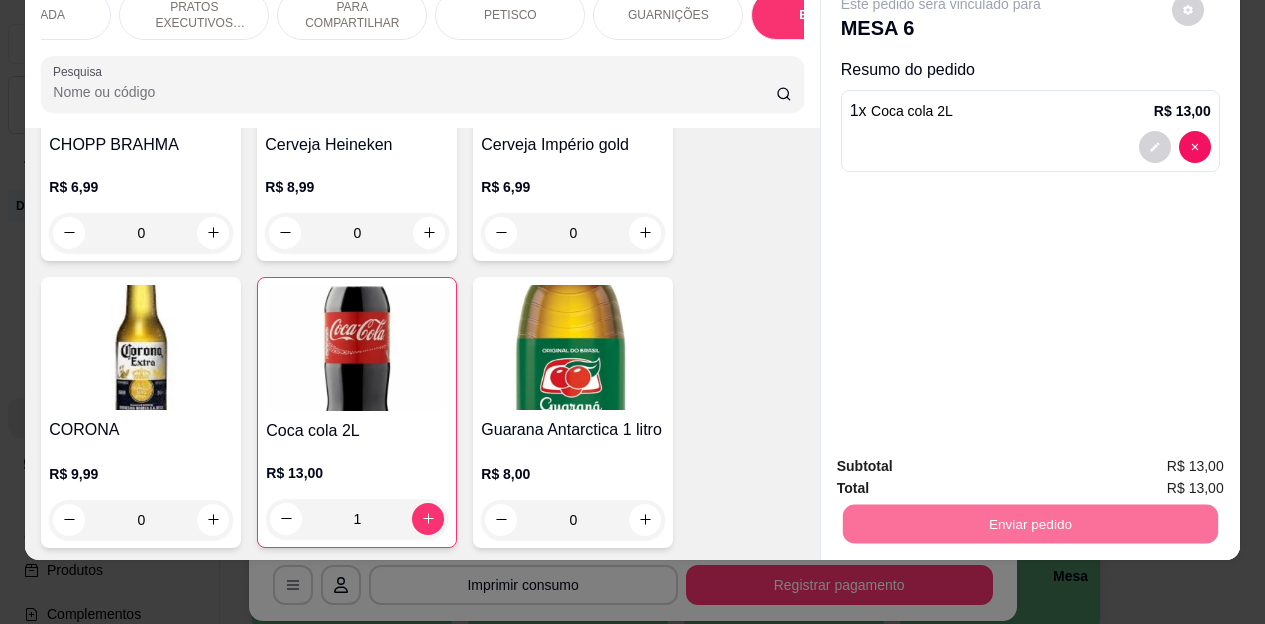 click on "Não registrar e enviar pedido" at bounding box center [964, 459] 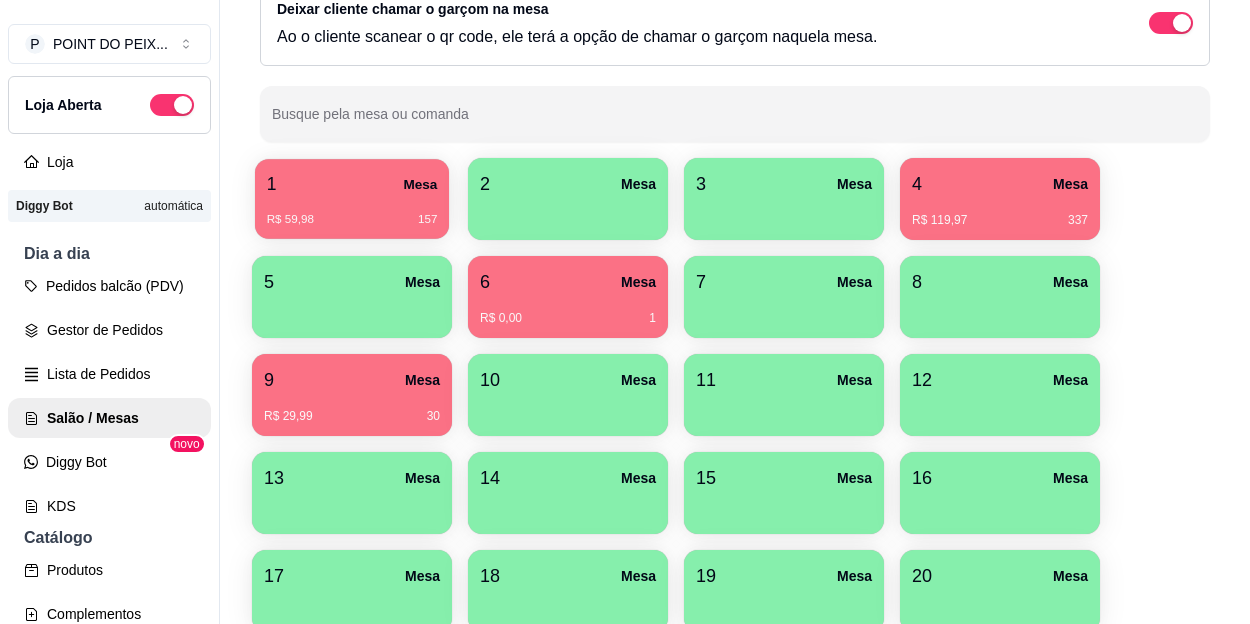 click on "157" at bounding box center (427, 220) 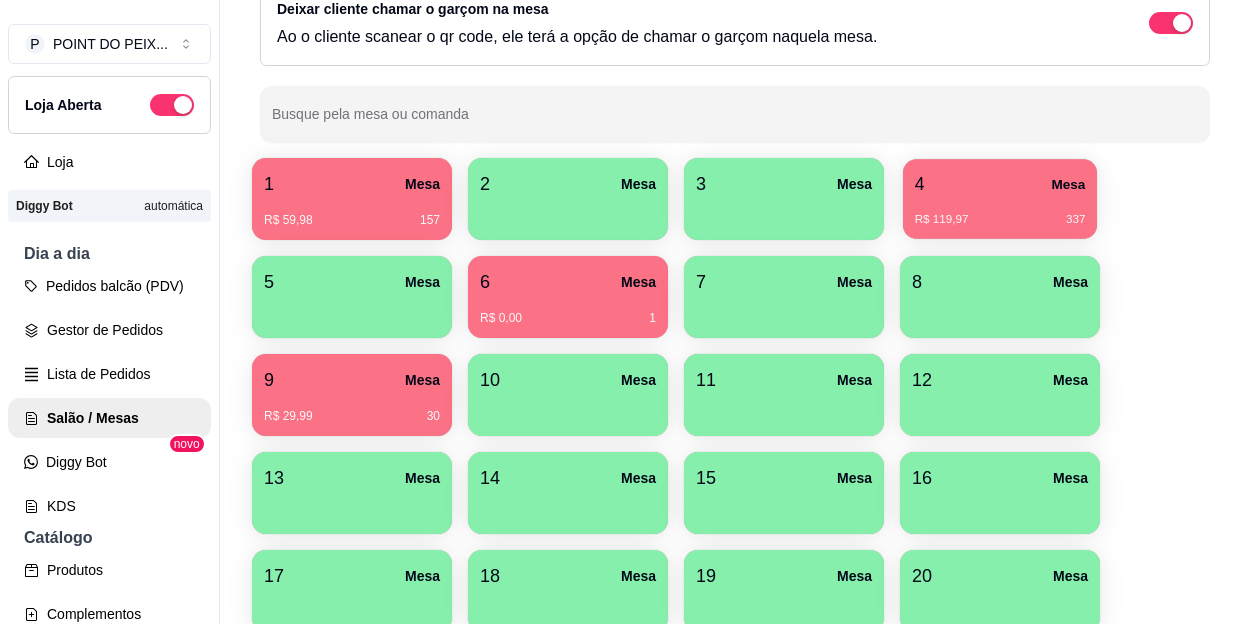 click on "R$ 119,97" at bounding box center [942, 220] 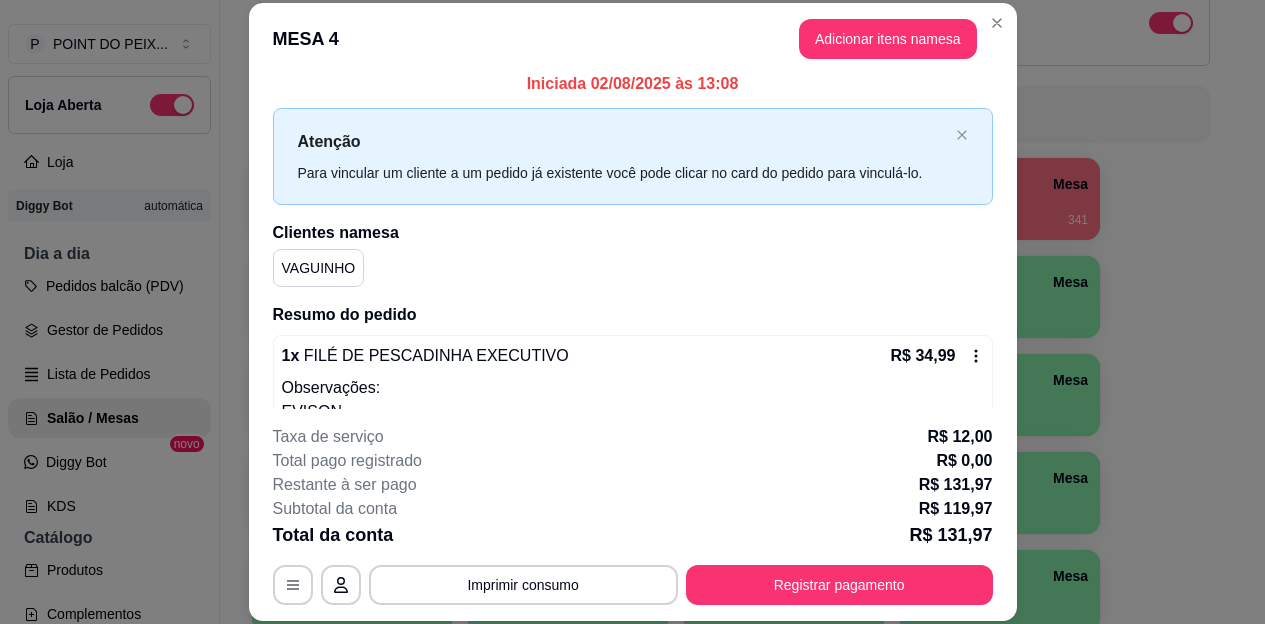 scroll, scrollTop: 0, scrollLeft: 0, axis: both 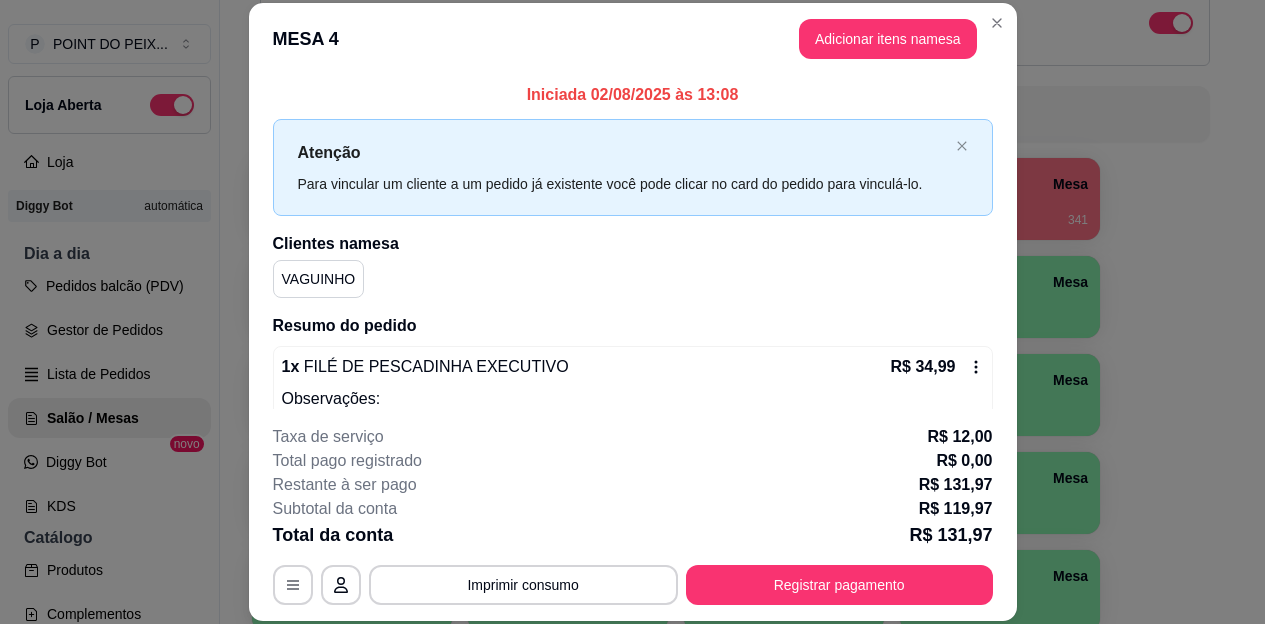 click on "Iniciada 02/08/2025 às 13:08 Atenção Para vincular um cliente a um pedido já existente você pode clicar no card do pedido para vinculá-lo. Clientes na mesa VAGUINHO Resumo do pedido 1 x FILÉ DE PESCADINHA EXECUTIVO R$ 34,99 Observações: EVISON Registrado por: [EMAIL] 1 x Filé de Tilápia a milanesa Executivo R$ 44,99 Observações: LEO Registrado por: [EMAIL] 1 x CONTRA FILÉ EXECUTIVO R$ 39,99 Observações: MARROM sem fritas Registrado por: [EMAIL] Itens cancelados 1 x Gurjão executivo R$ 34,90 Observações: cezarao Cancelado por: [EMAIL] 1 x Guarana Antarctica 1 litro R$ 8,00 Cancelado por: [EMAIL] 1 x Água mineral 510 ML R$ 3,00 Cancelado por: [EMAIL] 1 x Filé de Tilápia a milanesa Executivo R$ 44,99 Cancelado por: [EMAIL]" at bounding box center [633, 611] 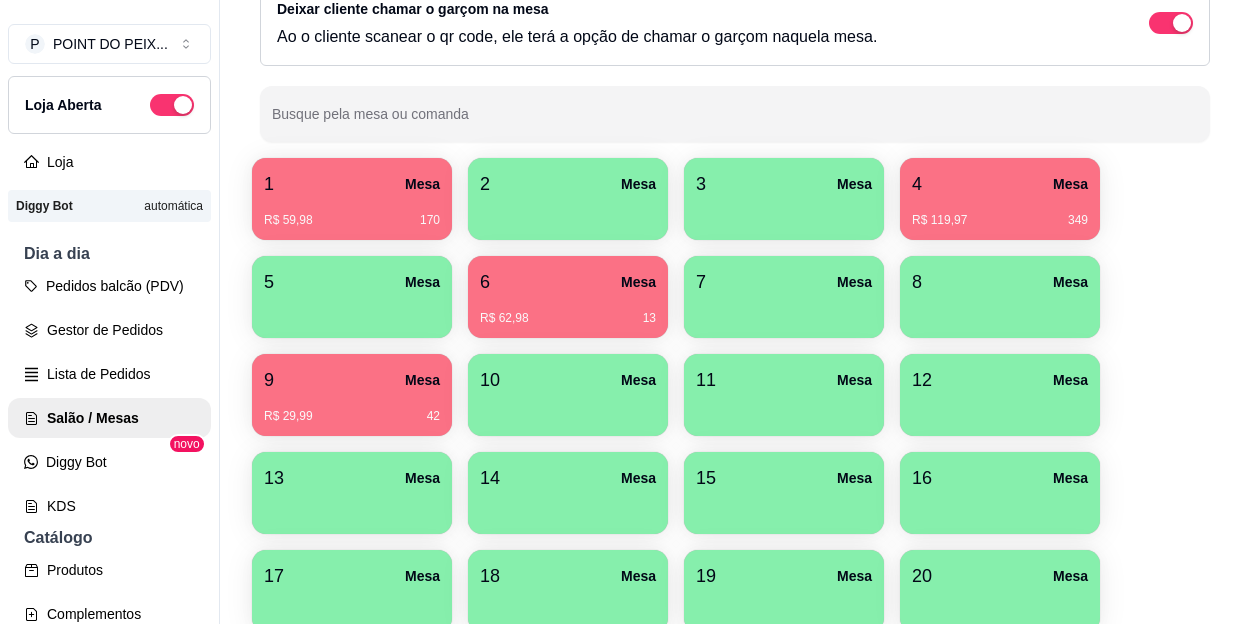 click at bounding box center [568, 409] 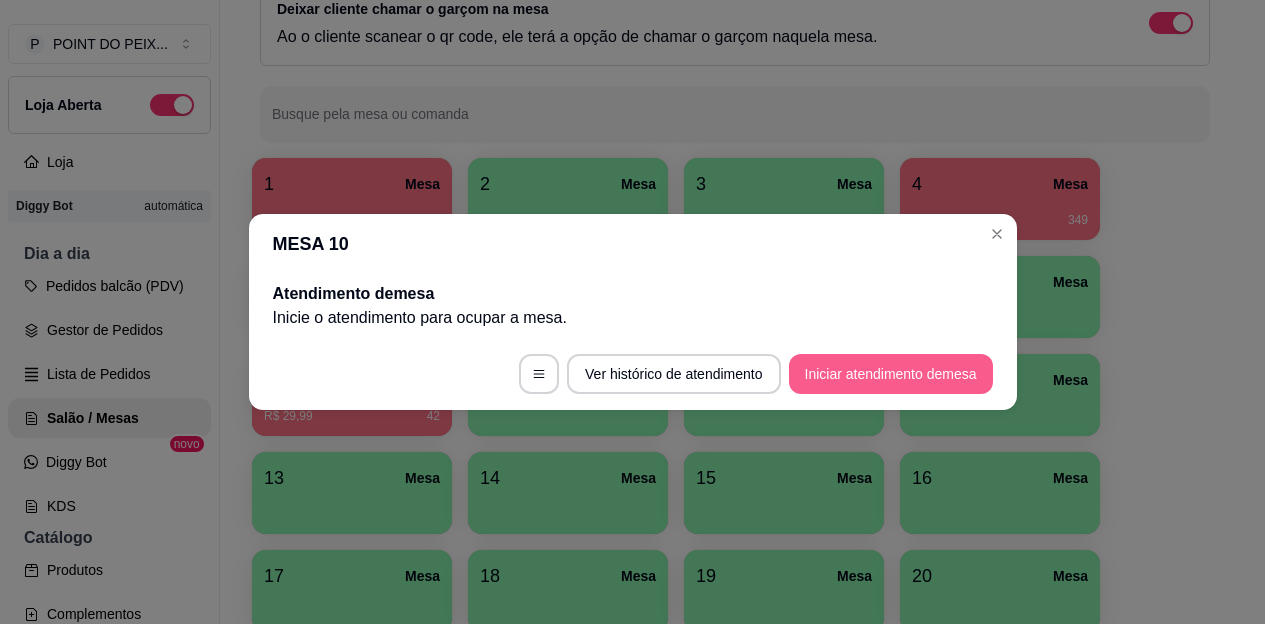 click on "Iniciar atendimento de  mesa" at bounding box center [891, 374] 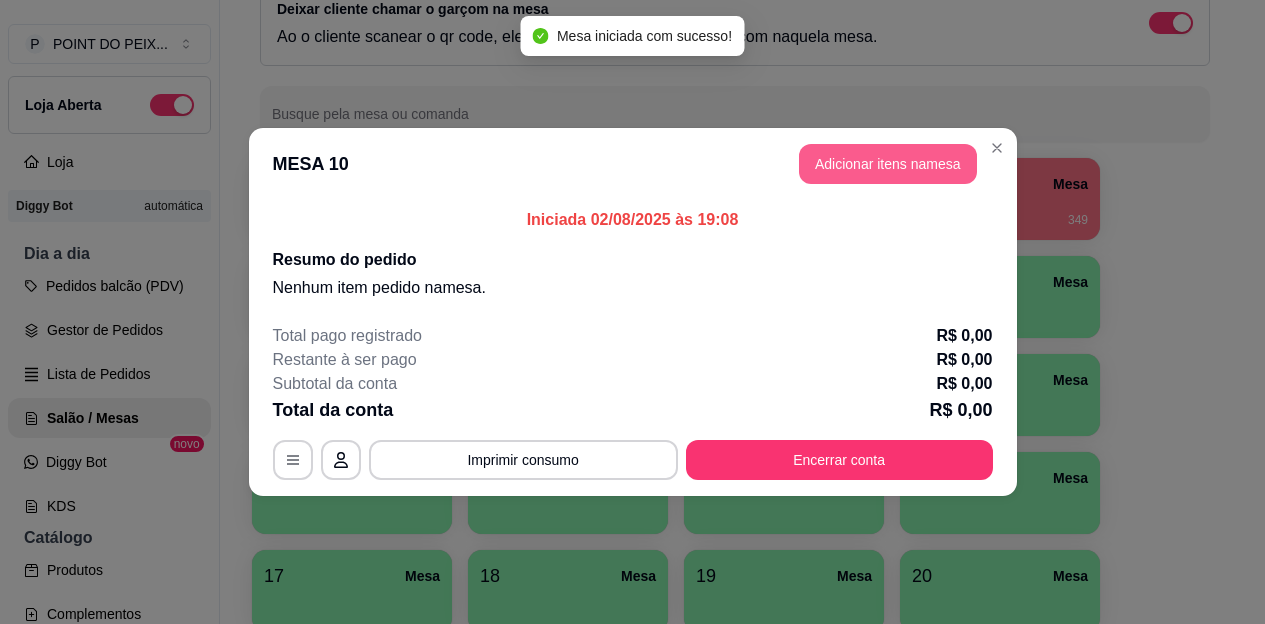 click on "Adicionar itens na  mesa" at bounding box center [888, 164] 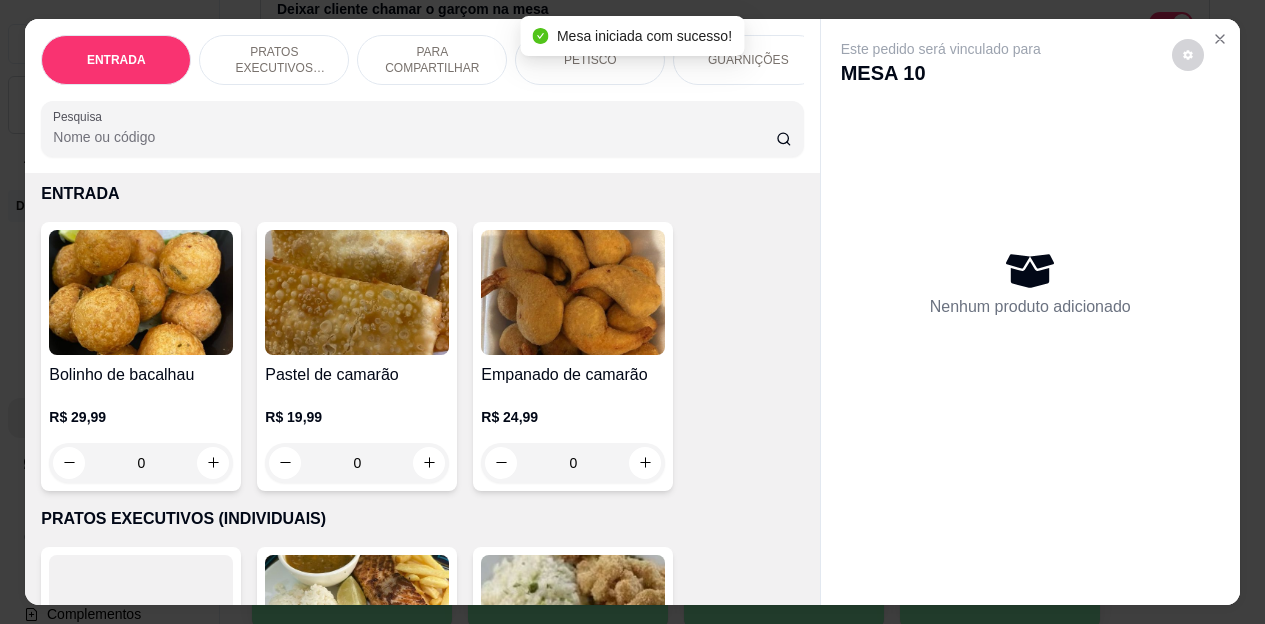 scroll, scrollTop: 100, scrollLeft: 0, axis: vertical 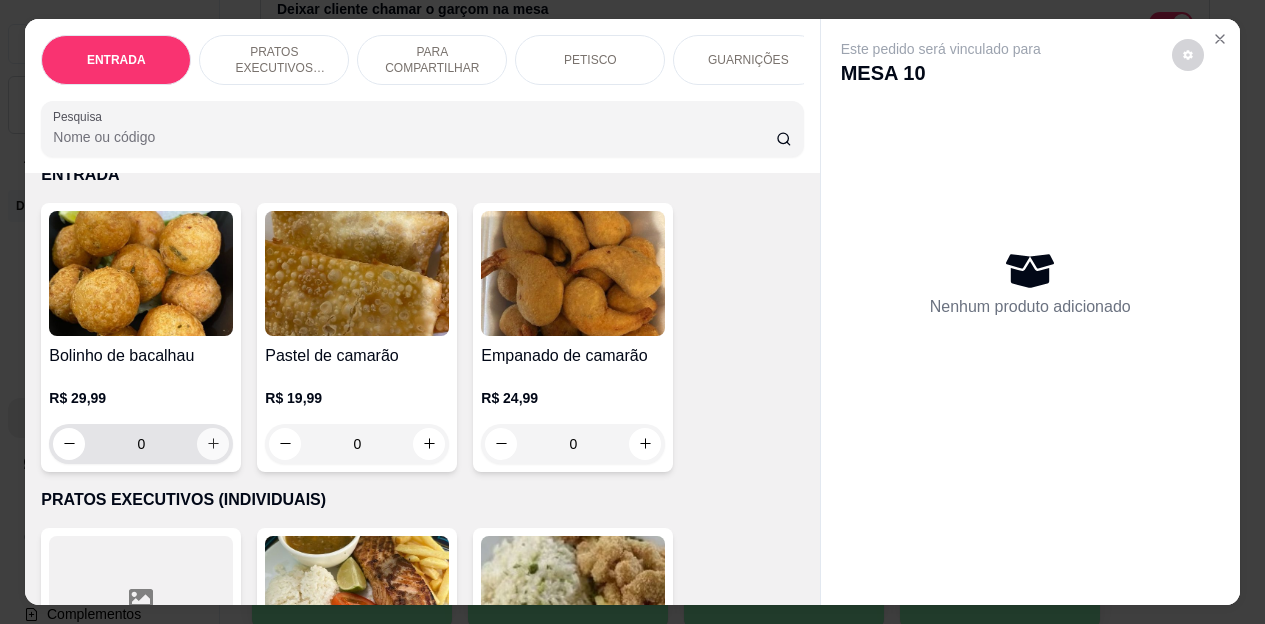 click 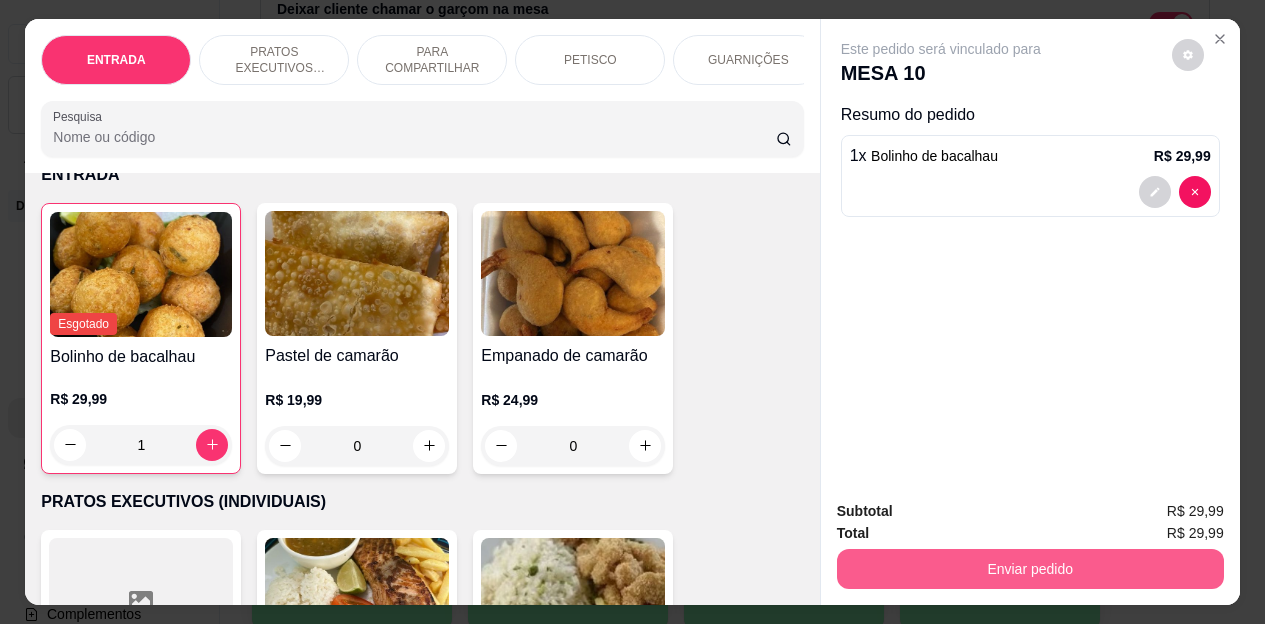 click on "Enviar pedido" at bounding box center [1030, 569] 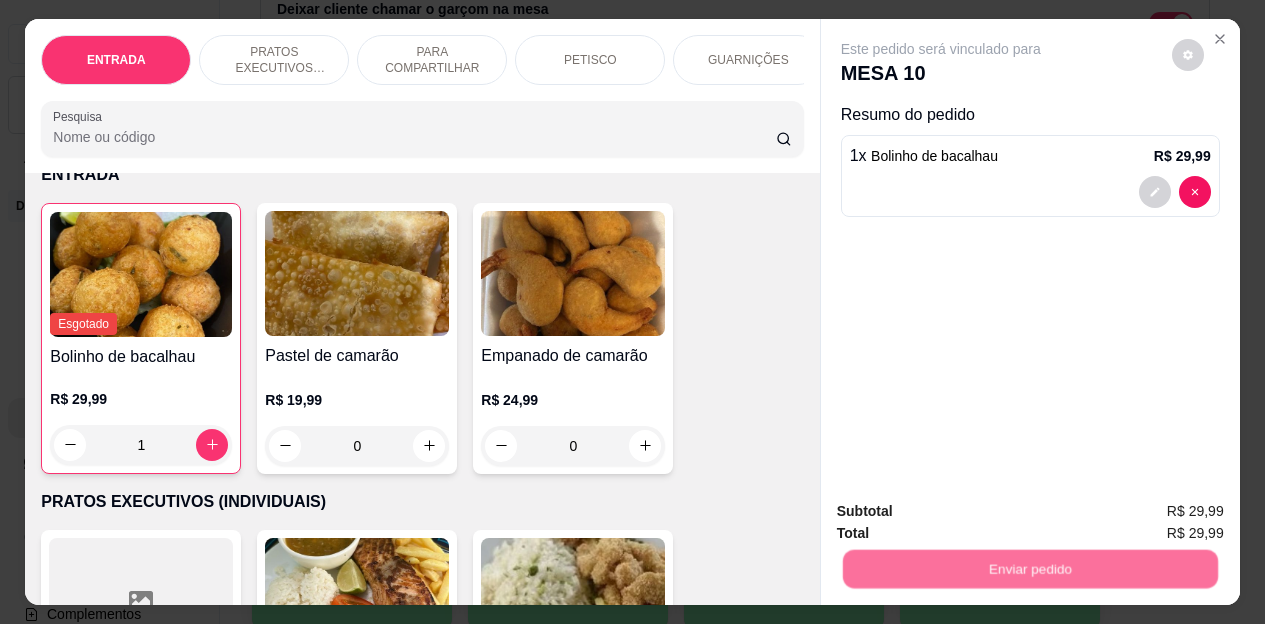 click on "Não registrar e enviar pedido" at bounding box center (964, 512) 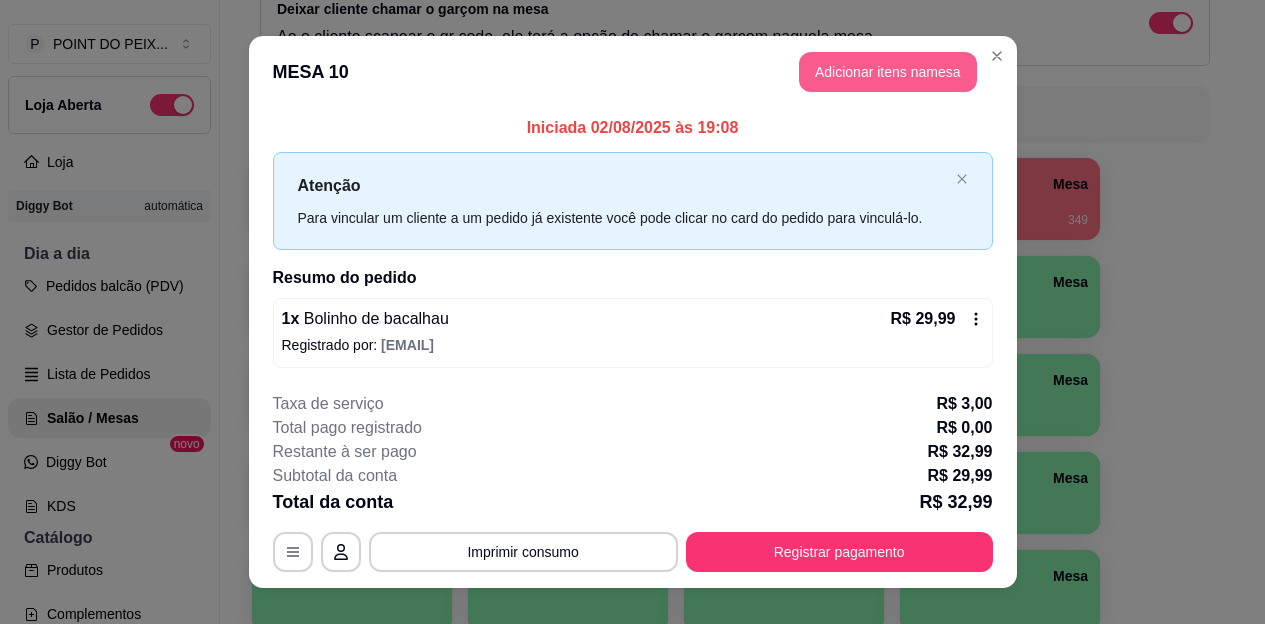 click on "Adicionar itens na  mesa" at bounding box center (888, 72) 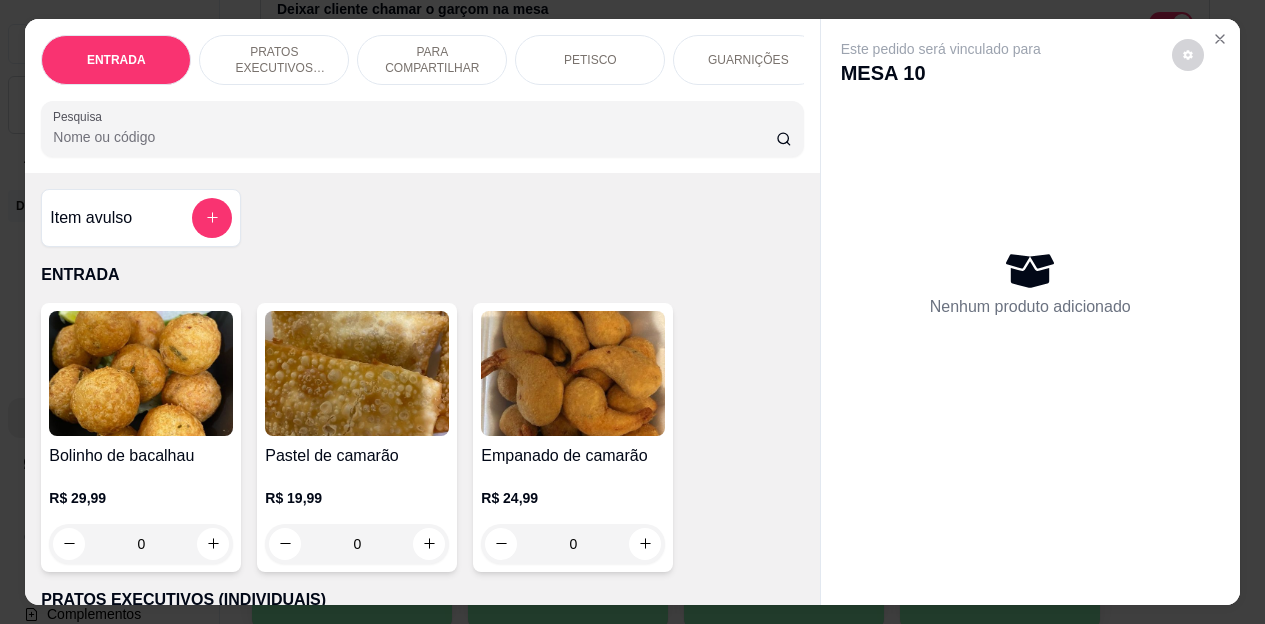 scroll, scrollTop: 0, scrollLeft: 80, axis: horizontal 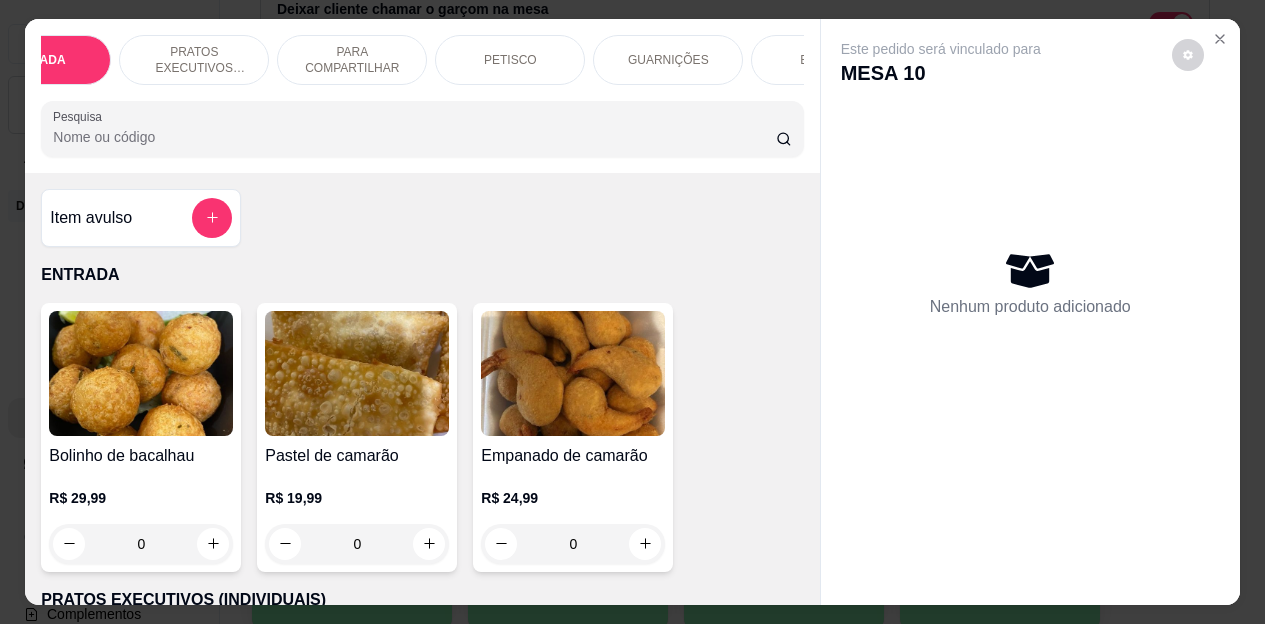 click on "BEBIDAS" at bounding box center (826, 60) 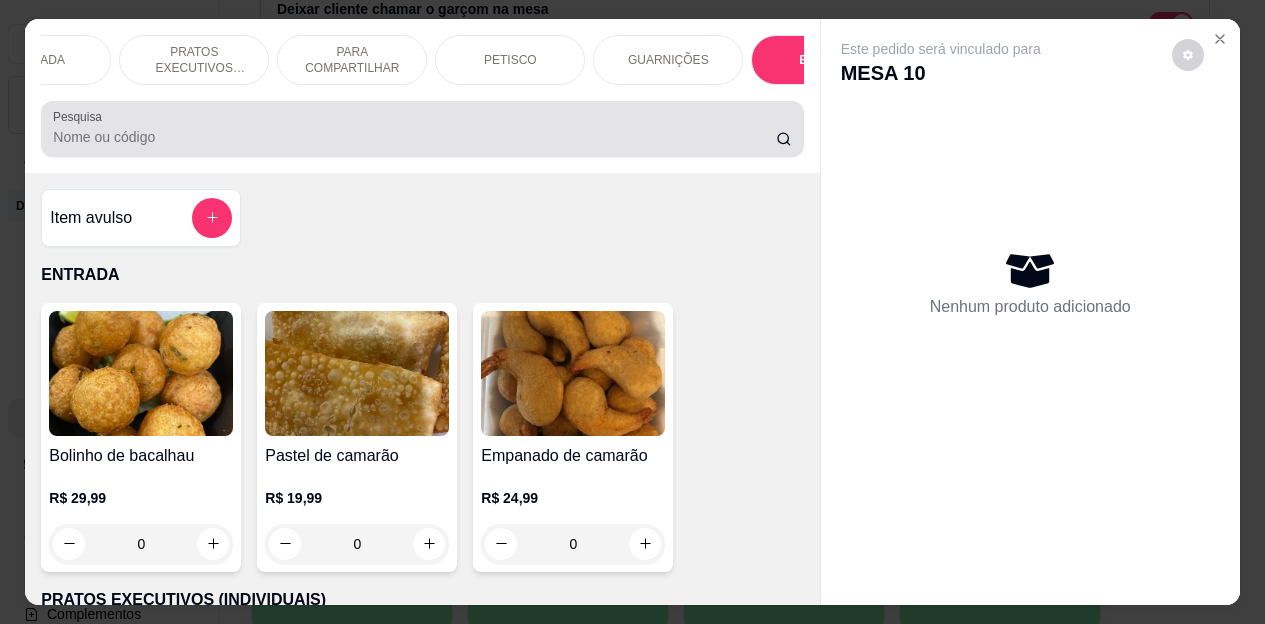 scroll, scrollTop: 4472, scrollLeft: 0, axis: vertical 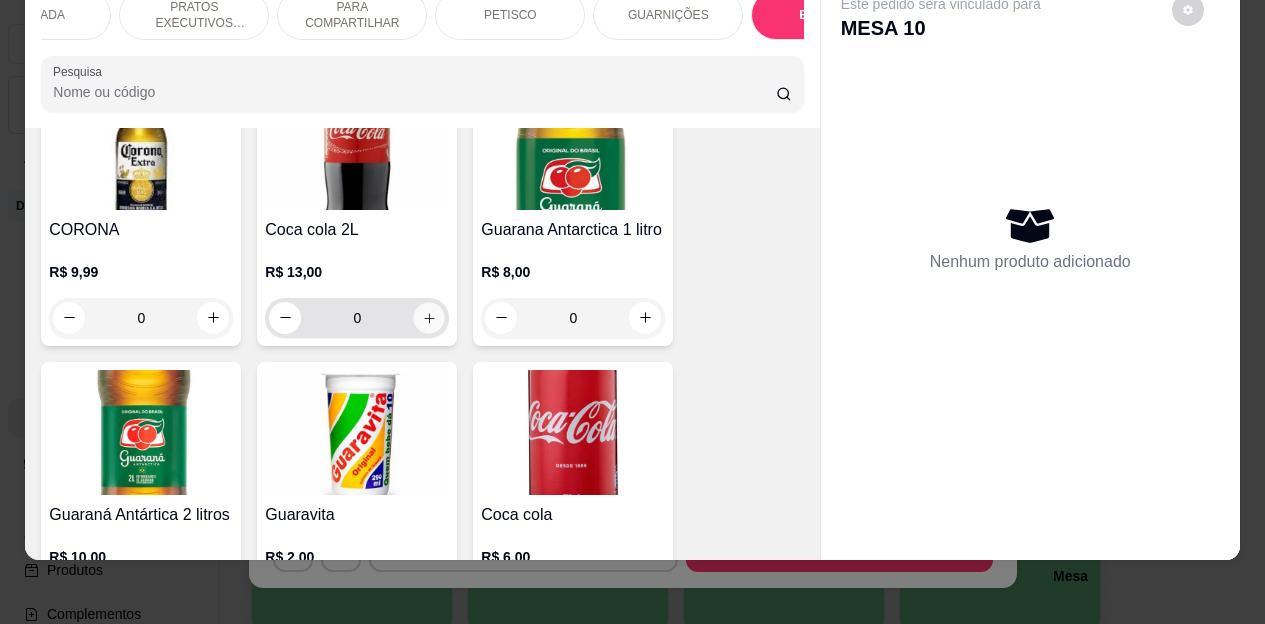 click 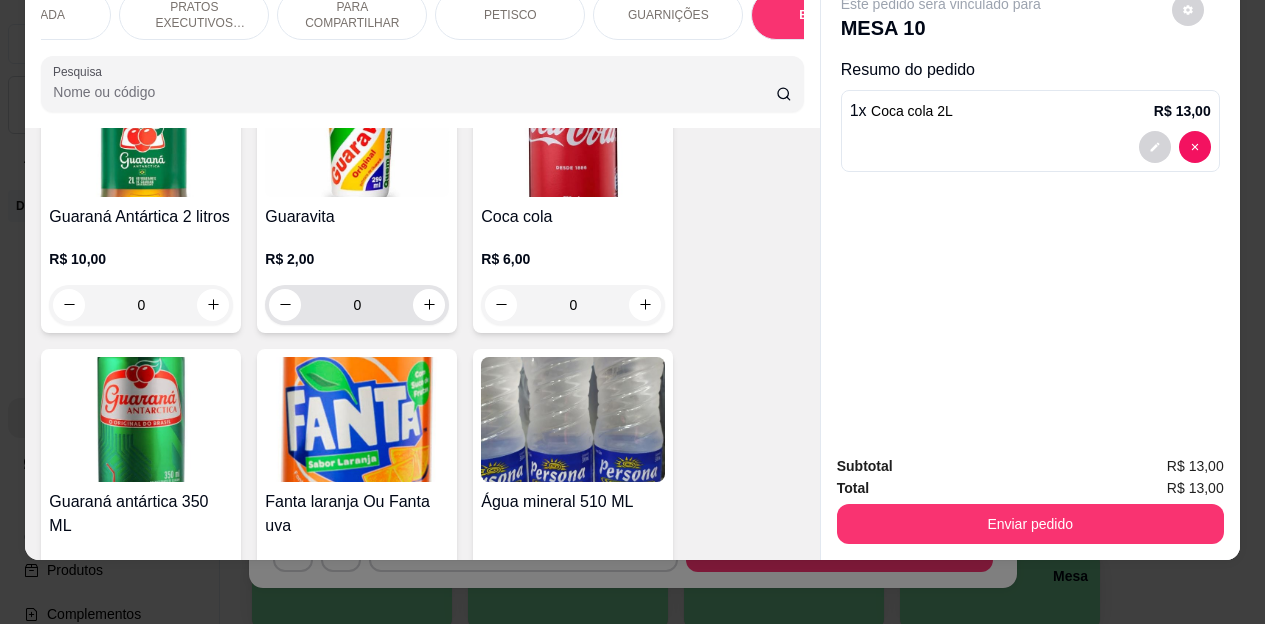 scroll, scrollTop: 5372, scrollLeft: 0, axis: vertical 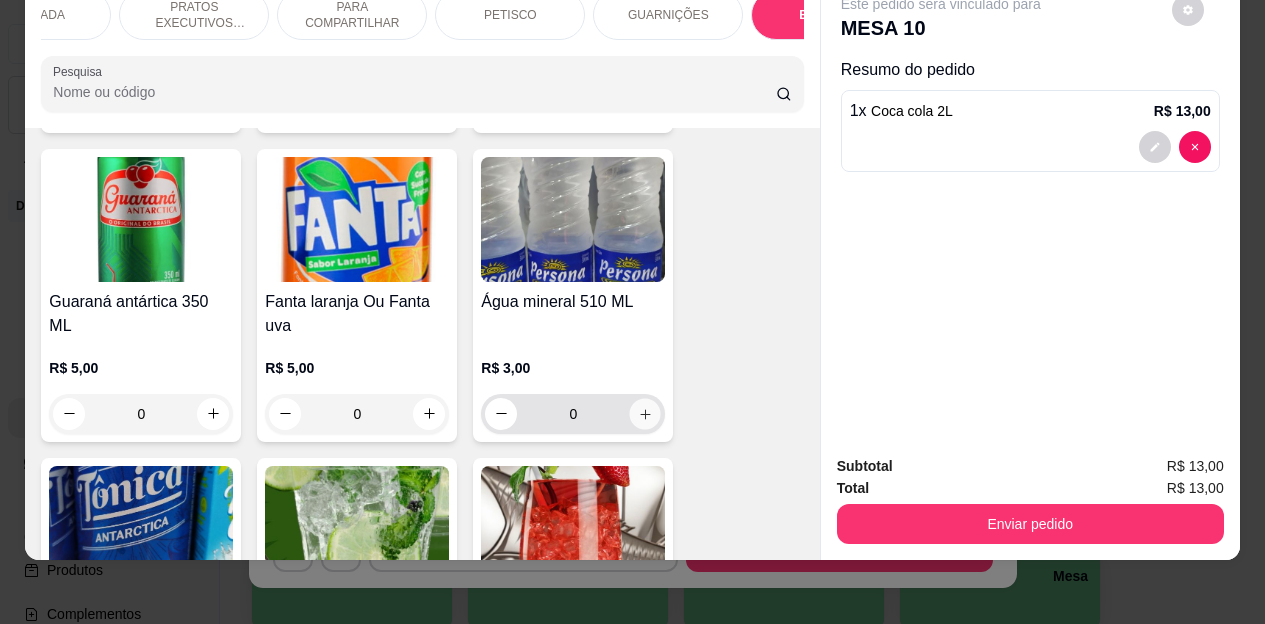 click at bounding box center [645, 413] 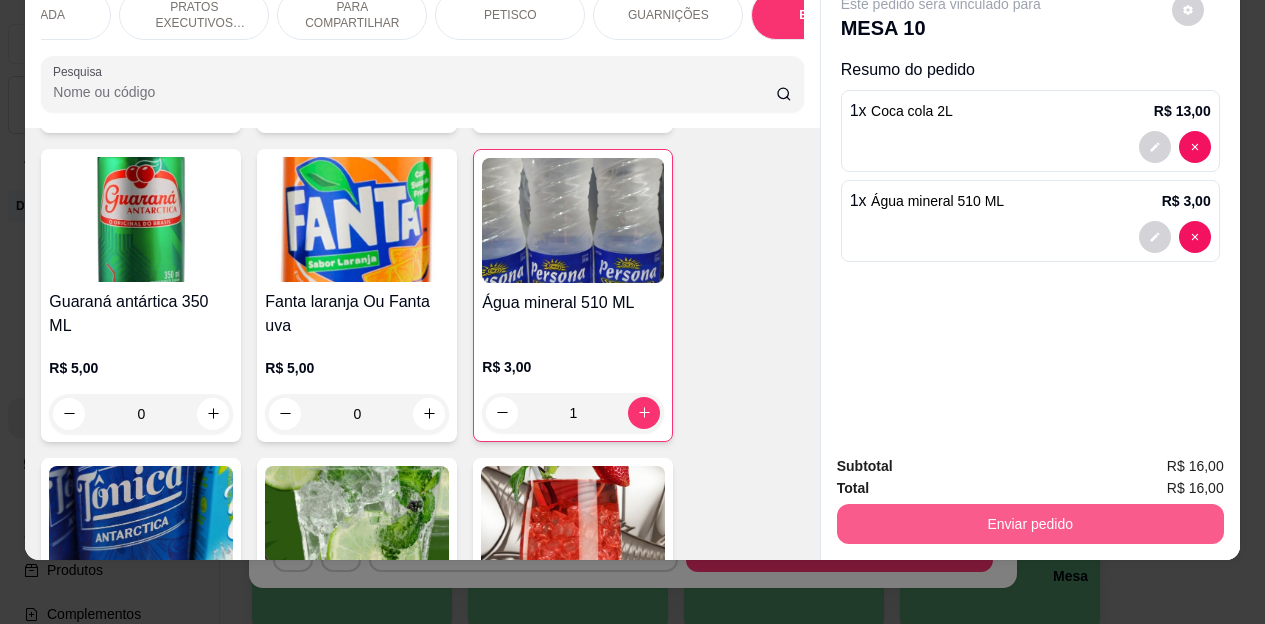 click on "Enviar pedido" at bounding box center [1030, 524] 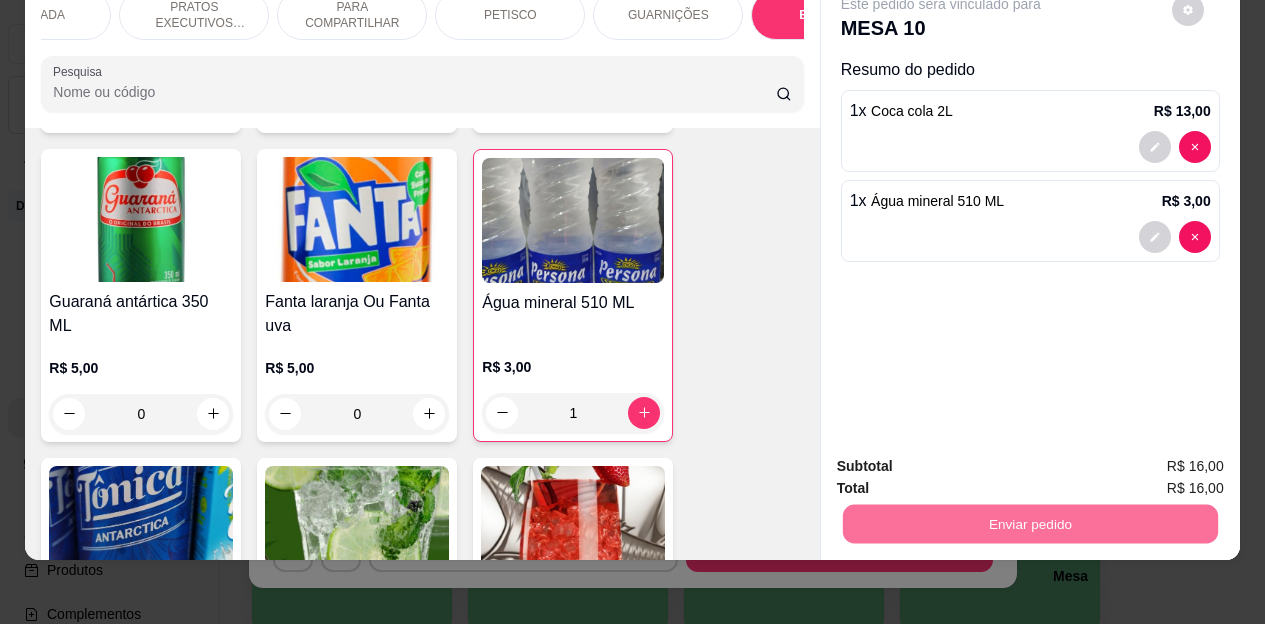 click on "Não registrar e enviar pedido" at bounding box center [964, 460] 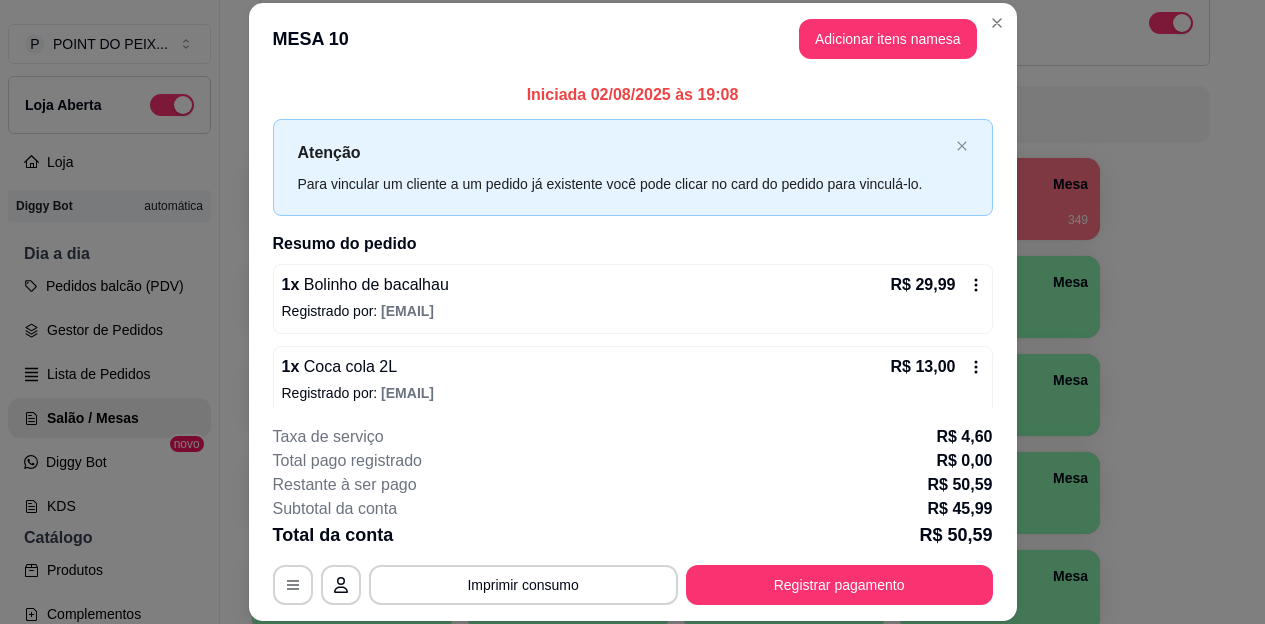 scroll, scrollTop: 97, scrollLeft: 0, axis: vertical 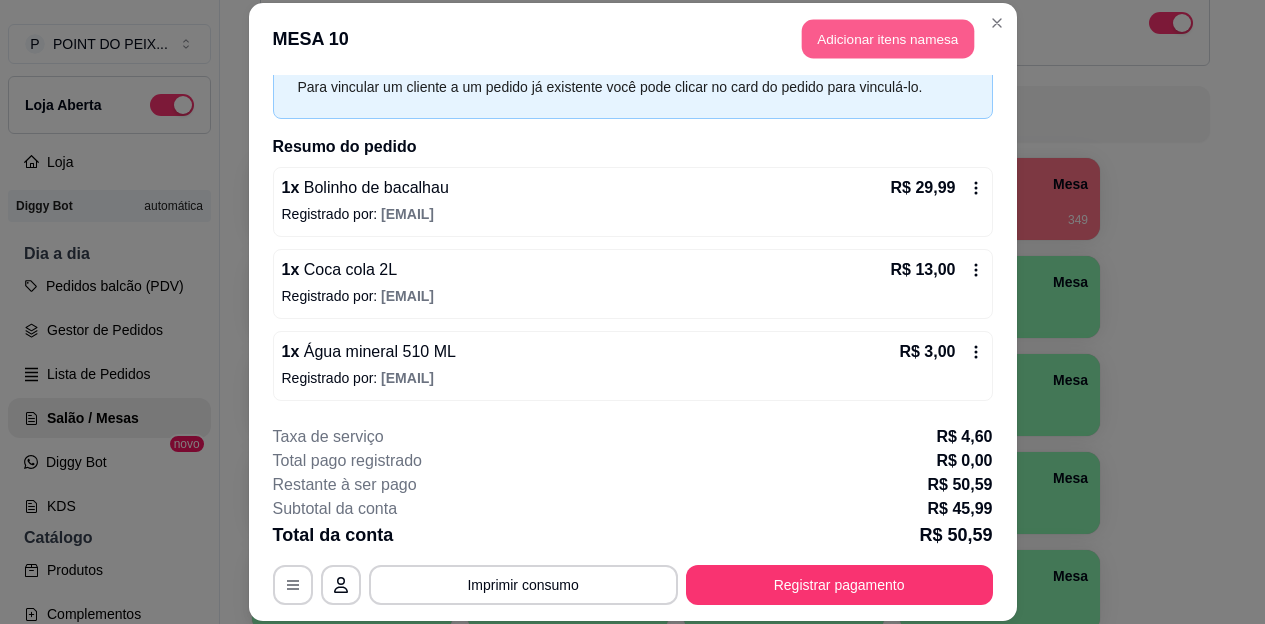 click on "Adicionar itens na  mesa" at bounding box center (888, 39) 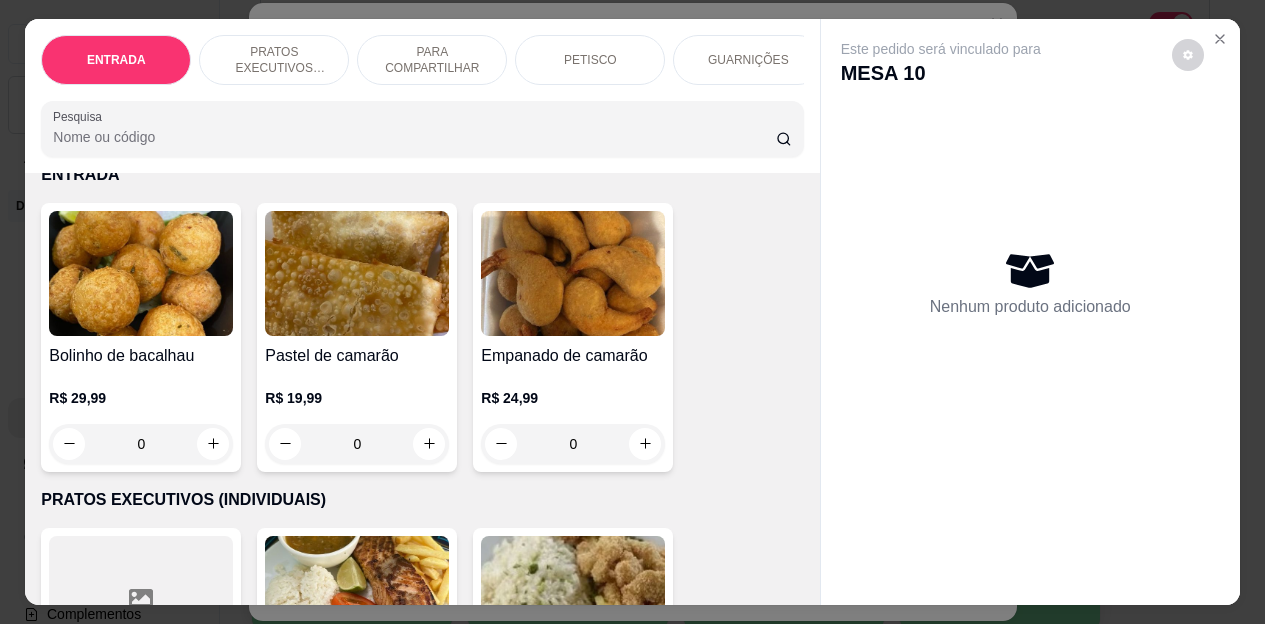 click on "PETISCO" at bounding box center (590, 60) 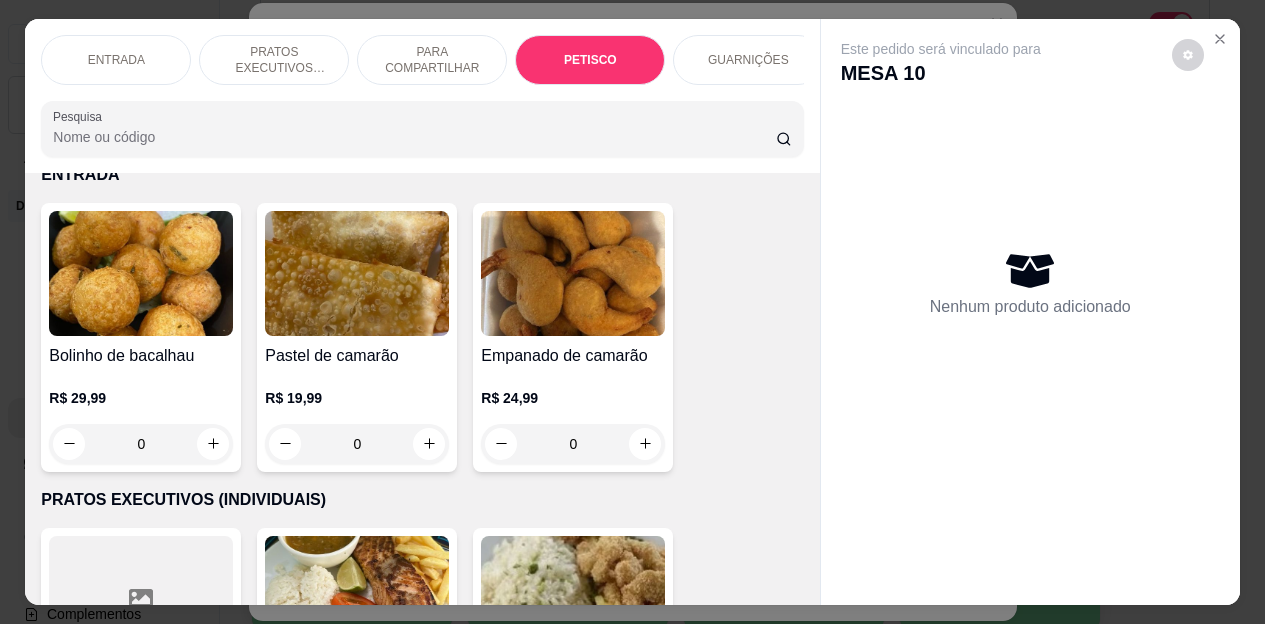 scroll, scrollTop: 2658, scrollLeft: 0, axis: vertical 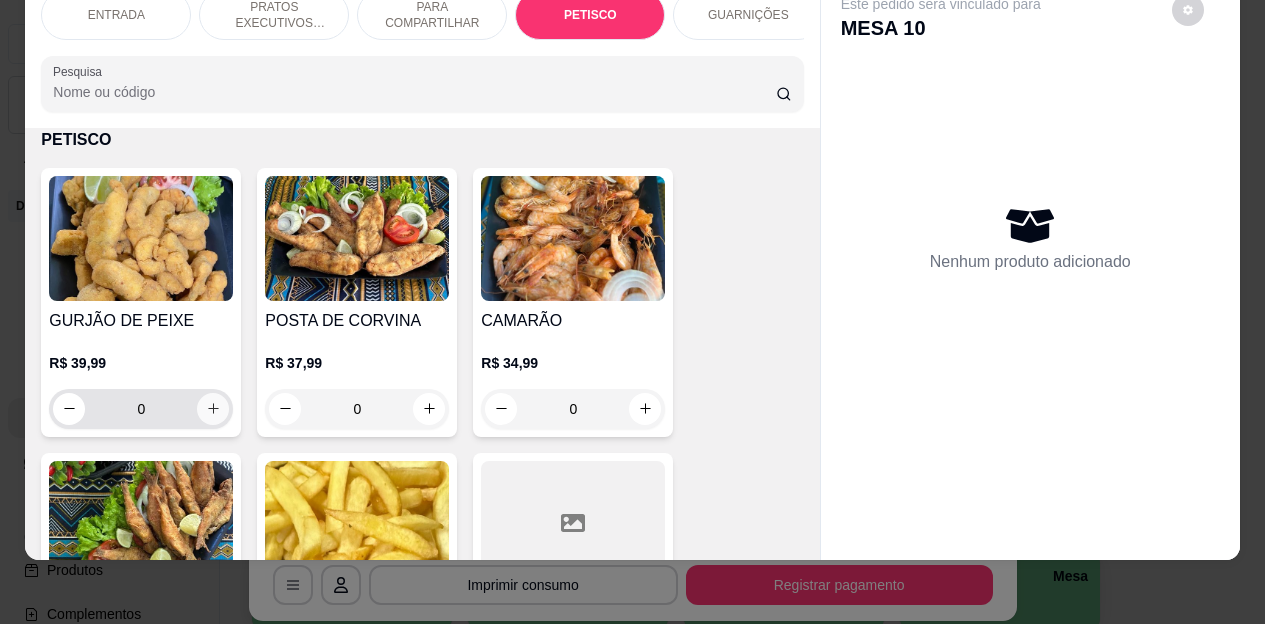 click 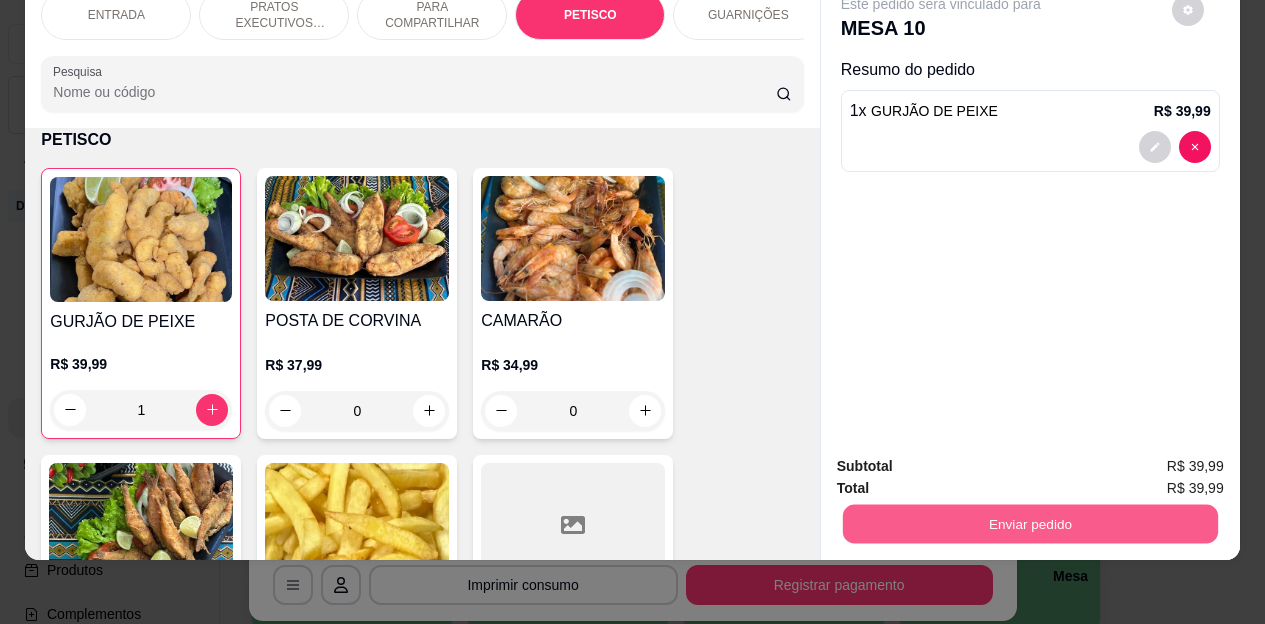 click on "Enviar pedido" at bounding box center [1029, 524] 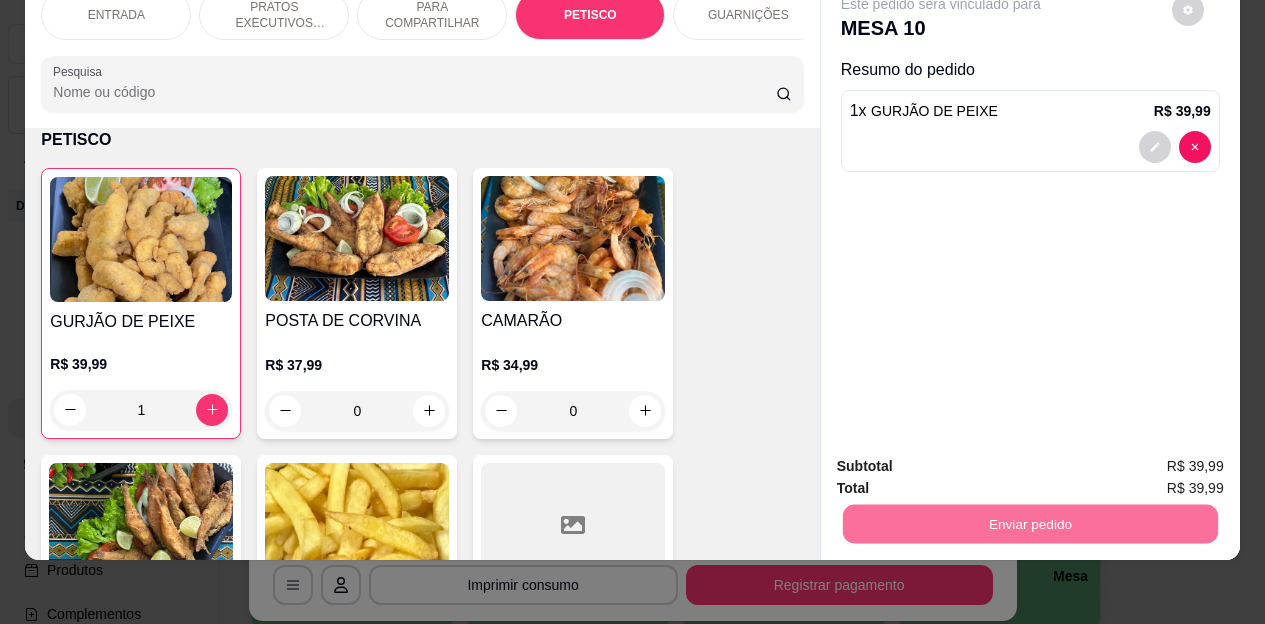 click on "Não registrar e enviar pedido" at bounding box center [964, 459] 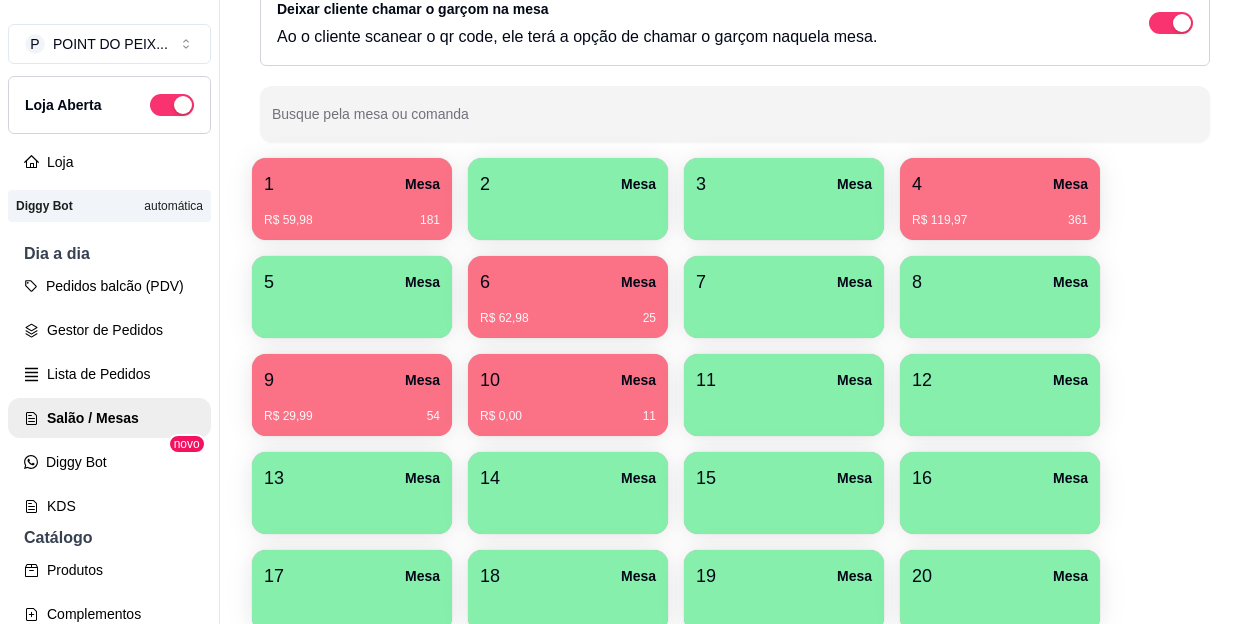 click on "4 Mesa" at bounding box center [1000, 184] 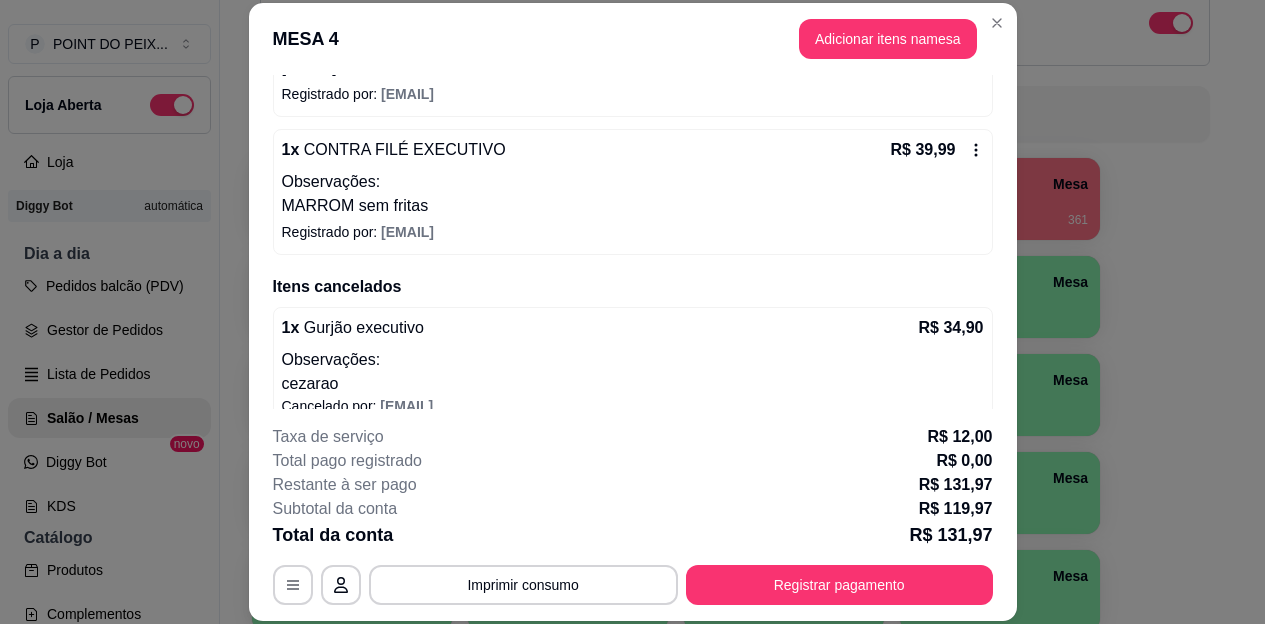 scroll, scrollTop: 500, scrollLeft: 0, axis: vertical 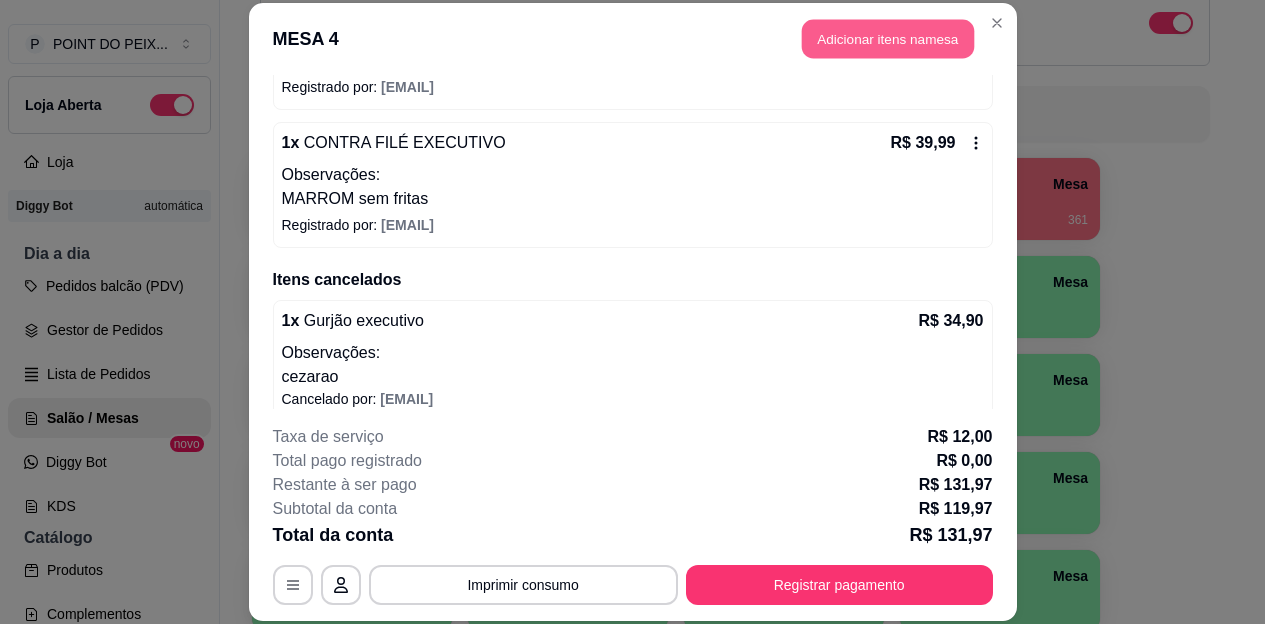click on "Adicionar itens na  mesa" at bounding box center (888, 39) 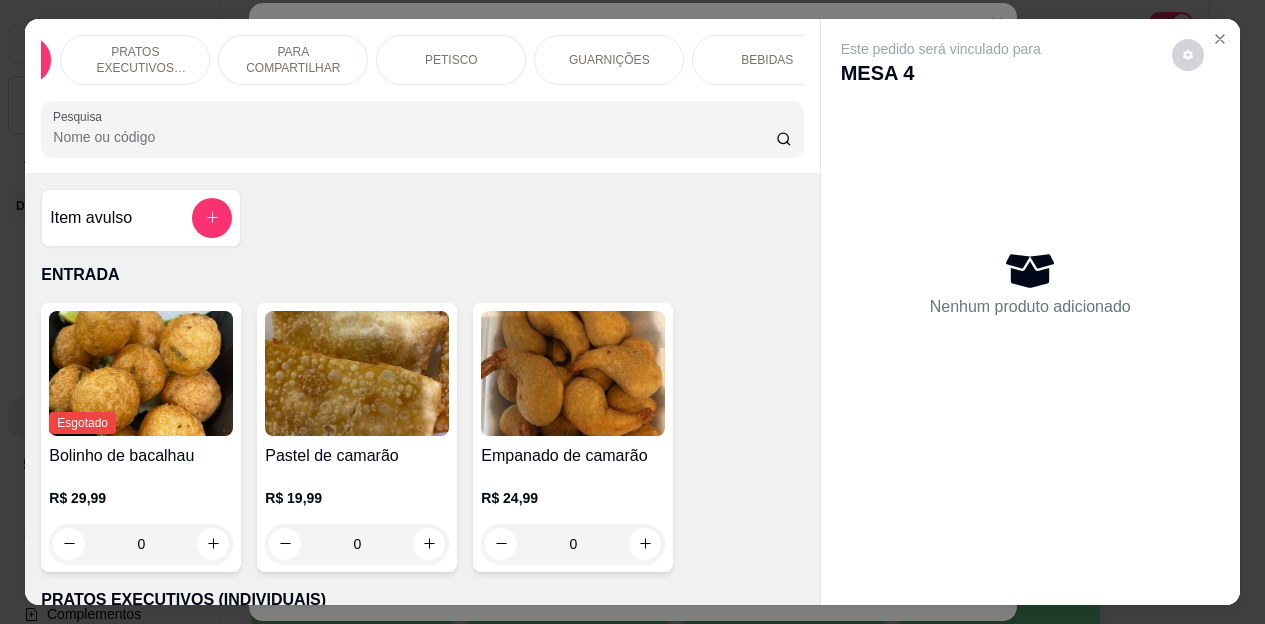 scroll, scrollTop: 0, scrollLeft: 160, axis: horizontal 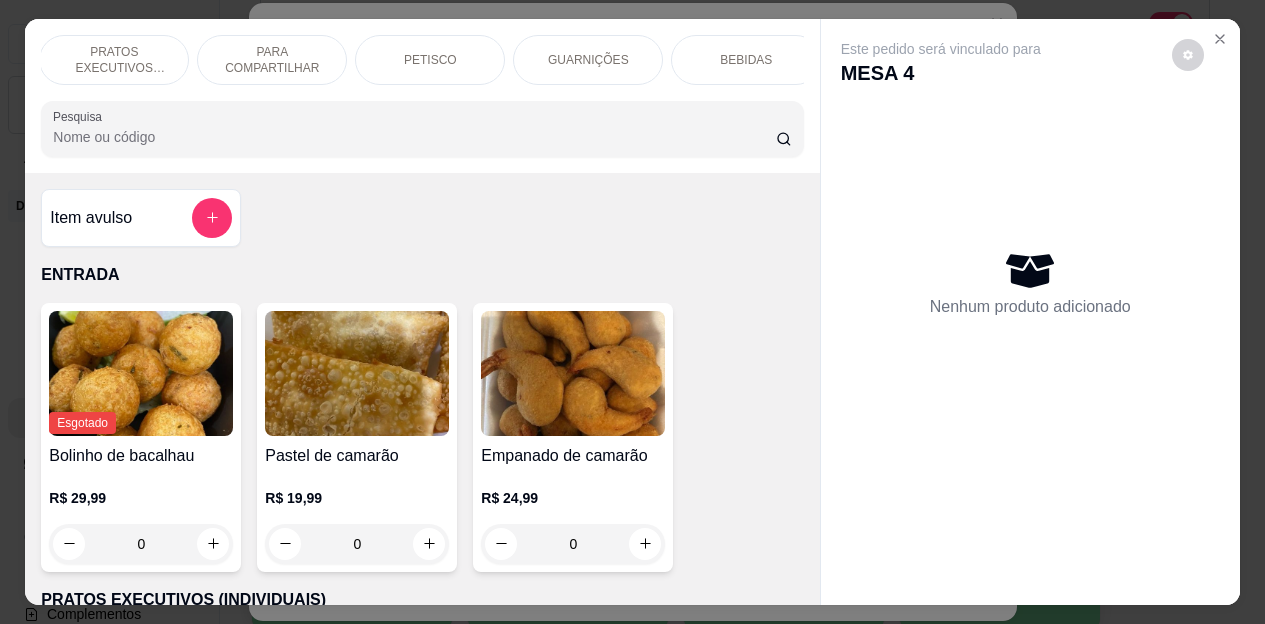 click on "BEBIDAS" at bounding box center [746, 60] 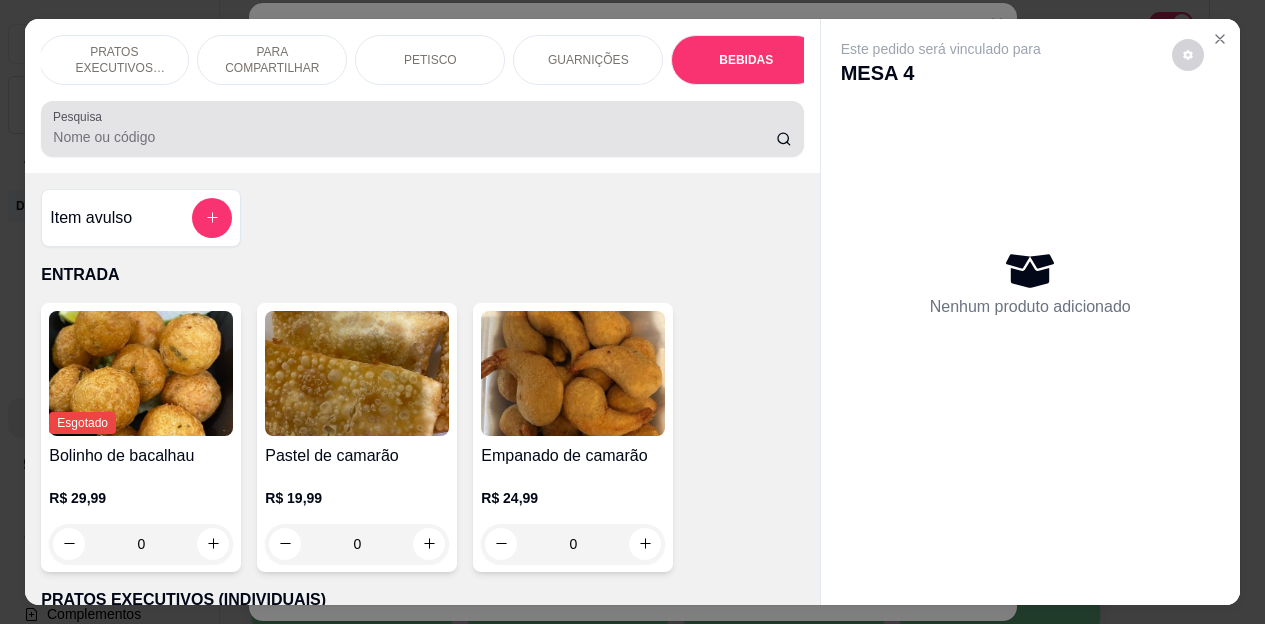 scroll, scrollTop: 4472, scrollLeft: 0, axis: vertical 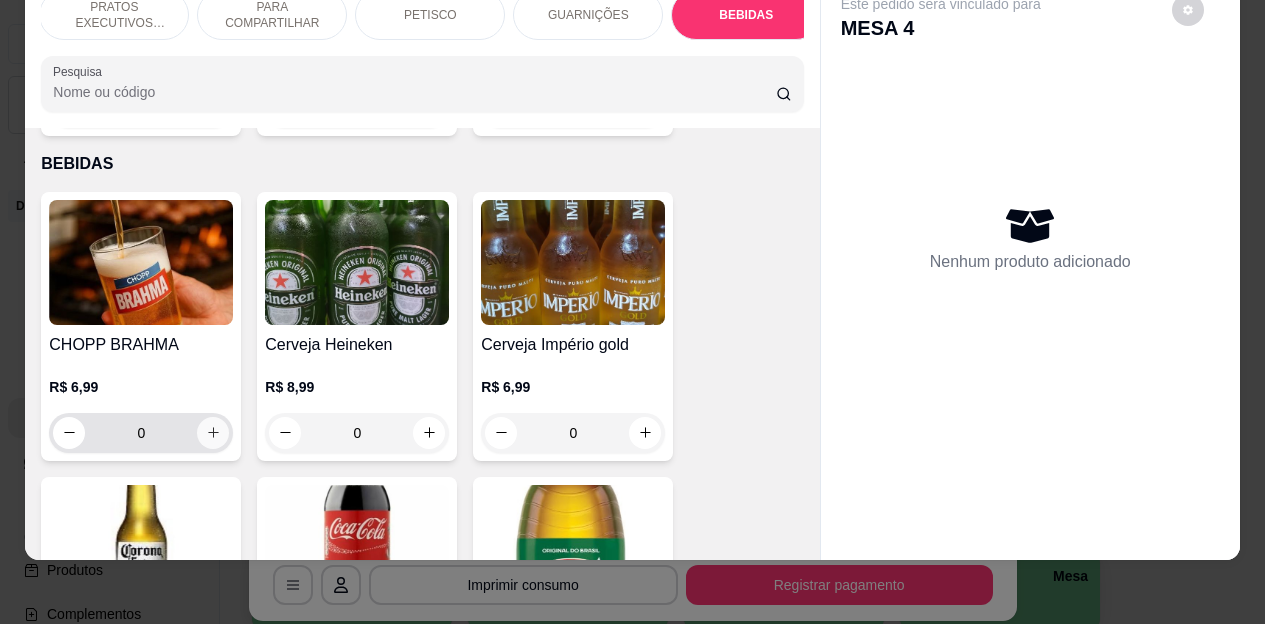 click 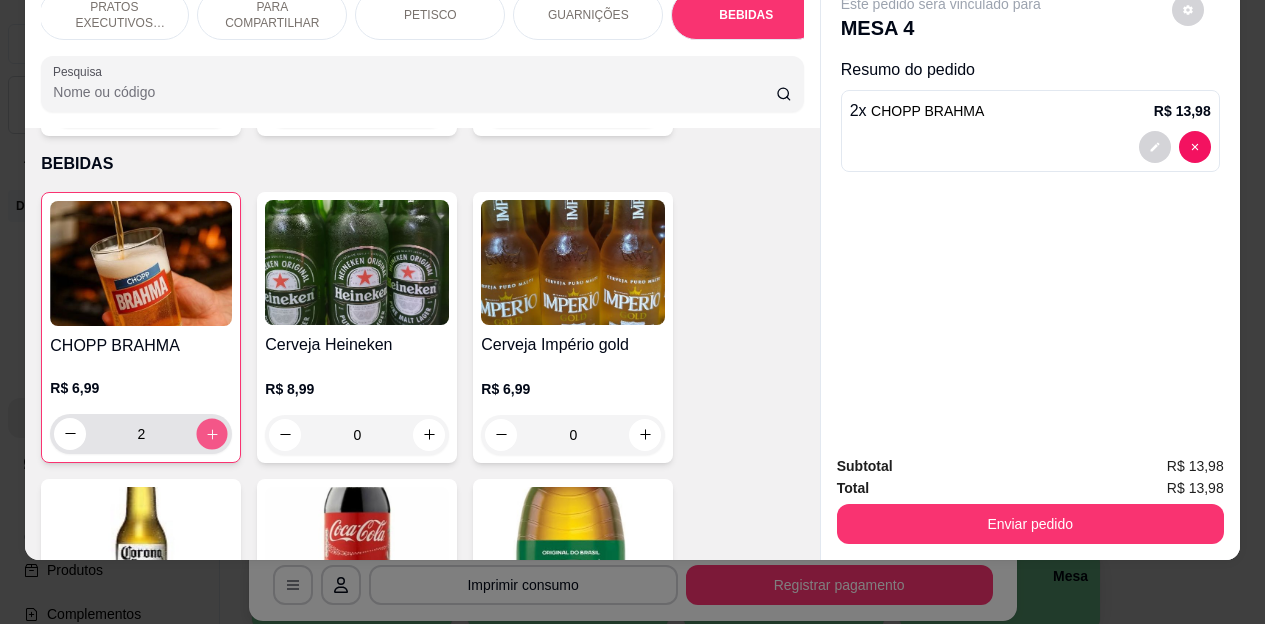 click at bounding box center (212, 433) 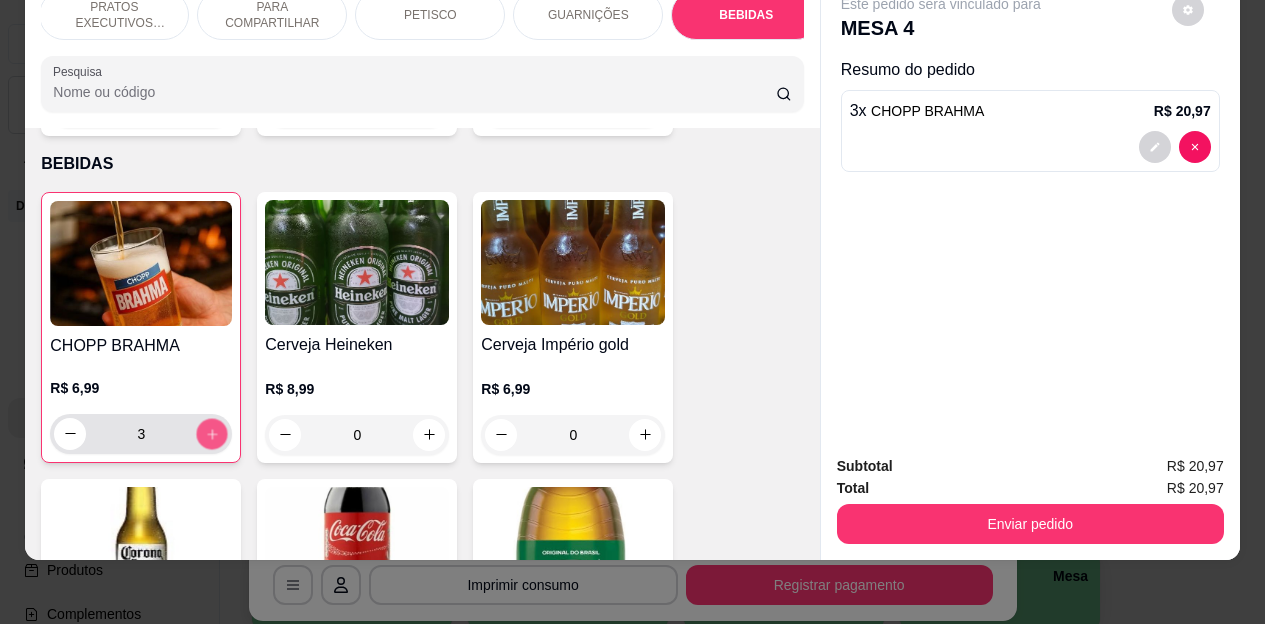 click at bounding box center (212, 433) 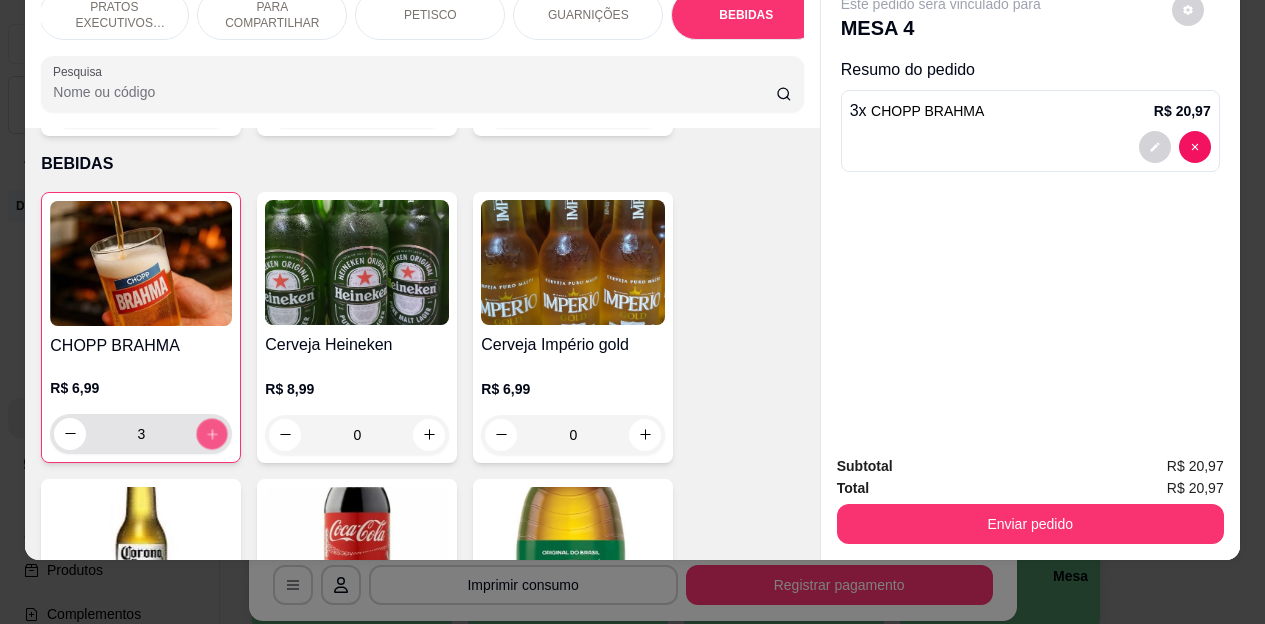 click at bounding box center [212, 433] 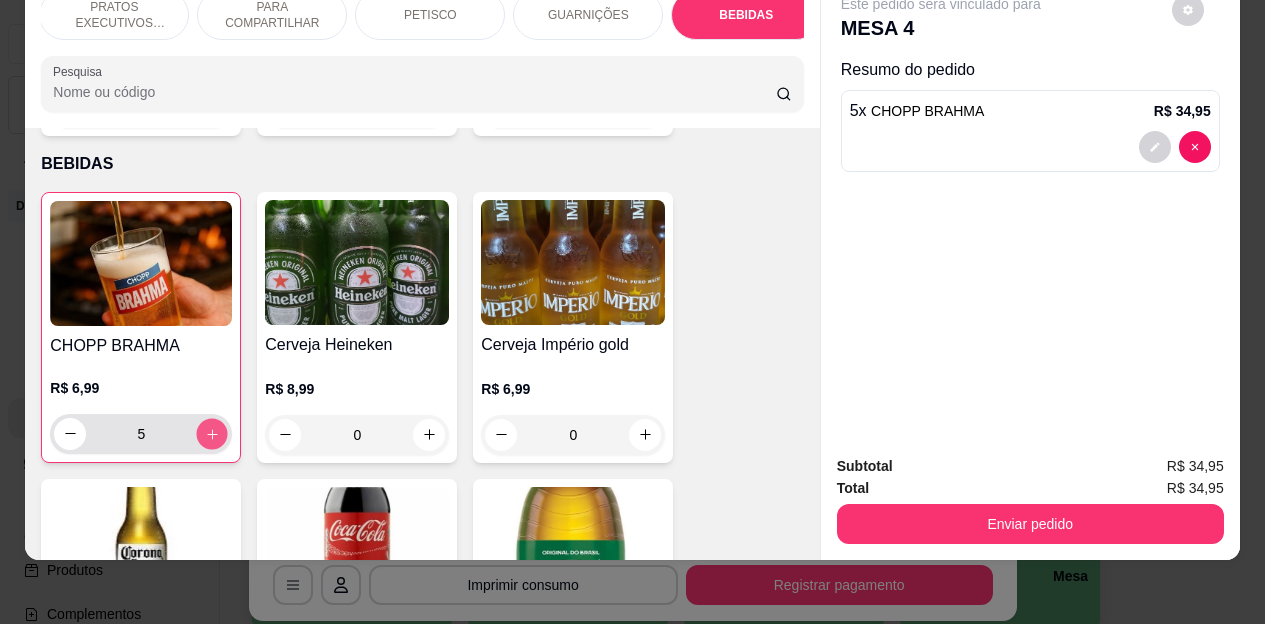 click at bounding box center (212, 433) 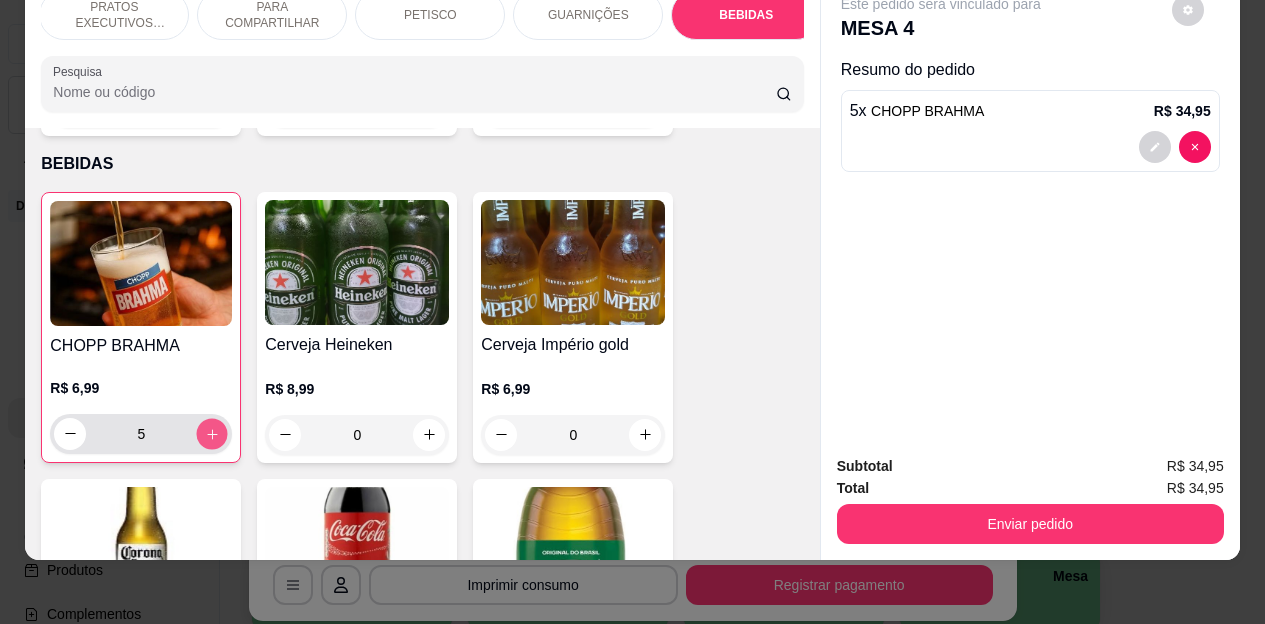 click at bounding box center [212, 433] 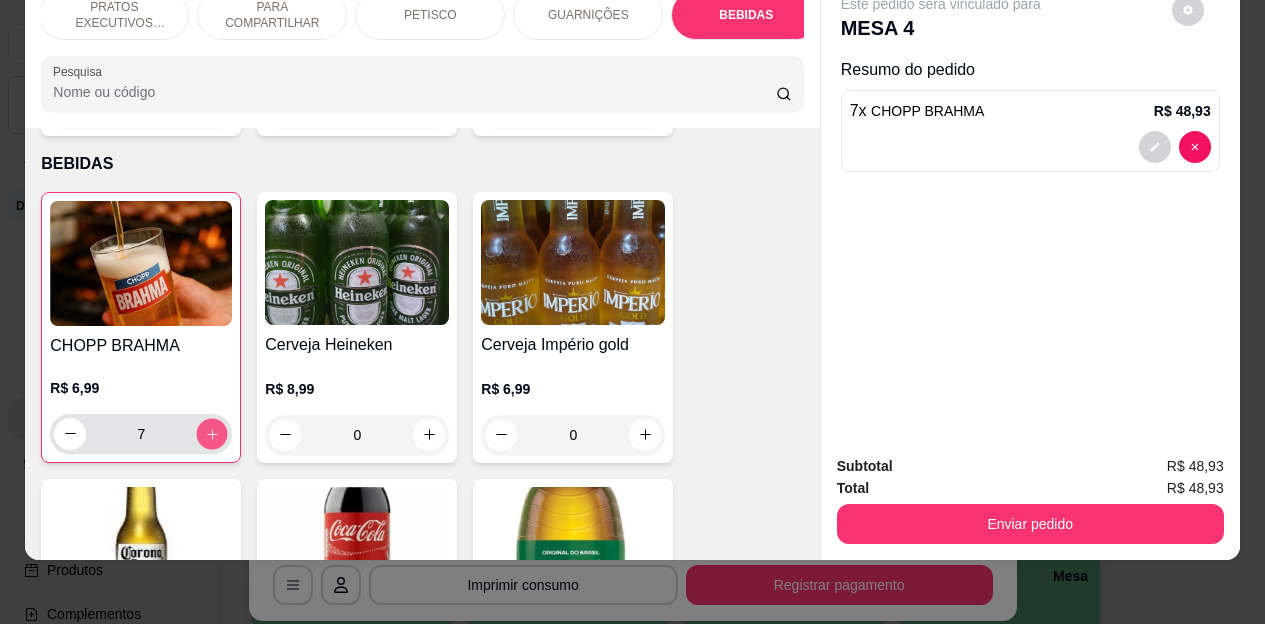 click at bounding box center (212, 433) 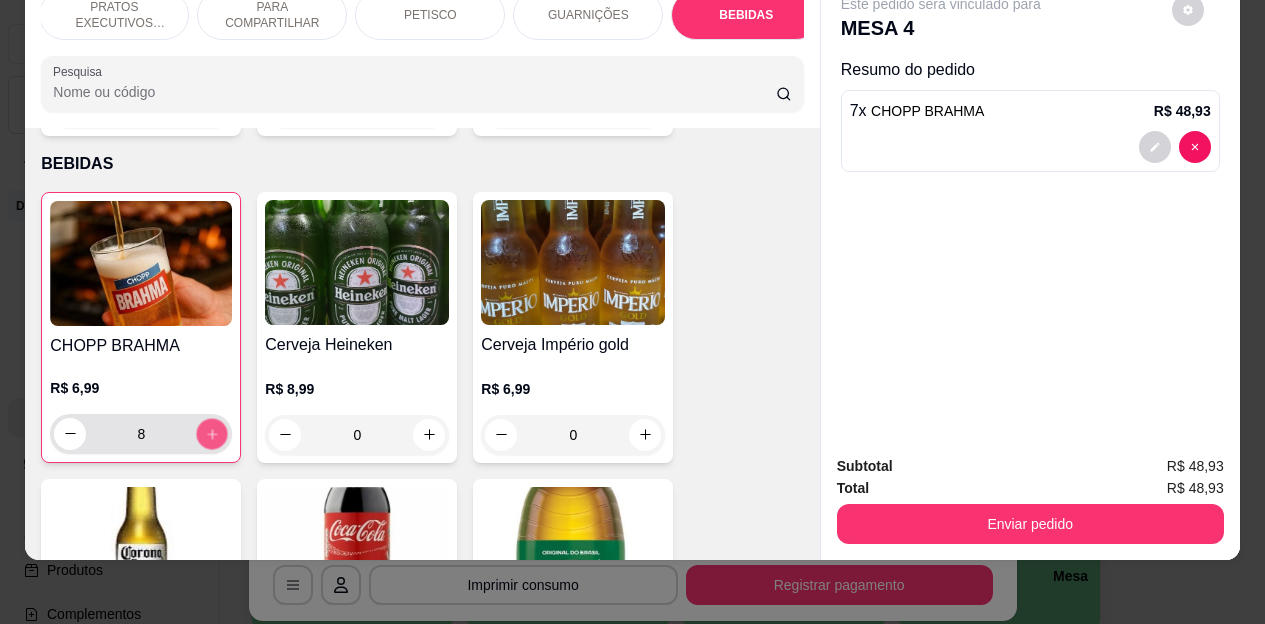 click 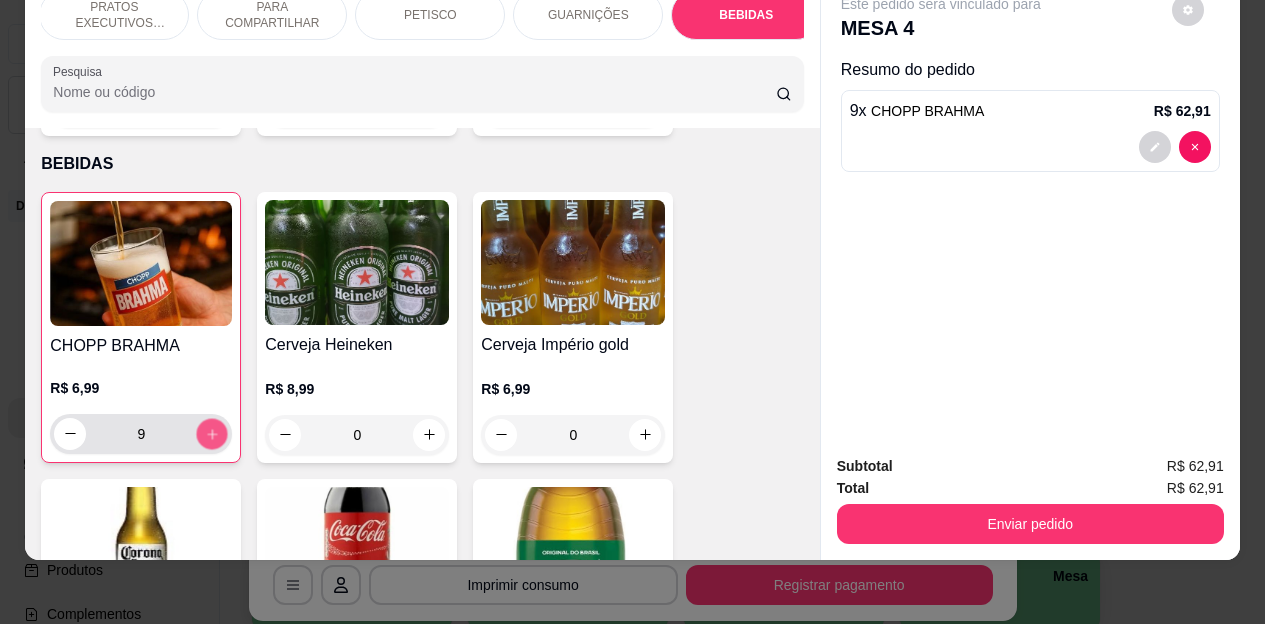click 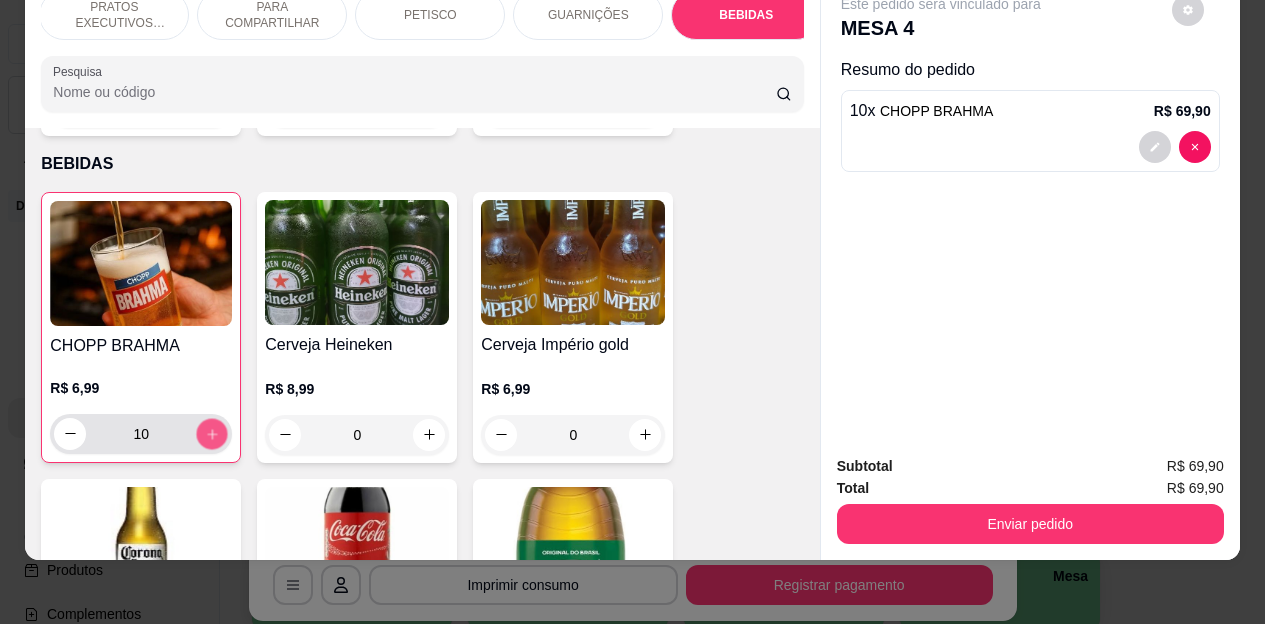 click 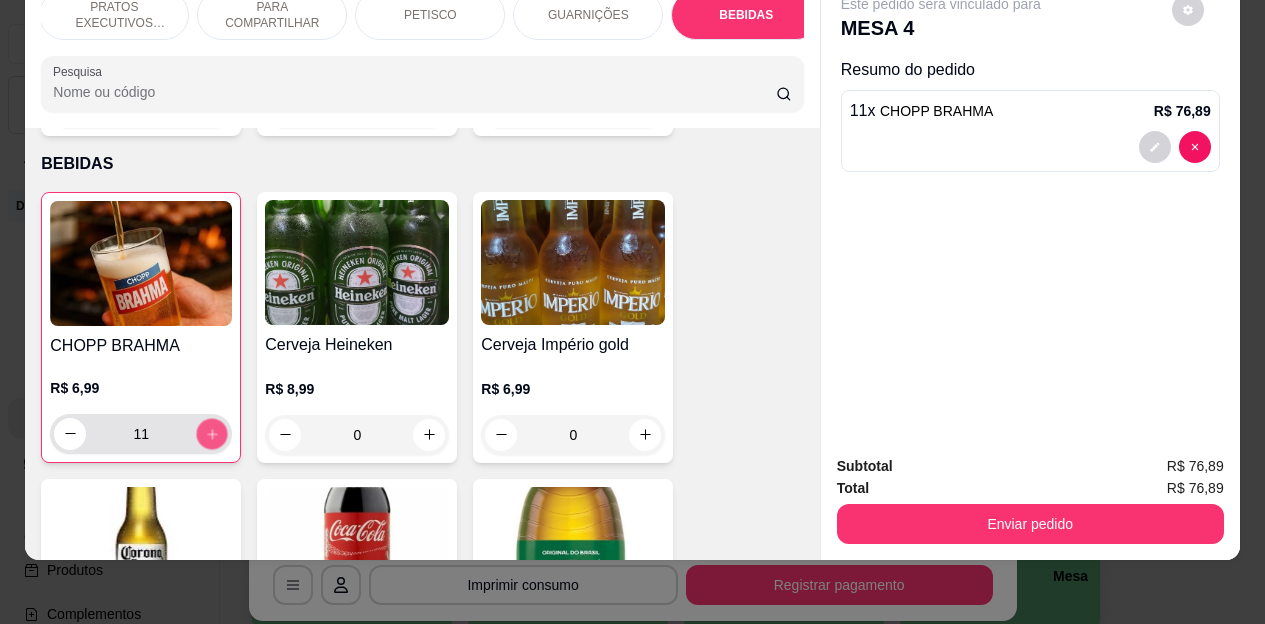 click 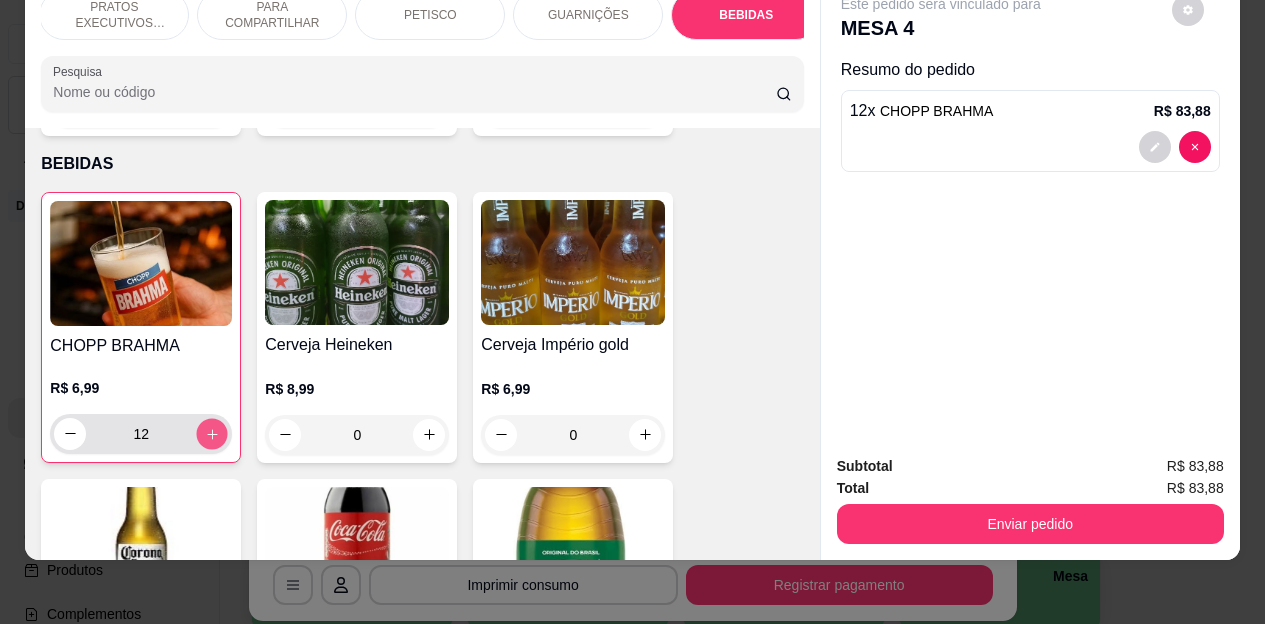 click 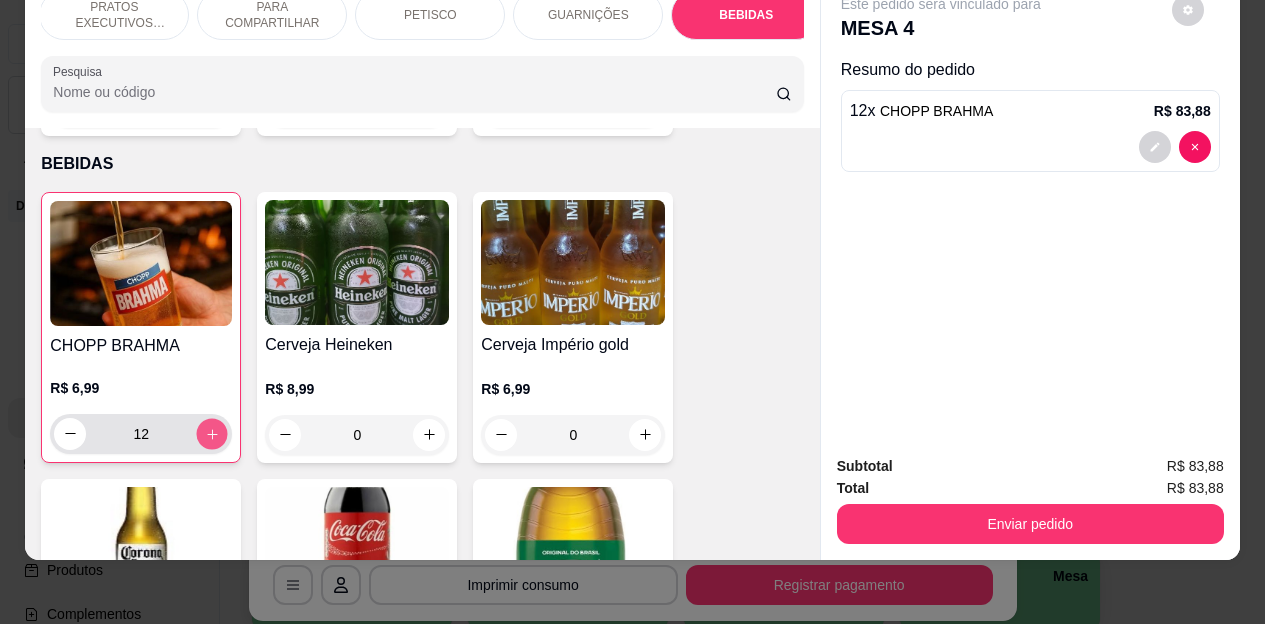 type on "13" 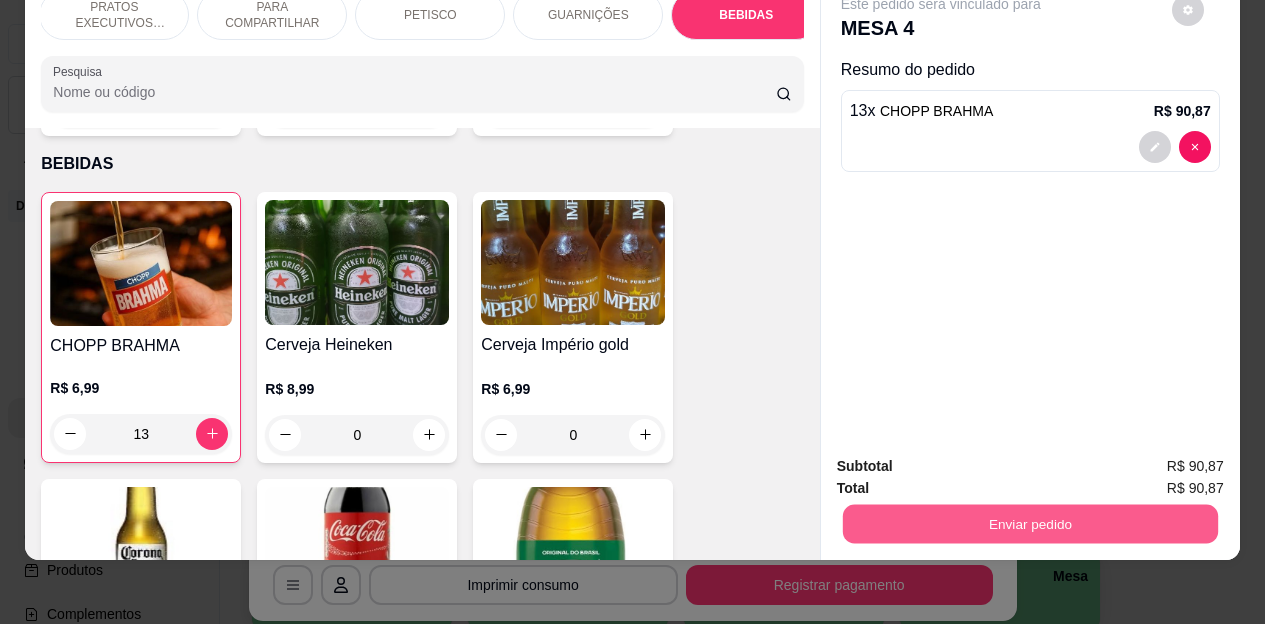 click on "Enviar pedido" at bounding box center [1029, 524] 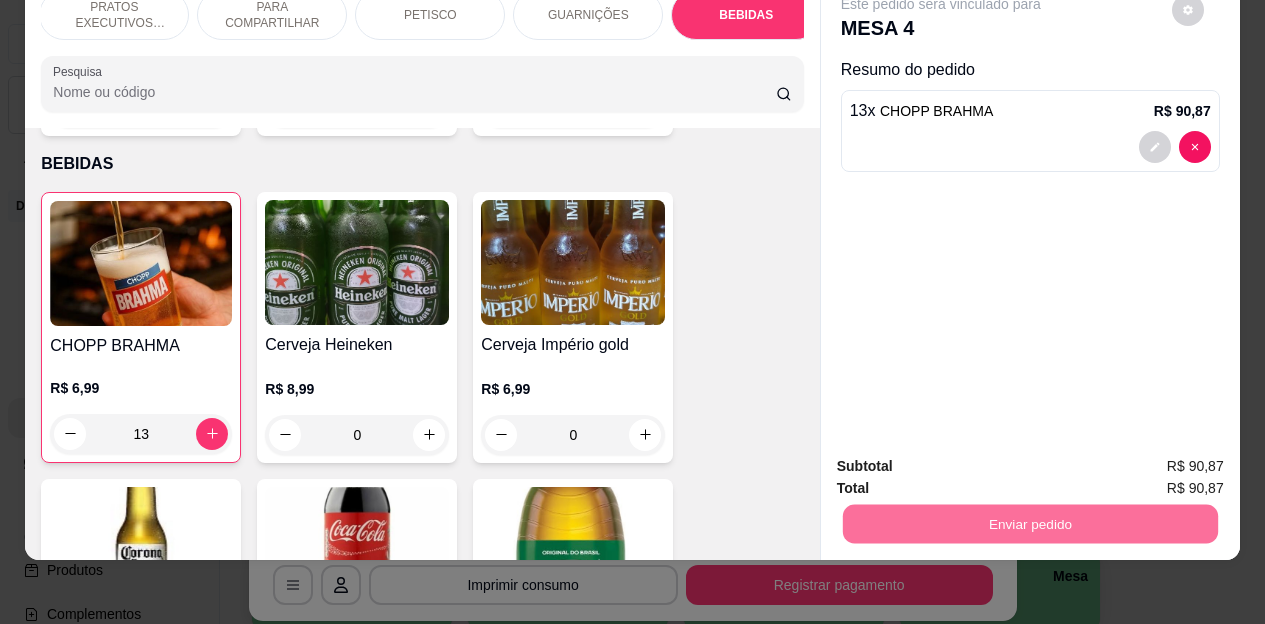 click on "Não registrar e enviar pedido" at bounding box center (964, 460) 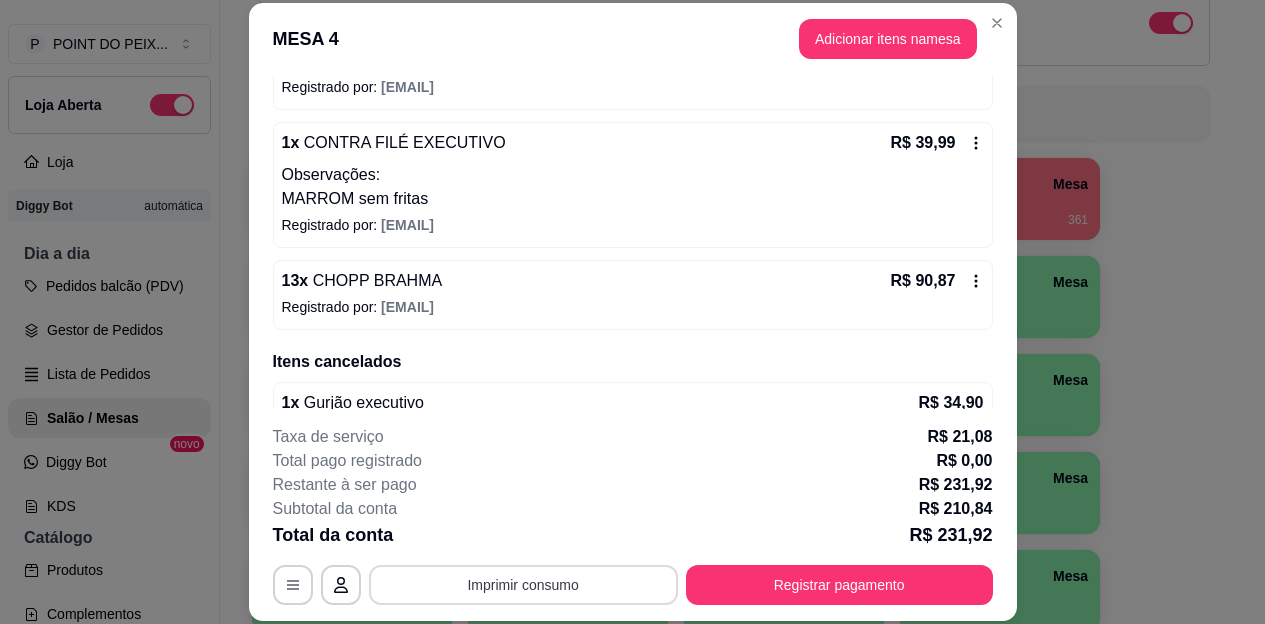 click on "Imprimir consumo" at bounding box center [523, 585] 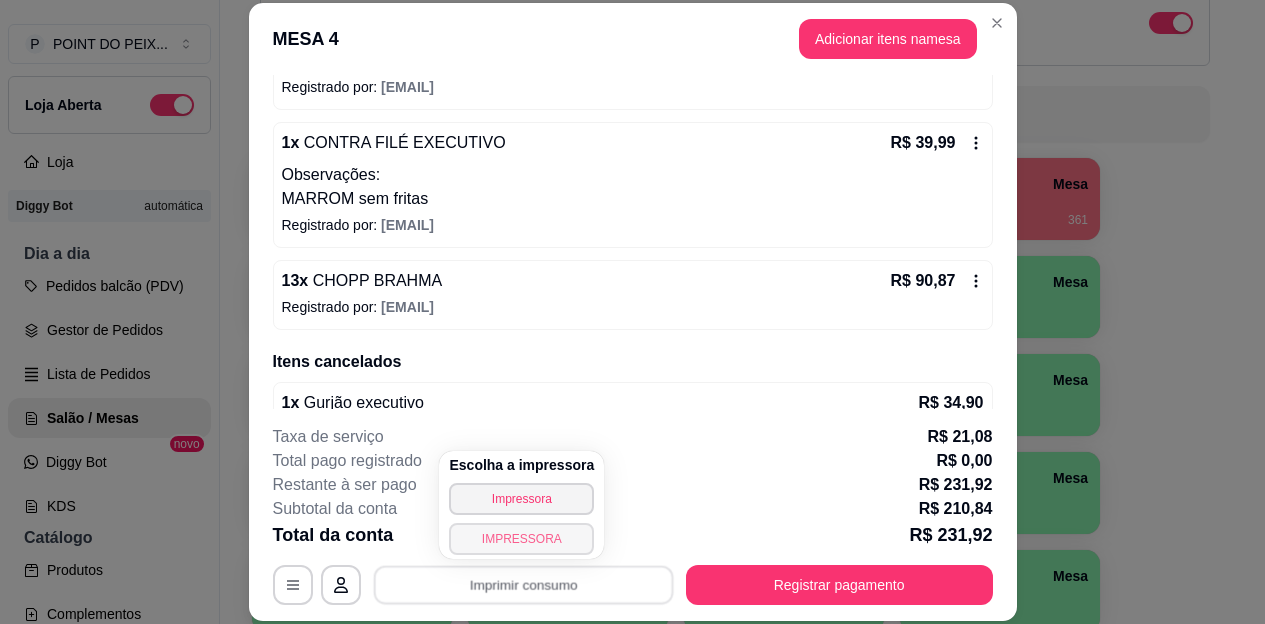 click on "IMPRESSORA" at bounding box center (521, 539) 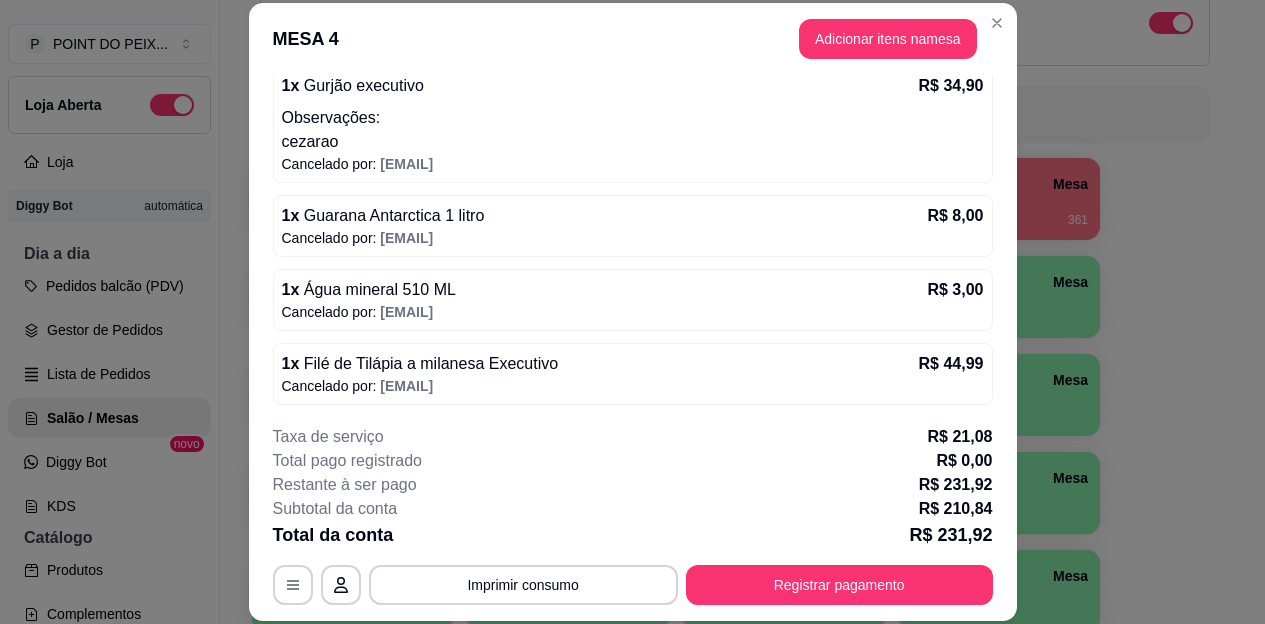 scroll, scrollTop: 821, scrollLeft: 0, axis: vertical 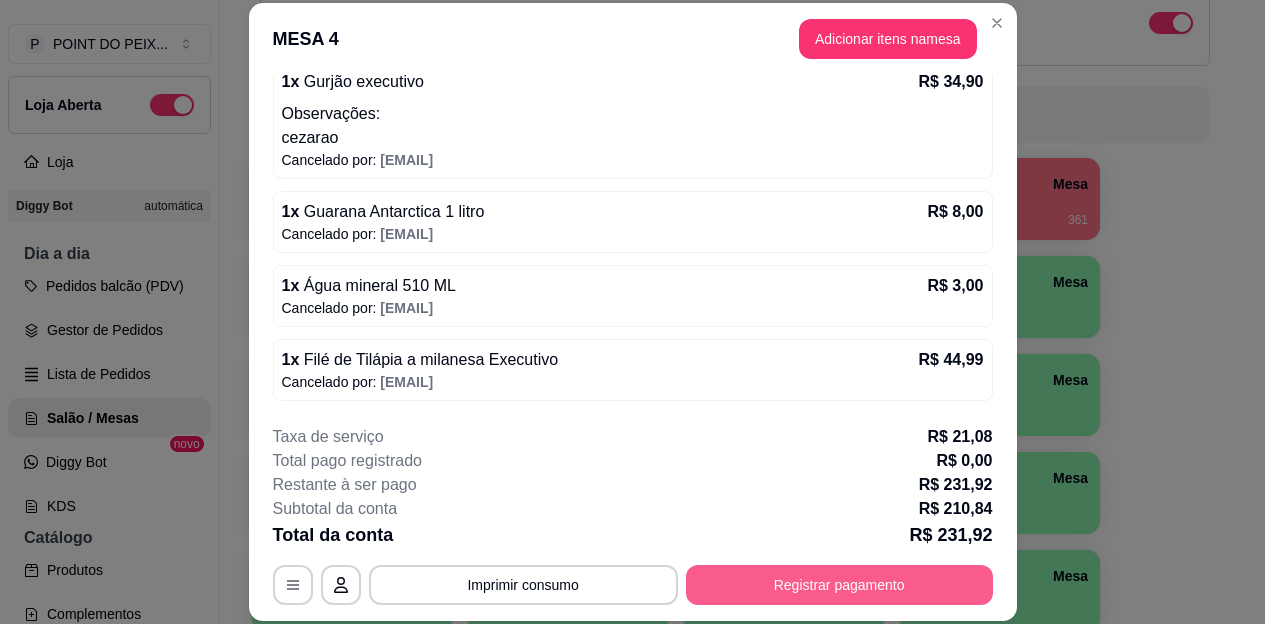 click on "Registrar pagamento" at bounding box center [839, 585] 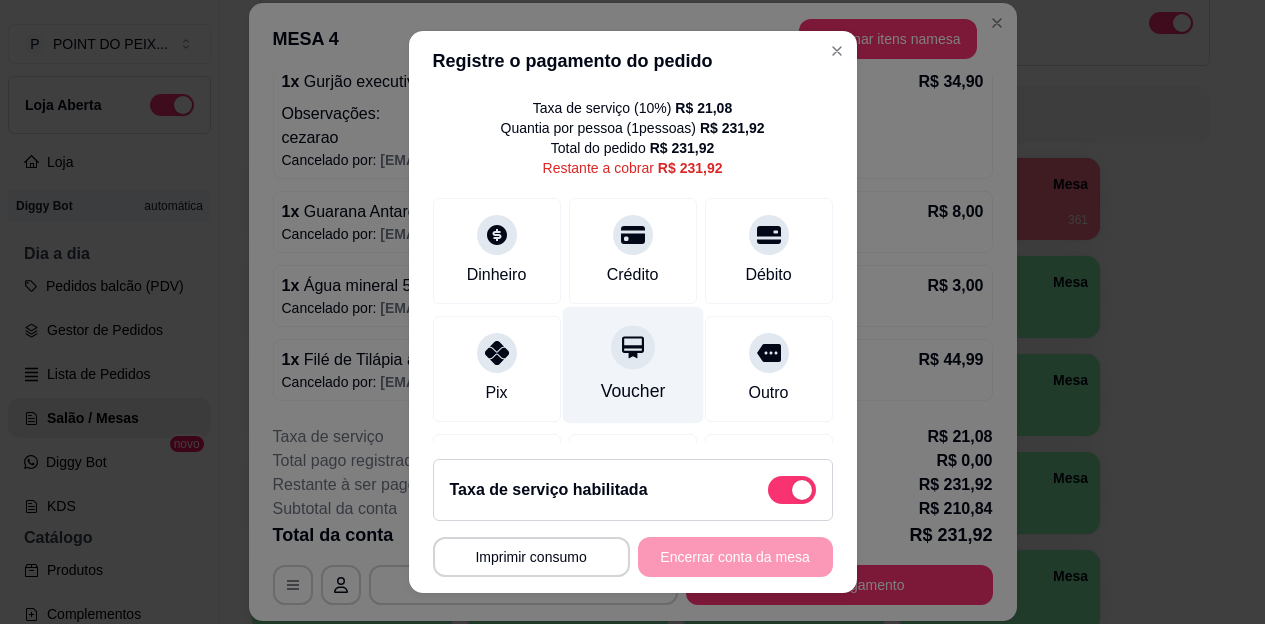 scroll, scrollTop: 182, scrollLeft: 0, axis: vertical 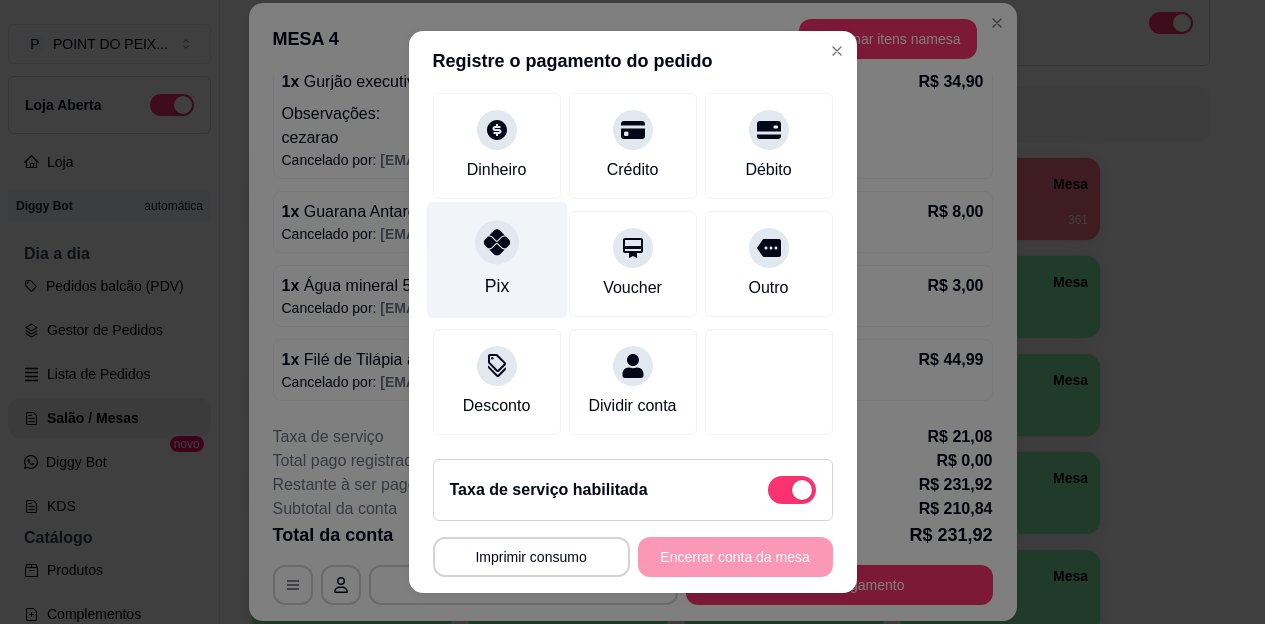 click at bounding box center [497, 243] 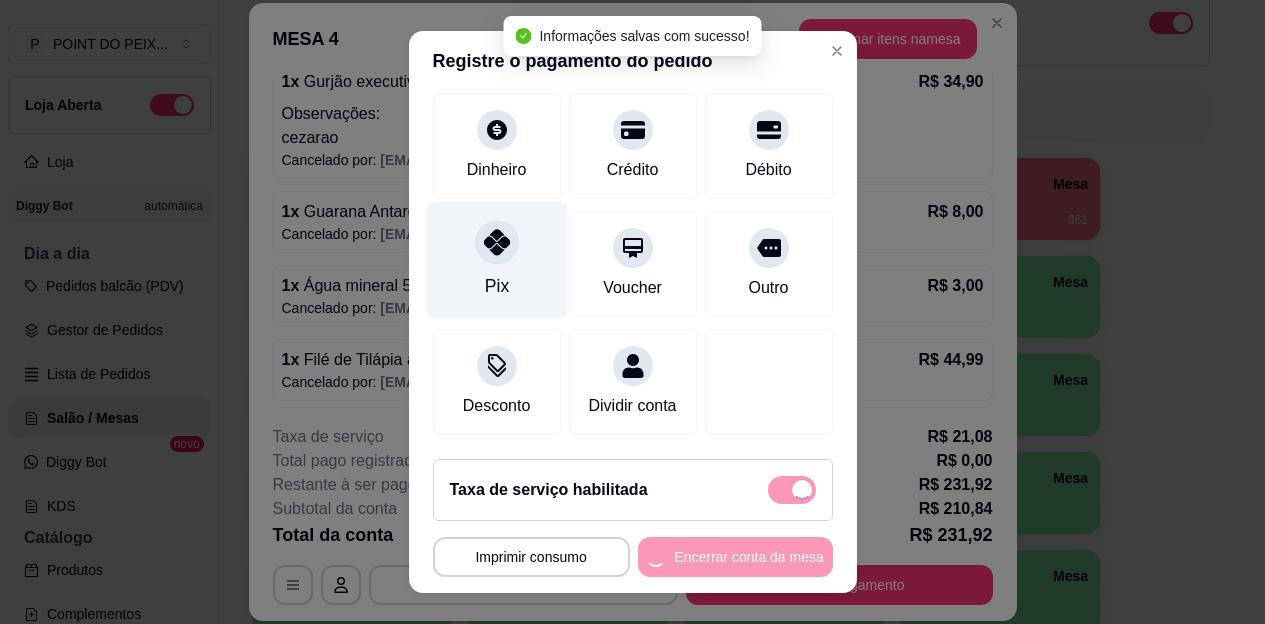 type on "R$ 0,00" 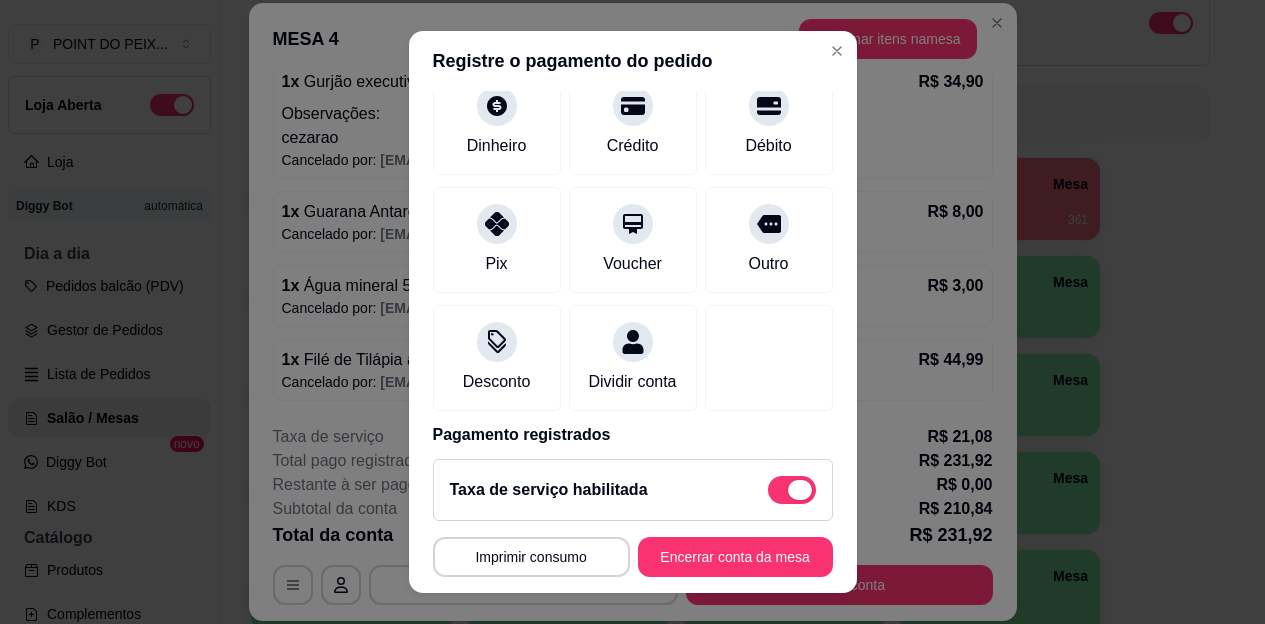 click at bounding box center (792, 490) 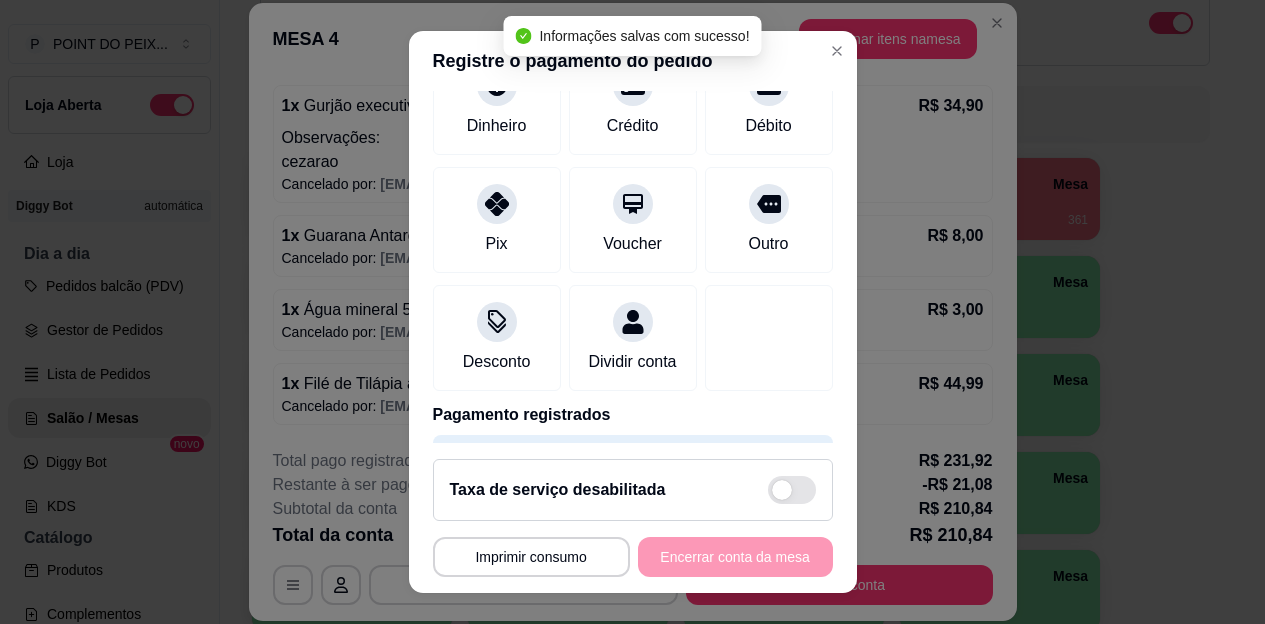 scroll, scrollTop: 797, scrollLeft: 0, axis: vertical 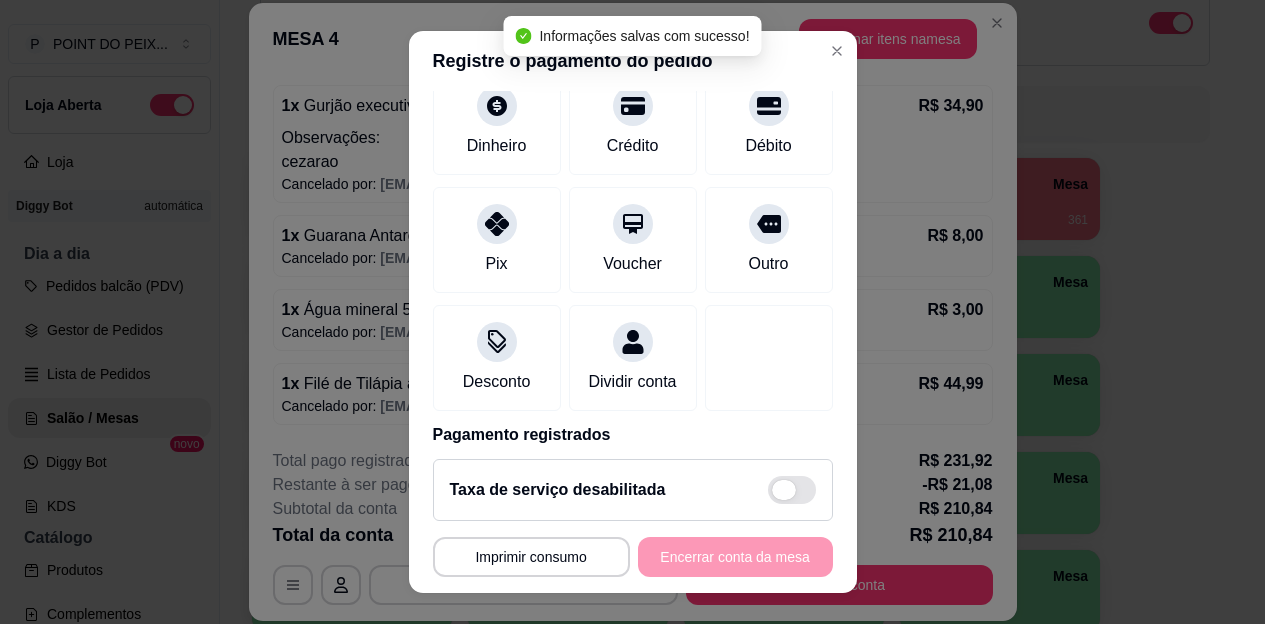 click at bounding box center [792, 490] 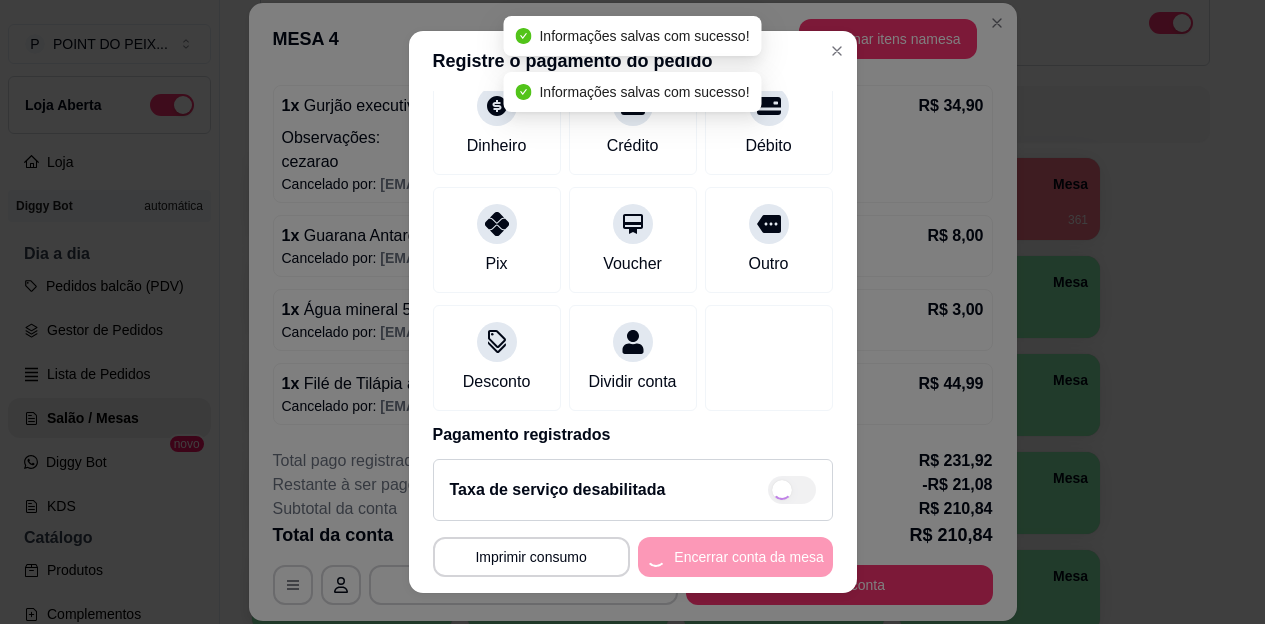 type on "R$ 0,00" 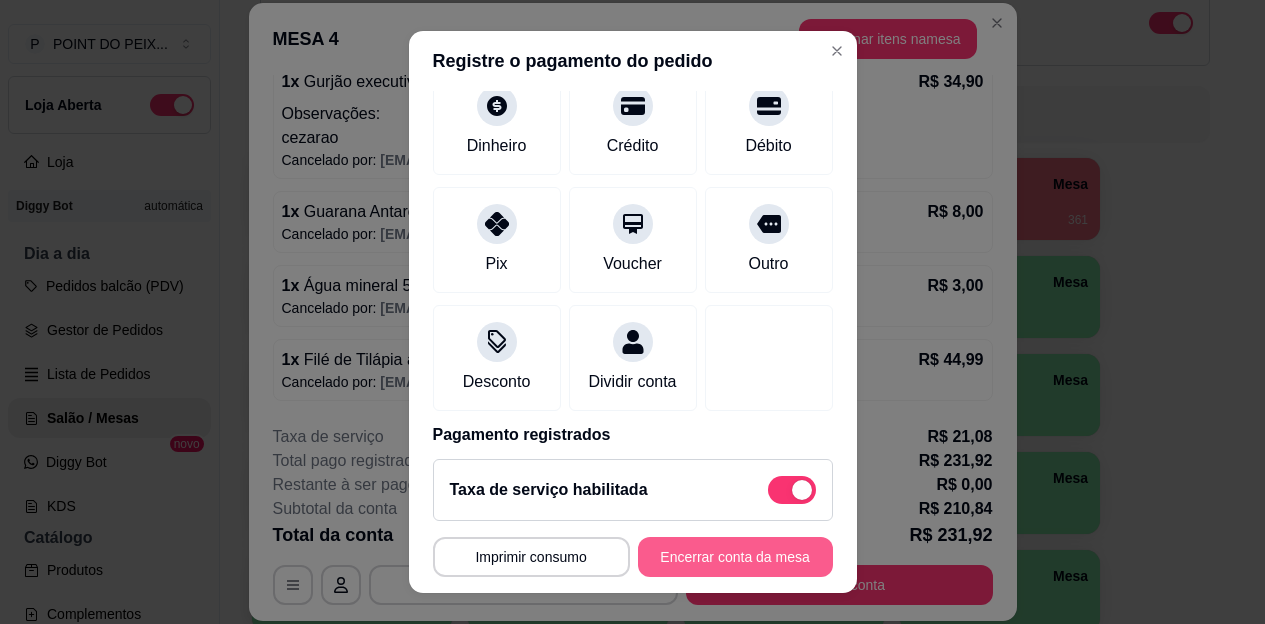 click on "Encerrar conta da mesa" at bounding box center (735, 557) 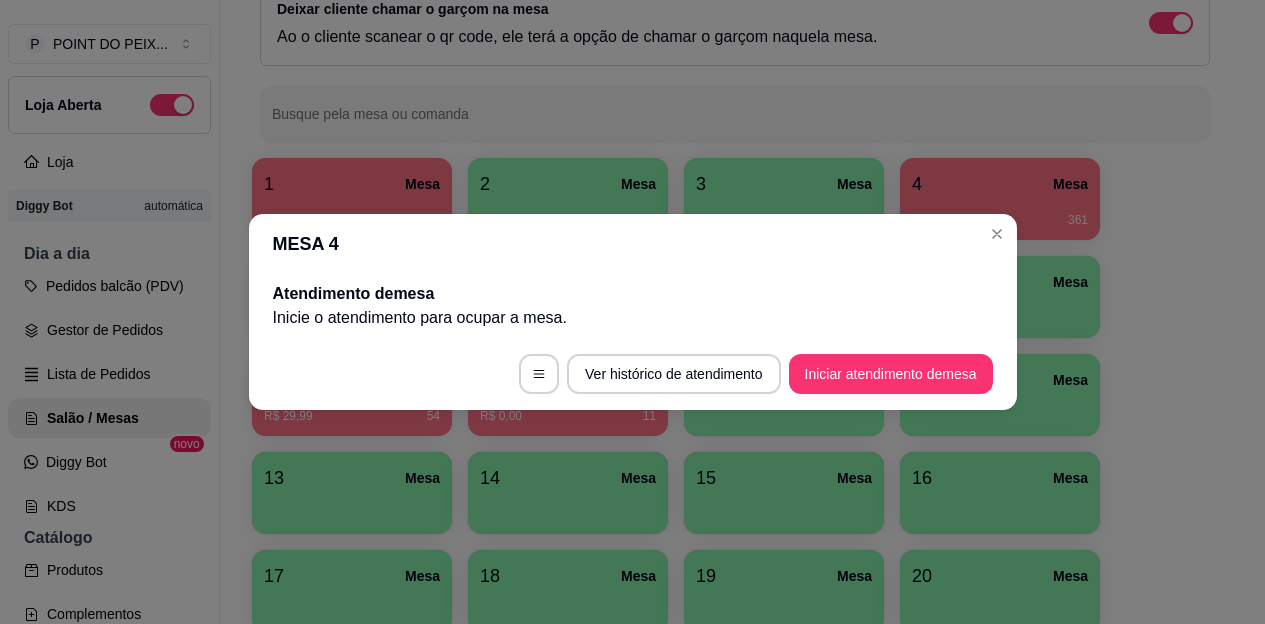 scroll, scrollTop: 0, scrollLeft: 0, axis: both 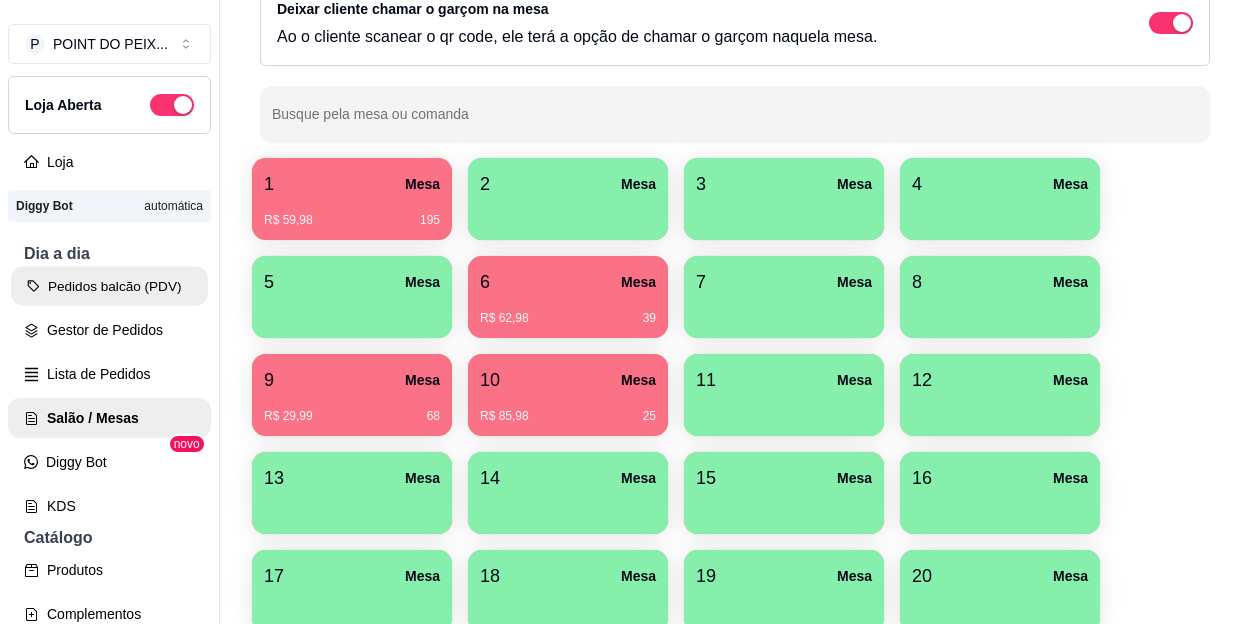 click on "Pedidos balcão (PDV)" at bounding box center (109, 286) 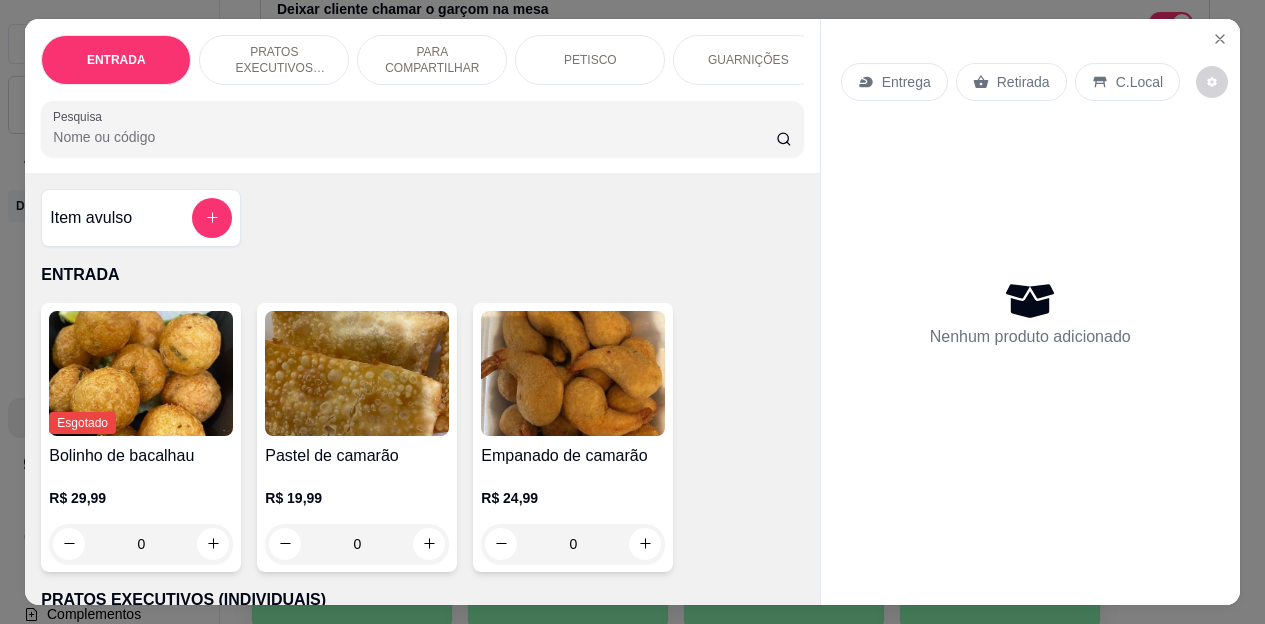 click on "PETISCO" at bounding box center [590, 60] 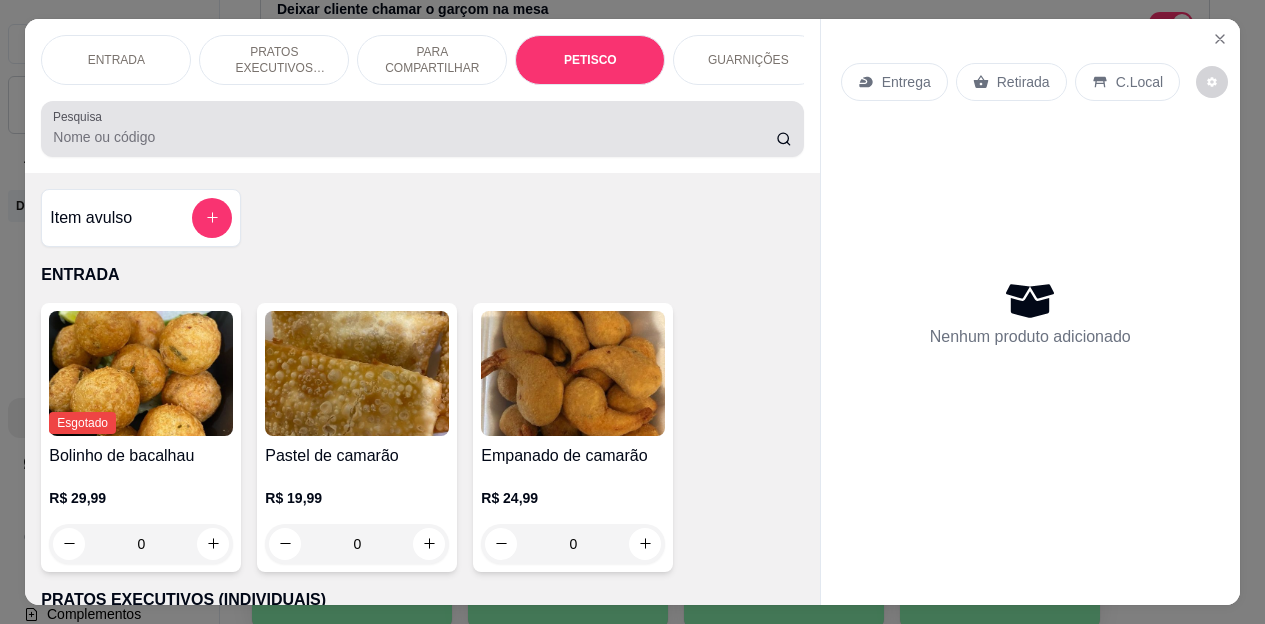 scroll, scrollTop: 2658, scrollLeft: 0, axis: vertical 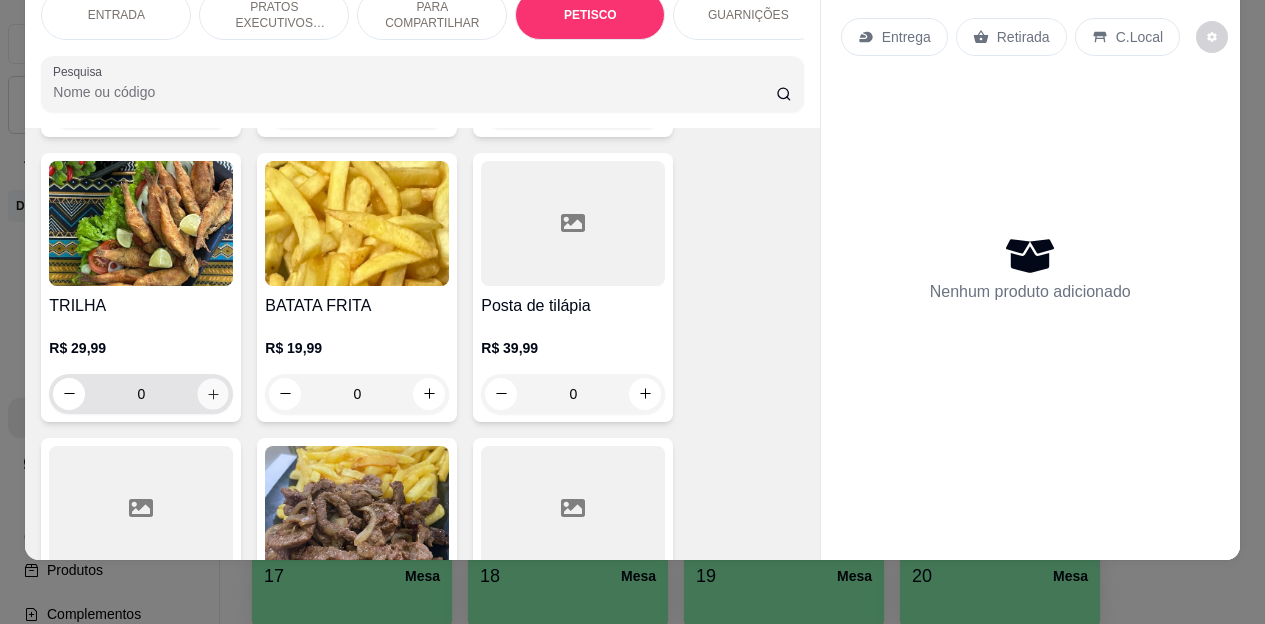 click 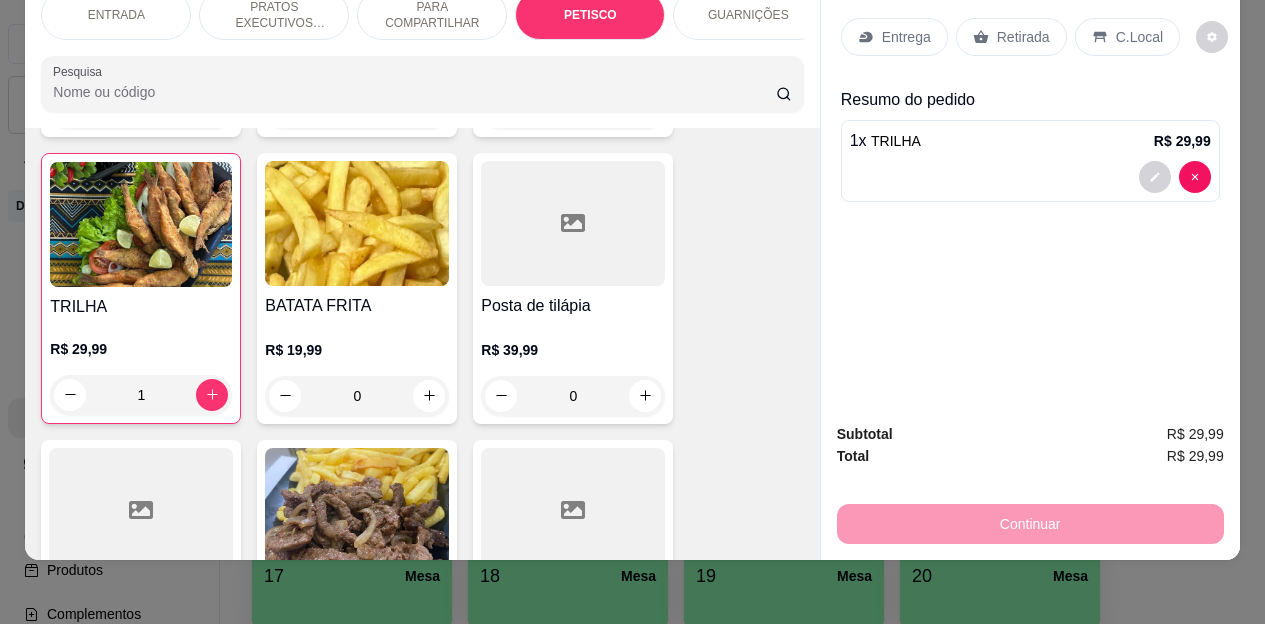 click on "Retirada" at bounding box center (1023, 37) 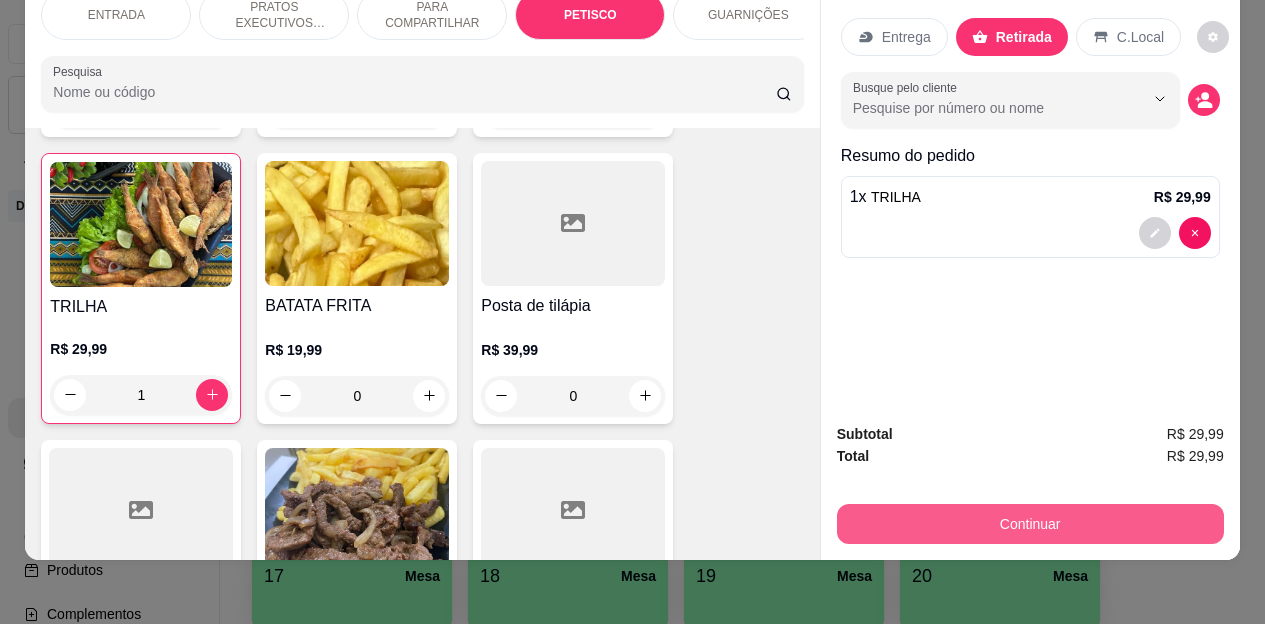 click on "Continuar" at bounding box center [1030, 524] 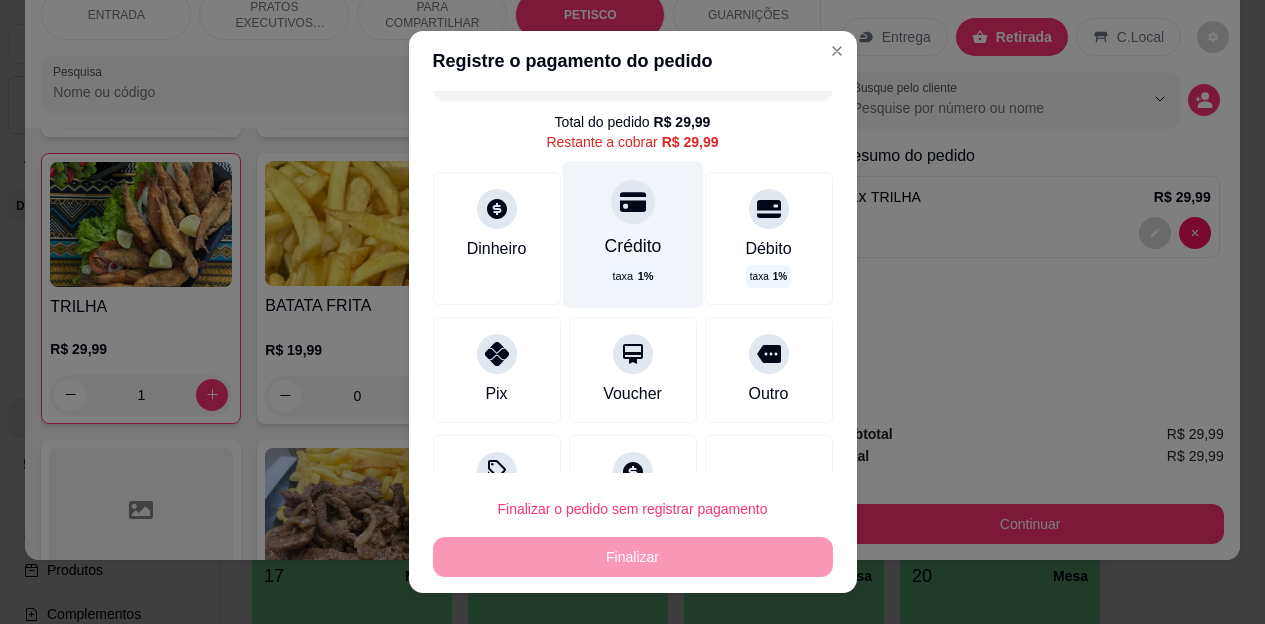 scroll, scrollTop: 15, scrollLeft: 0, axis: vertical 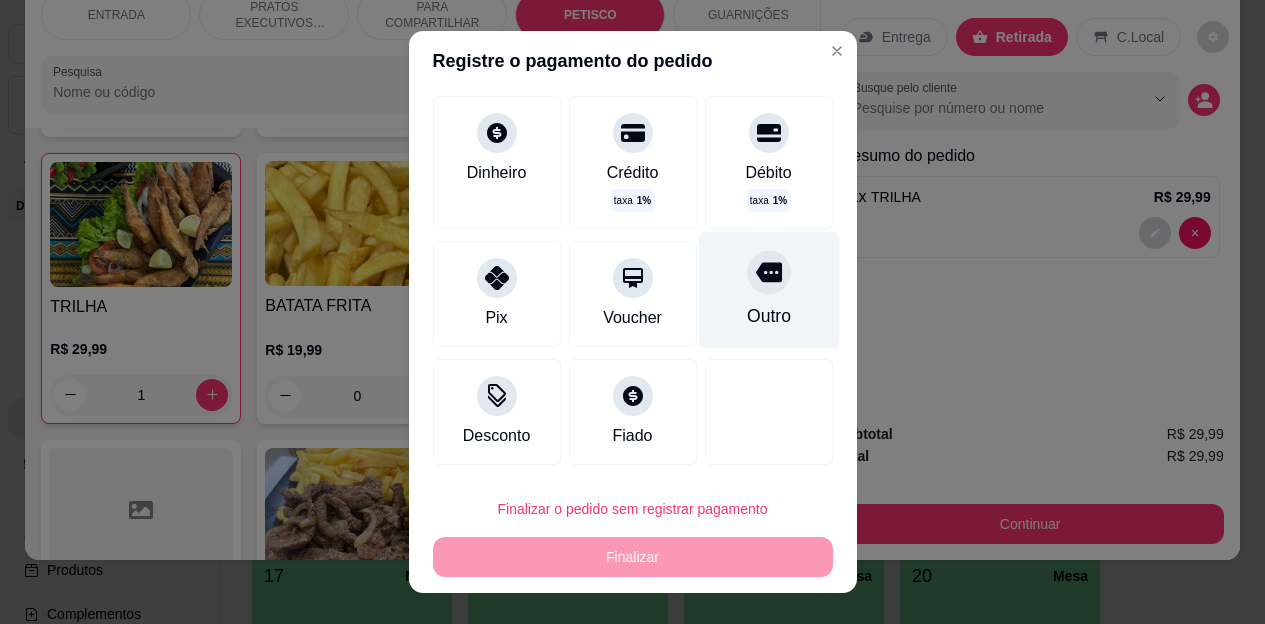 click at bounding box center [769, 273] 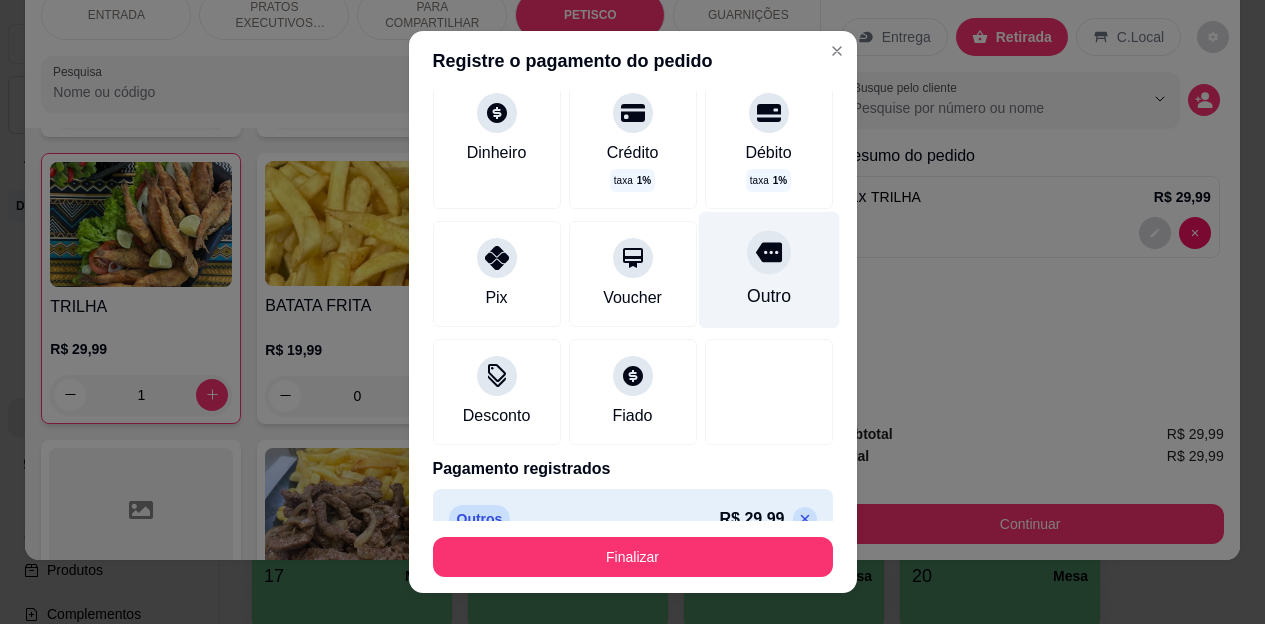 type on "R$ 0,00" 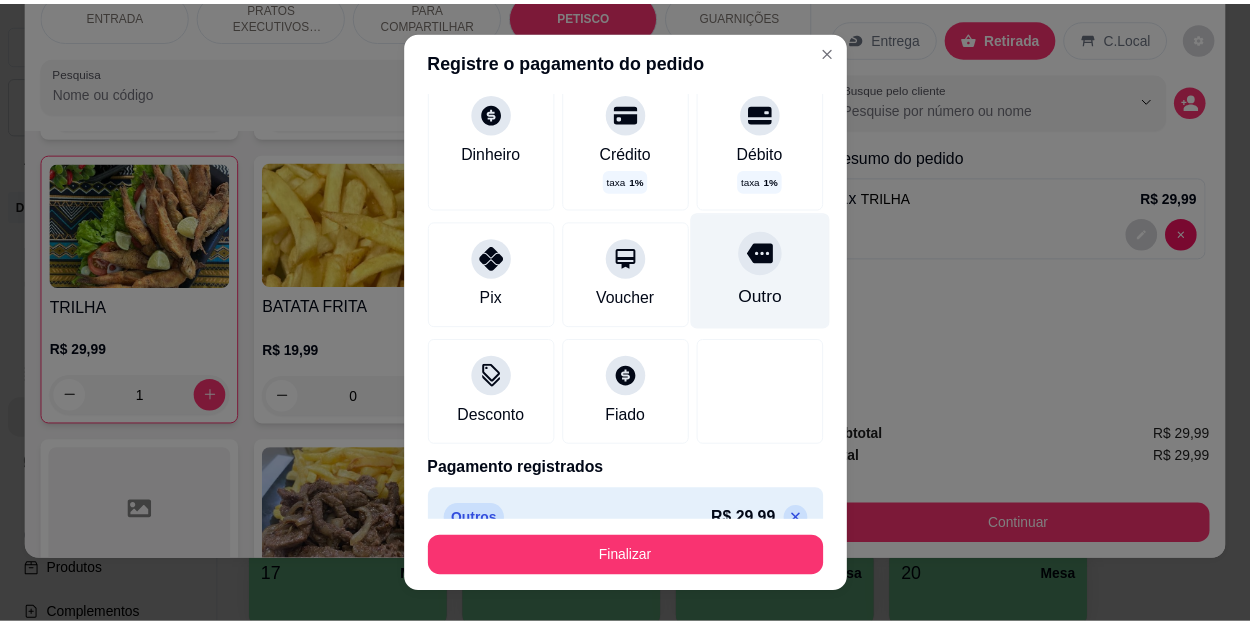 scroll, scrollTop: 95, scrollLeft: 0, axis: vertical 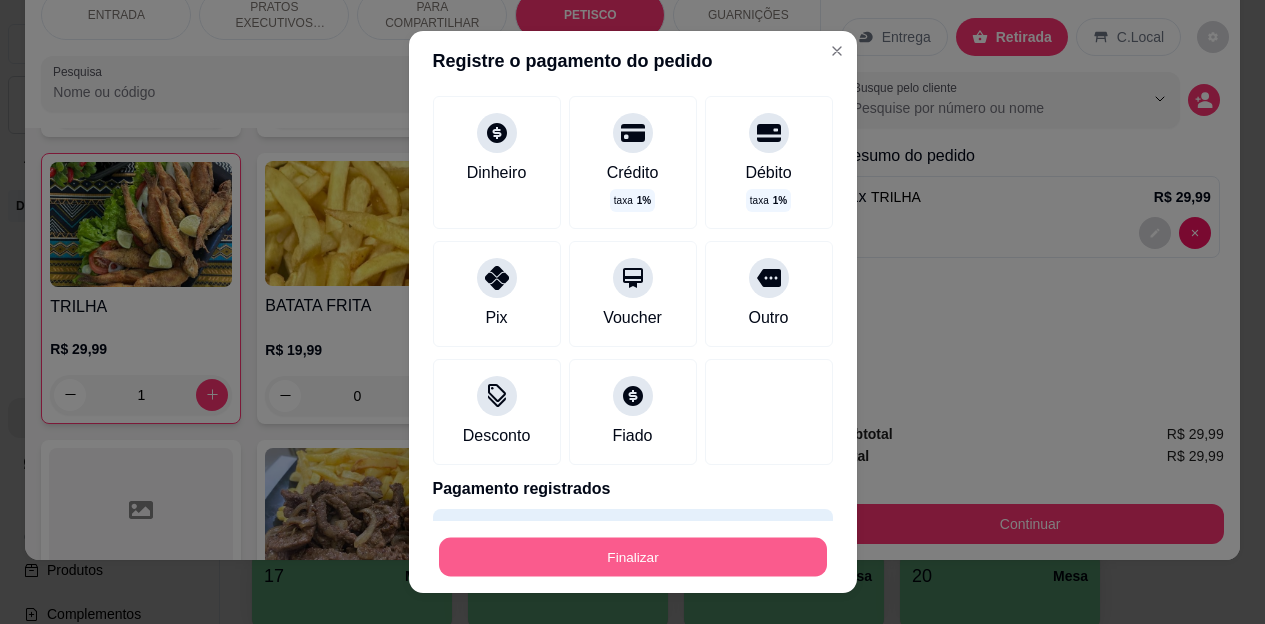click on "Finalizar" at bounding box center (633, 556) 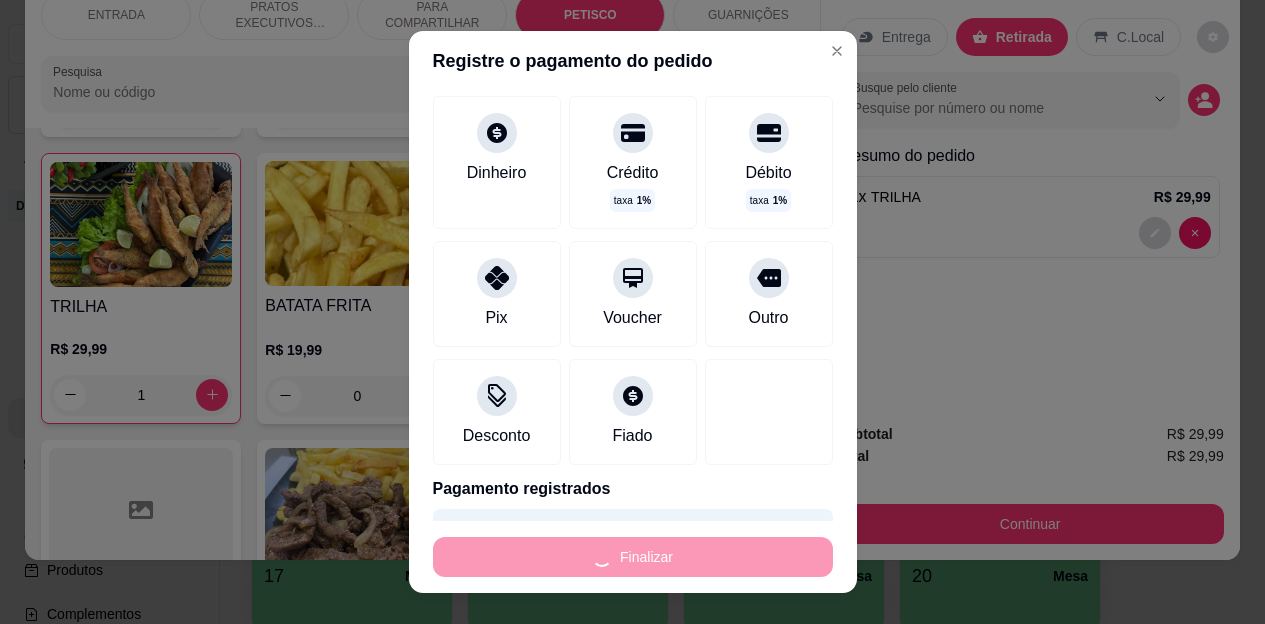 type on "0" 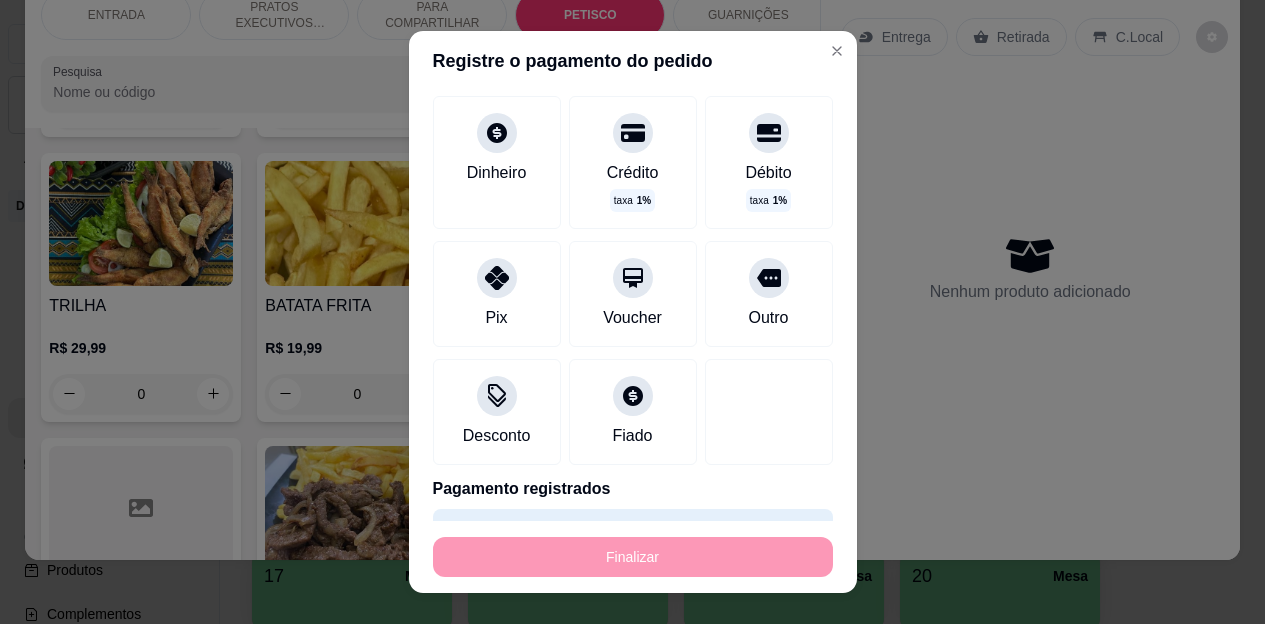 type on "-R$ 29,99" 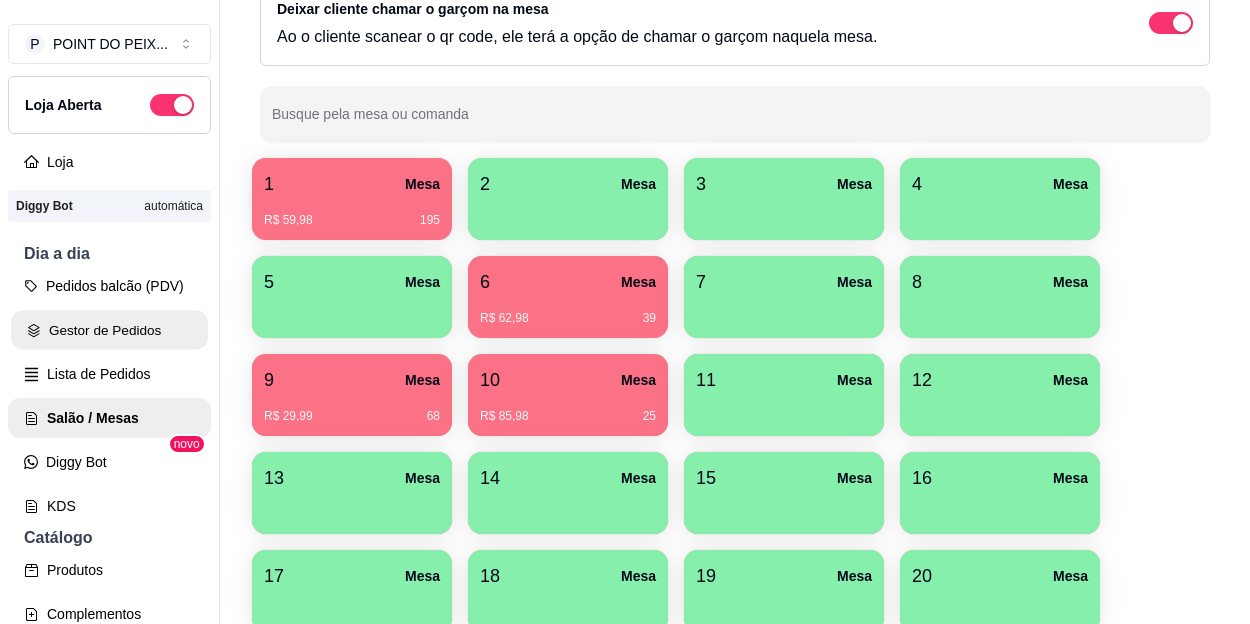 click on "Gestor de Pedidos" at bounding box center [109, 330] 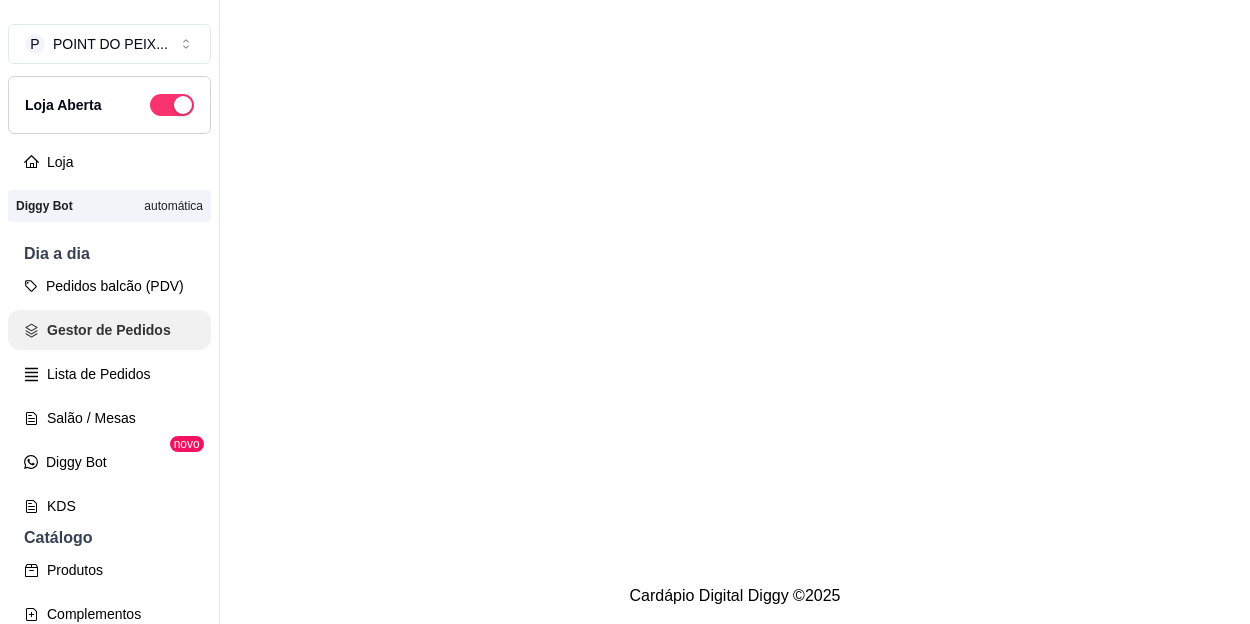 scroll, scrollTop: 0, scrollLeft: 0, axis: both 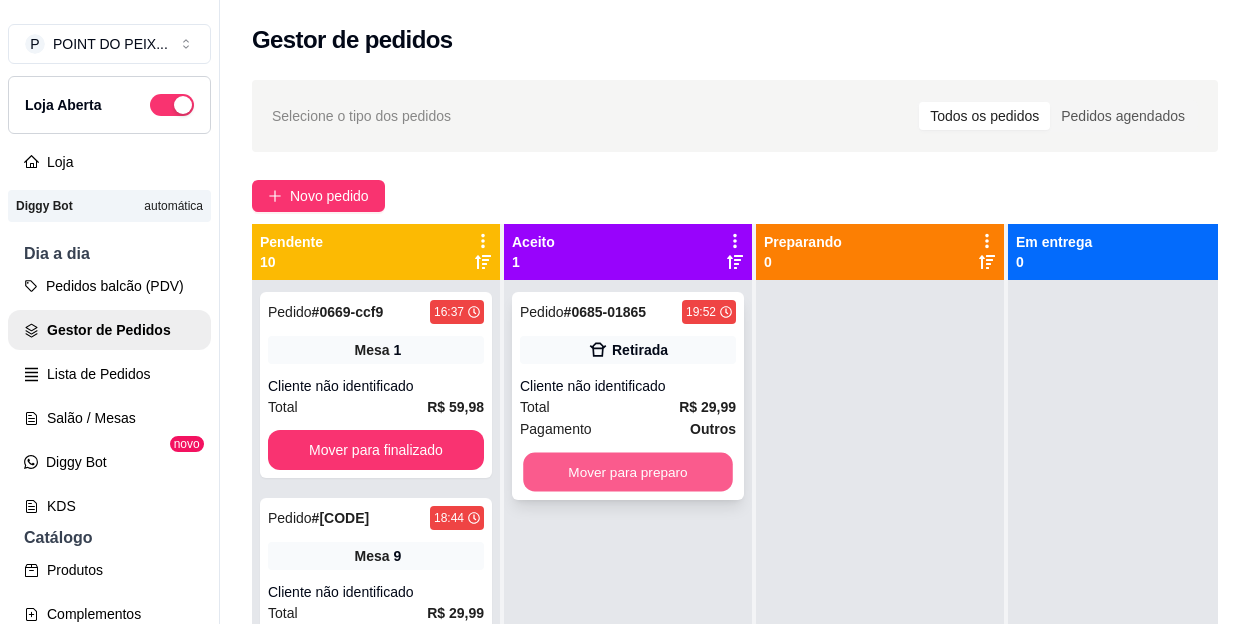 click on "Mover para preparo" at bounding box center (628, 472) 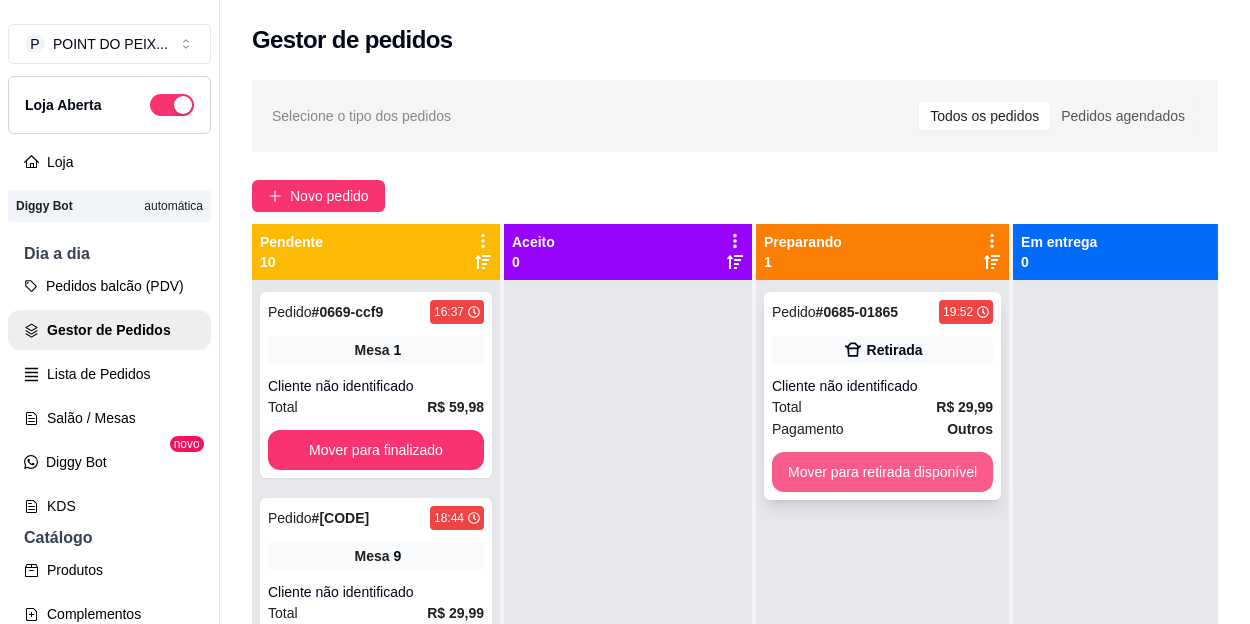 click on "Mover para retirada disponível" at bounding box center [882, 472] 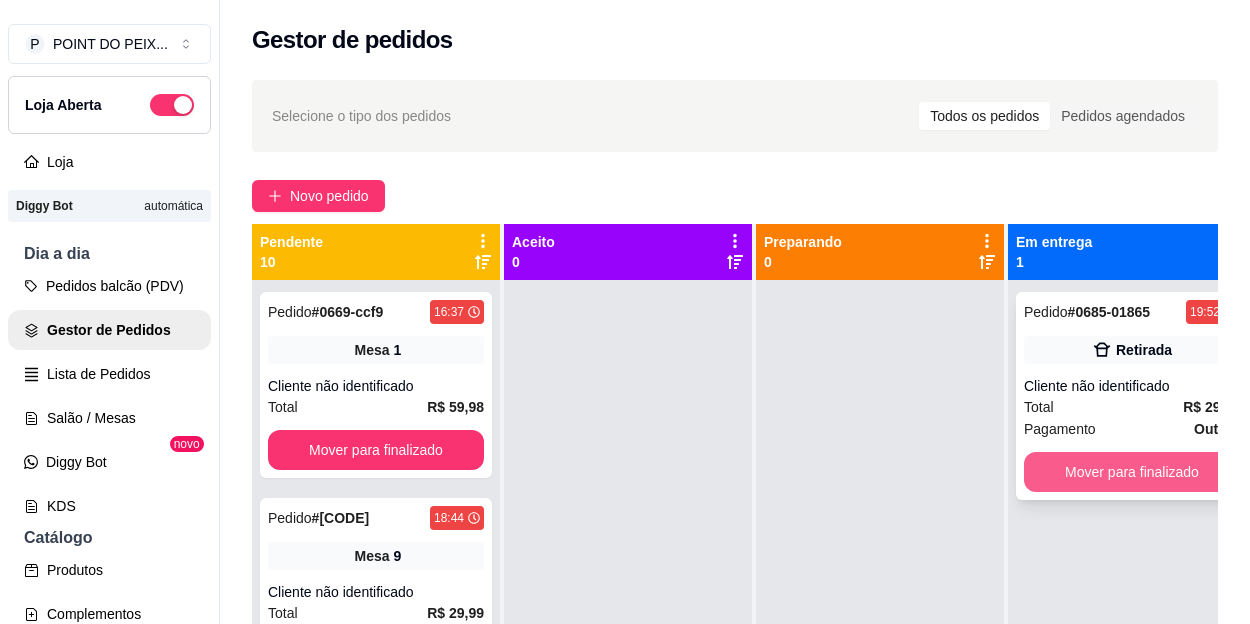 click on "Mover para finalizado" at bounding box center [1132, 472] 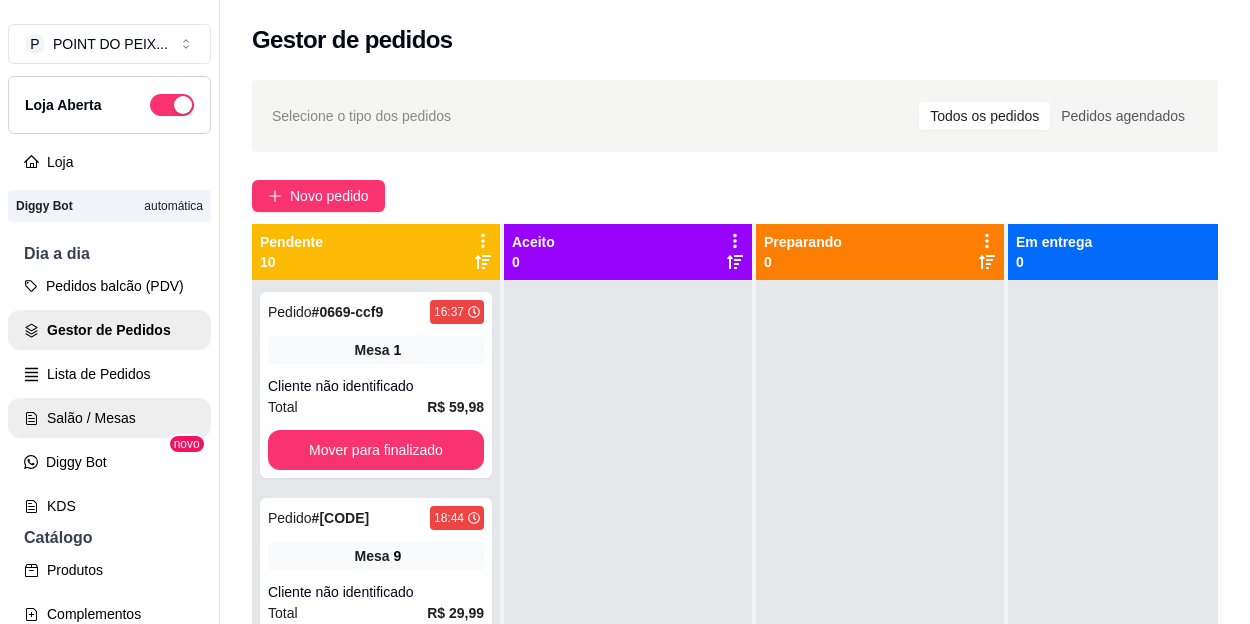 click on "Salão / Mesas" at bounding box center (109, 418) 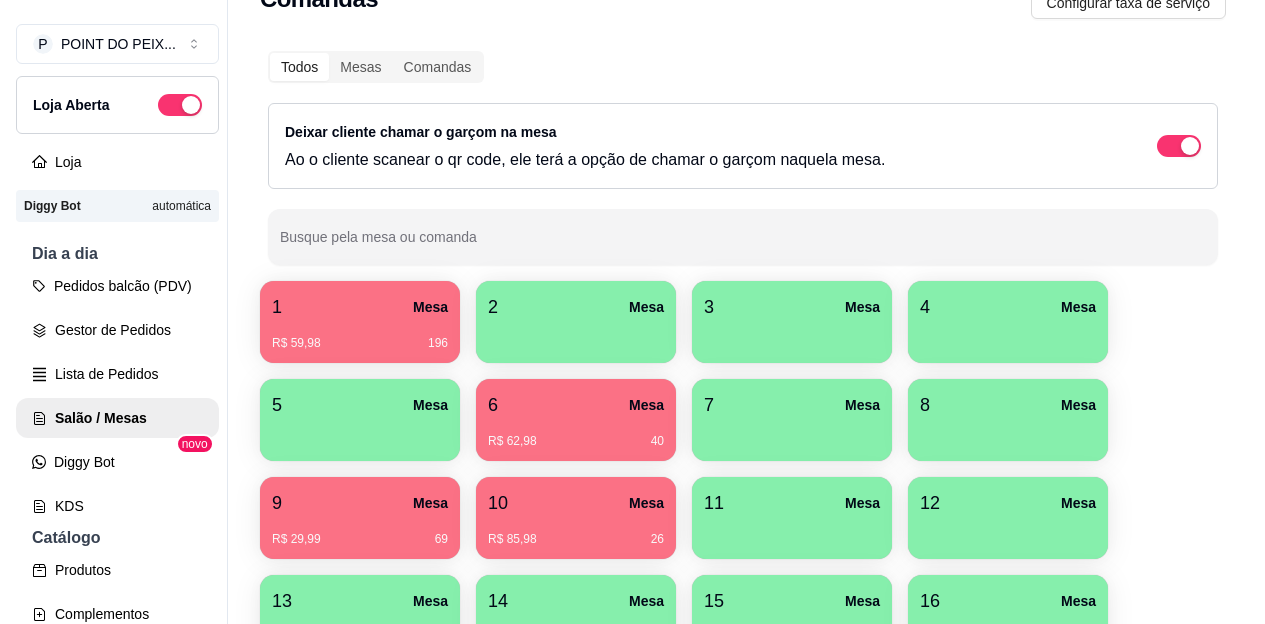 scroll, scrollTop: 100, scrollLeft: 0, axis: vertical 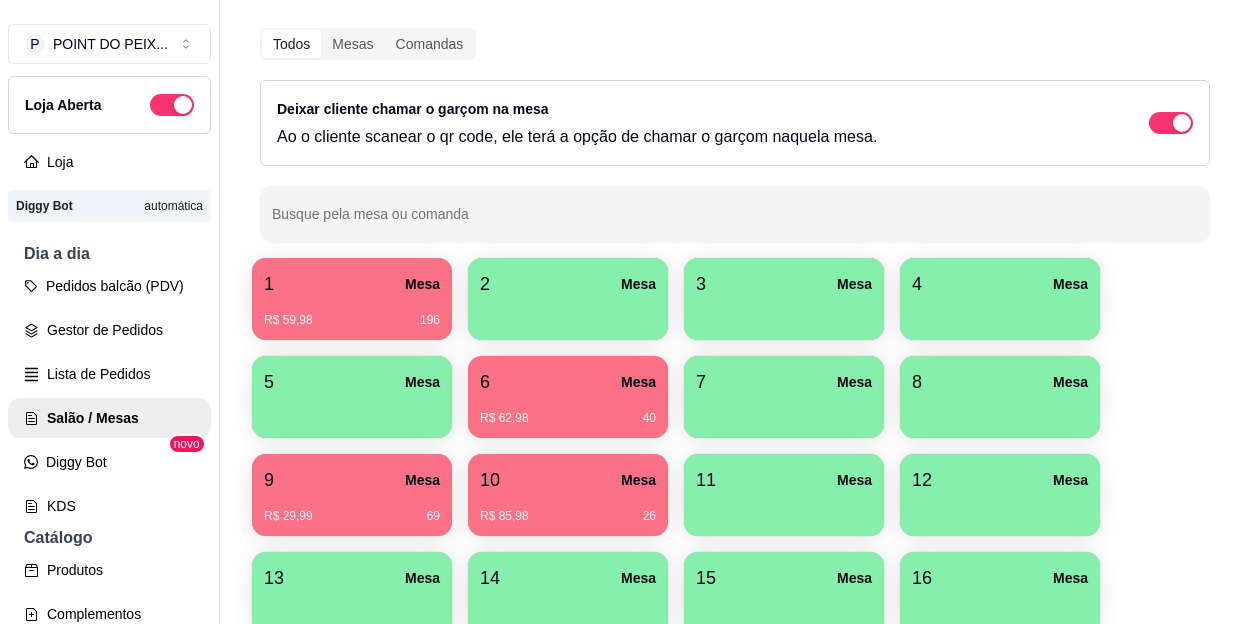 click on "Deixar cliente chamar o garçom na mesa Ao o cliente scanear o qr code, ele terá a opção de chamar o garçom naquela mesa." at bounding box center [735, 123] 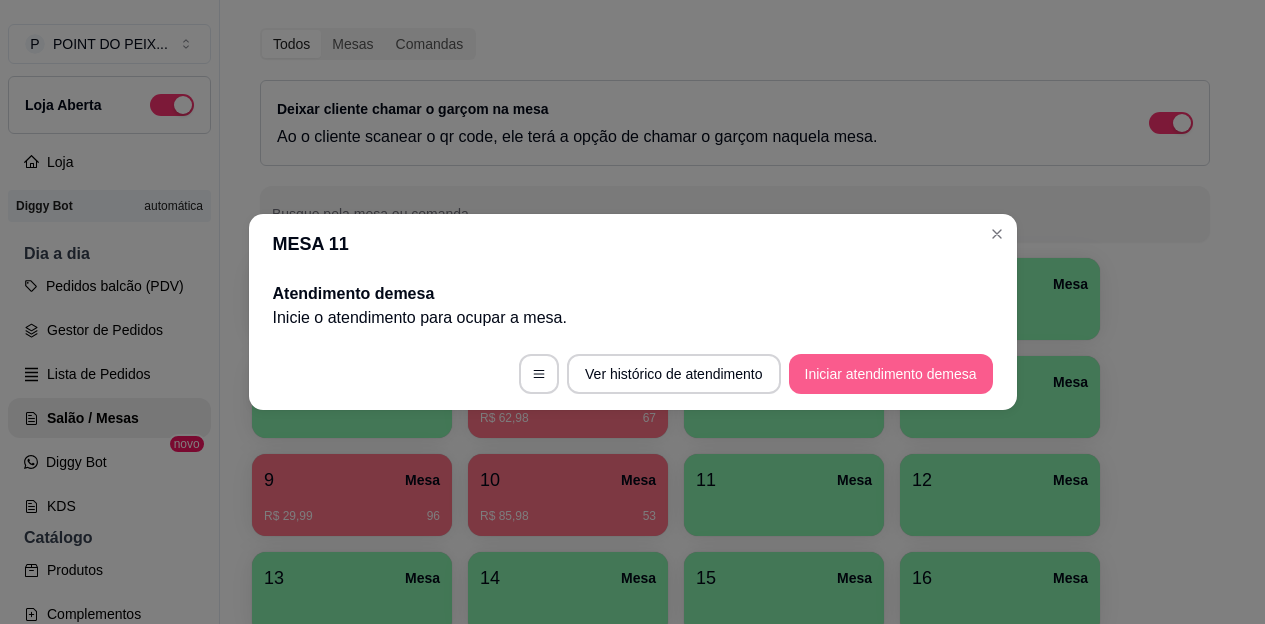 click on "Iniciar atendimento de  mesa" at bounding box center (891, 374) 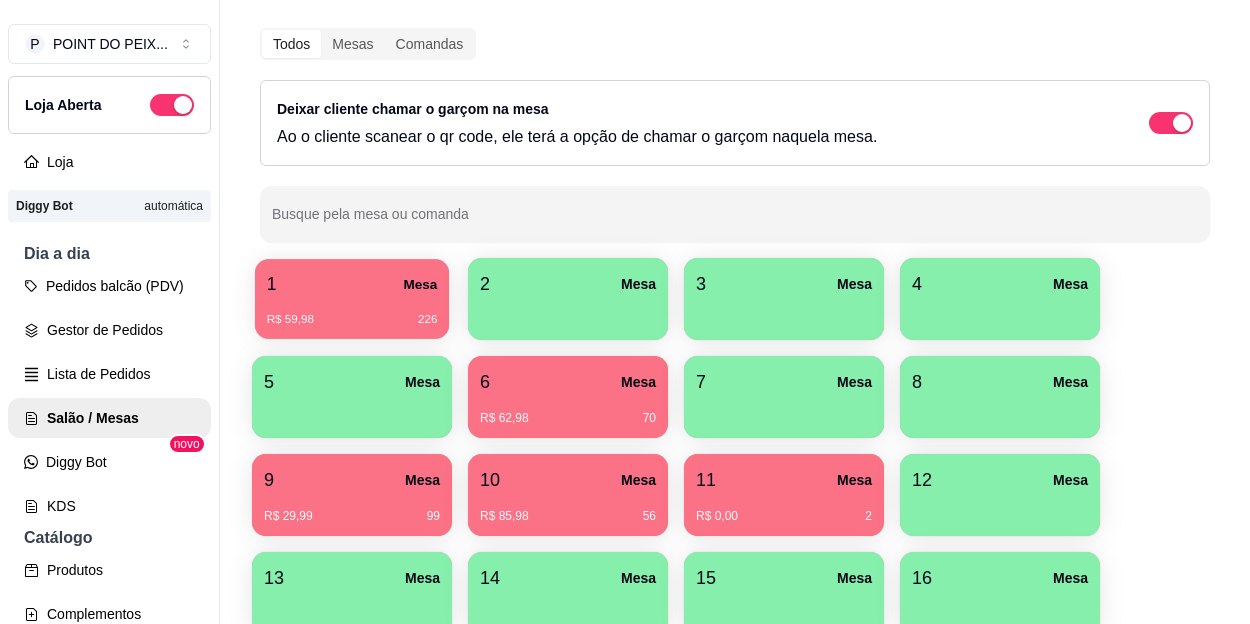 click on "1 Mesa" at bounding box center [352, 284] 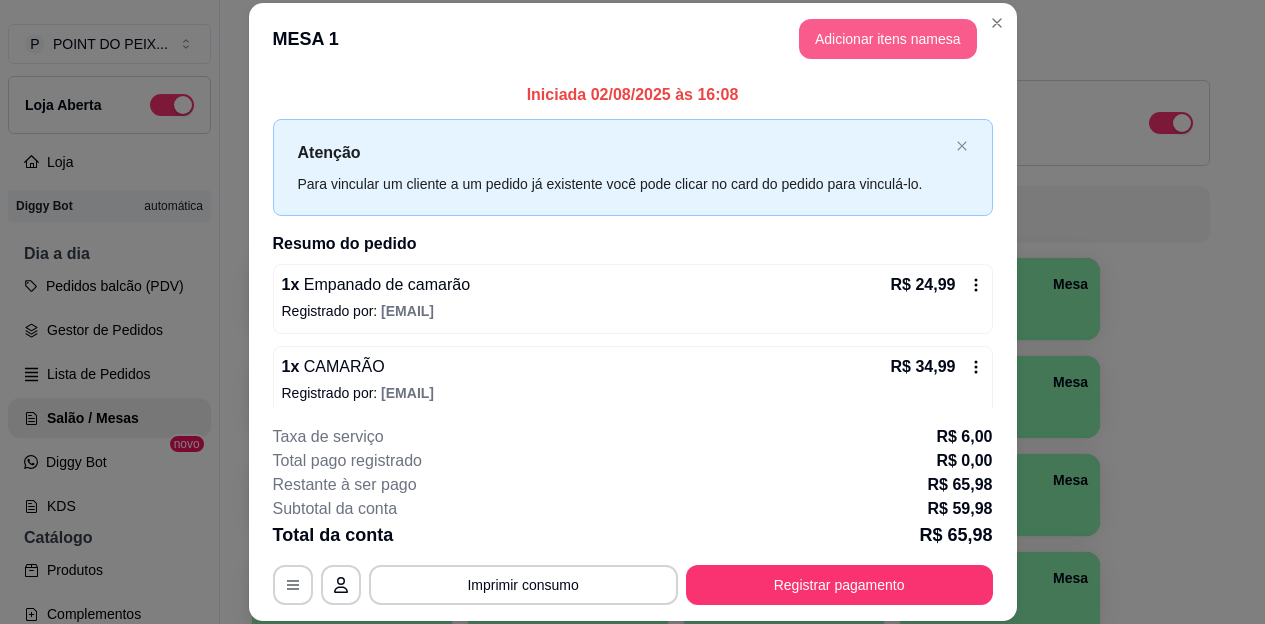 click on "Adicionar itens na  mesa" at bounding box center (888, 39) 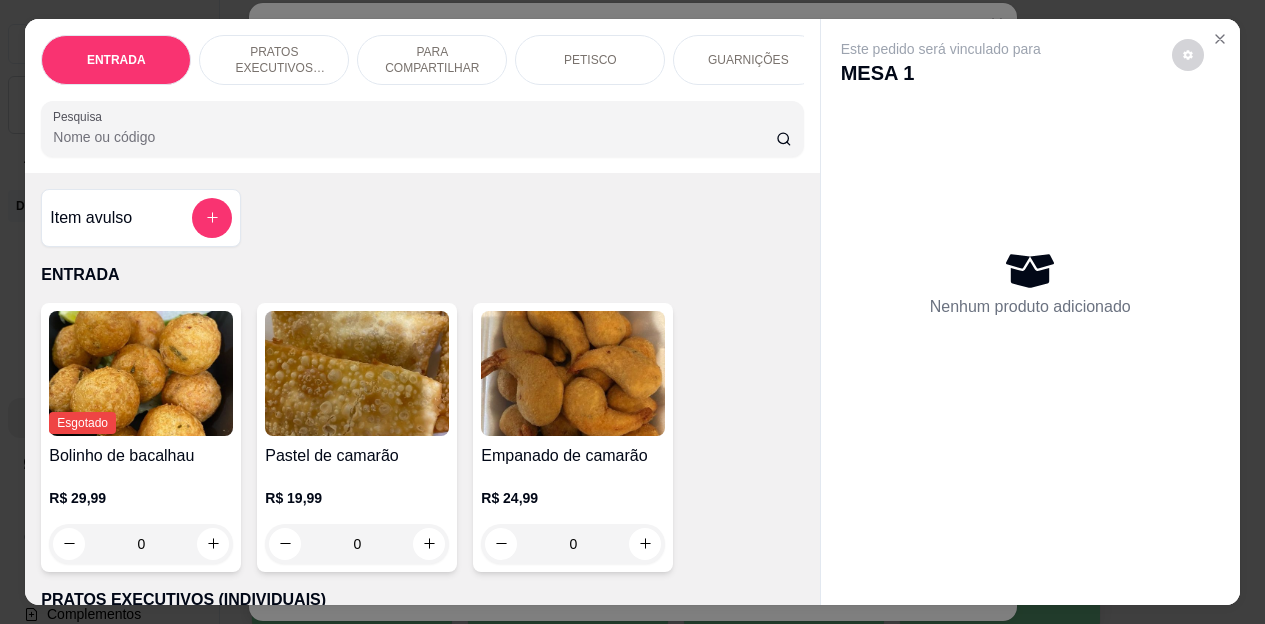 click on "PETISCO" at bounding box center [590, 60] 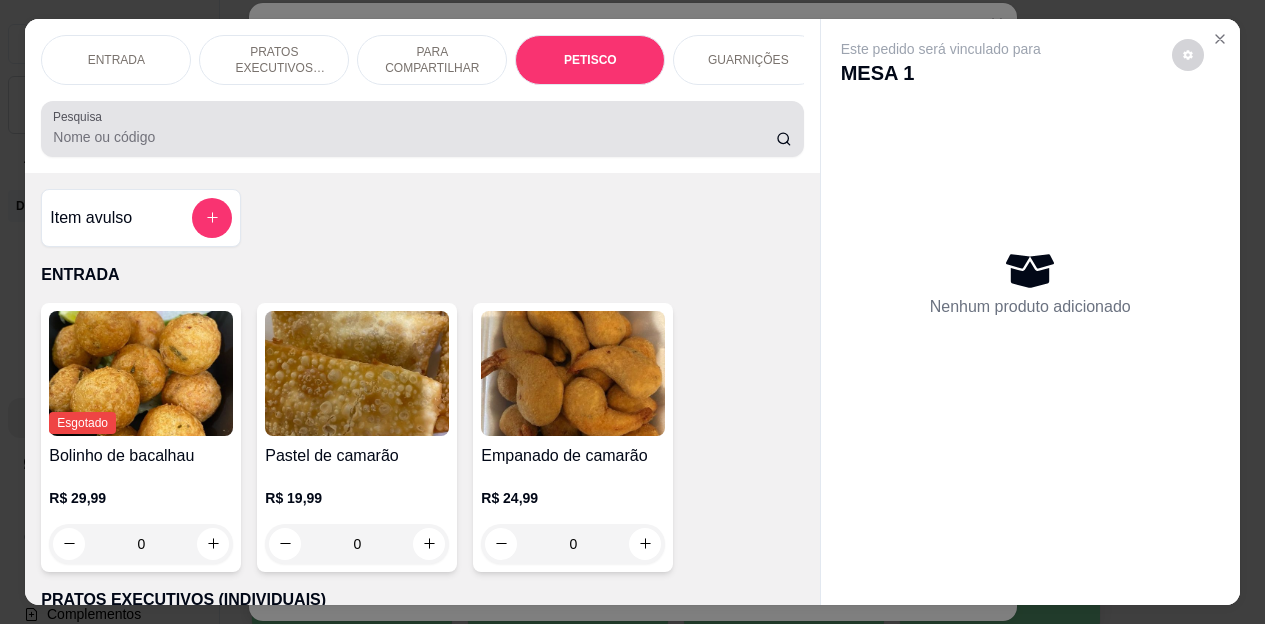 scroll, scrollTop: 2658, scrollLeft: 0, axis: vertical 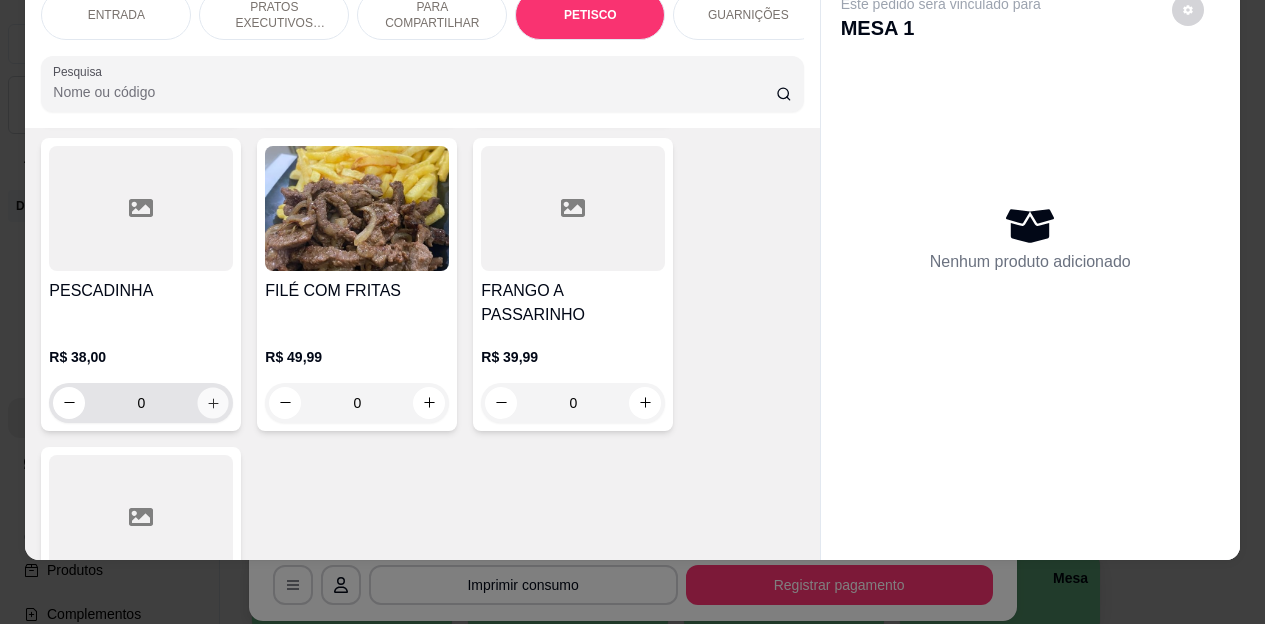click 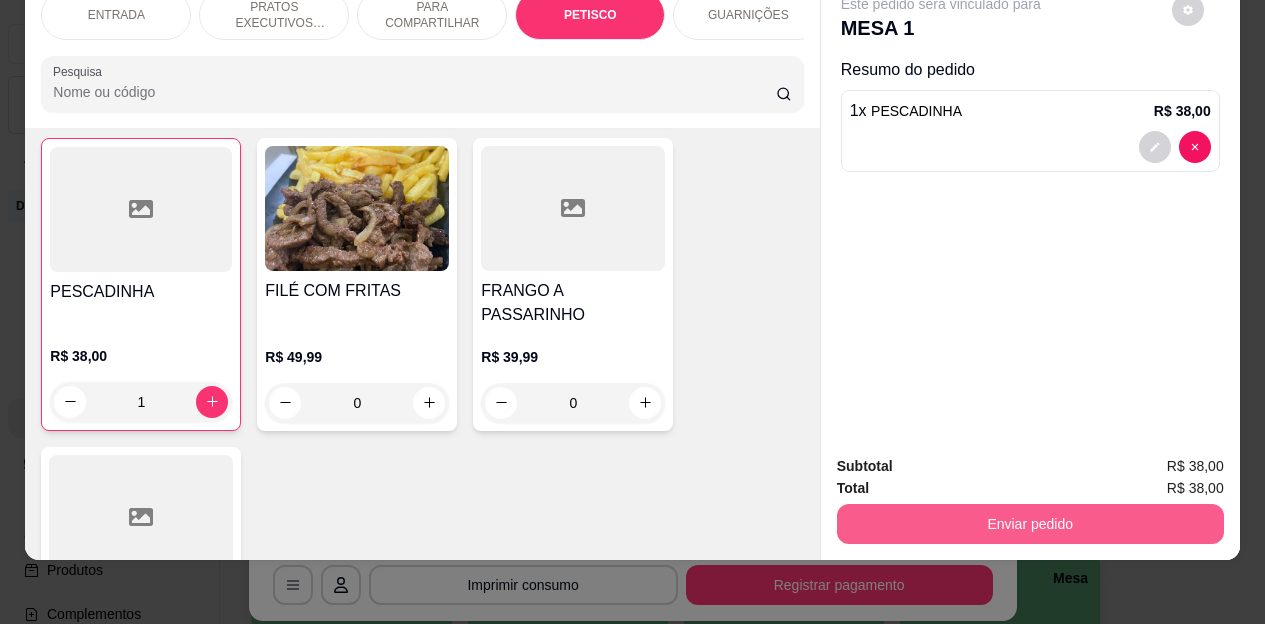 click on "Enviar pedido" at bounding box center (1030, 524) 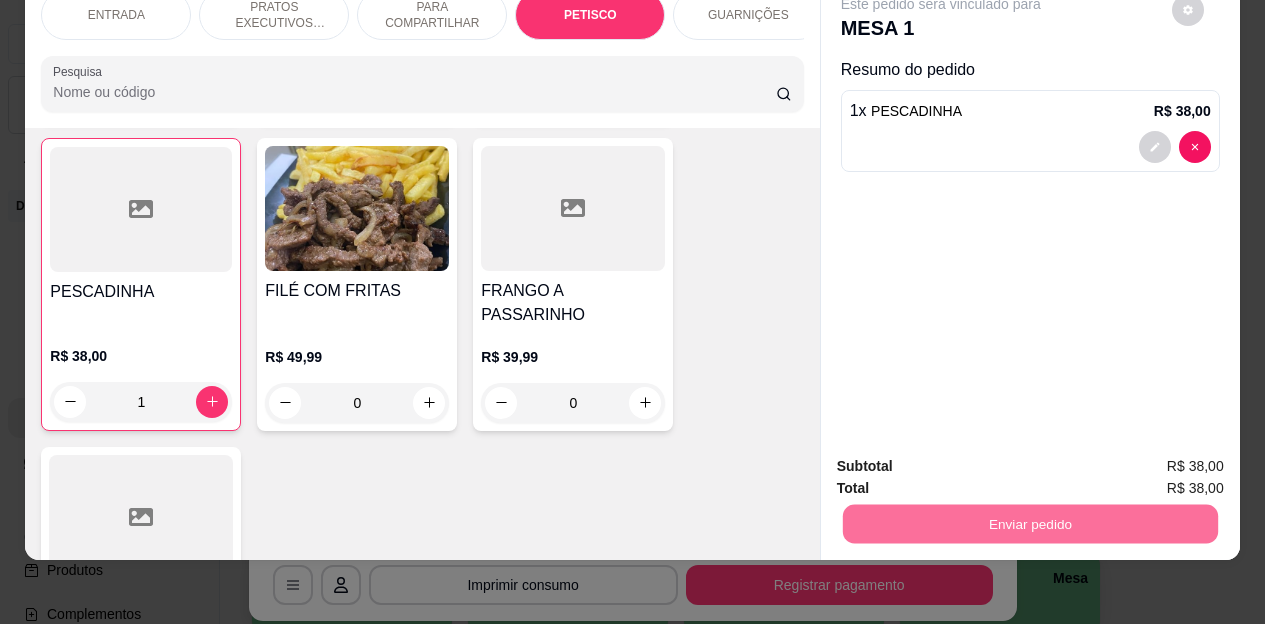 click on "Não registrar e enviar pedido" at bounding box center (964, 459) 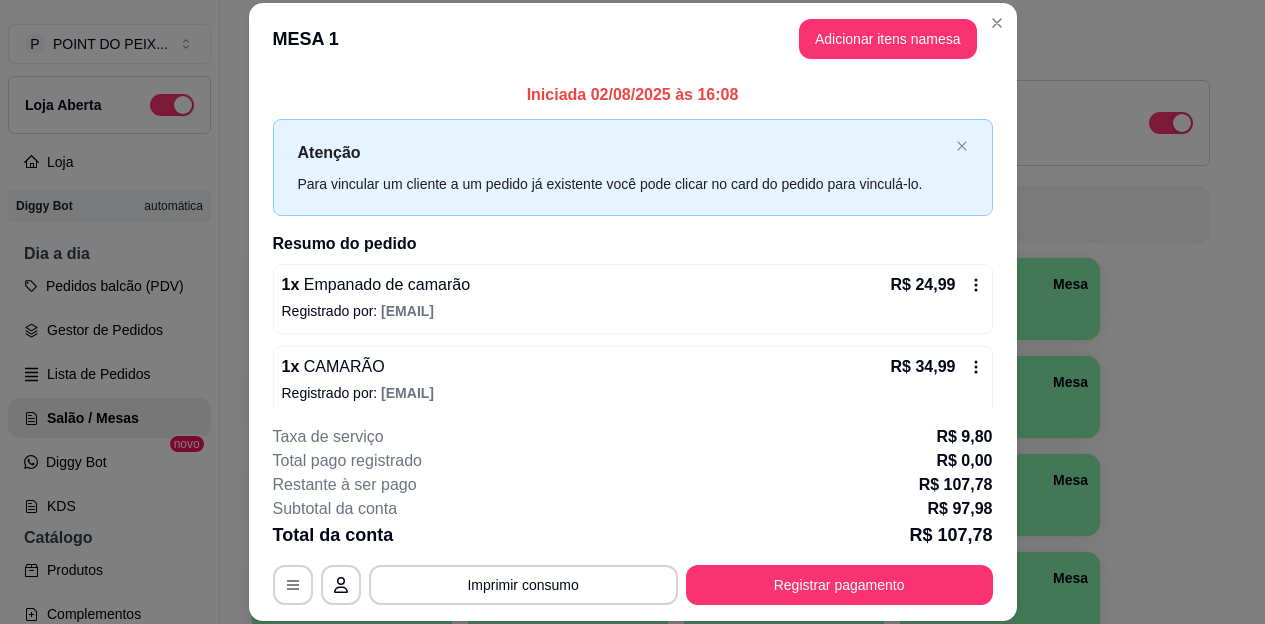 scroll, scrollTop: 97, scrollLeft: 0, axis: vertical 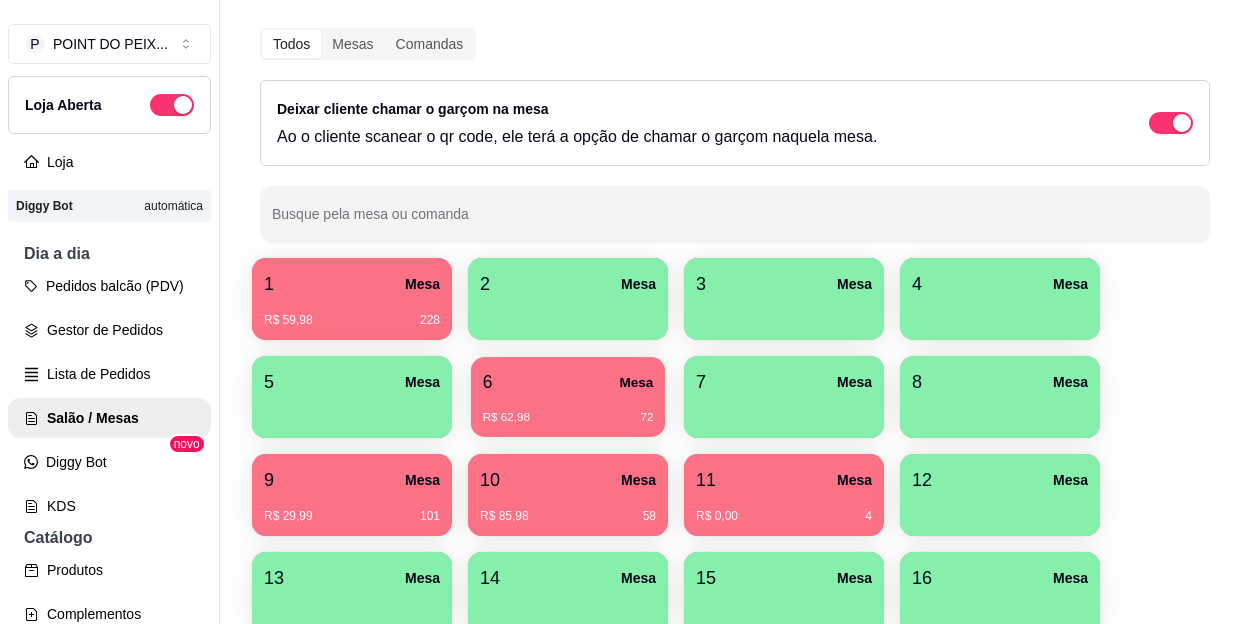 click on "R$ 62,98 72" at bounding box center [568, 418] 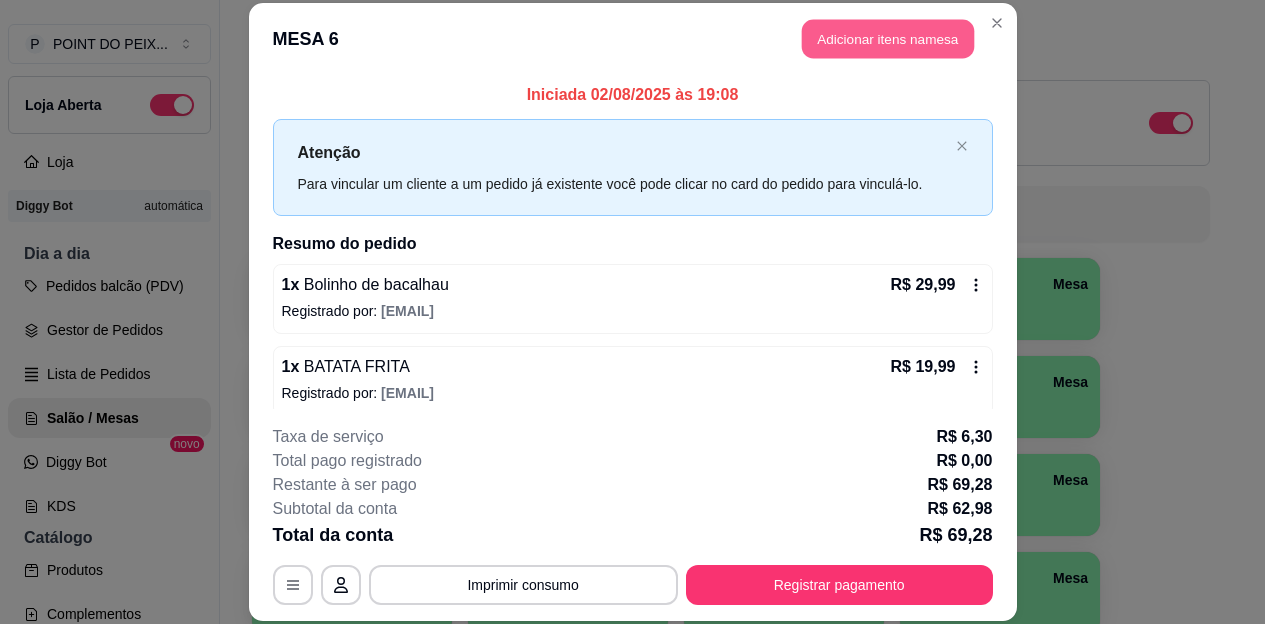 click on "Adicionar itens na  mesa" at bounding box center (888, 39) 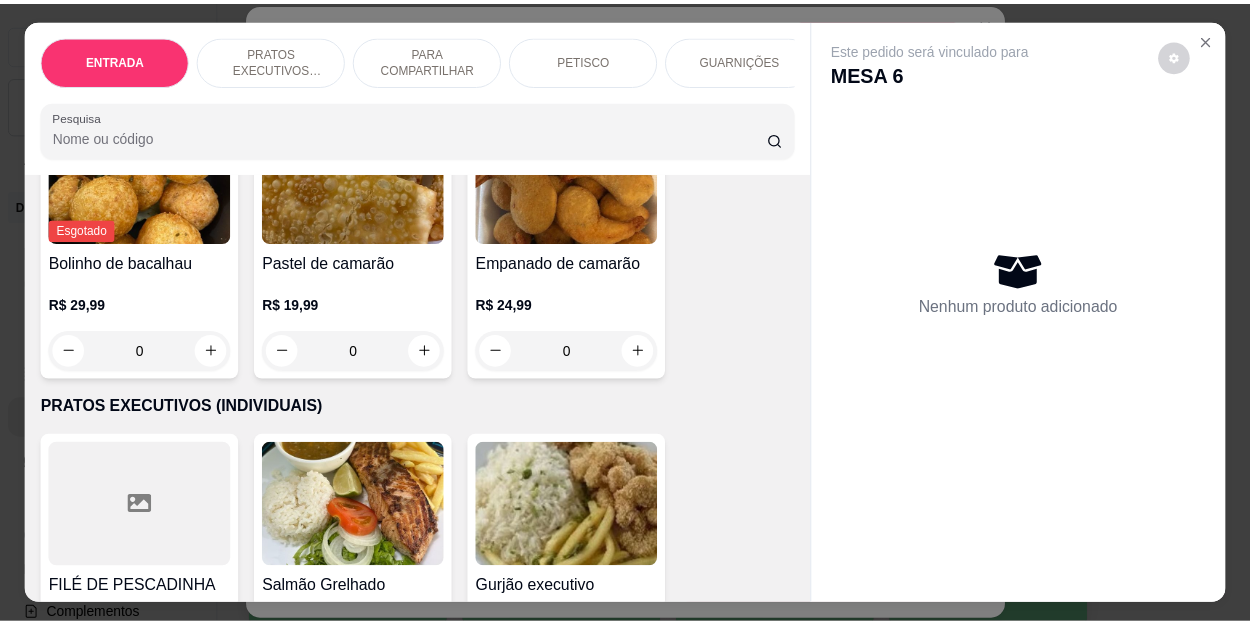 scroll, scrollTop: 200, scrollLeft: 0, axis: vertical 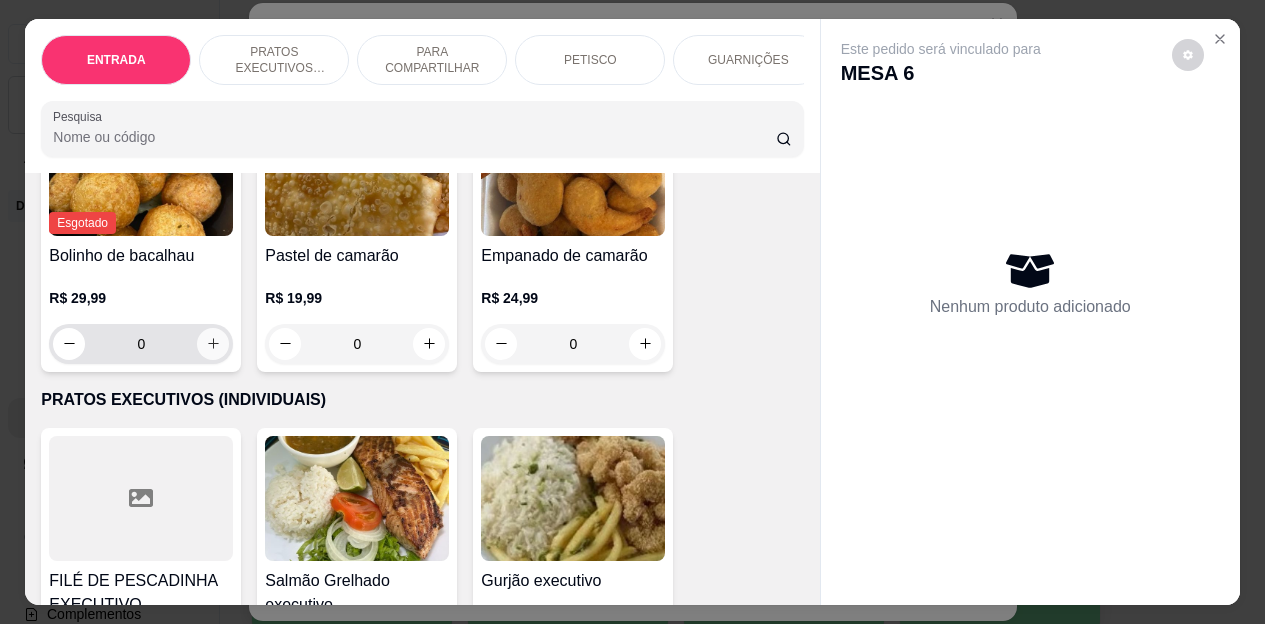 click 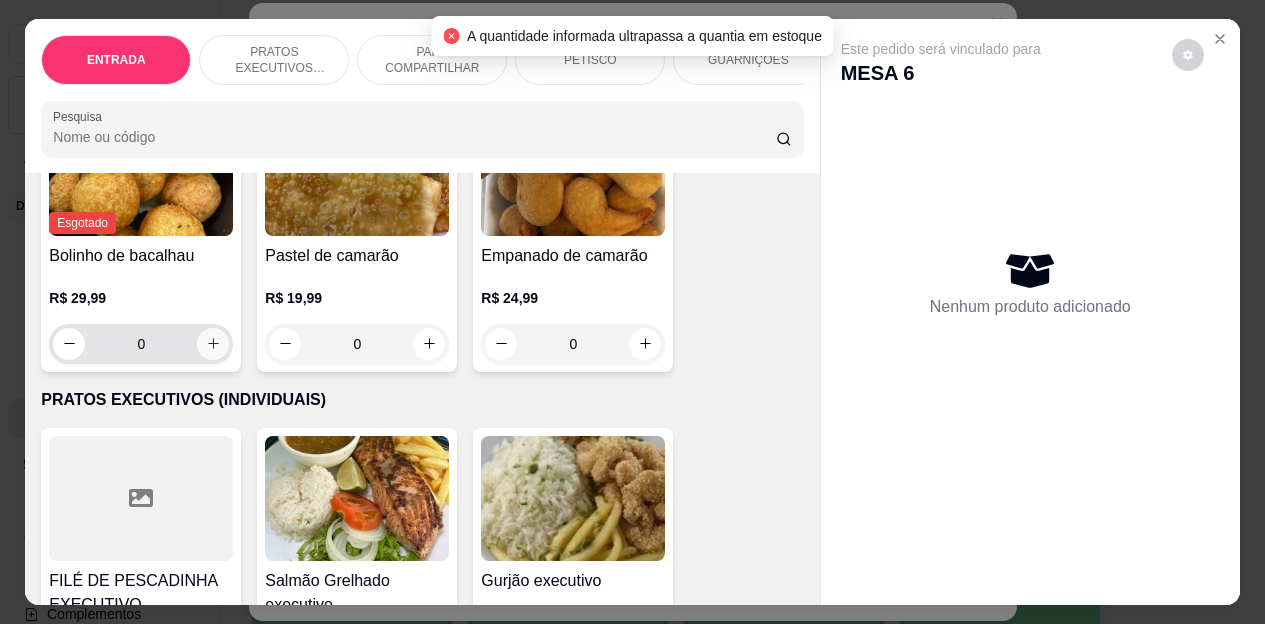 click 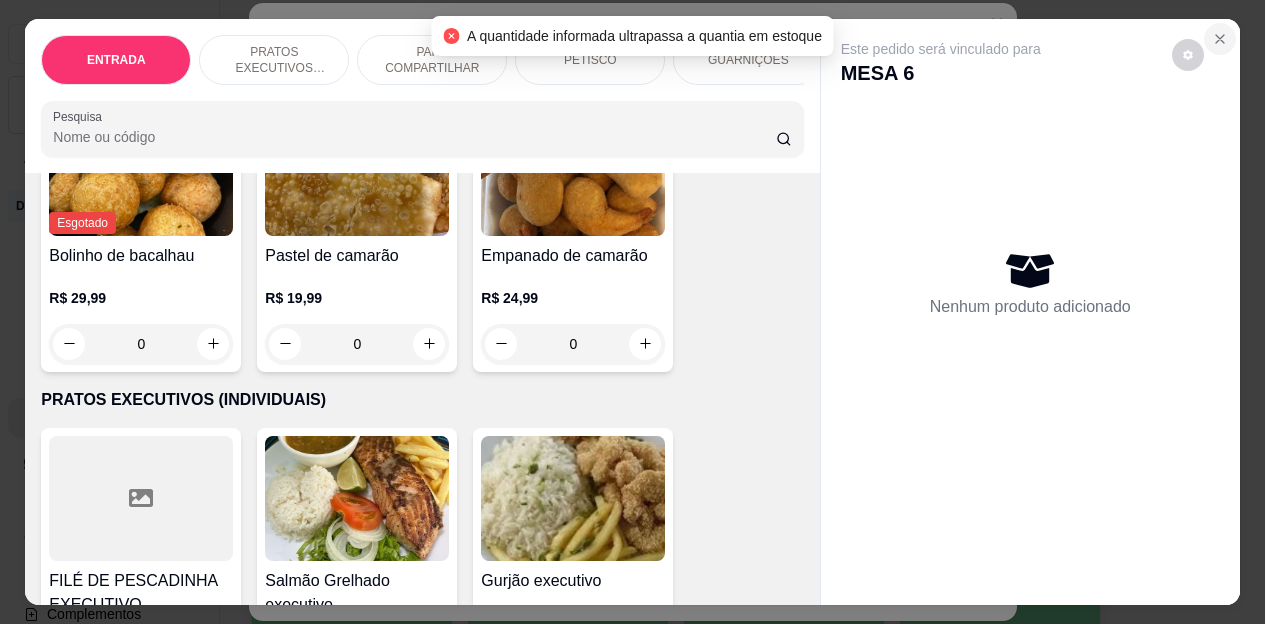 click 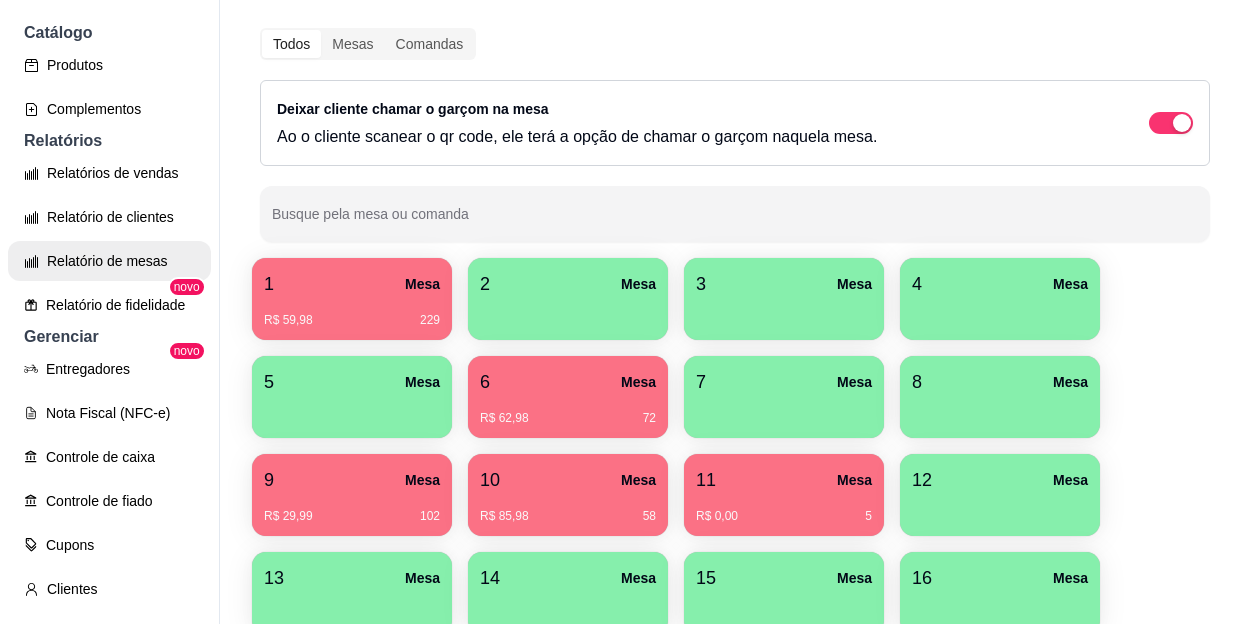 scroll, scrollTop: 600, scrollLeft: 0, axis: vertical 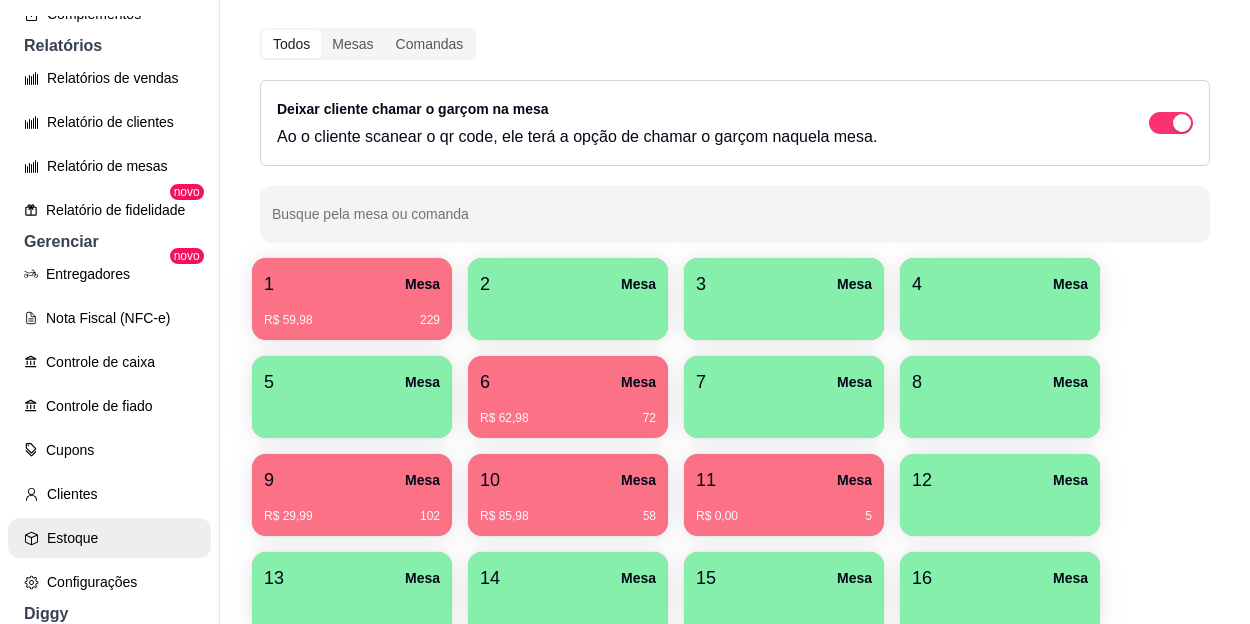 click on "Estoque" at bounding box center [109, 538] 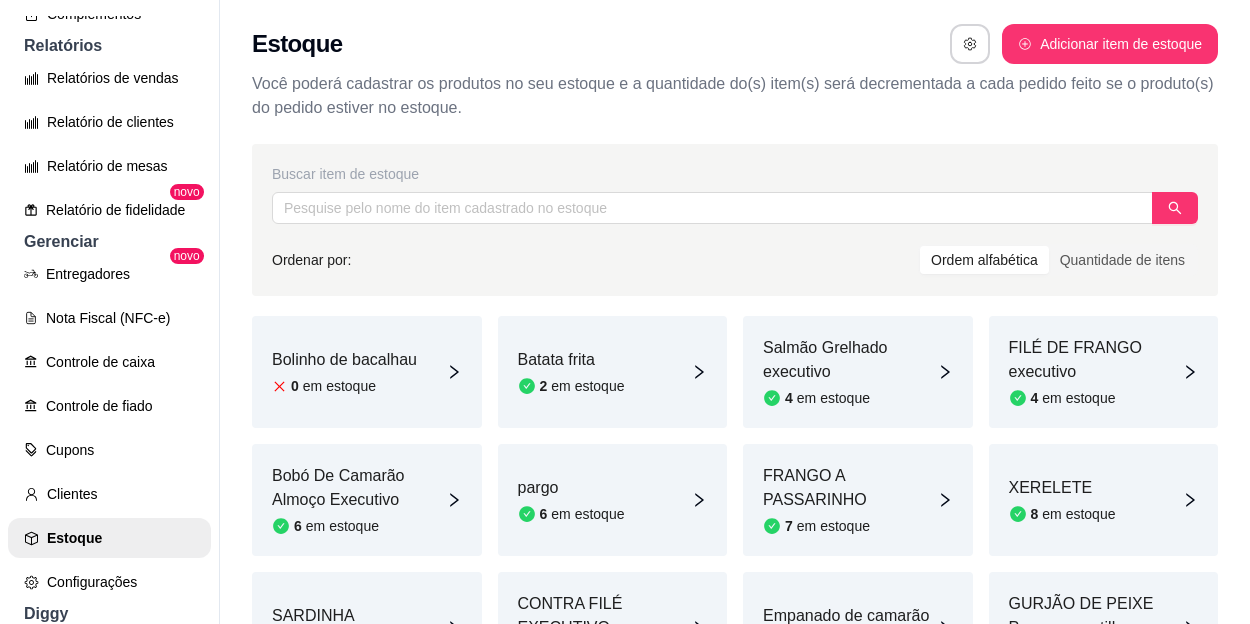 click 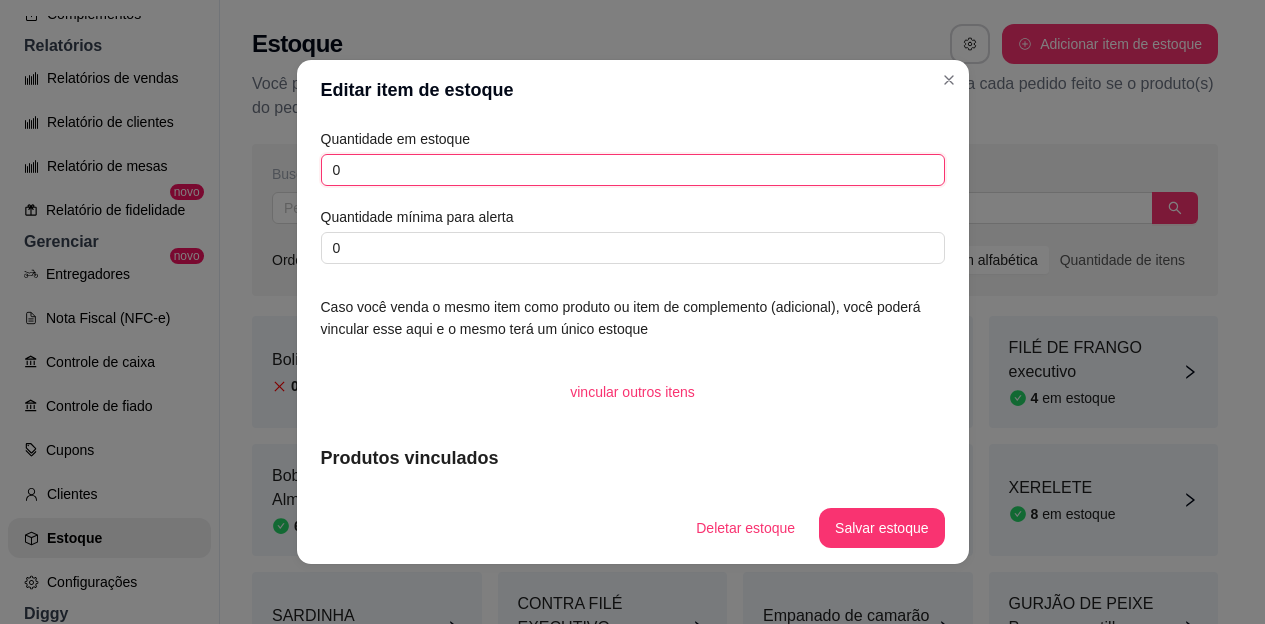 click on "0" at bounding box center [633, 170] 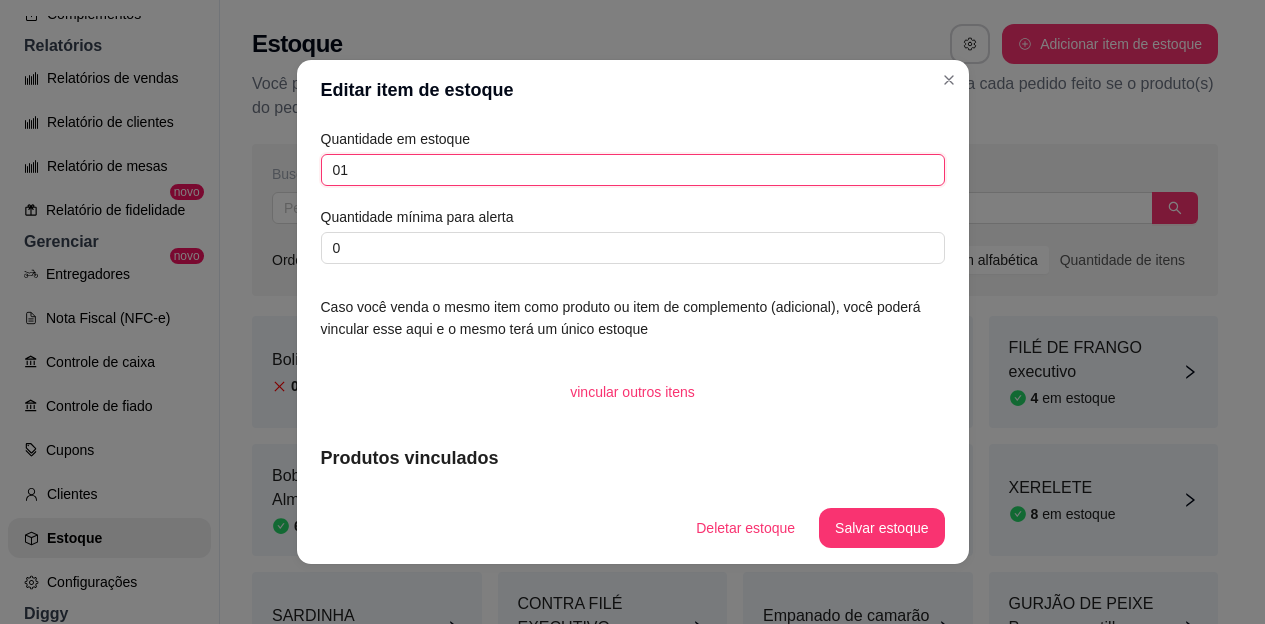 type on "0" 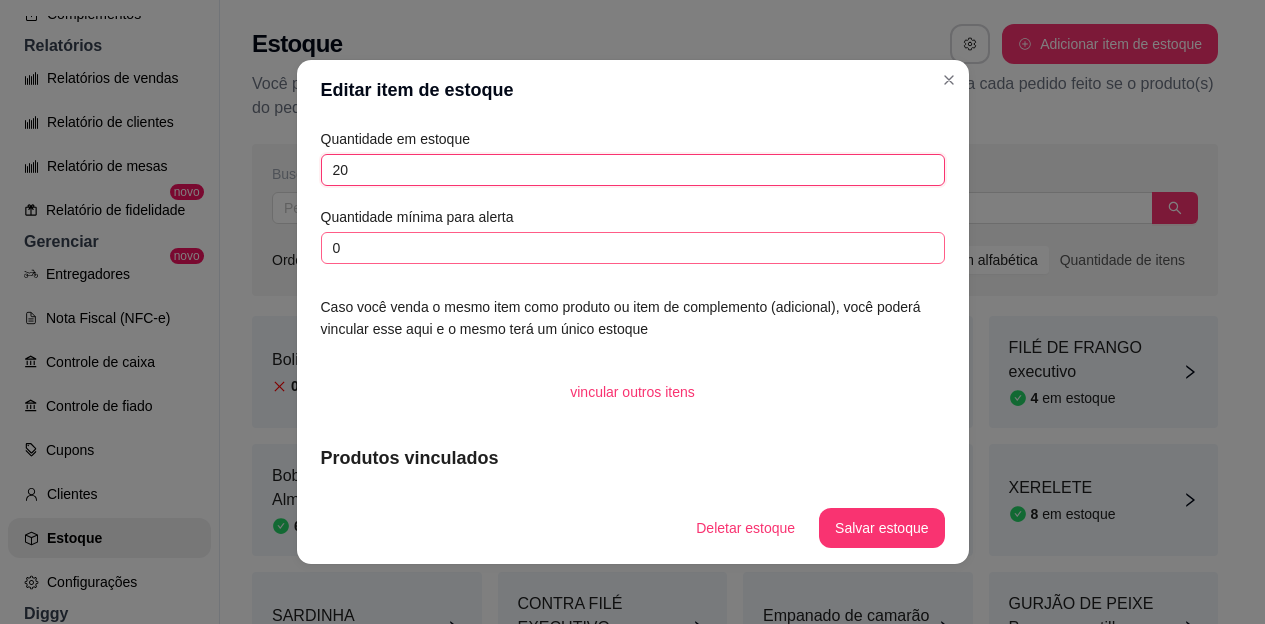 type on "20" 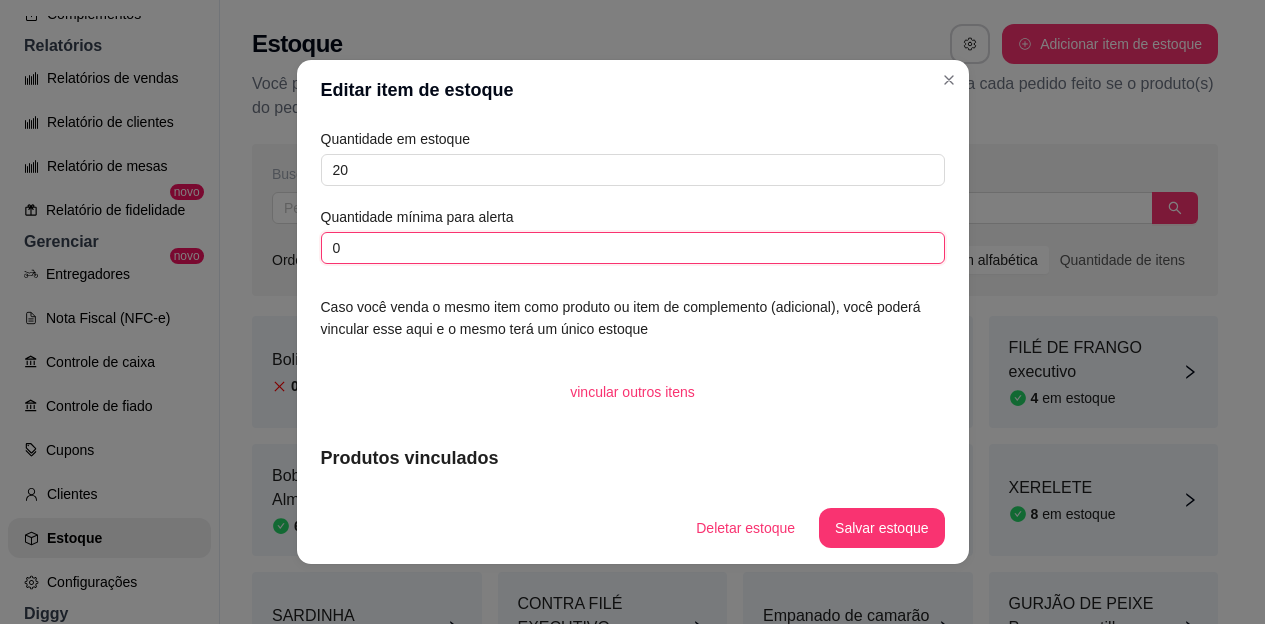 click on "0" at bounding box center [633, 248] 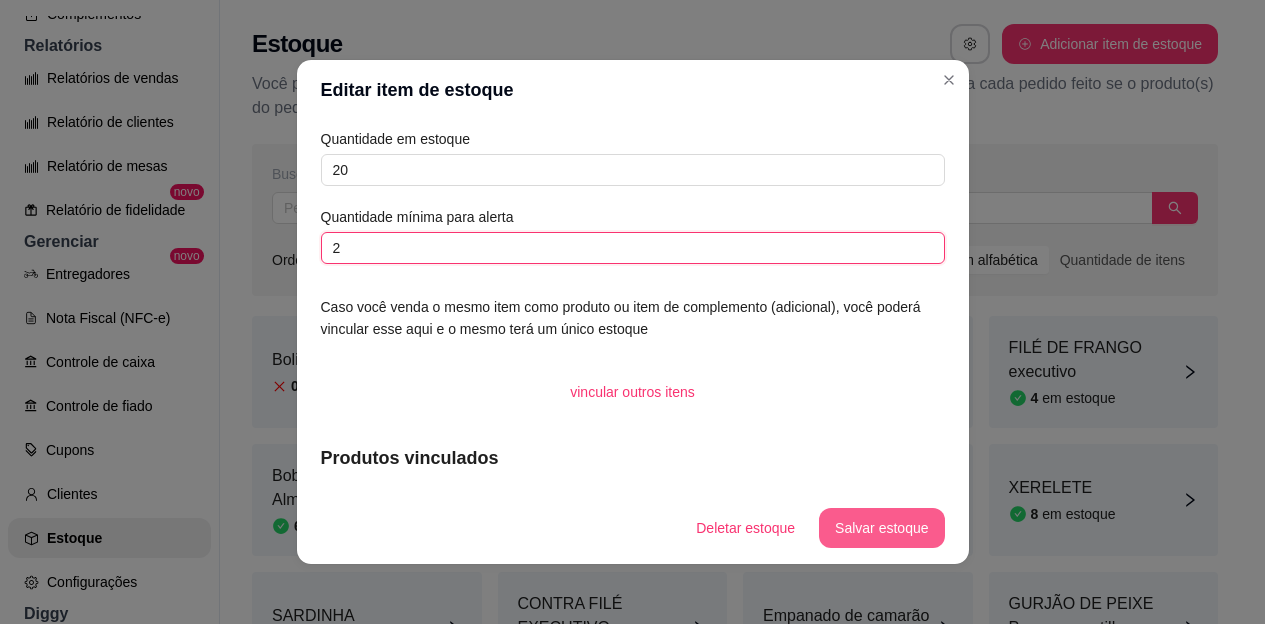 type on "2" 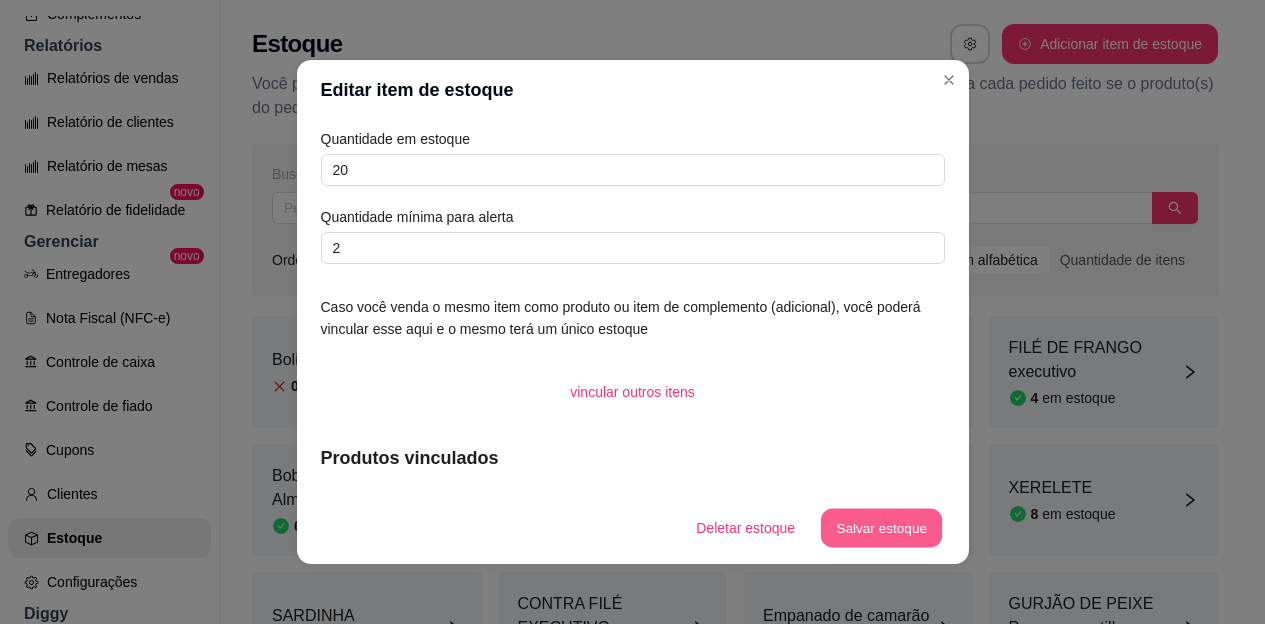 click on "Salvar estoque" at bounding box center [882, 528] 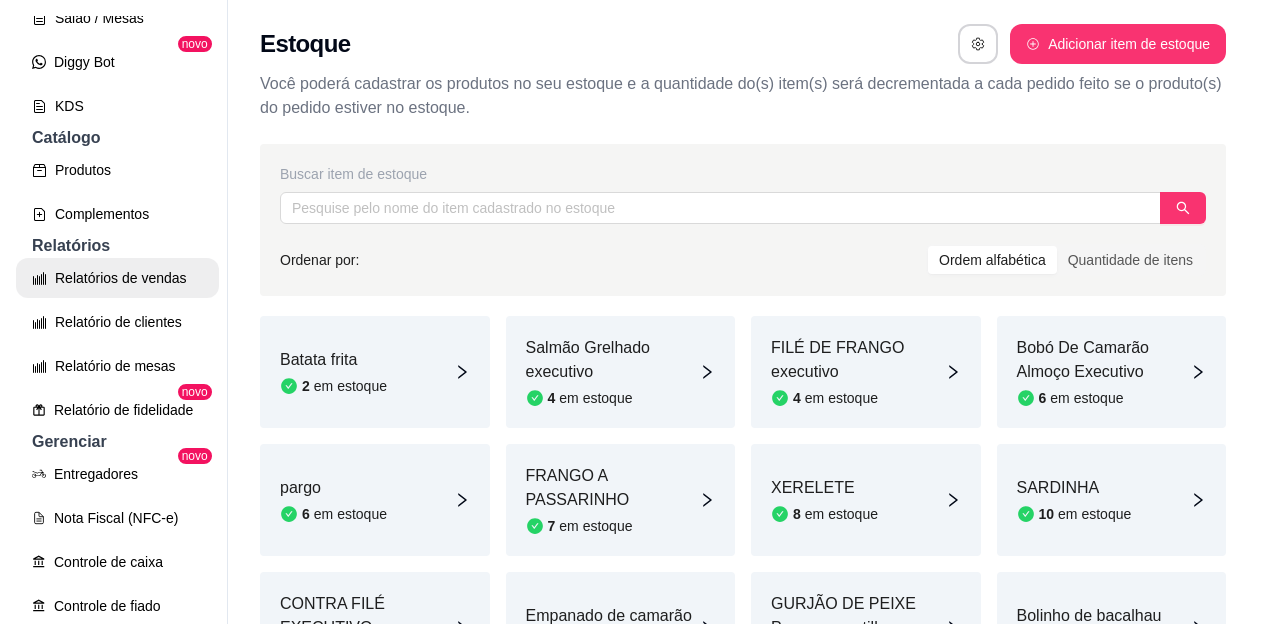 scroll, scrollTop: 300, scrollLeft: 0, axis: vertical 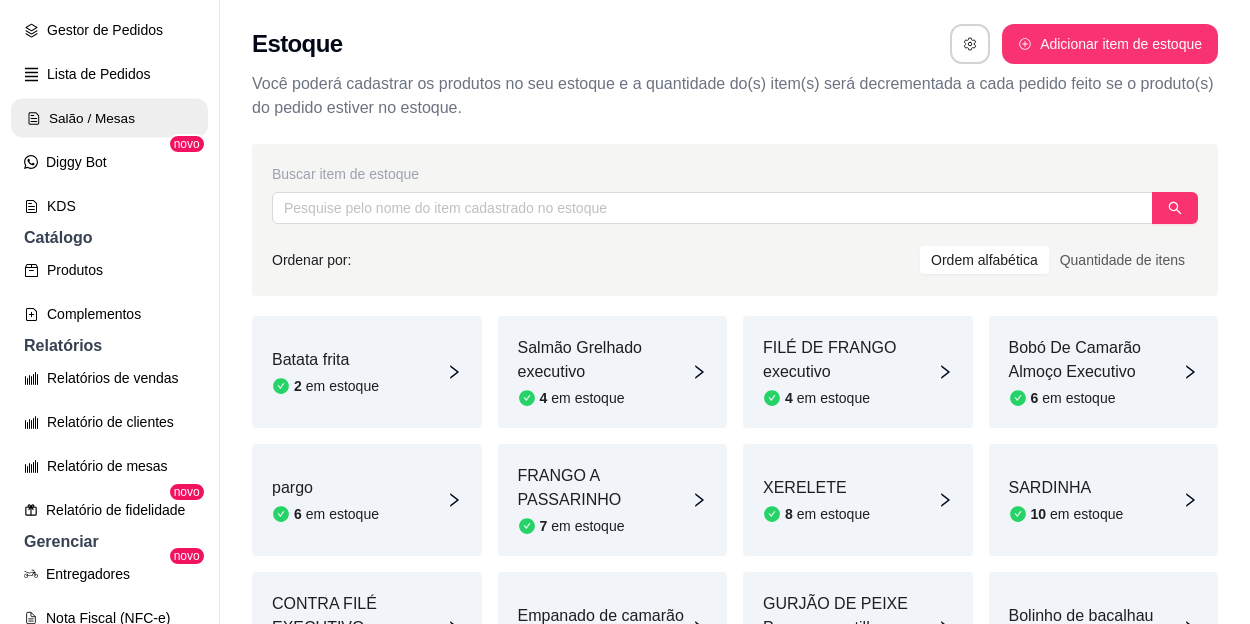 click on "Salão / Mesas" at bounding box center (109, 118) 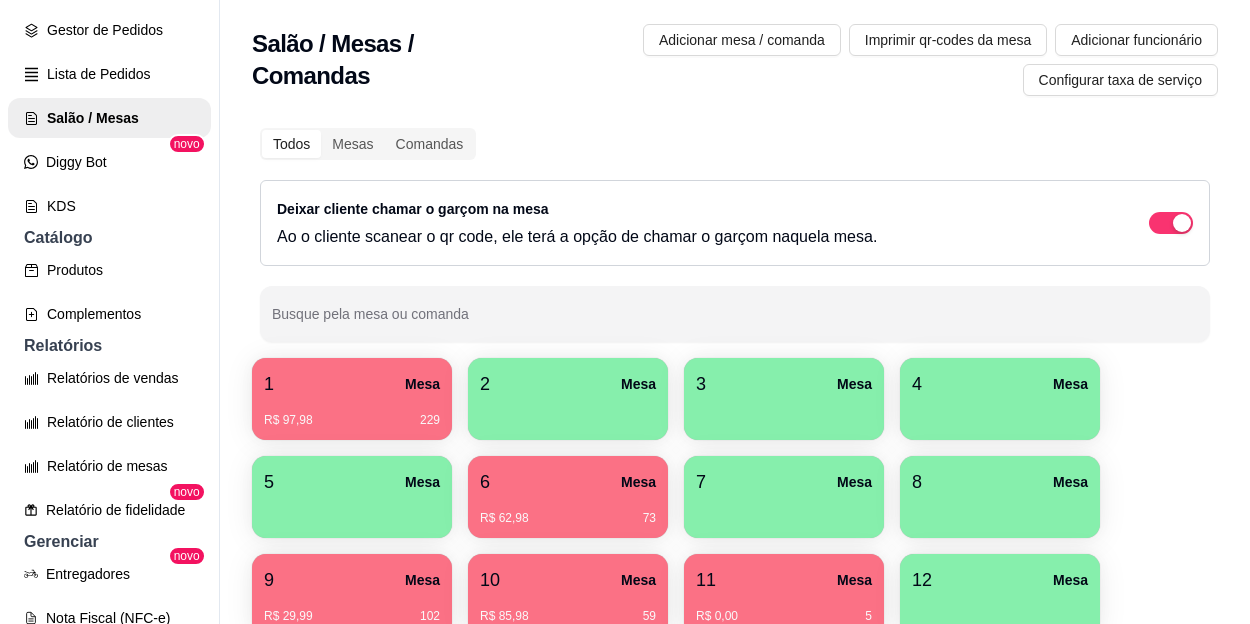click on "R$ 62,98 73" at bounding box center (568, 518) 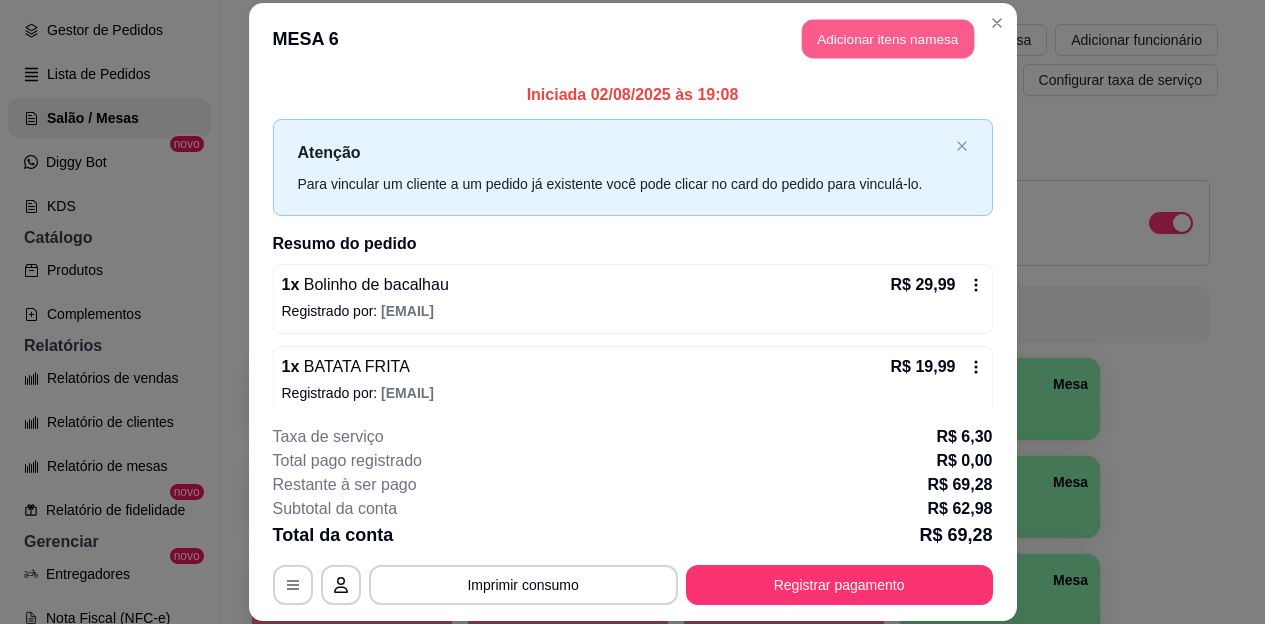 click on "Adicionar itens na  mesa" at bounding box center [888, 39] 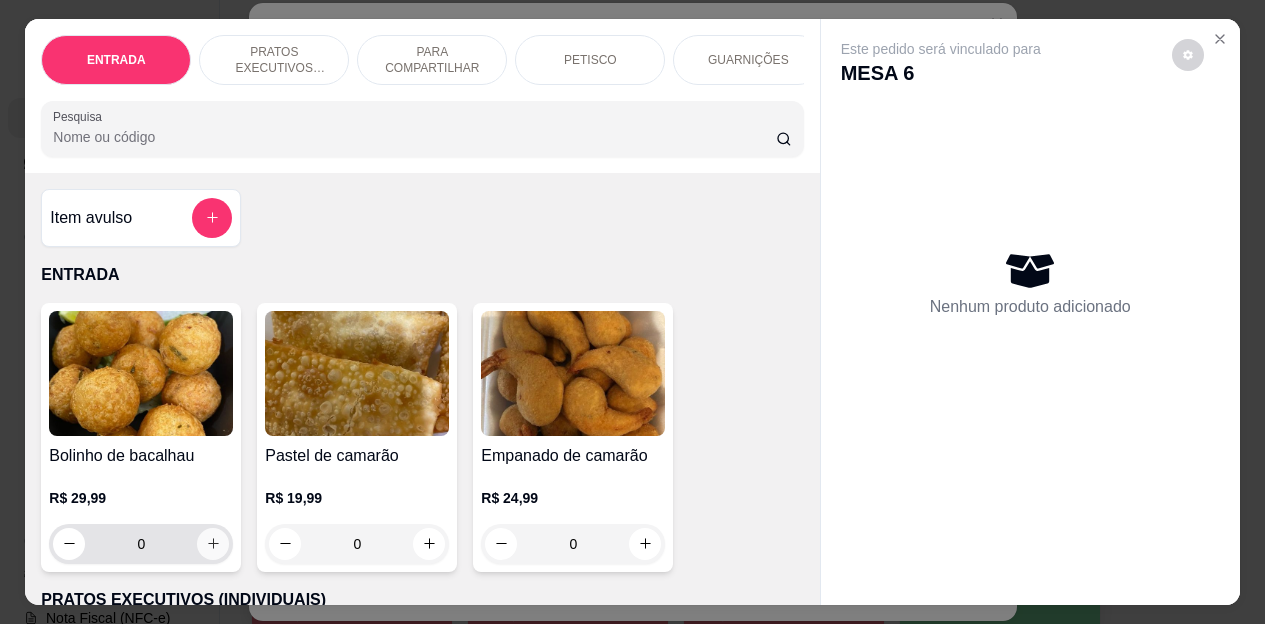 click 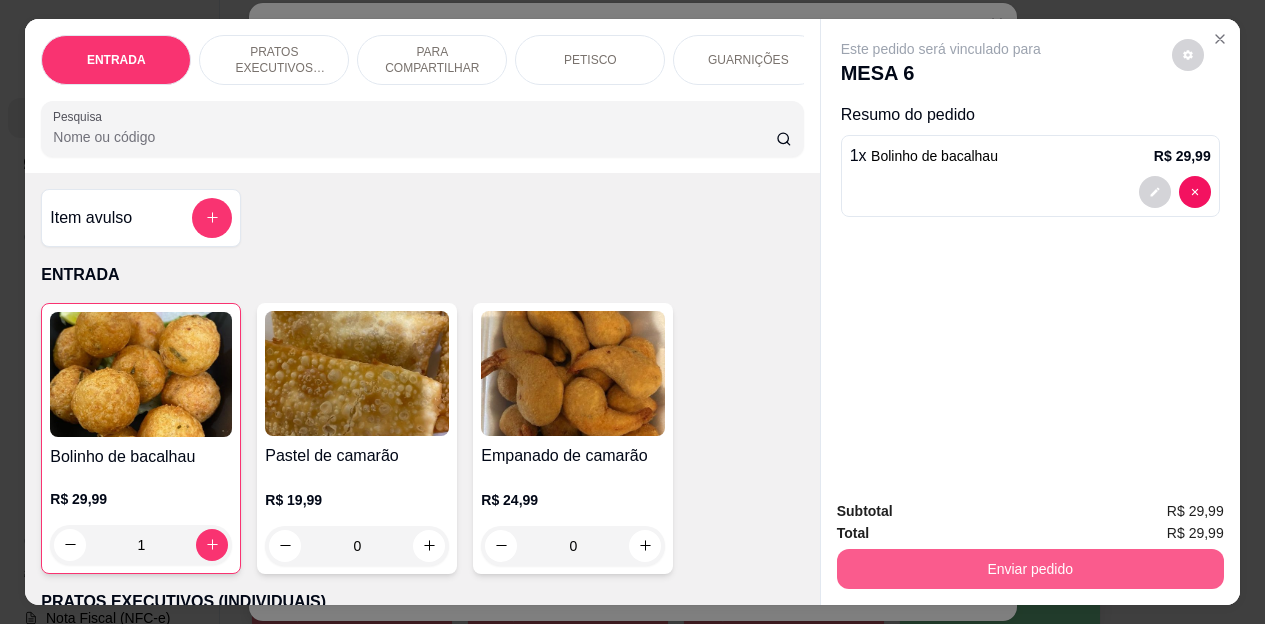 click on "Enviar pedido" at bounding box center [1030, 569] 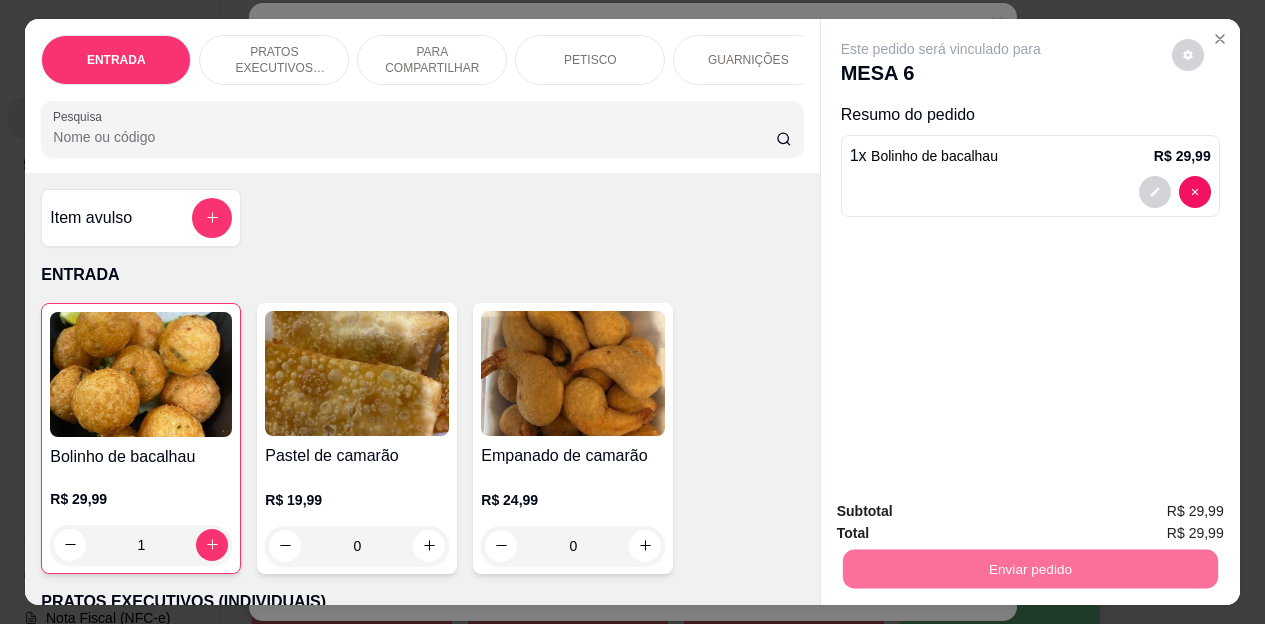 click on "Não registrar e enviar pedido" at bounding box center [964, 513] 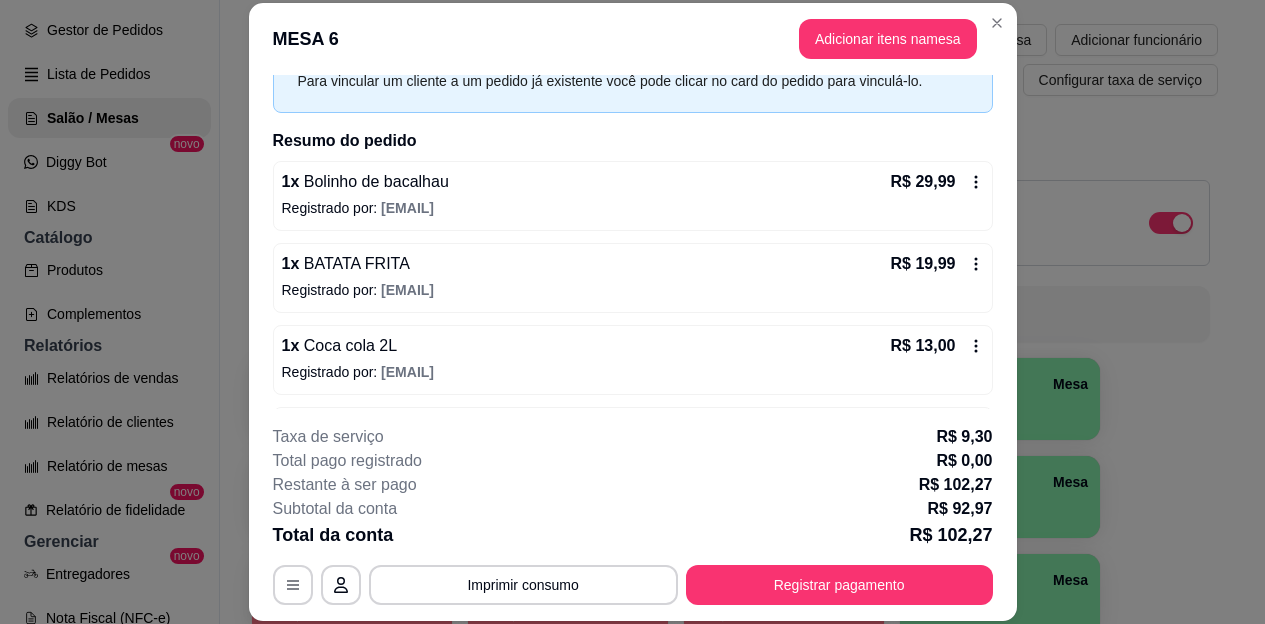 scroll, scrollTop: 79, scrollLeft: 0, axis: vertical 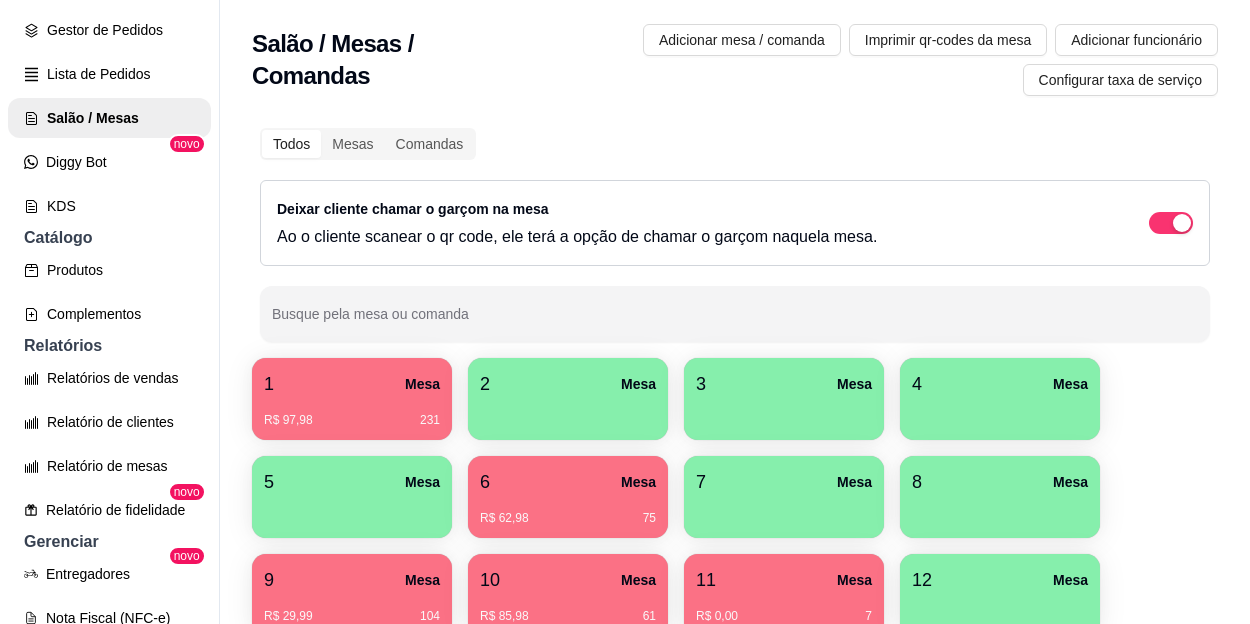 click on "5 Mesa" at bounding box center (352, 482) 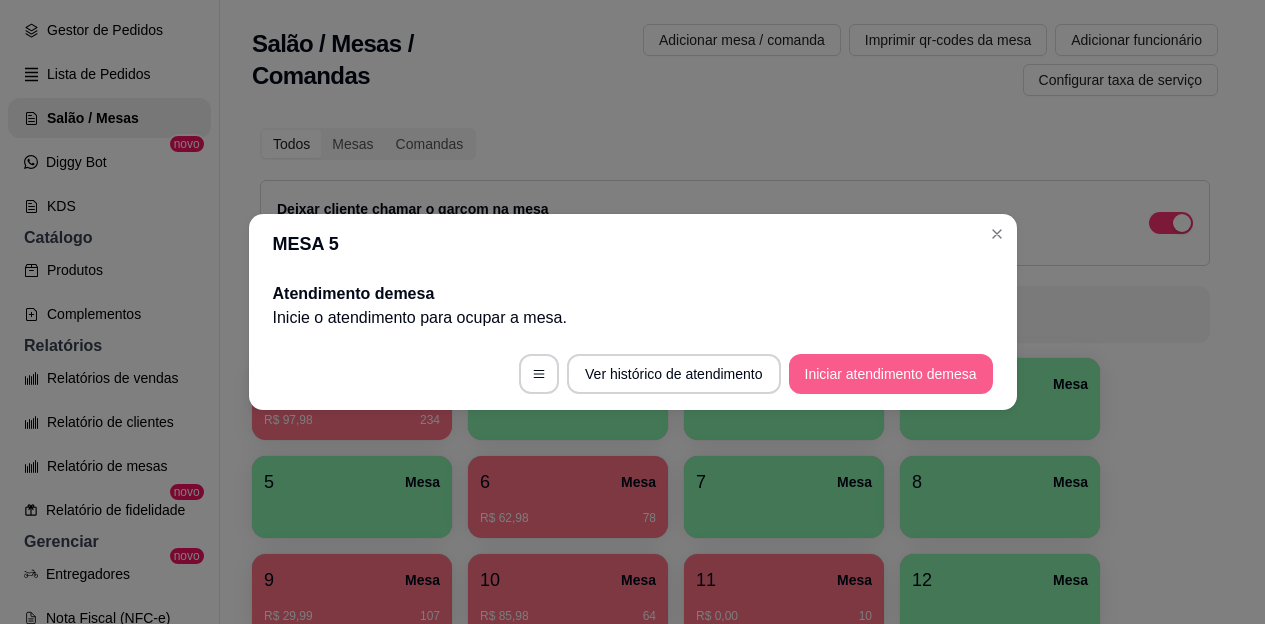 click on "Iniciar atendimento de  mesa" at bounding box center [891, 374] 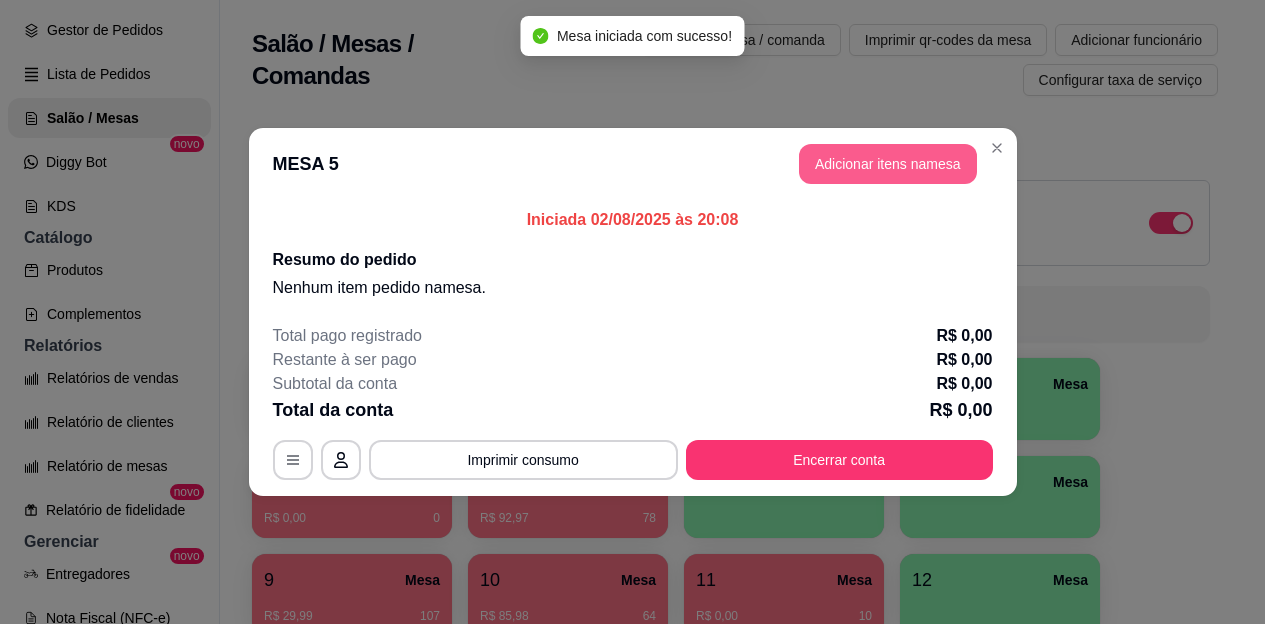click on "Adicionar itens na  mesa" at bounding box center [888, 164] 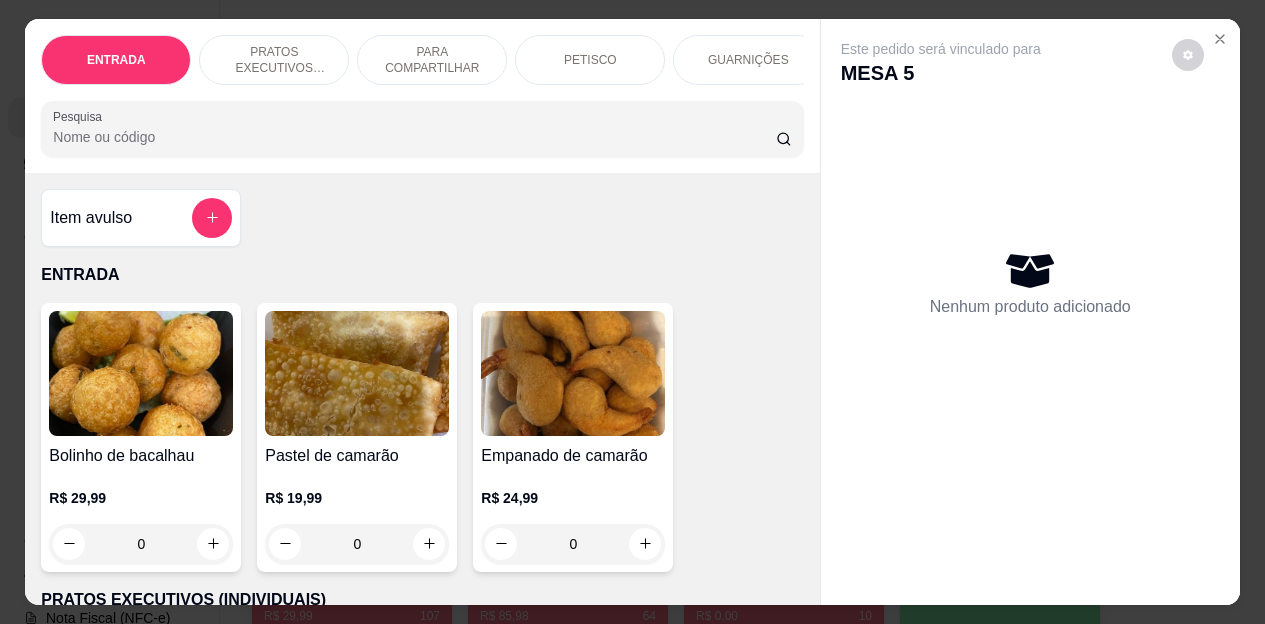 click on "PETISCO" at bounding box center [590, 60] 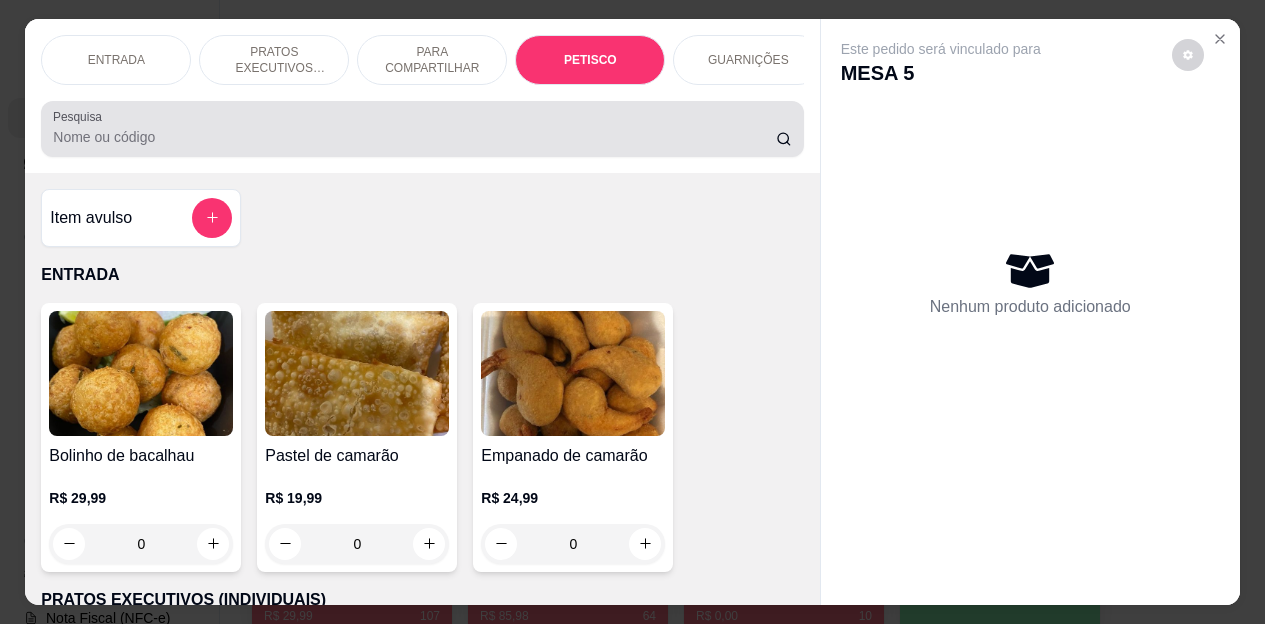 scroll, scrollTop: 2658, scrollLeft: 0, axis: vertical 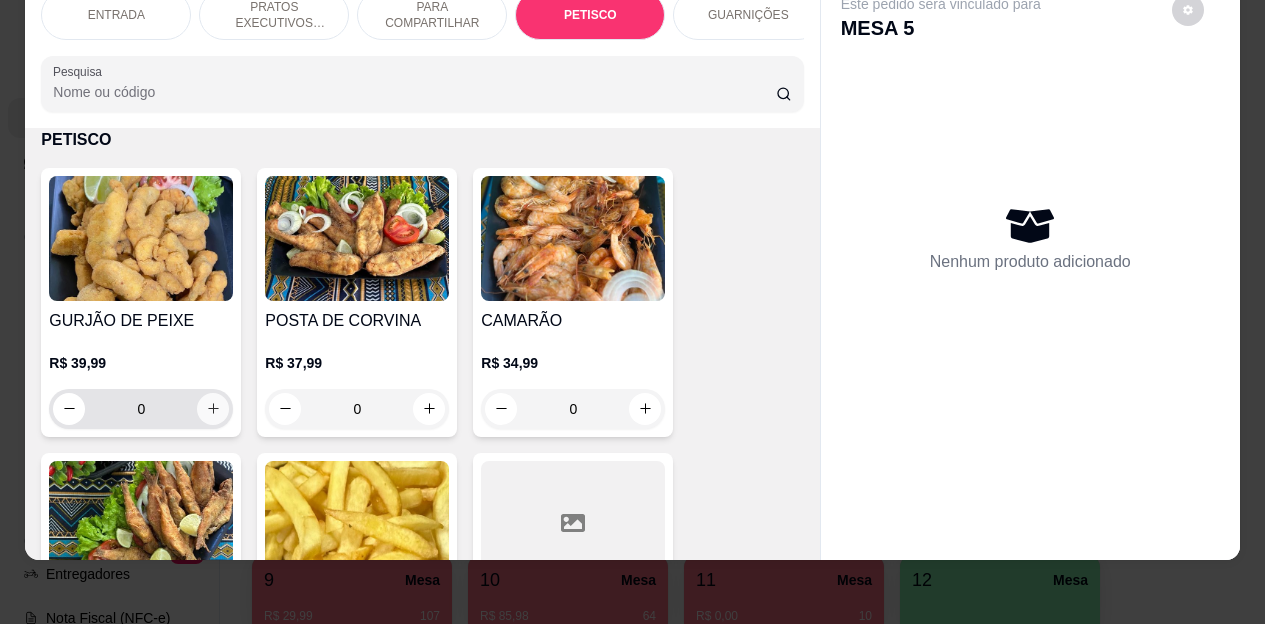 click 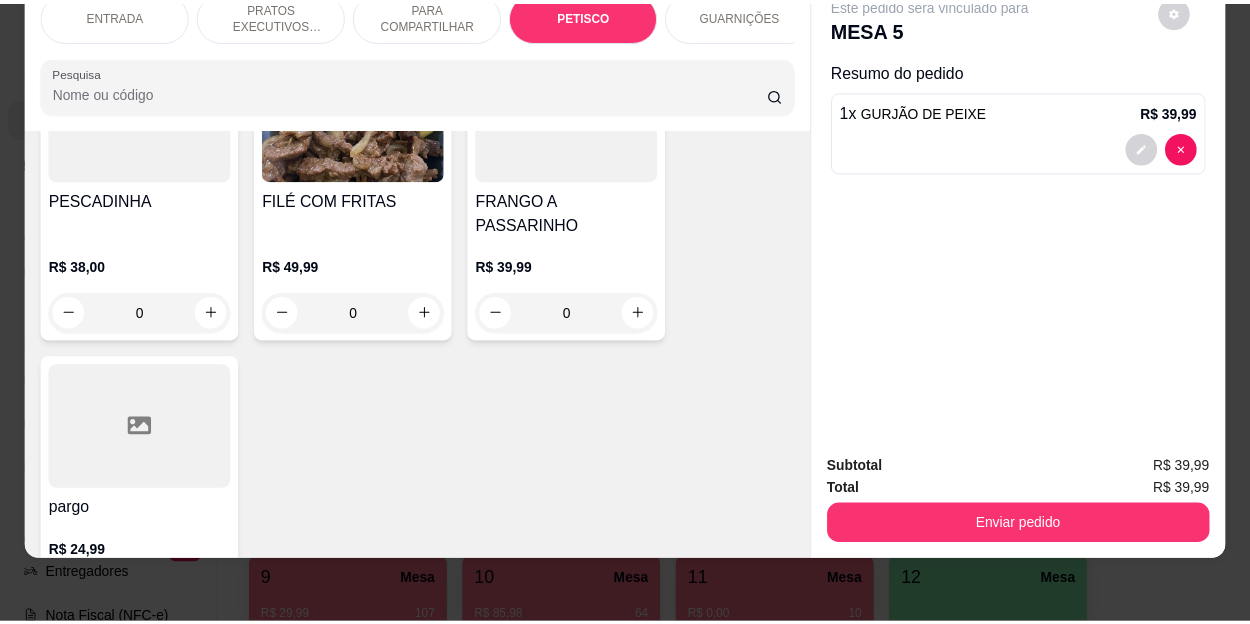 scroll, scrollTop: 3358, scrollLeft: 0, axis: vertical 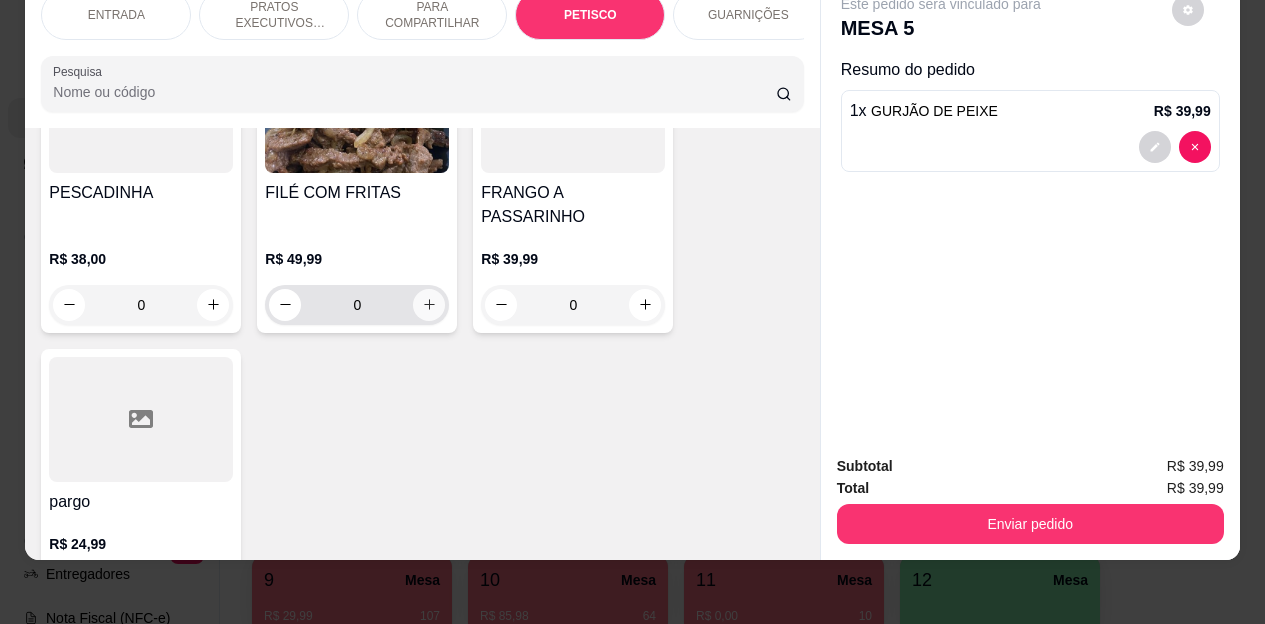 click 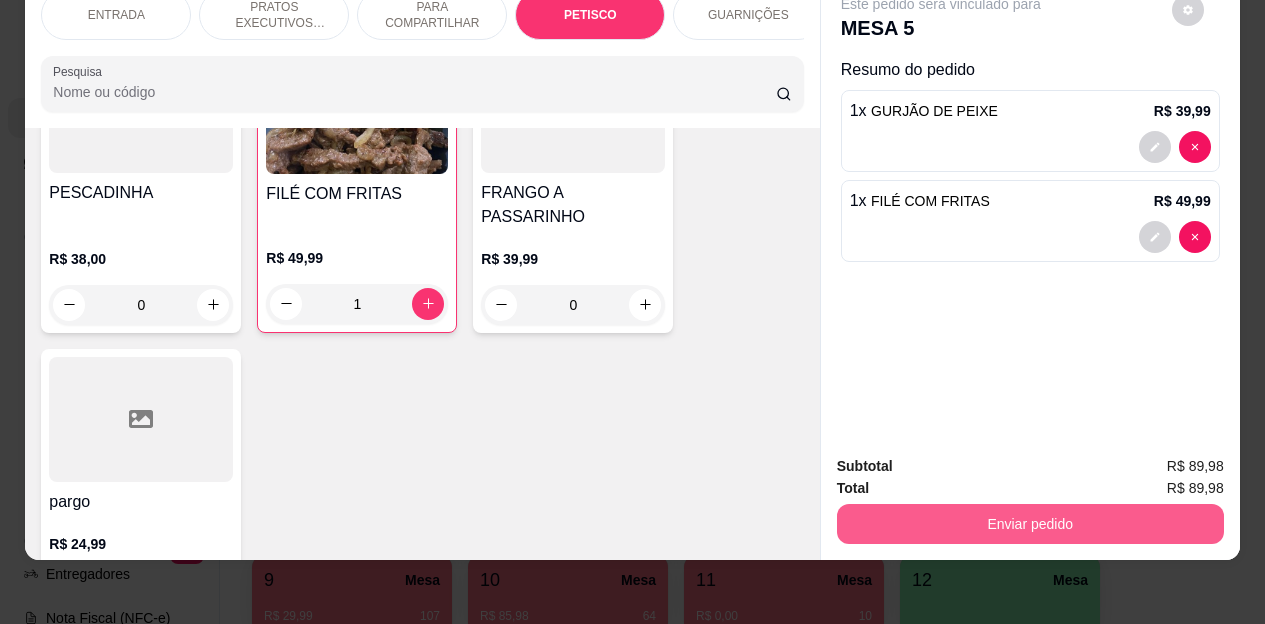 click on "Enviar pedido" at bounding box center (1030, 524) 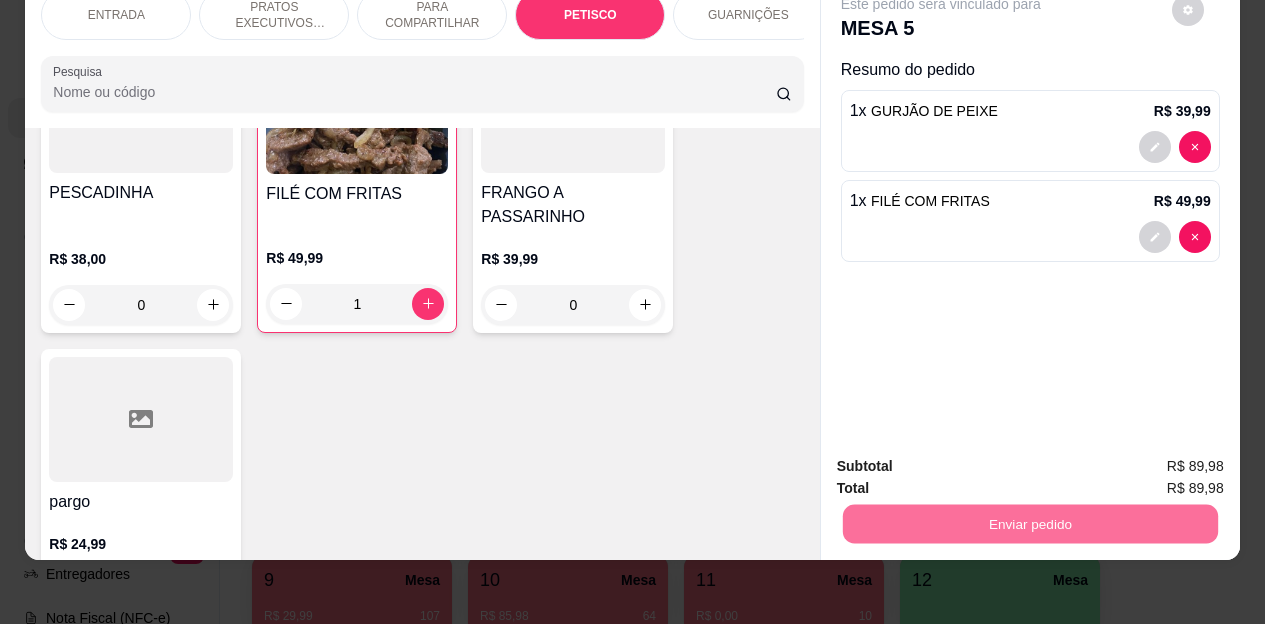 click on "Não registrar e enviar pedido" at bounding box center [964, 459] 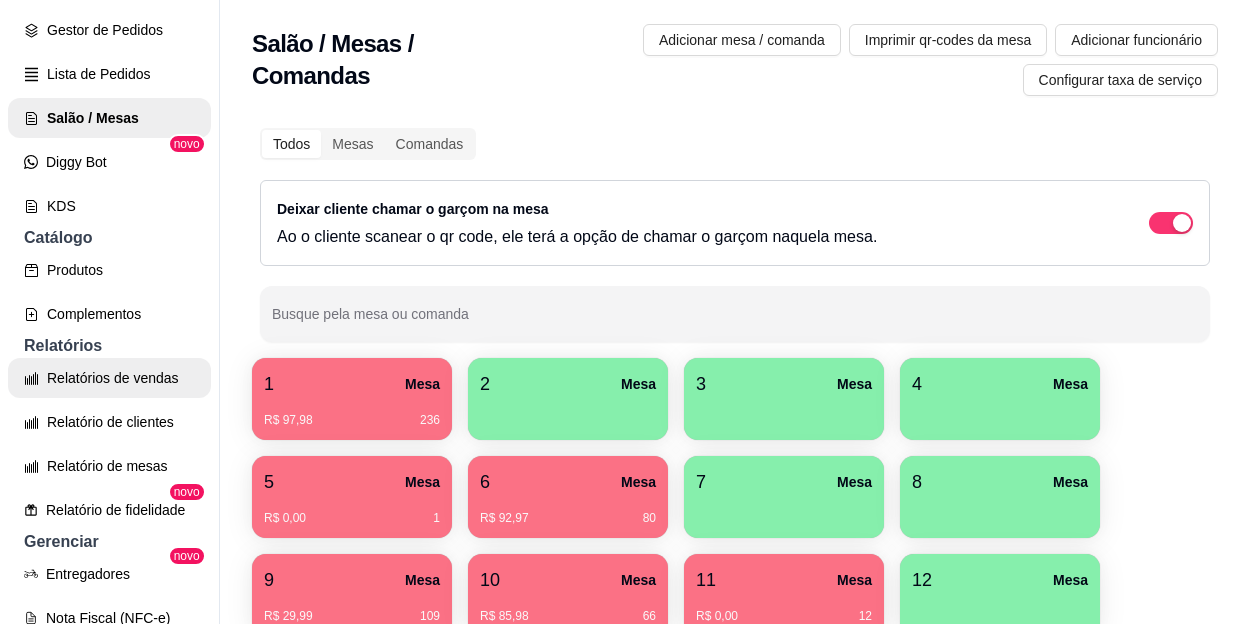 click on "Relatórios de vendas" at bounding box center (109, 378) 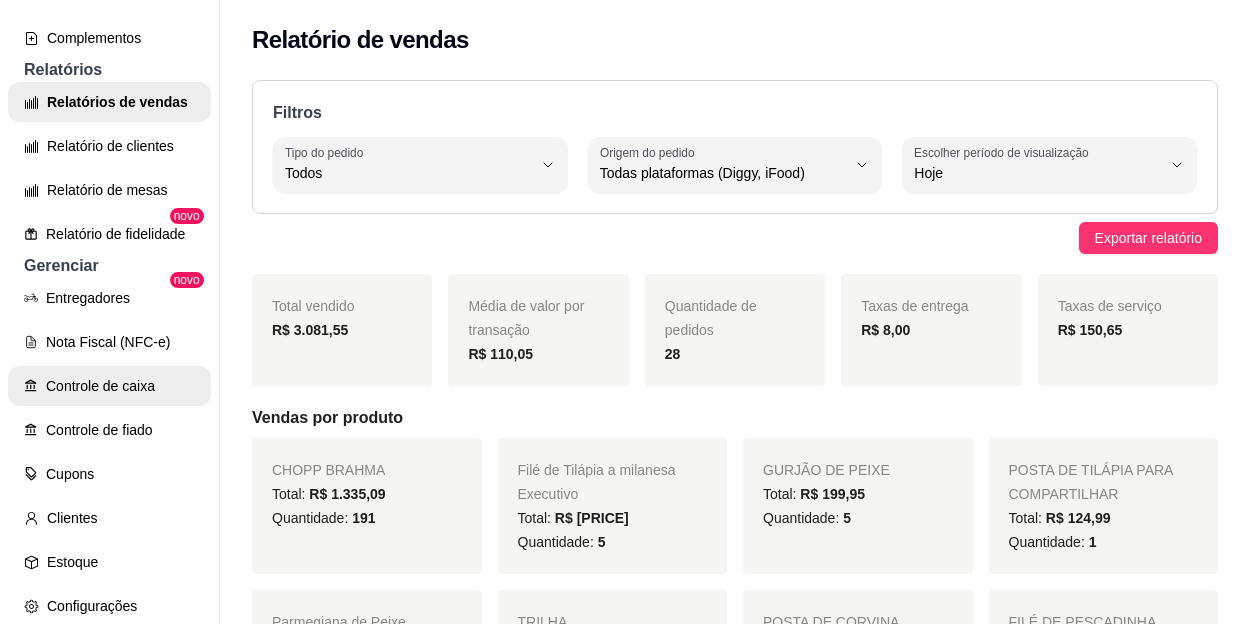 scroll, scrollTop: 600, scrollLeft: 0, axis: vertical 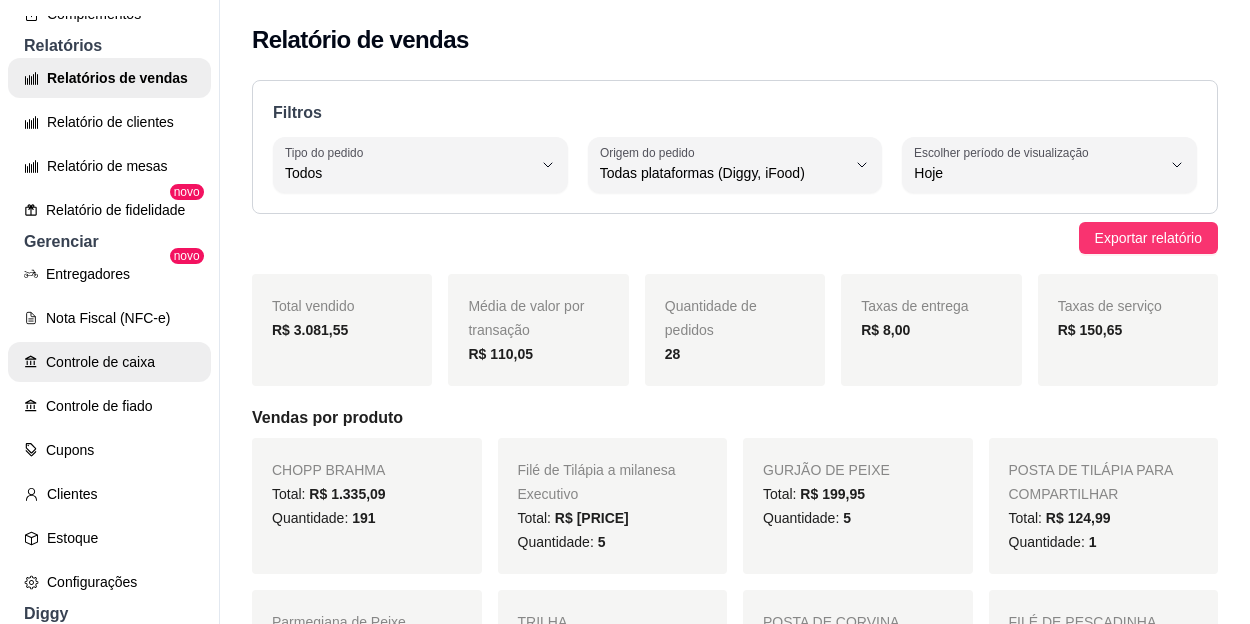 click on "Controle de caixa" at bounding box center [109, 362] 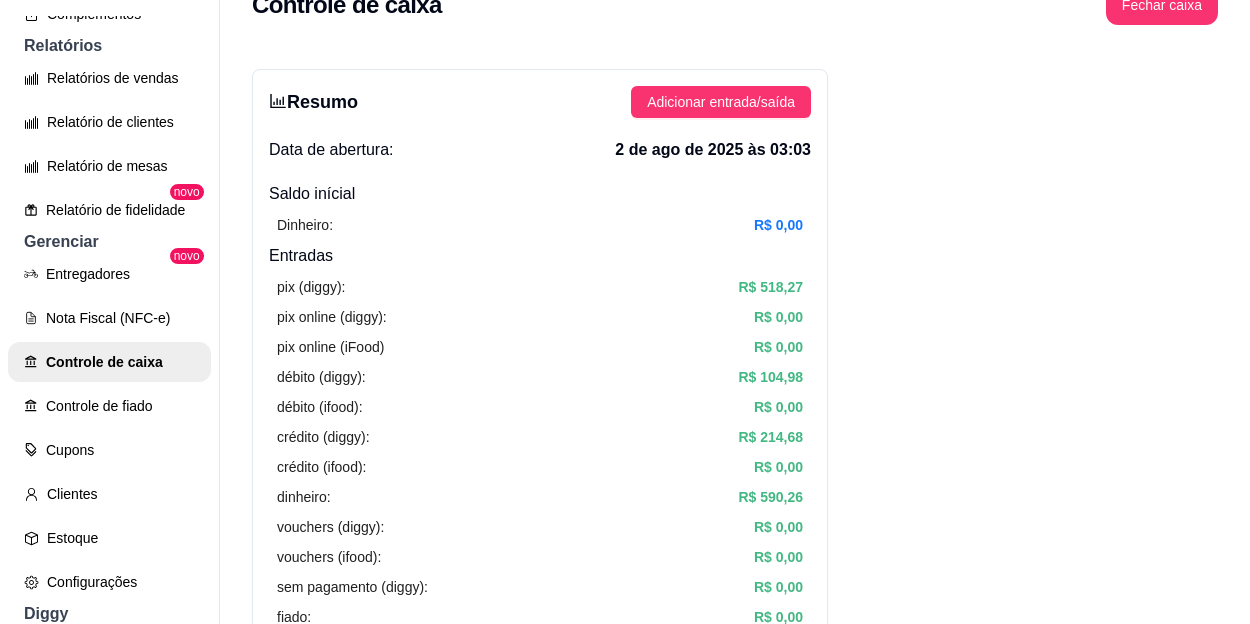 scroll, scrollTop: 0, scrollLeft: 0, axis: both 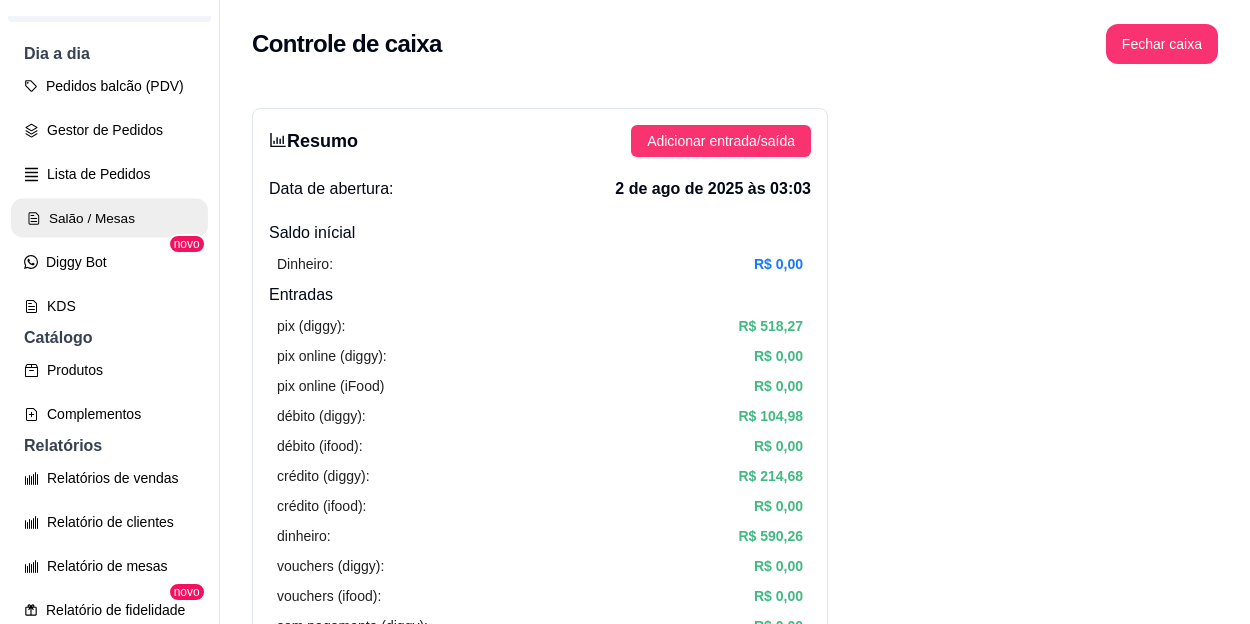 click on "Salão / Mesas" at bounding box center (109, 218) 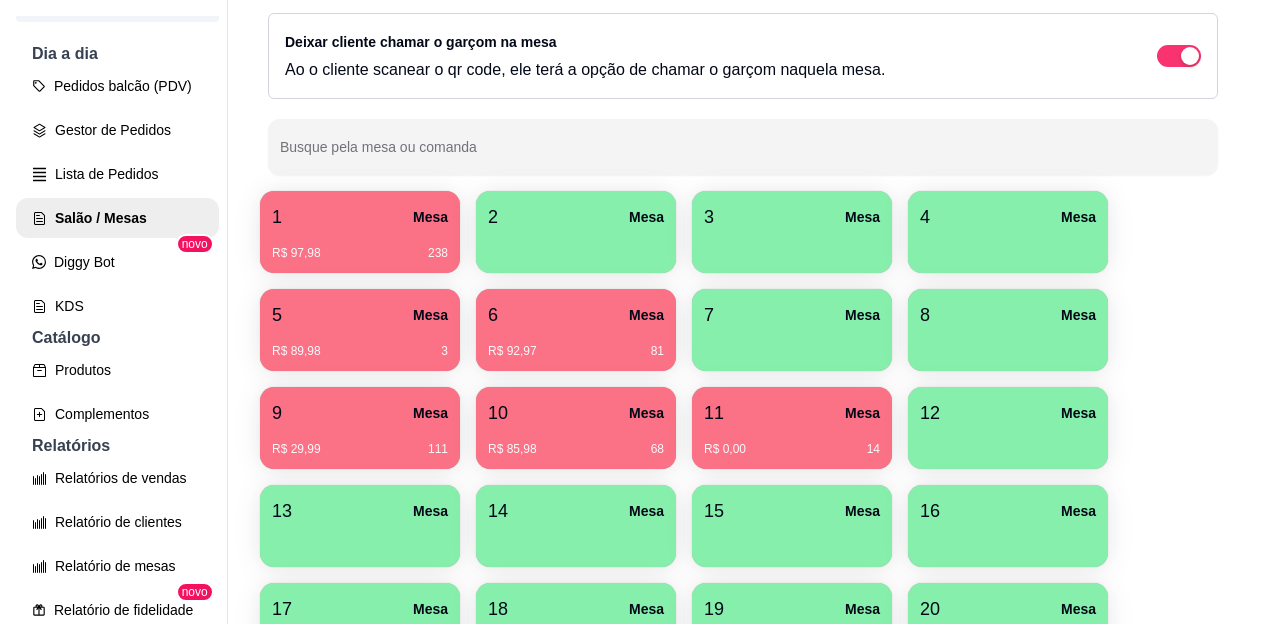 scroll, scrollTop: 200, scrollLeft: 0, axis: vertical 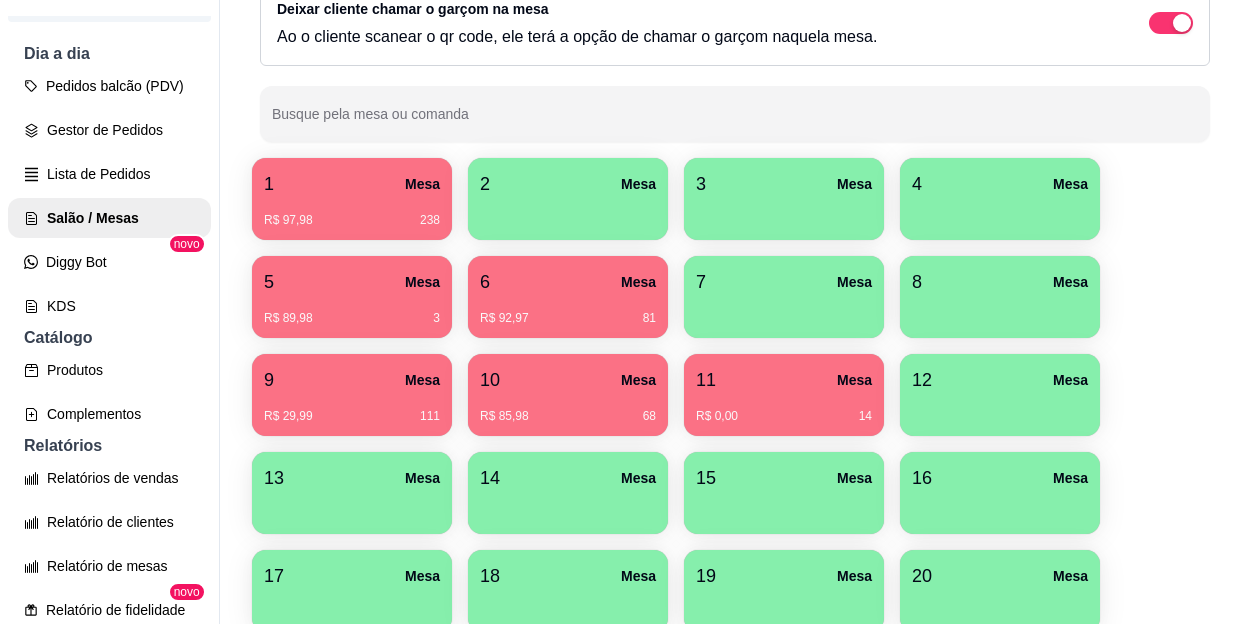 click on "12 Mesa" at bounding box center (1000, 395) 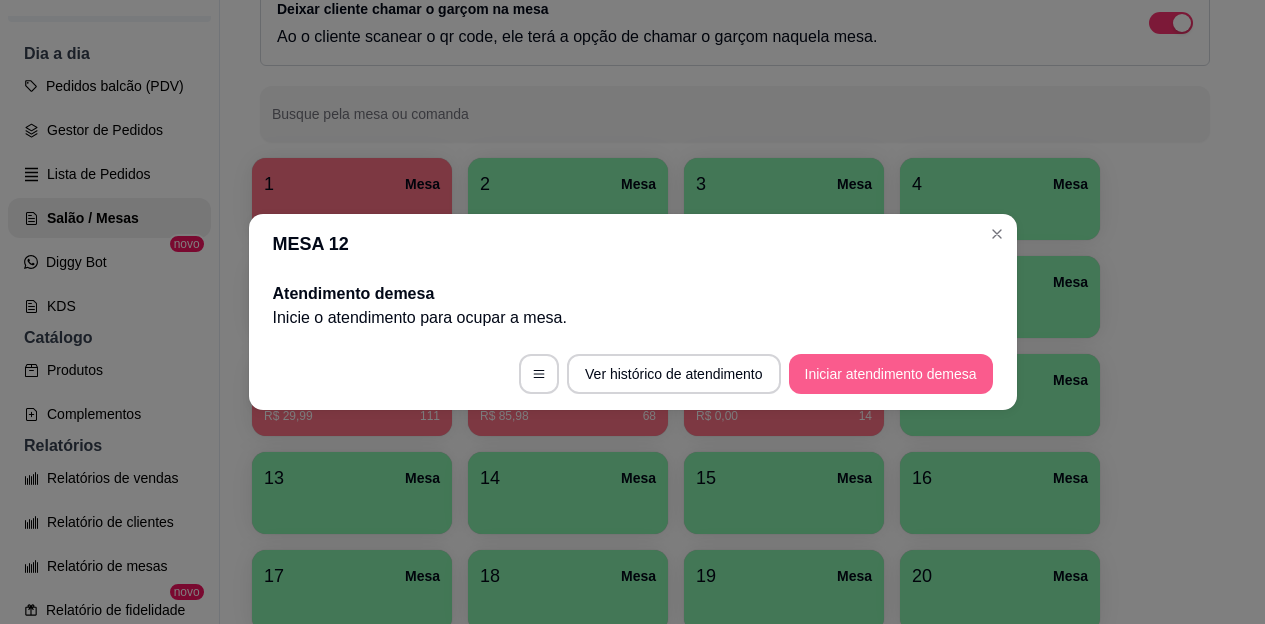 click on "Iniciar atendimento de  mesa" at bounding box center (891, 374) 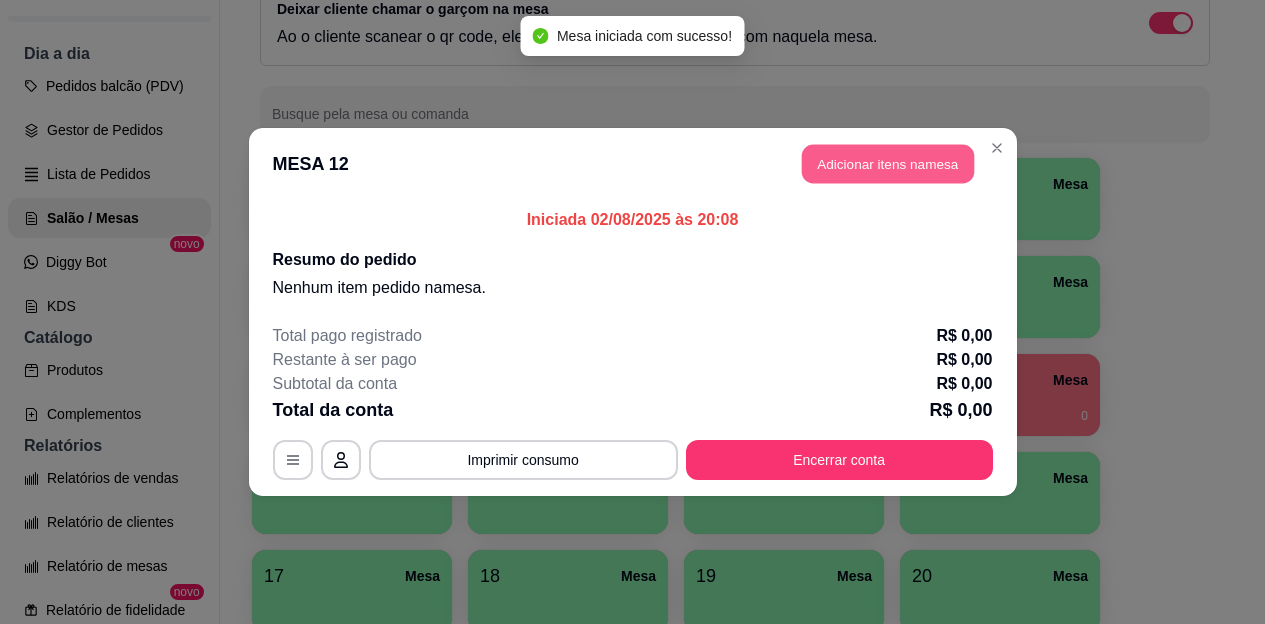 click on "Adicionar itens na  mesa" at bounding box center (888, 164) 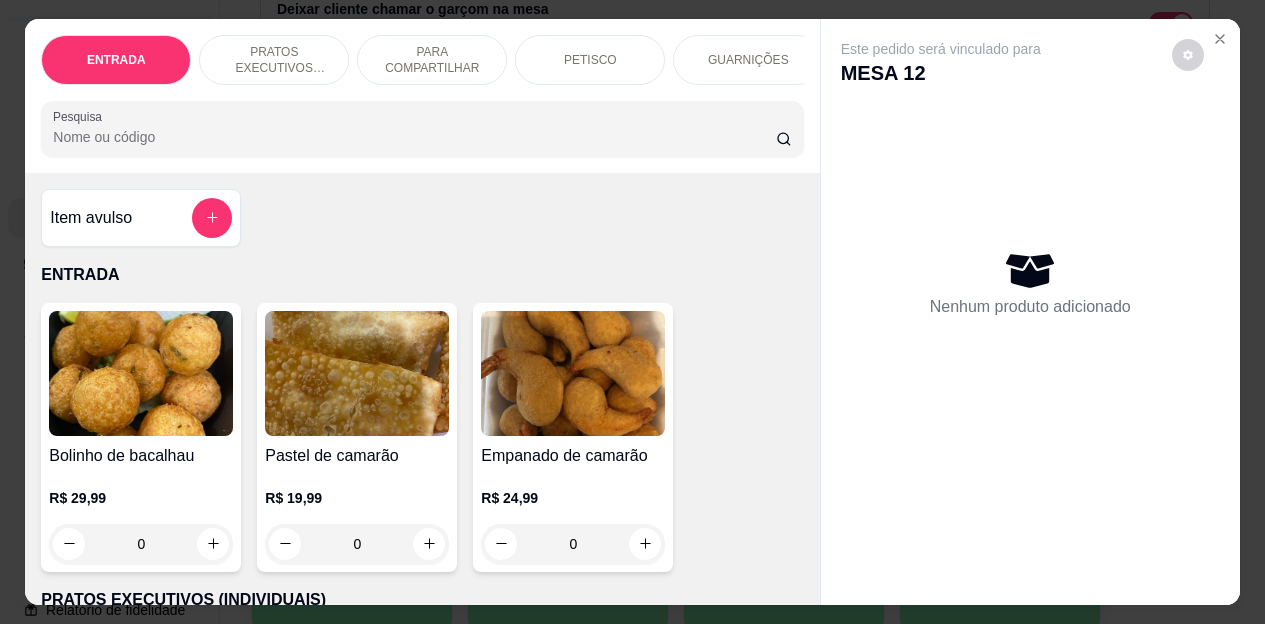 click on "PETISCO" at bounding box center [590, 60] 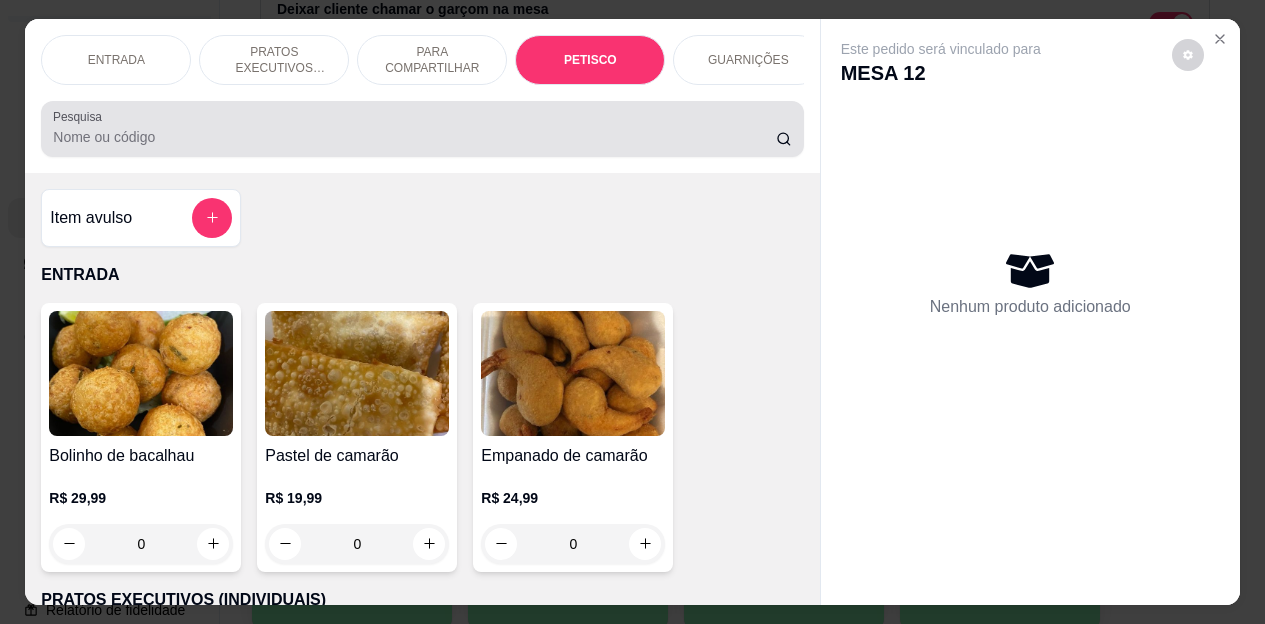 scroll, scrollTop: 2658, scrollLeft: 0, axis: vertical 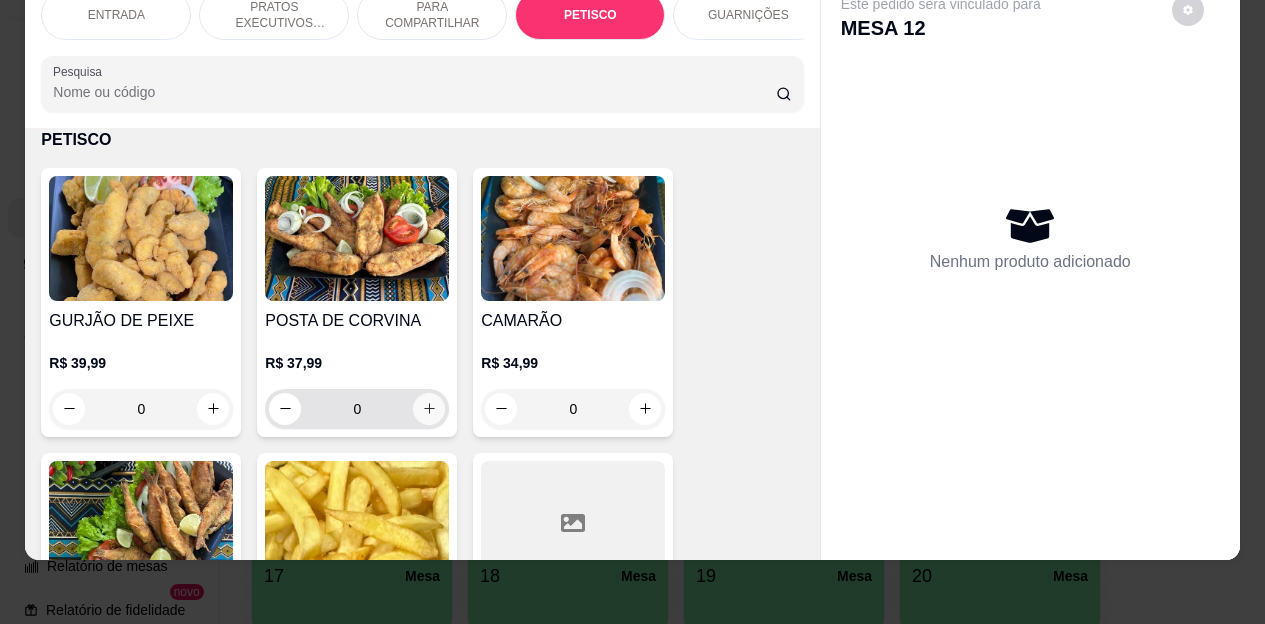 click at bounding box center (429, 409) 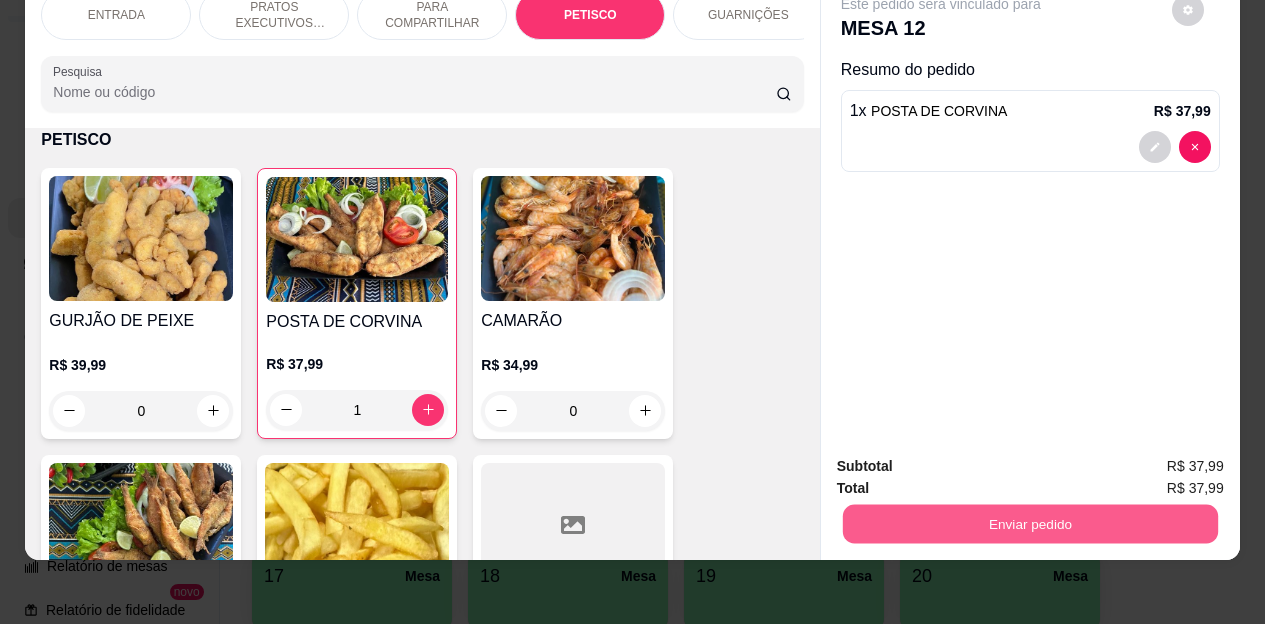 click on "Enviar pedido" at bounding box center (1029, 524) 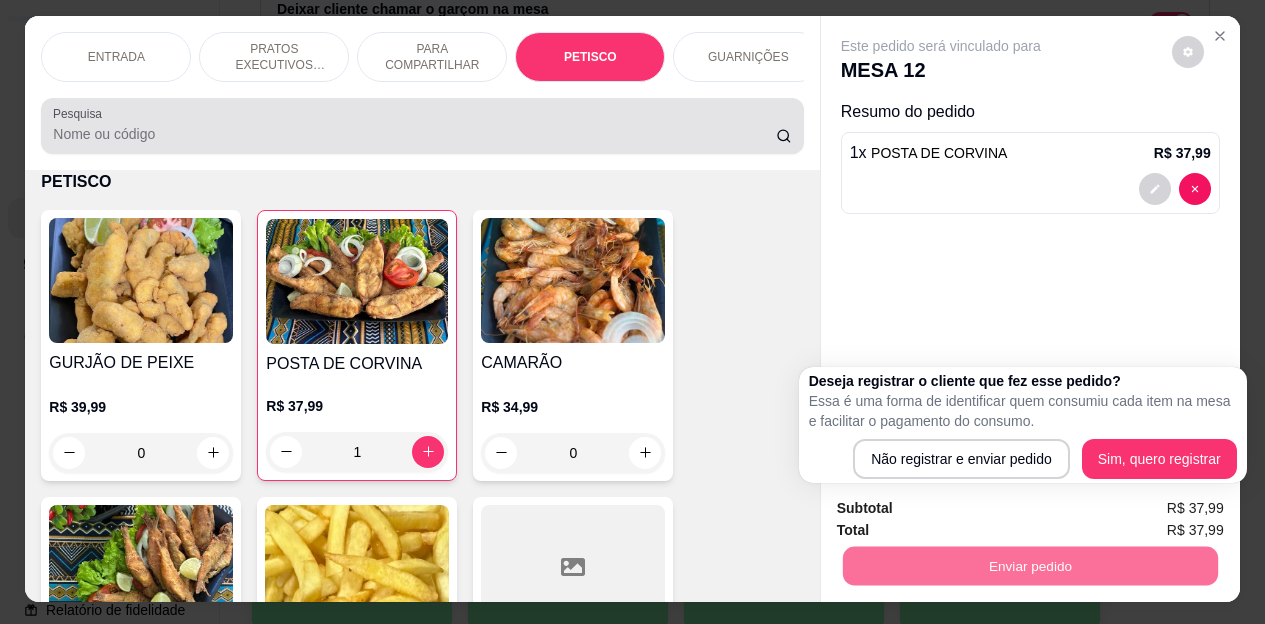 scroll, scrollTop: 0, scrollLeft: 0, axis: both 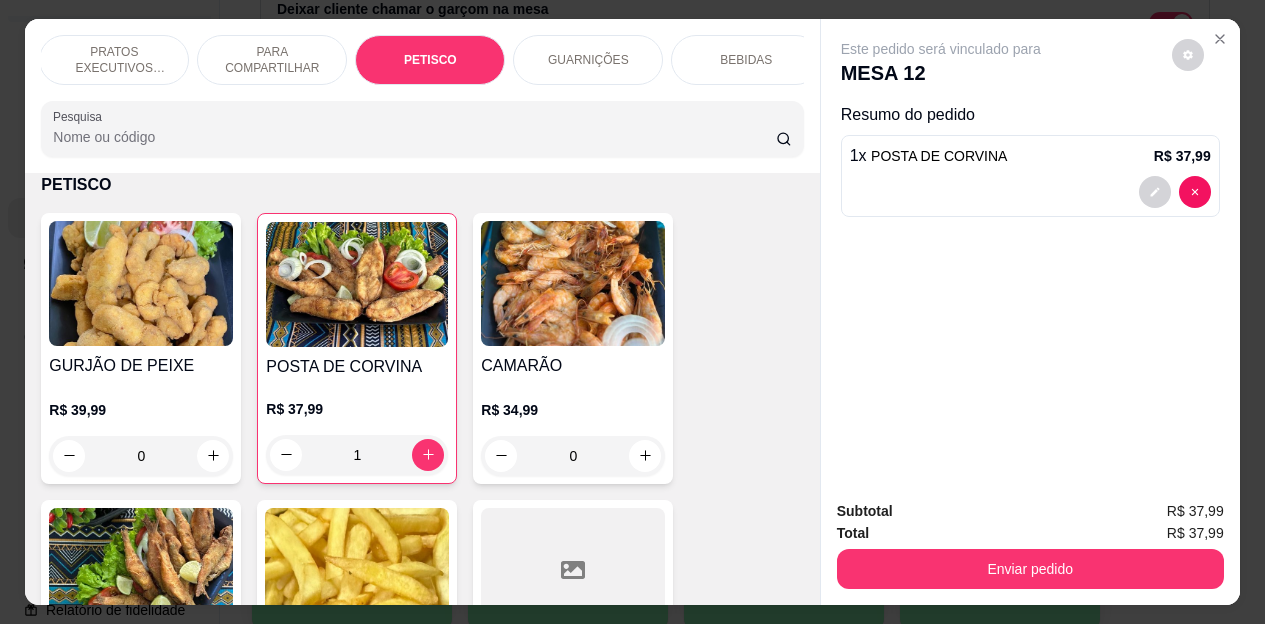 click on "BEBIDAS" at bounding box center (746, 60) 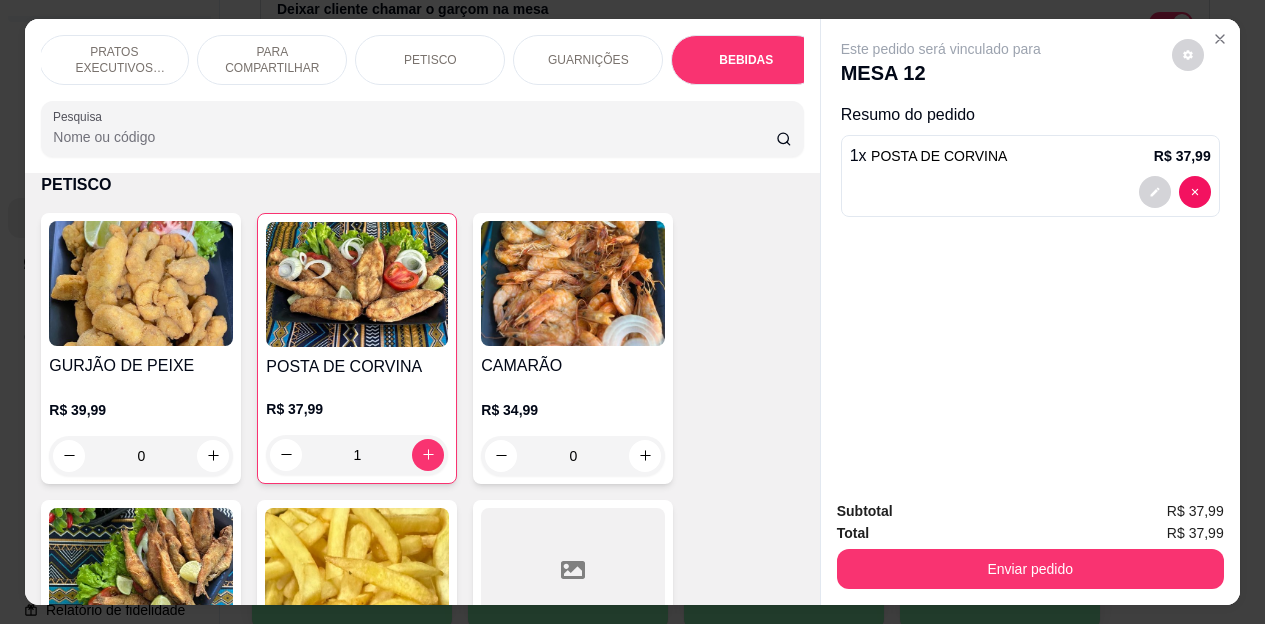 scroll, scrollTop: 4474, scrollLeft: 0, axis: vertical 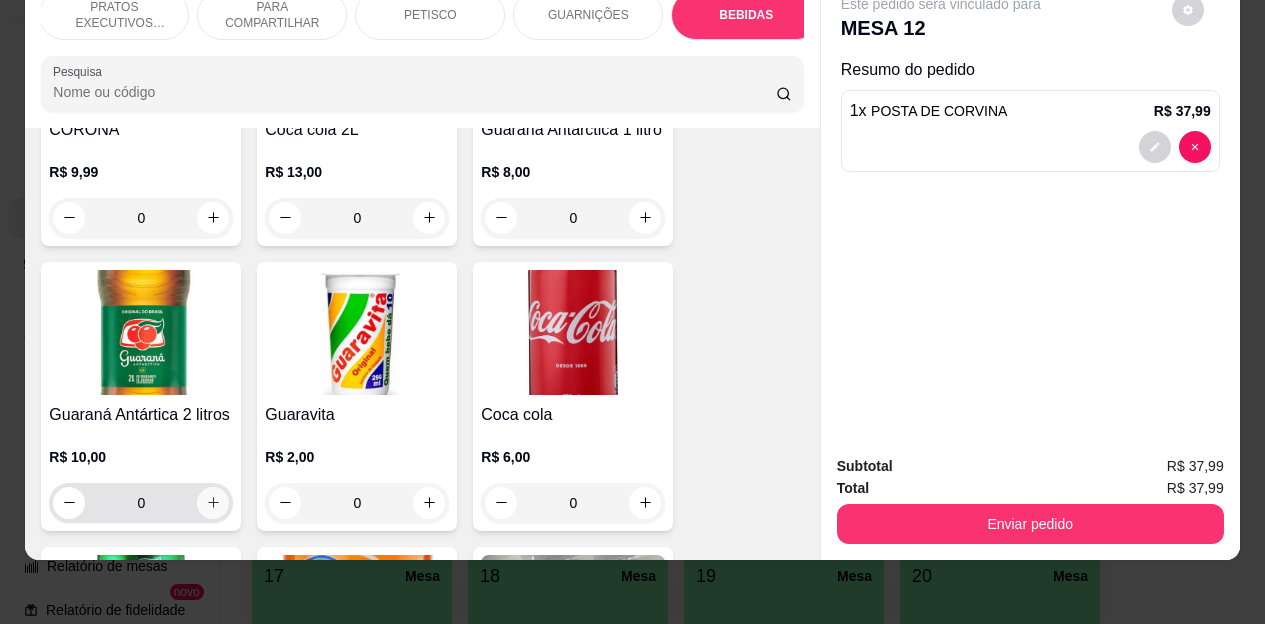 click 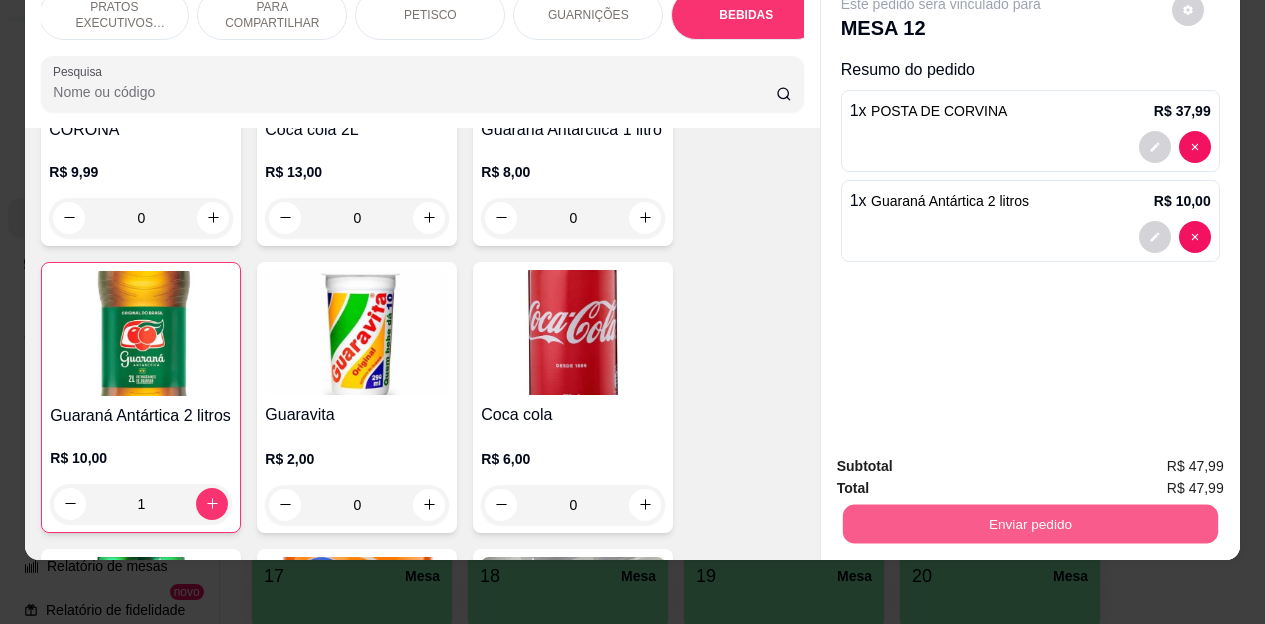 click on "Enviar pedido" at bounding box center [1029, 524] 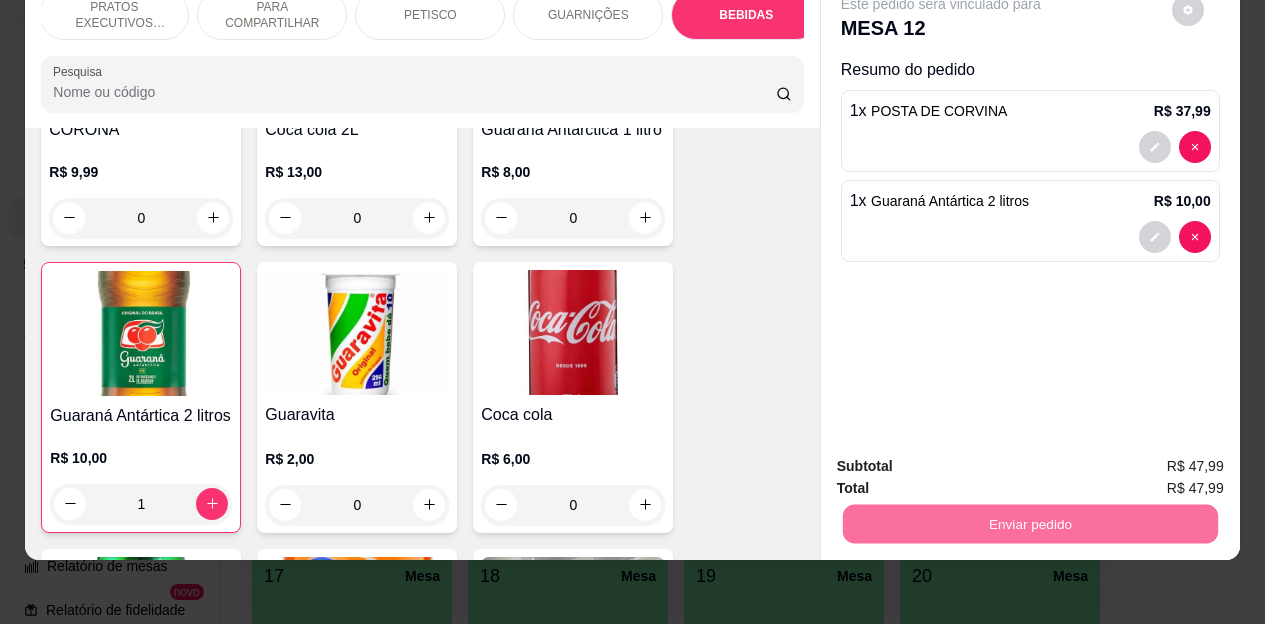 click on "Não registrar e enviar pedido" at bounding box center [964, 460] 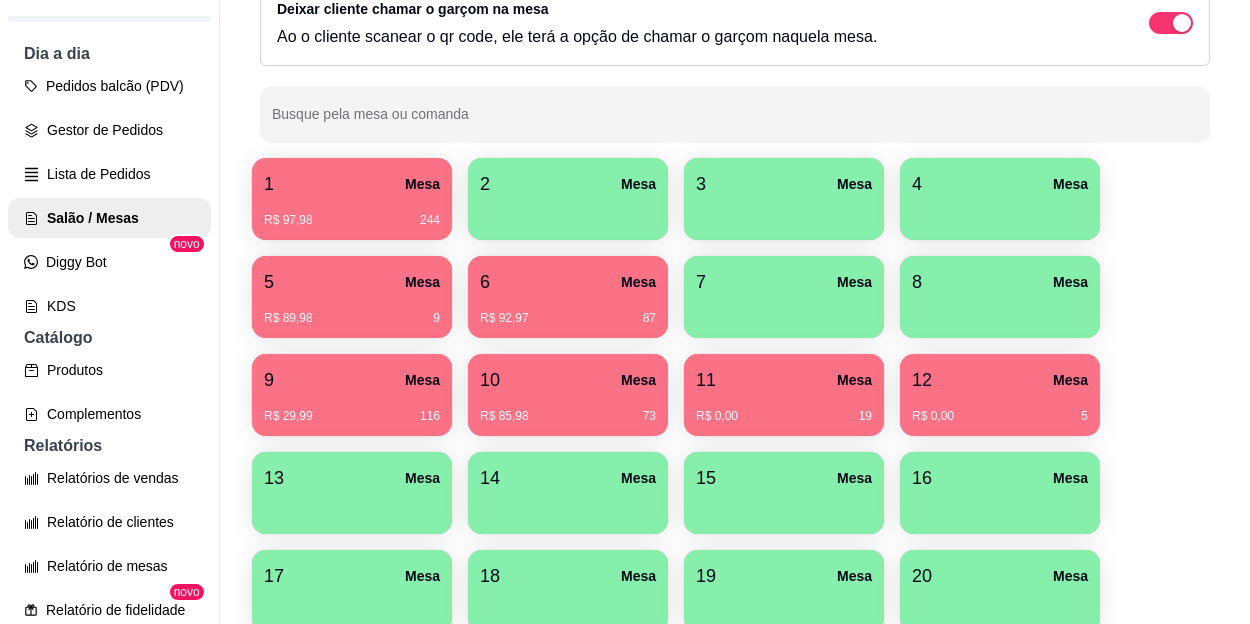 click on "R$ 29,99 116" at bounding box center (352, 416) 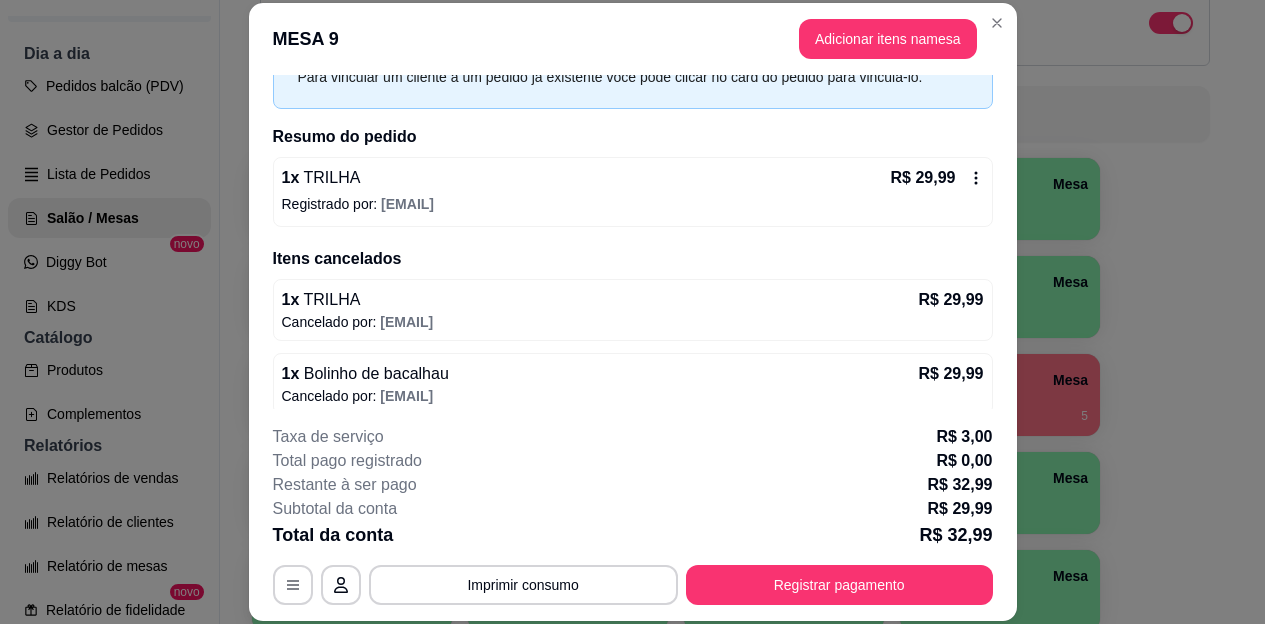 scroll, scrollTop: 95, scrollLeft: 0, axis: vertical 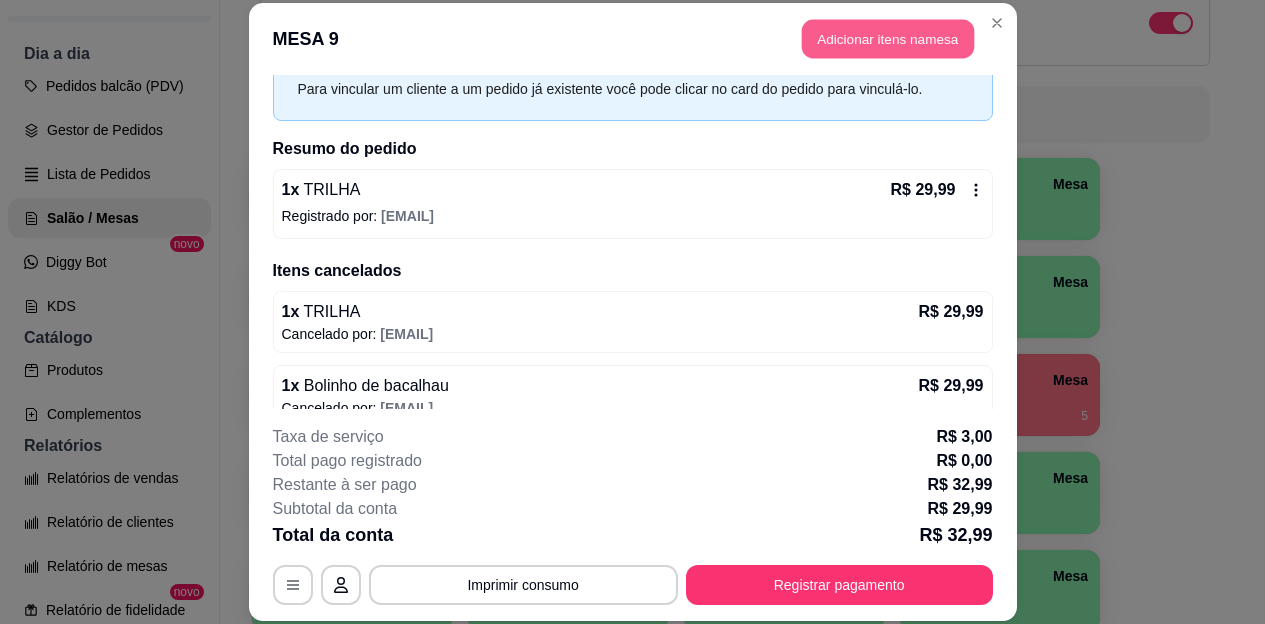 click on "Adicionar itens na  mesa" at bounding box center (888, 39) 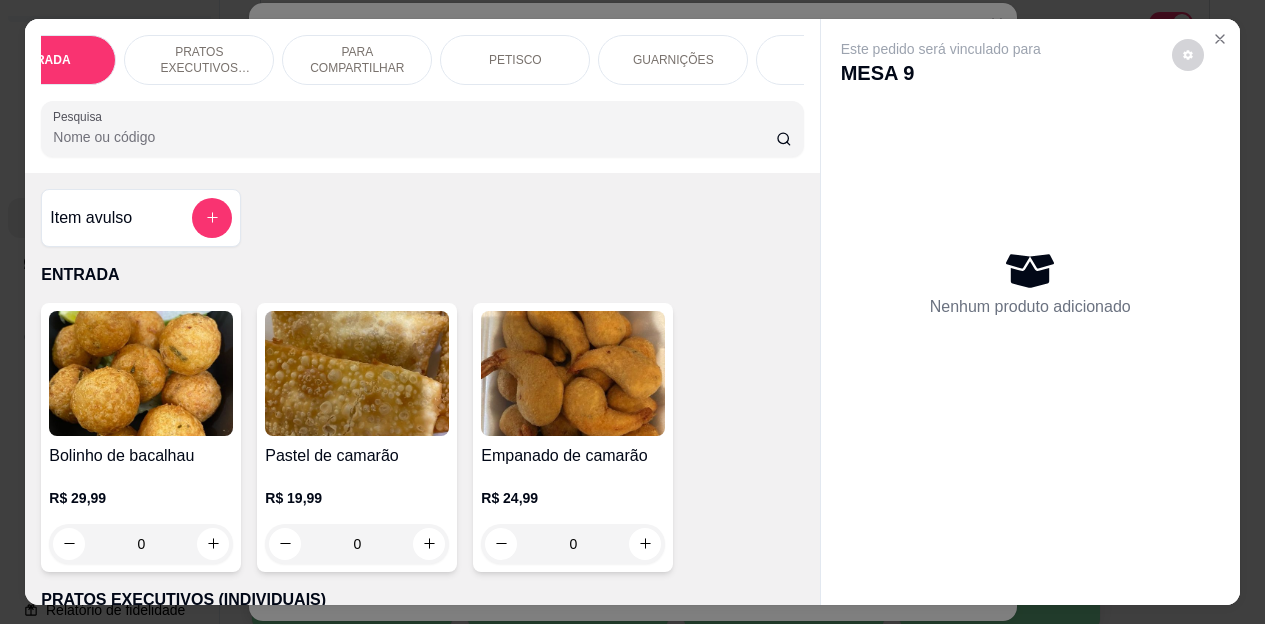 scroll, scrollTop: 0, scrollLeft: 80, axis: horizontal 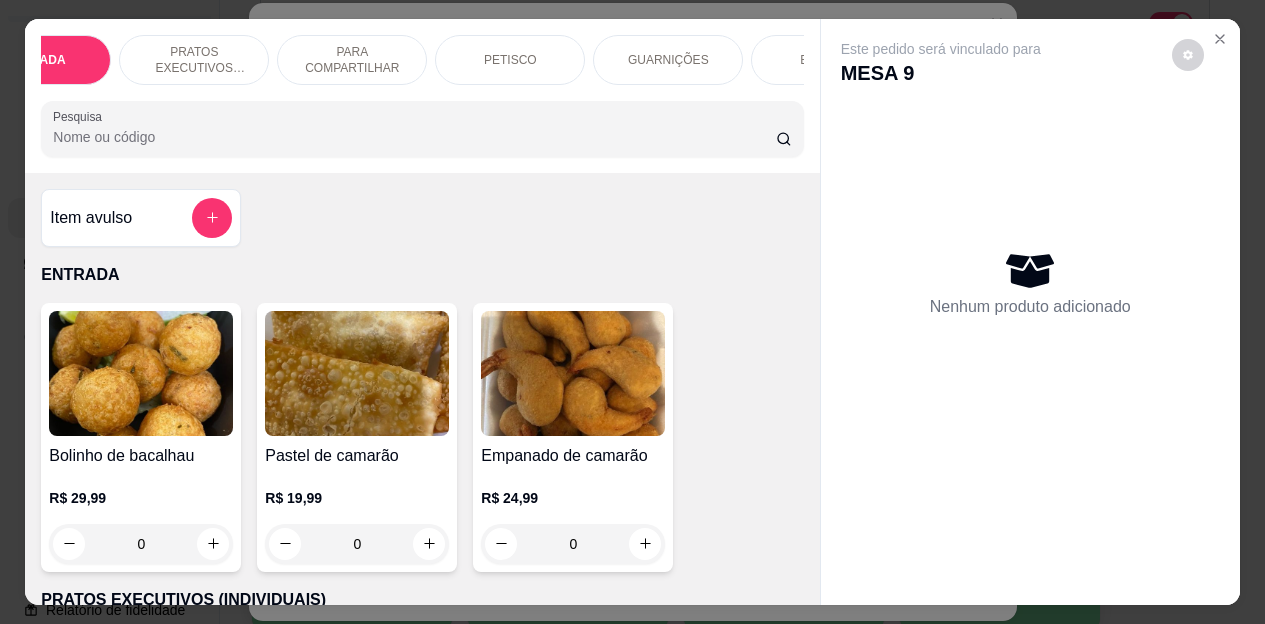 click on "BEBIDAS" at bounding box center [826, 60] 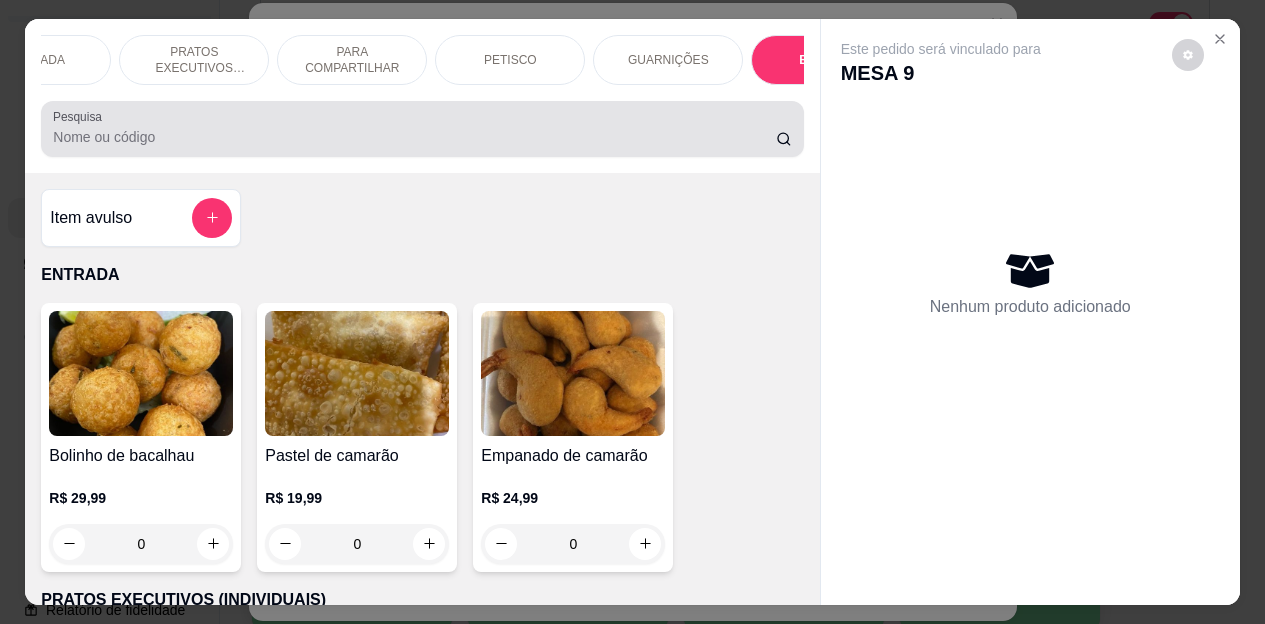 scroll, scrollTop: 4472, scrollLeft: 0, axis: vertical 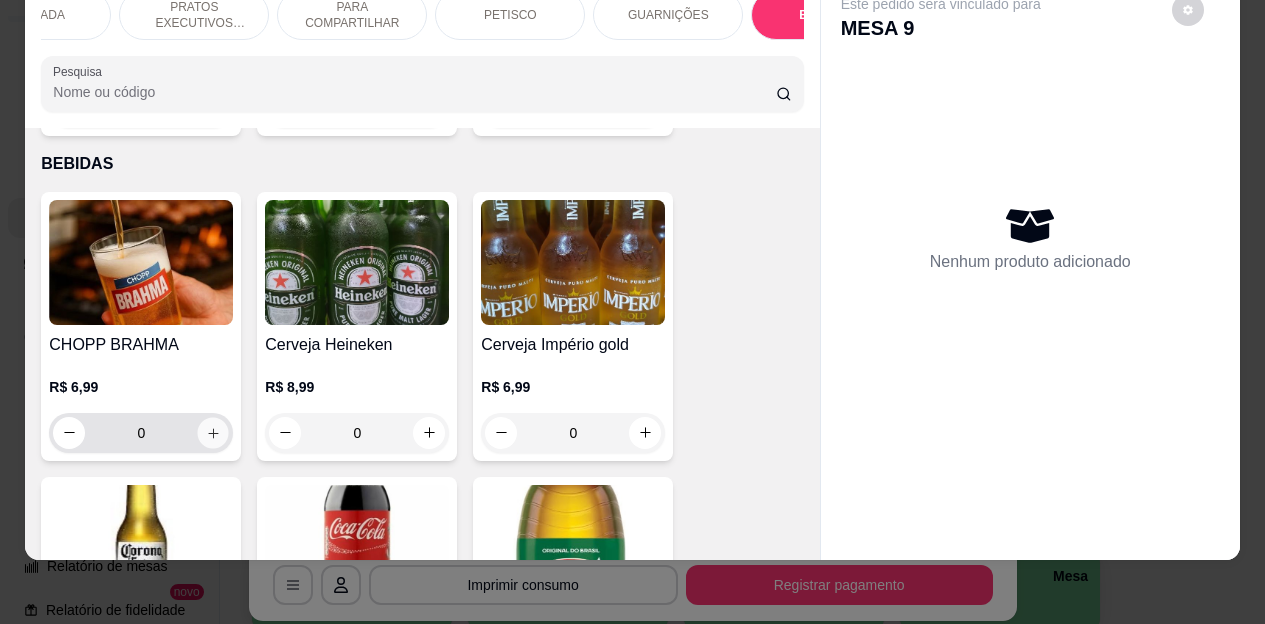 click at bounding box center (213, 432) 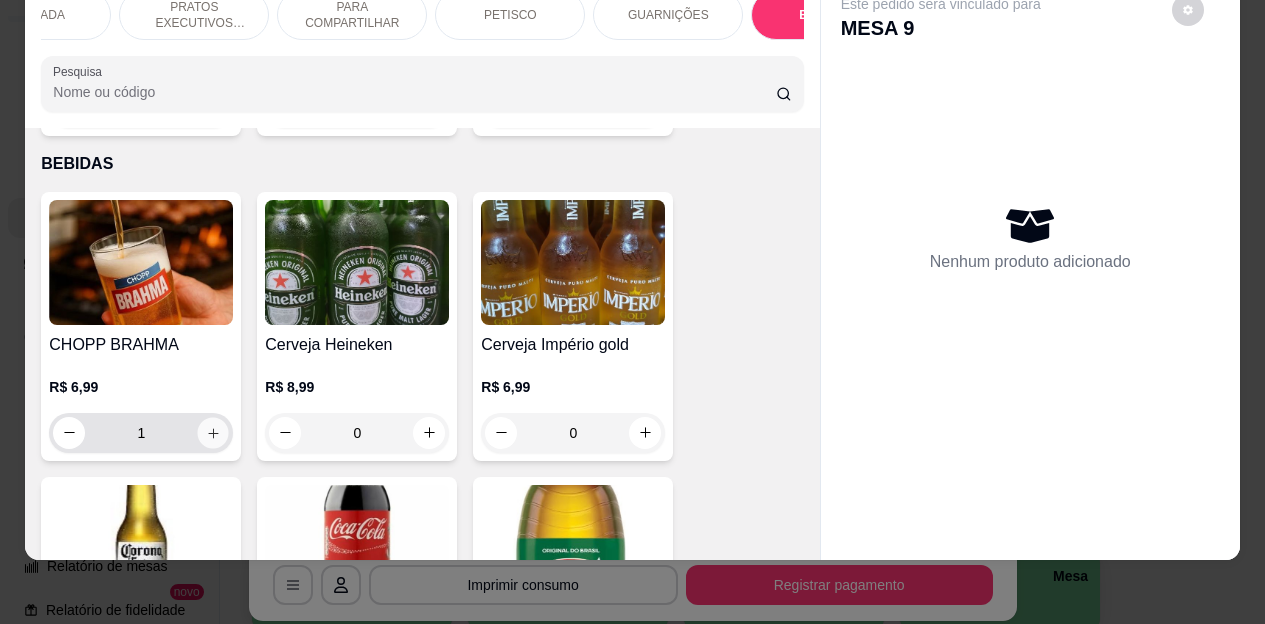 click at bounding box center (213, 432) 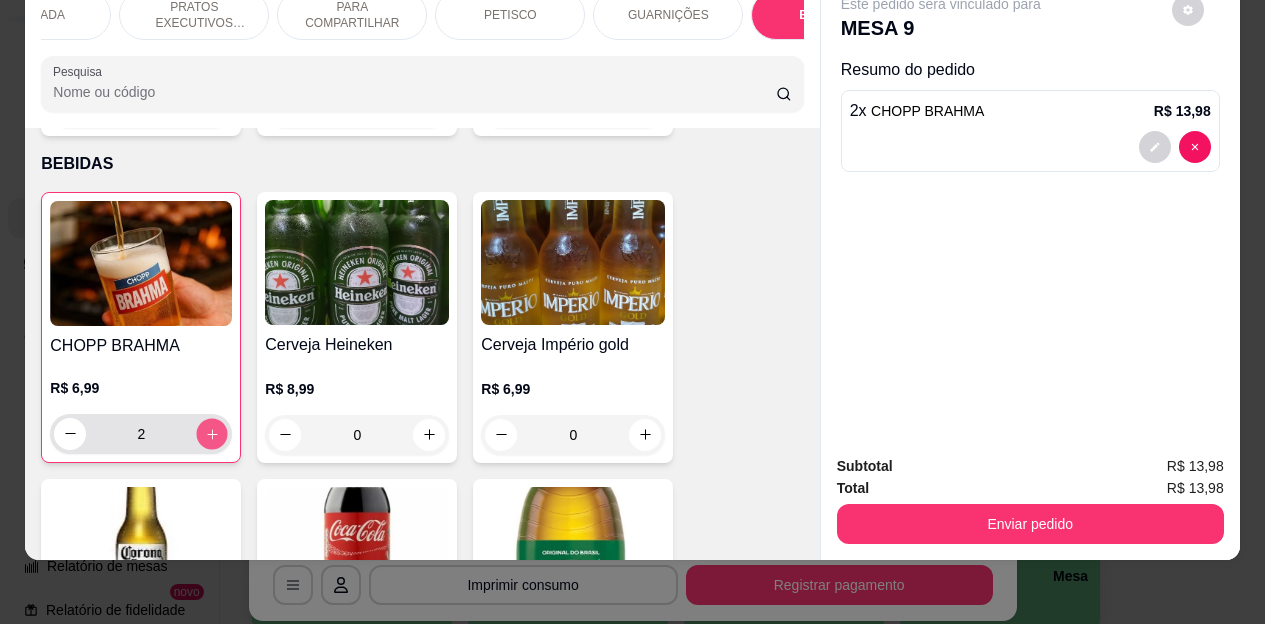 click at bounding box center [212, 433] 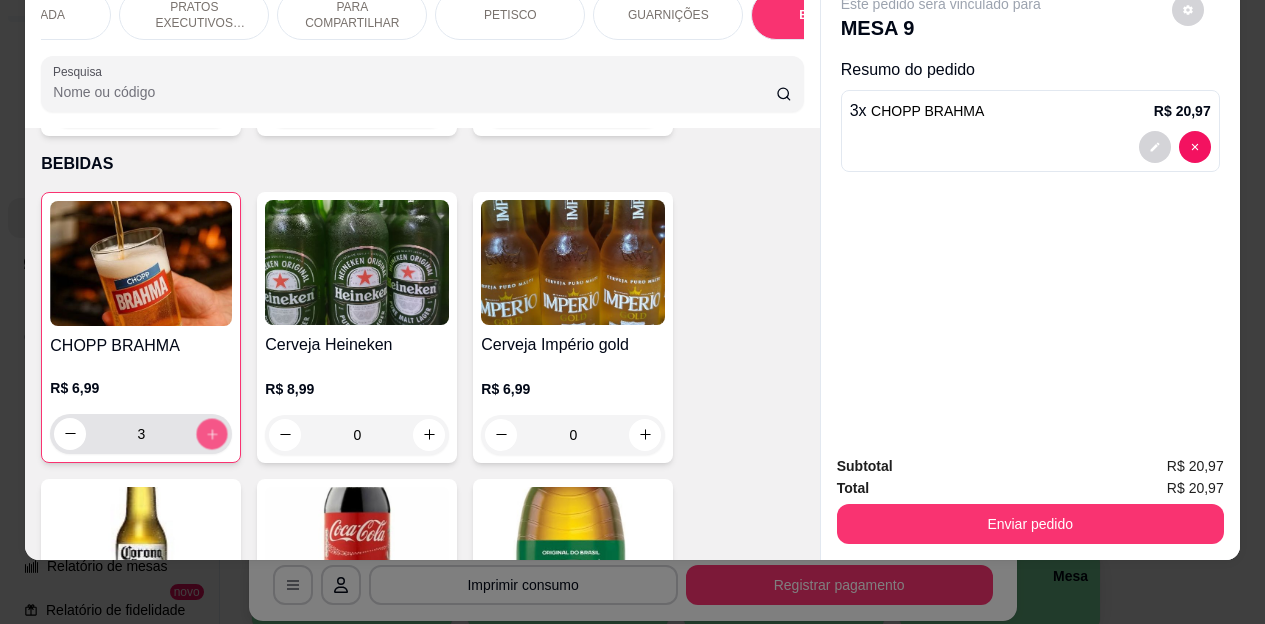 click at bounding box center (212, 433) 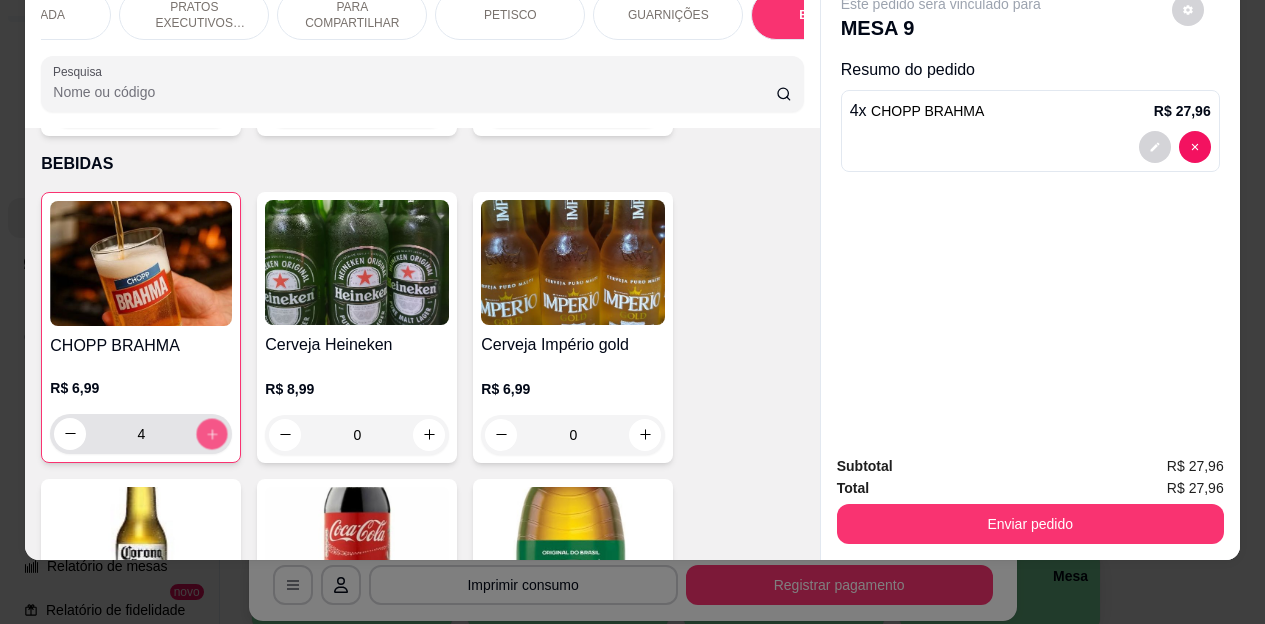 click at bounding box center (212, 433) 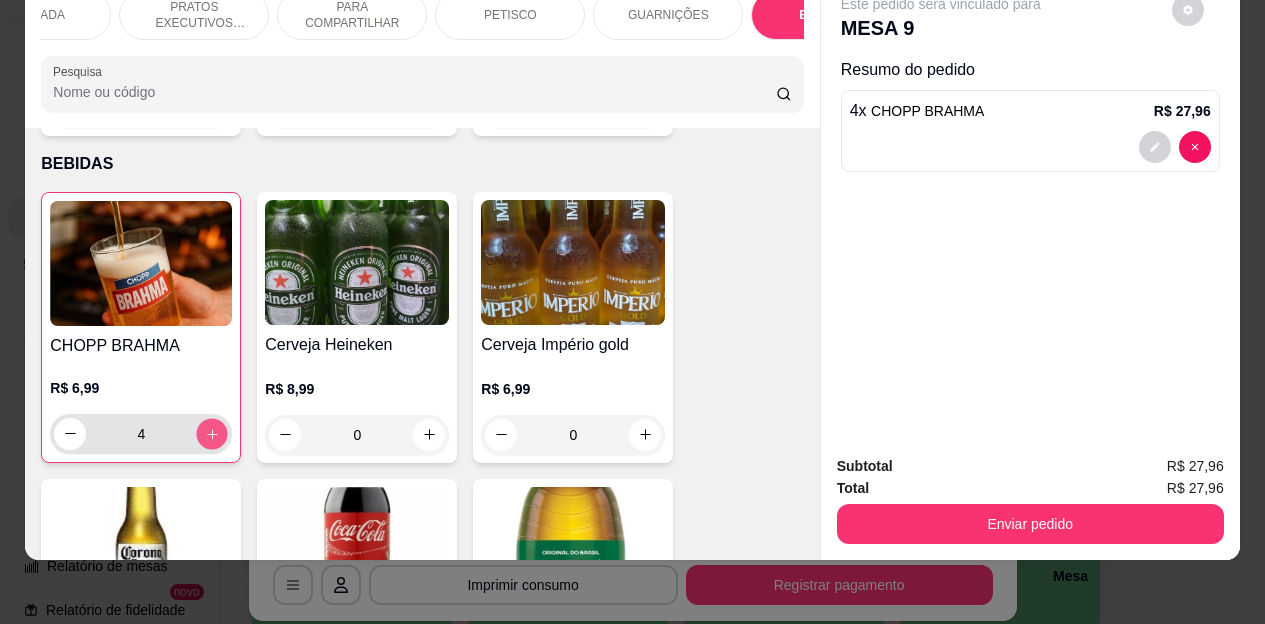click at bounding box center [212, 433] 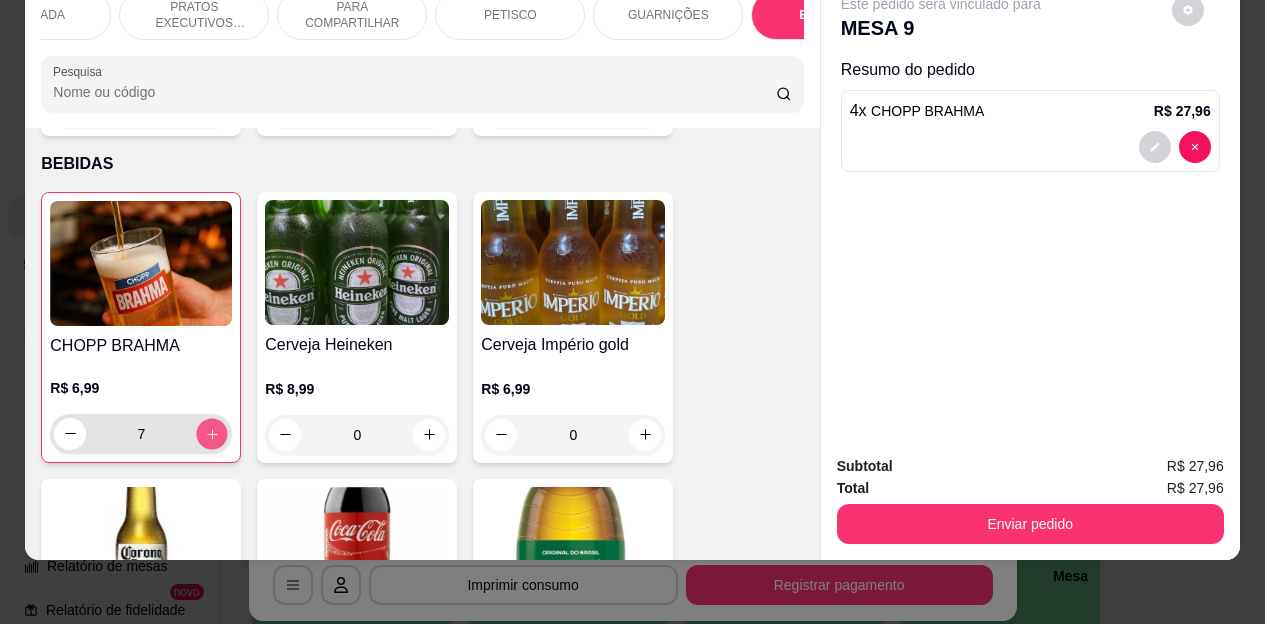 click at bounding box center (212, 433) 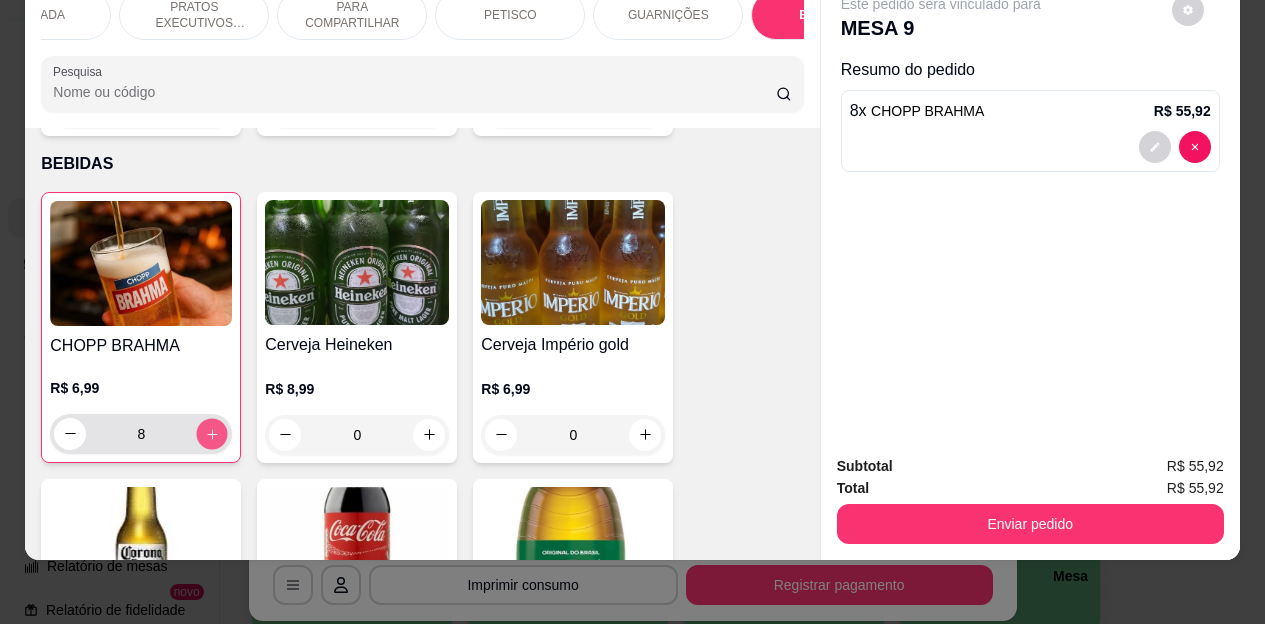 click at bounding box center (212, 433) 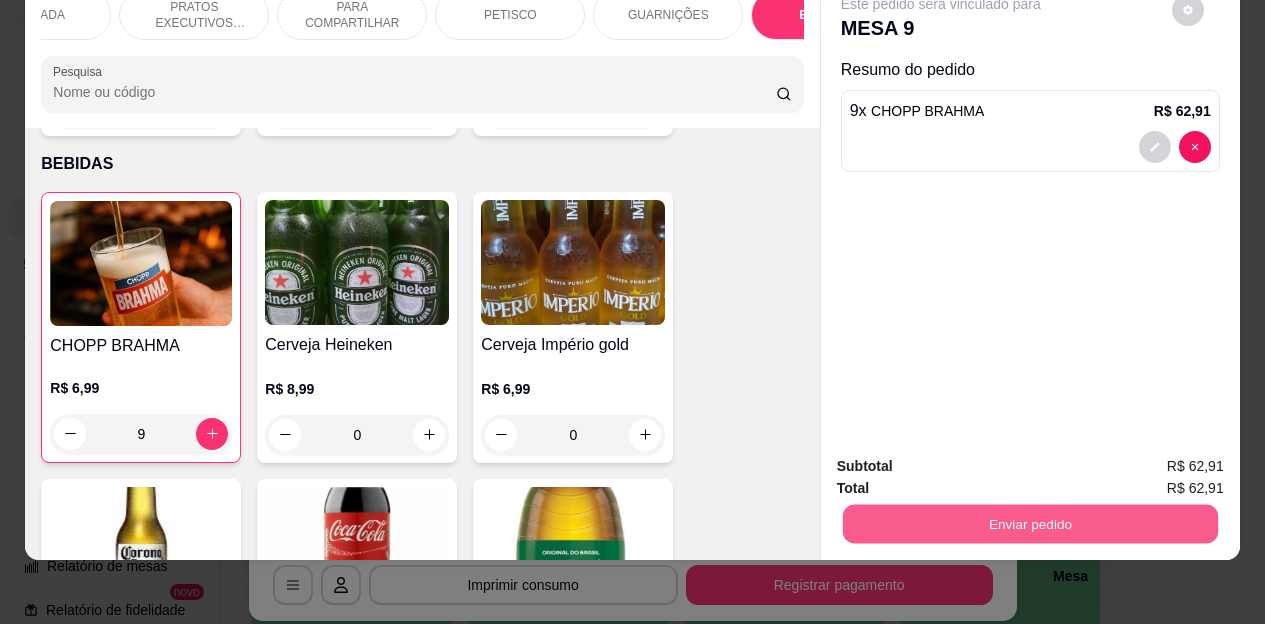 click on "Enviar pedido" at bounding box center [1029, 524] 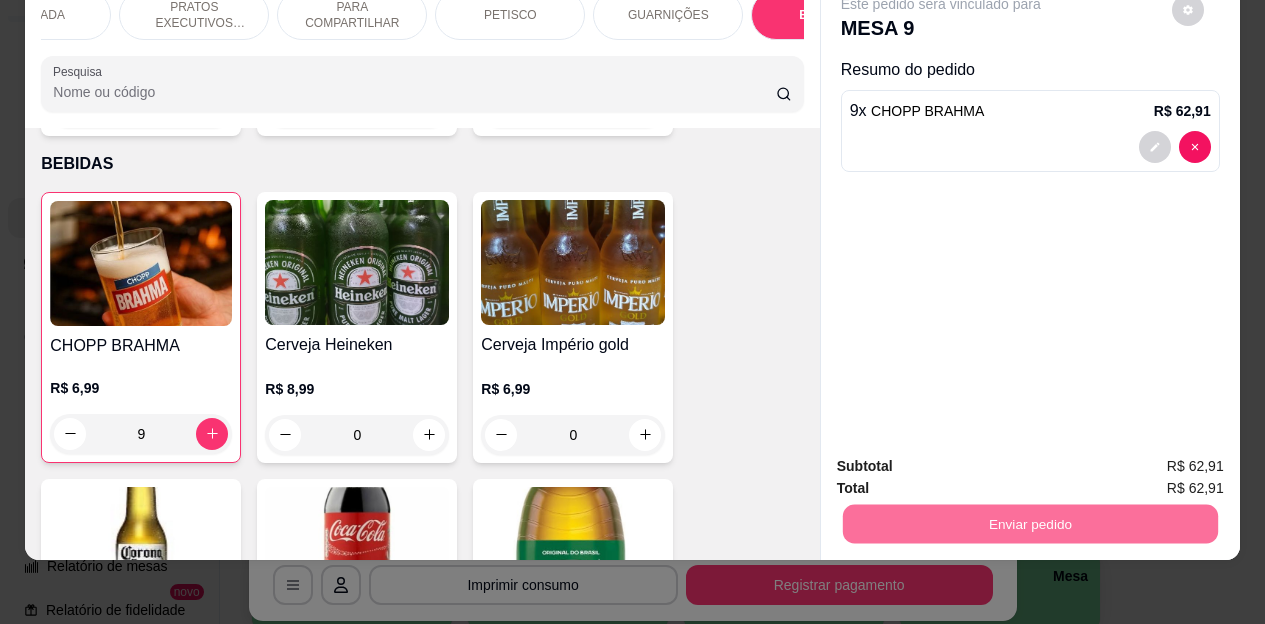 click on "Não registrar e enviar pedido" at bounding box center (964, 460) 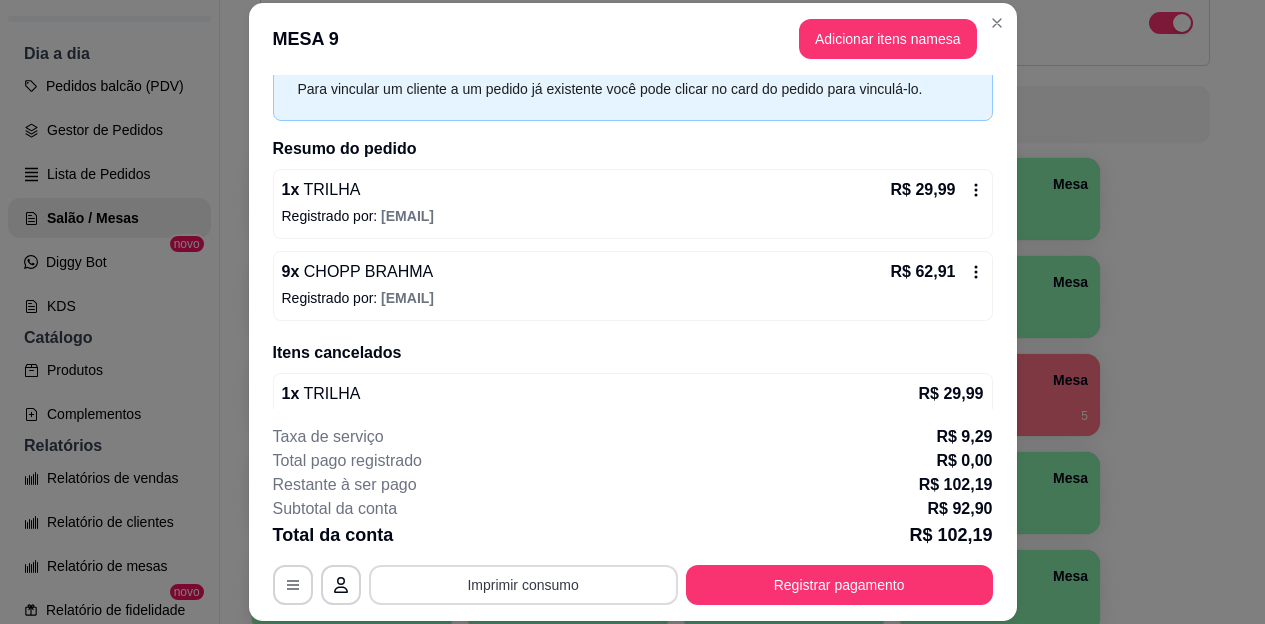 click on "Imprimir consumo" at bounding box center (523, 585) 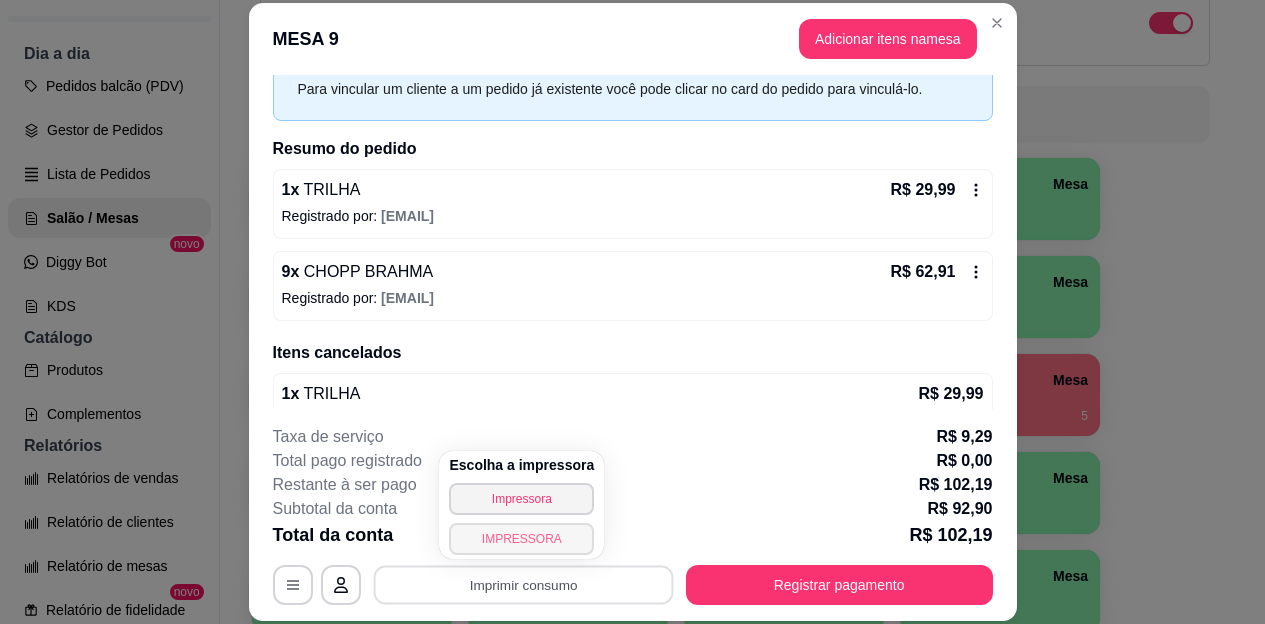click on "IMPRESSORA" at bounding box center (521, 539) 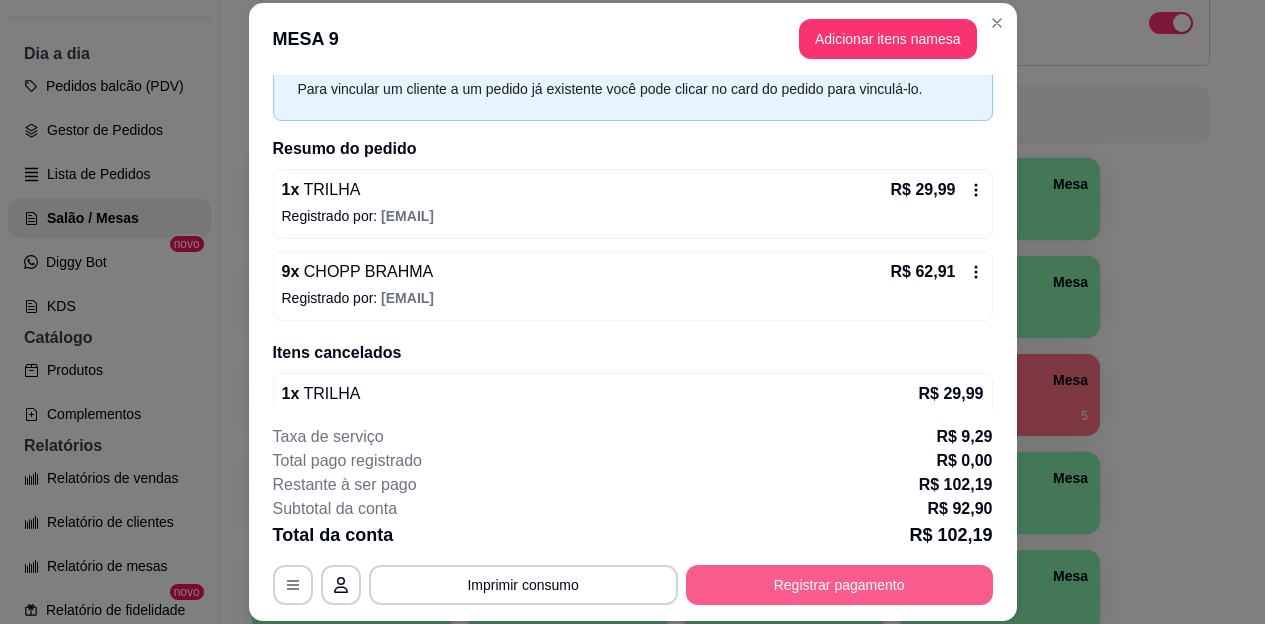 click on "Registrar pagamento" at bounding box center (839, 585) 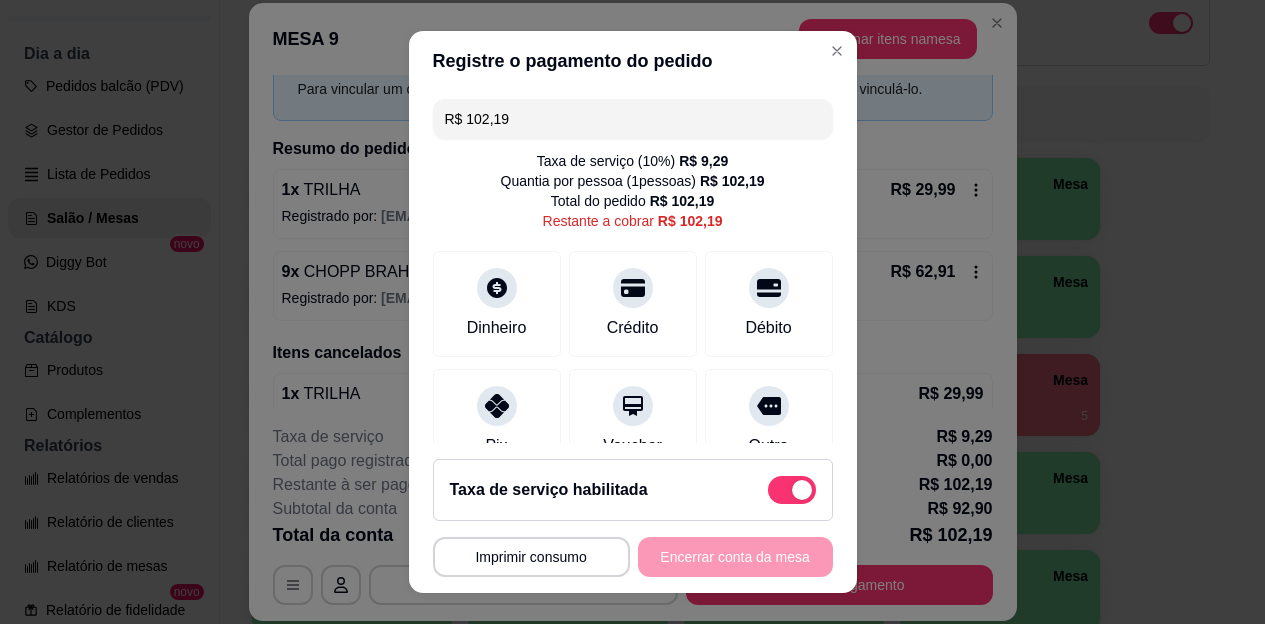 drag, startPoint x: 522, startPoint y: 114, endPoint x: 419, endPoint y: 132, distance: 104.56099 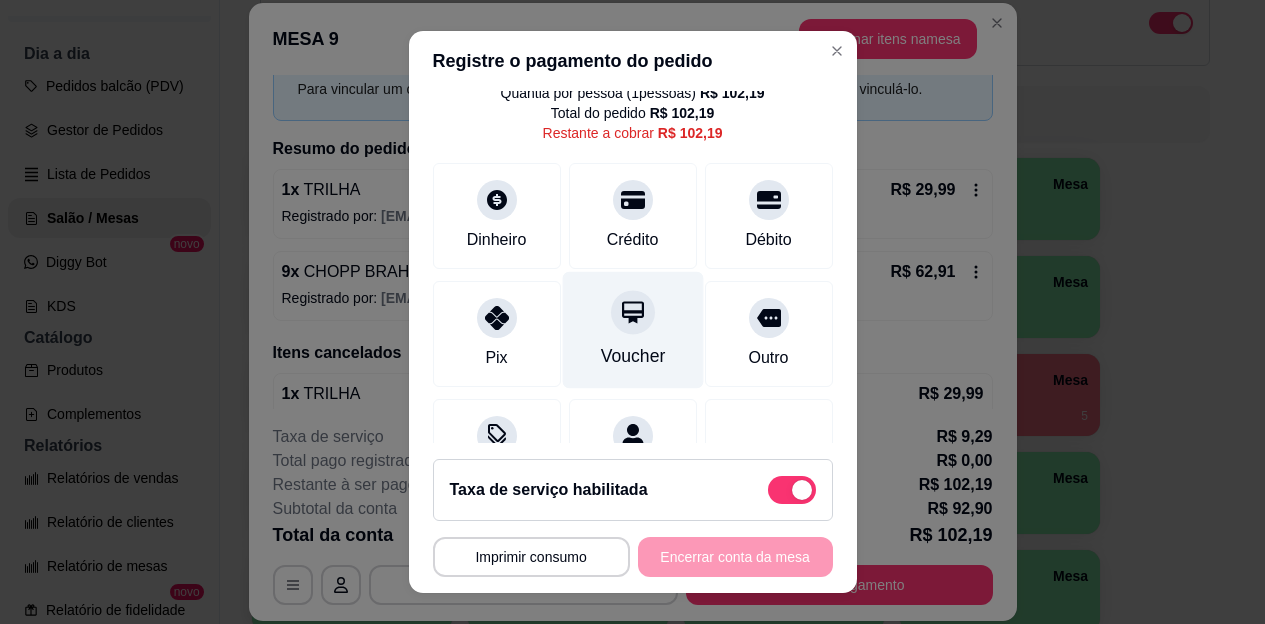 scroll, scrollTop: 100, scrollLeft: 0, axis: vertical 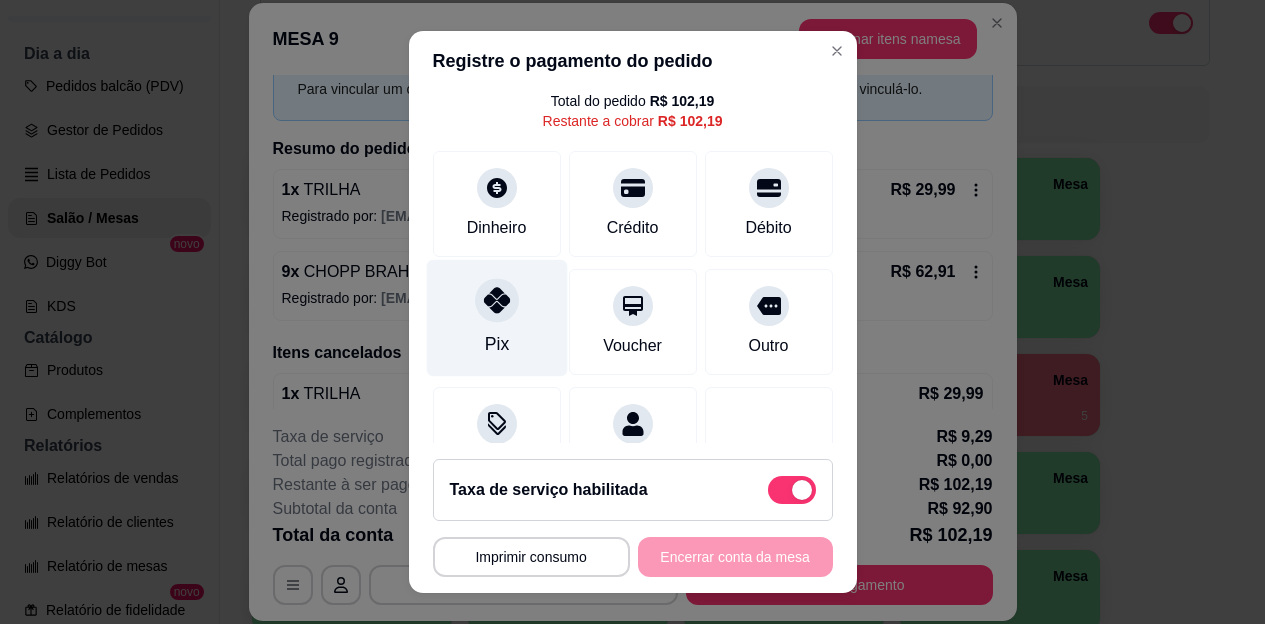 click on "Pix" at bounding box center [496, 318] 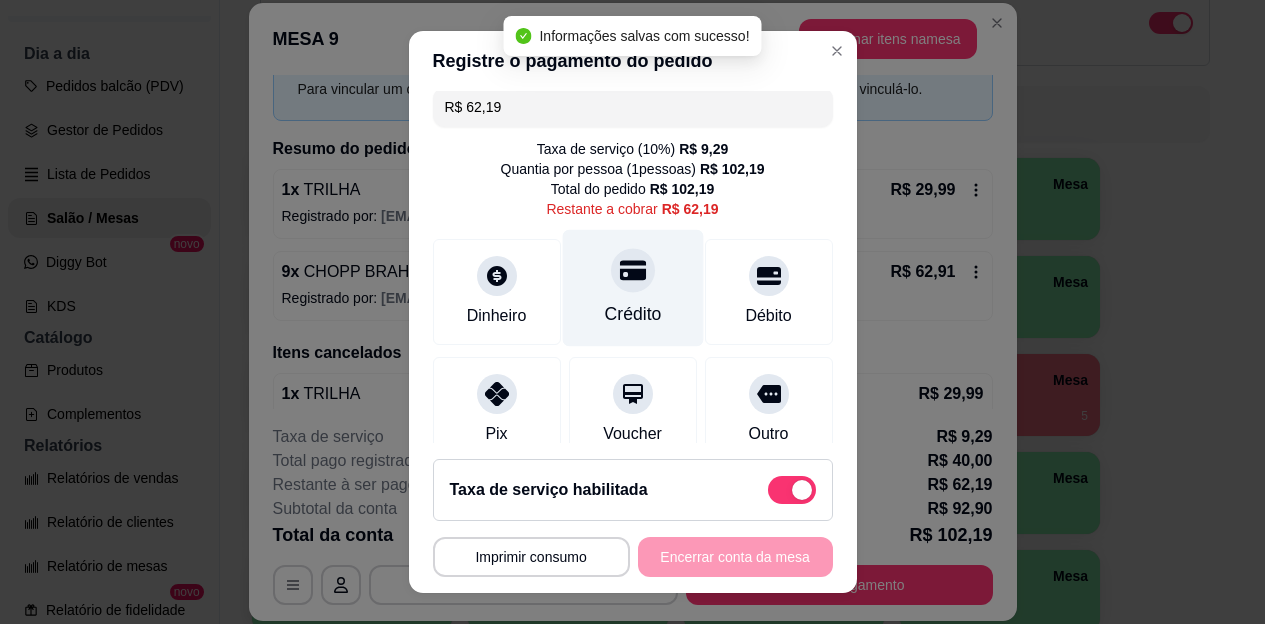 scroll, scrollTop: 0, scrollLeft: 0, axis: both 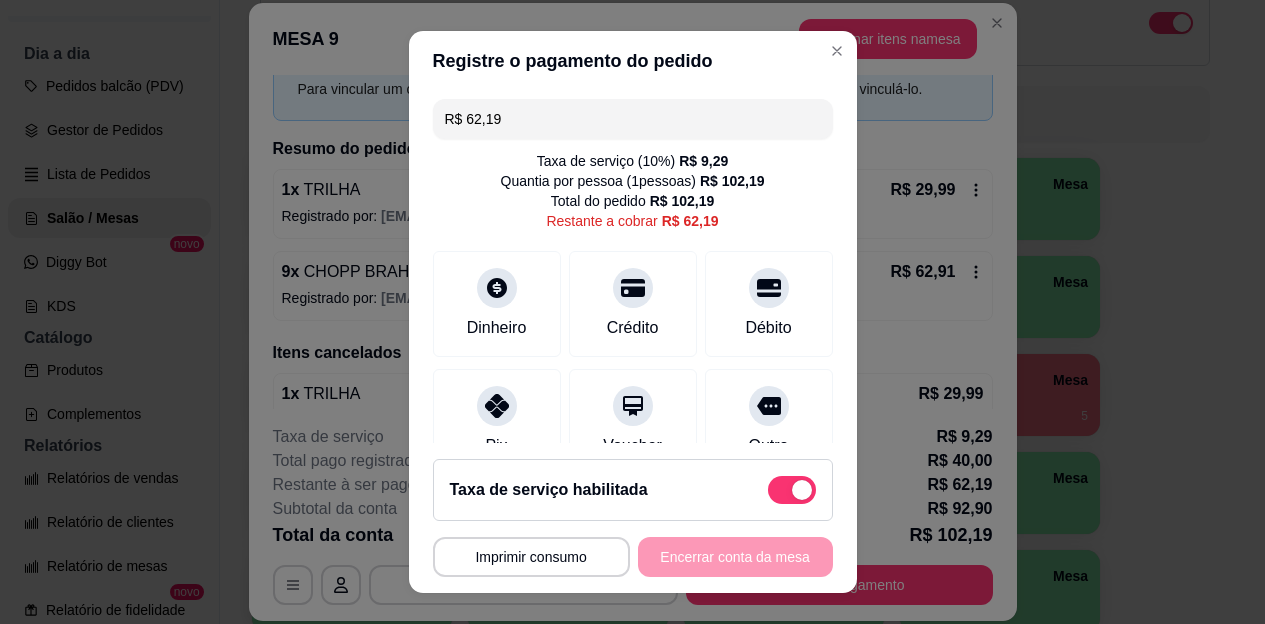 drag, startPoint x: 505, startPoint y: 114, endPoint x: 429, endPoint y: 101, distance: 77.10383 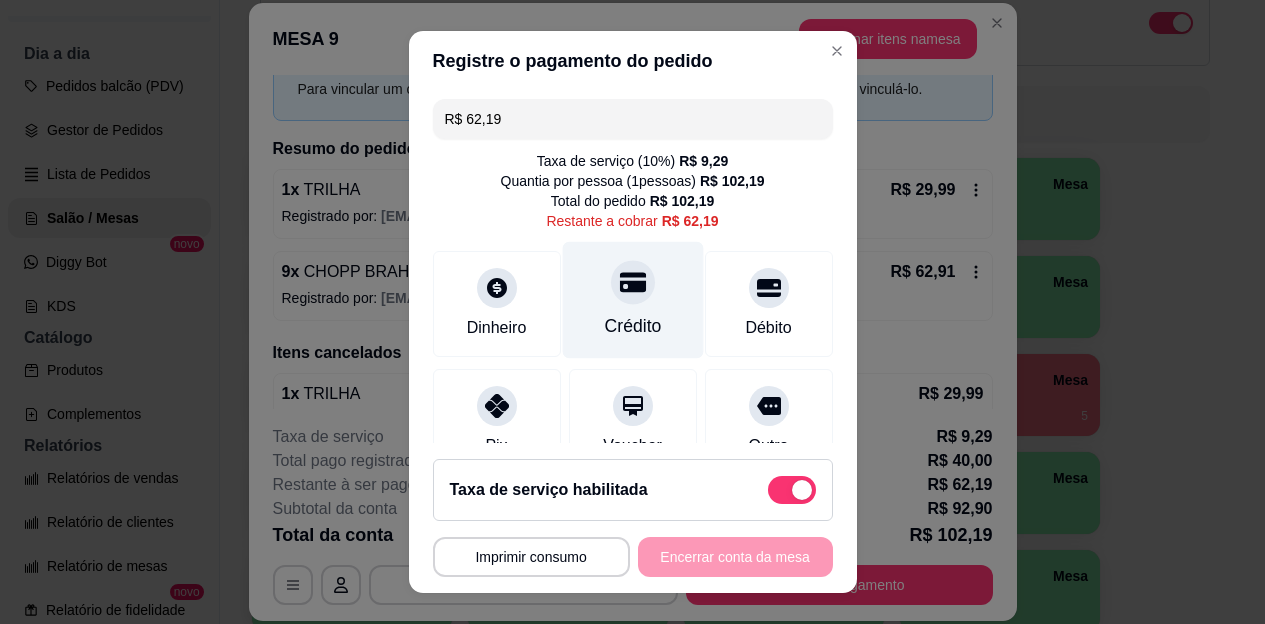 click at bounding box center [633, 283] 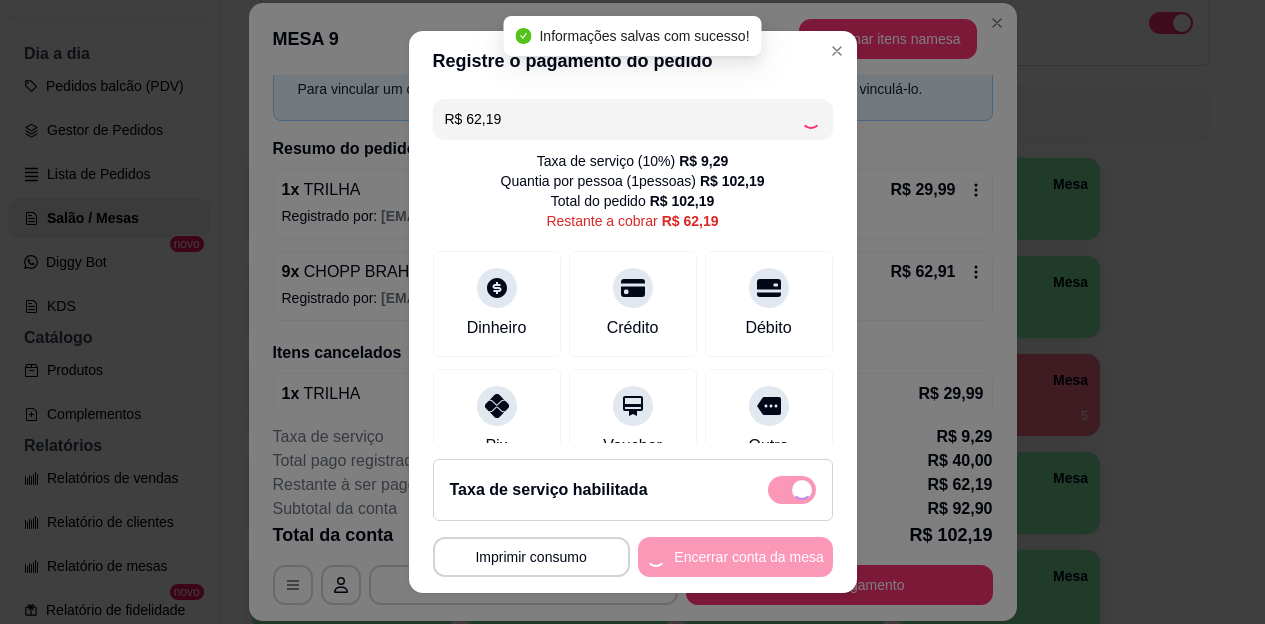 type on "R$ 0,00" 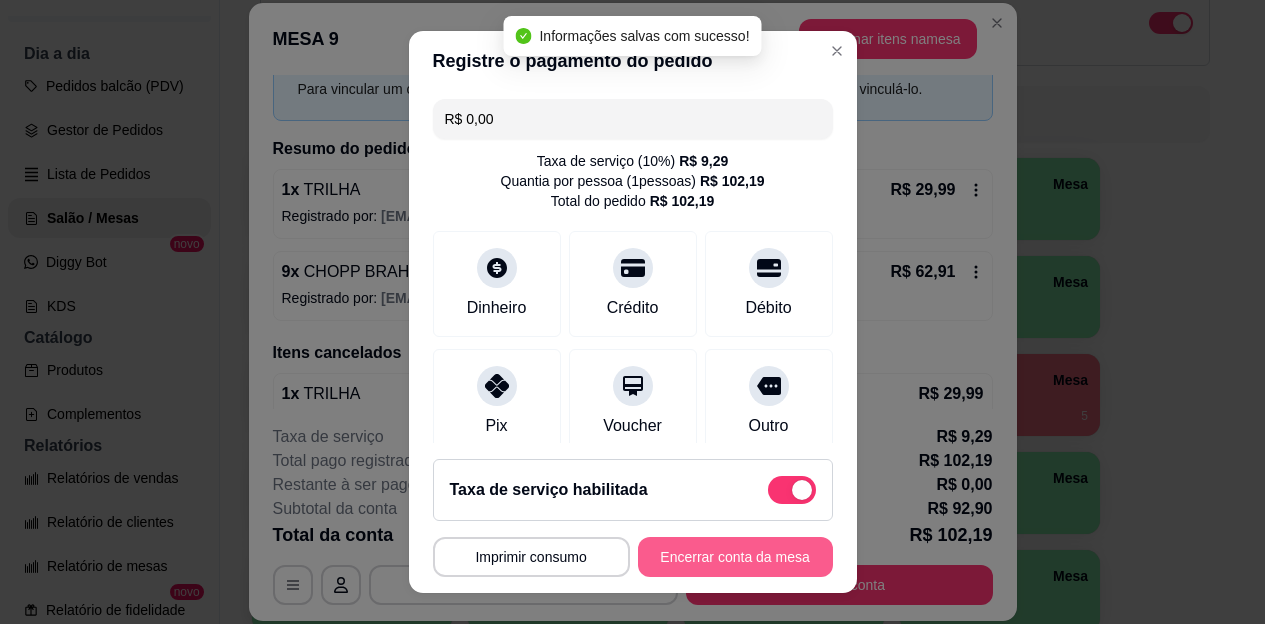 click on "Encerrar conta da mesa" at bounding box center (735, 557) 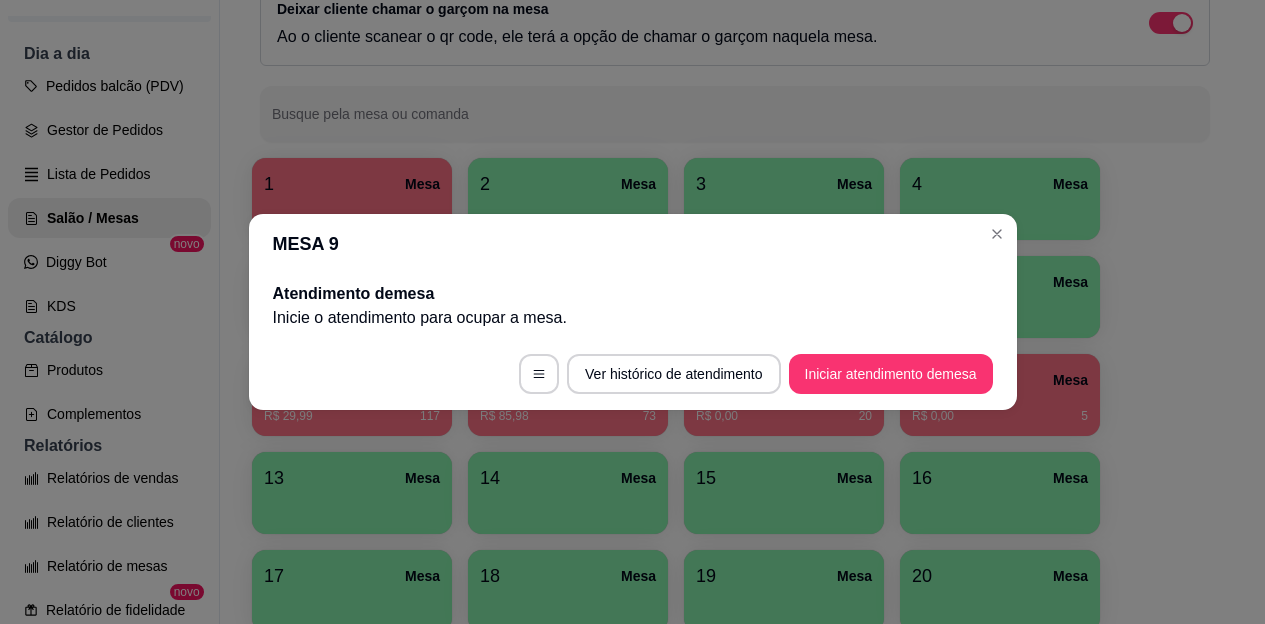 scroll, scrollTop: 0, scrollLeft: 0, axis: both 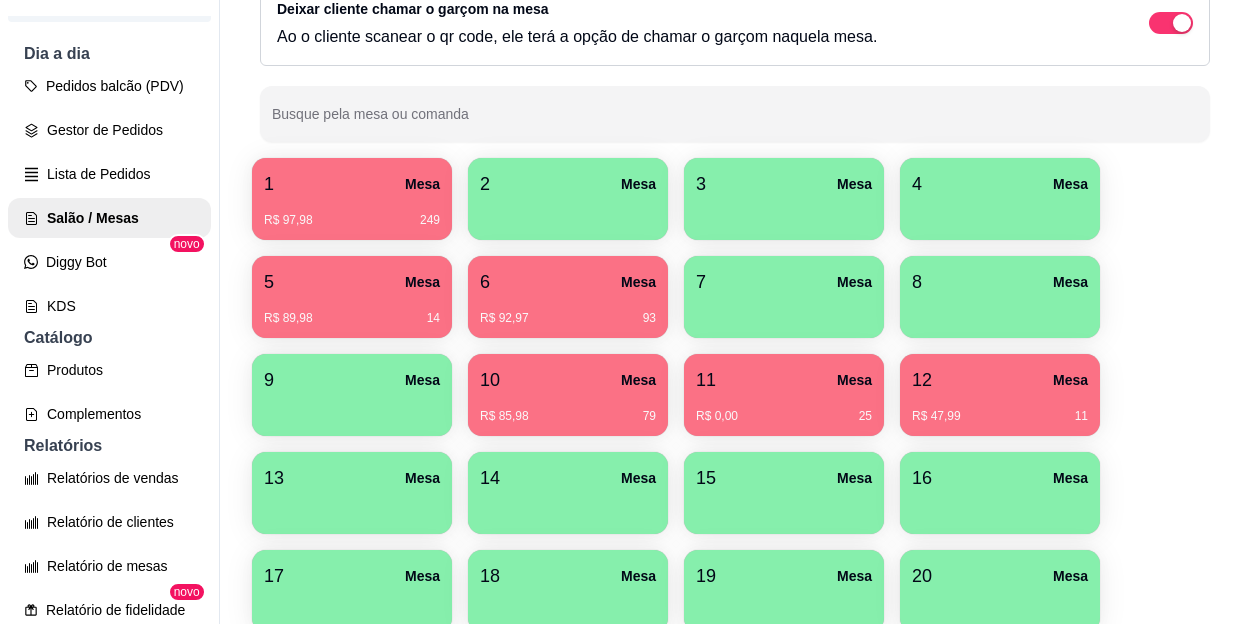 click on "5 Mesa" at bounding box center [352, 282] 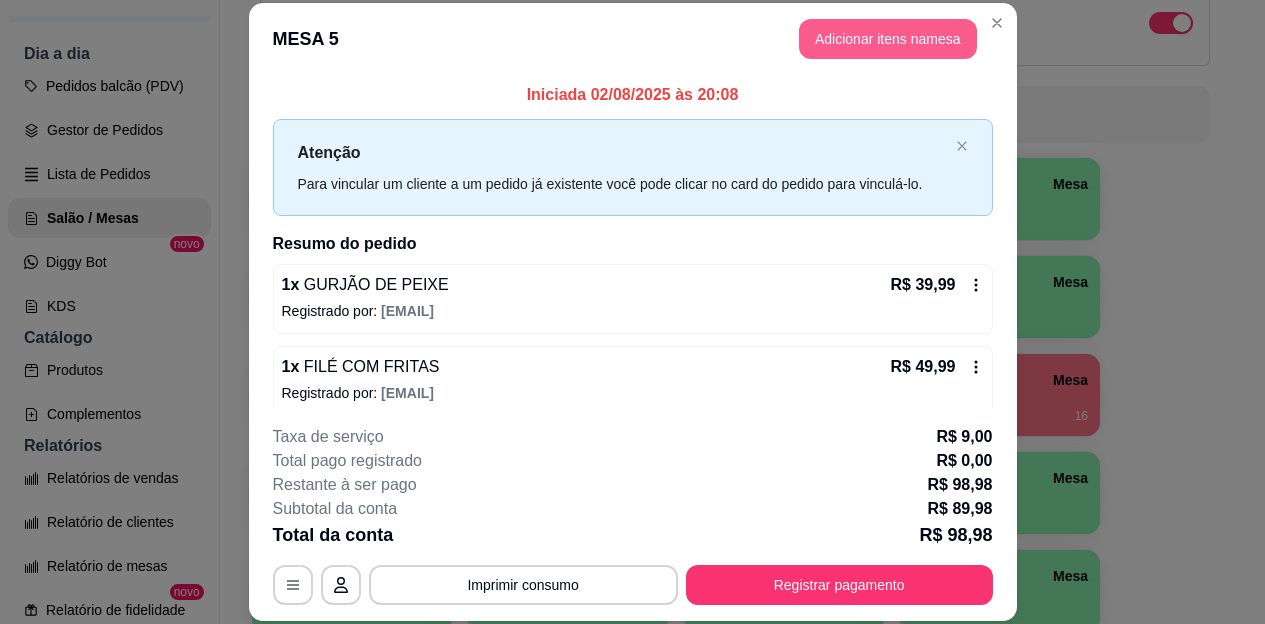 click on "Adicionar itens na  mesa" at bounding box center (888, 39) 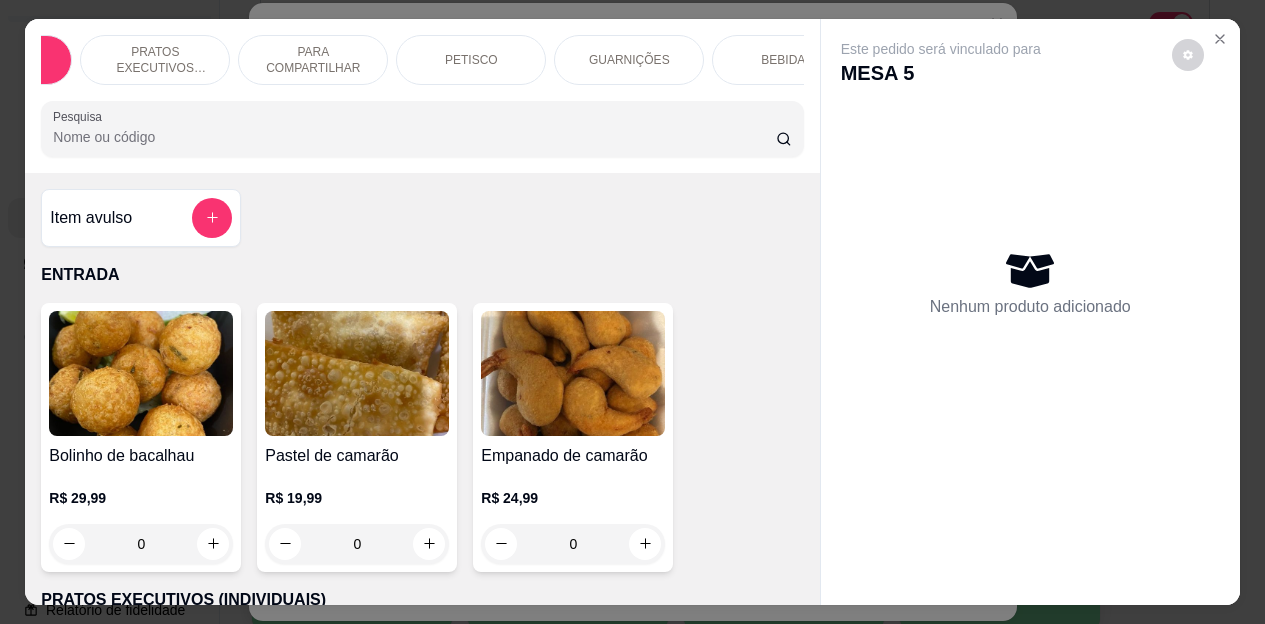 scroll, scrollTop: 0, scrollLeft: 120, axis: horizontal 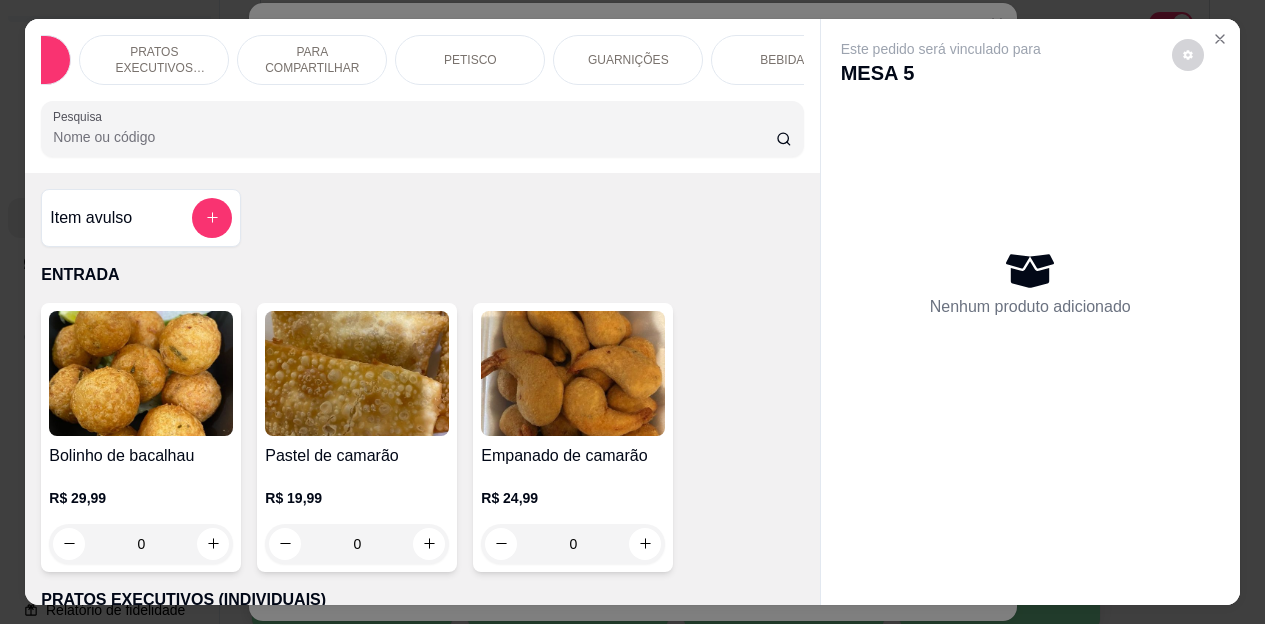 click on "BEBIDAS" at bounding box center (786, 60) 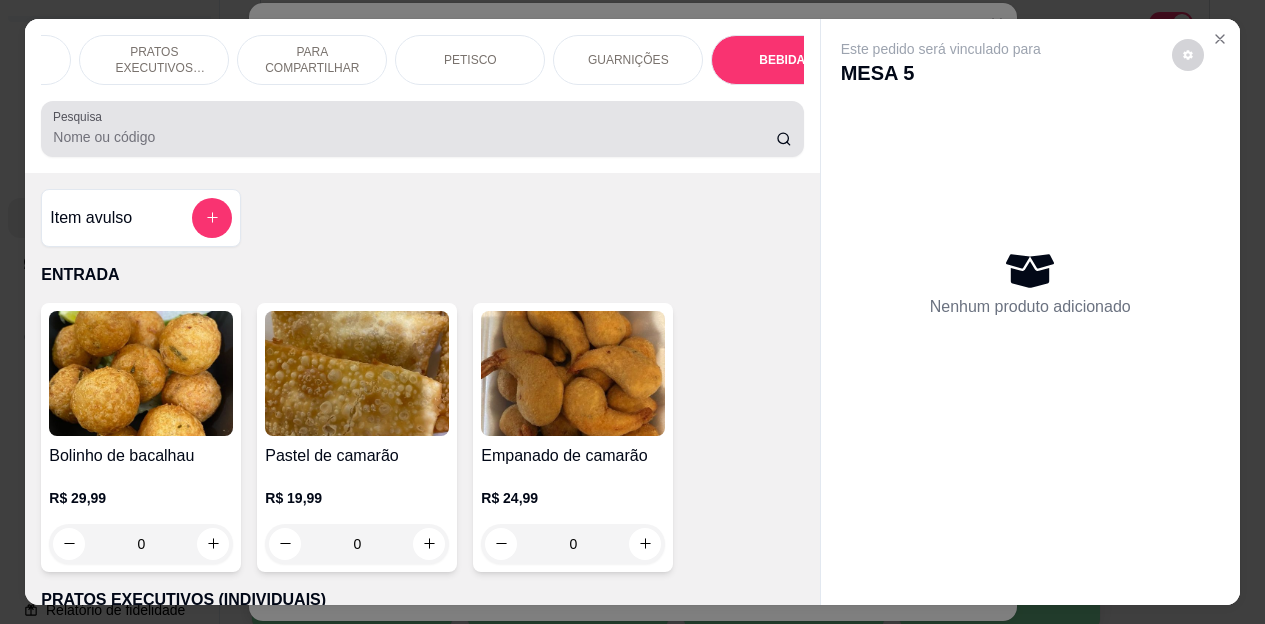 scroll, scrollTop: 4472, scrollLeft: 0, axis: vertical 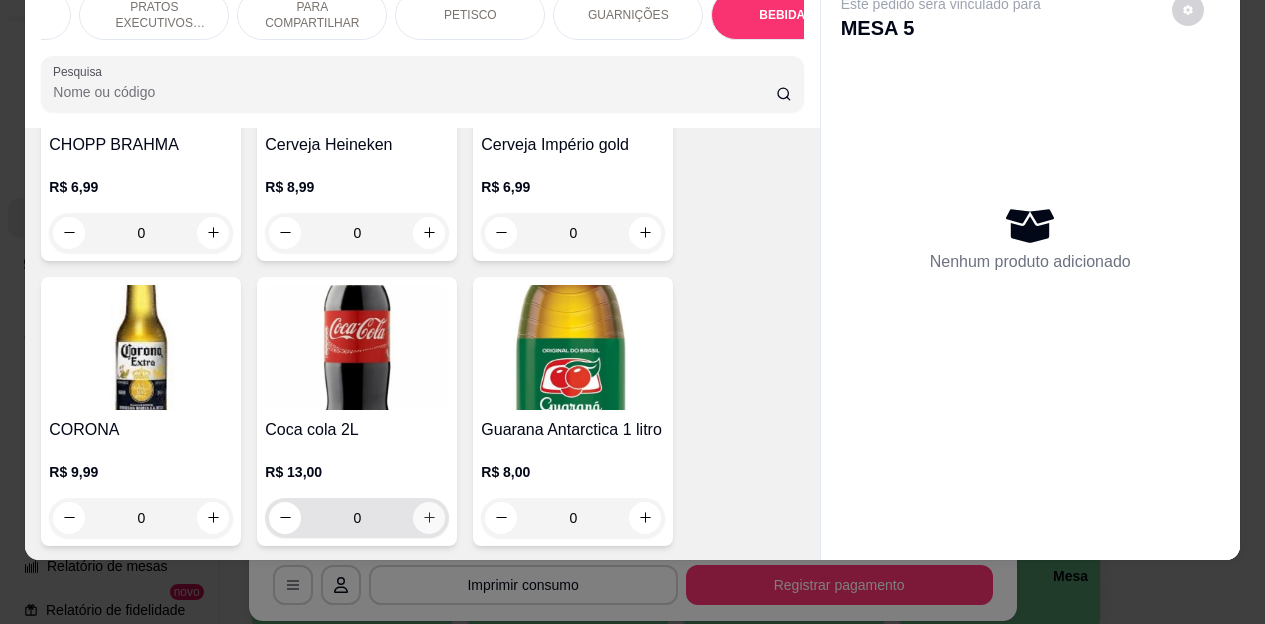 click 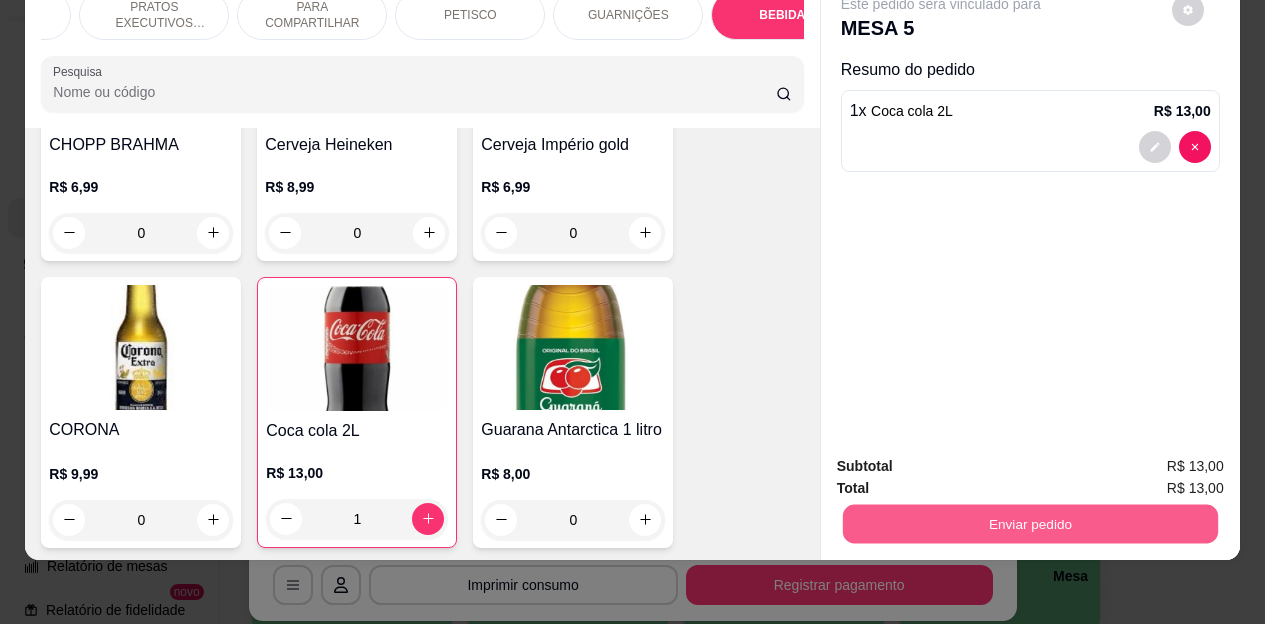 click on "Enviar pedido" at bounding box center (1029, 524) 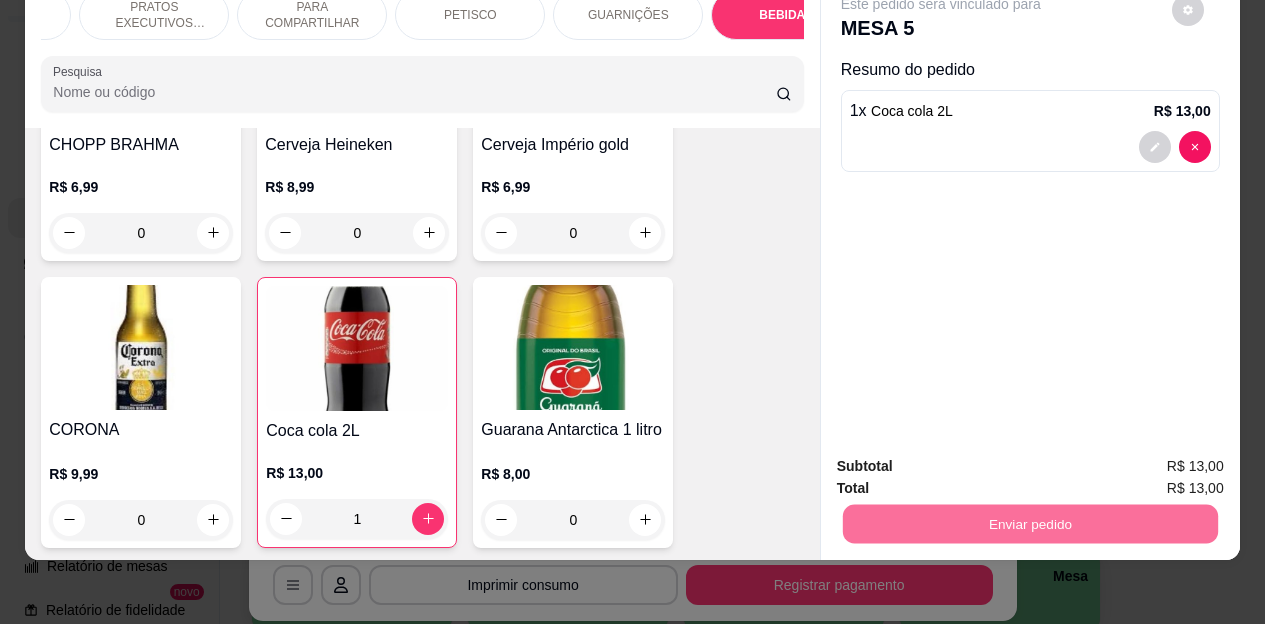 click on "Não registrar e enviar pedido" at bounding box center [964, 459] 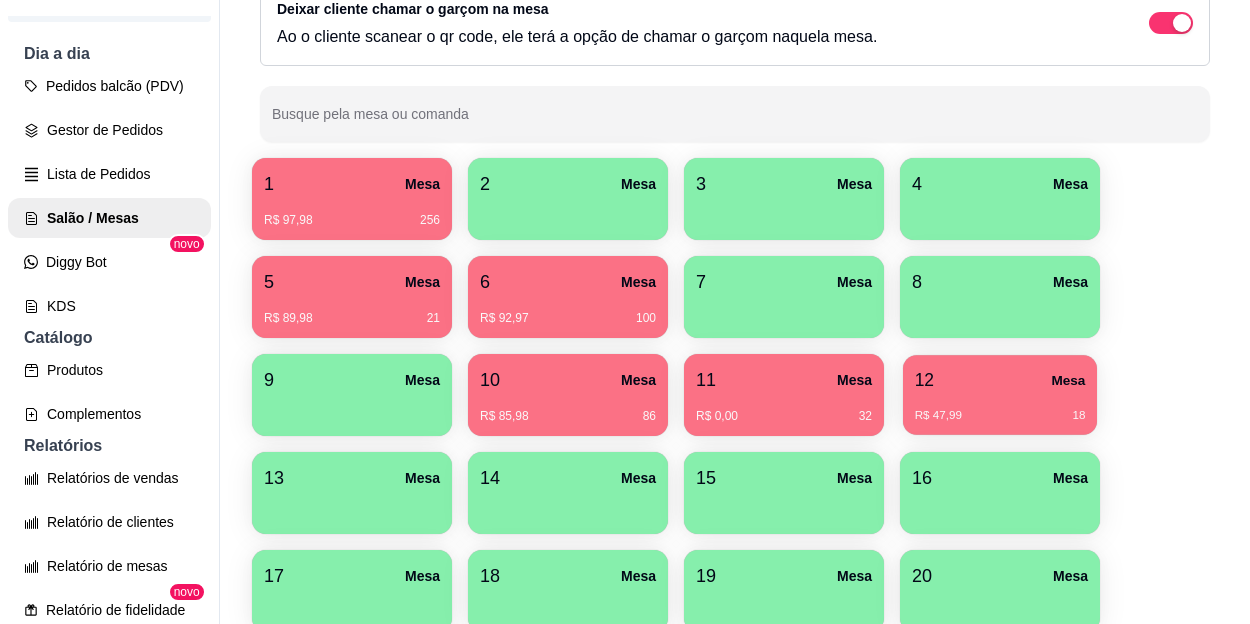 click on "R$ 47,99 18" at bounding box center [1000, 408] 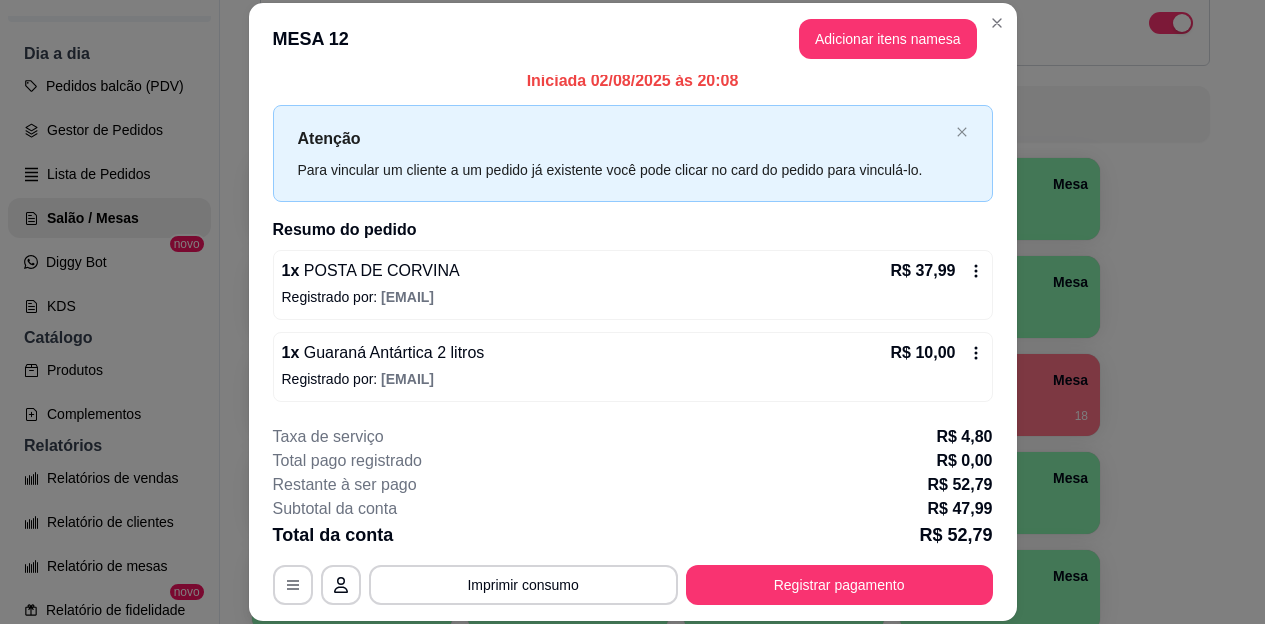 scroll, scrollTop: 15, scrollLeft: 0, axis: vertical 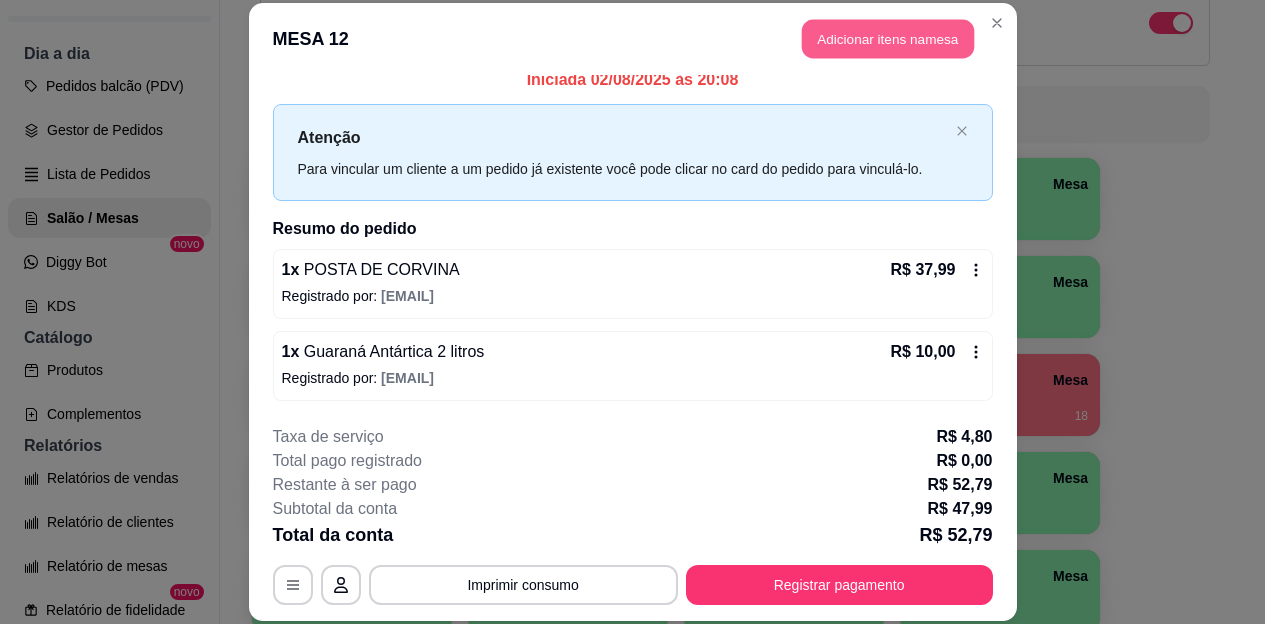 click on "Adicionar itens na  mesa" at bounding box center [888, 39] 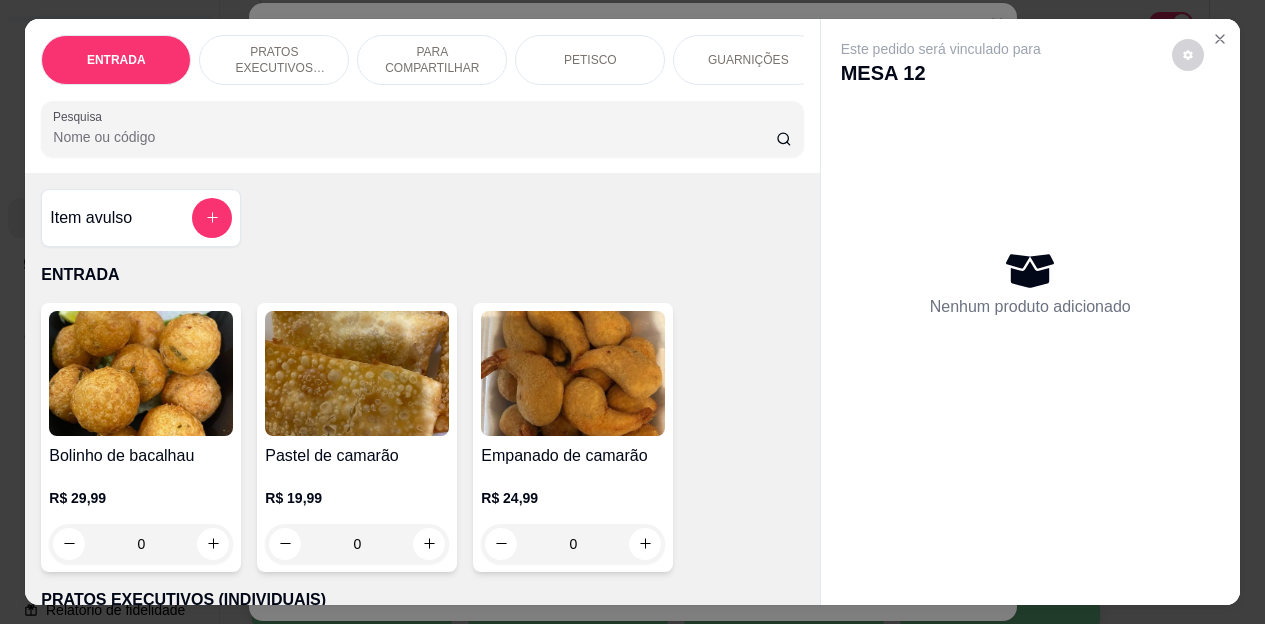 click on "PRATOS EXECUTIVOS (INDIVIDUAIS)" at bounding box center [274, 60] 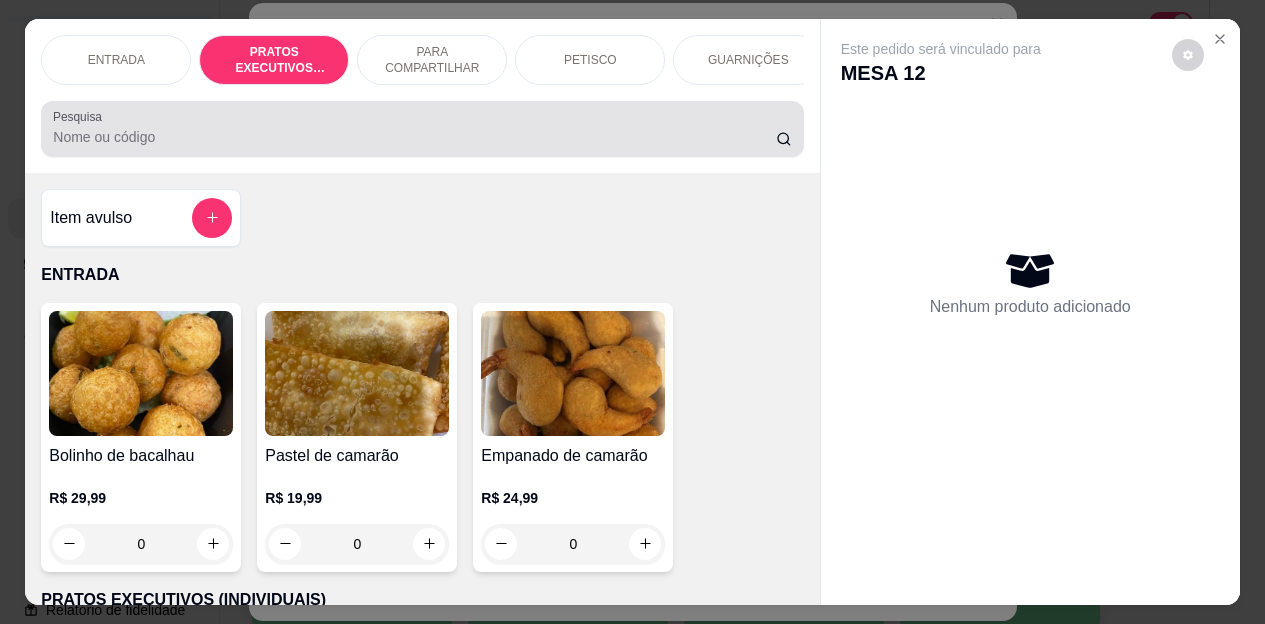 scroll, scrollTop: 415, scrollLeft: 0, axis: vertical 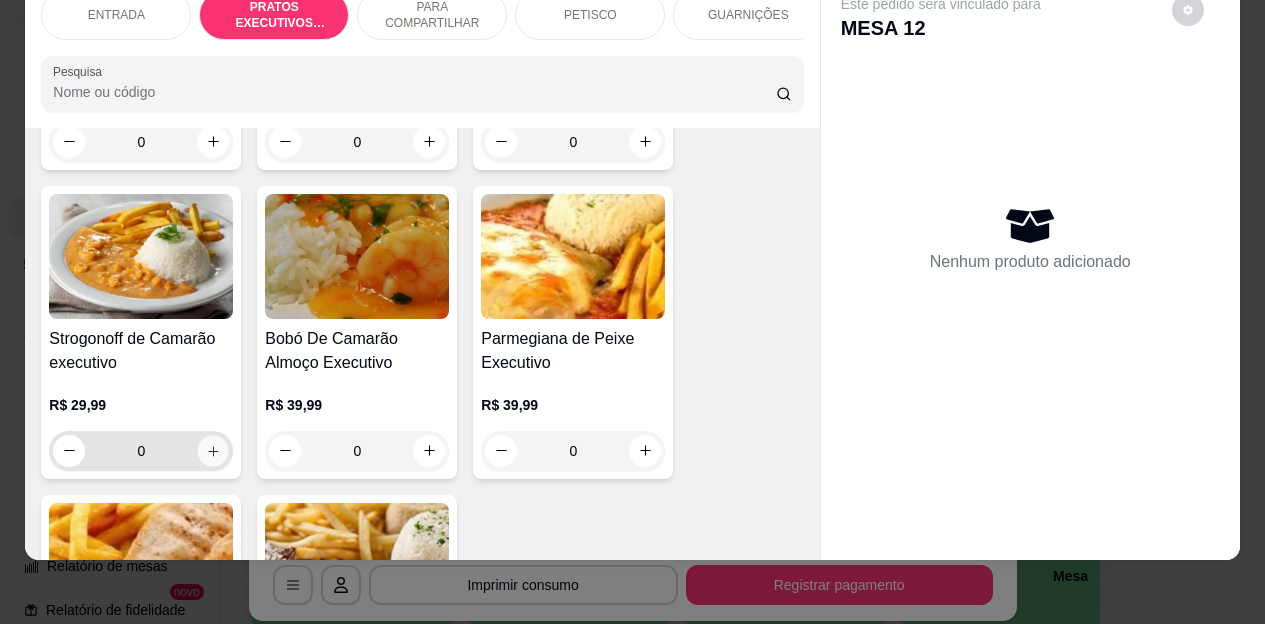 click 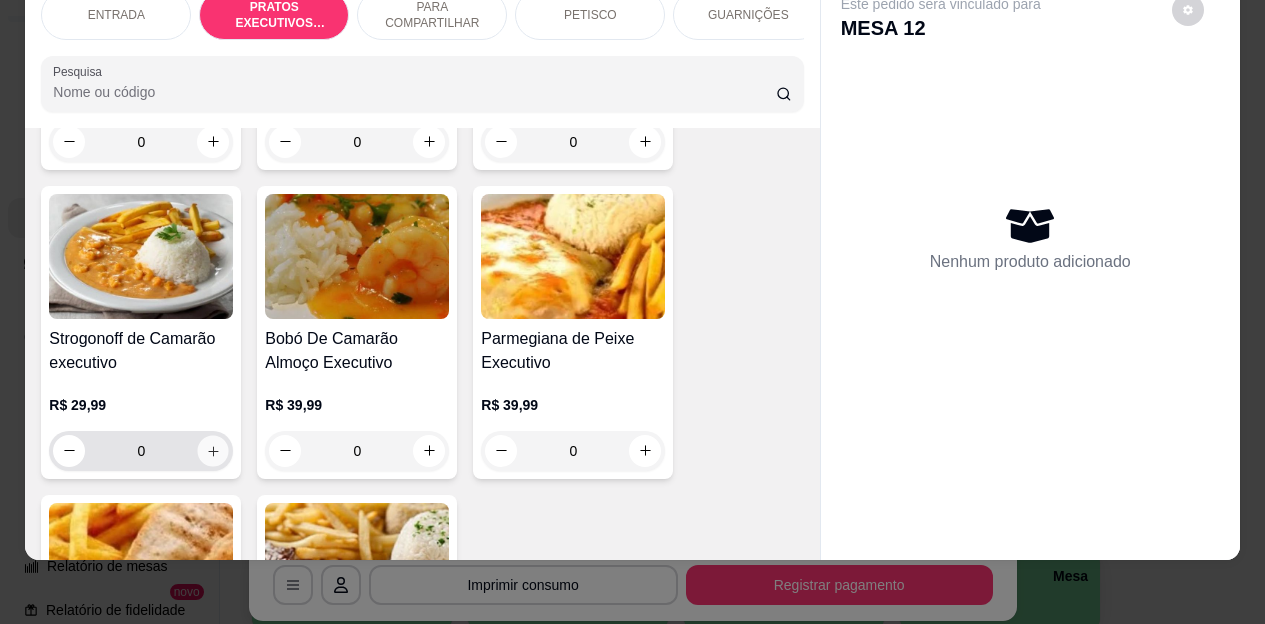 type on "1" 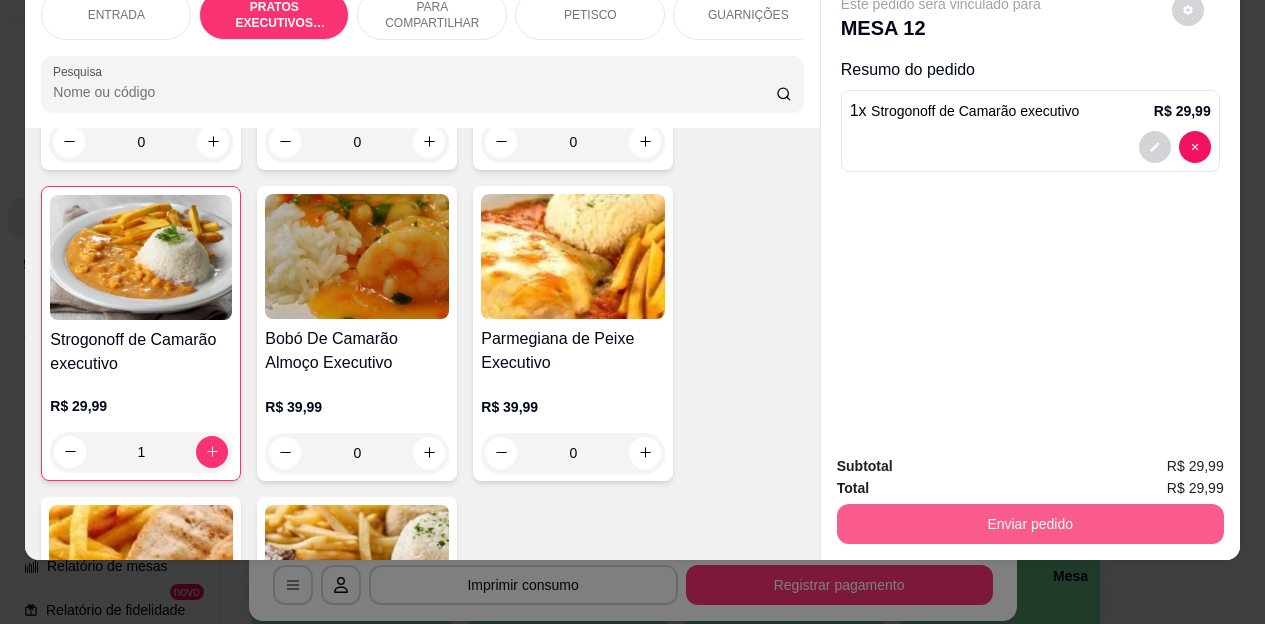 click on "Enviar pedido" at bounding box center [1030, 524] 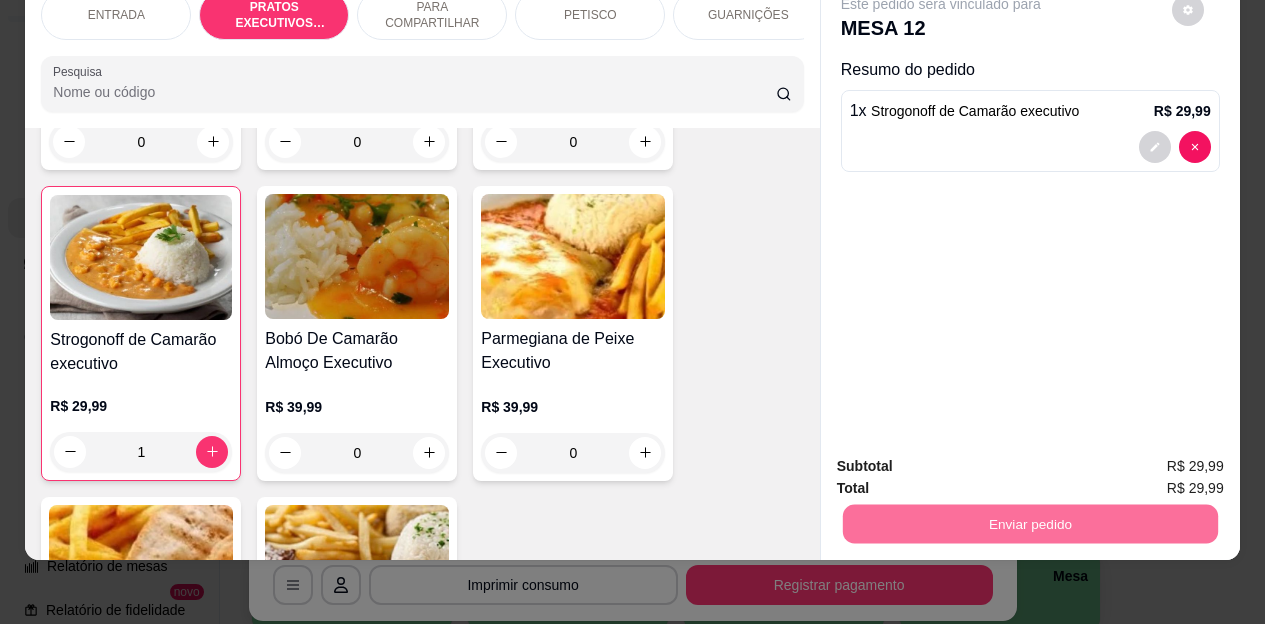 click on "Não registrar e enviar pedido" at bounding box center (964, 460) 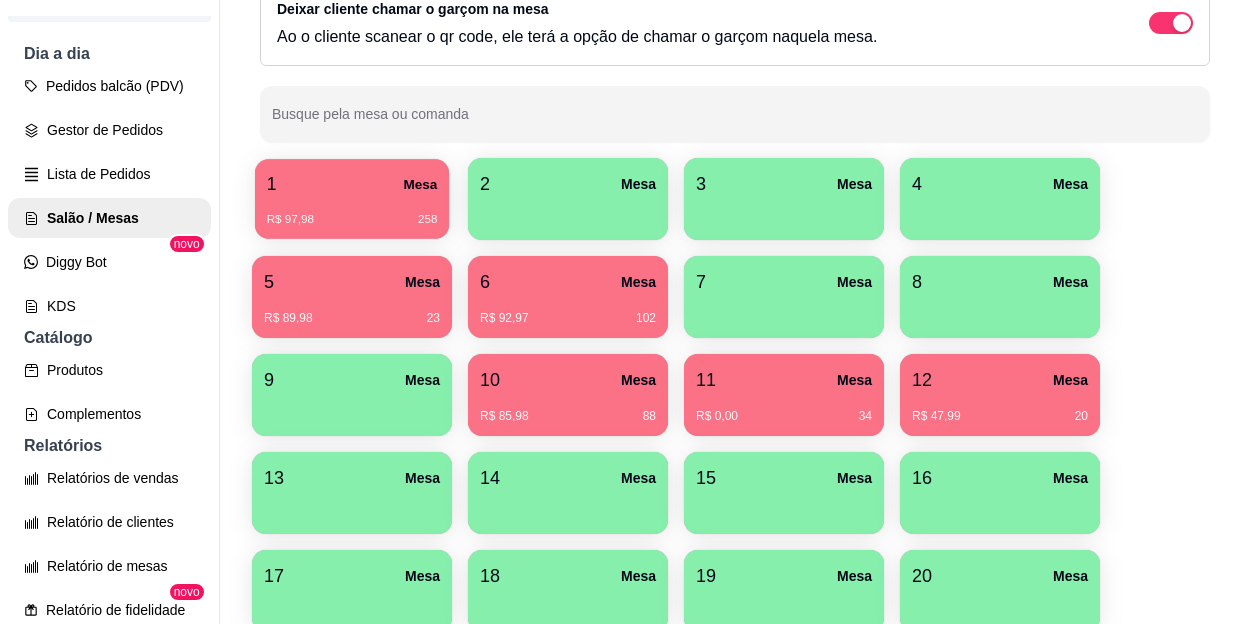 click on "R$ 97,98 258" at bounding box center (352, 220) 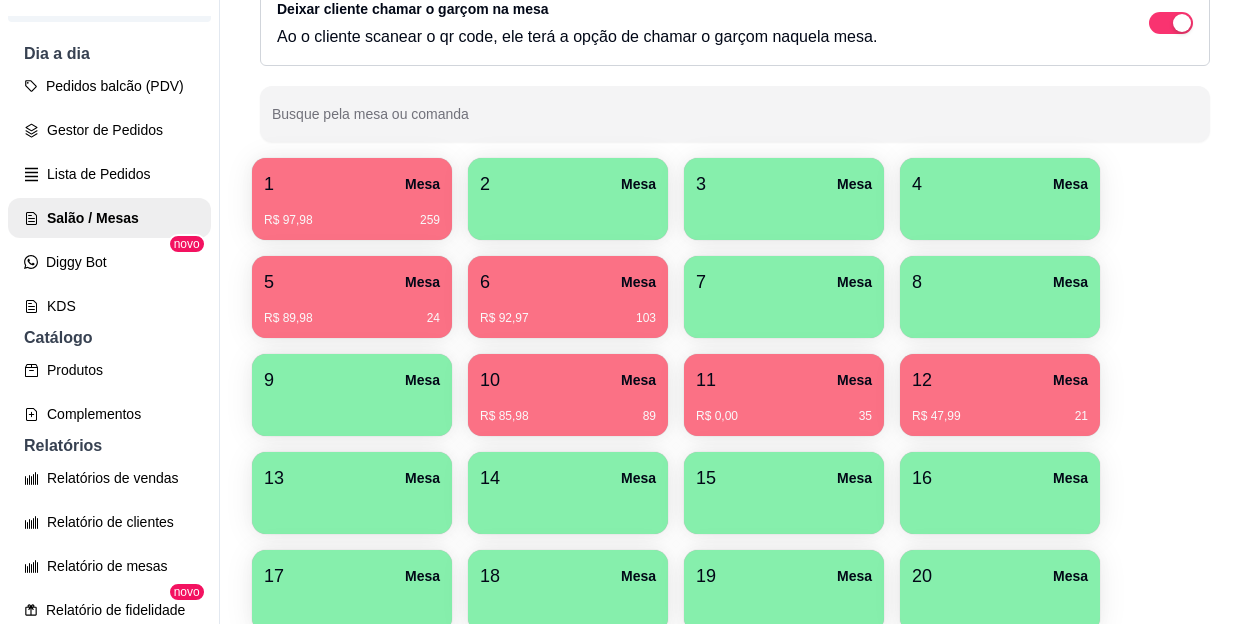 click at bounding box center (352, 409) 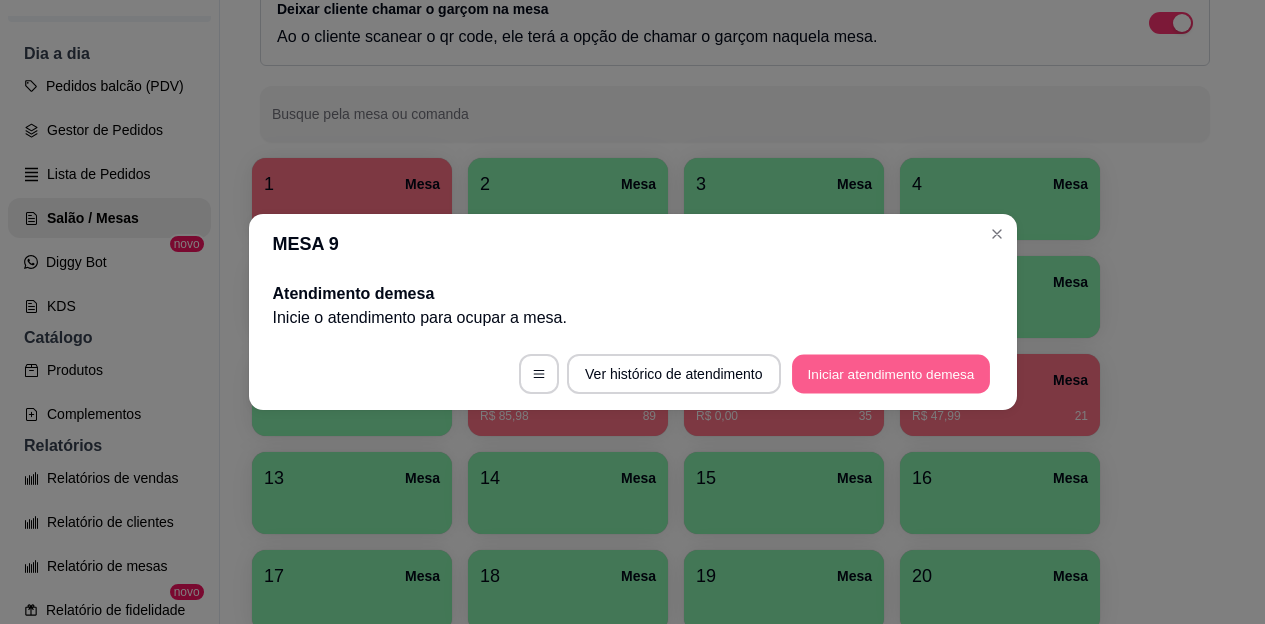 click on "Iniciar atendimento de  mesa" at bounding box center [891, 374] 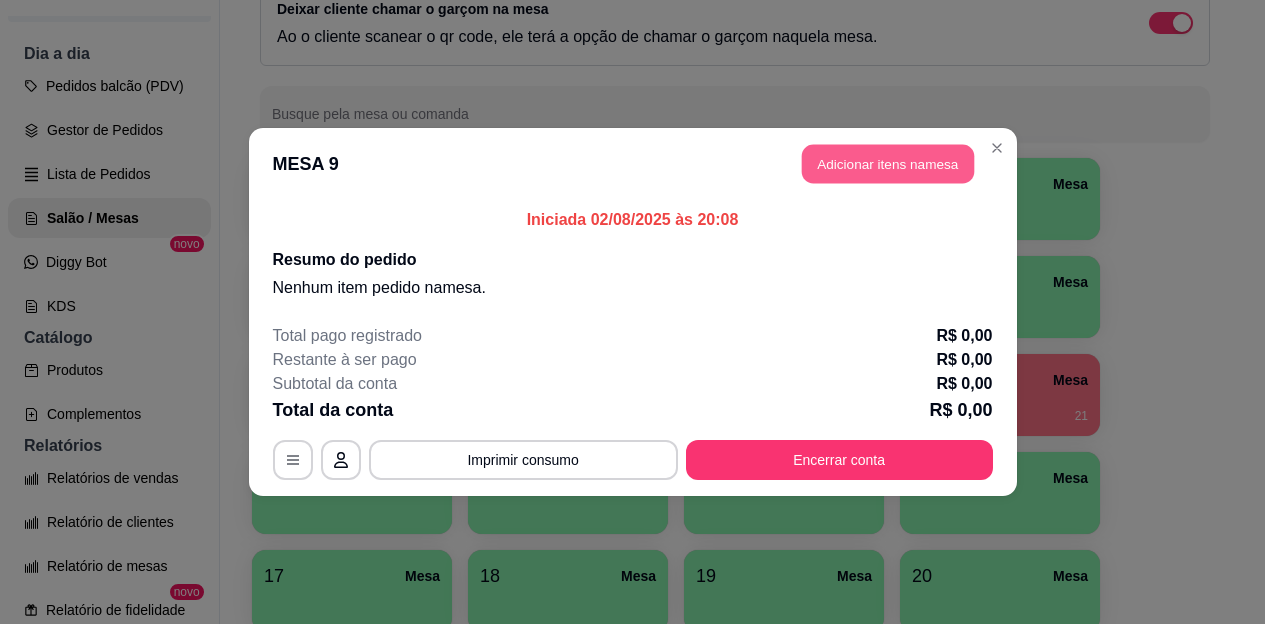 click on "Adicionar itens na  mesa" at bounding box center [888, 164] 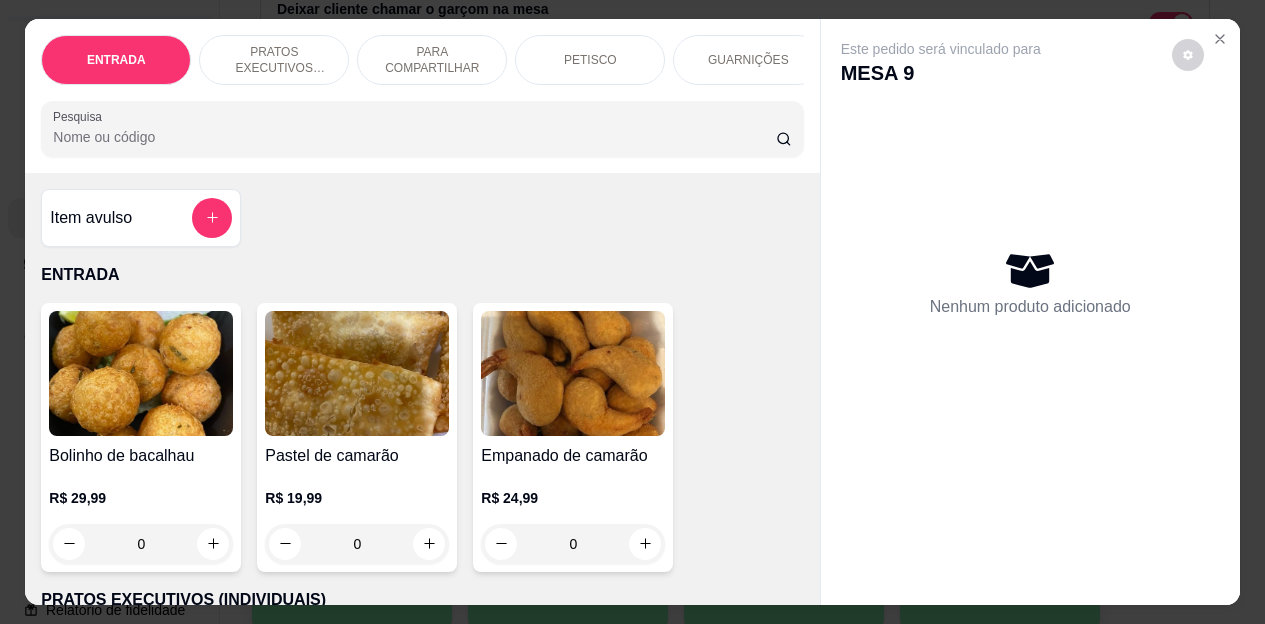 click on "PETISCO" at bounding box center (590, 60) 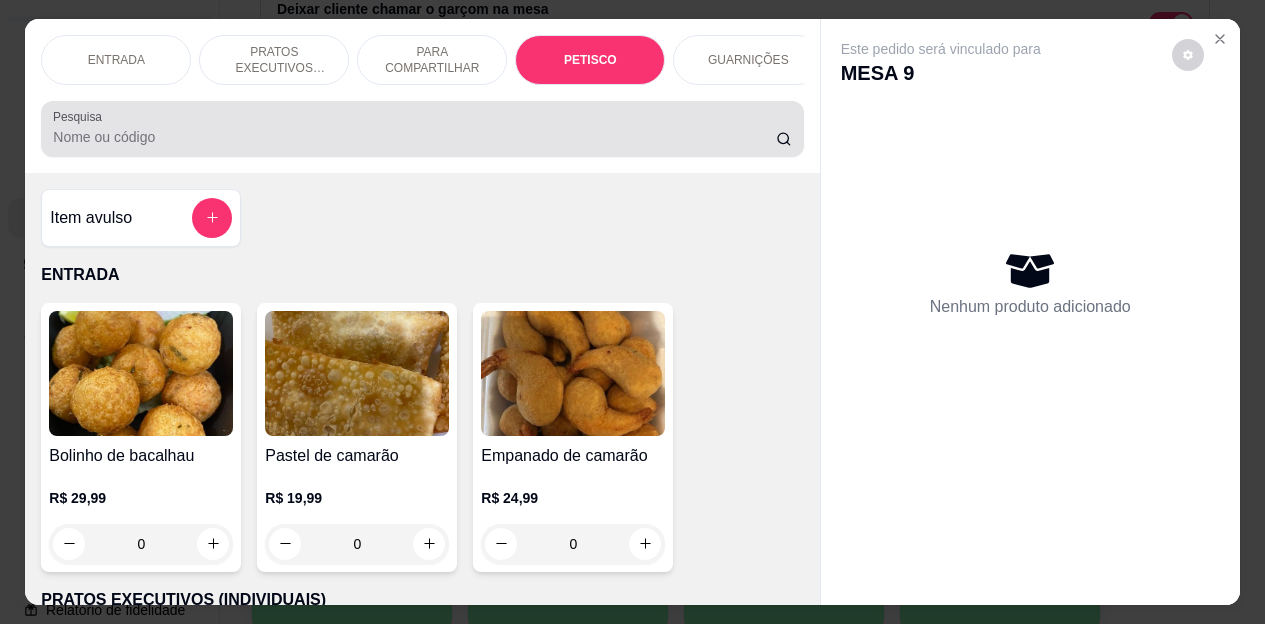 scroll, scrollTop: 2658, scrollLeft: 0, axis: vertical 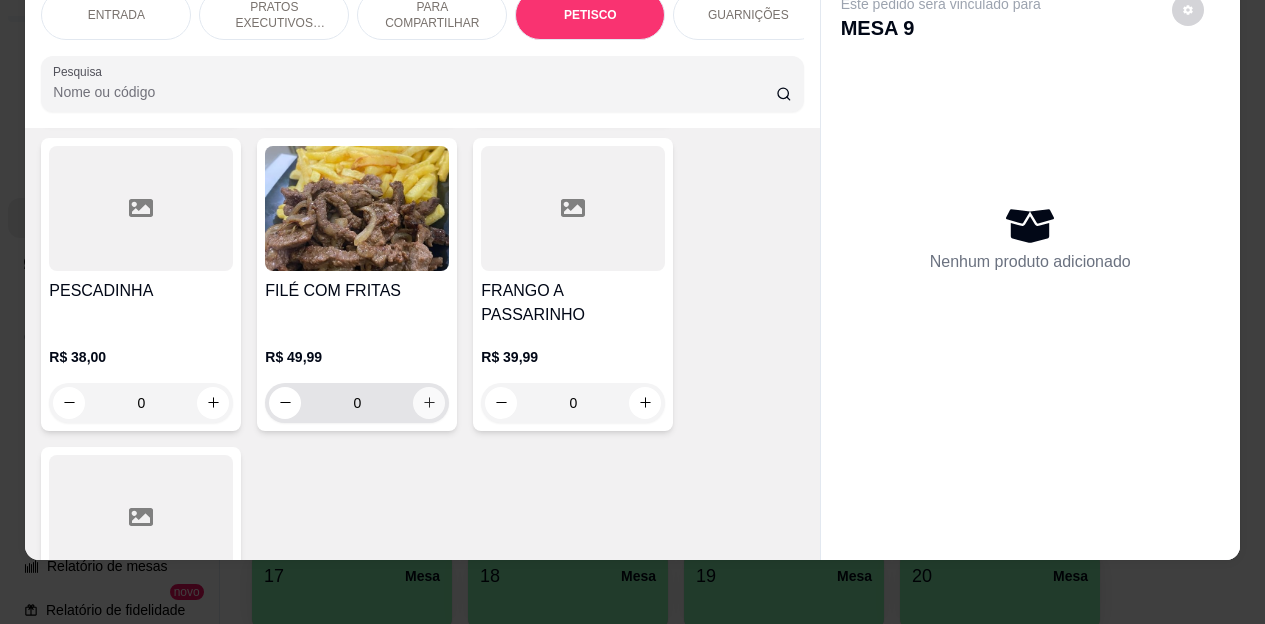click 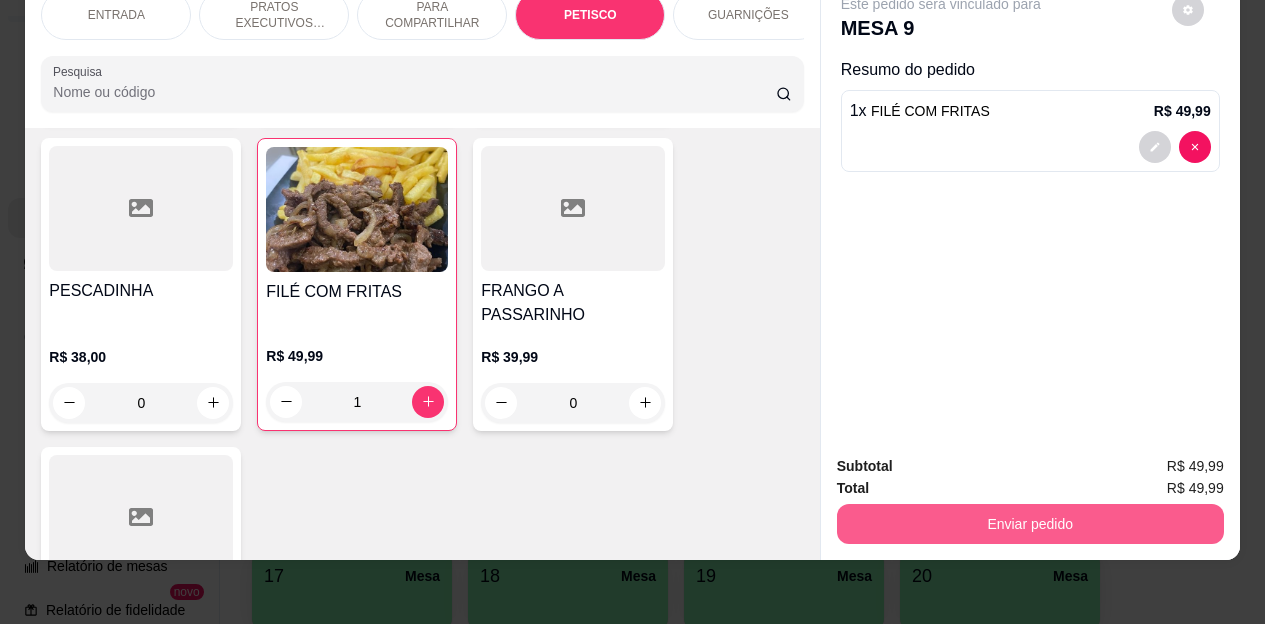 click on "Enviar pedido" at bounding box center [1030, 524] 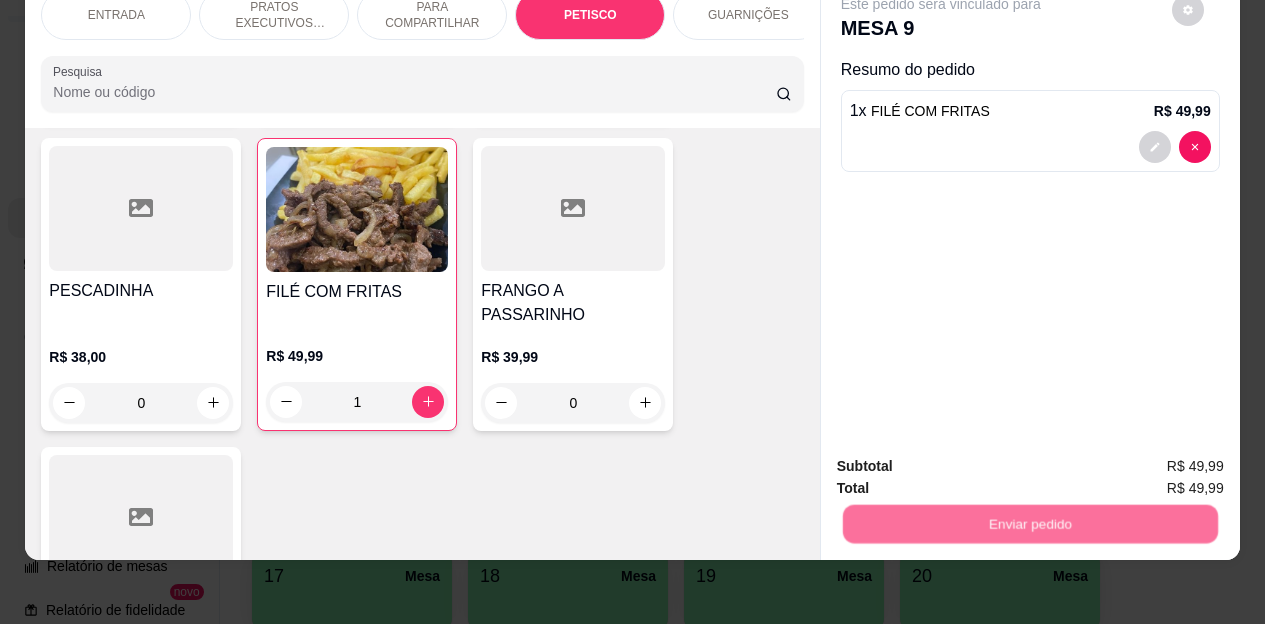 click on "Não registrar e enviar pedido" at bounding box center [964, 460] 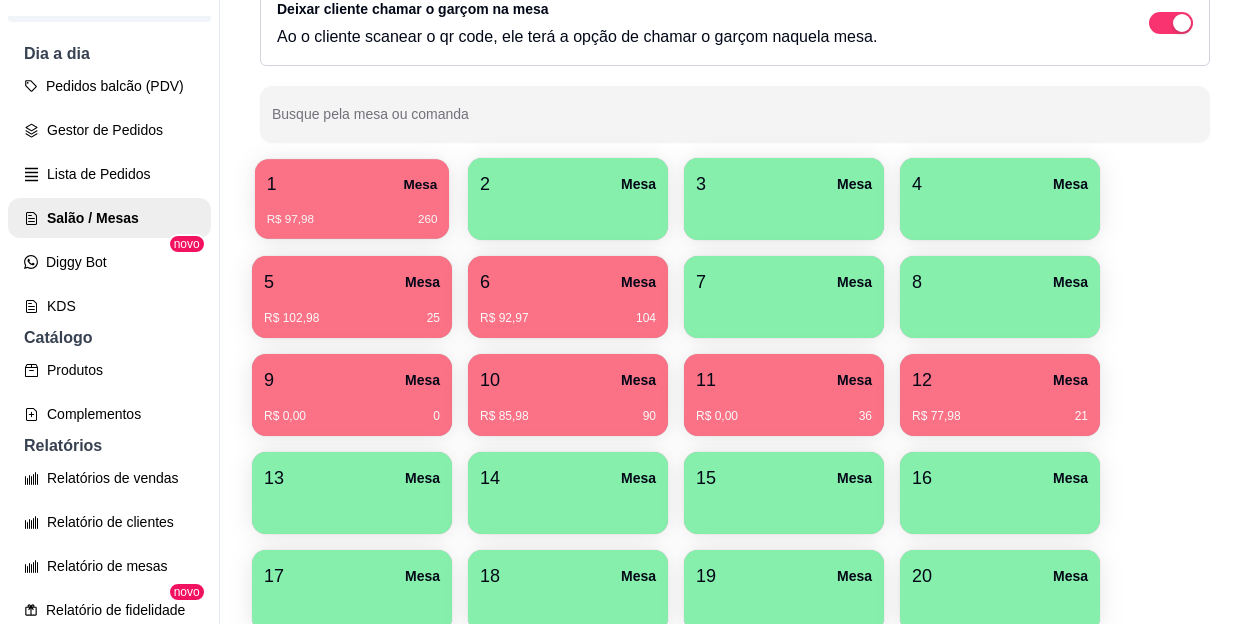 click on "R$ 97,98 260" at bounding box center (352, 220) 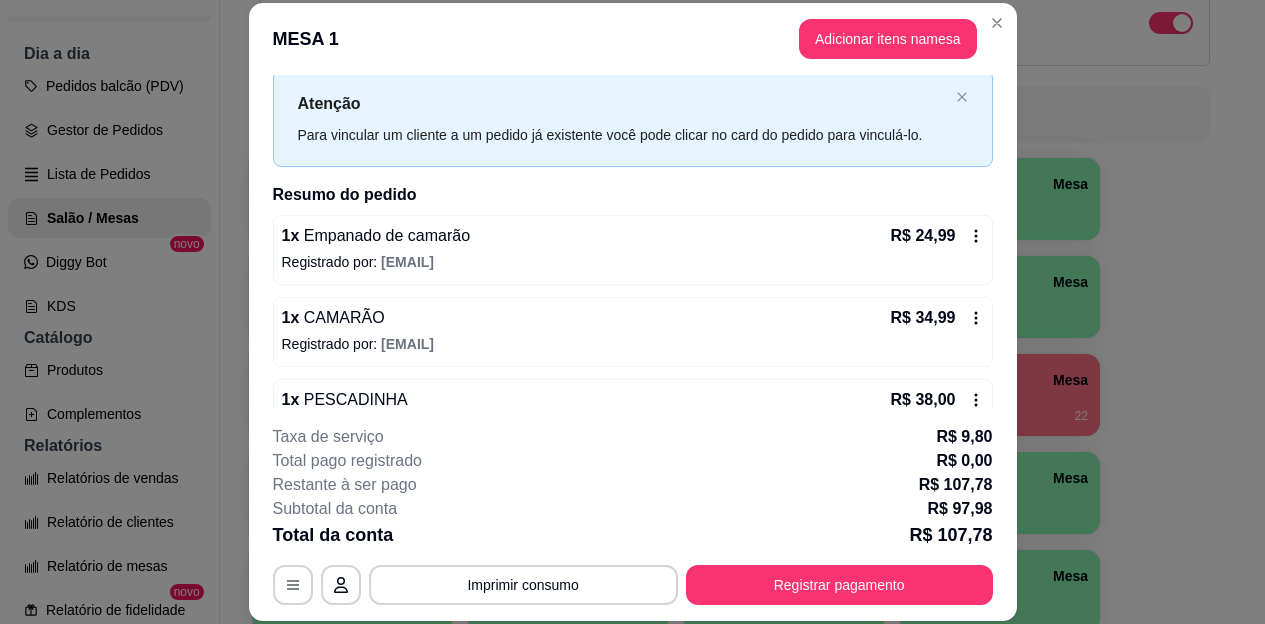 scroll, scrollTop: 97, scrollLeft: 0, axis: vertical 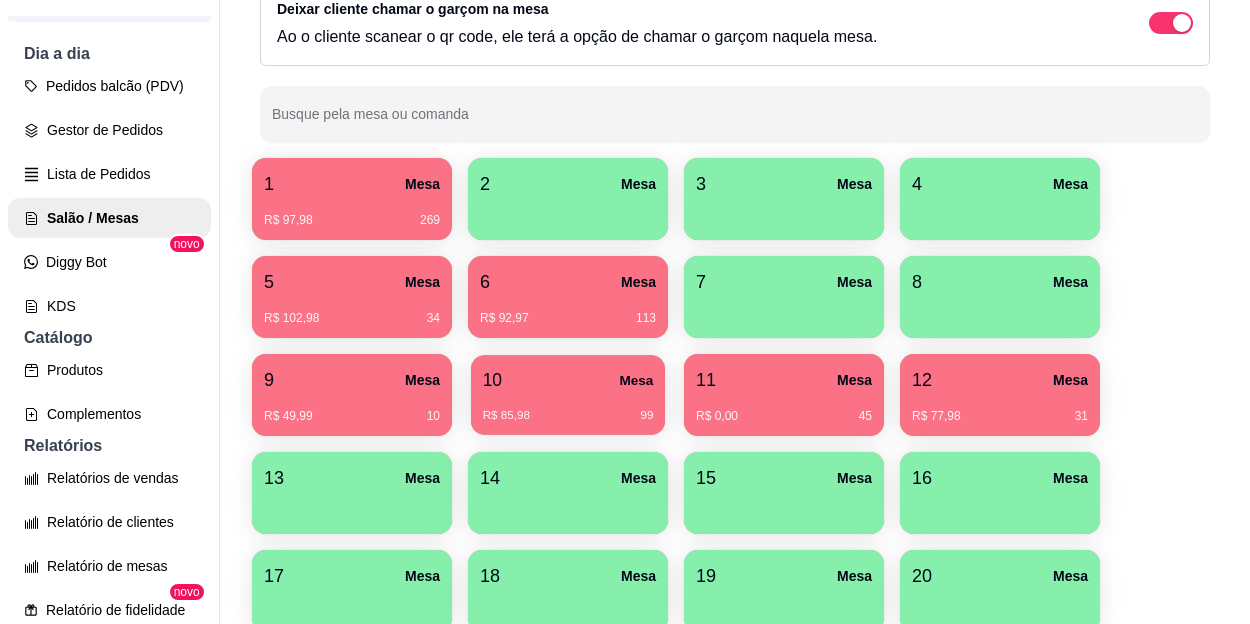 click on "R$ 85,98 99" at bounding box center [568, 408] 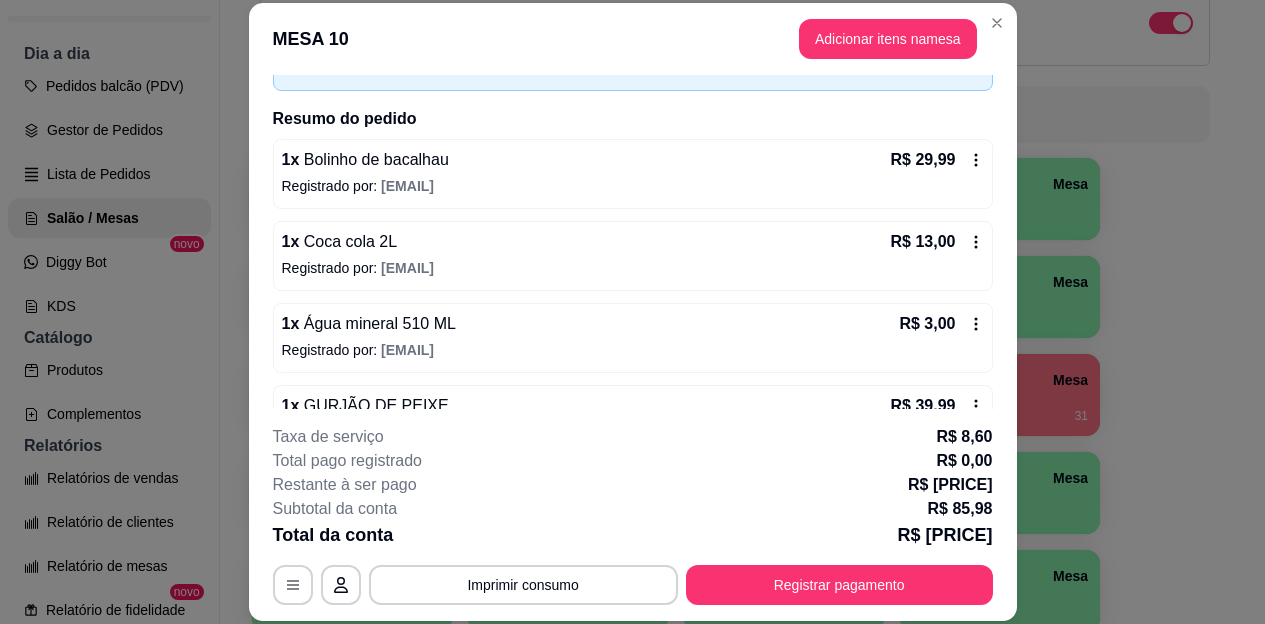 scroll, scrollTop: 179, scrollLeft: 0, axis: vertical 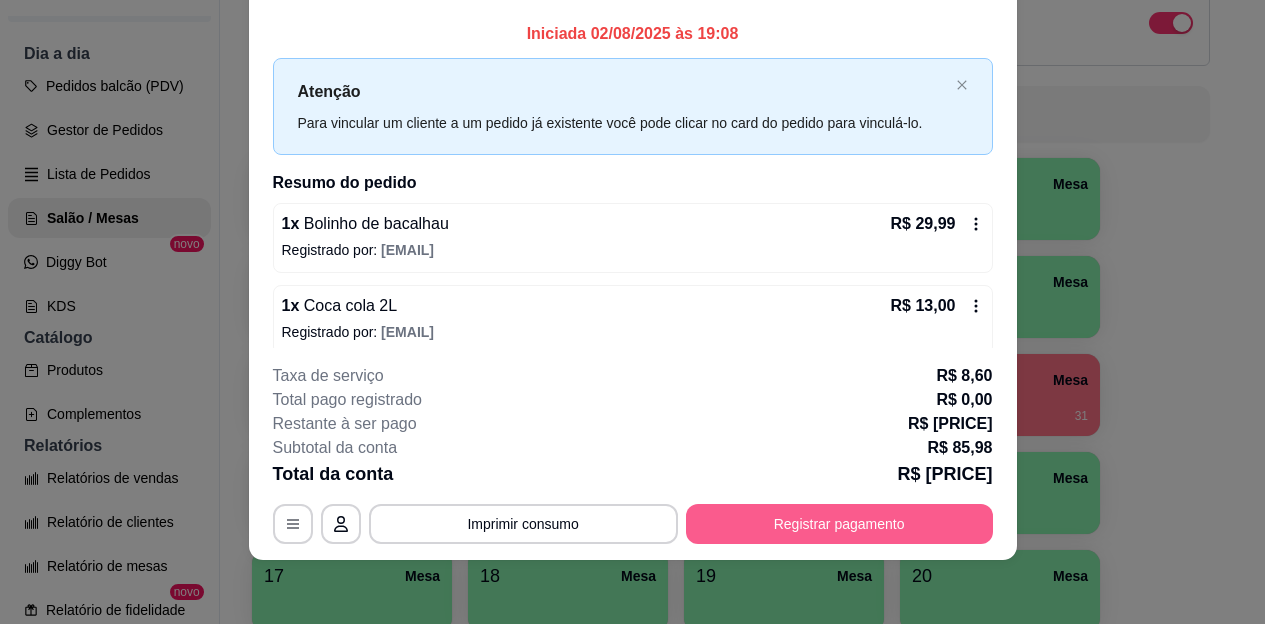 click on "Registrar pagamento" at bounding box center (839, 524) 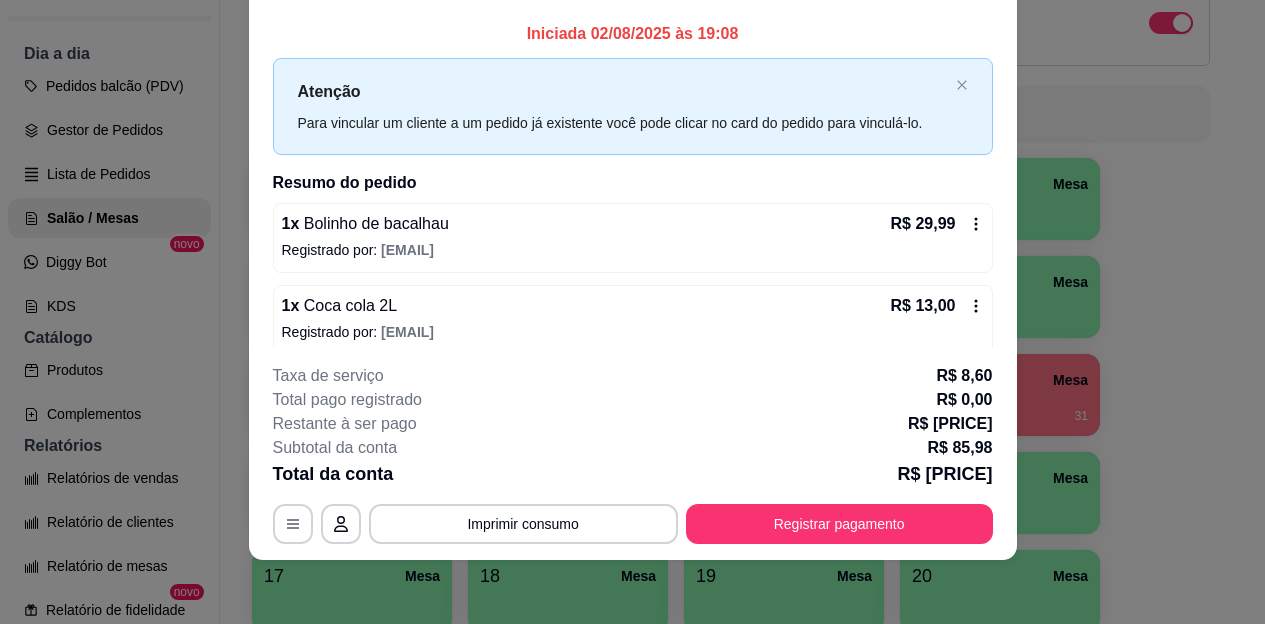 scroll, scrollTop: 0, scrollLeft: 0, axis: both 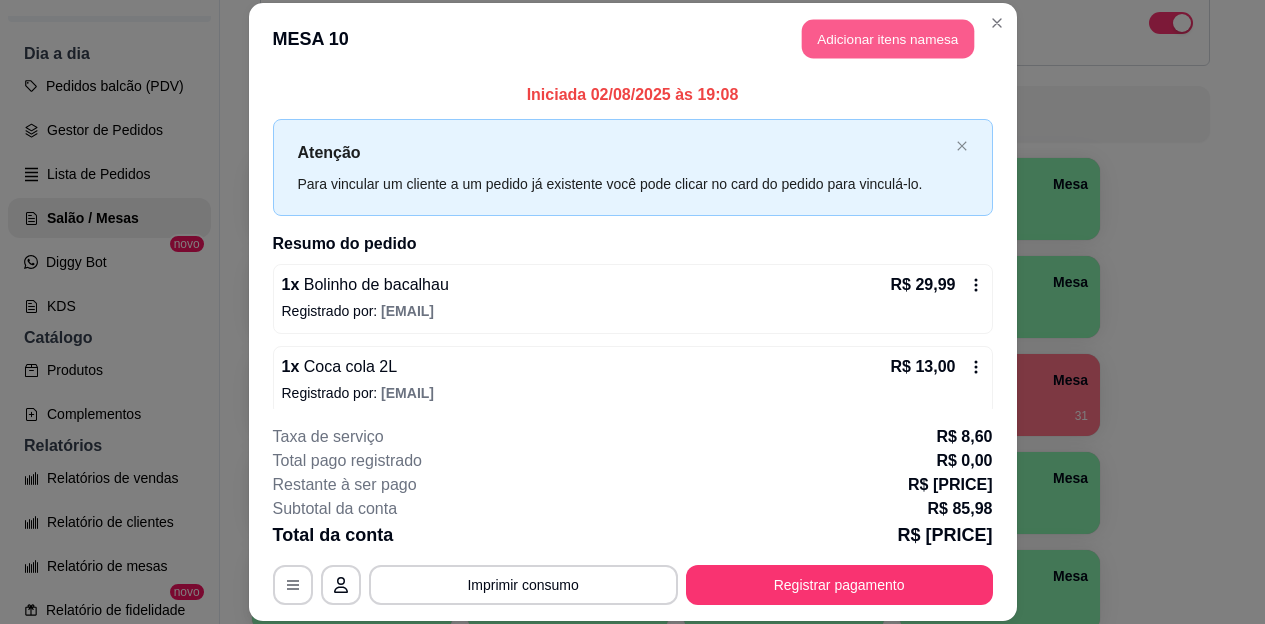 click on "Adicionar itens na  mesa" at bounding box center [888, 39] 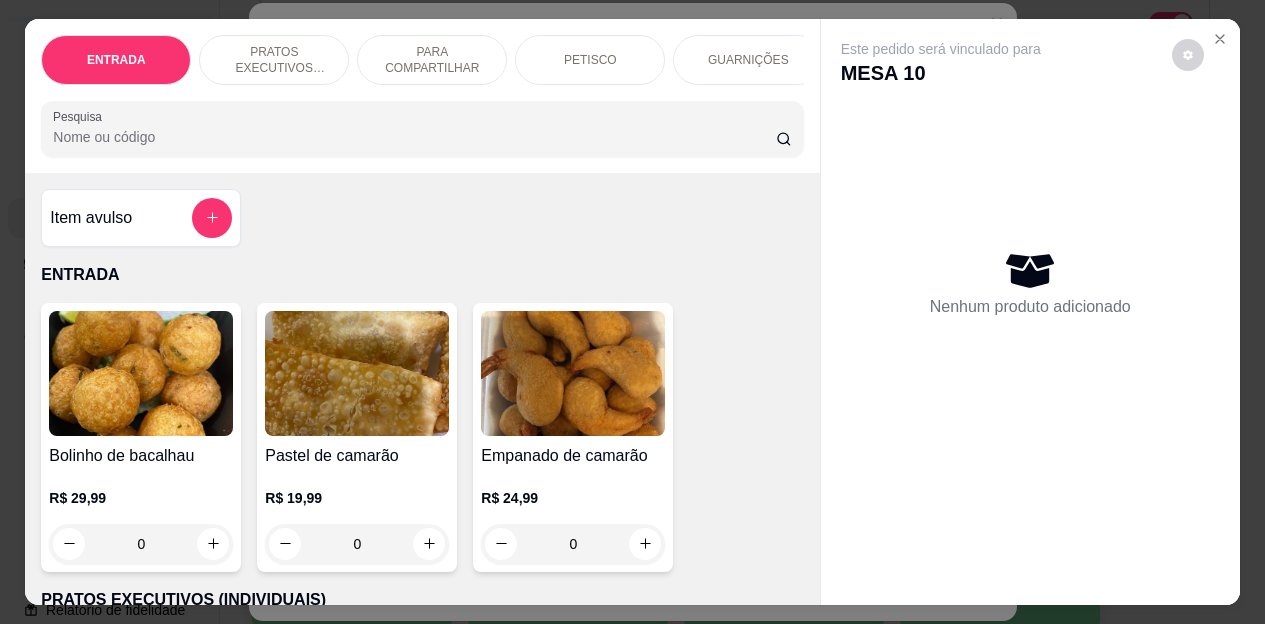 click on "PETISCO" at bounding box center [590, 60] 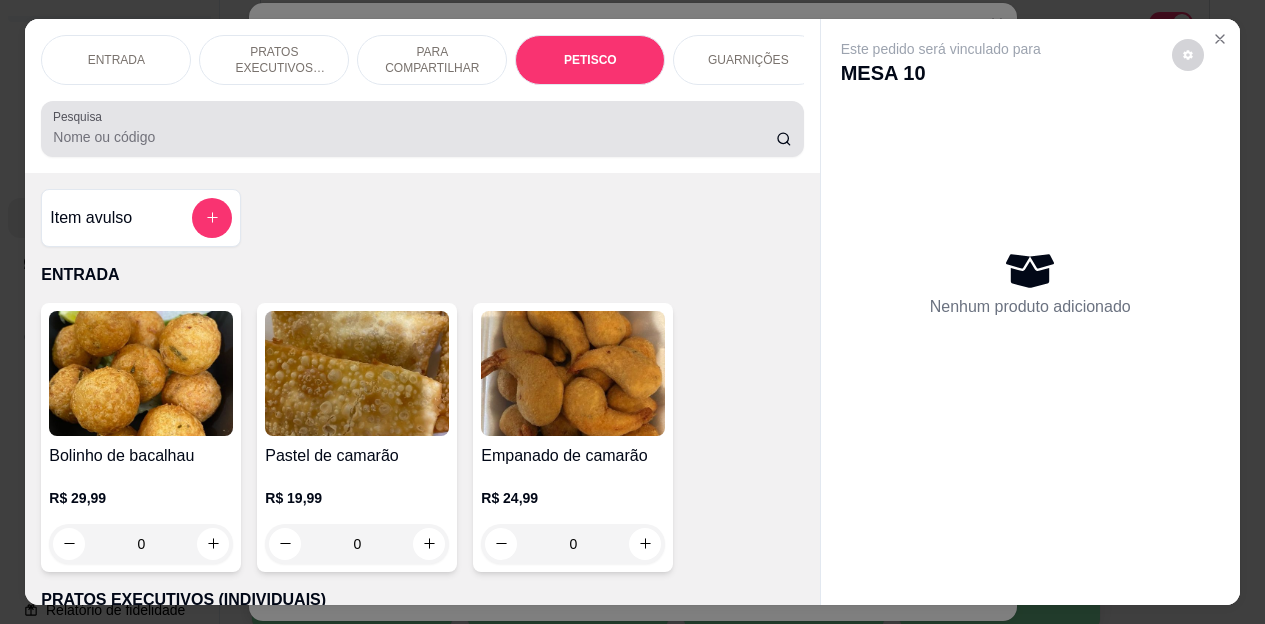 scroll, scrollTop: 2658, scrollLeft: 0, axis: vertical 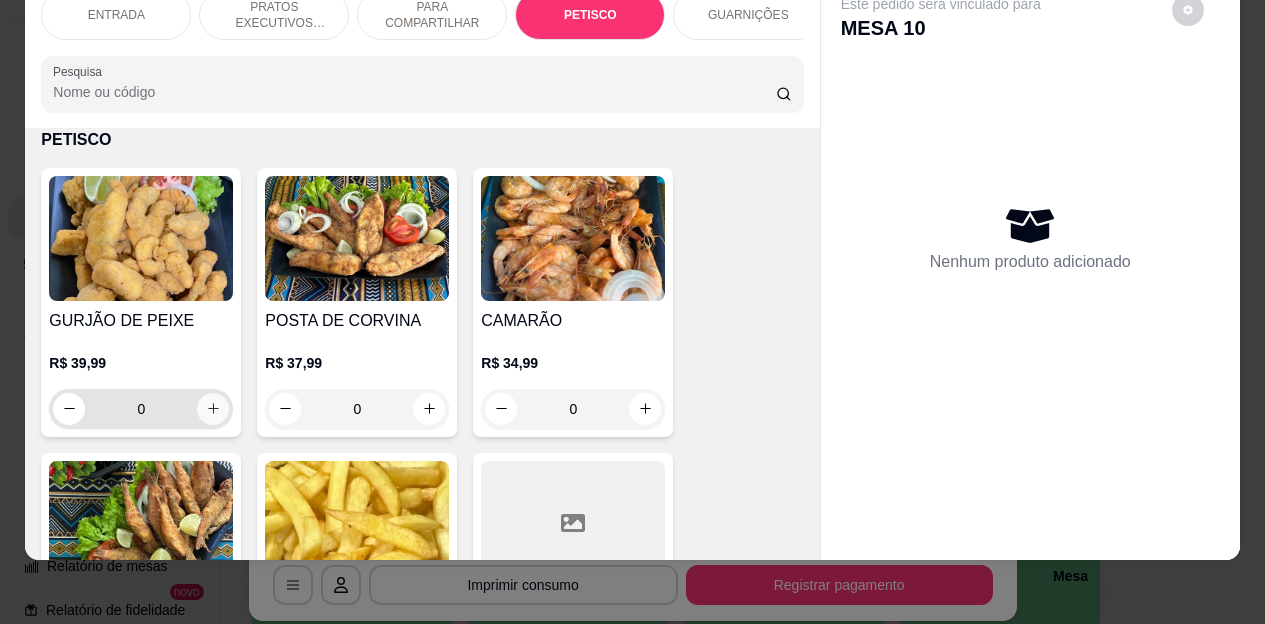 click 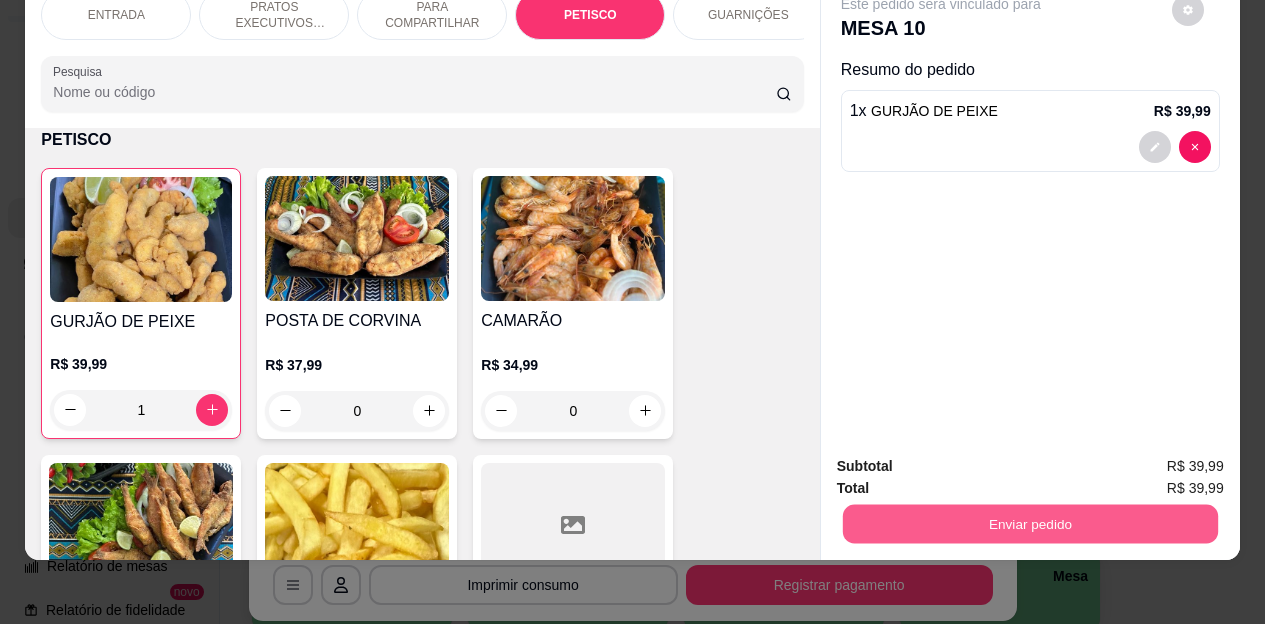 click on "Enviar pedido" at bounding box center (1029, 524) 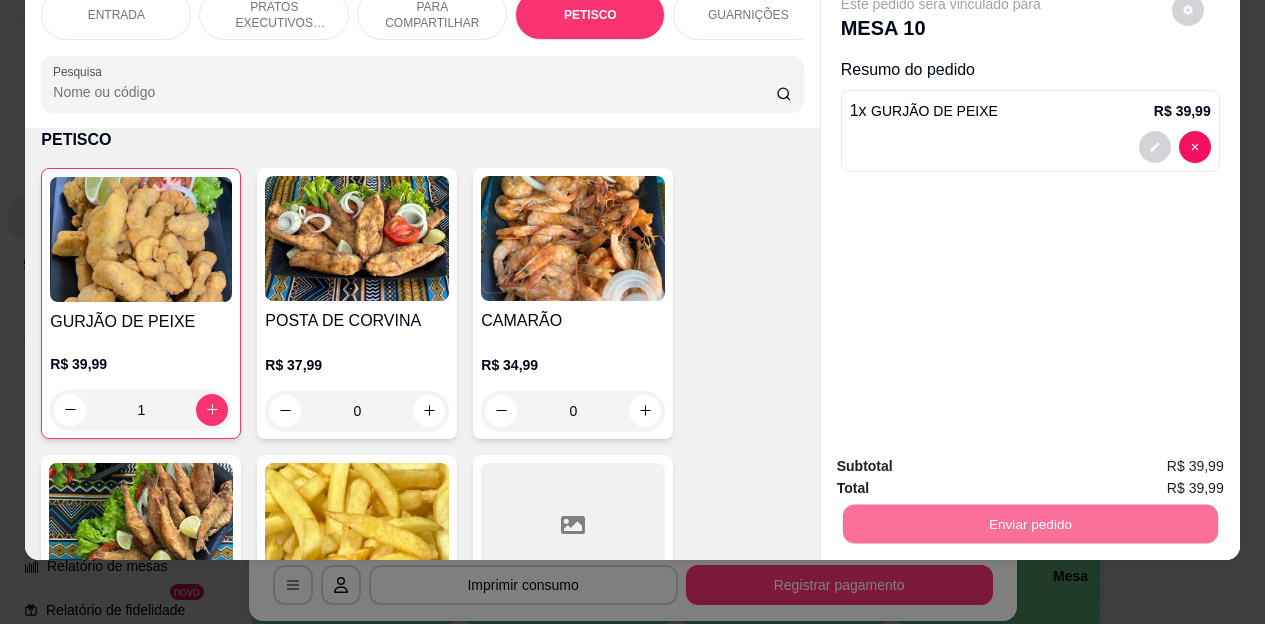 click on "Não registrar e enviar pedido" at bounding box center [964, 460] 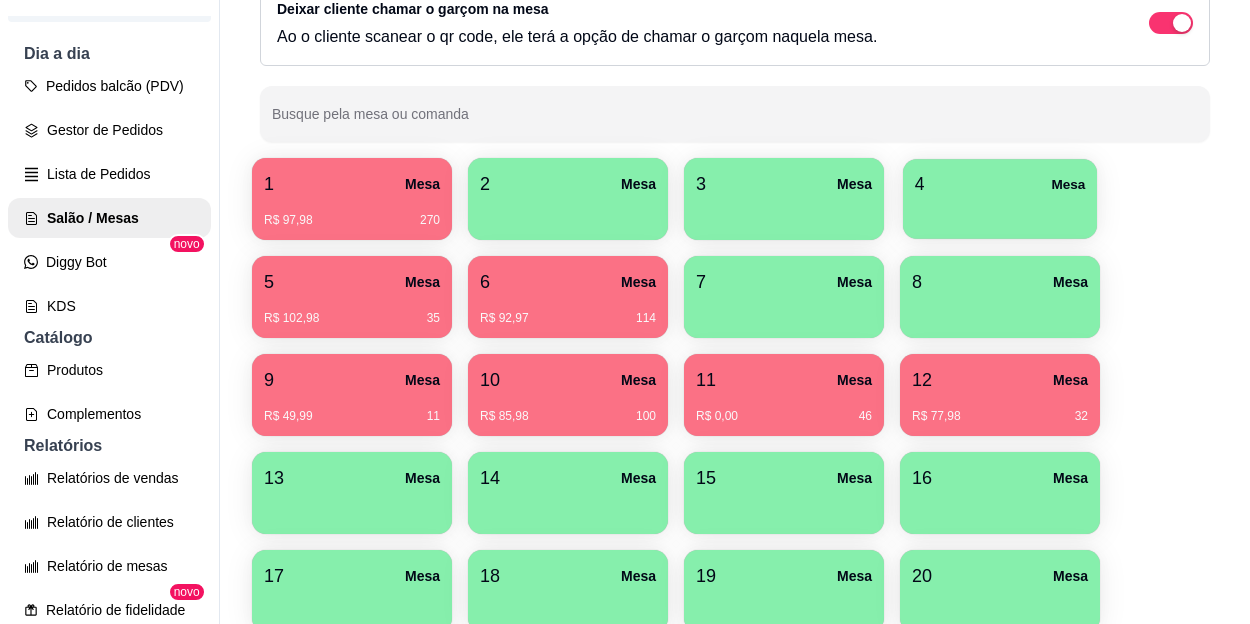 click on "4 Mesa" at bounding box center (1000, 184) 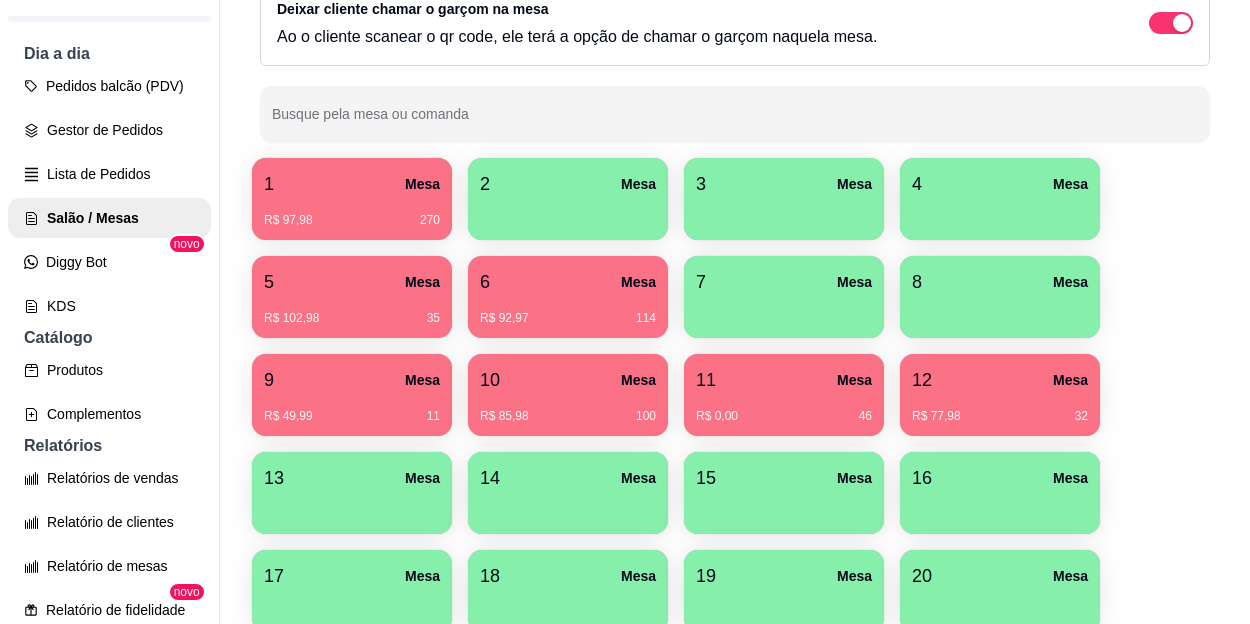click on "R$ 0,00 46" at bounding box center (784, 409) 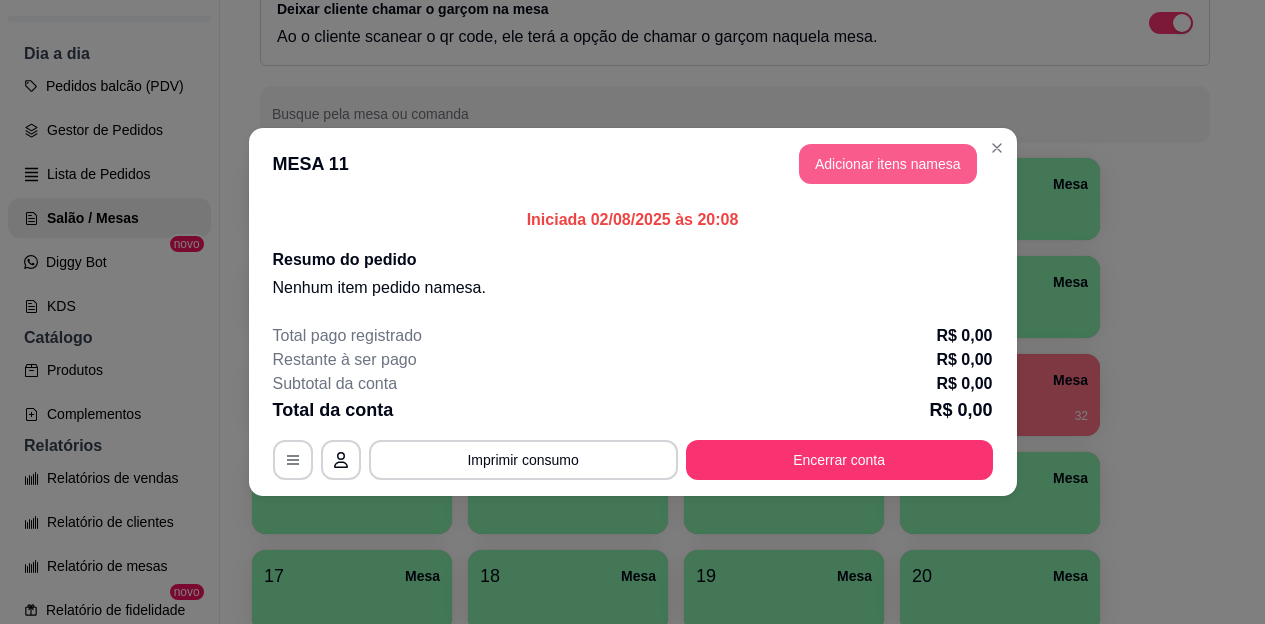 click on "Adicionar itens na  mesa" at bounding box center [888, 164] 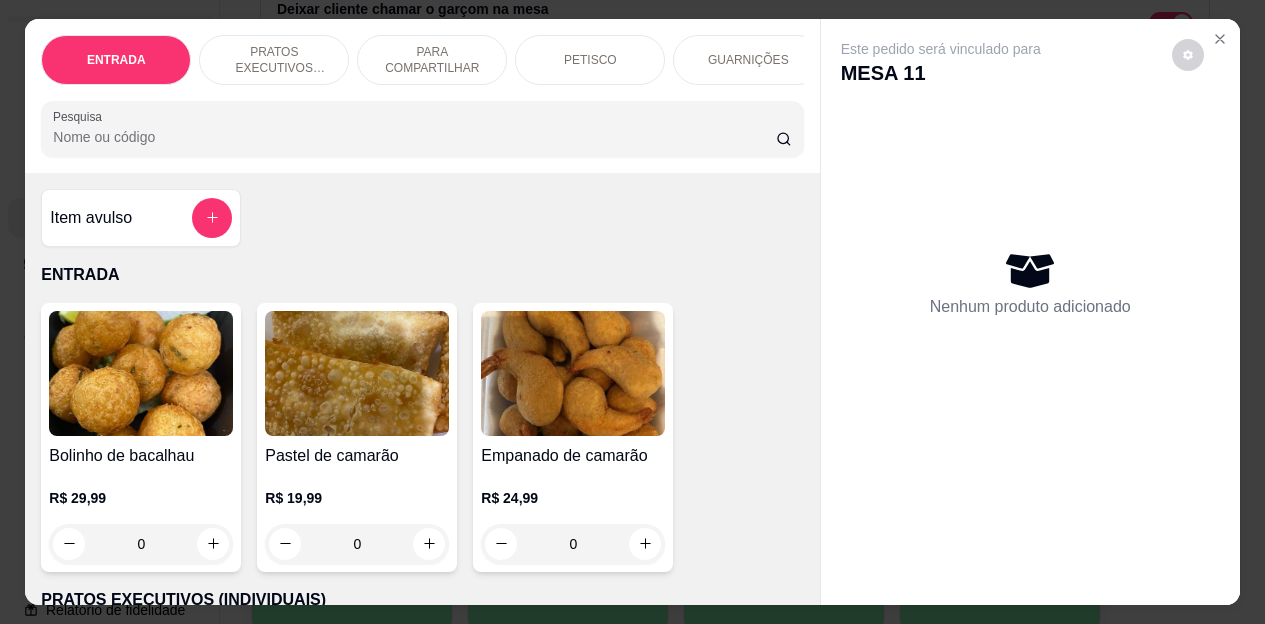 click on "PETISCO" at bounding box center [590, 60] 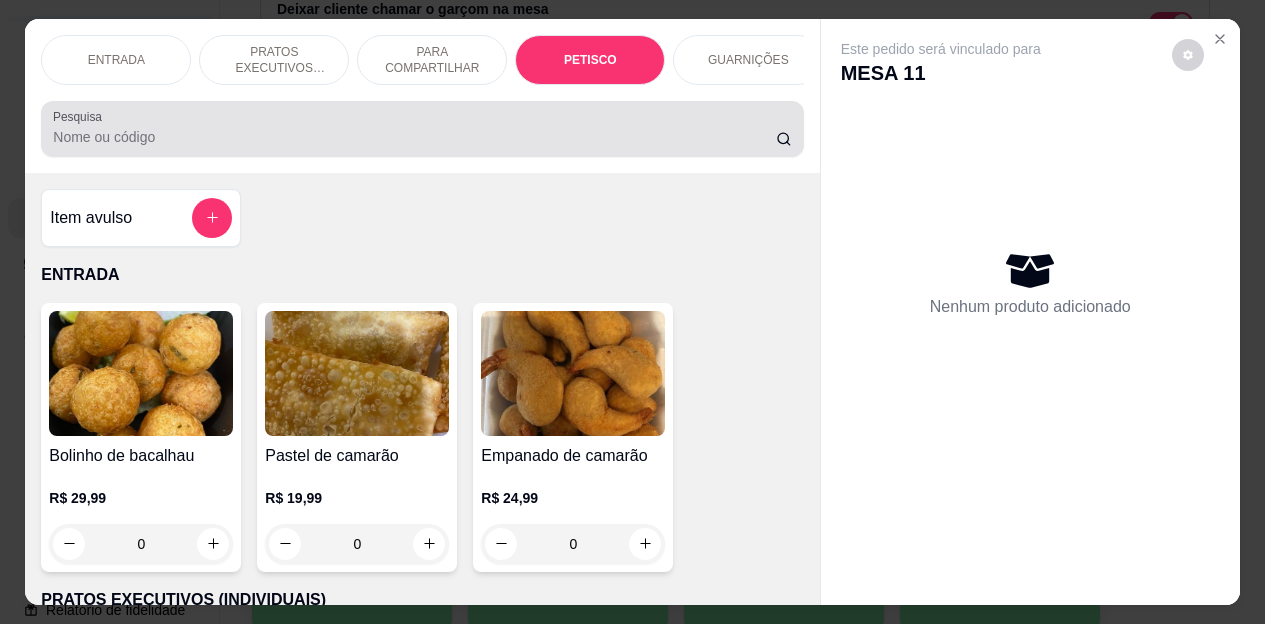scroll, scrollTop: 2658, scrollLeft: 0, axis: vertical 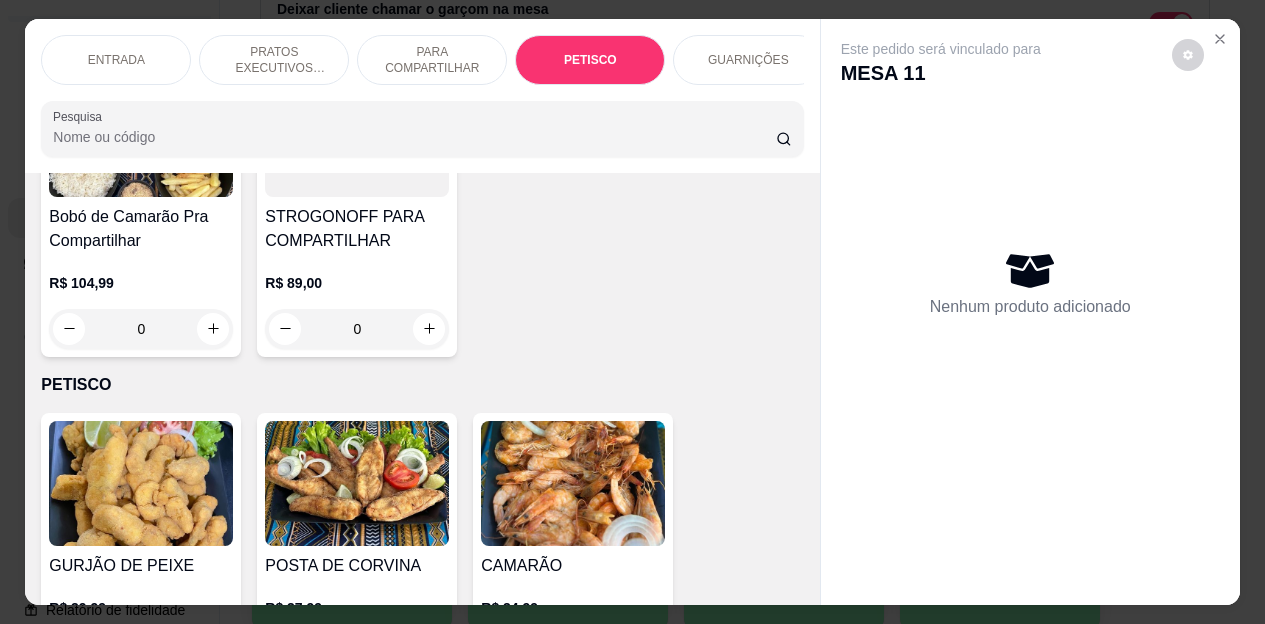 click on "ENTRADA" at bounding box center [116, 60] 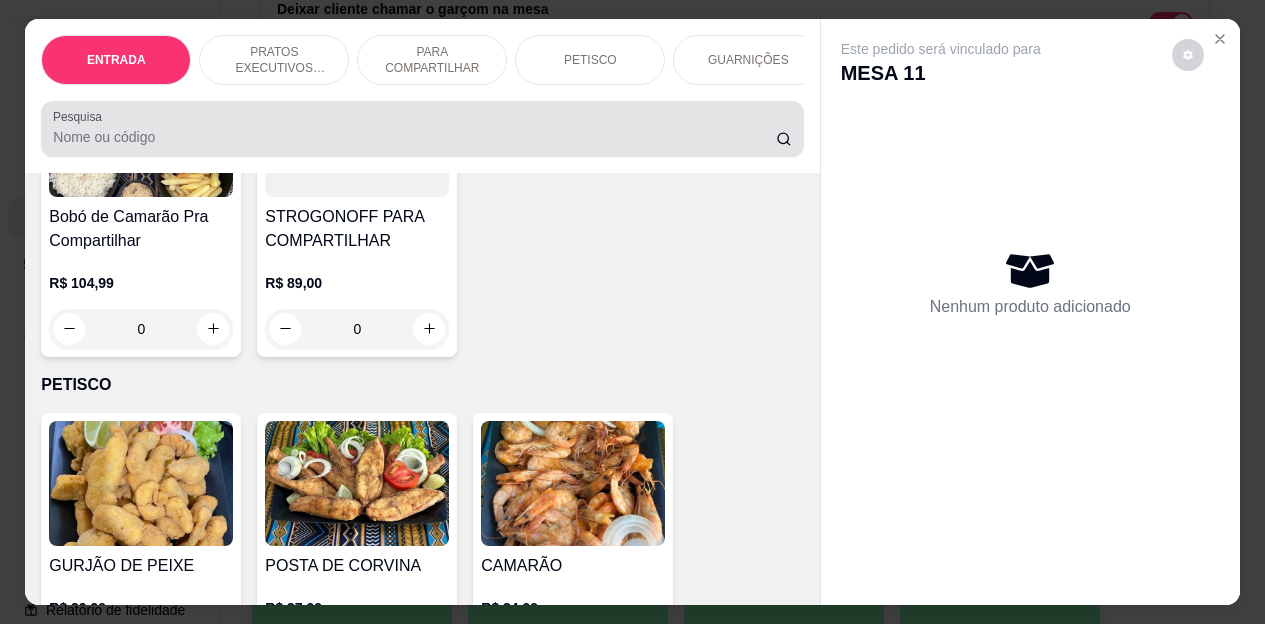 scroll, scrollTop: 90, scrollLeft: 0, axis: vertical 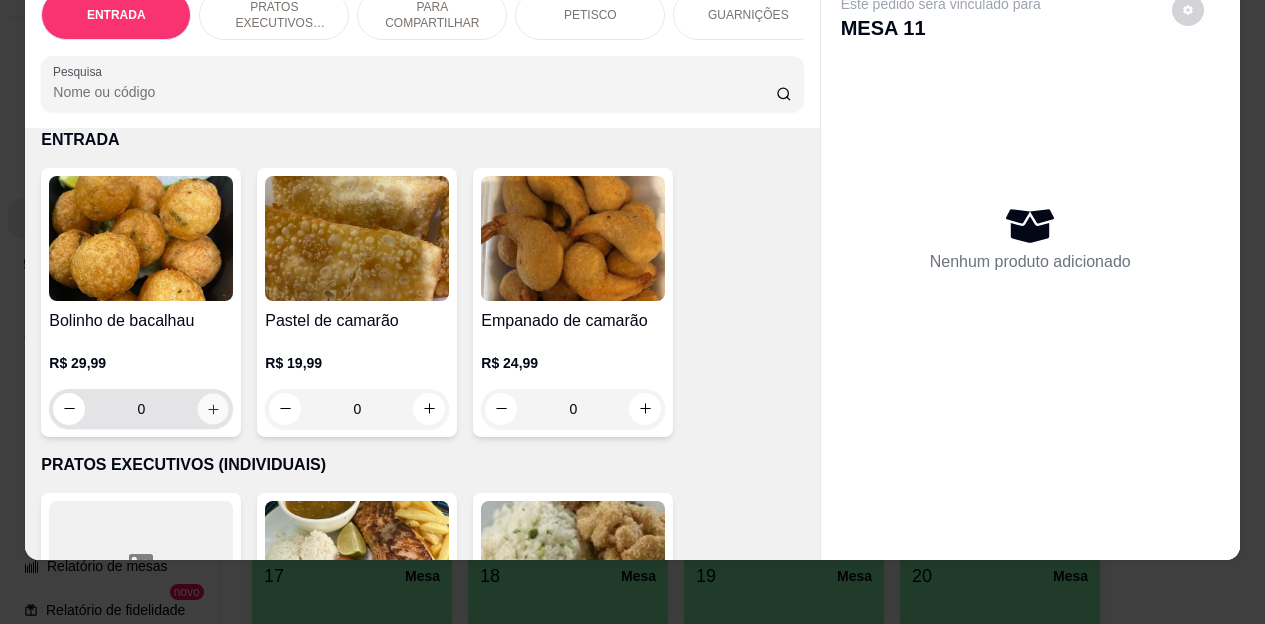 click at bounding box center [213, 408] 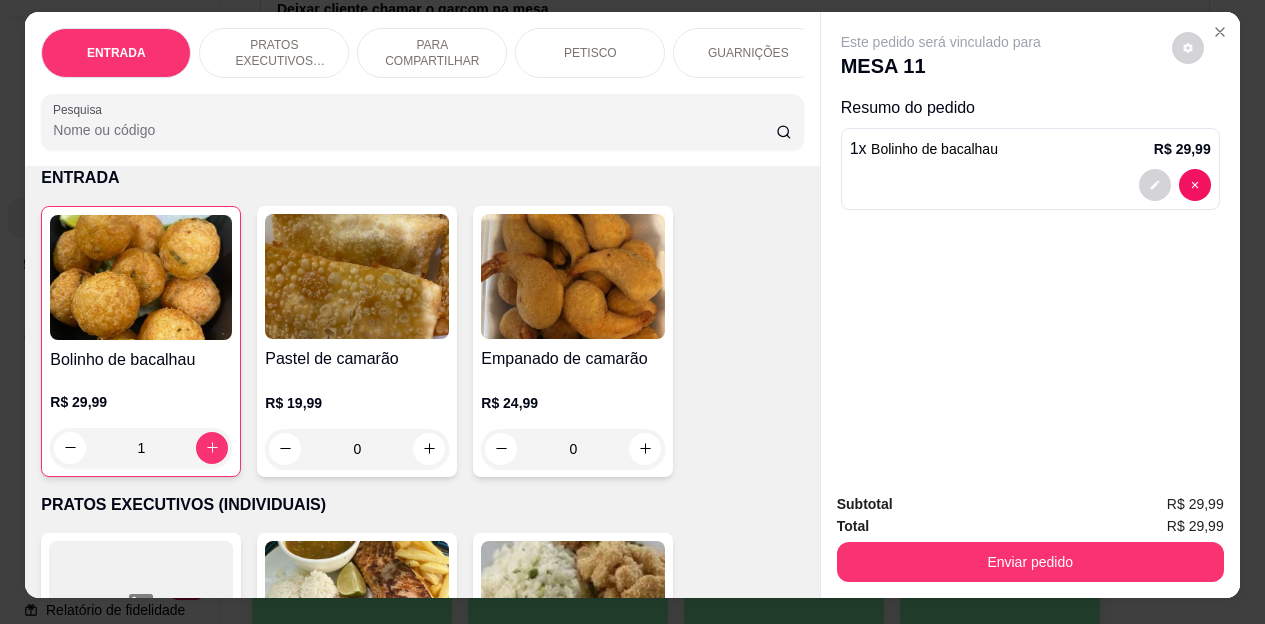 scroll, scrollTop: 0, scrollLeft: 0, axis: both 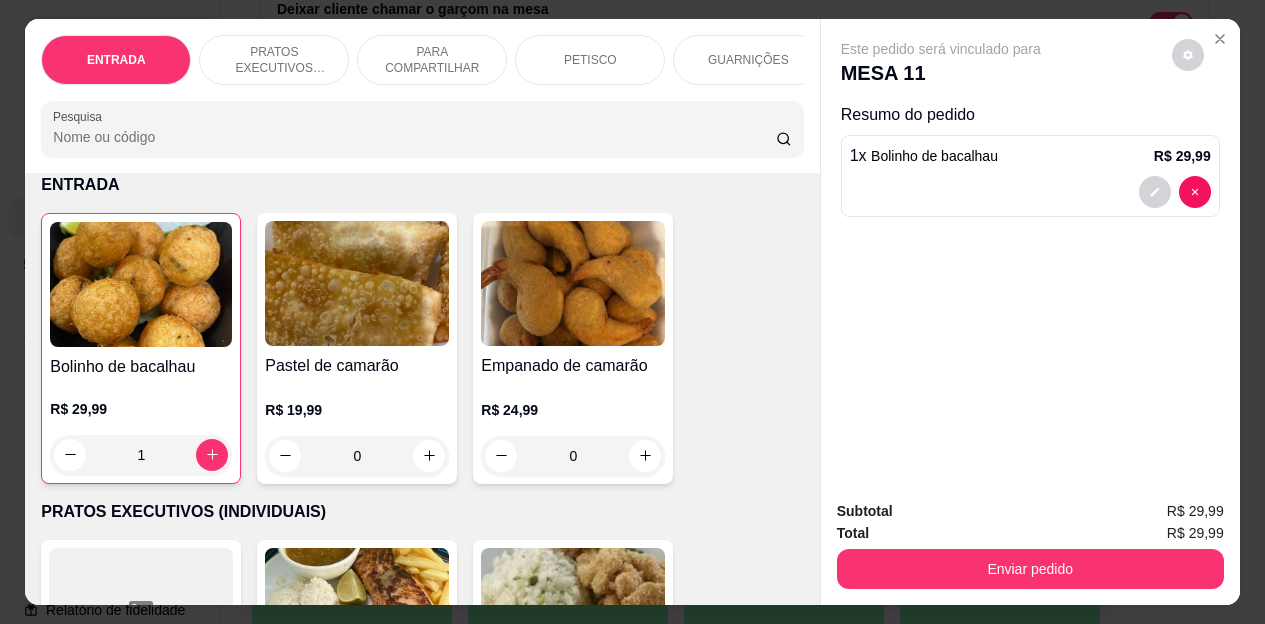 click on "PETISCO" at bounding box center (590, 60) 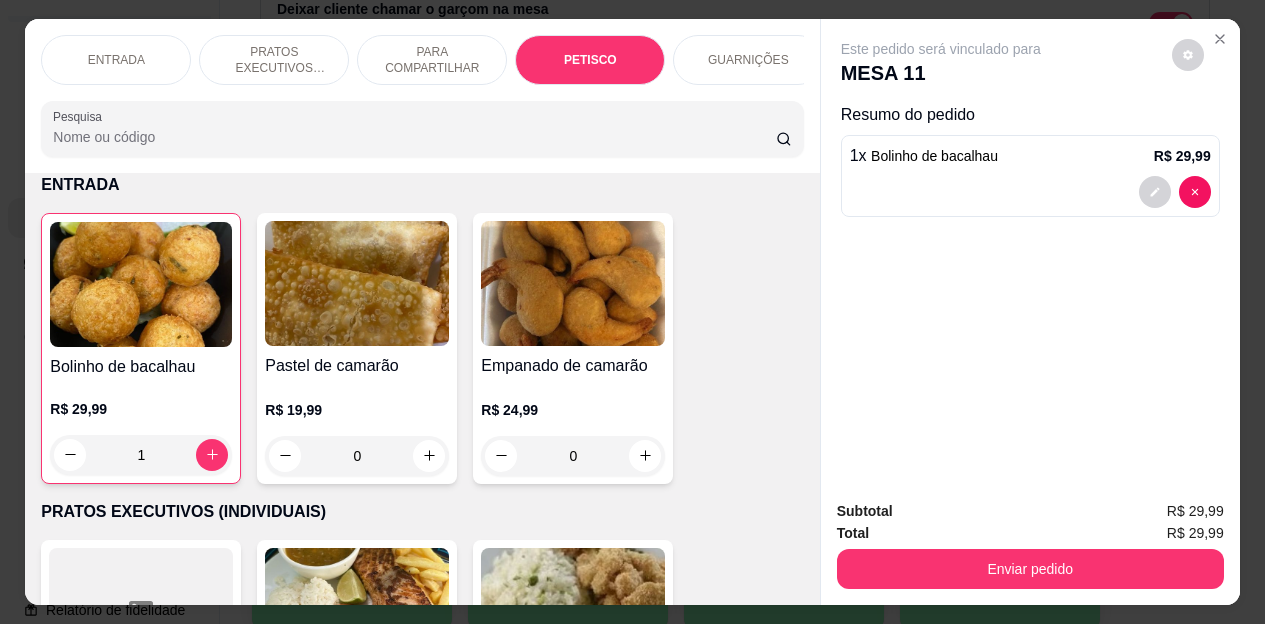 scroll, scrollTop: 2660, scrollLeft: 0, axis: vertical 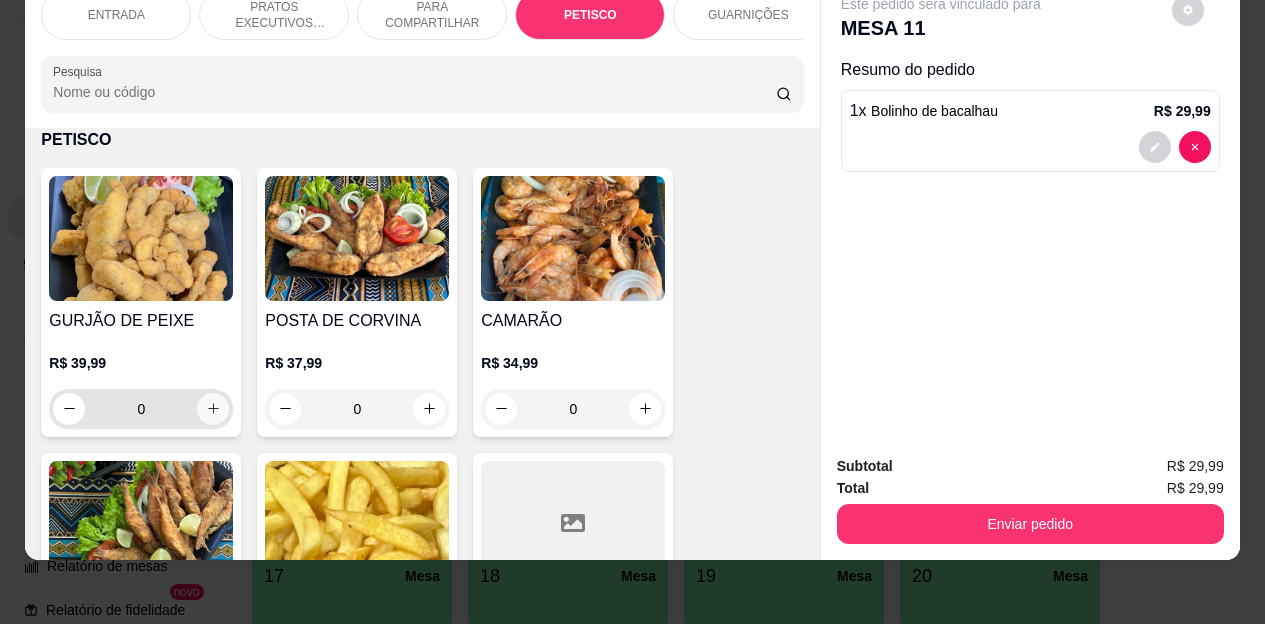 click 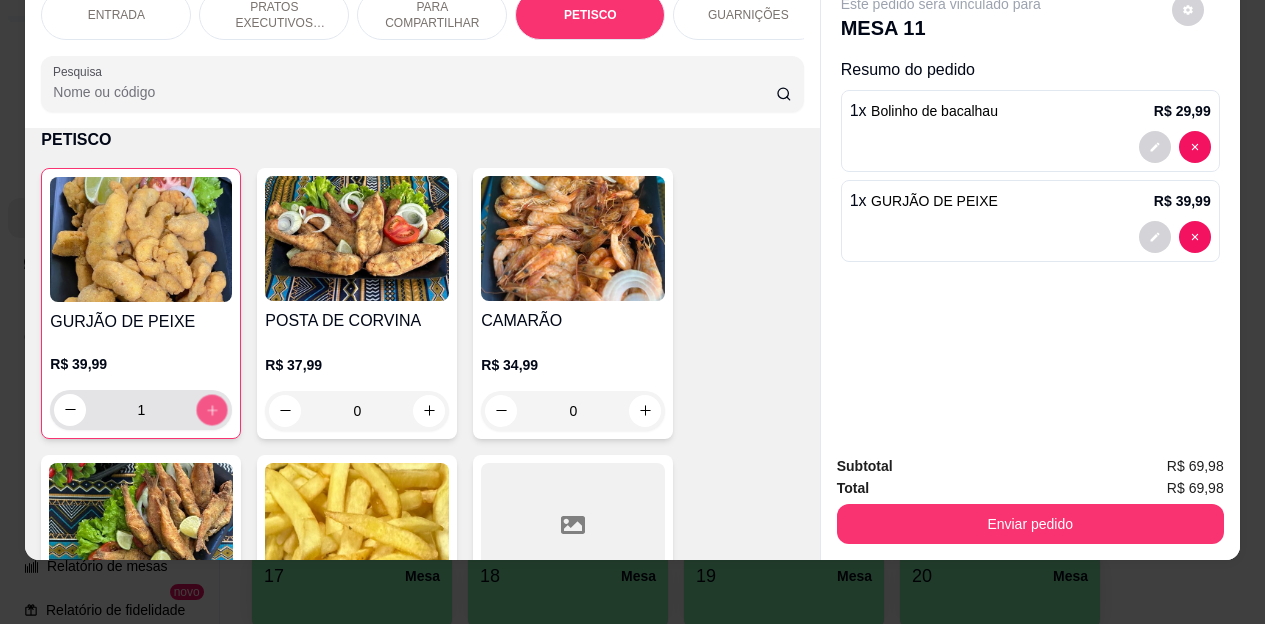 click 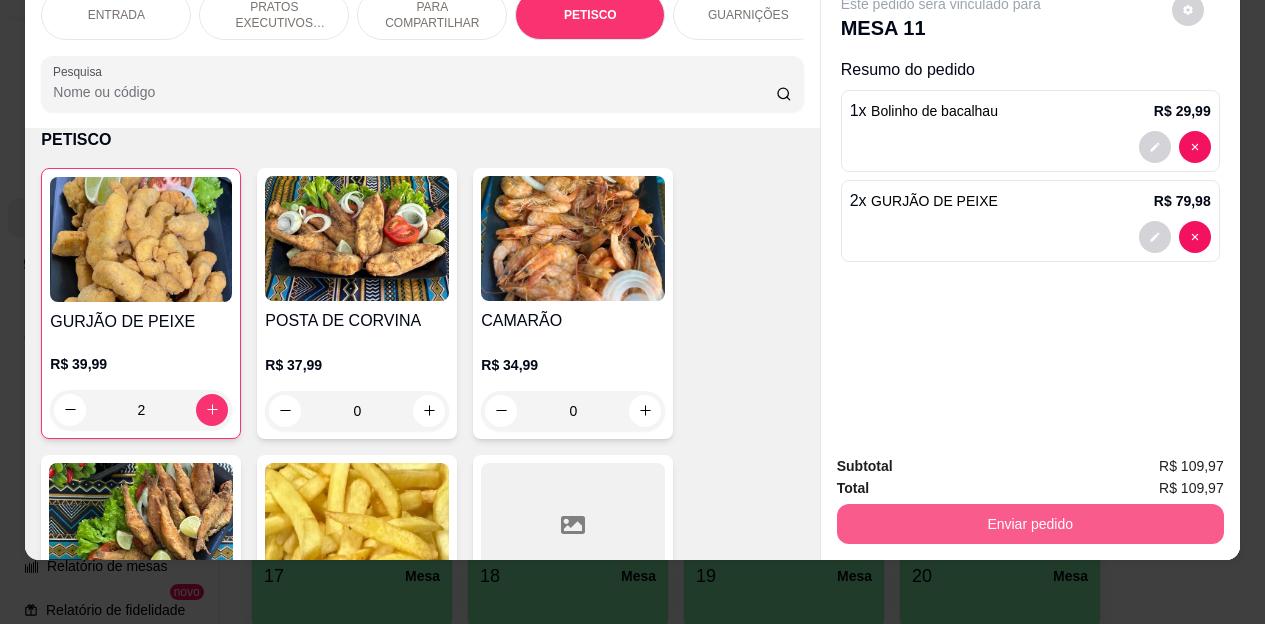 click on "Enviar pedido" at bounding box center [1030, 524] 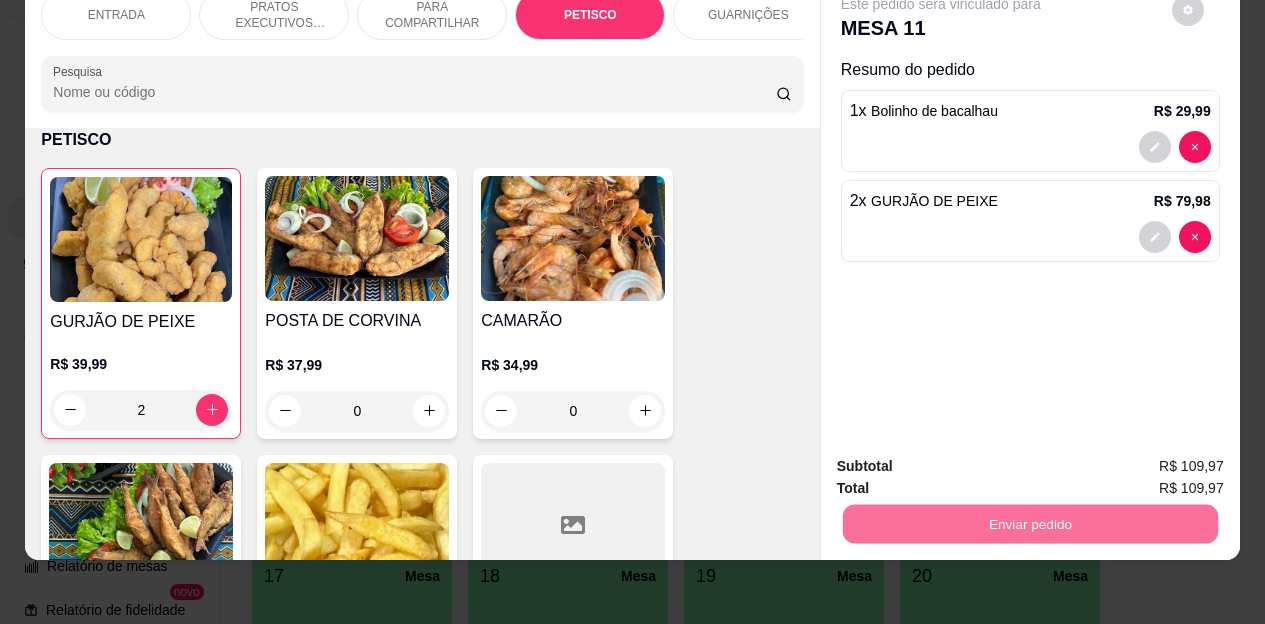 click on "Não registrar e enviar pedido" at bounding box center [964, 459] 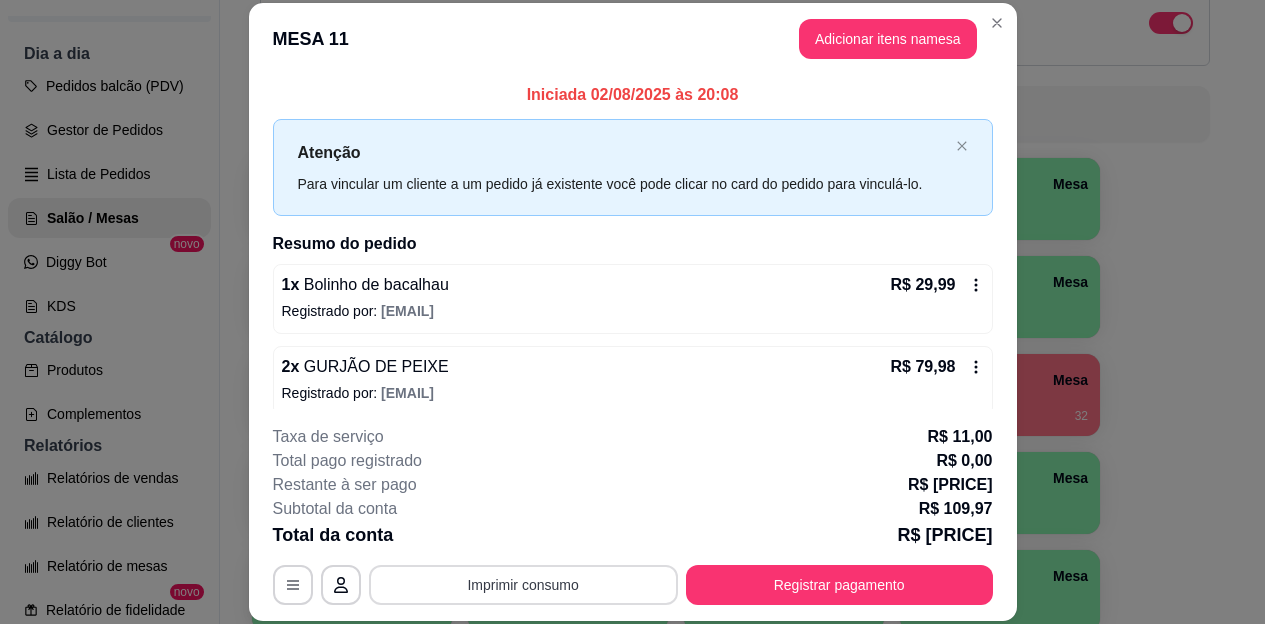 click on "Imprimir consumo" at bounding box center [523, 585] 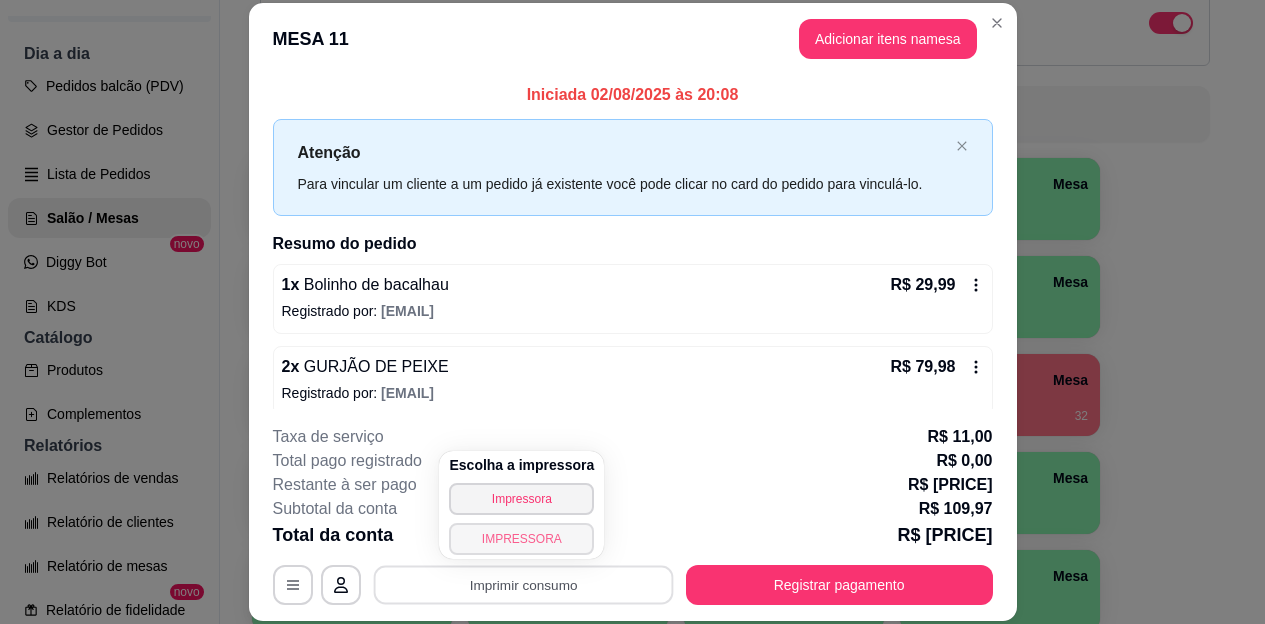 click on "IMPRESSORA" at bounding box center [521, 539] 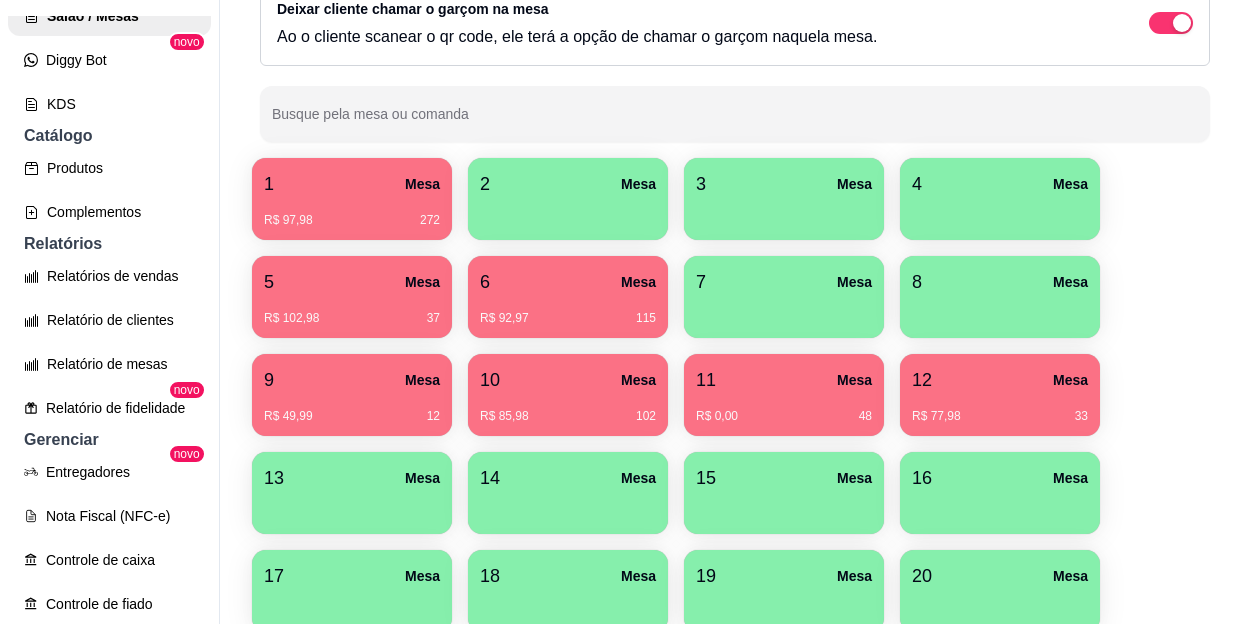 scroll, scrollTop: 390, scrollLeft: 0, axis: vertical 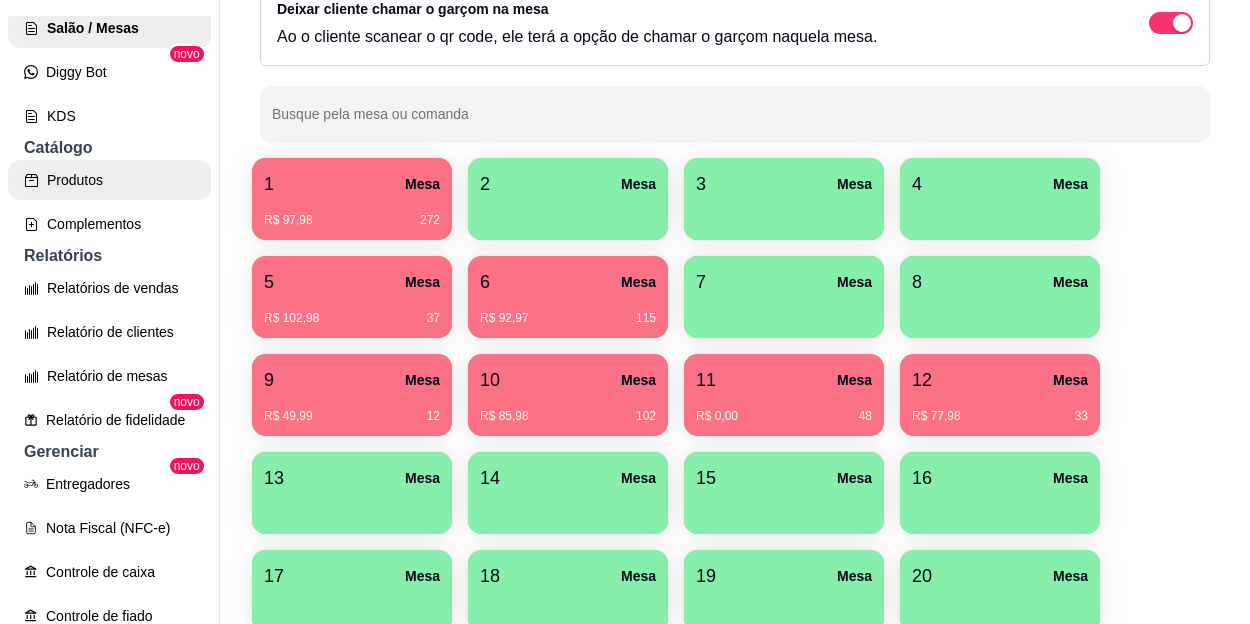 click on "Produtos" at bounding box center [109, 180] 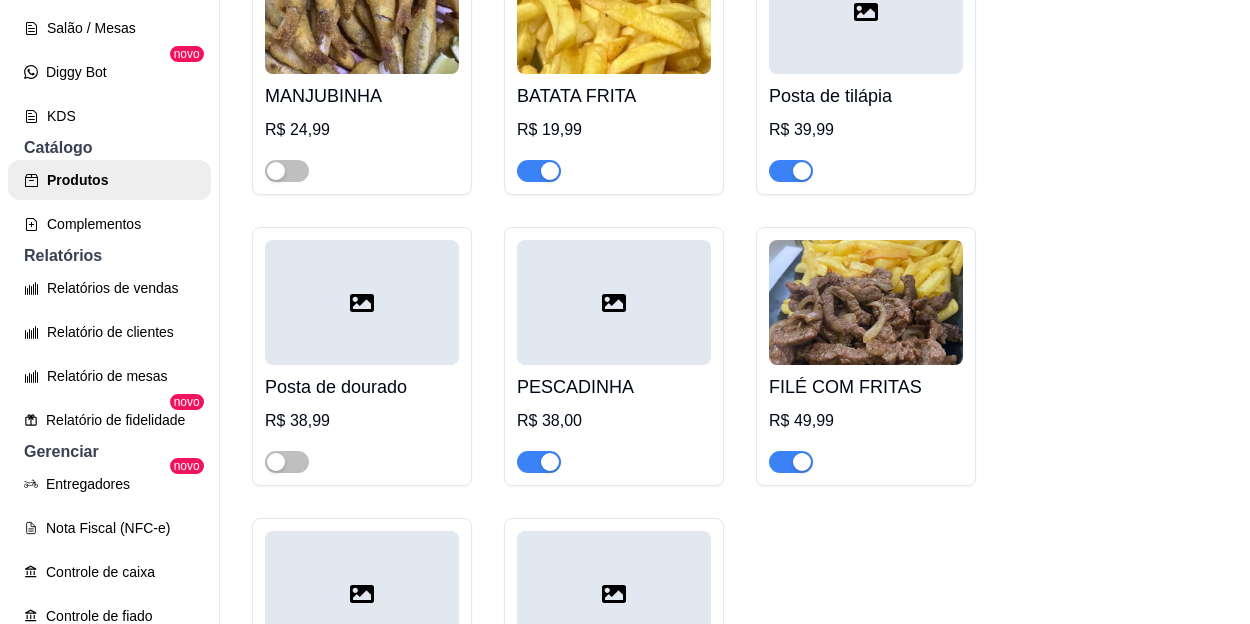 scroll, scrollTop: 4200, scrollLeft: 0, axis: vertical 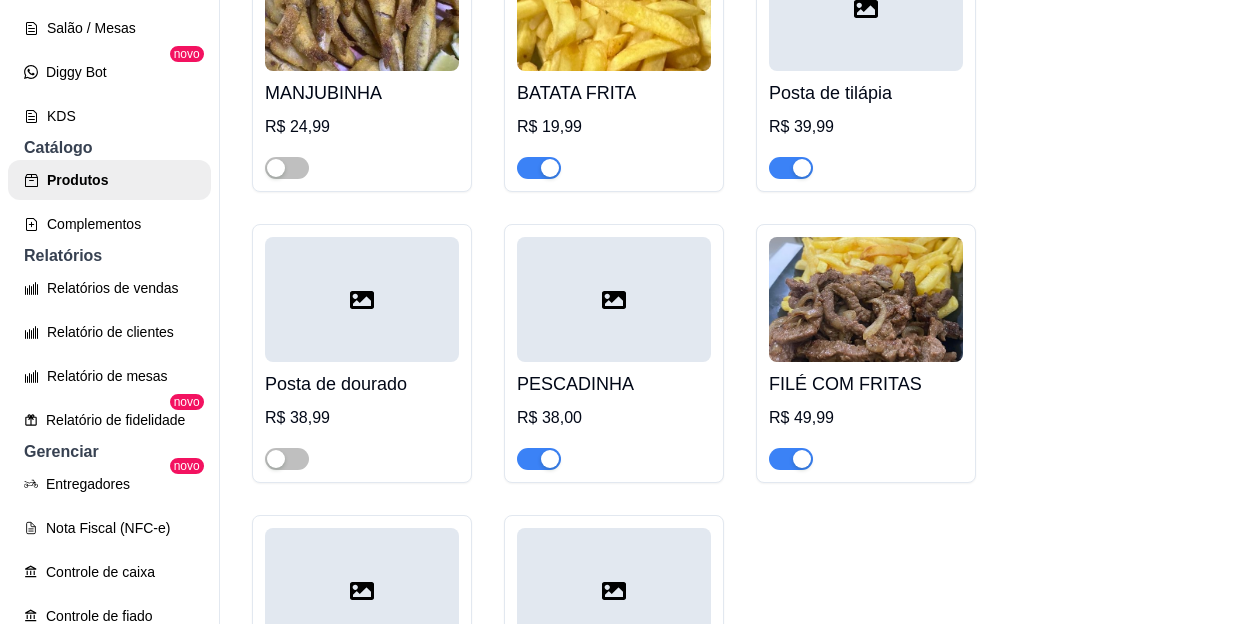 click at bounding box center [802, 459] 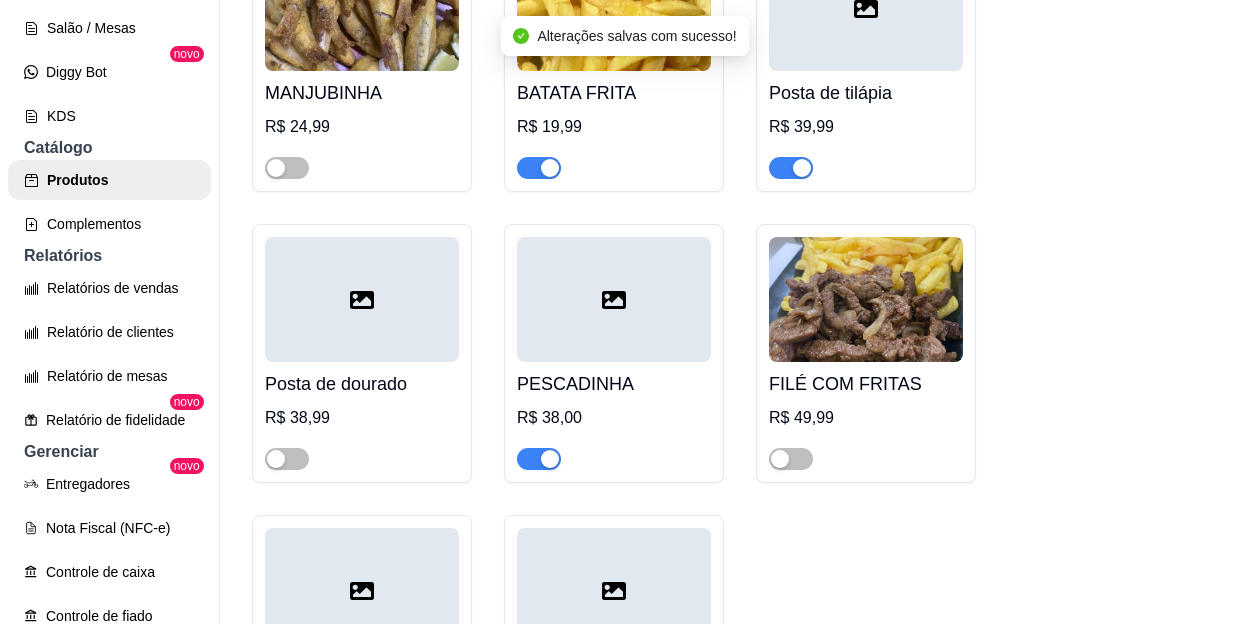 click on "GURJÃO DE PEIXE    R$ [PRICE] POSTA DE CORVINA   R$ [PRICE]  CAMARÃO    92 em estoque R$ [PRICE] TRILHA    77 em estoque R$ [PRICE] XERELETE    8 em estoque R$ [PRICE] SARDINHA    10 em estoque R$ [PRICE] MANJUBINHA   R$ [PRICE] BATATA FRITA   R$ [PRICE] Posta de tilápia    R$ [PRICE] Posta de dourado    R$ [PRICE] PESCADINHA    R$ [PRICE] FILÉ COM FRITAS   R$ [PRICE] FRANGO A PASSARINHO    7 em estoque R$ [PRICE] pargo   6 em estoque R$ [PRICE]" at bounding box center [735, 64] 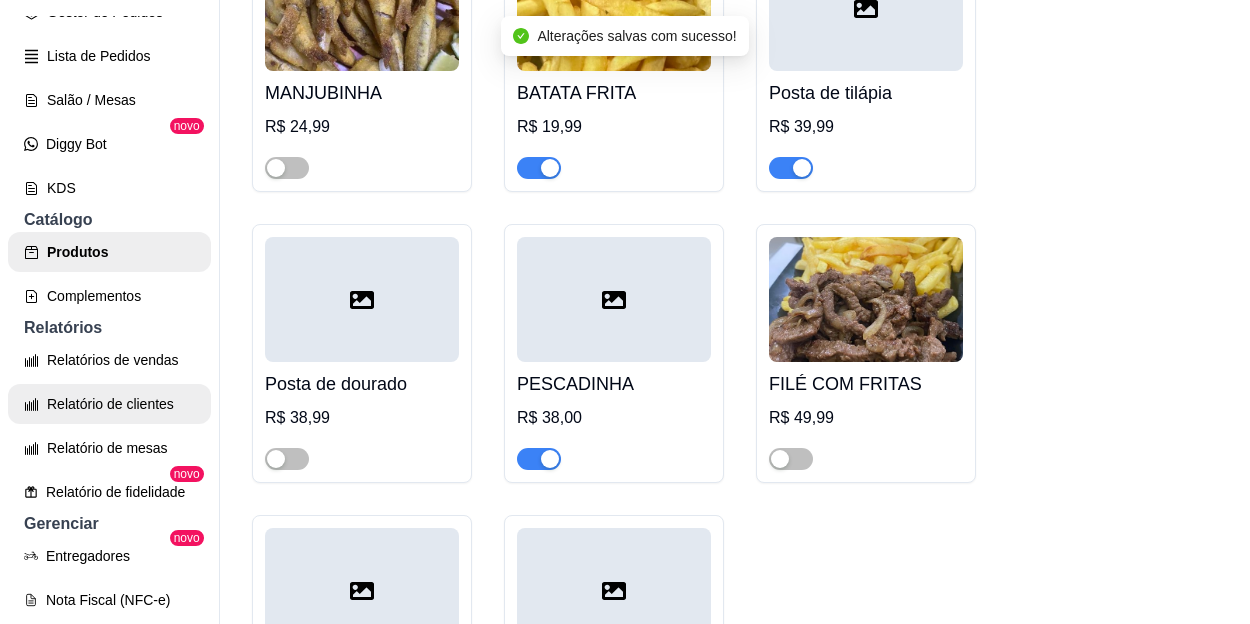scroll, scrollTop: 290, scrollLeft: 0, axis: vertical 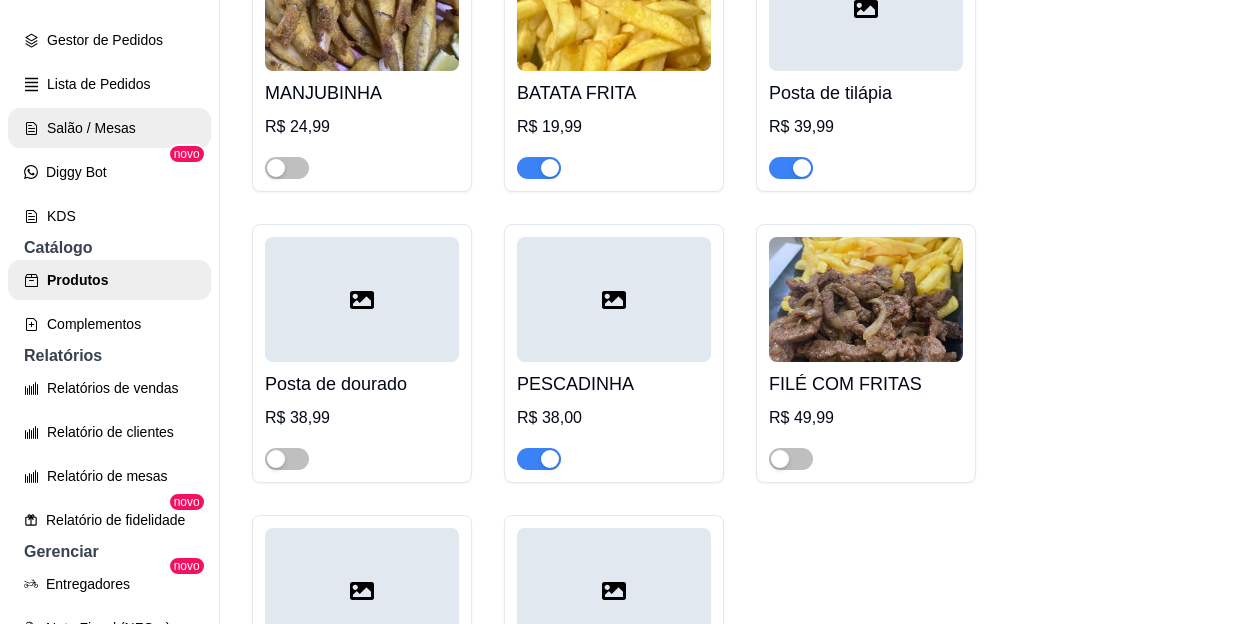 click on "Salão / Mesas" at bounding box center [109, 128] 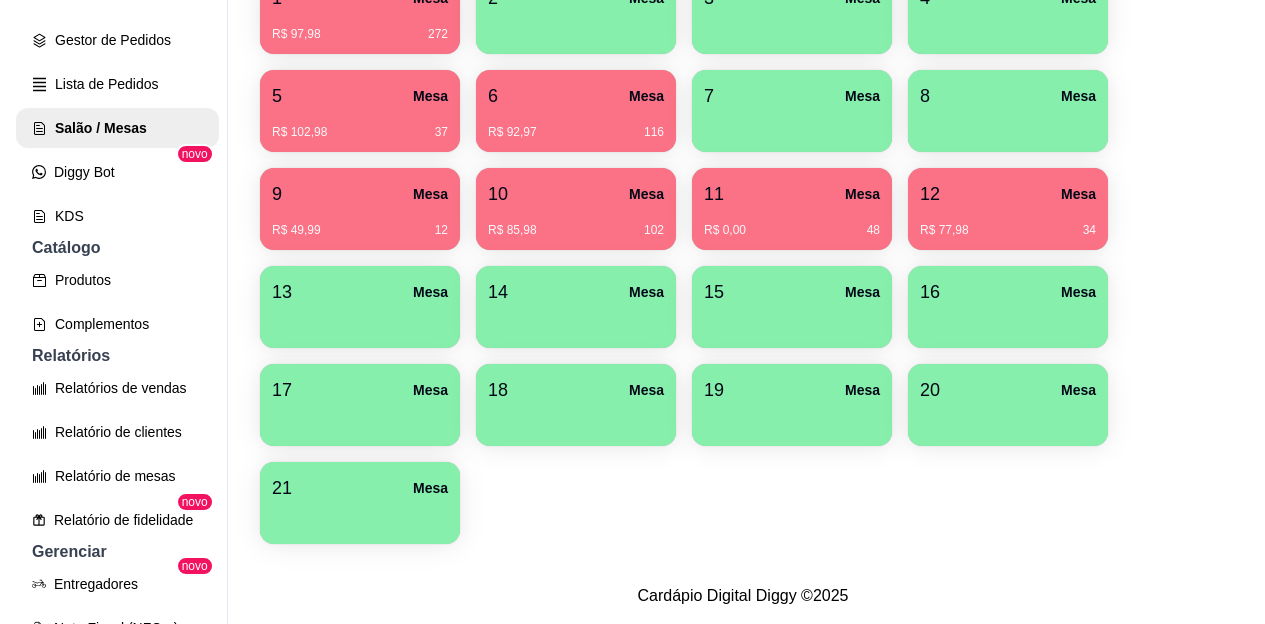 scroll, scrollTop: 0, scrollLeft: 0, axis: both 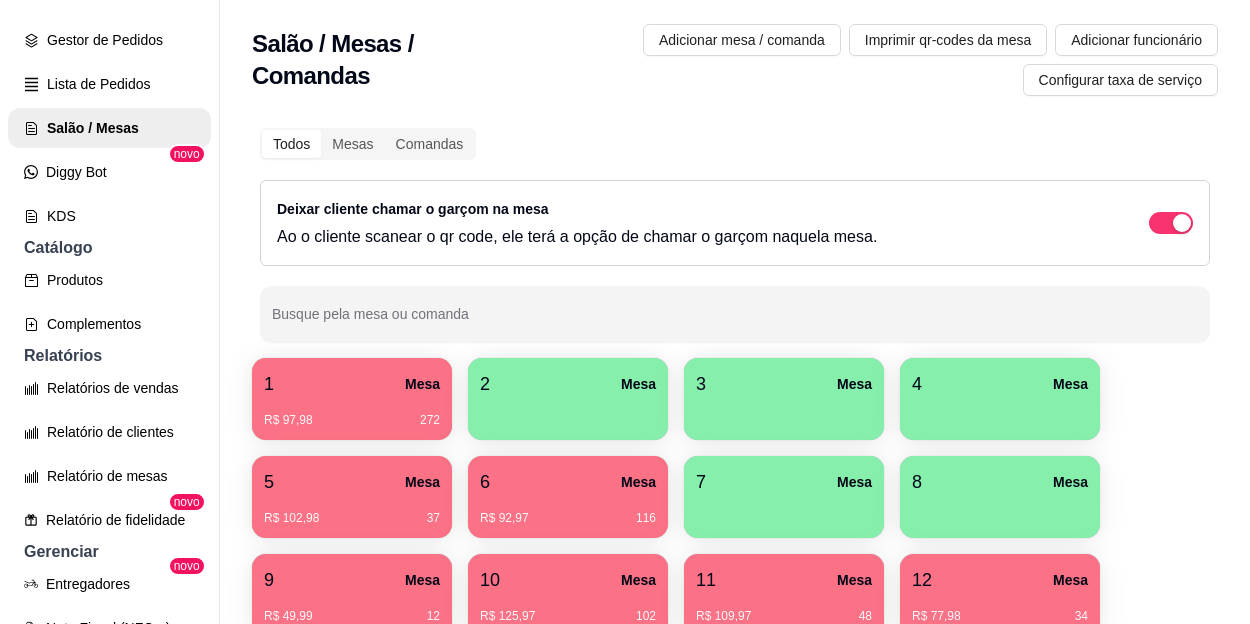 click on "1 Mesa R$ 97,98 272 2 Mesa 3 Mesa 4 Mesa 5 Mesa R$ 102,98 37 6 Mesa R$ 92,97 116 7 Mesa 8 Mesa 9 Mesa R$ 49,99 12 10 Mesa R$ 125,97 102 11 Mesa R$ 109,97 48 12 Mesa R$ 77,98 34 13 Mesa 14 Mesa 15 Mesa 16 Mesa 17 Mesa 18 Mesa 19 Mesa 20 Mesa 21 Mesa" at bounding box center (735, 644) 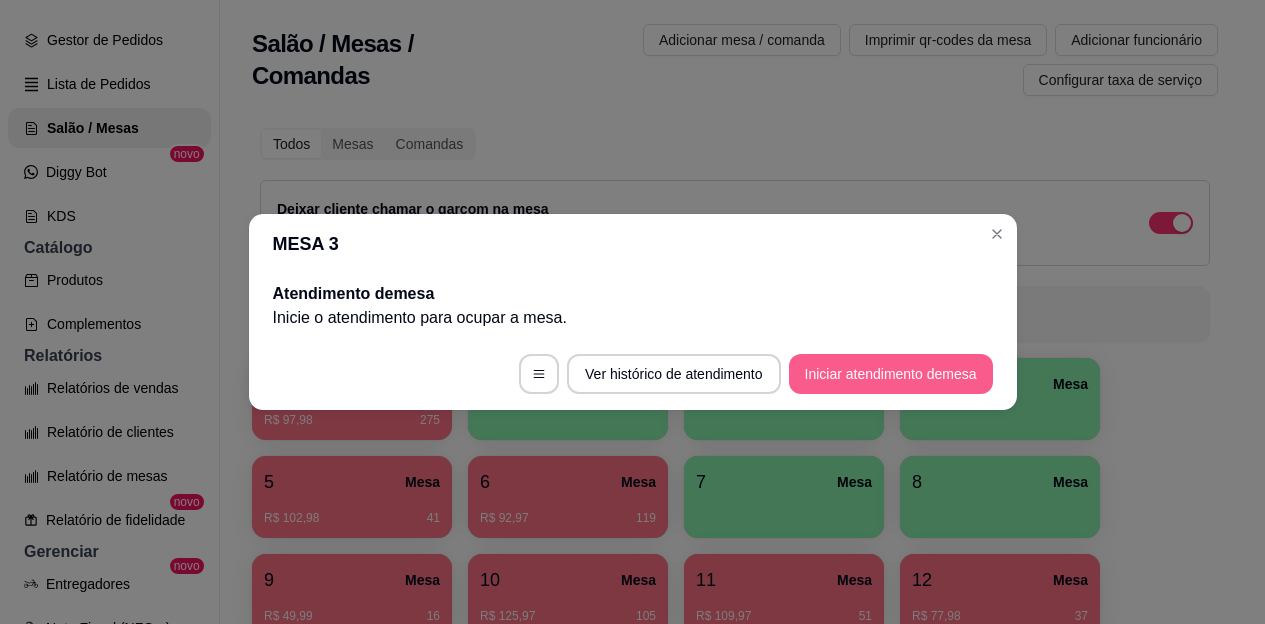 click on "Iniciar atendimento de  mesa" at bounding box center [891, 374] 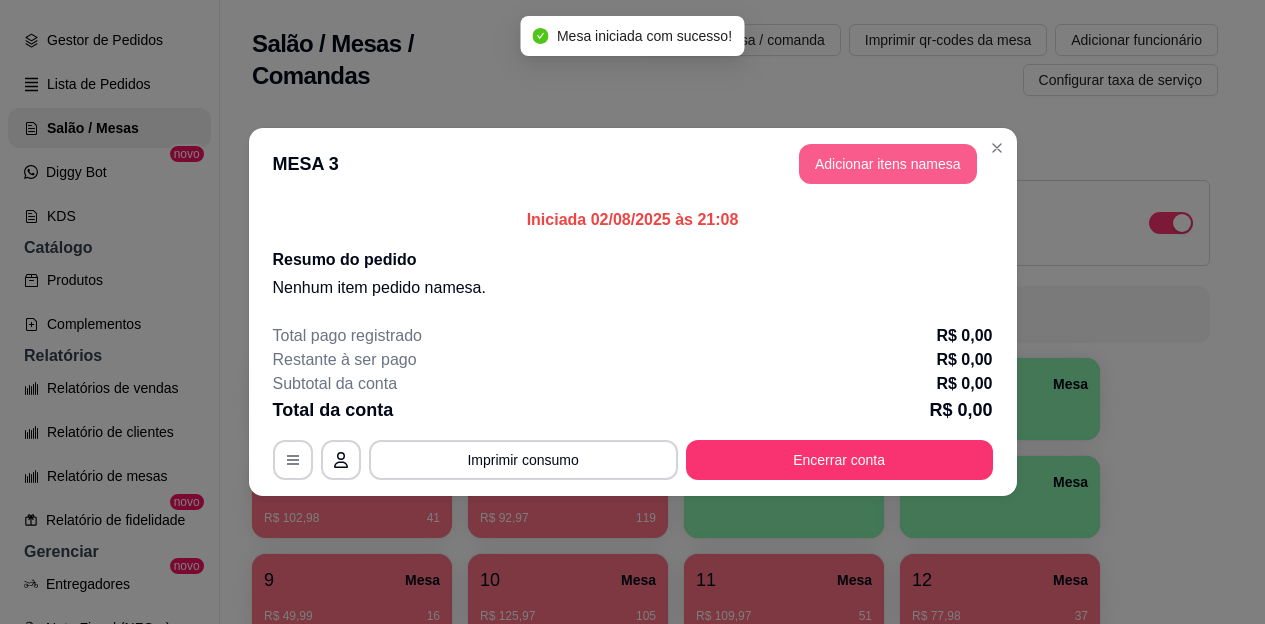 click on "Adicionar itens na  mesa" at bounding box center (888, 164) 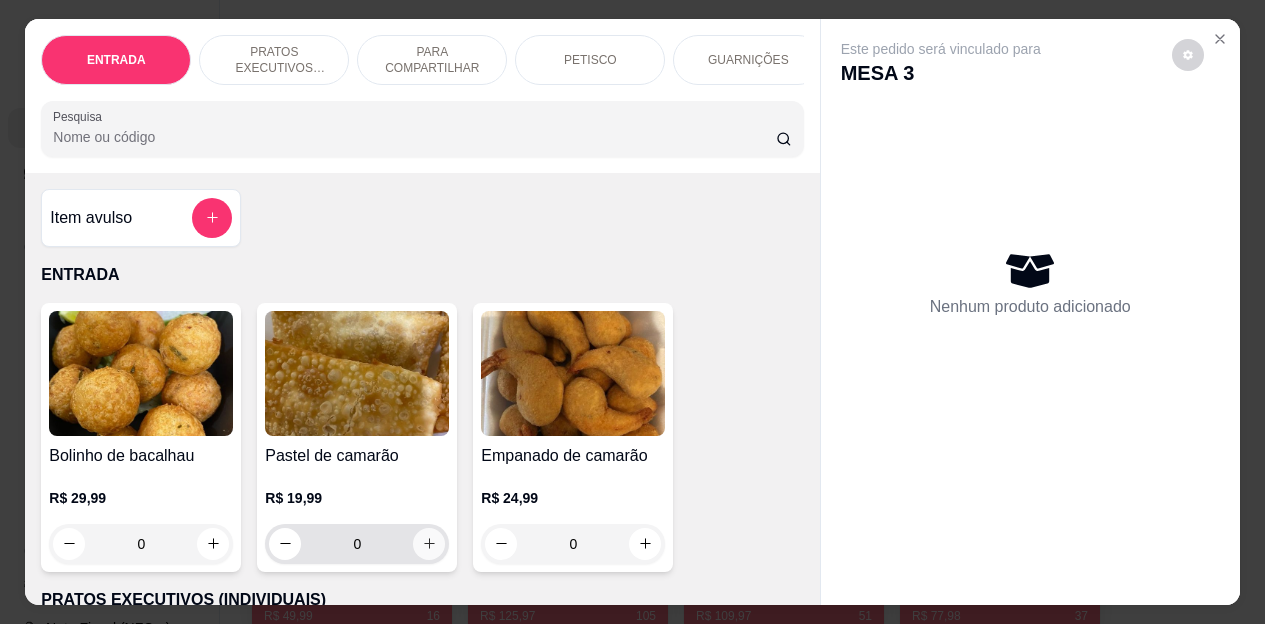 click at bounding box center [429, 544] 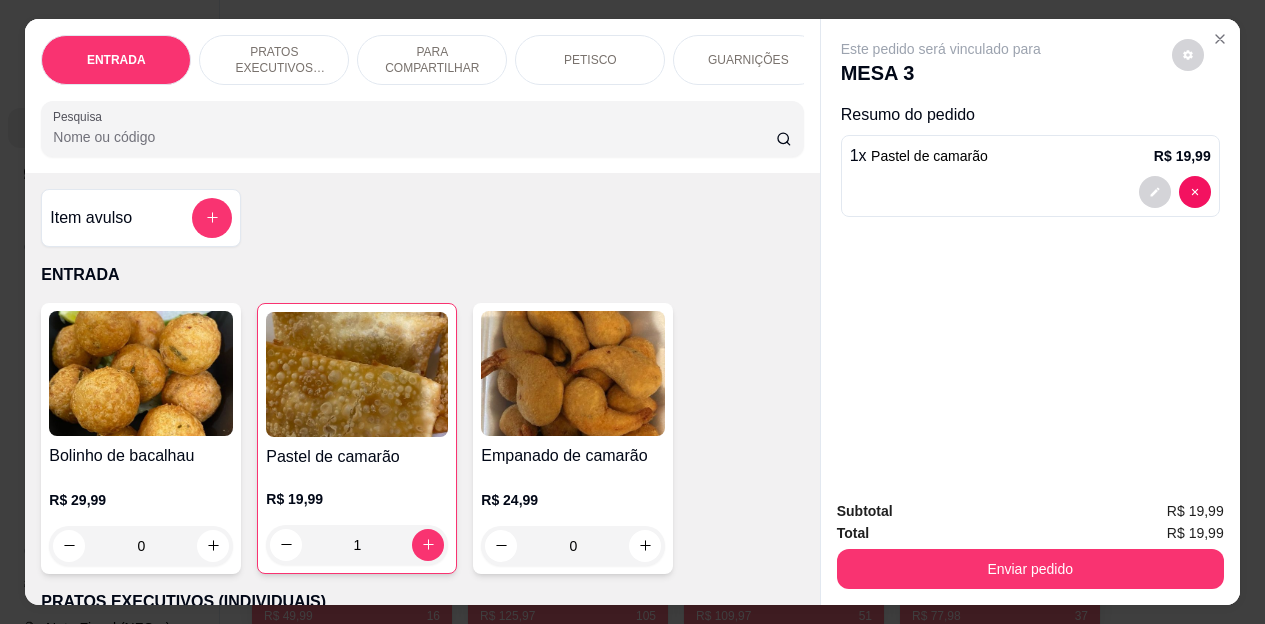 click on "PETISCO" at bounding box center (590, 60) 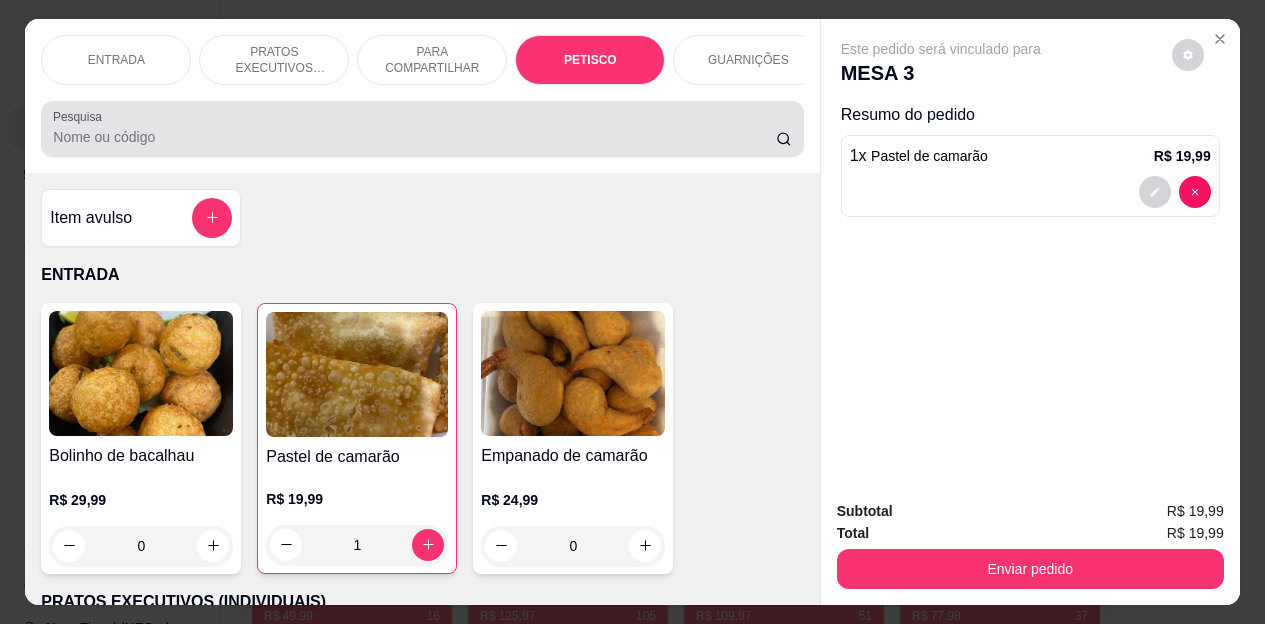 scroll, scrollTop: 2660, scrollLeft: 0, axis: vertical 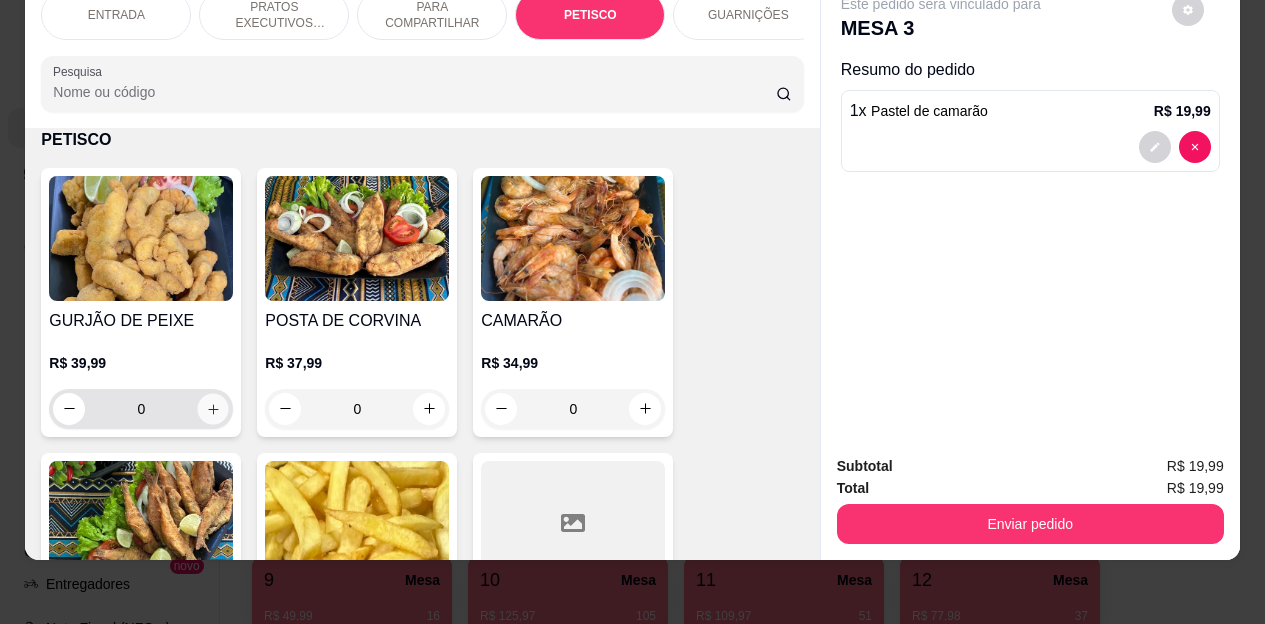 click 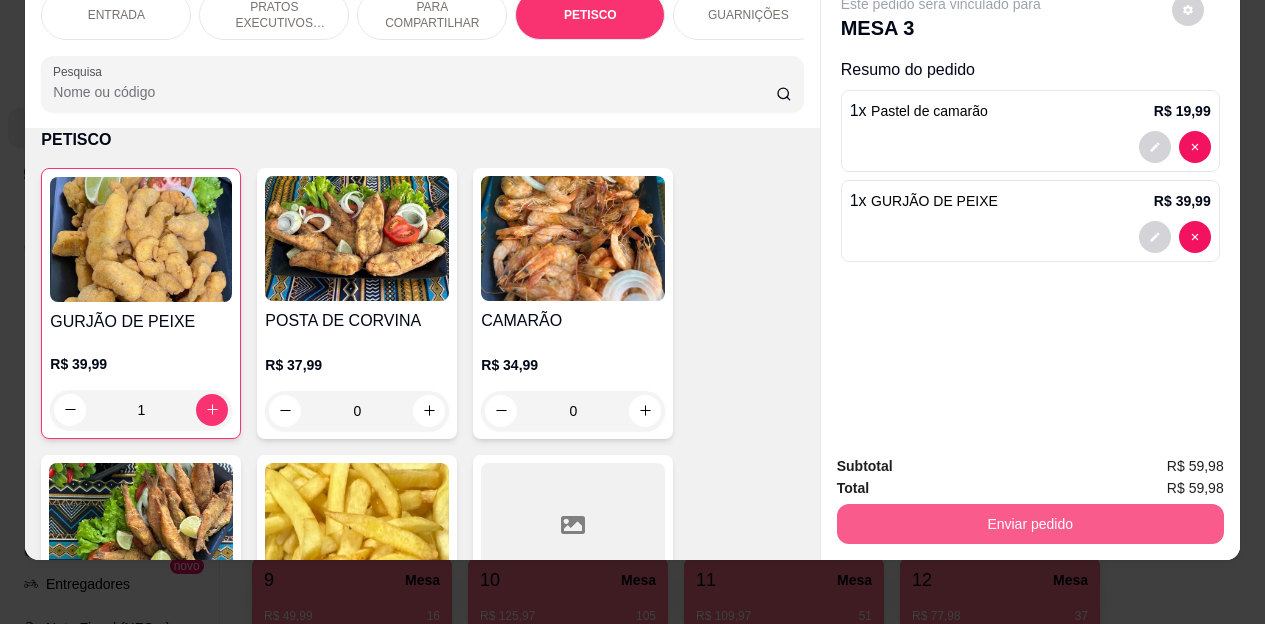 click on "Enviar pedido" at bounding box center [1030, 524] 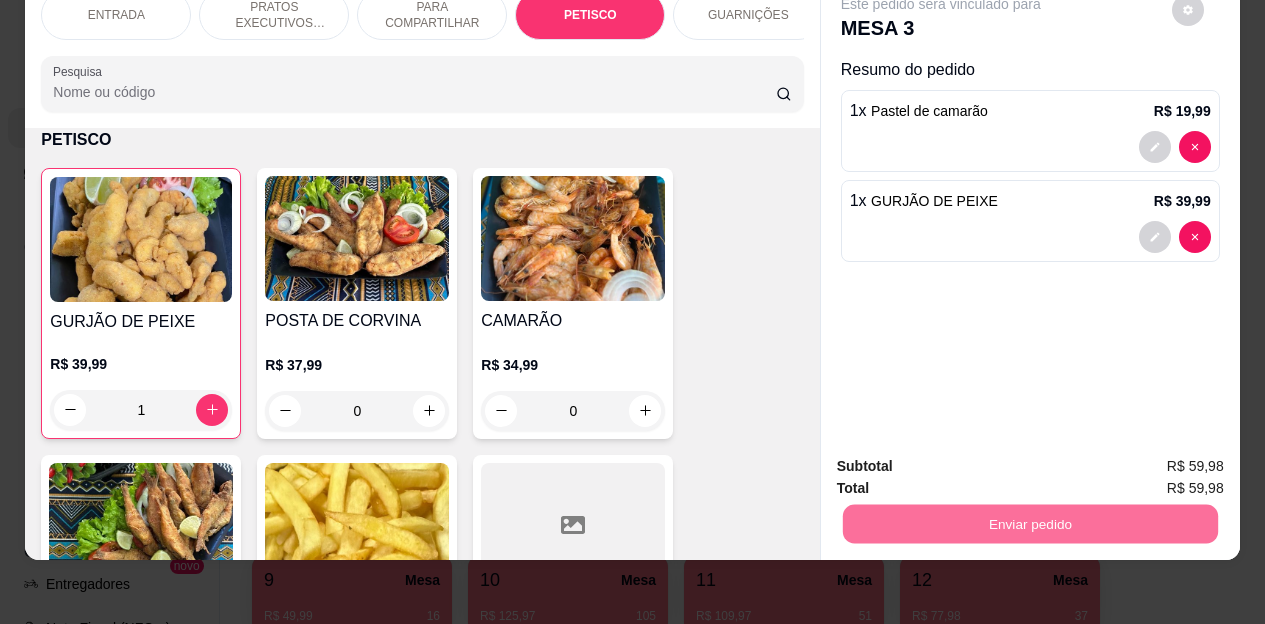 click on "Não registrar e enviar pedido" at bounding box center (964, 460) 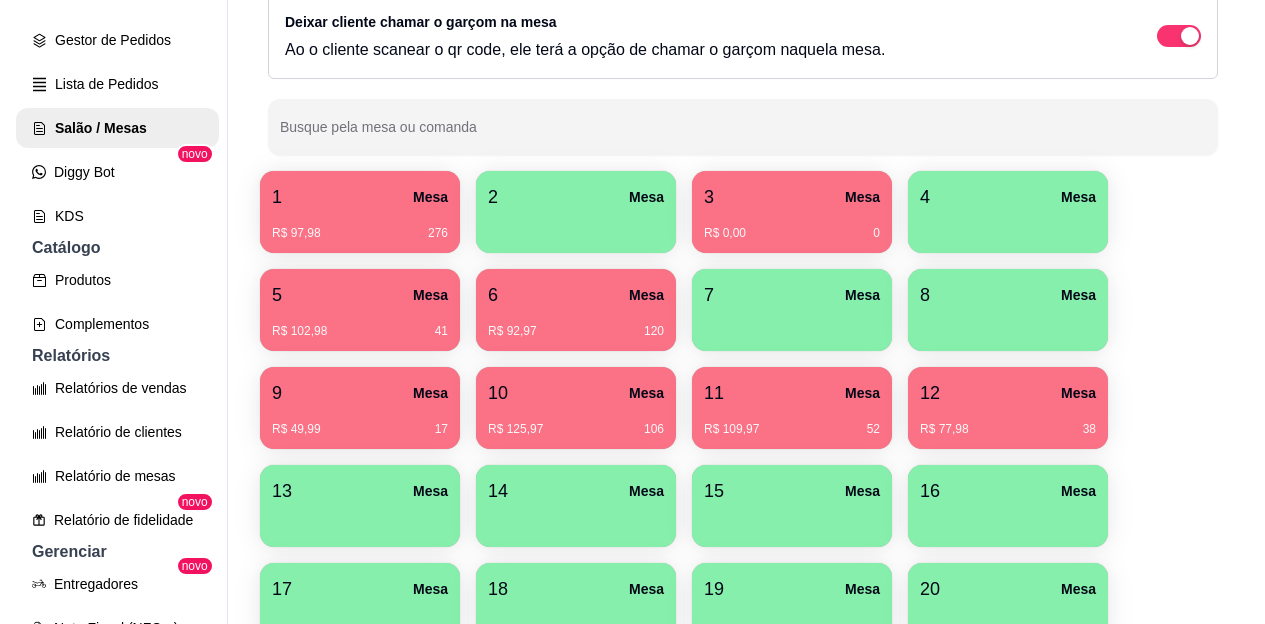 scroll, scrollTop: 200, scrollLeft: 0, axis: vertical 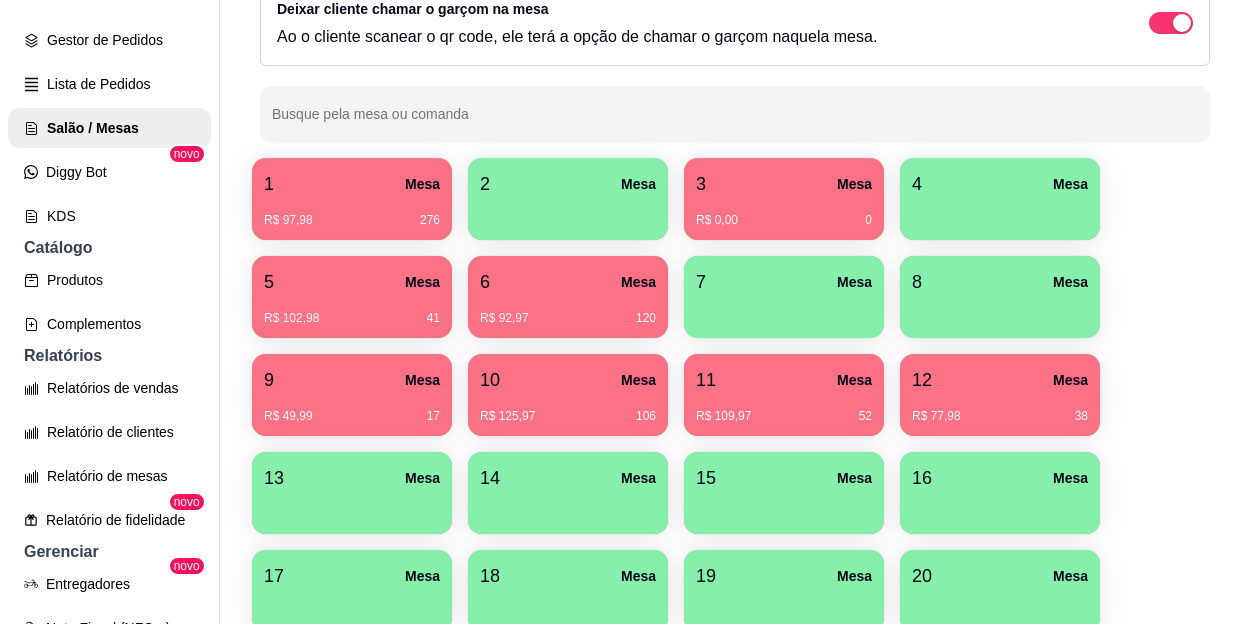 click on "R$ [PRICE] [NUMBER]" at bounding box center [784, 409] 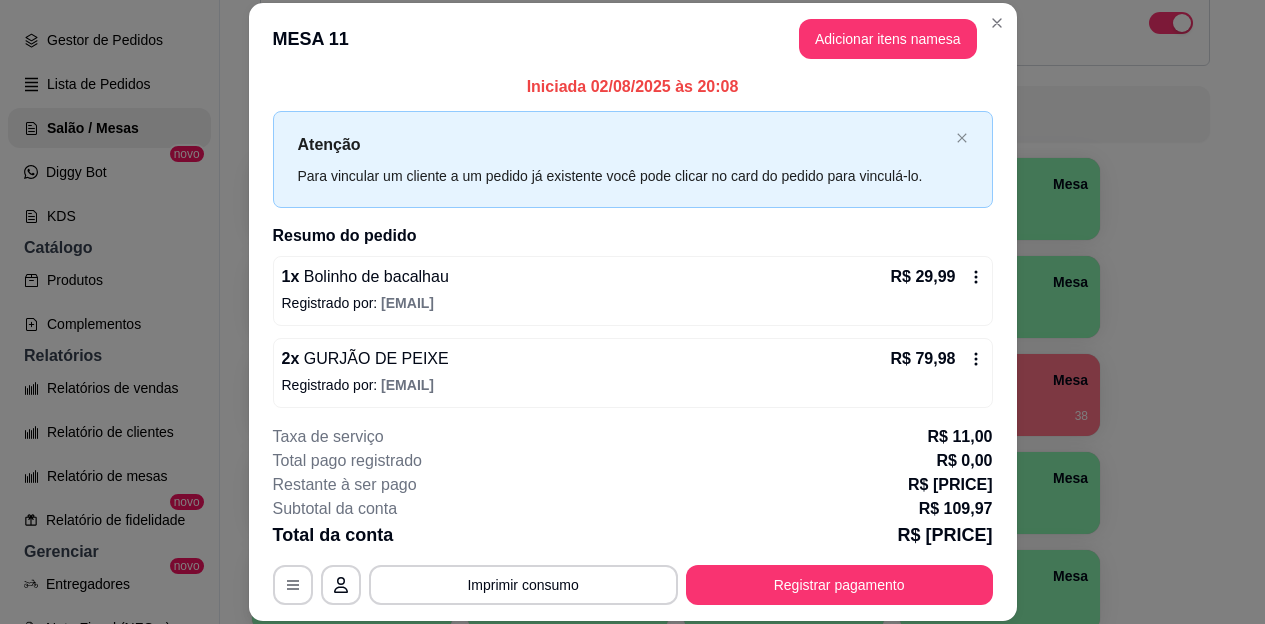 scroll, scrollTop: 15, scrollLeft: 0, axis: vertical 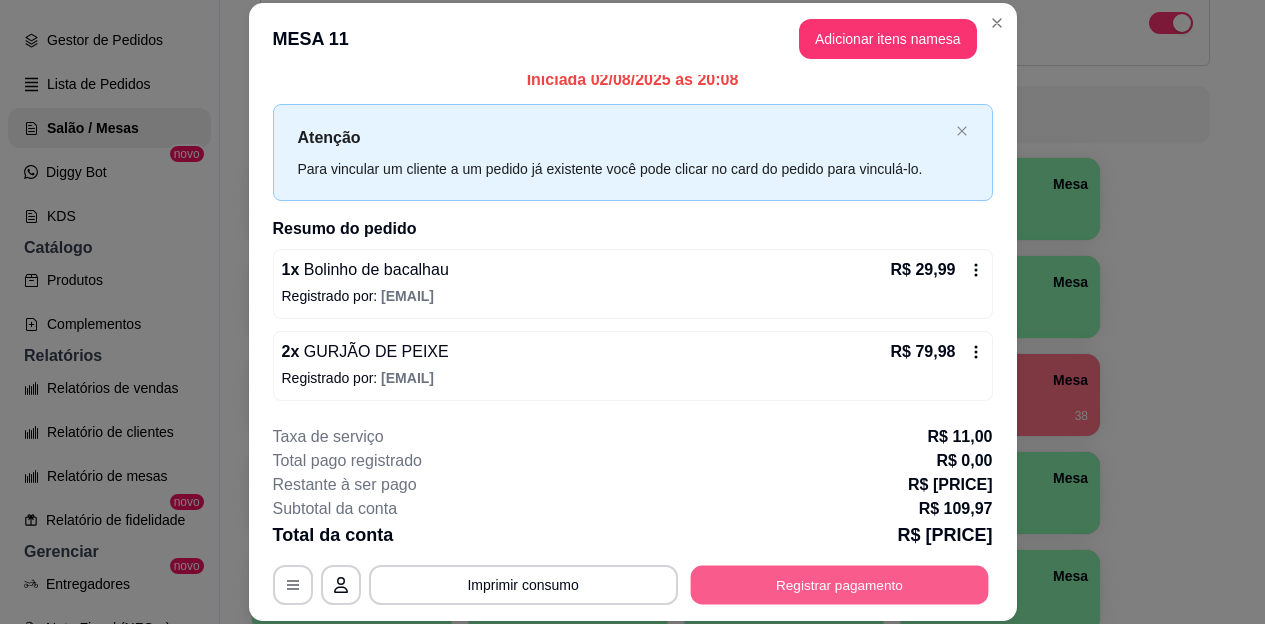 click on "Registrar pagamento" at bounding box center (839, 584) 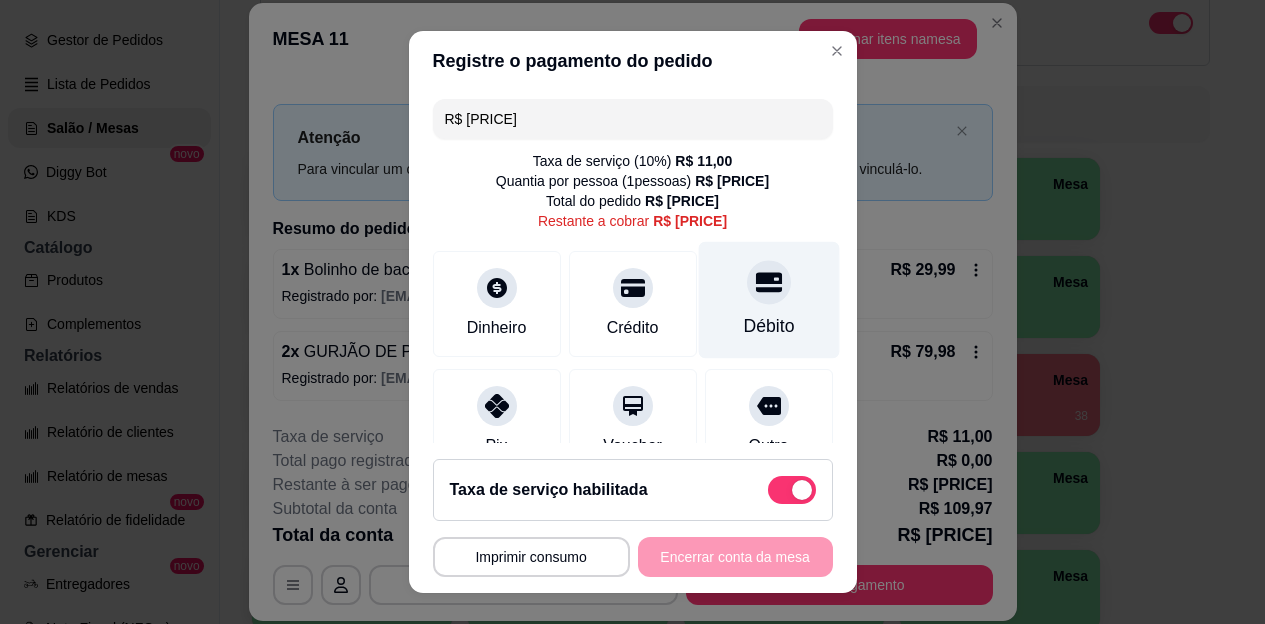 click on "Débito" at bounding box center (768, 326) 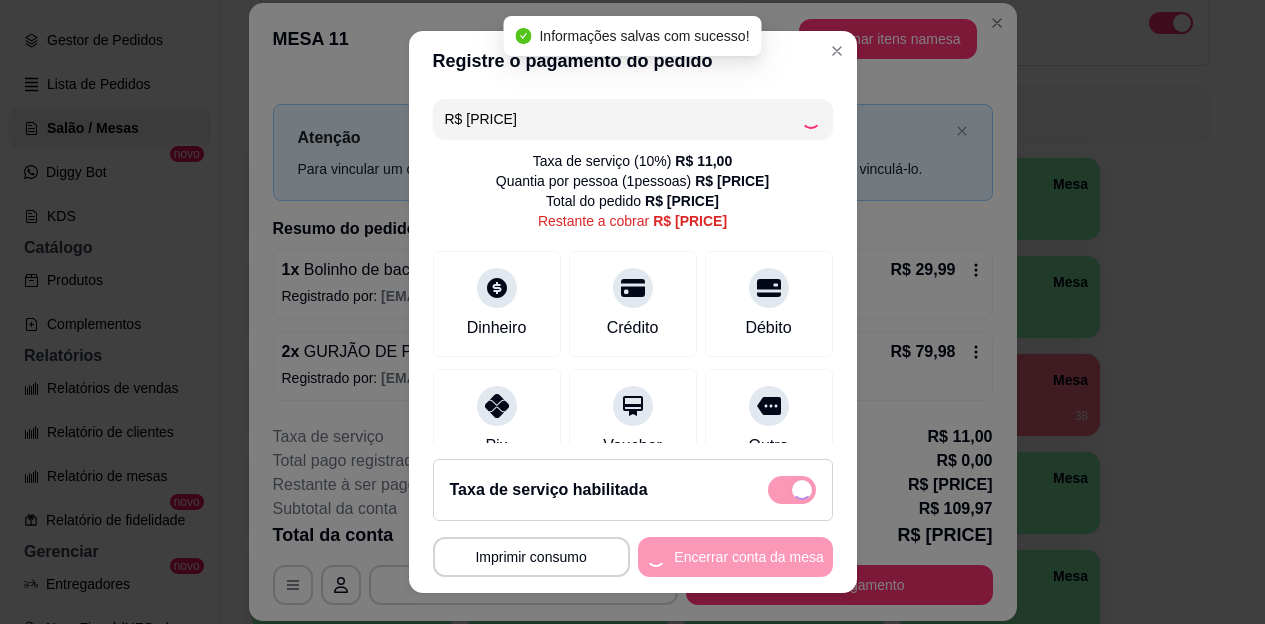 type on "R$ 0,00" 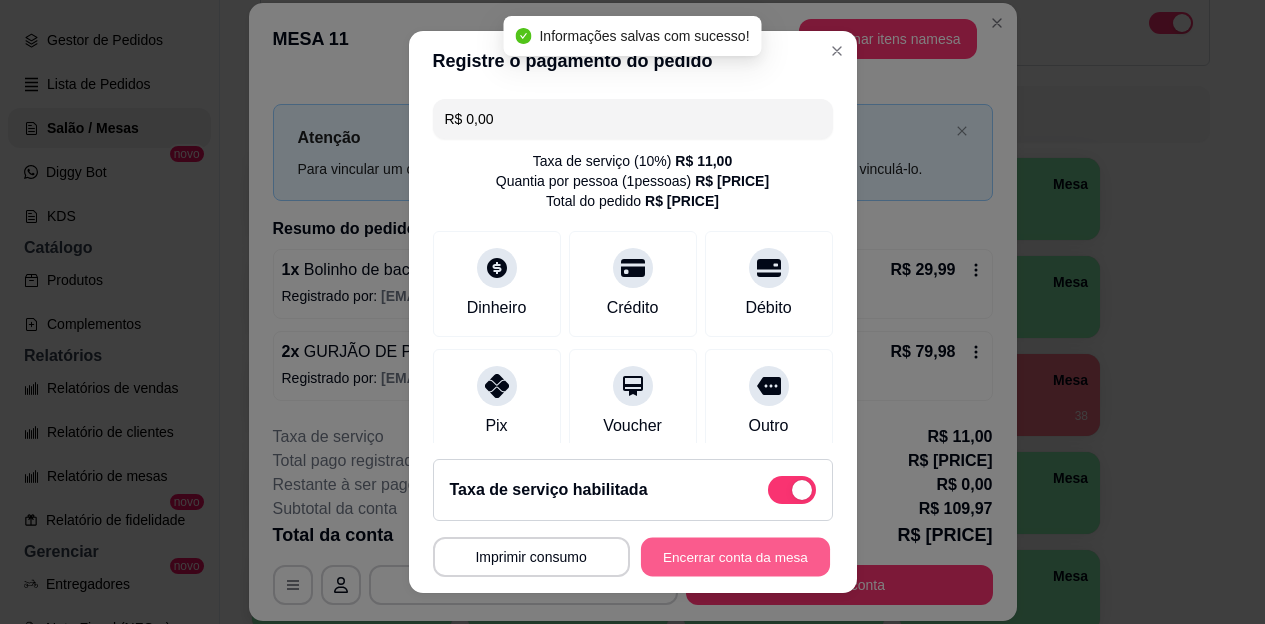 click on "Encerrar conta da mesa" at bounding box center (735, 556) 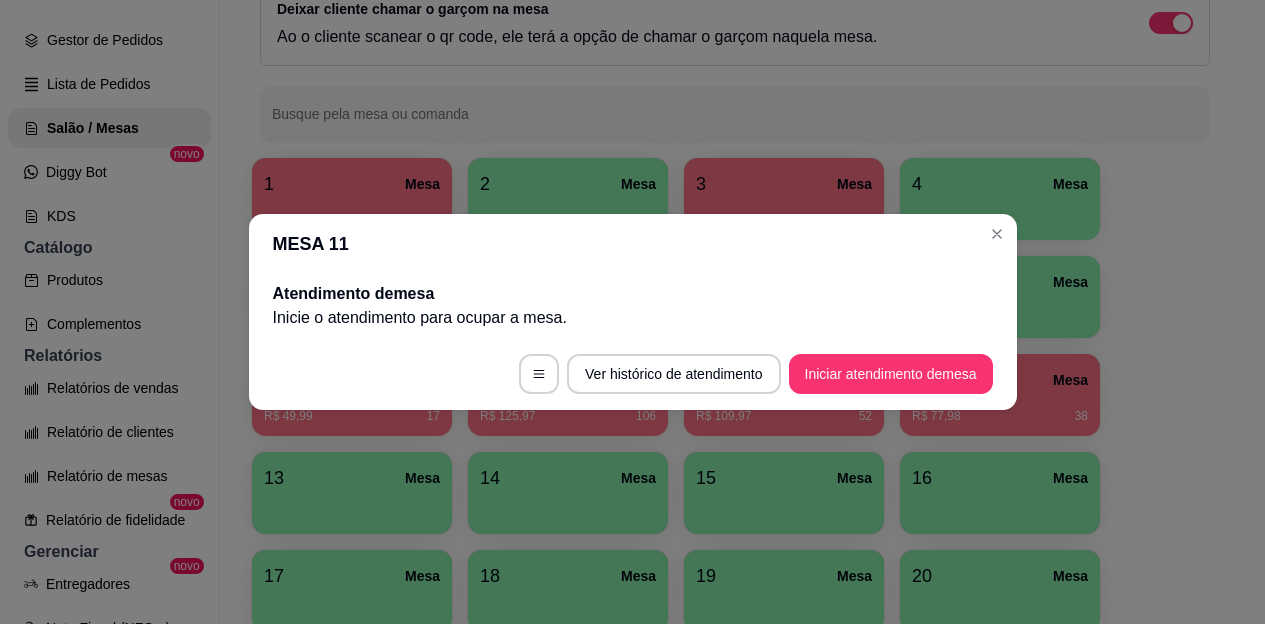 scroll, scrollTop: 0, scrollLeft: 0, axis: both 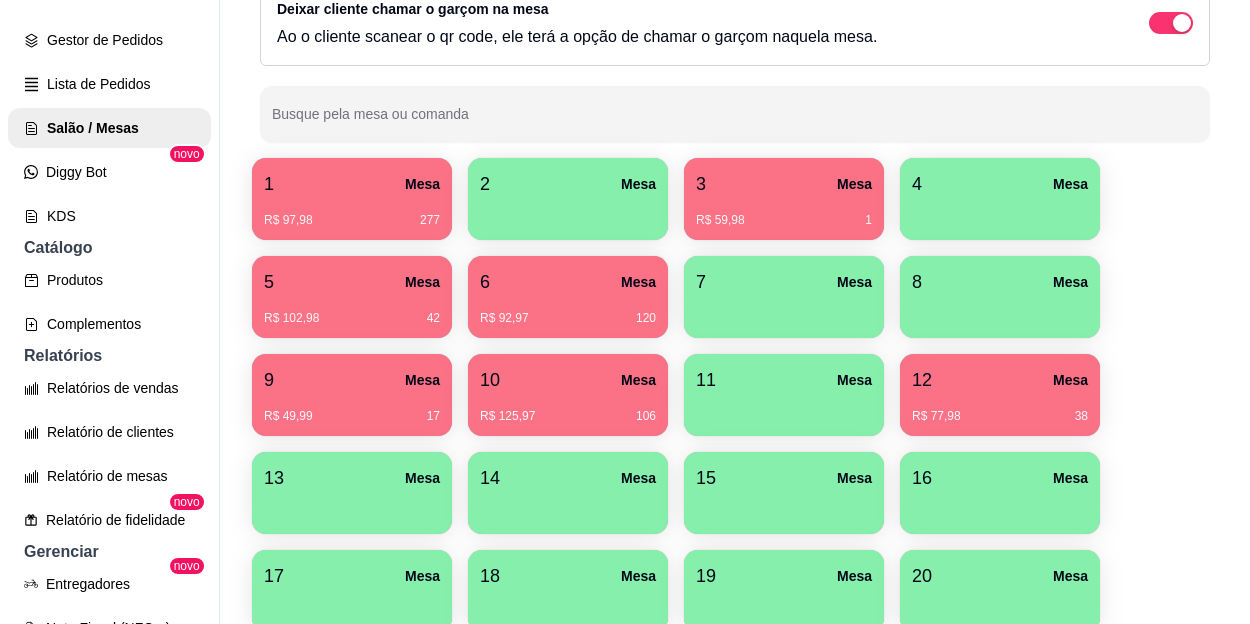 click on "R$ [PRICE] [NUMBER]" at bounding box center (568, 416) 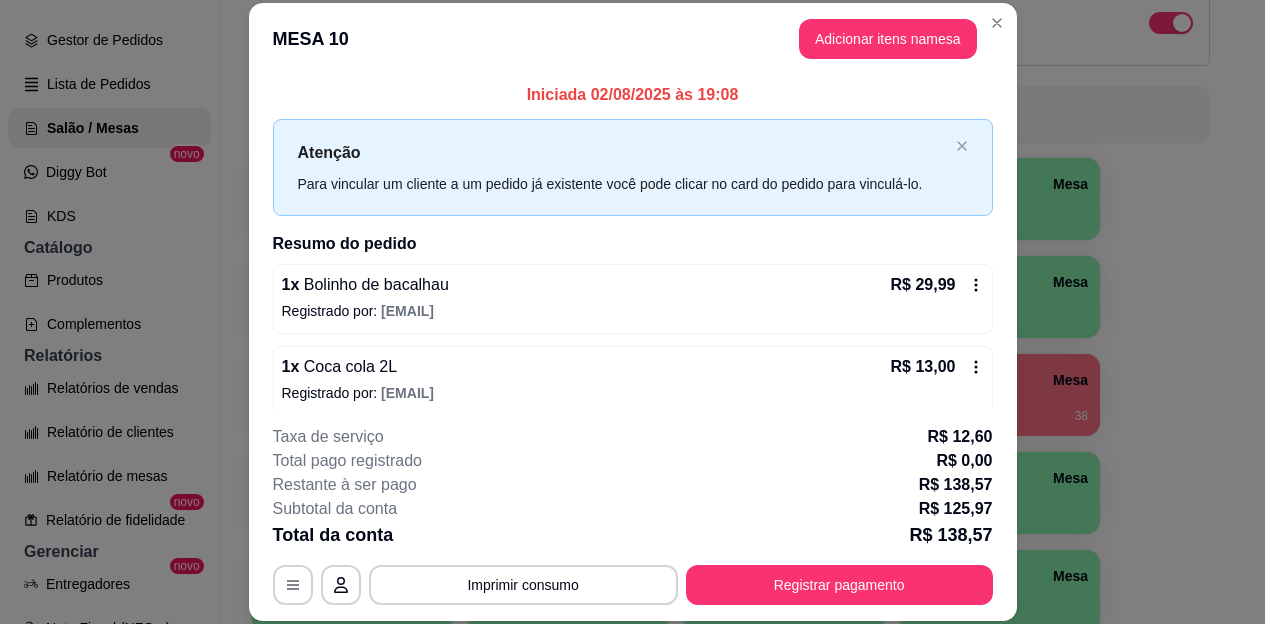 click 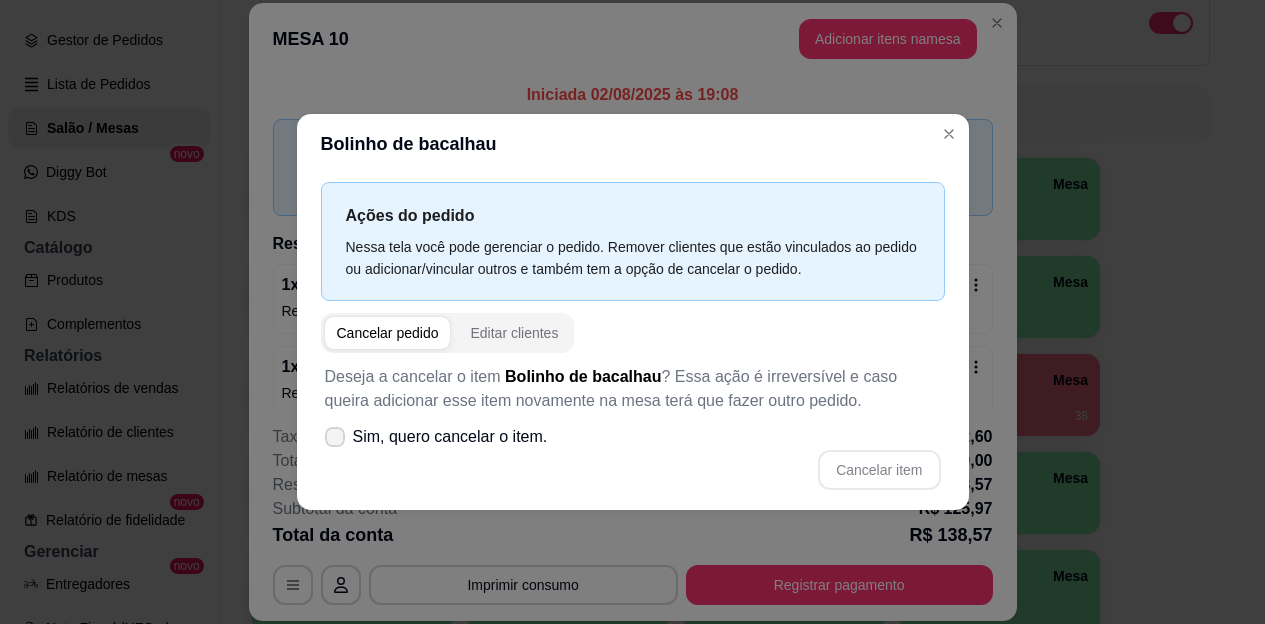 click 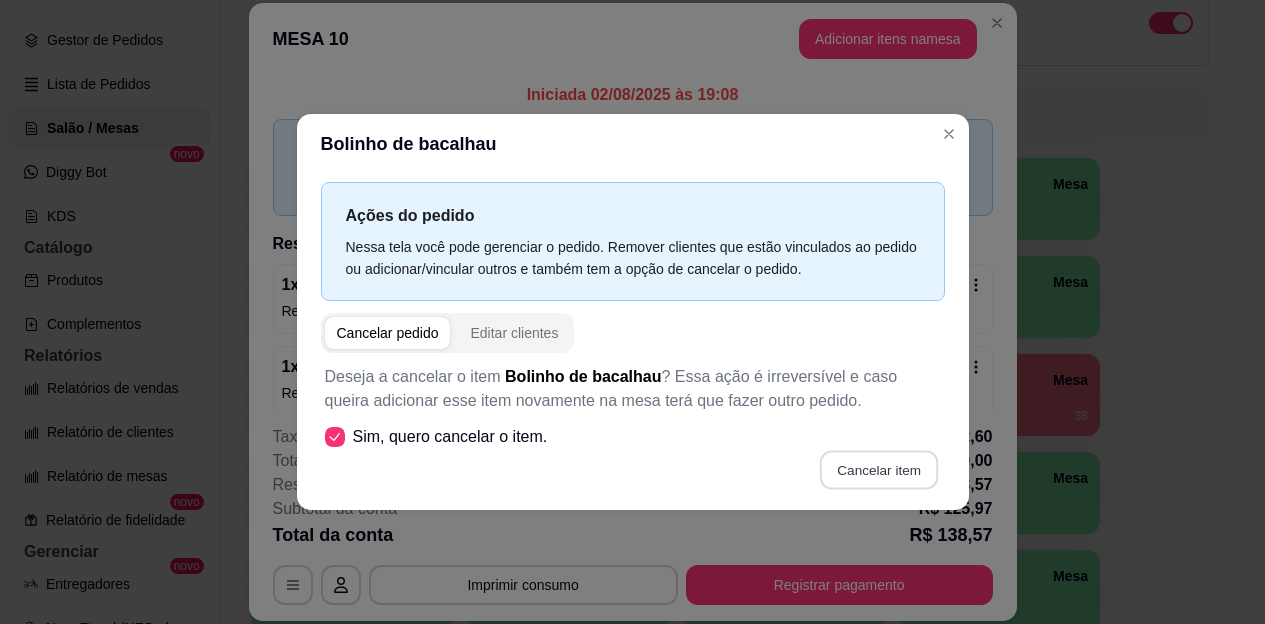 click on "Cancelar item" at bounding box center [879, 470] 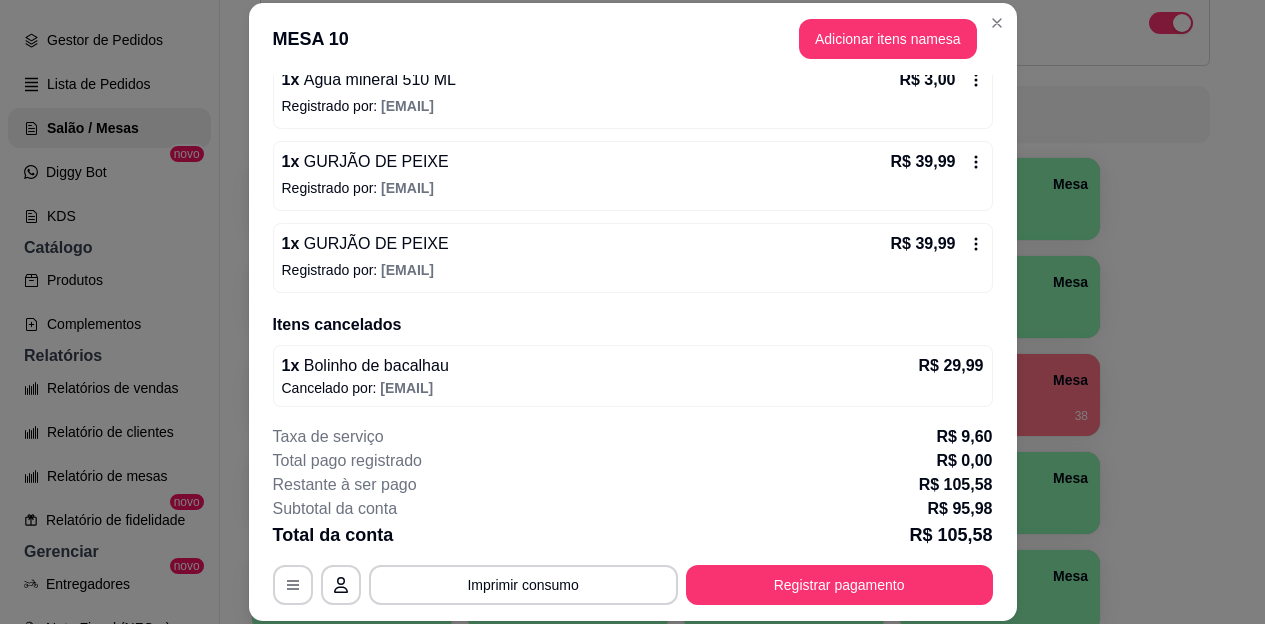 scroll, scrollTop: 293, scrollLeft: 0, axis: vertical 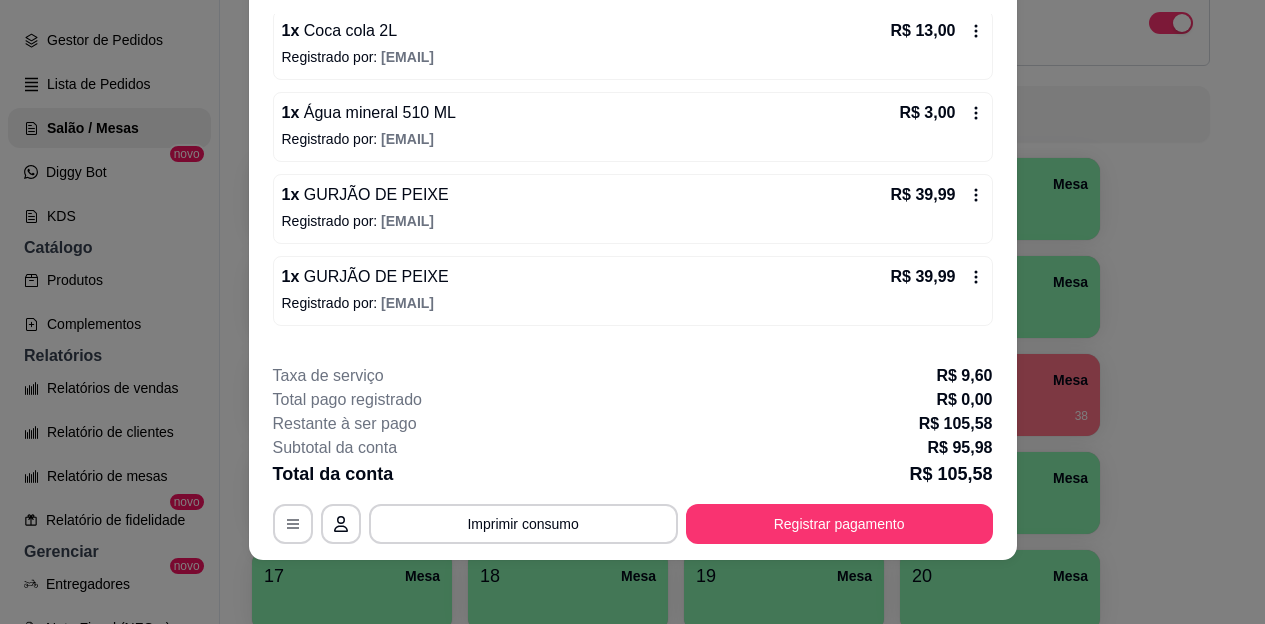 click 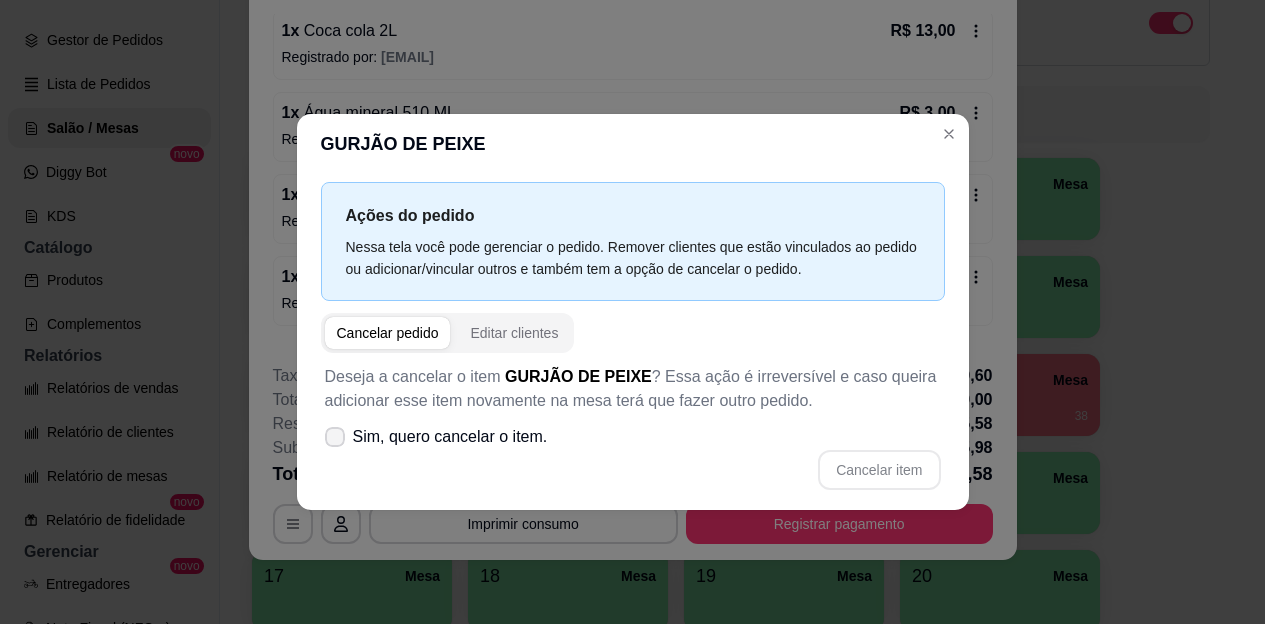 click on "Sim, quero cancelar o item." at bounding box center (436, 437) 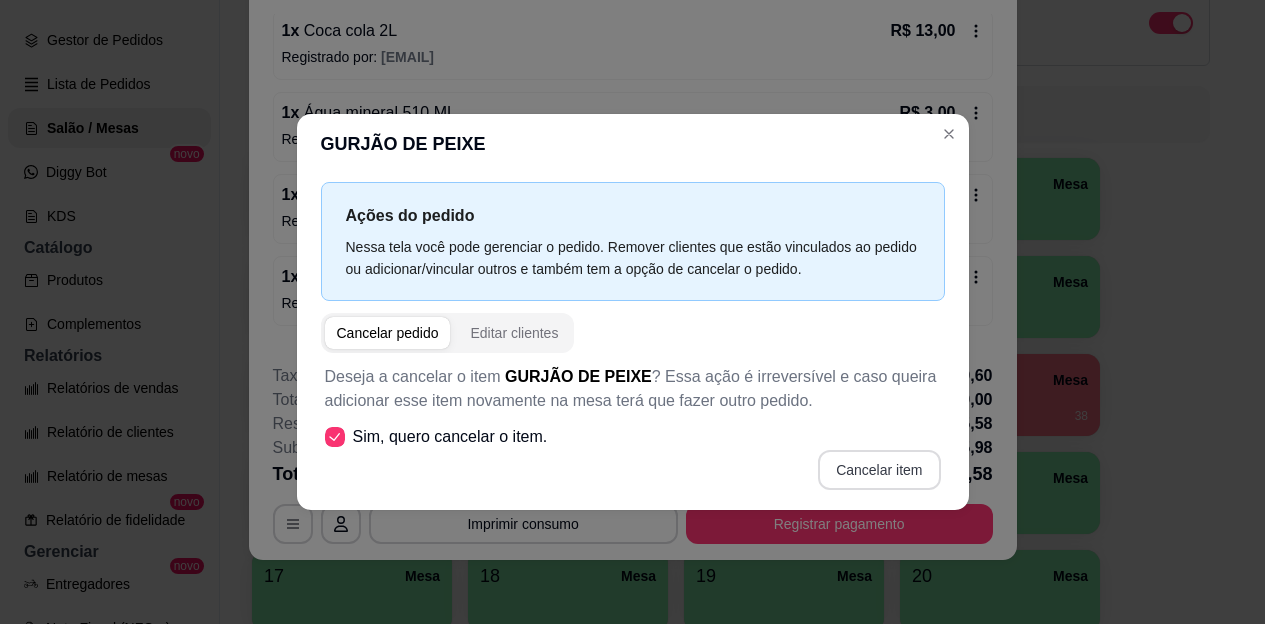 click on "Cancelar item" at bounding box center (879, 470) 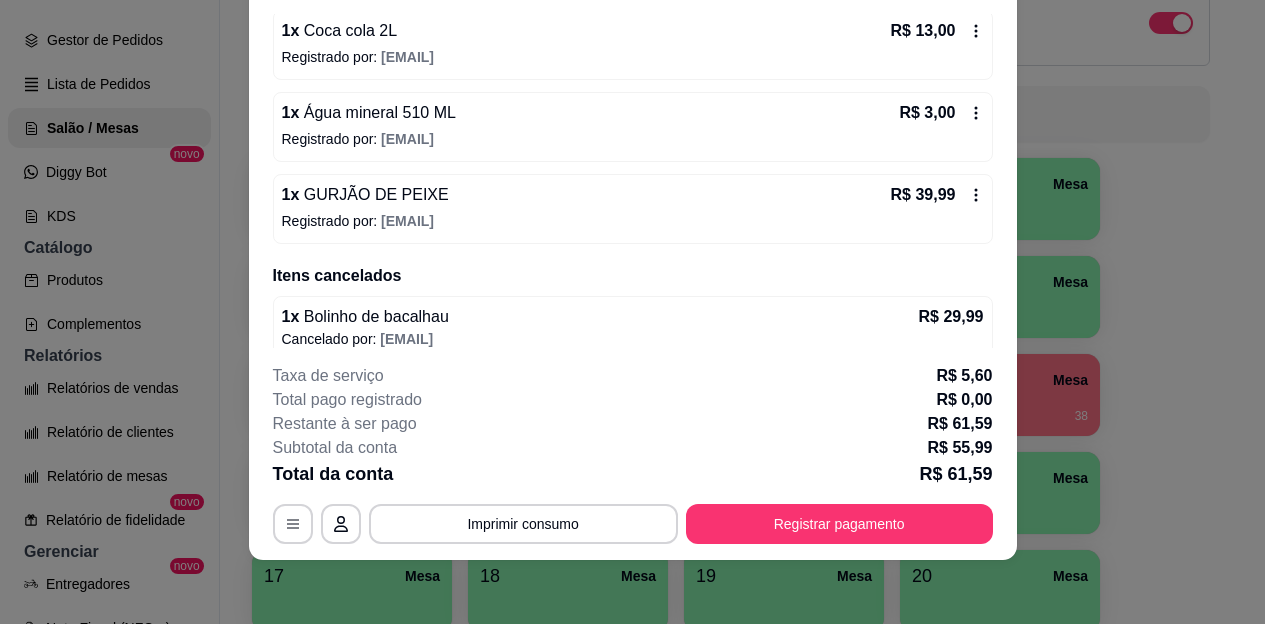 click 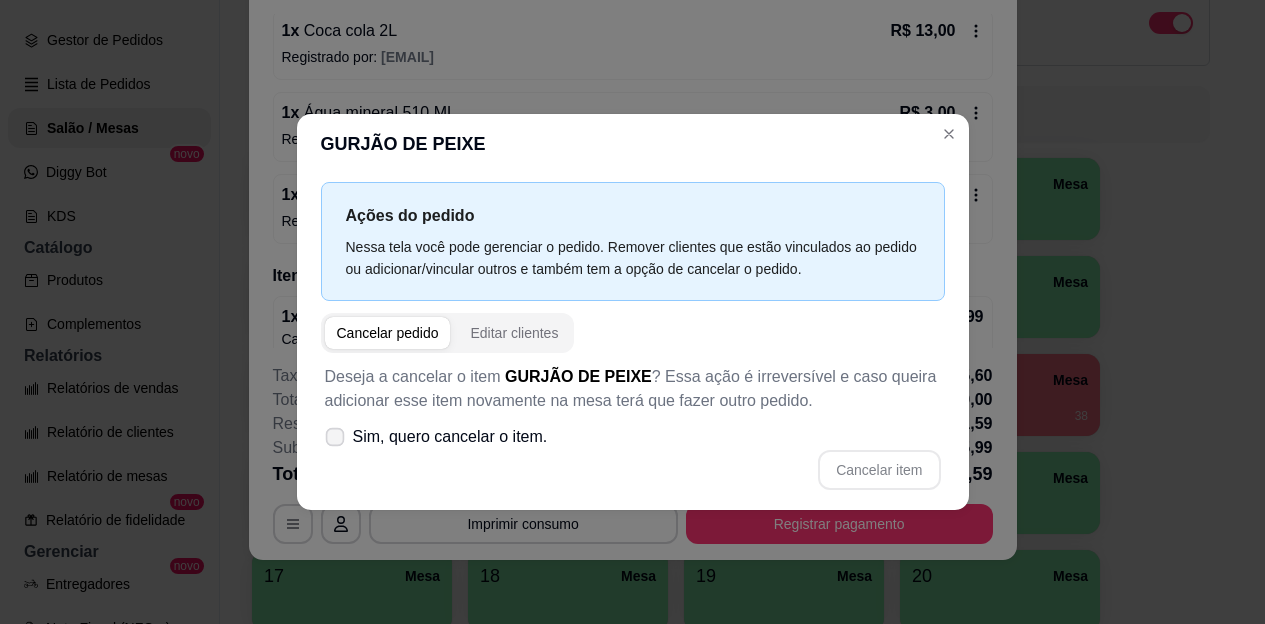 click 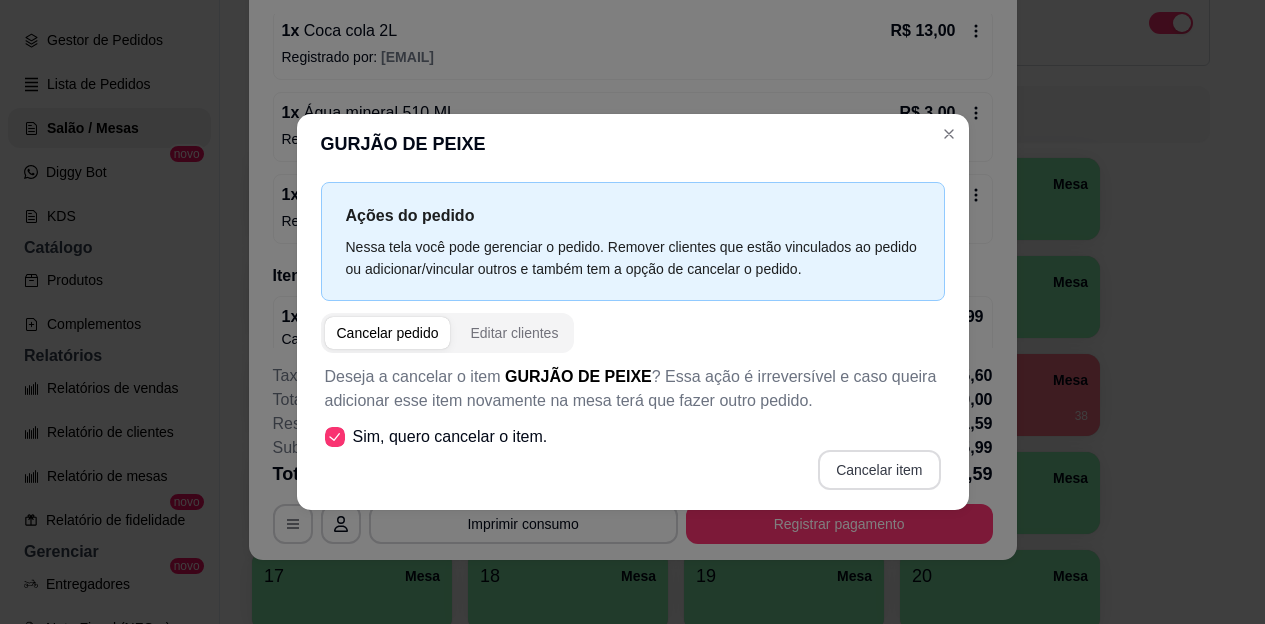 click on "Cancelar item" at bounding box center [879, 470] 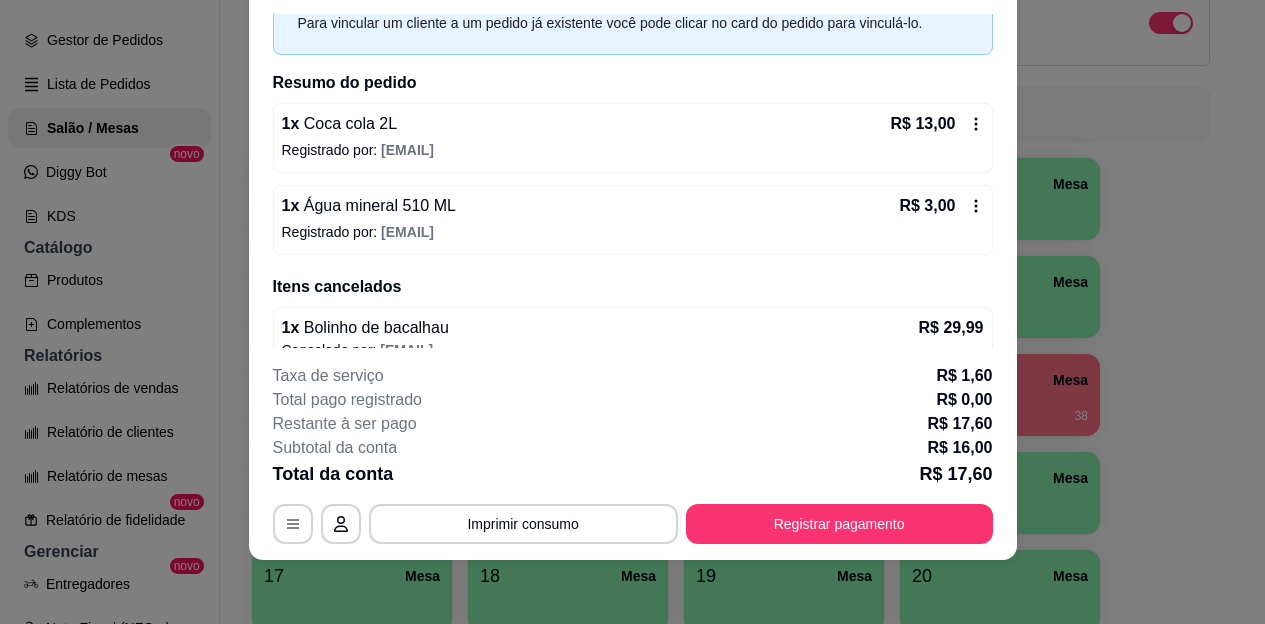 scroll, scrollTop: 0, scrollLeft: 0, axis: both 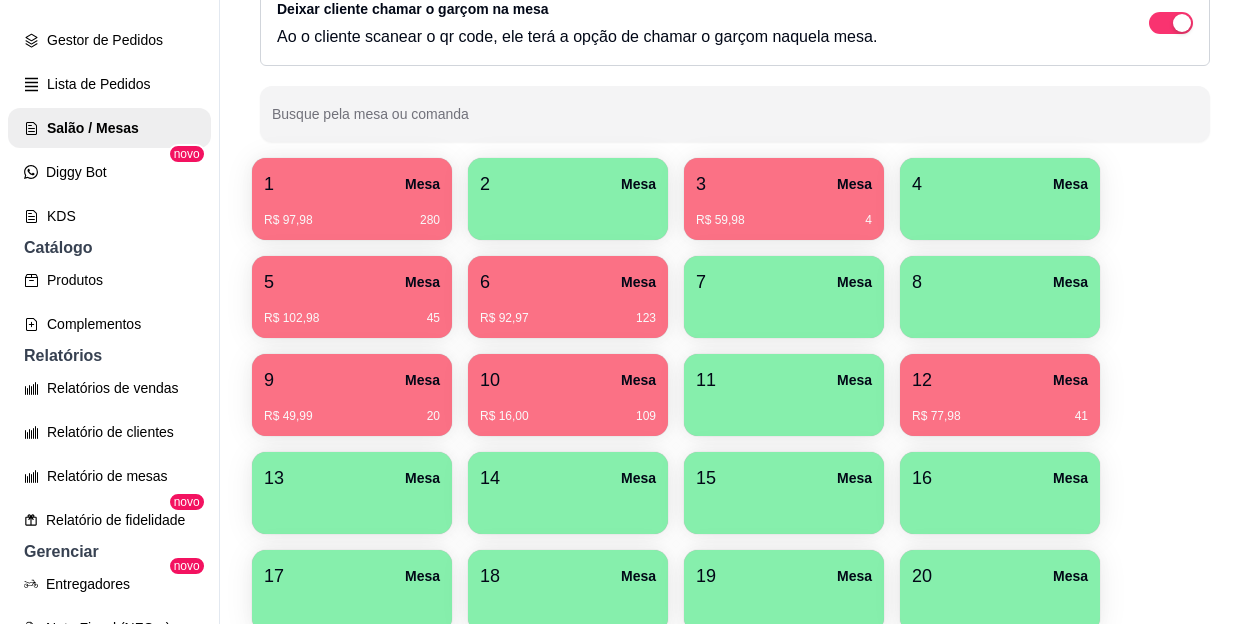 click at bounding box center [1000, 311] 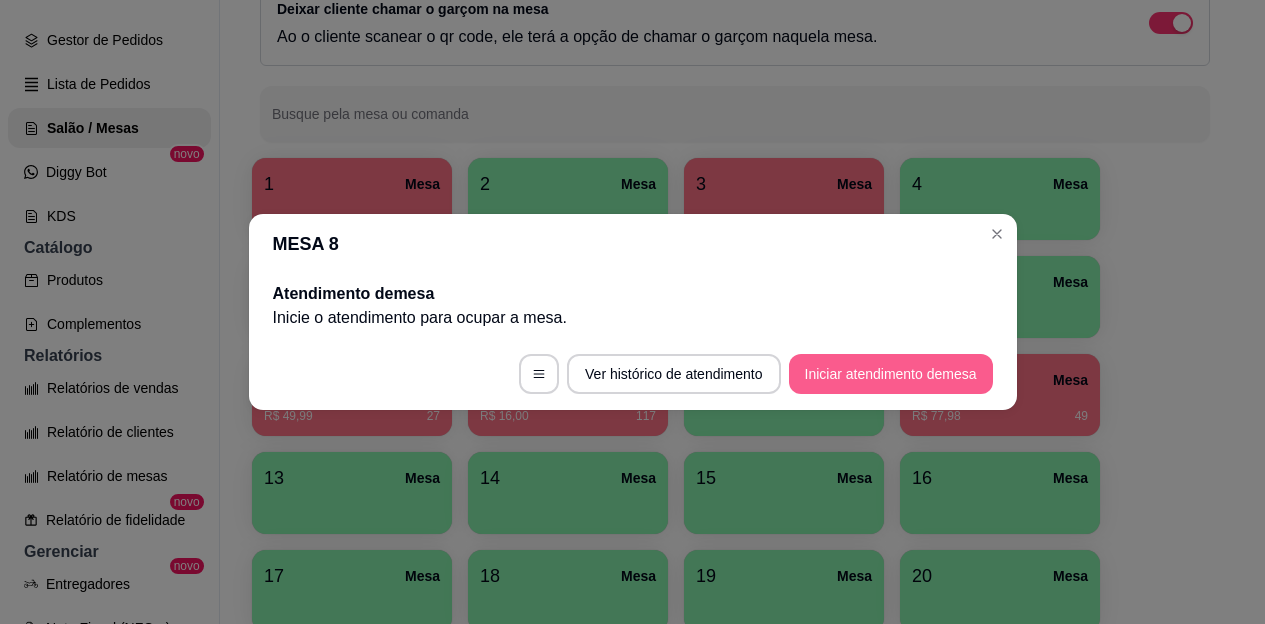 click on "Iniciar atendimento de  mesa" at bounding box center [891, 374] 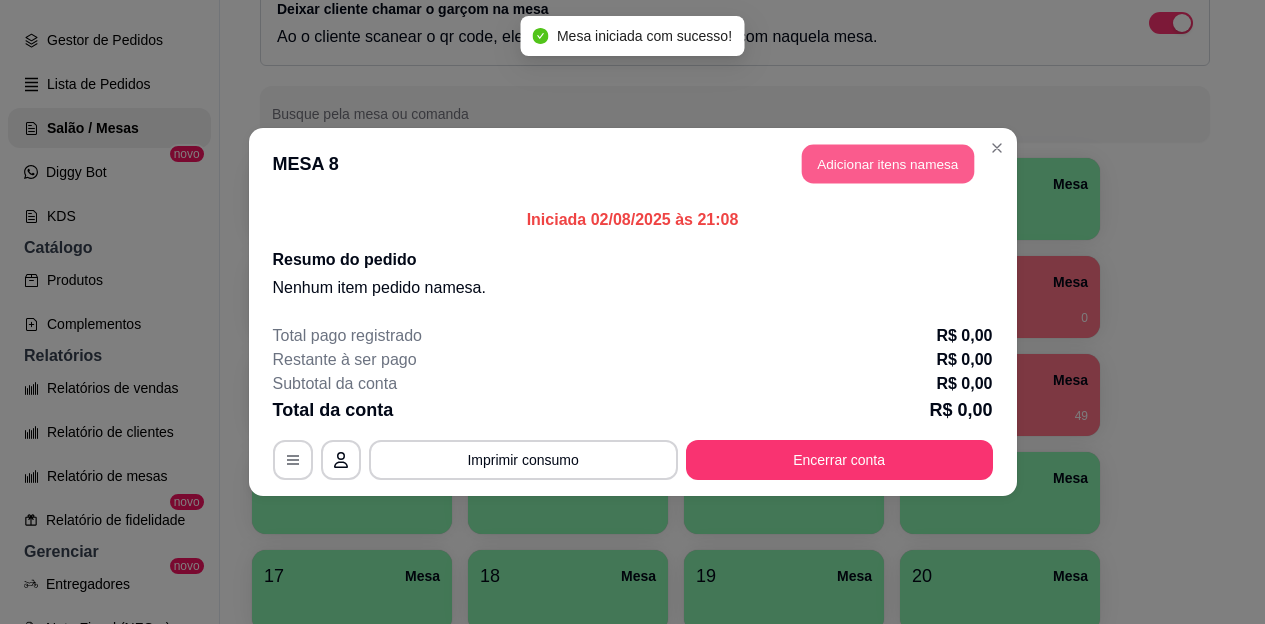 click on "Adicionar itens na  mesa" at bounding box center (888, 164) 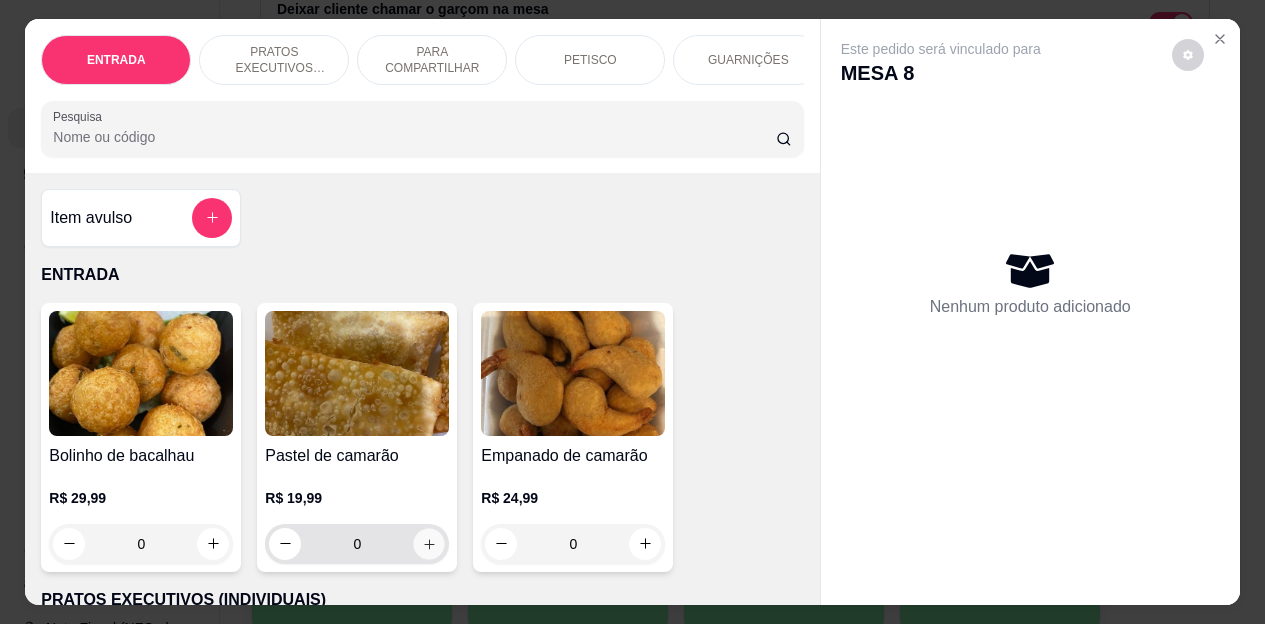 click 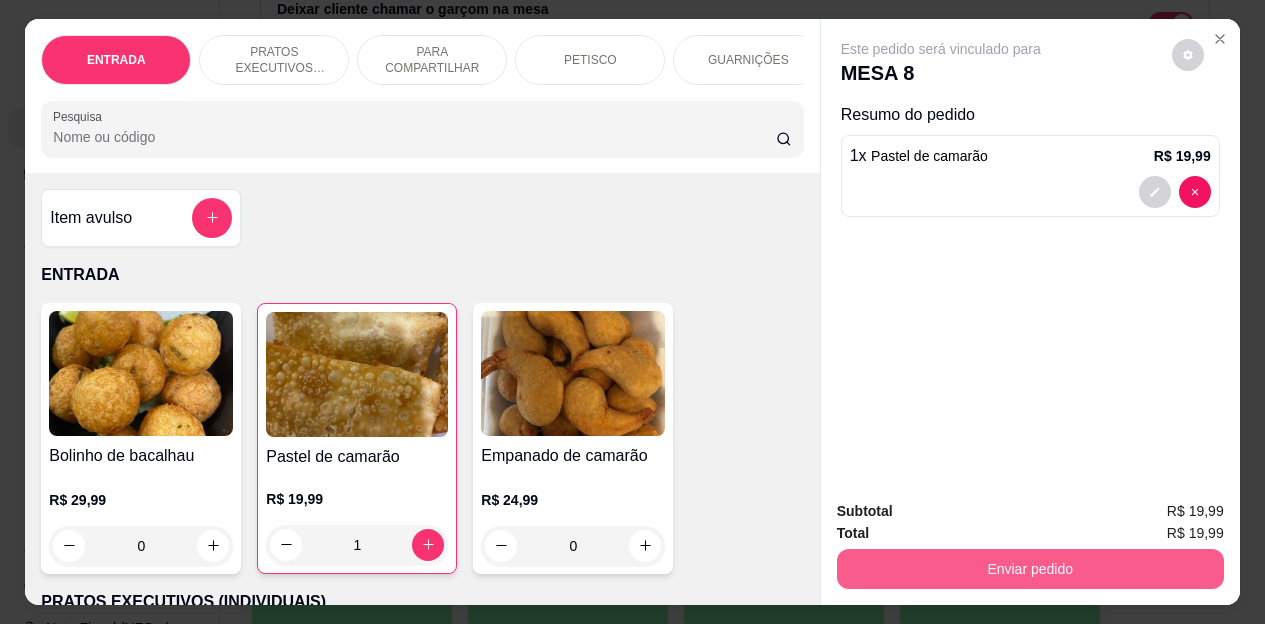click on "Enviar pedido" at bounding box center (1030, 569) 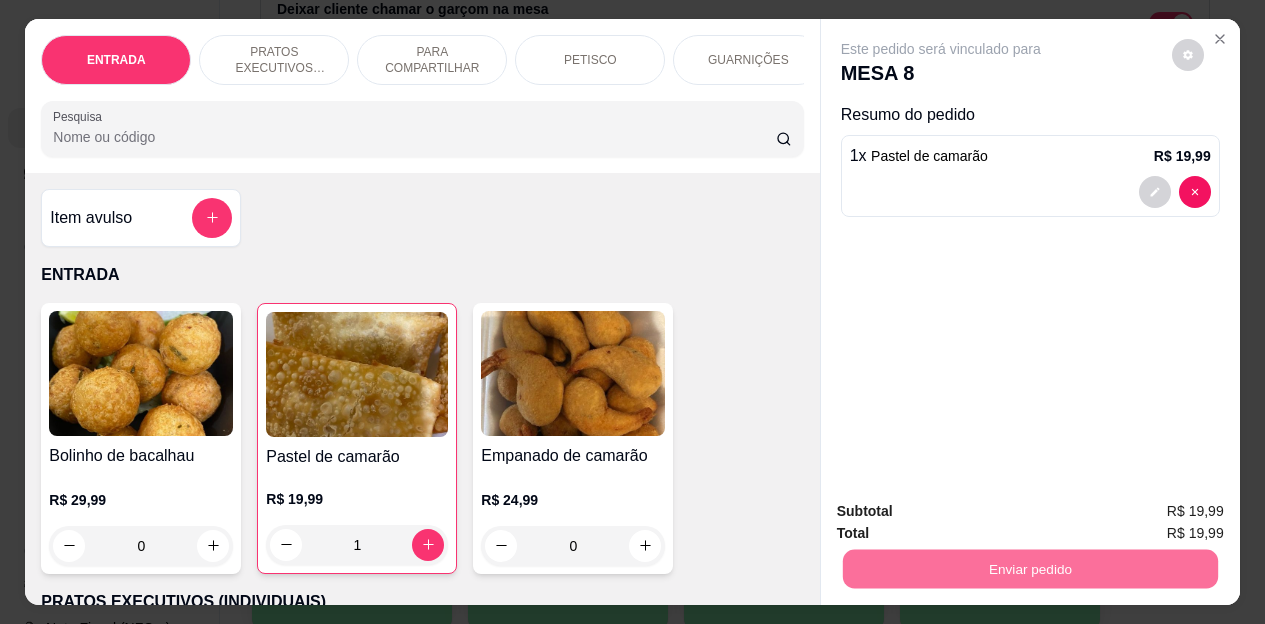 click on "Não registrar e enviar pedido" at bounding box center (964, 513) 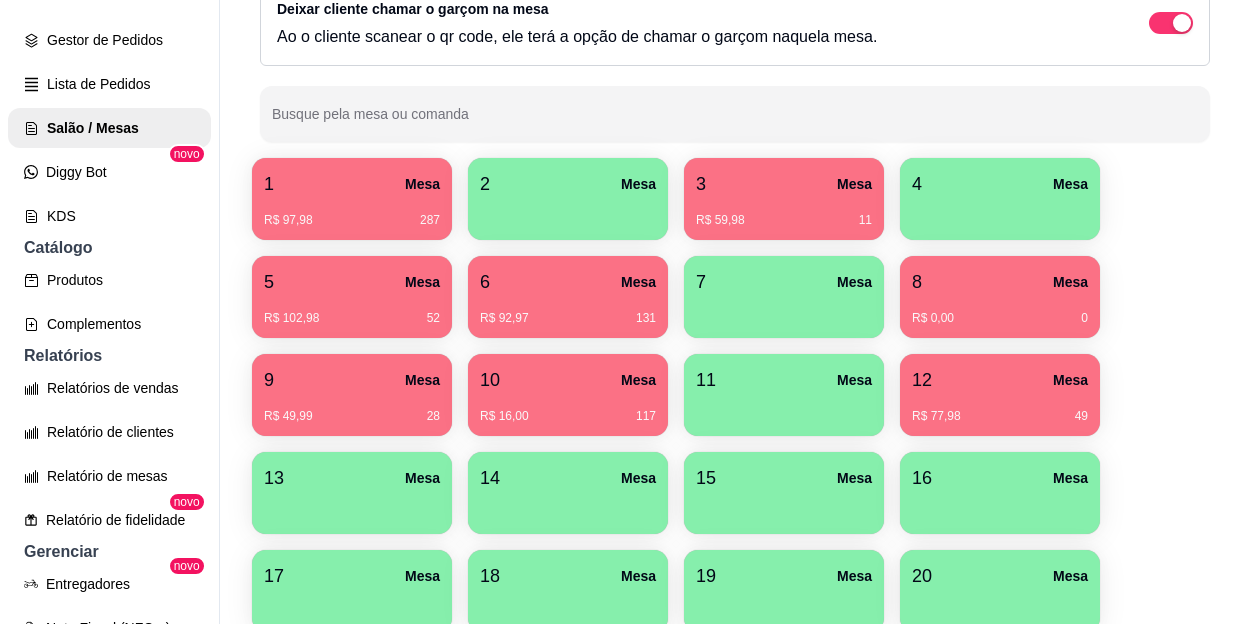 click on "5 Mesa R$ 102,98 52" at bounding box center (352, 297) 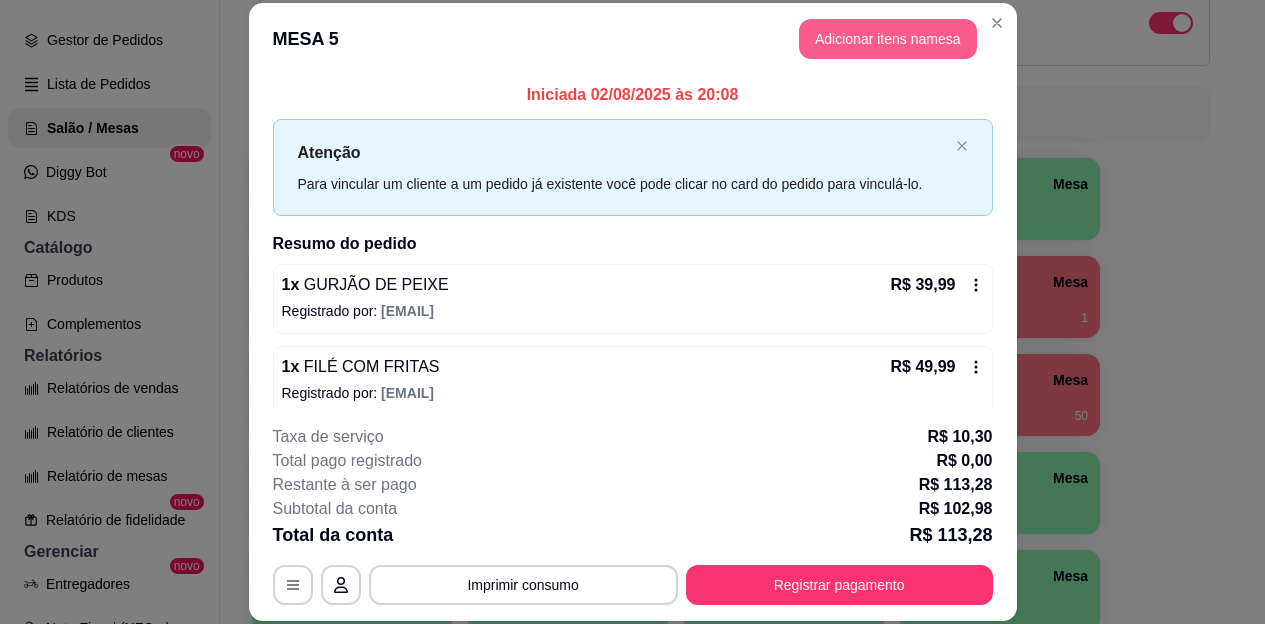 click on "Adicionar itens na  mesa" at bounding box center (888, 39) 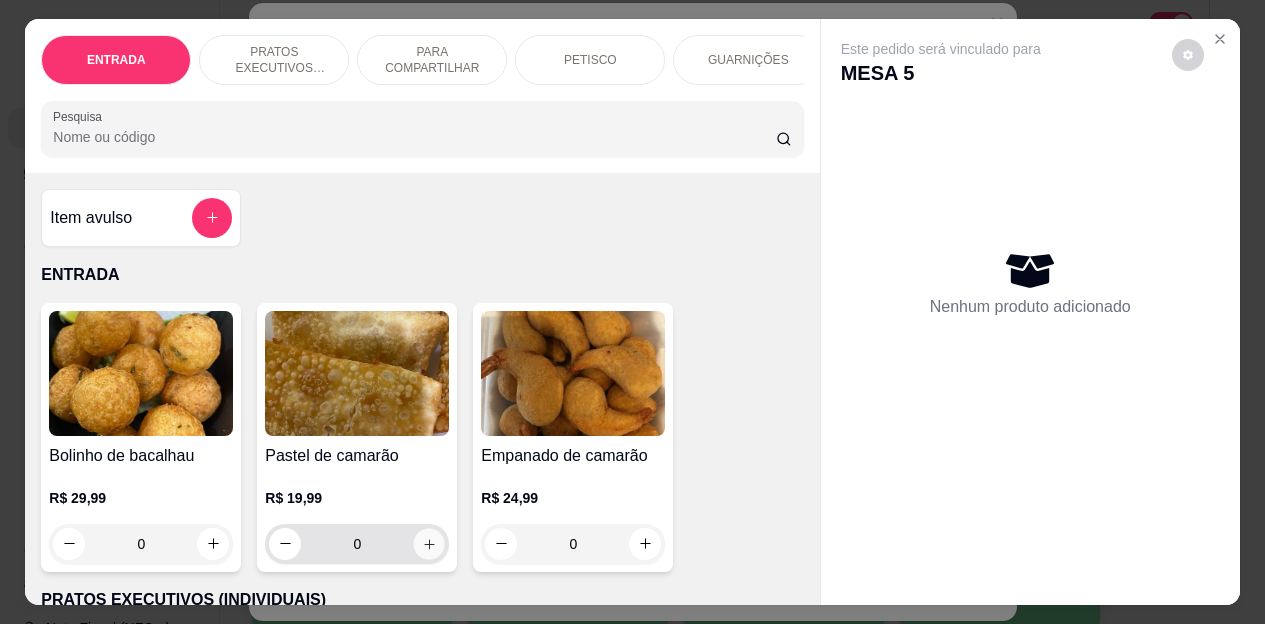 click at bounding box center [429, 543] 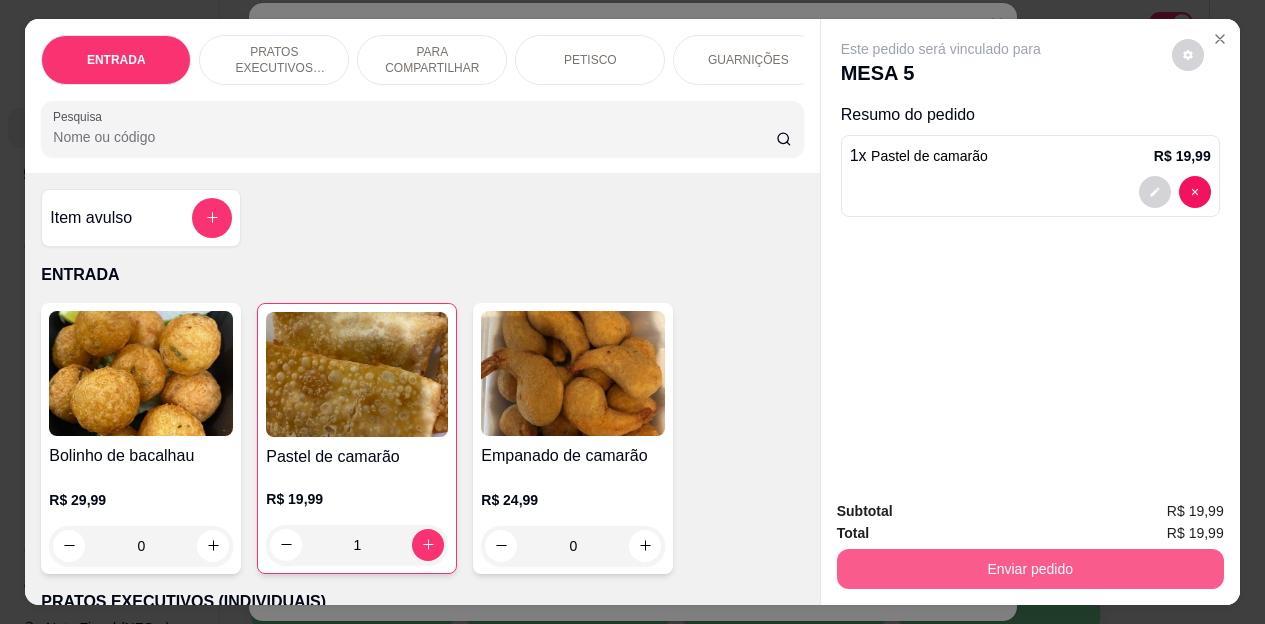 click on "Enviar pedido" at bounding box center [1030, 569] 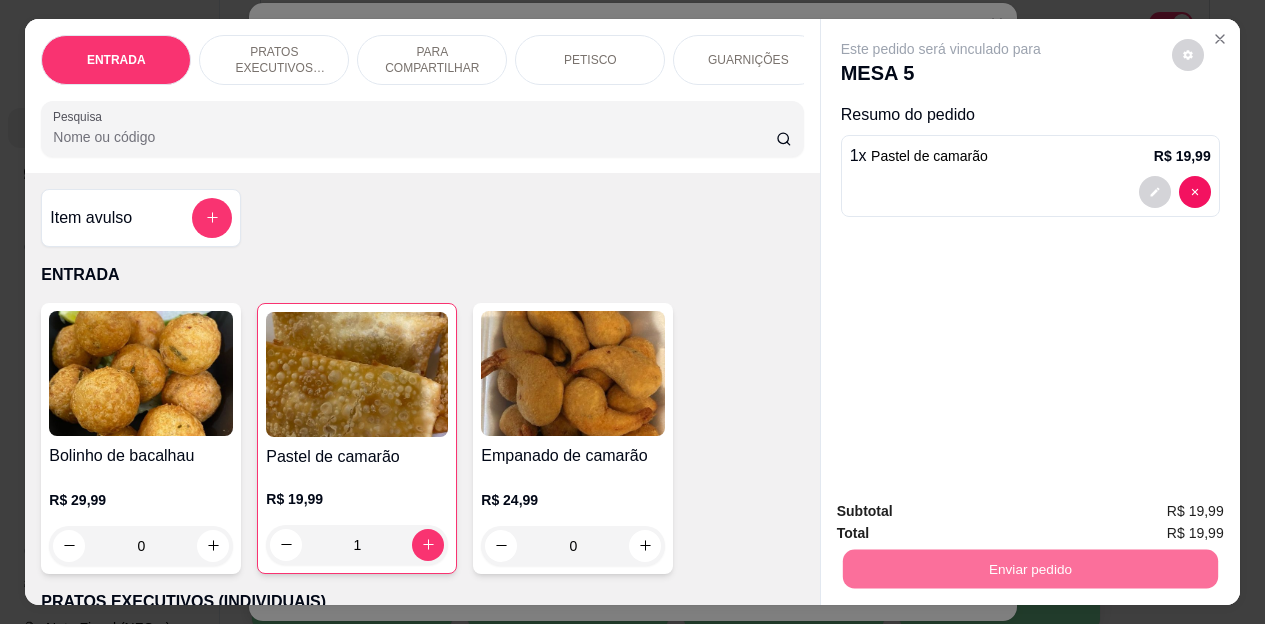 click on "Não registrar e enviar pedido" at bounding box center [964, 513] 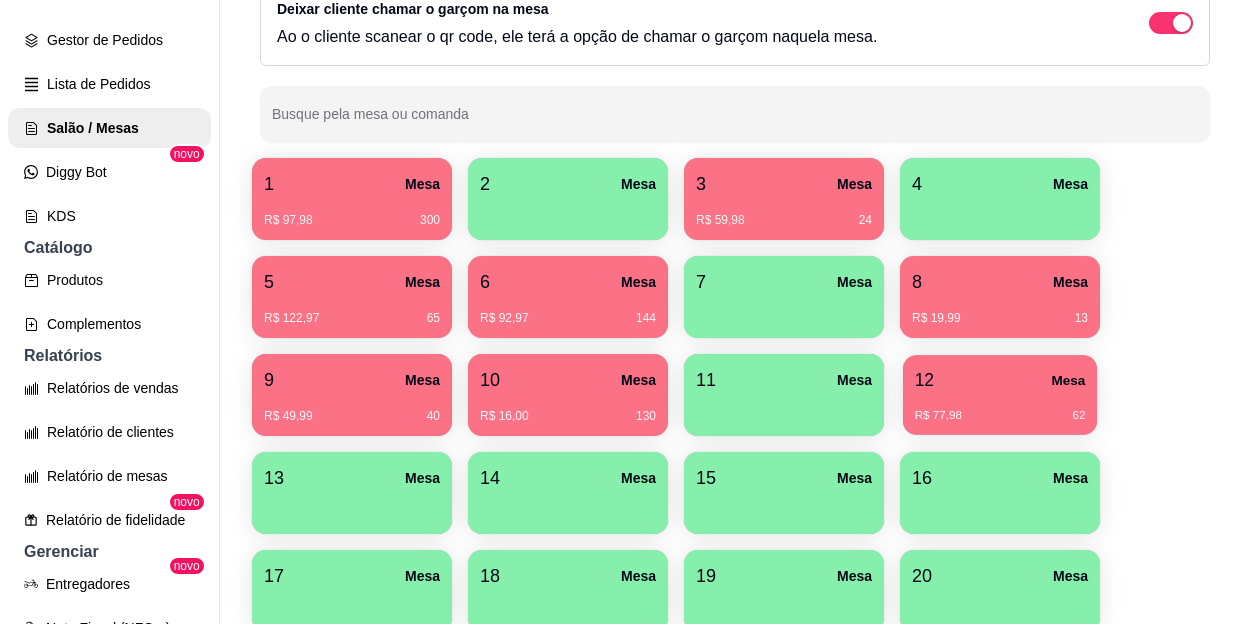 click on "R$ 77,98 62" at bounding box center (1000, 408) 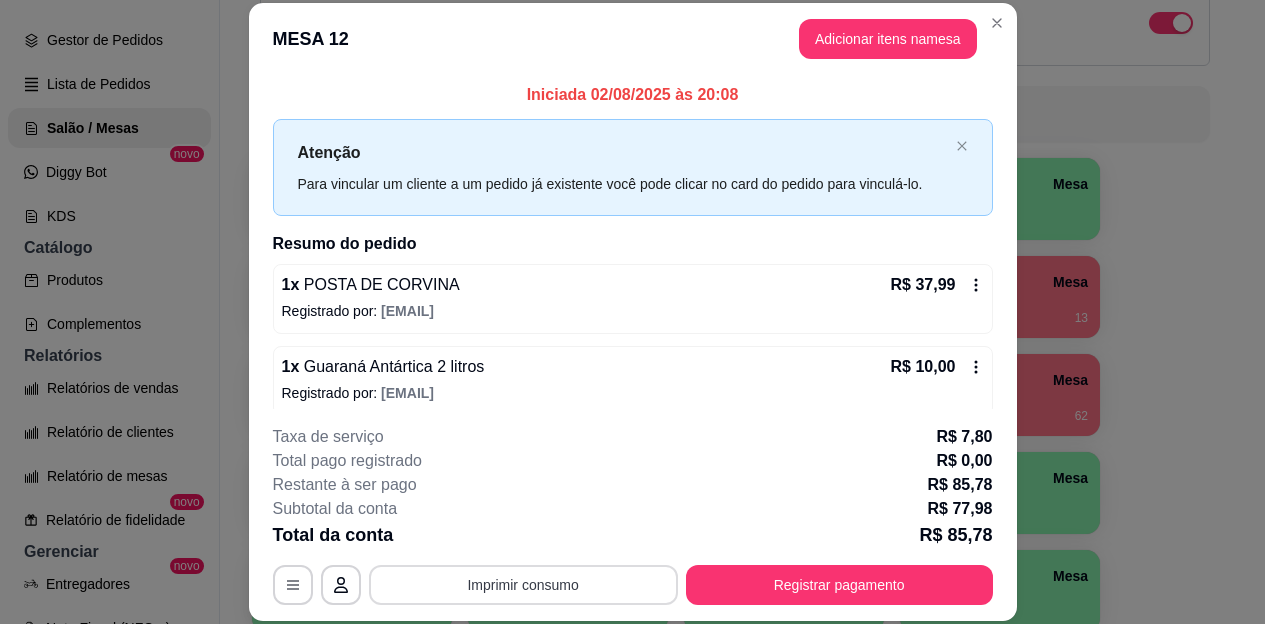 click on "Imprimir consumo" at bounding box center (523, 585) 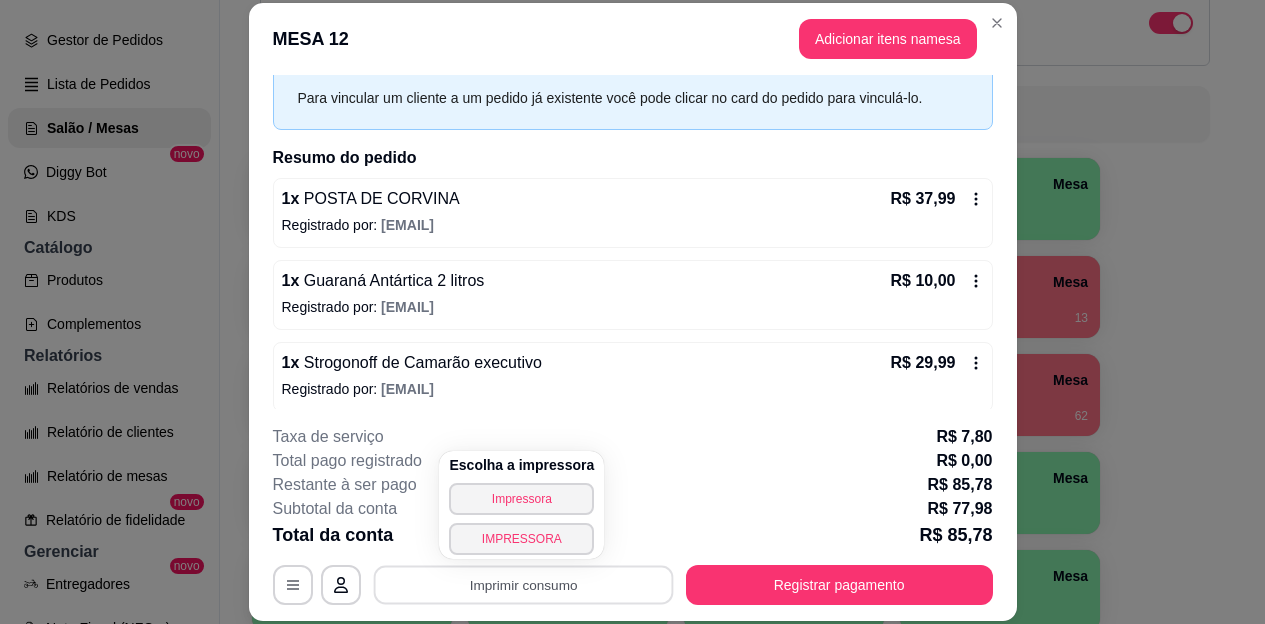 scroll, scrollTop: 97, scrollLeft: 0, axis: vertical 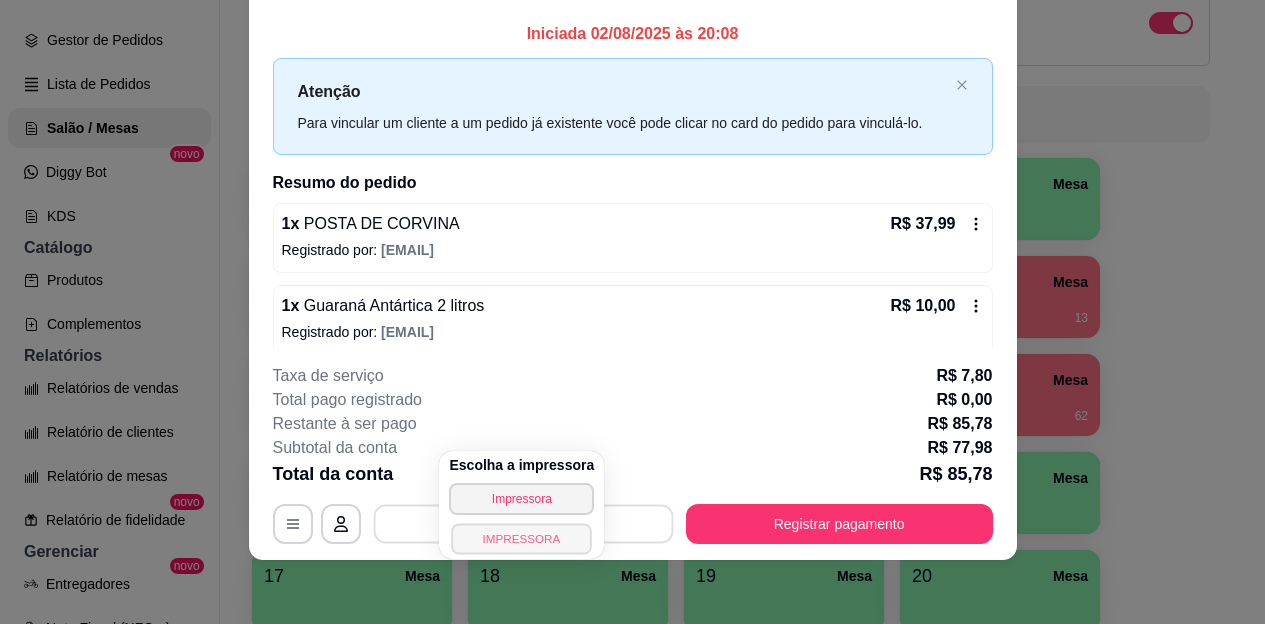 click on "IMPRESSORA" at bounding box center (522, 538) 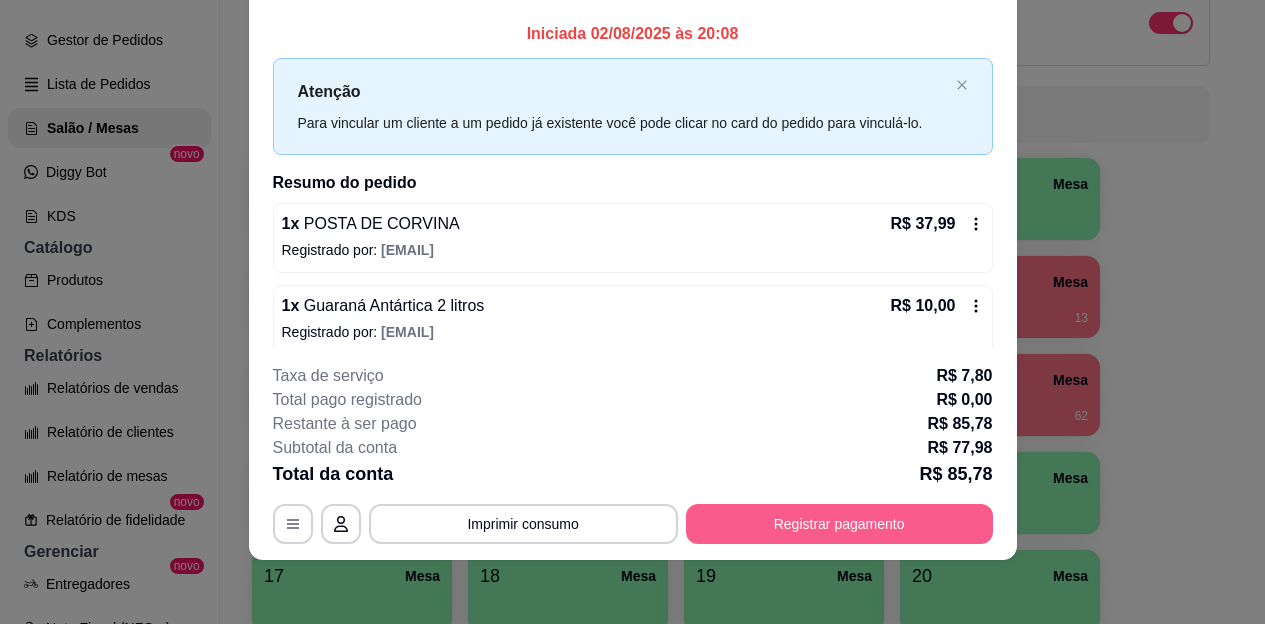 click on "Registrar pagamento" at bounding box center (839, 524) 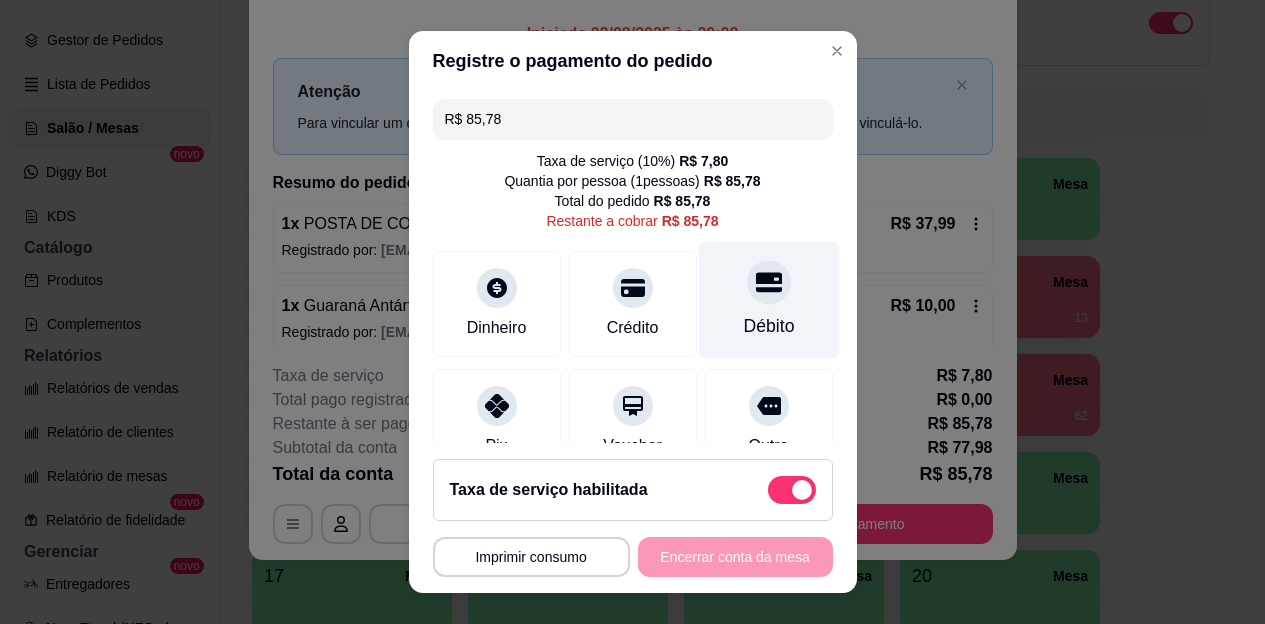 click on "Débito" at bounding box center [768, 300] 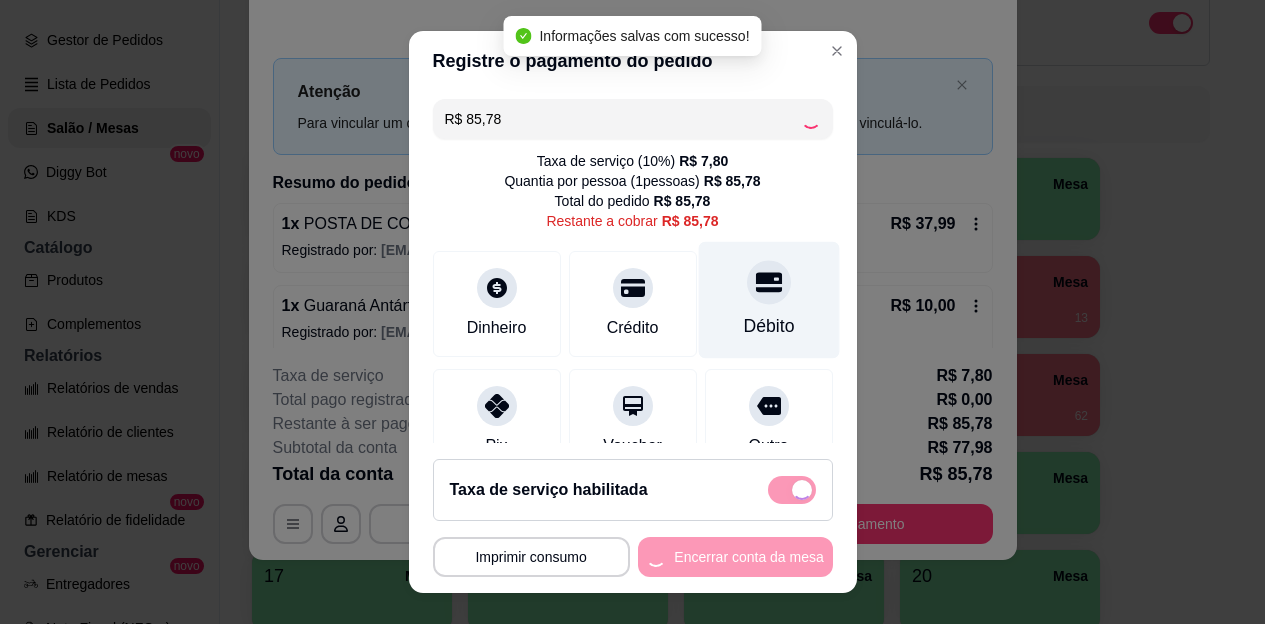type on "R$ 0,00" 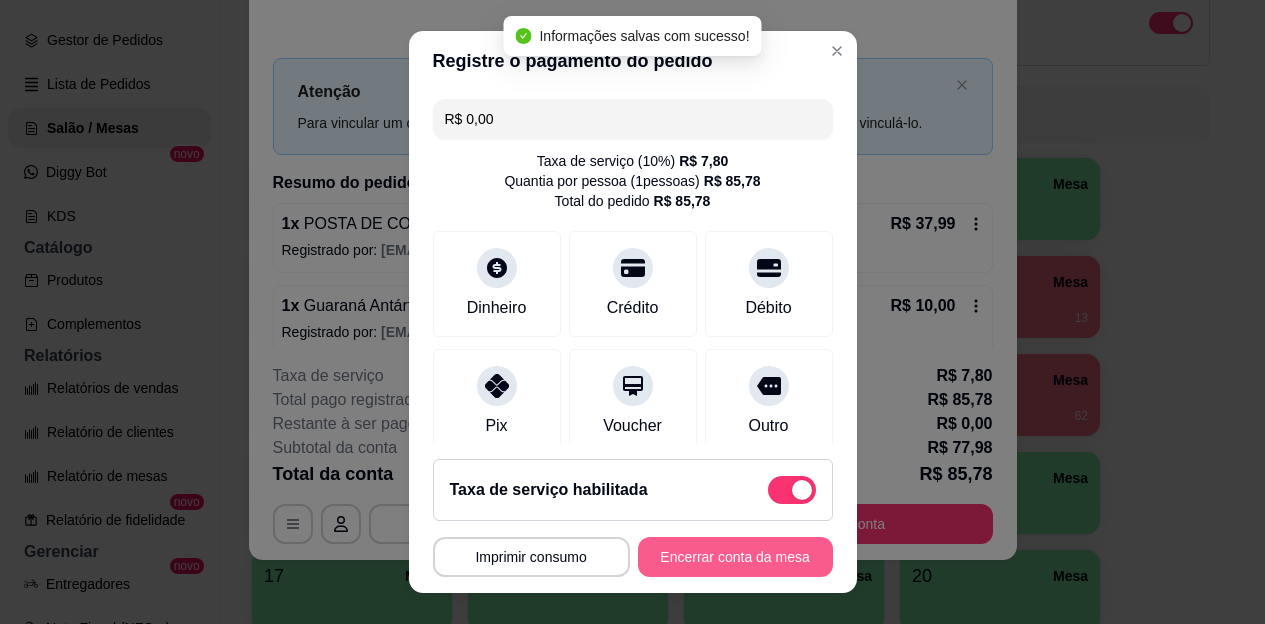click on "Encerrar conta da mesa" at bounding box center [735, 557] 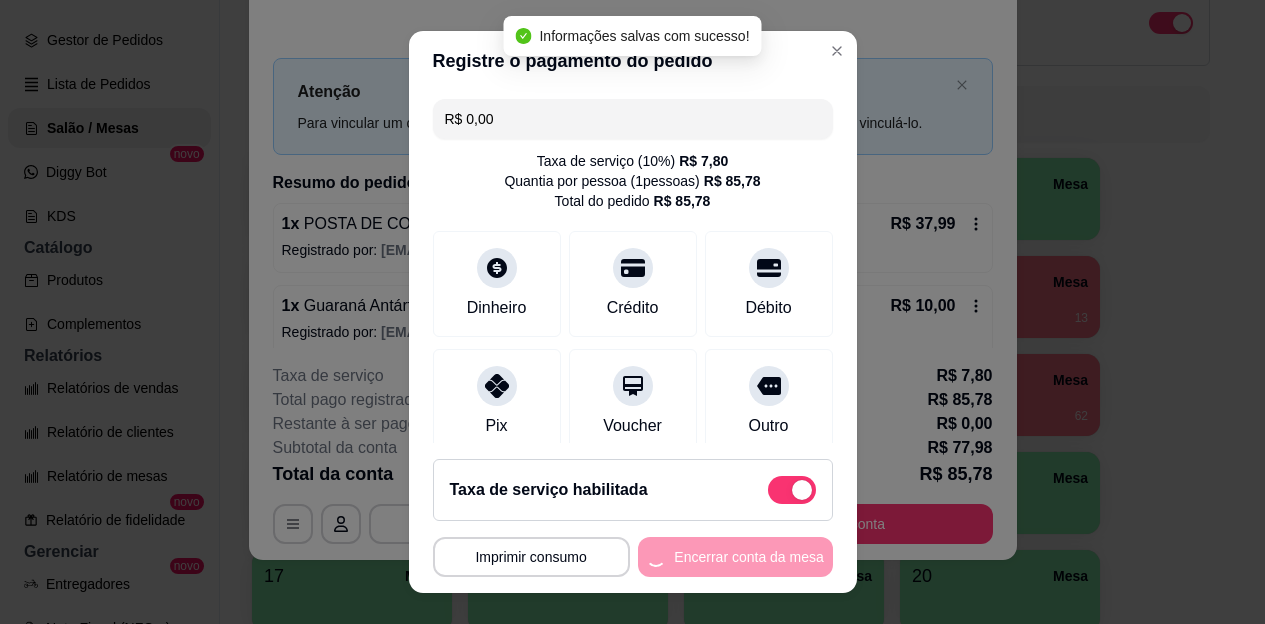 scroll, scrollTop: 0, scrollLeft: 0, axis: both 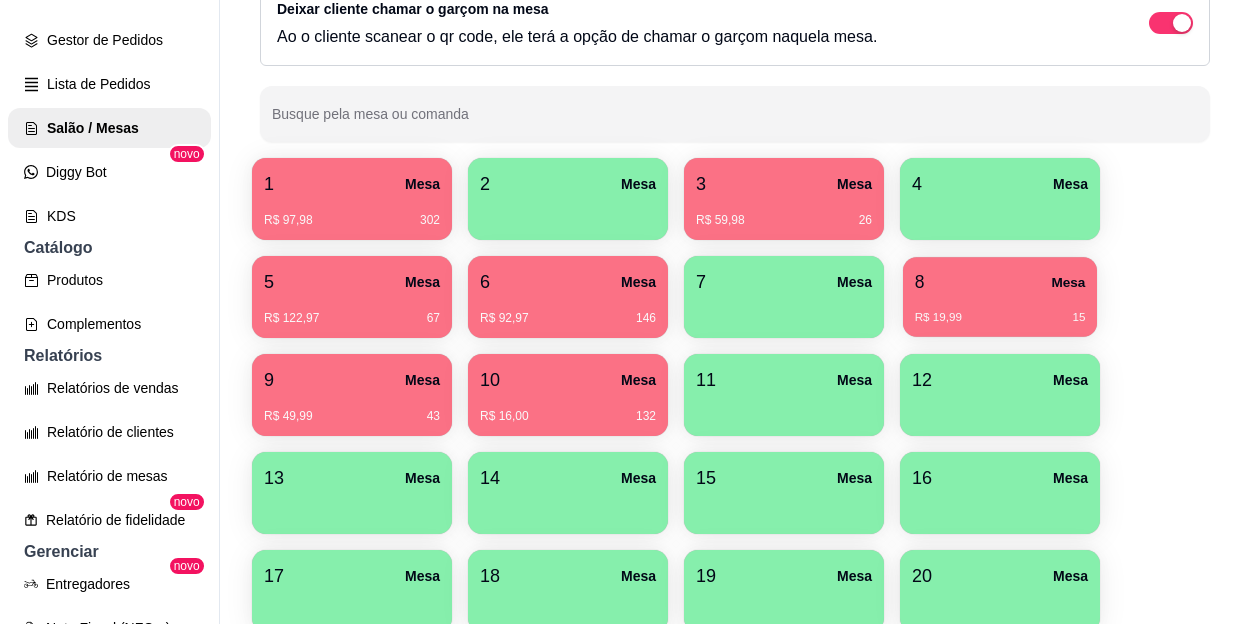 click on "R$ [PRICE] [NUMBER]" at bounding box center (1000, 310) 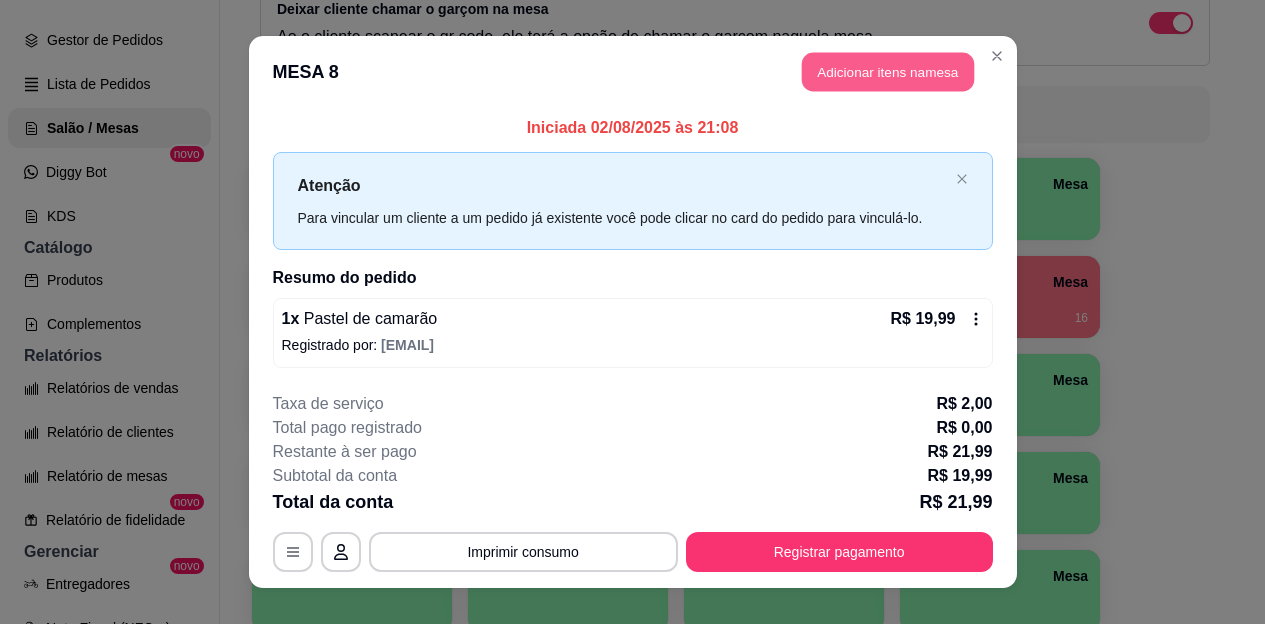 click on "Adicionar itens na  mesa" at bounding box center [888, 72] 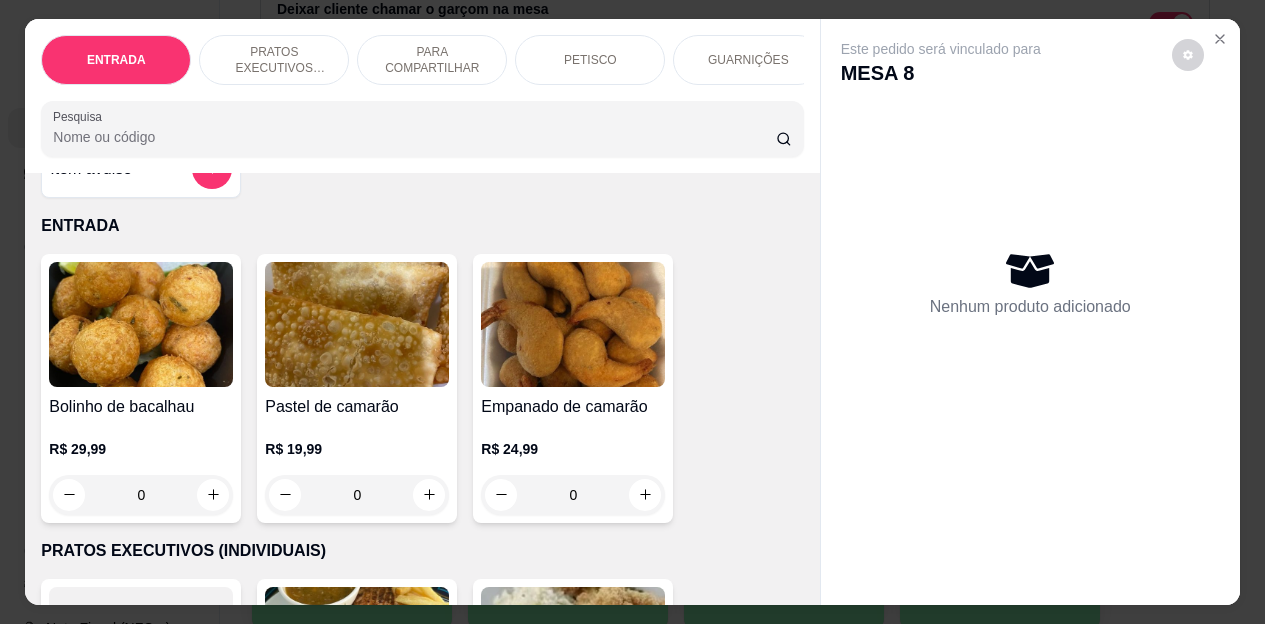 scroll, scrollTop: 0, scrollLeft: 0, axis: both 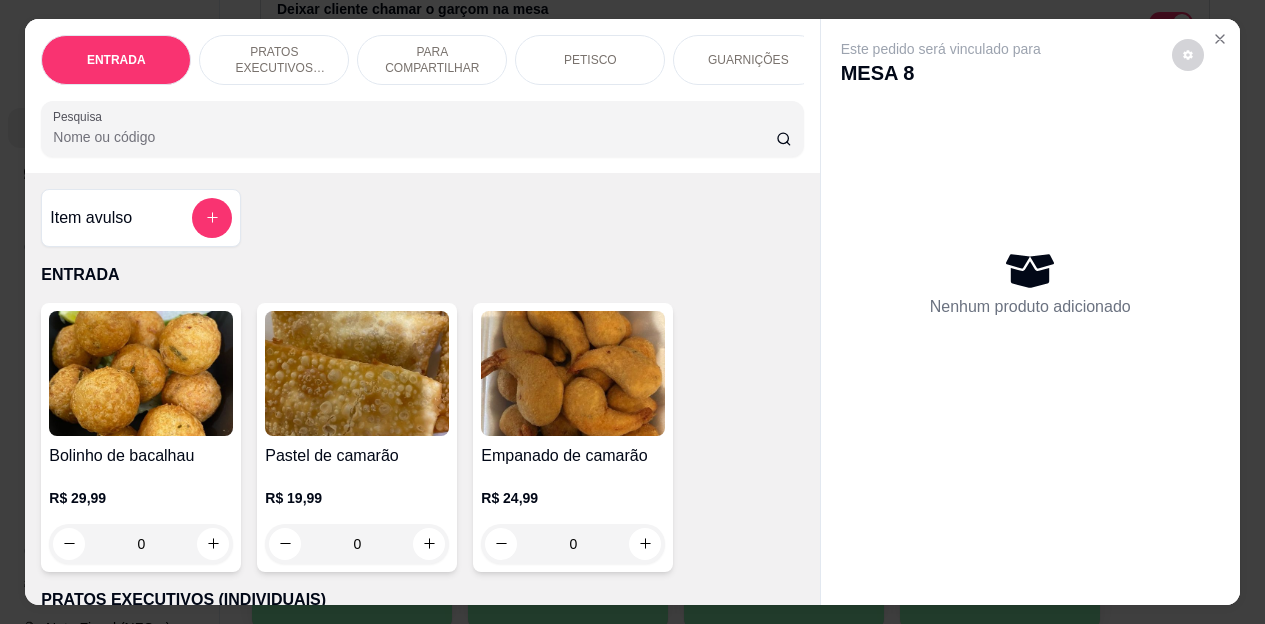 click on "PETISCO" at bounding box center (590, 60) 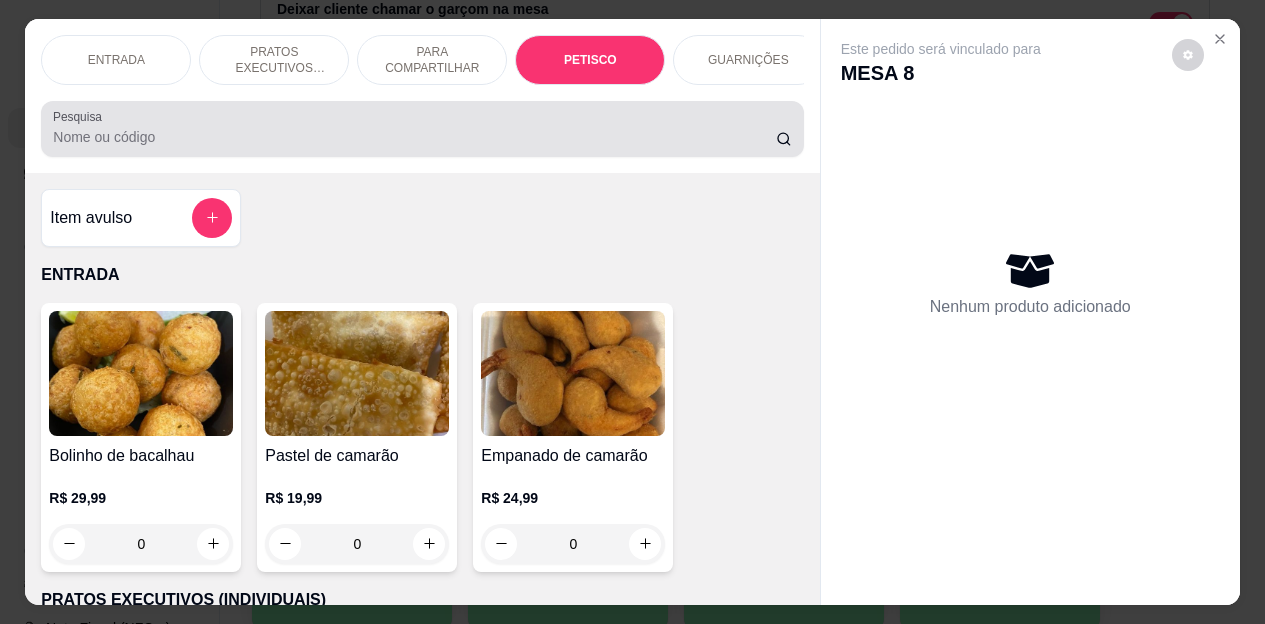 scroll, scrollTop: 2658, scrollLeft: 0, axis: vertical 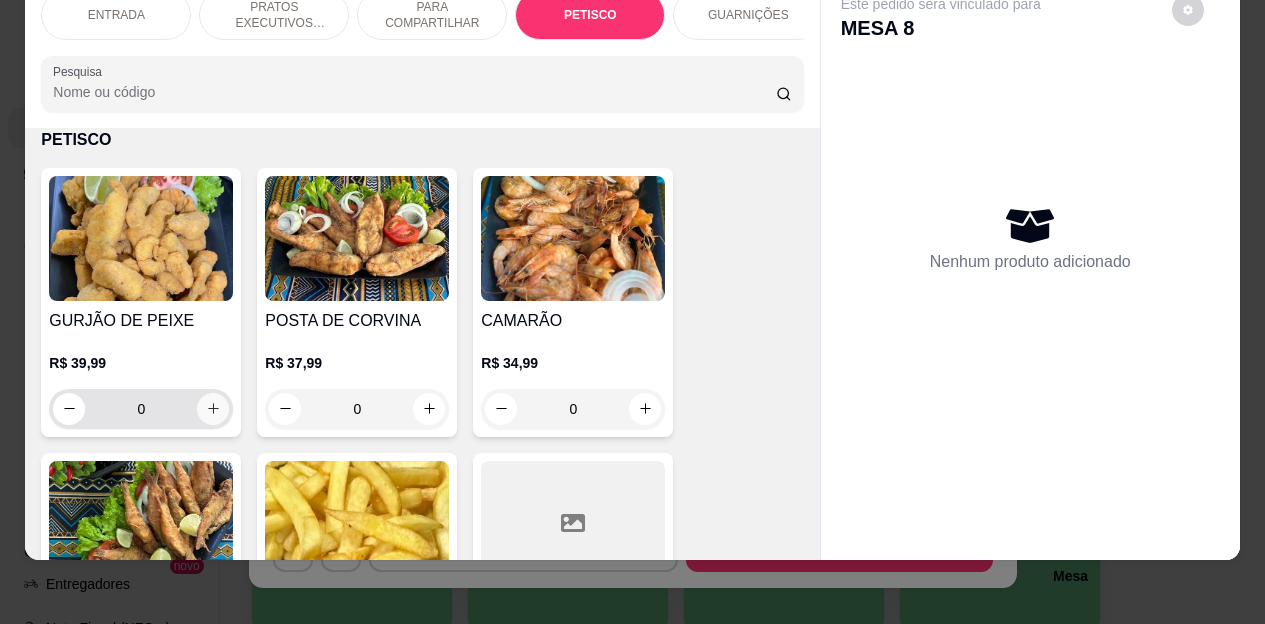 click 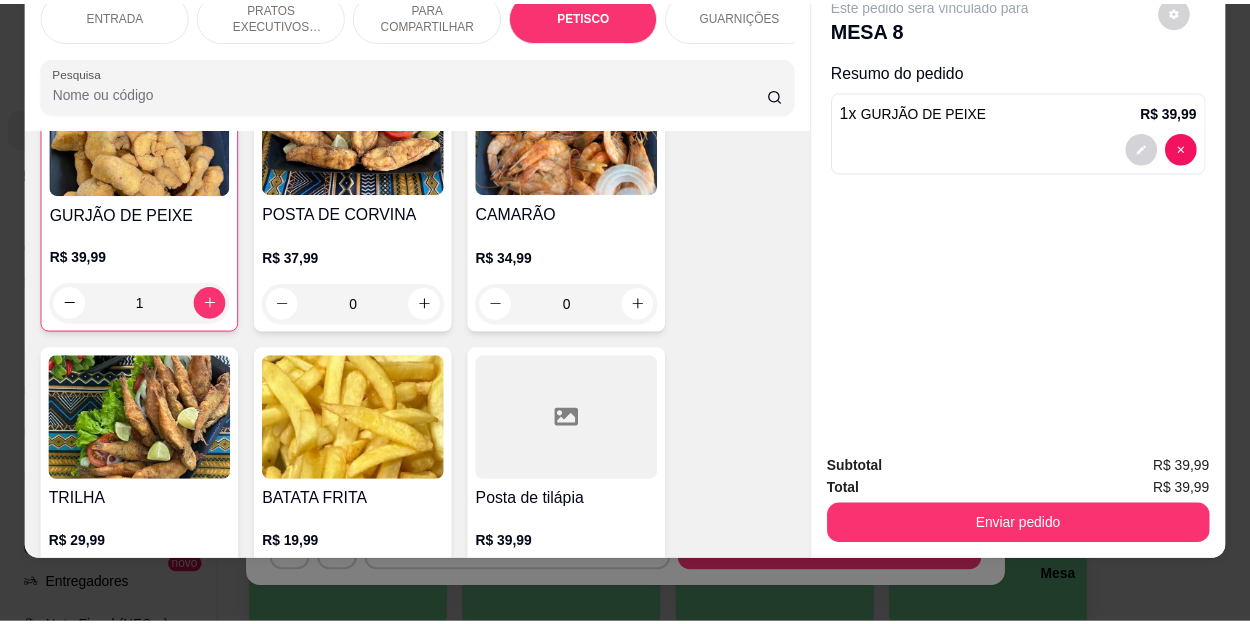 scroll, scrollTop: 2858, scrollLeft: 0, axis: vertical 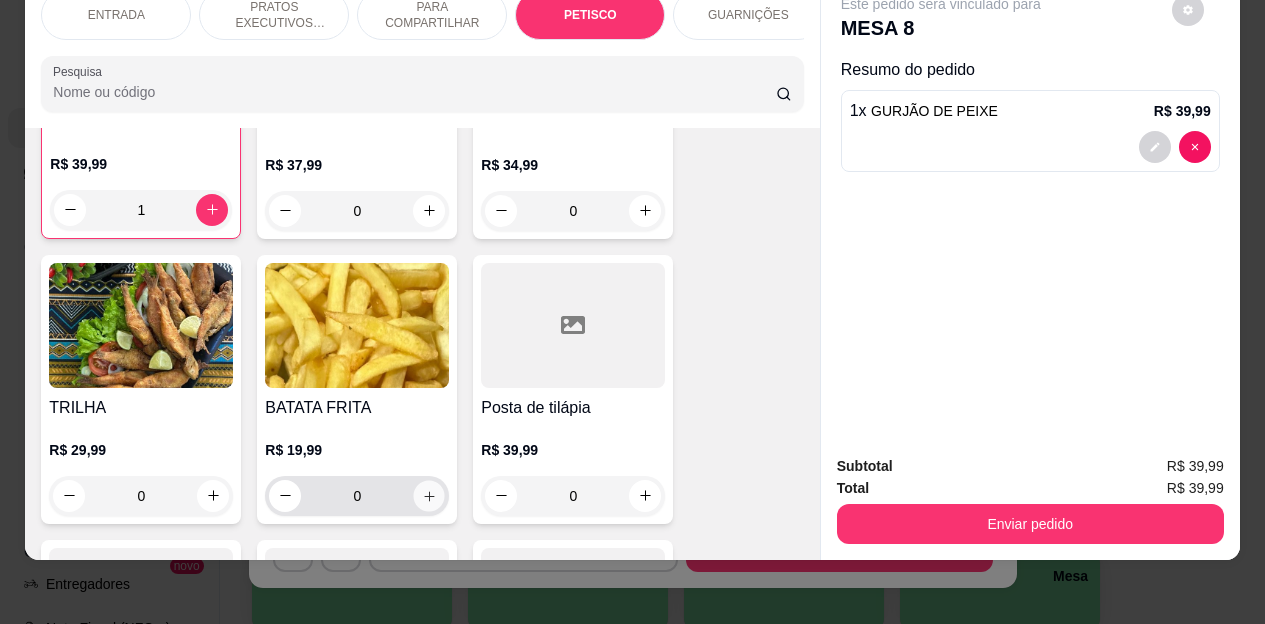 click 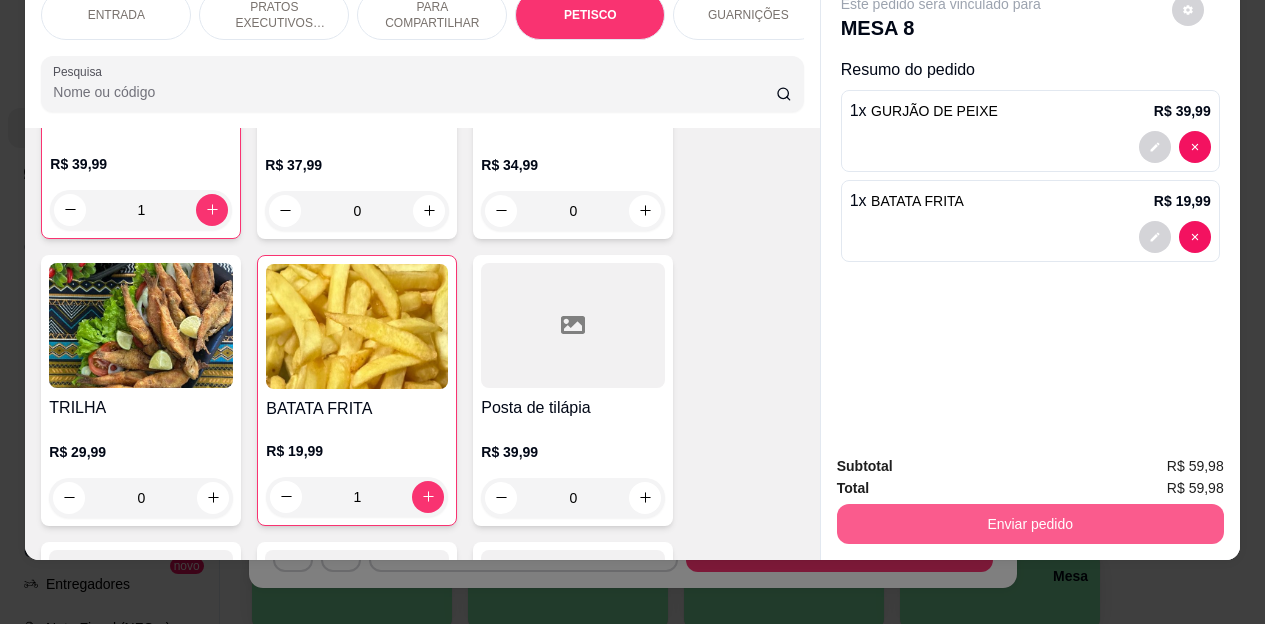 click on "Enviar pedido" at bounding box center (1030, 524) 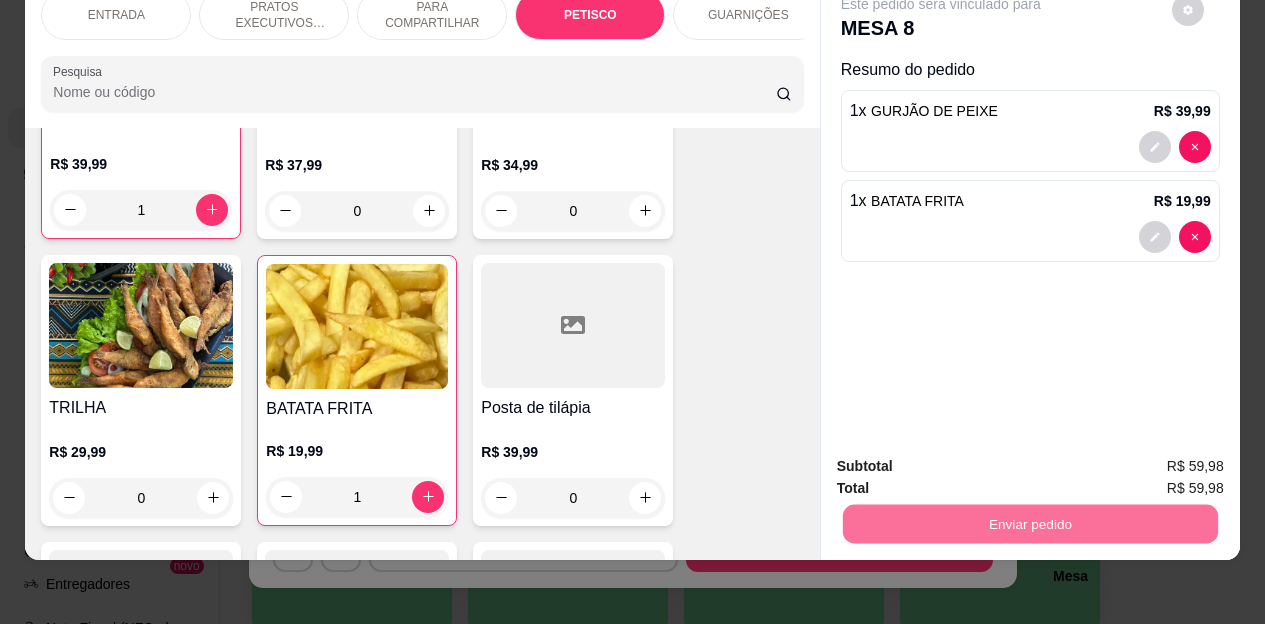 click on "Não registrar e enviar pedido" at bounding box center (964, 460) 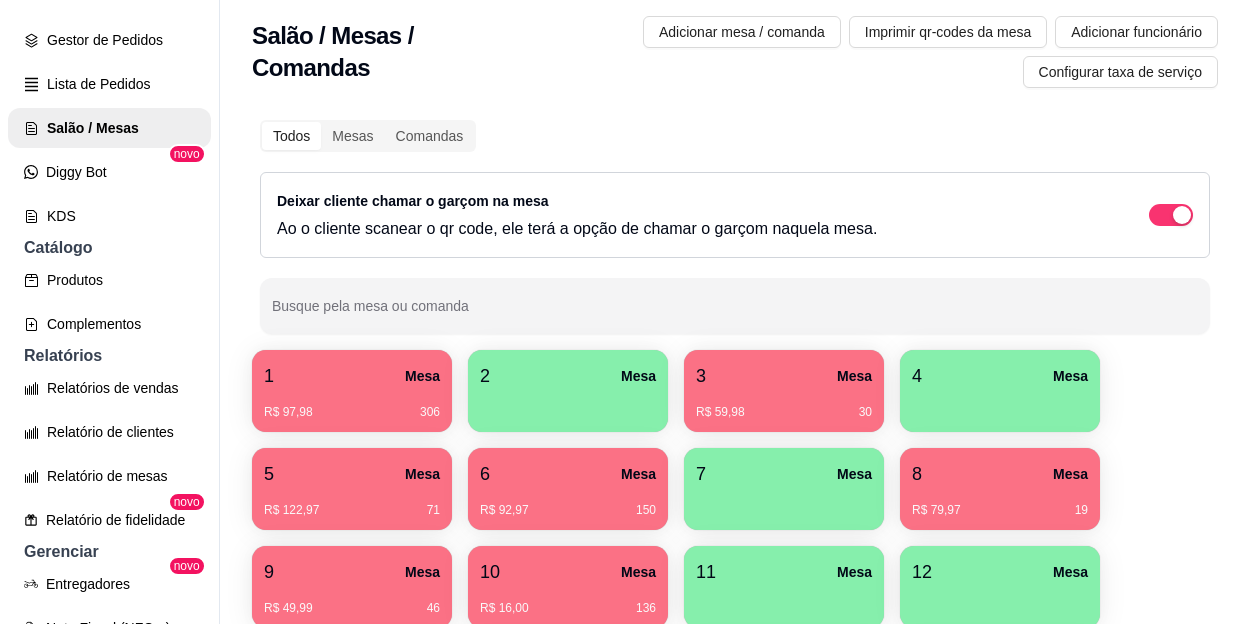 scroll, scrollTop: 0, scrollLeft: 0, axis: both 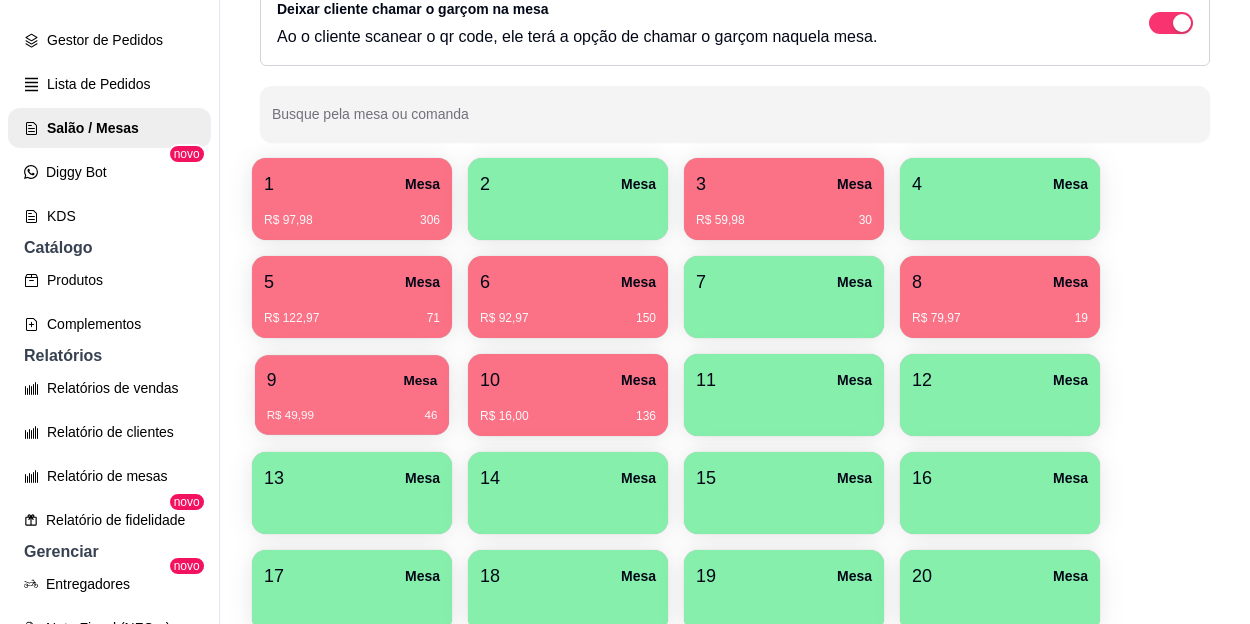 click on "9 Mesa" at bounding box center [352, 380] 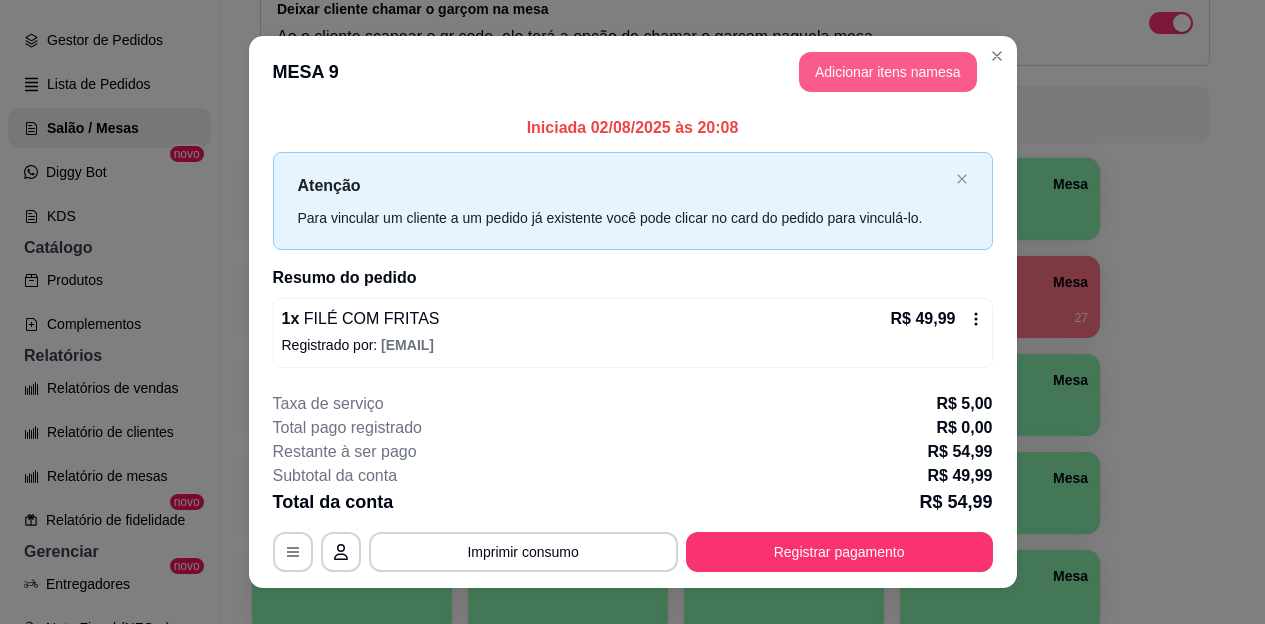 click on "Adicionar itens na  mesa" at bounding box center [888, 72] 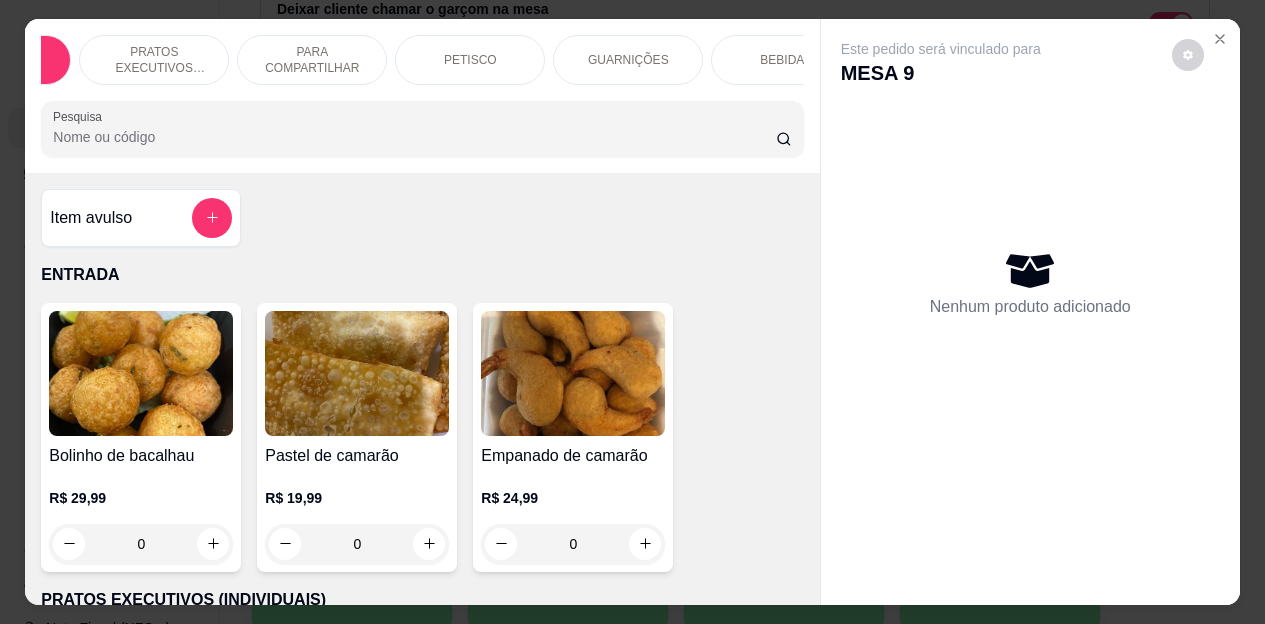 scroll, scrollTop: 0, scrollLeft: 160, axis: horizontal 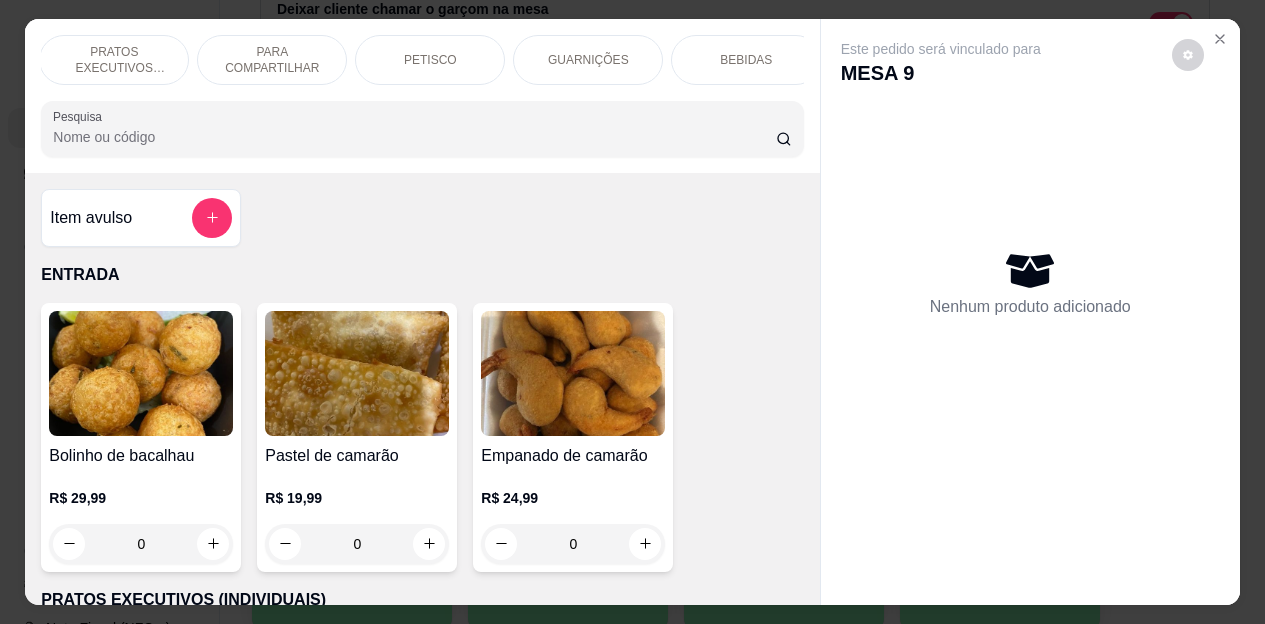 click on "BEBIDAS" at bounding box center [746, 60] 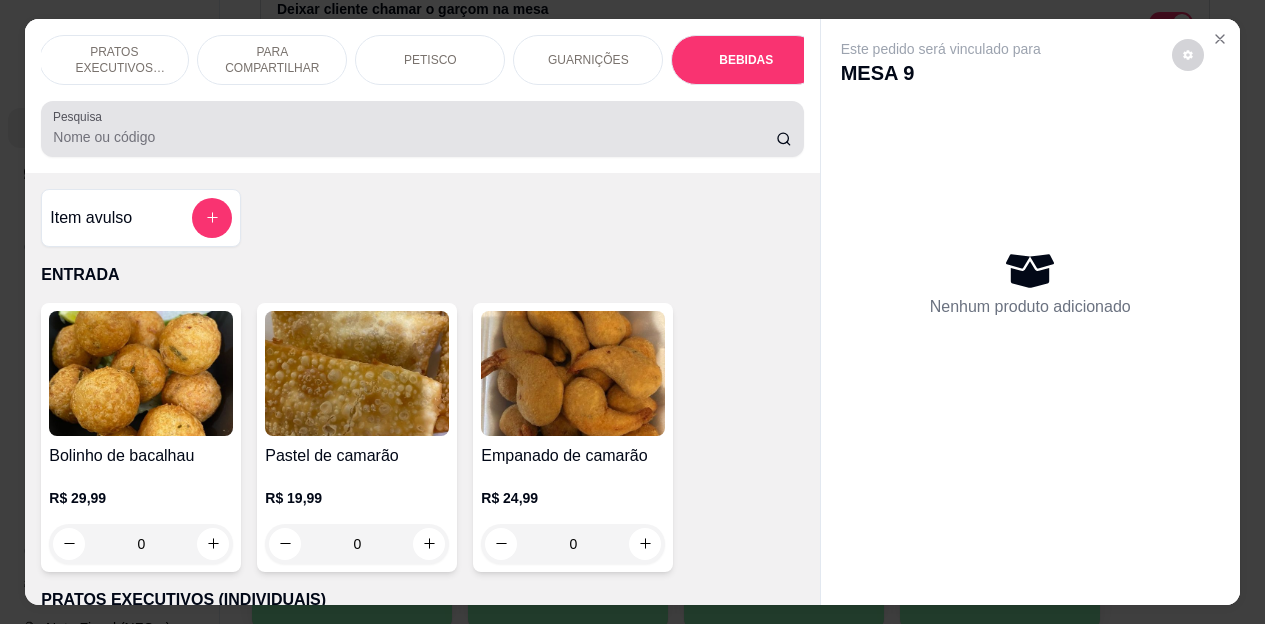 scroll, scrollTop: 4187, scrollLeft: 0, axis: vertical 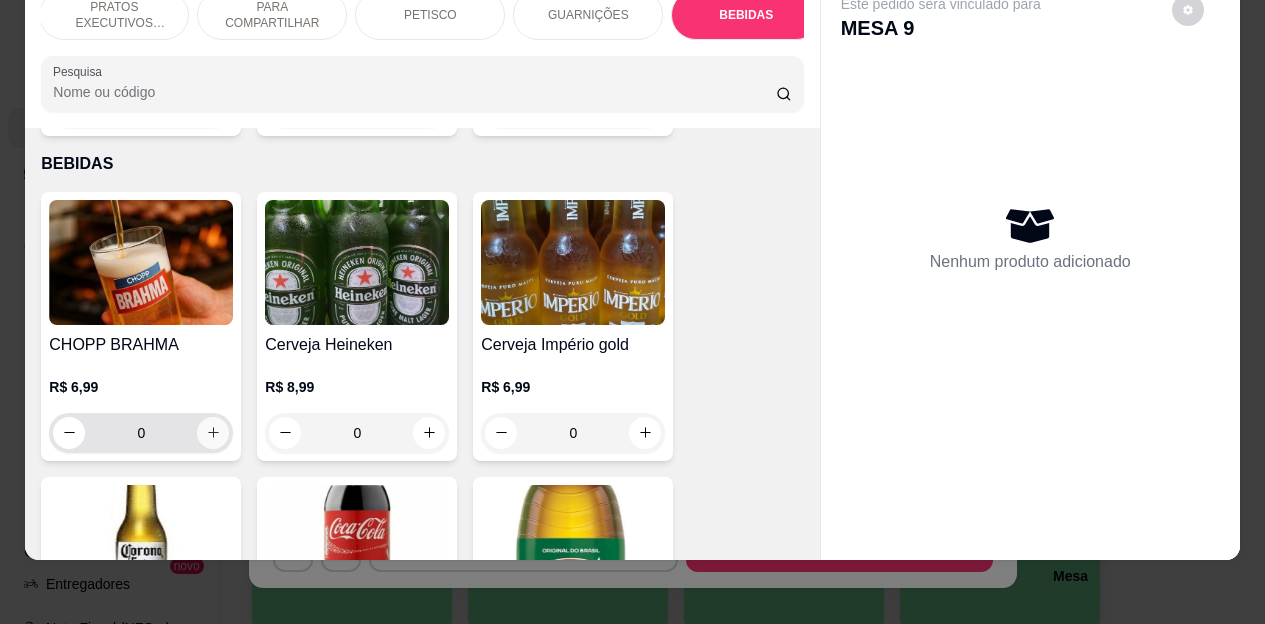 click 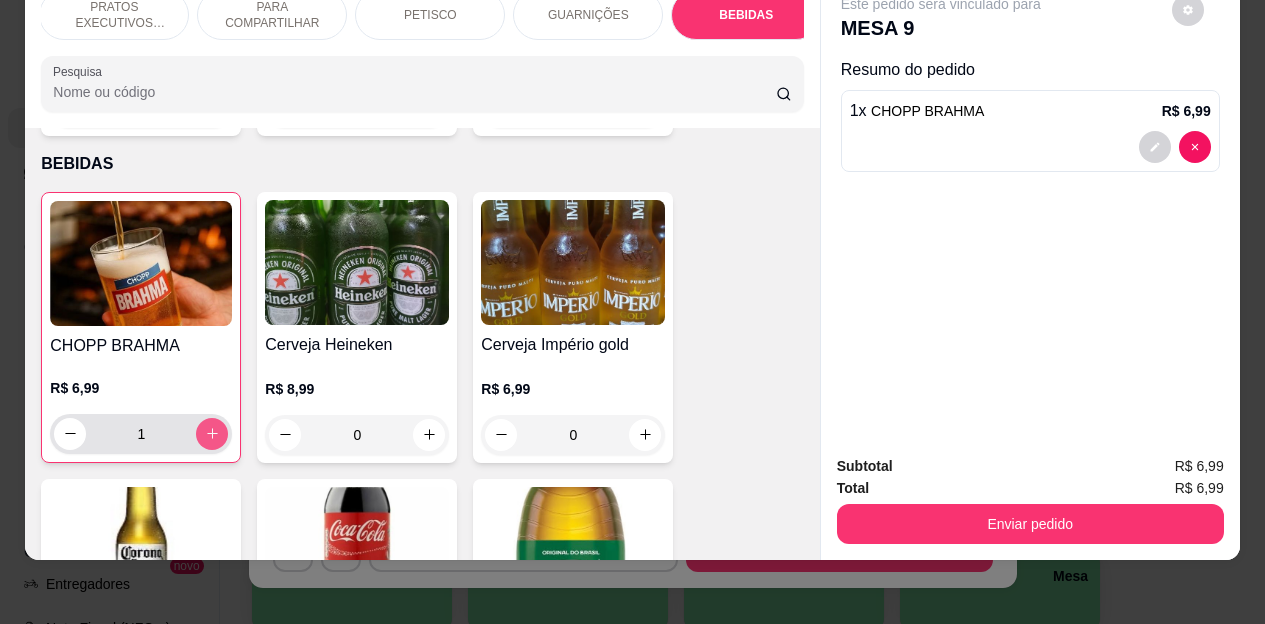 click 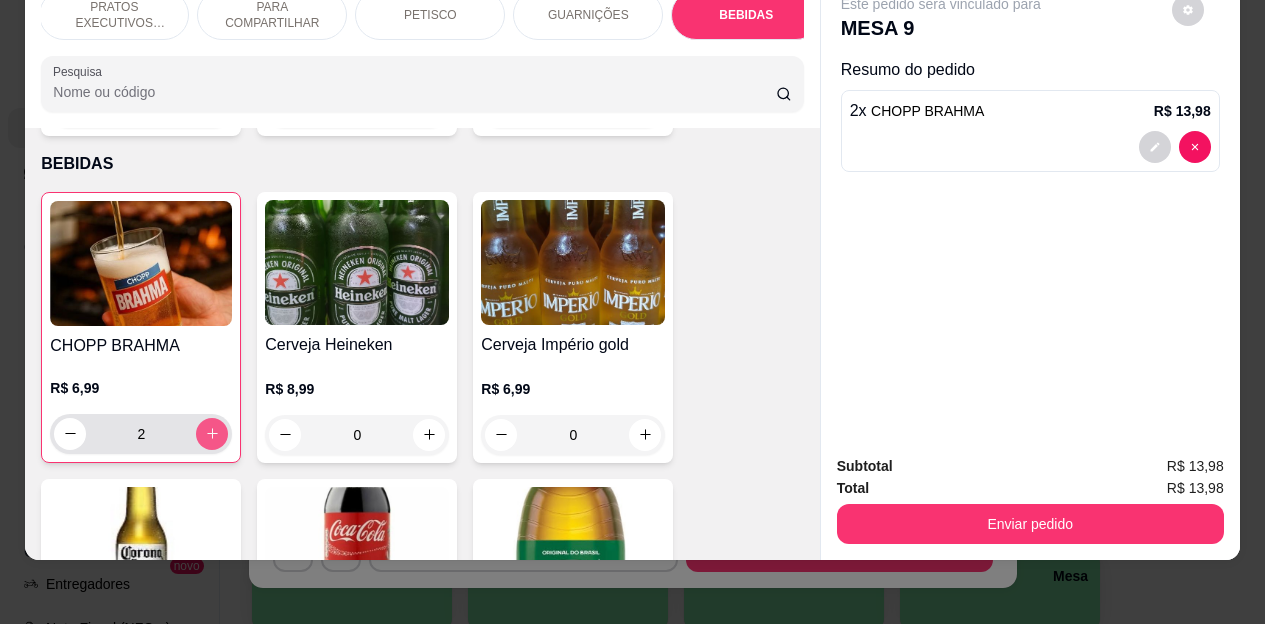 click 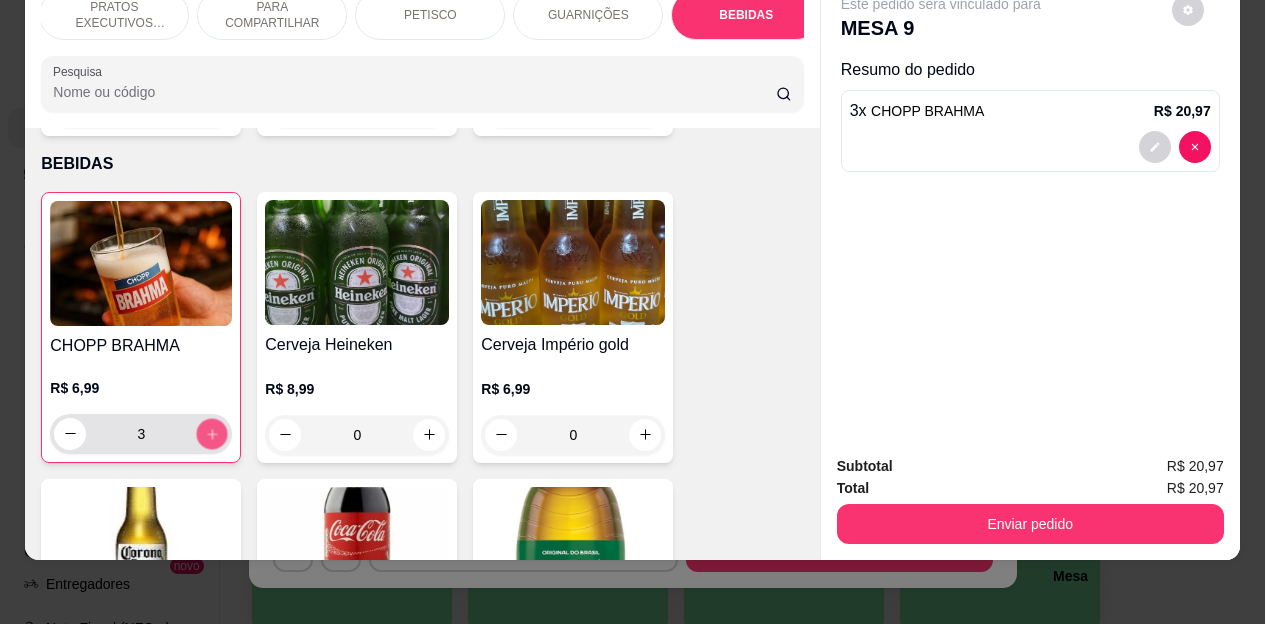 click at bounding box center [212, 433] 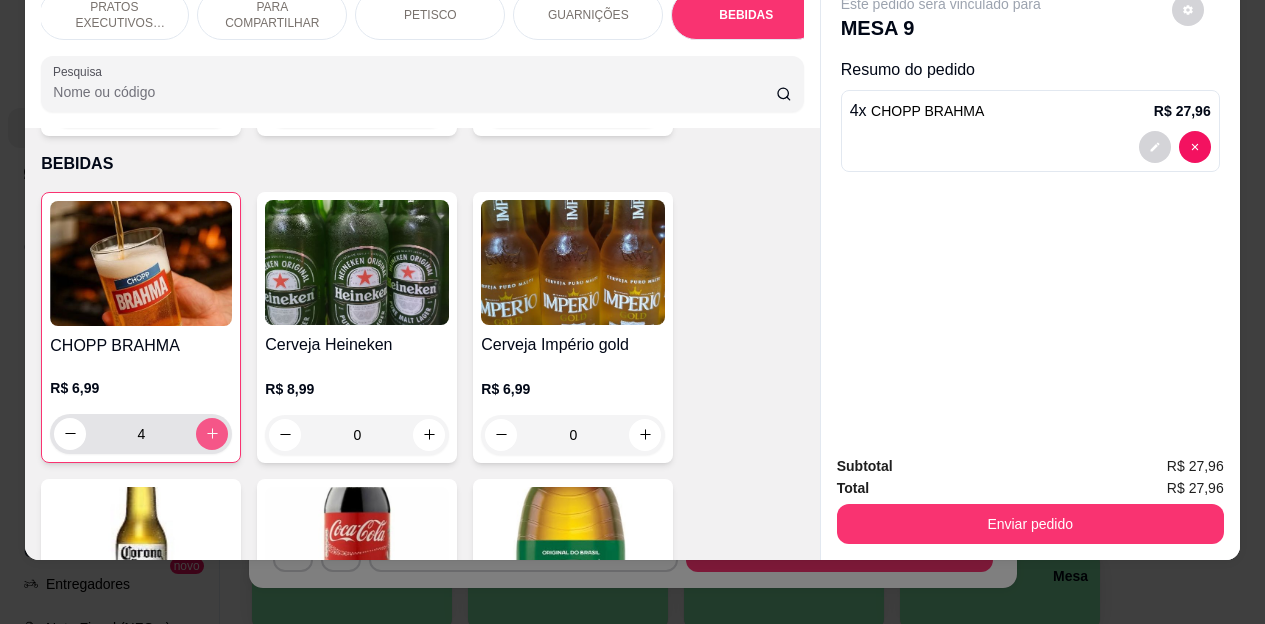 click at bounding box center (212, 434) 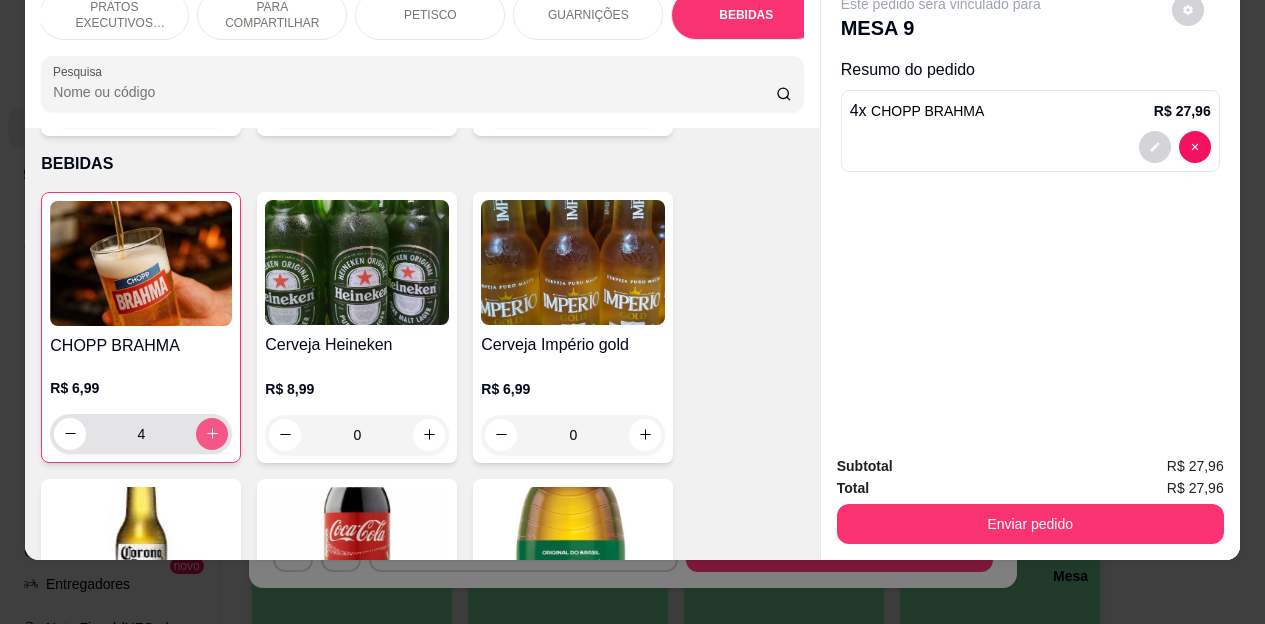 type on "5" 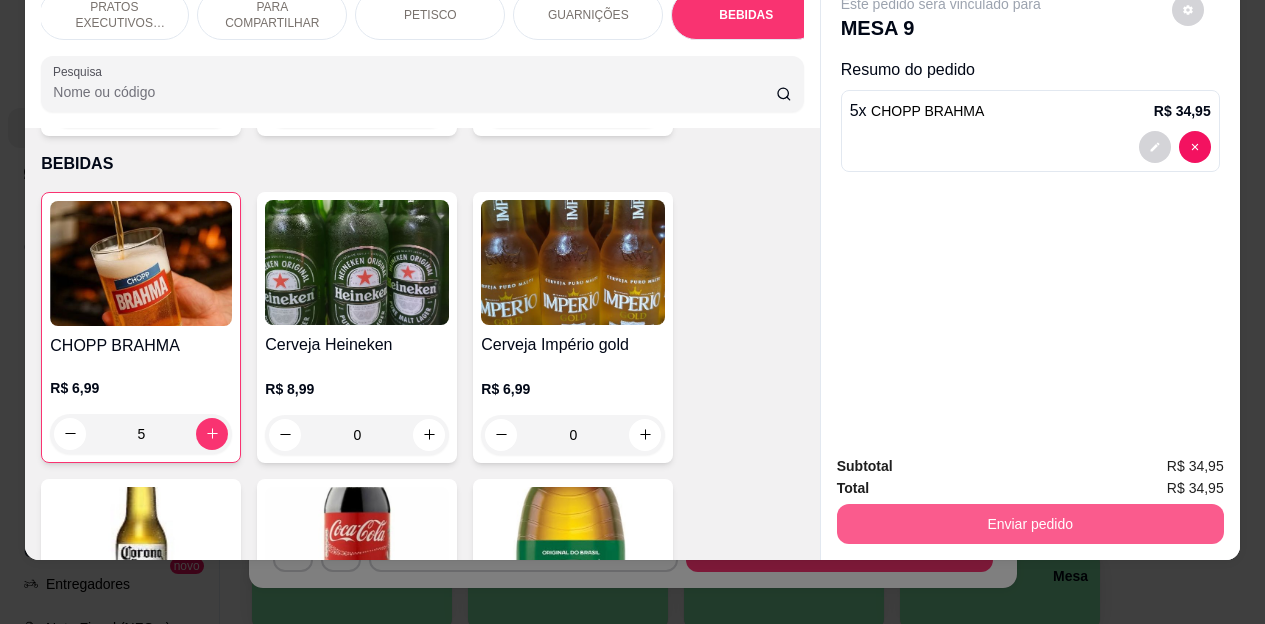 click on "Enviar pedido" at bounding box center (1030, 524) 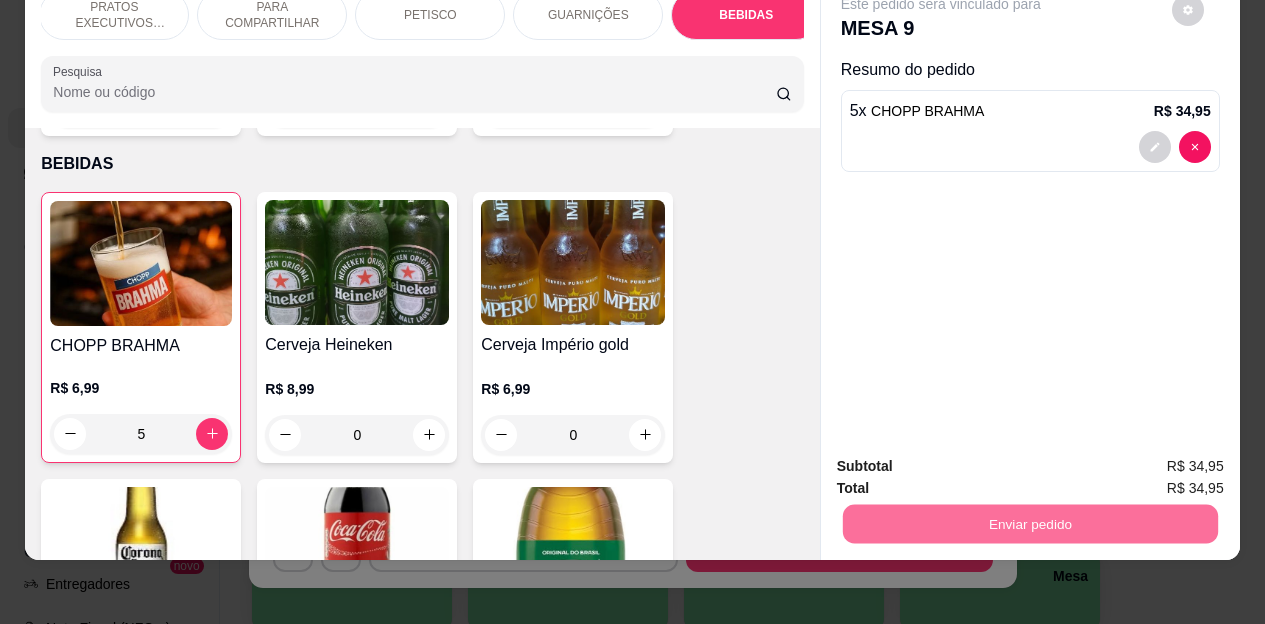 click on "Não registrar e enviar pedido" at bounding box center [964, 460] 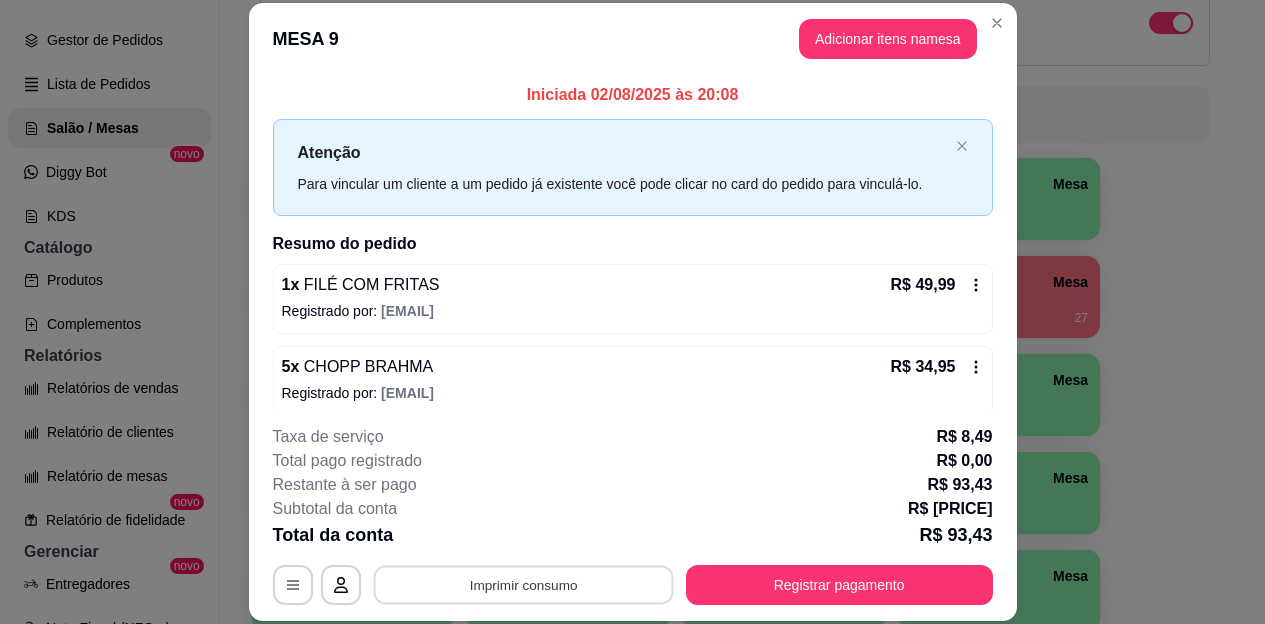 click on "Imprimir consumo" at bounding box center (523, 584) 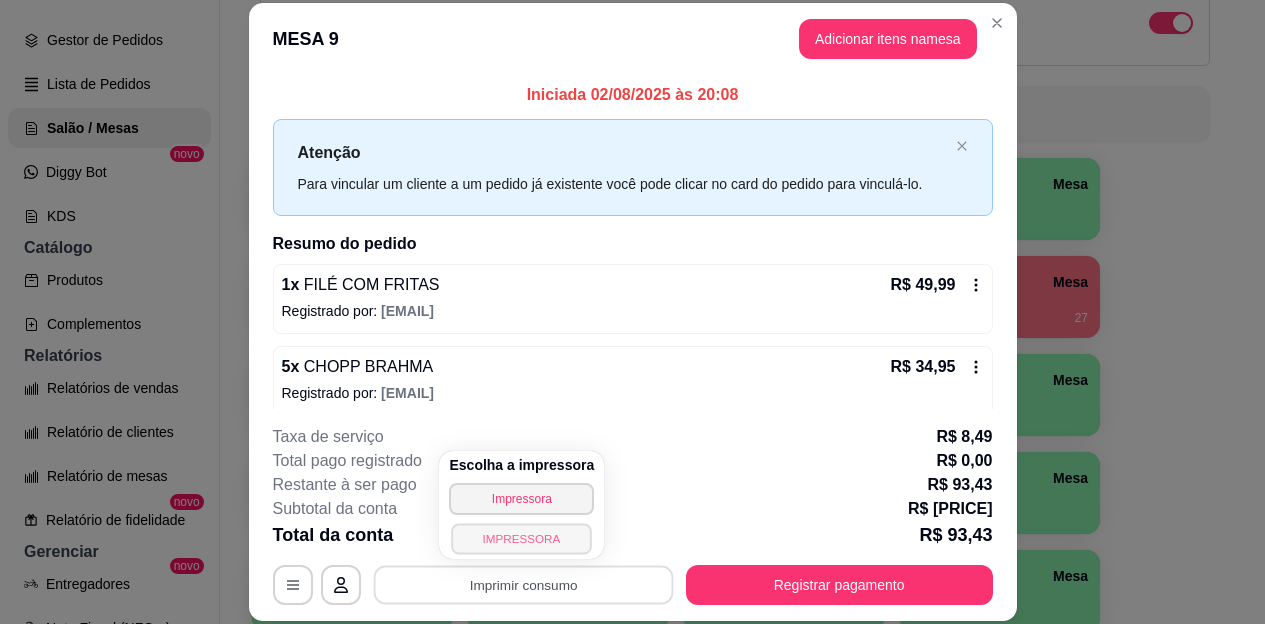 click on "IMPRESSORA" at bounding box center [522, 538] 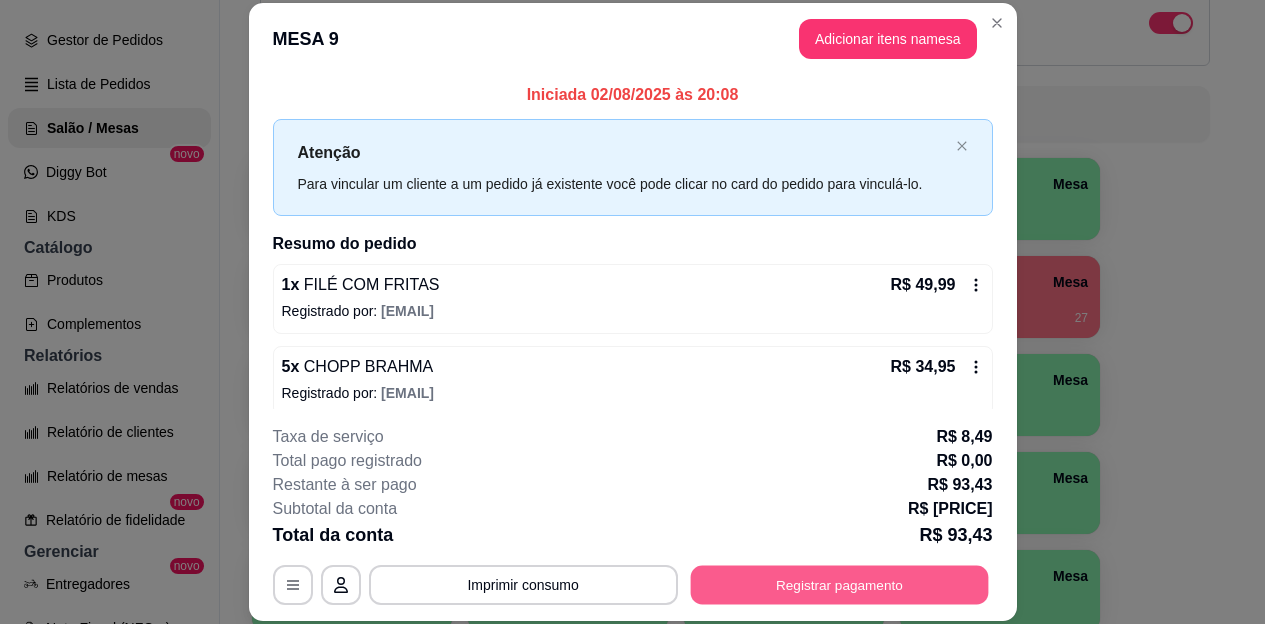 click on "Registrar pagamento" at bounding box center (839, 584) 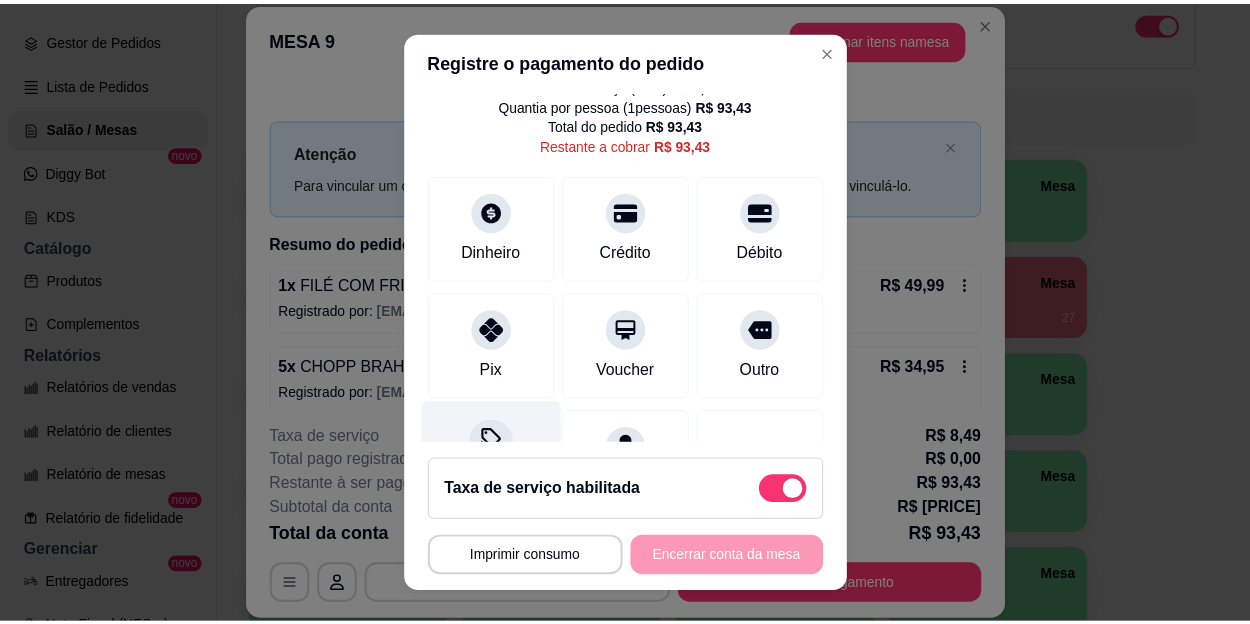 scroll, scrollTop: 100, scrollLeft: 0, axis: vertical 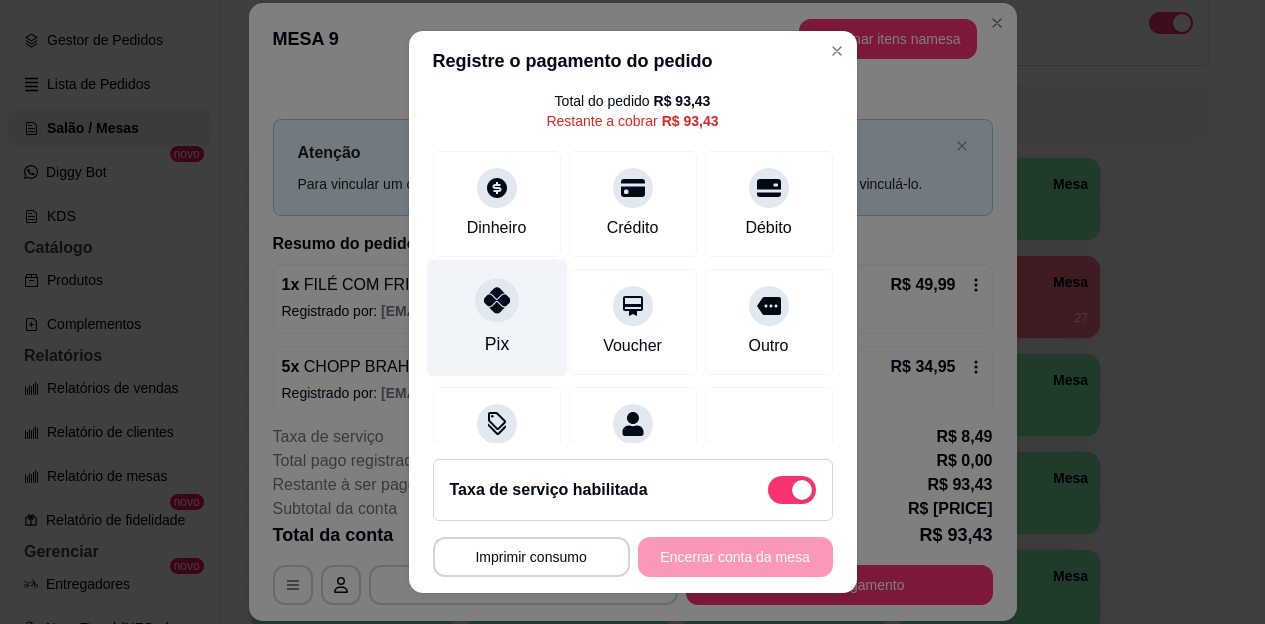 click 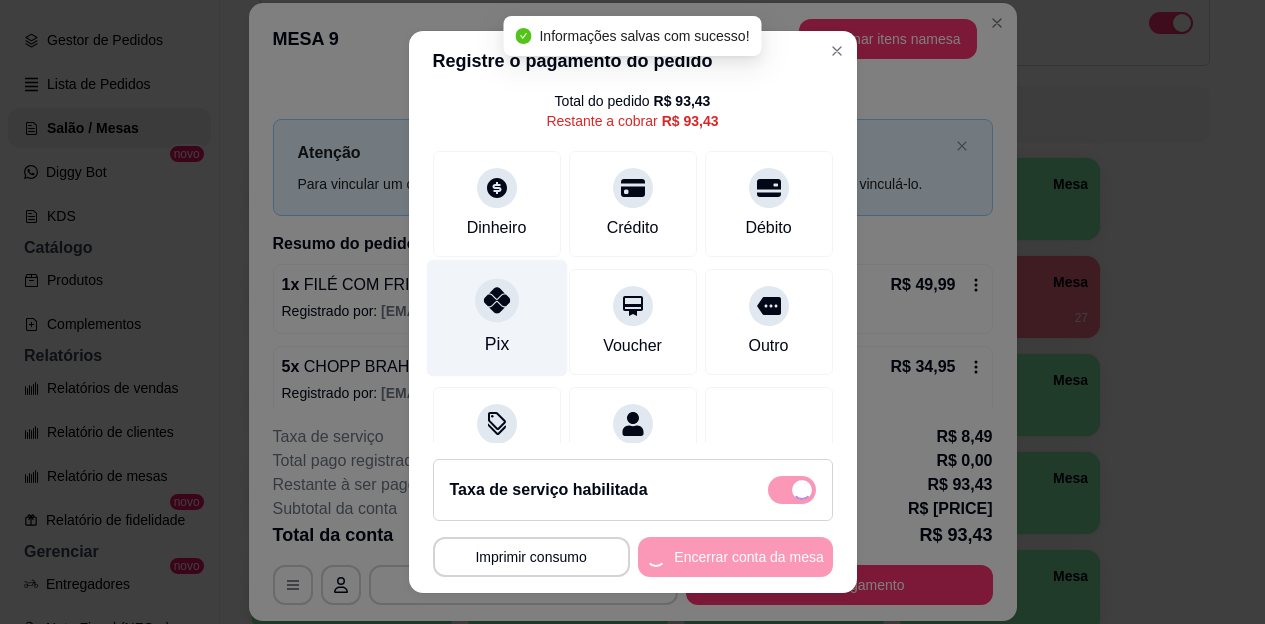 type on "R$ 0,00" 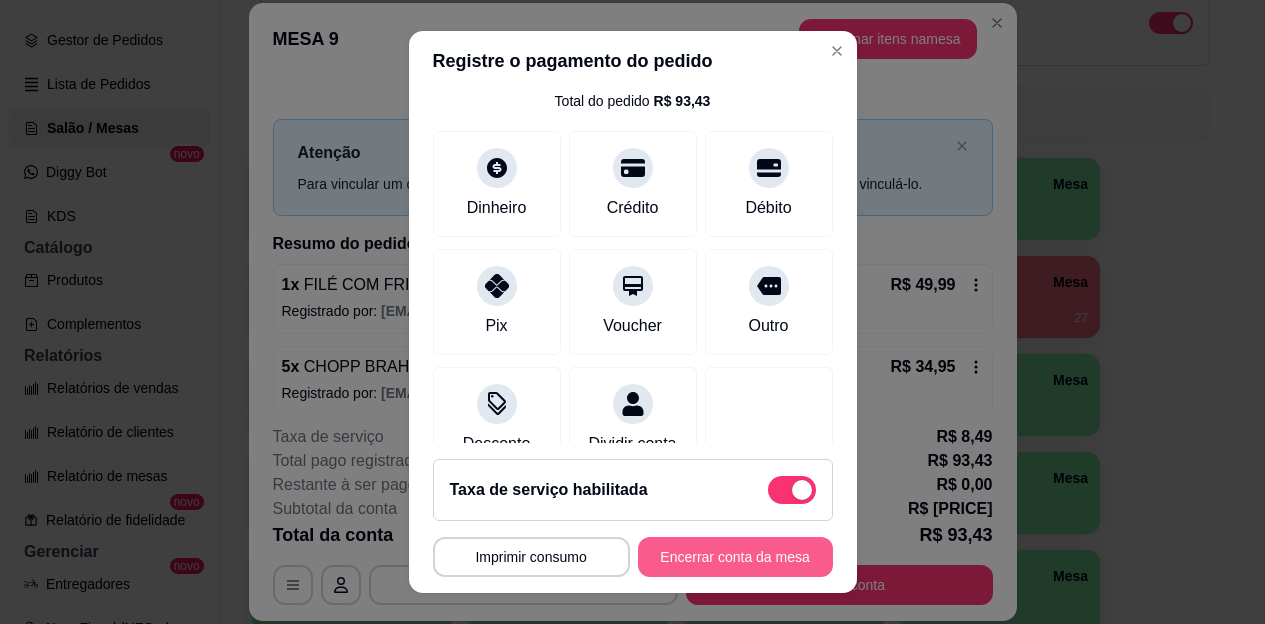 click on "Encerrar conta da mesa" at bounding box center [735, 557] 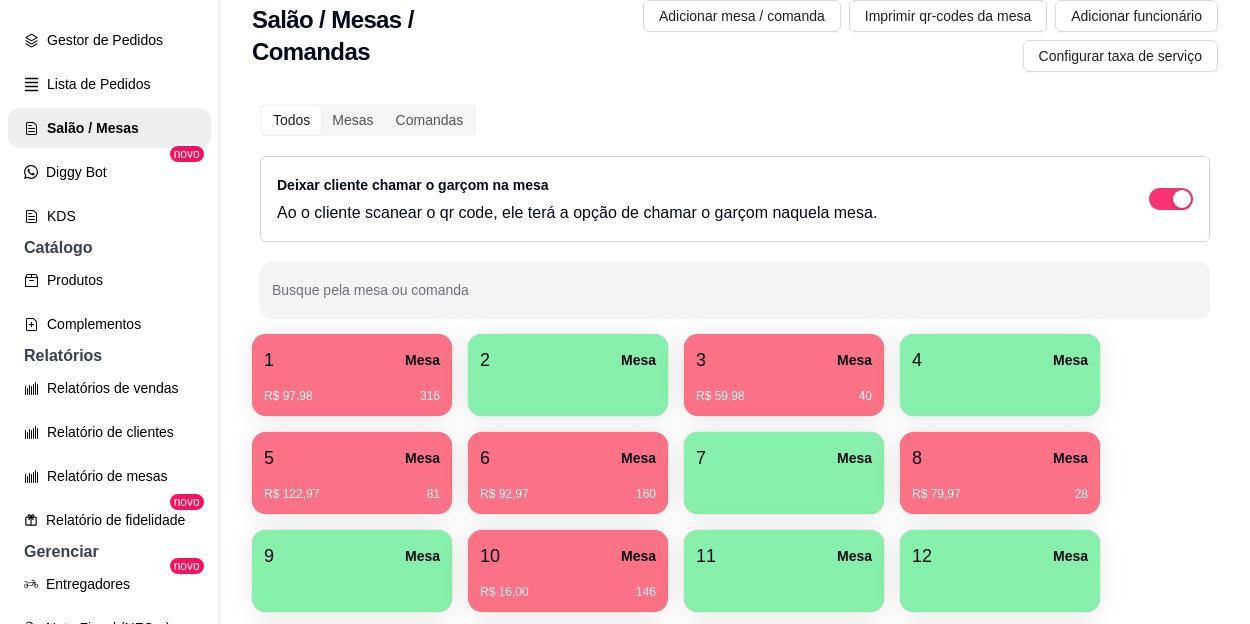 scroll, scrollTop: 0, scrollLeft: 0, axis: both 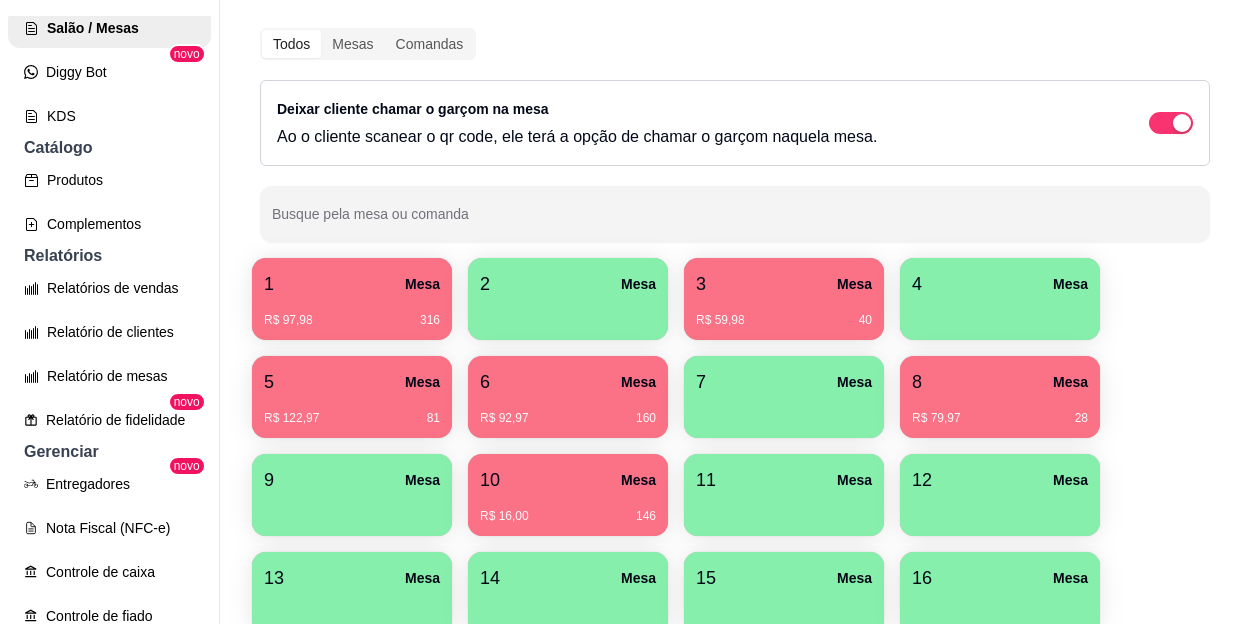 click on "R$ 79,97 28" at bounding box center [1000, 411] 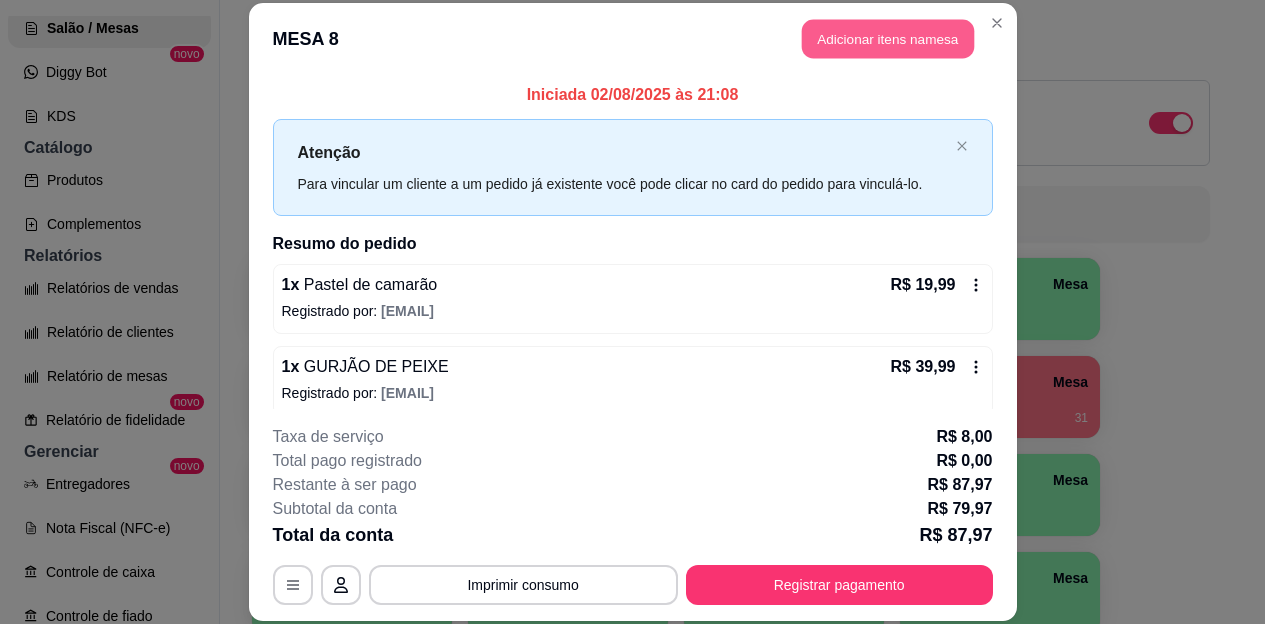 click on "Adicionar itens na  mesa" at bounding box center (888, 39) 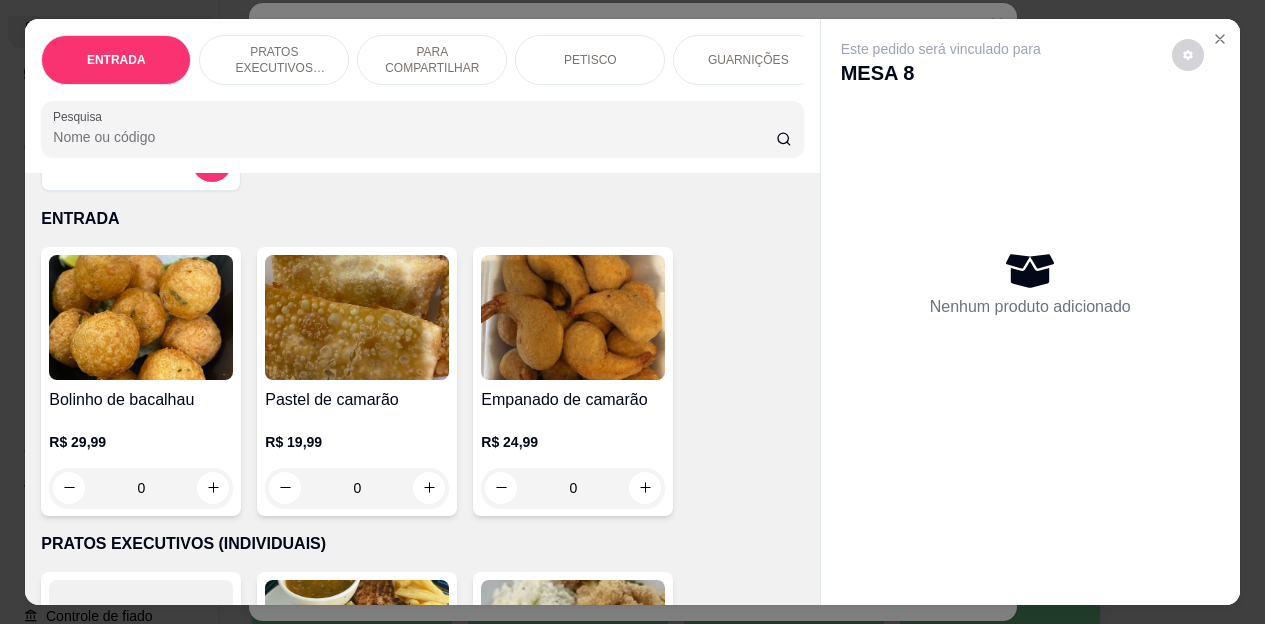 scroll, scrollTop: 100, scrollLeft: 0, axis: vertical 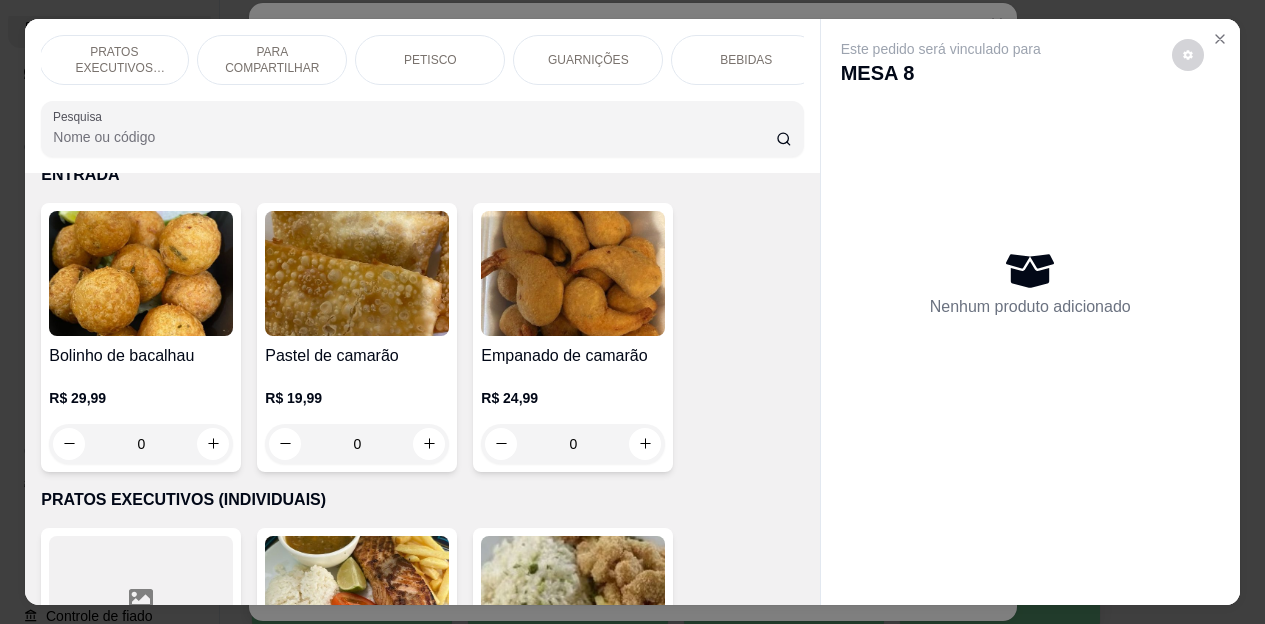 click on "BEBIDAS" at bounding box center [746, 60] 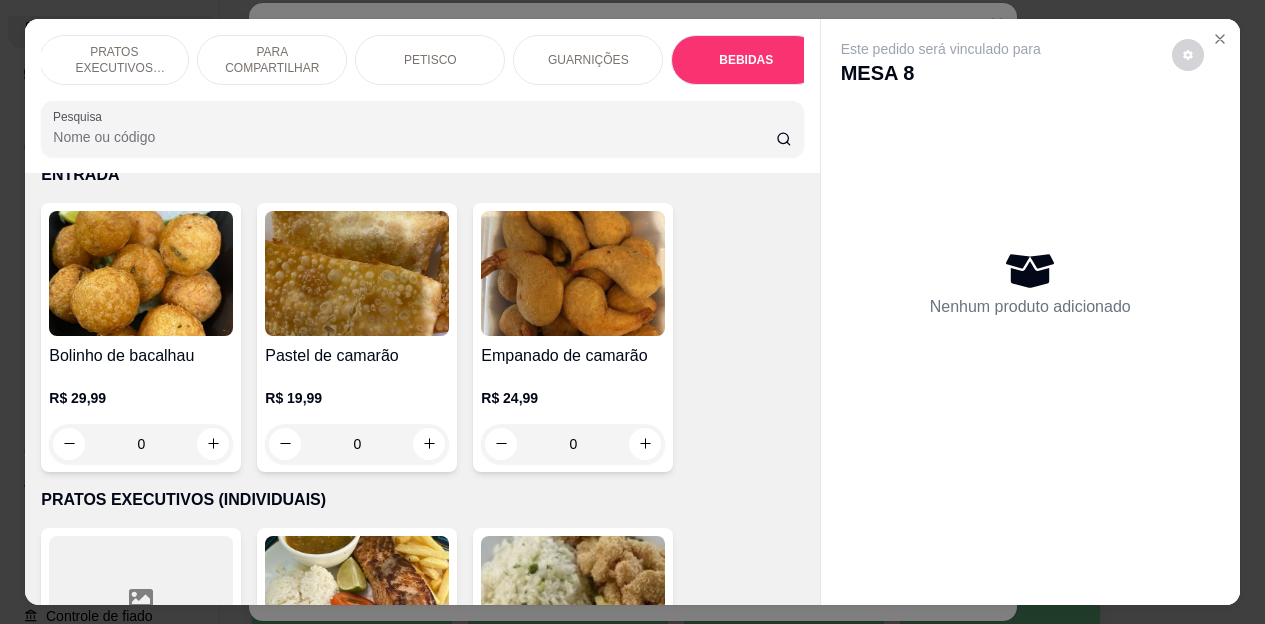 scroll, scrollTop: 4187, scrollLeft: 0, axis: vertical 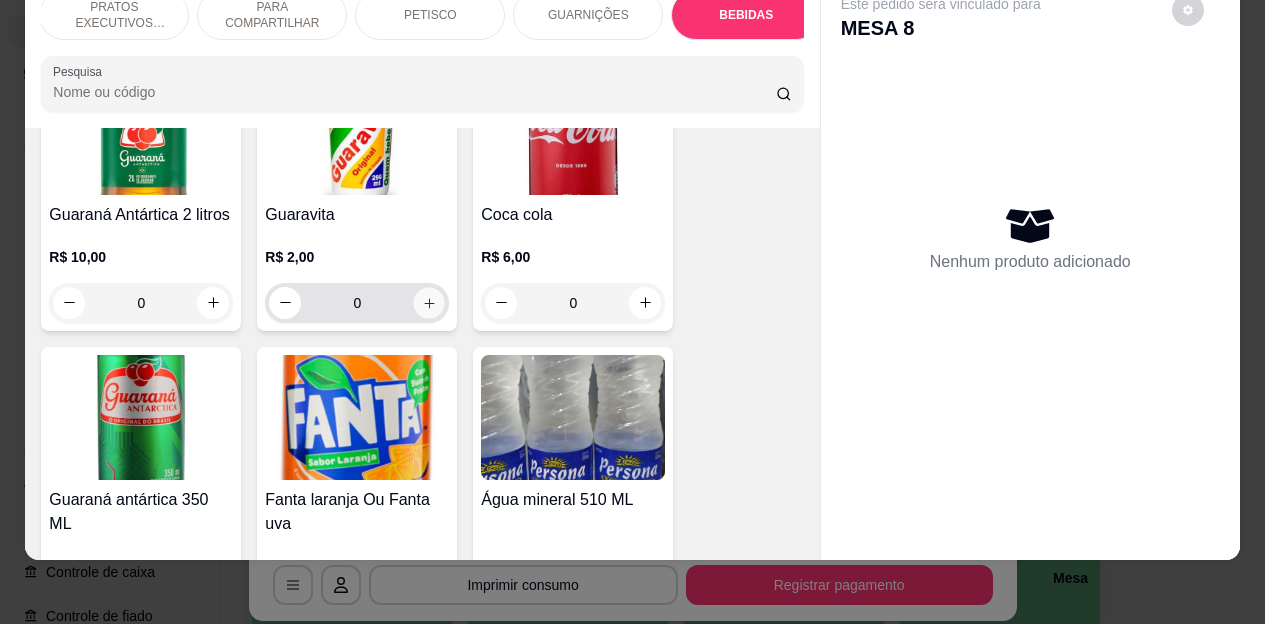 click at bounding box center (429, 302) 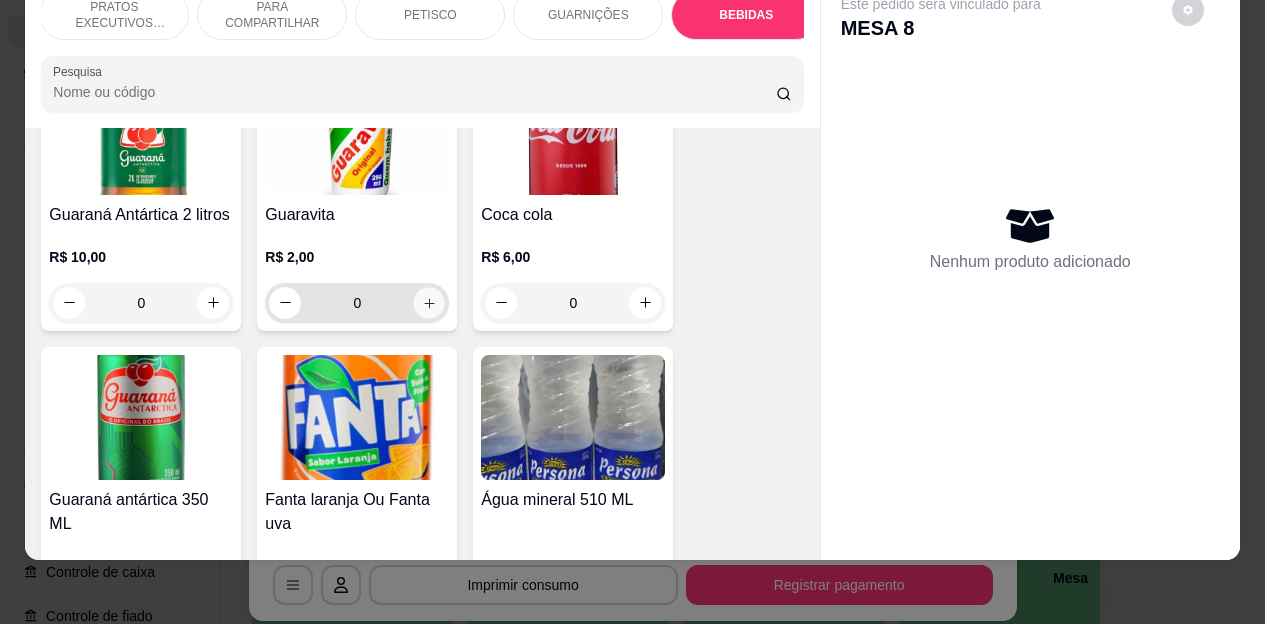 type on "1" 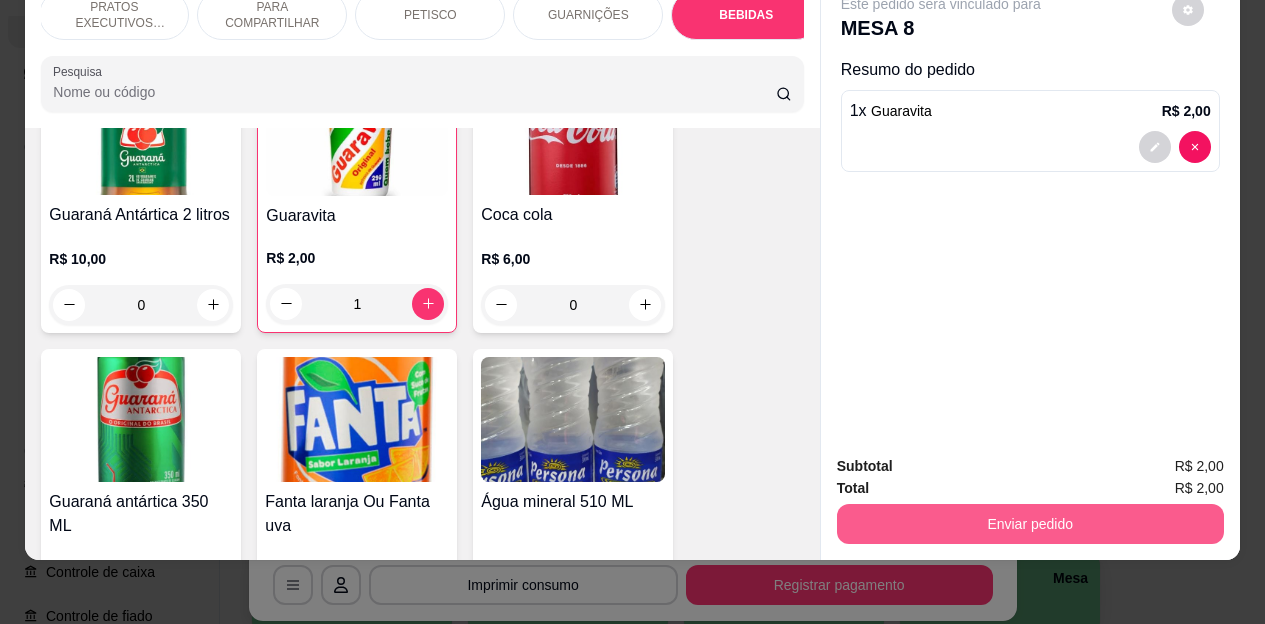 click on "Enviar pedido" at bounding box center (1030, 524) 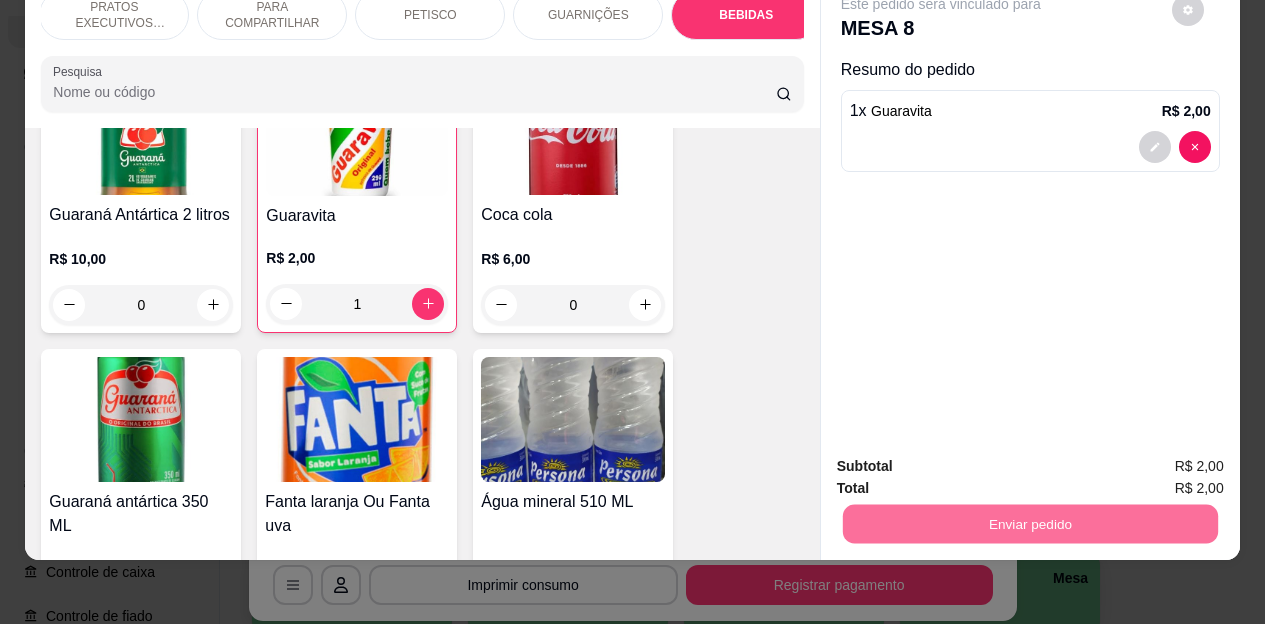 click on "Não registrar e enviar pedido" at bounding box center (964, 460) 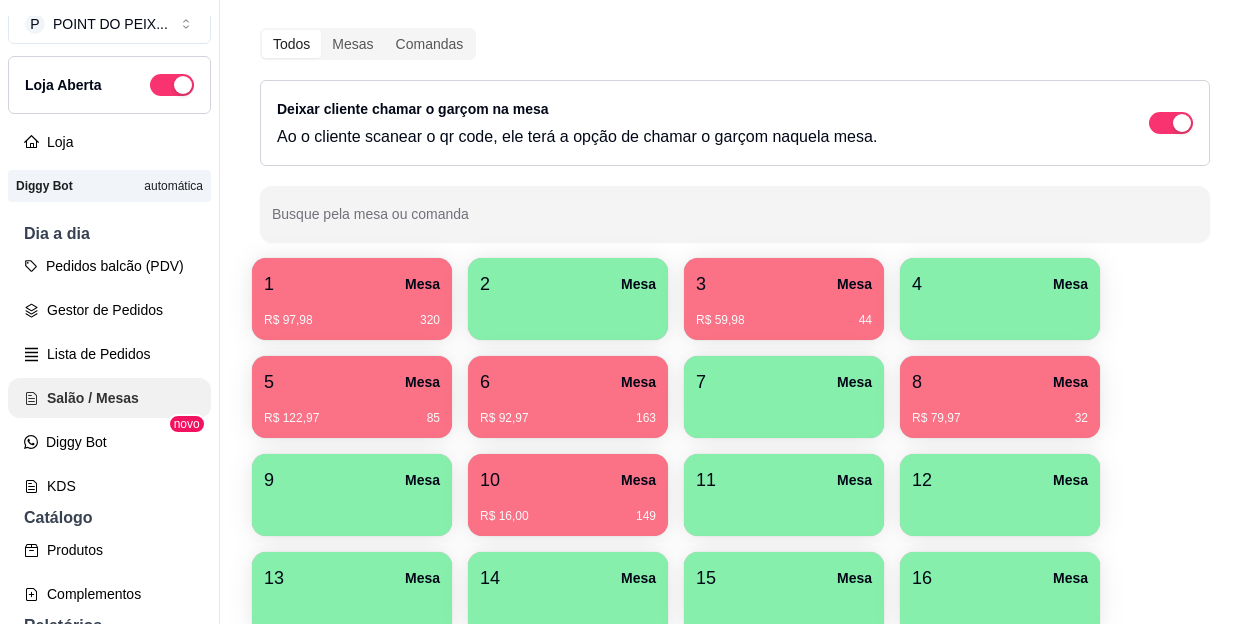 scroll, scrollTop: 0, scrollLeft: 0, axis: both 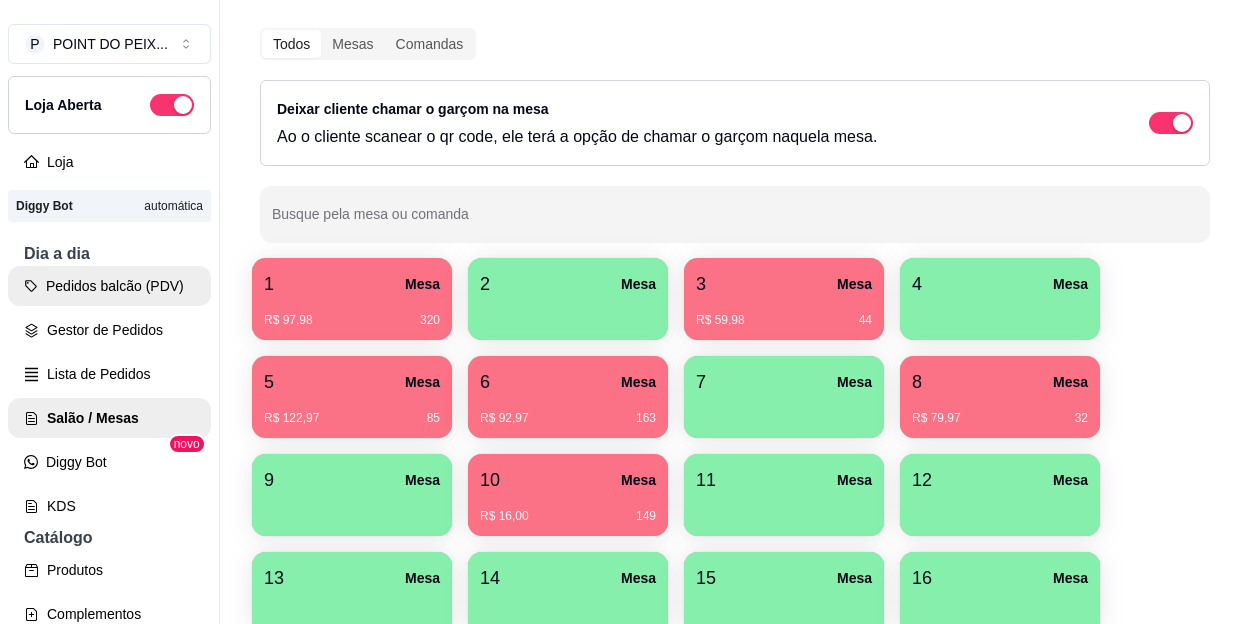 click on "Pedidos balcão (PDV)" at bounding box center [109, 286] 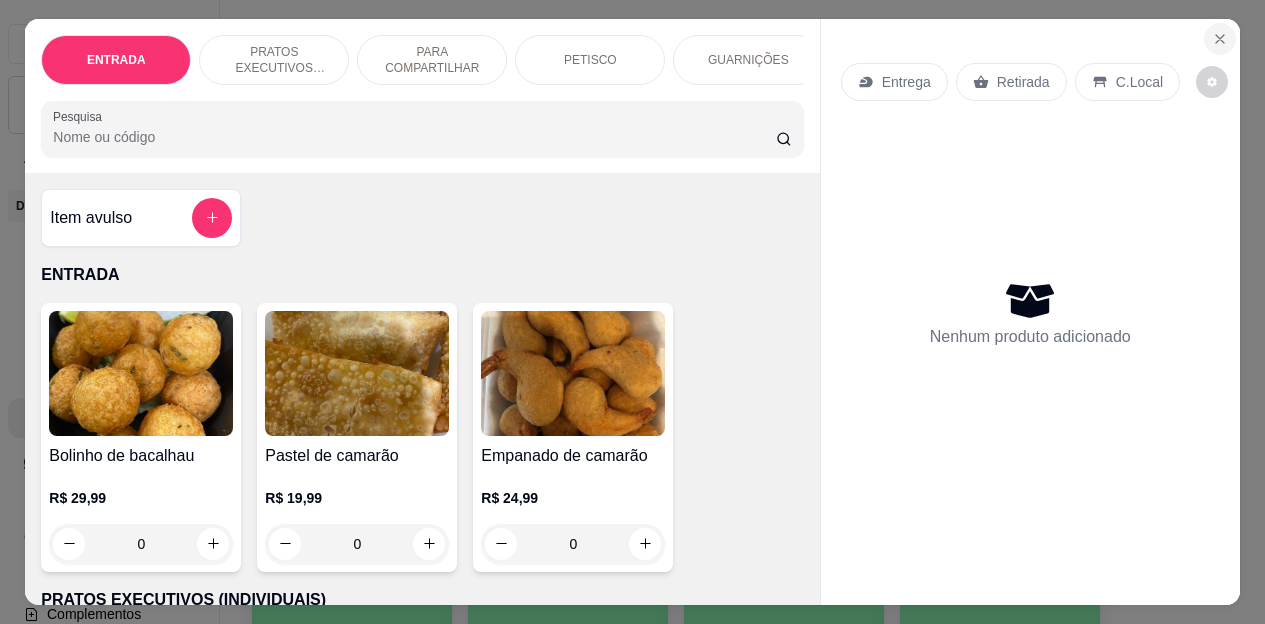 click 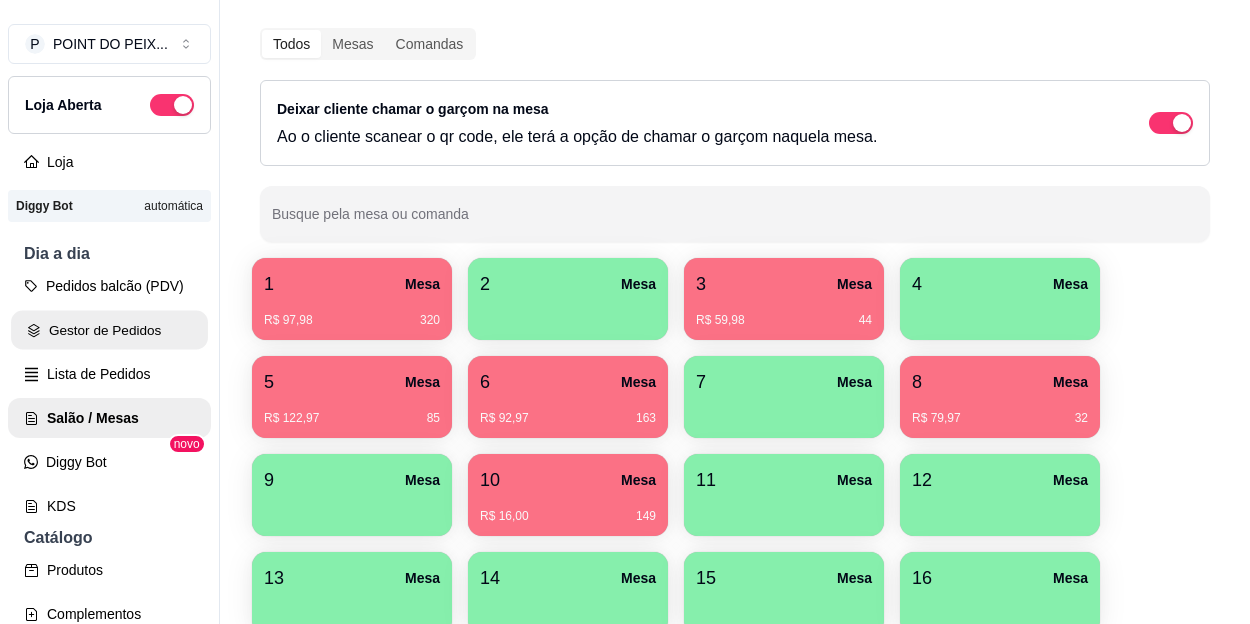 click on "Gestor de Pedidos" at bounding box center (109, 330) 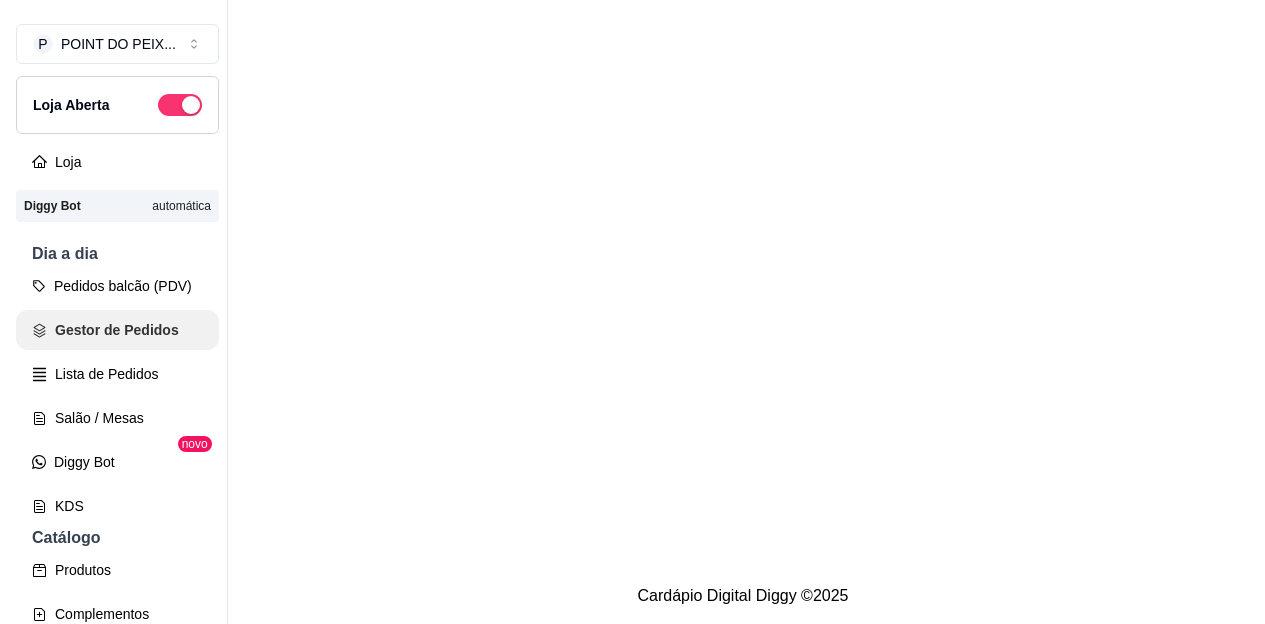 scroll, scrollTop: 0, scrollLeft: 0, axis: both 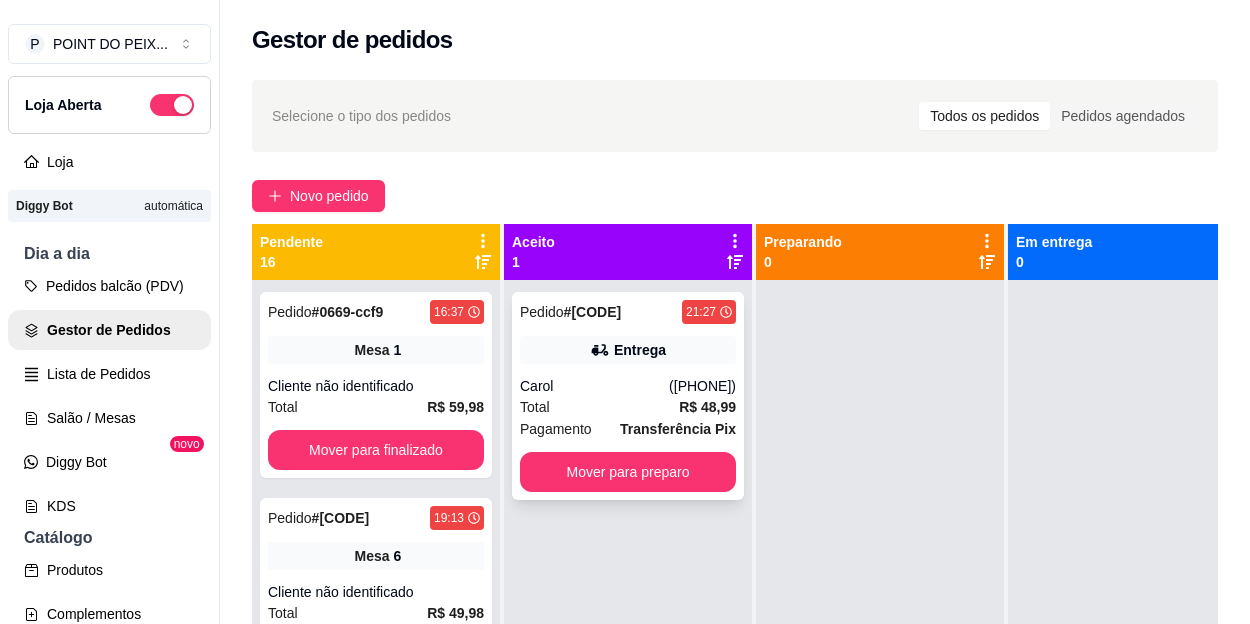 click on "Carol" at bounding box center (594, 386) 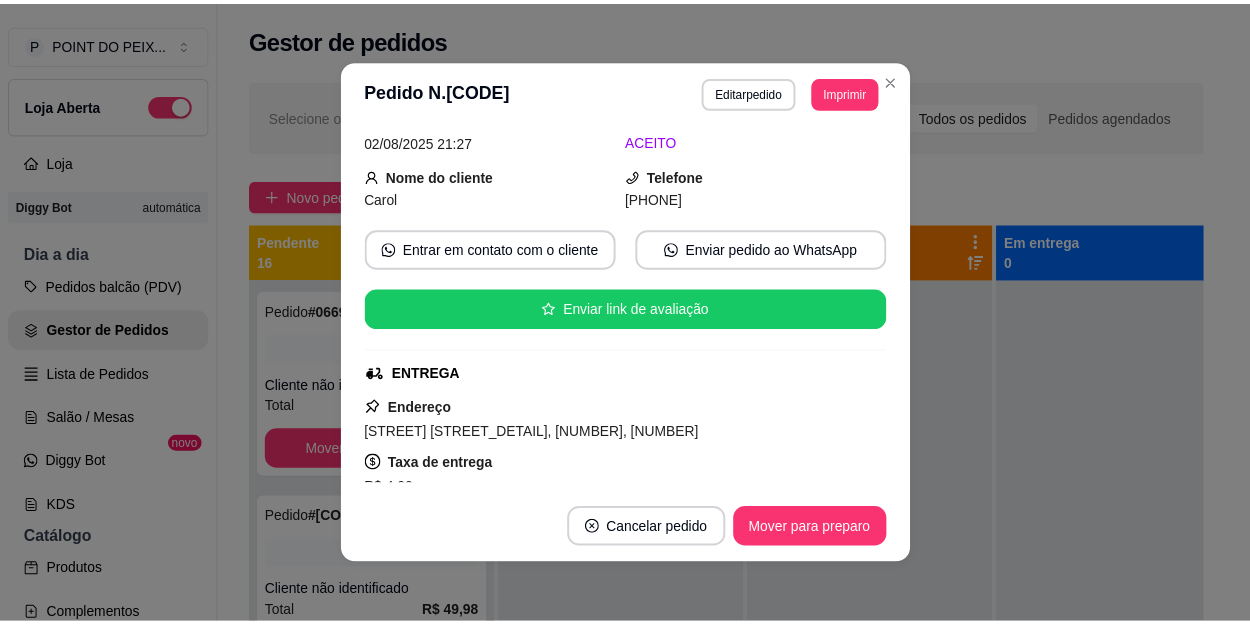 scroll, scrollTop: 100, scrollLeft: 0, axis: vertical 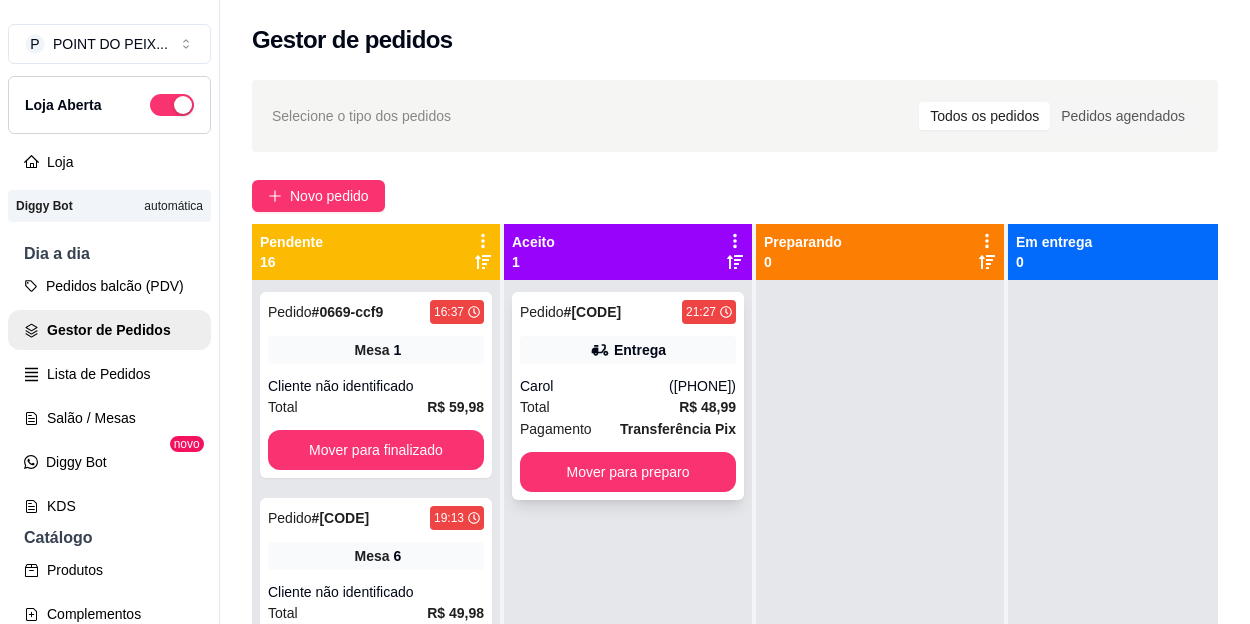 click on "Total R$ 48,99" at bounding box center (628, 407) 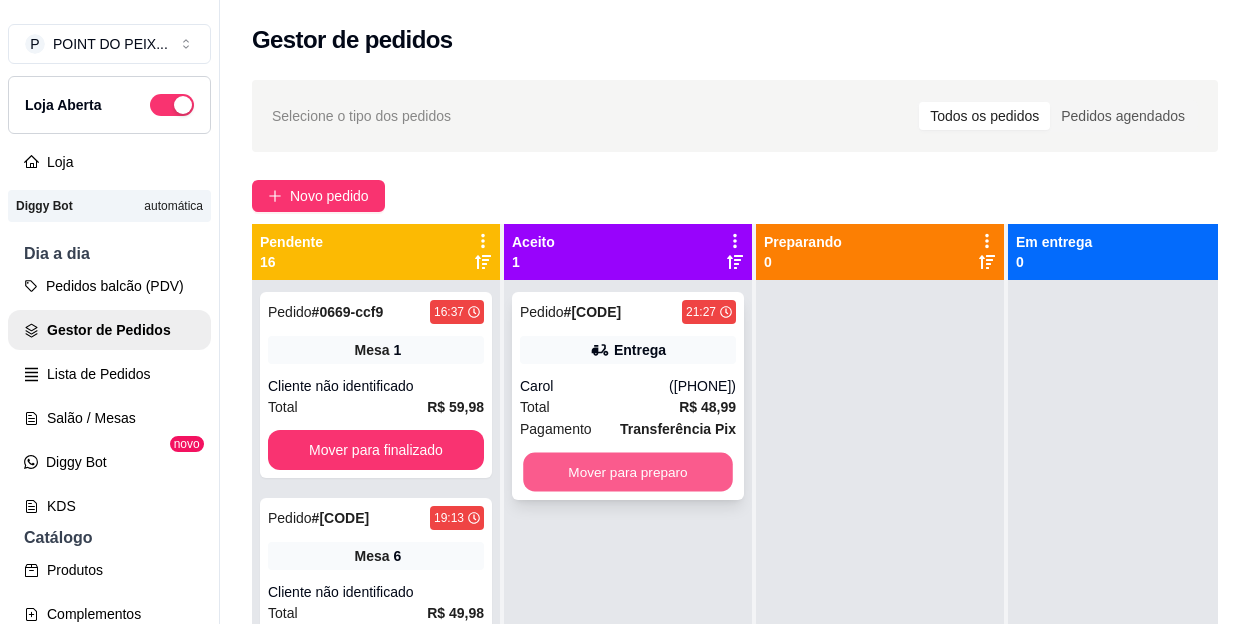 click on "Mover para preparo" at bounding box center [628, 472] 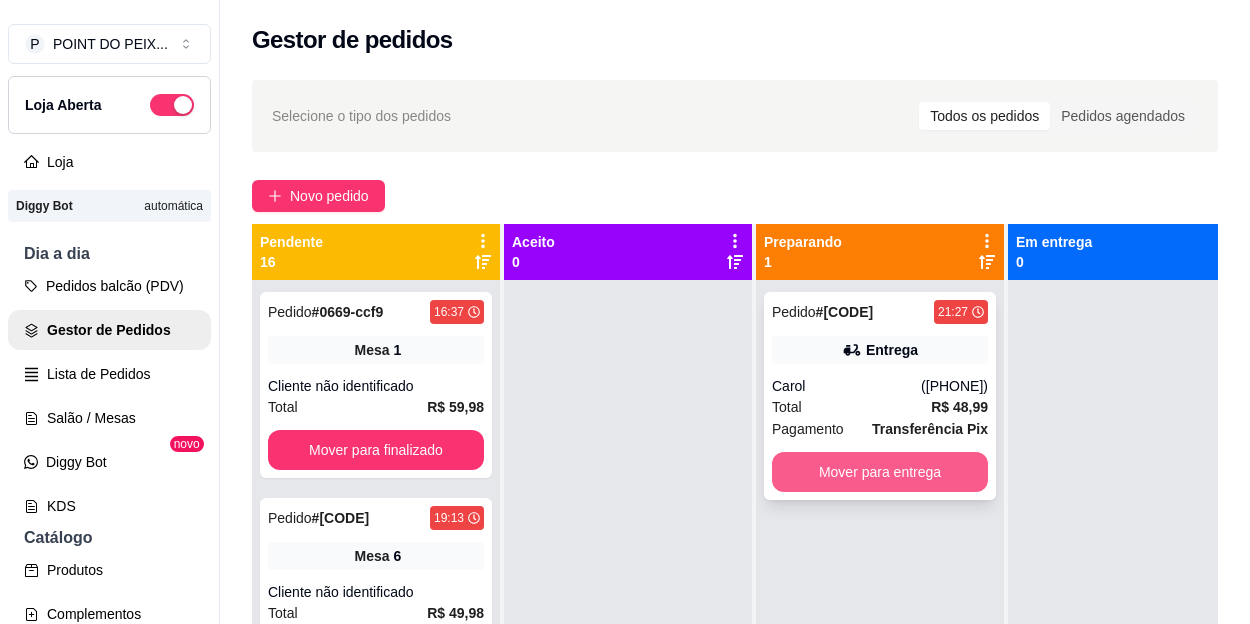 click on "Mover para entrega" at bounding box center [880, 472] 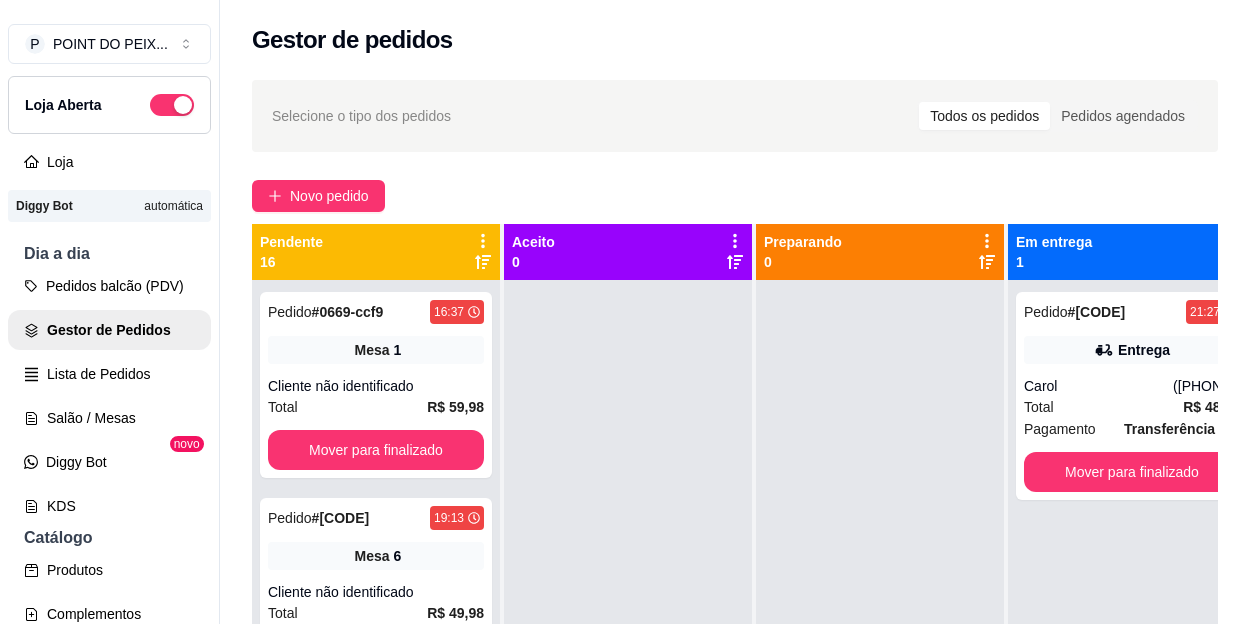 click on "Selecione o tipo dos pedidos Todos os pedidos Pedidos agendados" at bounding box center [735, 116] 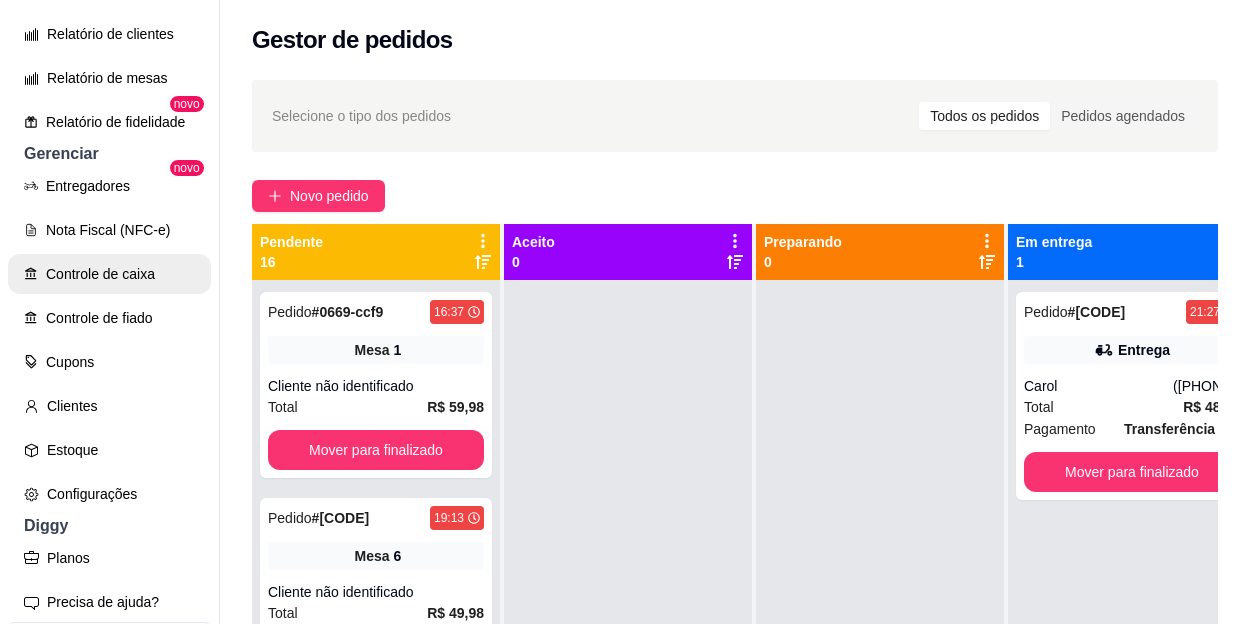 scroll, scrollTop: 700, scrollLeft: 0, axis: vertical 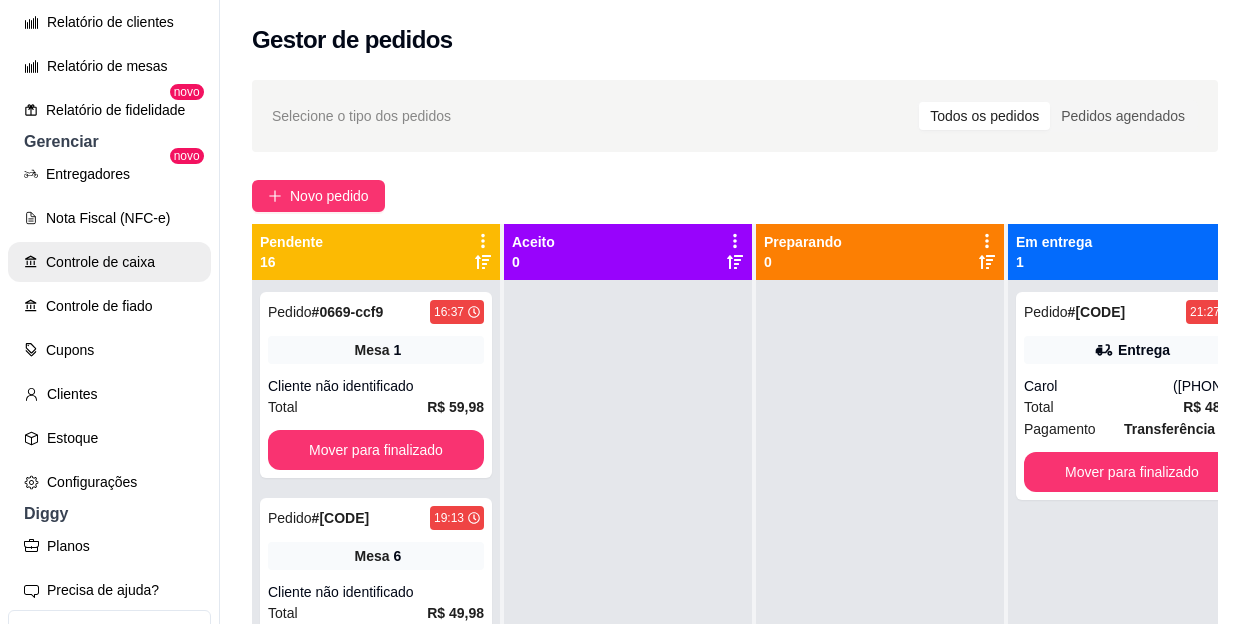 click on "Controle de caixa" at bounding box center [109, 262] 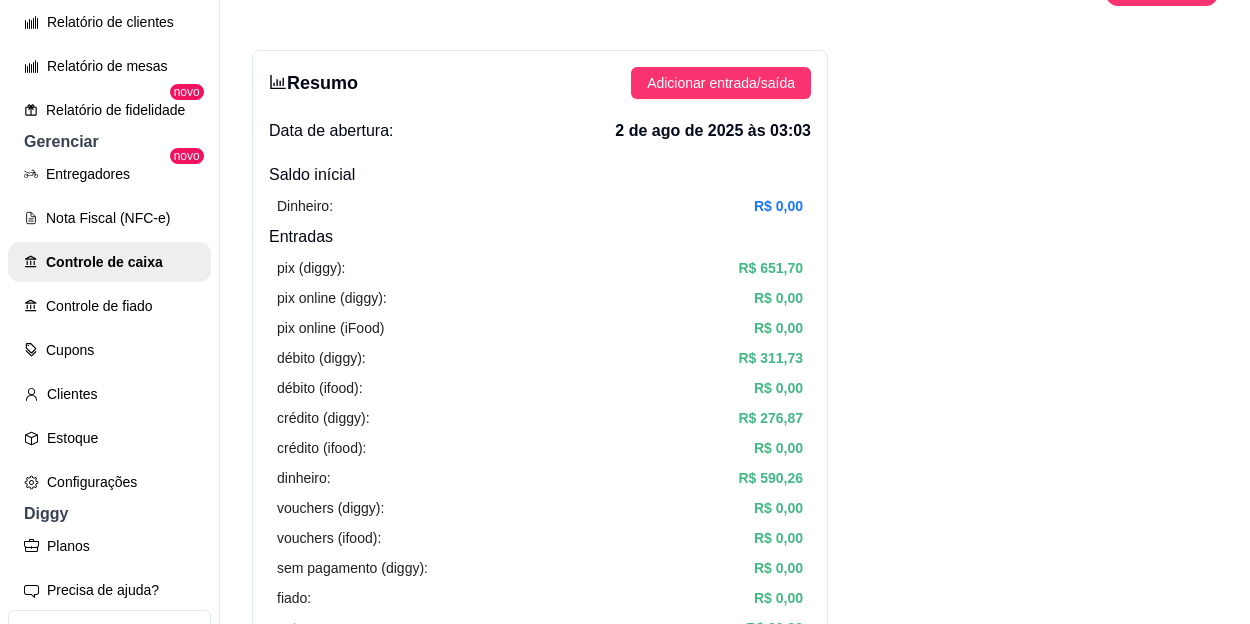 scroll, scrollTop: 0, scrollLeft: 0, axis: both 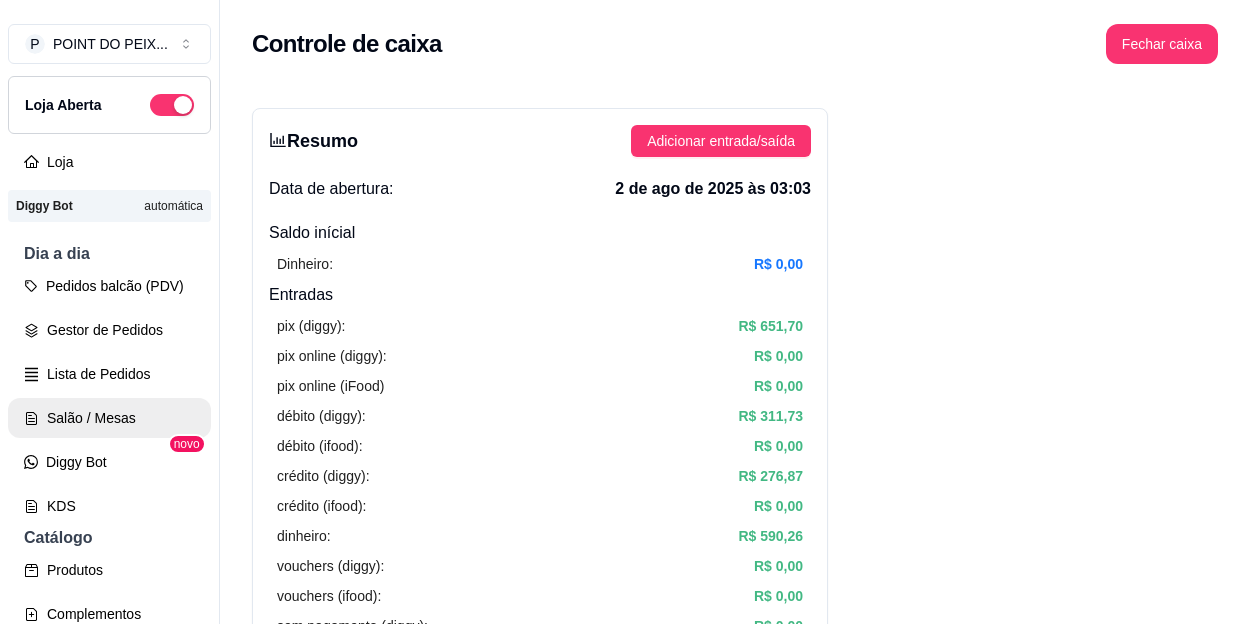 click on "Salão / Mesas" at bounding box center [109, 418] 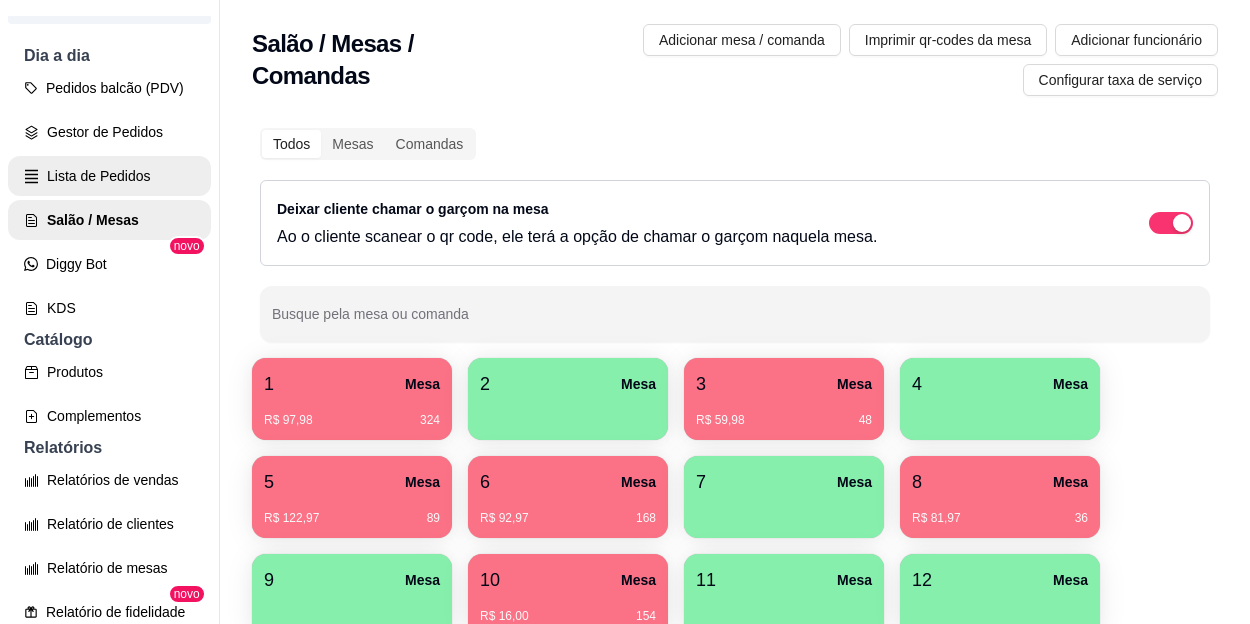 scroll, scrollTop: 200, scrollLeft: 0, axis: vertical 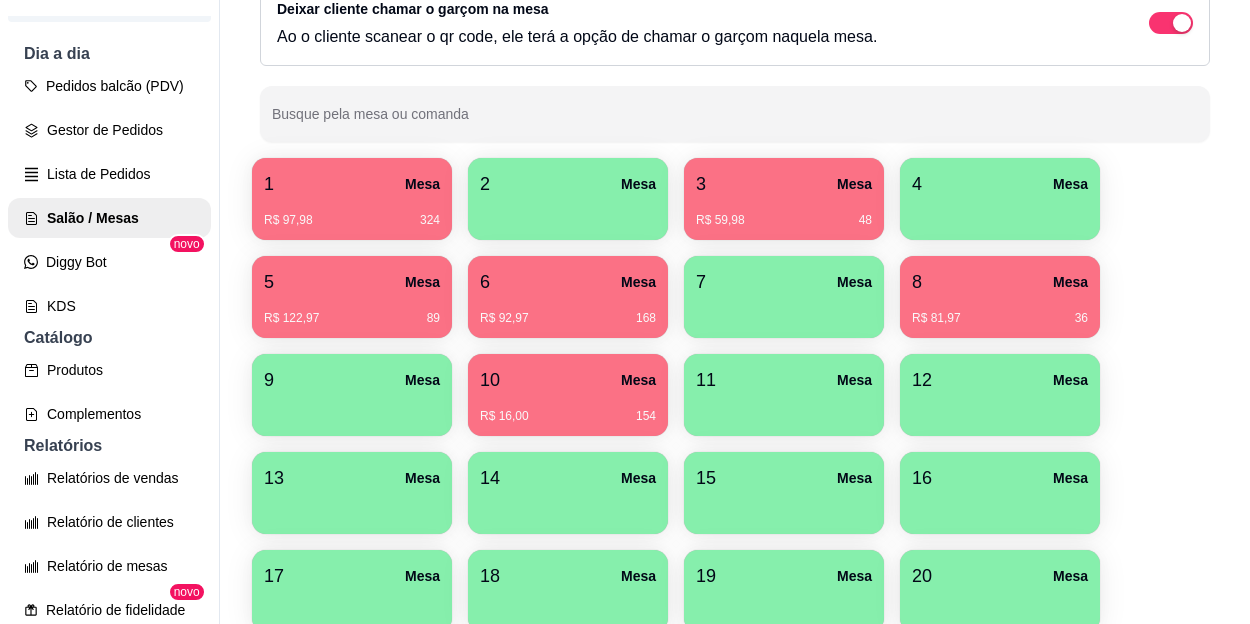 click at bounding box center [352, 409] 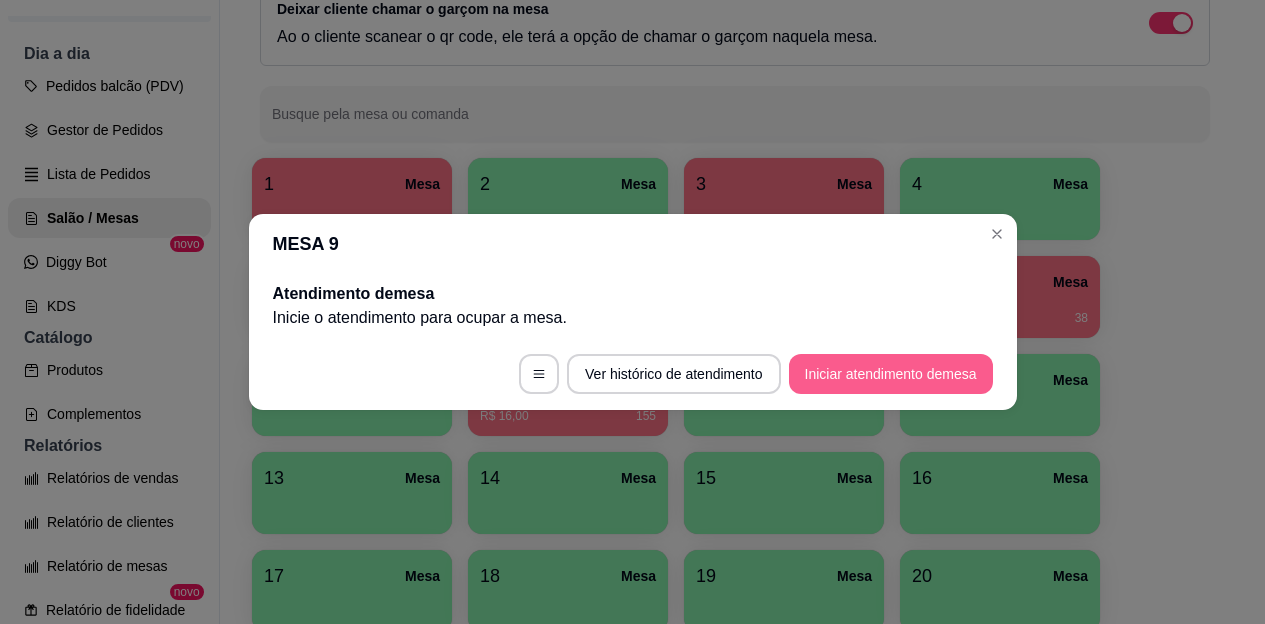 click on "Iniciar atendimento de  mesa" at bounding box center (891, 374) 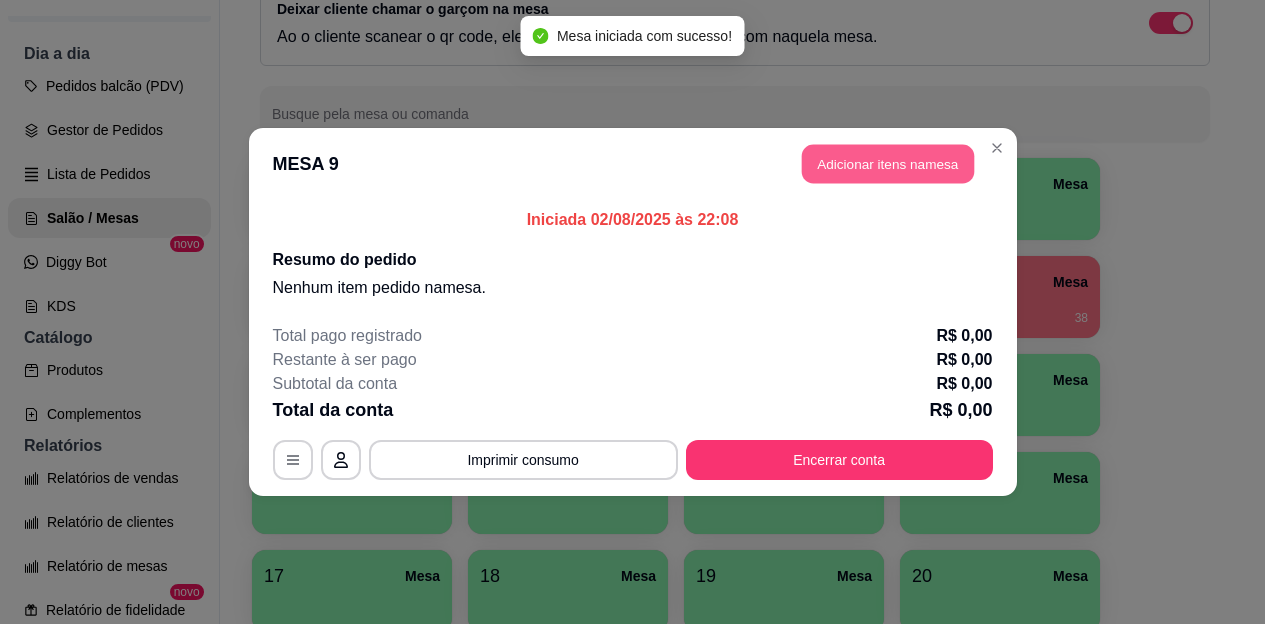 click on "Adicionar itens na  mesa" at bounding box center [888, 164] 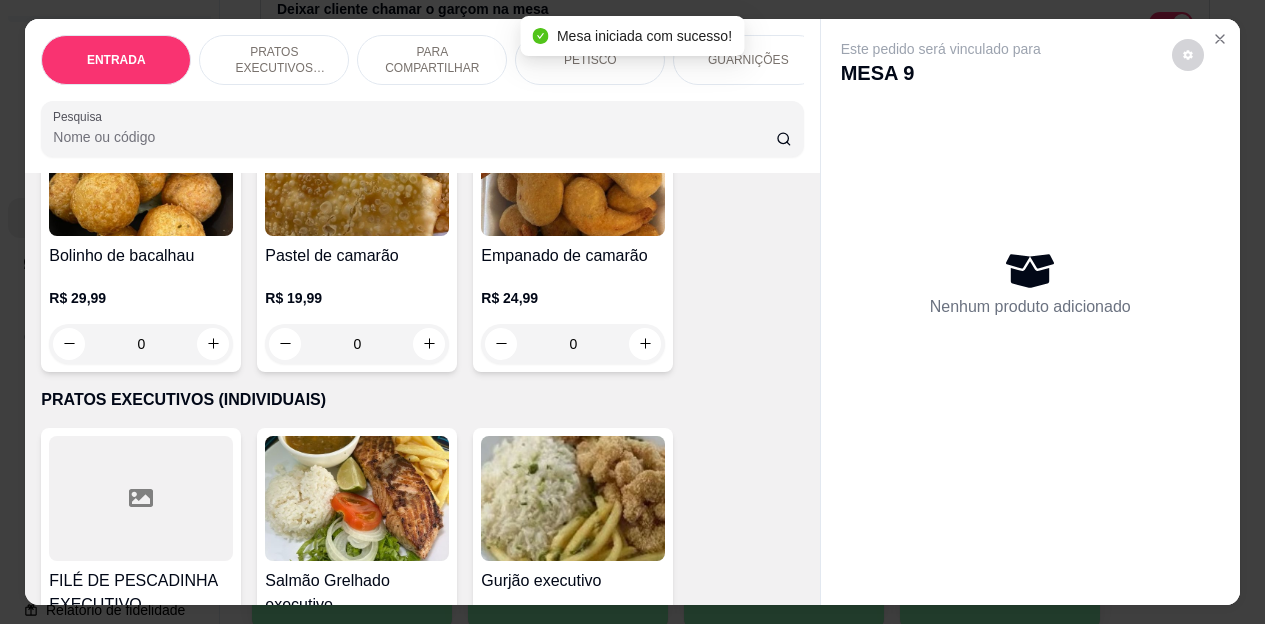 scroll, scrollTop: 0, scrollLeft: 0, axis: both 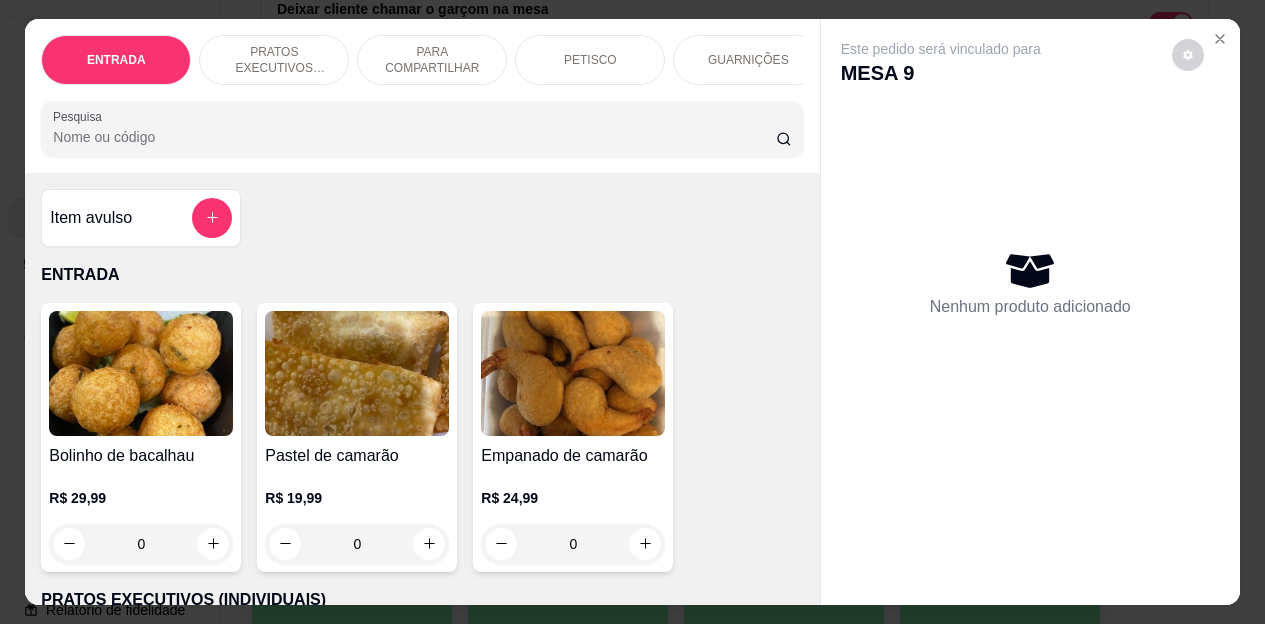 click on "PETISCO" at bounding box center (590, 60) 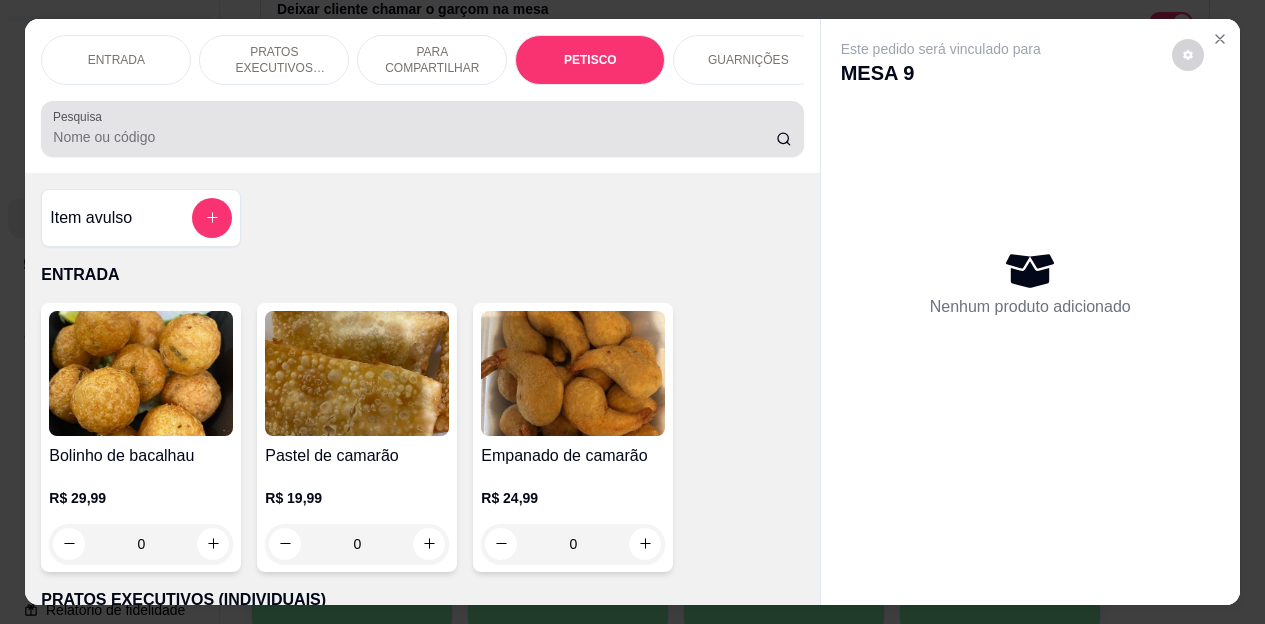 scroll, scrollTop: 2658, scrollLeft: 0, axis: vertical 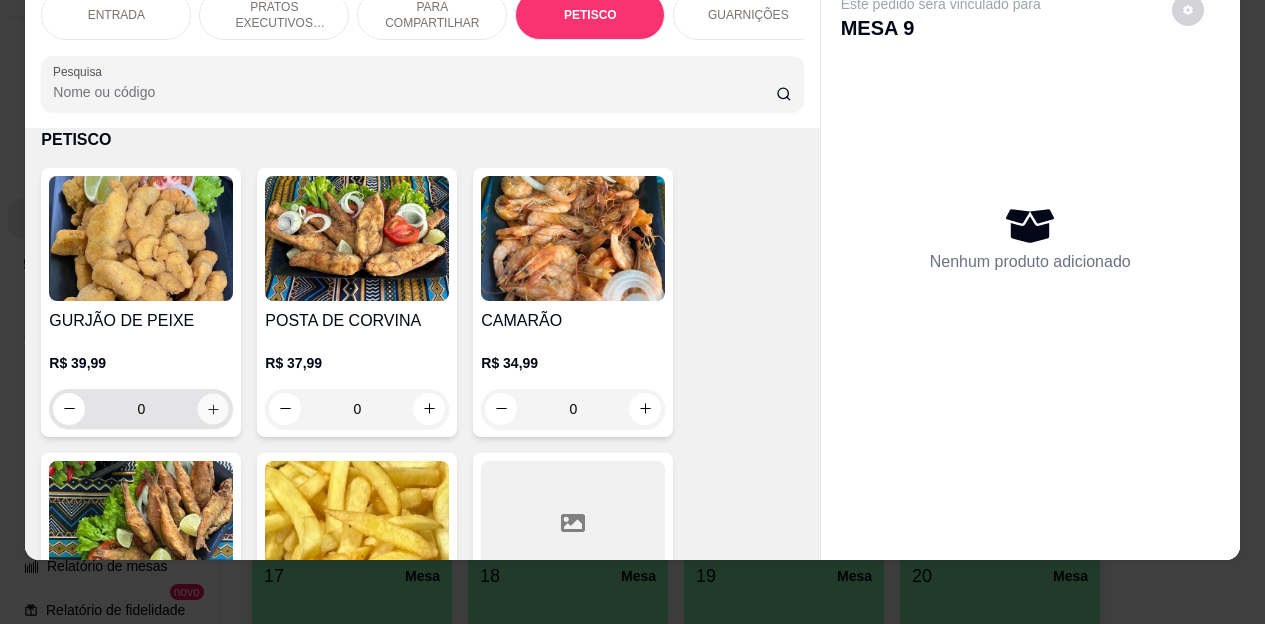 click 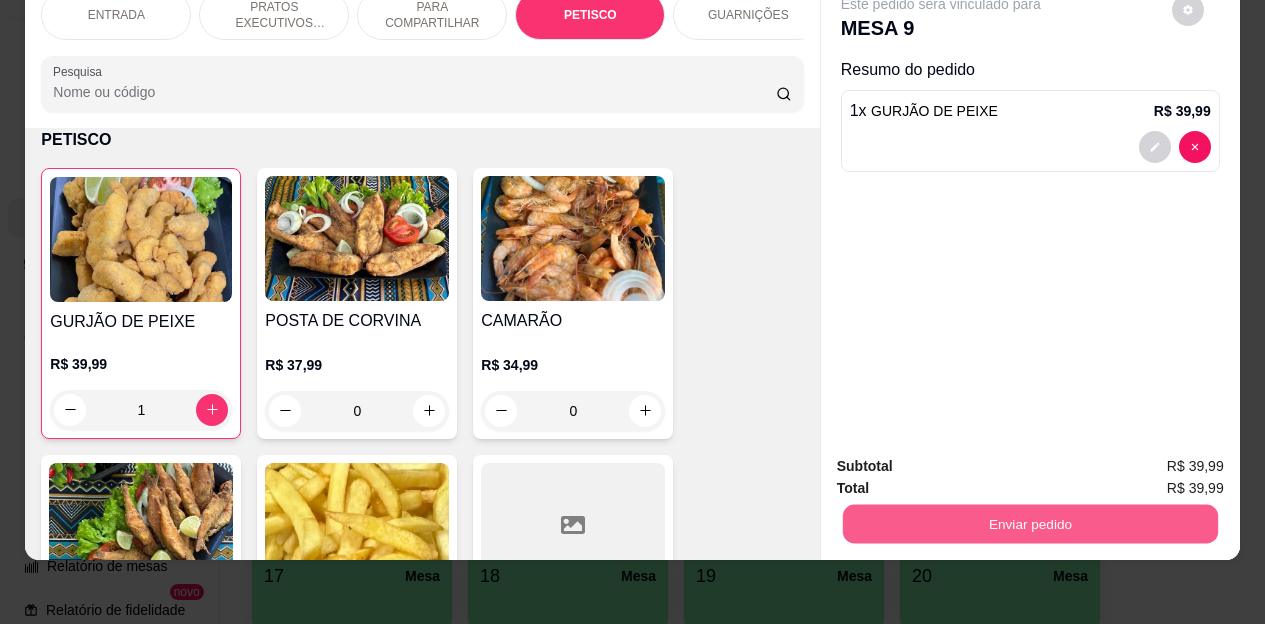 click on "Enviar pedido" at bounding box center [1029, 524] 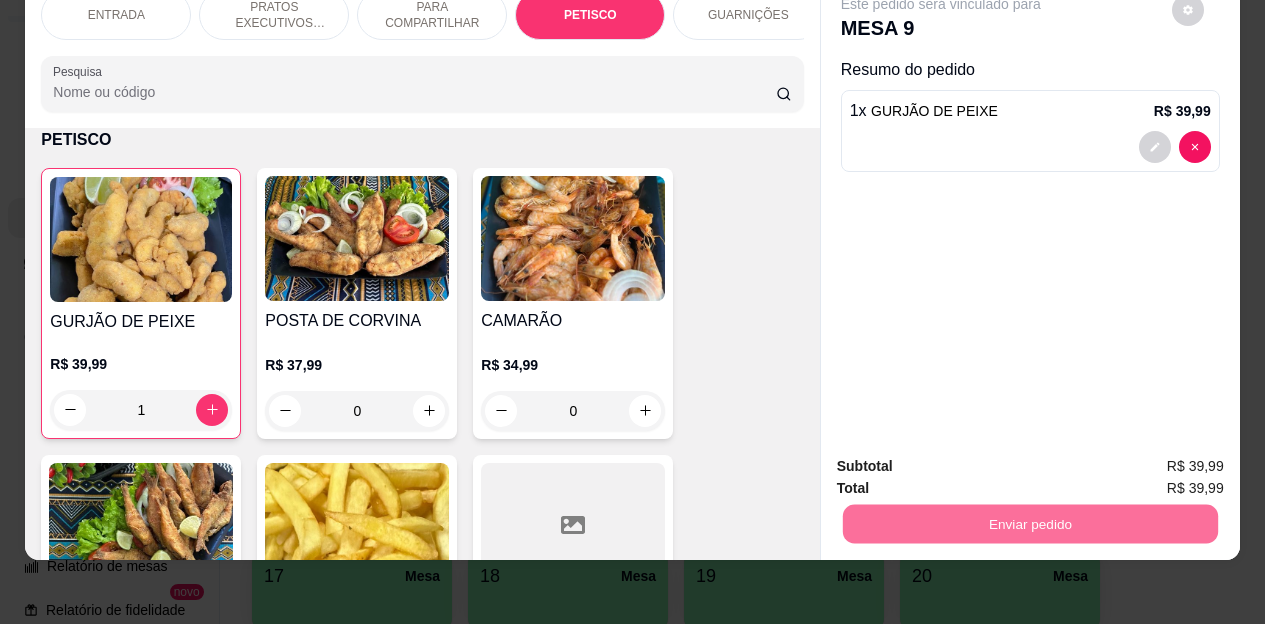 click on "Não registrar e enviar pedido" at bounding box center [964, 460] 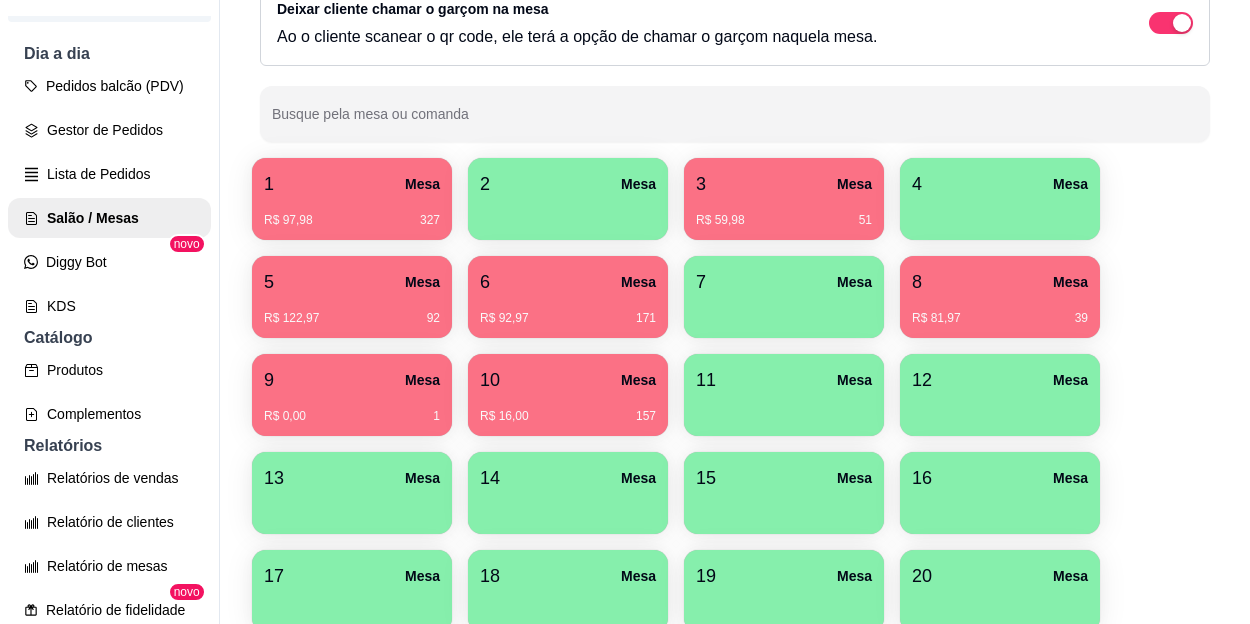click on "Todos Mesas Comandas Deixar cliente chamar o garçom na mesa Ao o cliente scanear o qr code, ele terá a opção de chamar o garçom naquela mesa. Busque pela mesa ou comanda
1 Mesa R$ 97,98 327 2 Mesa 3 Mesa R$ 59,98 51 4 Mesa 5 Mesa R$ 122,97 92 6 Mesa R$ 92,97 171 7 Mesa 8 Mesa R$ 81,97 39 9 Mesa R$ 0,00 1 10 Mesa R$ 16,00 157 11 Mesa 12 Mesa 13 Mesa 14 Mesa 15 Mesa 16 Mesa 17 Mesa 18 Mesa 19 Mesa 20 Mesa 21 Mesa" at bounding box center [735, 331] 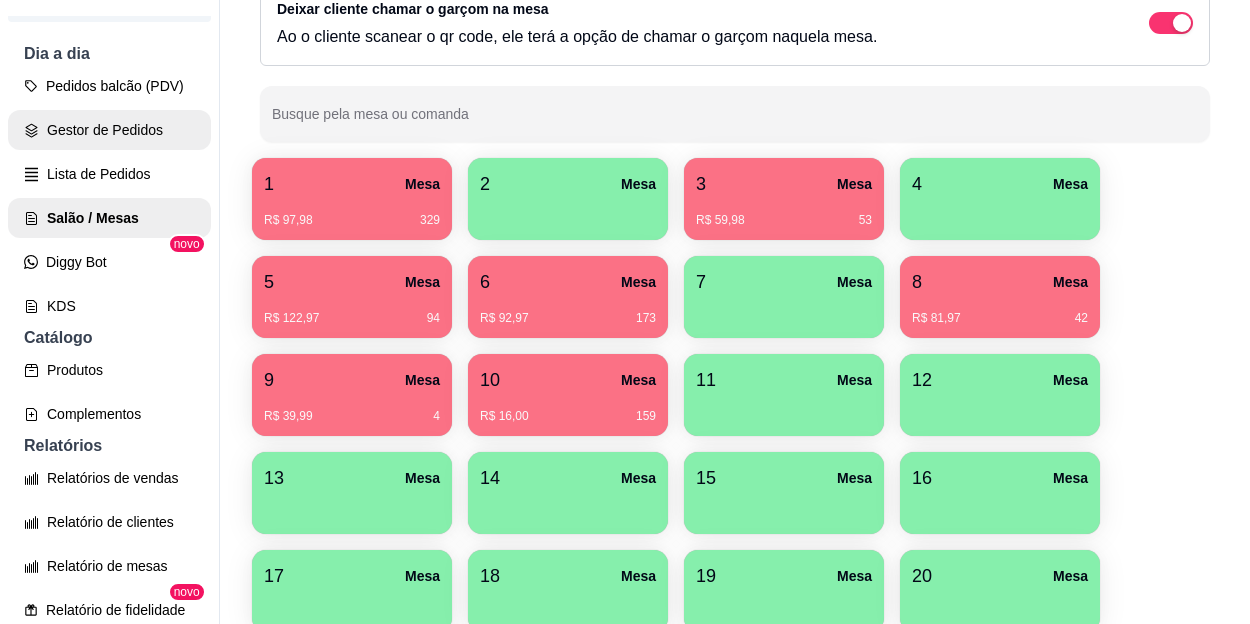 click on "Gestor de Pedidos" at bounding box center [109, 130] 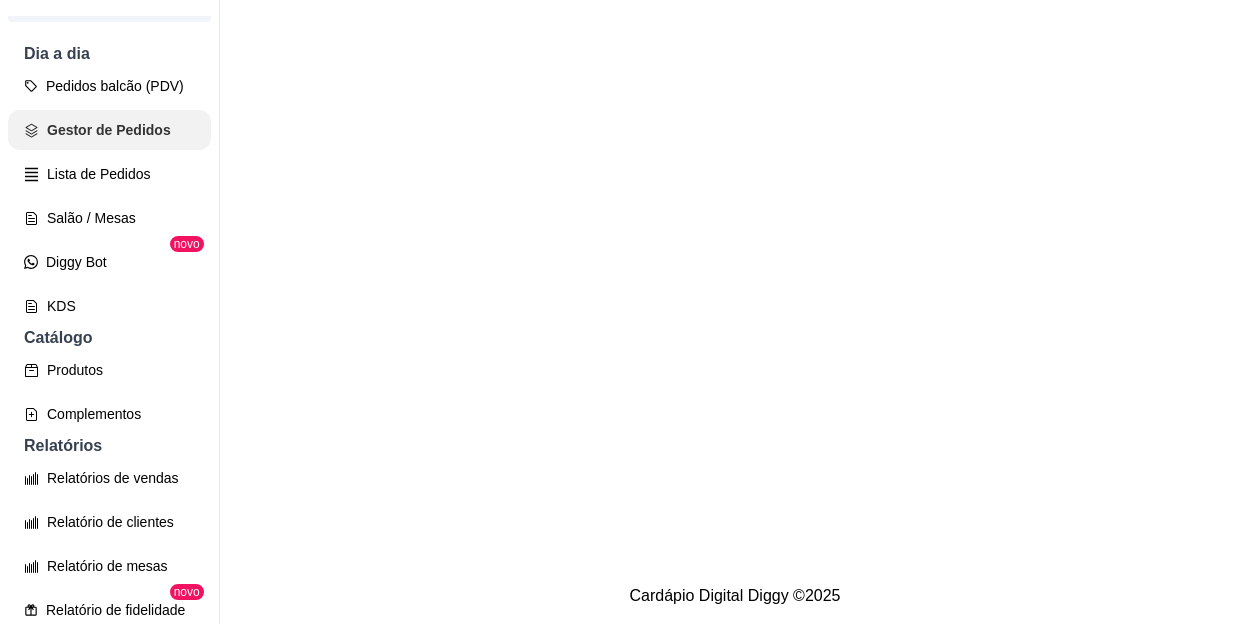 scroll, scrollTop: 0, scrollLeft: 0, axis: both 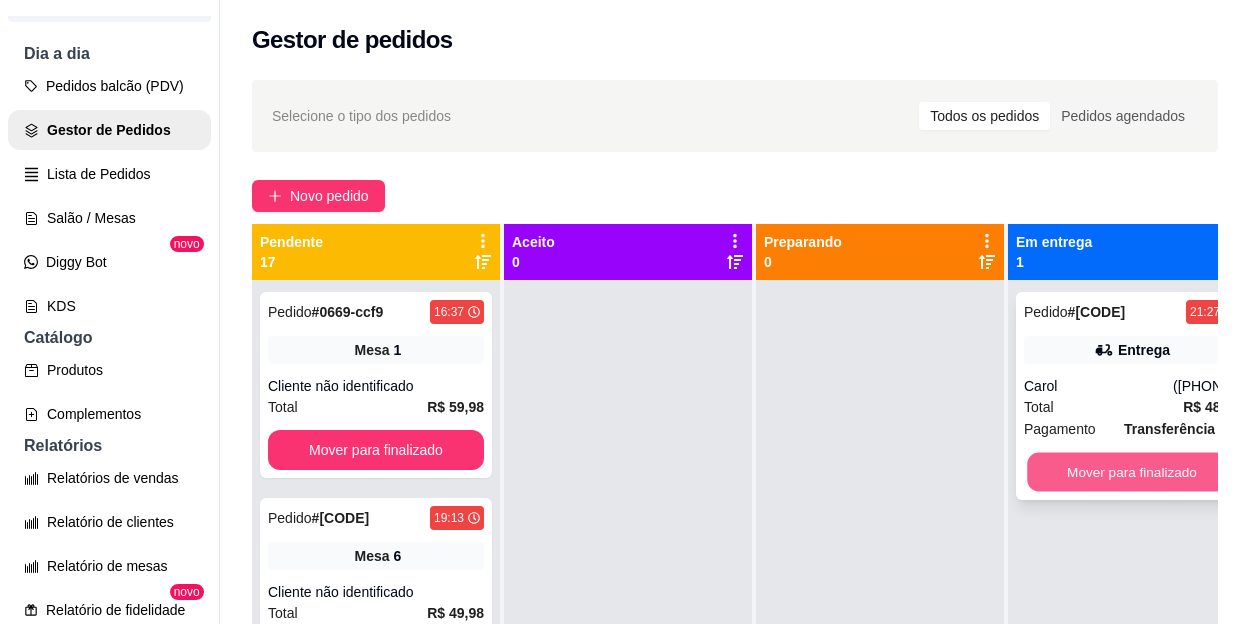 click on "Mover para finalizado" at bounding box center [1132, 472] 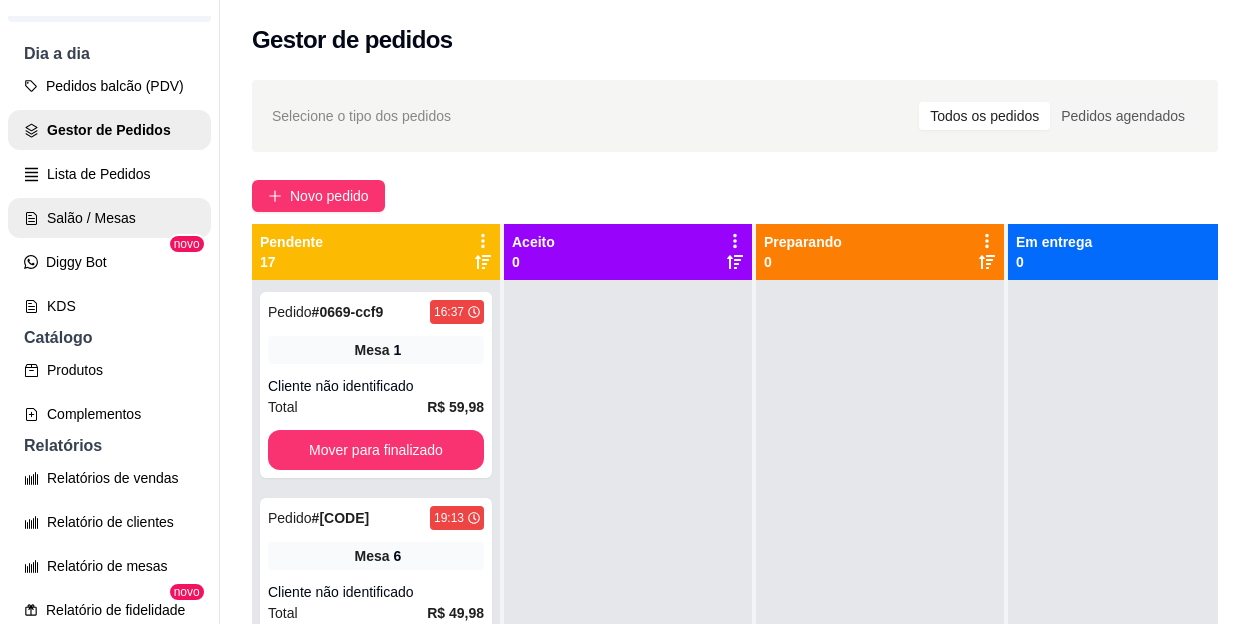 click on "Salão / Mesas" at bounding box center (109, 218) 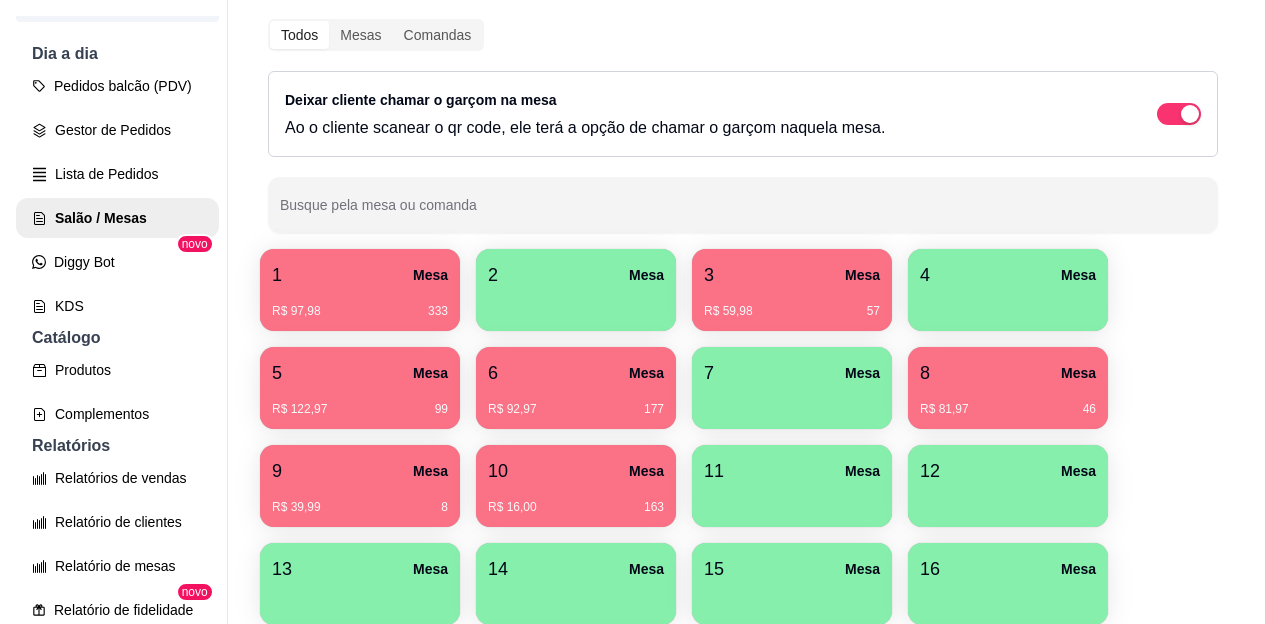 scroll, scrollTop: 200, scrollLeft: 0, axis: vertical 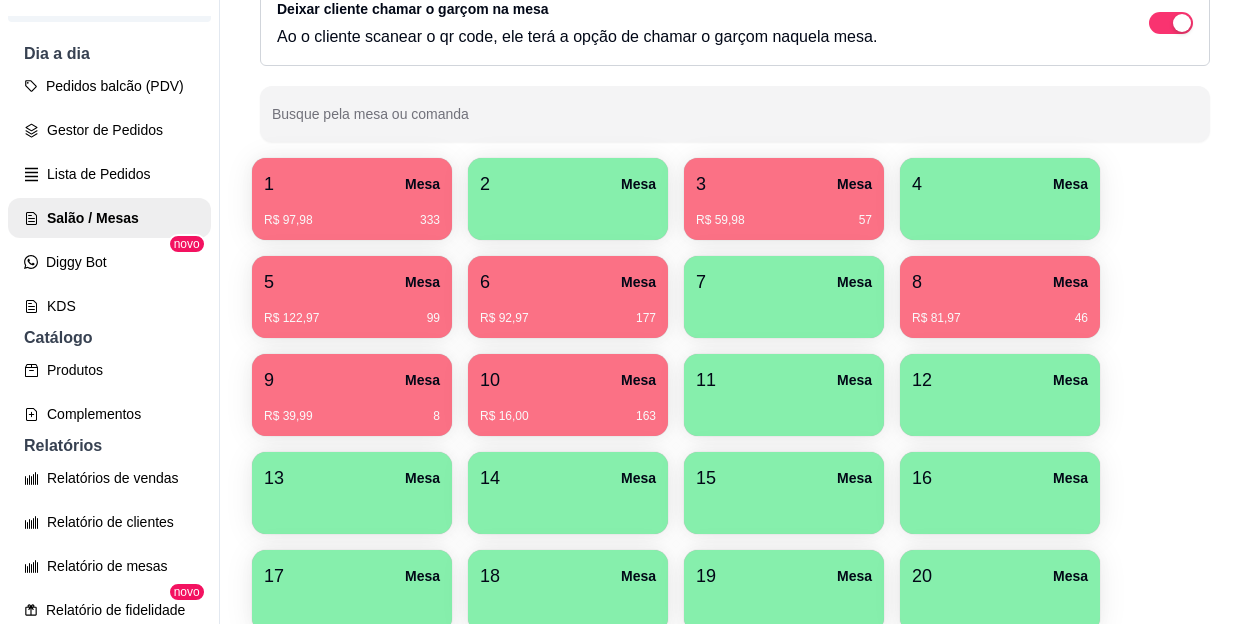 click on "R$ 97,98 333" at bounding box center (352, 213) 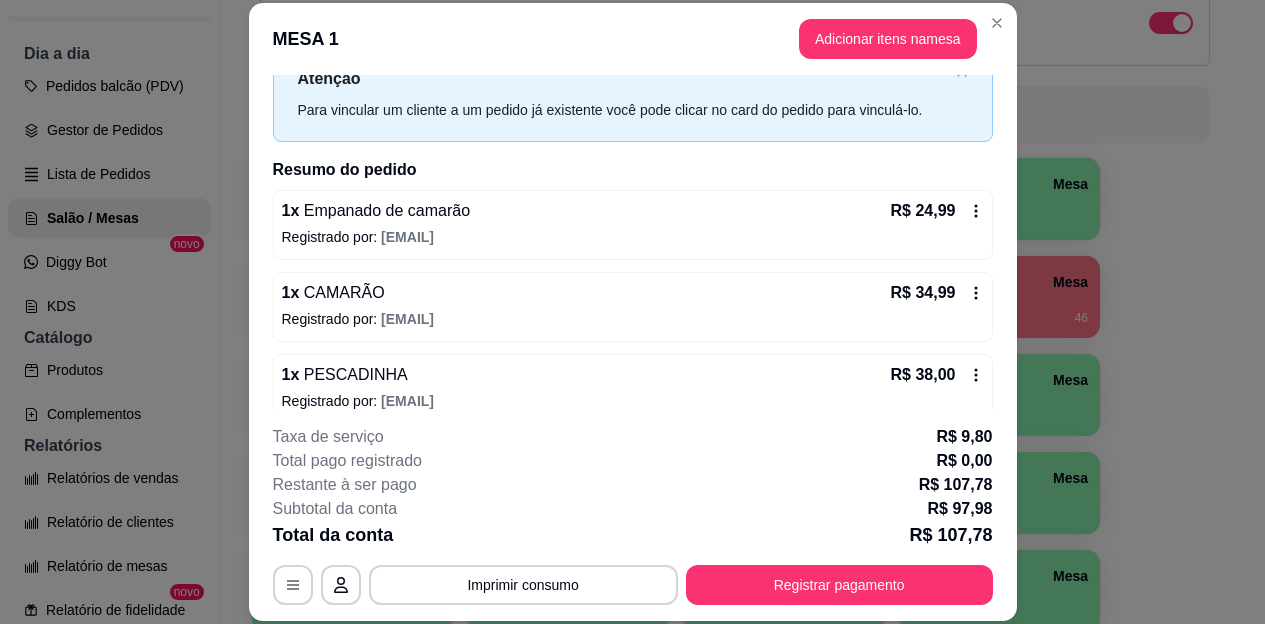 scroll, scrollTop: 97, scrollLeft: 0, axis: vertical 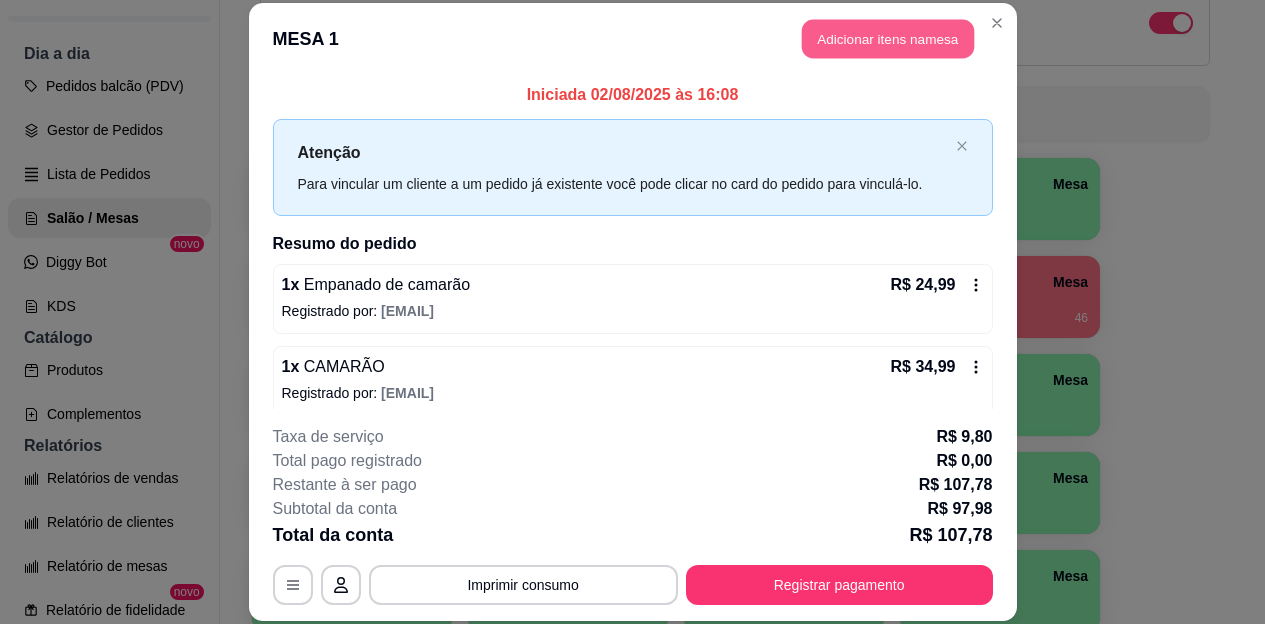 click on "Adicionar itens na  mesa" at bounding box center [888, 39] 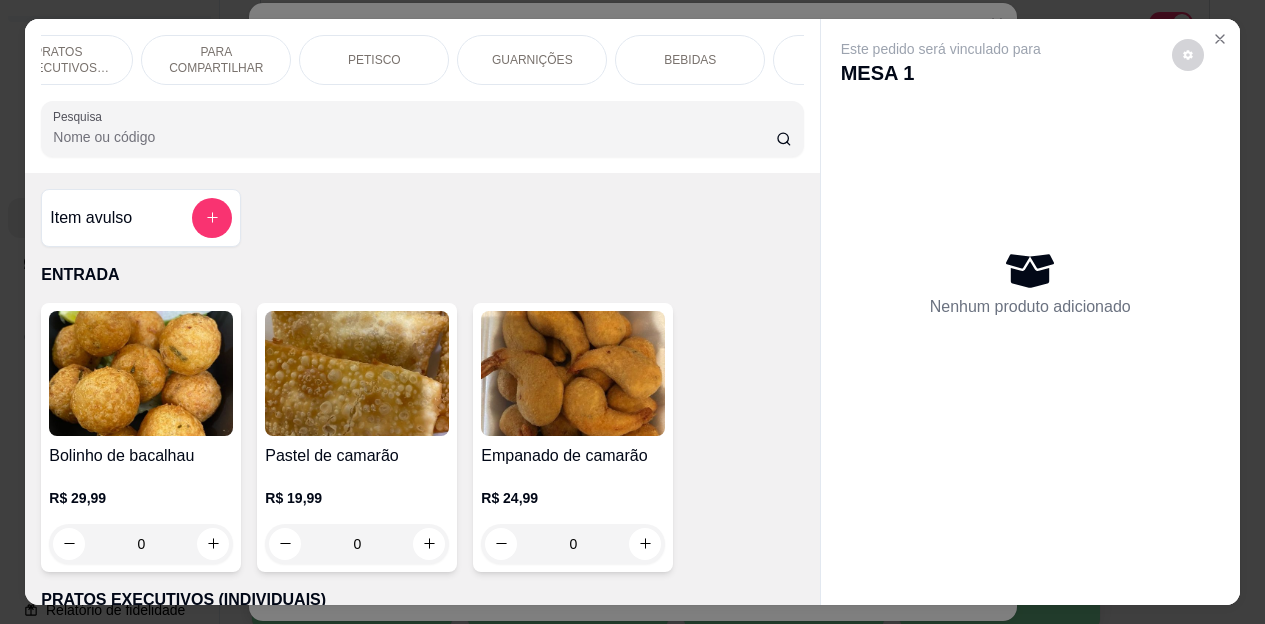 scroll, scrollTop: 0, scrollLeft: 240, axis: horizontal 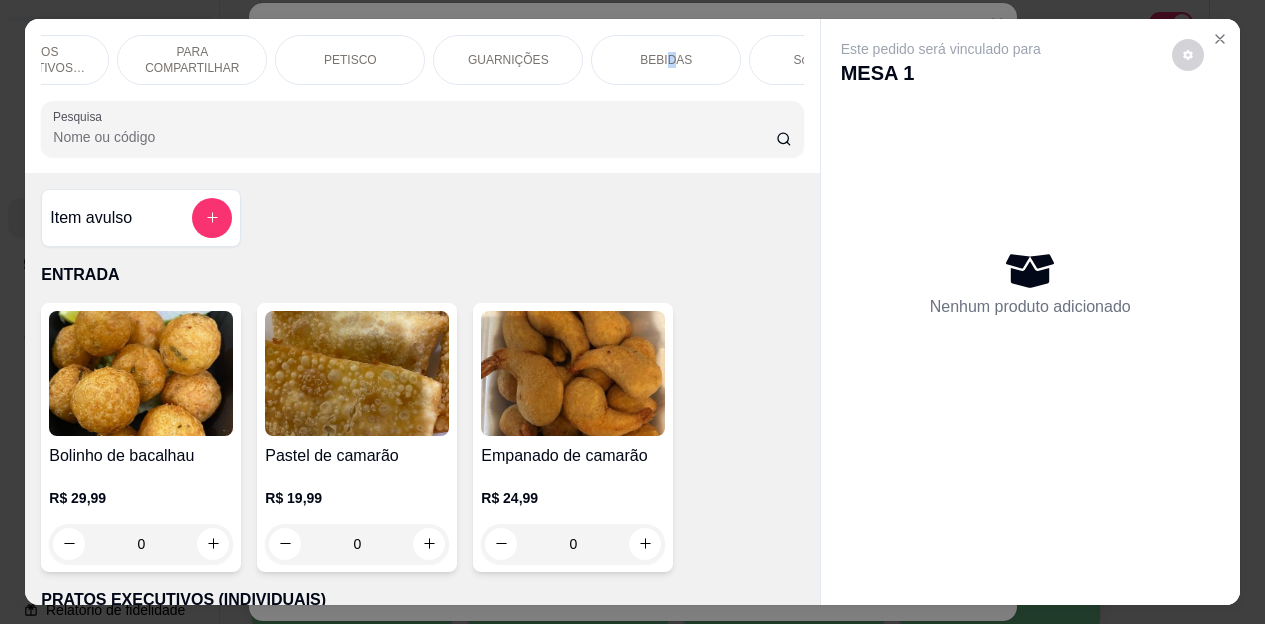 click on "BEBIDAS" at bounding box center (666, 60) 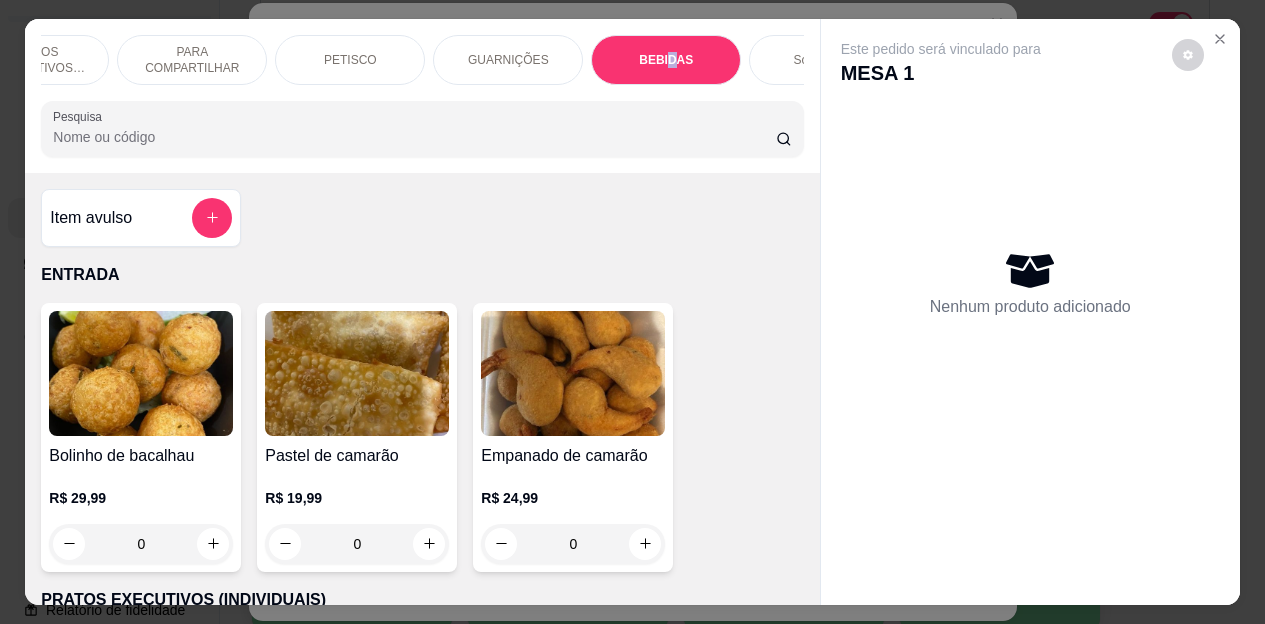 scroll, scrollTop: 4187, scrollLeft: 0, axis: vertical 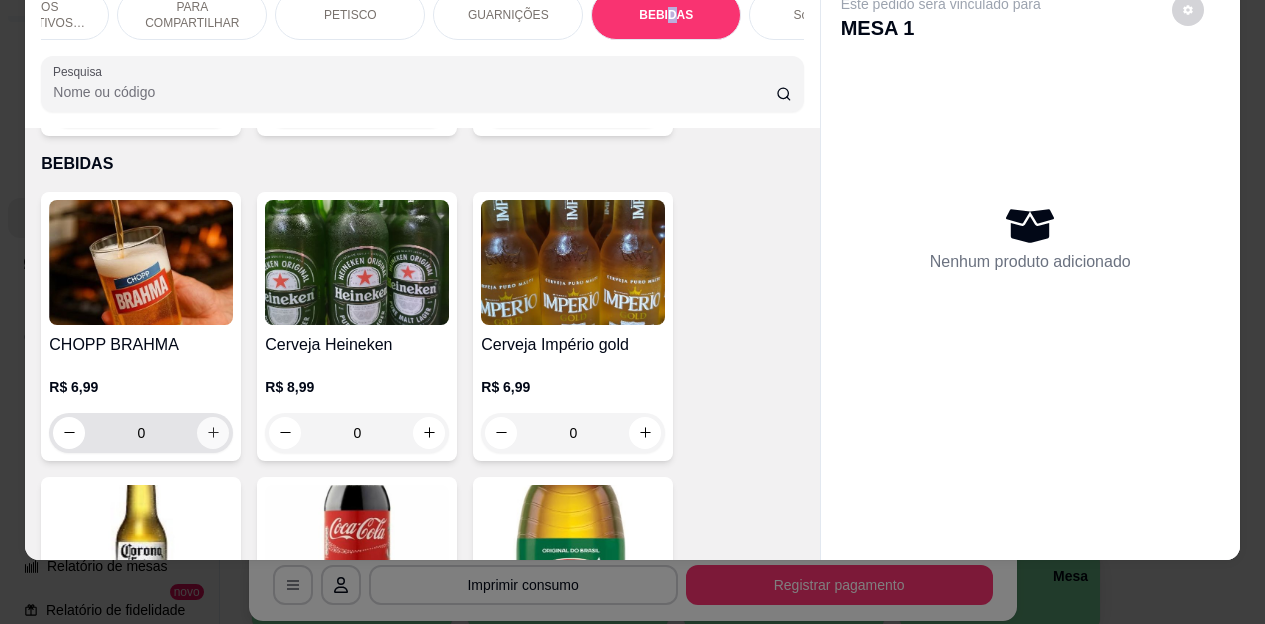 click 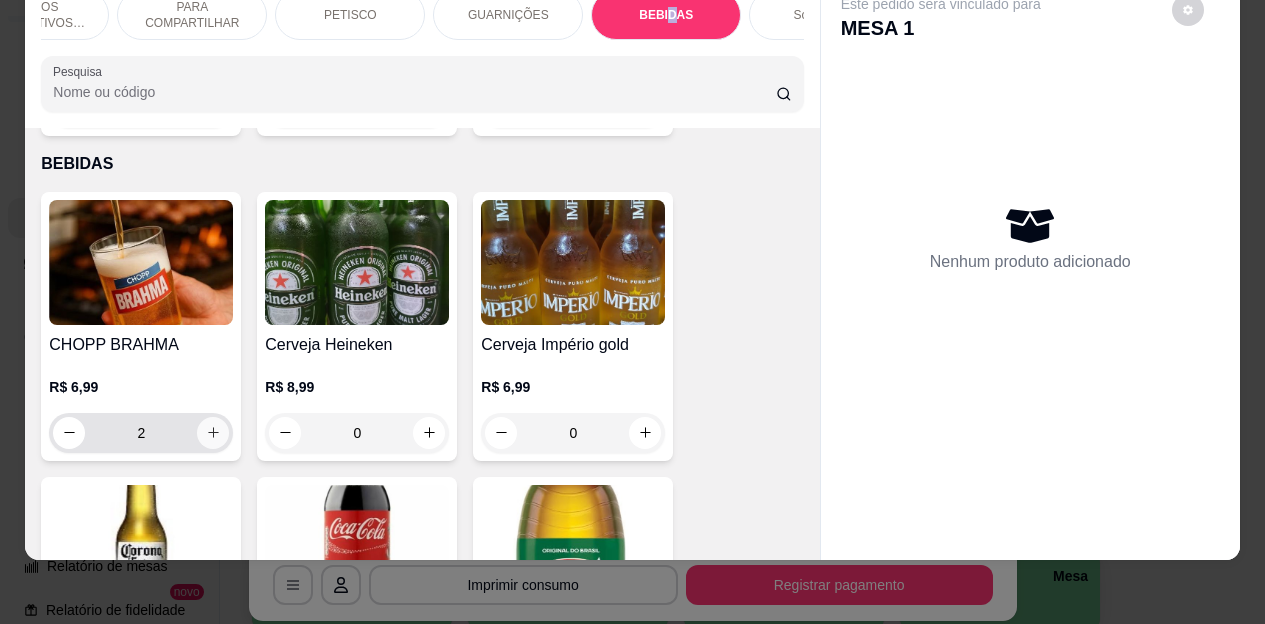 click 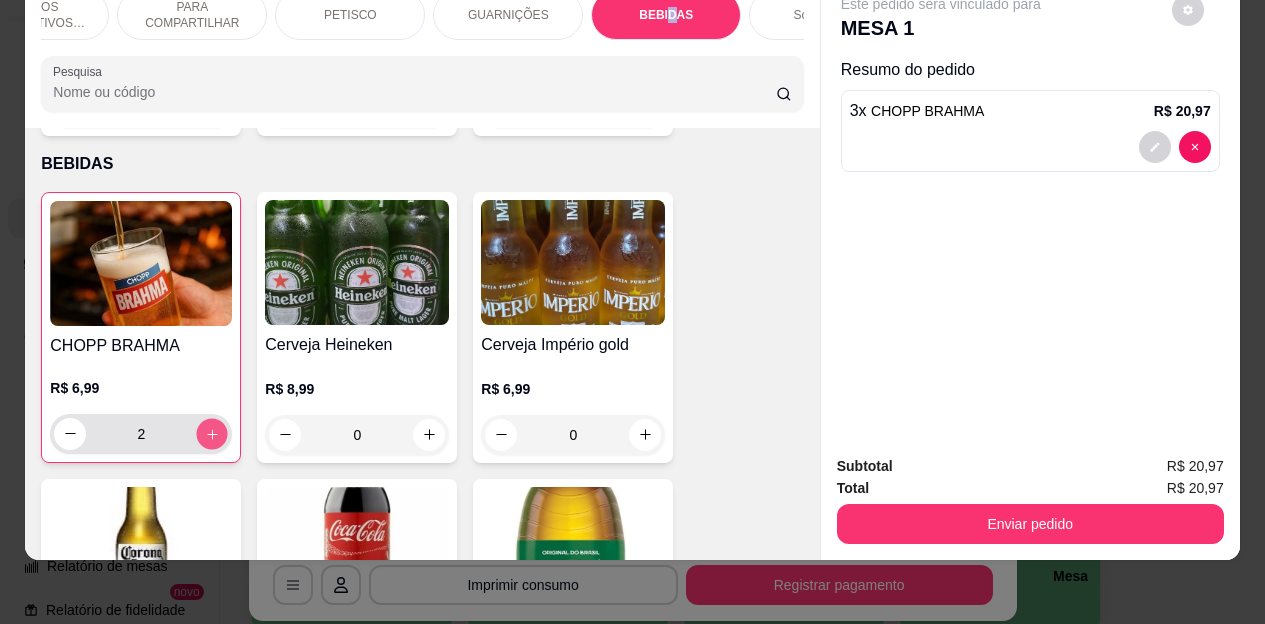 click 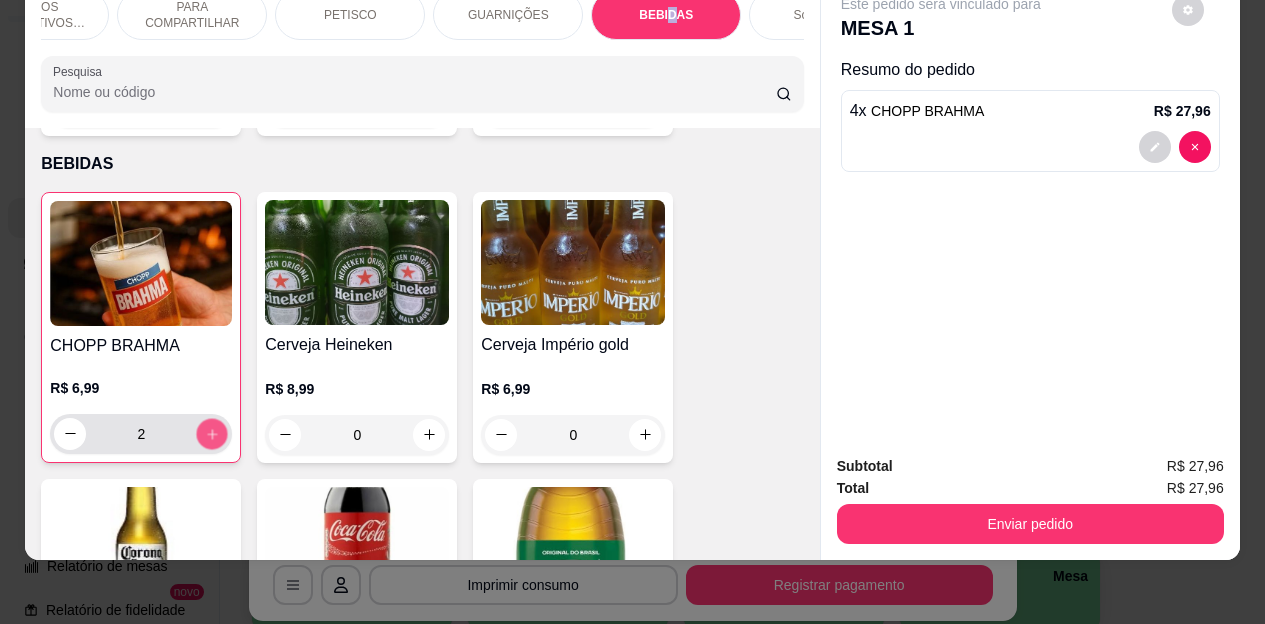 click 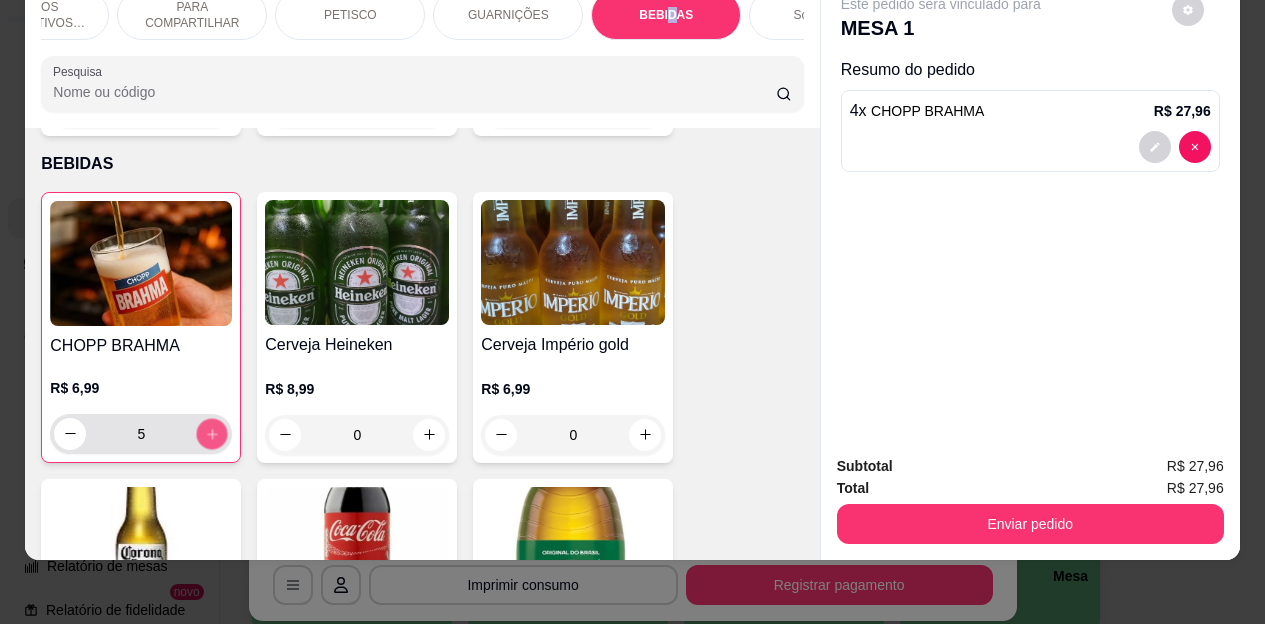 click 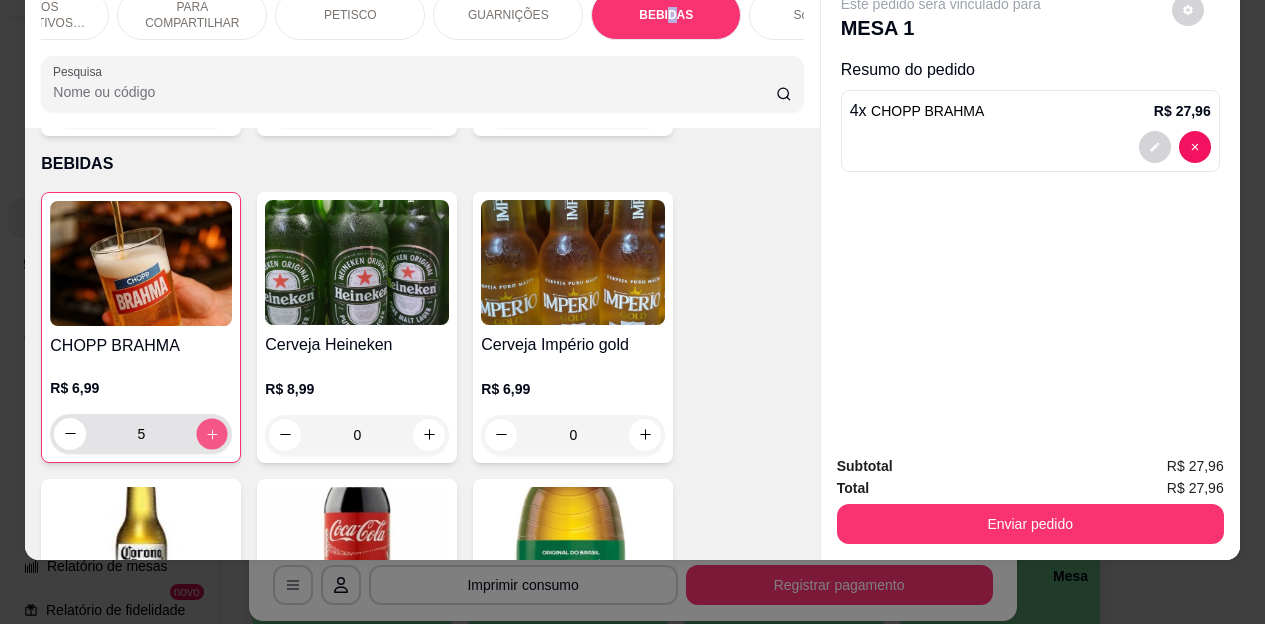 click 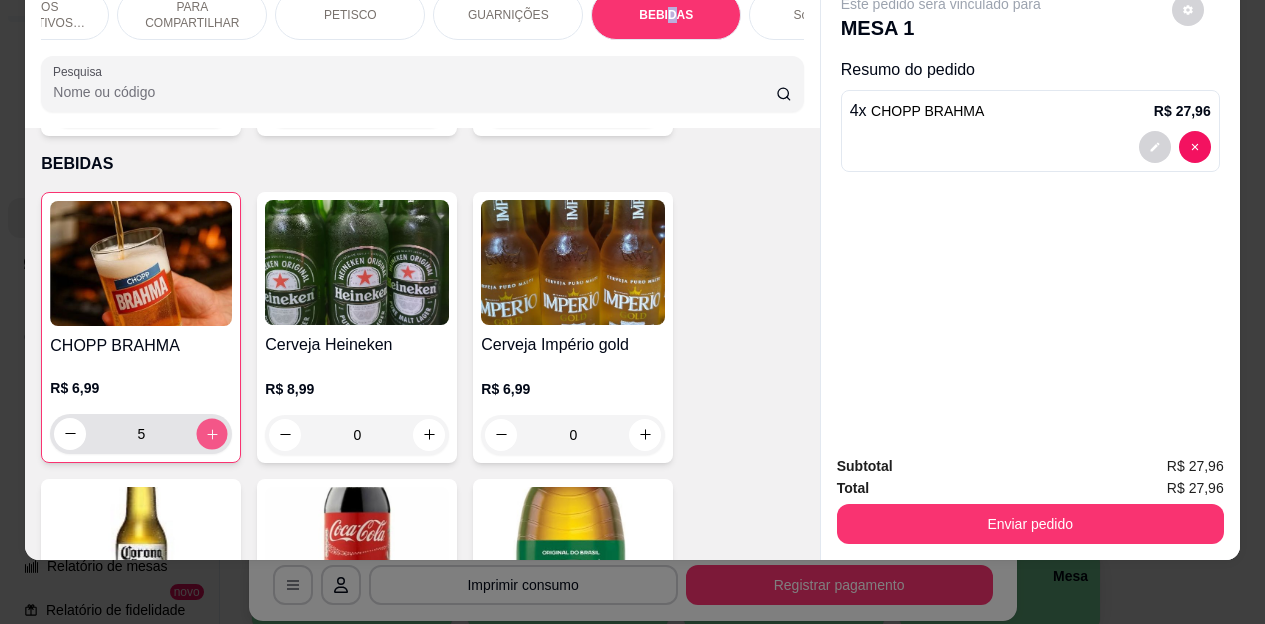 click 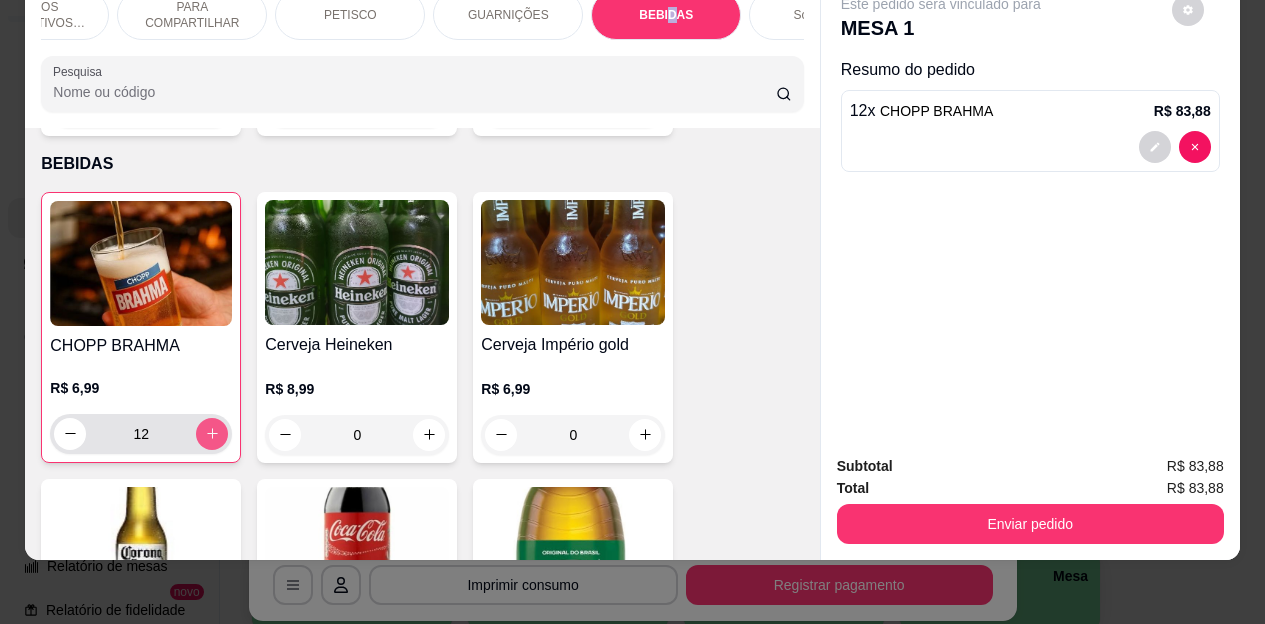 click 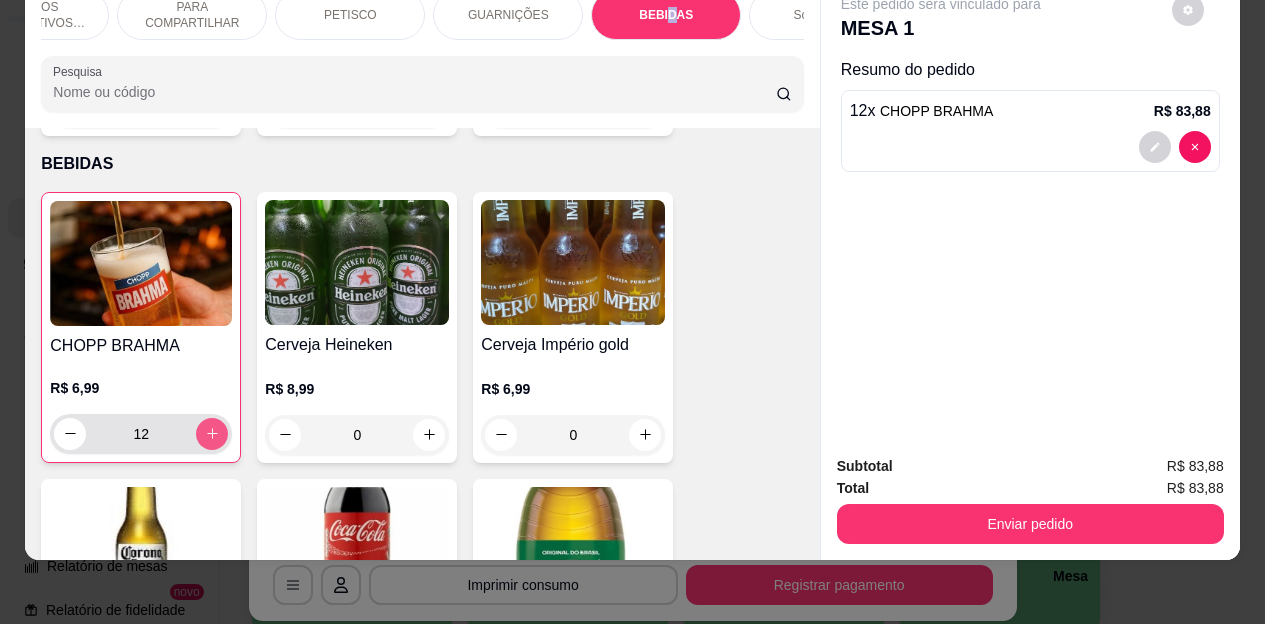 click 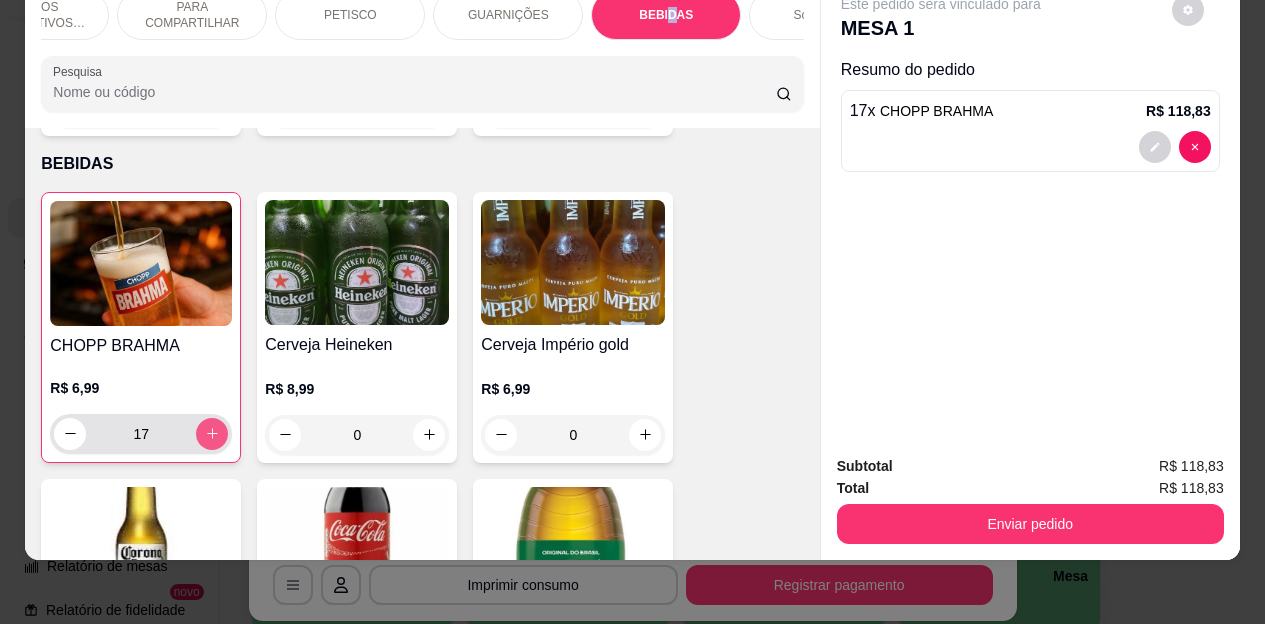 click 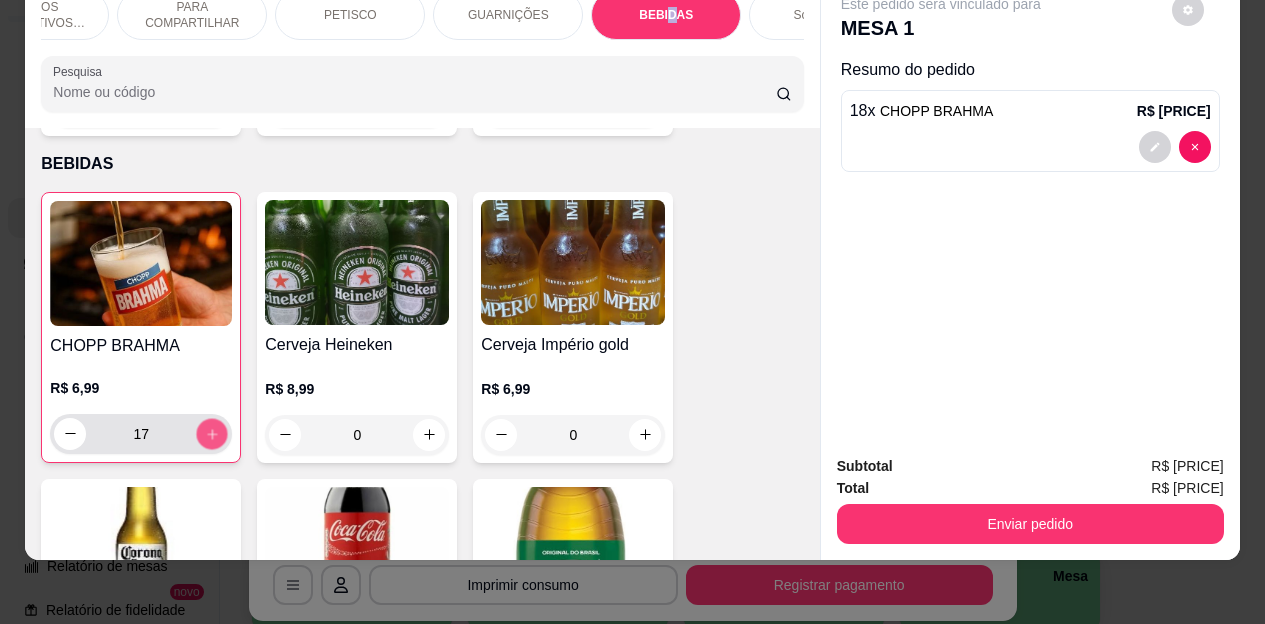 click 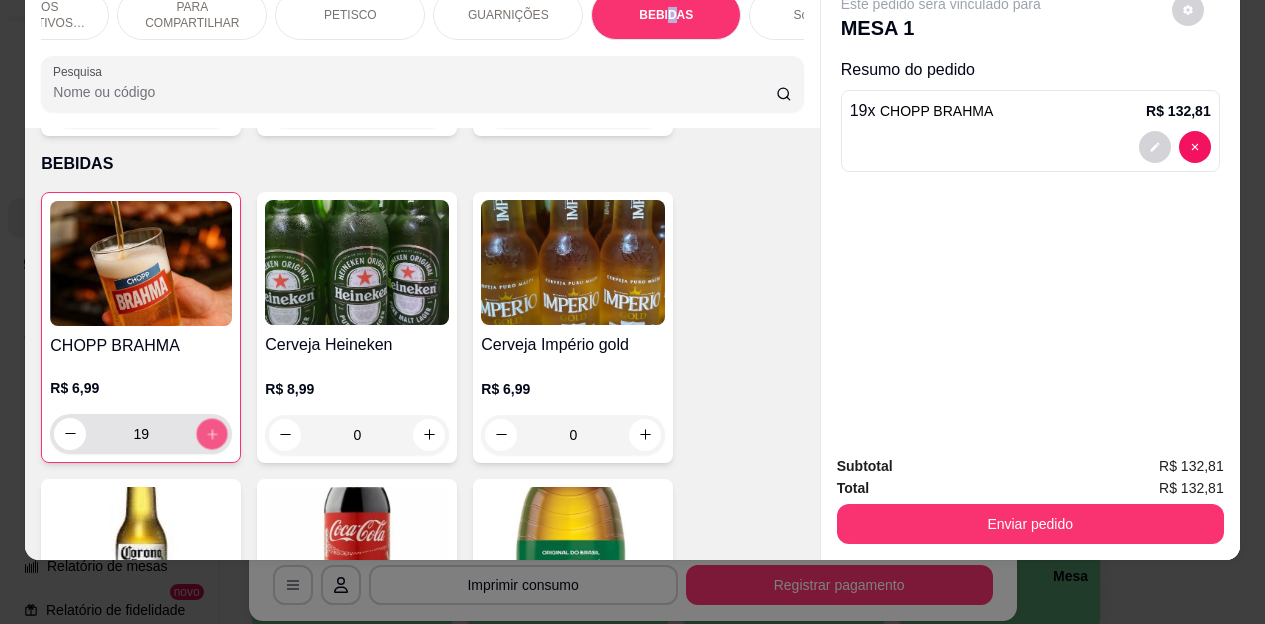 click 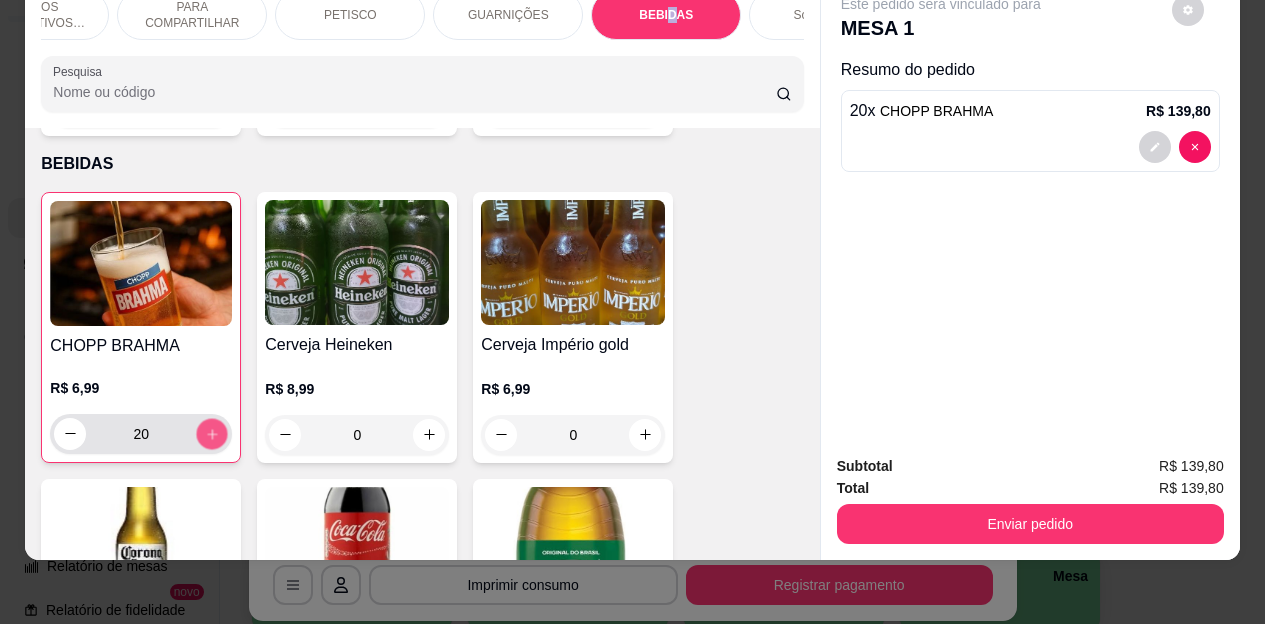 click 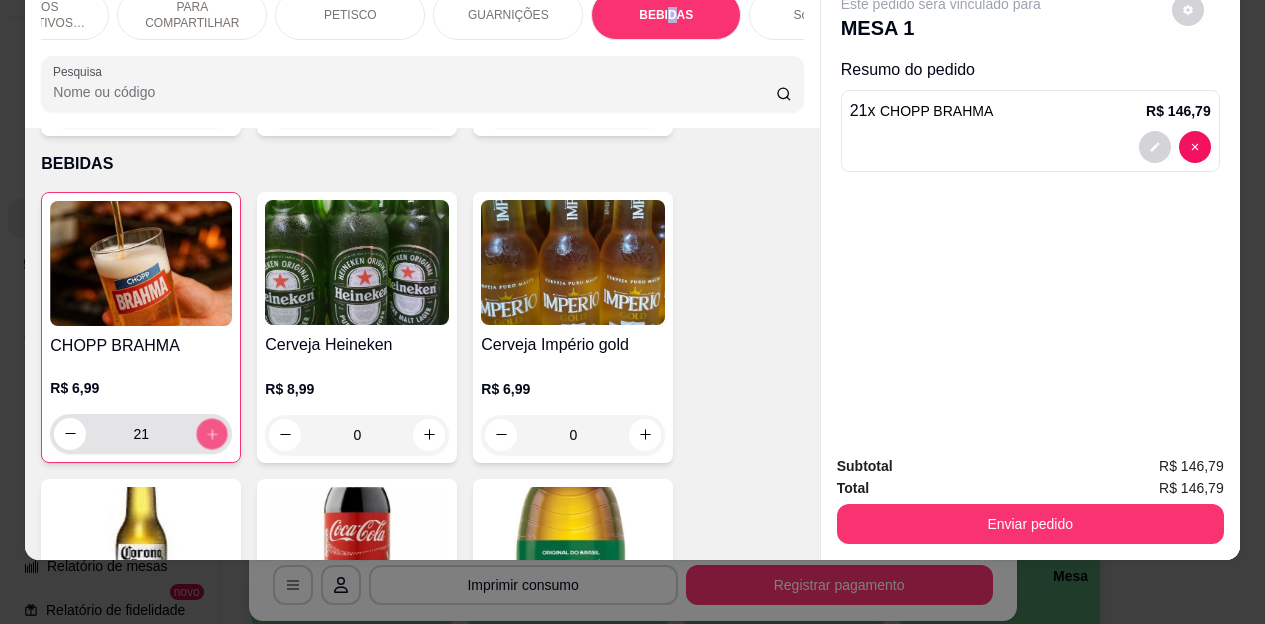 click 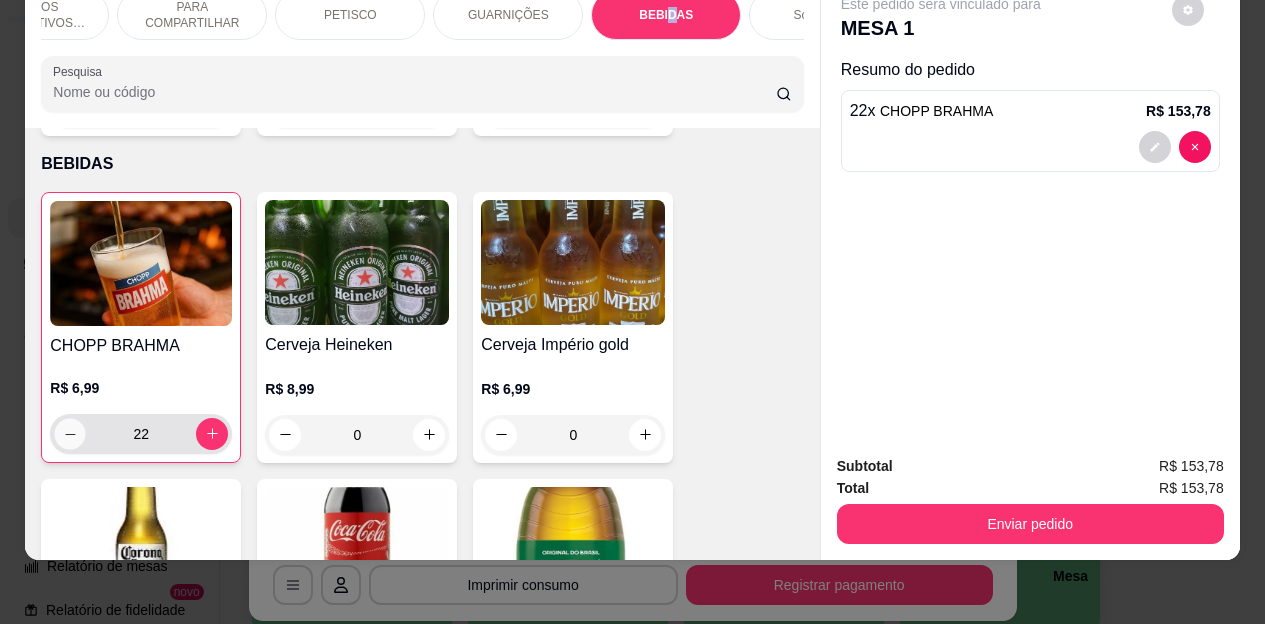 click 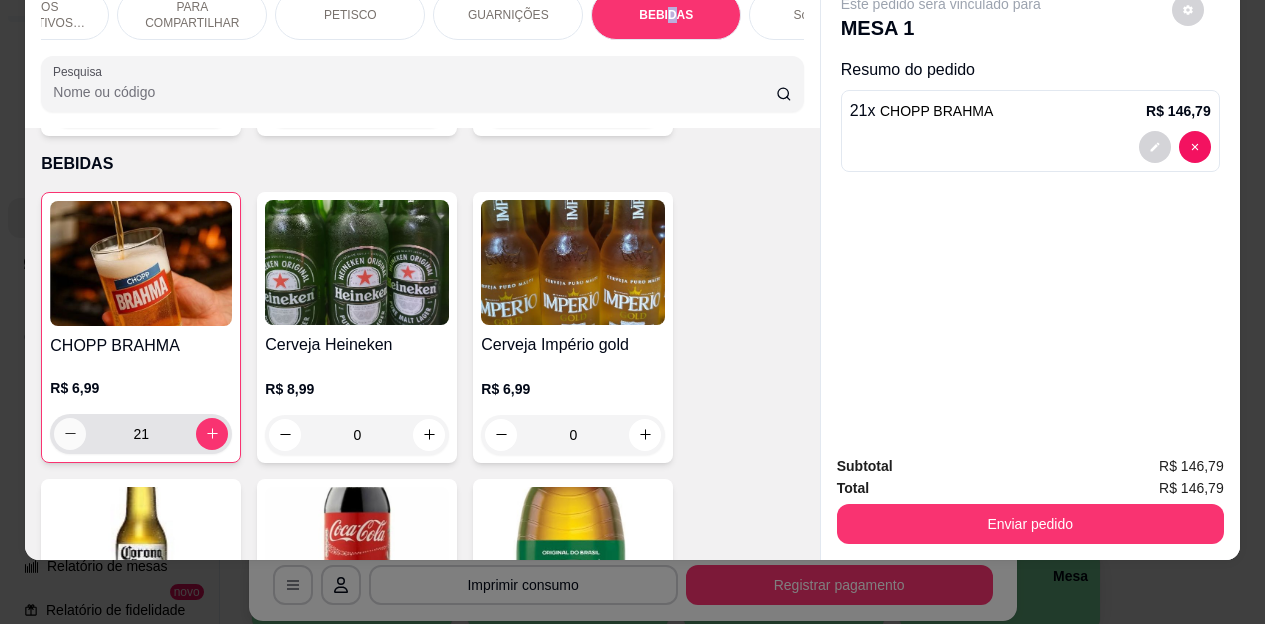 click 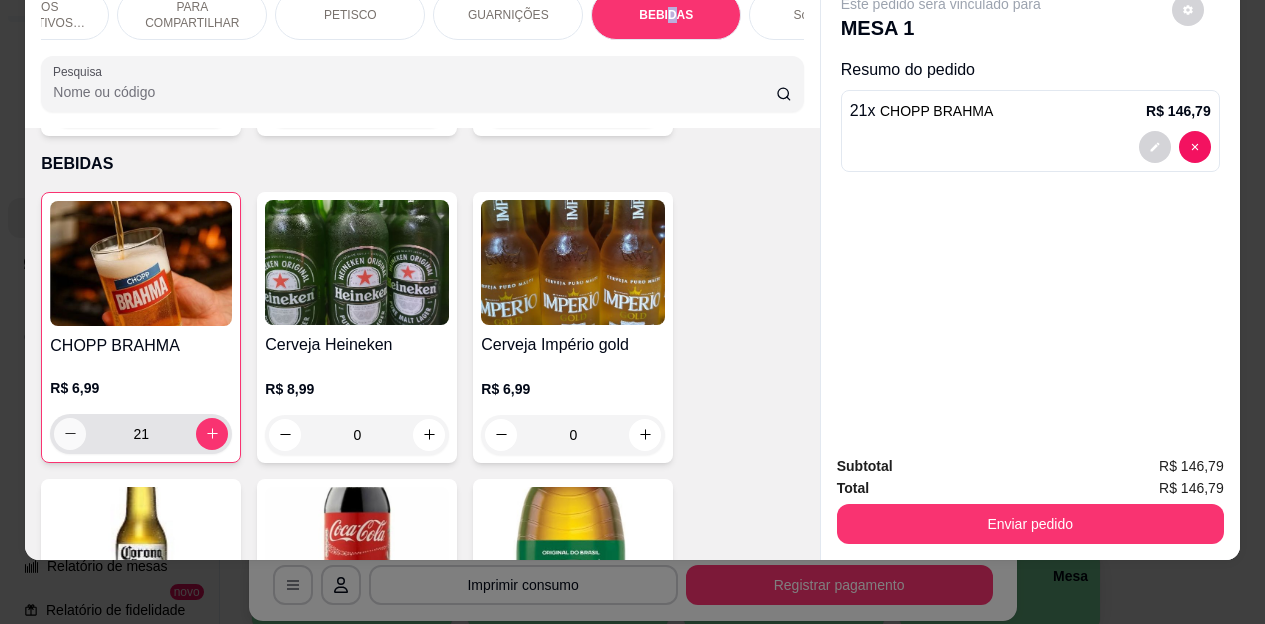 type on "20" 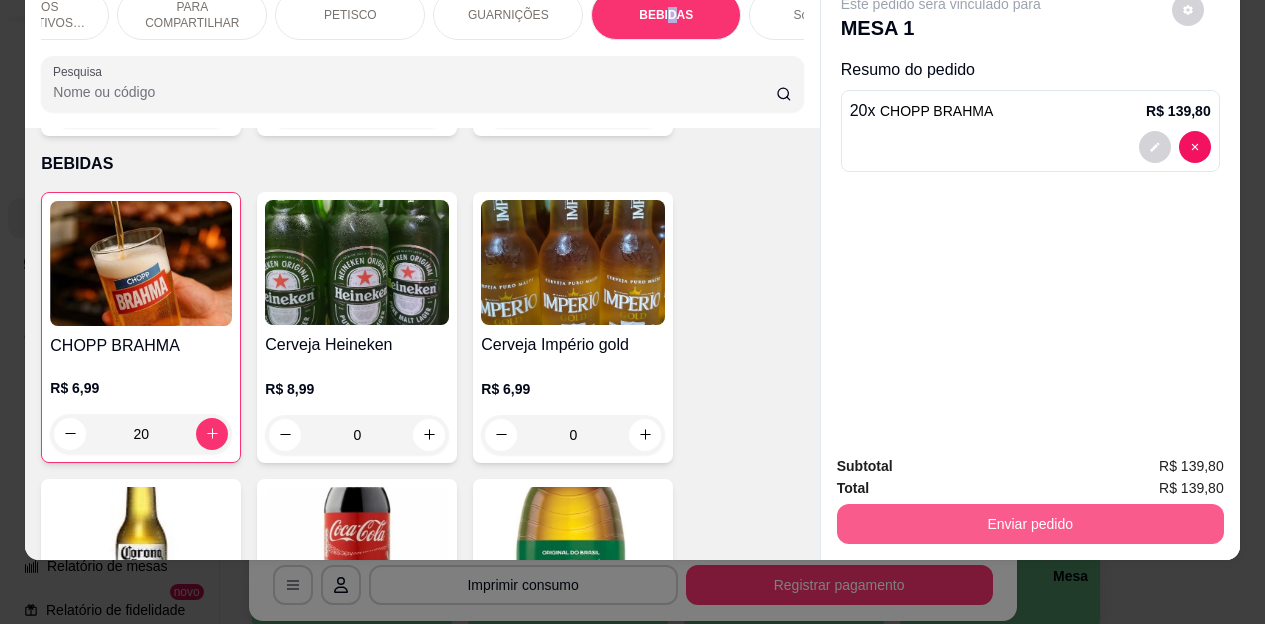 click on "Enviar pedido" at bounding box center (1030, 524) 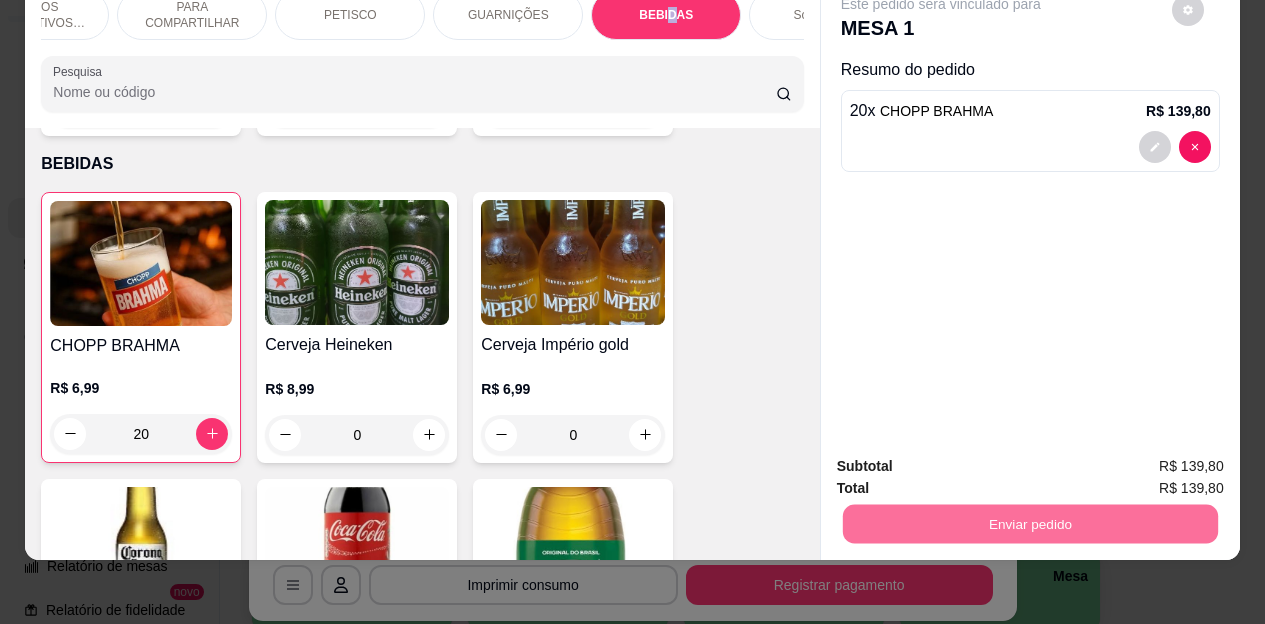 click on "Não registrar e enviar pedido" at bounding box center (964, 459) 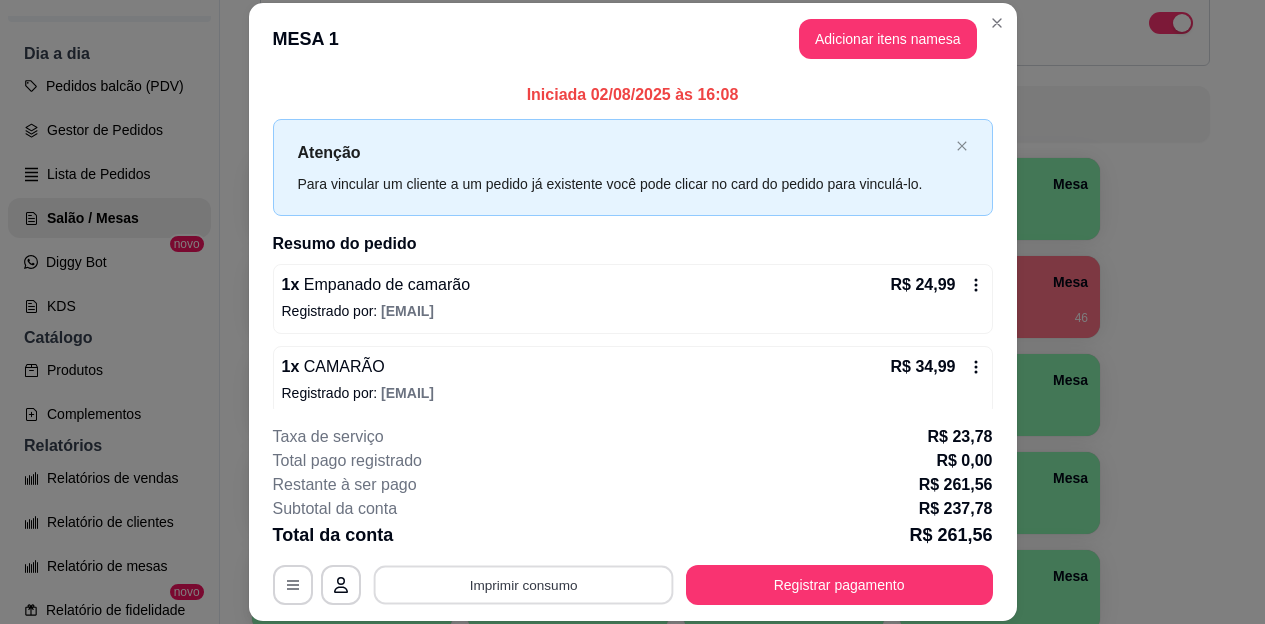 click on "Imprimir consumo" at bounding box center (523, 584) 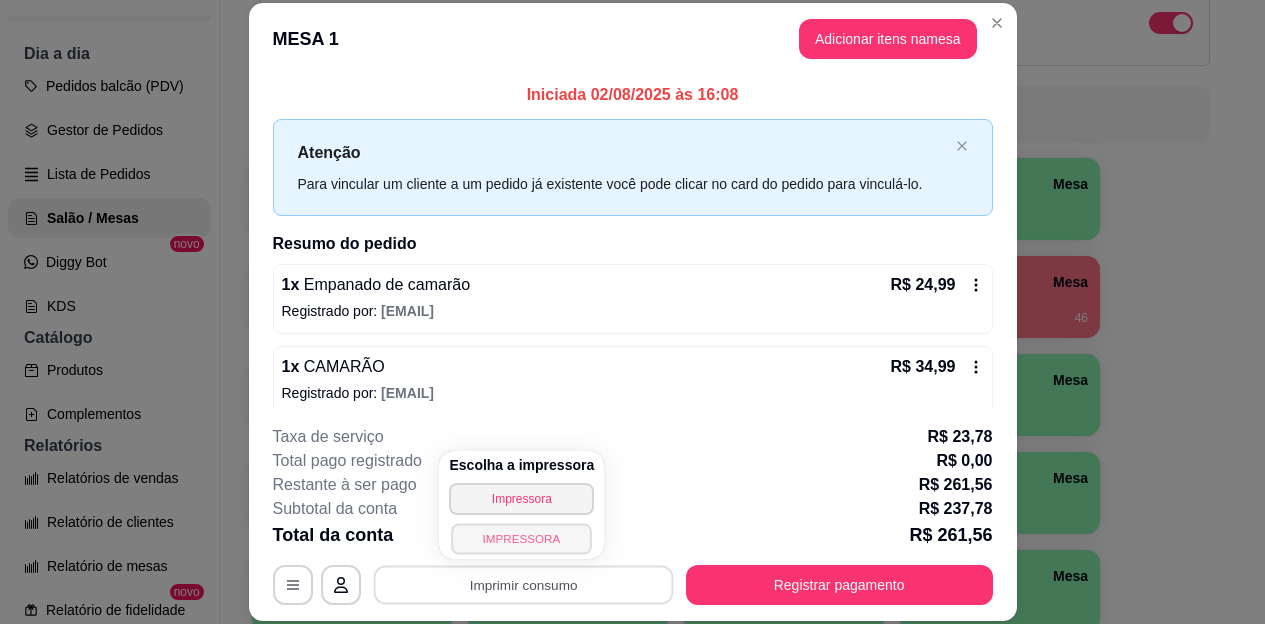 click on "IMPRESSORA" at bounding box center [522, 538] 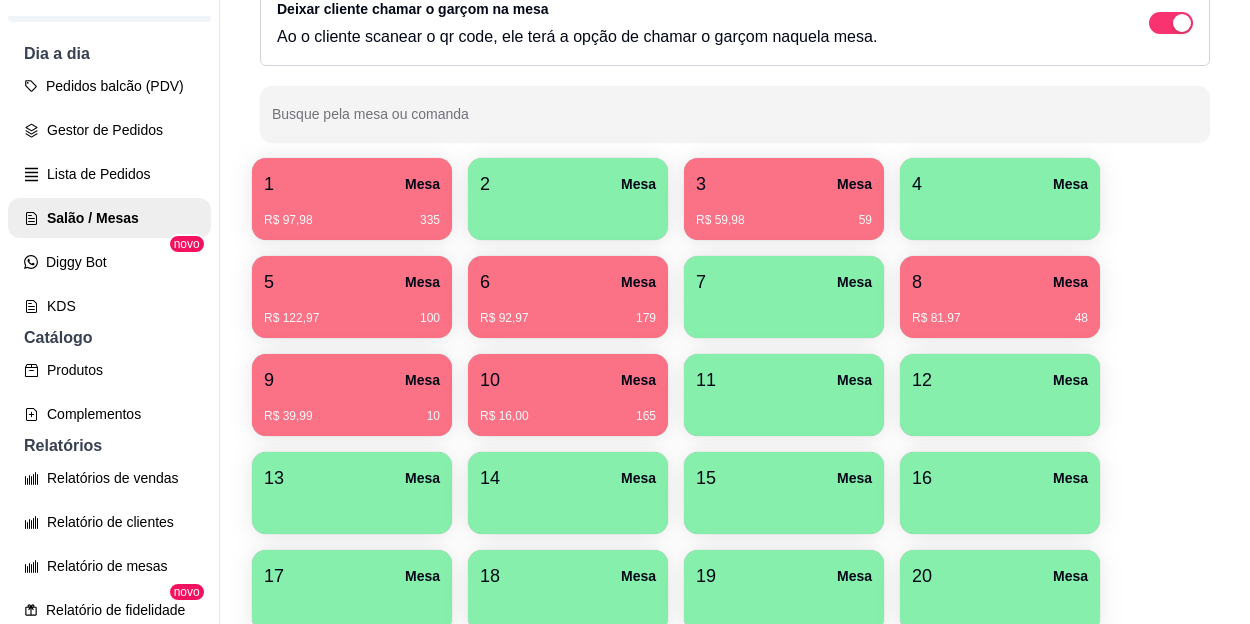 click on "R$ 122,97 100" at bounding box center (352, 311) 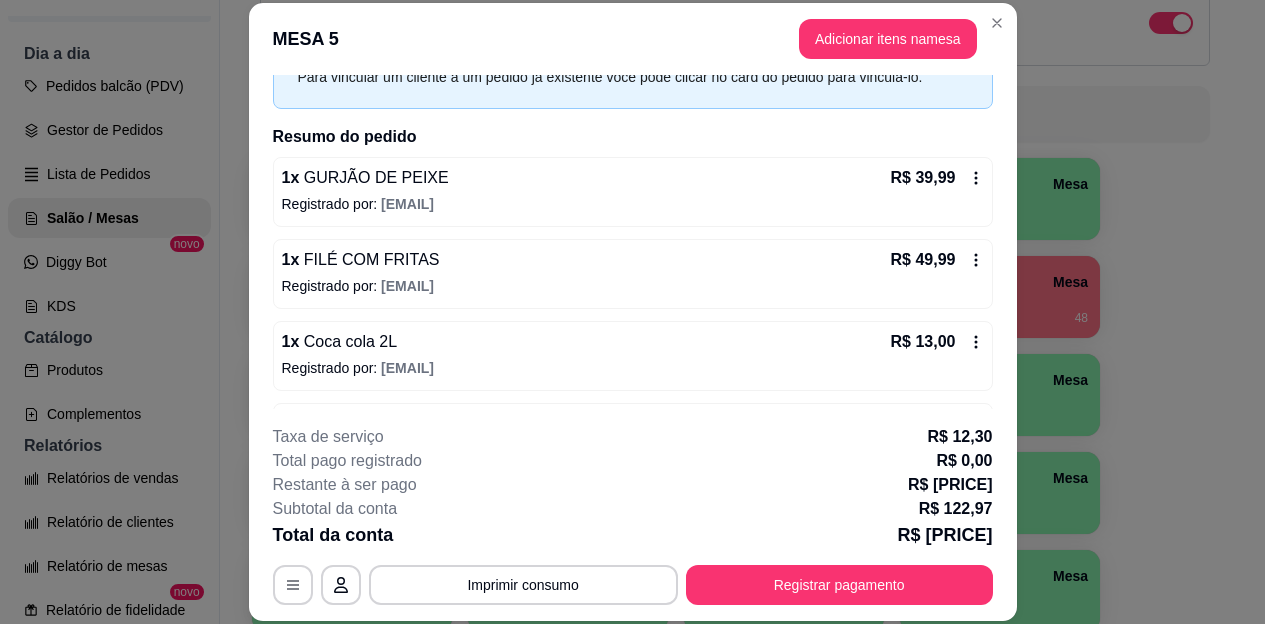 scroll, scrollTop: 179, scrollLeft: 0, axis: vertical 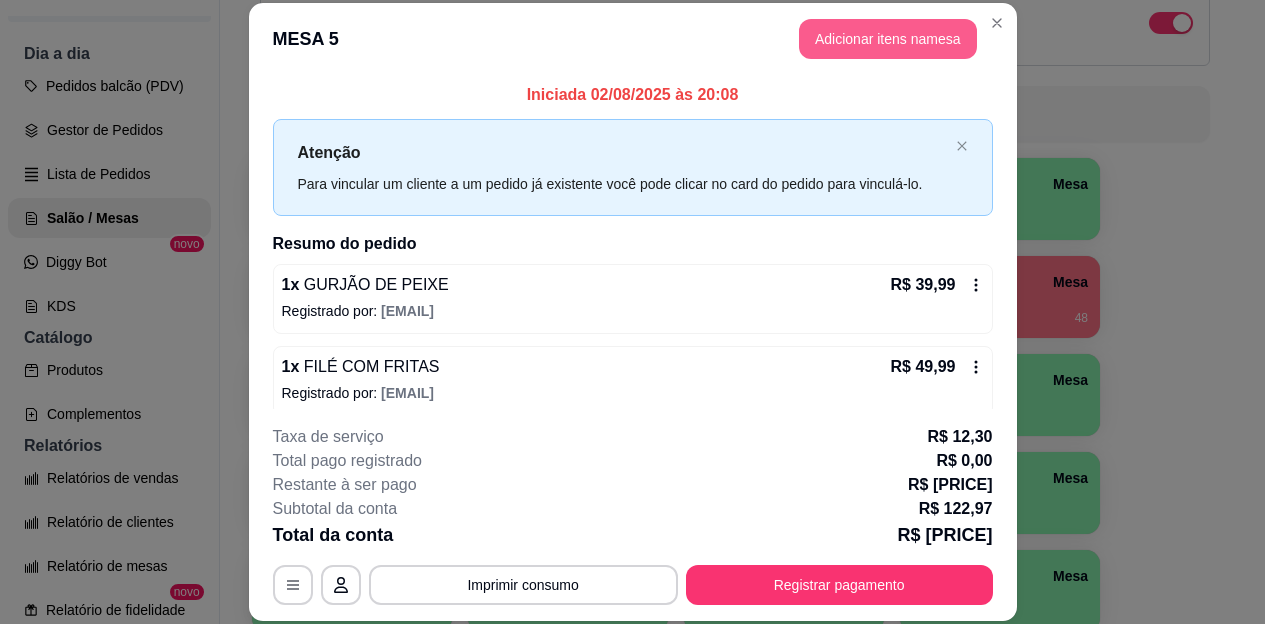 click on "Adicionar itens na  mesa" at bounding box center [888, 39] 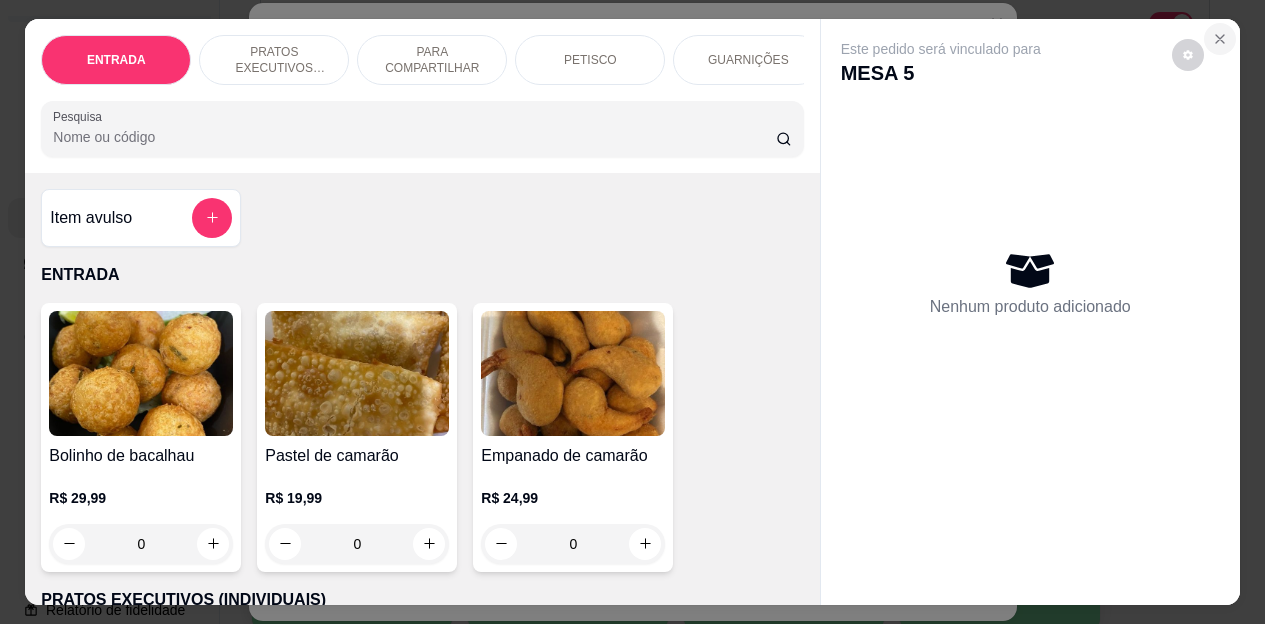 click 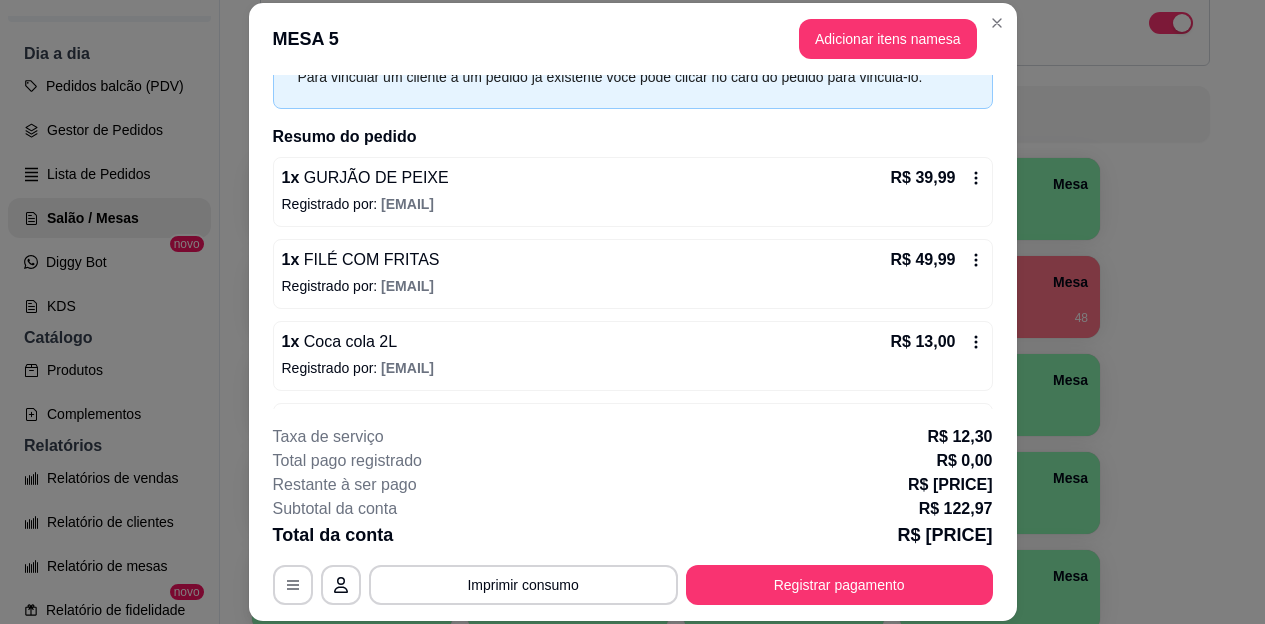 scroll, scrollTop: 179, scrollLeft: 0, axis: vertical 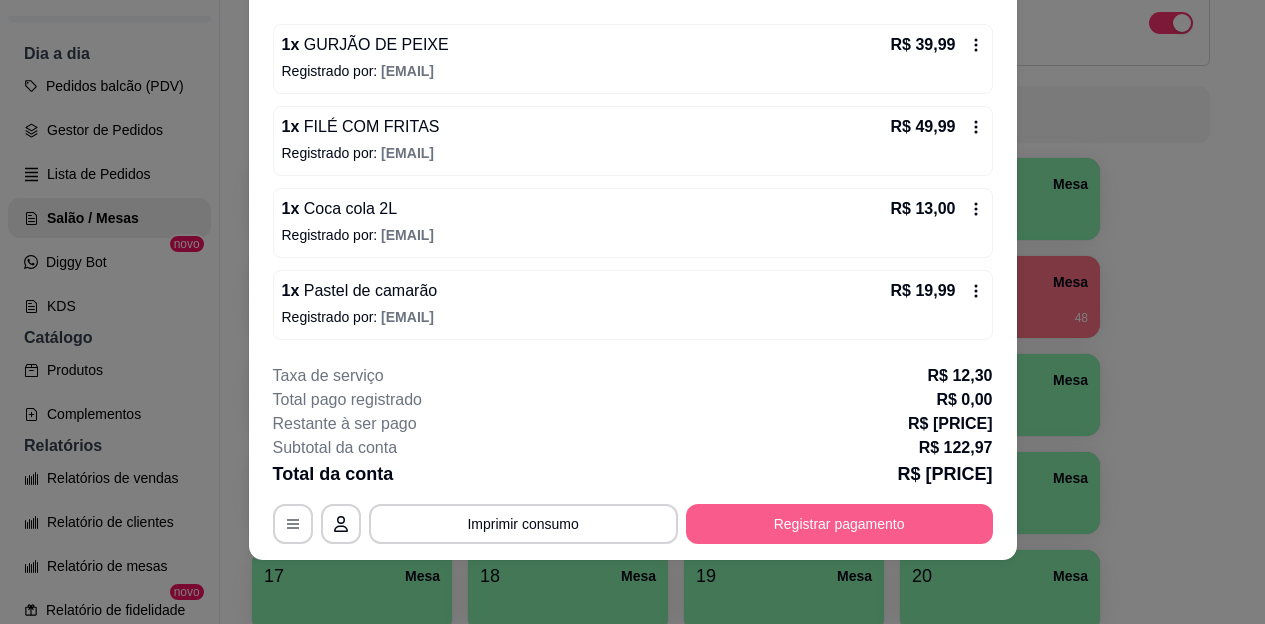 click on "Registrar pagamento" at bounding box center (839, 524) 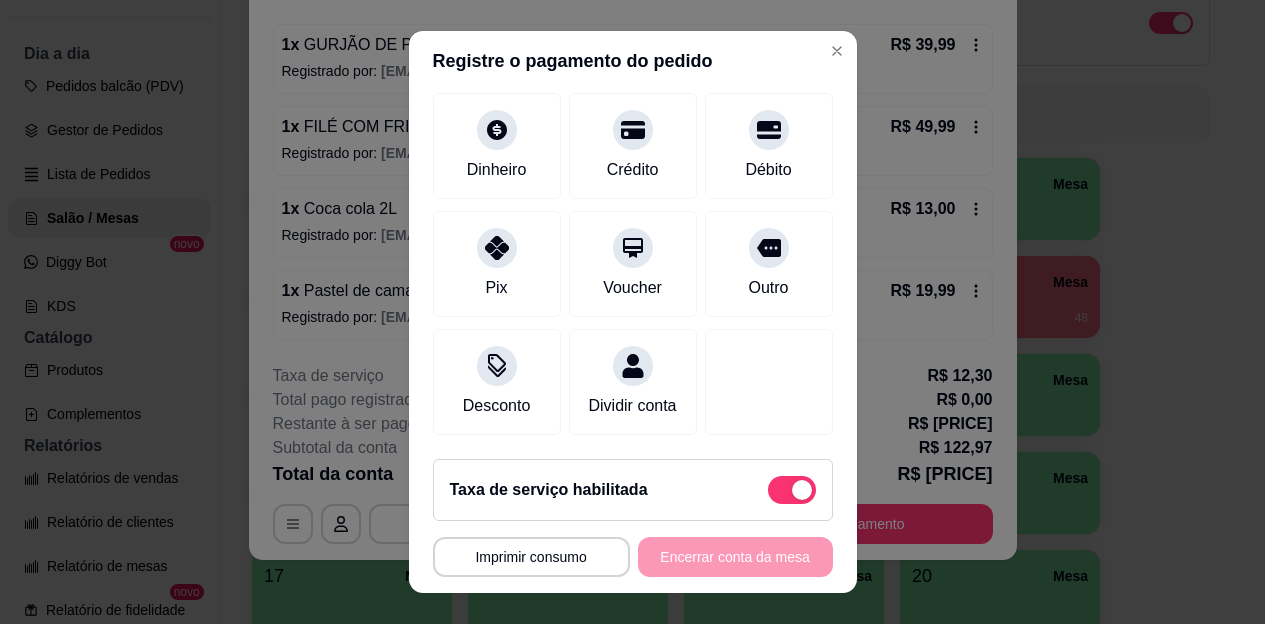 scroll, scrollTop: 182, scrollLeft: 0, axis: vertical 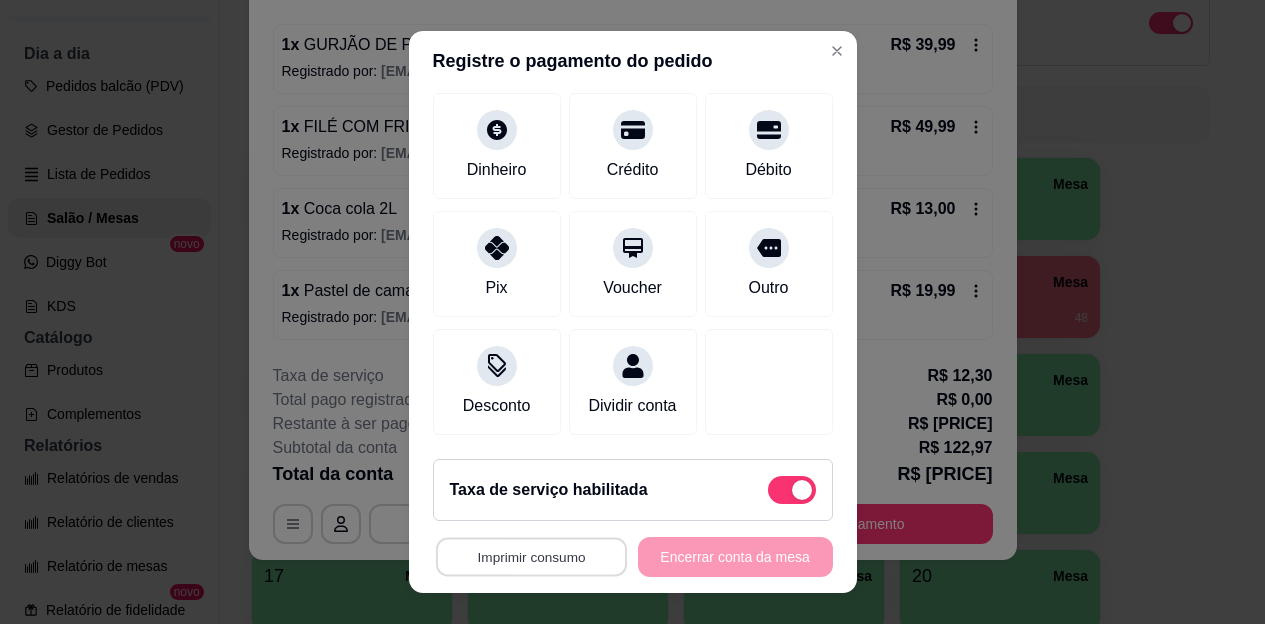 click on "Imprimir consumo" at bounding box center (530, 556) 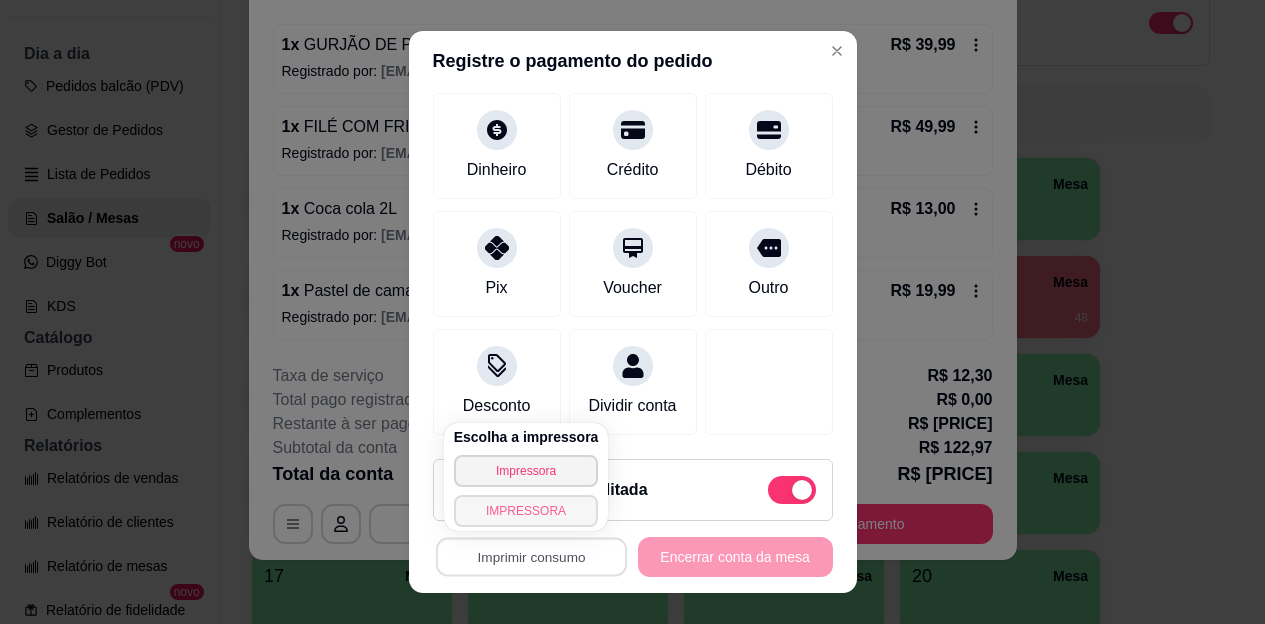 click on "IMPRESSORA" at bounding box center [526, 511] 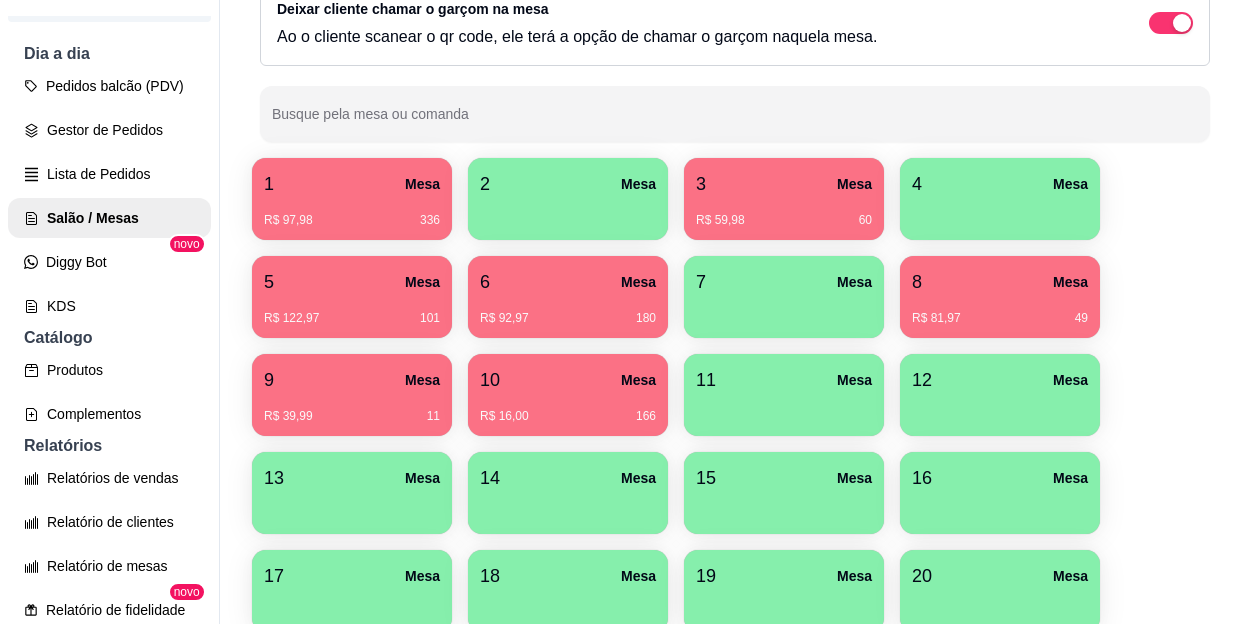 click on "1 Mesa" at bounding box center (352, 184) 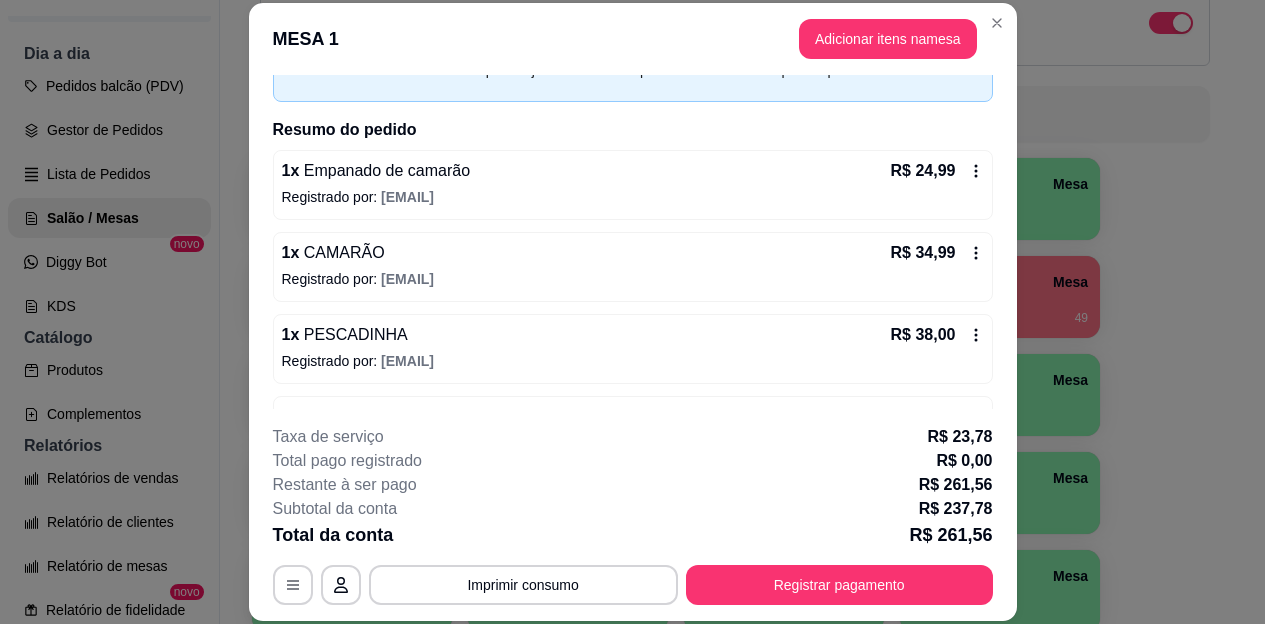 scroll, scrollTop: 179, scrollLeft: 0, axis: vertical 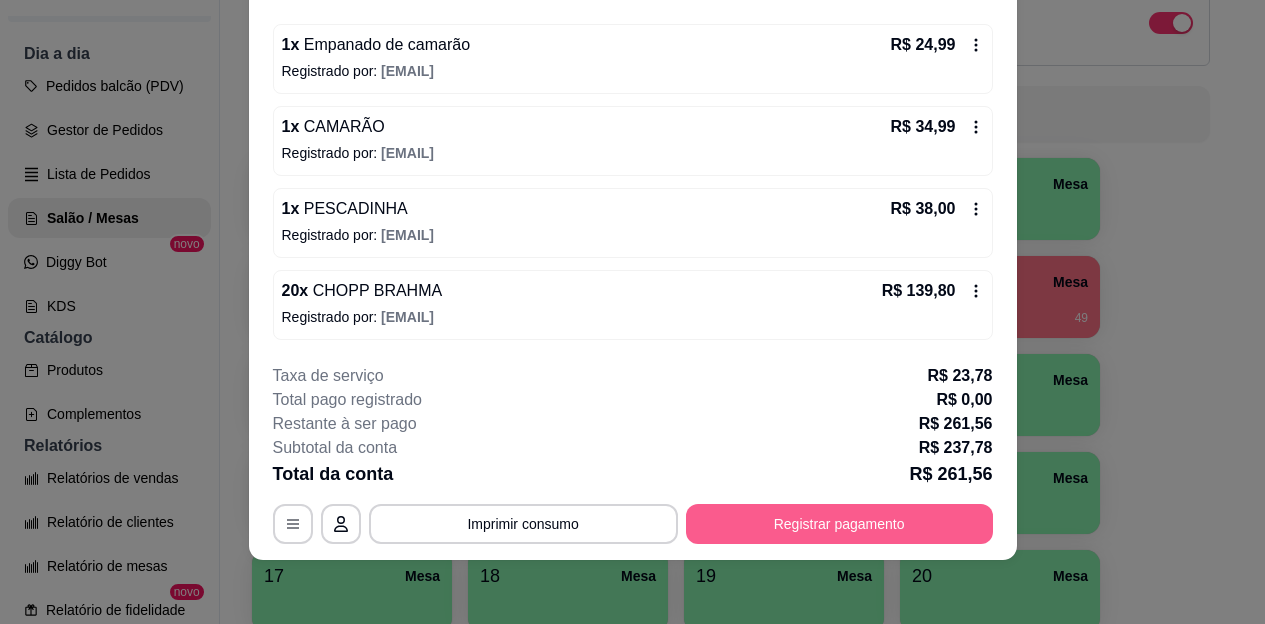 click on "Registrar pagamento" at bounding box center [839, 524] 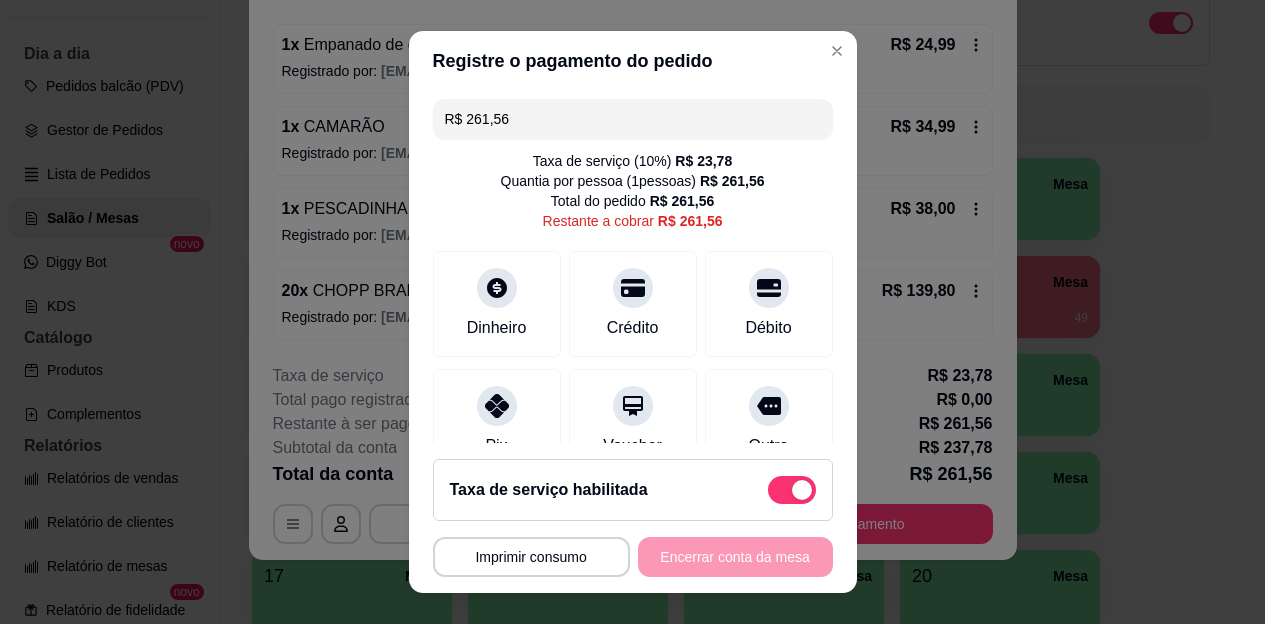 click on "R$ 261,56" at bounding box center [633, 119] 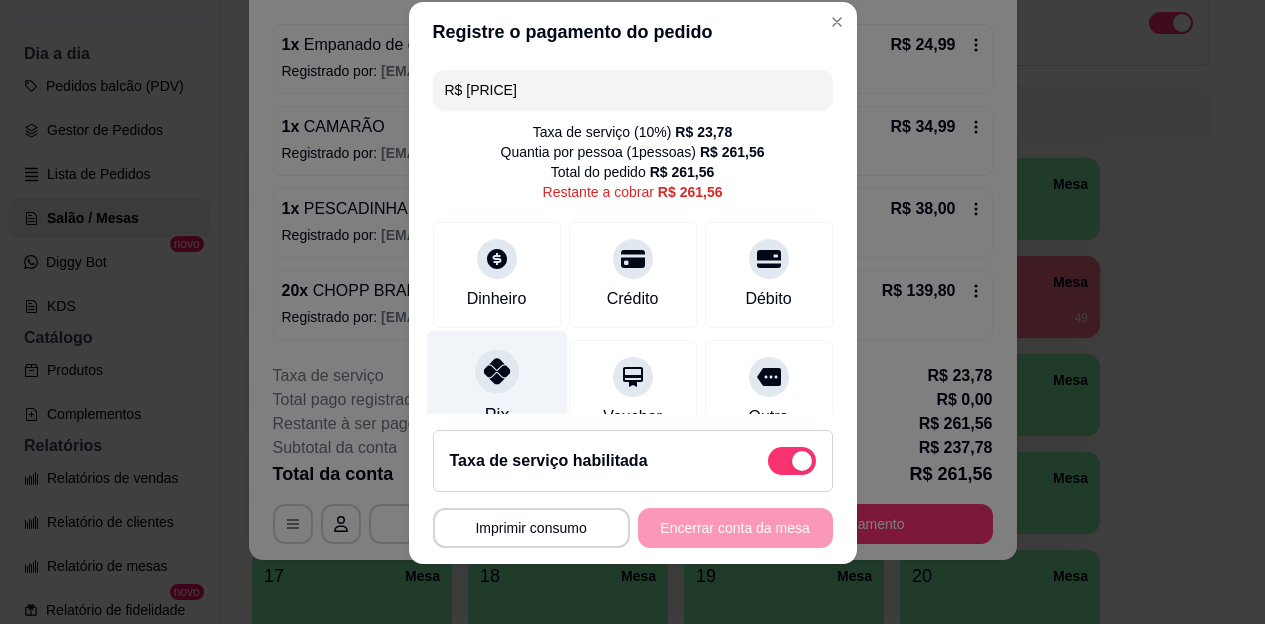 scroll, scrollTop: 33, scrollLeft: 0, axis: vertical 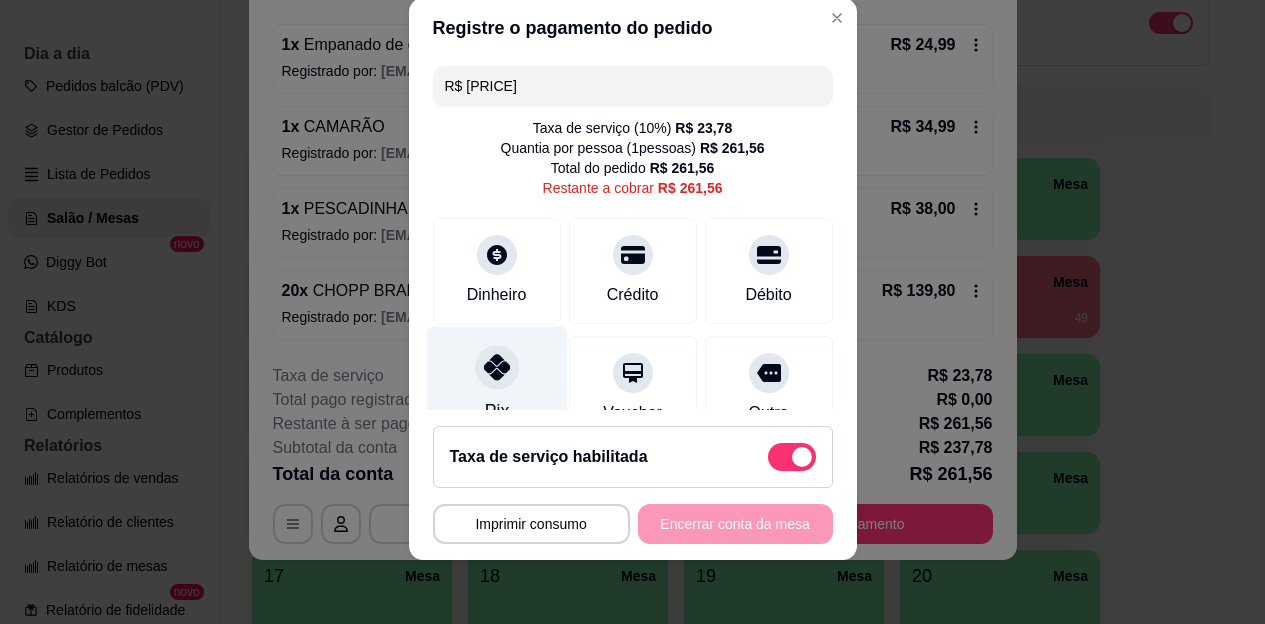 click 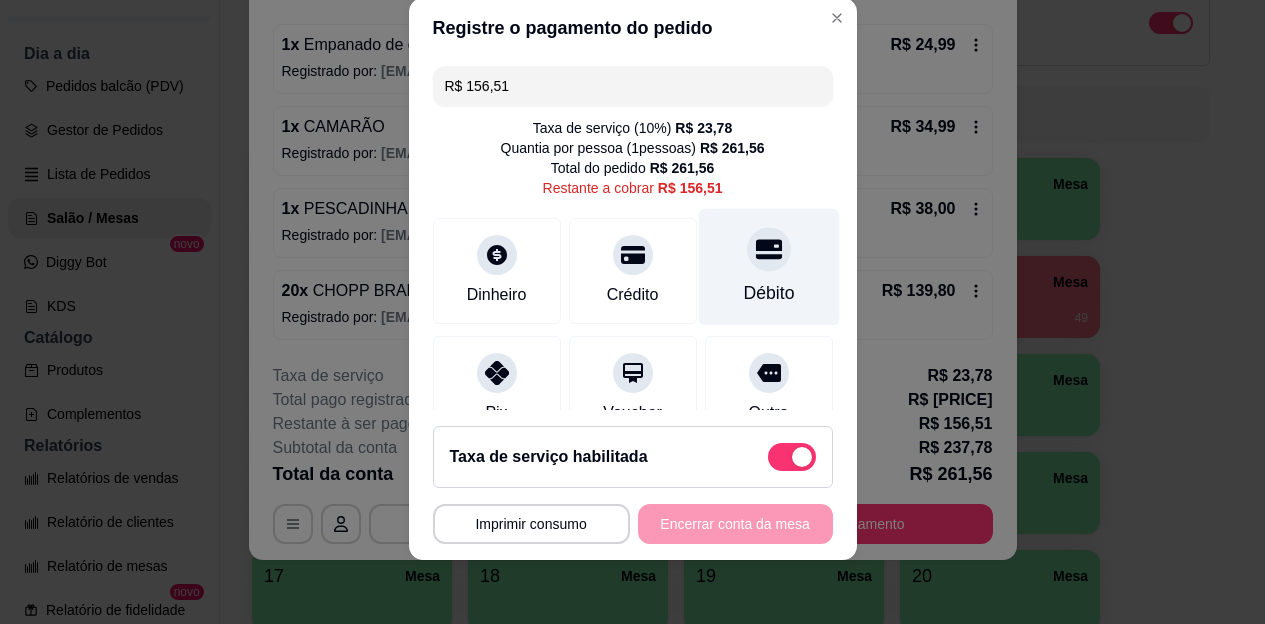 click 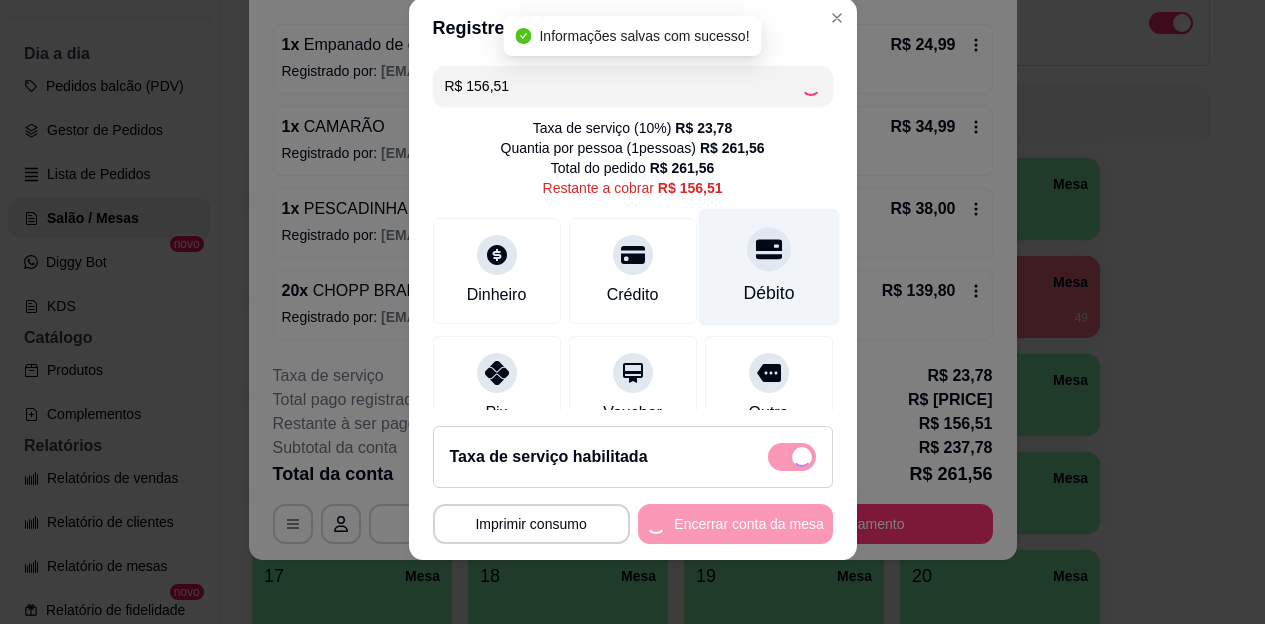 type on "R$ 0,00" 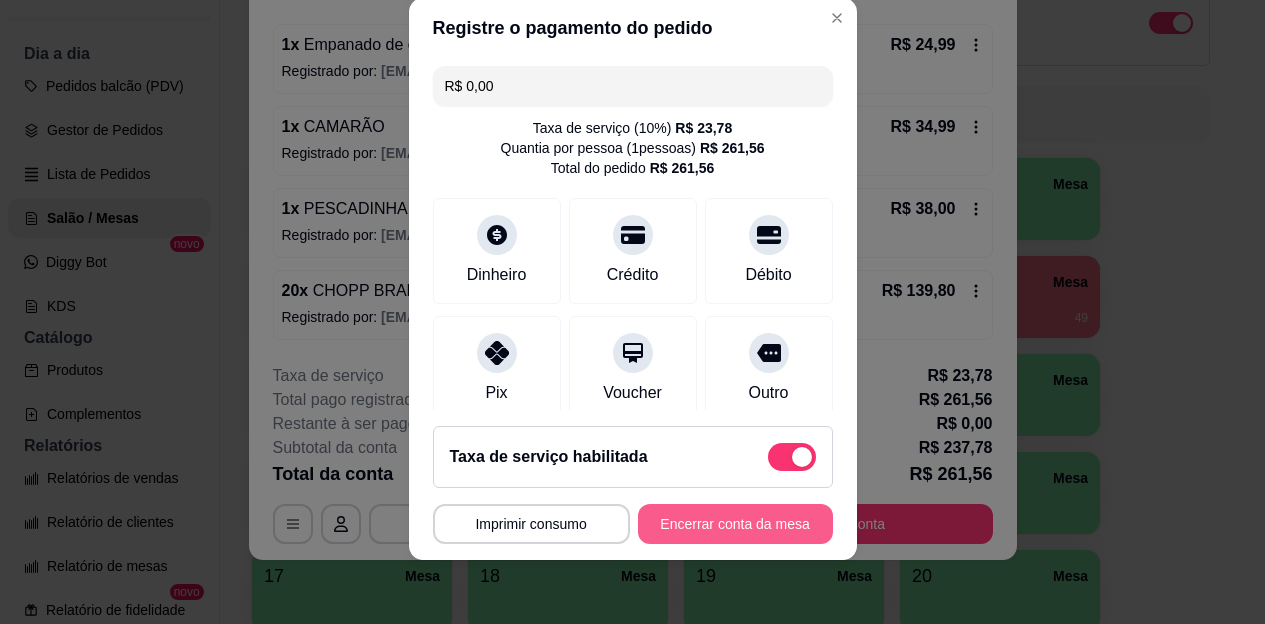 click on "Encerrar conta da mesa" at bounding box center (735, 524) 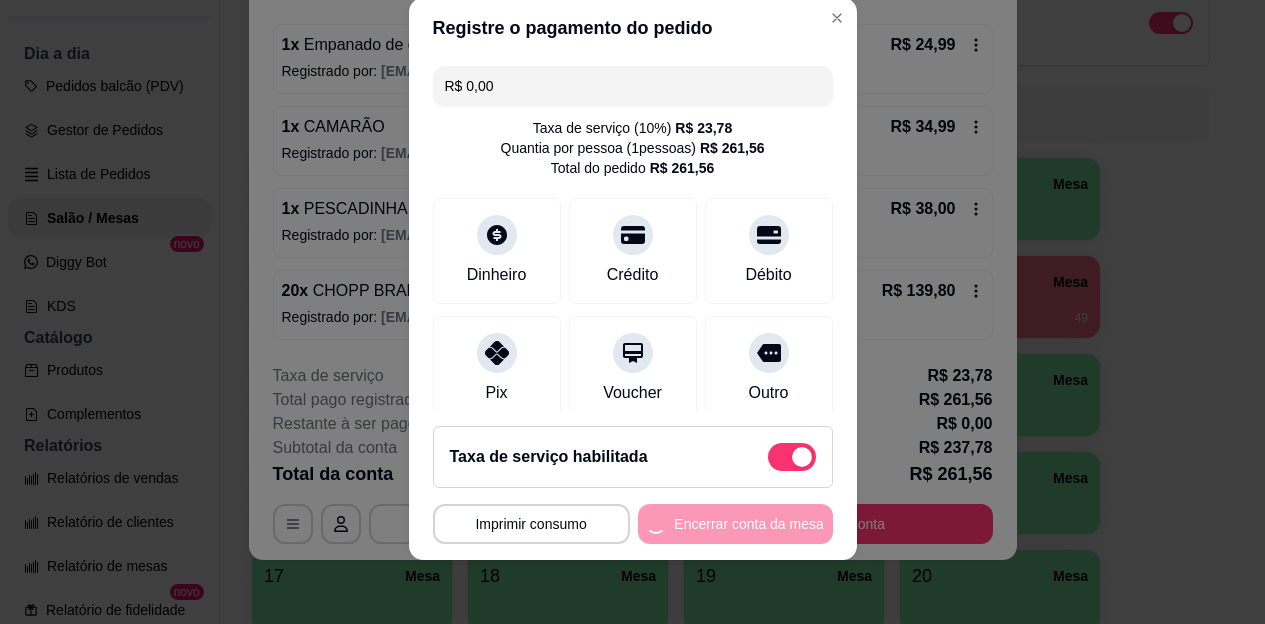 scroll, scrollTop: 0, scrollLeft: 0, axis: both 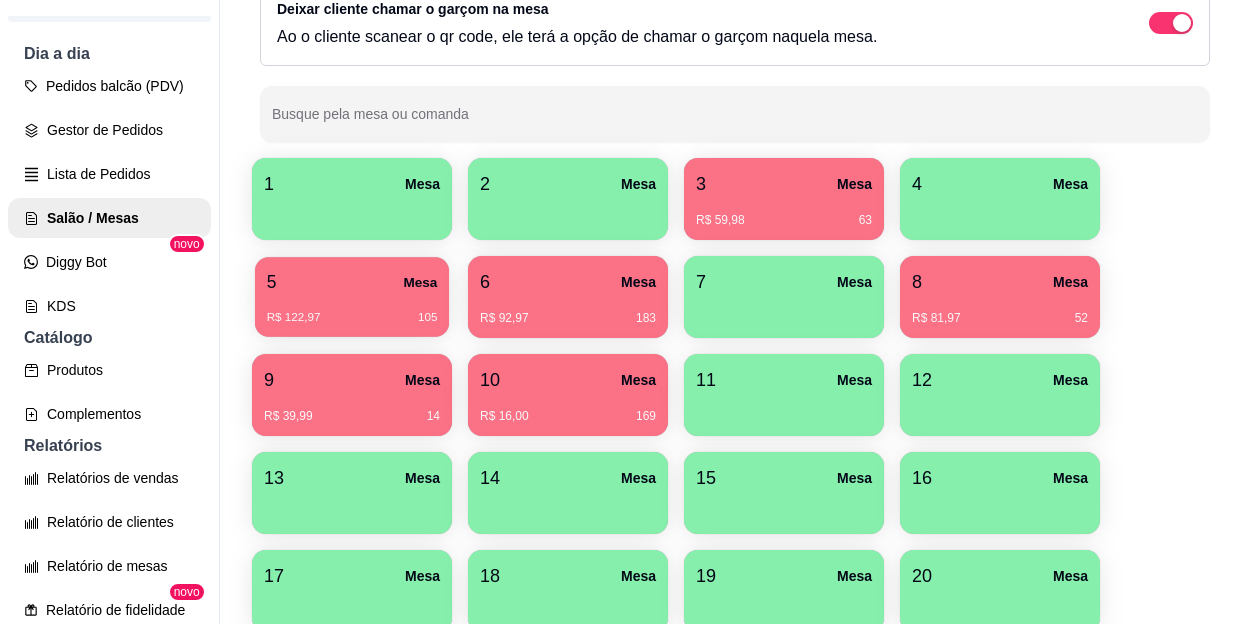 click on "5 Mesa" at bounding box center [352, 282] 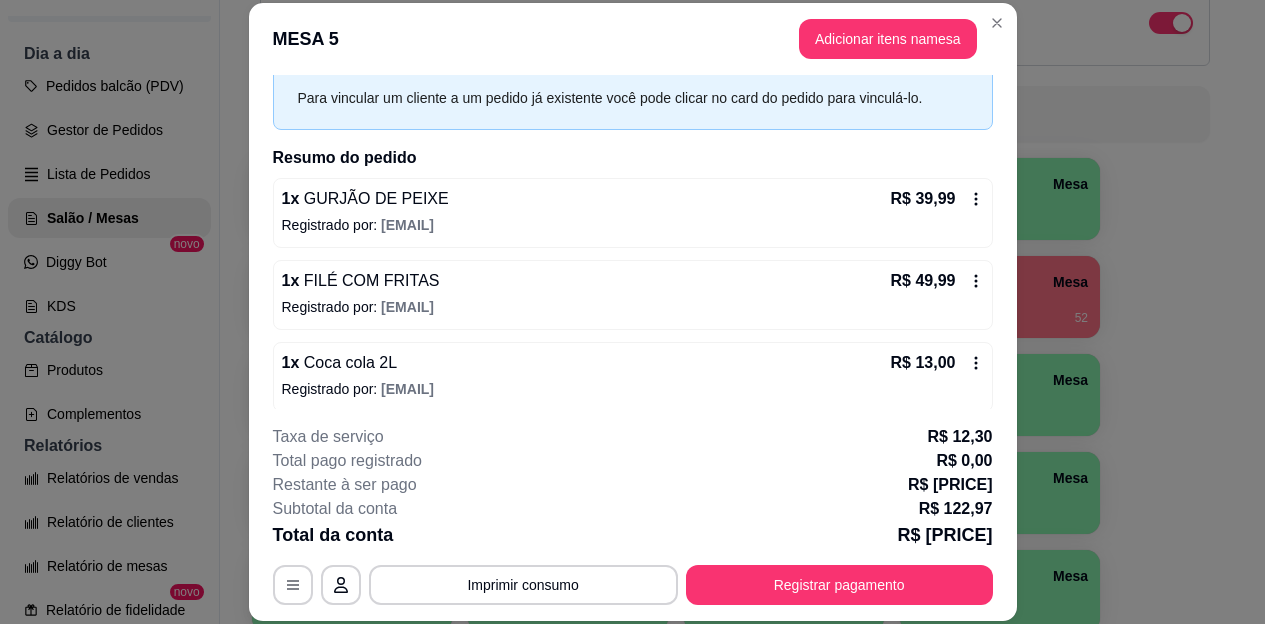 scroll, scrollTop: 179, scrollLeft: 0, axis: vertical 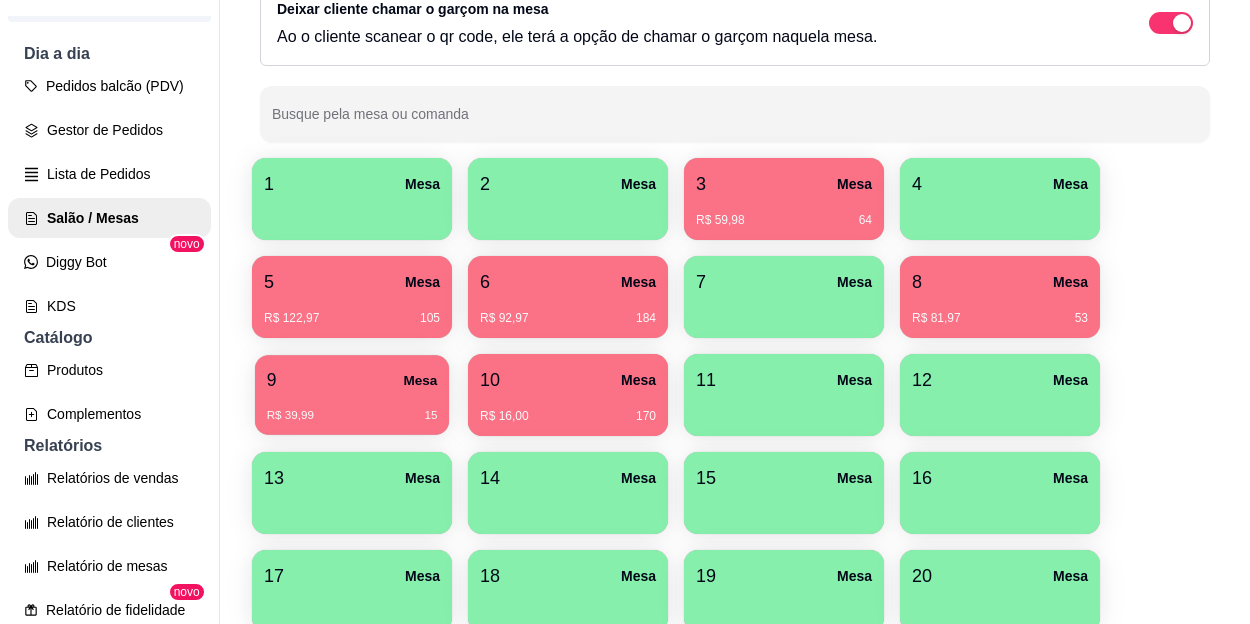 click on "9 Mesa" at bounding box center (352, 380) 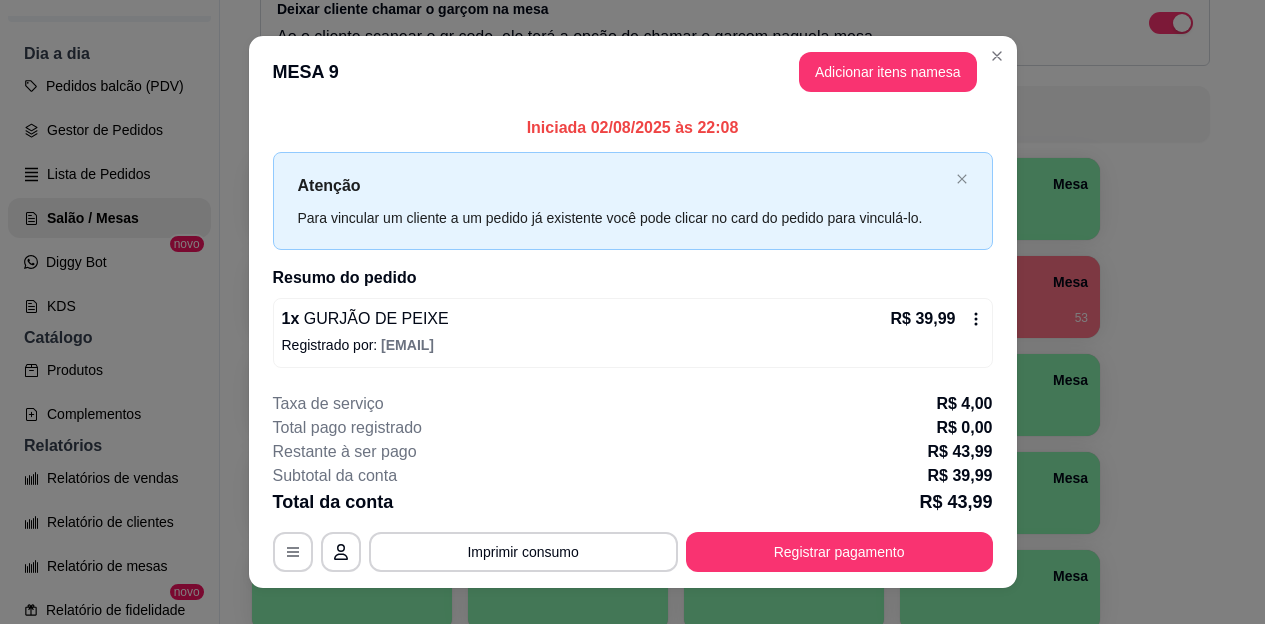 click 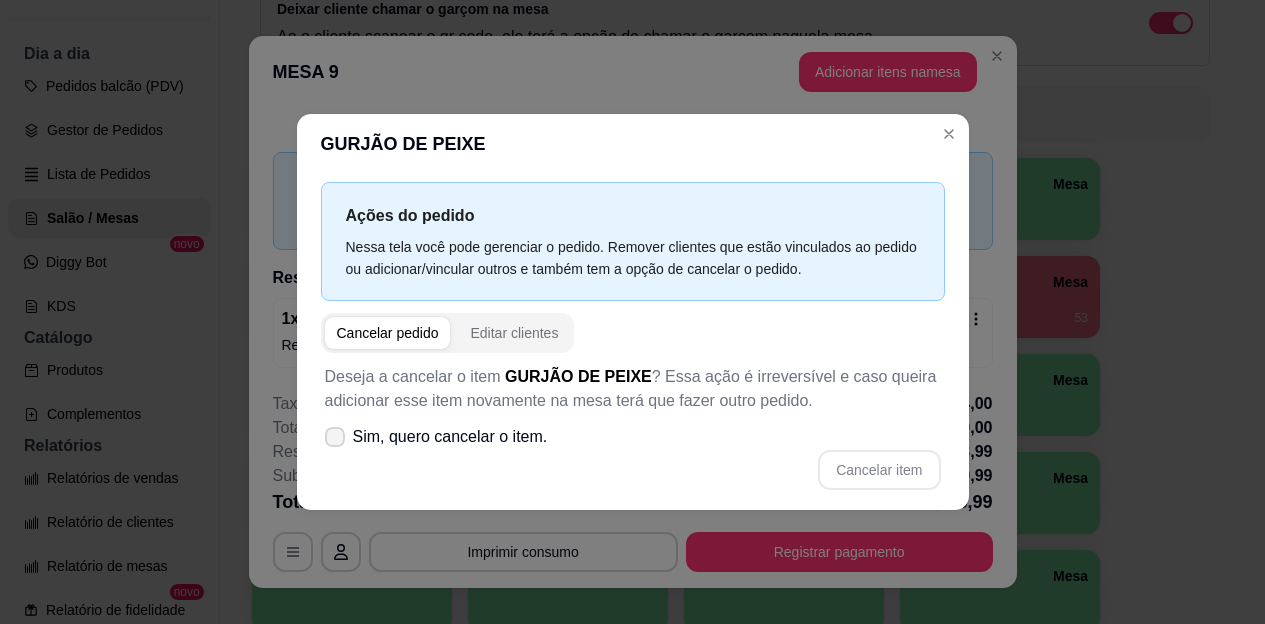 click 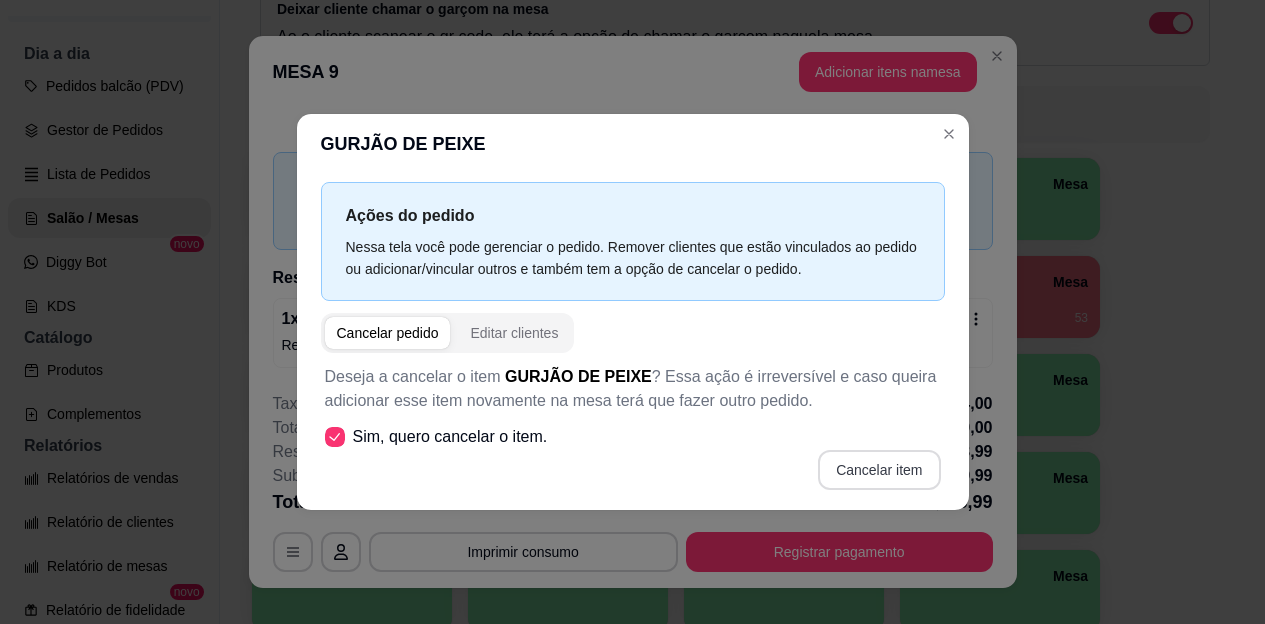click on "Cancelar item" at bounding box center [879, 470] 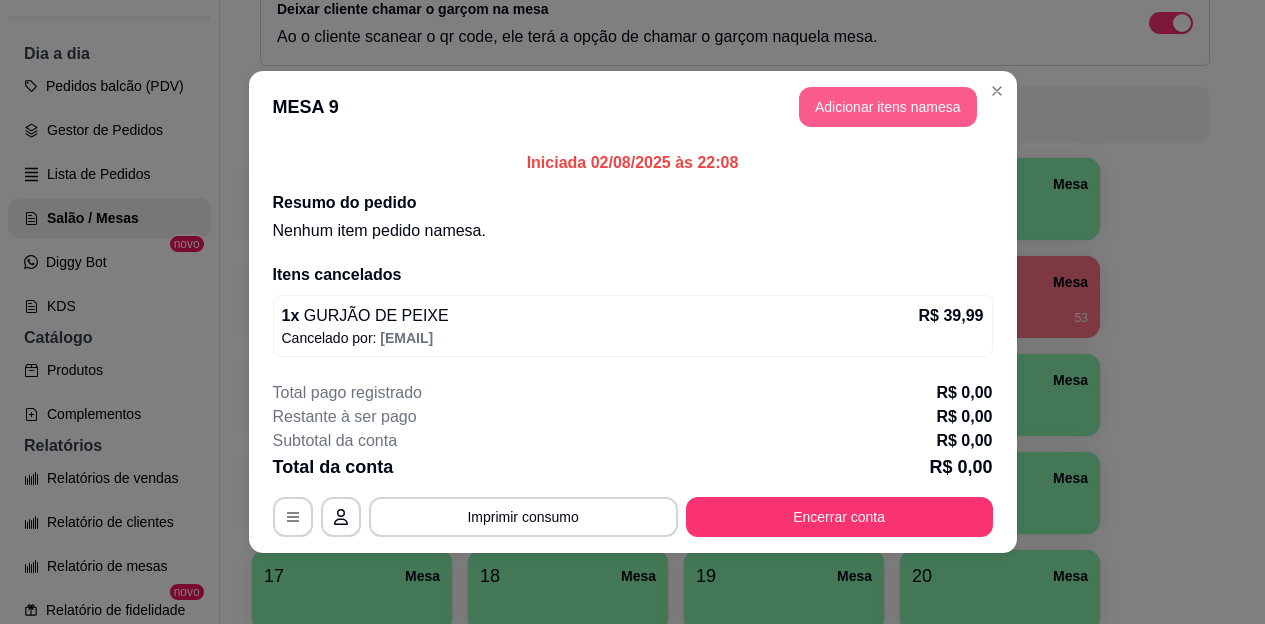 click on "Adicionar itens na  mesa" at bounding box center [888, 107] 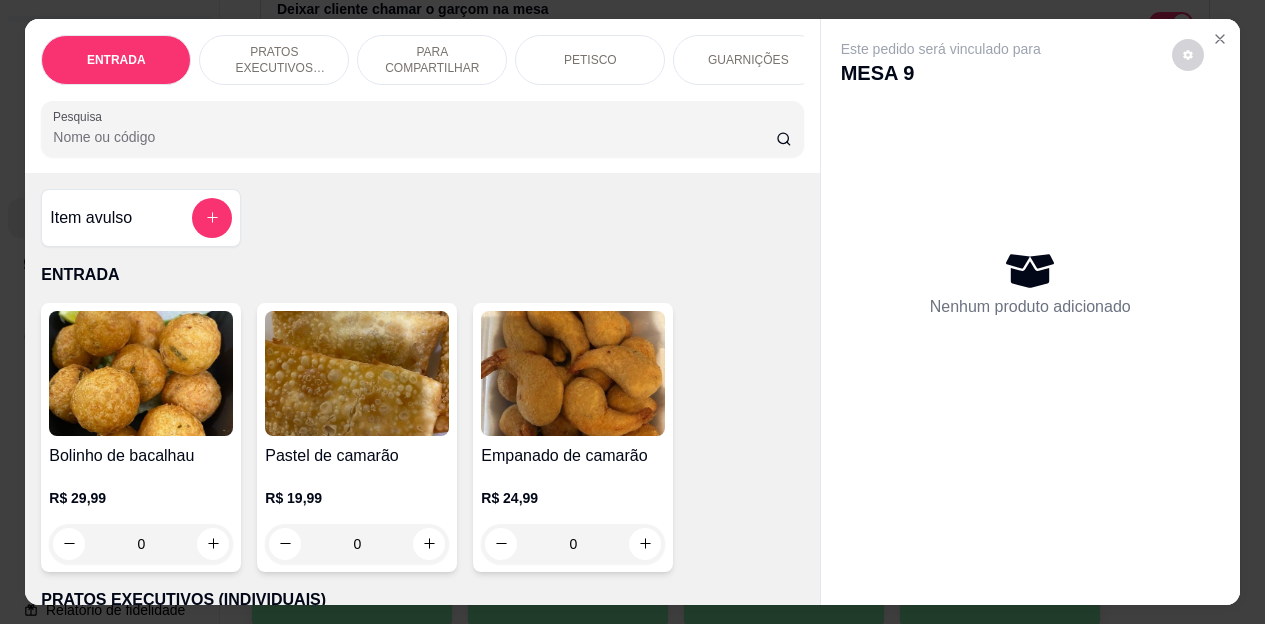 click on "PRATOS EXECUTIVOS (INDIVIDUAIS)" at bounding box center (274, 60) 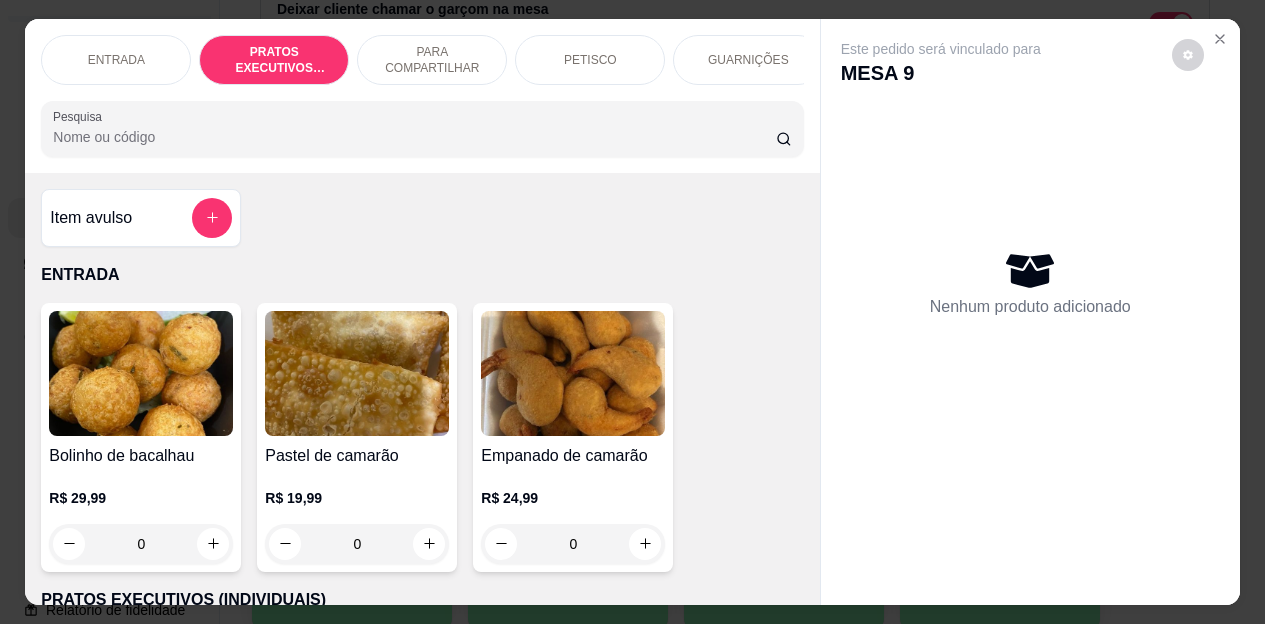 scroll, scrollTop: 415, scrollLeft: 0, axis: vertical 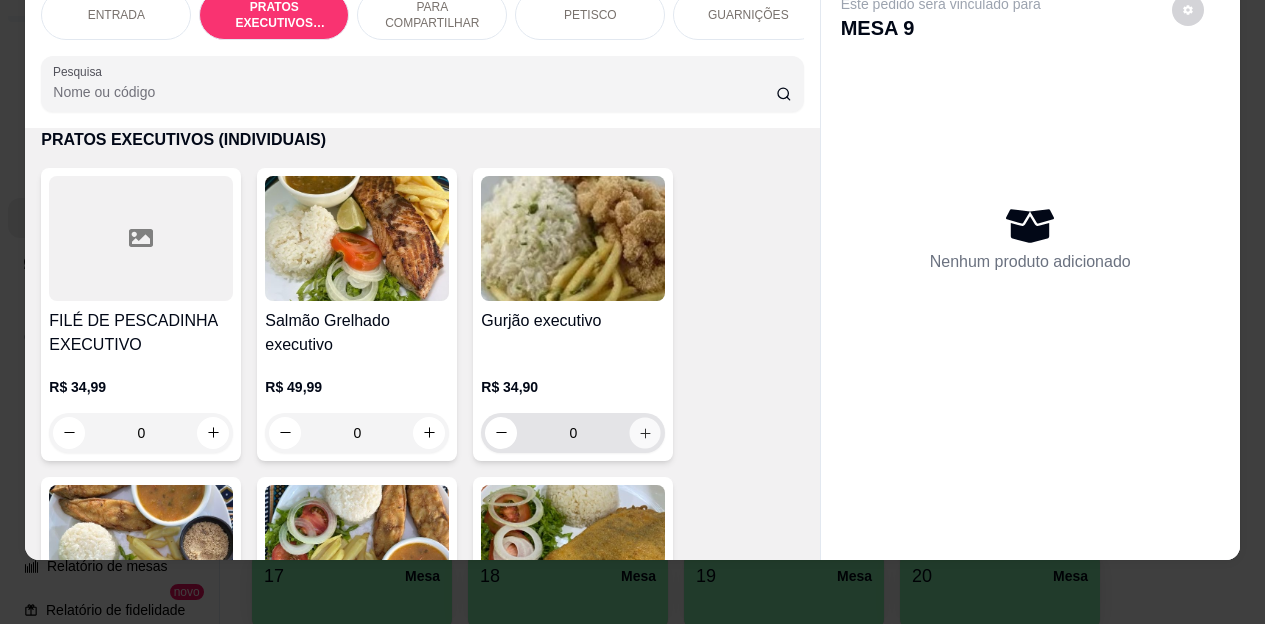 click 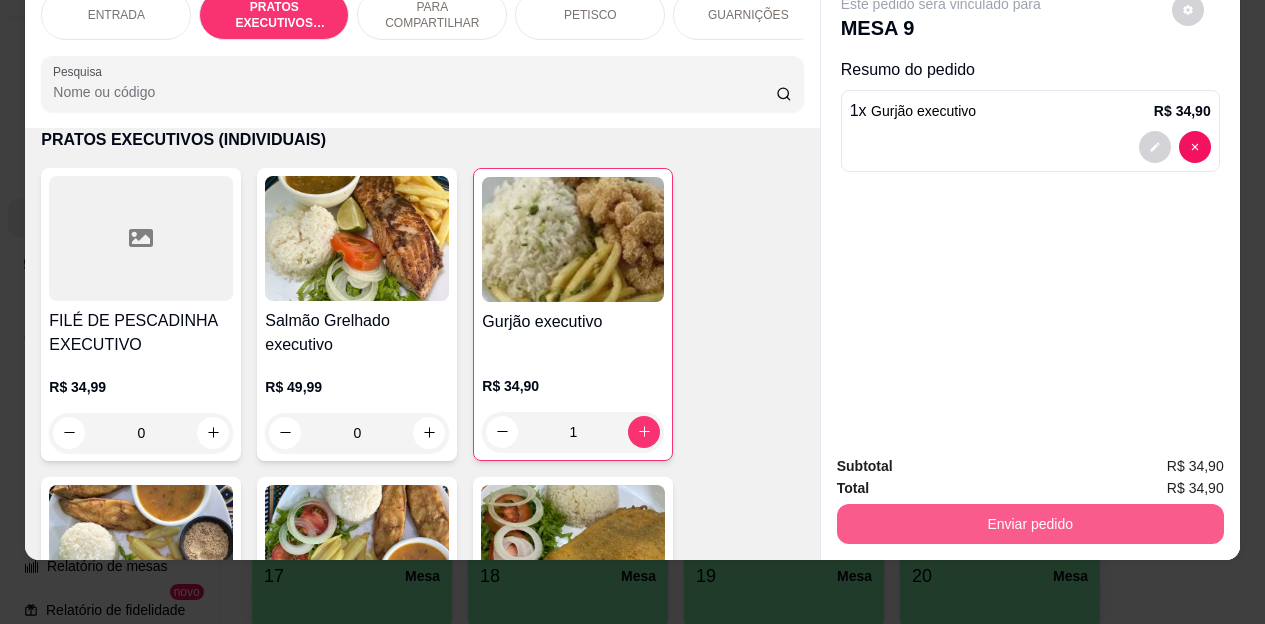 click on "Enviar pedido" at bounding box center [1030, 524] 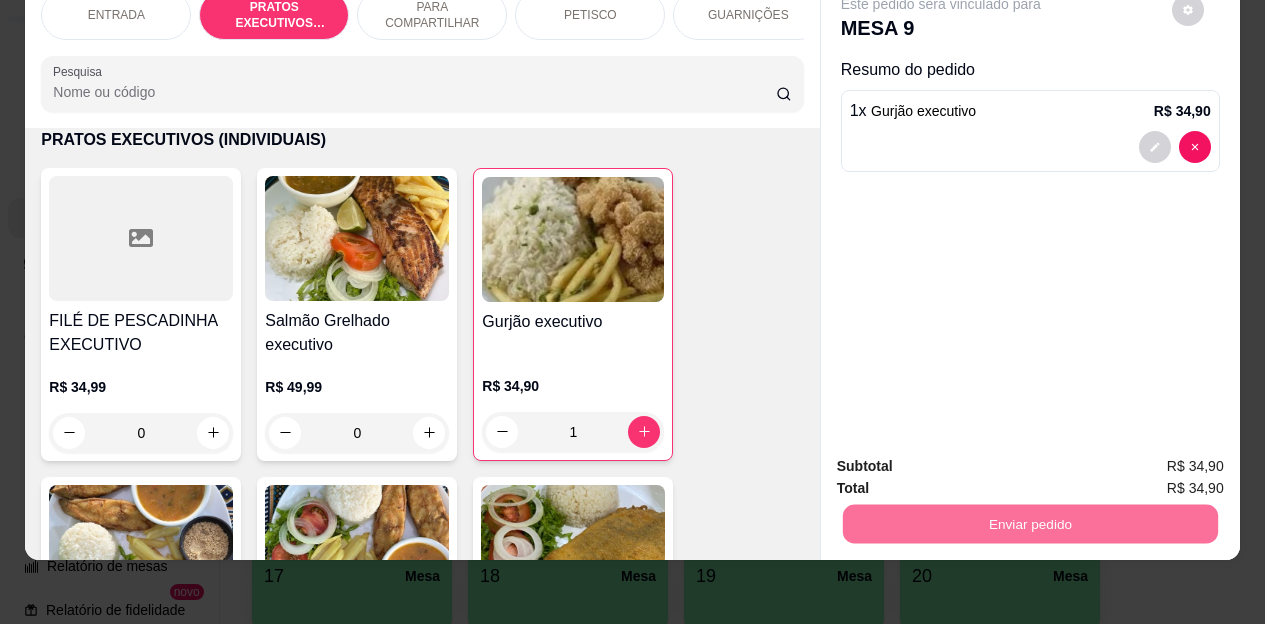 click on "Não registrar e enviar pedido" at bounding box center [964, 460] 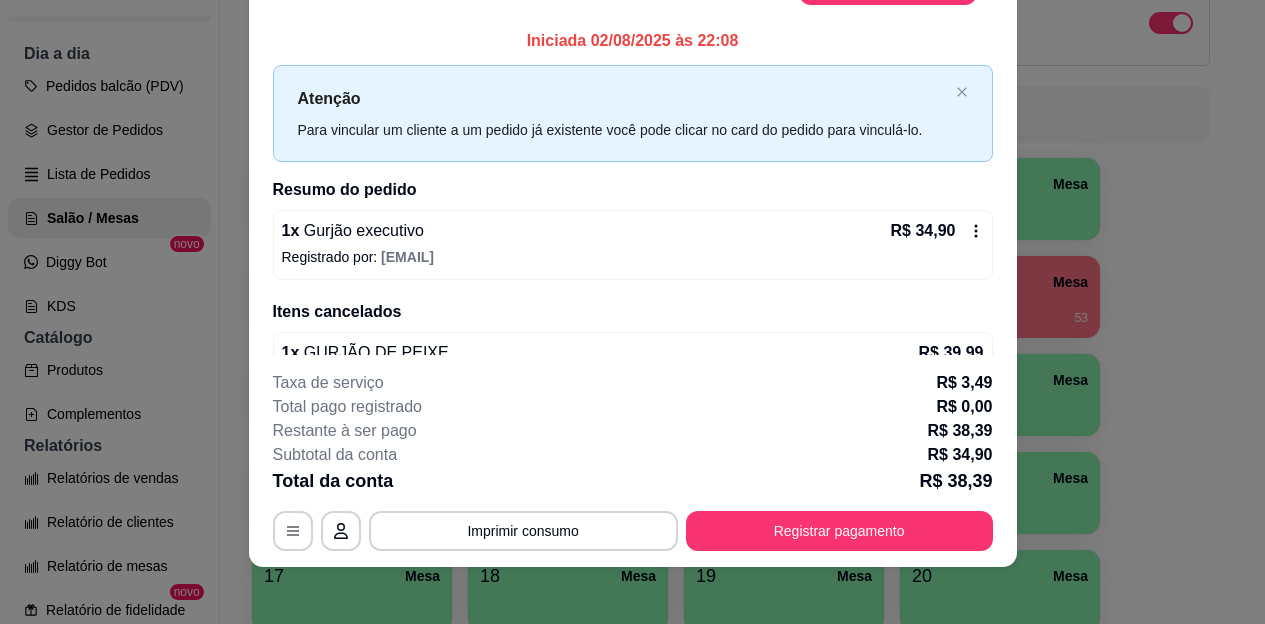 scroll, scrollTop: 61, scrollLeft: 0, axis: vertical 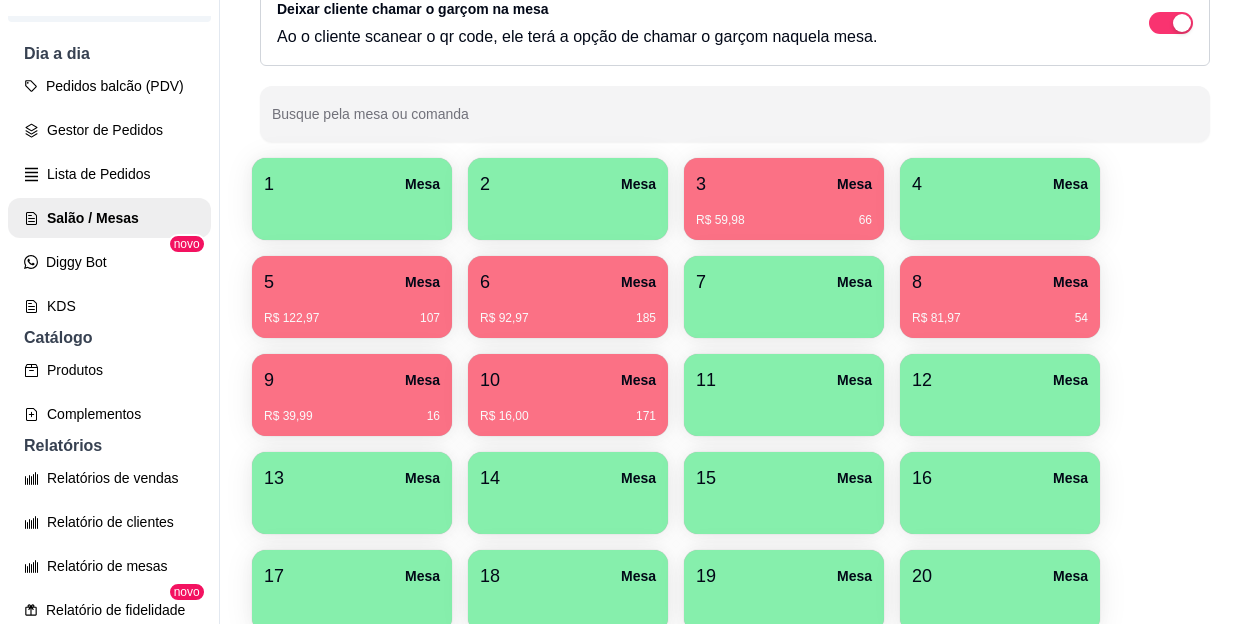 click on "5 Mesa" at bounding box center [352, 282] 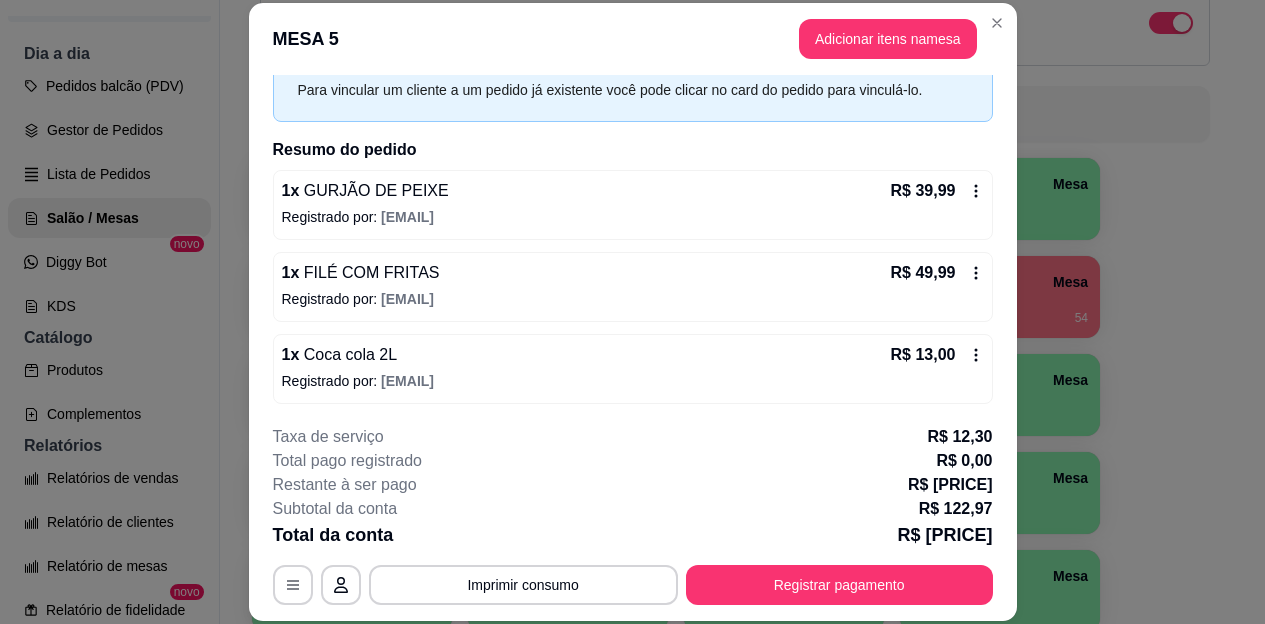 scroll, scrollTop: 179, scrollLeft: 0, axis: vertical 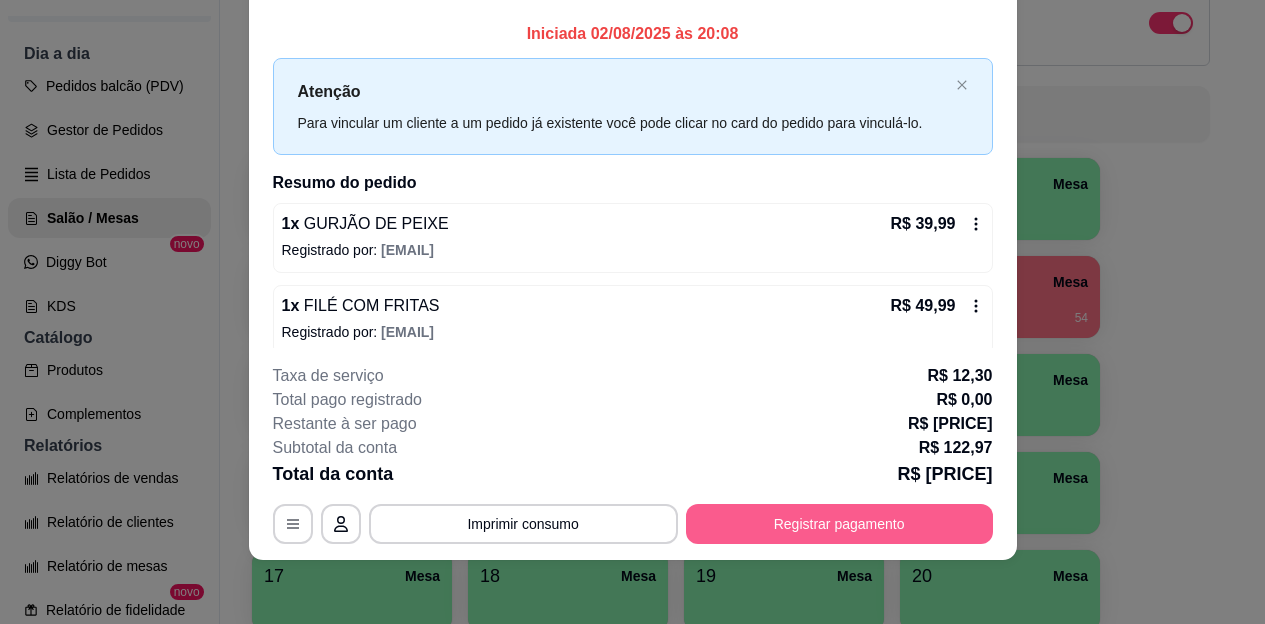 click on "Registrar pagamento" at bounding box center [839, 524] 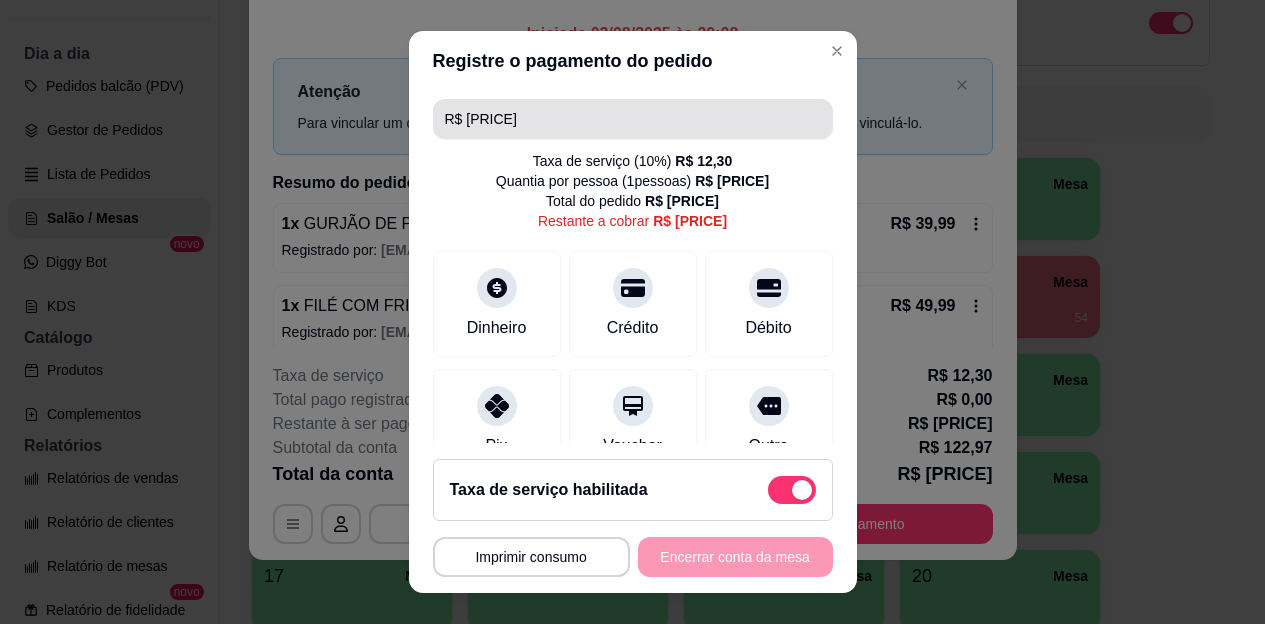 click on "R$ [PRICE]" at bounding box center (633, 119) 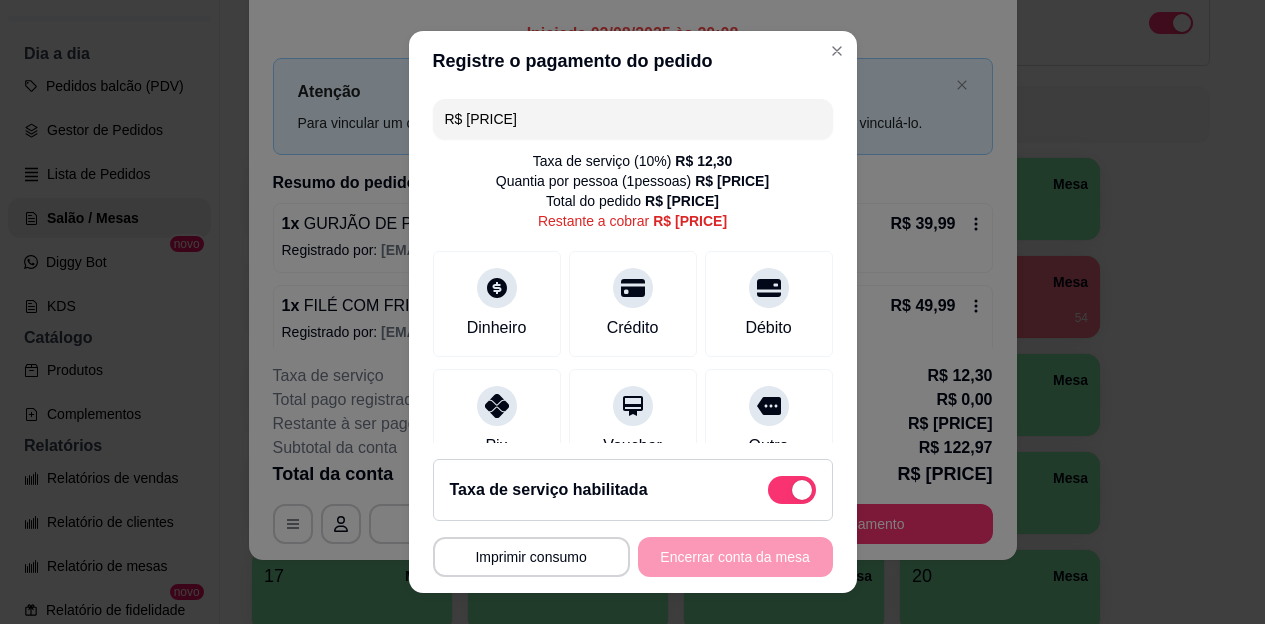 click on "R$ [PRICE]" at bounding box center (633, 119) 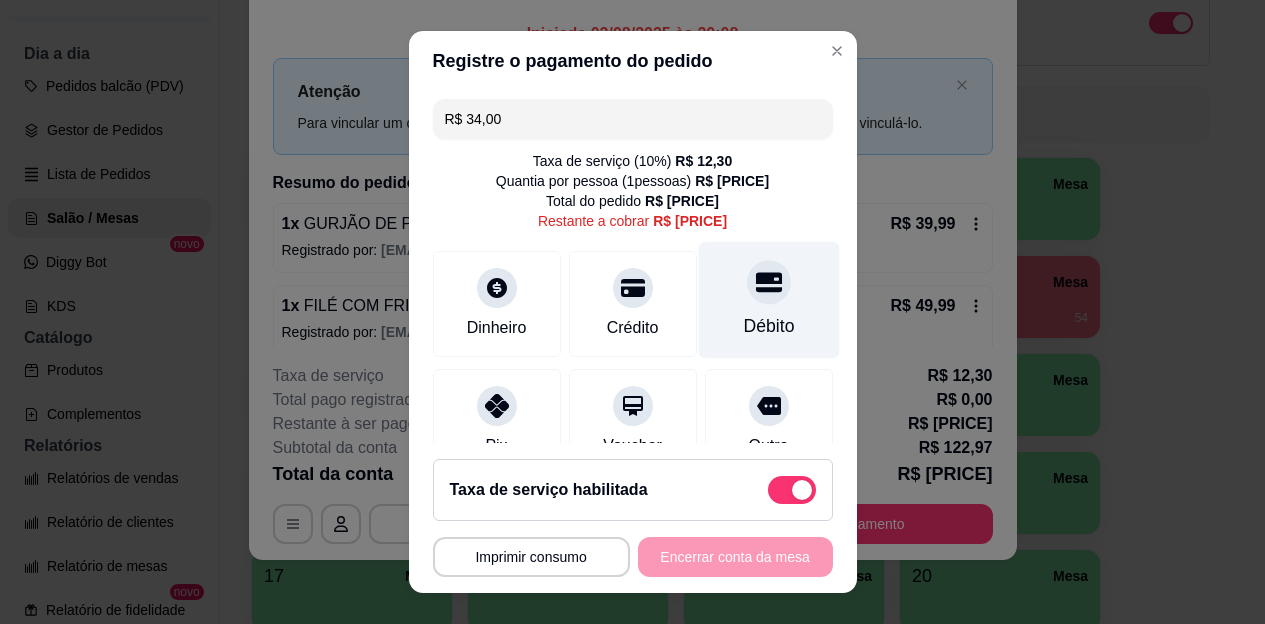 click at bounding box center (769, 283) 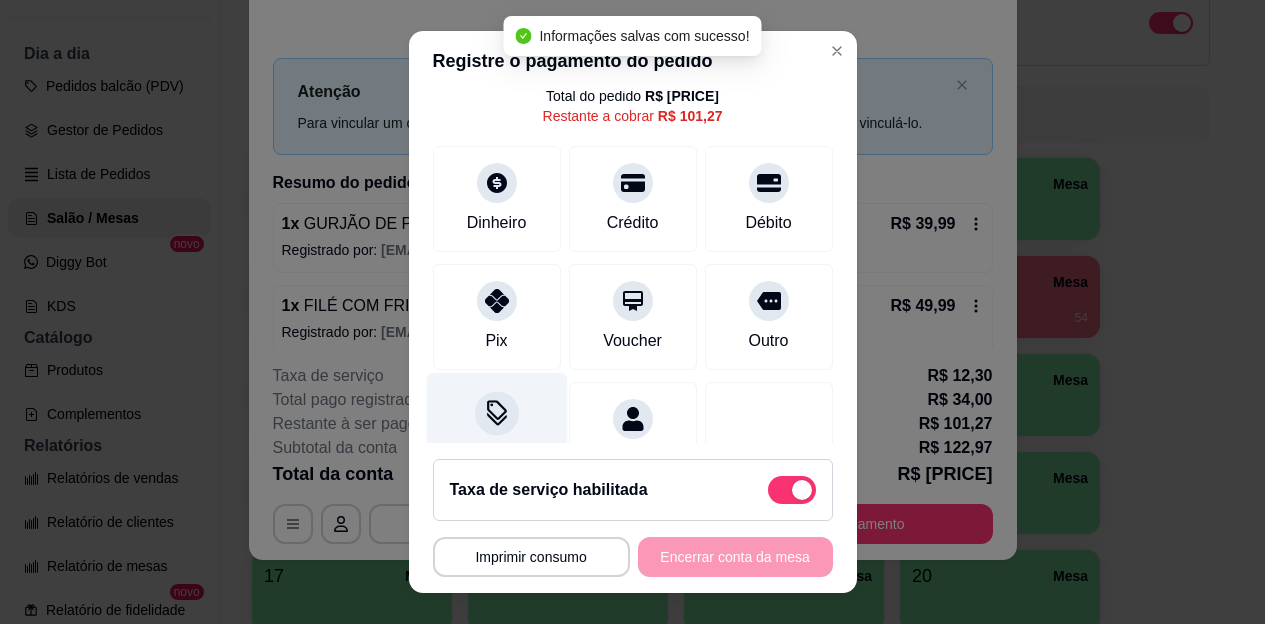 scroll, scrollTop: 200, scrollLeft: 0, axis: vertical 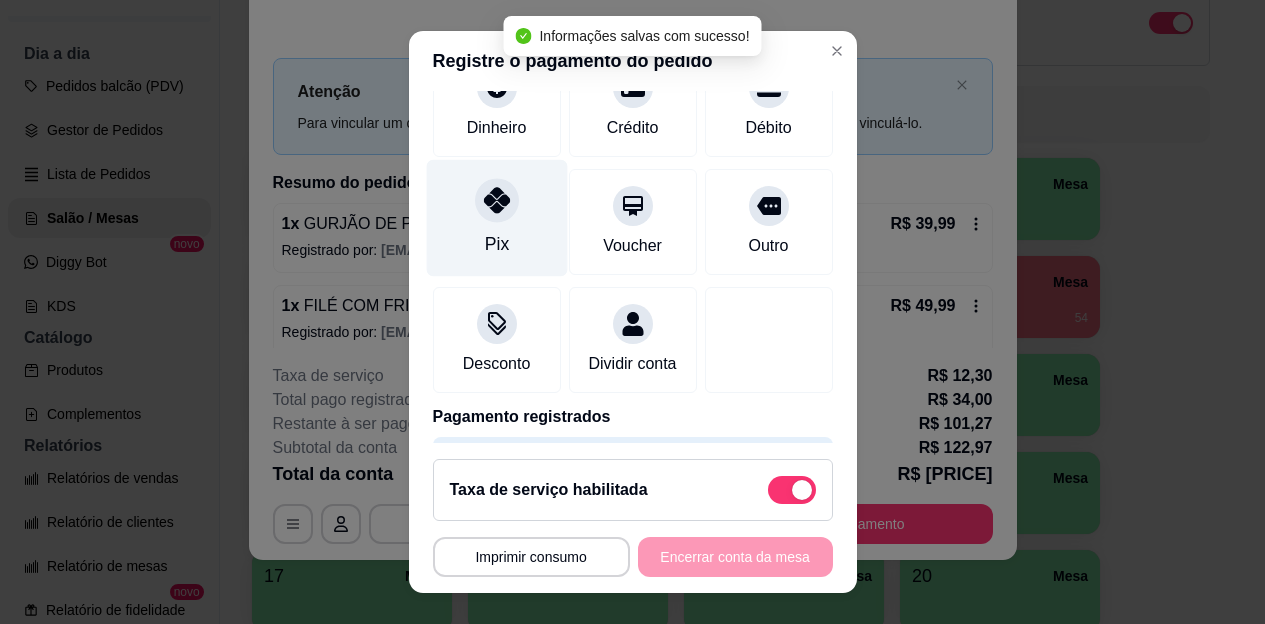 click at bounding box center [497, 201] 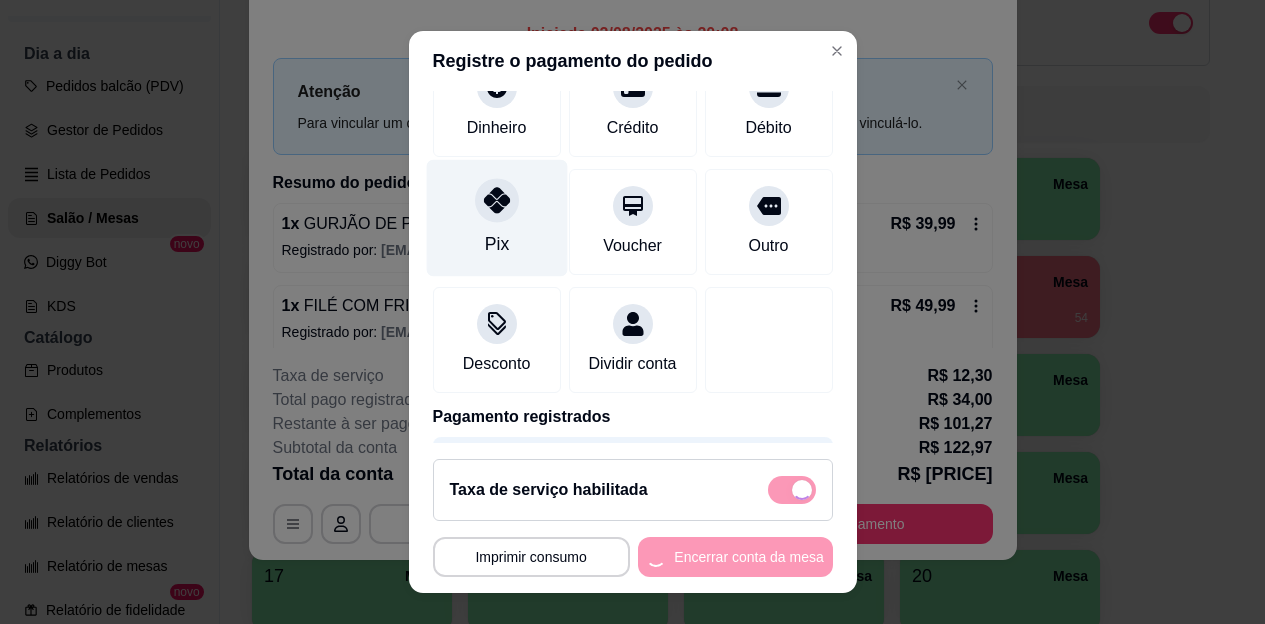 type on "R$ 0,00" 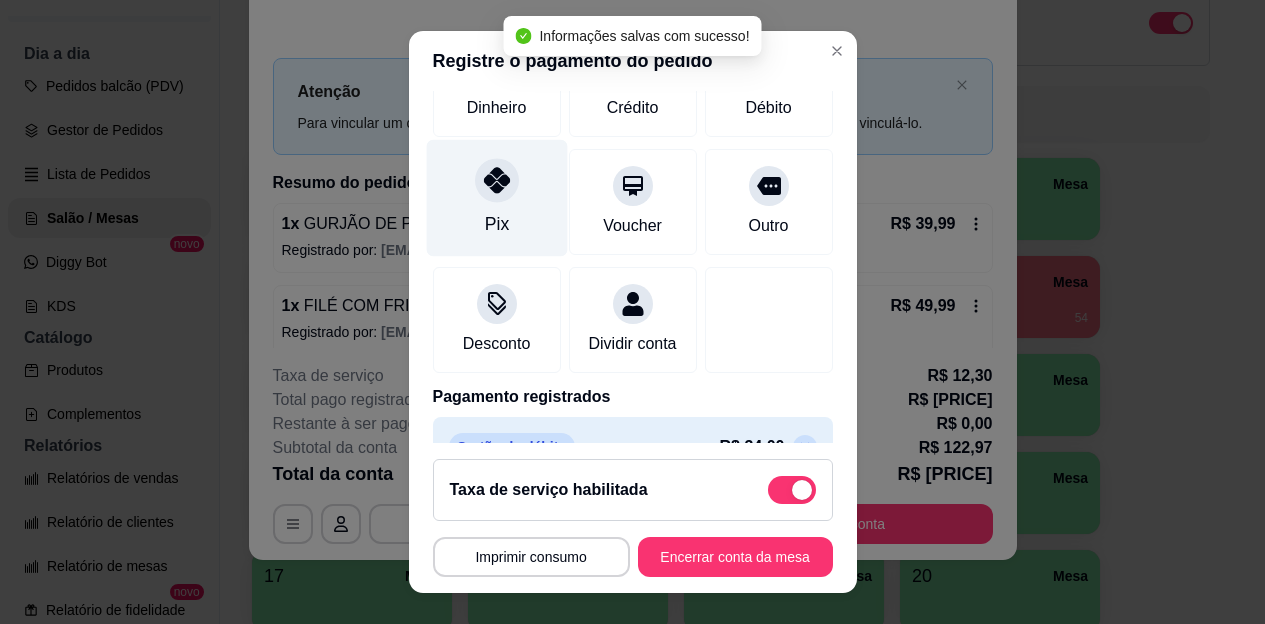 scroll, scrollTop: 180, scrollLeft: 0, axis: vertical 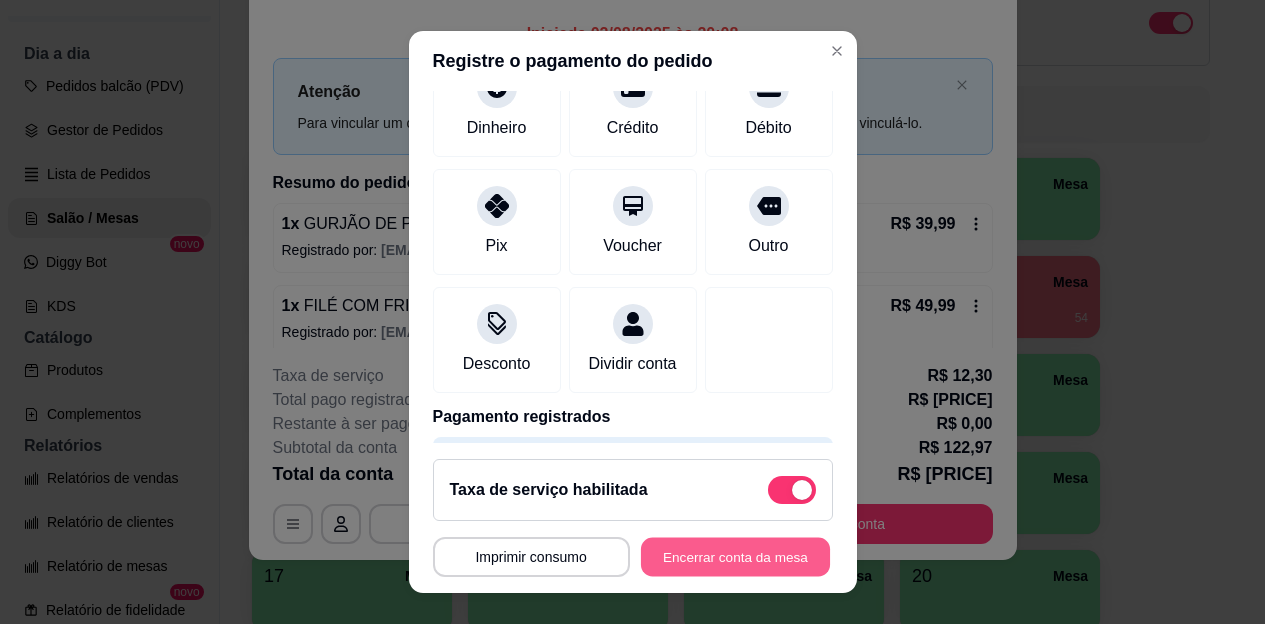click on "Encerrar conta da mesa" at bounding box center (735, 556) 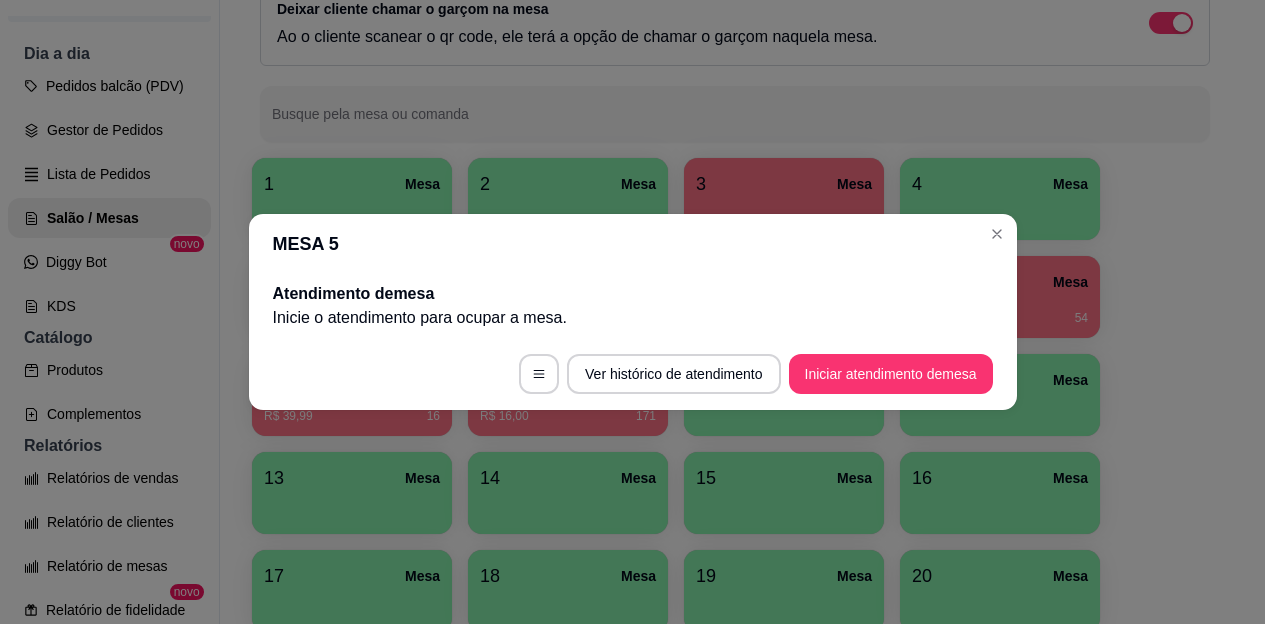 scroll, scrollTop: 0, scrollLeft: 0, axis: both 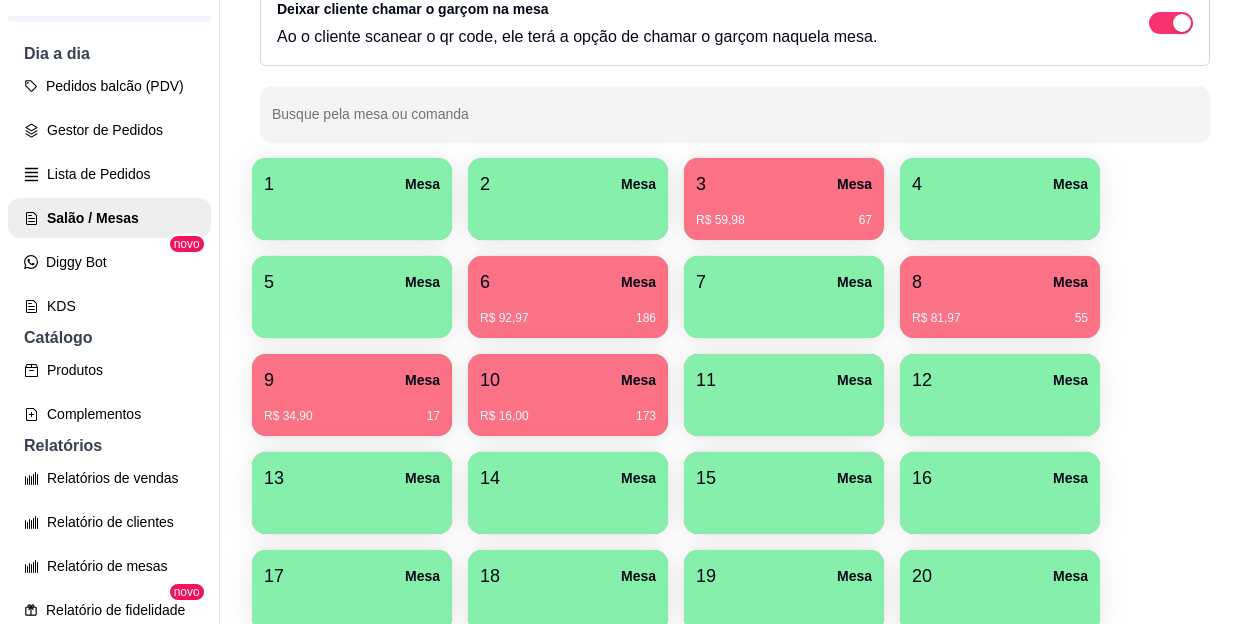 click on "6 Mesa" at bounding box center [568, 282] 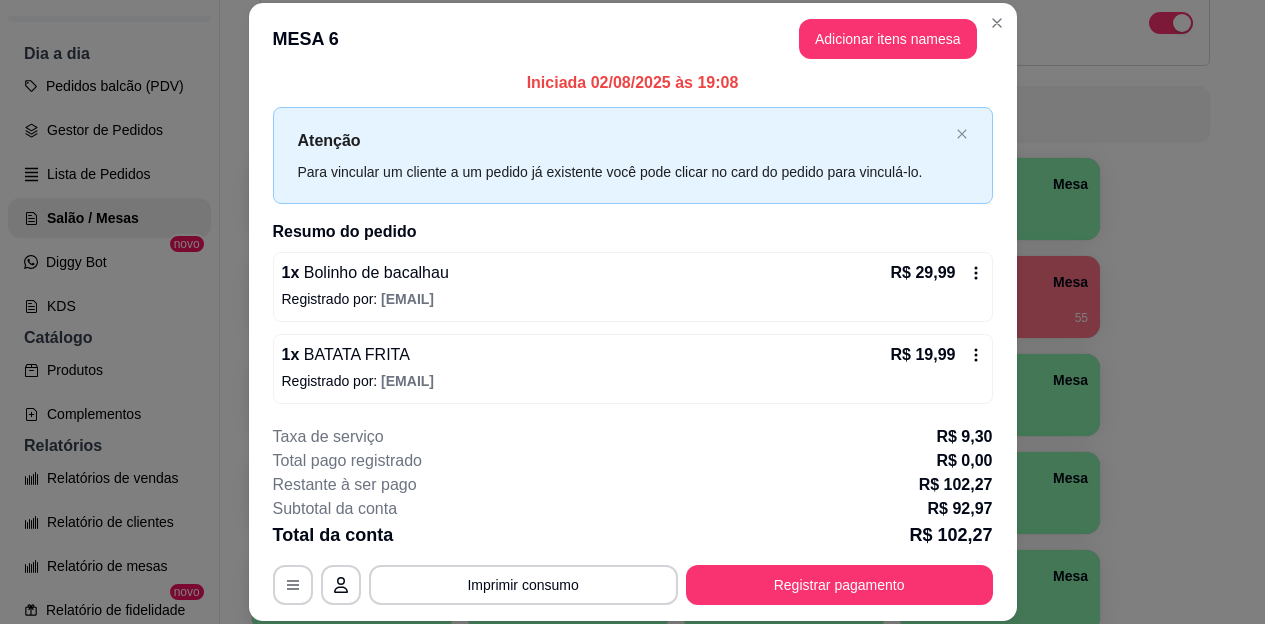 scroll, scrollTop: 0, scrollLeft: 0, axis: both 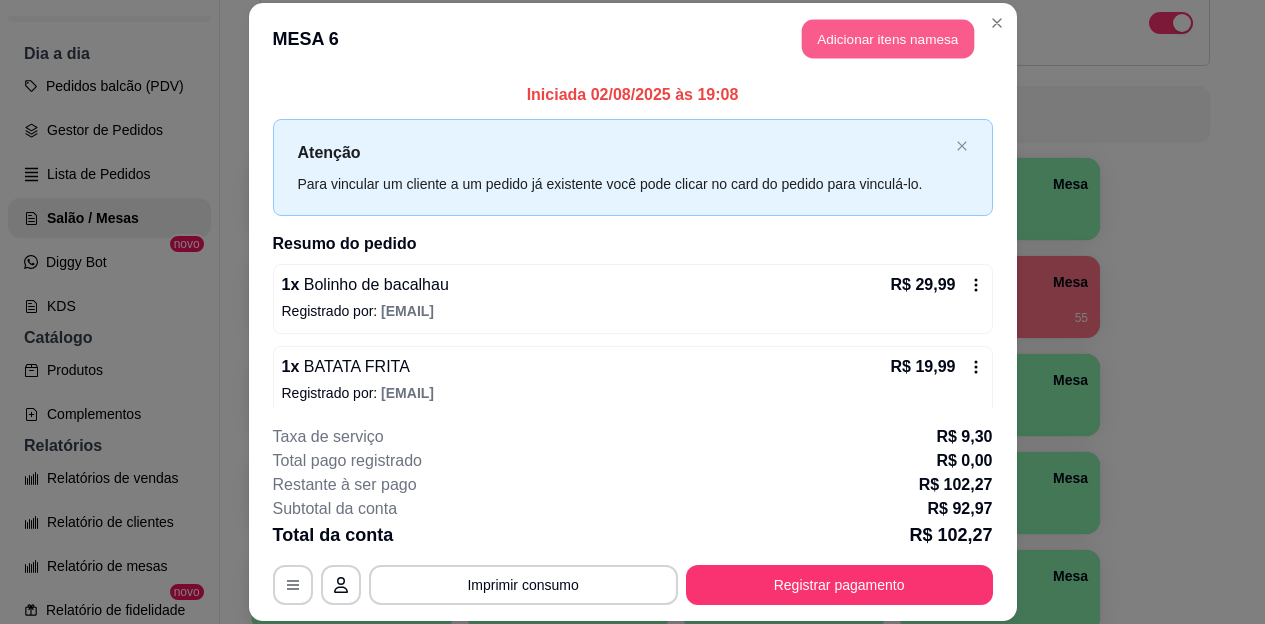 click on "Adicionar itens na  mesa" at bounding box center (888, 39) 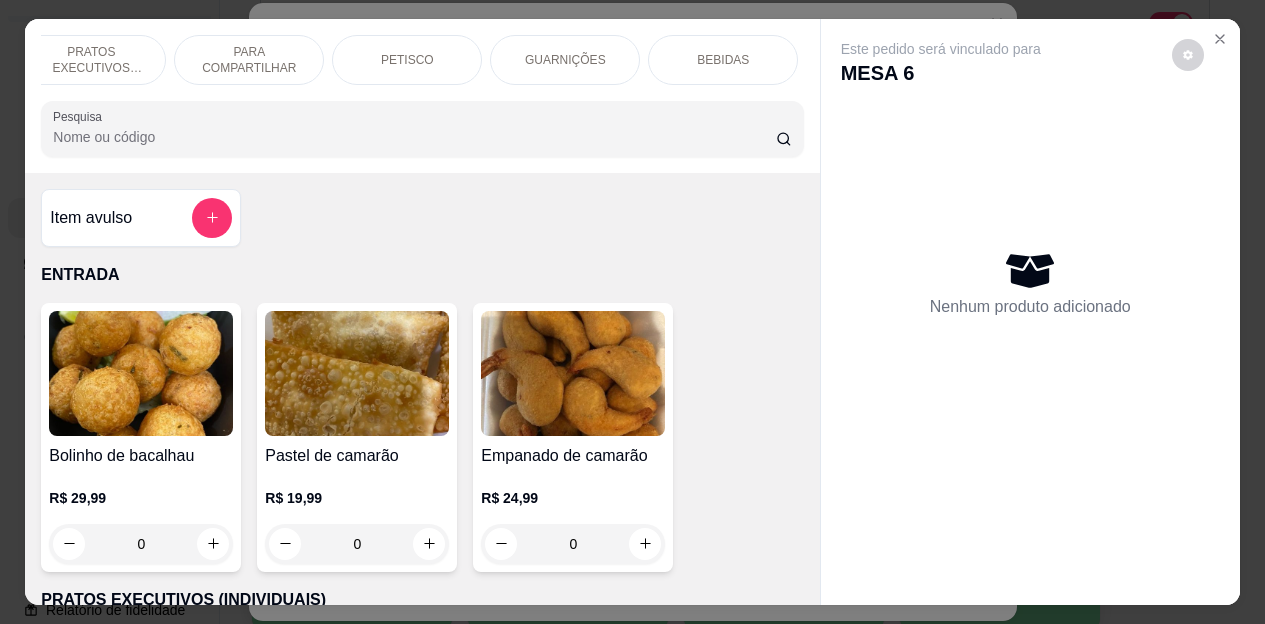 scroll, scrollTop: 0, scrollLeft: 200, axis: horizontal 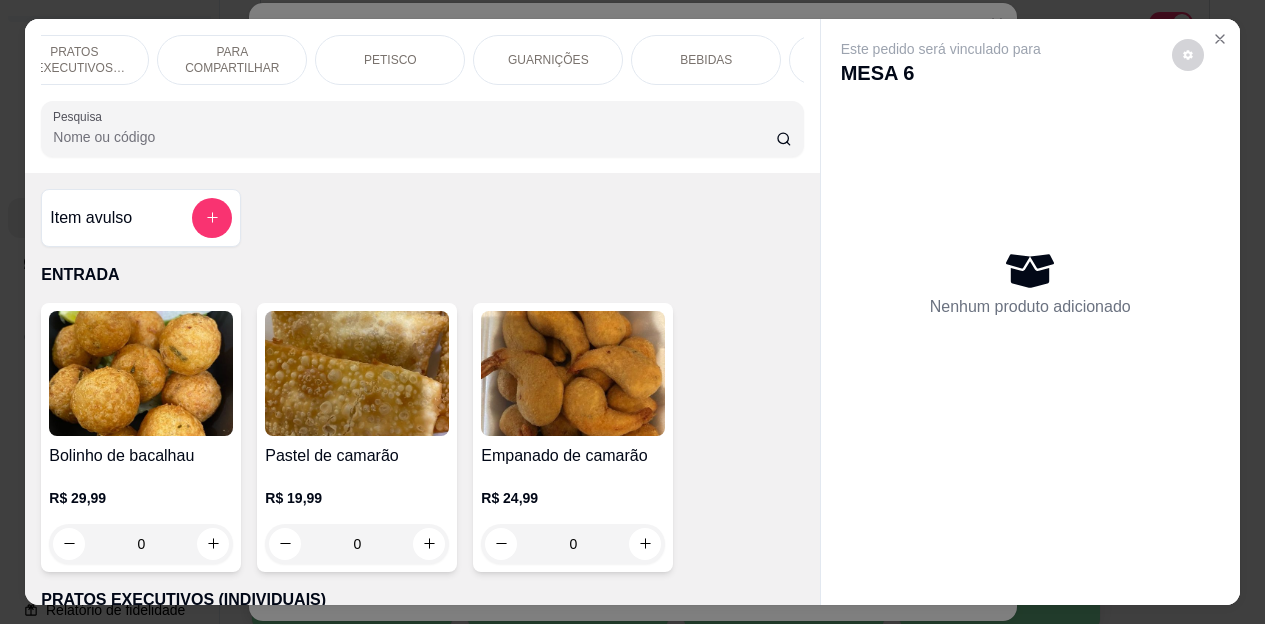 click on "BEBIDAS" at bounding box center (706, 60) 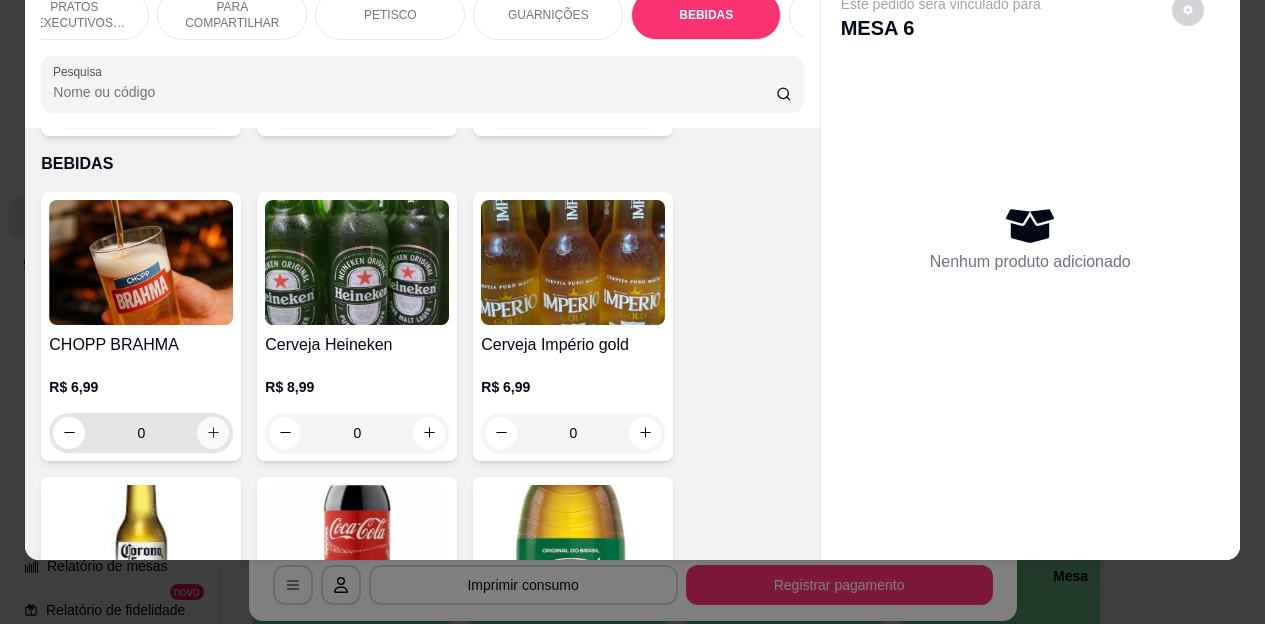 click 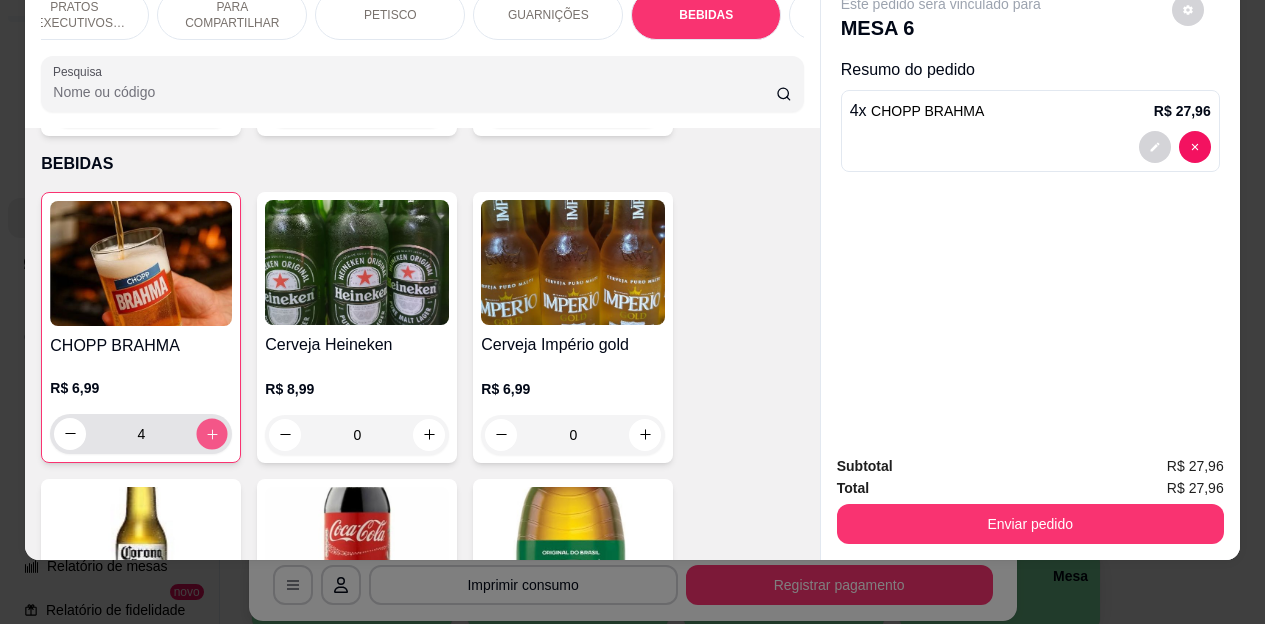 click 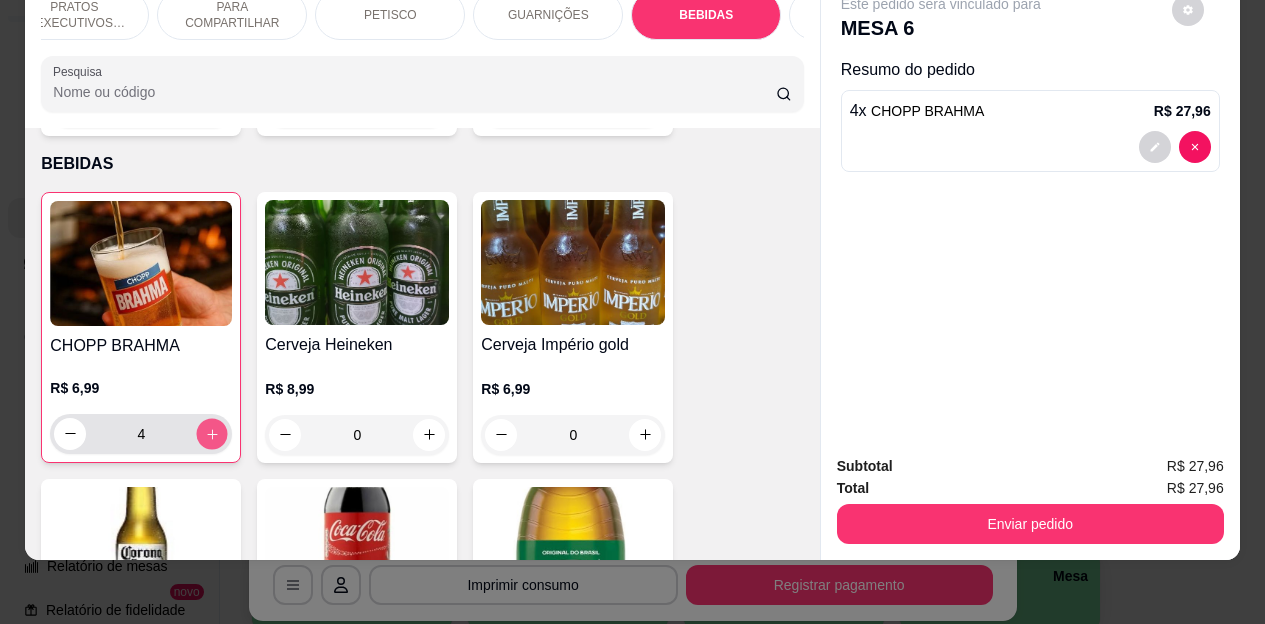 click 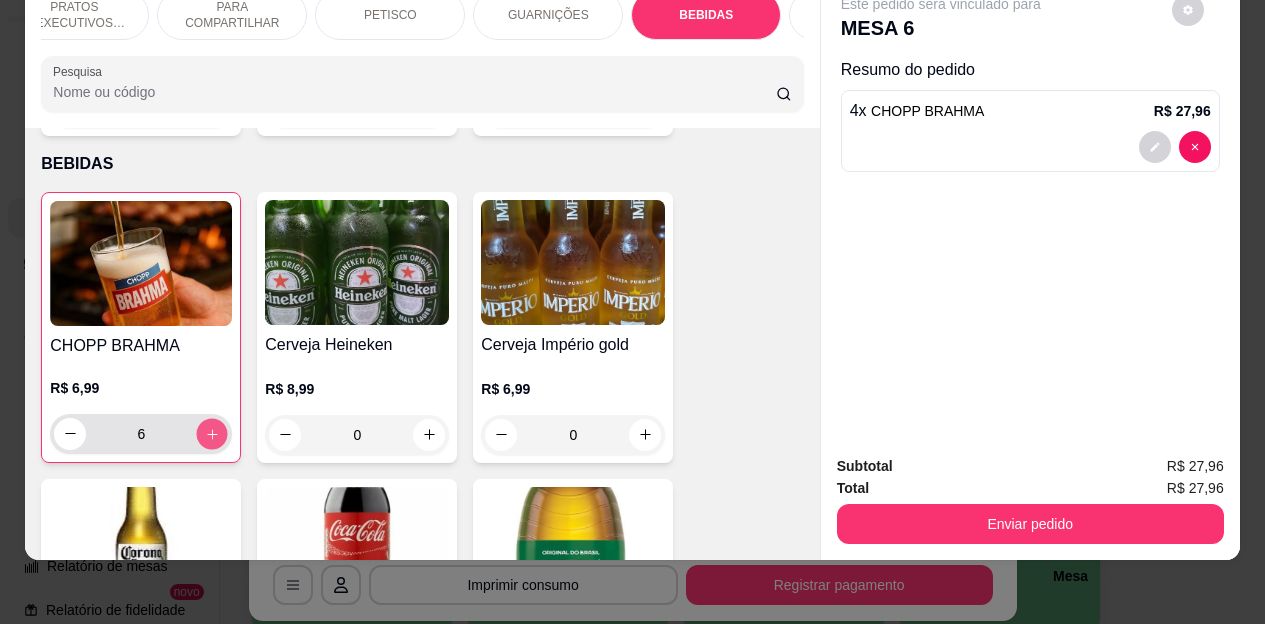 click 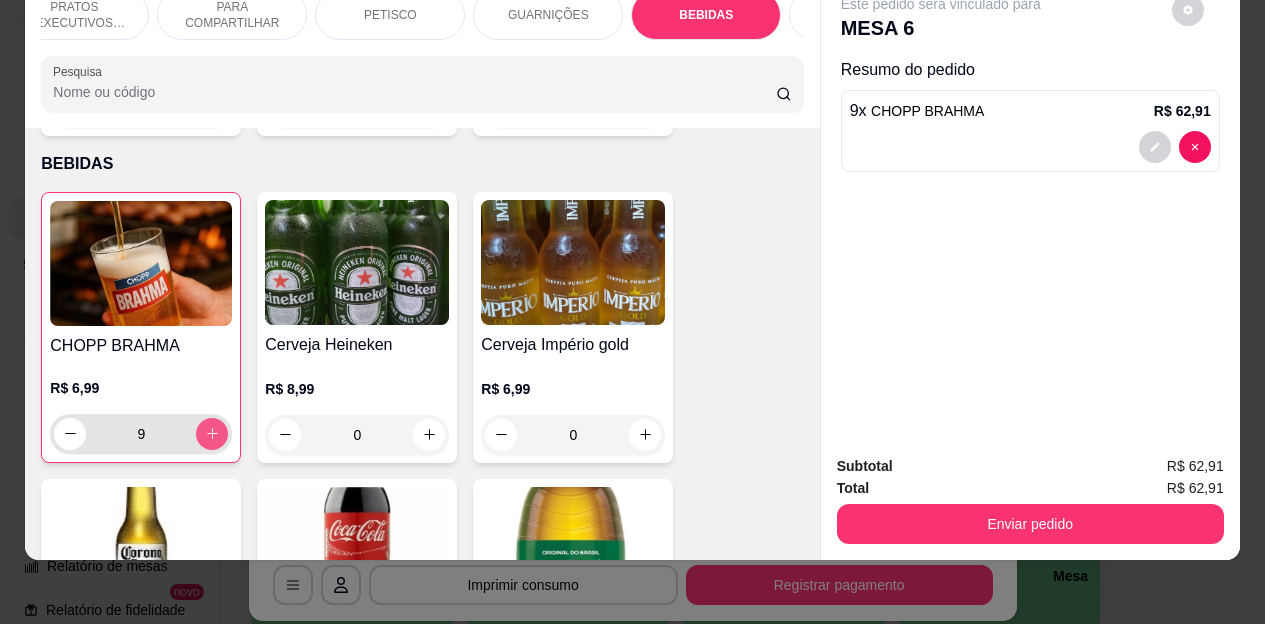 click 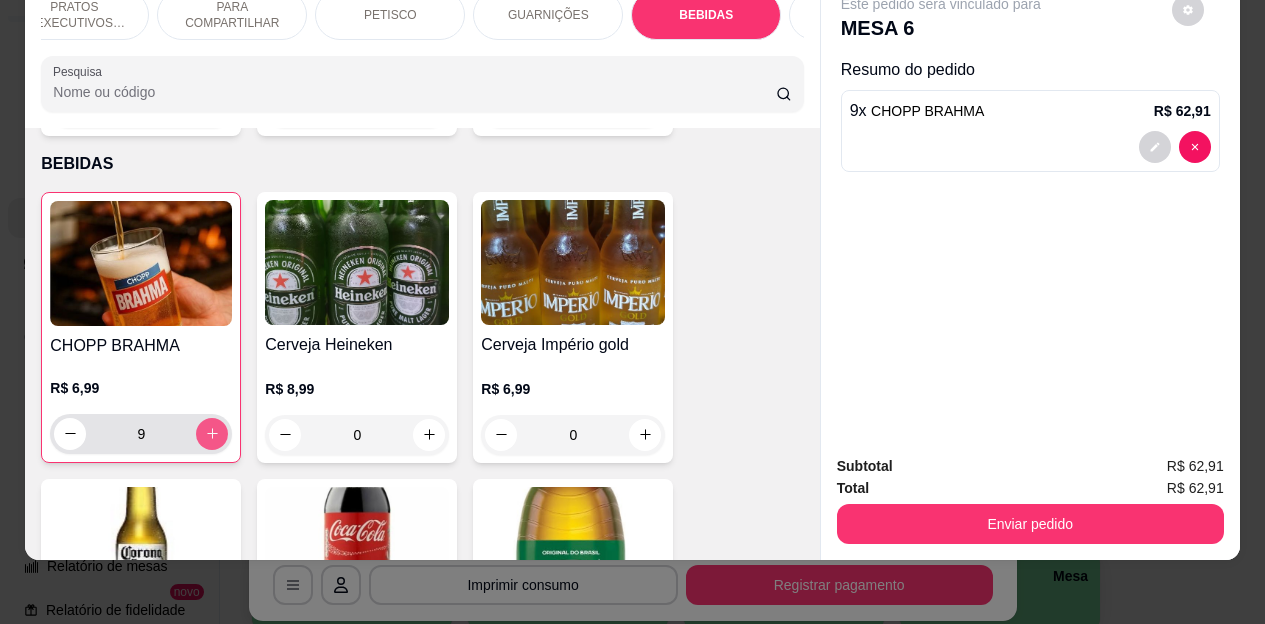 click 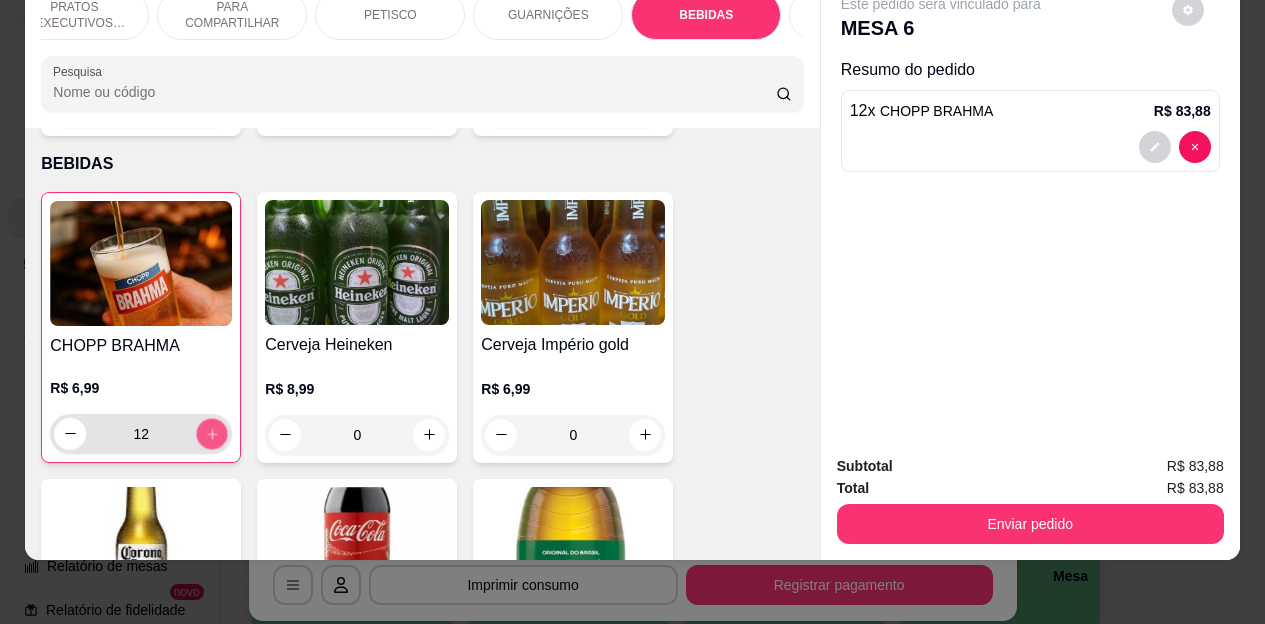 click 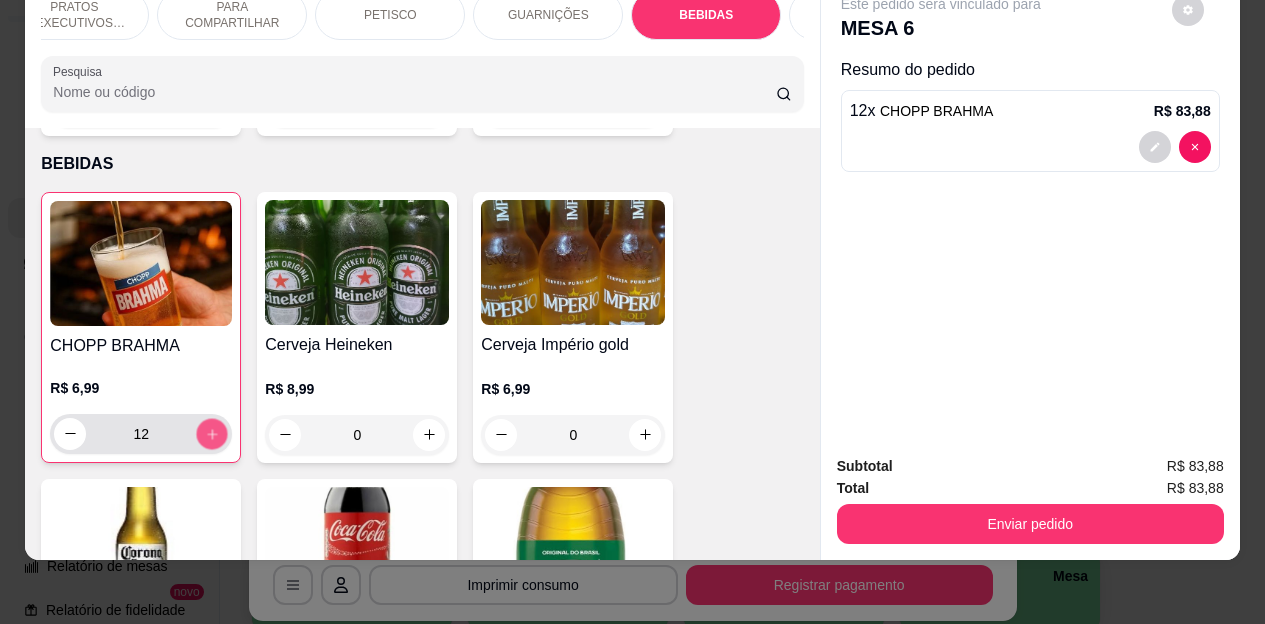 click 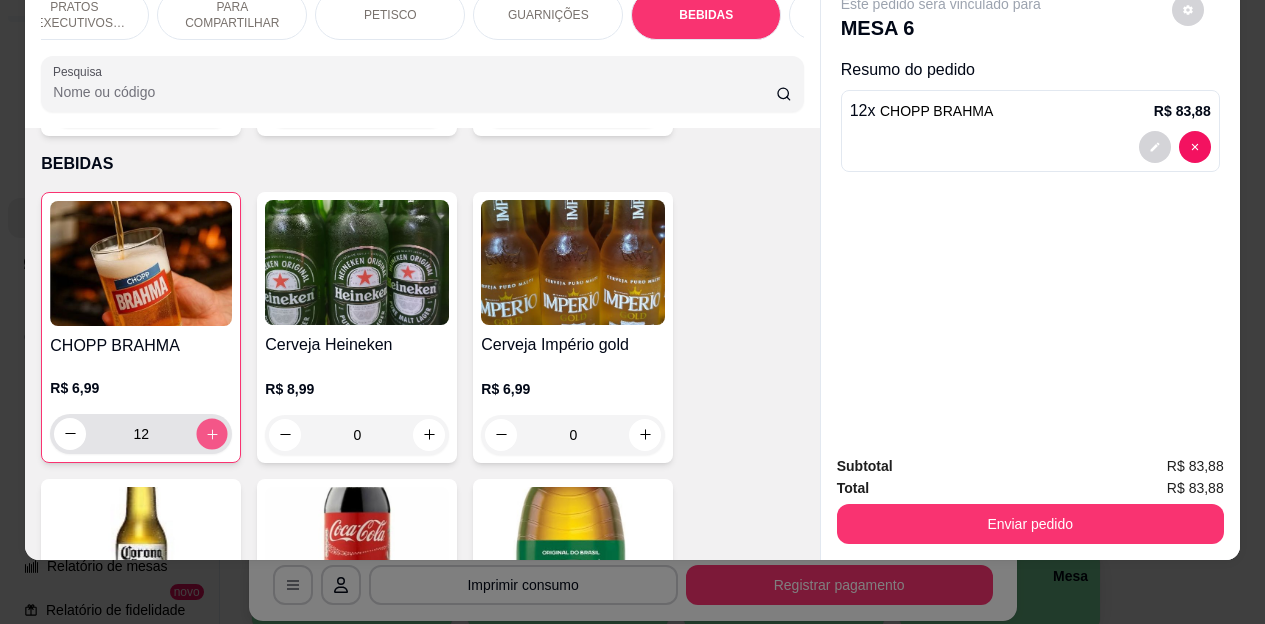 click 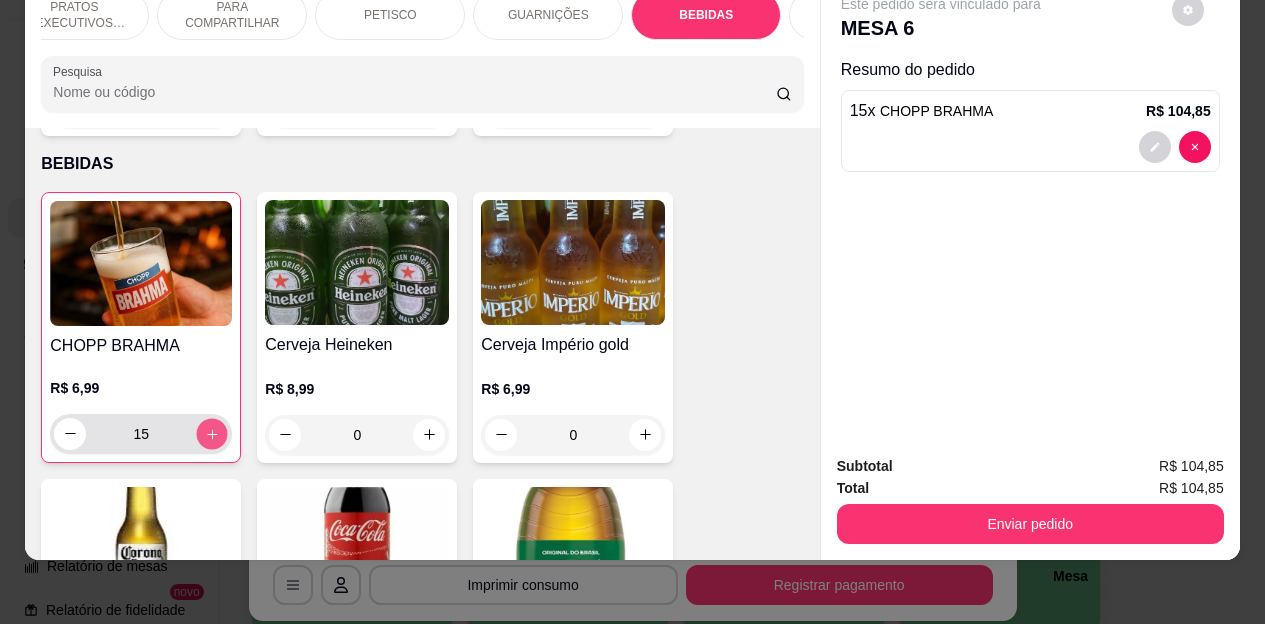 click 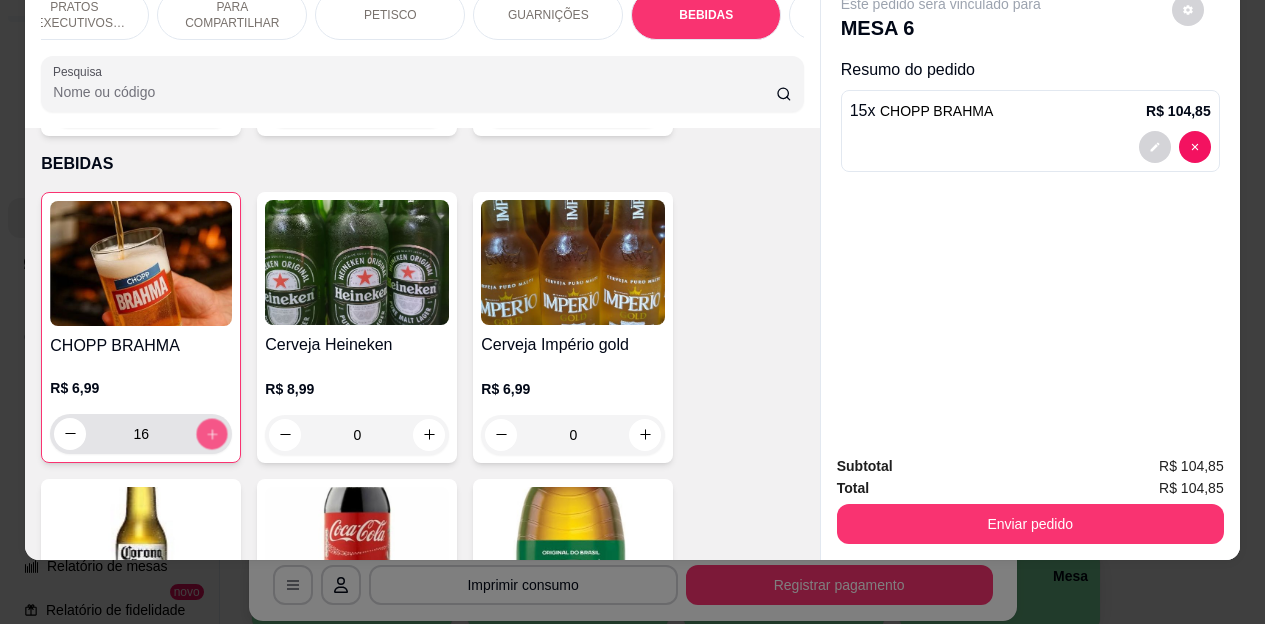 click 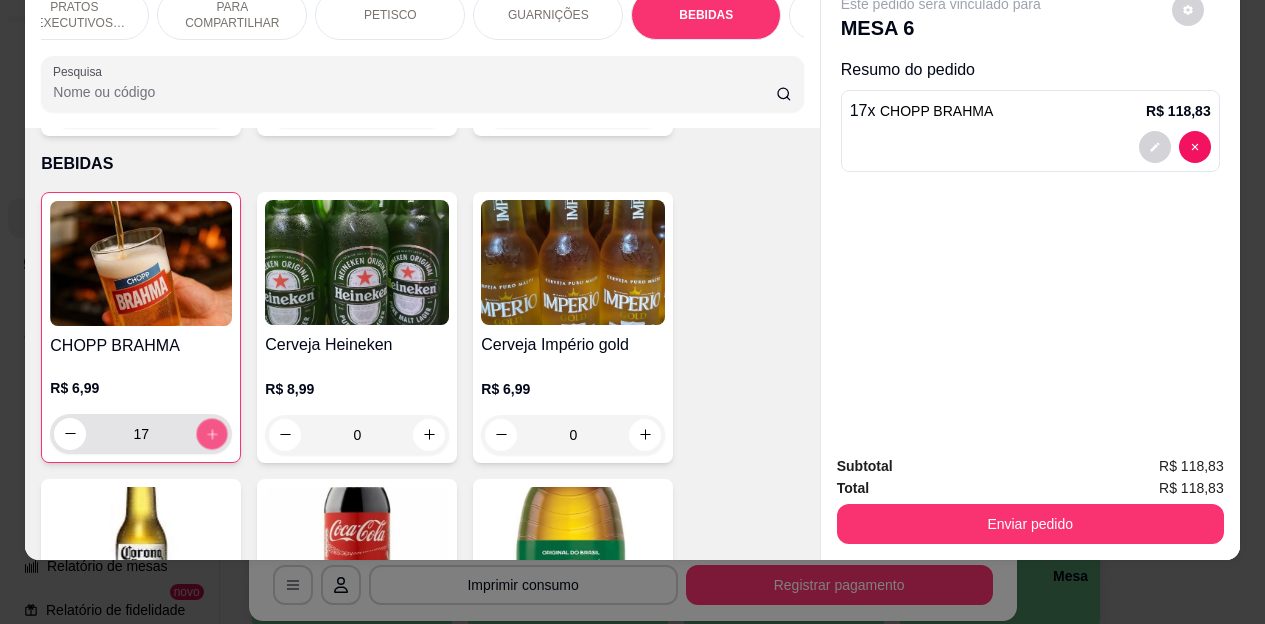 click 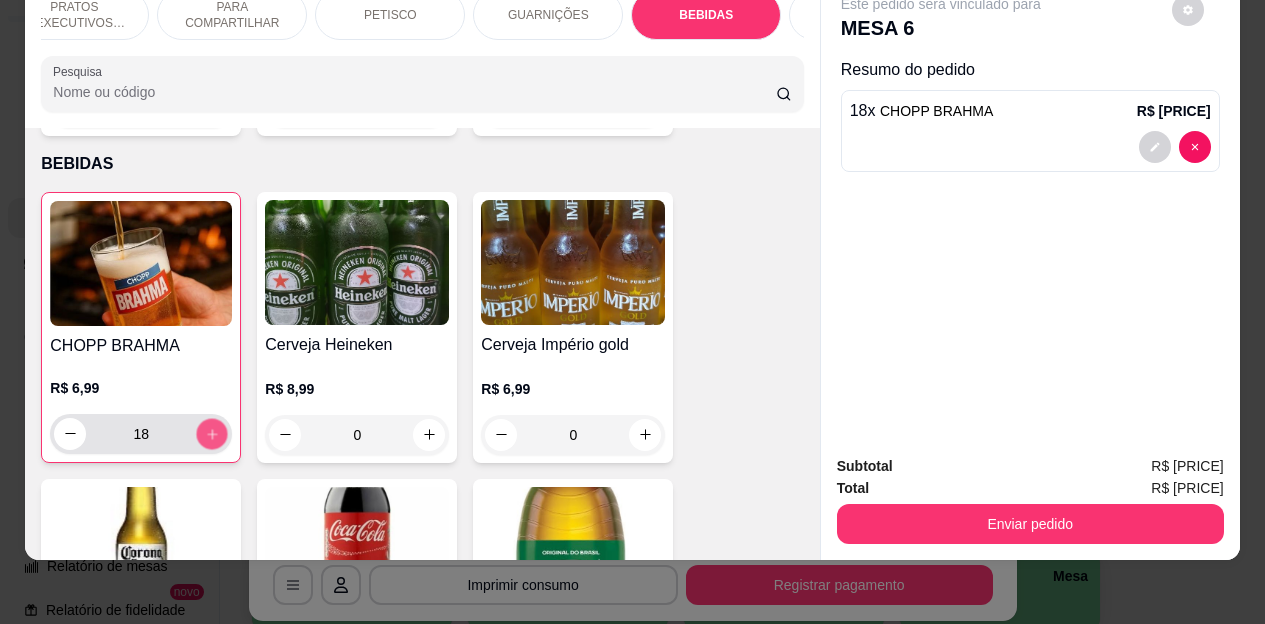 click 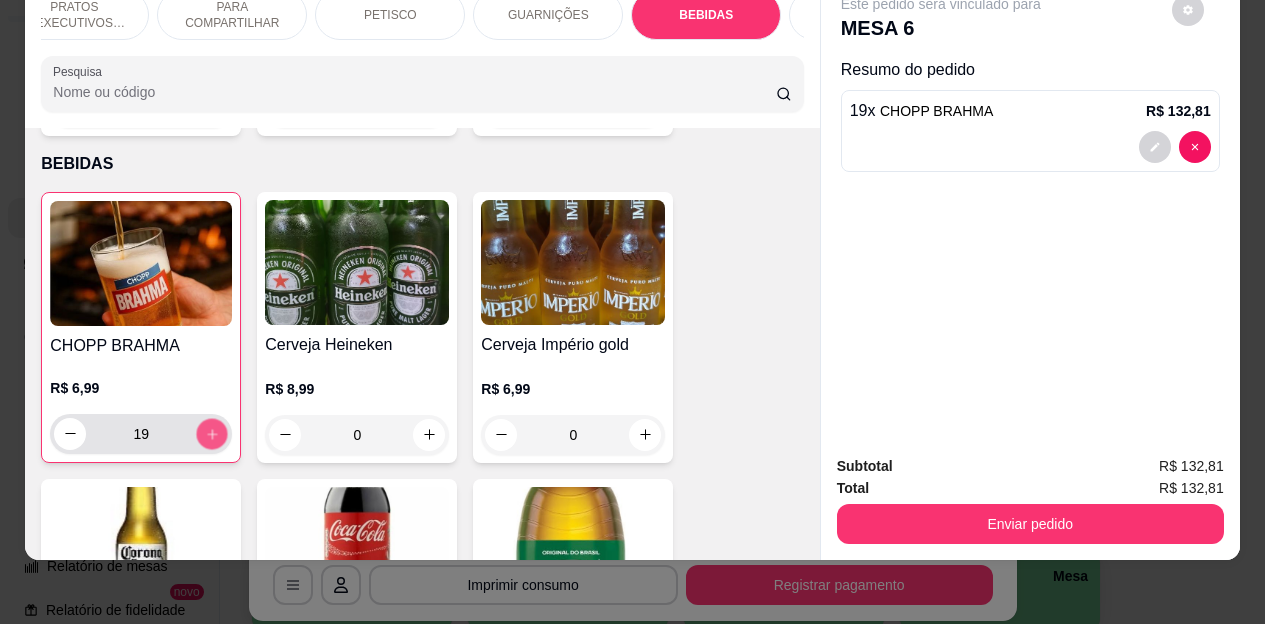 click 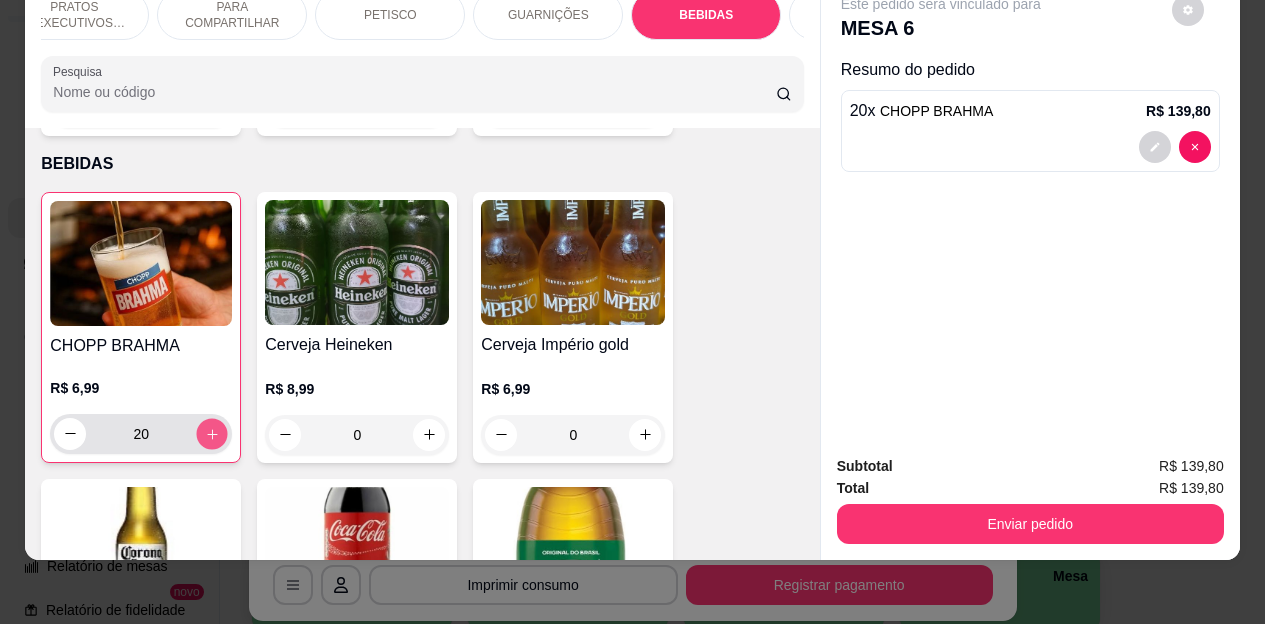 click 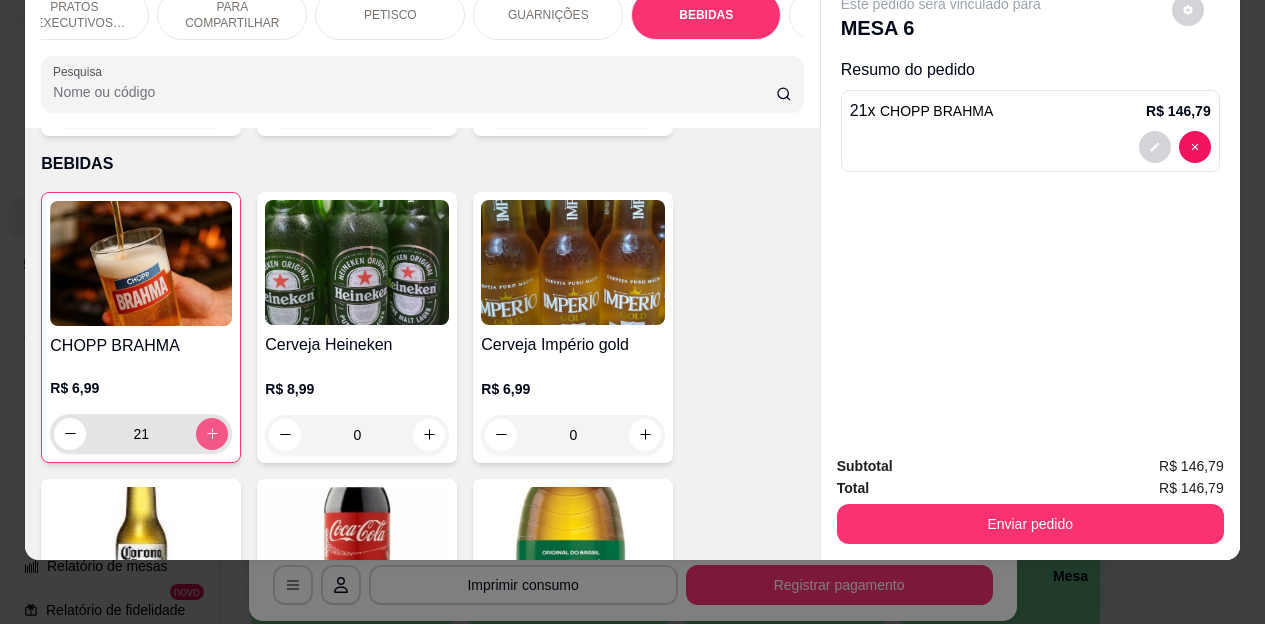 click 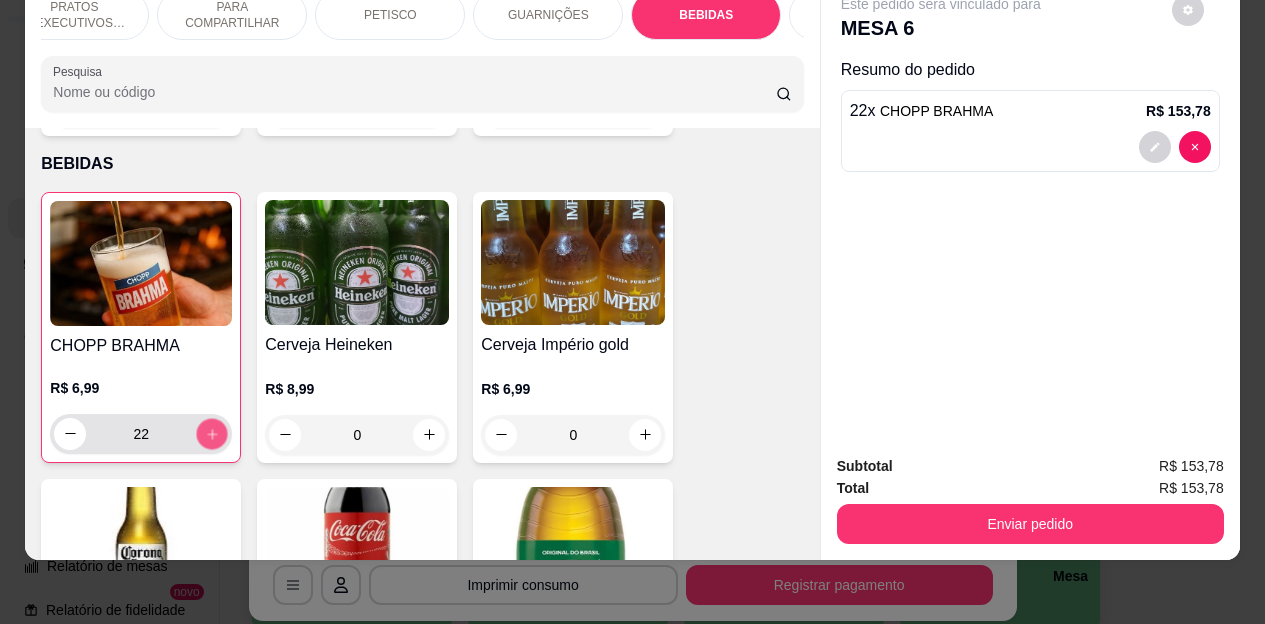 click 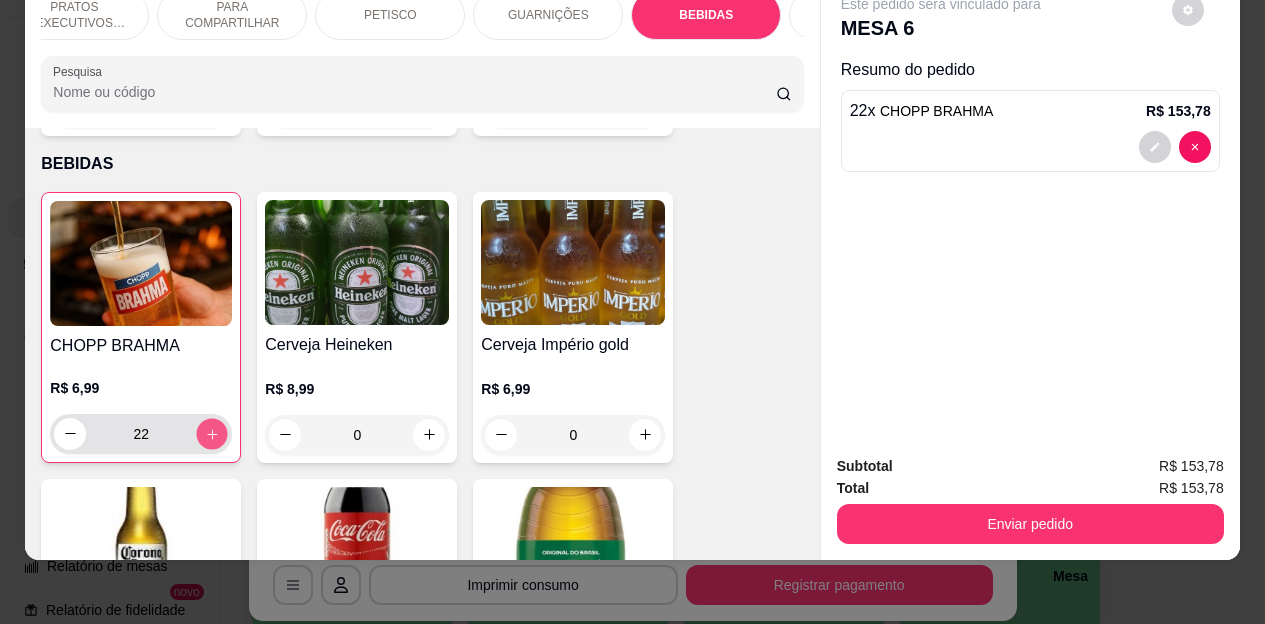 type on "23" 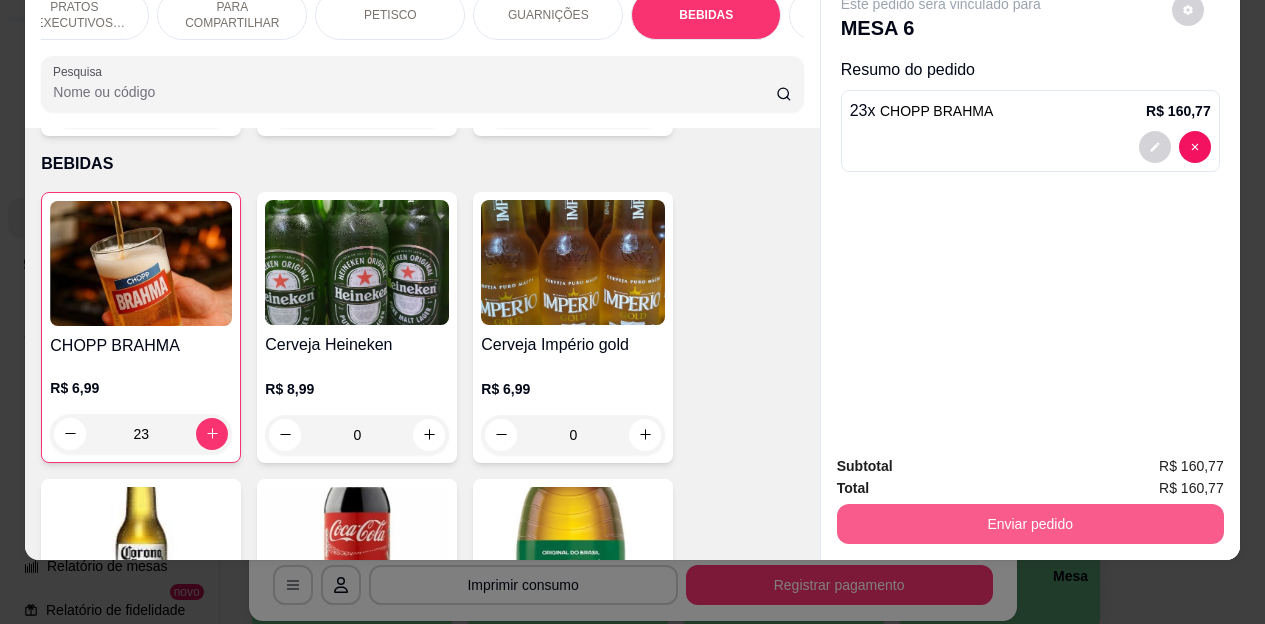 click on "Enviar pedido" at bounding box center (1030, 524) 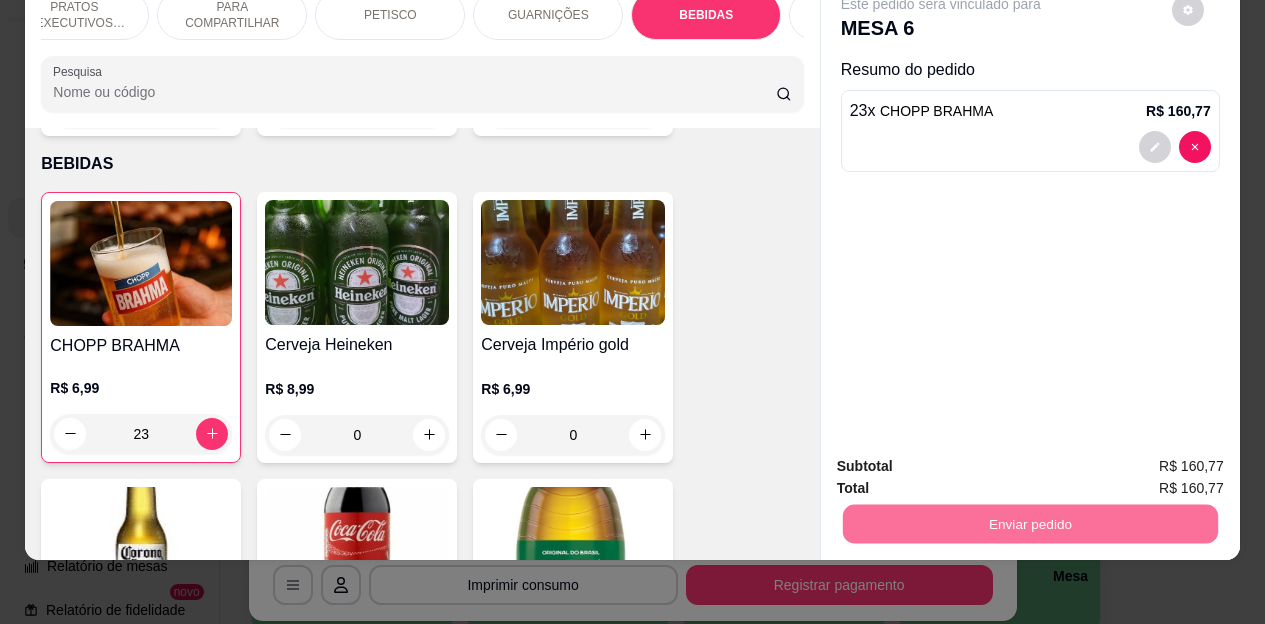 click on "Não registrar e enviar pedido" at bounding box center [964, 460] 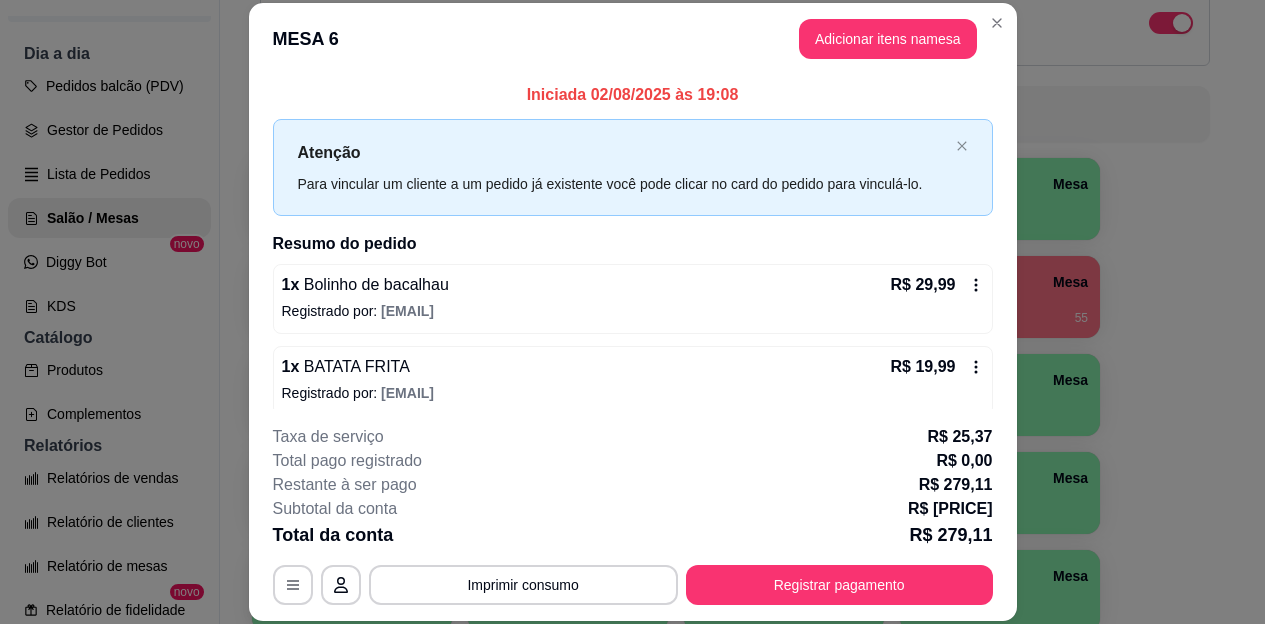scroll, scrollTop: 100, scrollLeft: 0, axis: vertical 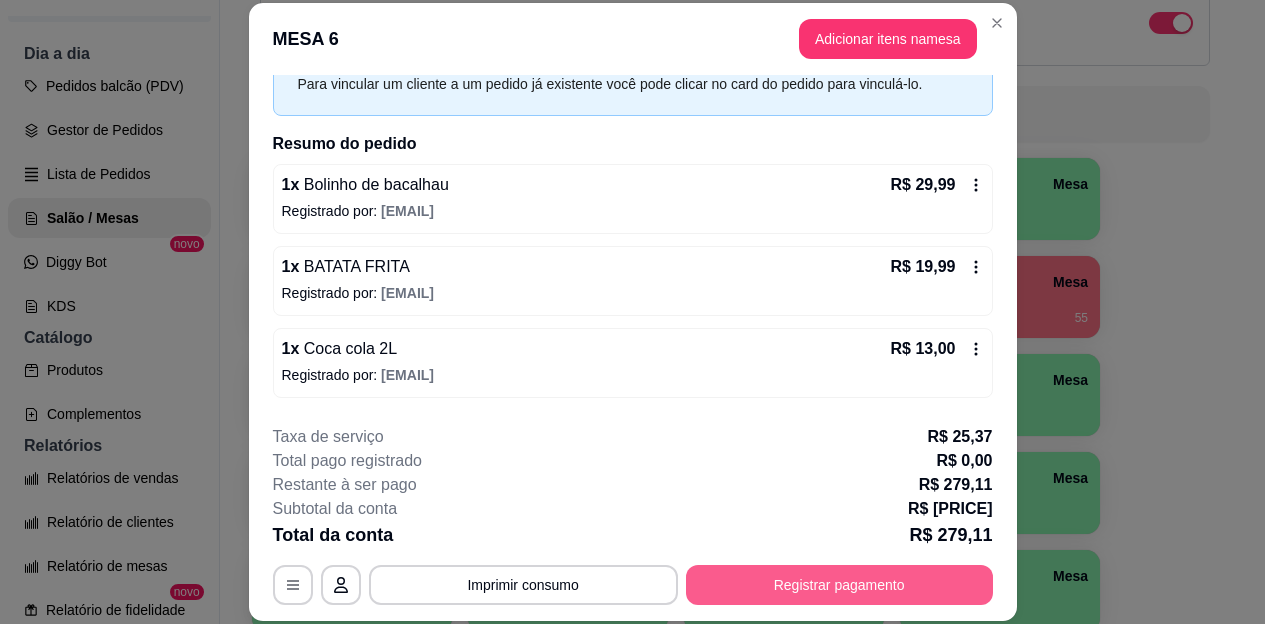 click on "Registrar pagamento" at bounding box center [839, 585] 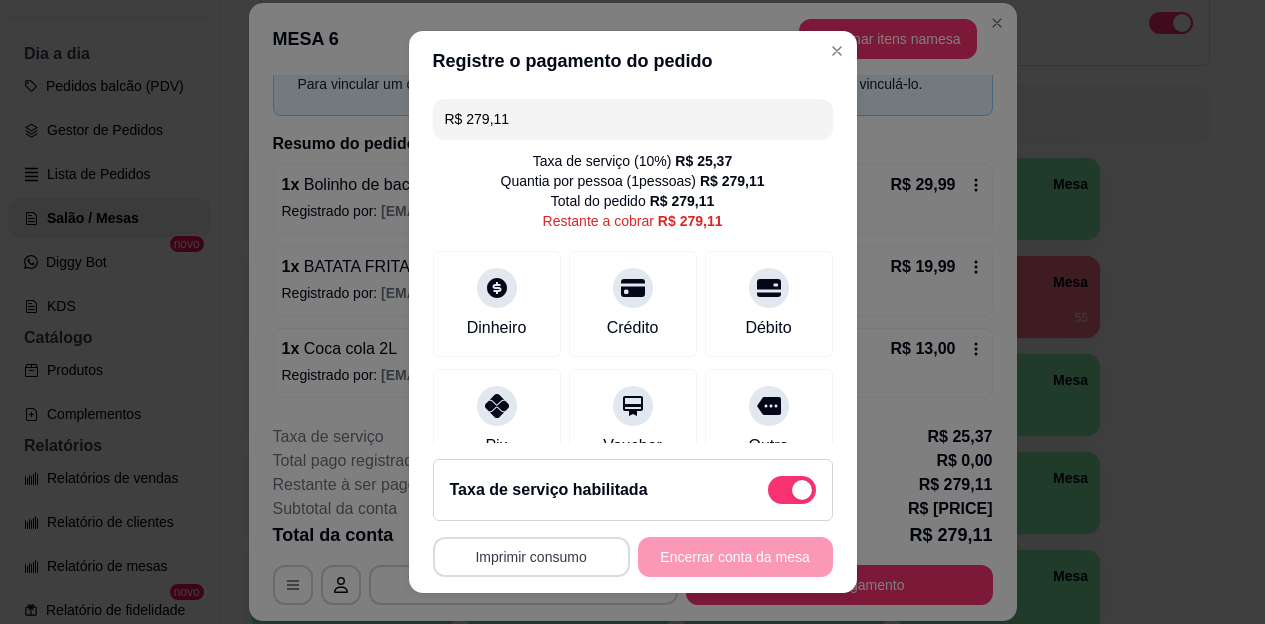 click on "Imprimir consumo" at bounding box center [531, 557] 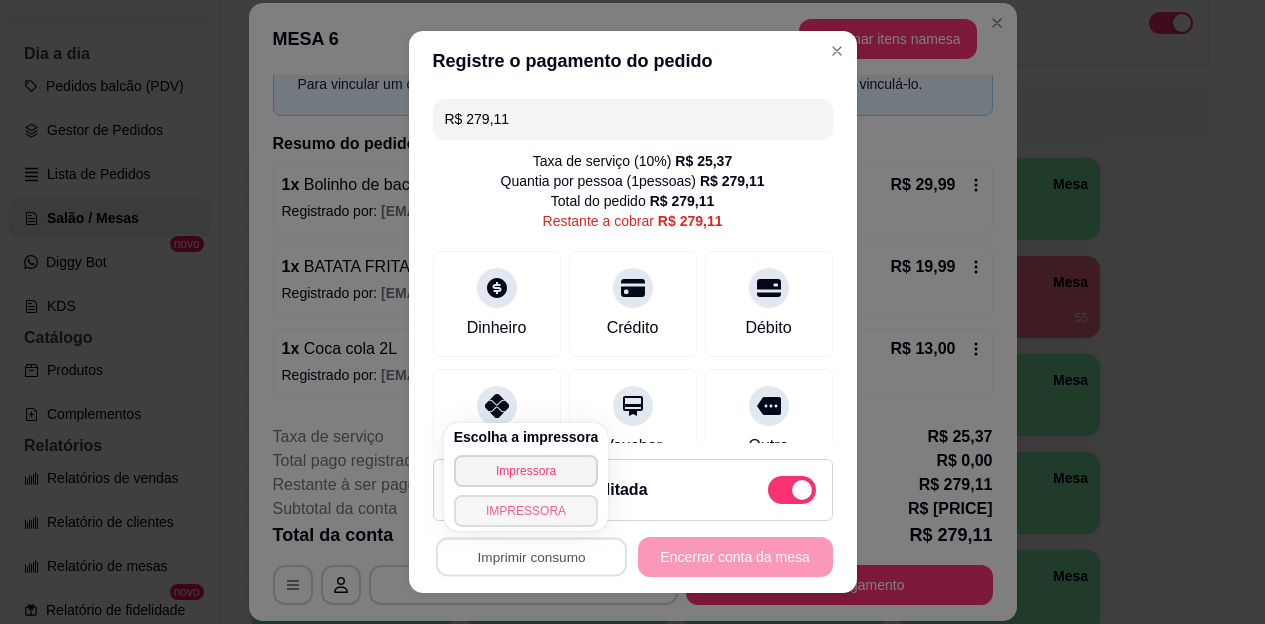 click on "IMPRESSORA" at bounding box center (526, 511) 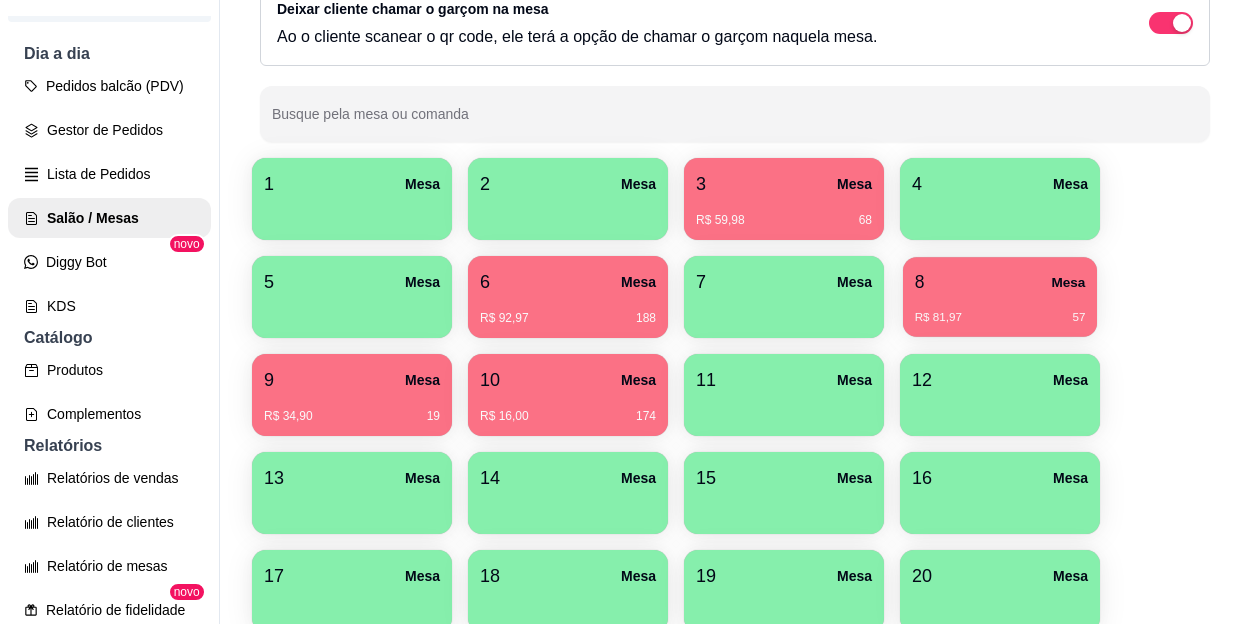 click on "R$ [PRICE] [NUMBER]" at bounding box center [1000, 310] 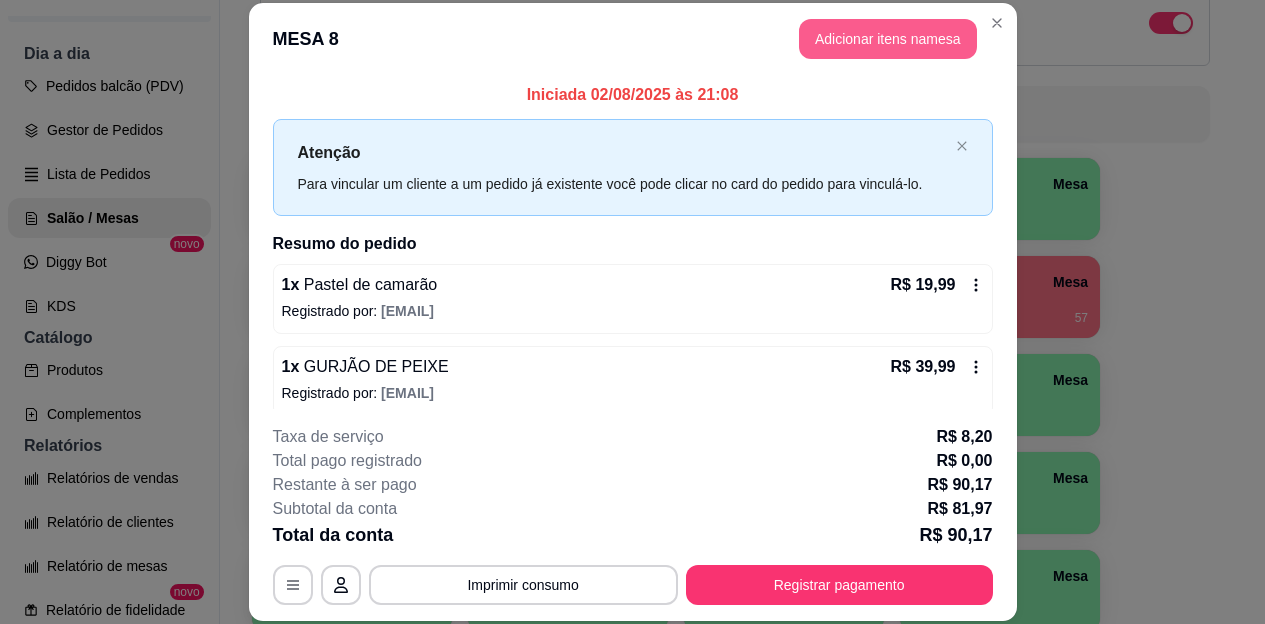 click on "Adicionar itens na  mesa" at bounding box center [888, 39] 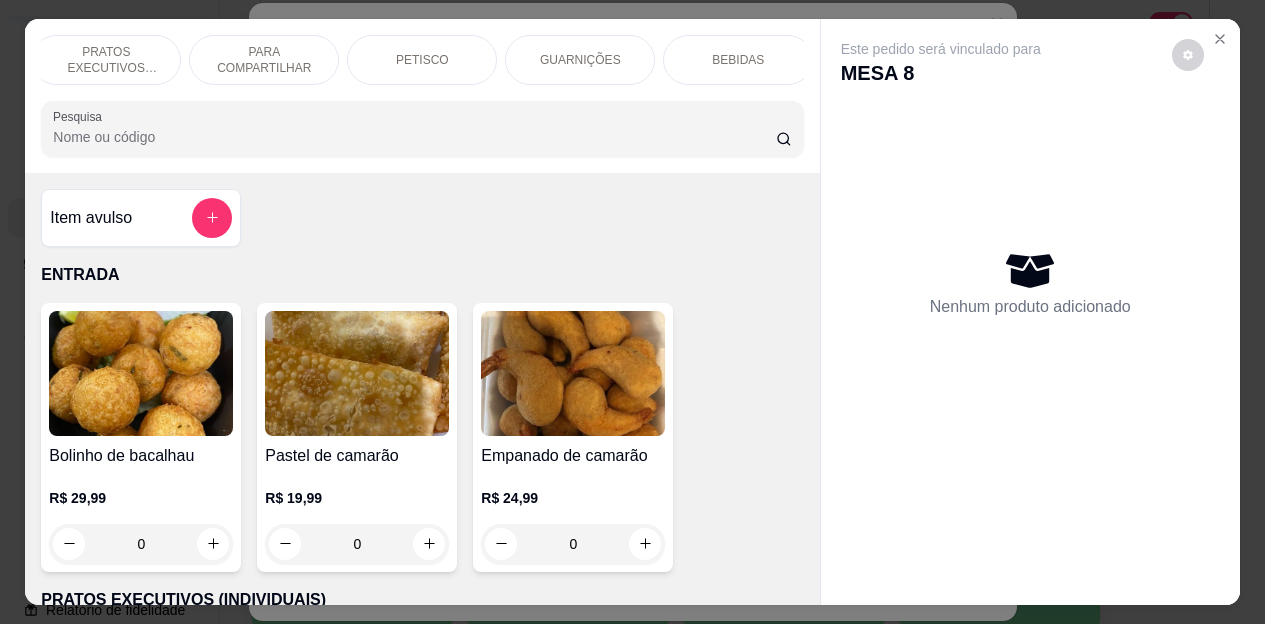 scroll, scrollTop: 0, scrollLeft: 200, axis: horizontal 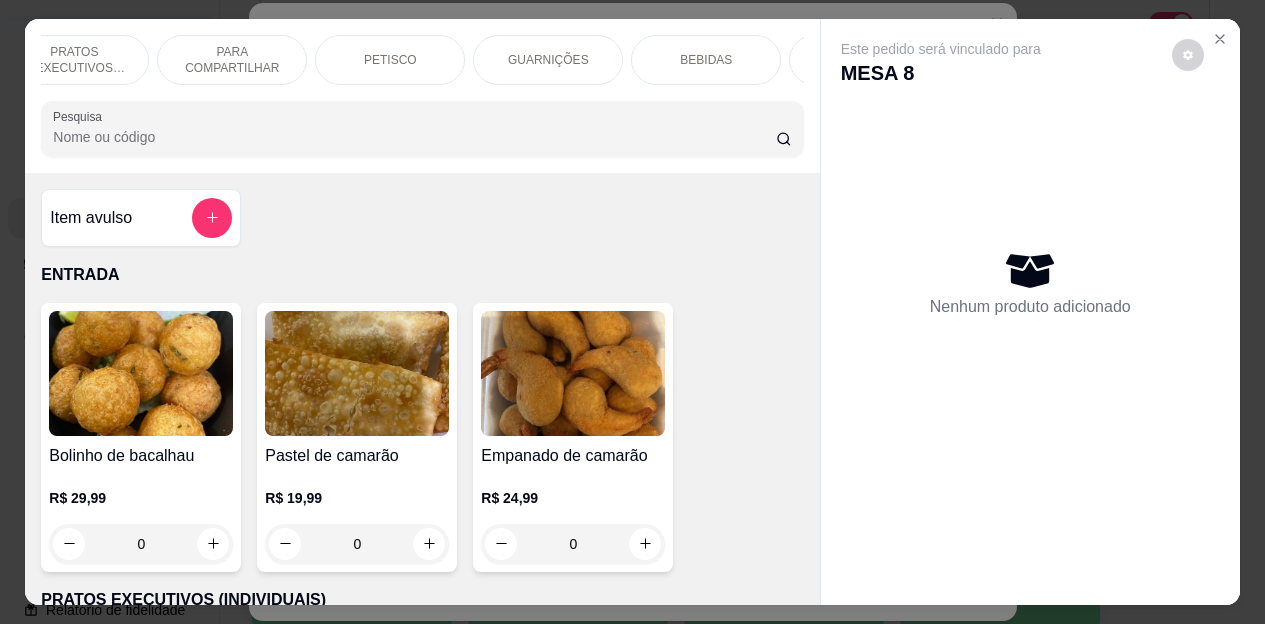 click on "BEBIDAS" at bounding box center (706, 60) 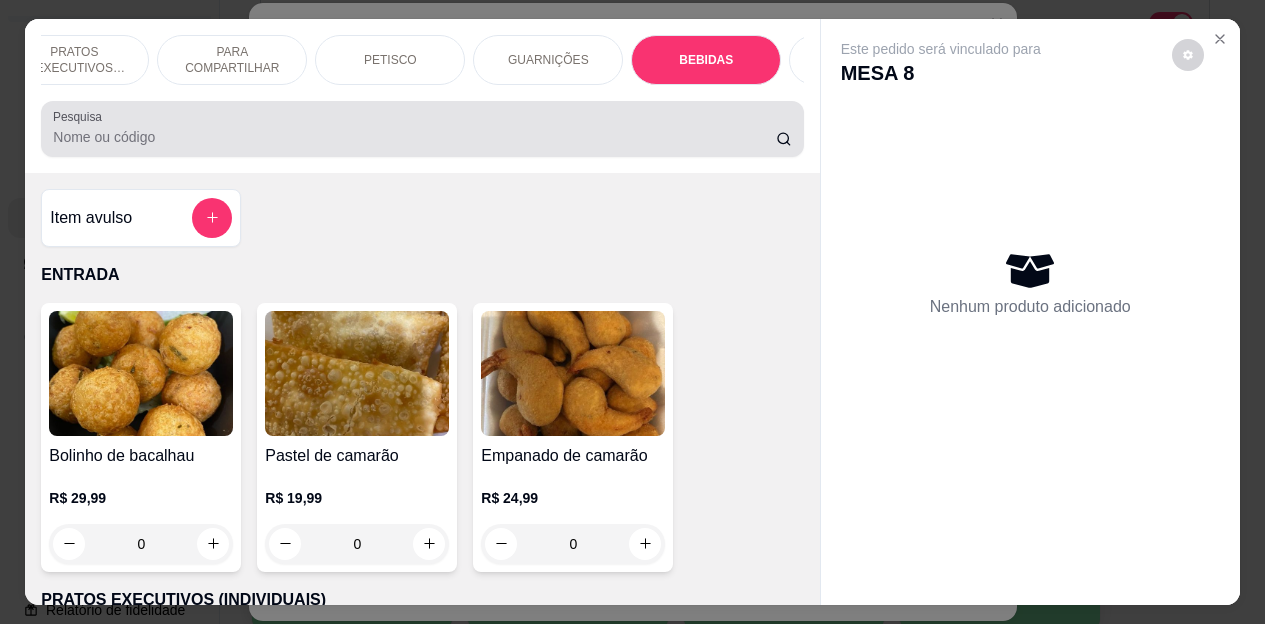 scroll, scrollTop: 4187, scrollLeft: 0, axis: vertical 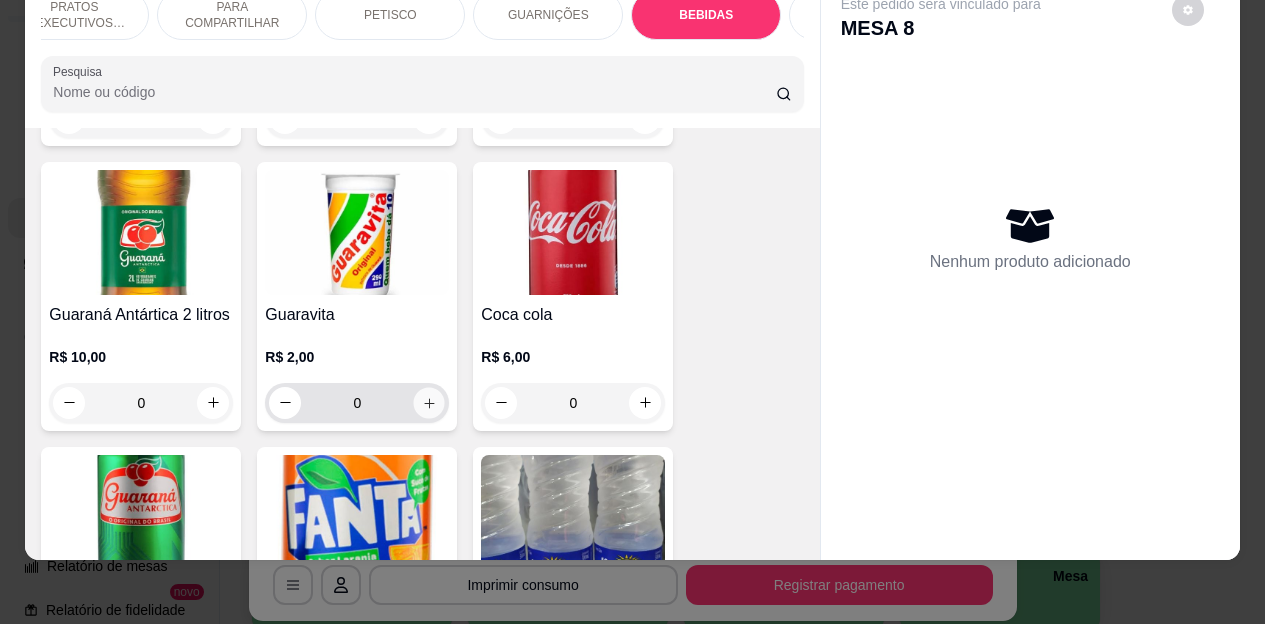 click 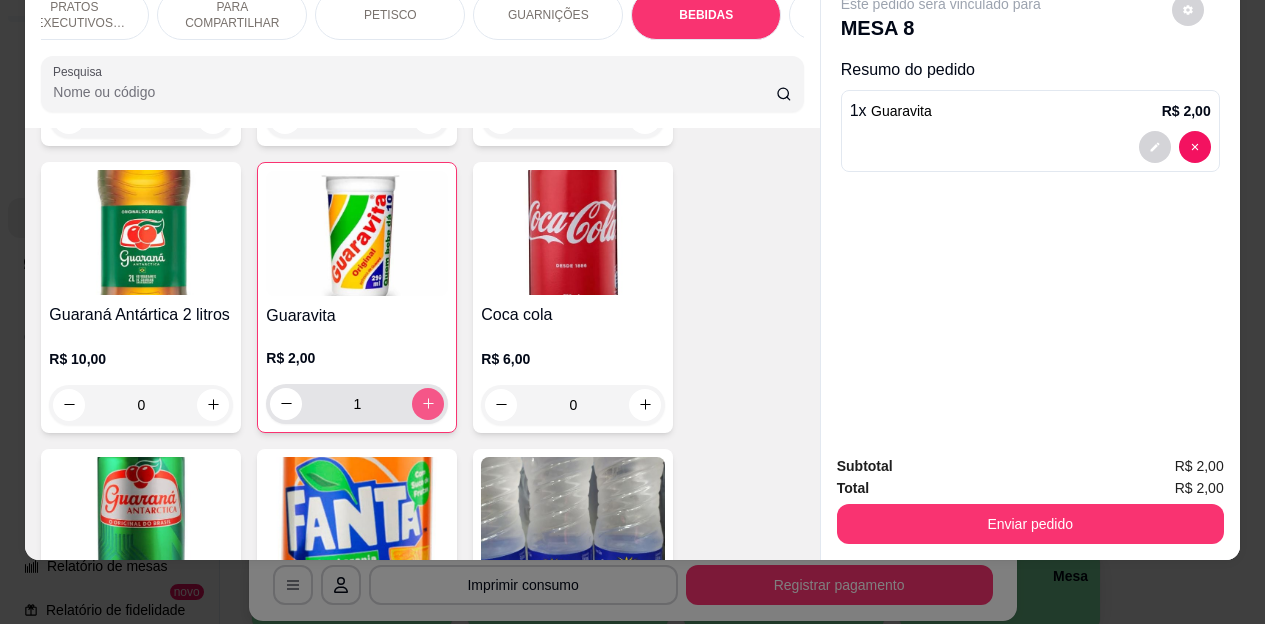 click at bounding box center [428, 404] 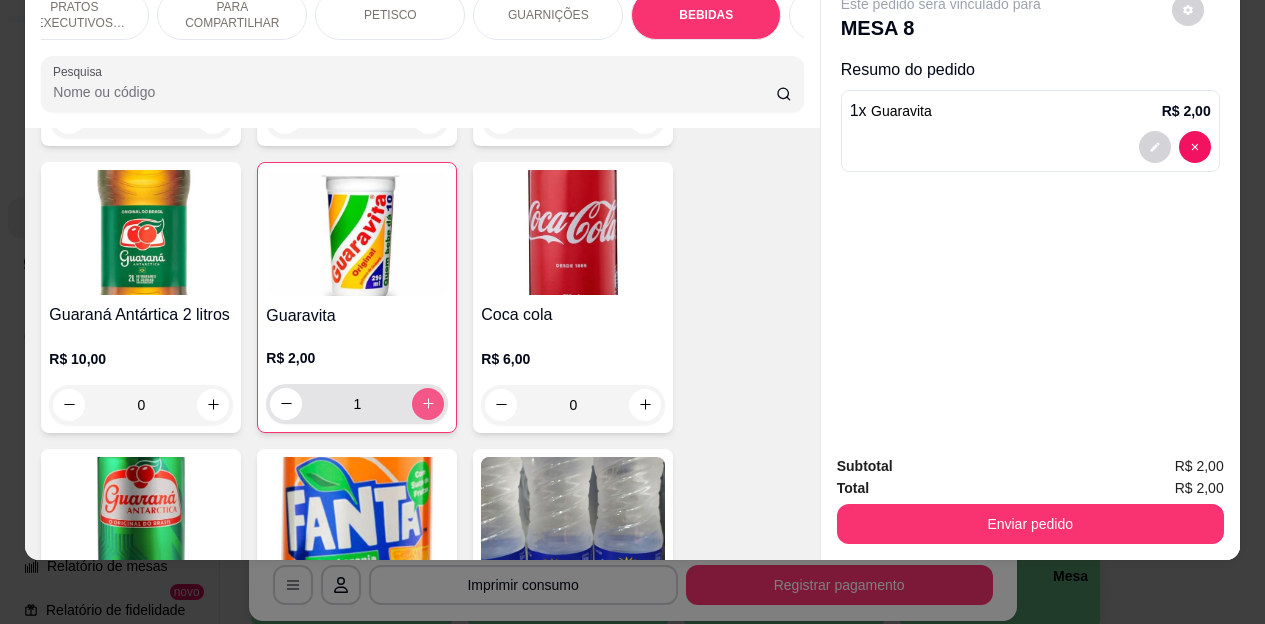 type on "2" 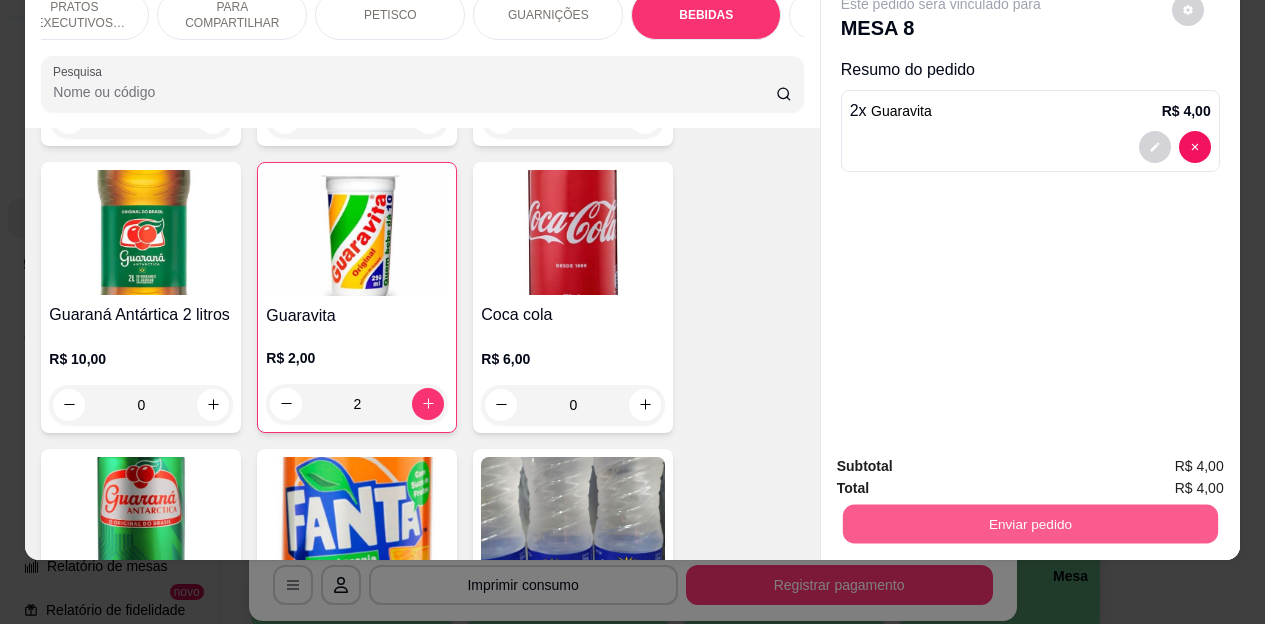 click on "Enviar pedido" at bounding box center [1029, 524] 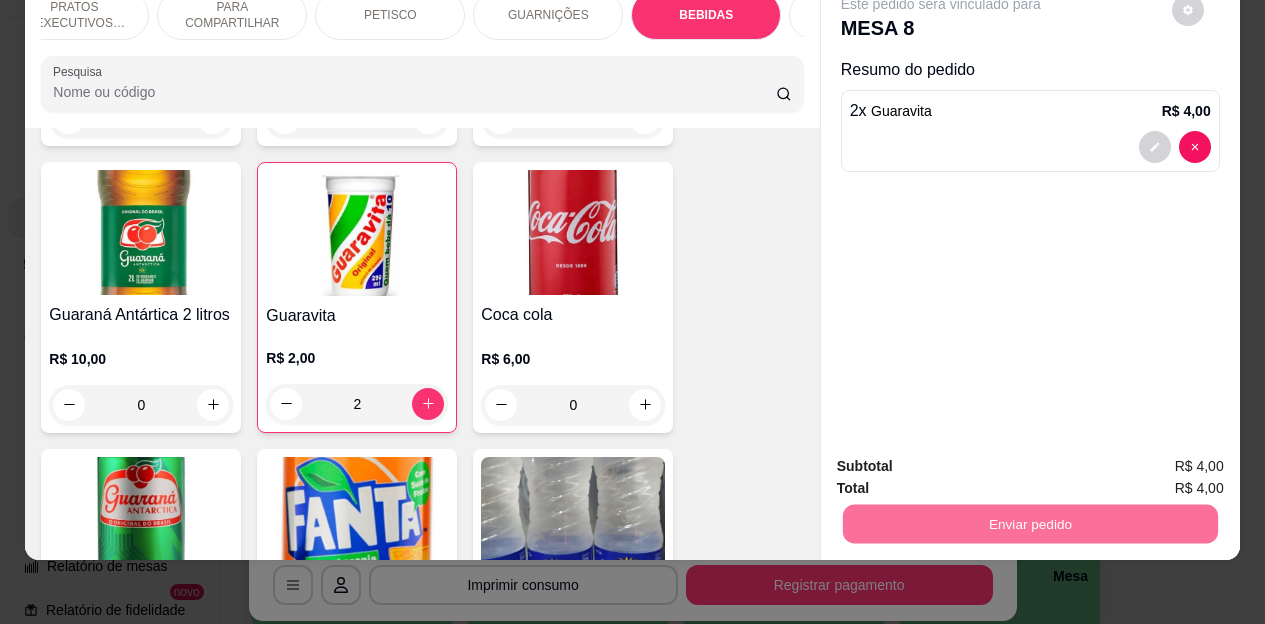 click on "Não registrar e enviar pedido" at bounding box center (964, 460) 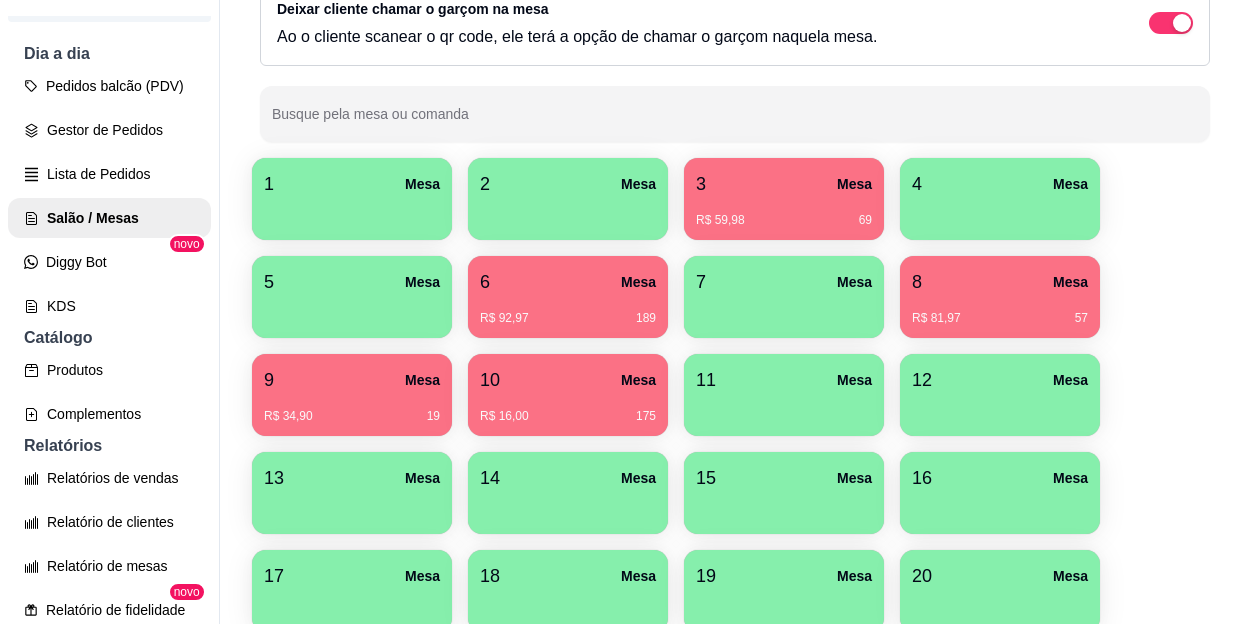 click at bounding box center [784, 409] 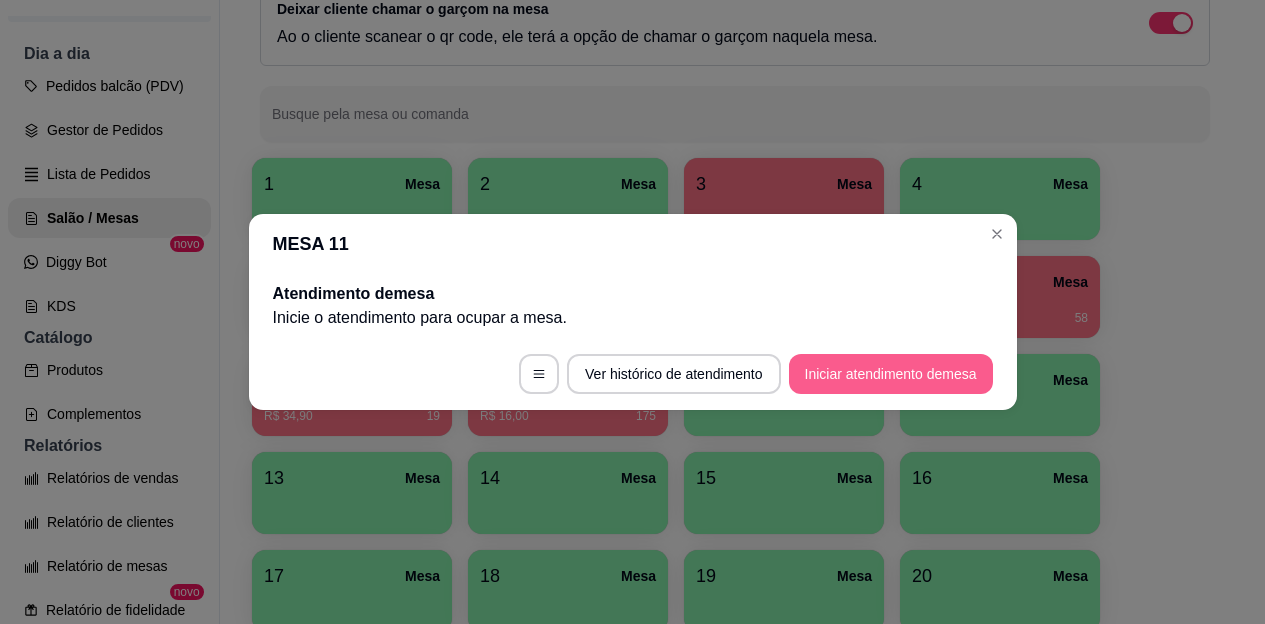click on "Iniciar atendimento de  mesa" at bounding box center (891, 374) 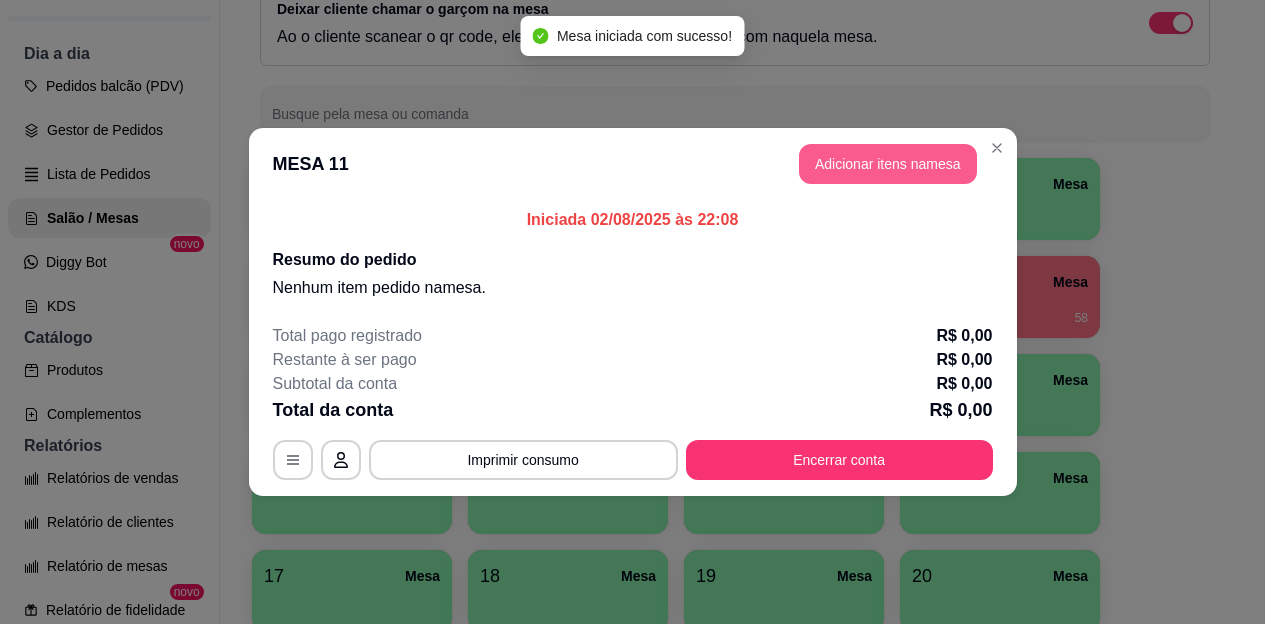 click on "Adicionar itens na  mesa" at bounding box center (888, 164) 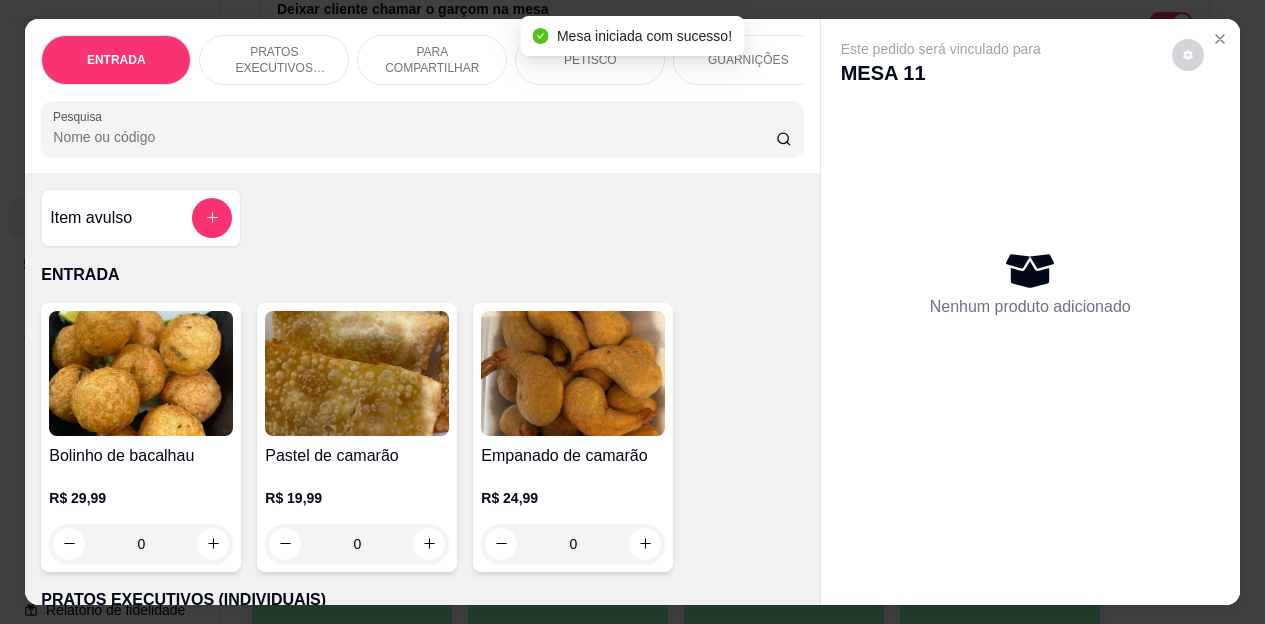 click on "PETISCO" at bounding box center [590, 60] 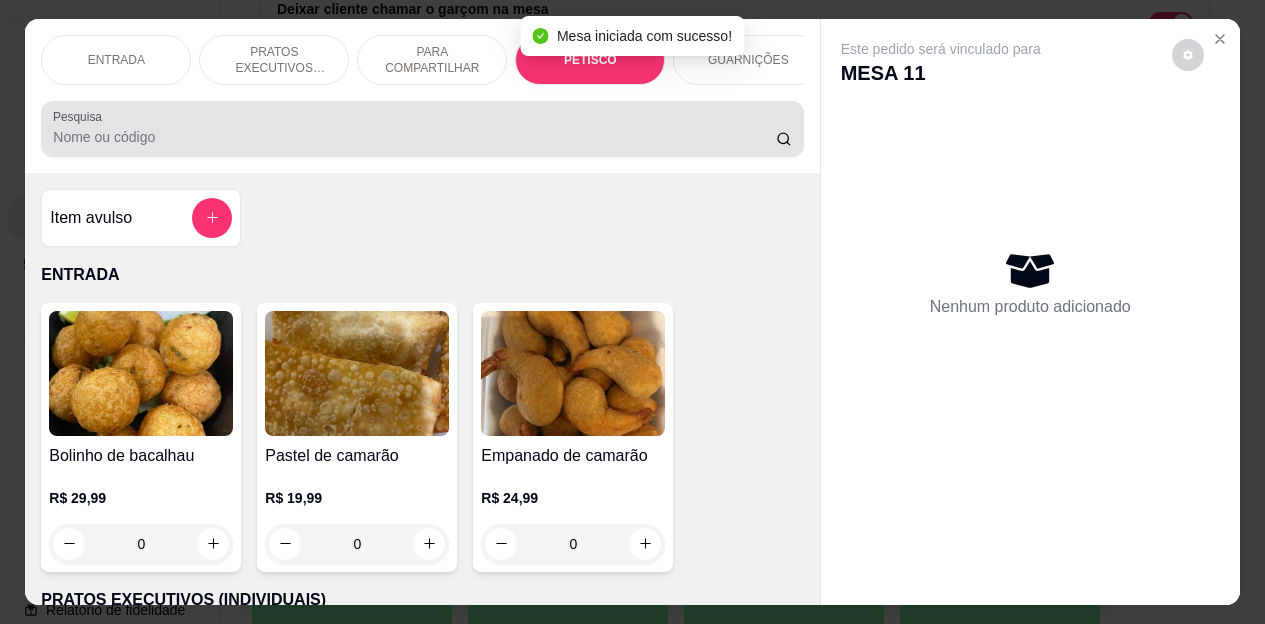 scroll, scrollTop: 2658, scrollLeft: 0, axis: vertical 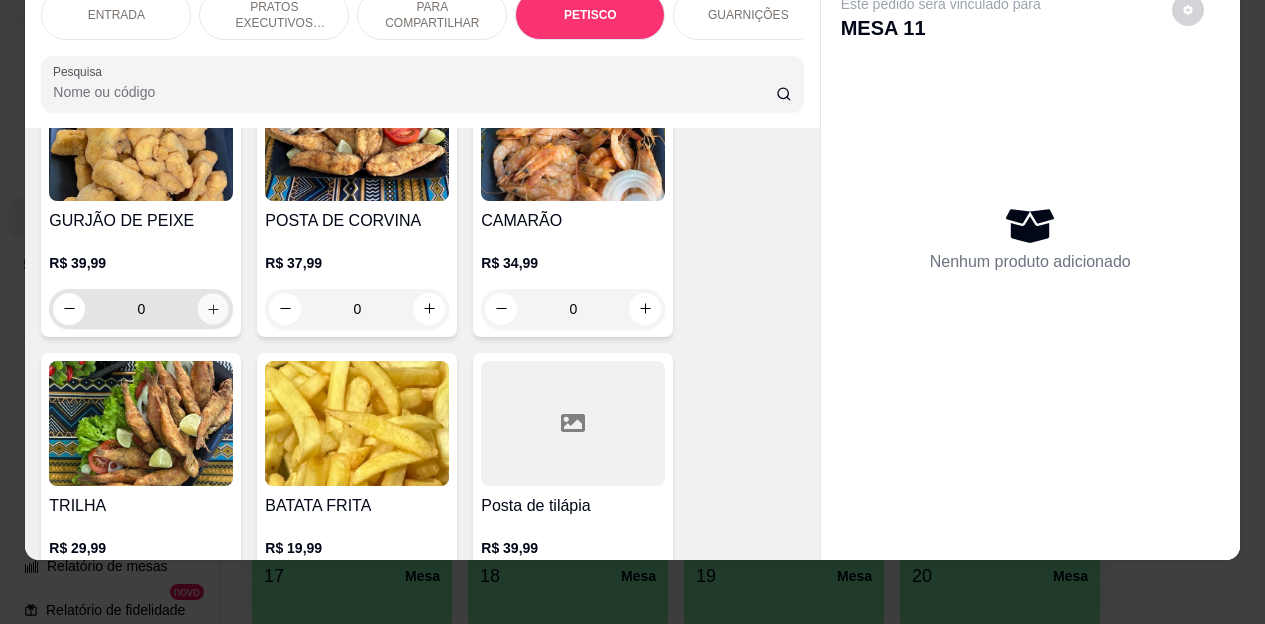 click 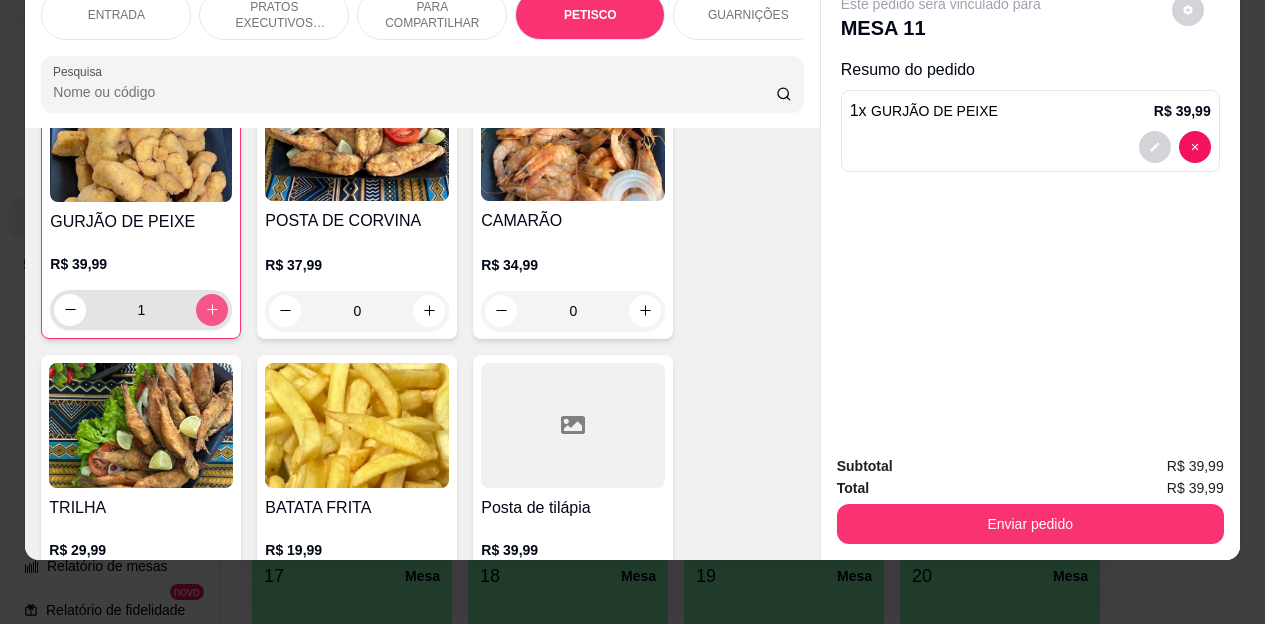 scroll, scrollTop: 2759, scrollLeft: 0, axis: vertical 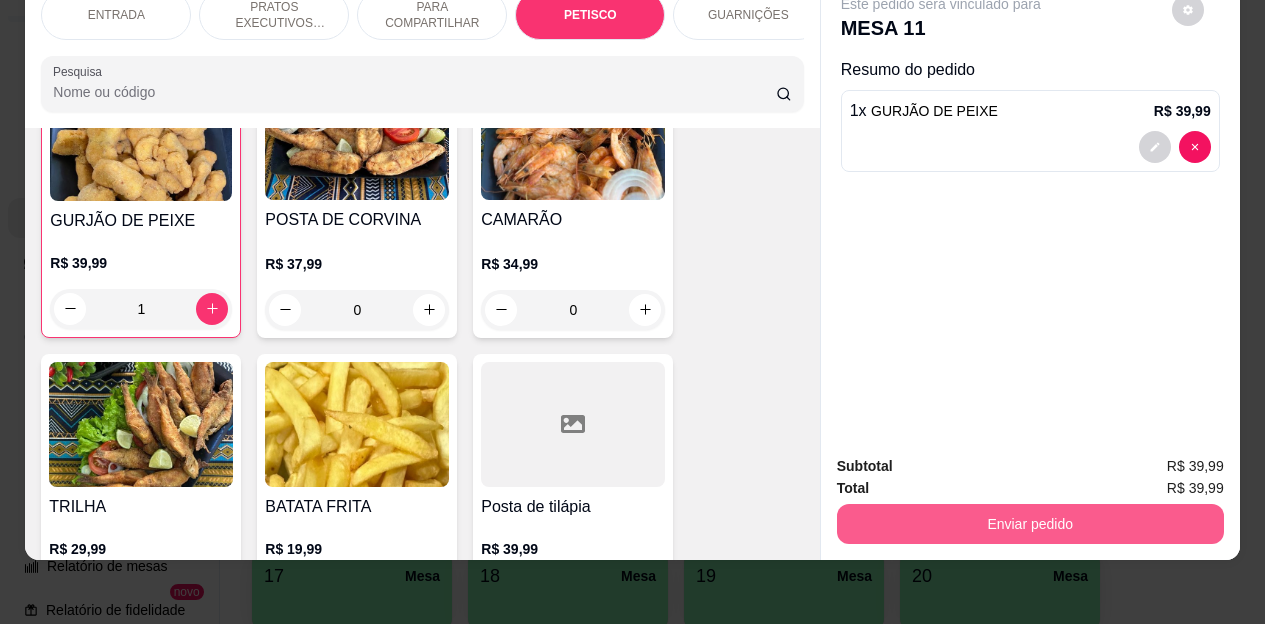 click on "Enviar pedido" at bounding box center (1030, 524) 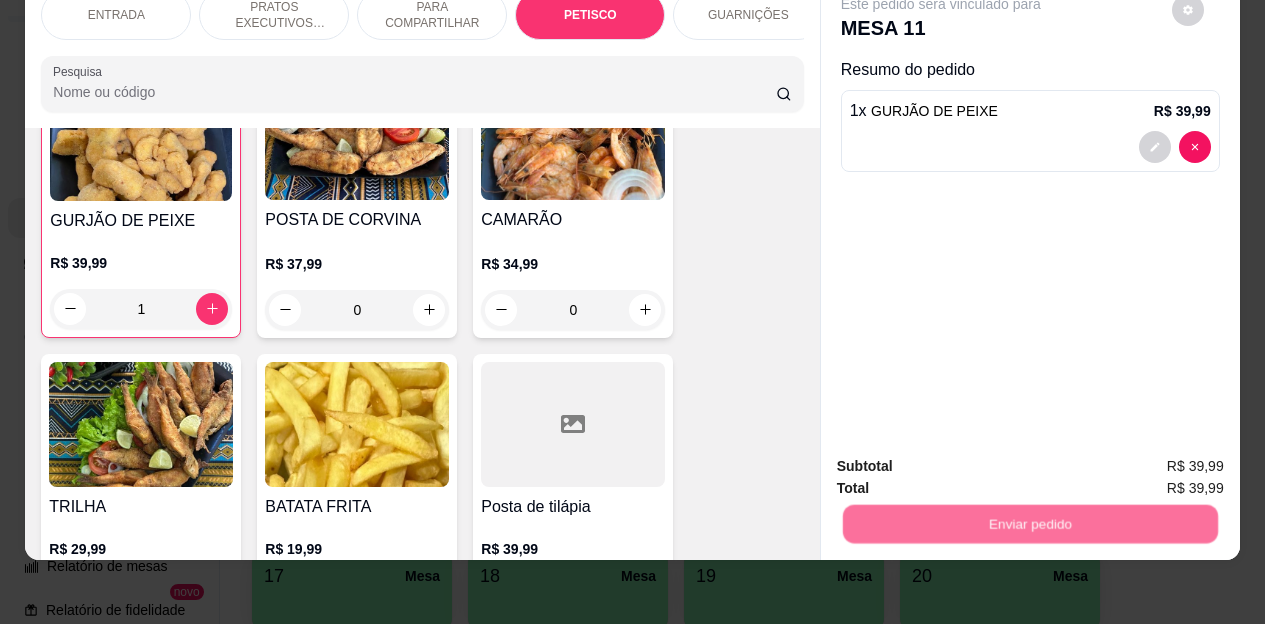 click on "Não registrar e enviar pedido" at bounding box center [964, 459] 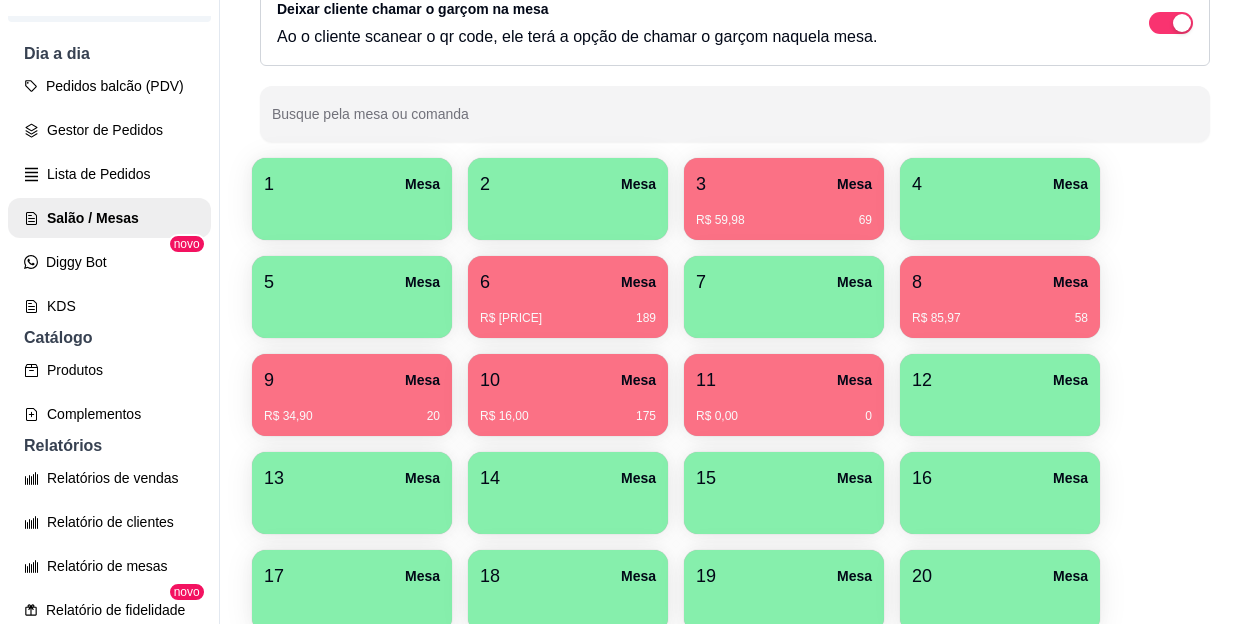click on "6 Mesa" at bounding box center (568, 282) 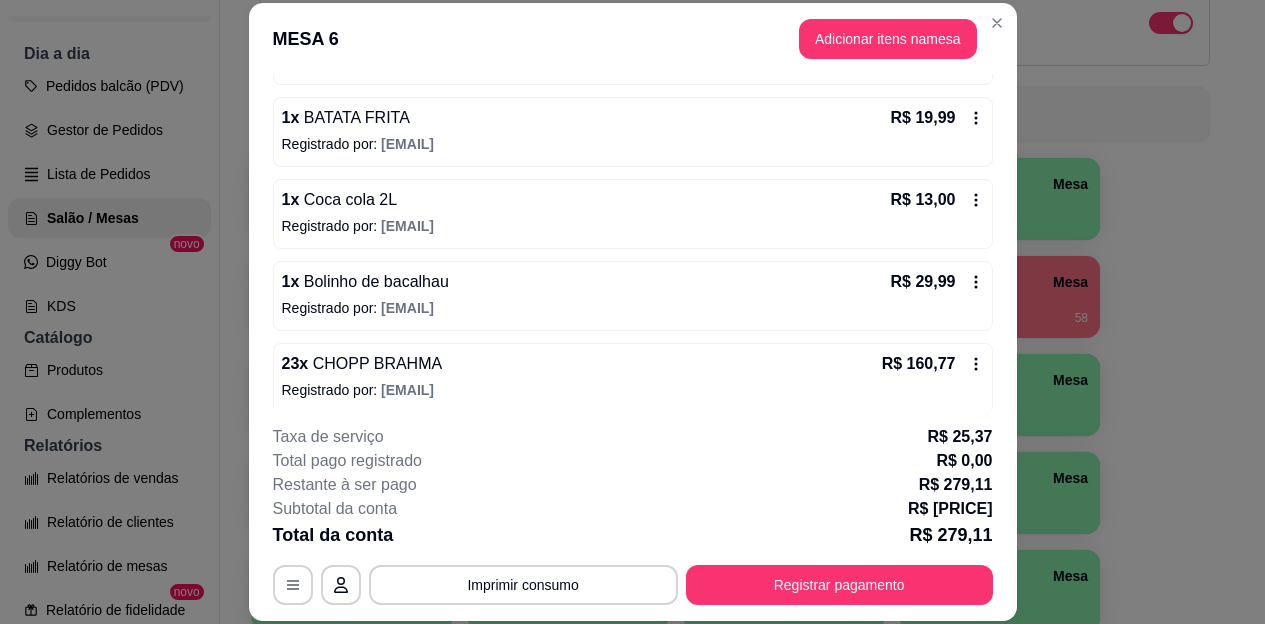 scroll, scrollTop: 261, scrollLeft: 0, axis: vertical 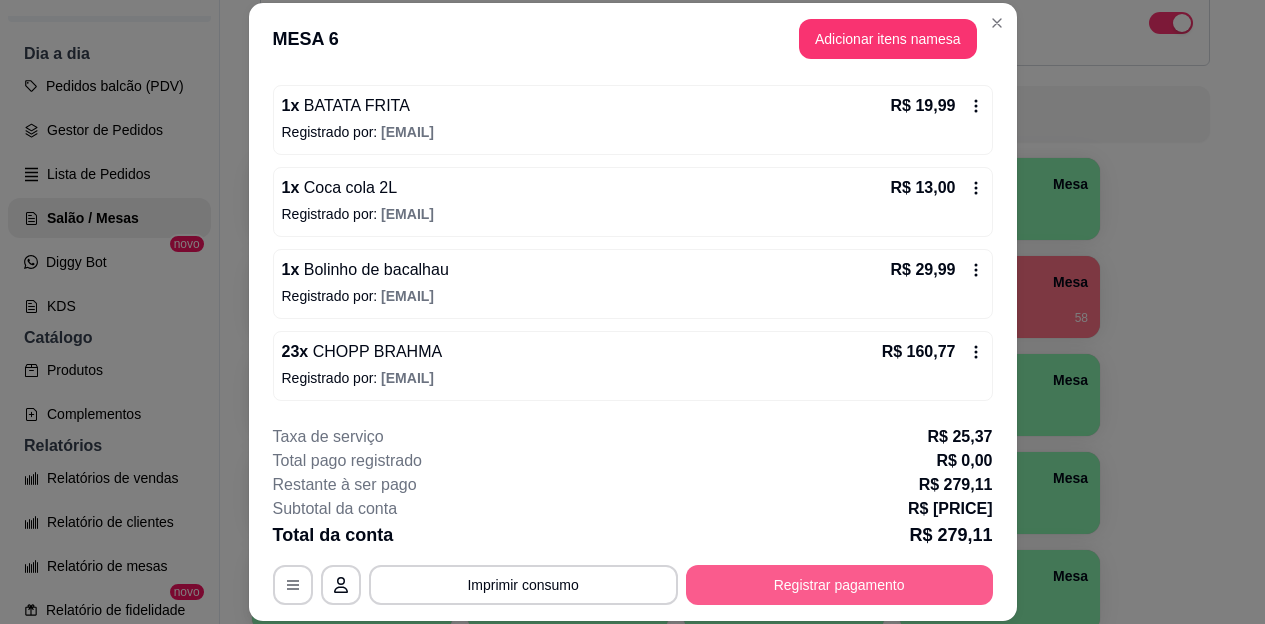 click on "Registrar pagamento" at bounding box center [839, 585] 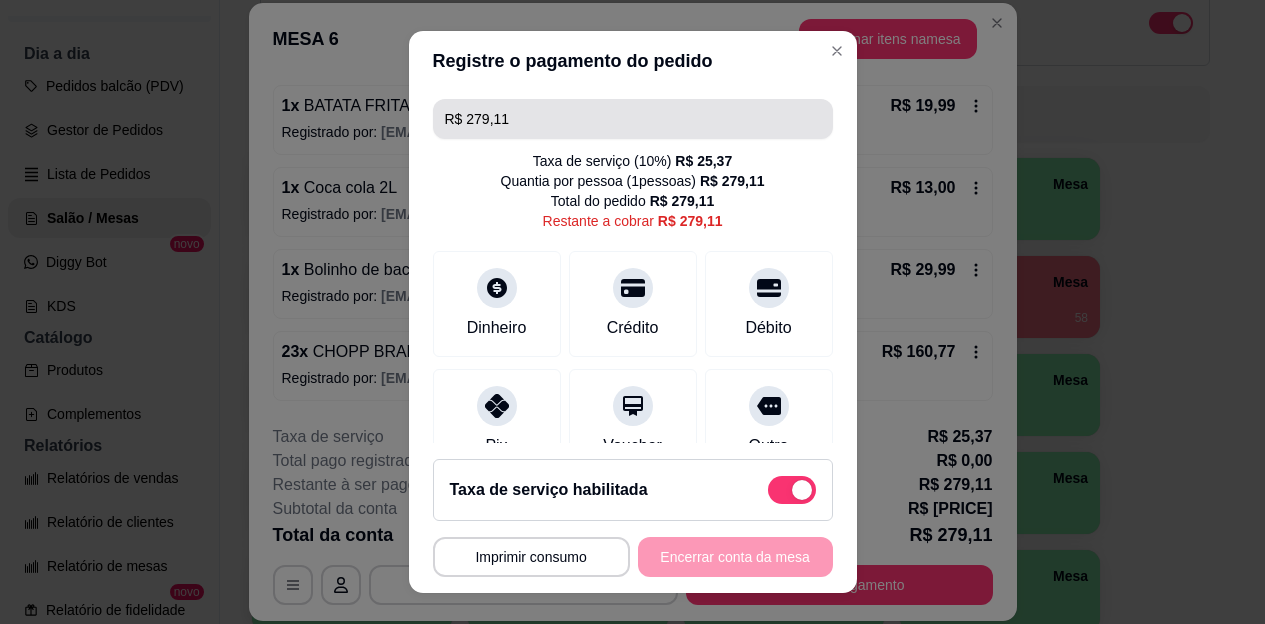 click on "R$ 279,11" at bounding box center [633, 119] 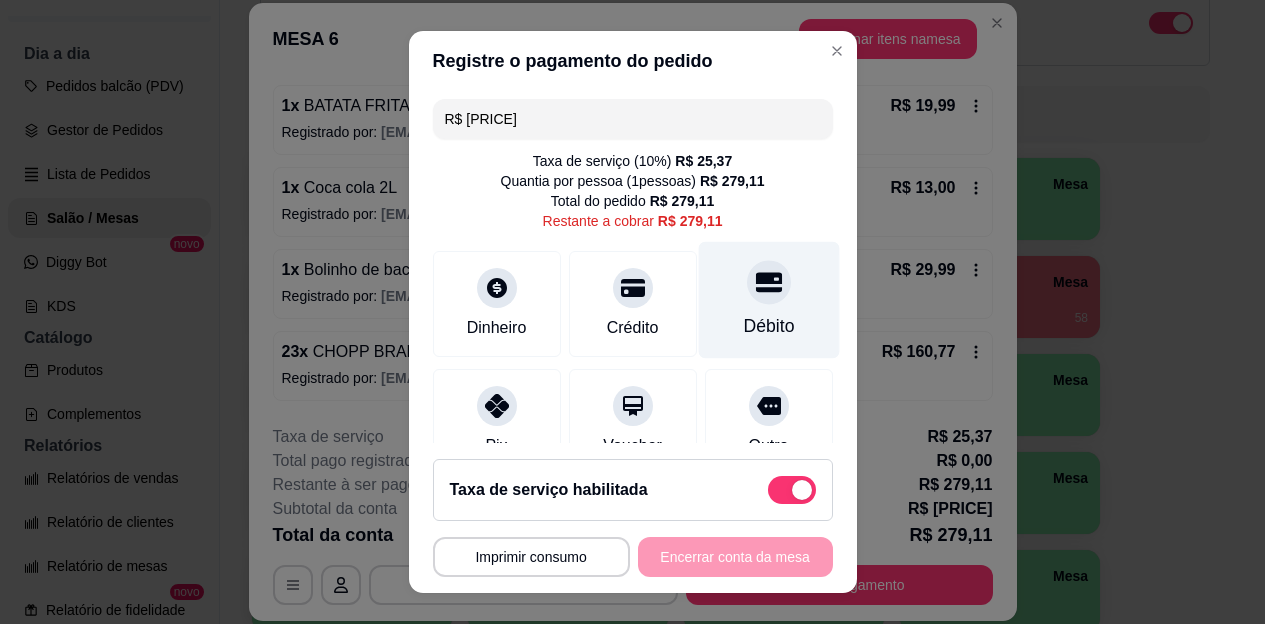 click at bounding box center (769, 283) 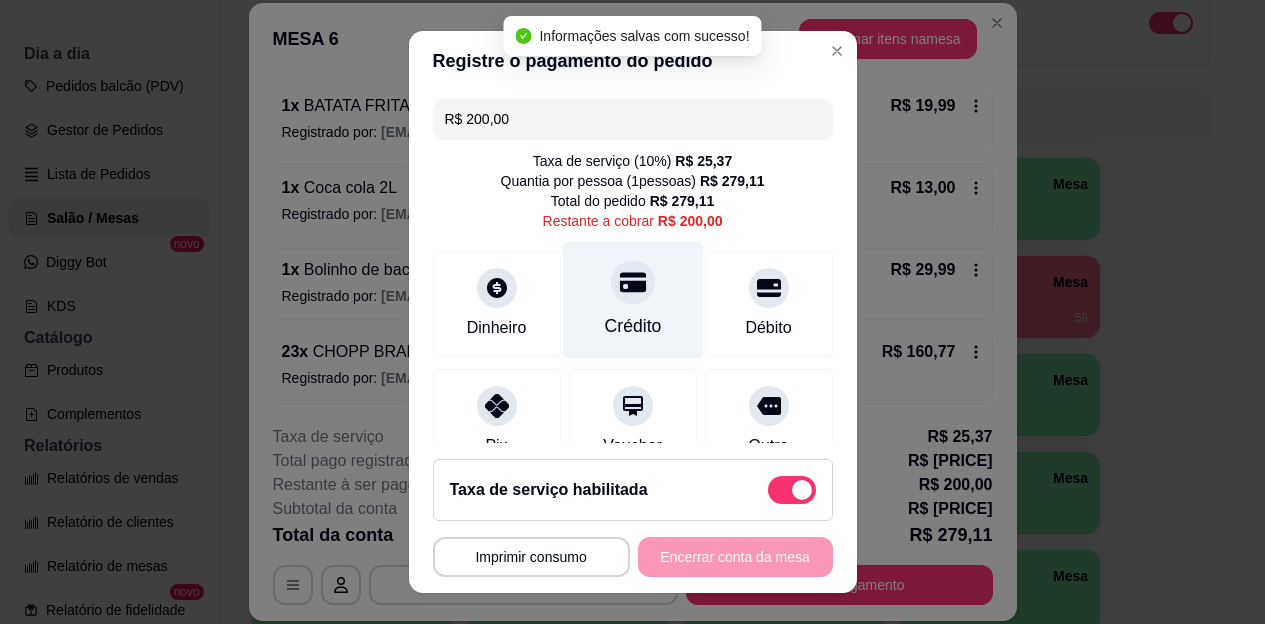 click 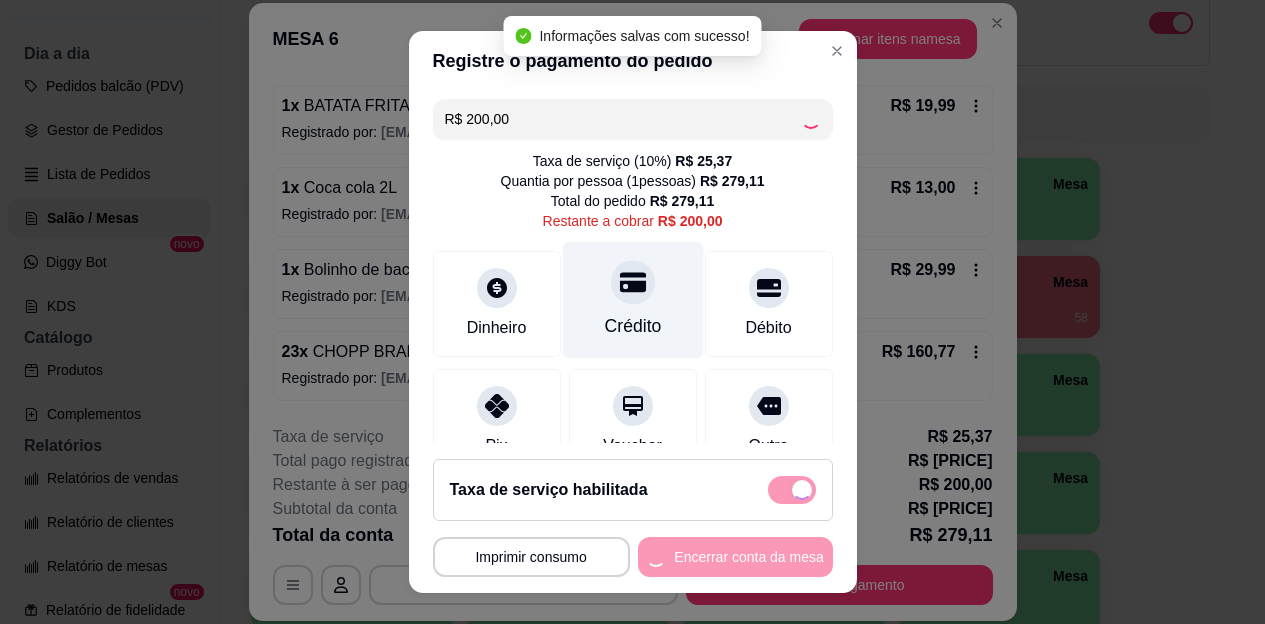 type on "R$ 0,00" 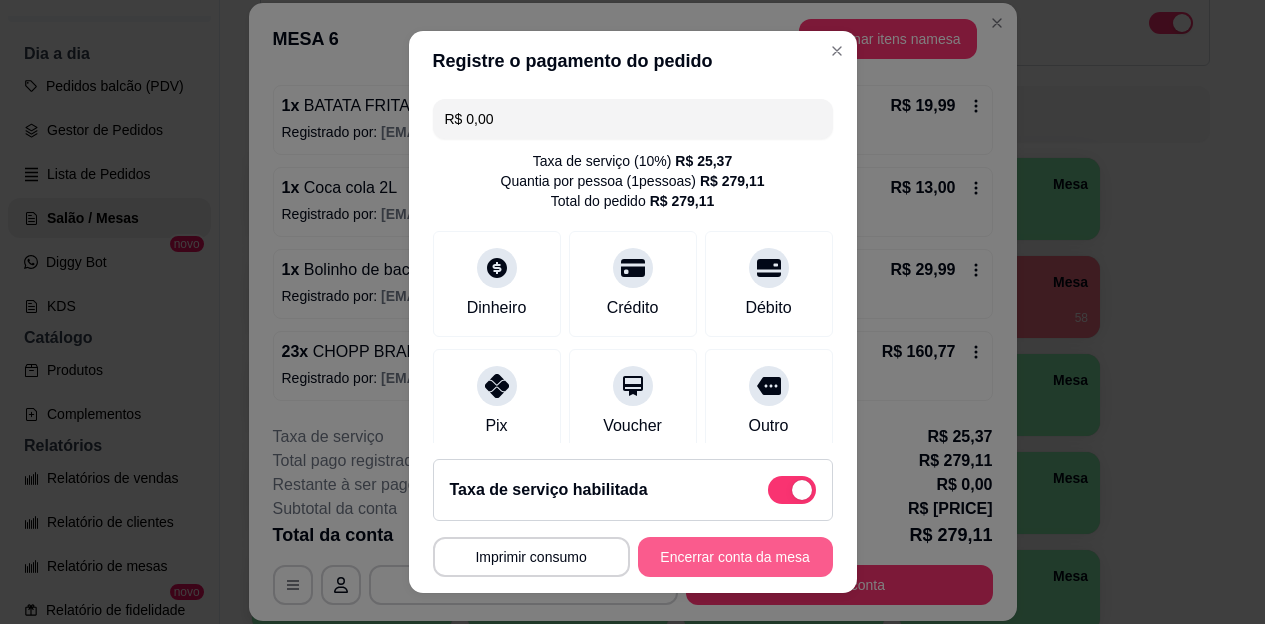 click on "Encerrar conta da mesa" at bounding box center (735, 557) 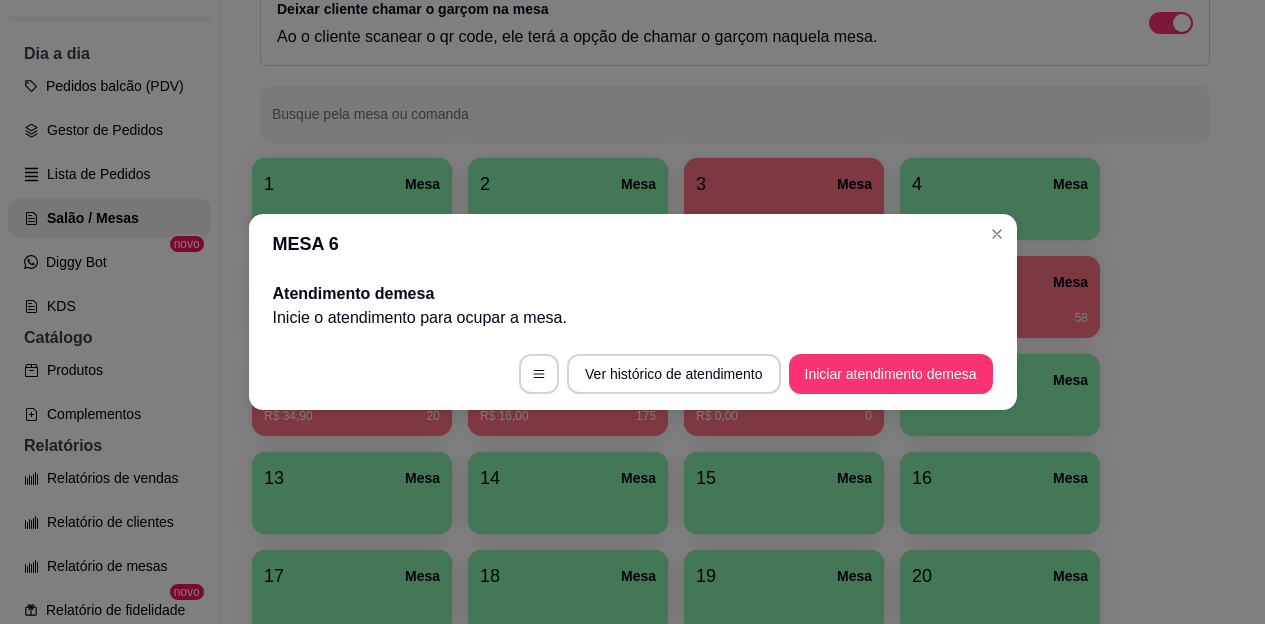 scroll, scrollTop: 0, scrollLeft: 0, axis: both 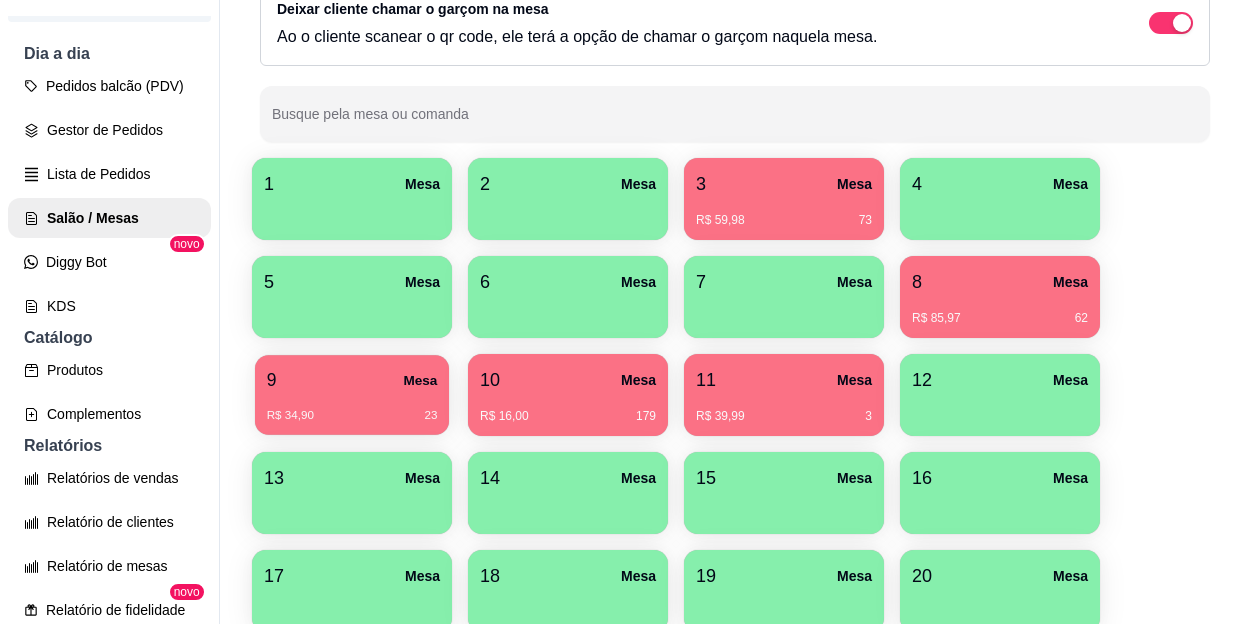 click on "Mesa" at bounding box center (420, 380) 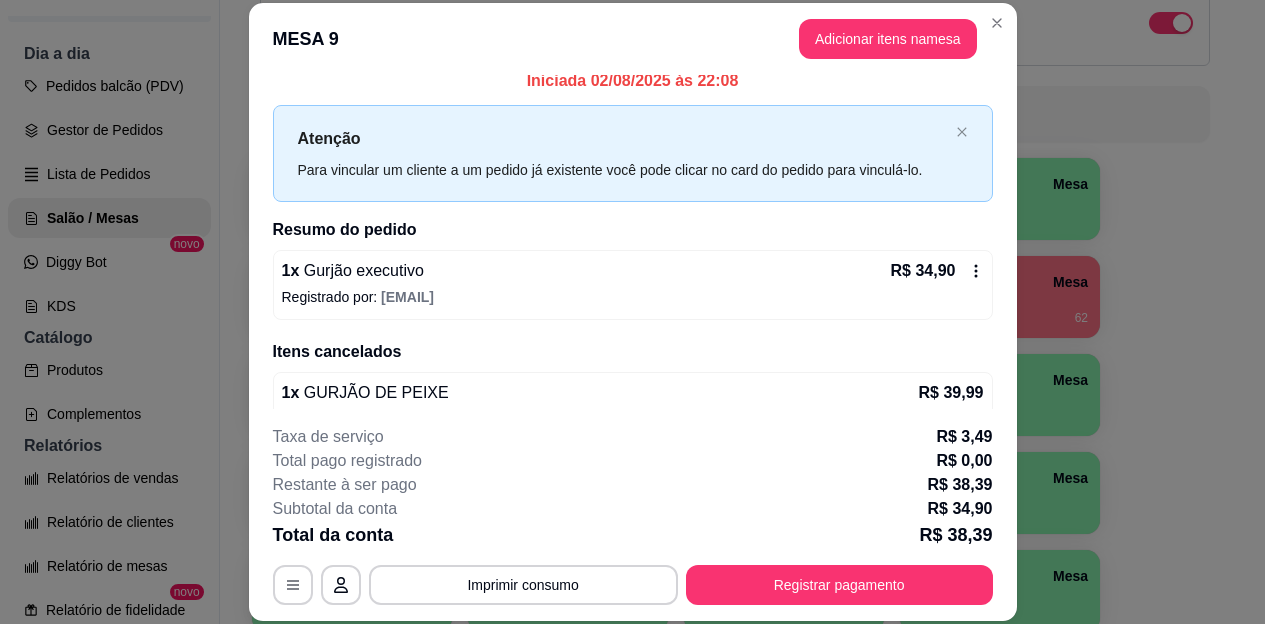 scroll, scrollTop: 0, scrollLeft: 0, axis: both 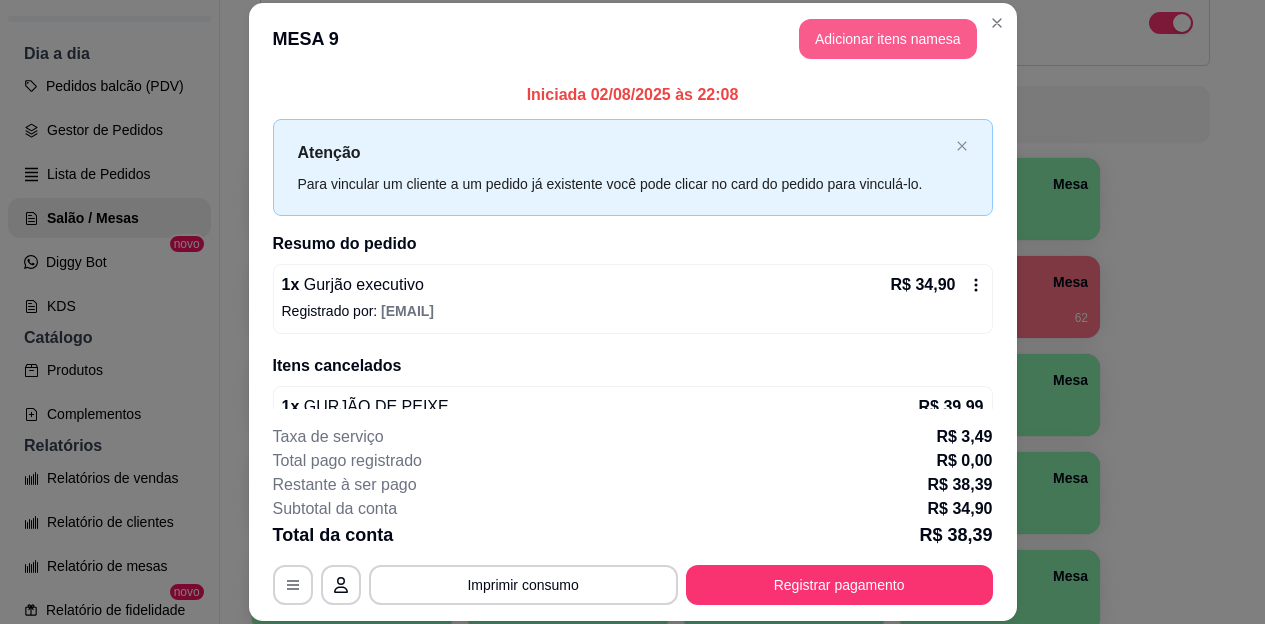 click on "Adicionar itens na  mesa" at bounding box center (888, 39) 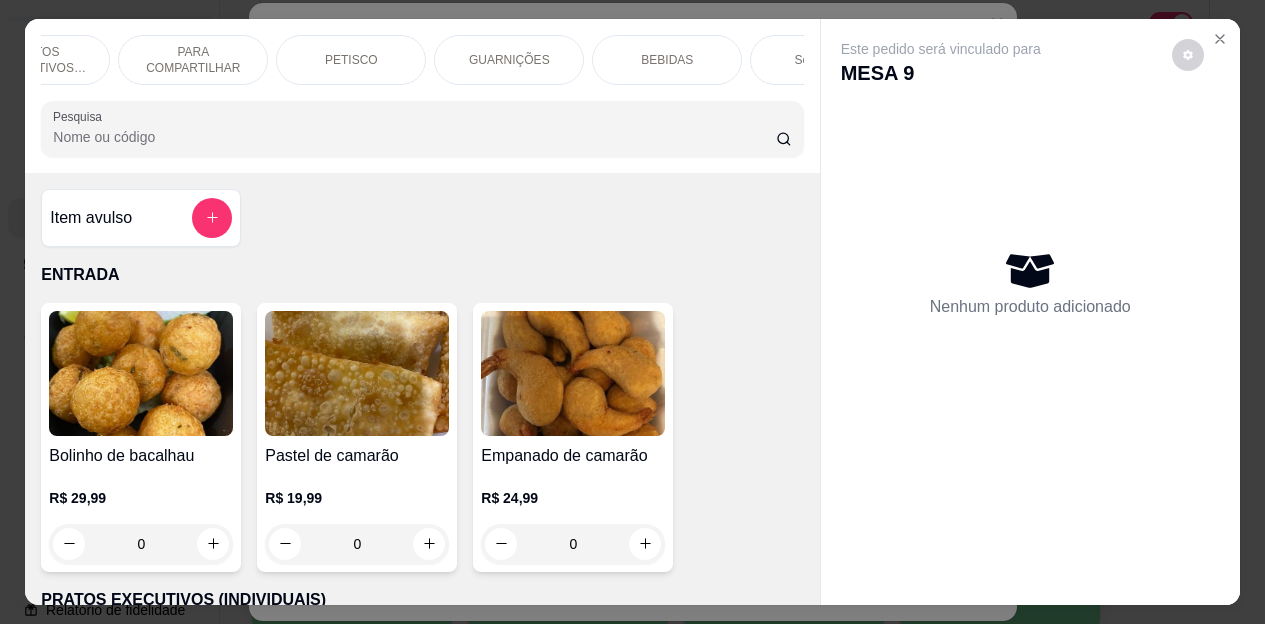 scroll, scrollTop: 0, scrollLeft: 240, axis: horizontal 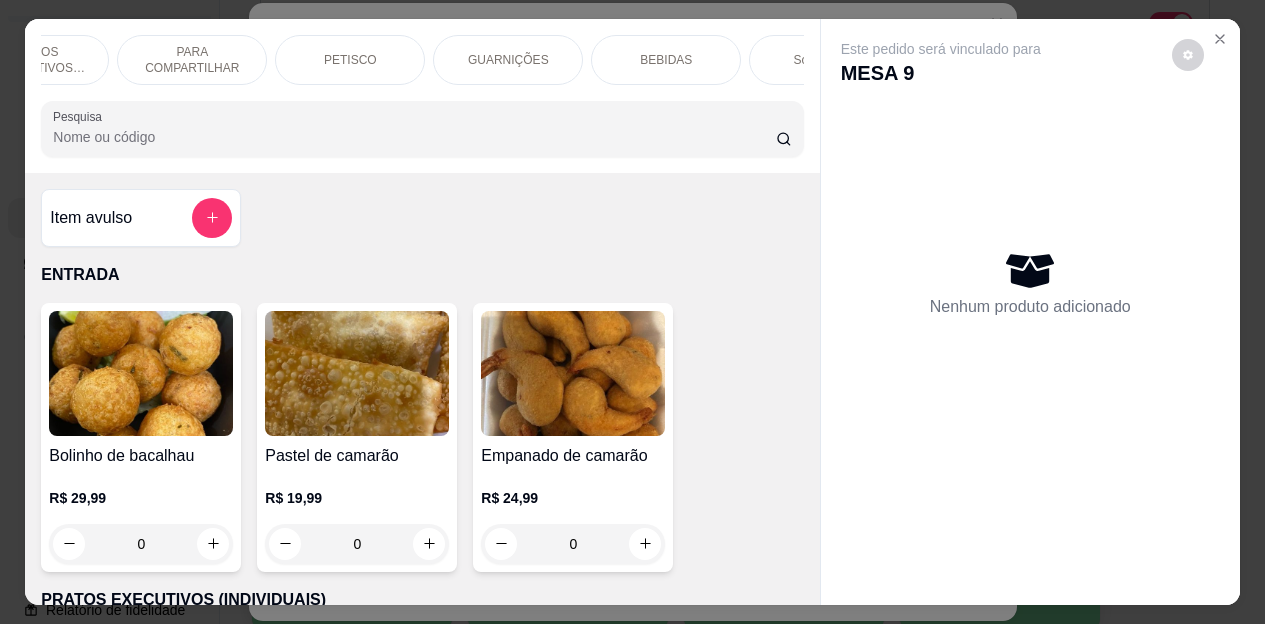 click on "BEBIDAS" at bounding box center [666, 60] 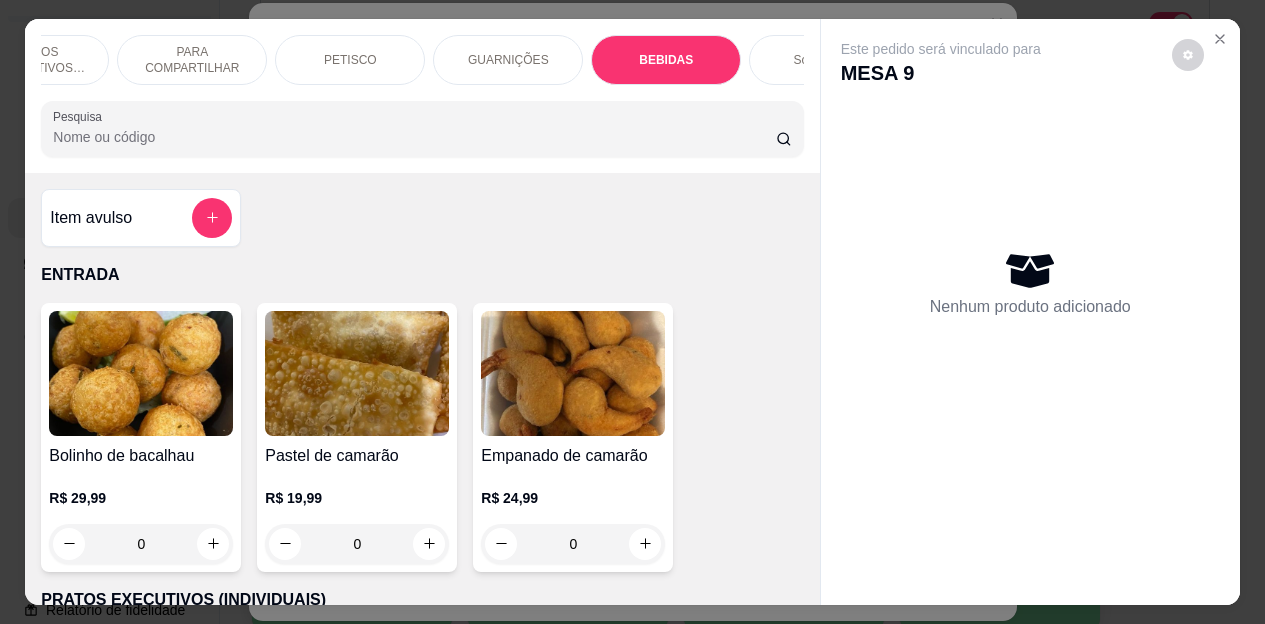 scroll, scrollTop: 4187, scrollLeft: 0, axis: vertical 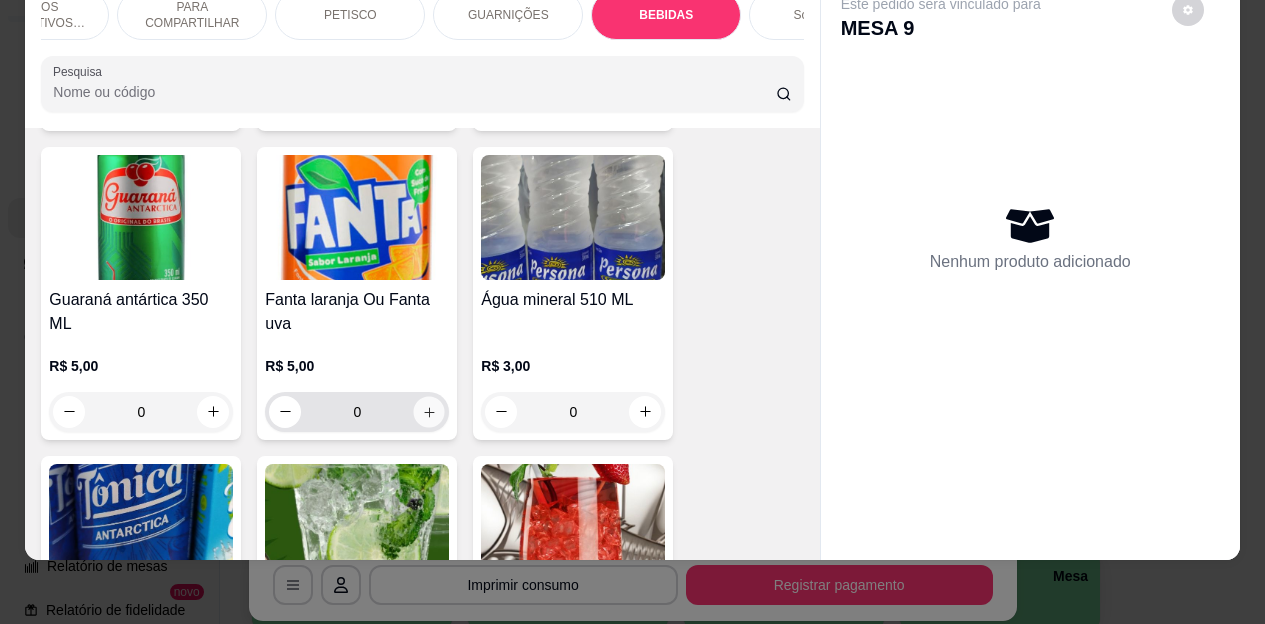 click at bounding box center [429, 411] 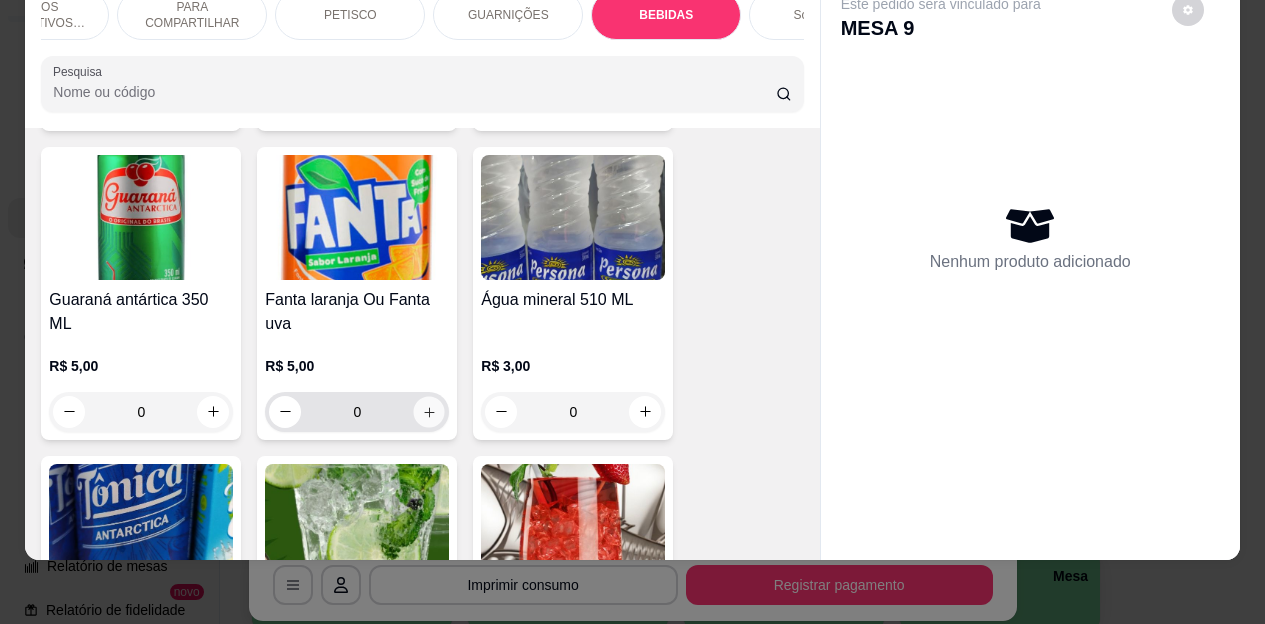 type on "1" 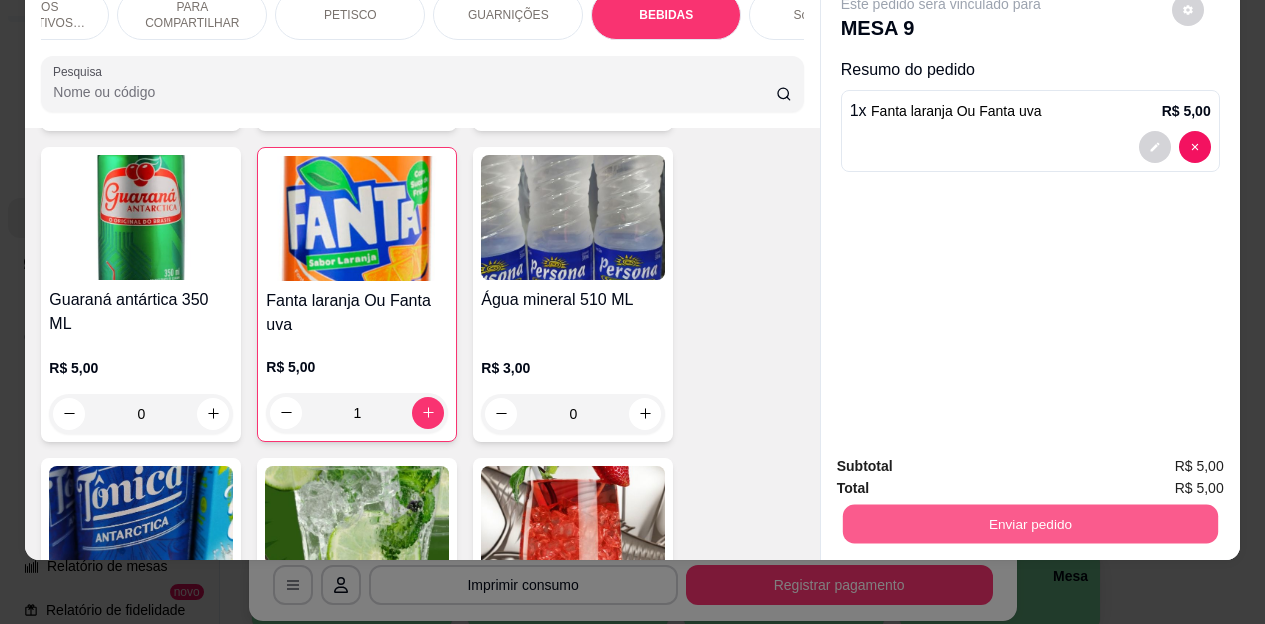 click on "Enviar pedido" at bounding box center [1029, 524] 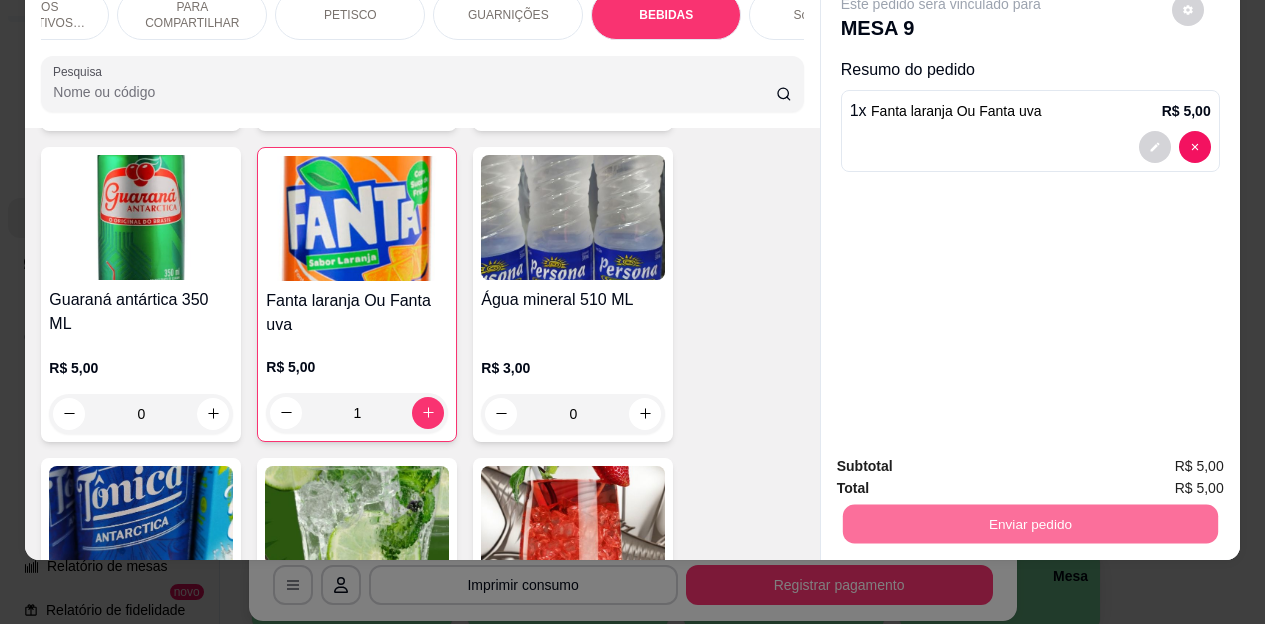 click on "Não registrar e enviar pedido" at bounding box center [964, 460] 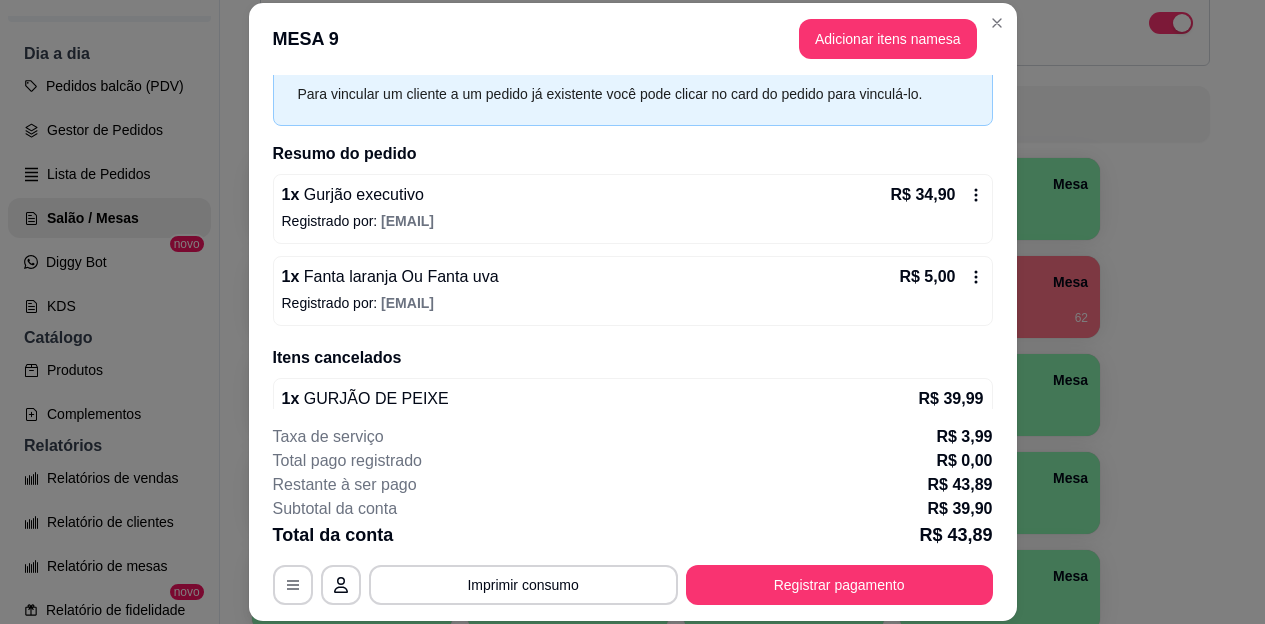 scroll, scrollTop: 100, scrollLeft: 0, axis: vertical 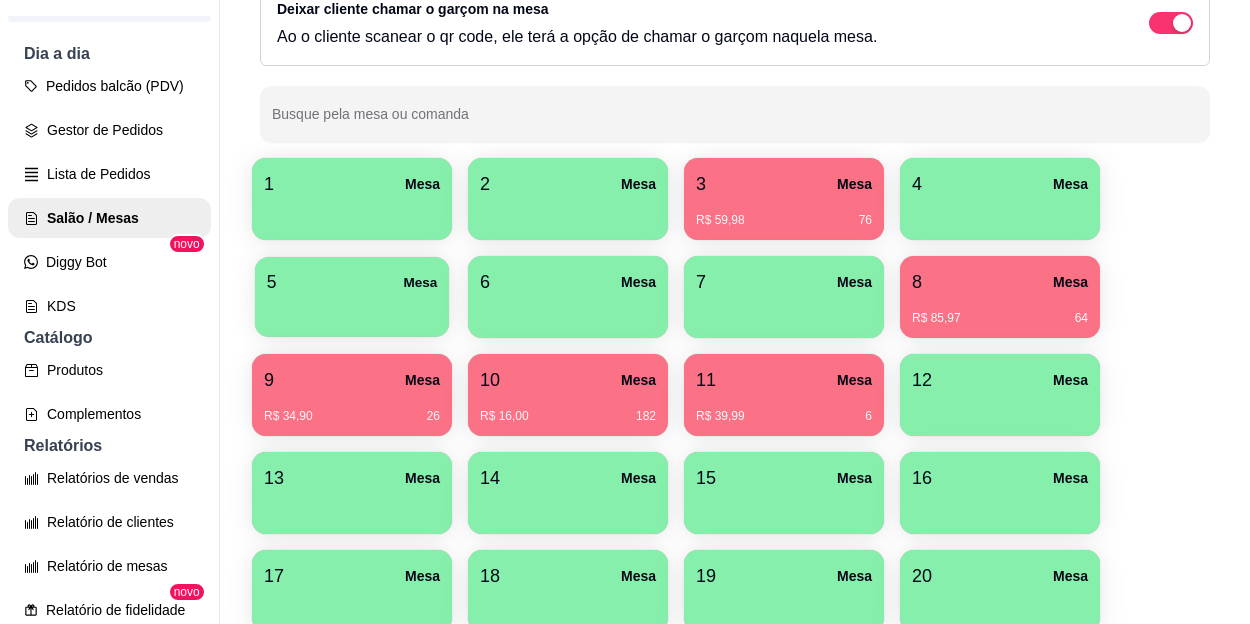 click on "5 Mesa" at bounding box center [352, 282] 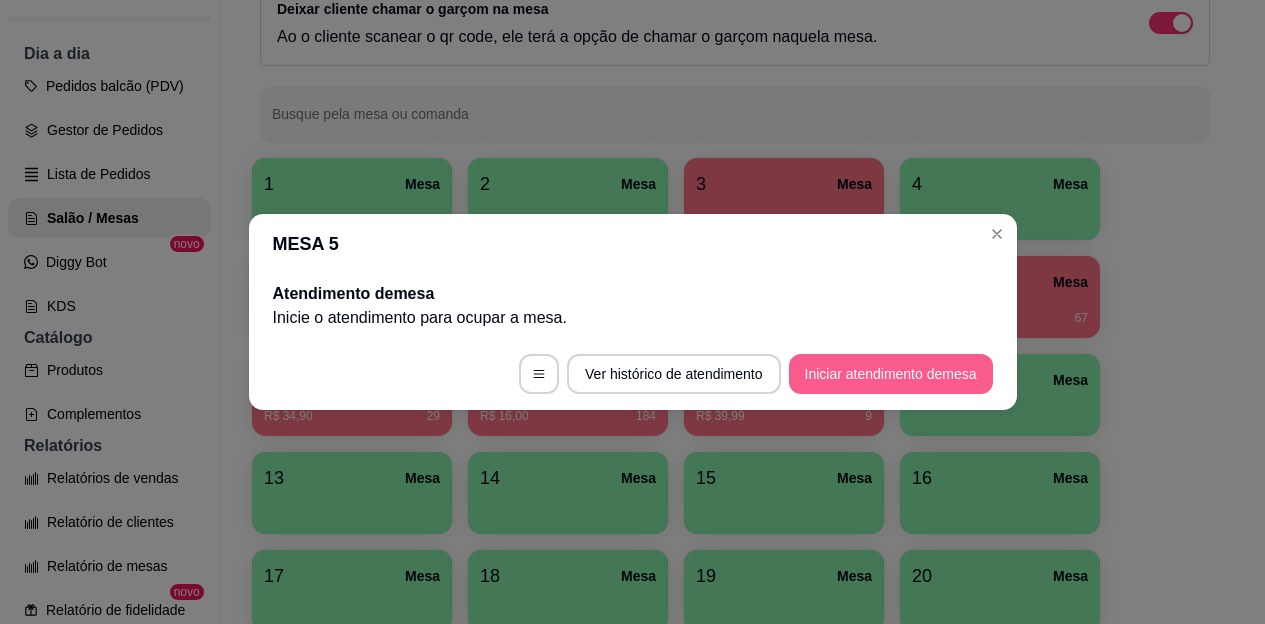 click on "Iniciar atendimento de  mesa" at bounding box center (891, 374) 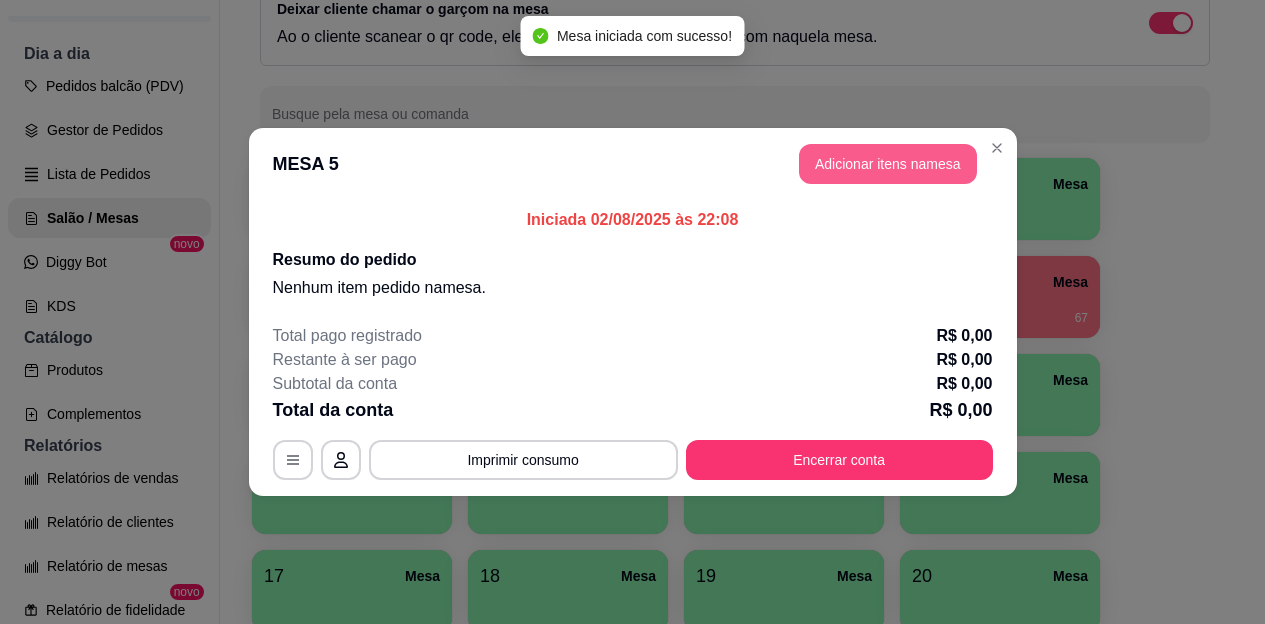 click on "Adicionar itens na  mesa" at bounding box center (888, 164) 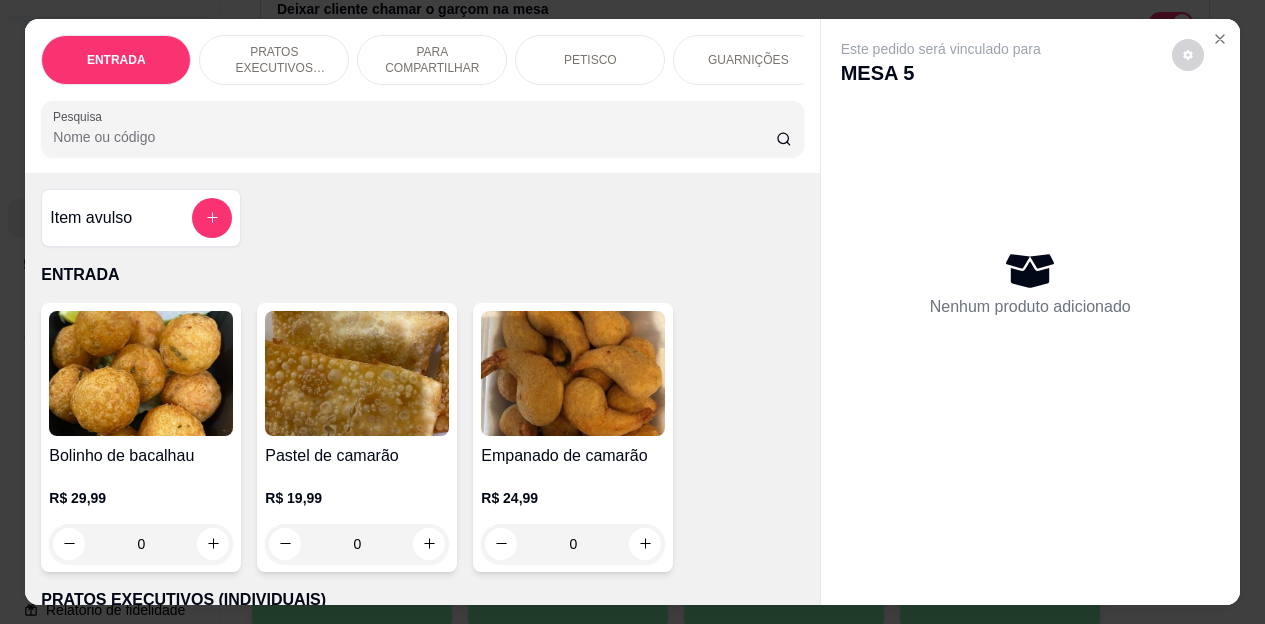 click on "PETISCO" at bounding box center (590, 60) 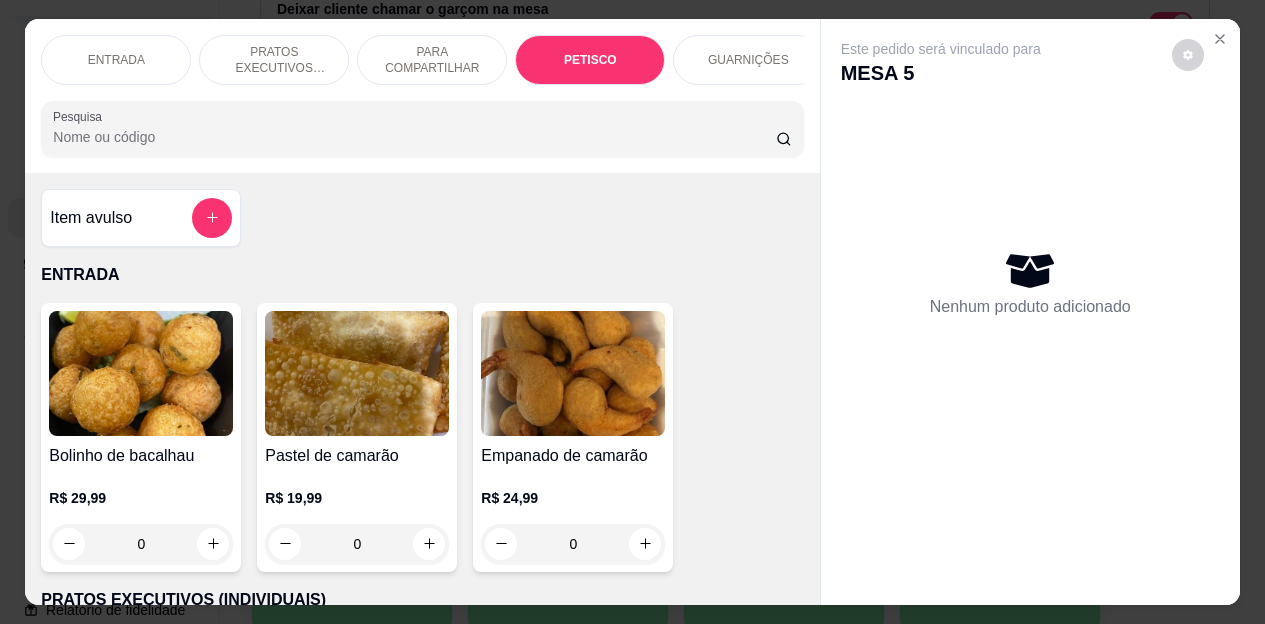 scroll, scrollTop: 2658, scrollLeft: 0, axis: vertical 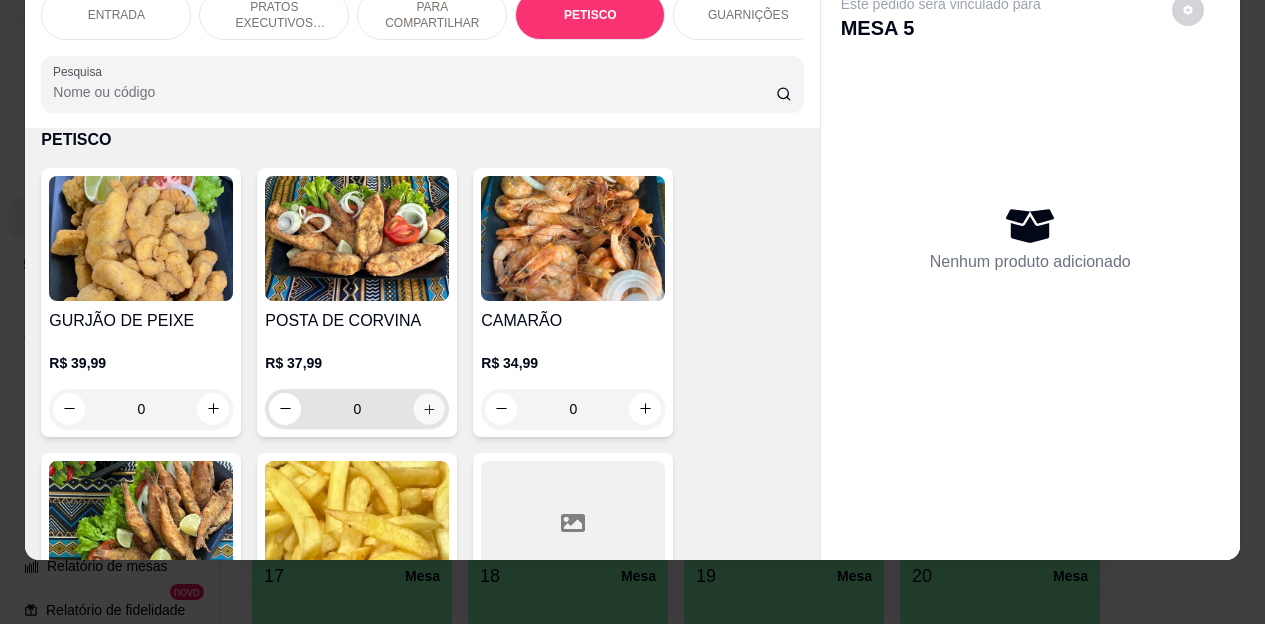 click at bounding box center [429, 408] 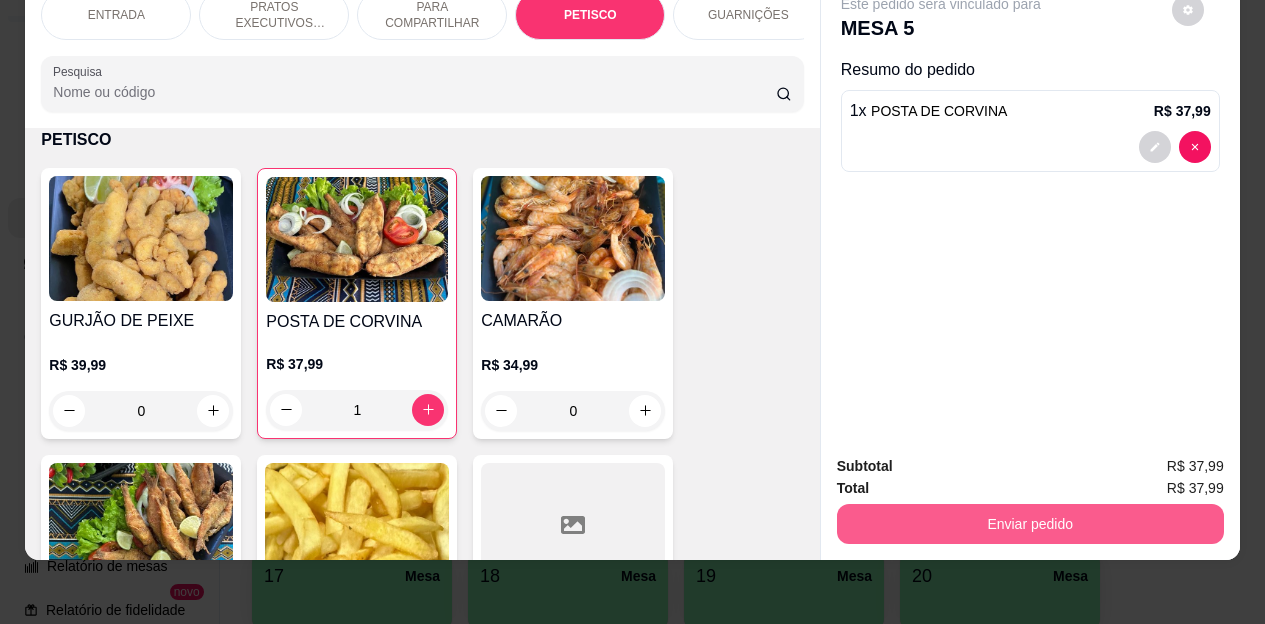 click on "Enviar pedido" at bounding box center [1030, 524] 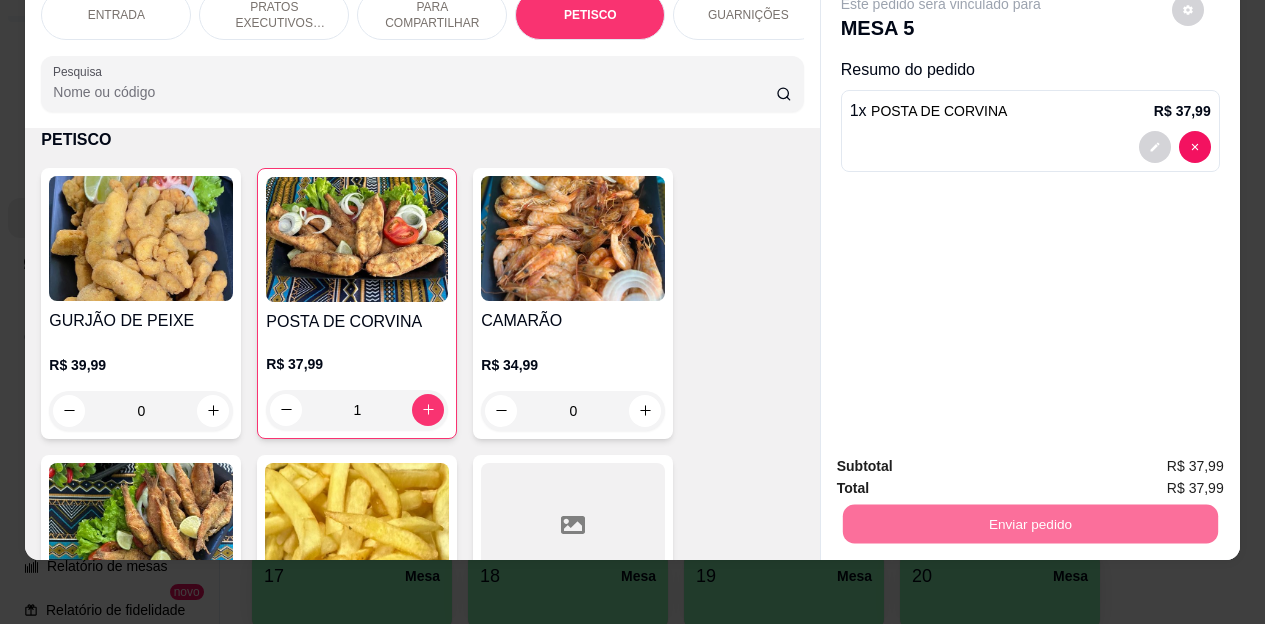 click on "Não registrar e enviar pedido" at bounding box center [964, 460] 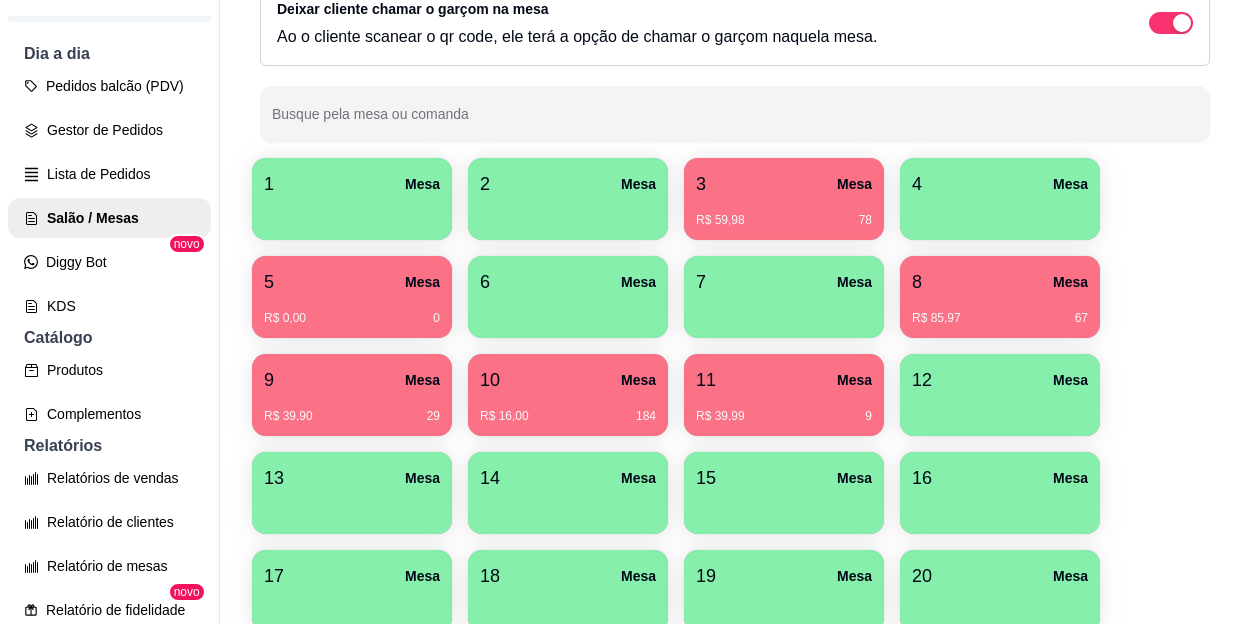 click on "R$ 85,97 67" at bounding box center (1000, 311) 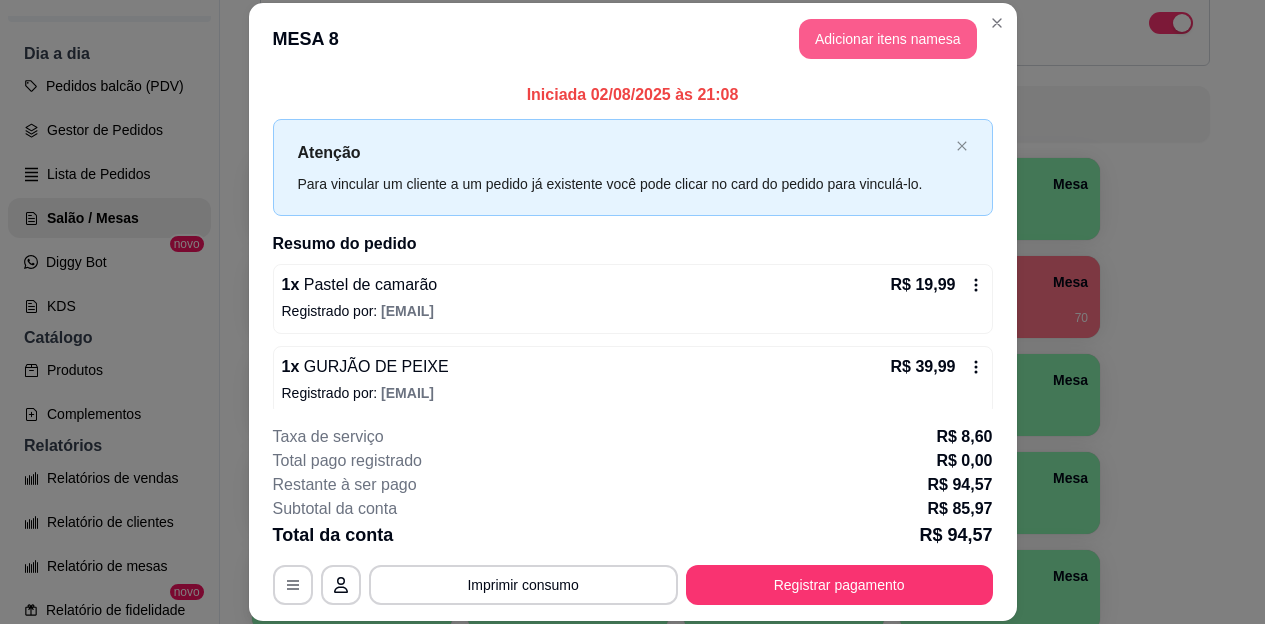 click on "Adicionar itens na  mesa" at bounding box center (888, 39) 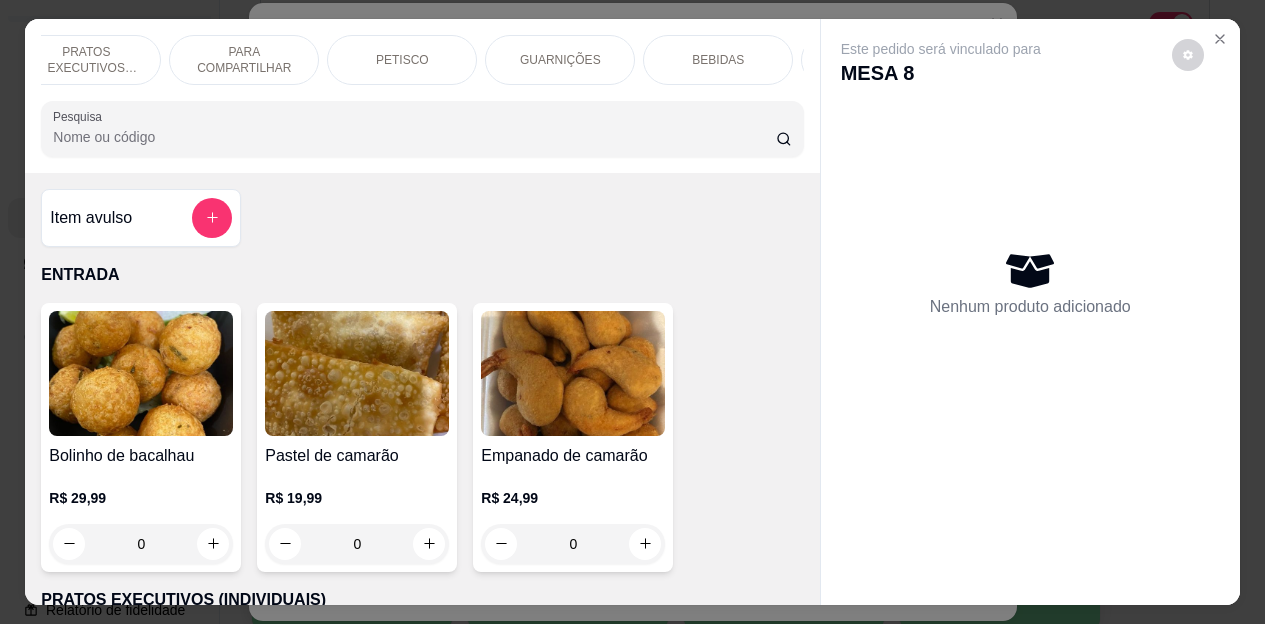 scroll, scrollTop: 0, scrollLeft: 200, axis: horizontal 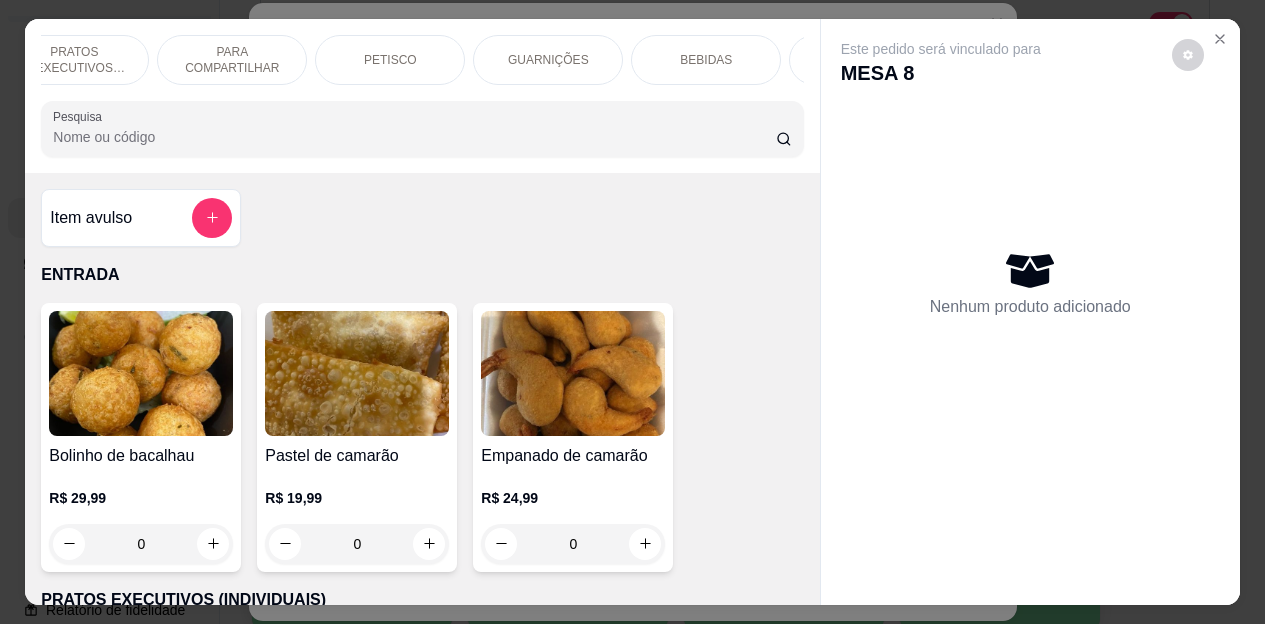 click on "BEBIDAS" at bounding box center [706, 60] 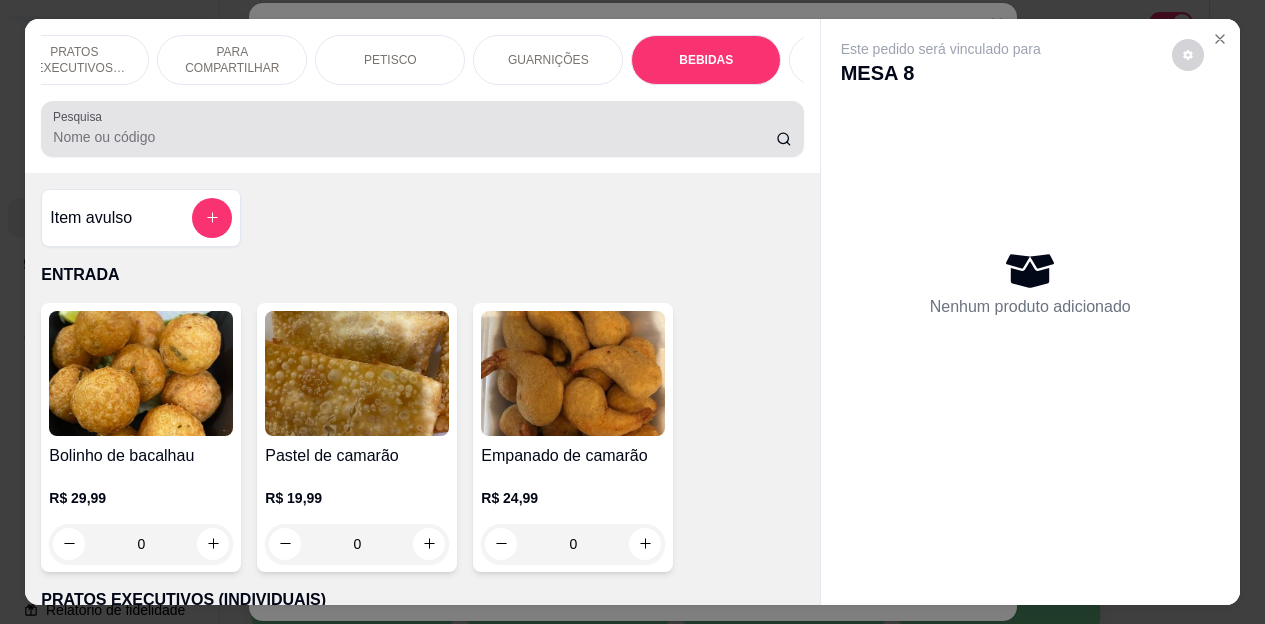 scroll, scrollTop: 4187, scrollLeft: 0, axis: vertical 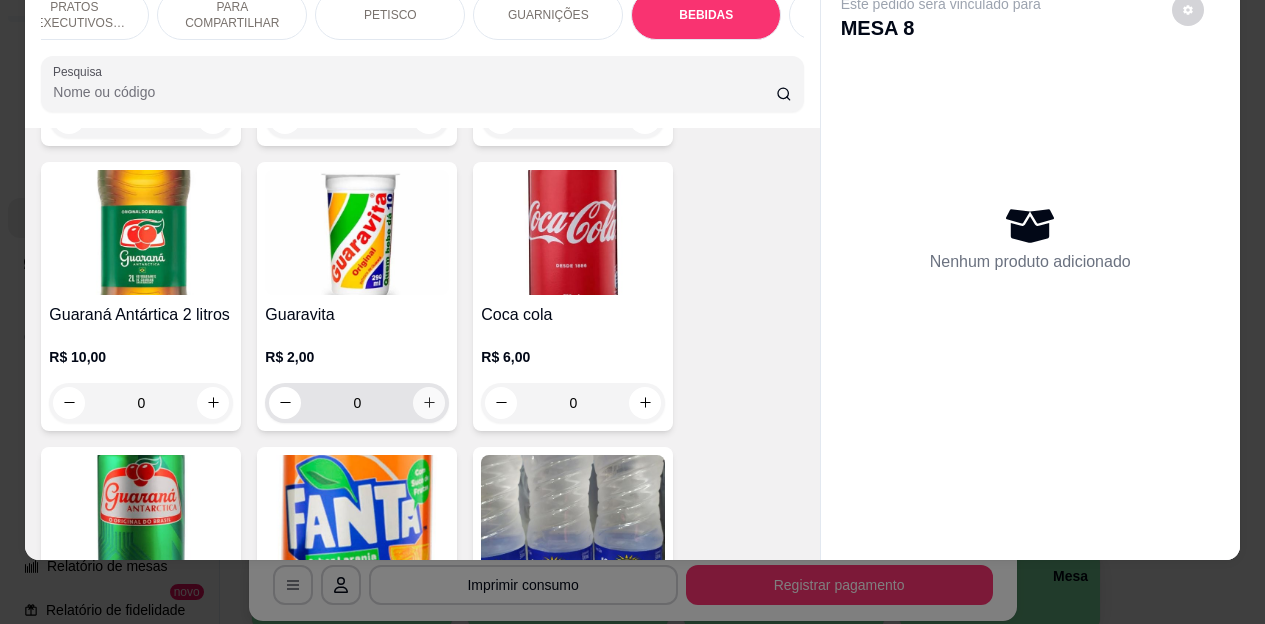 click at bounding box center [429, 403] 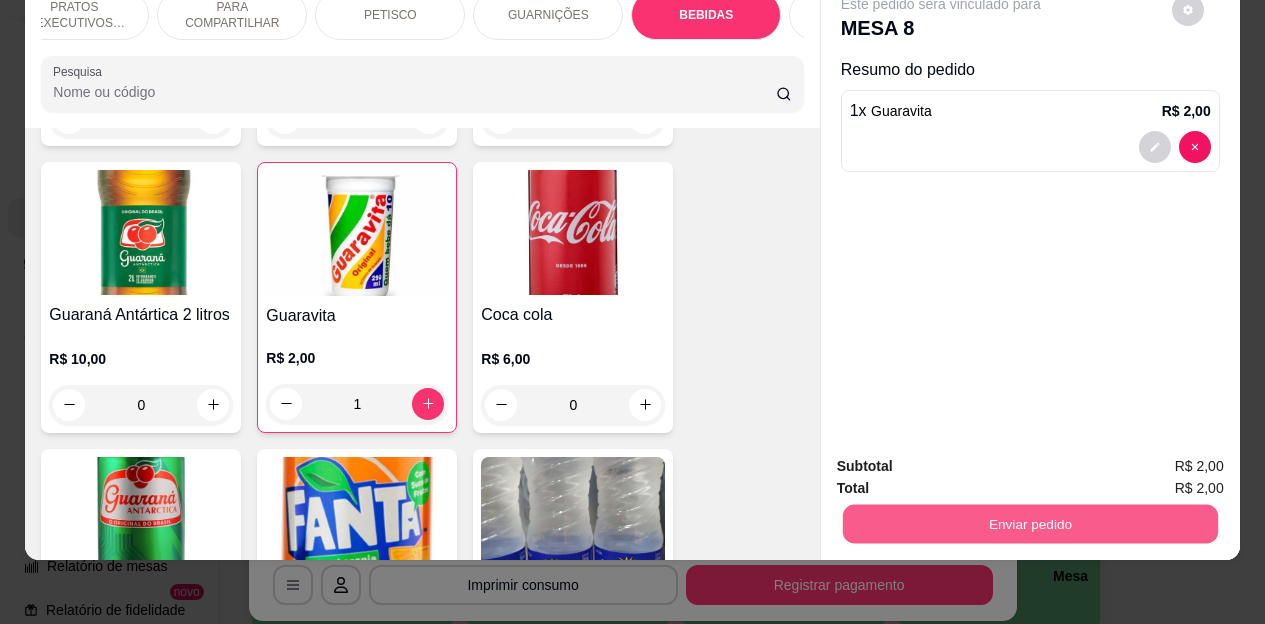 click on "Enviar pedido" at bounding box center [1029, 524] 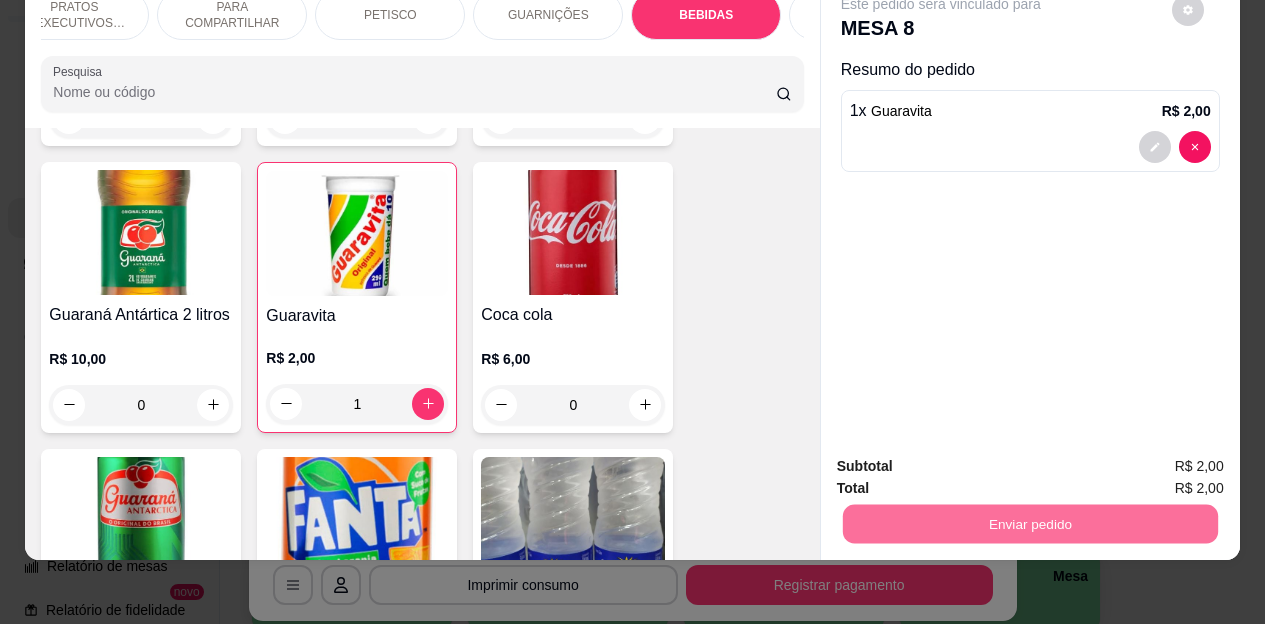 click on "Não registrar e enviar pedido" at bounding box center (964, 460) 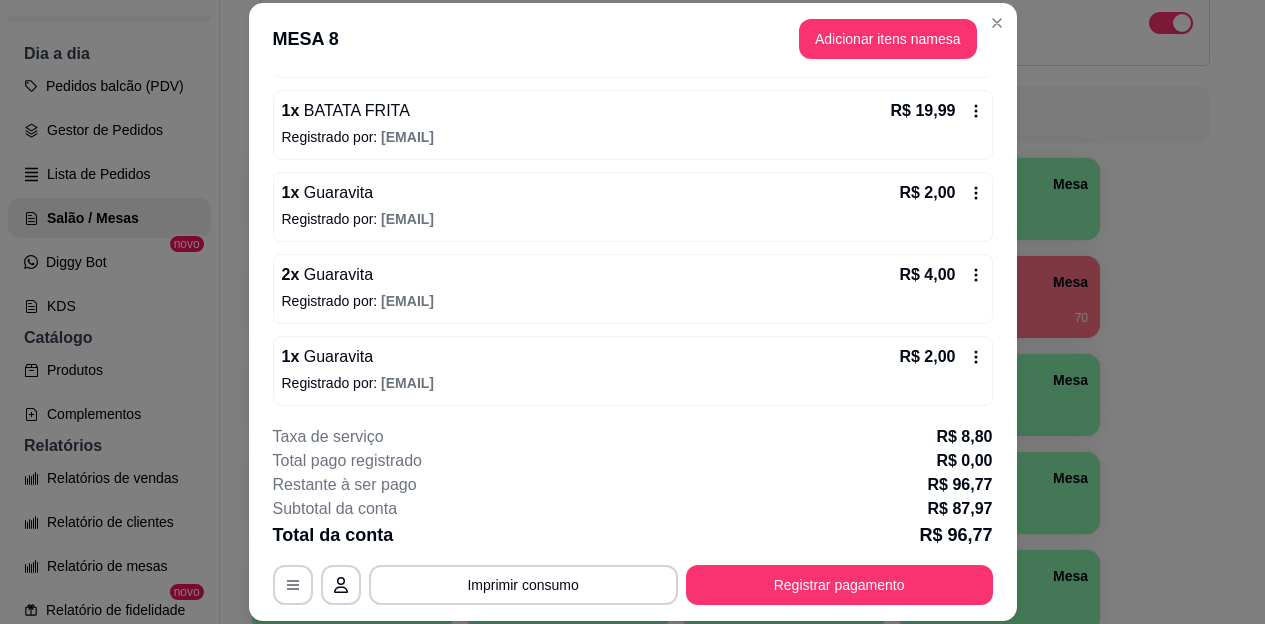 scroll, scrollTop: 343, scrollLeft: 0, axis: vertical 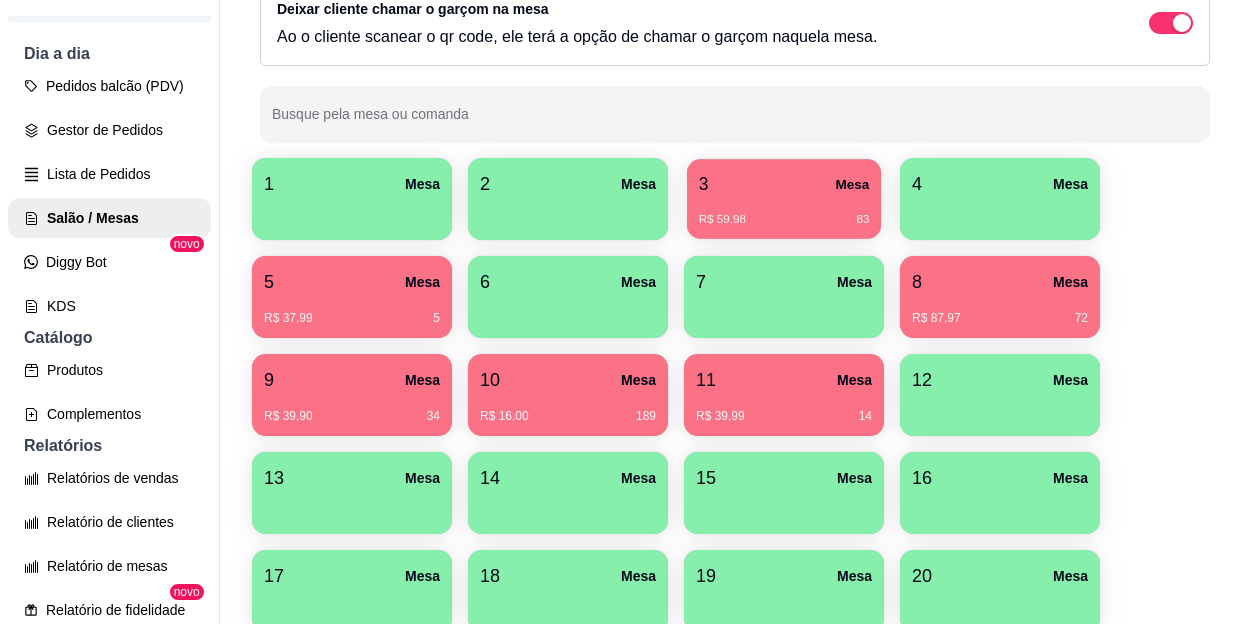 click on "R$ 59,98 83" at bounding box center (784, 212) 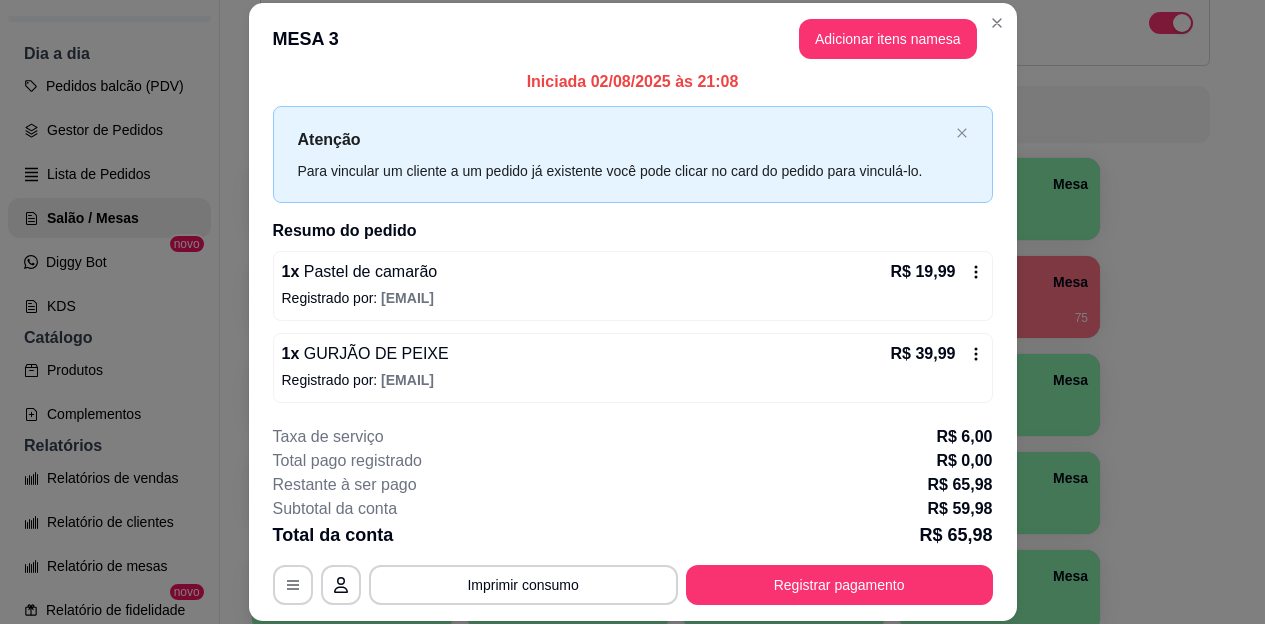 scroll, scrollTop: 15, scrollLeft: 0, axis: vertical 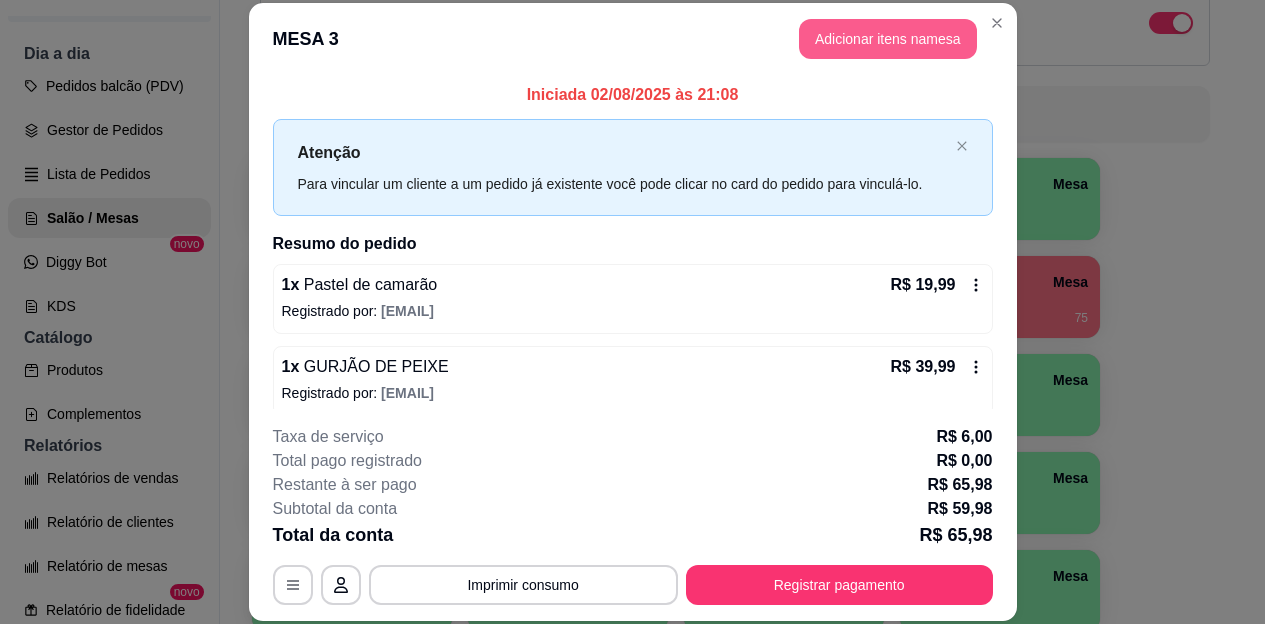 click on "Adicionar itens na  mesa" at bounding box center [888, 39] 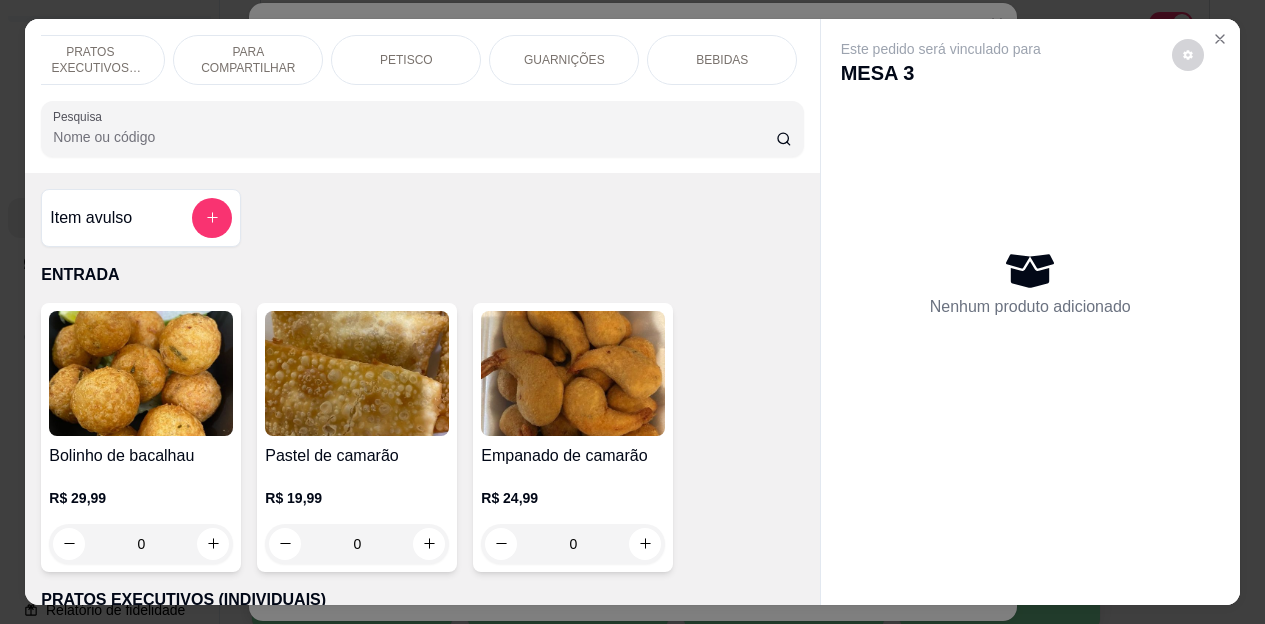 scroll, scrollTop: 0, scrollLeft: 200, axis: horizontal 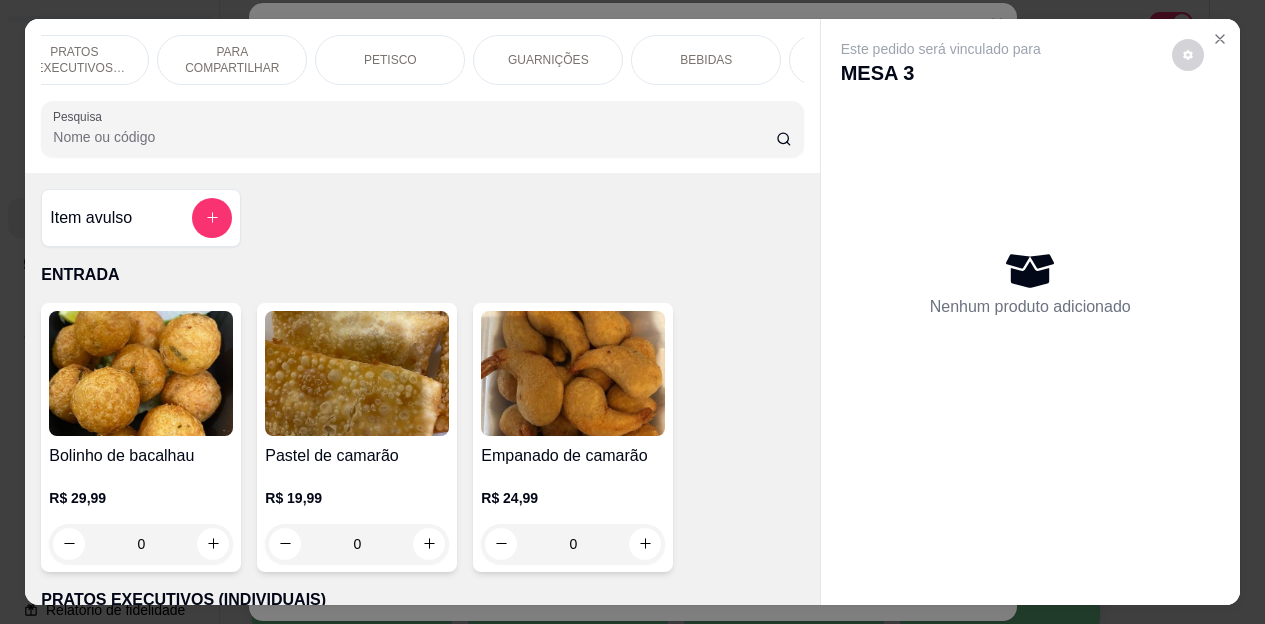 click on "BEBIDAS" at bounding box center (706, 60) 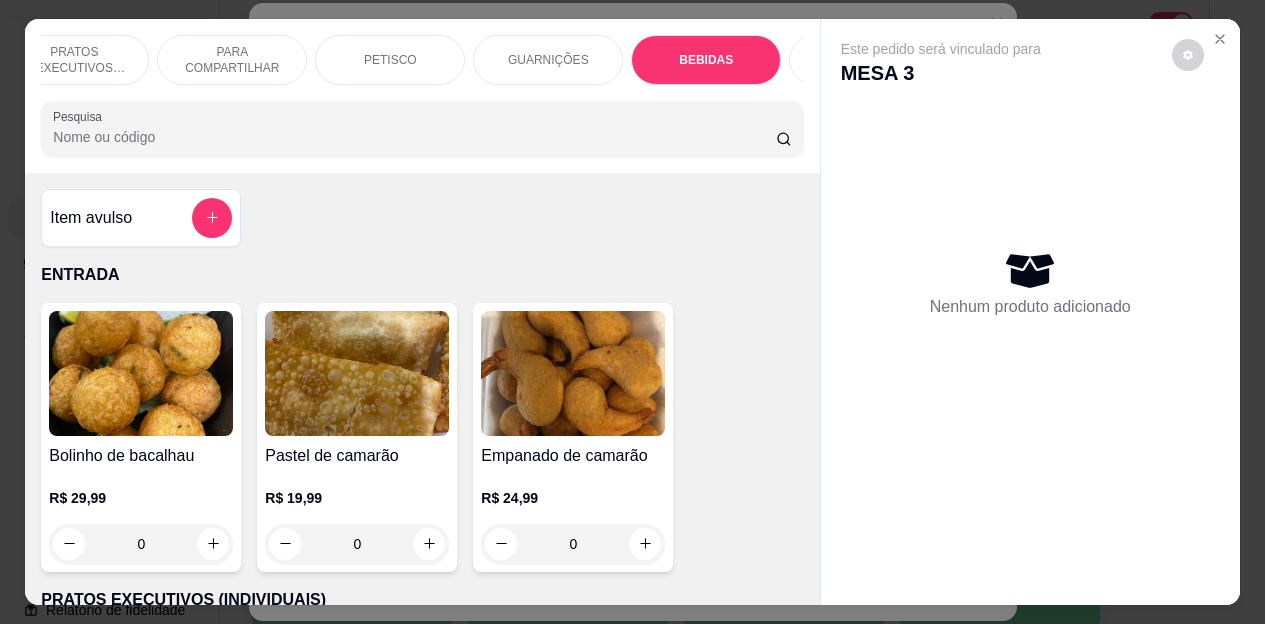 scroll, scrollTop: 4187, scrollLeft: 0, axis: vertical 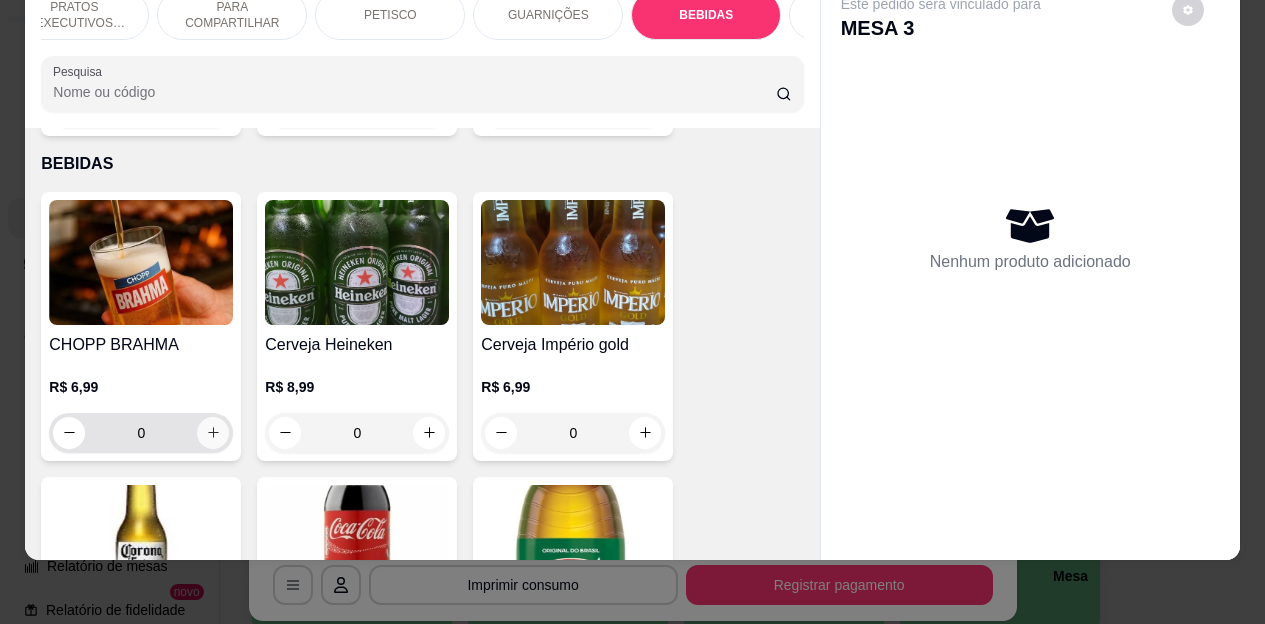 click 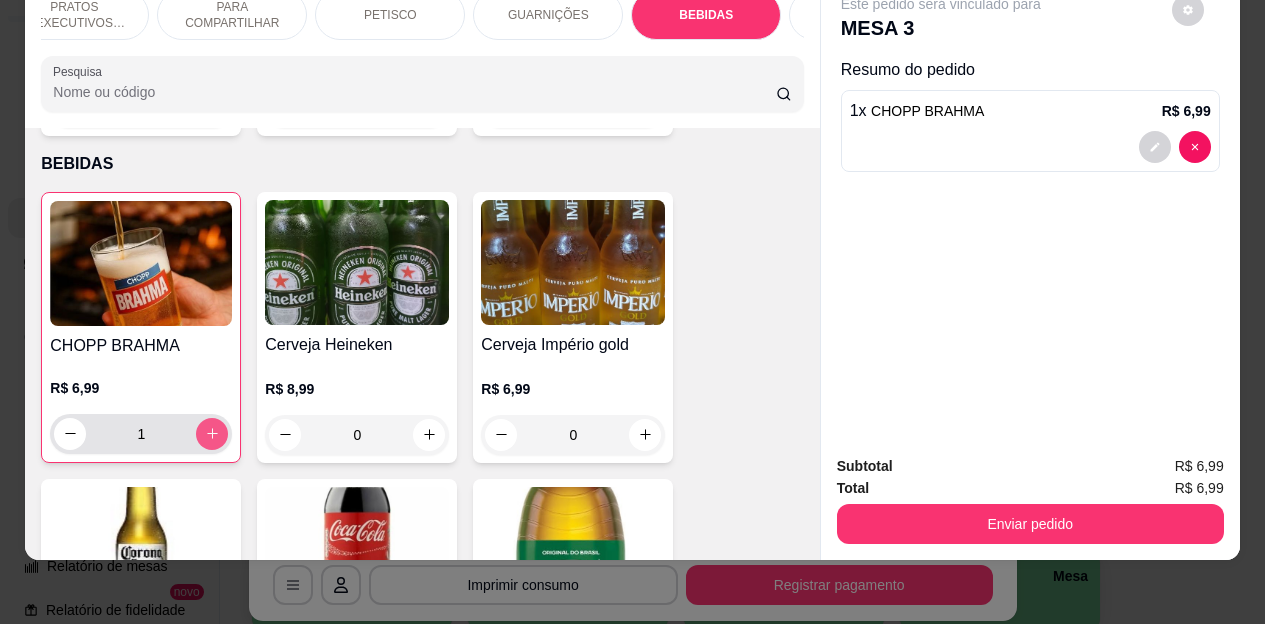 click 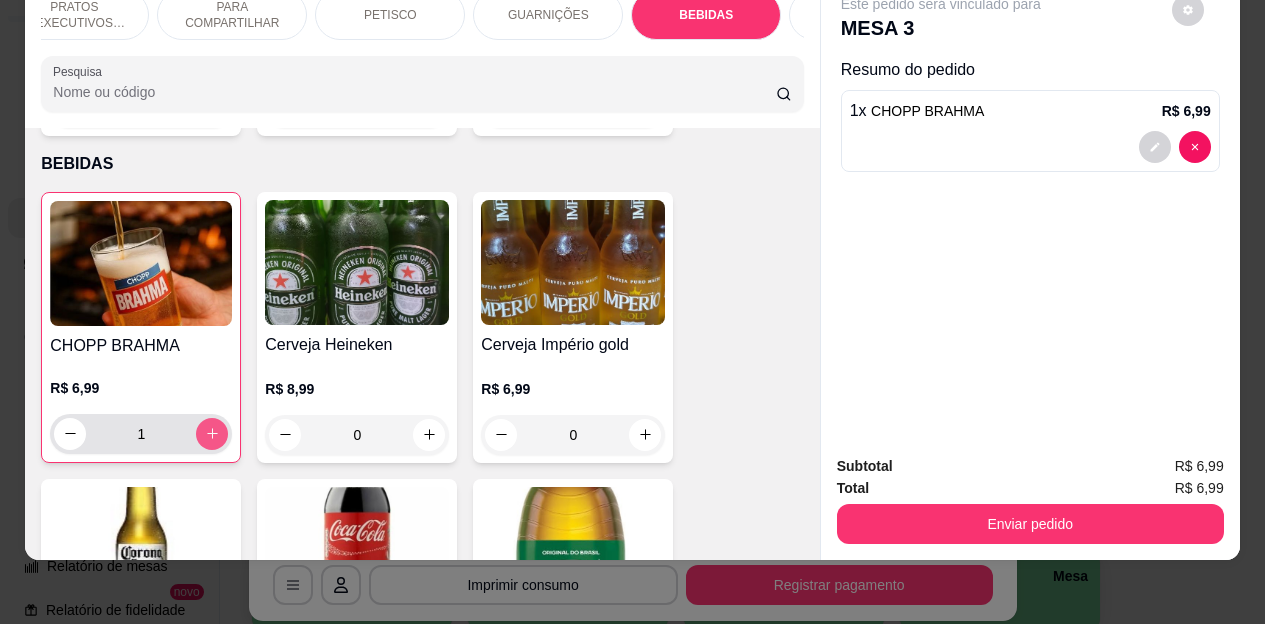 click 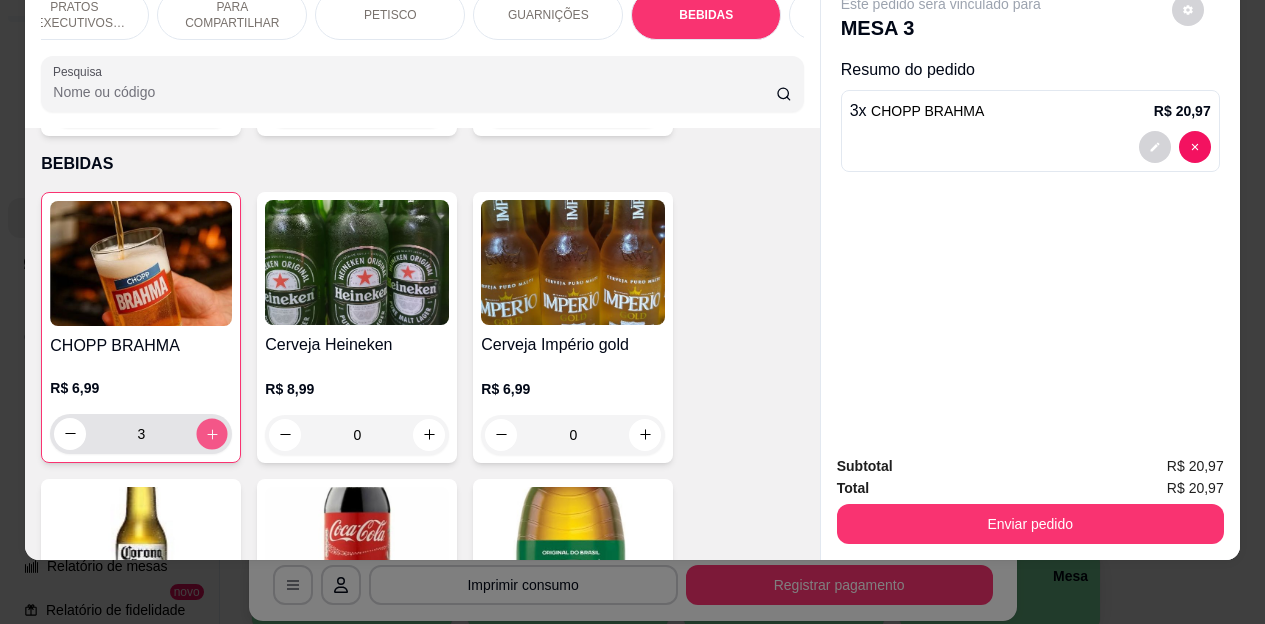 click 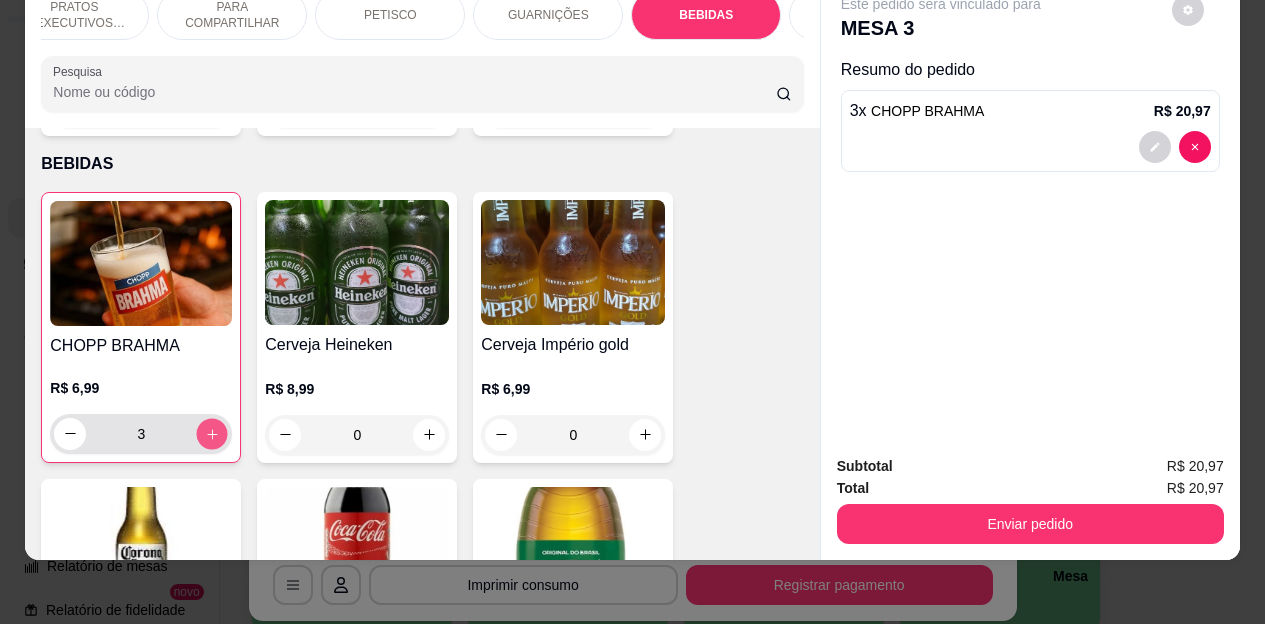 click 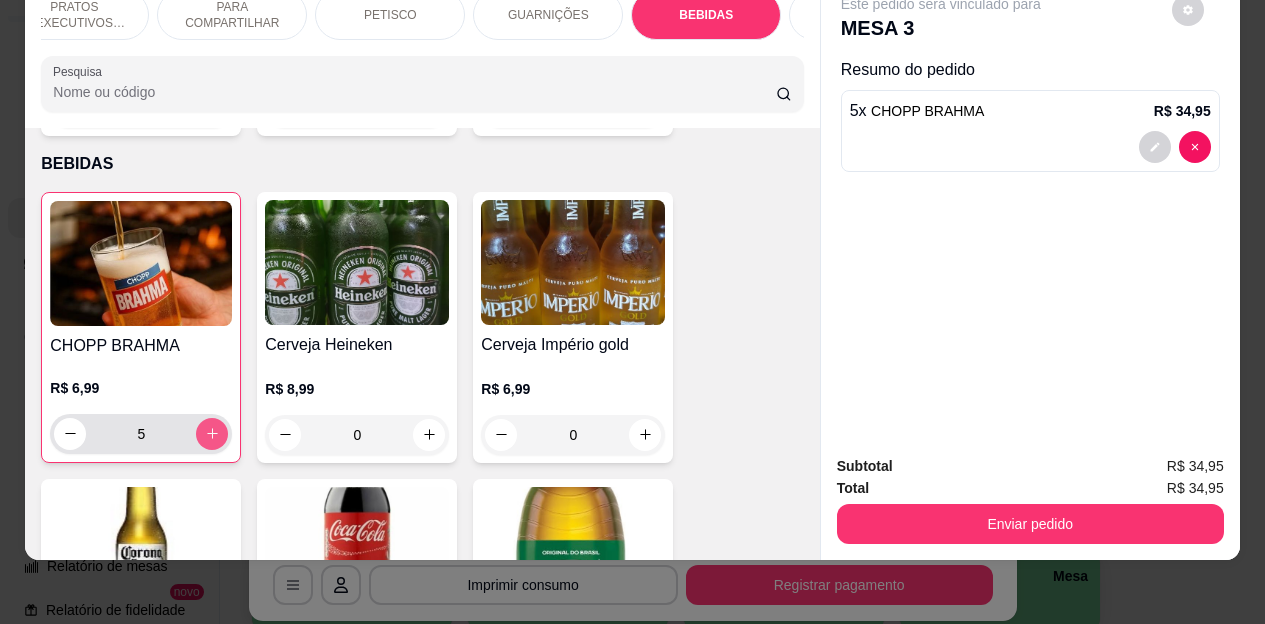 click 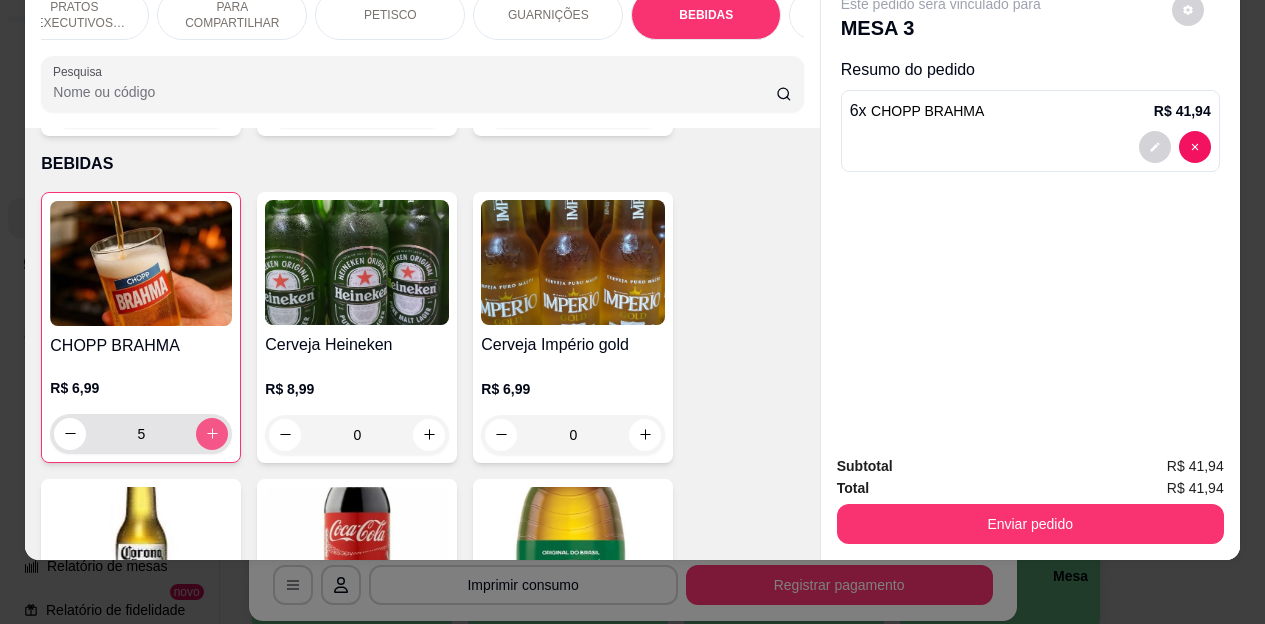 type on "6" 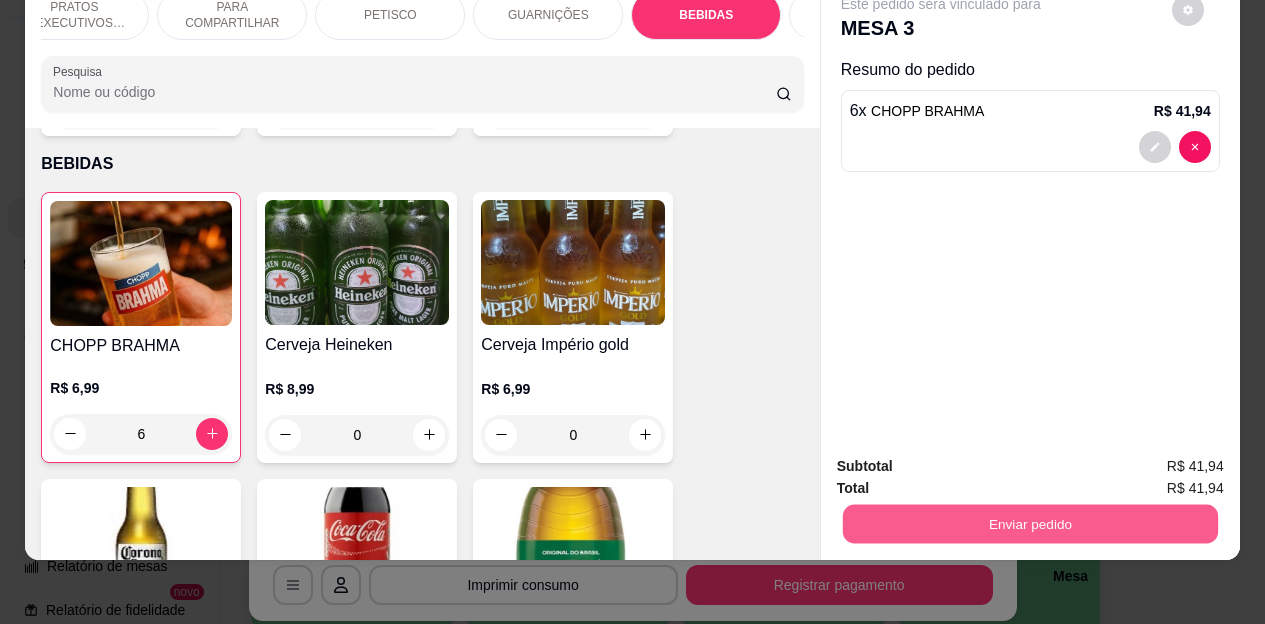 click on "Enviar pedido" at bounding box center [1029, 524] 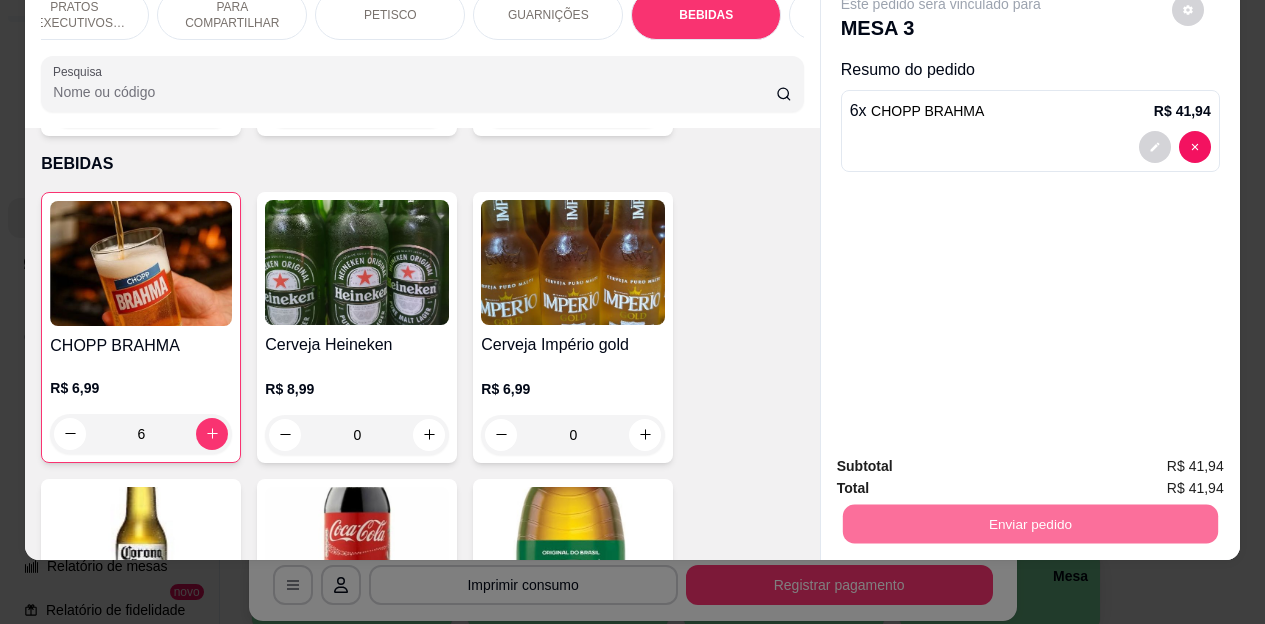 click on "Não registrar e enviar pedido" at bounding box center [964, 460] 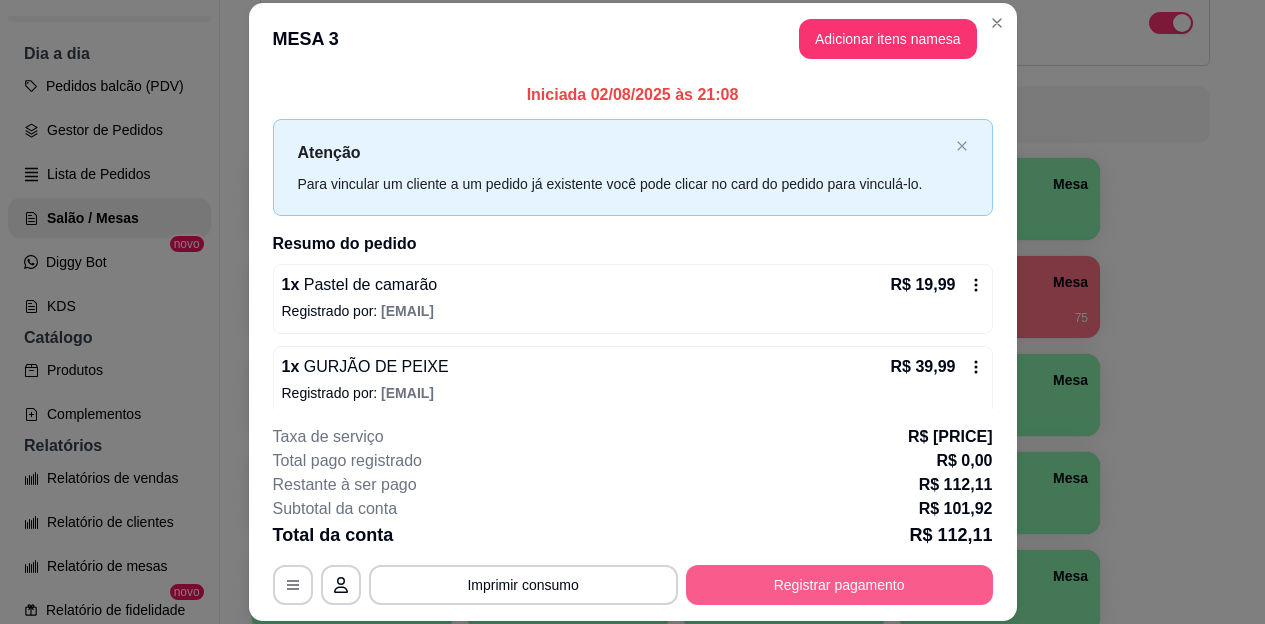 click on "Registrar pagamento" at bounding box center (839, 585) 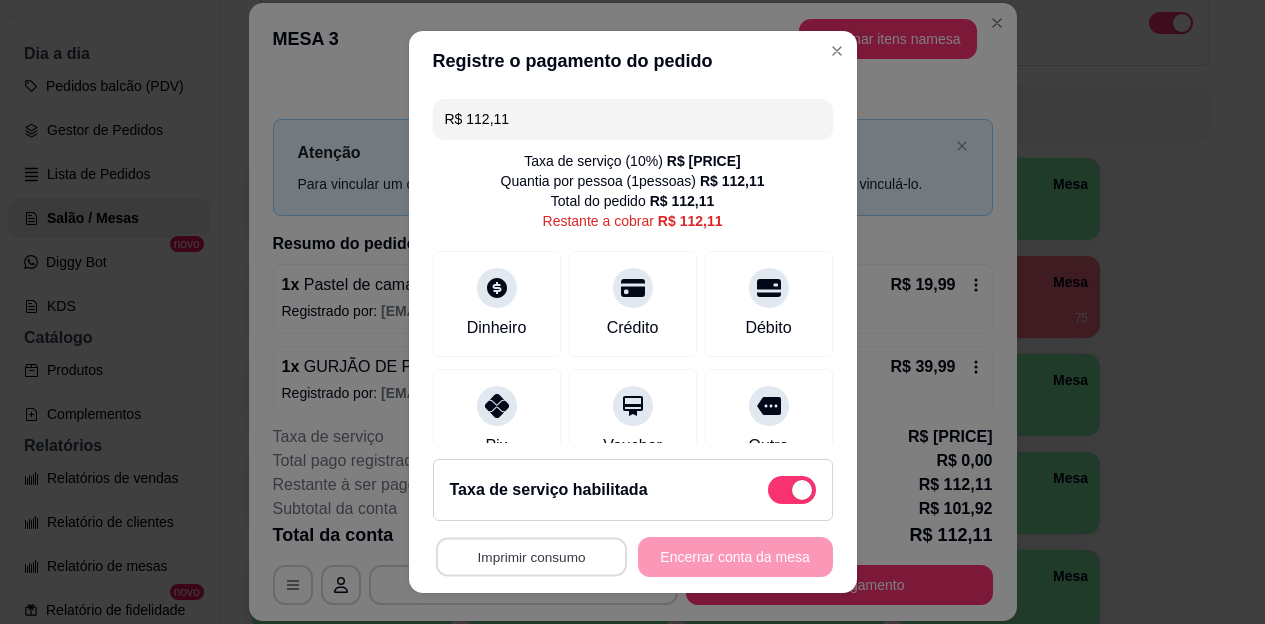 click on "Imprimir consumo" at bounding box center [530, 556] 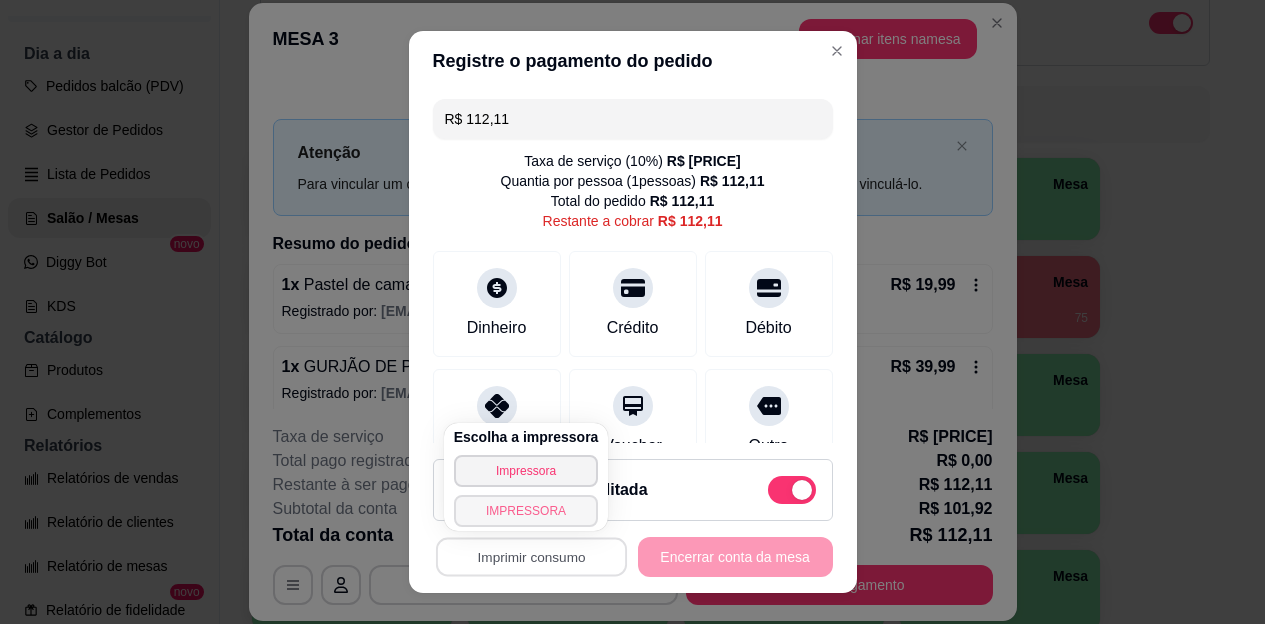 click on "IMPRESSORA" at bounding box center [526, 511] 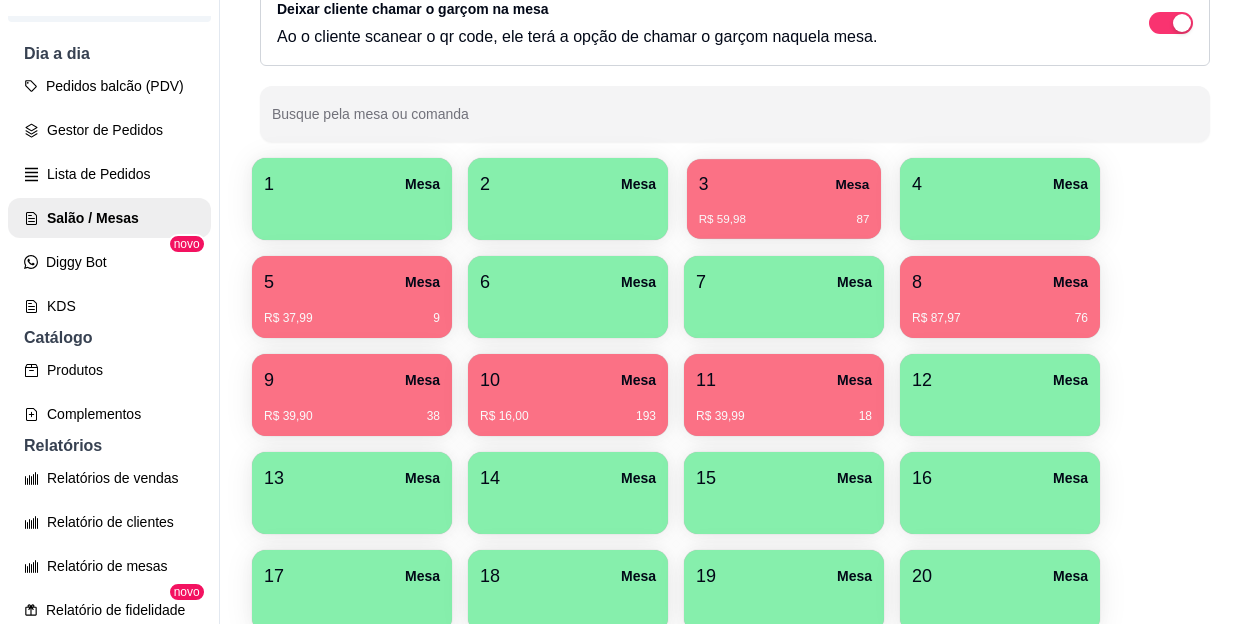 click on "R$ [PRICE] [NUMBER]" at bounding box center (784, 220) 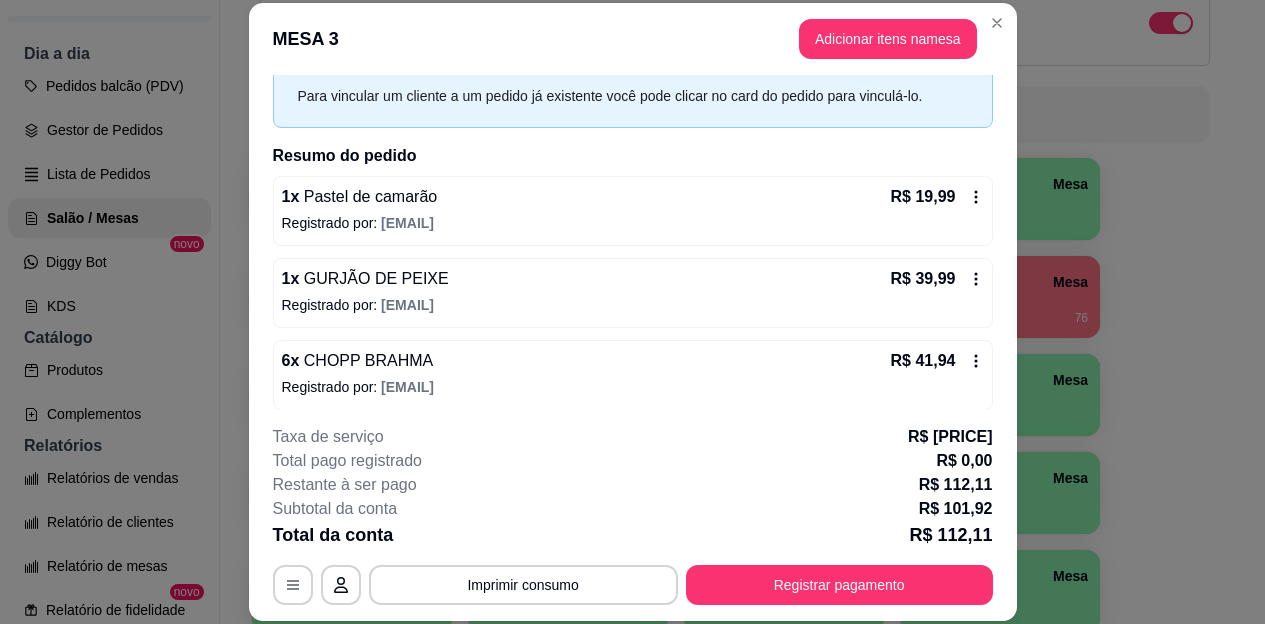 scroll, scrollTop: 97, scrollLeft: 0, axis: vertical 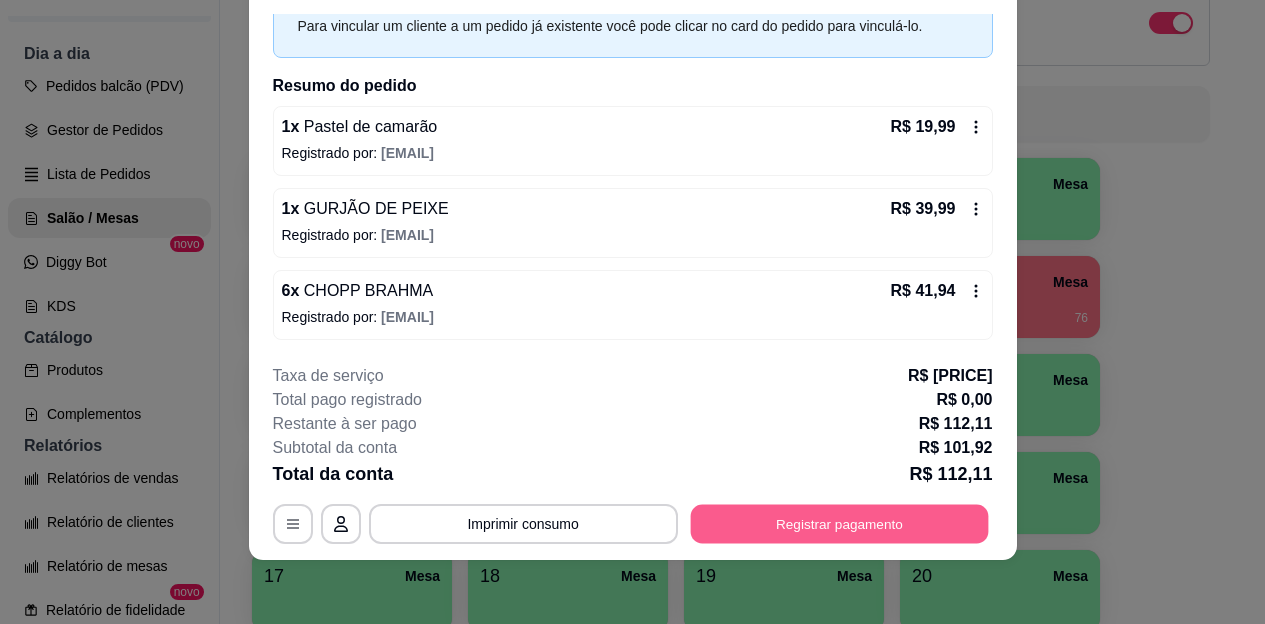 click on "Registrar pagamento" at bounding box center [839, 523] 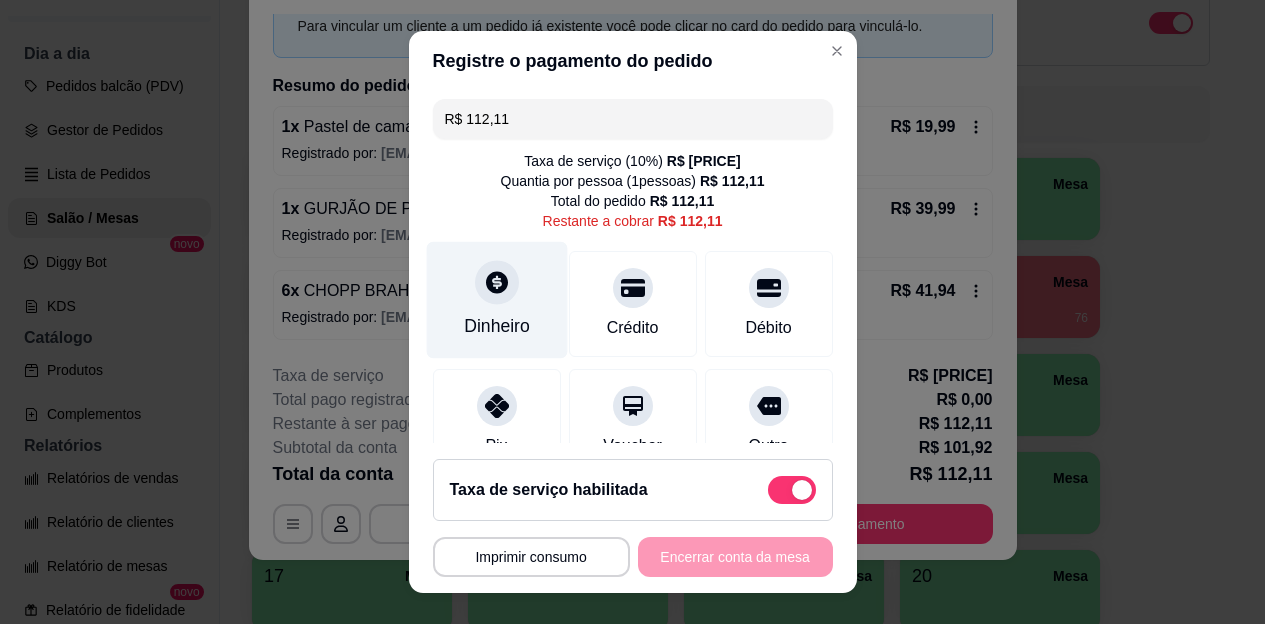 click 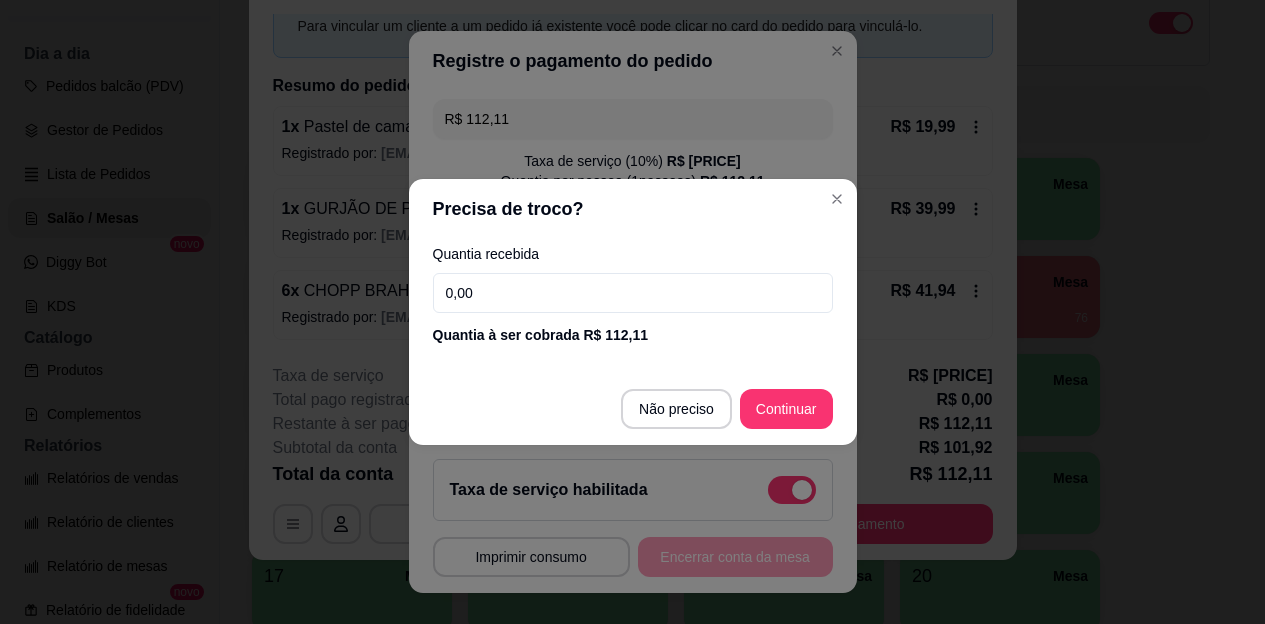 click on "0,00" at bounding box center [633, 293] 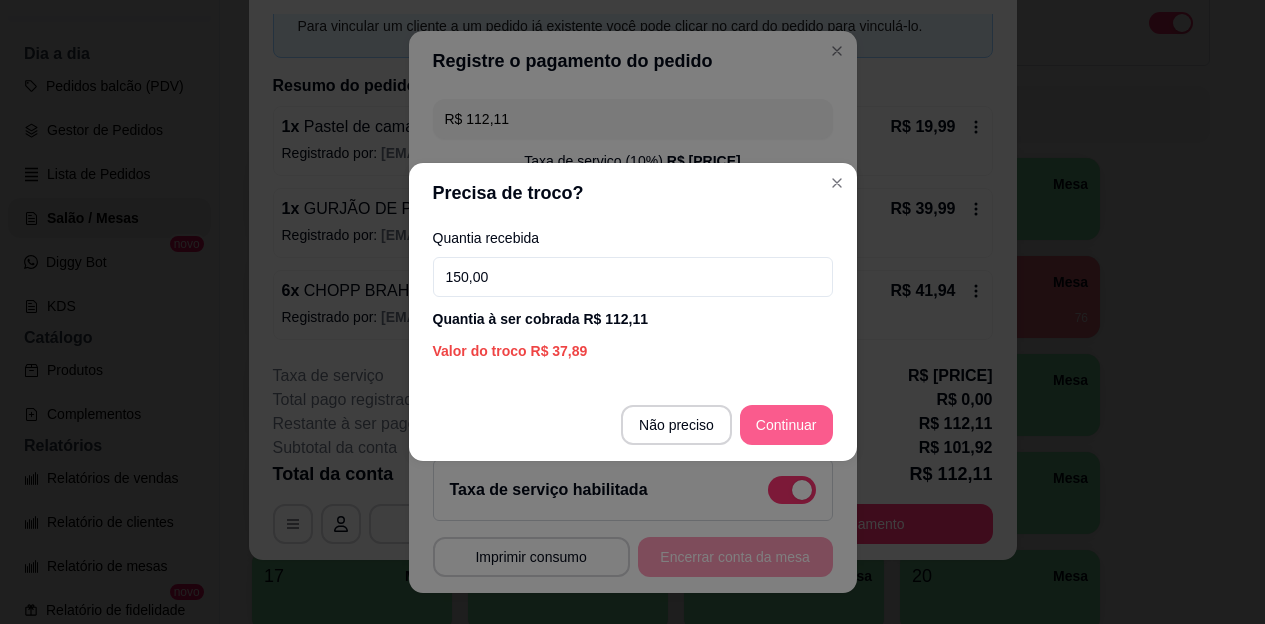 type on "150,00" 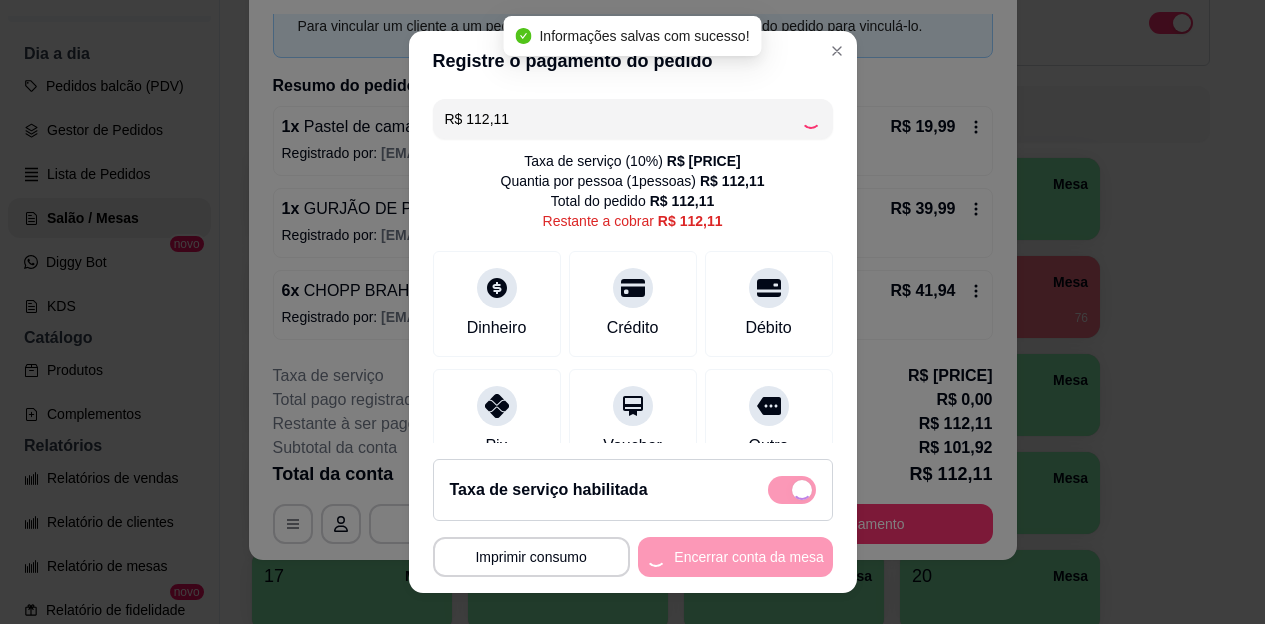 type on "R$ 0,00" 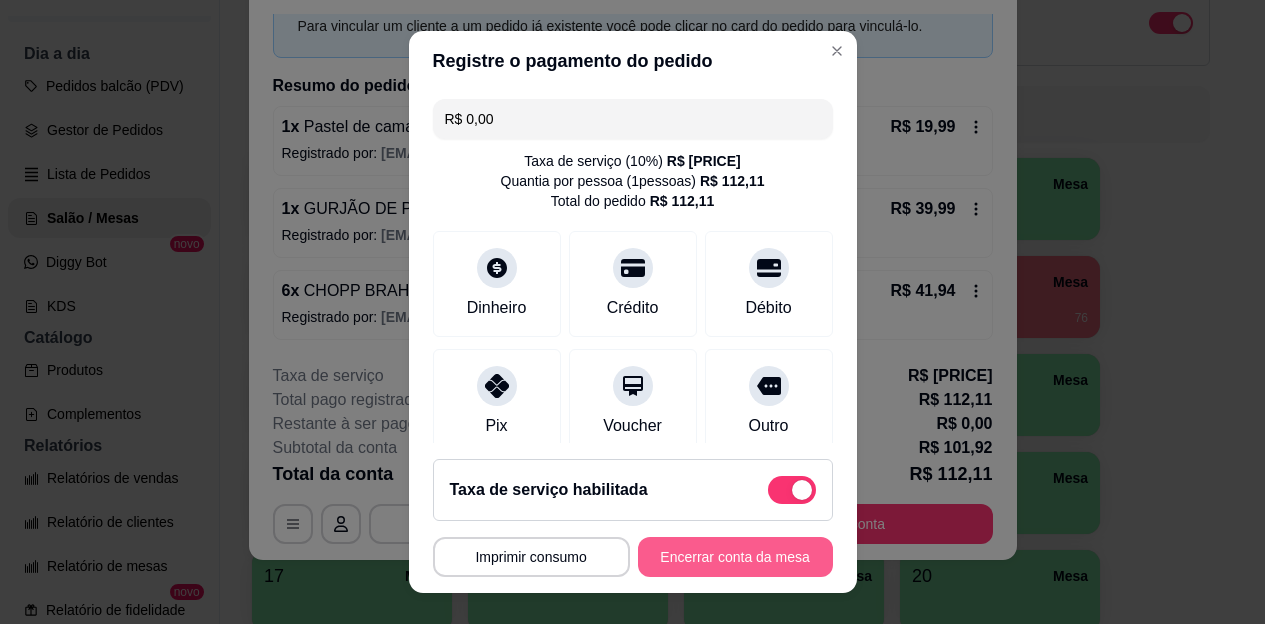 click on "Encerrar conta da mesa" at bounding box center [735, 557] 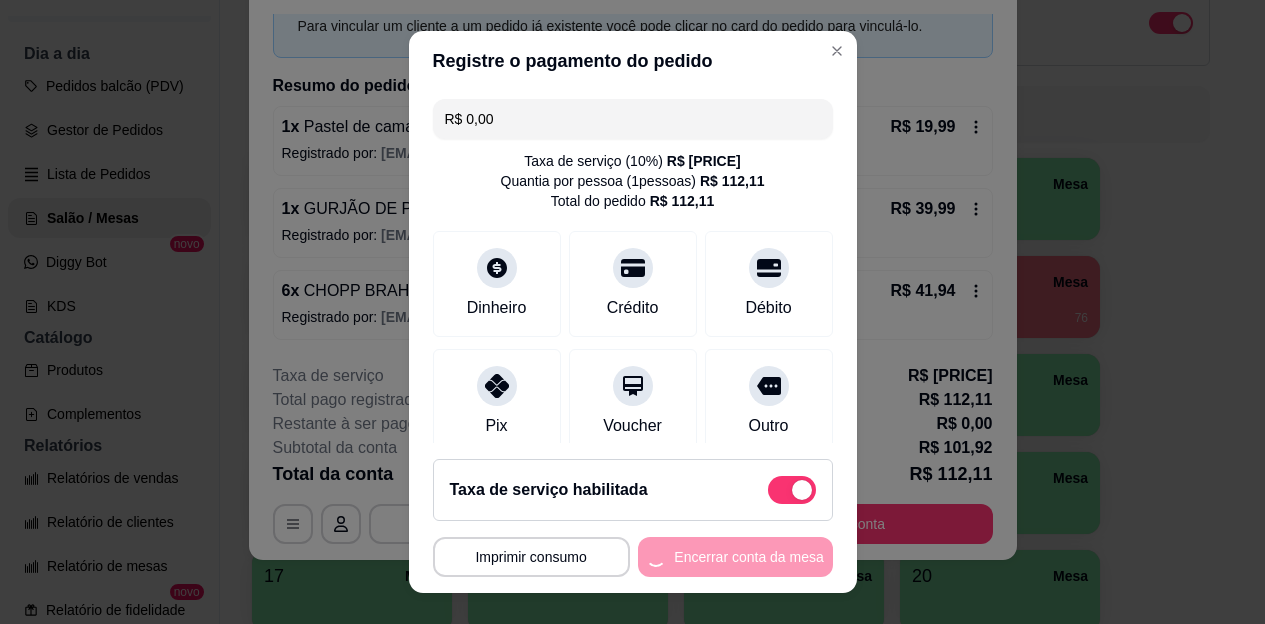 scroll, scrollTop: 0, scrollLeft: 0, axis: both 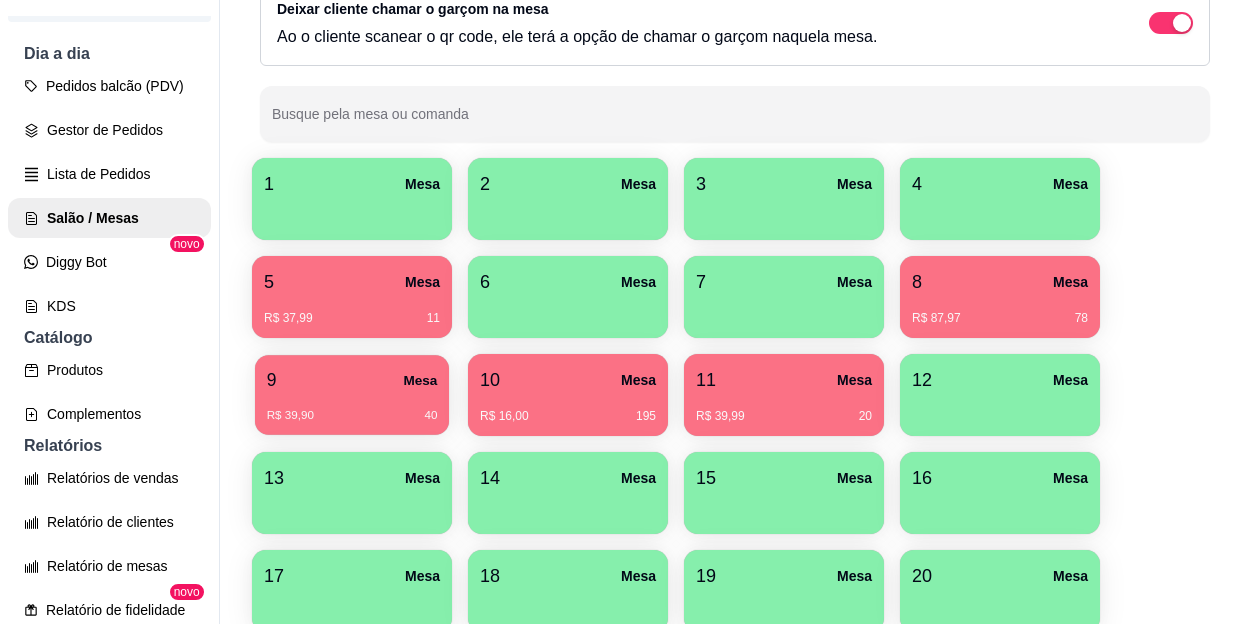 click on "9 Mesa" at bounding box center (352, 380) 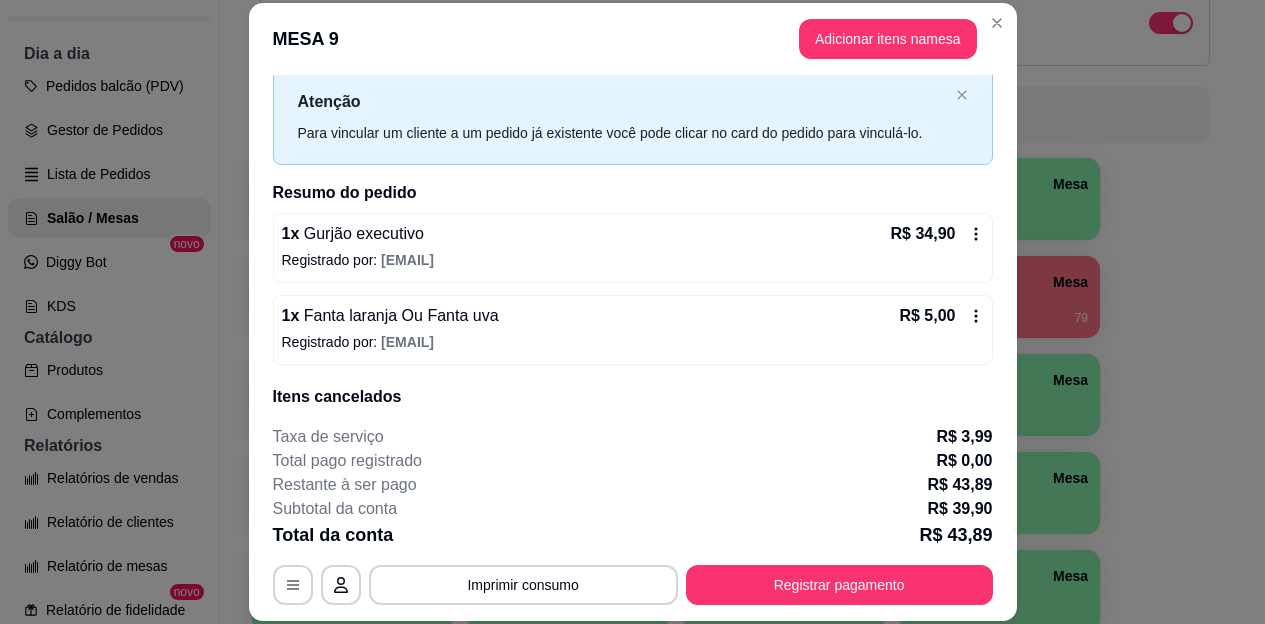scroll, scrollTop: 129, scrollLeft: 0, axis: vertical 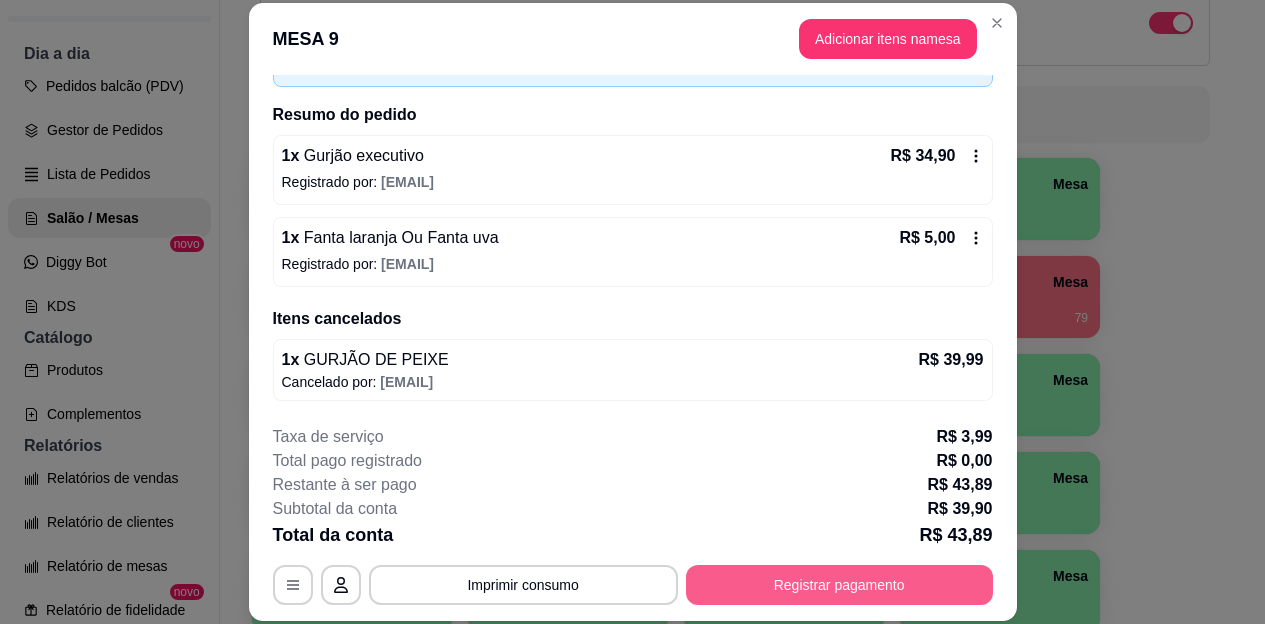 click on "Registrar pagamento" at bounding box center (839, 585) 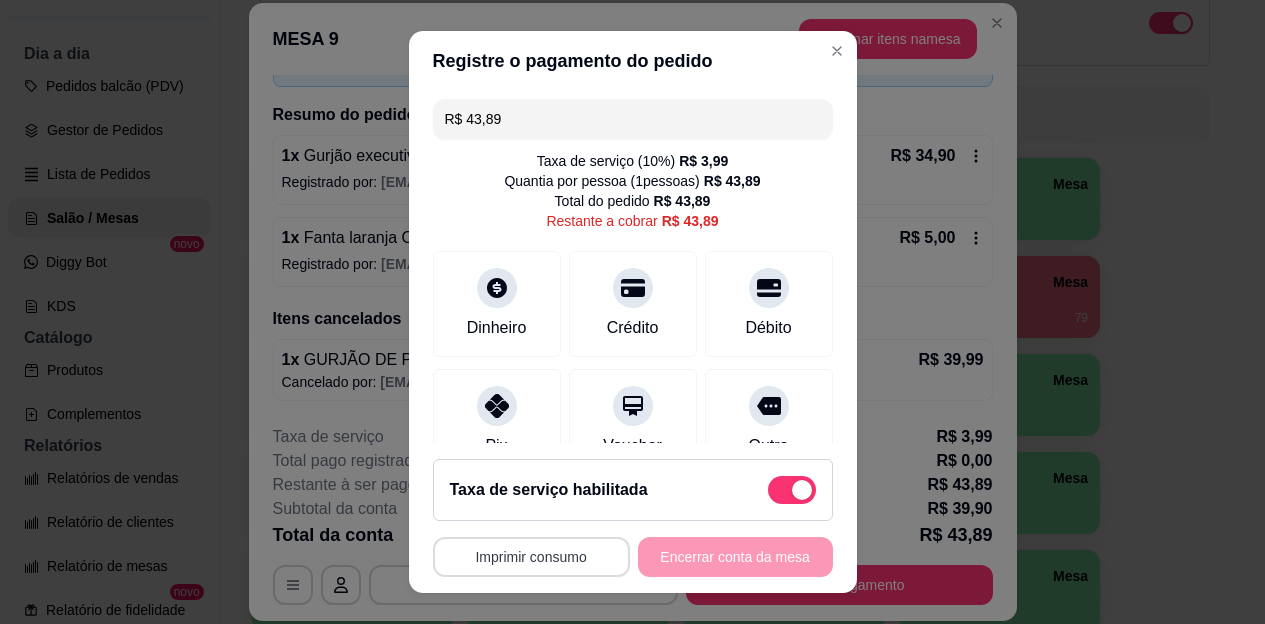 click on "Imprimir consumo" at bounding box center (531, 557) 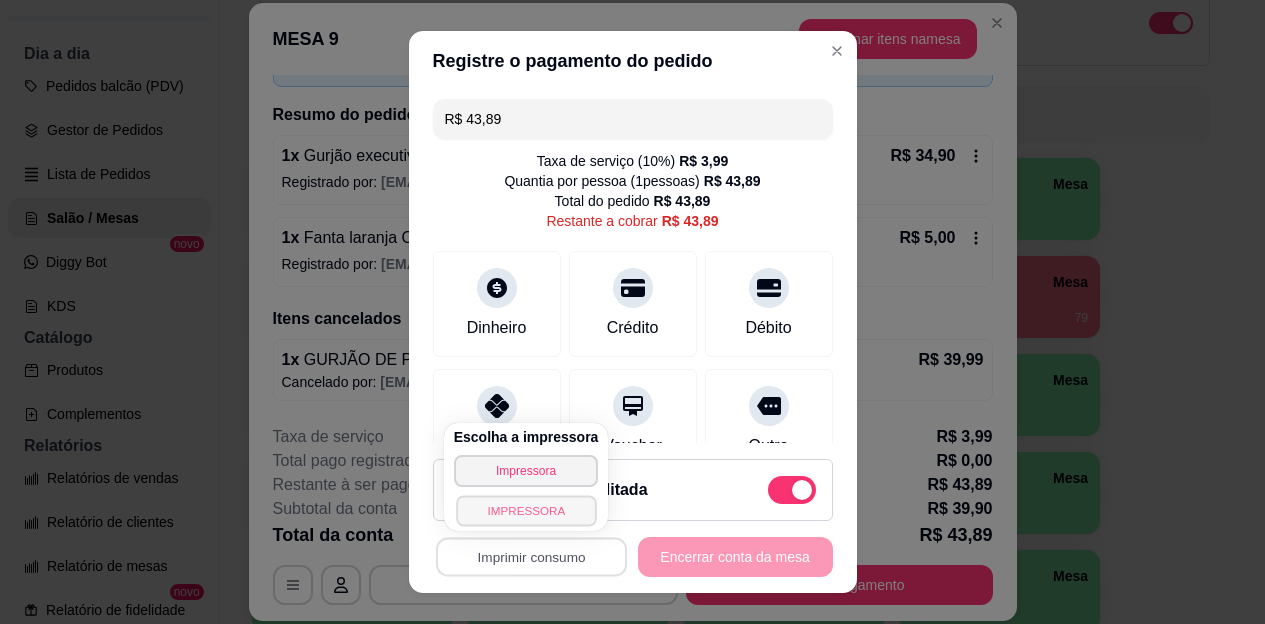 click on "IMPRESSORA" at bounding box center (526, 510) 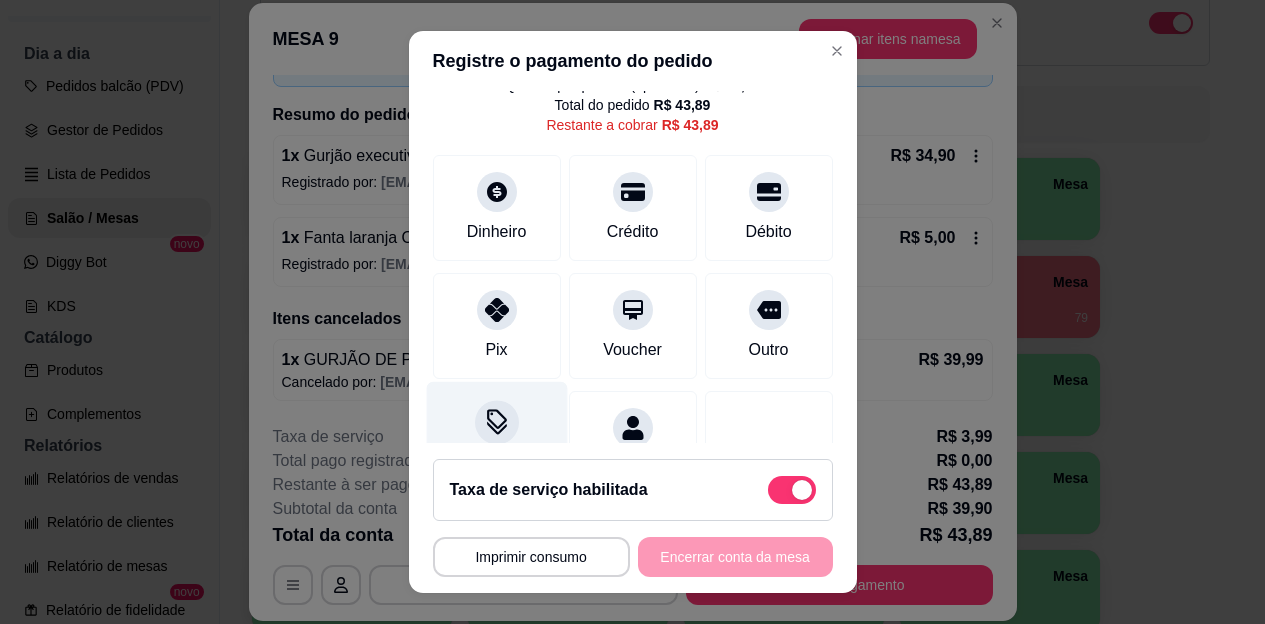 scroll, scrollTop: 182, scrollLeft: 0, axis: vertical 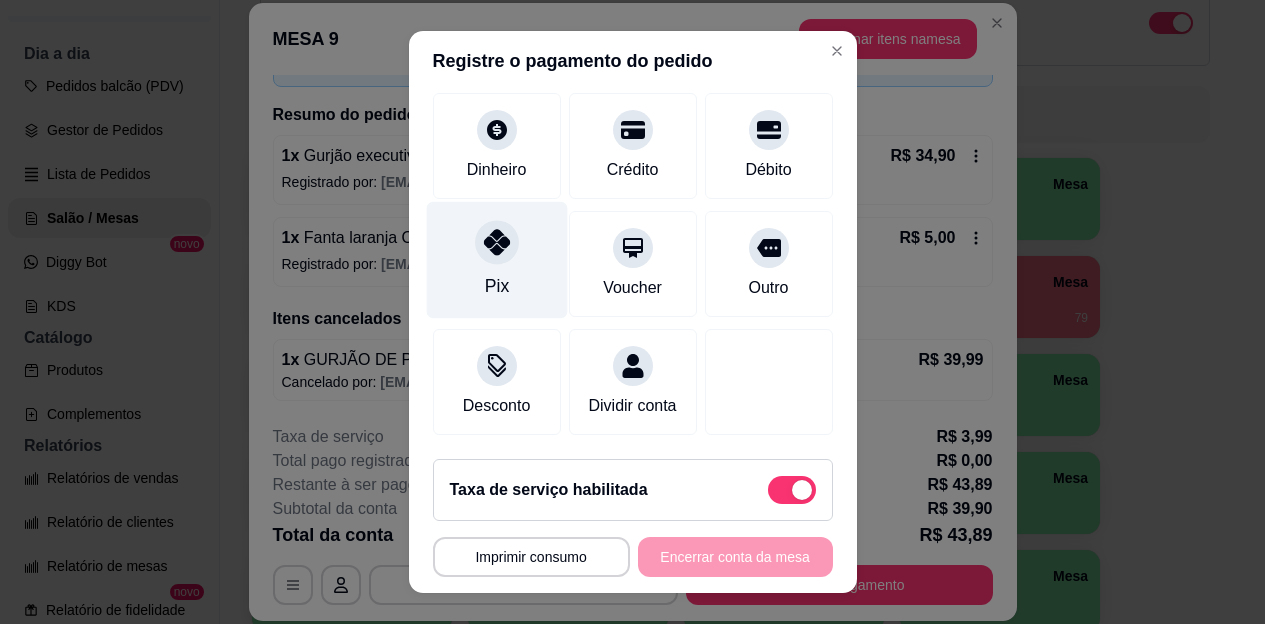click 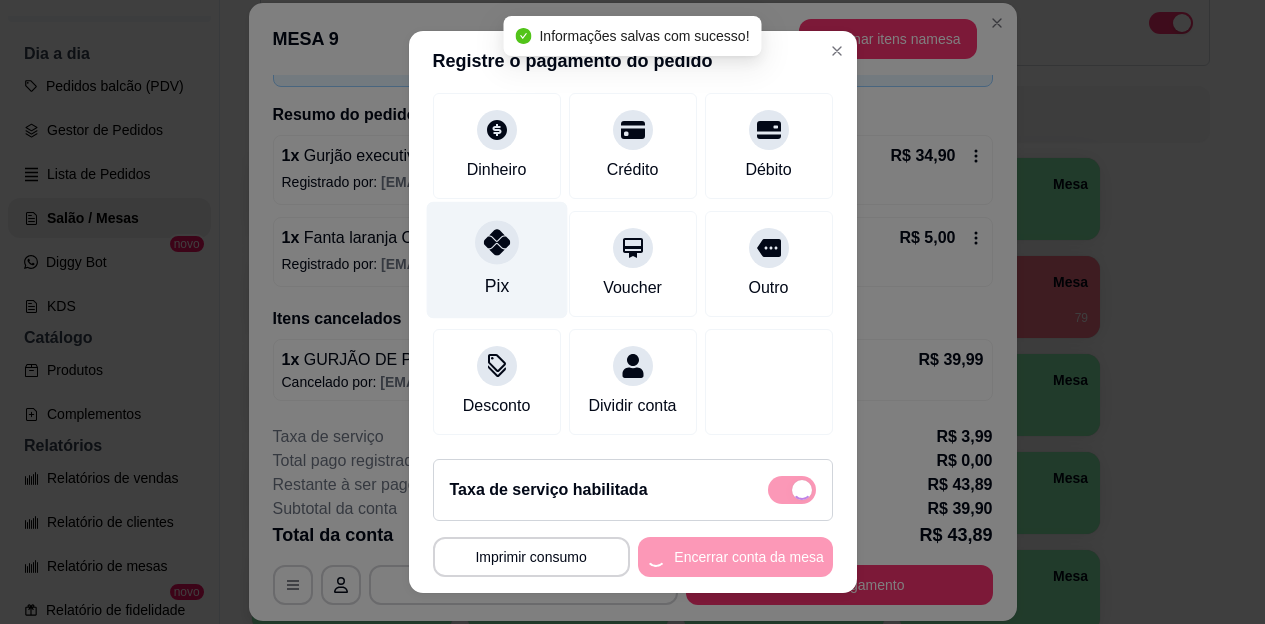 type on "R$ 0,00" 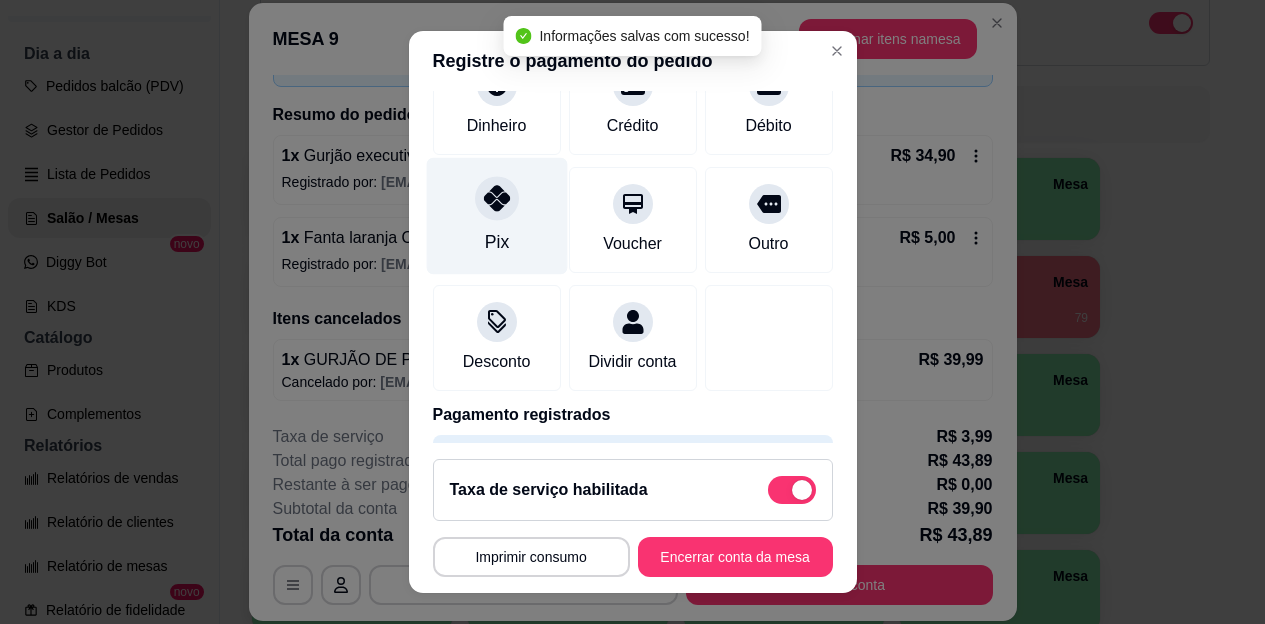 scroll, scrollTop: 162, scrollLeft: 0, axis: vertical 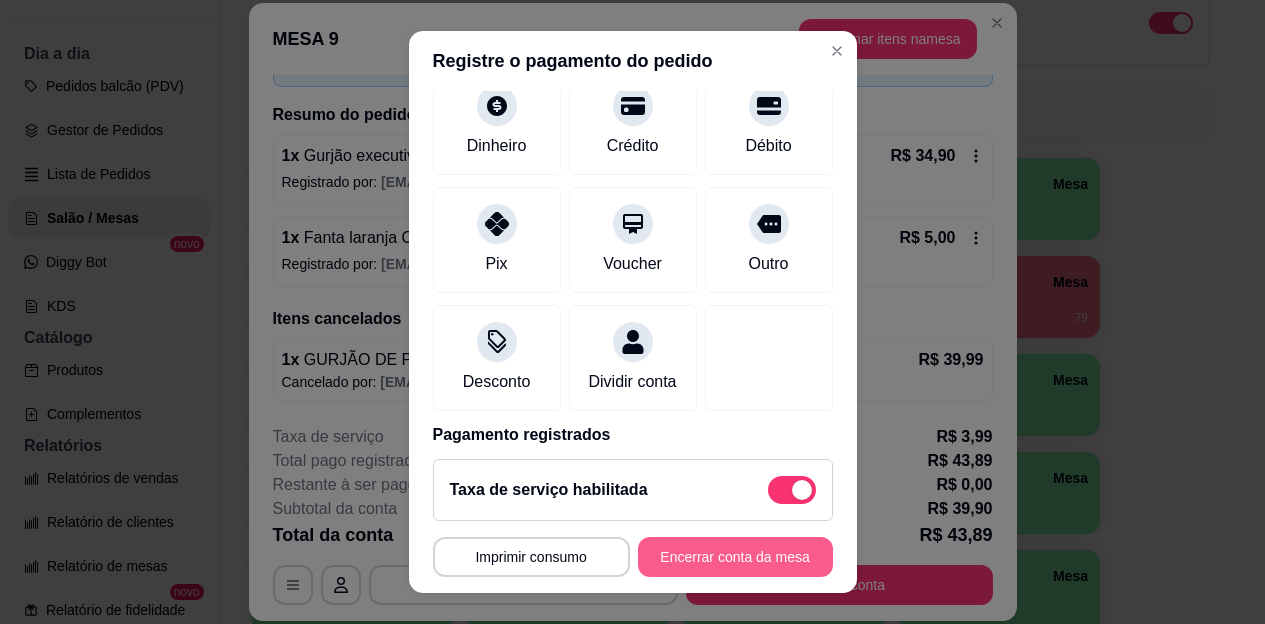 click on "Encerrar conta da mesa" at bounding box center (735, 557) 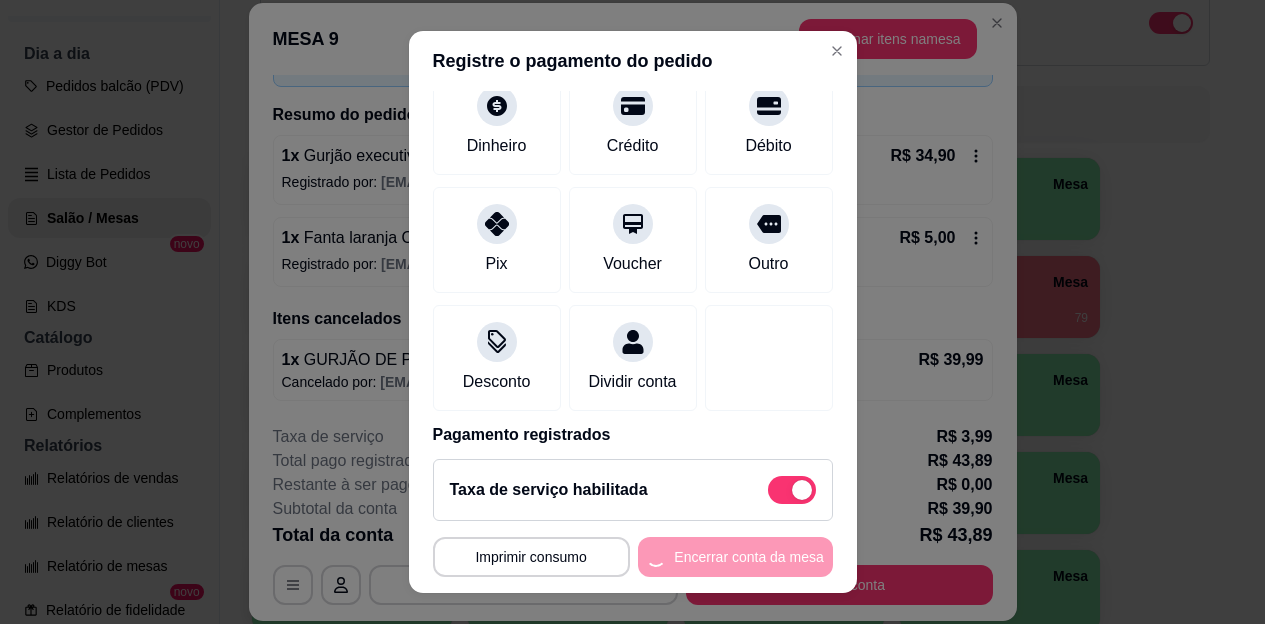 scroll, scrollTop: 0, scrollLeft: 0, axis: both 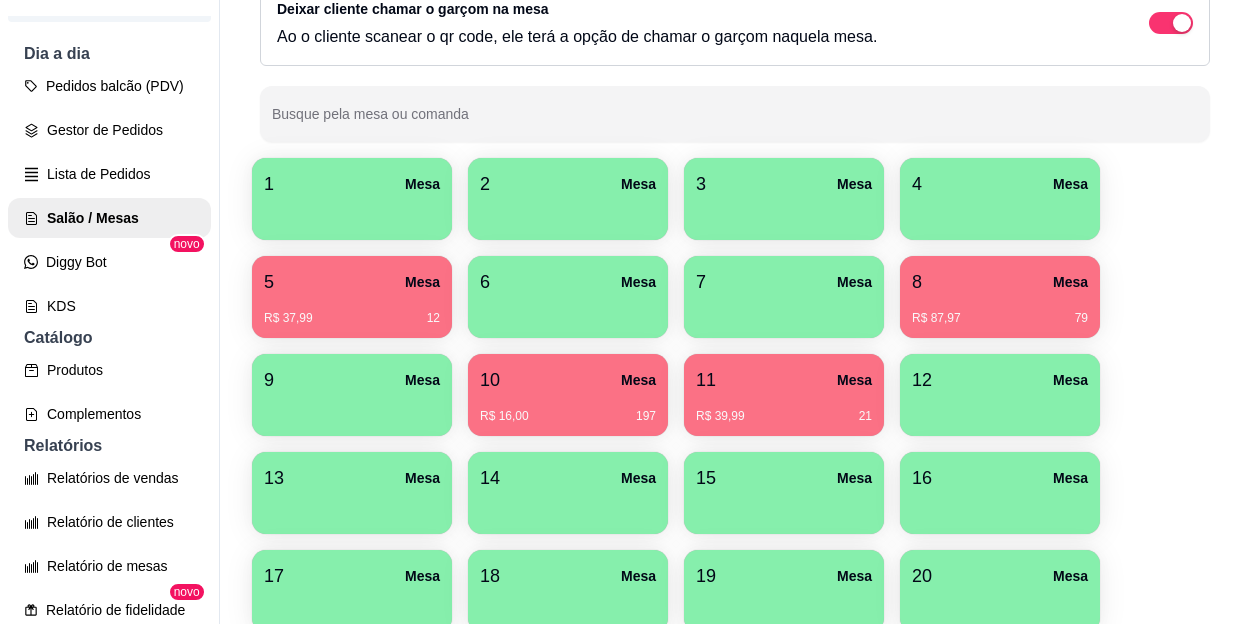 type 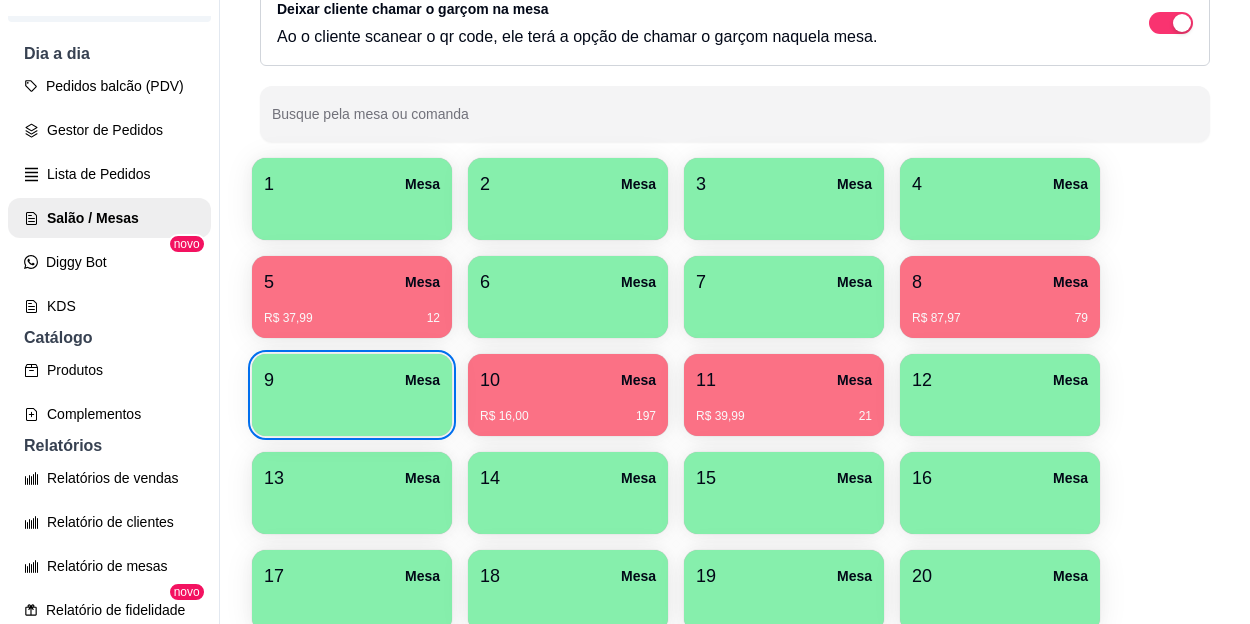 click on "R$ 16,00 197" at bounding box center (568, 416) 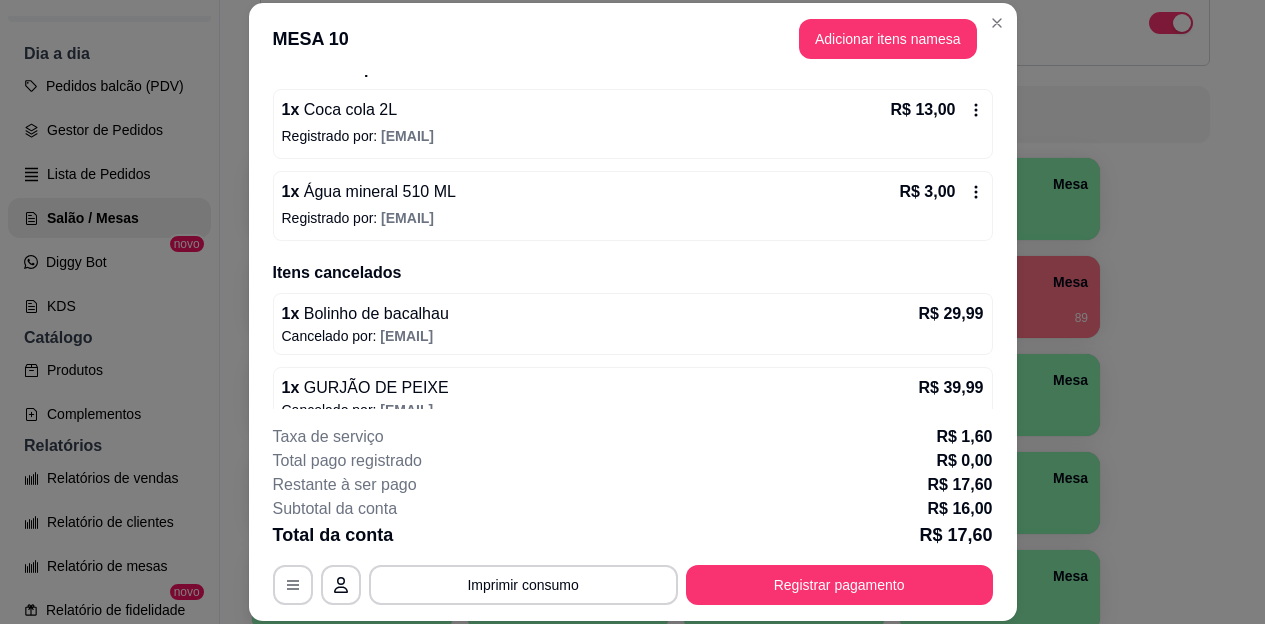 scroll, scrollTop: 277, scrollLeft: 0, axis: vertical 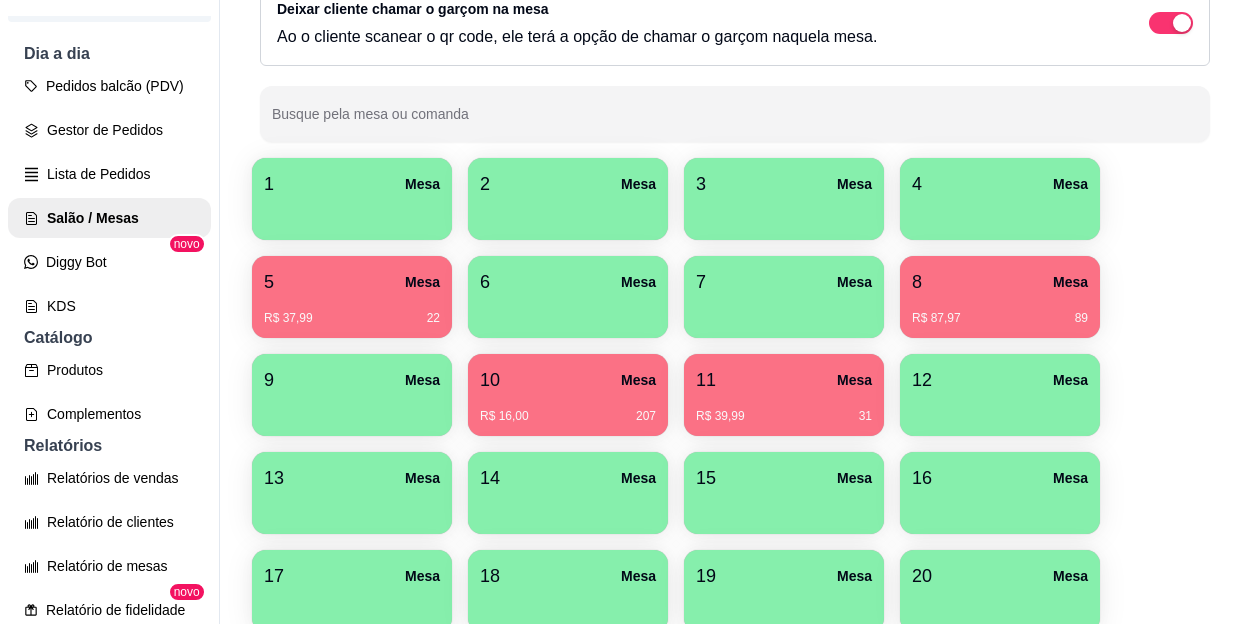 click on "R$ [PRICE] [NUMBER]" at bounding box center (1000, 318) 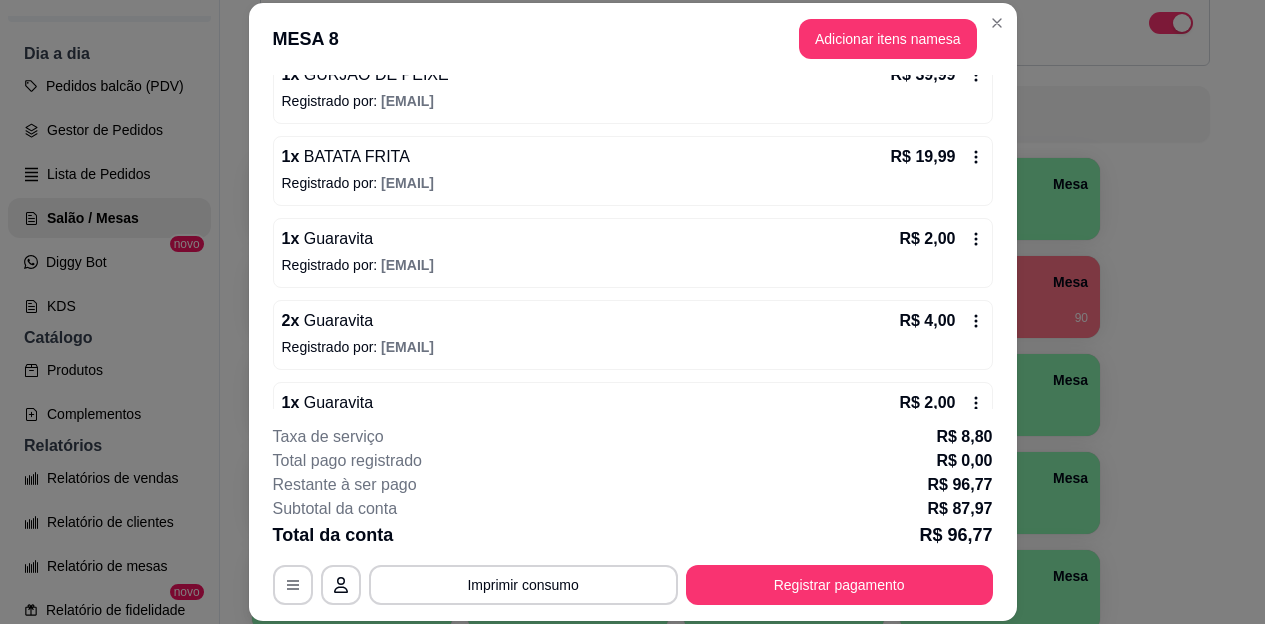 scroll, scrollTop: 343, scrollLeft: 0, axis: vertical 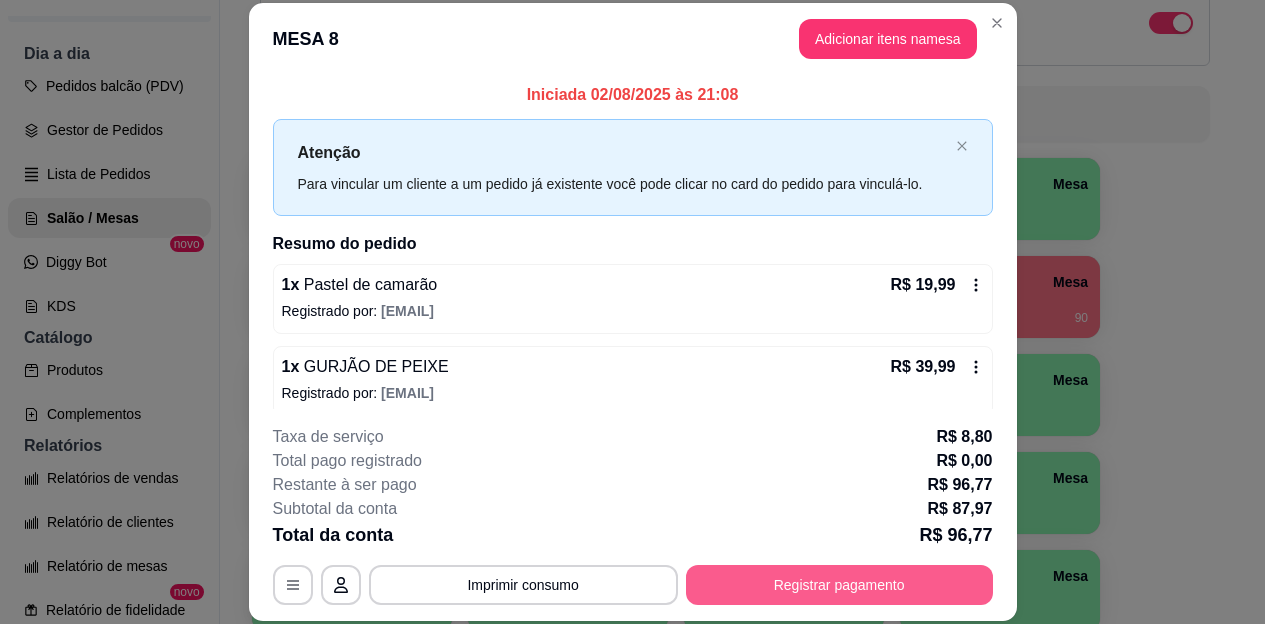 click on "Registrar pagamento" at bounding box center [839, 585] 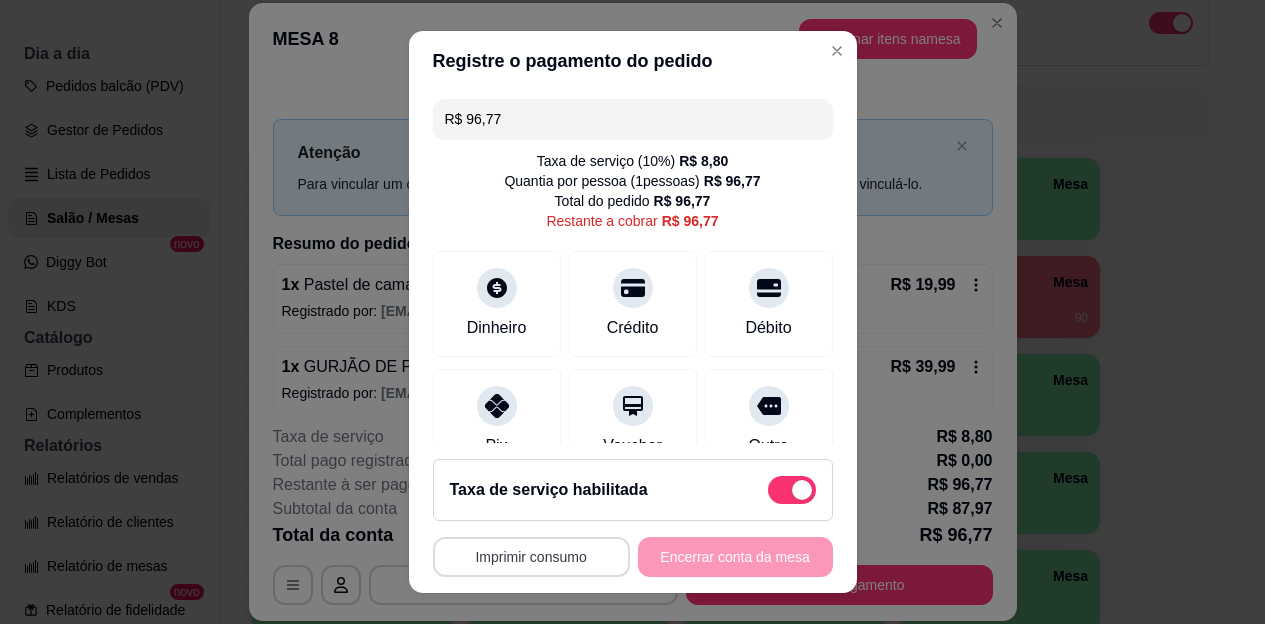 click on "Imprimir consumo" at bounding box center [531, 557] 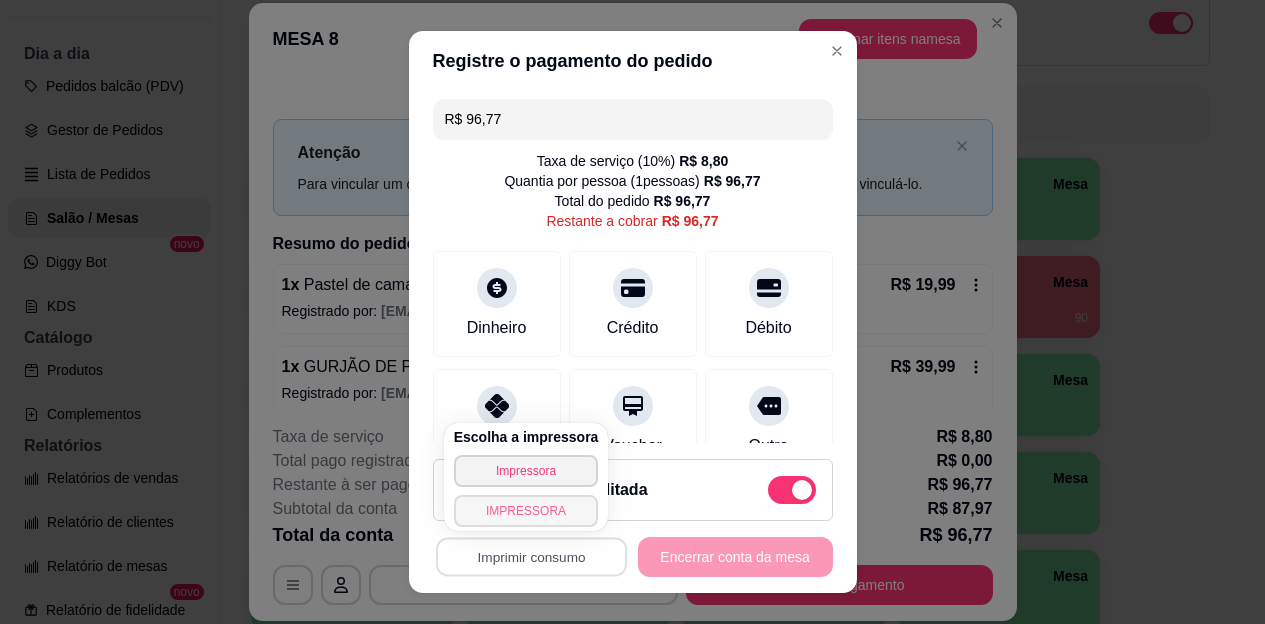 click on "IMPRESSORA" at bounding box center (526, 511) 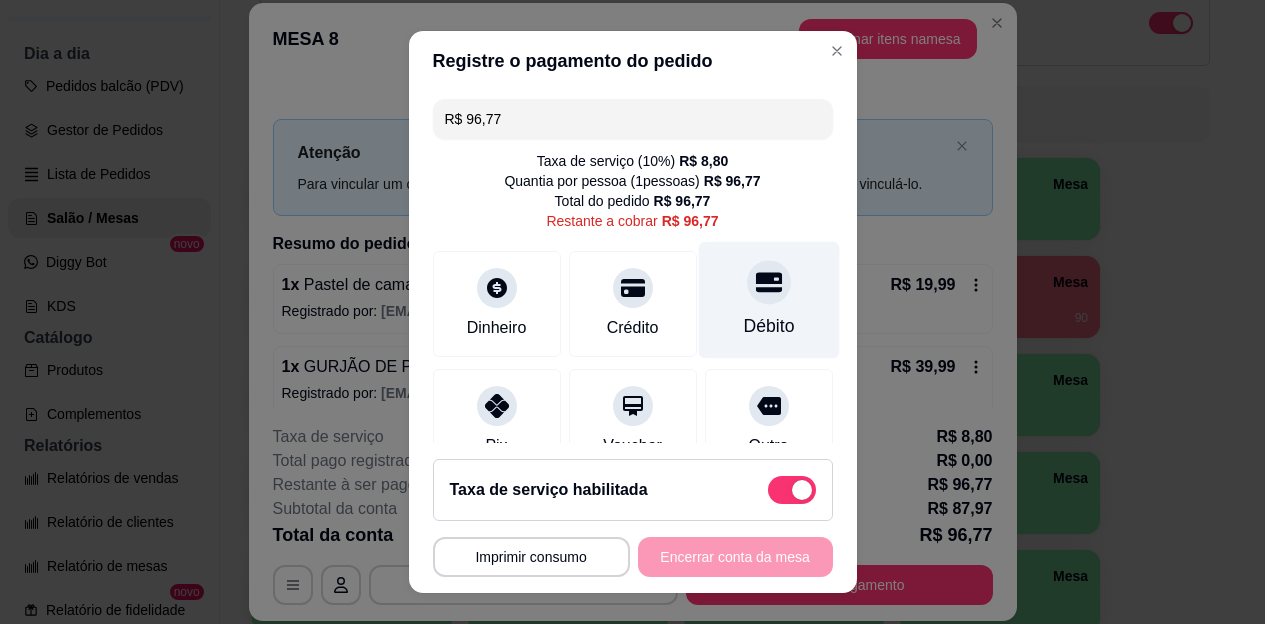 click on "Débito" at bounding box center (768, 300) 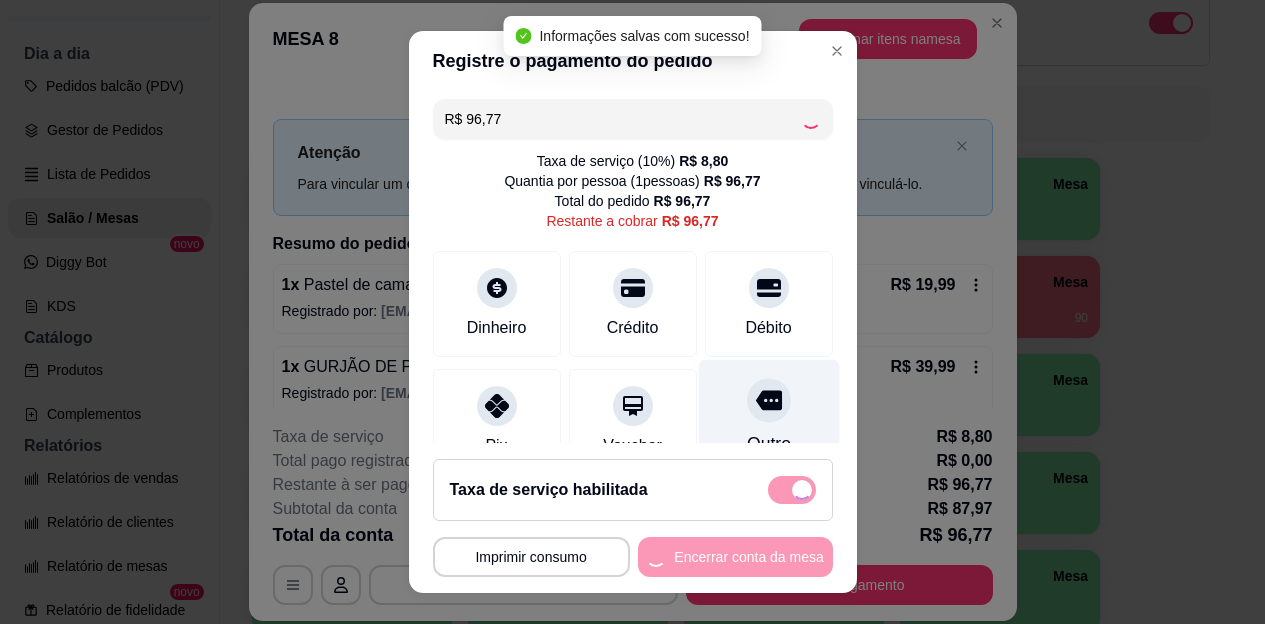 type on "R$ 0,00" 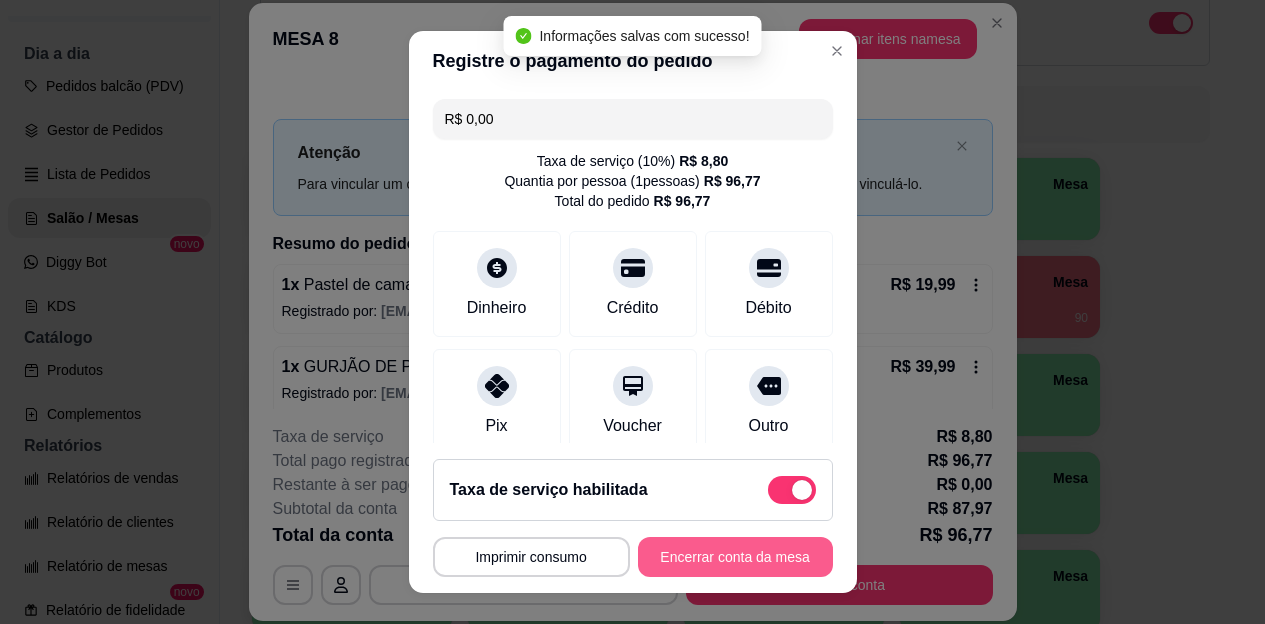 click on "Encerrar conta da mesa" at bounding box center (735, 557) 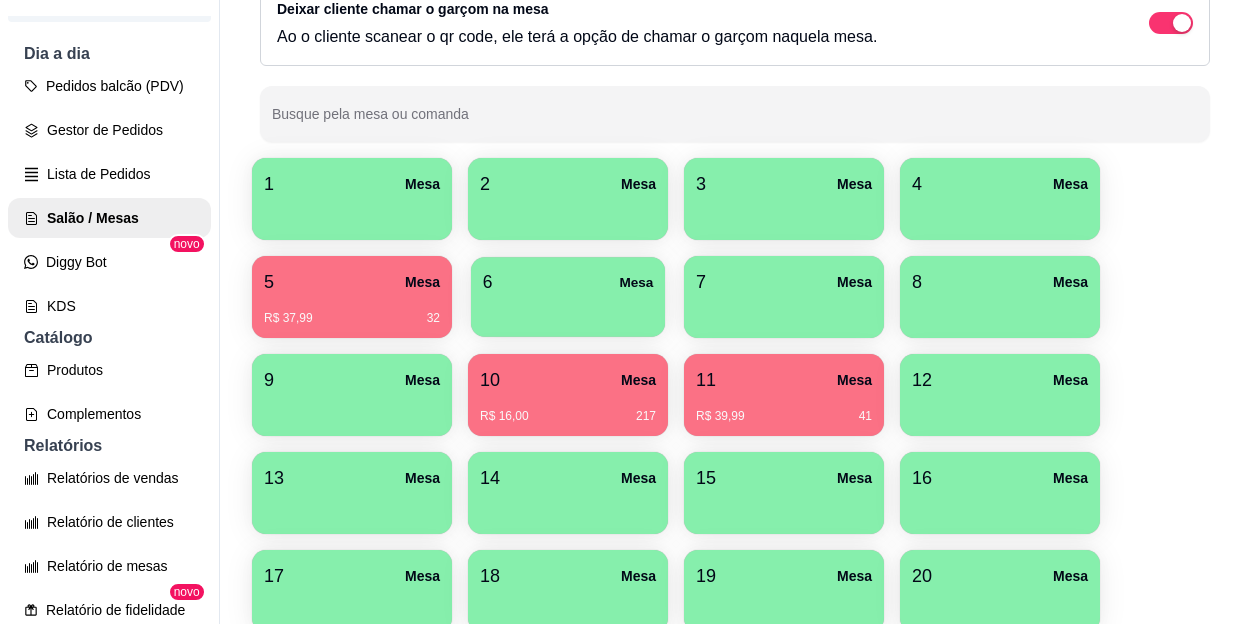 click on "6 Mesa" at bounding box center [568, 282] 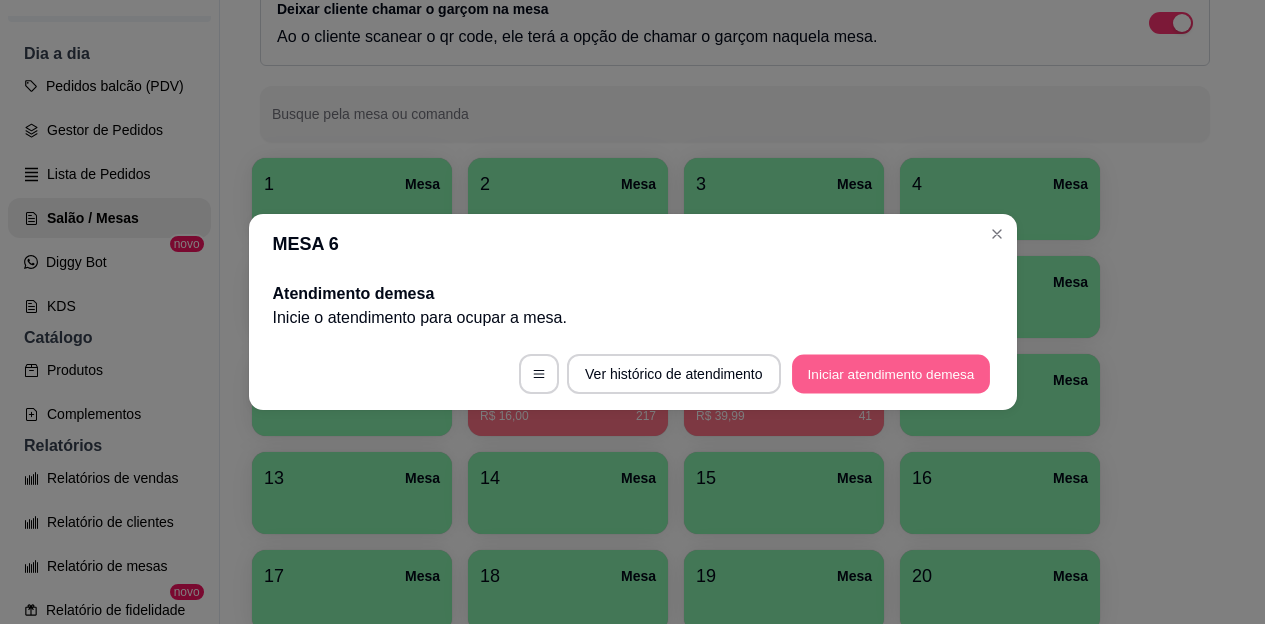 click on "Iniciar atendimento de  mesa" at bounding box center (891, 374) 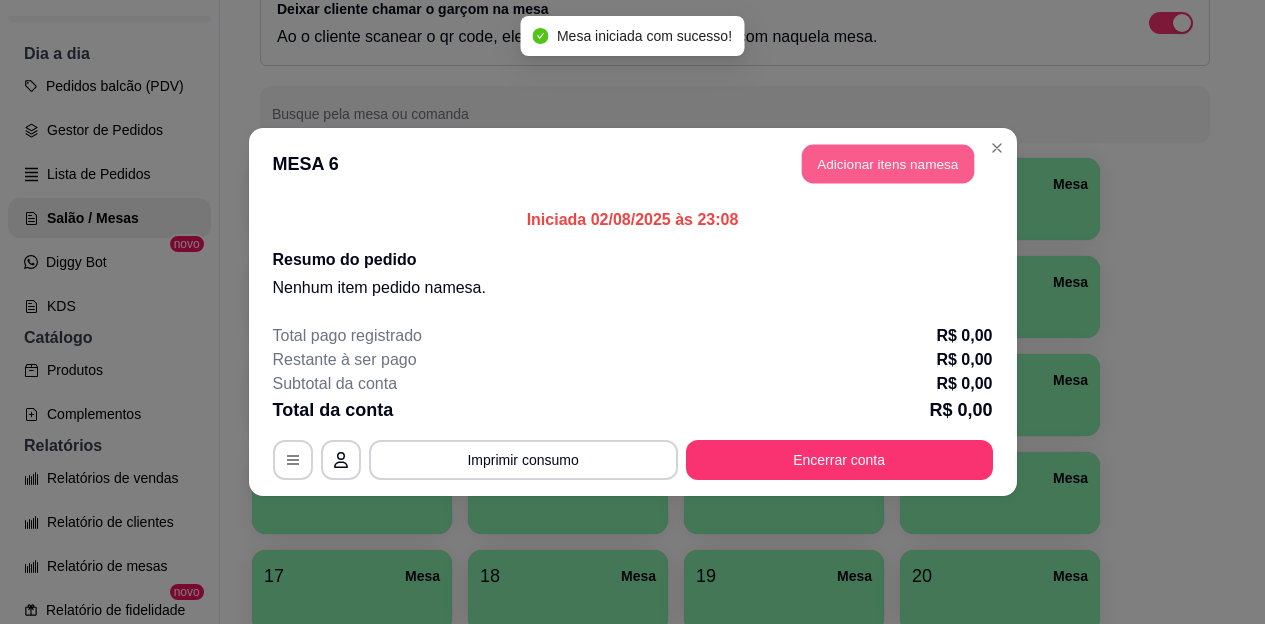 click on "Adicionar itens na  mesa" at bounding box center [888, 164] 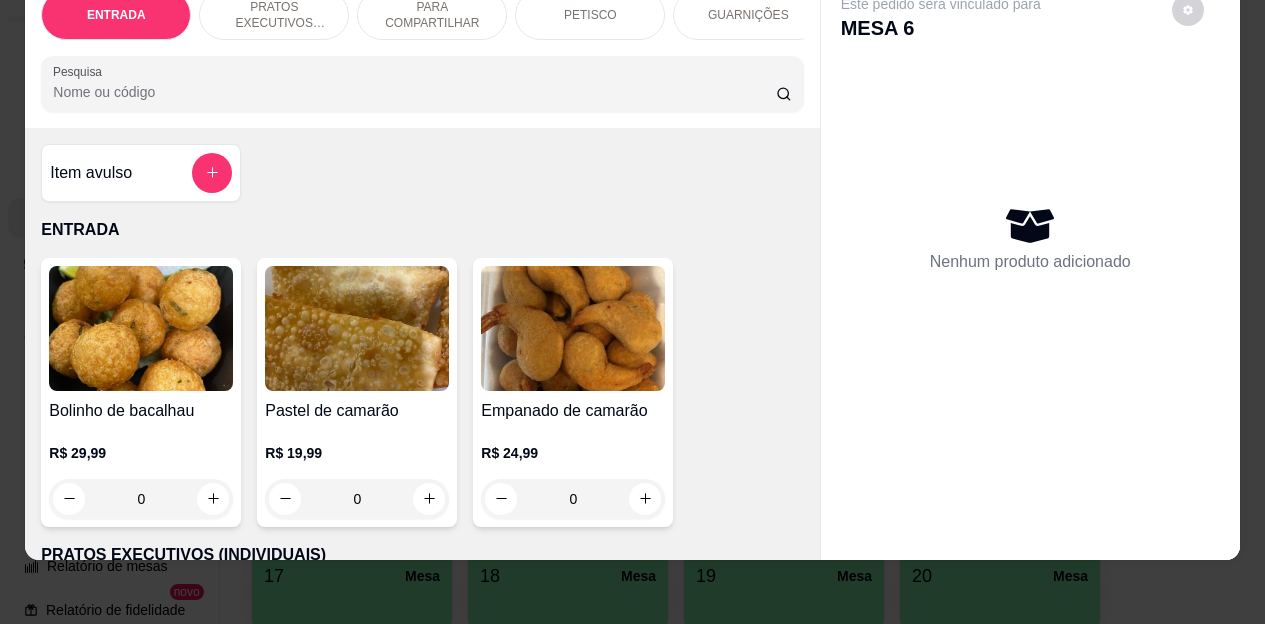scroll, scrollTop: 0, scrollLeft: 0, axis: both 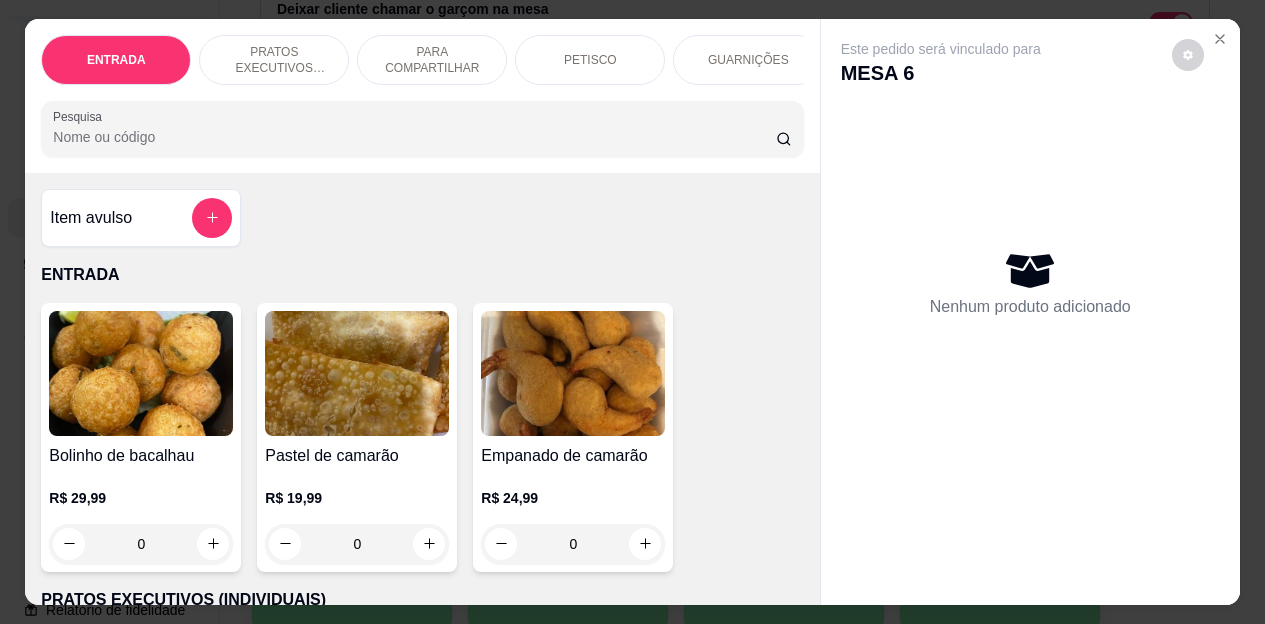 click on "PETISCO" at bounding box center [590, 60] 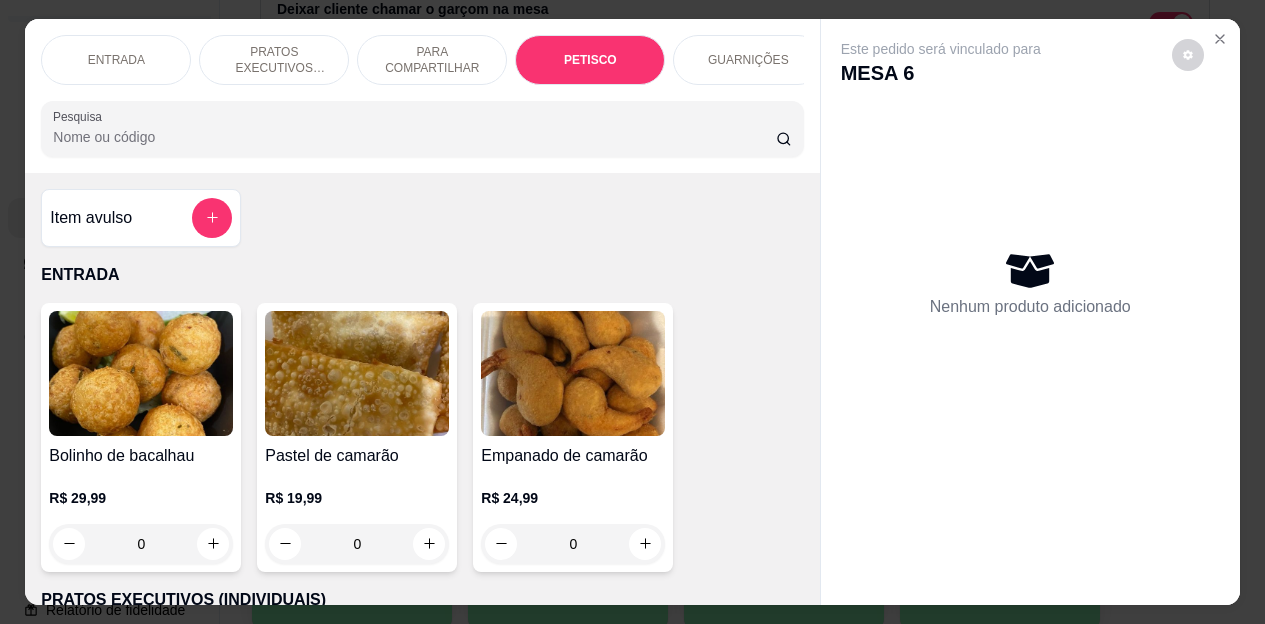 scroll, scrollTop: 2658, scrollLeft: 0, axis: vertical 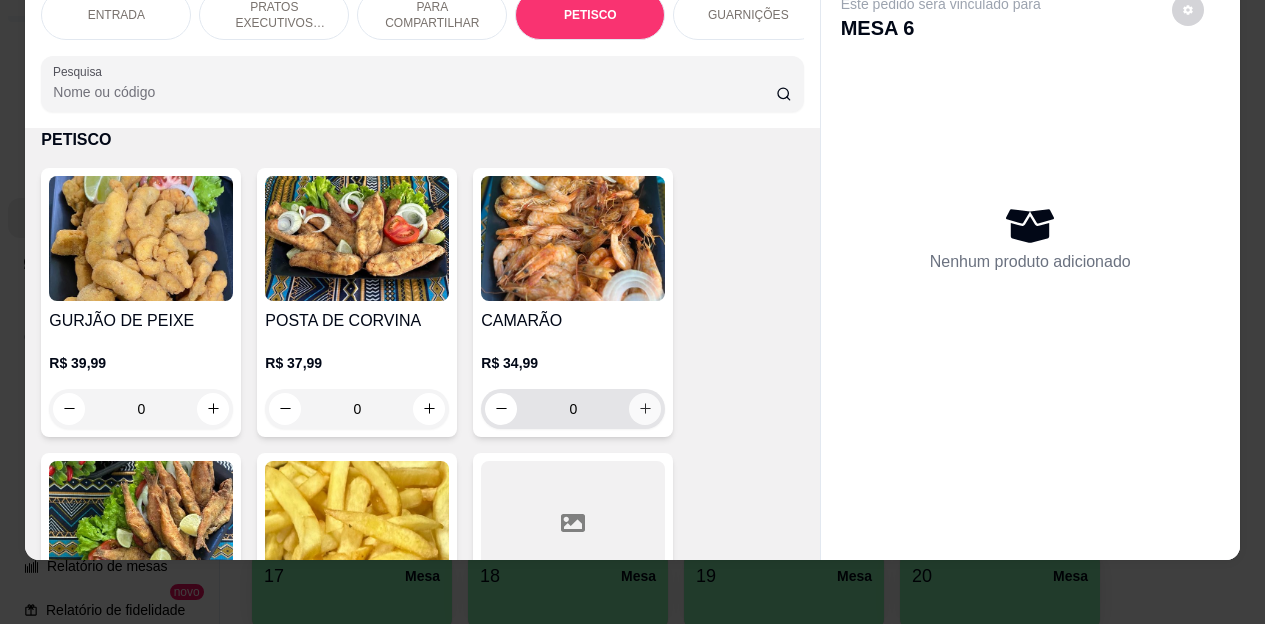 click 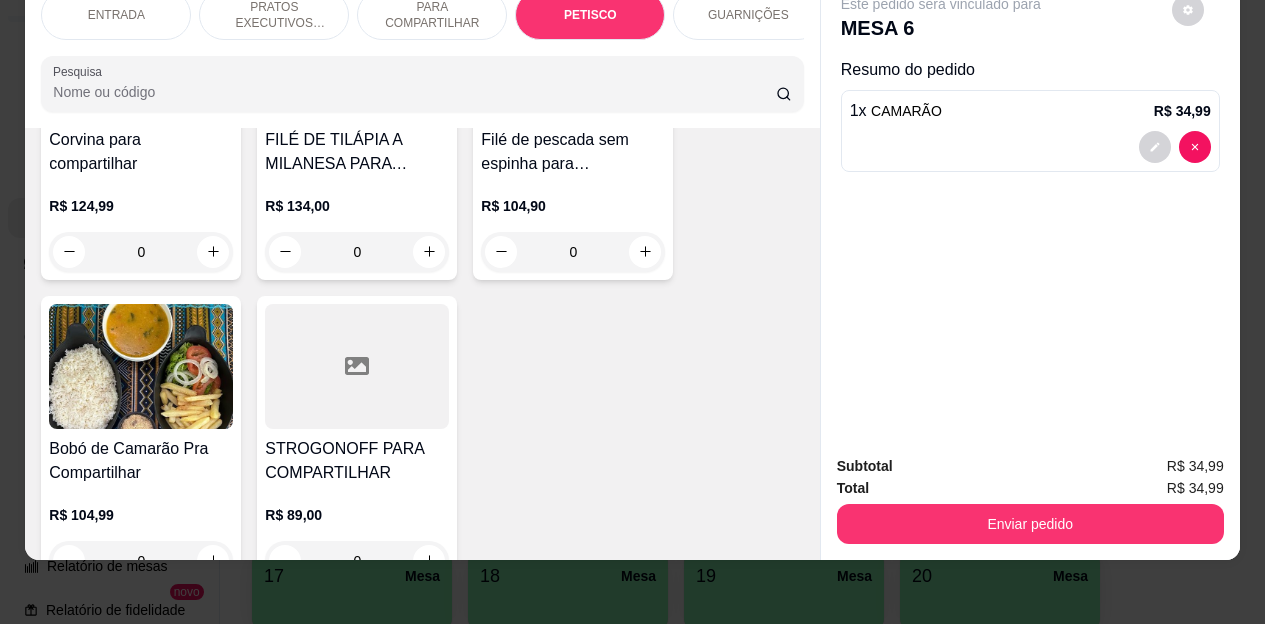 scroll, scrollTop: 2158, scrollLeft: 0, axis: vertical 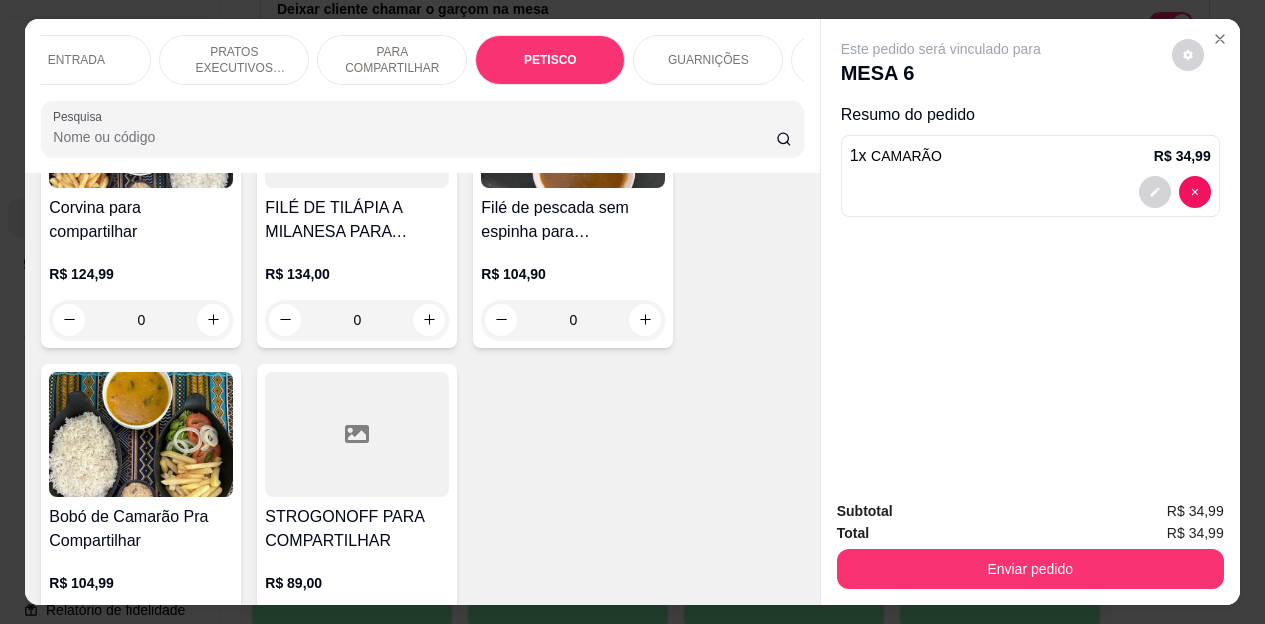 click on "ENTRADA  PRATOS EXECUTIVOS (INDIVIDUAIS) PARA COMPARTILHAR PETISCO  GUARNIÇÕES BEBIDAS Sobremesa  Pesquisa" at bounding box center [422, 96] 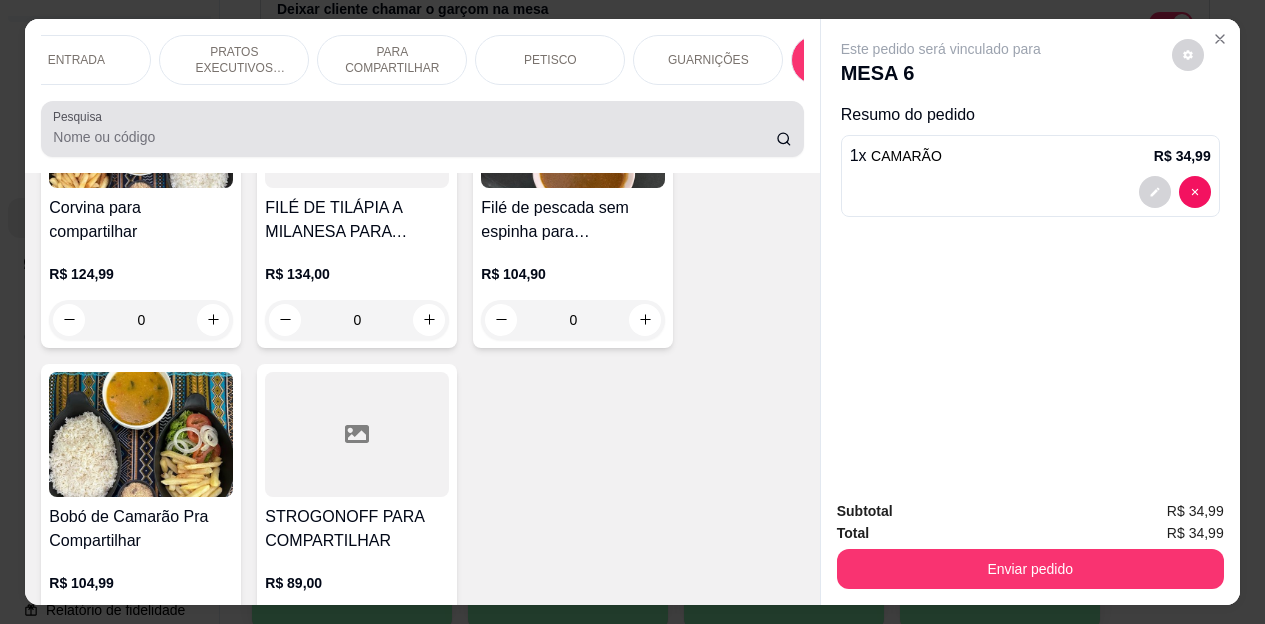 scroll, scrollTop: 4189, scrollLeft: 0, axis: vertical 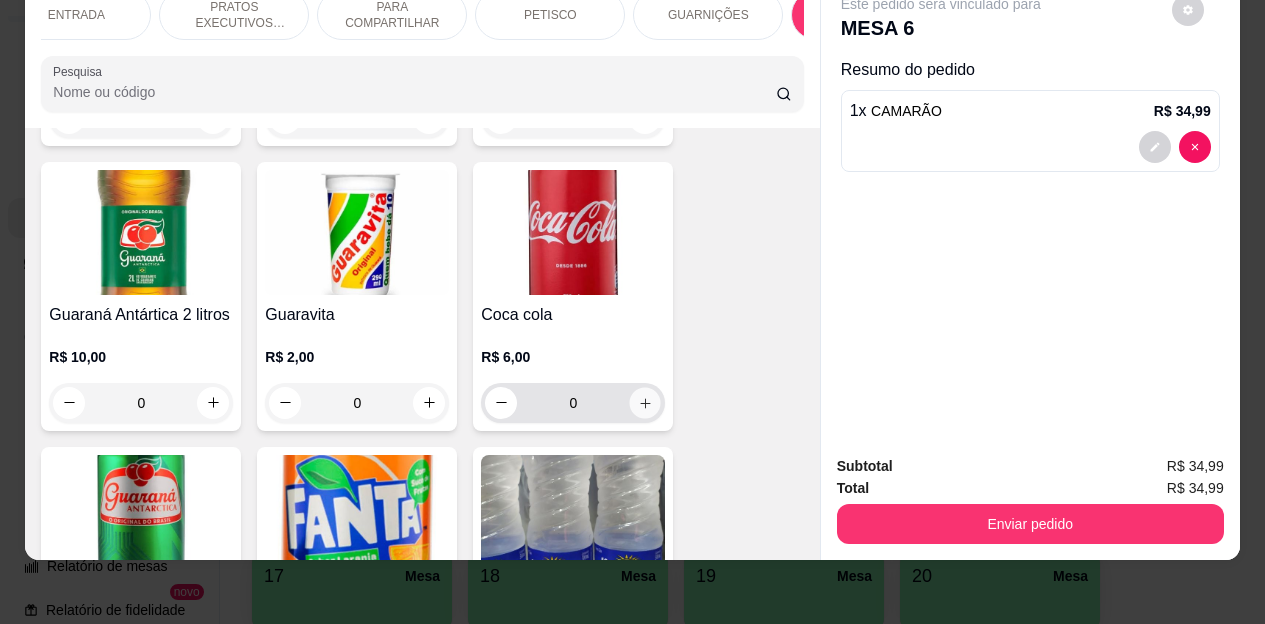 click 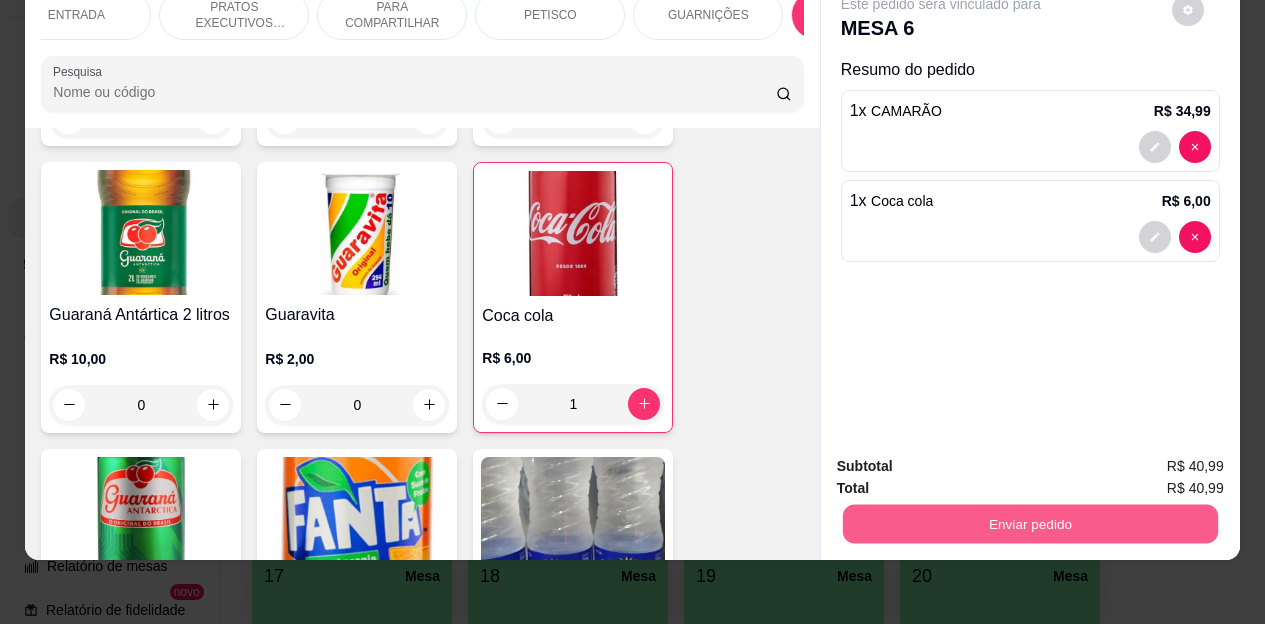 click on "Enviar pedido" at bounding box center (1029, 524) 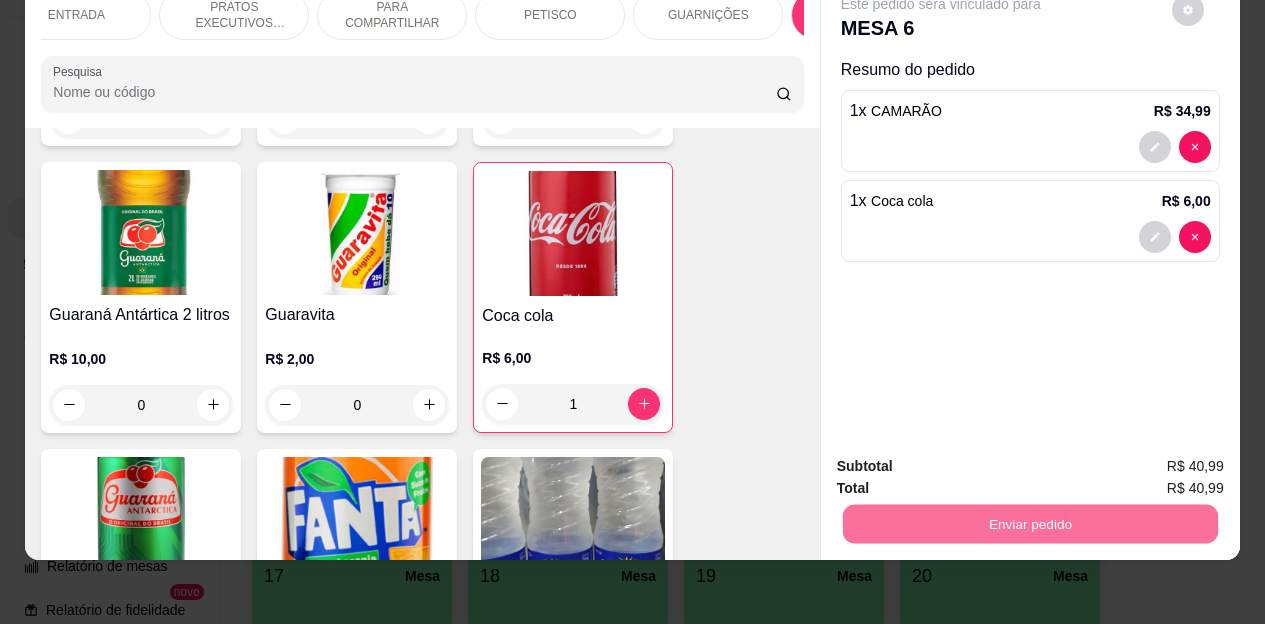 click on "Não registrar e enviar pedido" at bounding box center [964, 460] 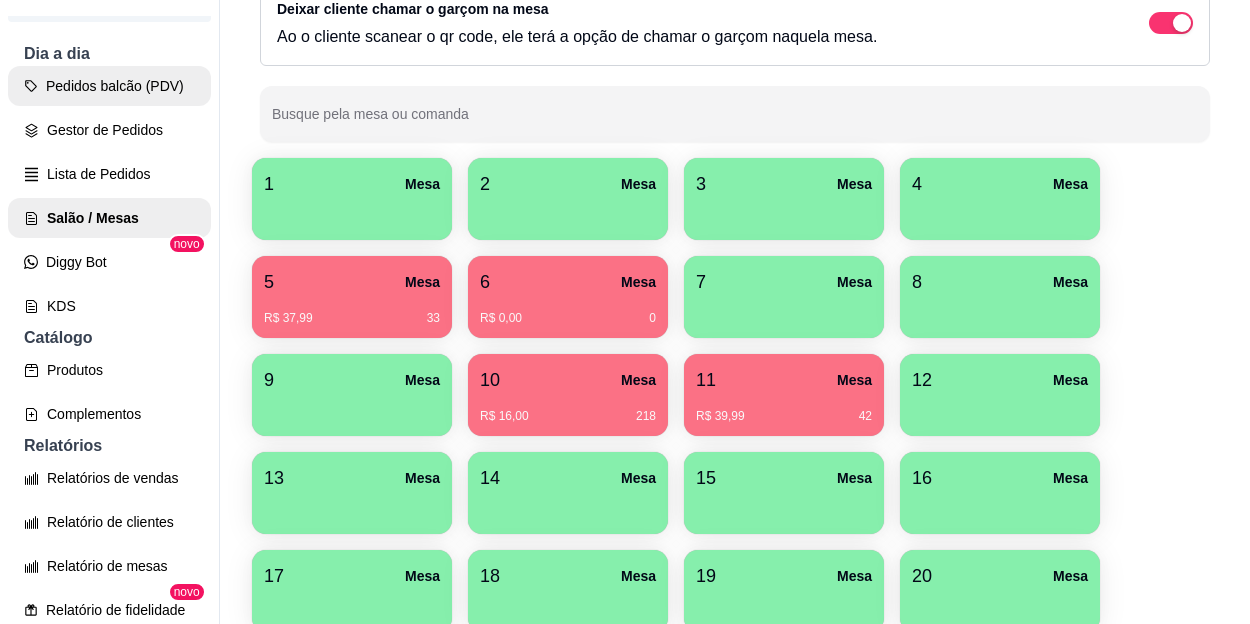 click on "Pedidos balcão (PDV)" at bounding box center (109, 86) 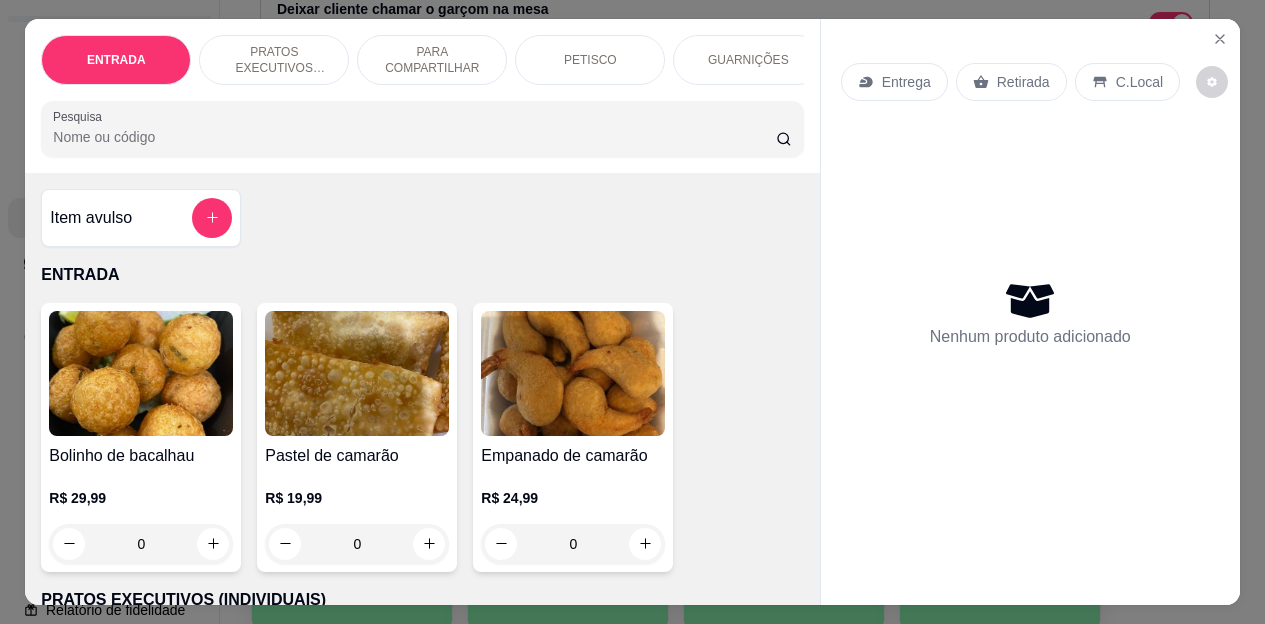 click on "Retirada" at bounding box center (1023, 82) 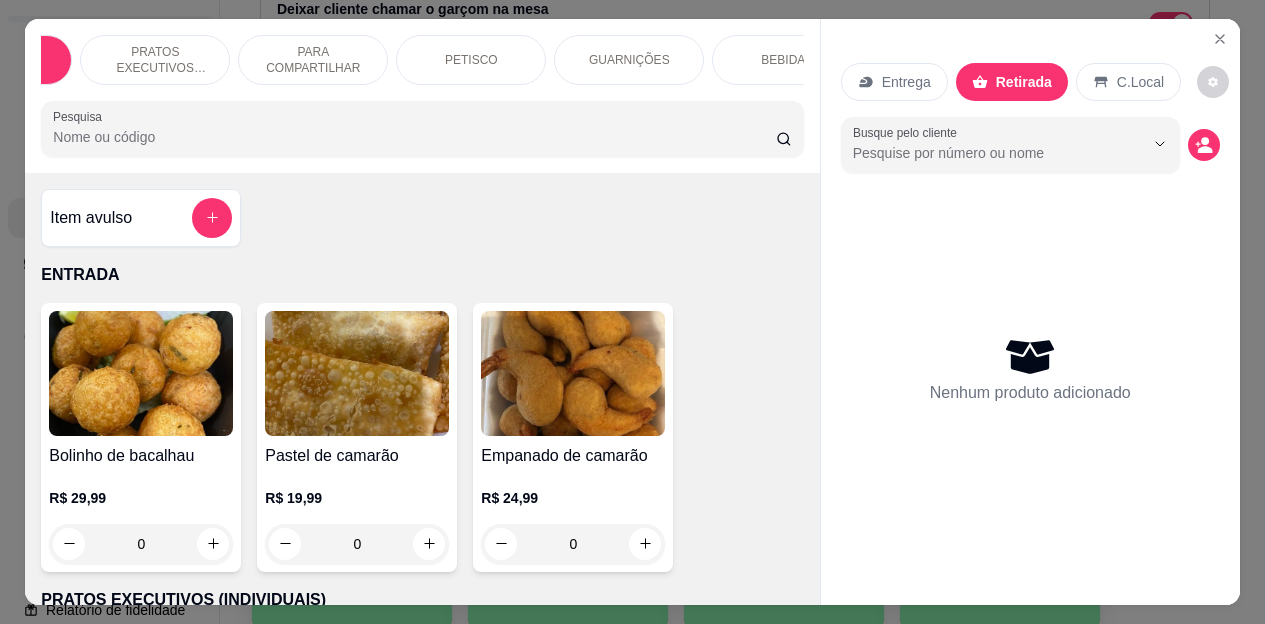 scroll, scrollTop: 0, scrollLeft: 120, axis: horizontal 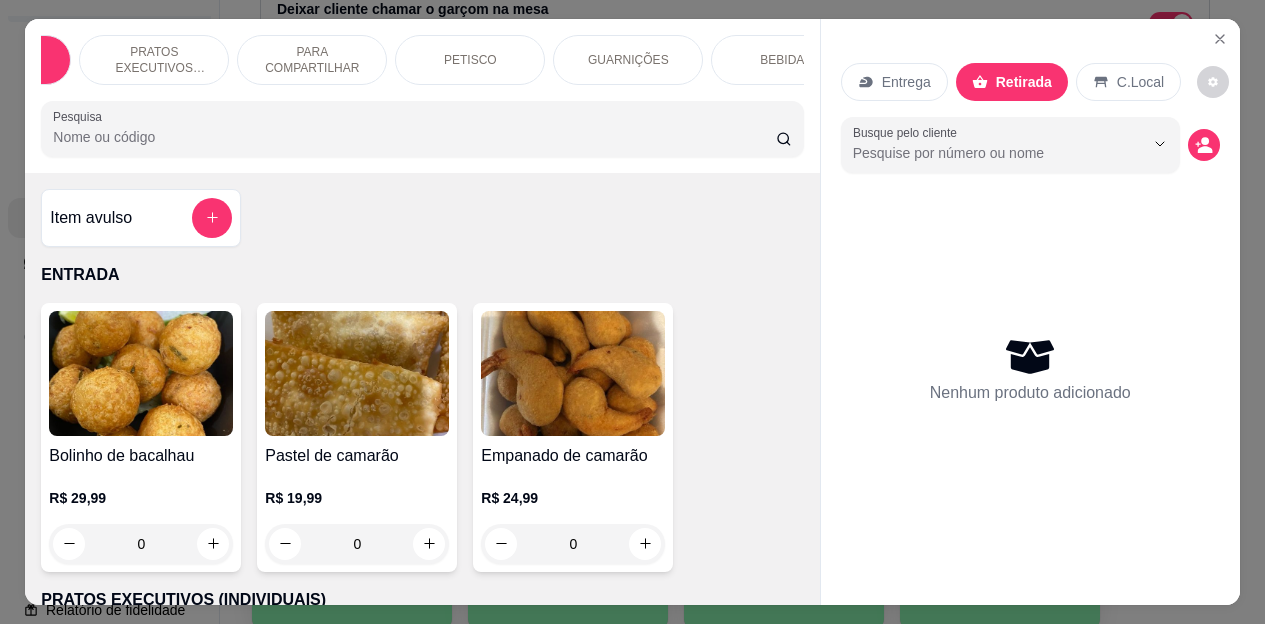 click on "BEBIDAS" at bounding box center (786, 60) 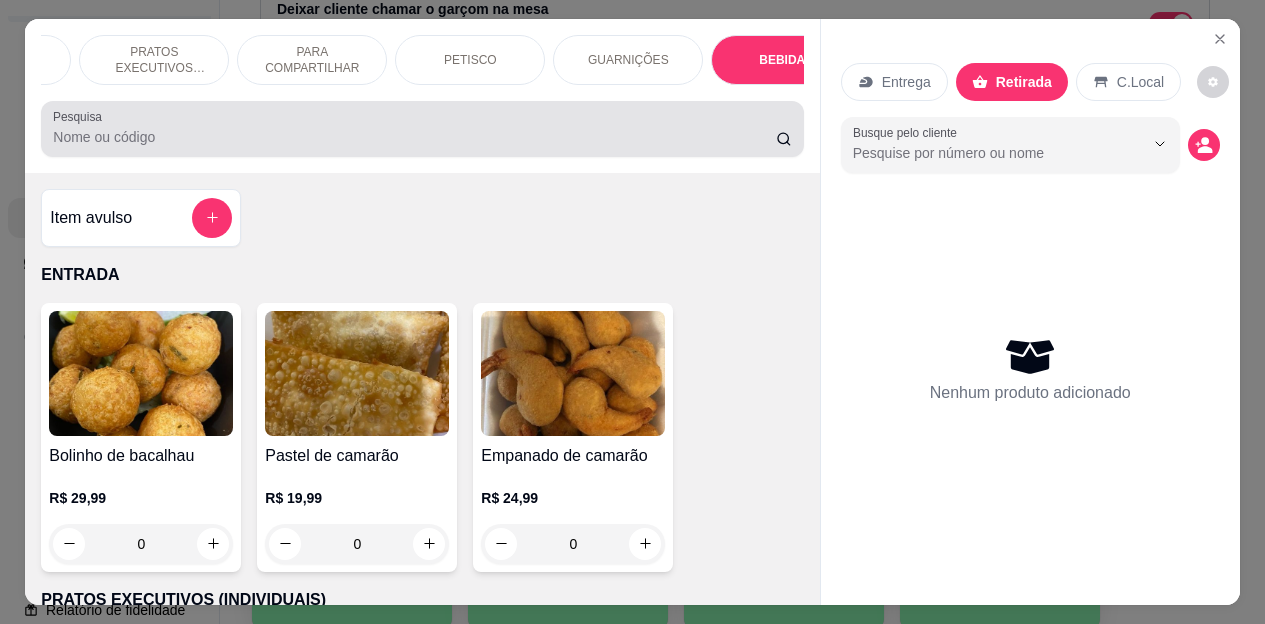 scroll, scrollTop: 4187, scrollLeft: 0, axis: vertical 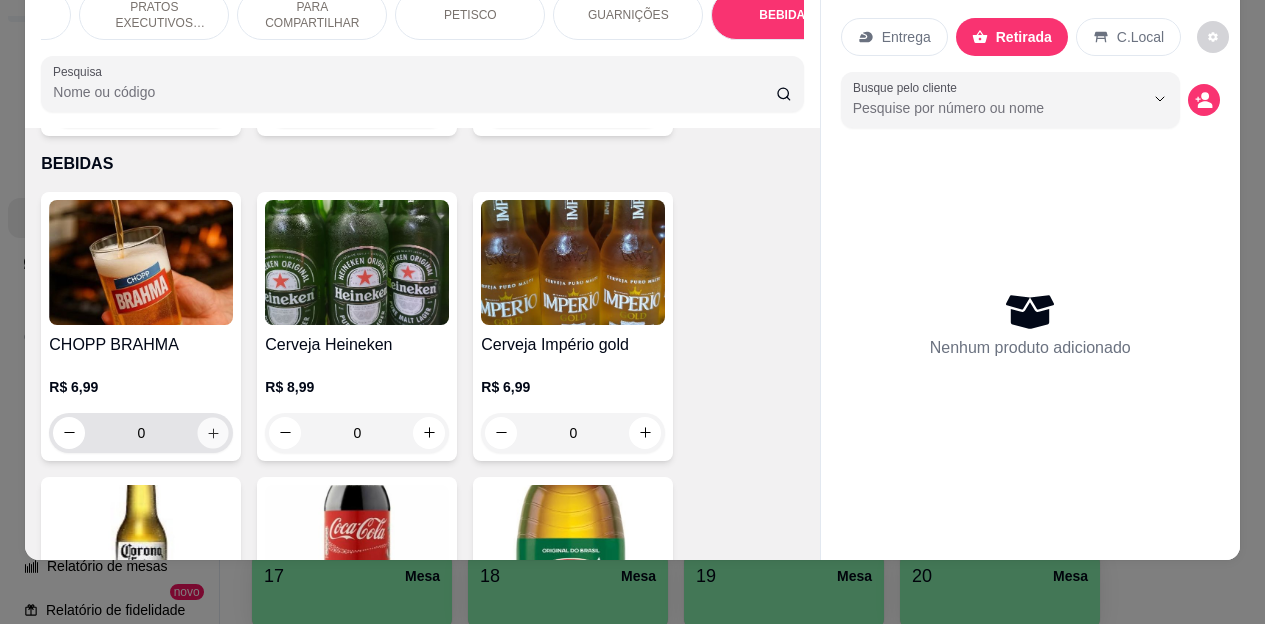 click at bounding box center (213, 432) 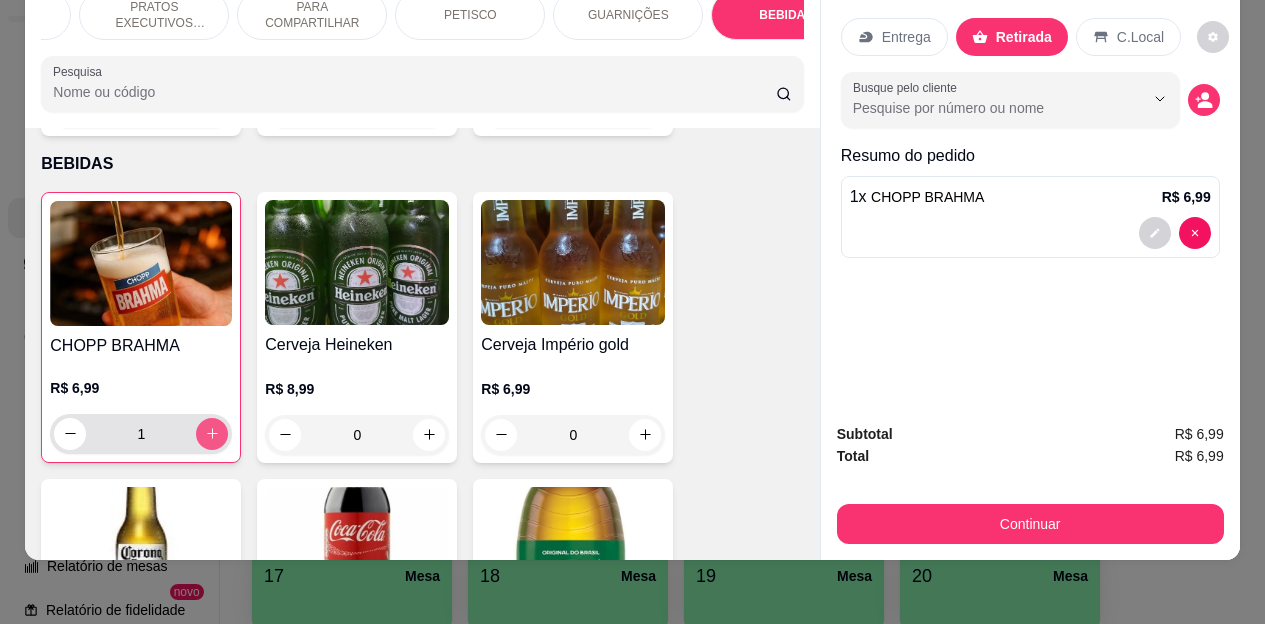click at bounding box center (212, 434) 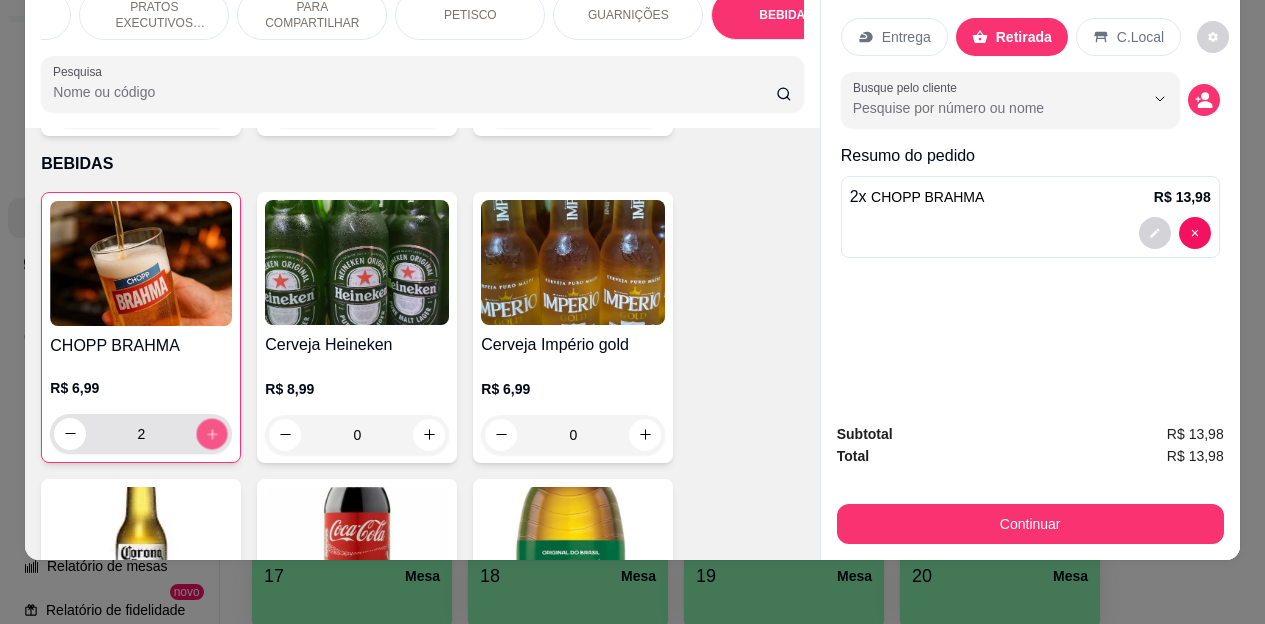 click at bounding box center [212, 433] 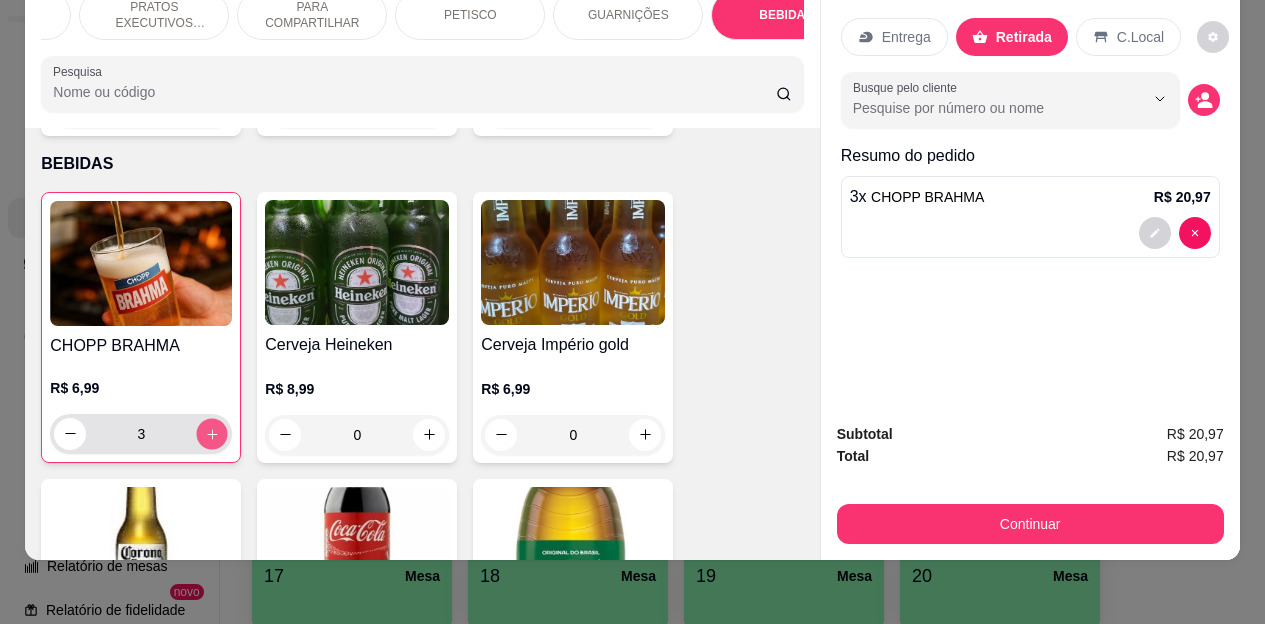 click at bounding box center (212, 433) 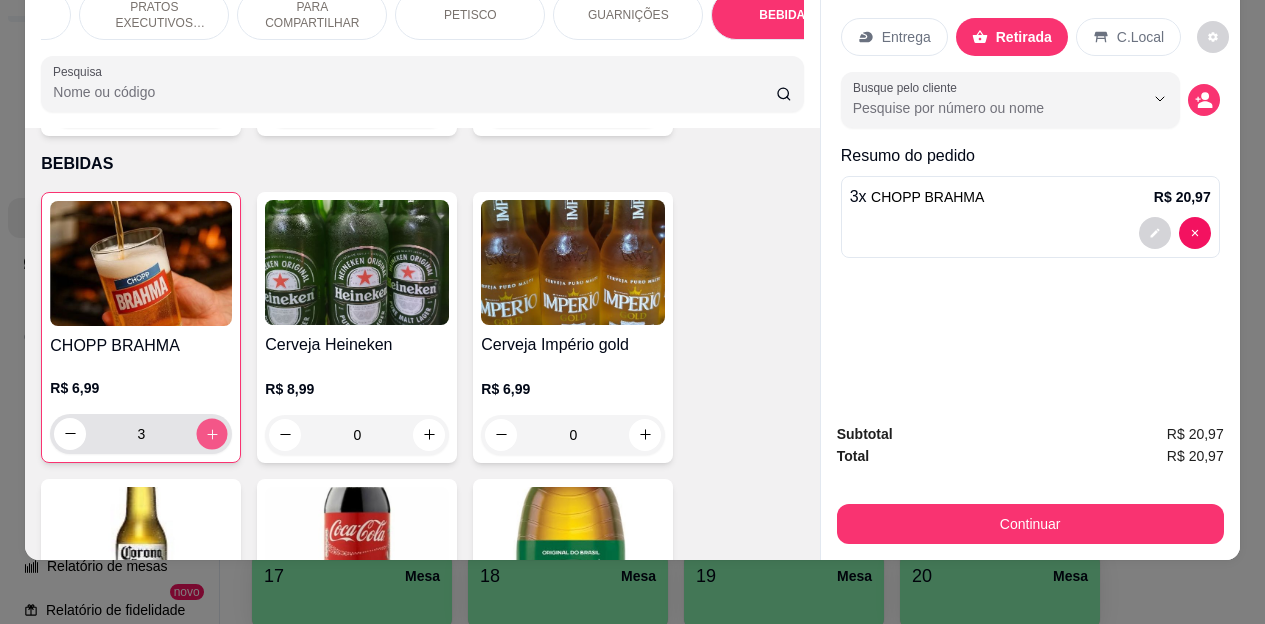 type on "4" 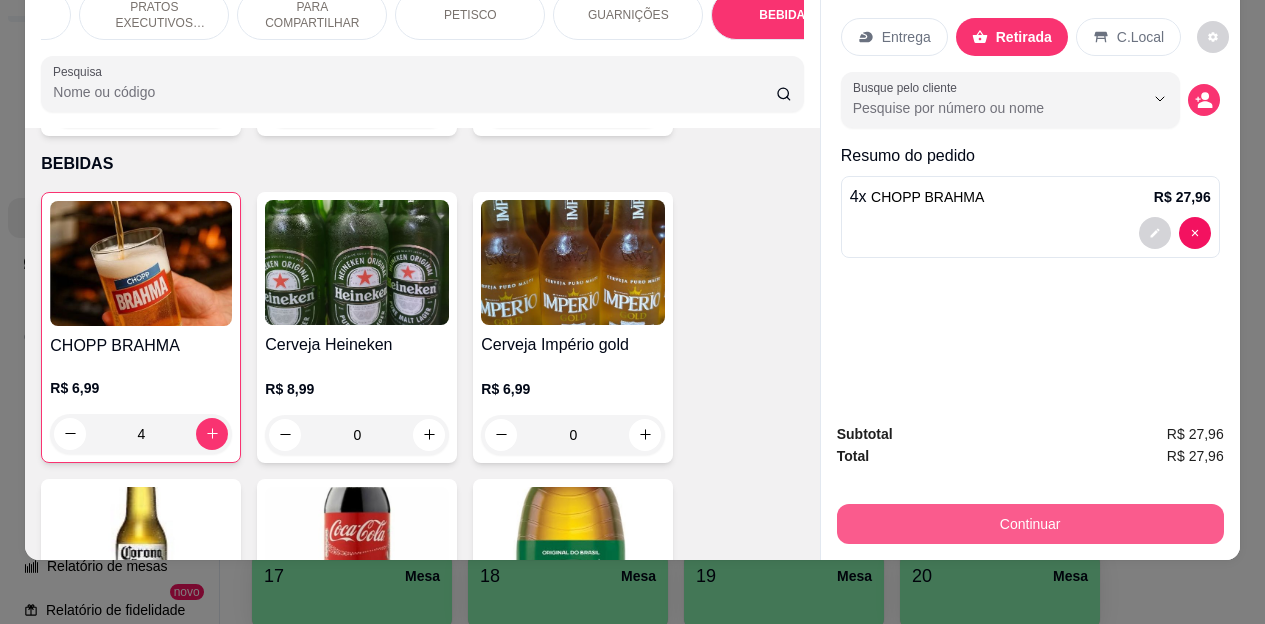 click on "Continuar" at bounding box center [1030, 524] 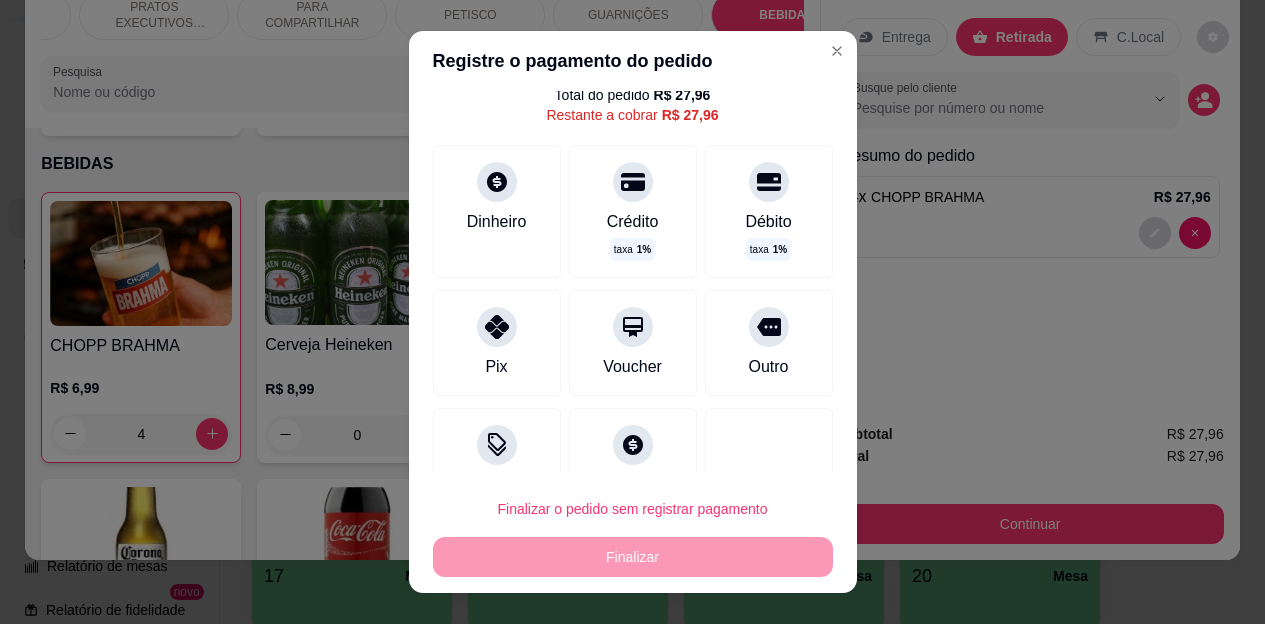 scroll, scrollTop: 115, scrollLeft: 0, axis: vertical 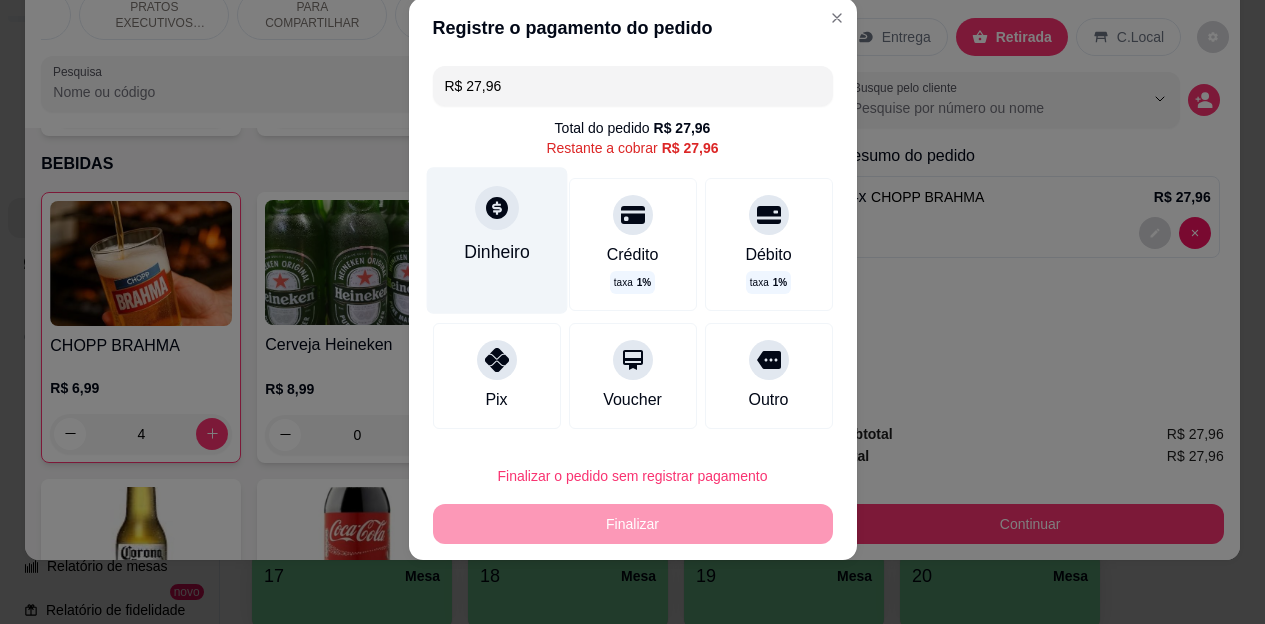 click on "Dinheiro" at bounding box center [496, 241] 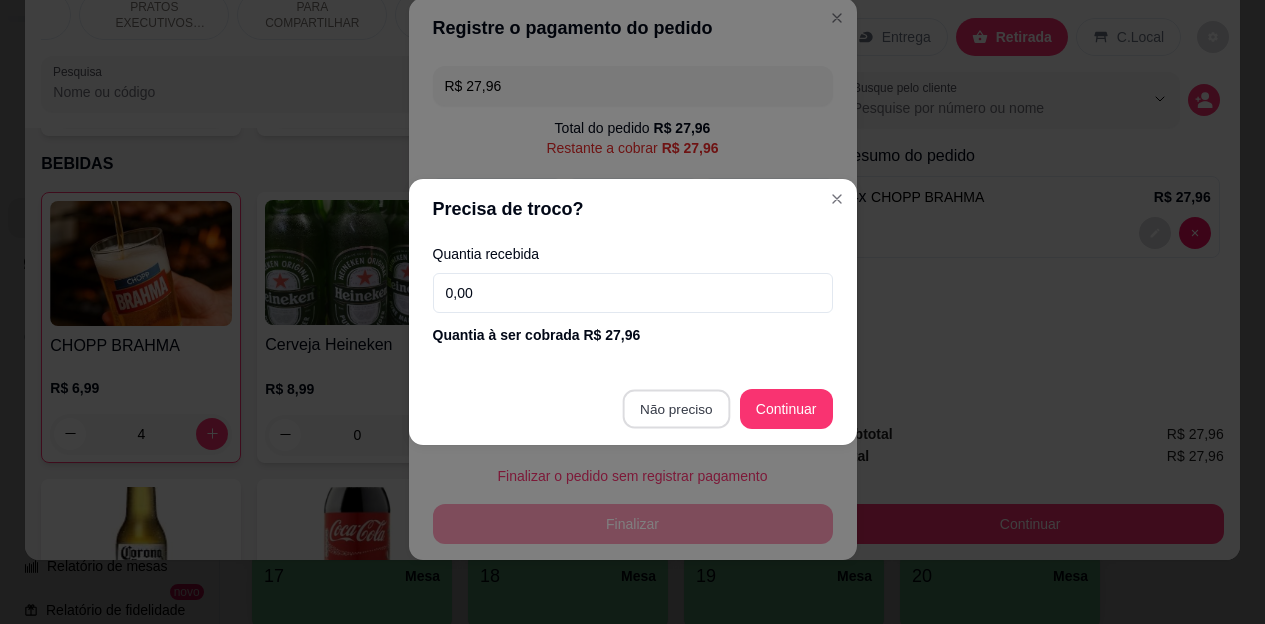 type on "R$ 0,00" 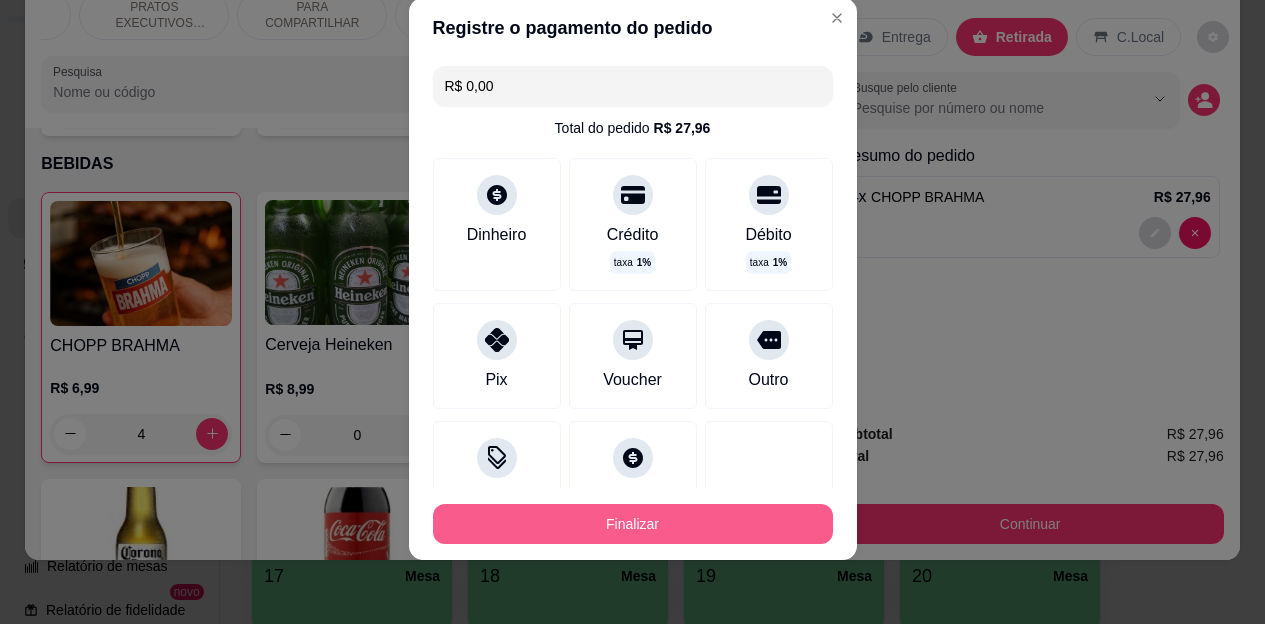 click on "Finalizar" at bounding box center (633, 524) 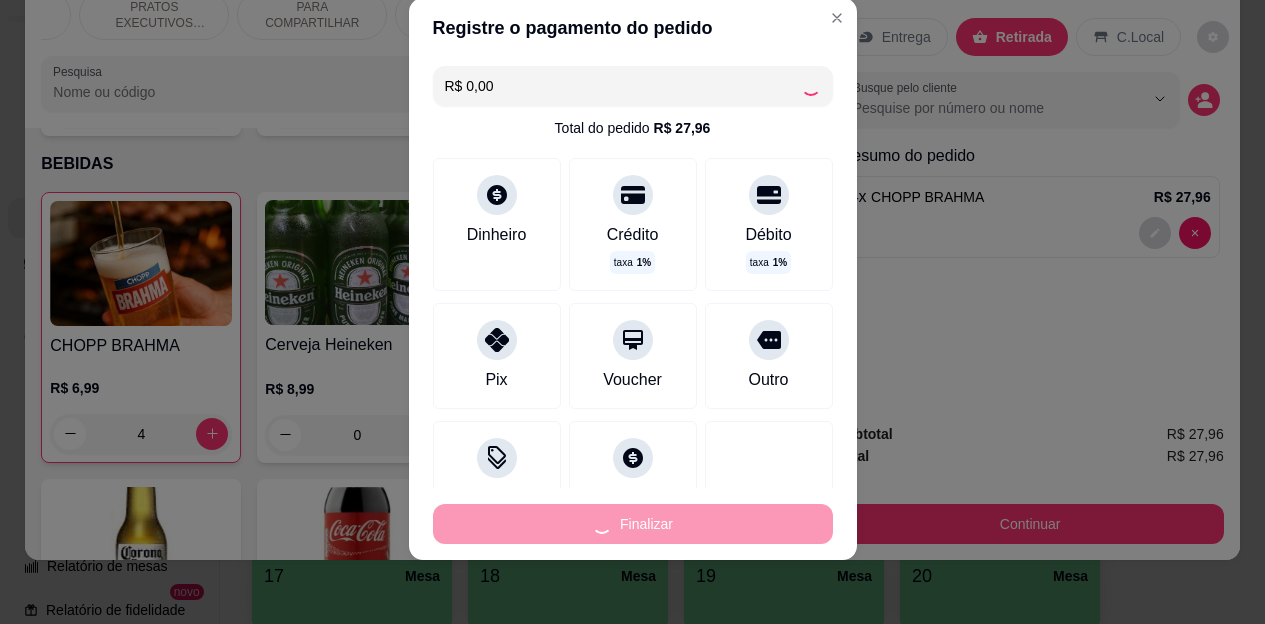 type on "0" 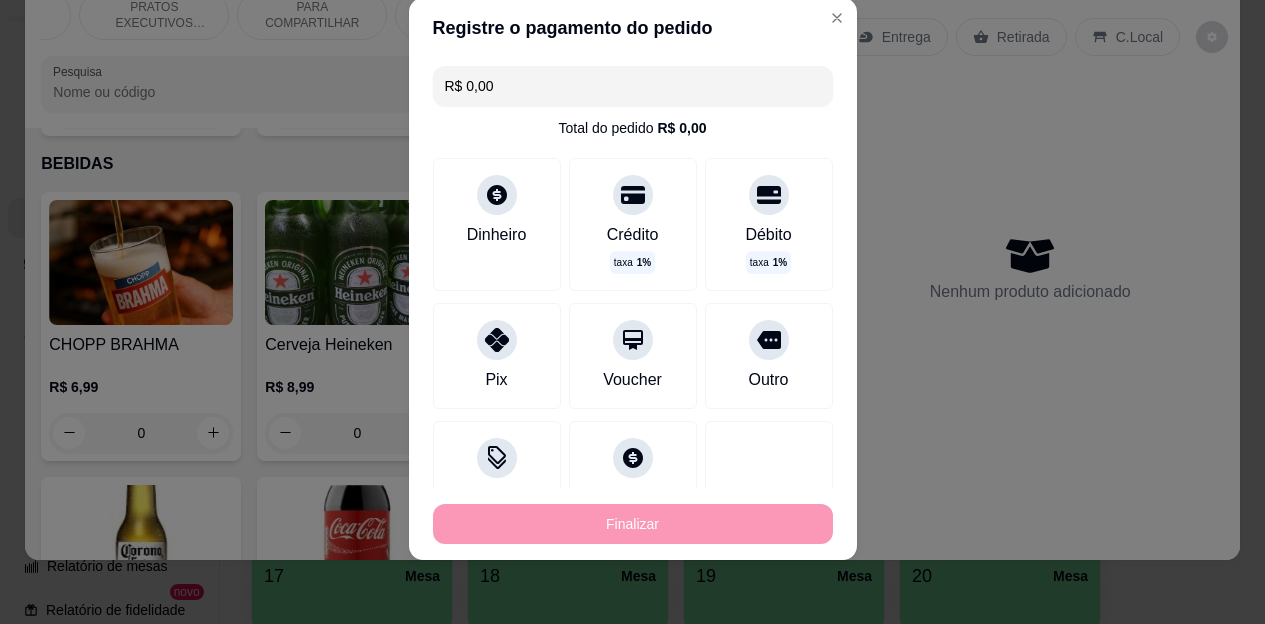 type on "-R$ 27,96" 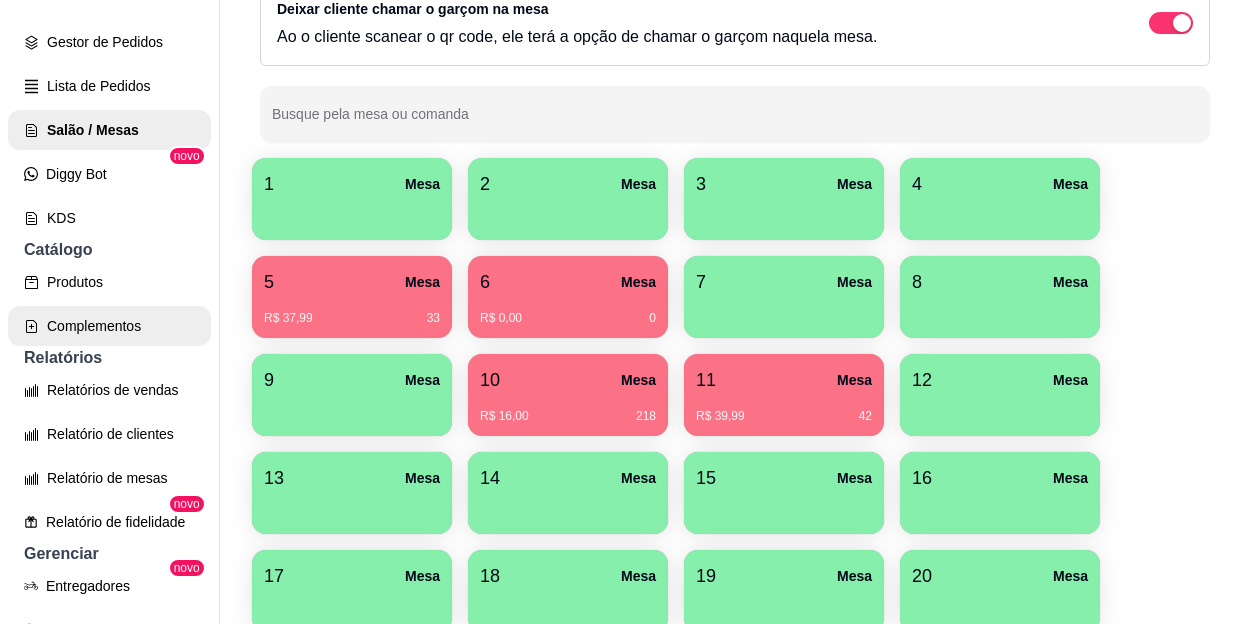 scroll, scrollTop: 300, scrollLeft: 0, axis: vertical 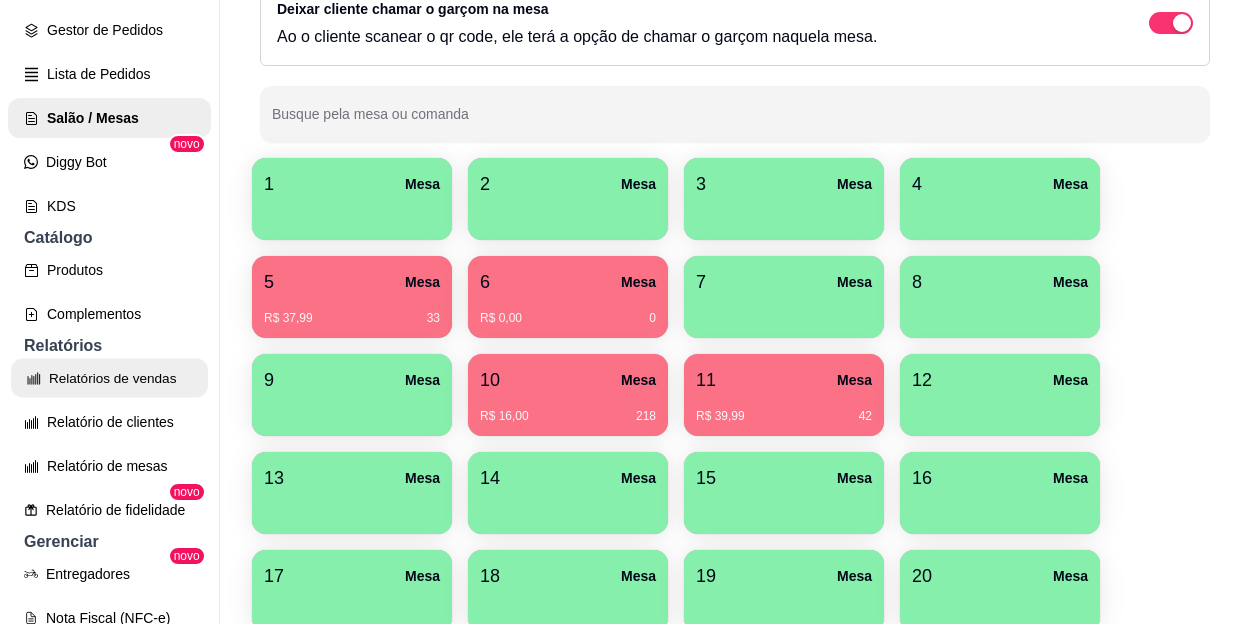 click on "Relatórios de vendas" at bounding box center (109, 378) 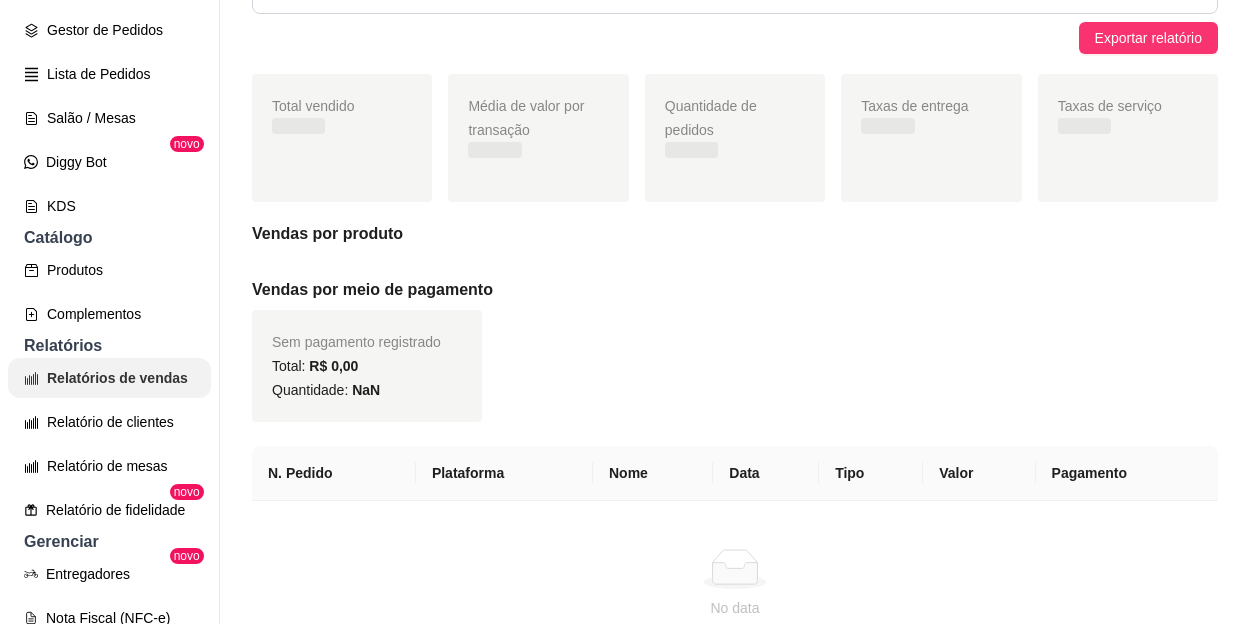 scroll, scrollTop: 0, scrollLeft: 0, axis: both 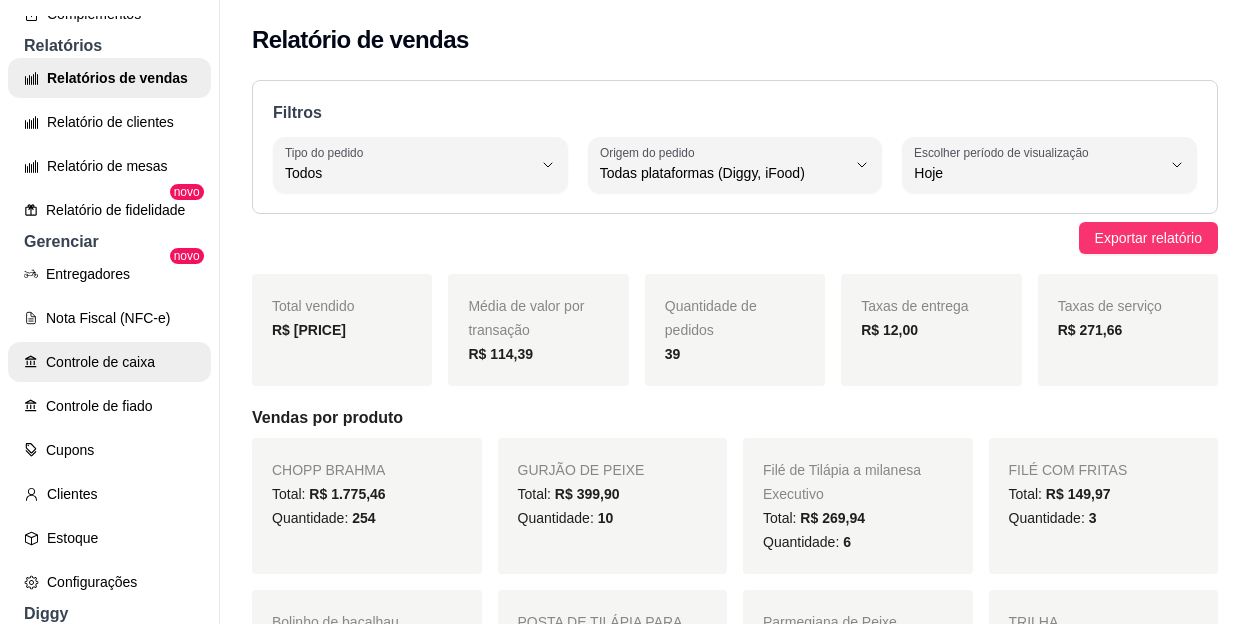 click on "Controle de caixa" at bounding box center (109, 362) 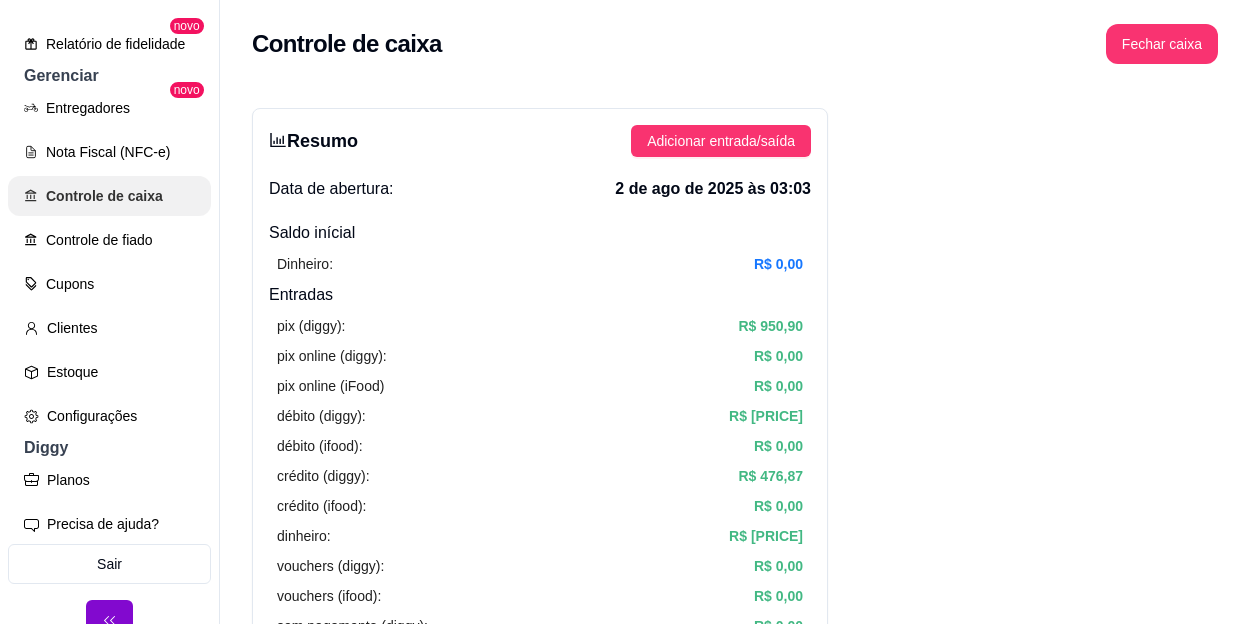 scroll, scrollTop: 790, scrollLeft: 0, axis: vertical 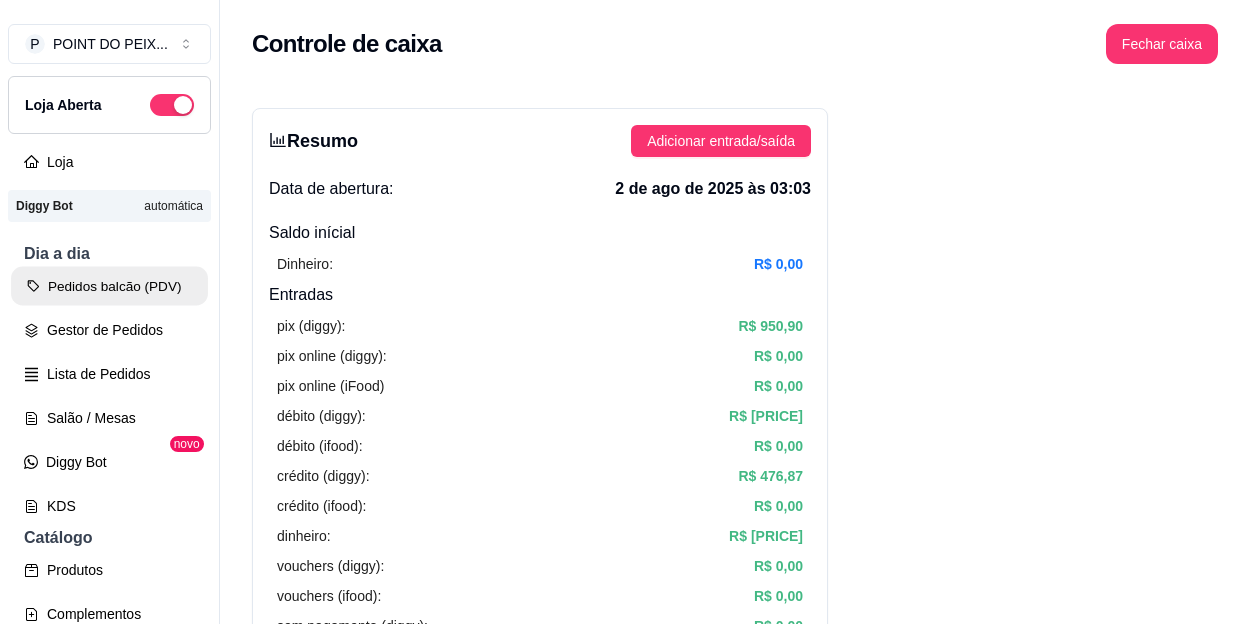 click on "Pedidos balcão (PDV)" at bounding box center [109, 286] 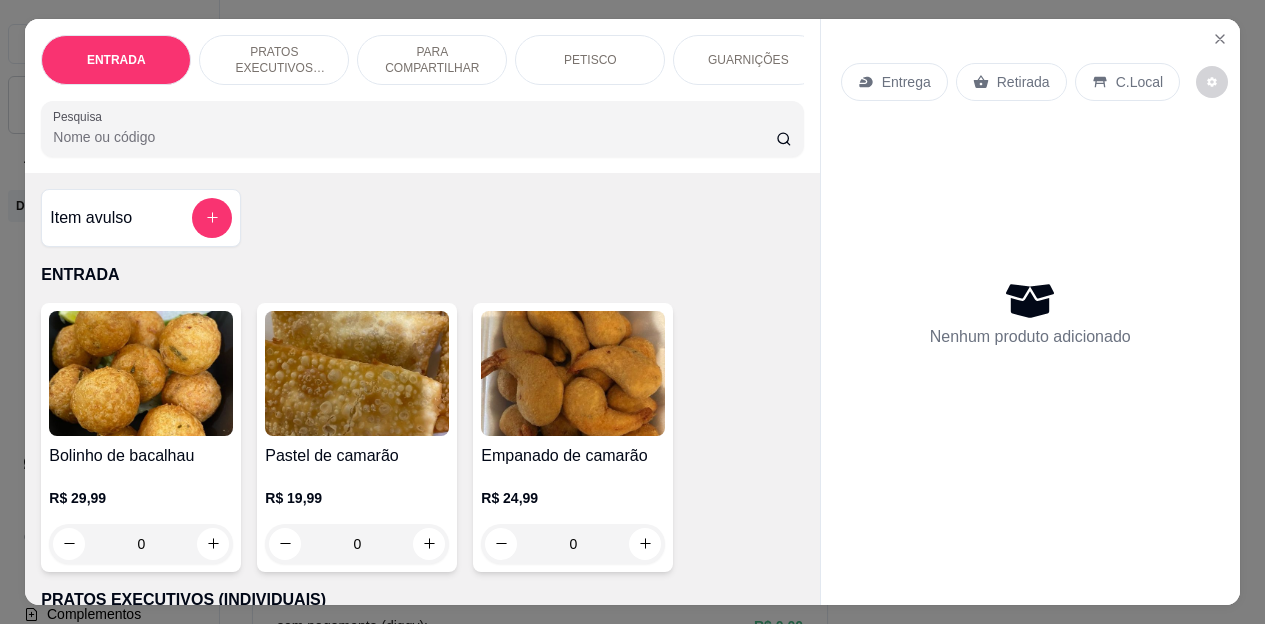 click on "Retirada" at bounding box center (1023, 82) 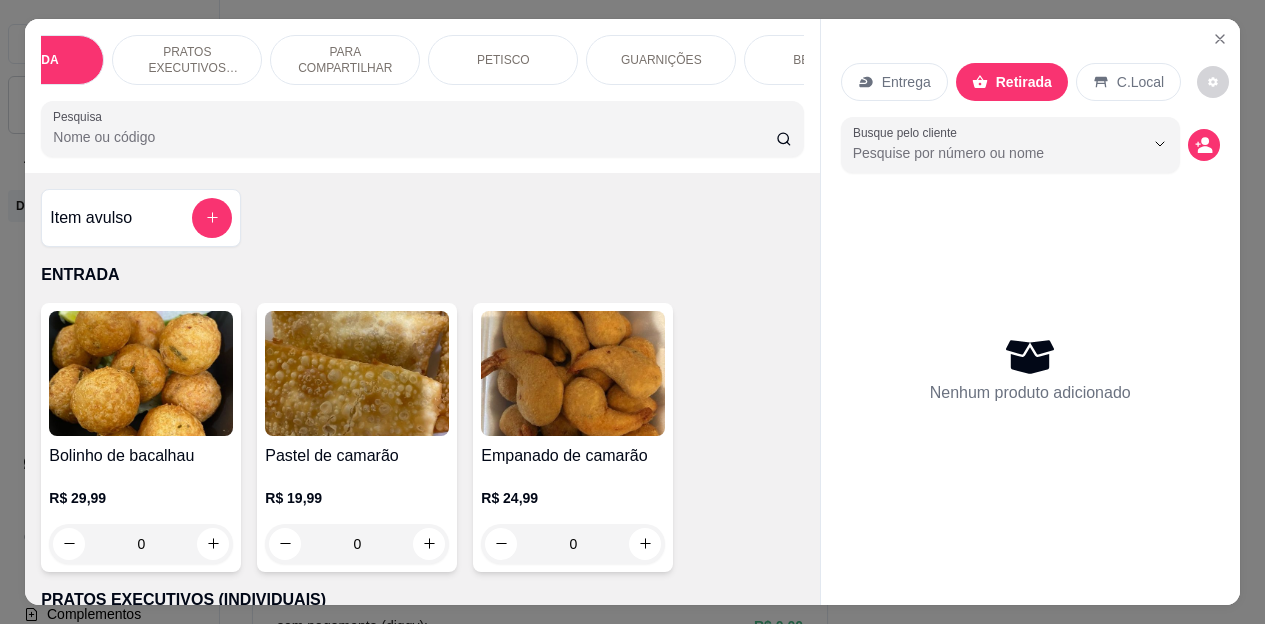 scroll, scrollTop: 0, scrollLeft: 120, axis: horizontal 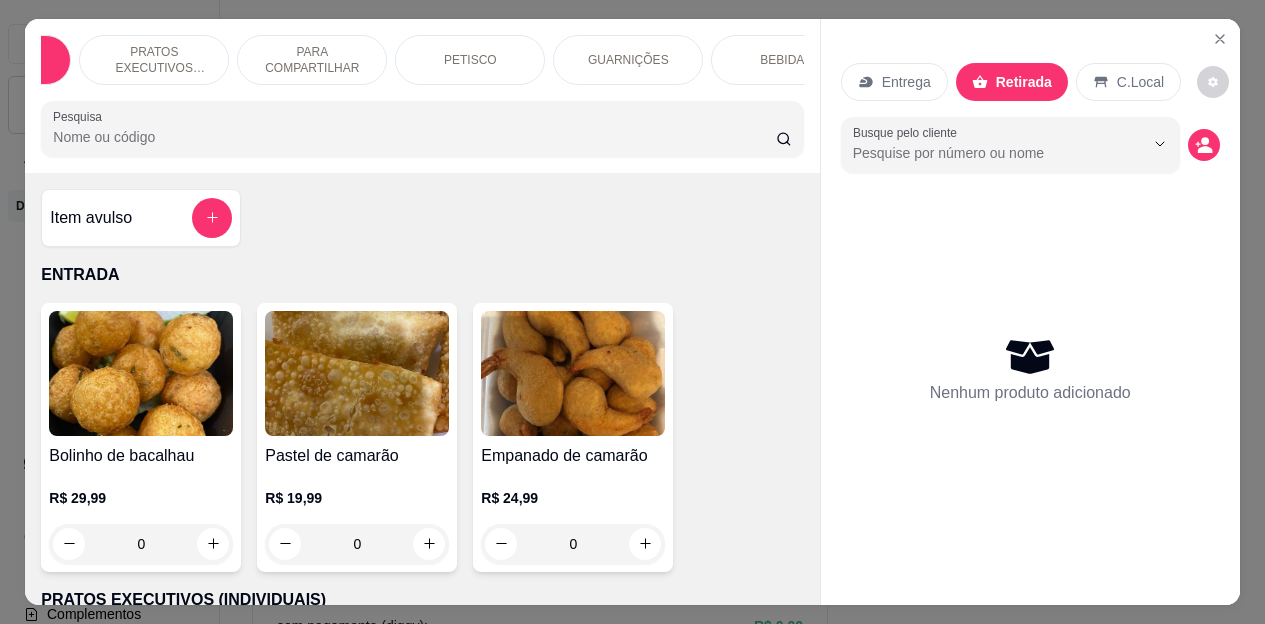 click on "BEBIDAS" at bounding box center [786, 60] 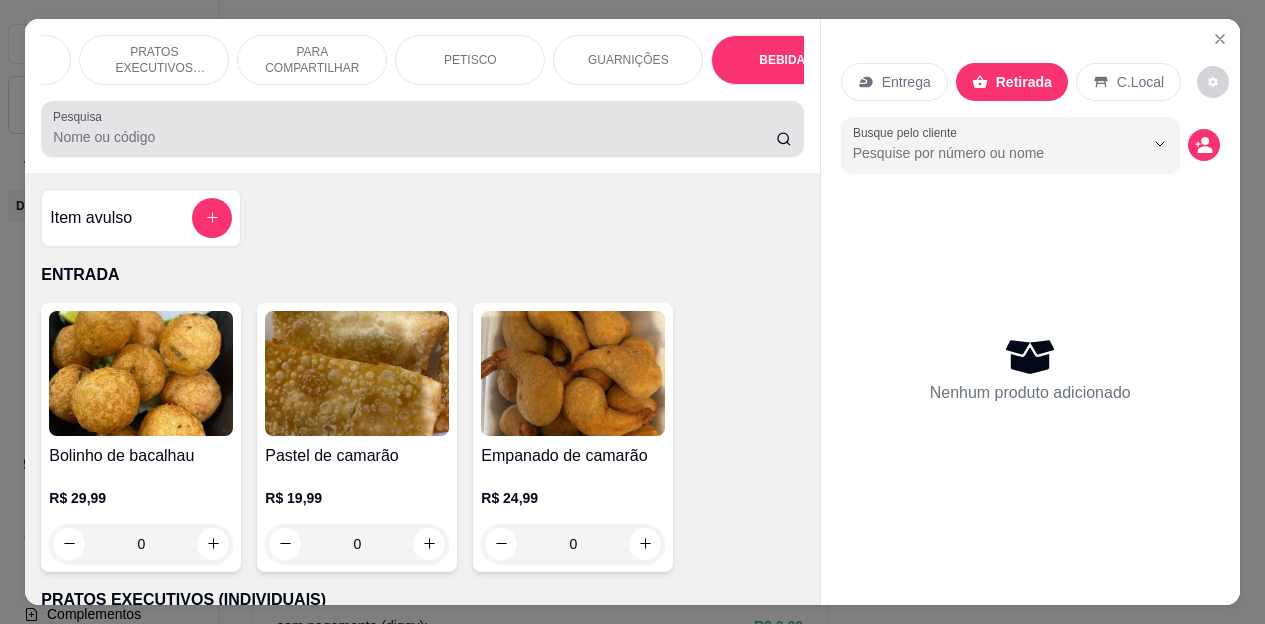 scroll, scrollTop: 4187, scrollLeft: 0, axis: vertical 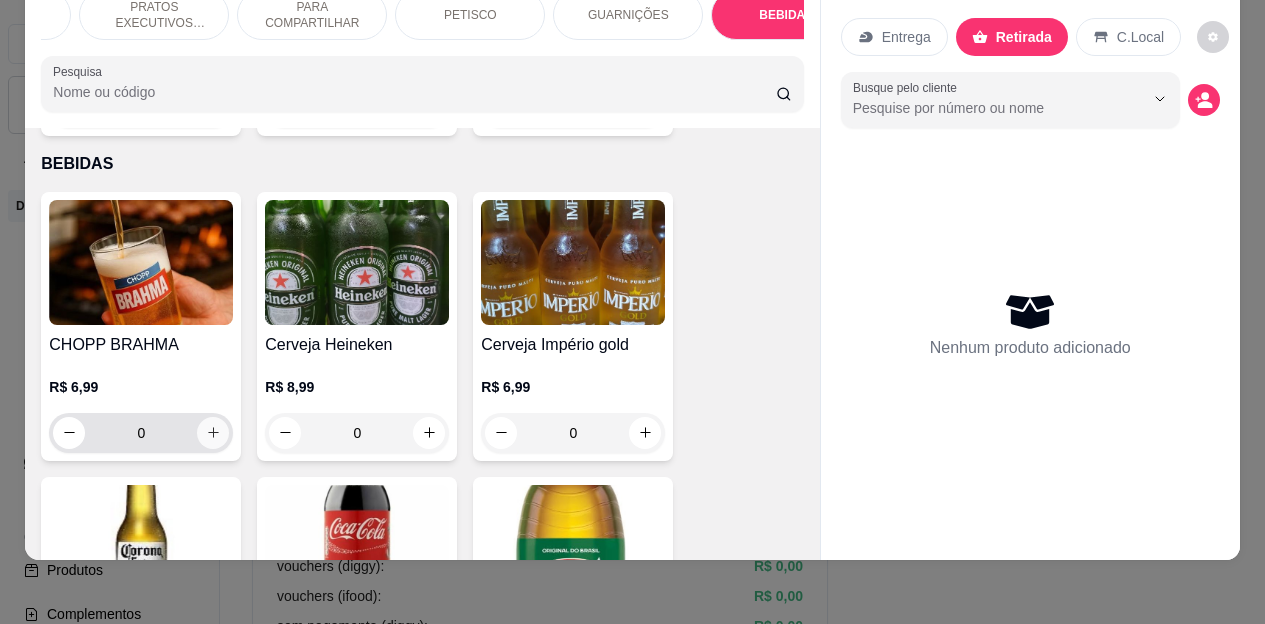 click 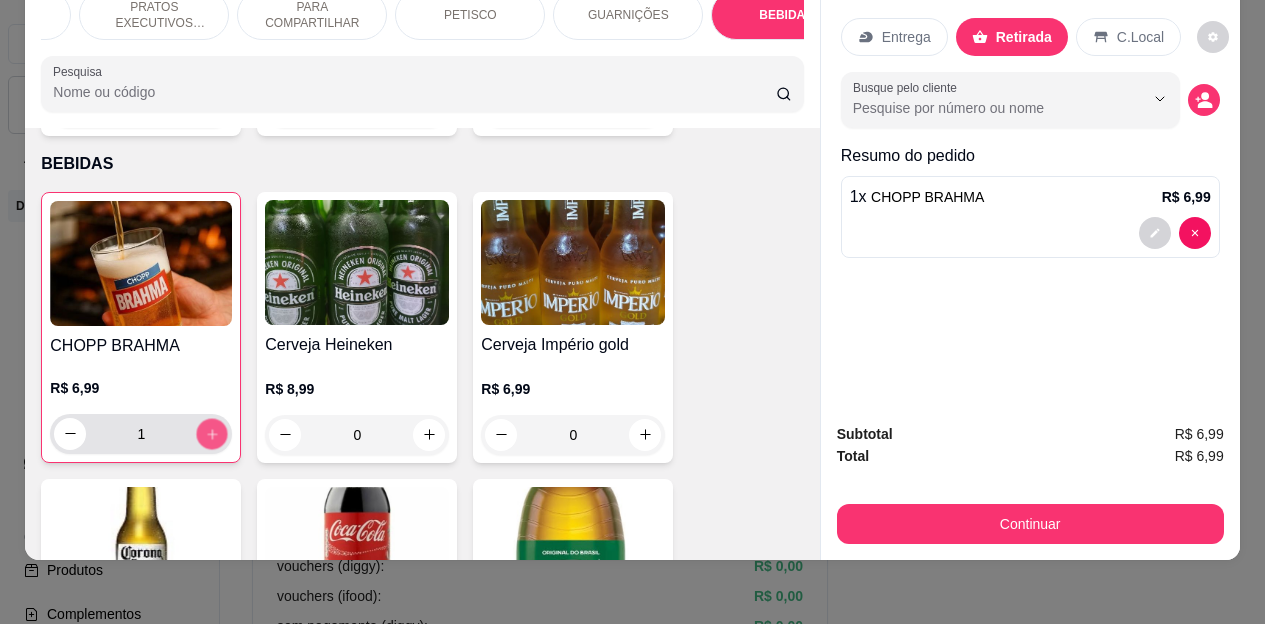 click 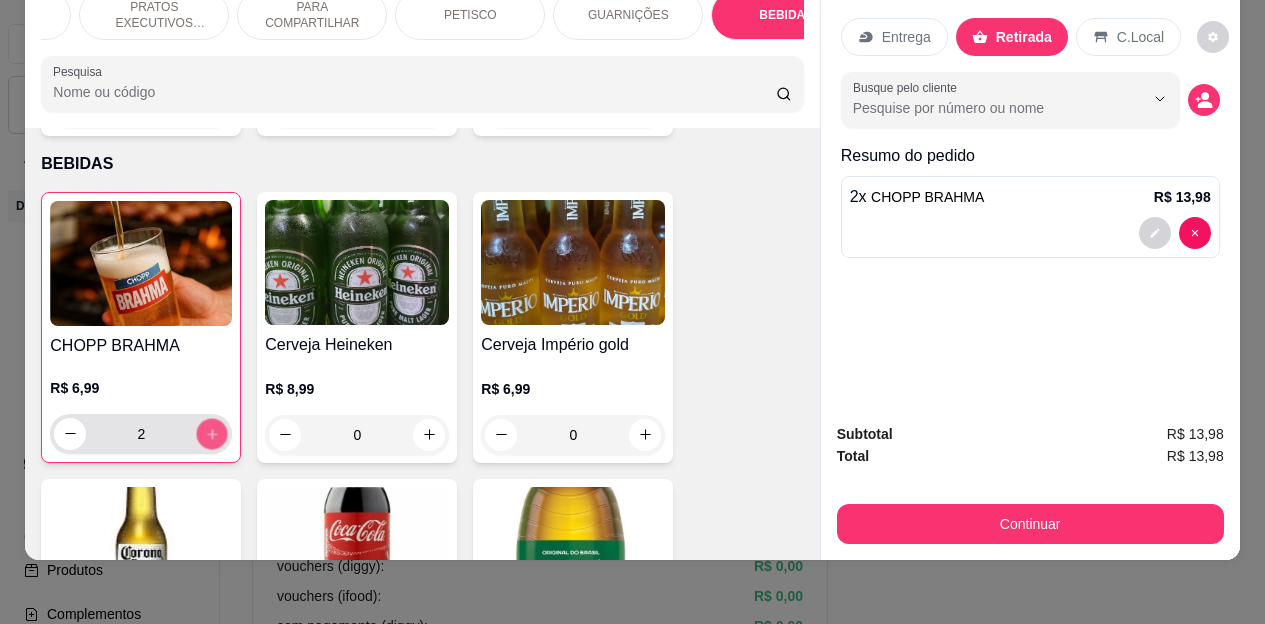 click 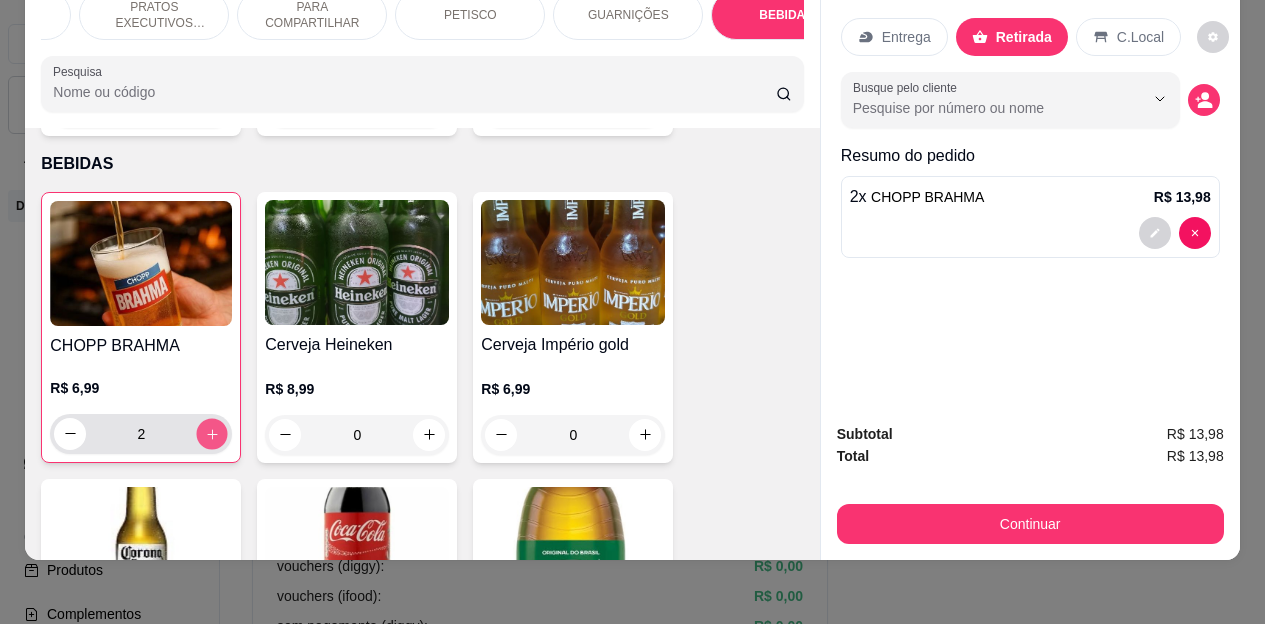 type on "5" 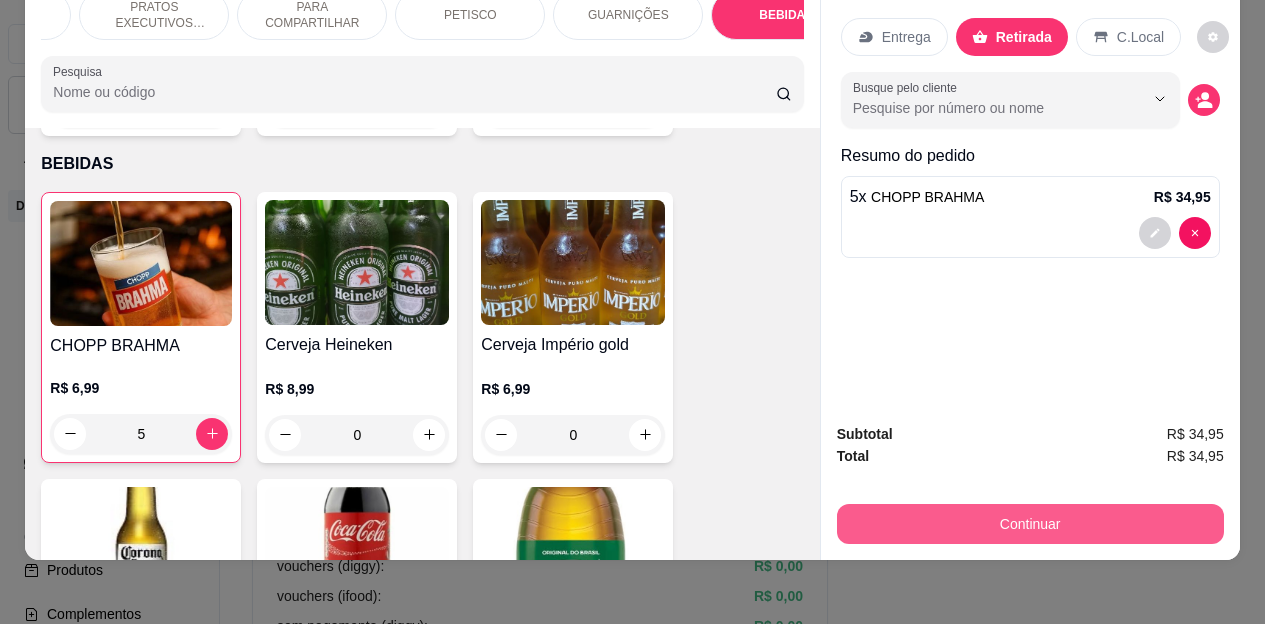click on "Continuar" at bounding box center (1030, 524) 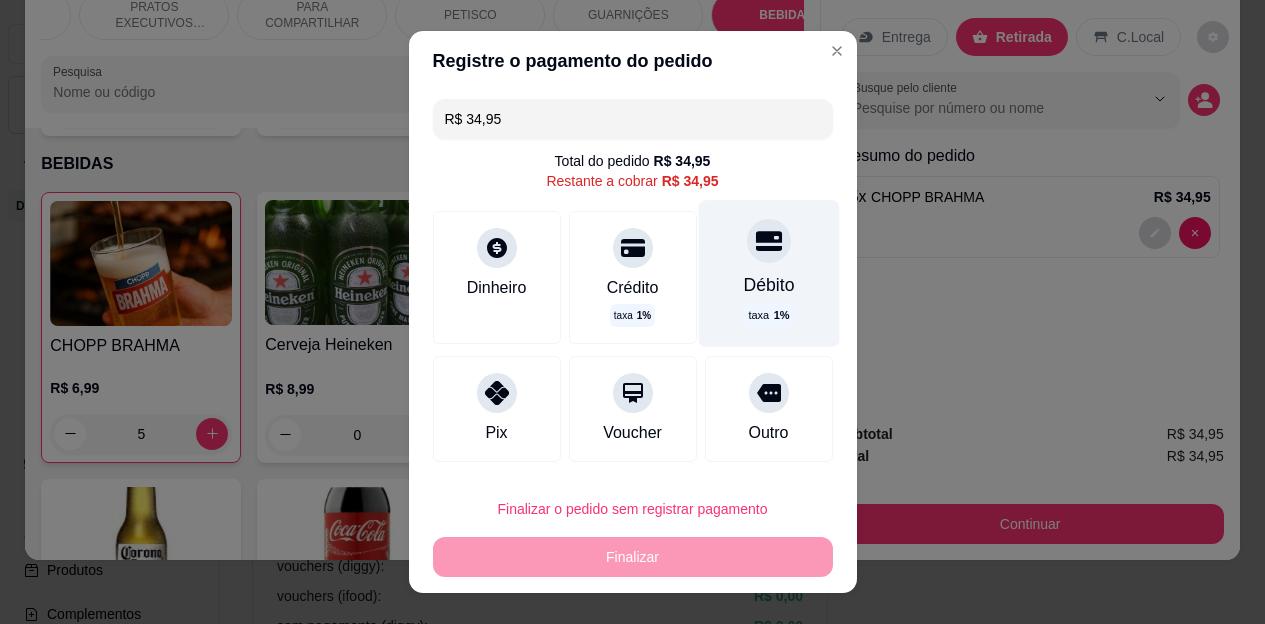 click on "Débito taxa   1 %" at bounding box center (768, 274) 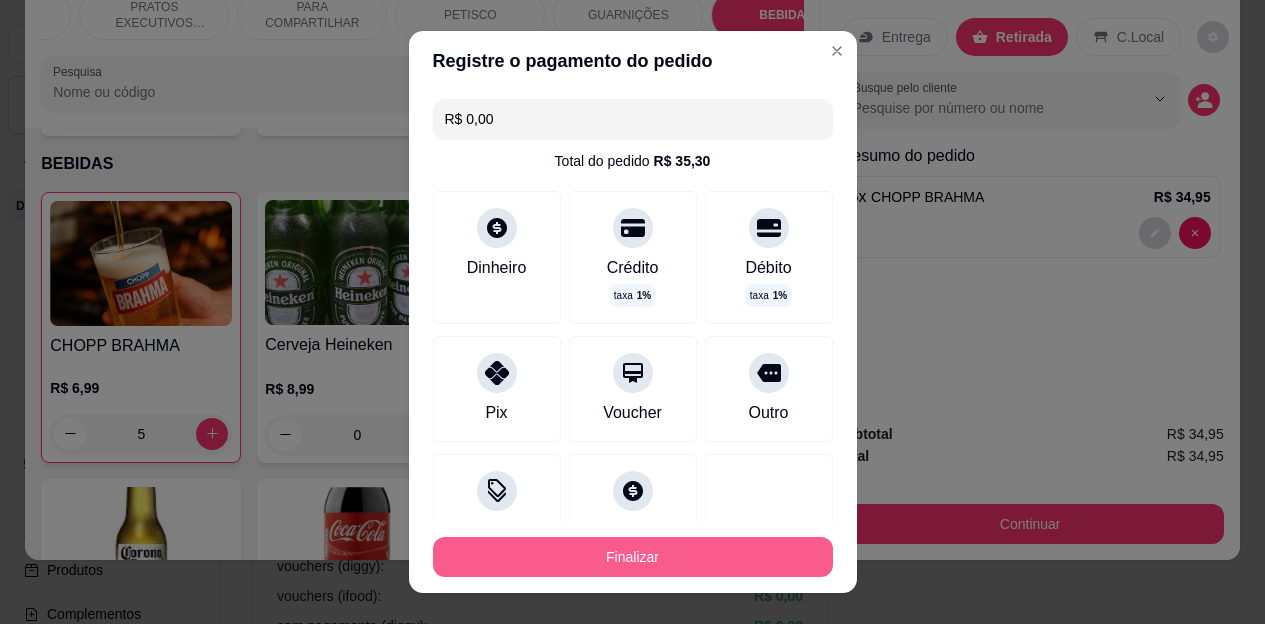 click on "Finalizar" at bounding box center [633, 557] 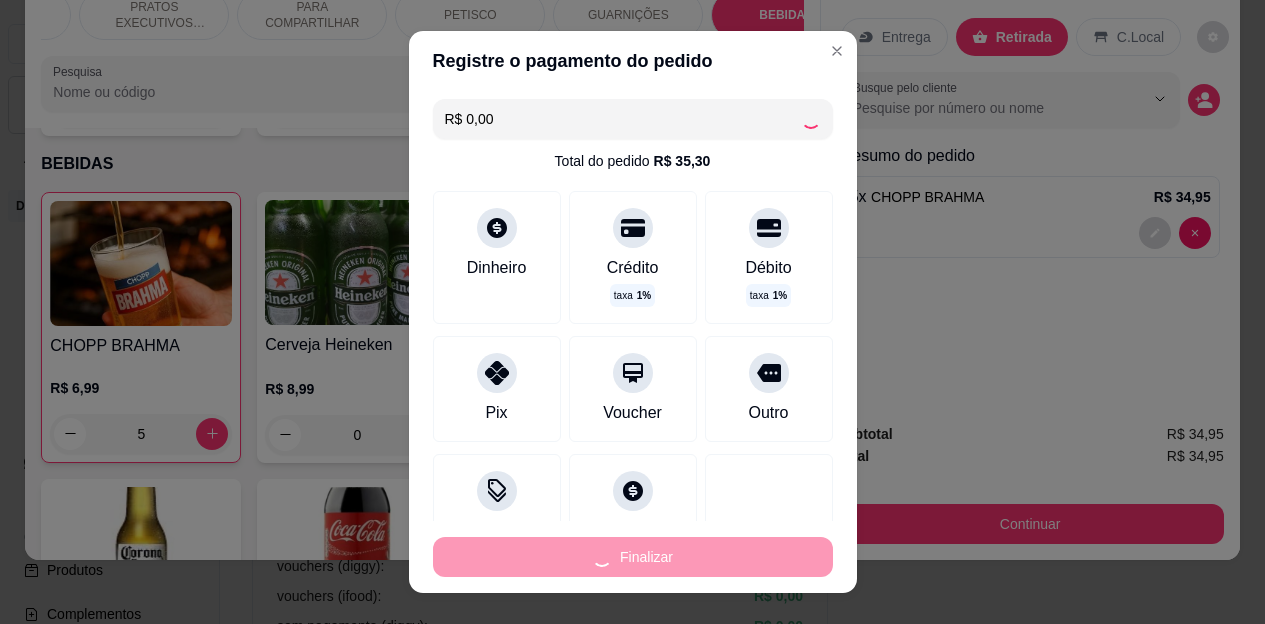 type on "0" 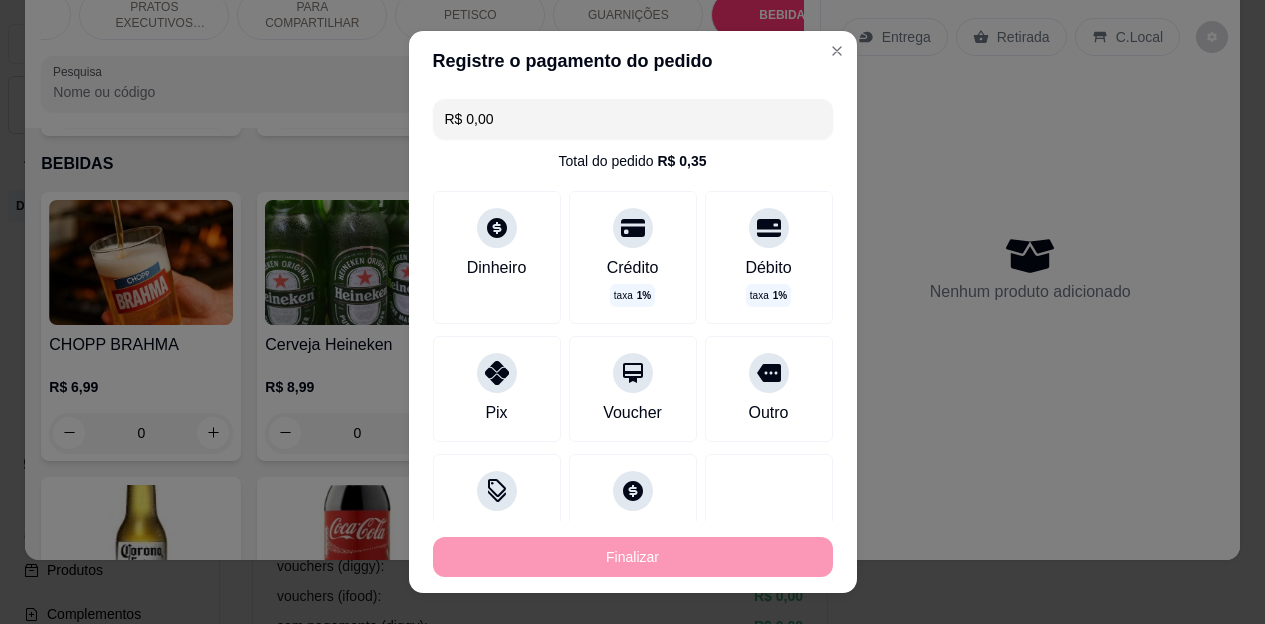 type on "-R$ [PRICE]" 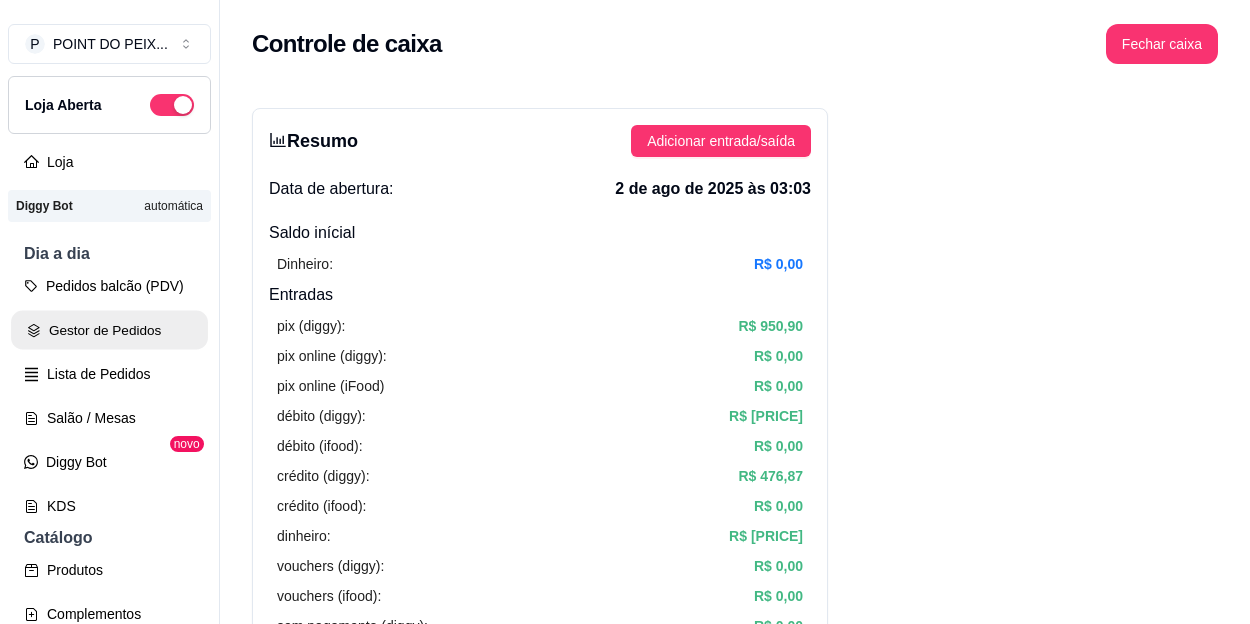 click on "Gestor de Pedidos" at bounding box center (109, 330) 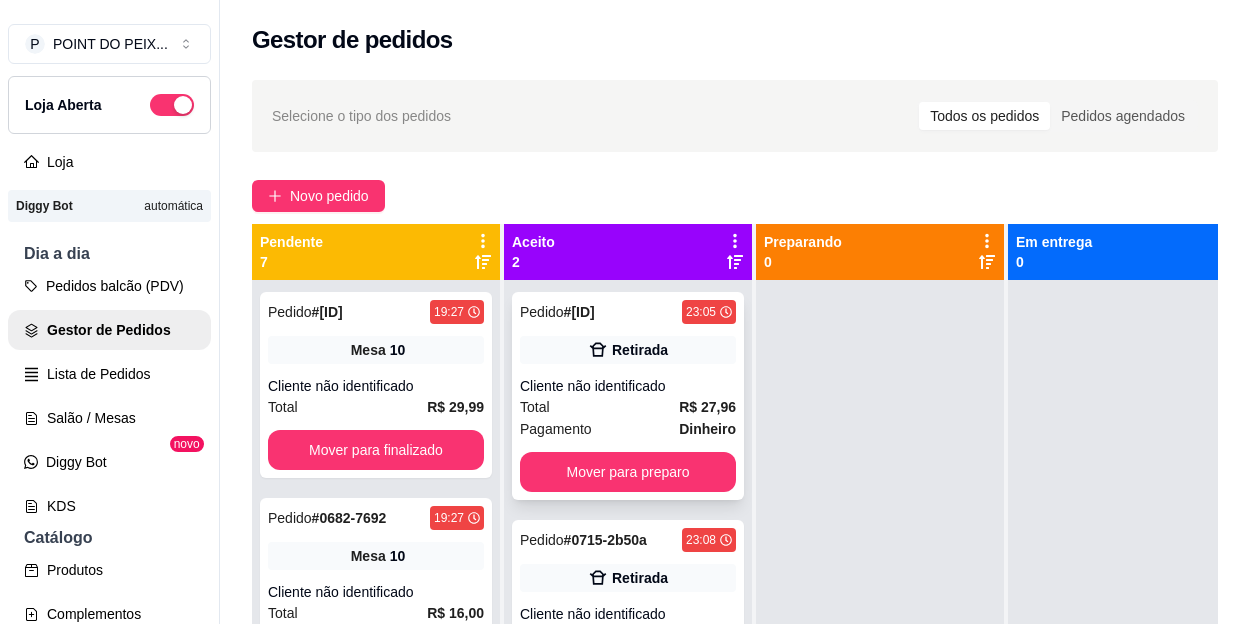 click on "Cliente não identificado" at bounding box center [628, 386] 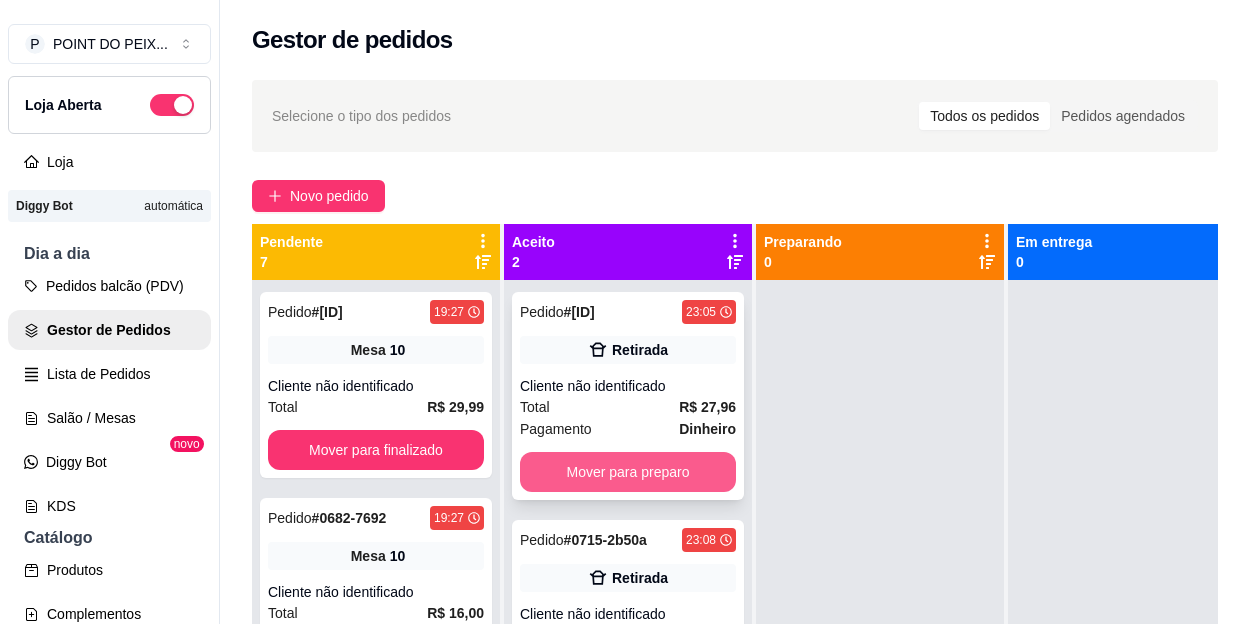 click on "Mover para preparo" at bounding box center (628, 472) 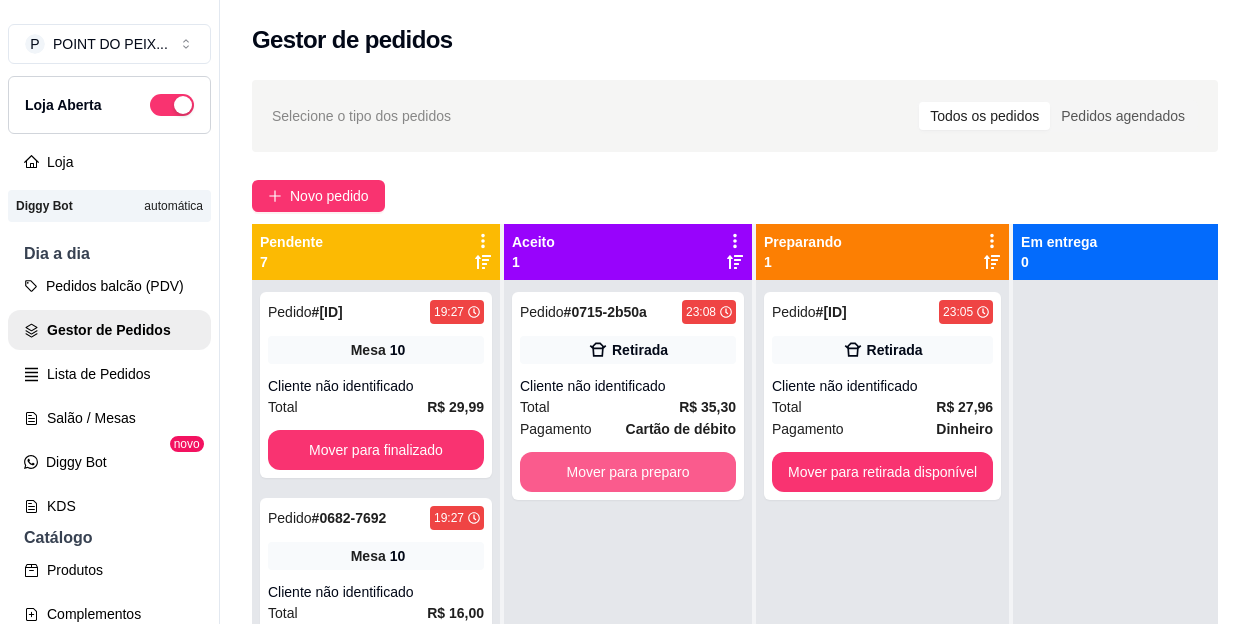 click on "Mover para preparo" at bounding box center [628, 472] 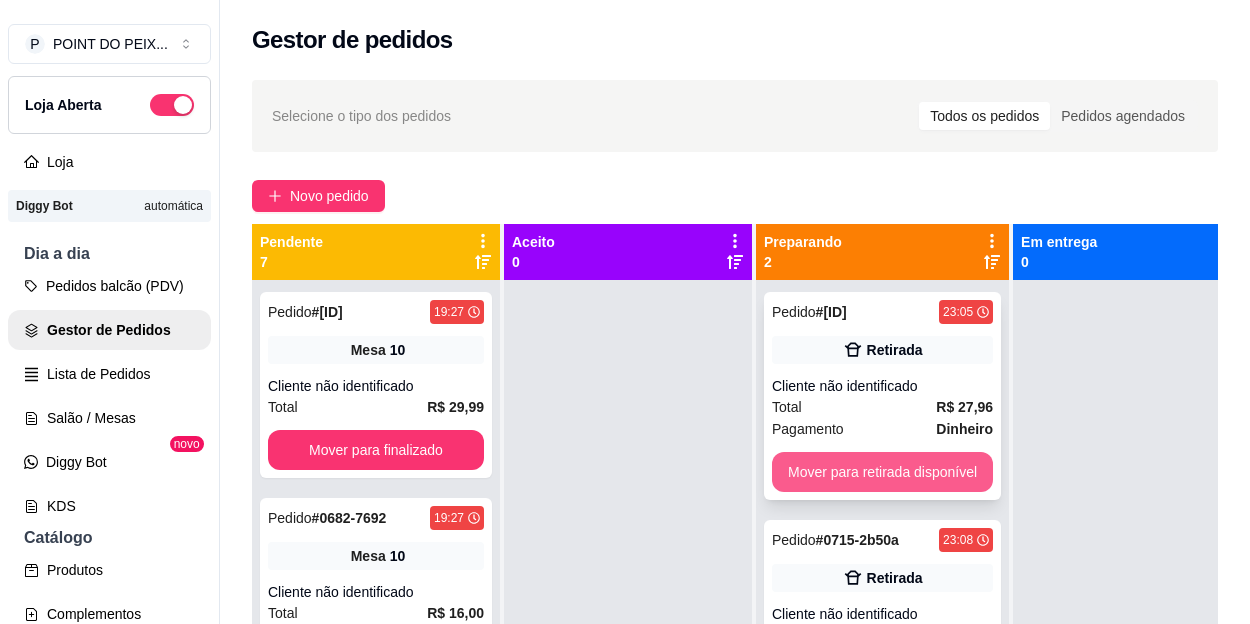 click on "Mover para retirada disponível" at bounding box center (882, 472) 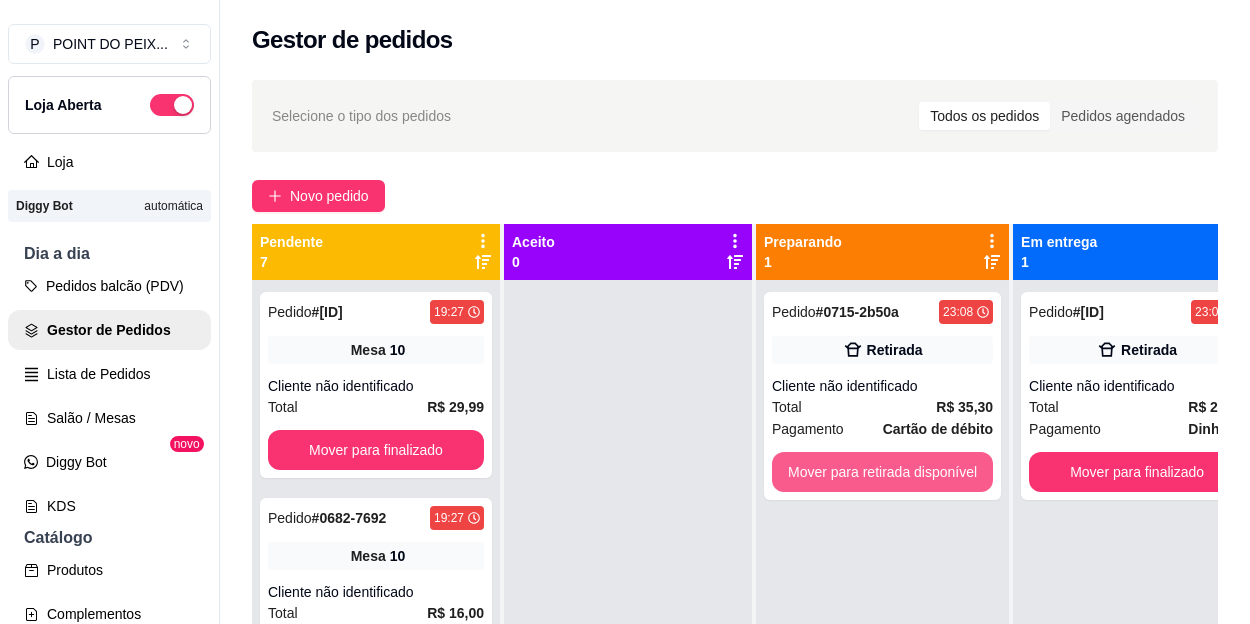 click on "Mover para retirada disponível" at bounding box center (882, 472) 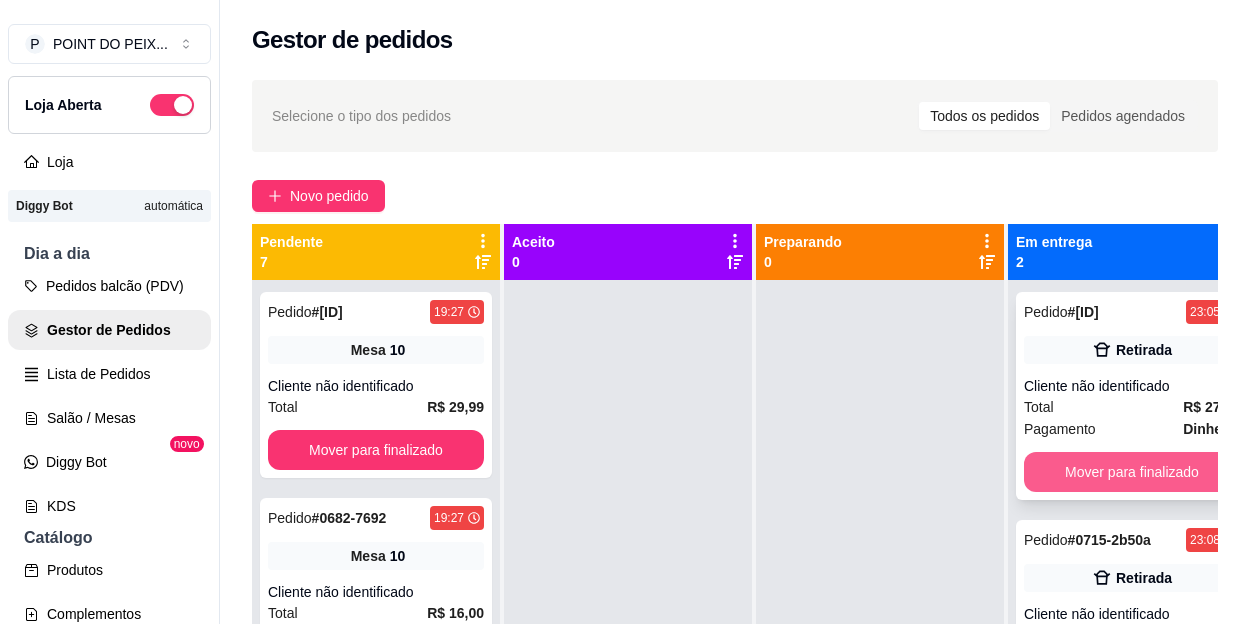 click on "Mover para finalizado" at bounding box center (1132, 472) 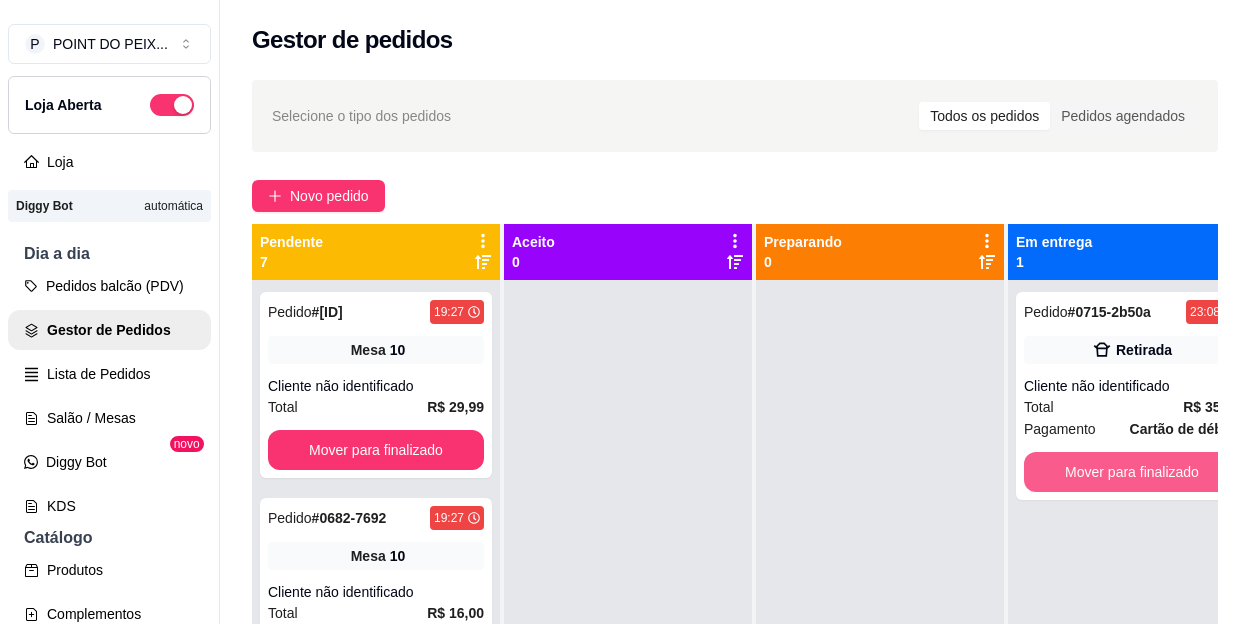 click on "Mover para finalizado" at bounding box center (1132, 472) 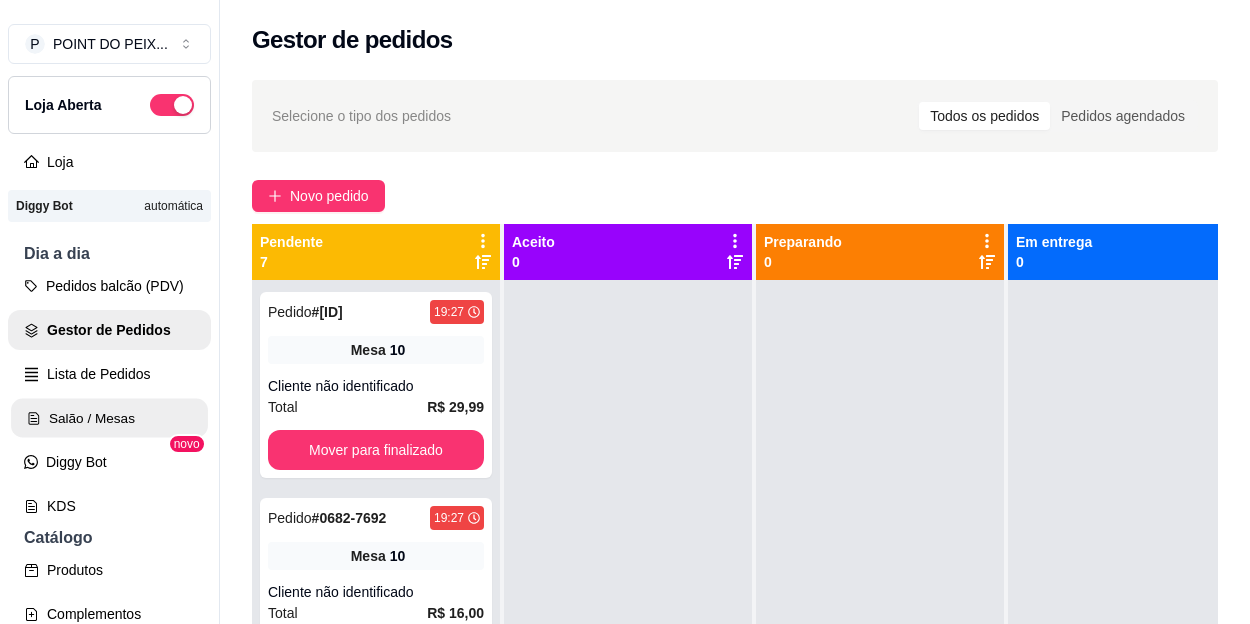 click on "Salão / Mesas" at bounding box center [109, 418] 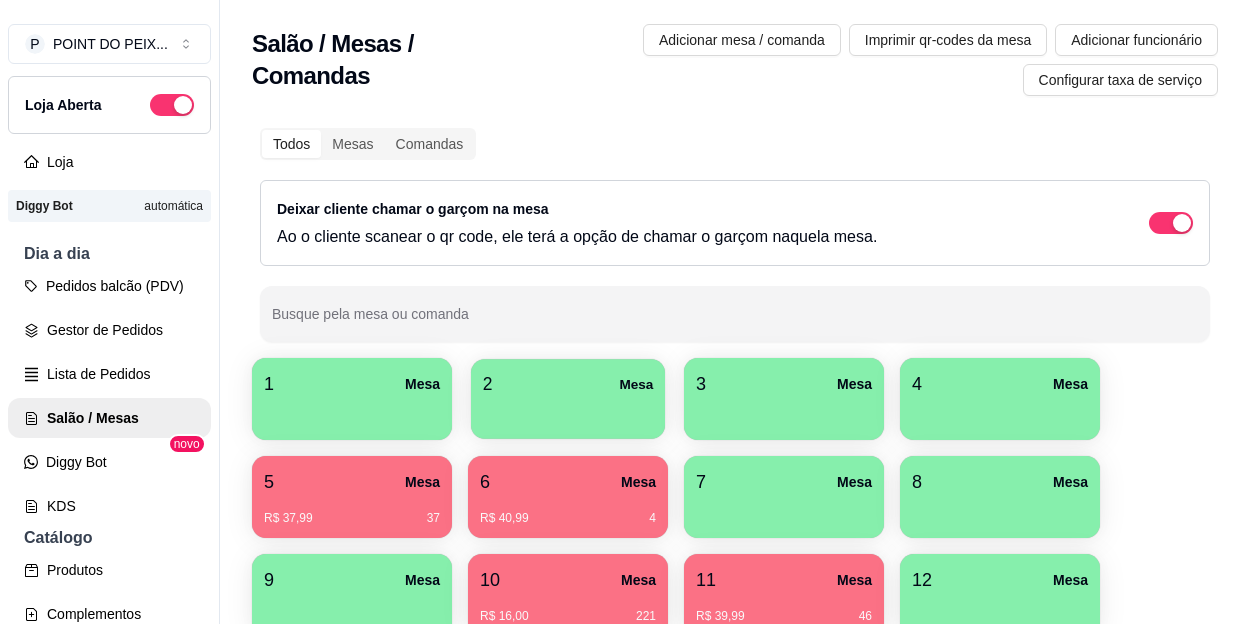 click at bounding box center [568, 412] 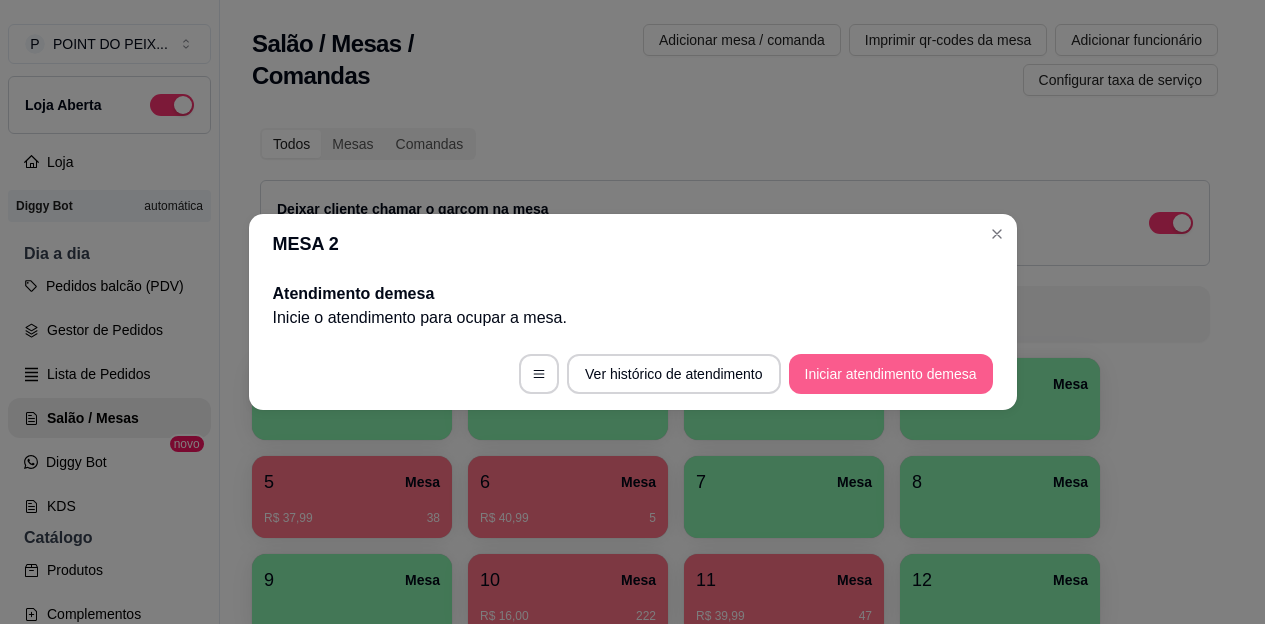 click on "Iniciar atendimento de  mesa" at bounding box center [891, 374] 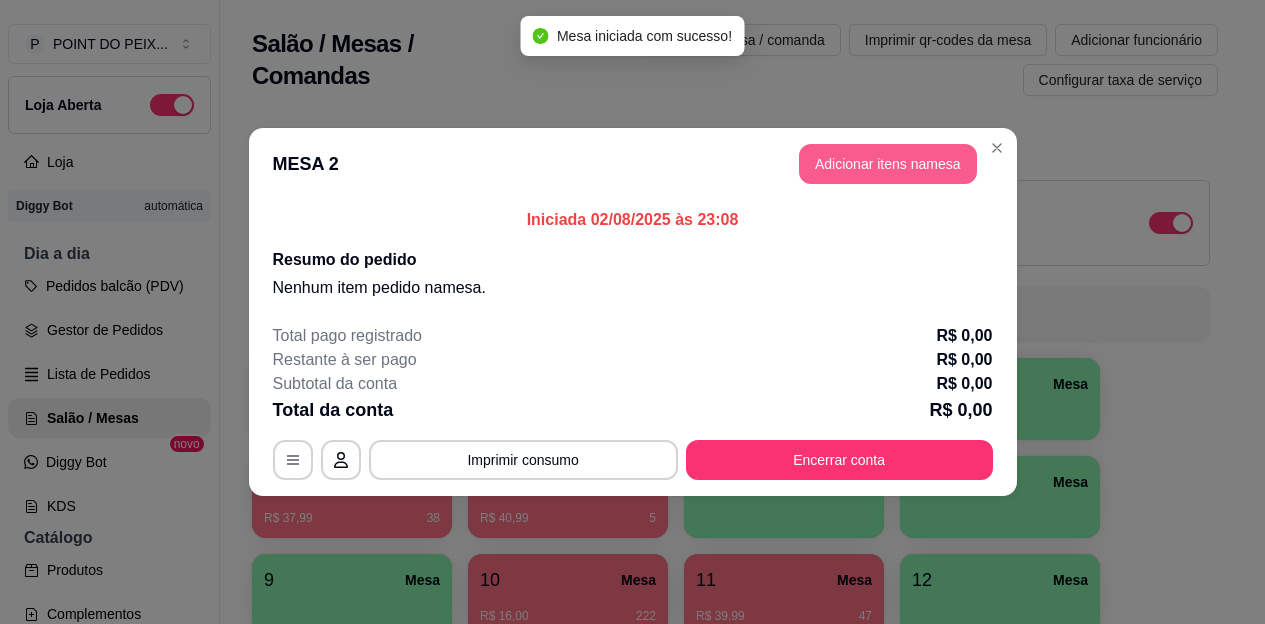 click on "Adicionar itens na  mesa" at bounding box center [888, 164] 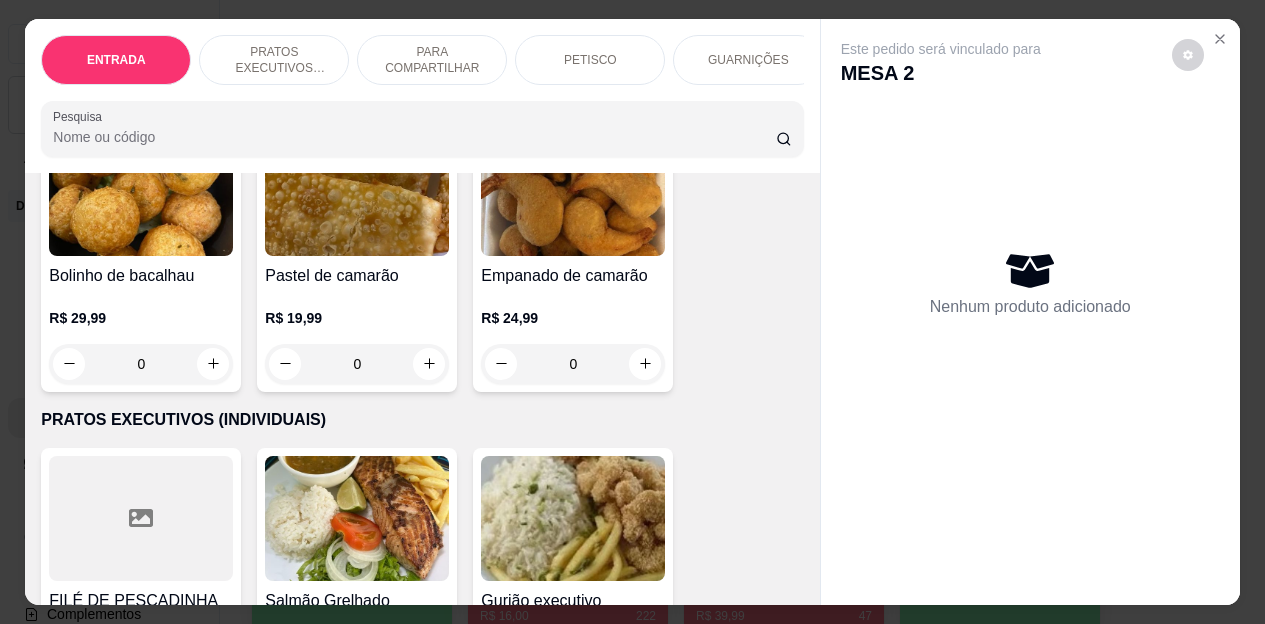 scroll, scrollTop: 200, scrollLeft: 0, axis: vertical 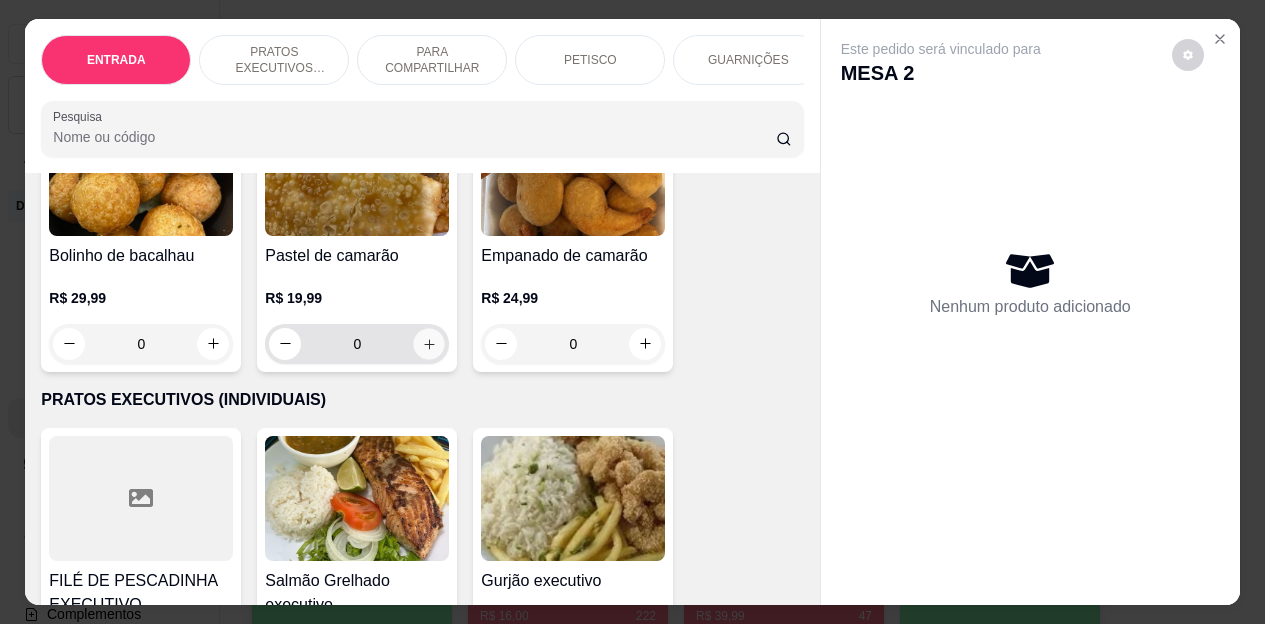 click 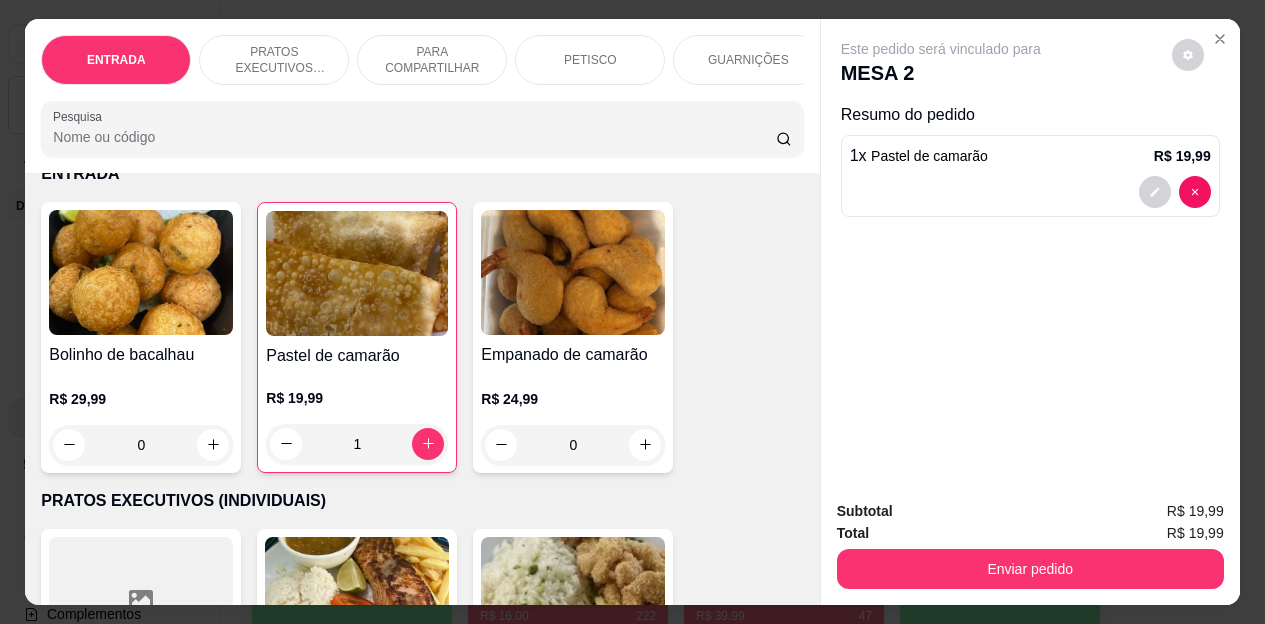 scroll, scrollTop: 100, scrollLeft: 0, axis: vertical 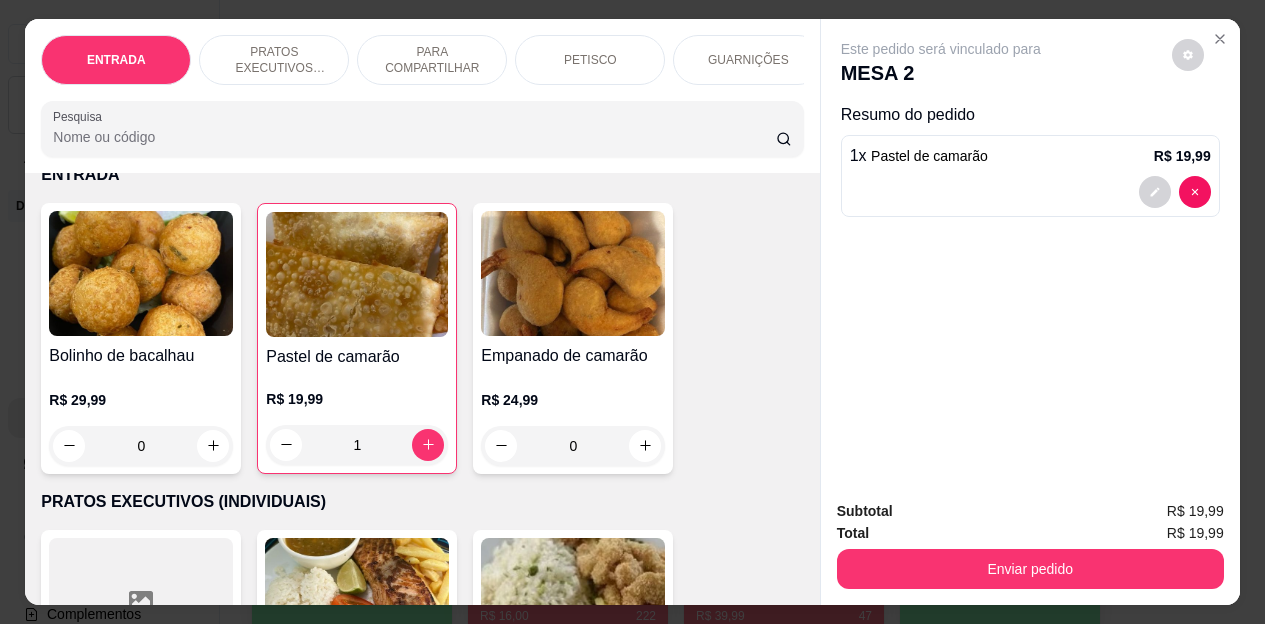 click on "PETISCO" at bounding box center [590, 60] 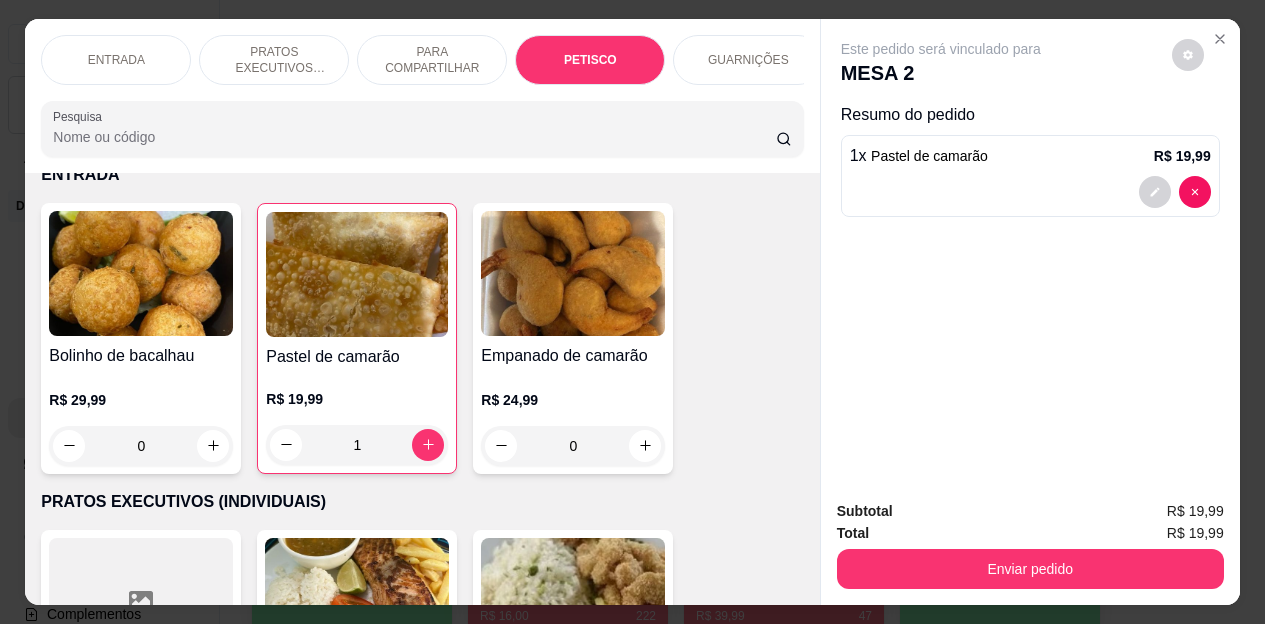 scroll, scrollTop: 2660, scrollLeft: 0, axis: vertical 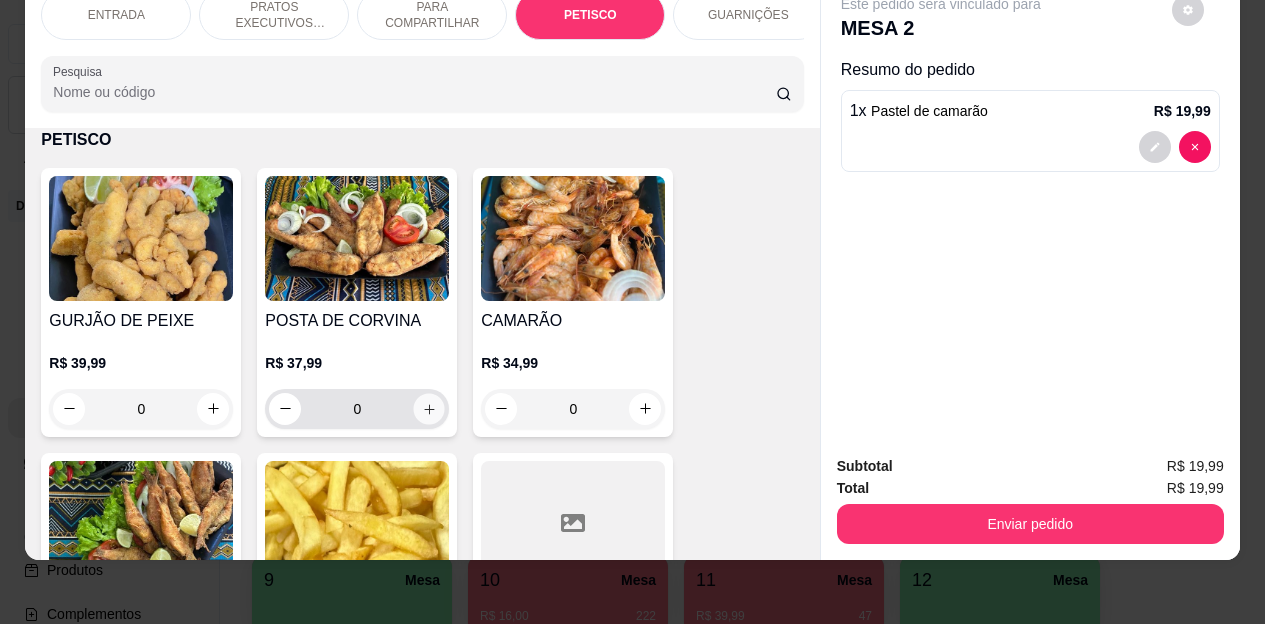 click 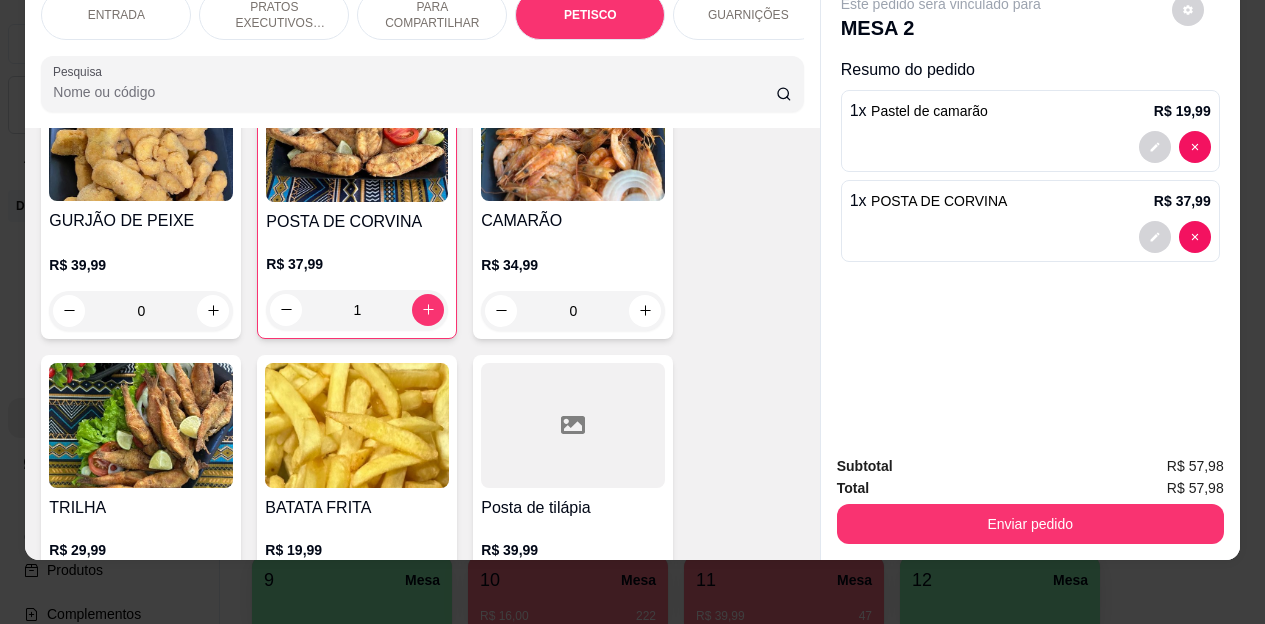 scroll, scrollTop: 2860, scrollLeft: 0, axis: vertical 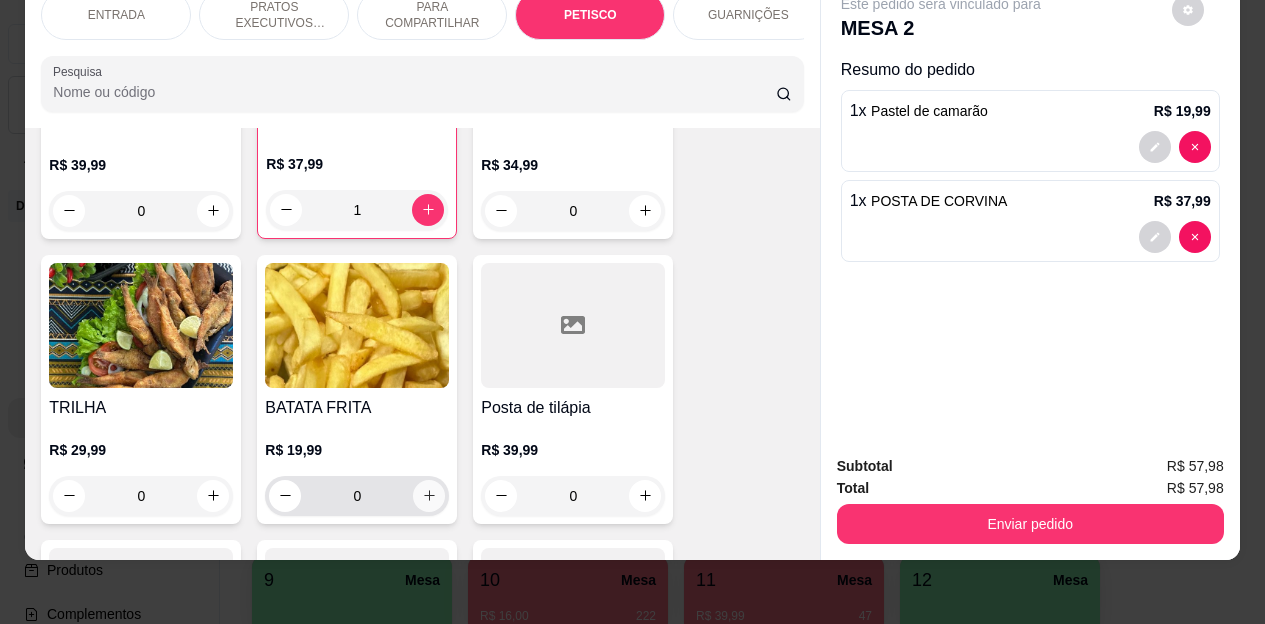 click at bounding box center [429, 496] 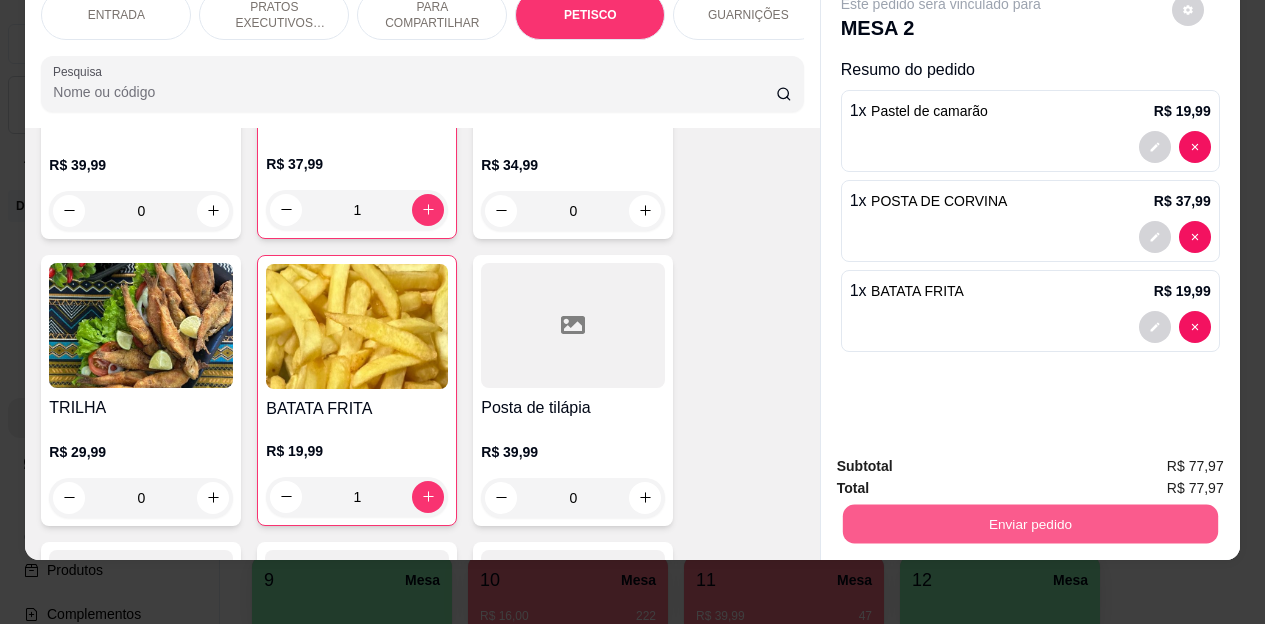 click on "Enviar pedido" at bounding box center [1029, 524] 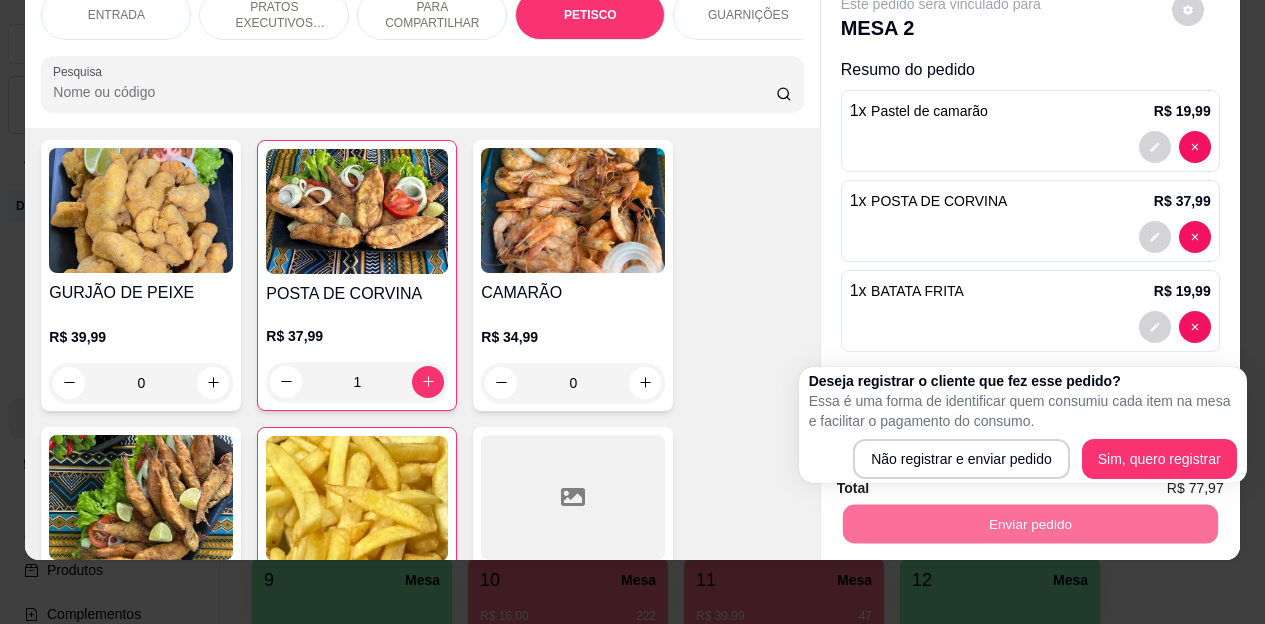 scroll, scrollTop: 2660, scrollLeft: 0, axis: vertical 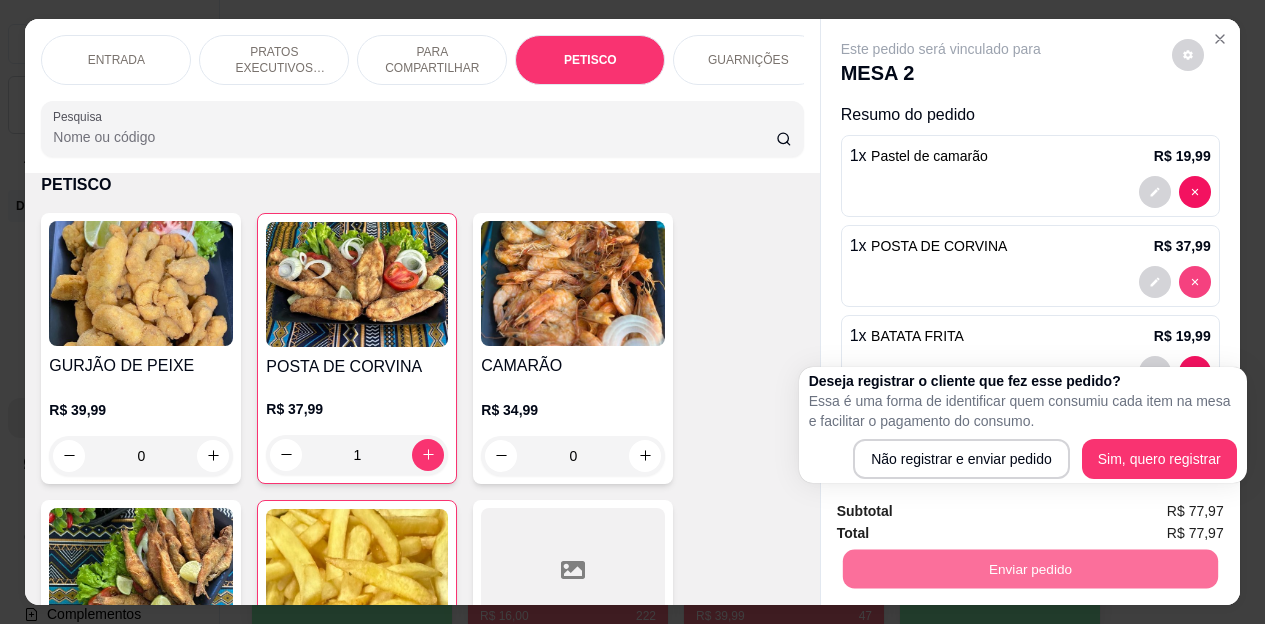 click at bounding box center (1195, 282) 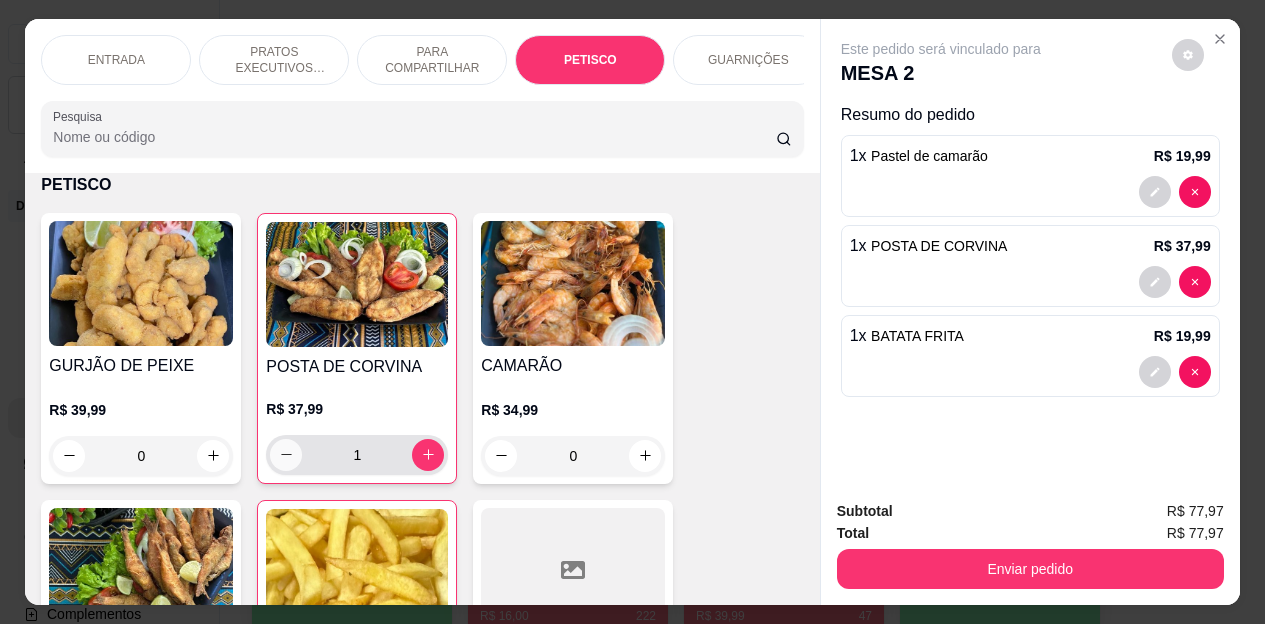 click 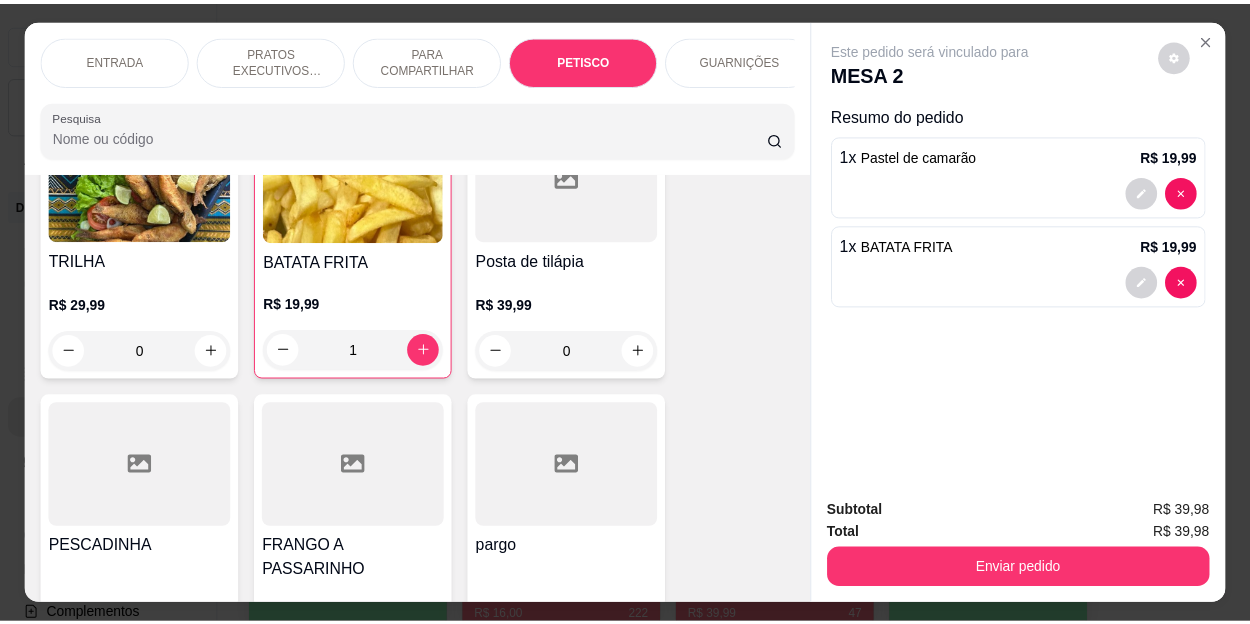scroll, scrollTop: 3060, scrollLeft: 0, axis: vertical 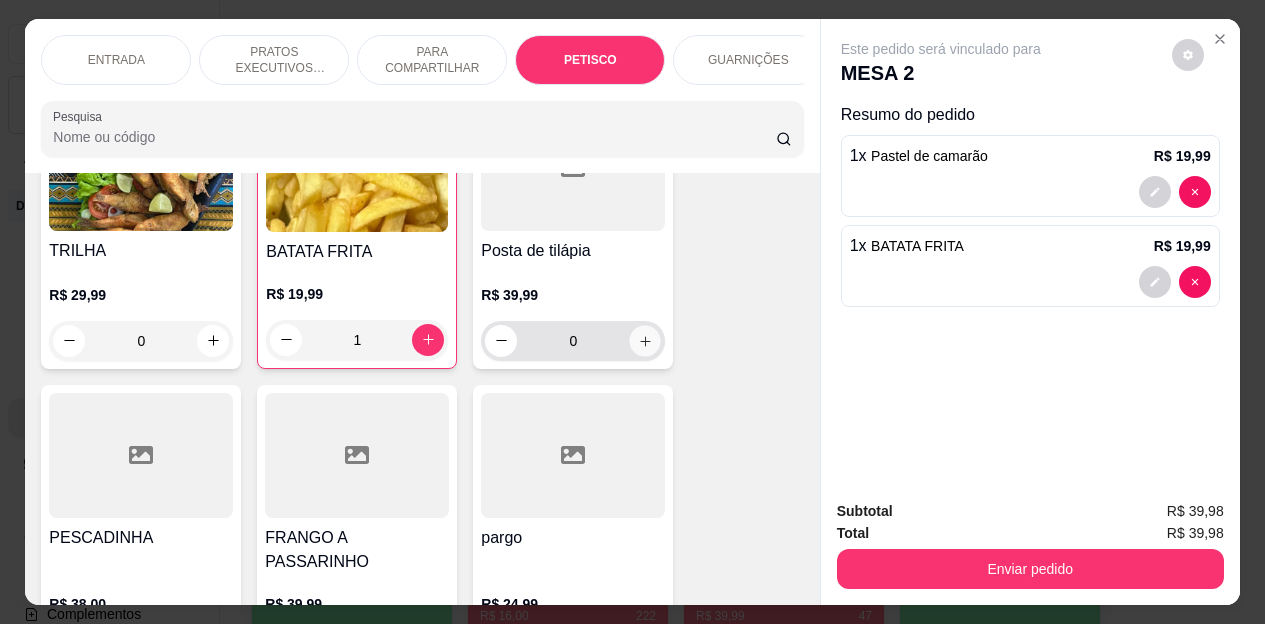 click 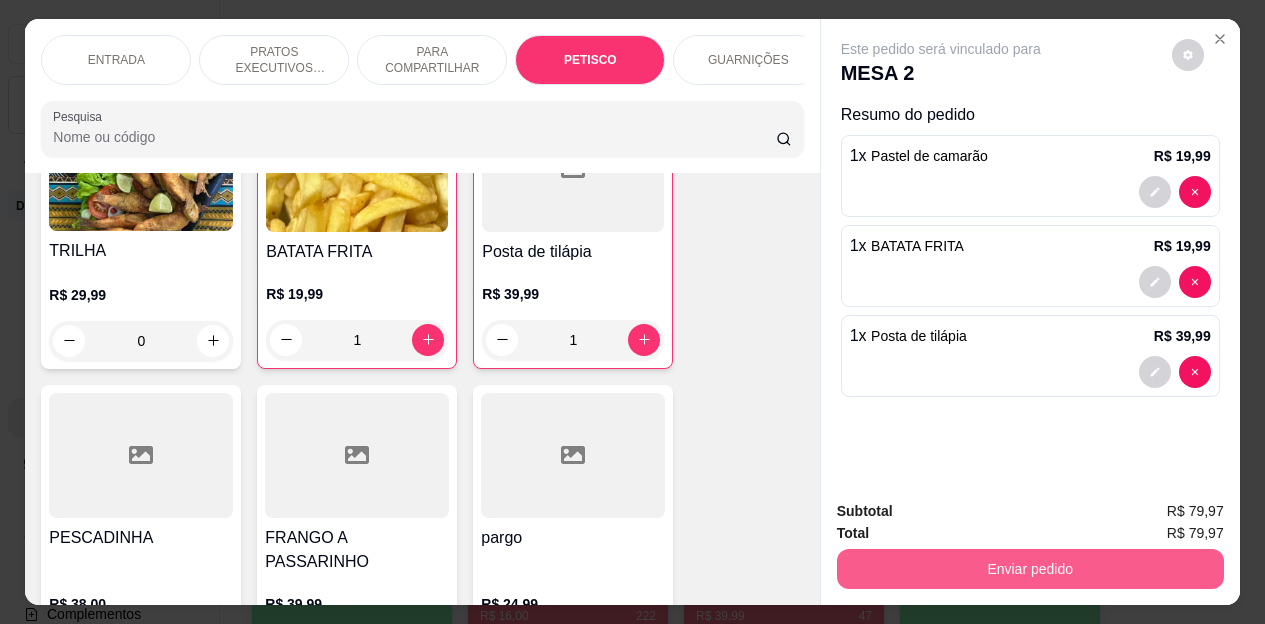 click on "Enviar pedido" at bounding box center [1030, 569] 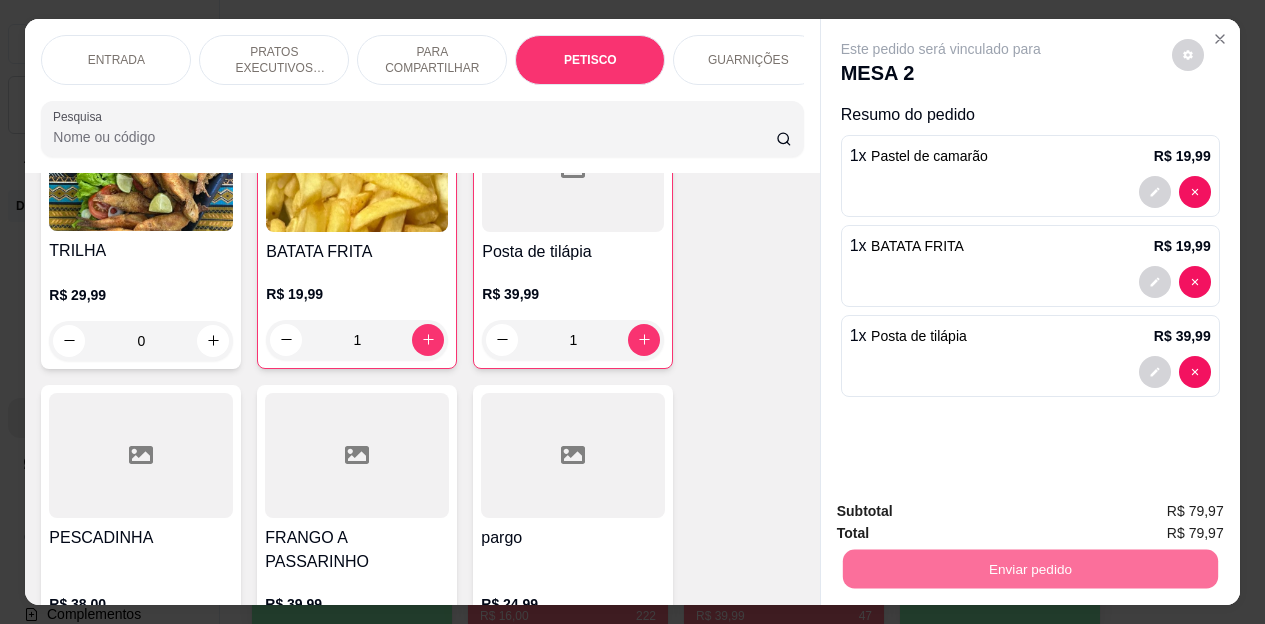 click on "Não registrar e enviar pedido" at bounding box center [964, 513] 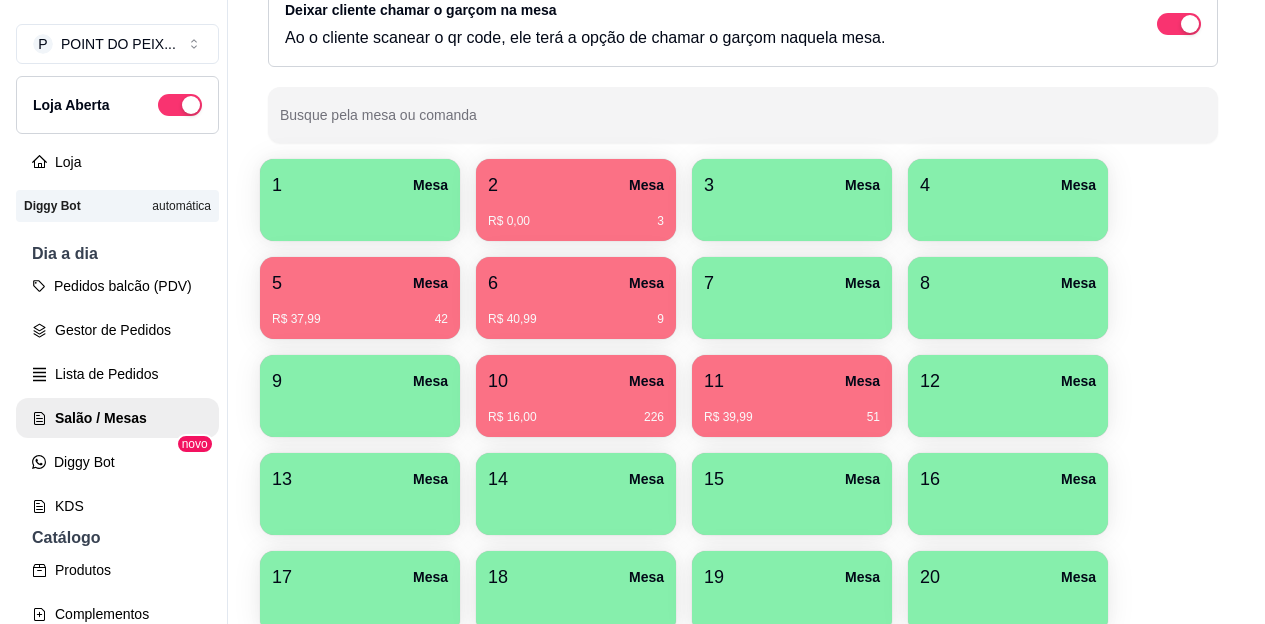 scroll, scrollTop: 200, scrollLeft: 0, axis: vertical 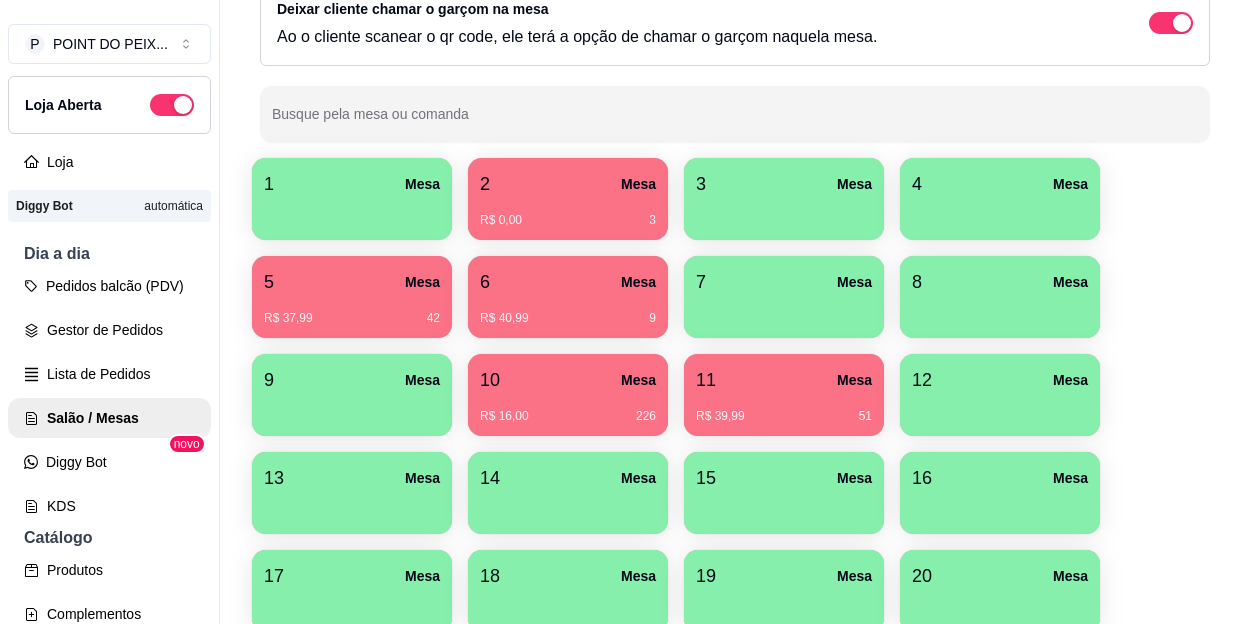 click at bounding box center [352, 409] 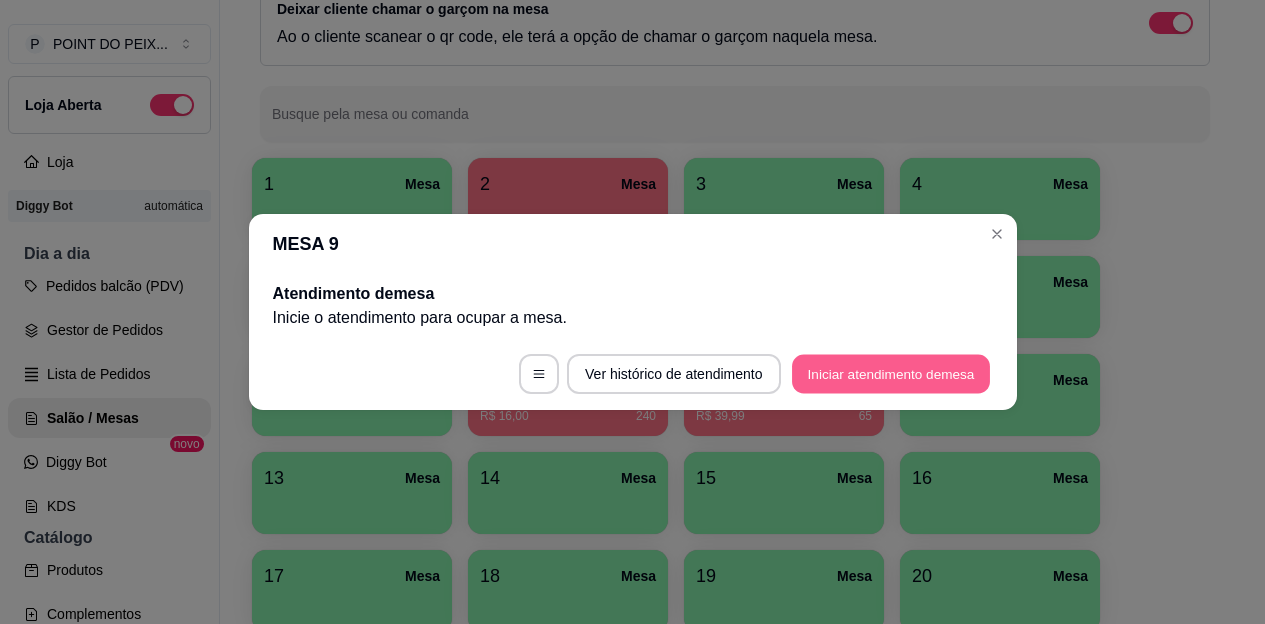 click on "Iniciar atendimento de  mesa" at bounding box center [891, 374] 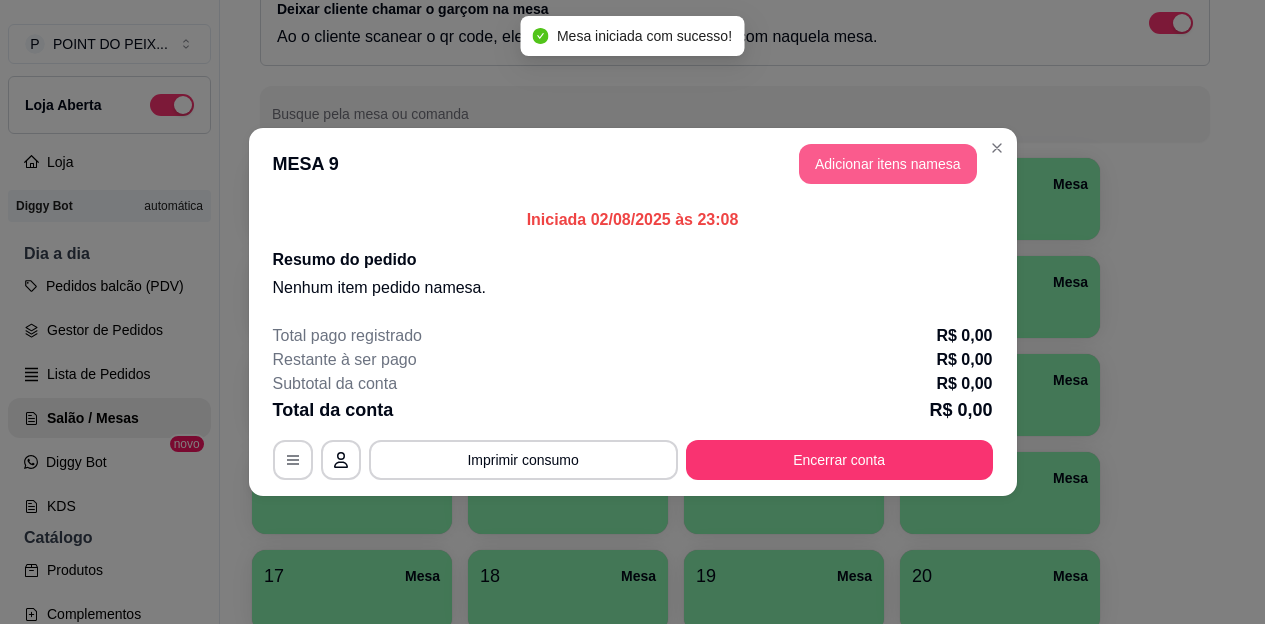 click on "Adicionar itens na  mesa" at bounding box center [888, 164] 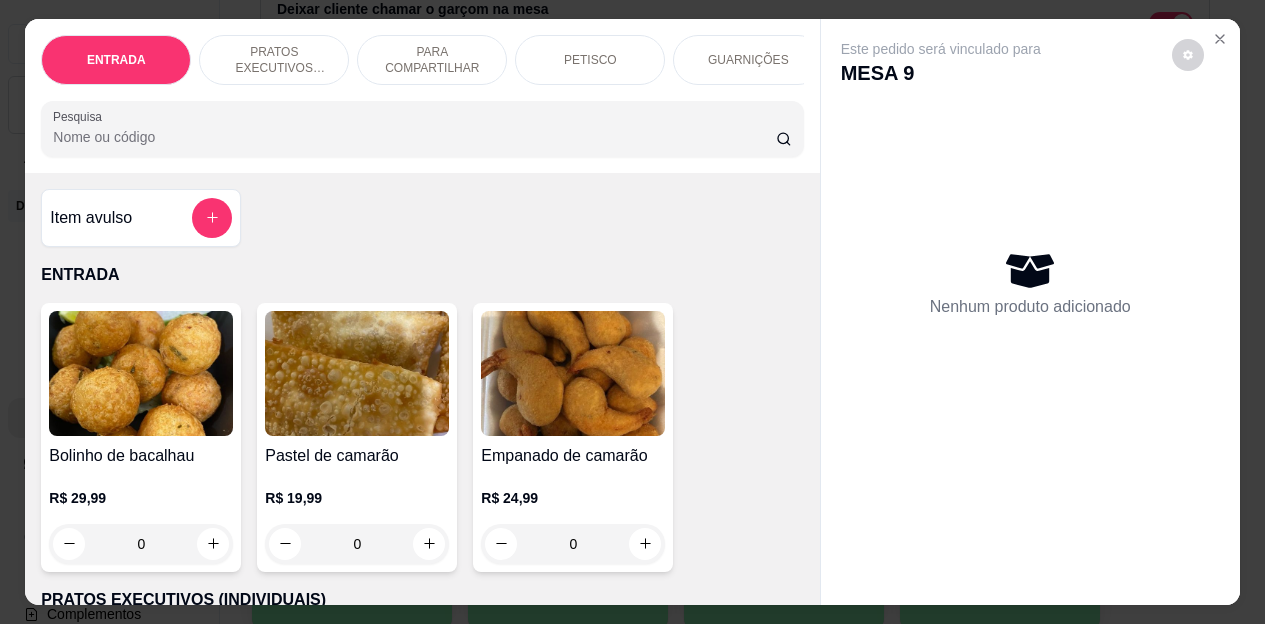 click on "ENTRADA  PRATOS EXECUTIVOS (INDIVIDUAIS) PARA COMPARTILHAR PETISCO  GUARNIÇÕES BEBIDAS Sobremesa  Pesquisa" at bounding box center [422, 96] 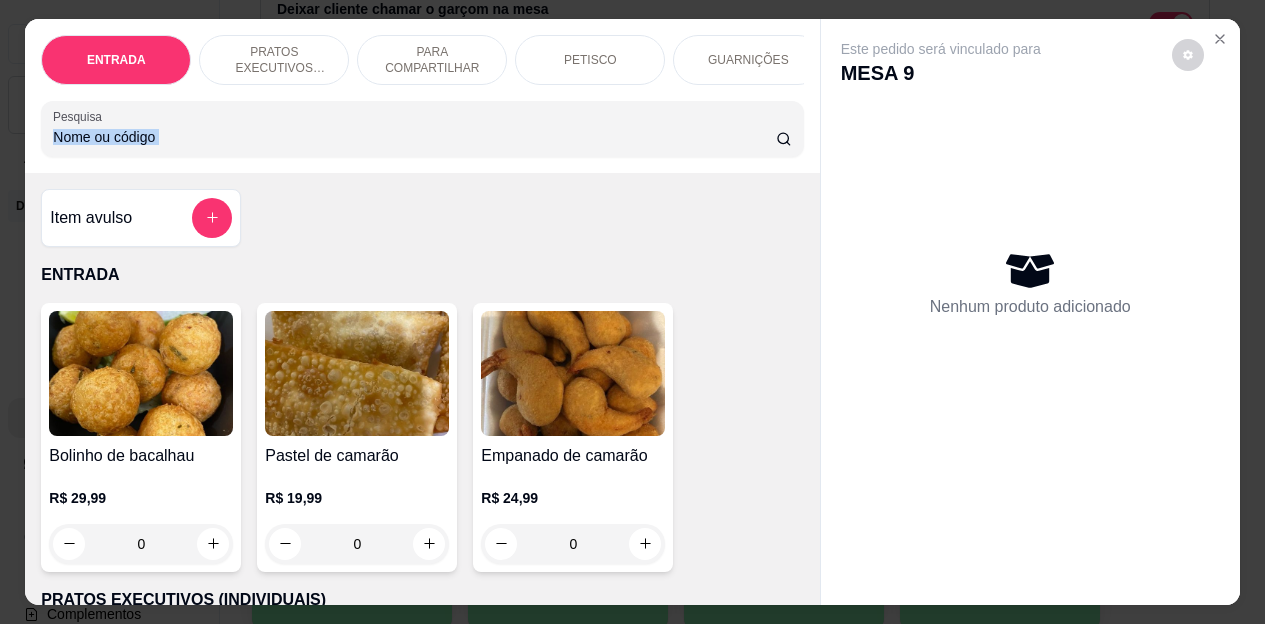 click on "ENTRADA  PRATOS EXECUTIVOS (INDIVIDUAIS) PARA COMPARTILHAR PETISCO  GUARNIÇÕES BEBIDAS Sobremesa  Pesquisa" at bounding box center (422, 96) 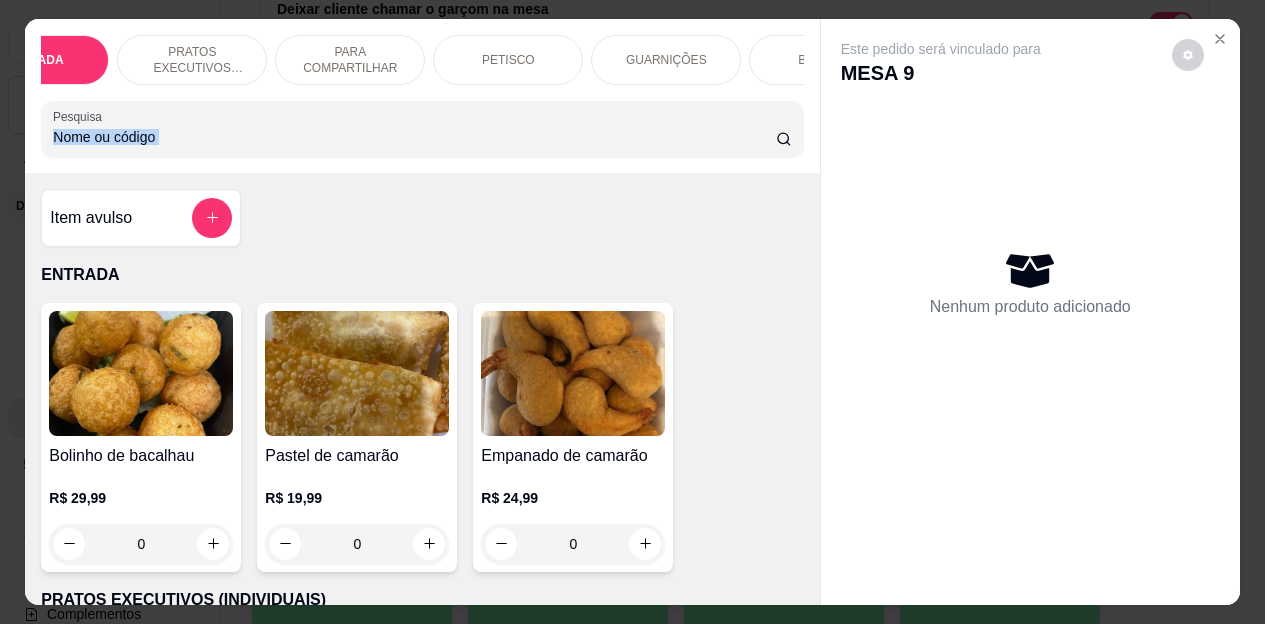 scroll, scrollTop: 0, scrollLeft: 120, axis: horizontal 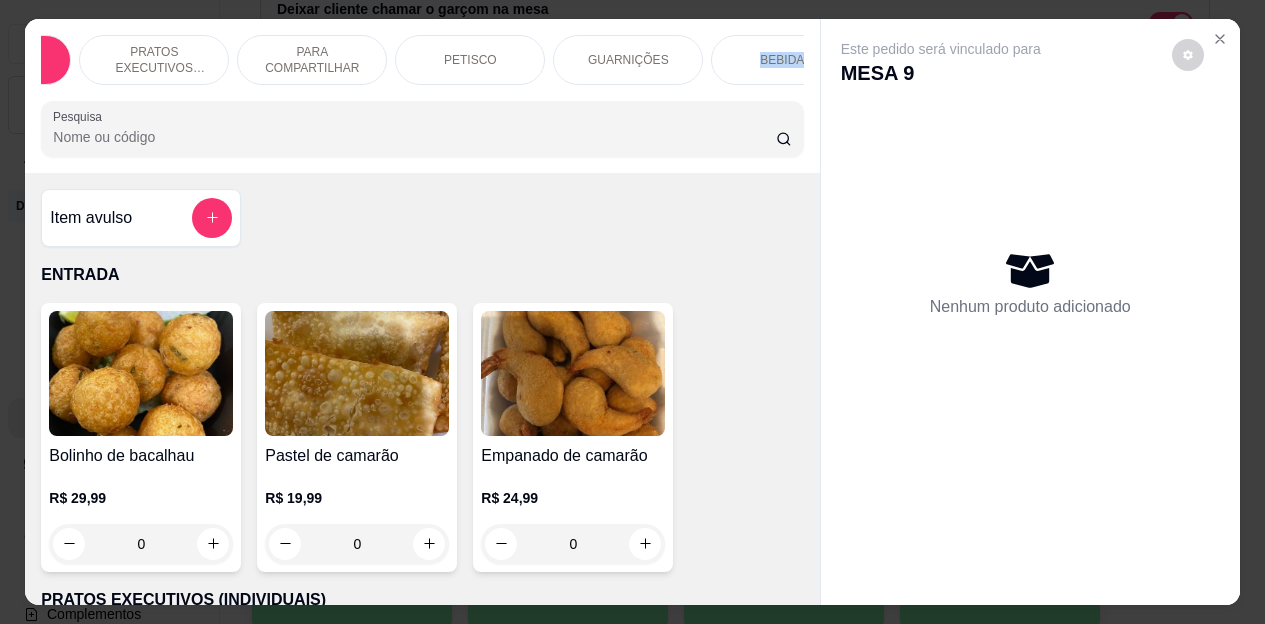 click on "BEBIDAS" at bounding box center [786, 60] 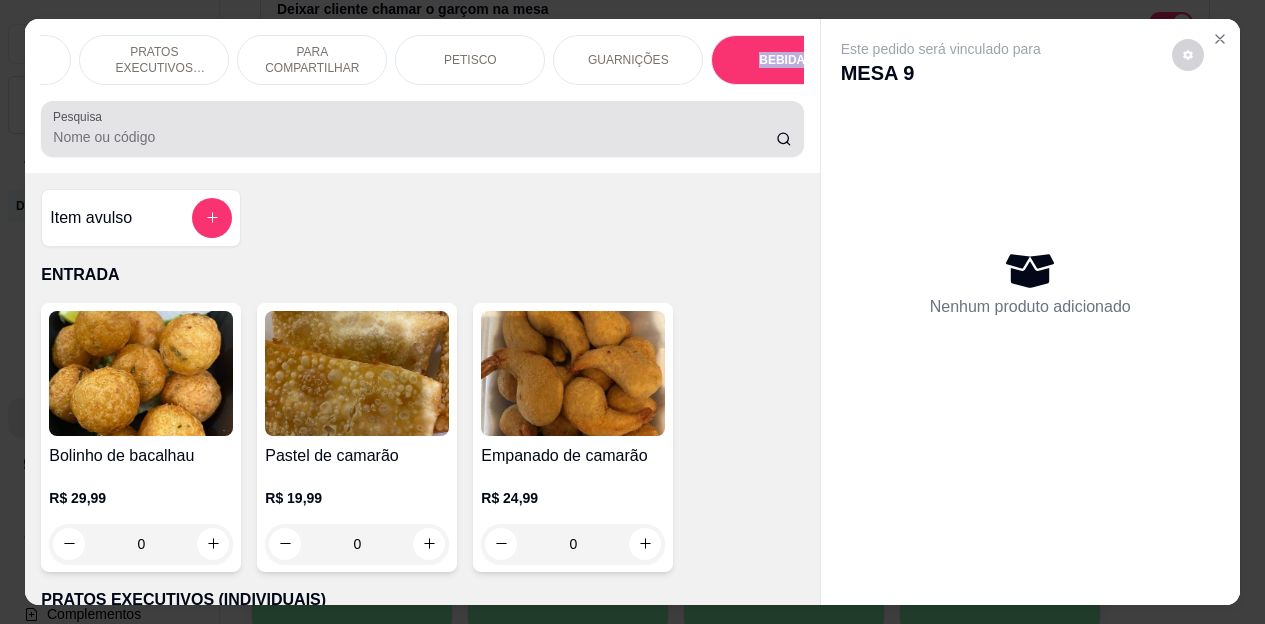 click at bounding box center (422, 129) 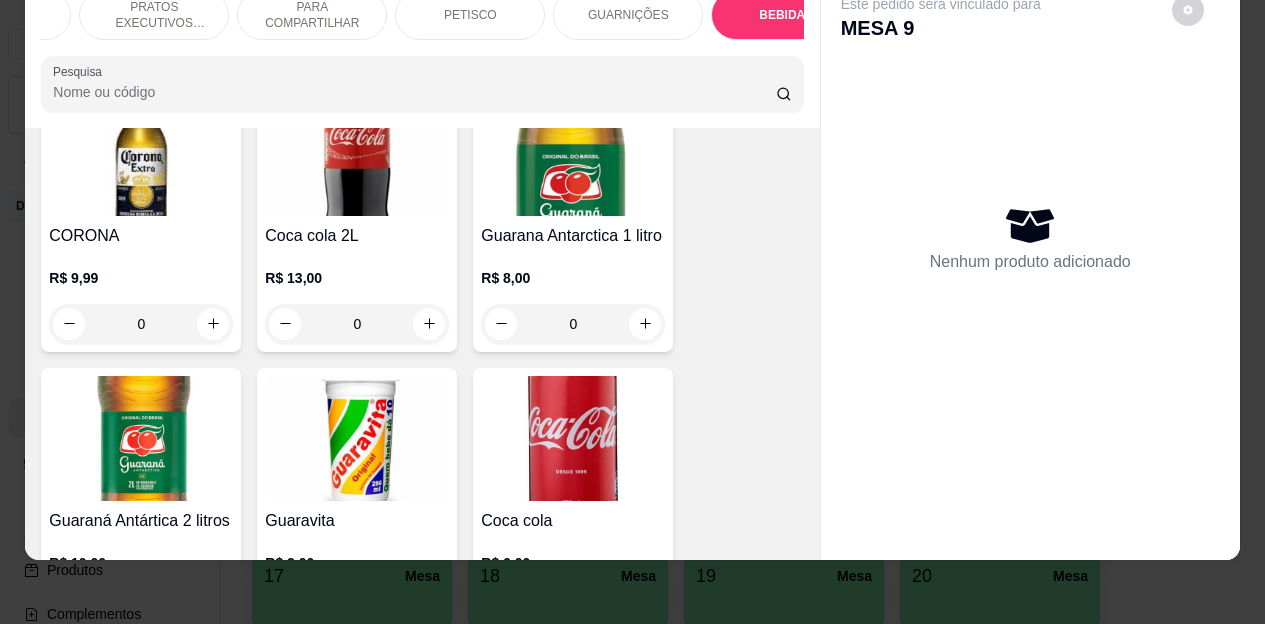 scroll, scrollTop: 4587, scrollLeft: 0, axis: vertical 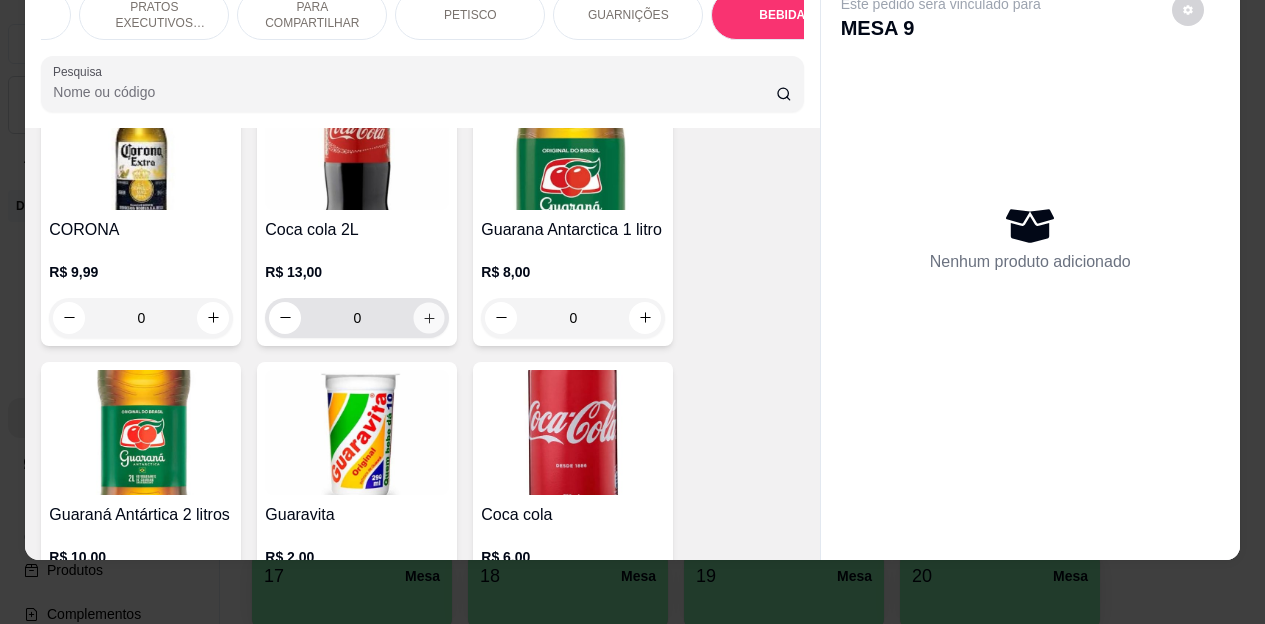 click 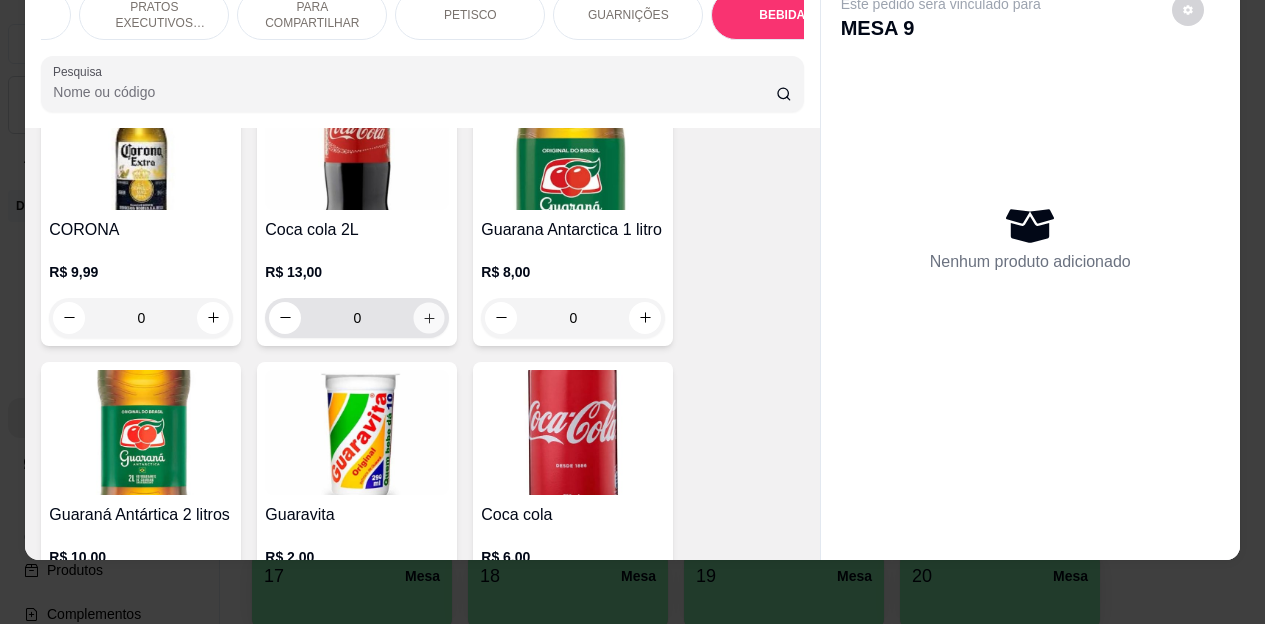 type on "1" 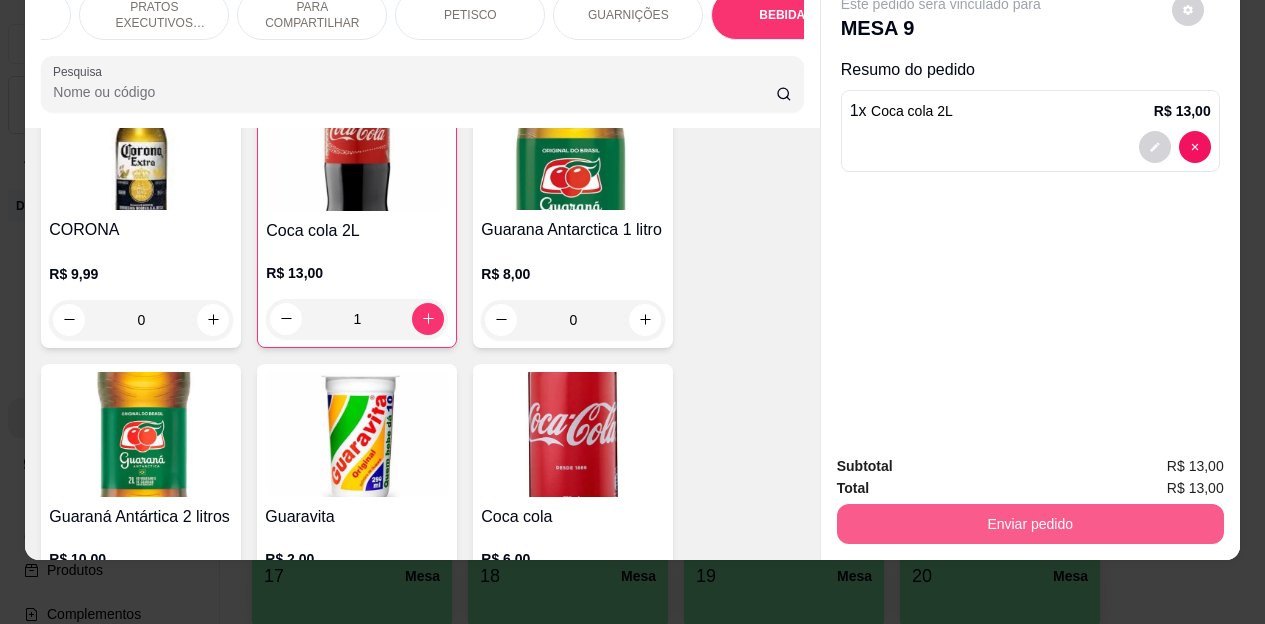 click on "Enviar pedido" at bounding box center (1030, 524) 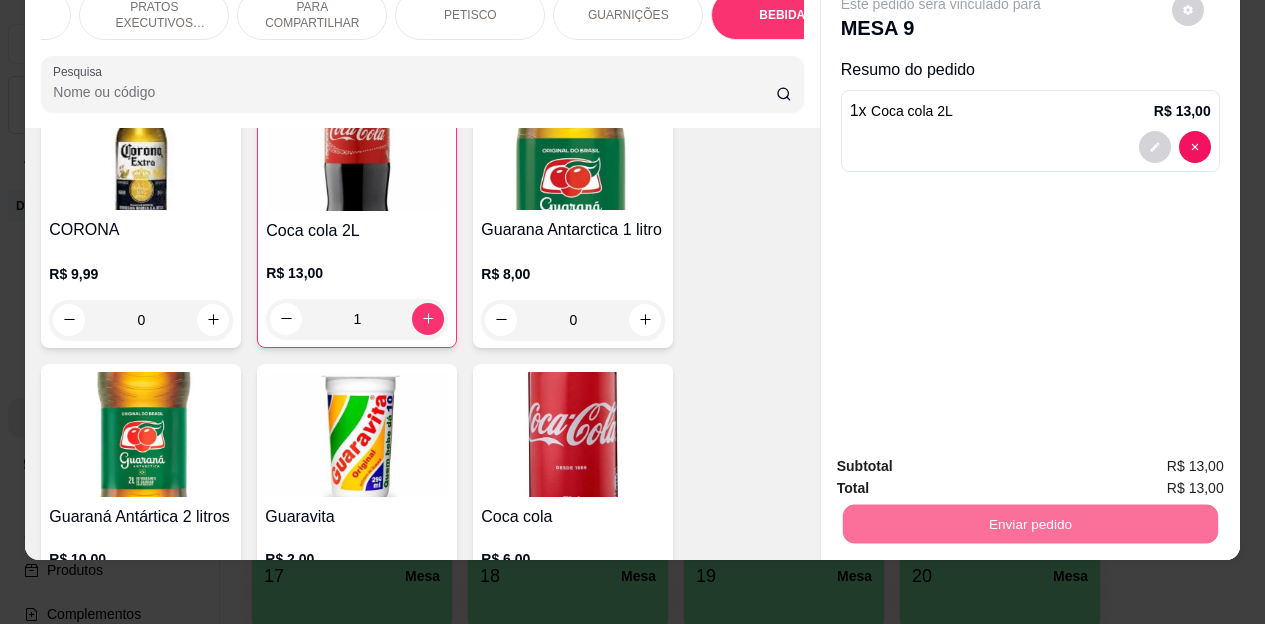 click on "Não registrar e enviar pedido" at bounding box center (964, 459) 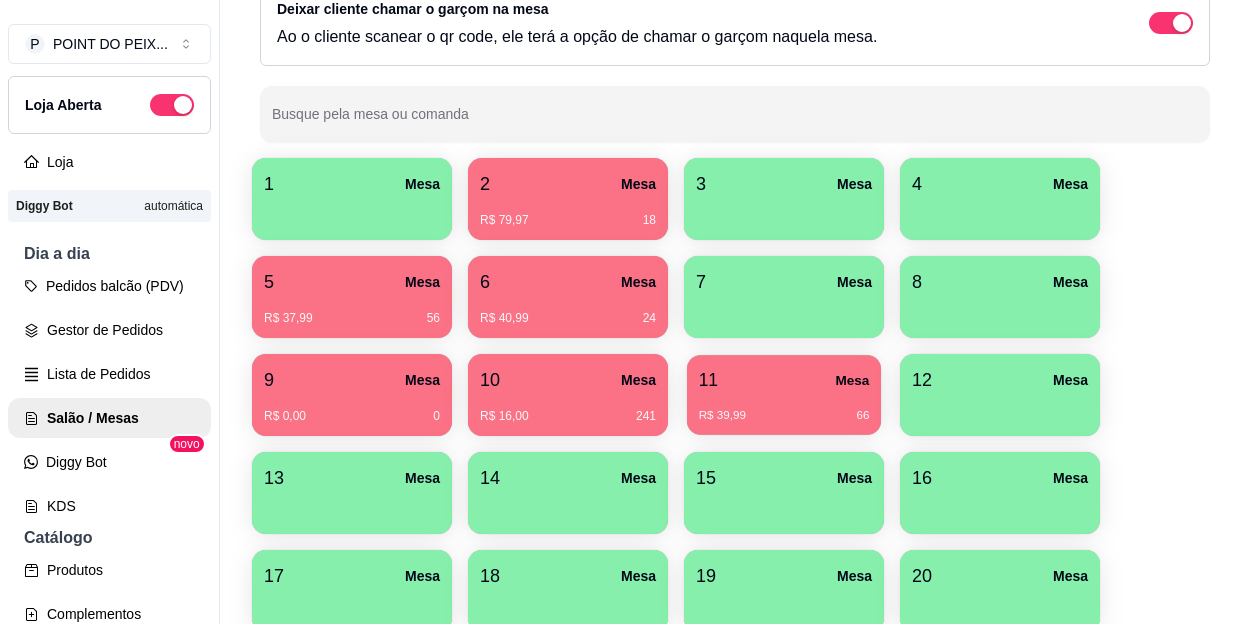 click on "R$ 39,99 66" at bounding box center [784, 416] 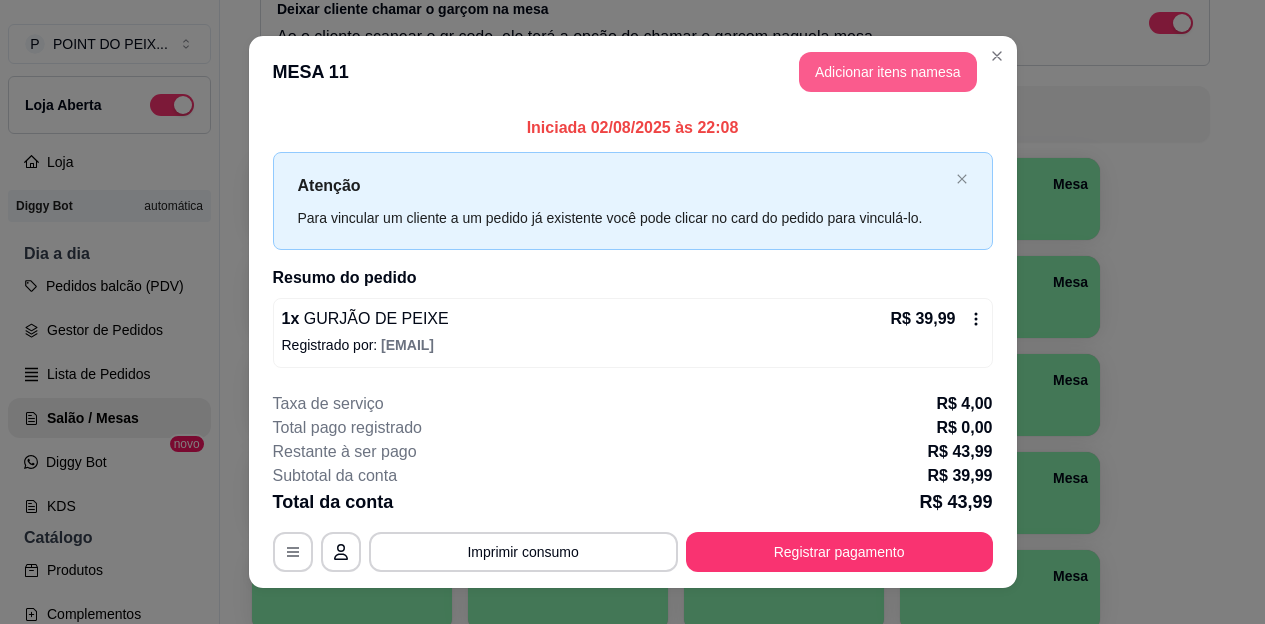 click on "Adicionar itens na  mesa" at bounding box center [888, 72] 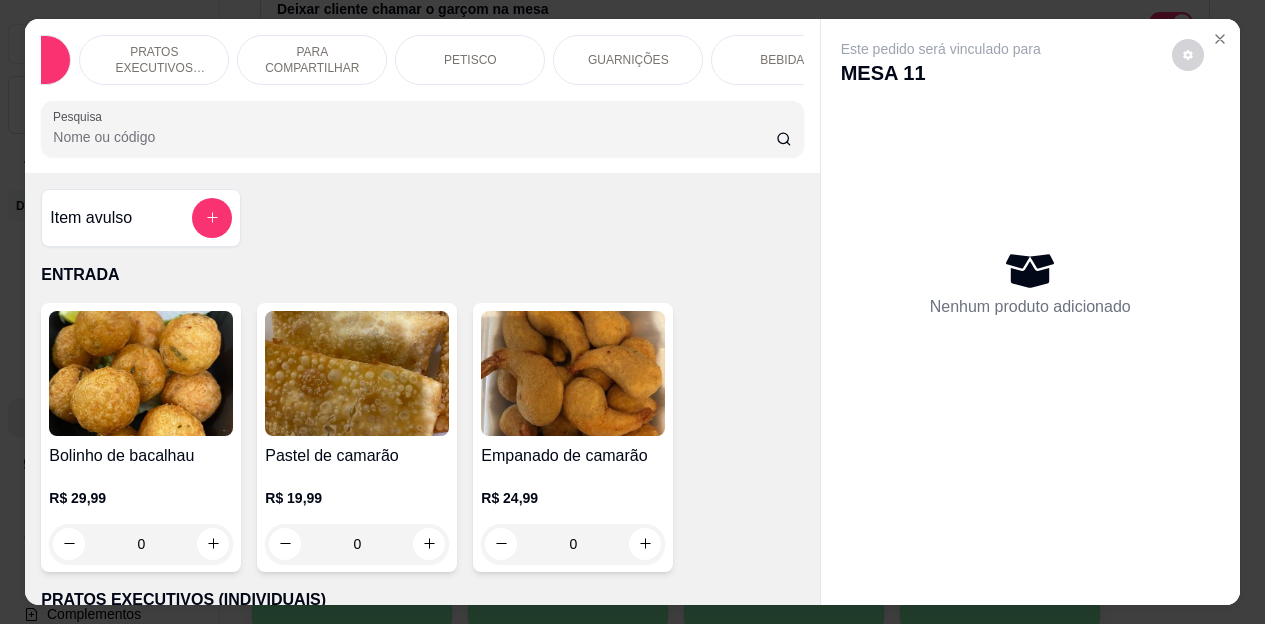 scroll, scrollTop: 0, scrollLeft: 160, axis: horizontal 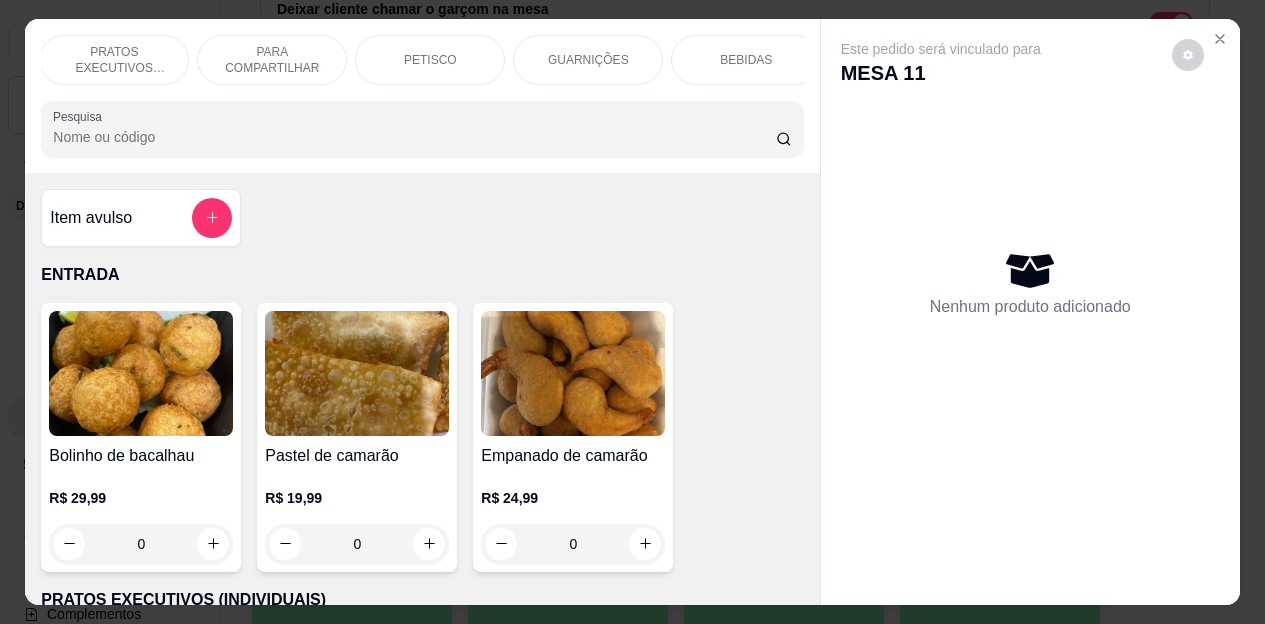 click on "BEBIDAS" at bounding box center (746, 60) 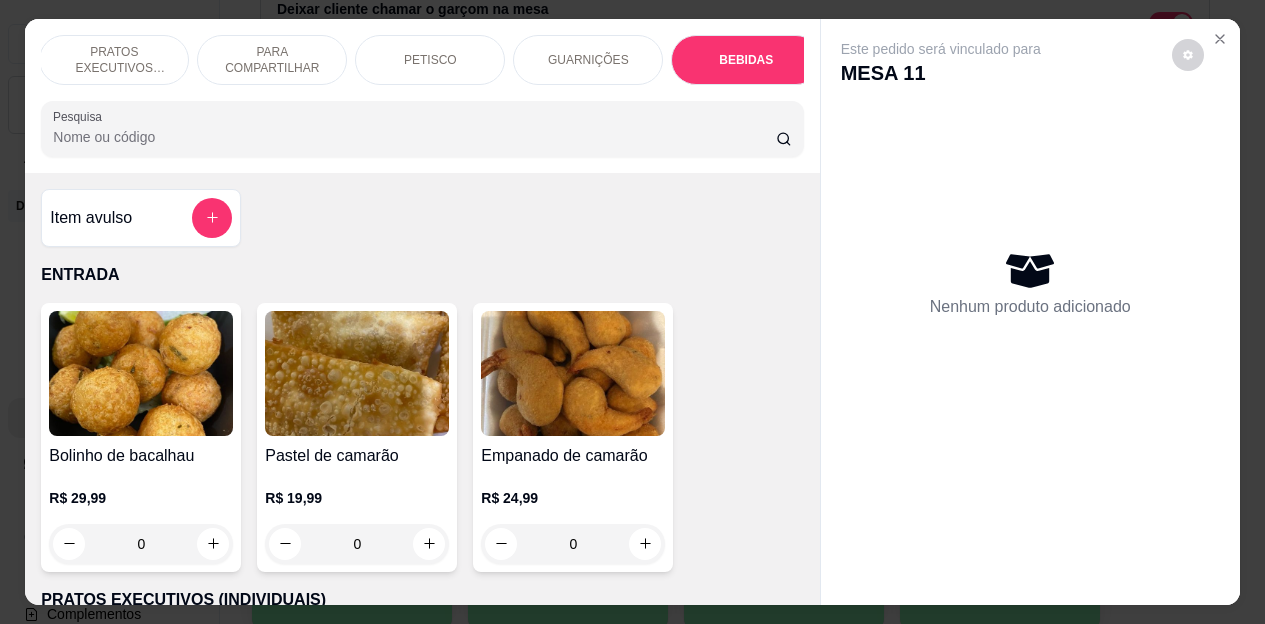scroll, scrollTop: 4187, scrollLeft: 0, axis: vertical 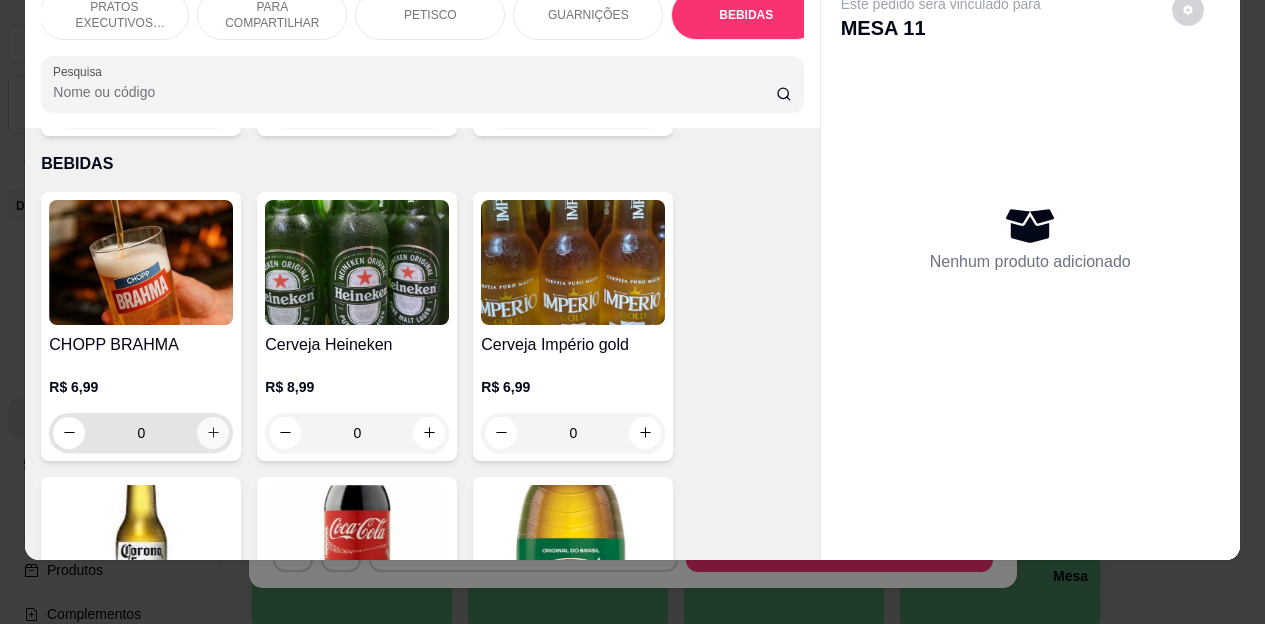 click at bounding box center (213, 433) 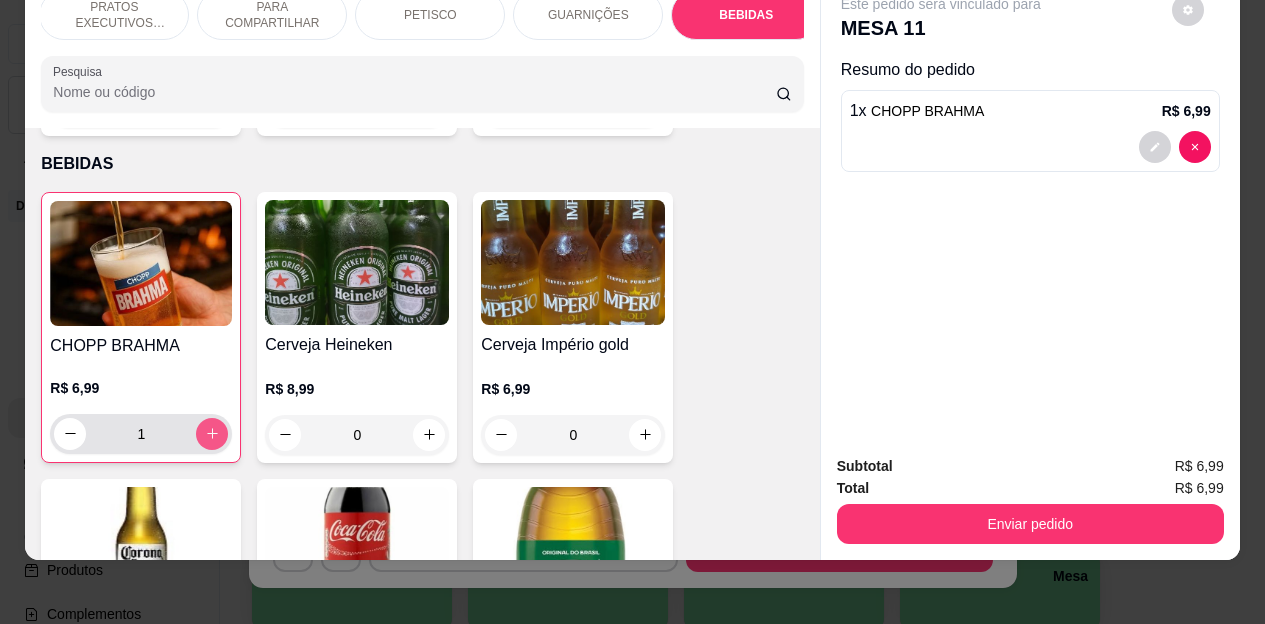 click at bounding box center (212, 434) 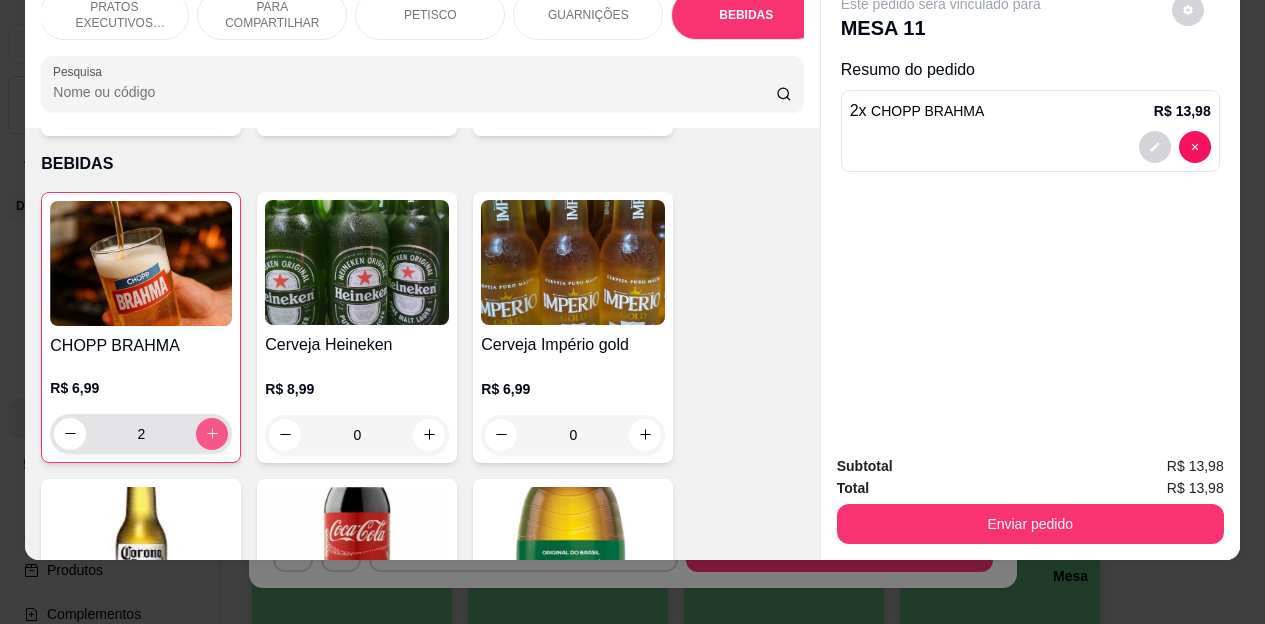 click 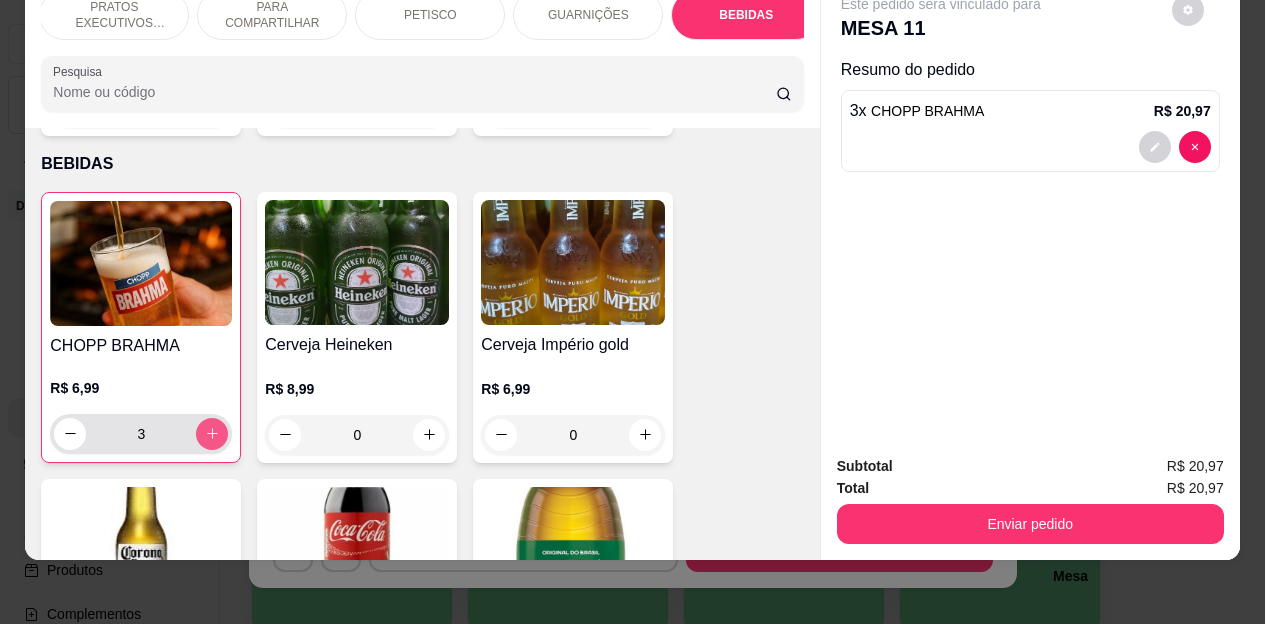 click 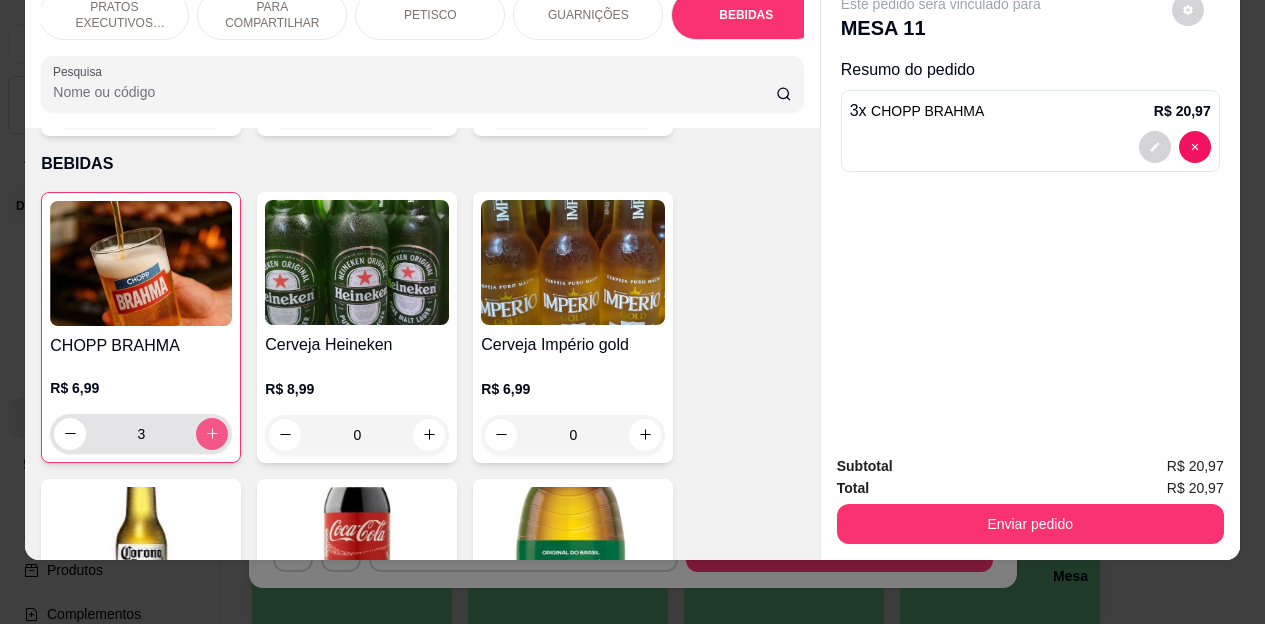 type on "4" 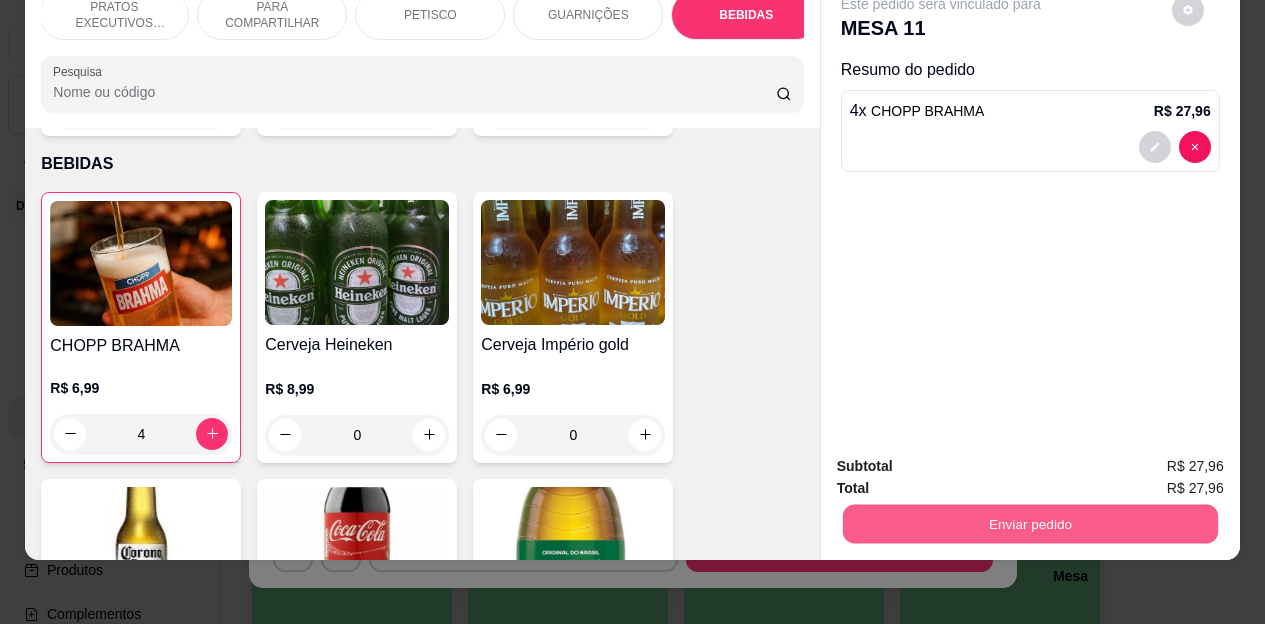 click on "Enviar pedido" at bounding box center [1029, 524] 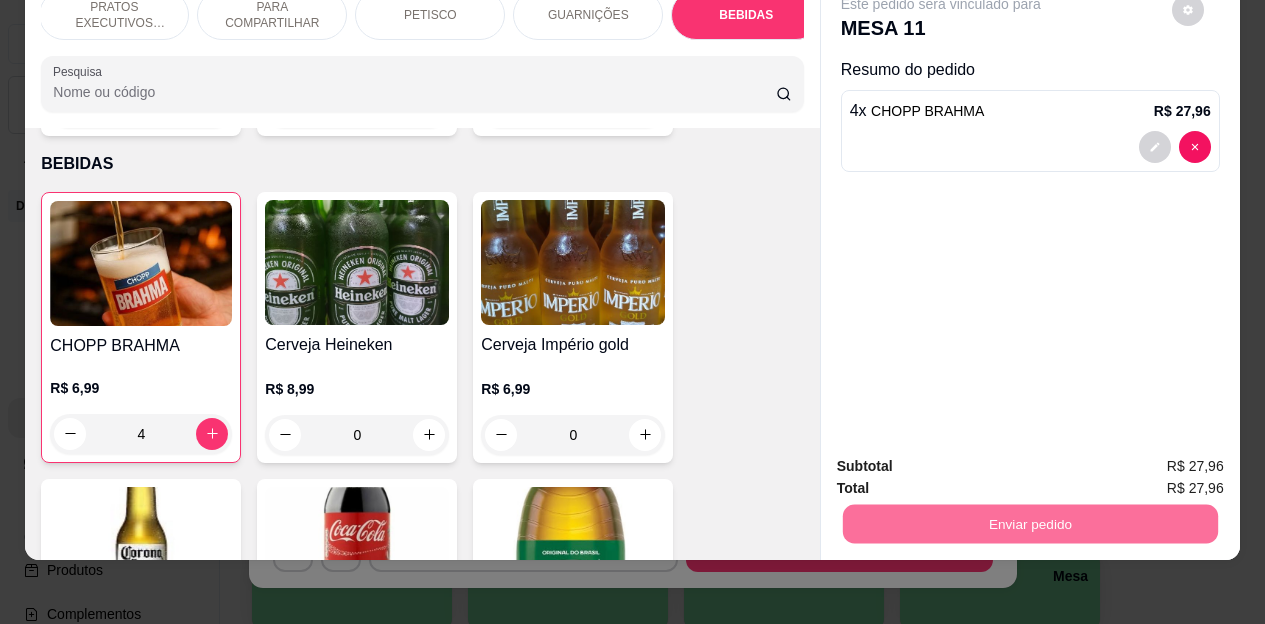 click on "Não registrar e enviar pedido" at bounding box center (964, 459) 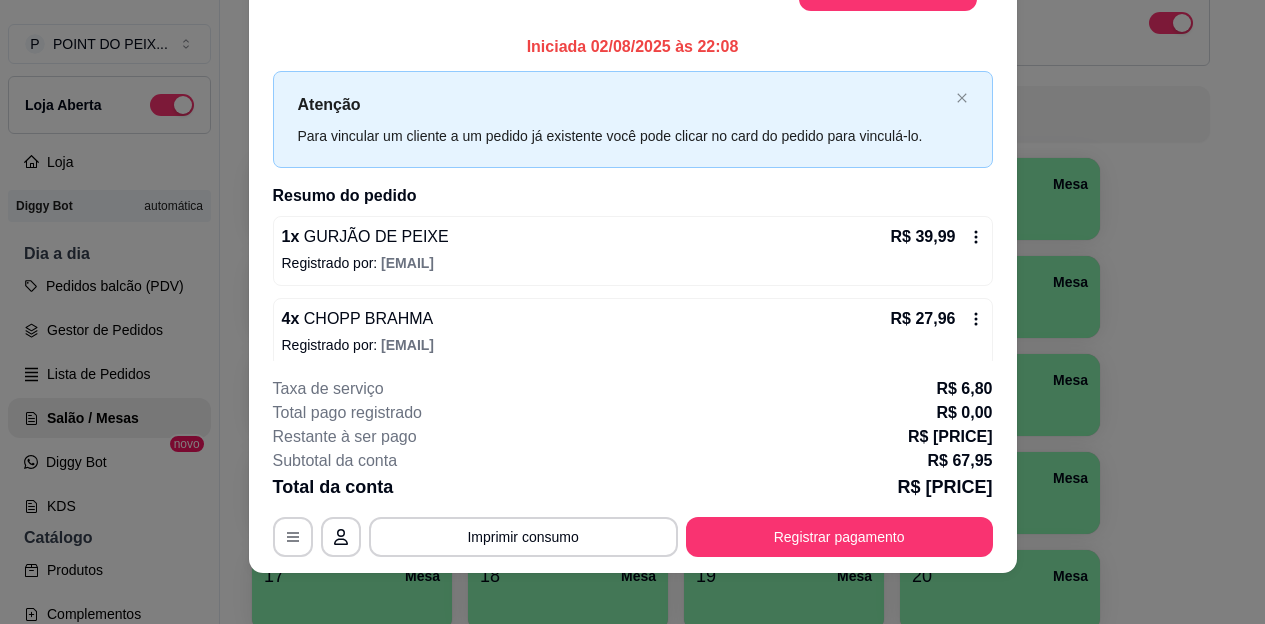 scroll, scrollTop: 61, scrollLeft: 0, axis: vertical 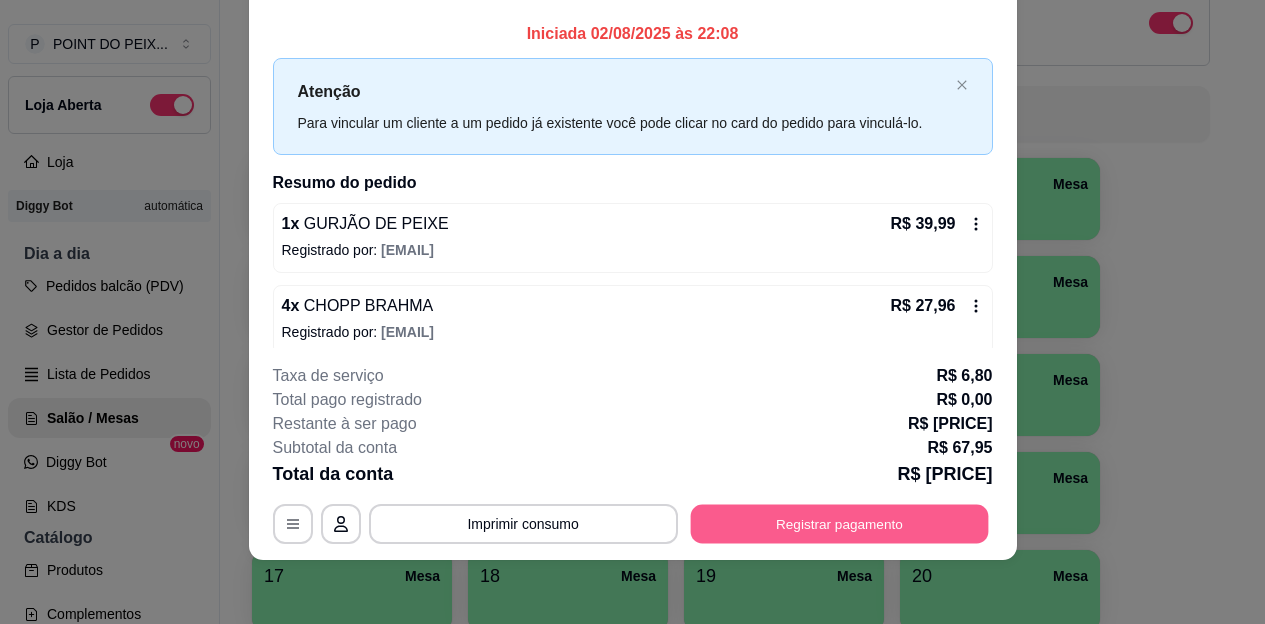 click on "Registrar pagamento" at bounding box center (839, 523) 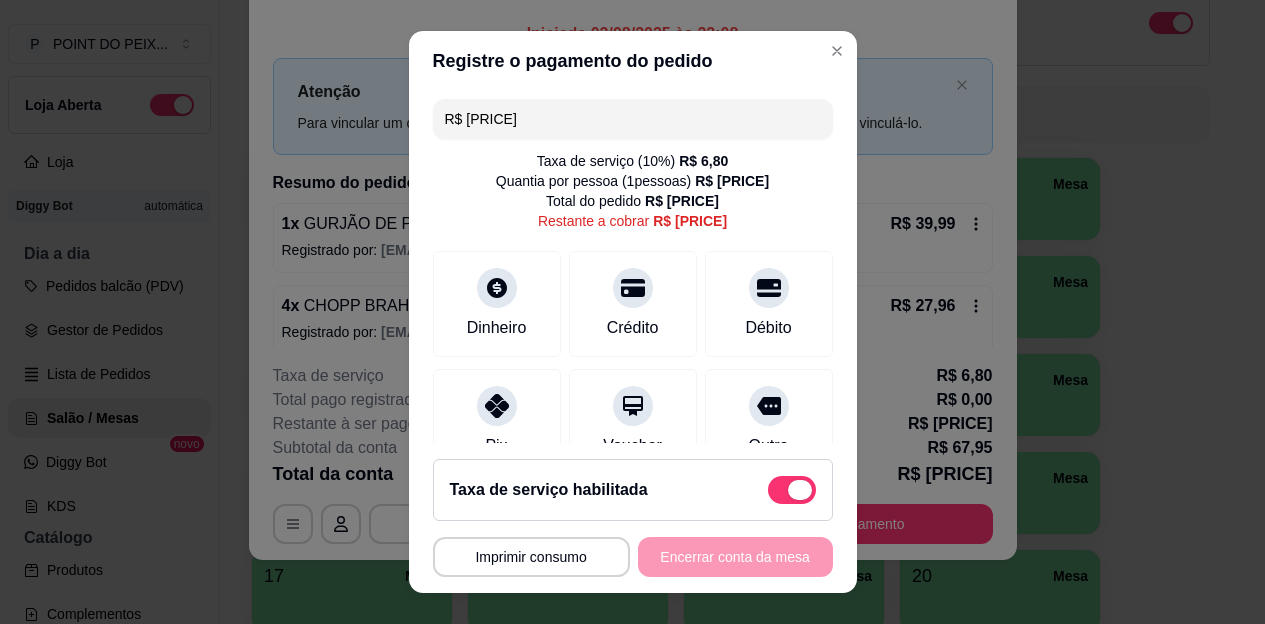 click at bounding box center (792, 490) 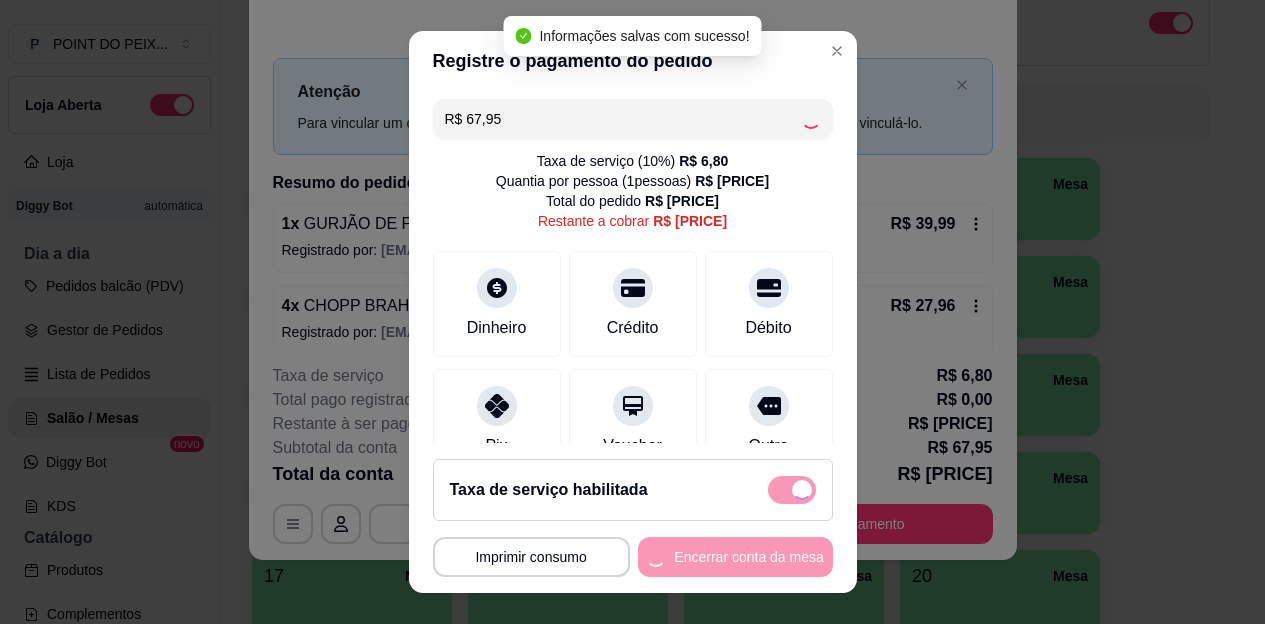 checkbox on "false" 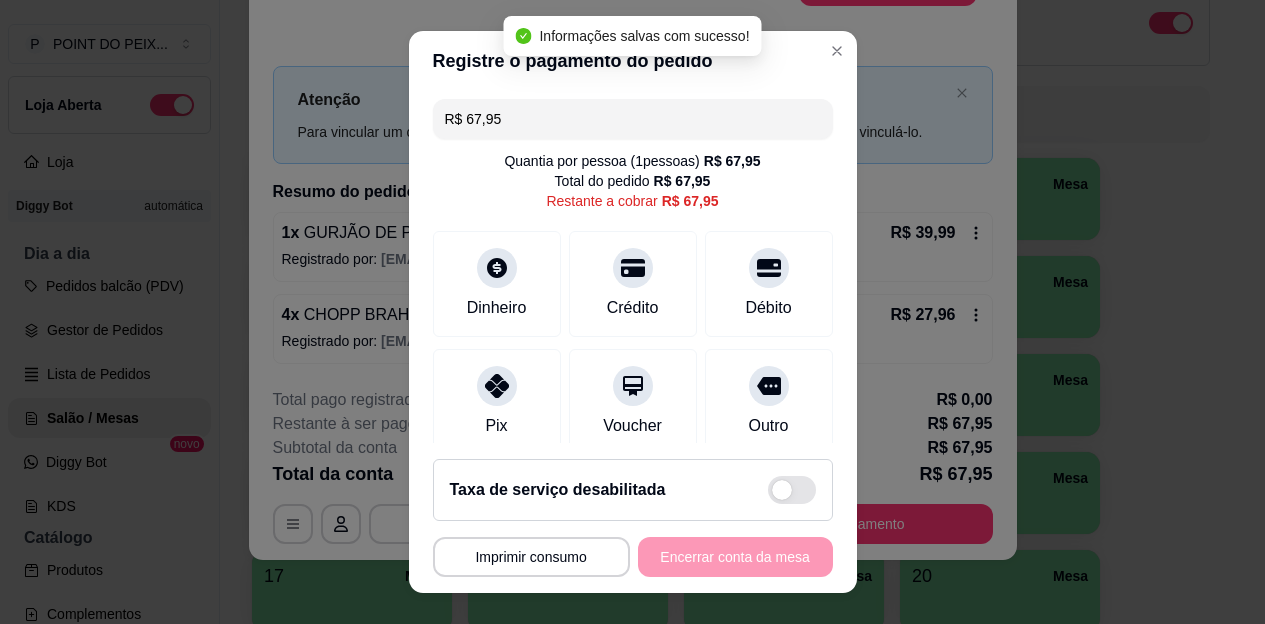 scroll, scrollTop: 57, scrollLeft: 0, axis: vertical 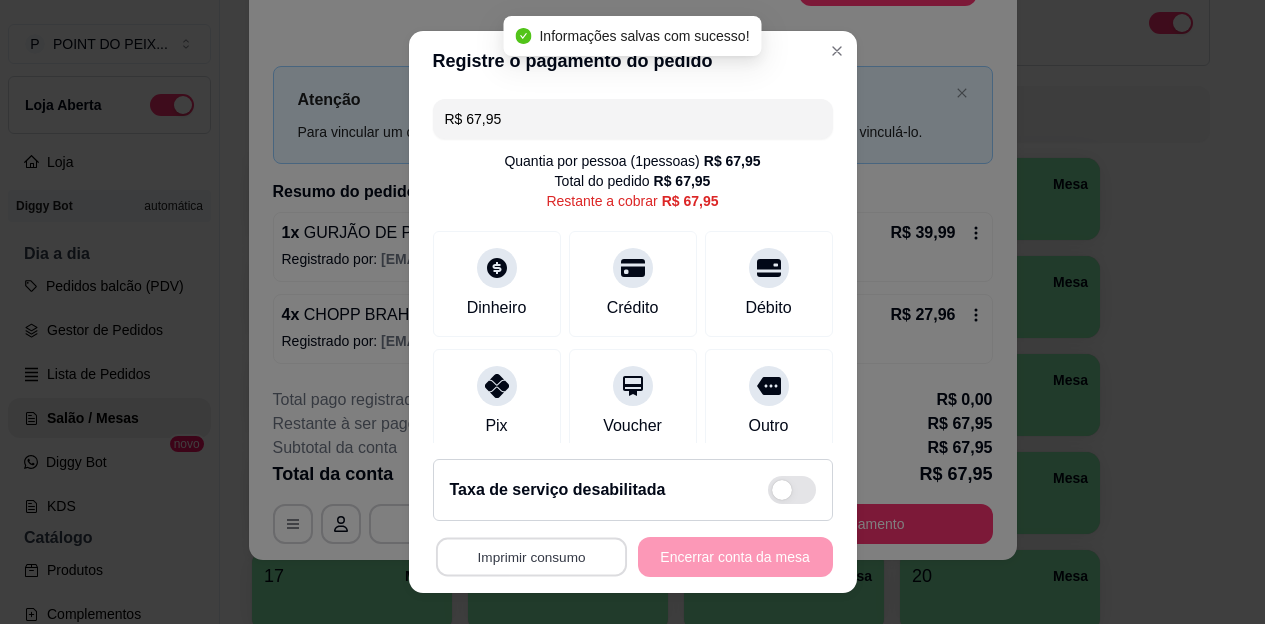 click on "Imprimir consumo" at bounding box center (530, 556) 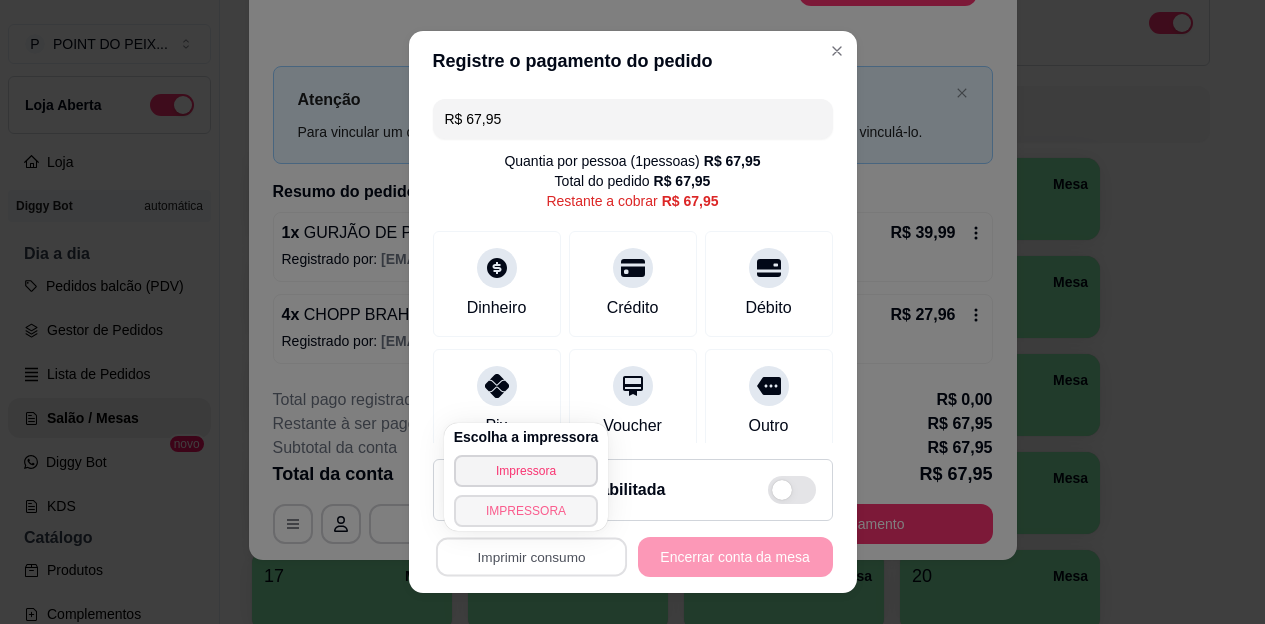 click on "IMPRESSORA" at bounding box center [526, 511] 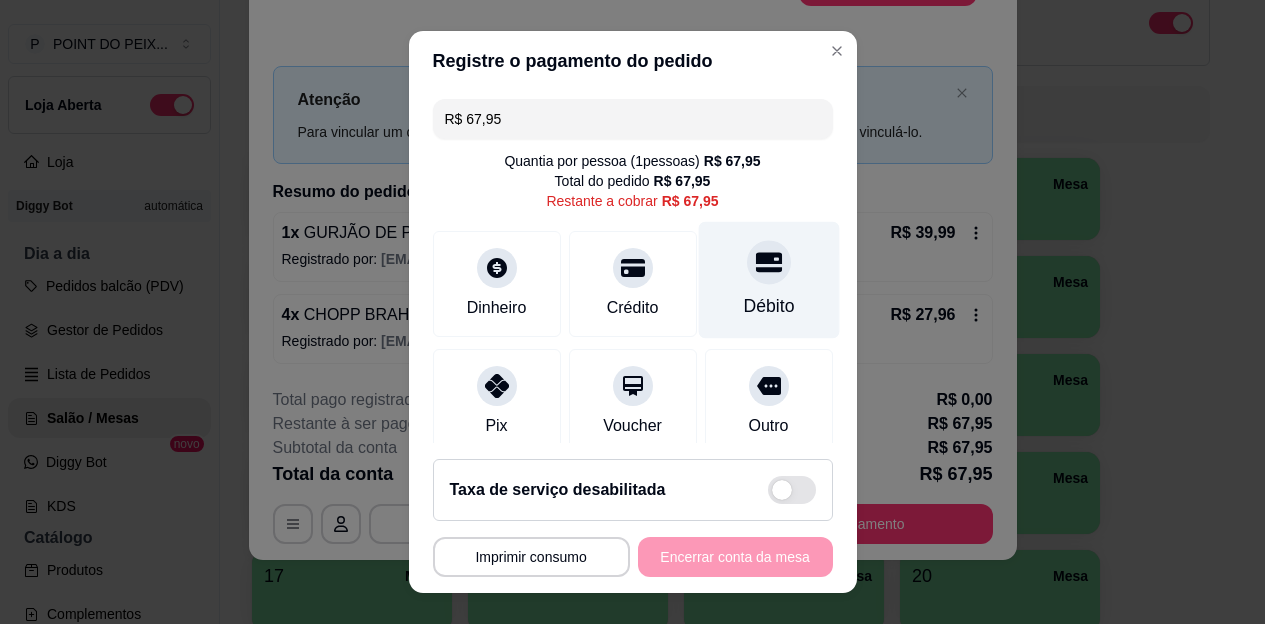 click at bounding box center (769, 263) 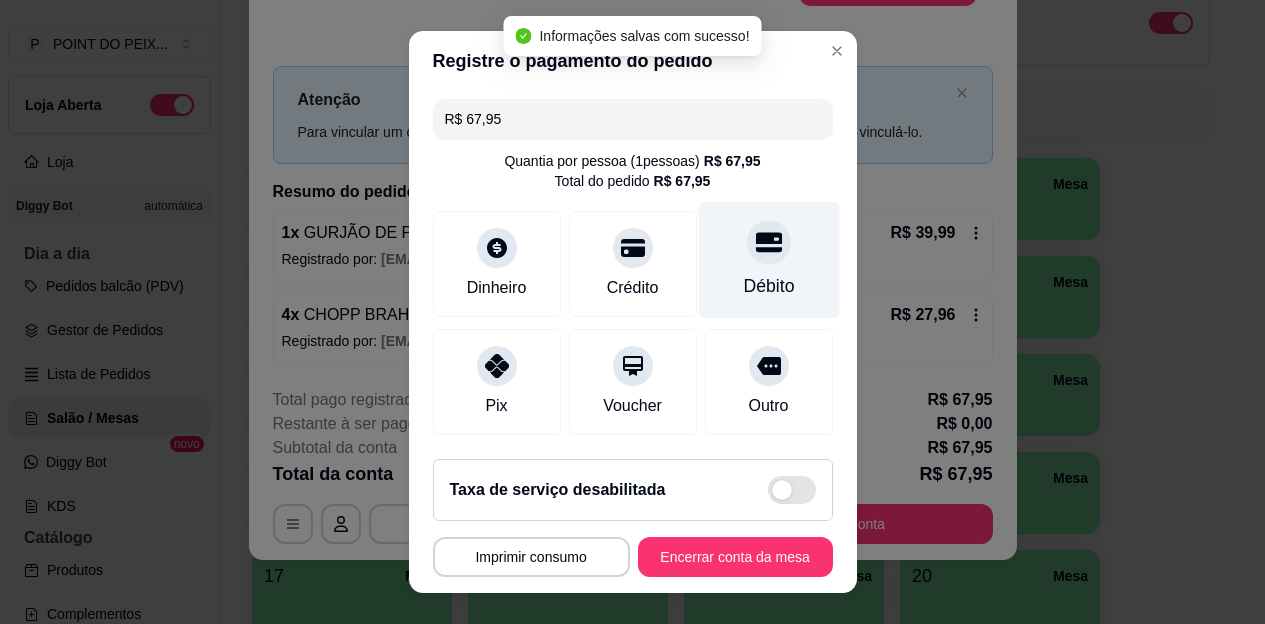 type on "R$ 0,00" 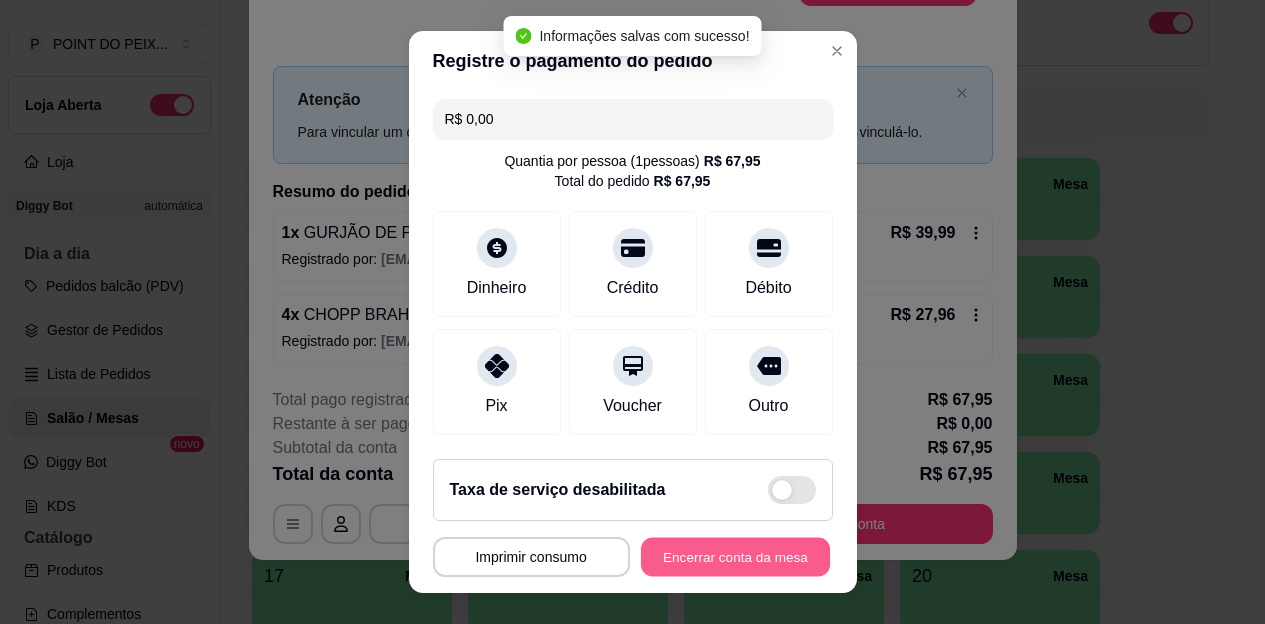 click on "Encerrar conta da mesa" at bounding box center (735, 556) 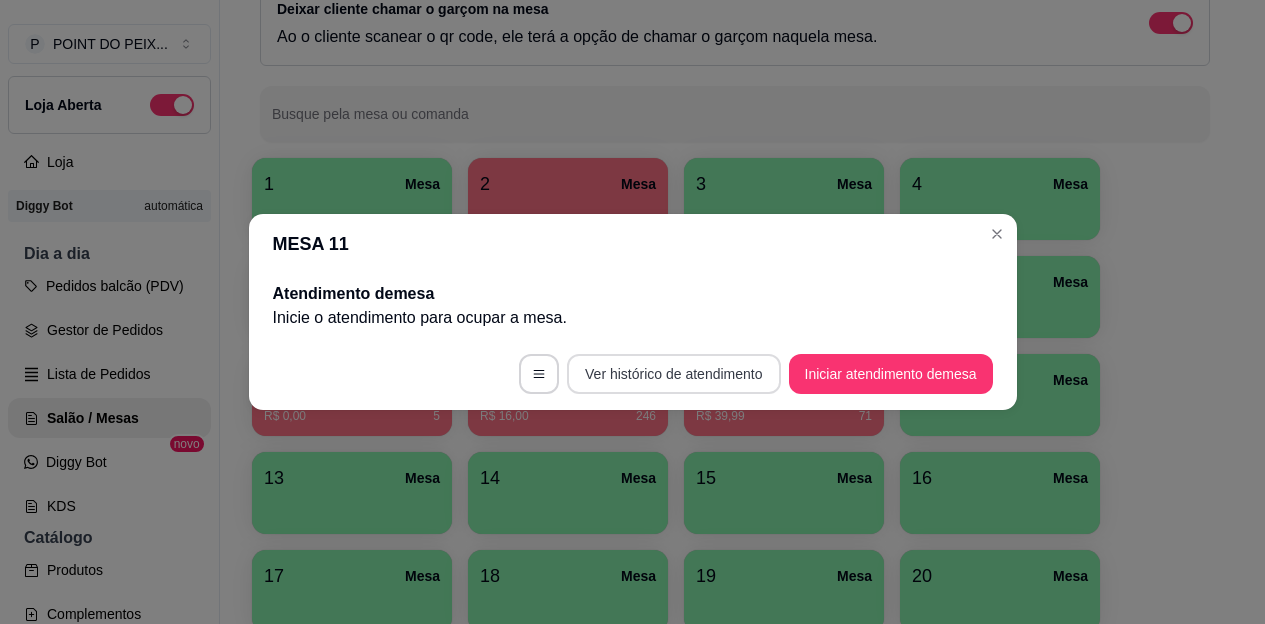 scroll, scrollTop: 0, scrollLeft: 0, axis: both 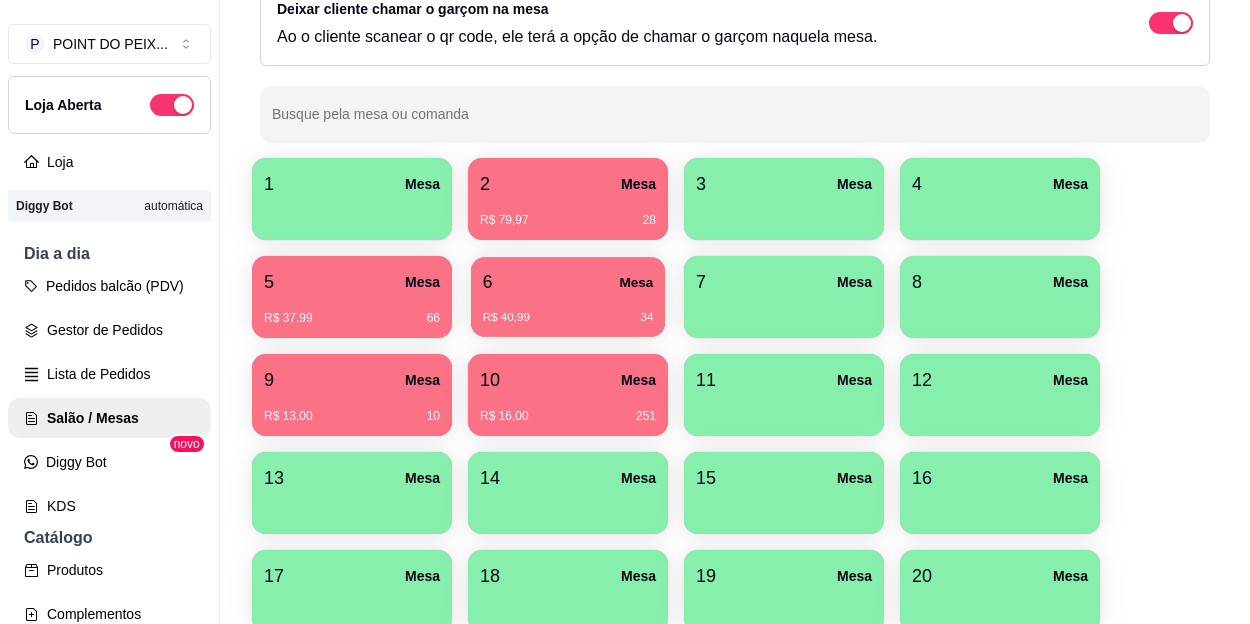 click on "R$ [PRICE] [NUMBER]" at bounding box center [568, 310] 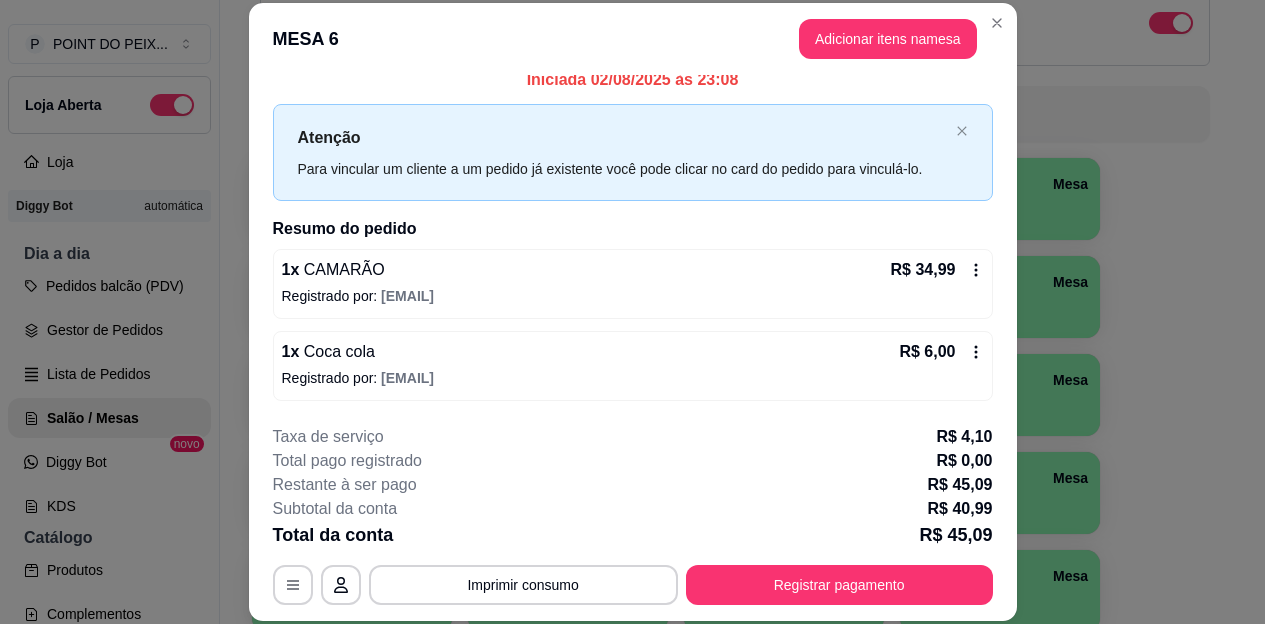 scroll, scrollTop: 0, scrollLeft: 0, axis: both 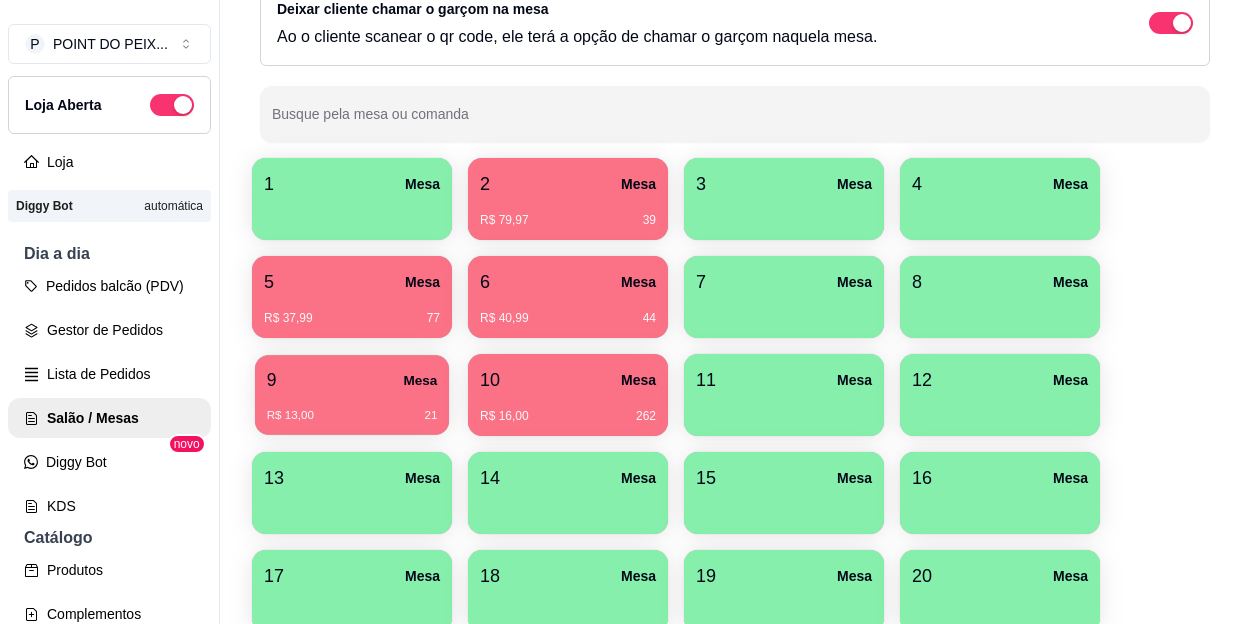 click on "9 Mesa" at bounding box center [352, 380] 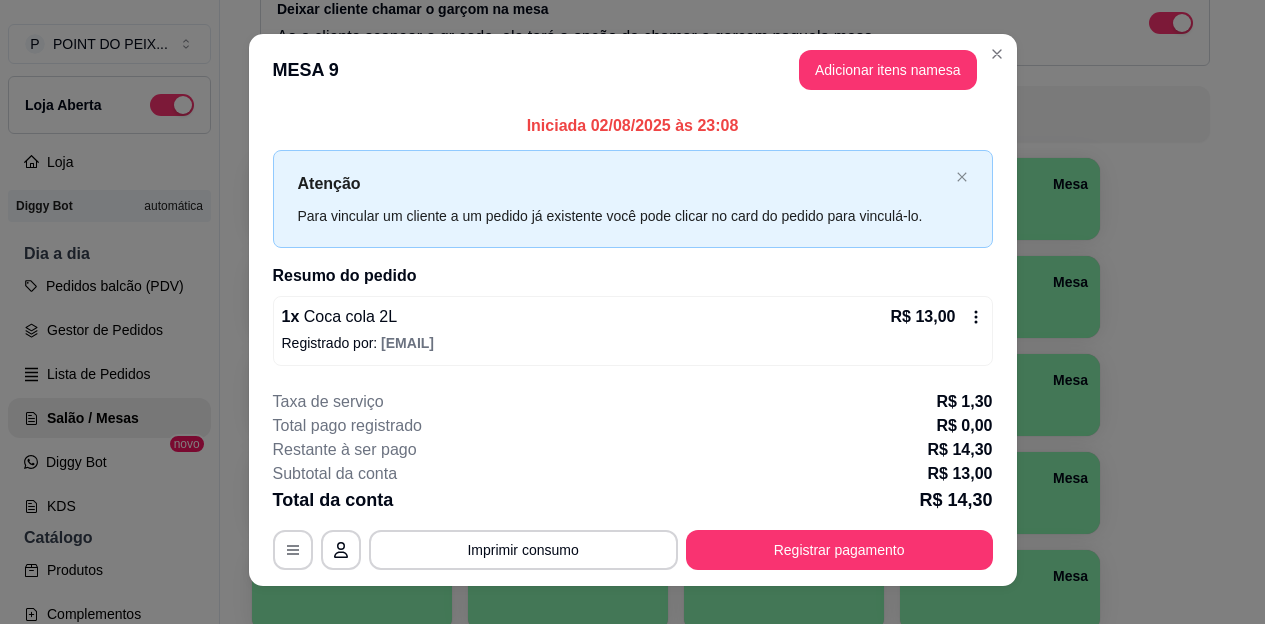 scroll, scrollTop: 0, scrollLeft: 0, axis: both 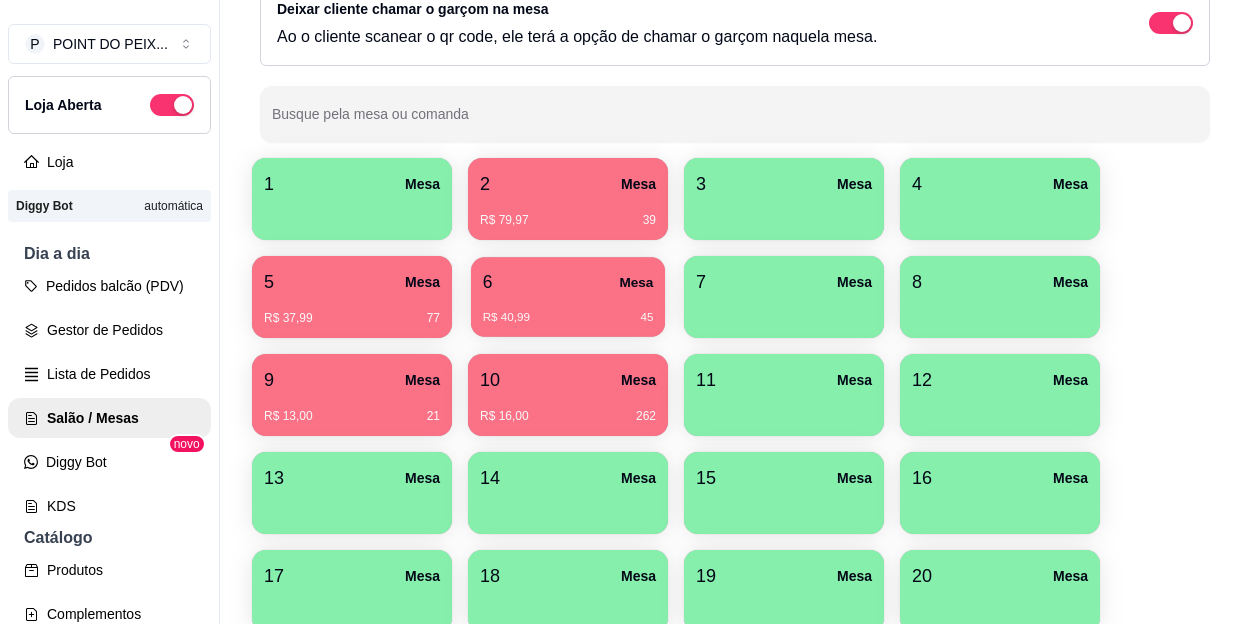 click on "6 Mesa" at bounding box center [568, 282] 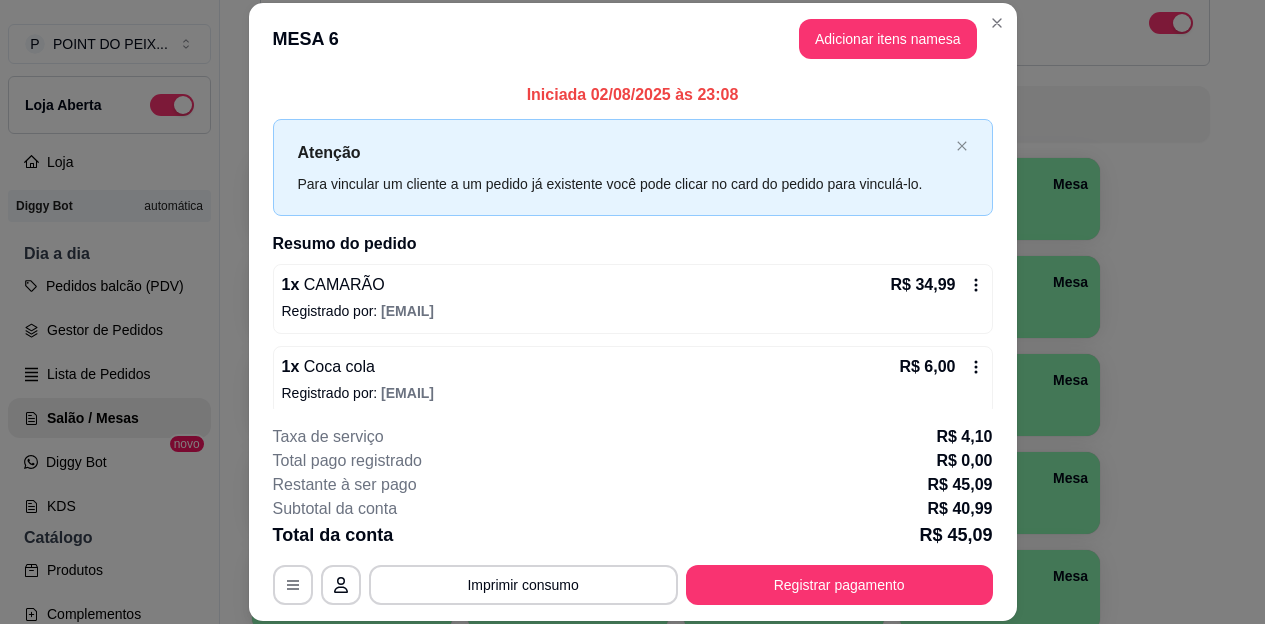 scroll, scrollTop: 15, scrollLeft: 0, axis: vertical 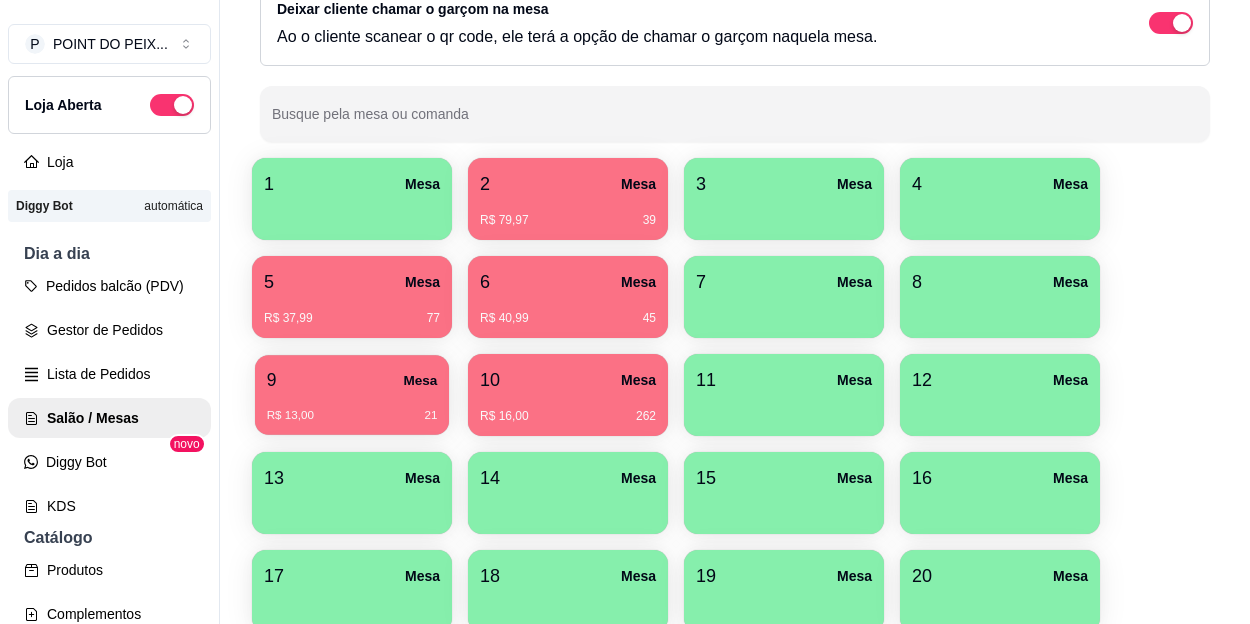 click on "9 Mesa" at bounding box center (352, 380) 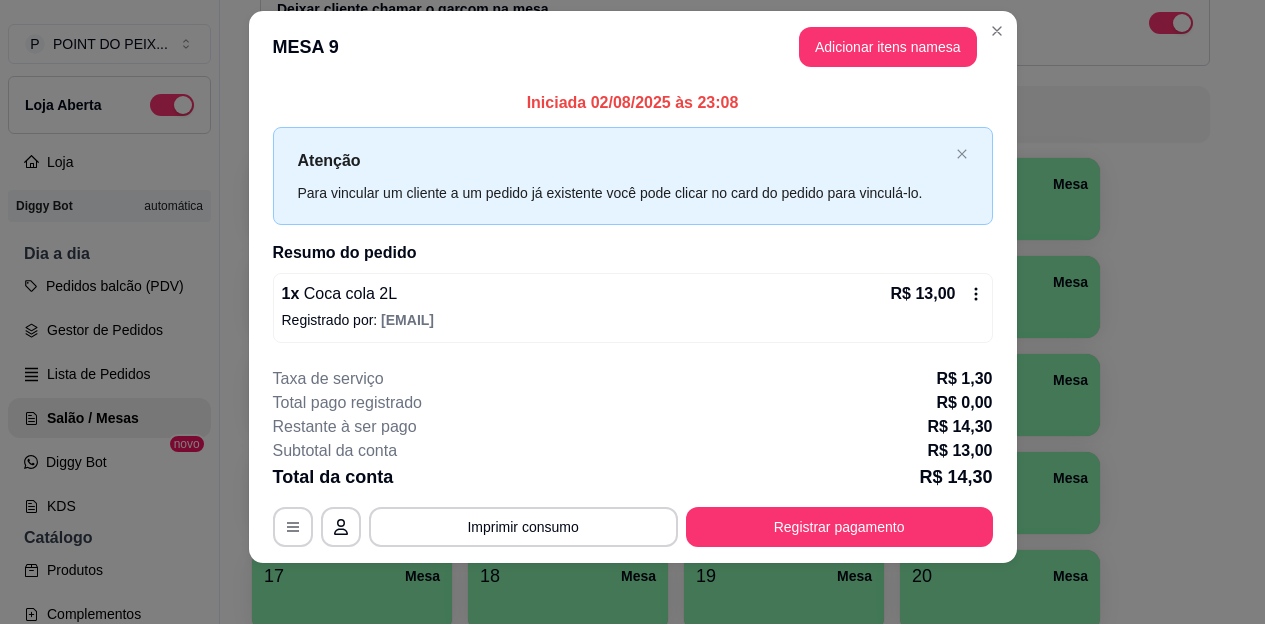 scroll, scrollTop: 28, scrollLeft: 0, axis: vertical 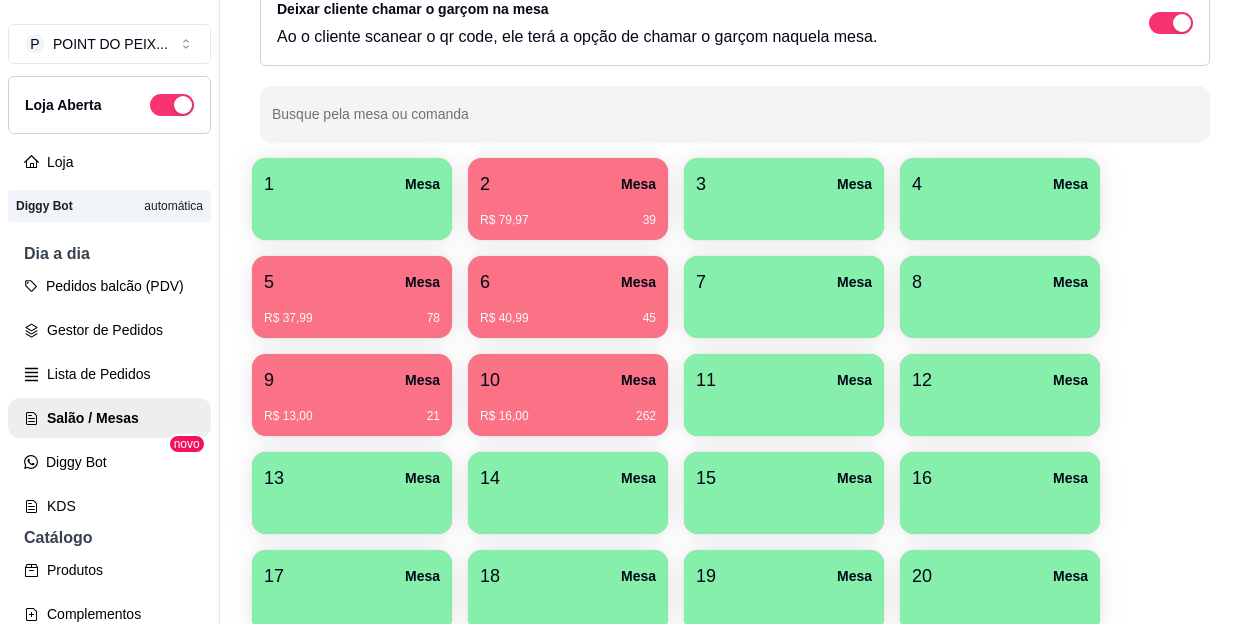 click on "R$ 79,97 39" at bounding box center [568, 220] 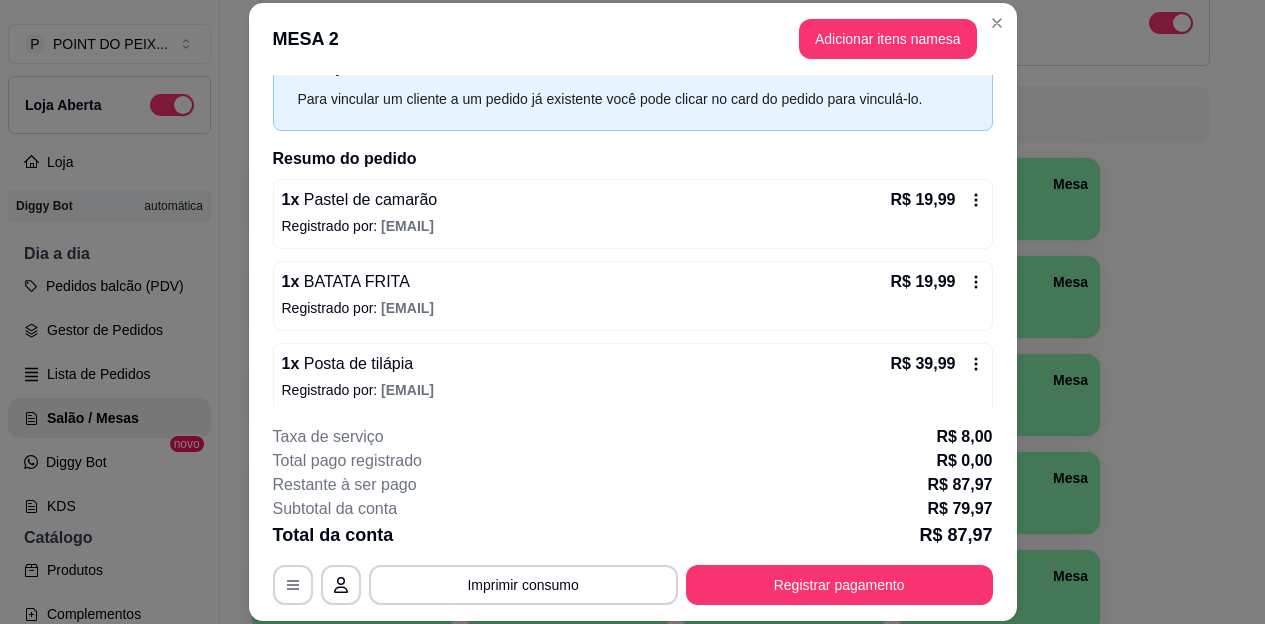 scroll, scrollTop: 97, scrollLeft: 0, axis: vertical 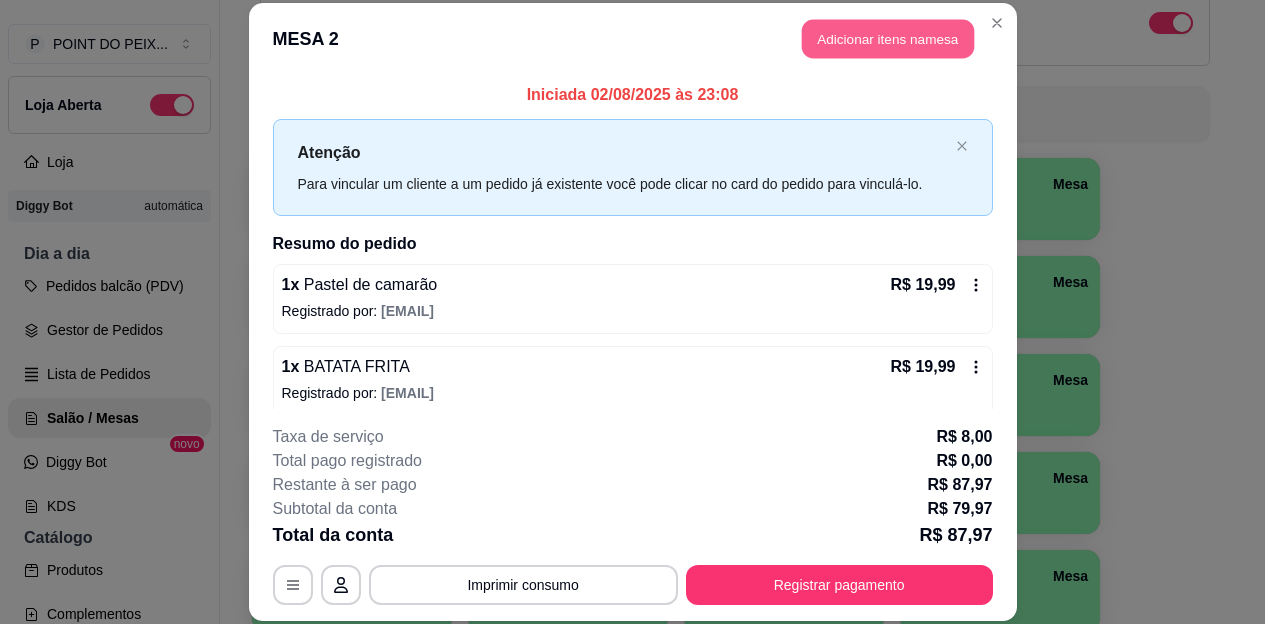 click on "Adicionar itens na  mesa" at bounding box center [888, 39] 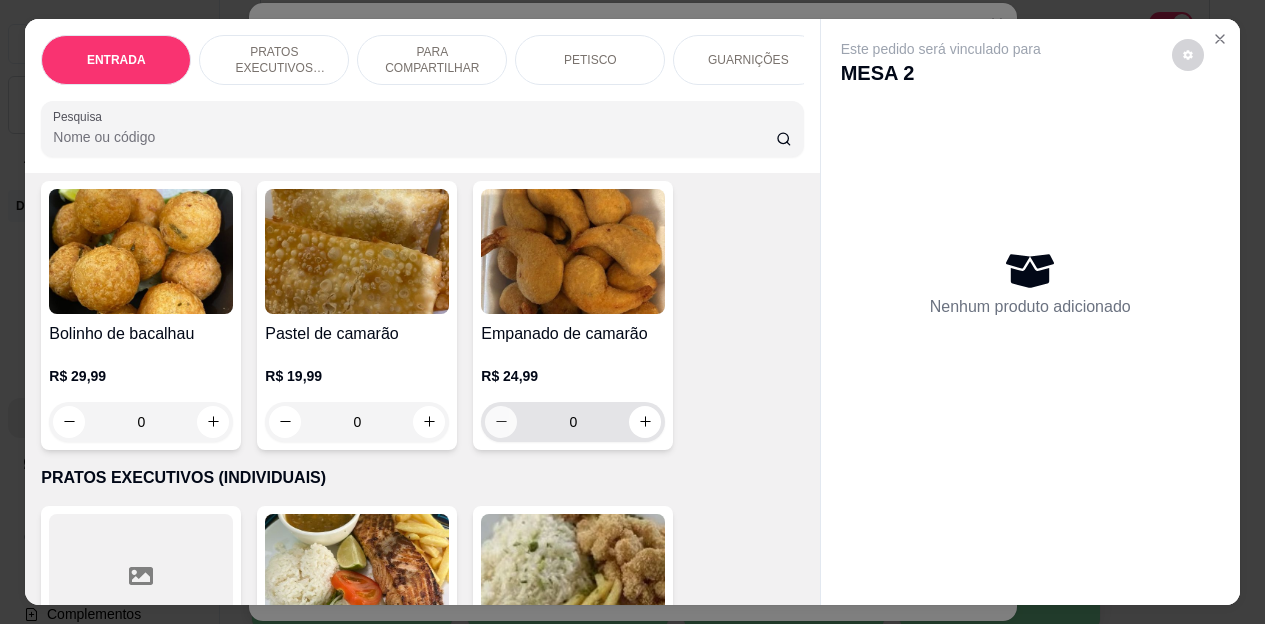 scroll, scrollTop: 200, scrollLeft: 0, axis: vertical 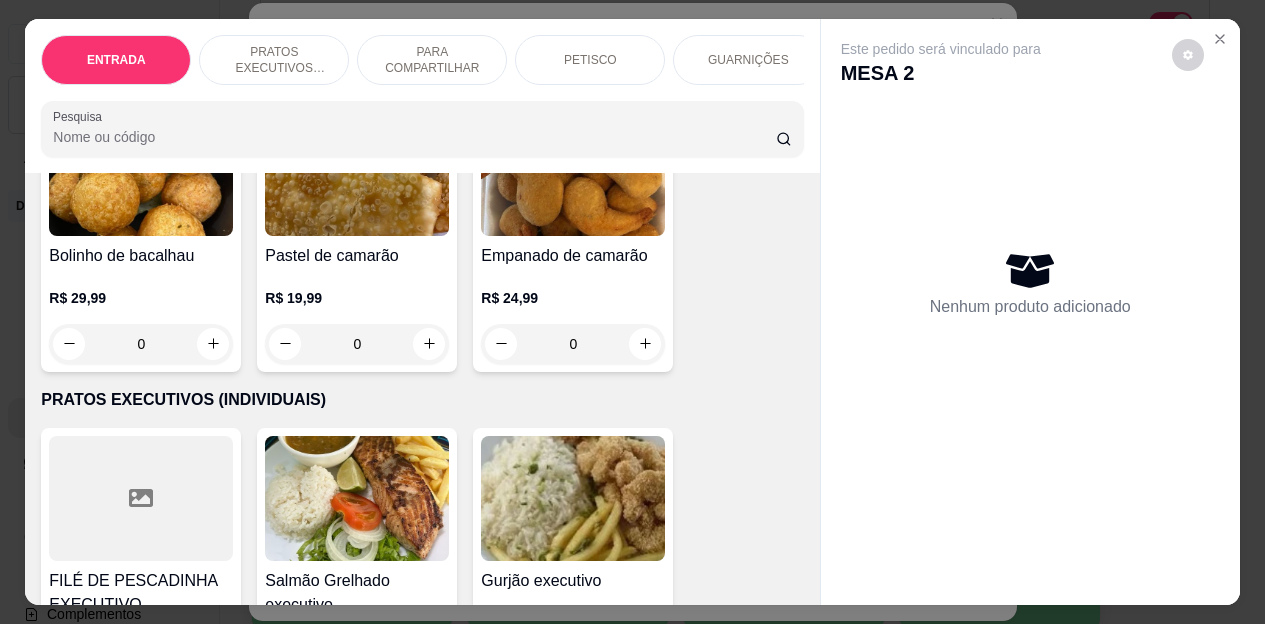 click on "PETISCO" at bounding box center [590, 60] 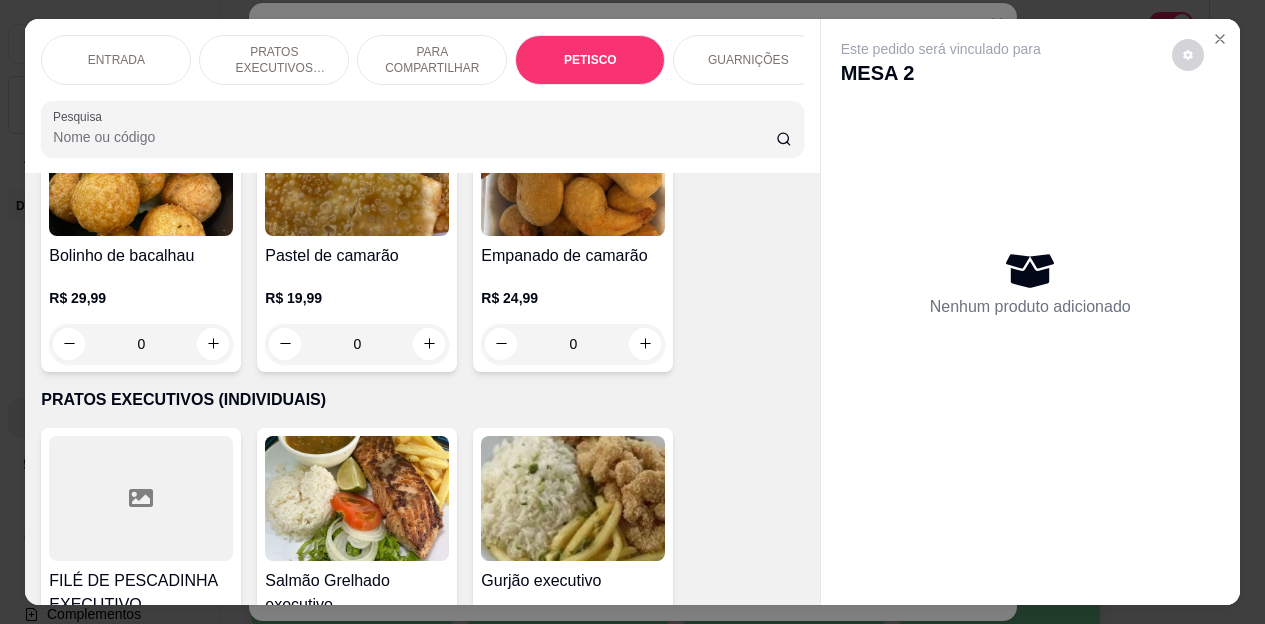 scroll, scrollTop: 2658, scrollLeft: 0, axis: vertical 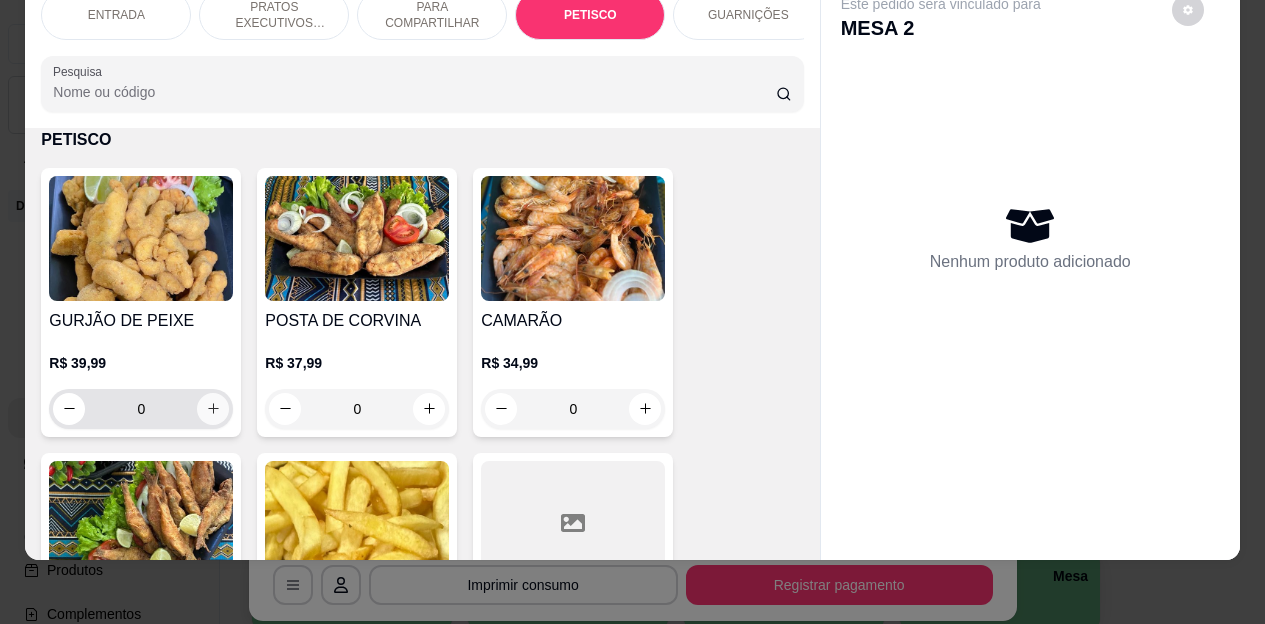 click 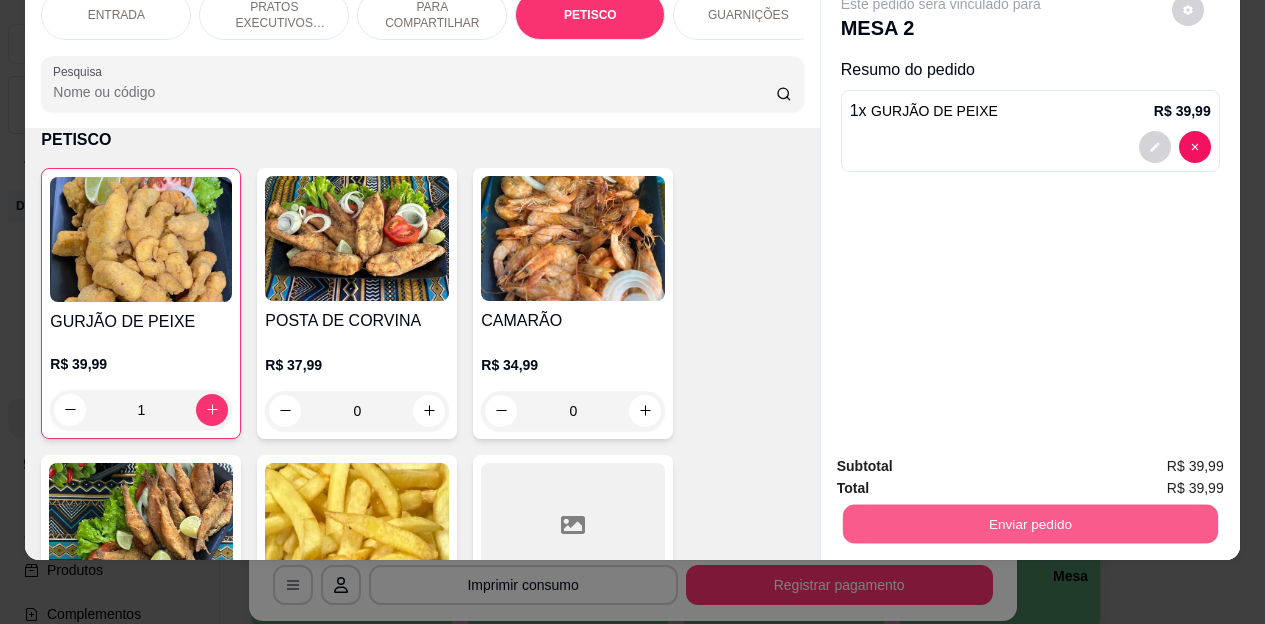 click on "Enviar pedido" at bounding box center [1029, 524] 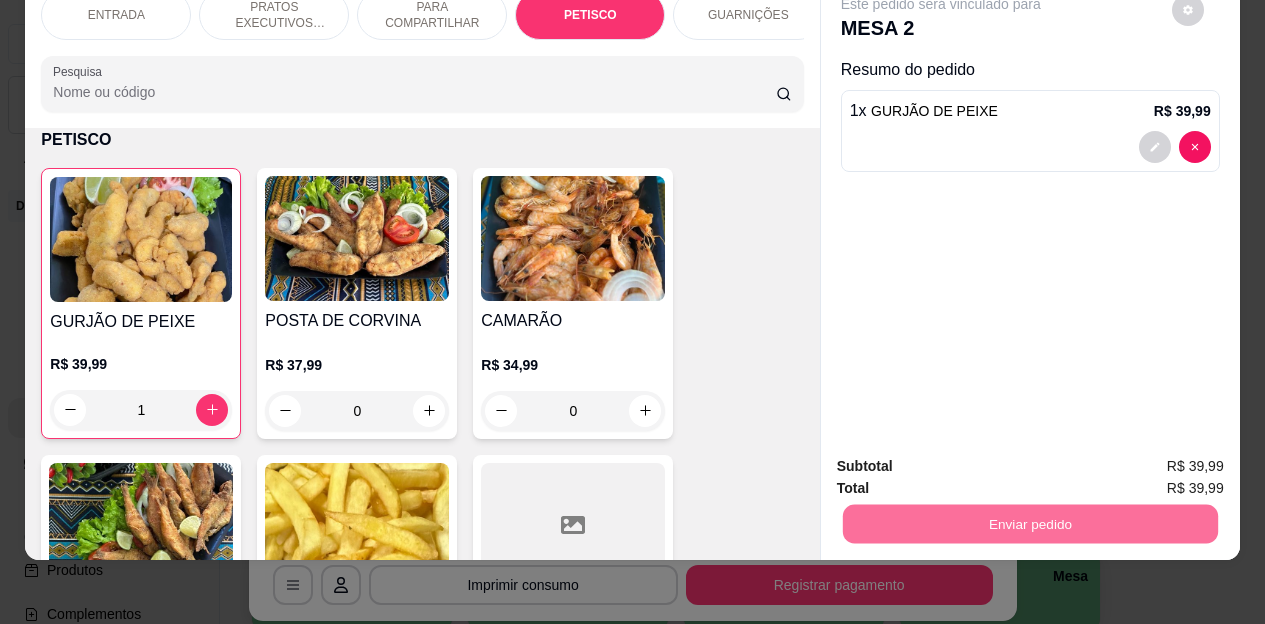 click on "Não registrar e enviar pedido" at bounding box center (964, 460) 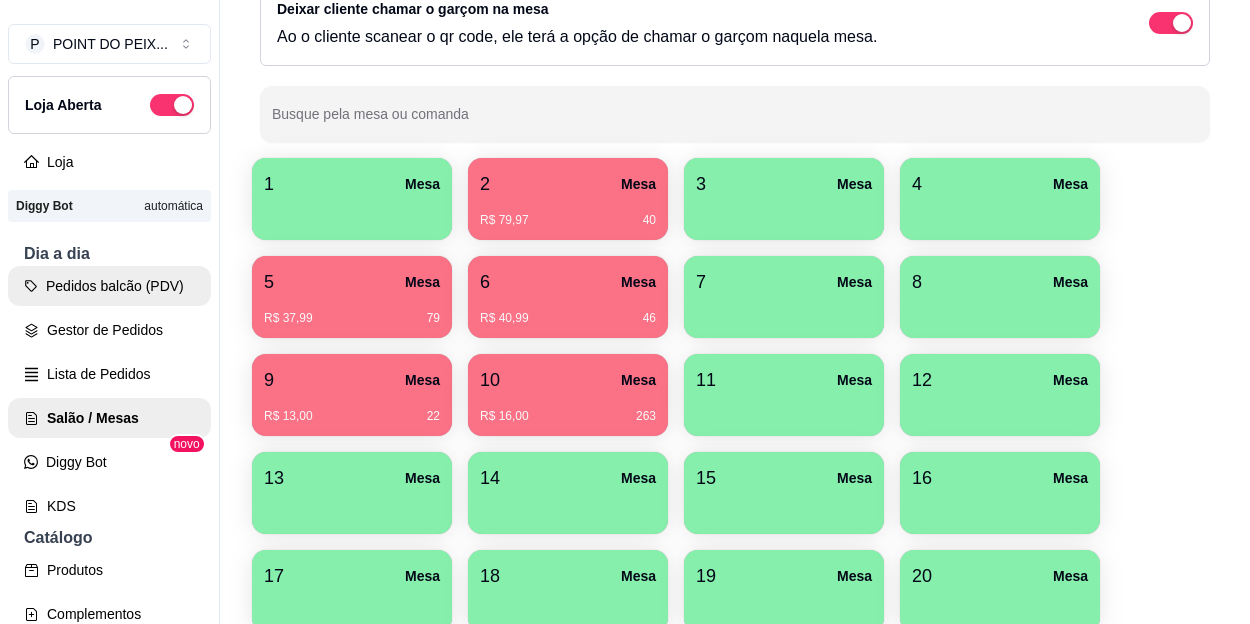 click on "Pedidos balcão (PDV)" at bounding box center (109, 286) 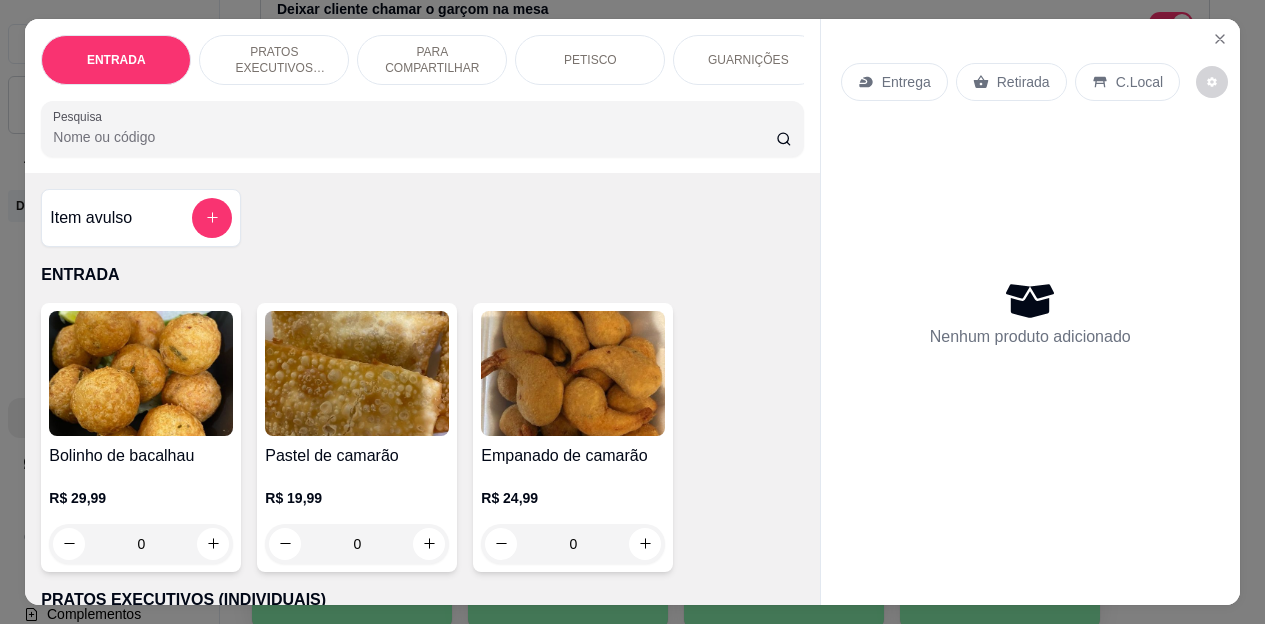click on "Retirada" at bounding box center [1023, 82] 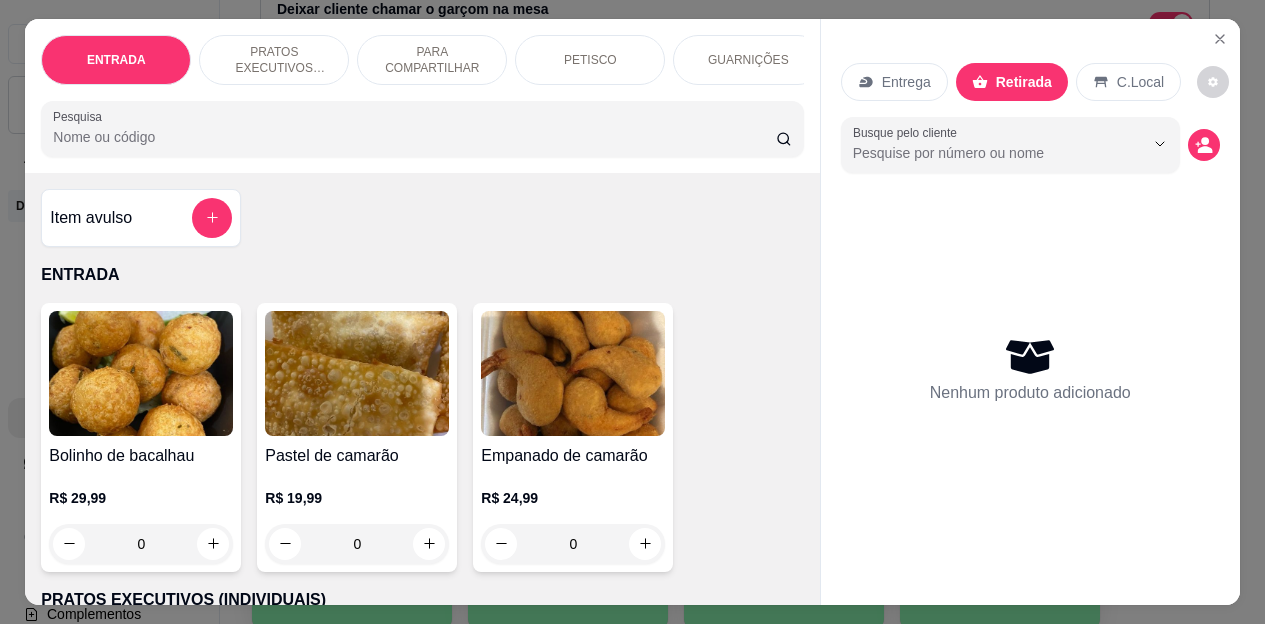 click on "PETISCO" at bounding box center (590, 60) 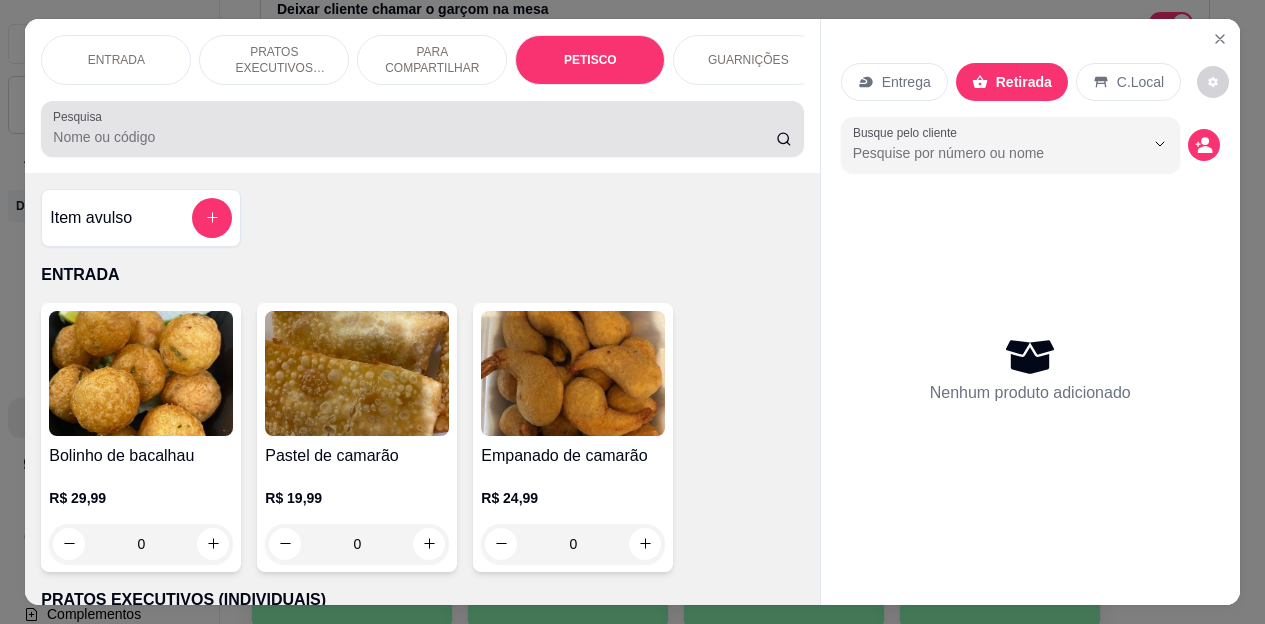 scroll, scrollTop: 2658, scrollLeft: 0, axis: vertical 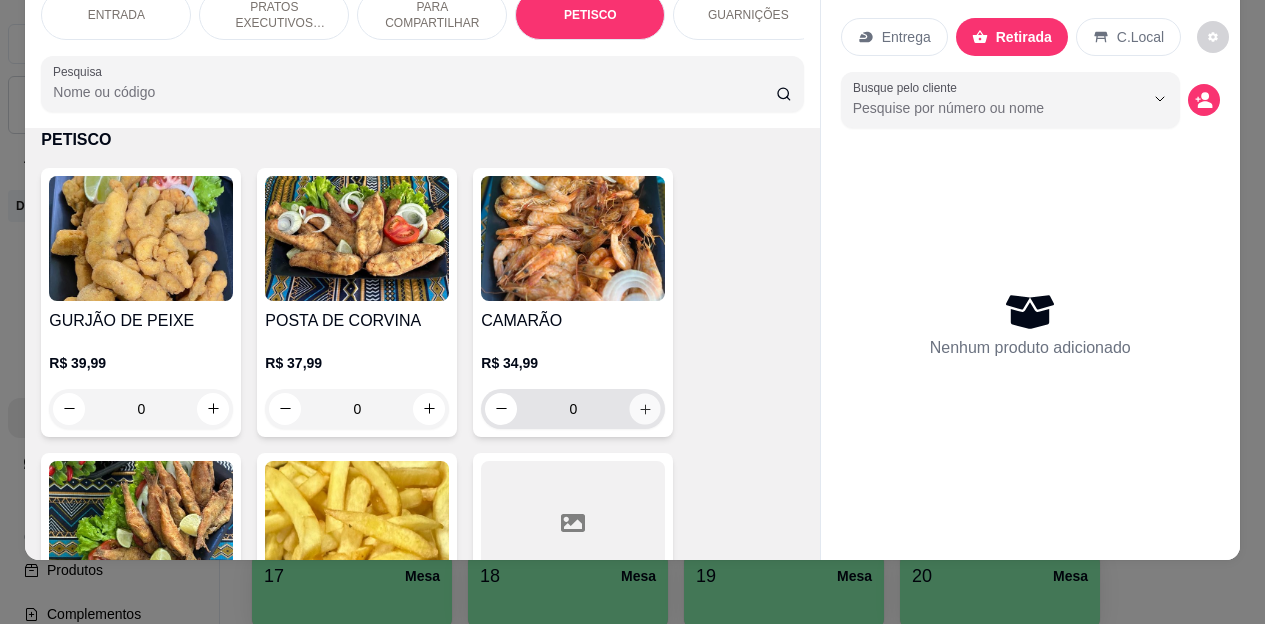 click 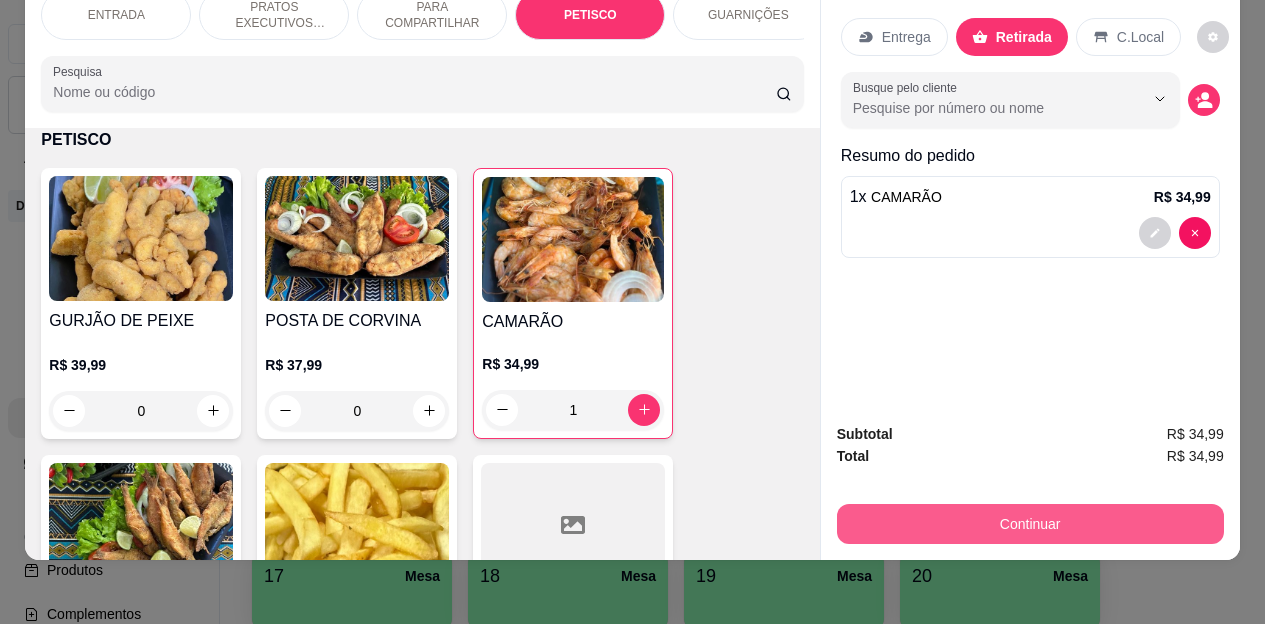 click on "Continuar" at bounding box center (1030, 524) 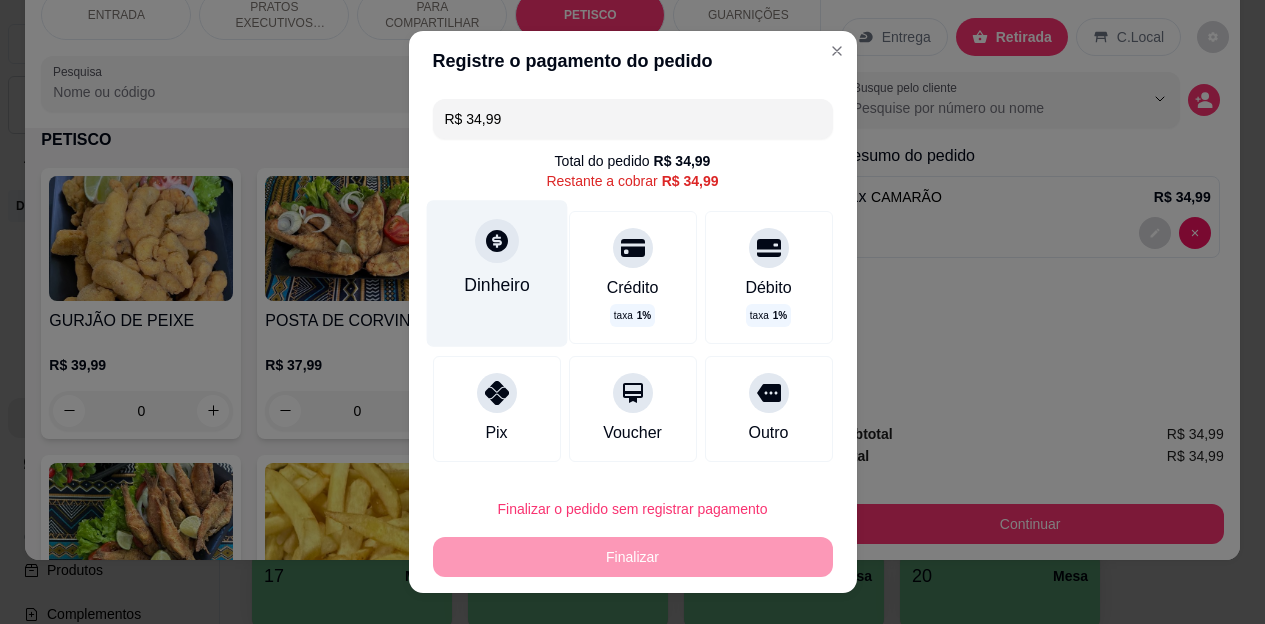 click 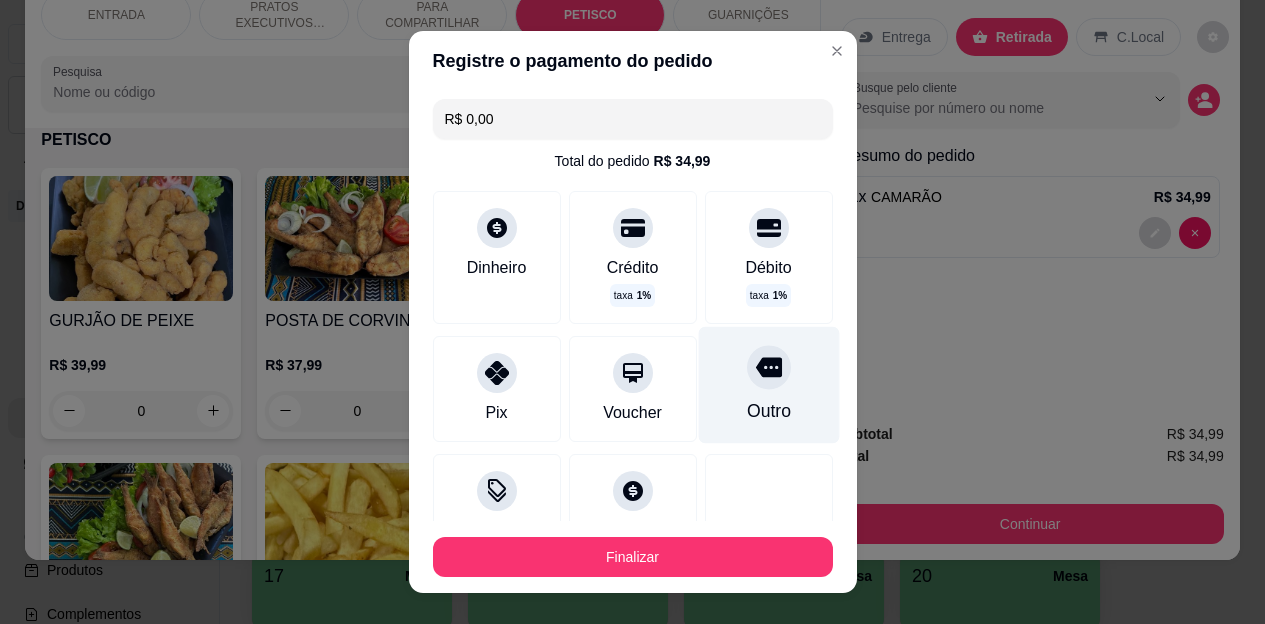 type on "R$ 0,00" 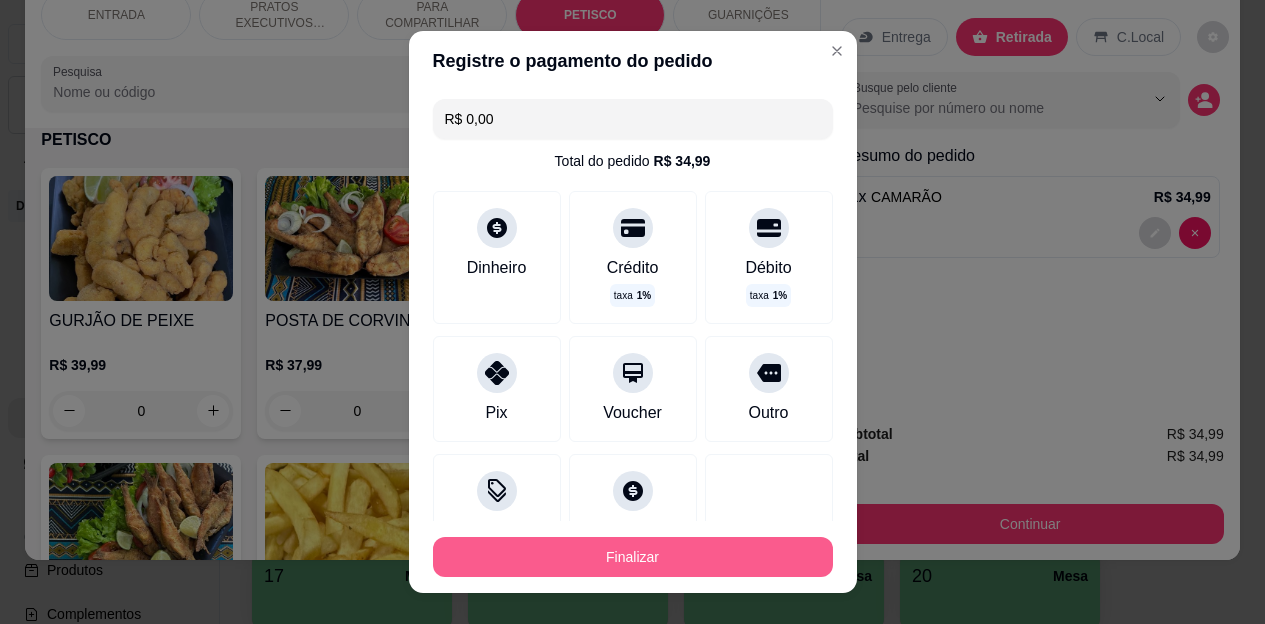 click on "Finalizar" at bounding box center (633, 557) 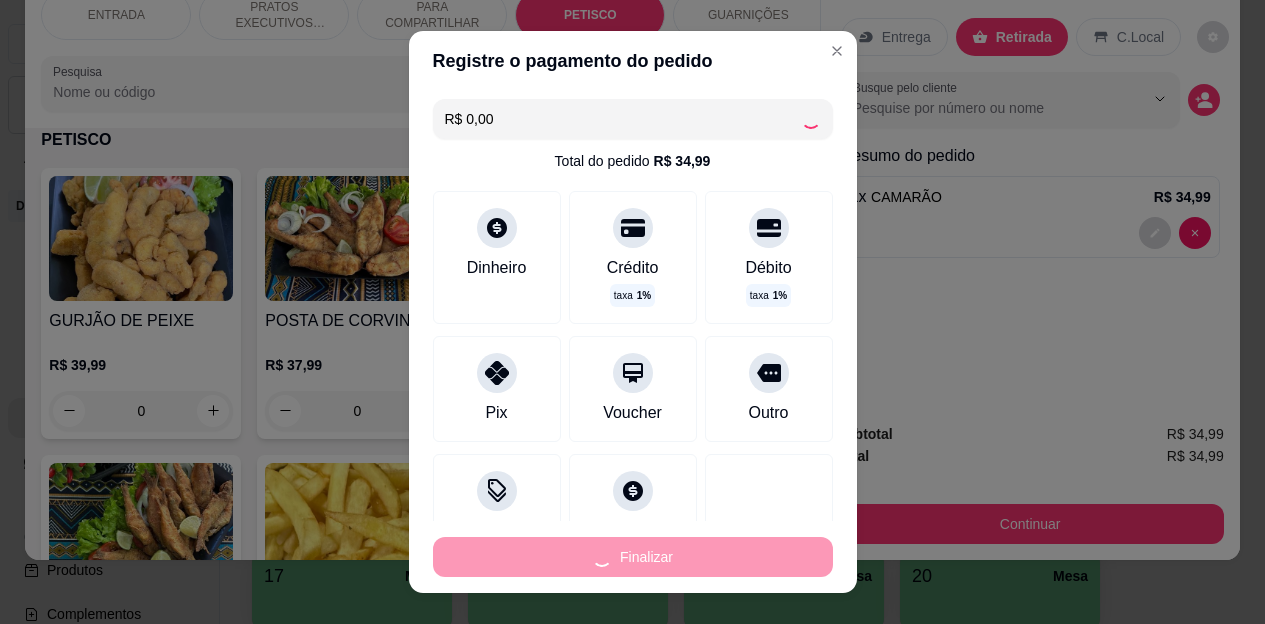 type on "0" 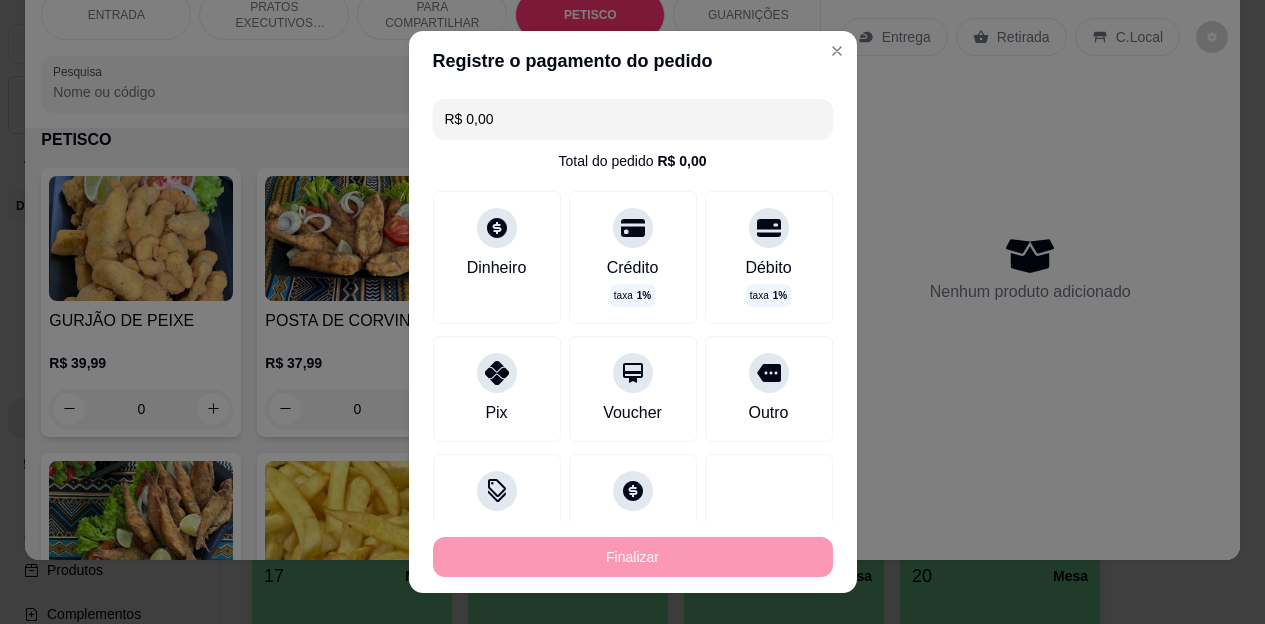 type on "-R$ 34,99" 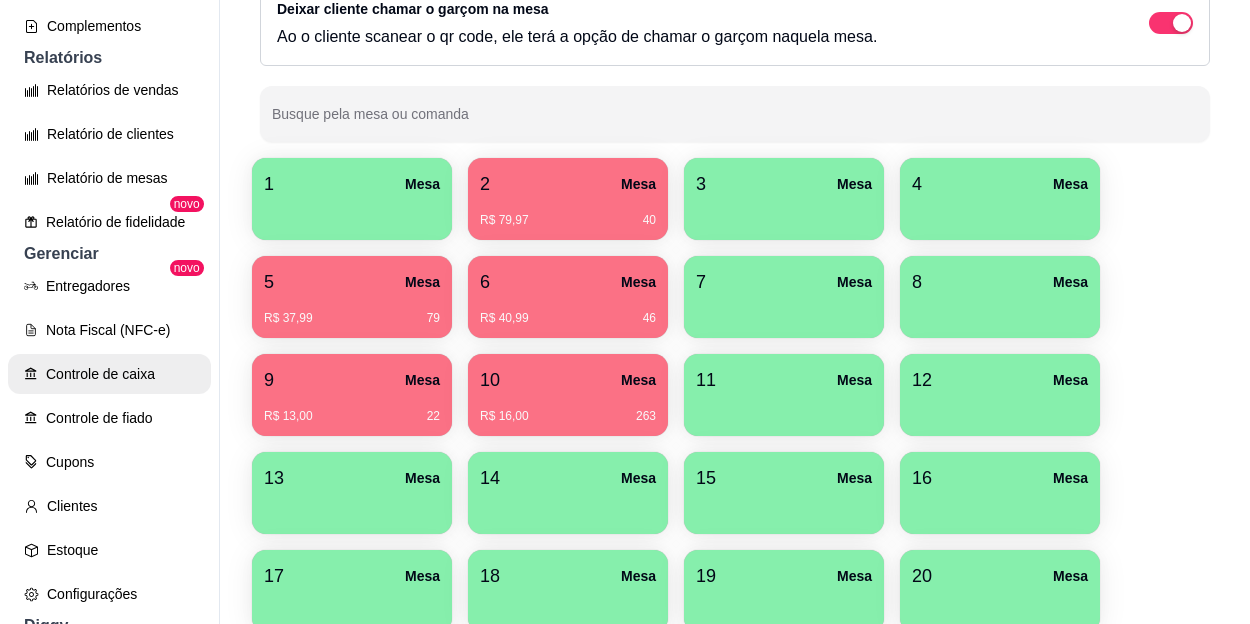 scroll, scrollTop: 600, scrollLeft: 0, axis: vertical 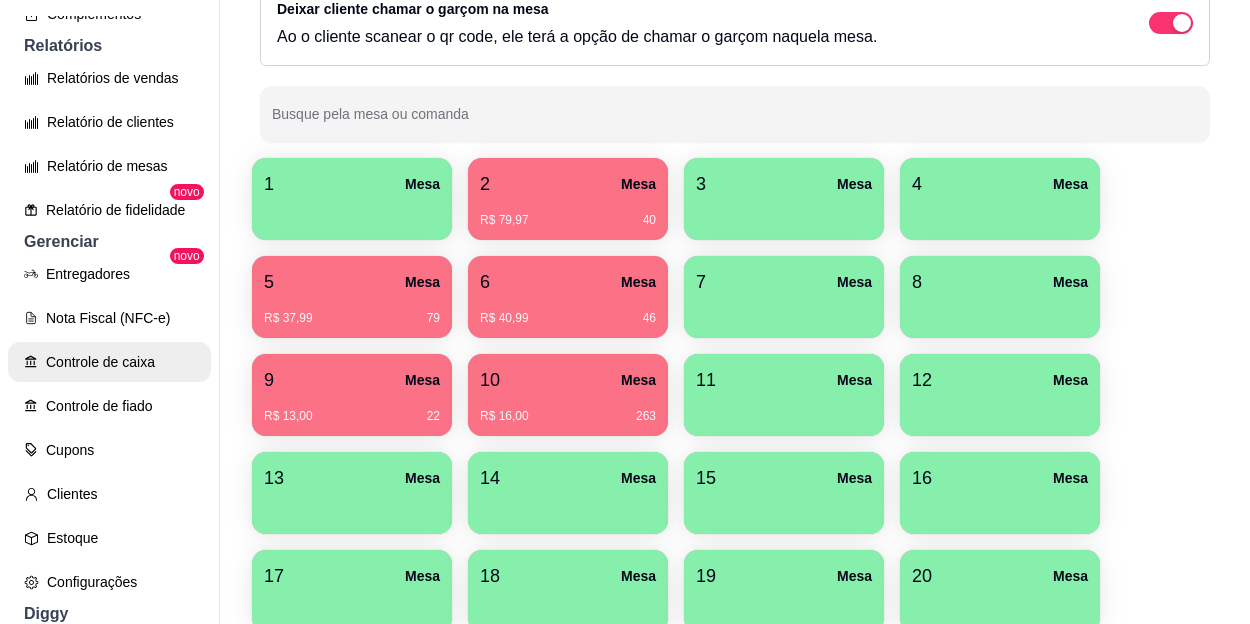 click on "Controle de caixa" at bounding box center [109, 362] 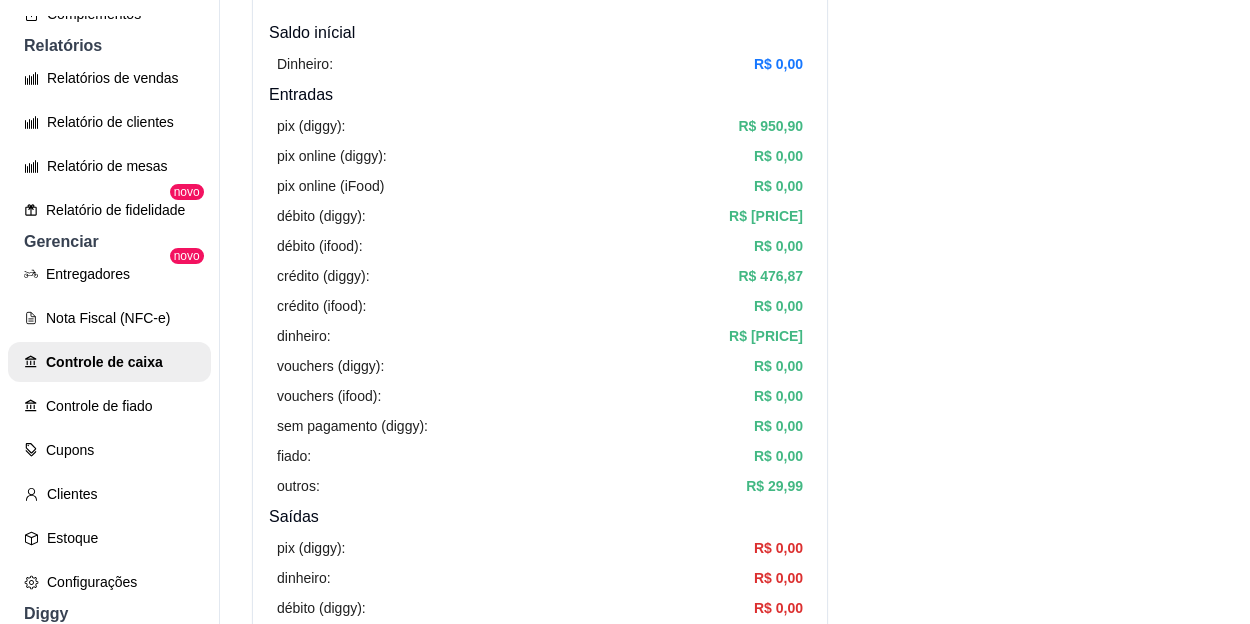 scroll, scrollTop: 0, scrollLeft: 0, axis: both 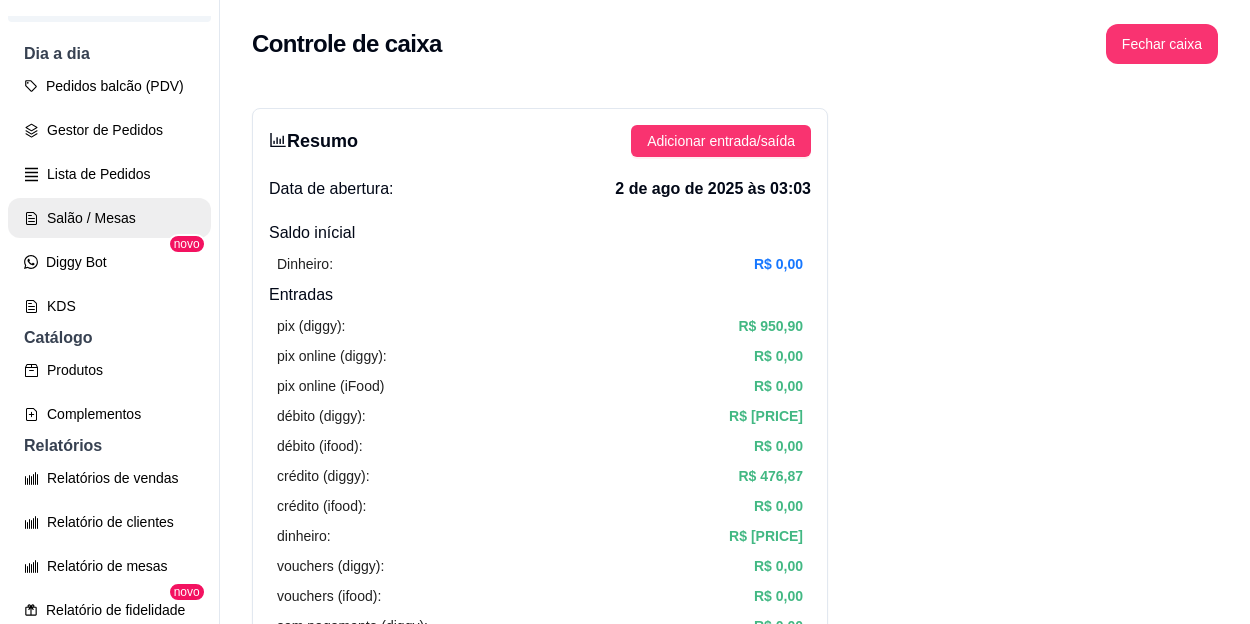 click on "Salão / Mesas" at bounding box center (109, 218) 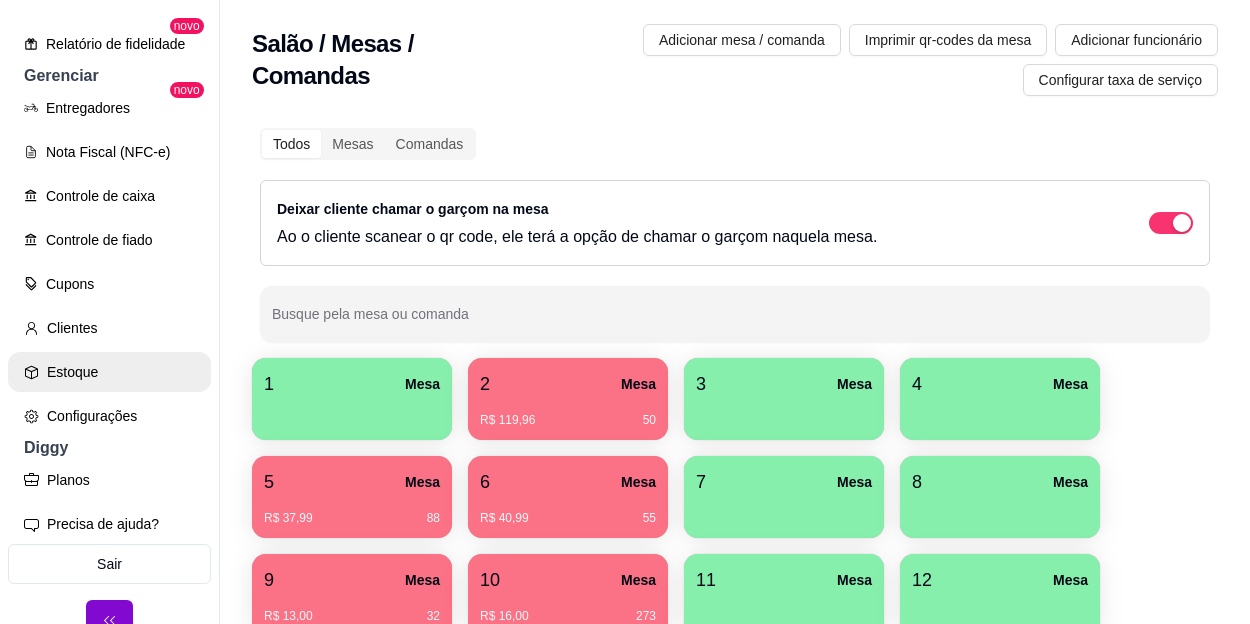 scroll, scrollTop: 790, scrollLeft: 0, axis: vertical 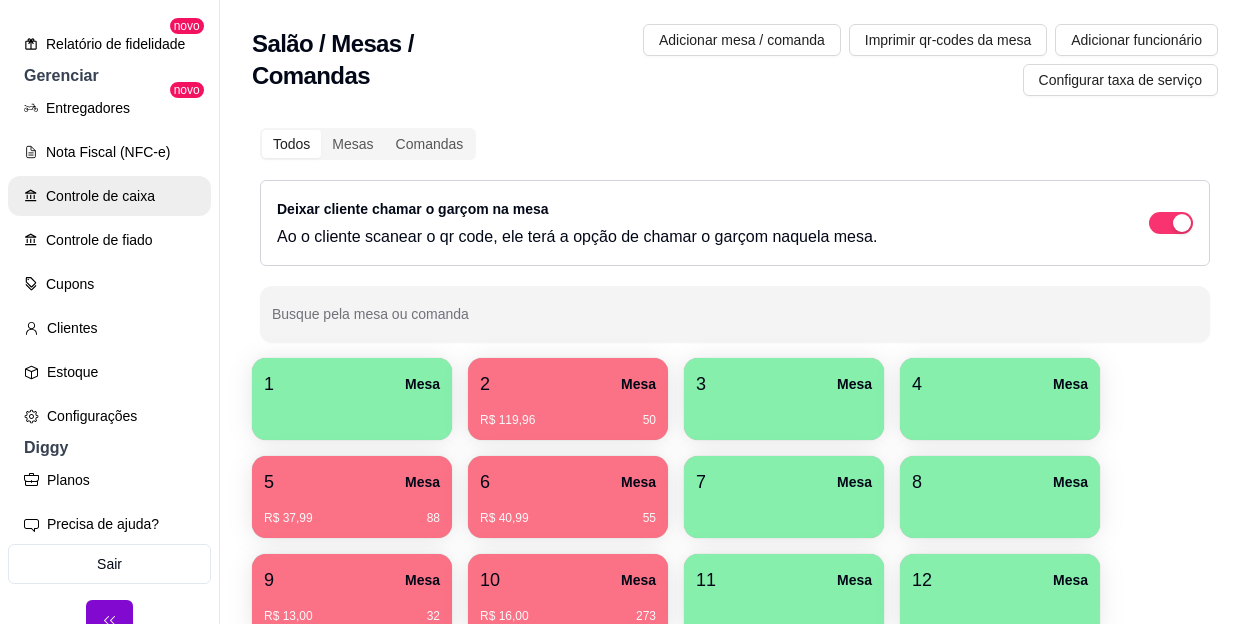 click on "Controle de caixa" at bounding box center (109, 196) 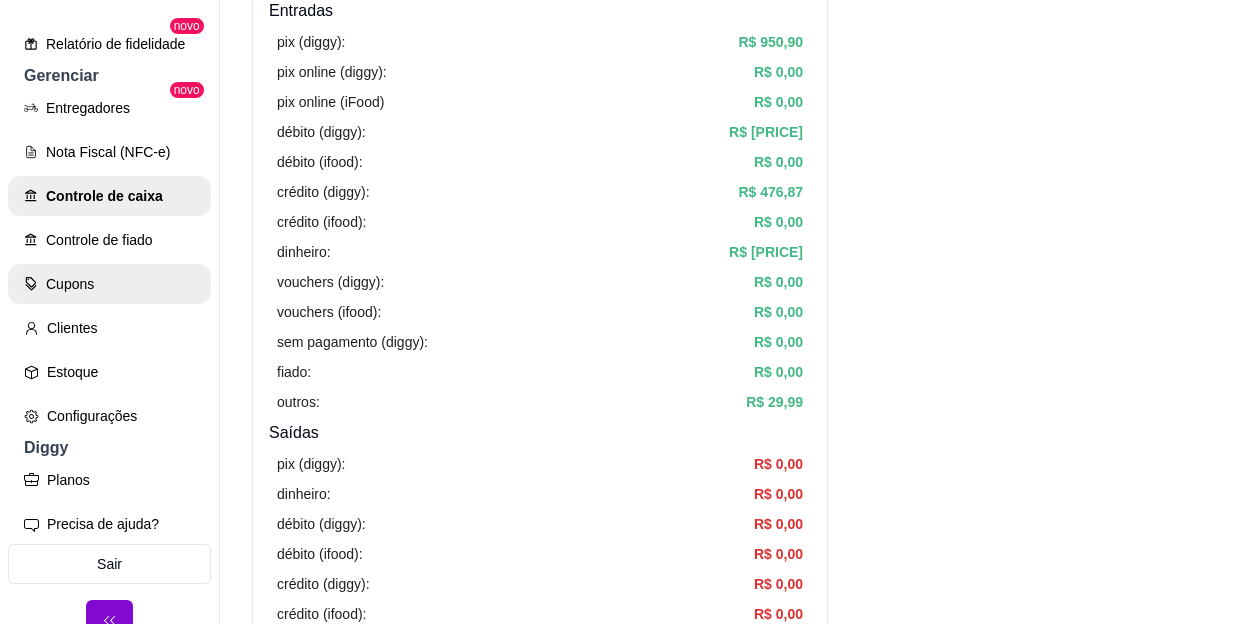 scroll, scrollTop: 100, scrollLeft: 0, axis: vertical 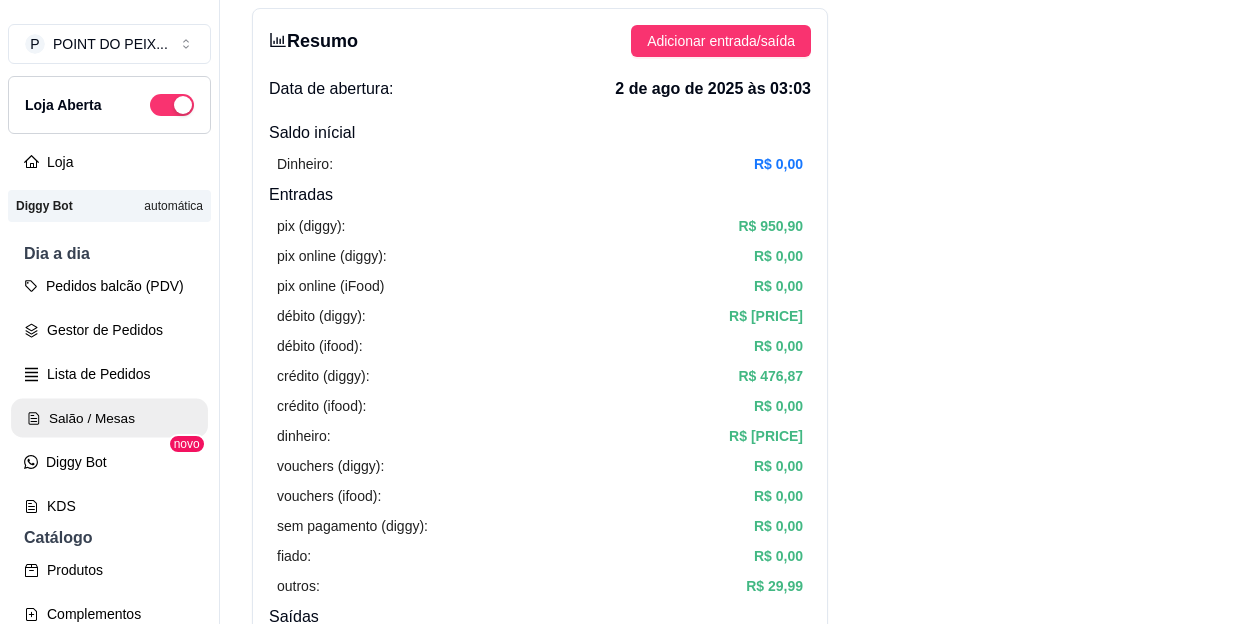 click on "Salão / Mesas" at bounding box center (109, 418) 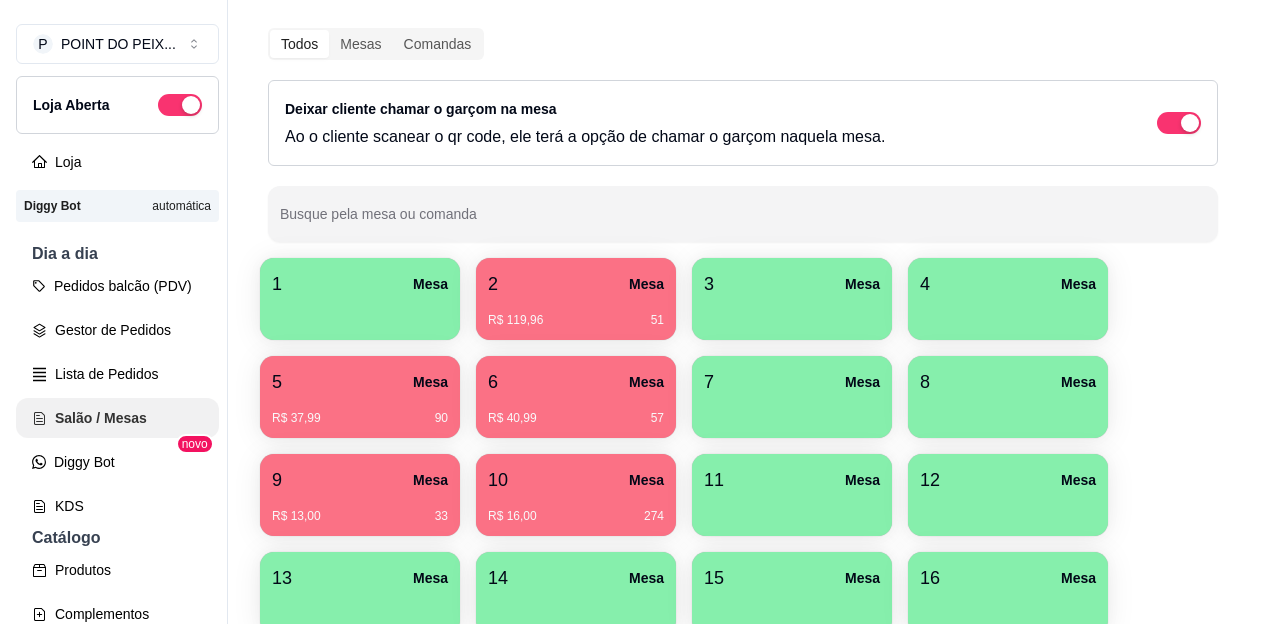 scroll, scrollTop: 0, scrollLeft: 0, axis: both 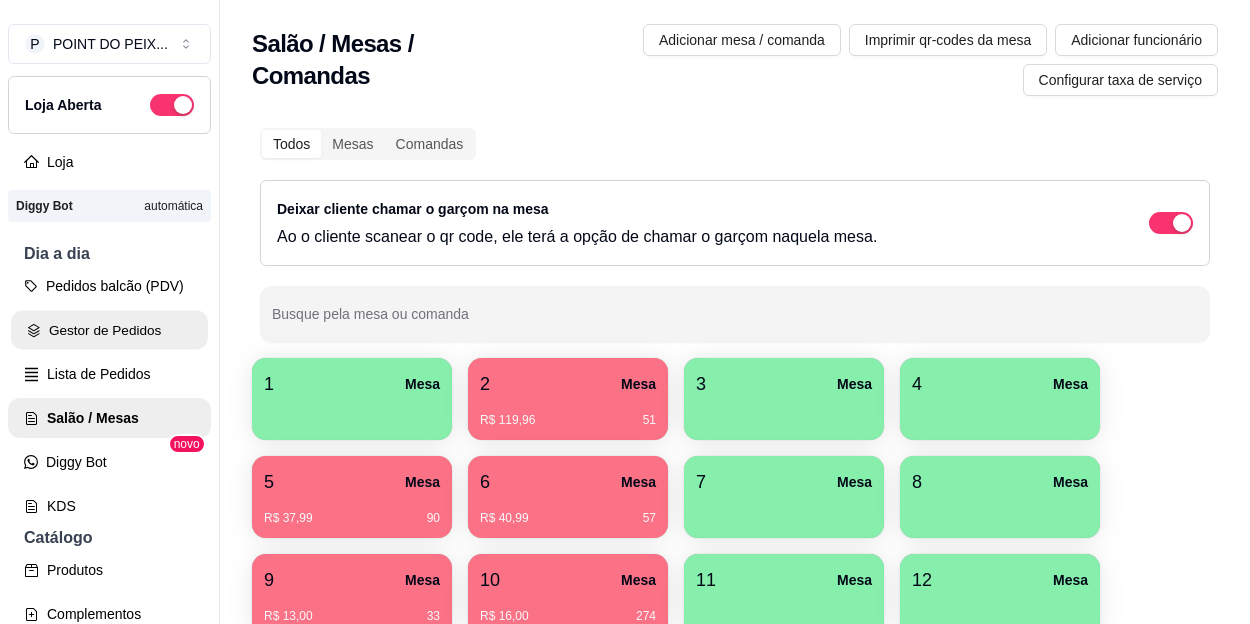 click on "Gestor de Pedidos" at bounding box center (109, 330) 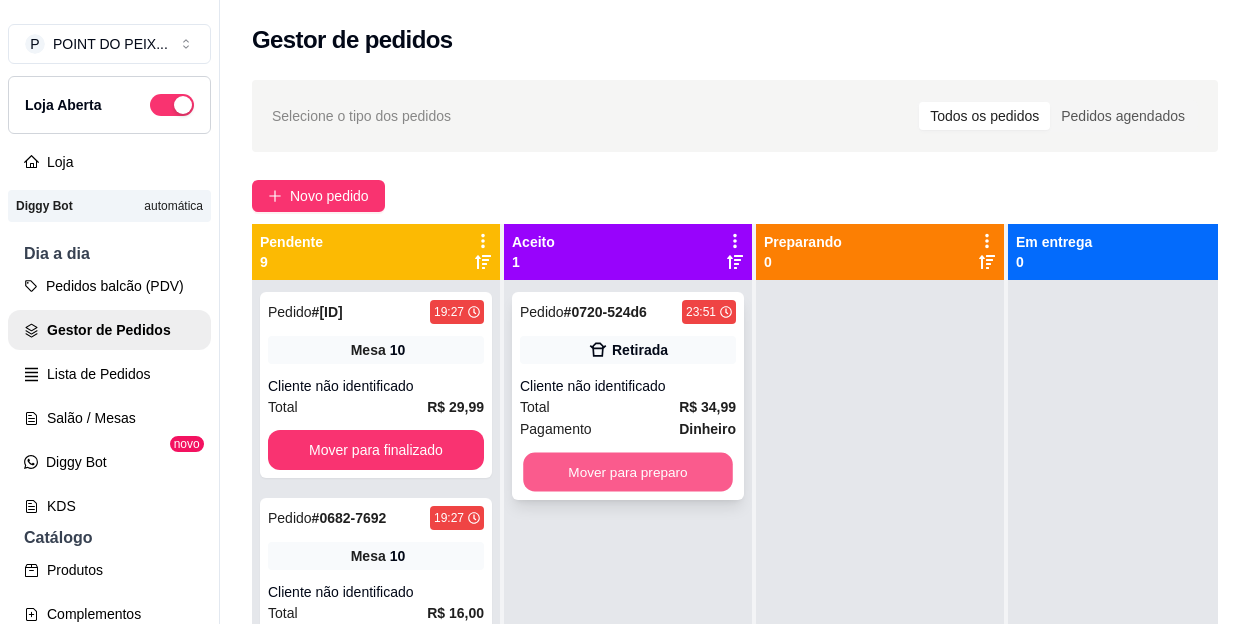 click on "Mover para preparo" at bounding box center (628, 472) 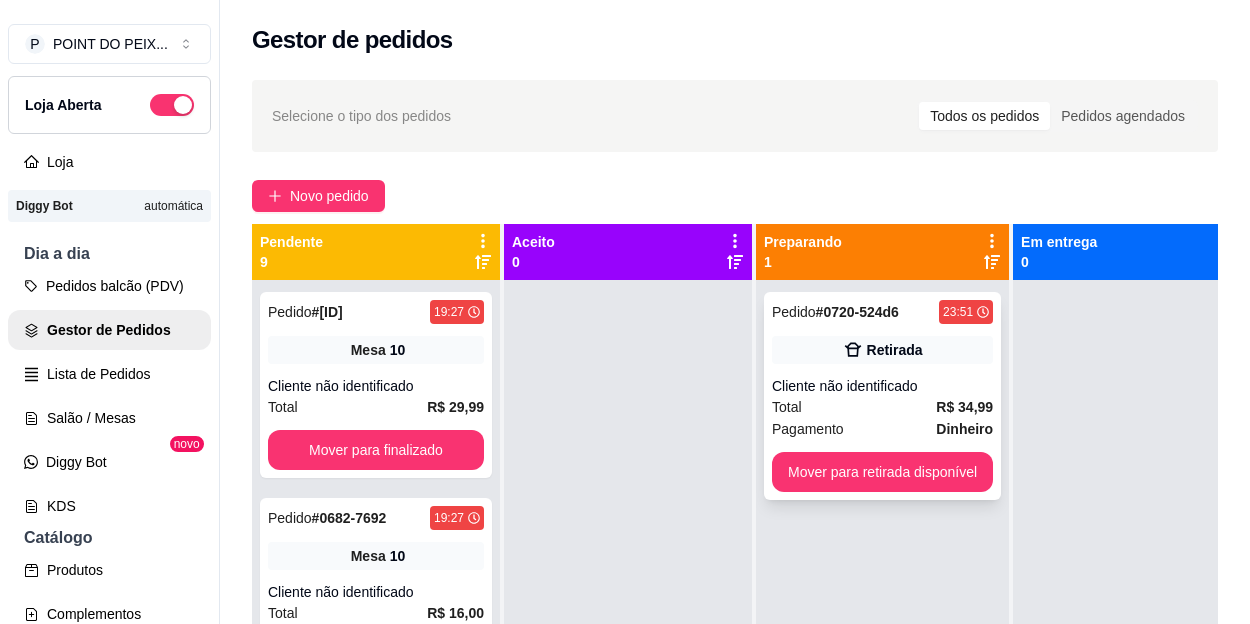 click on "Retirada" at bounding box center (882, 350) 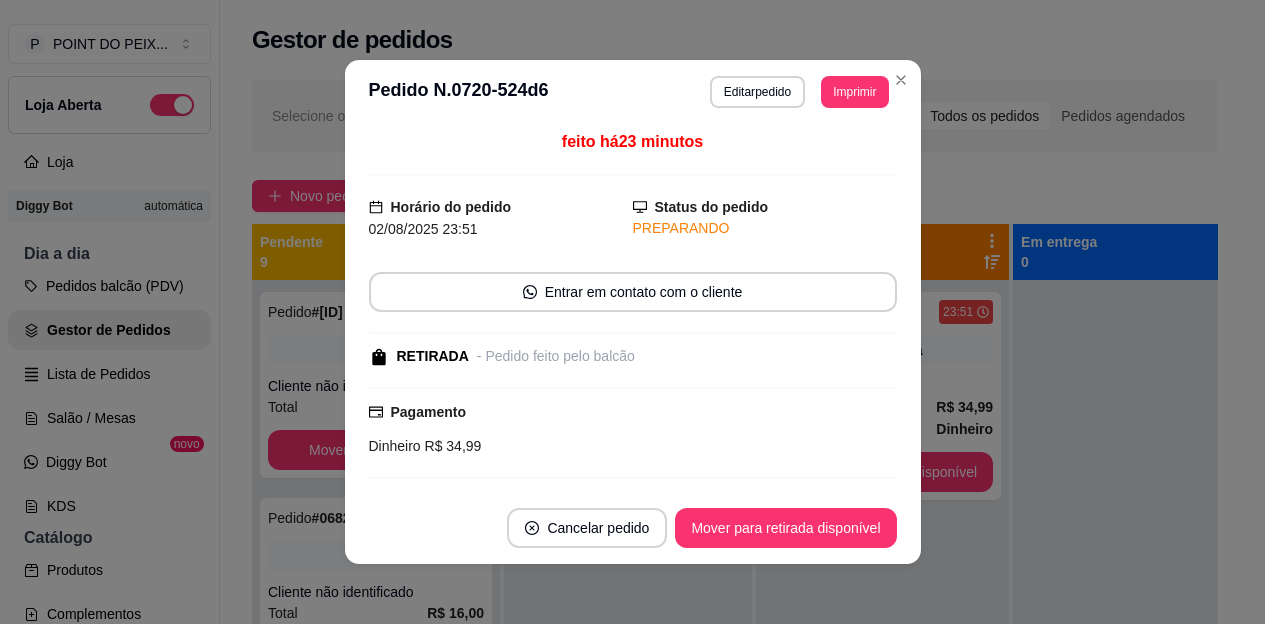 scroll, scrollTop: 0, scrollLeft: 0, axis: both 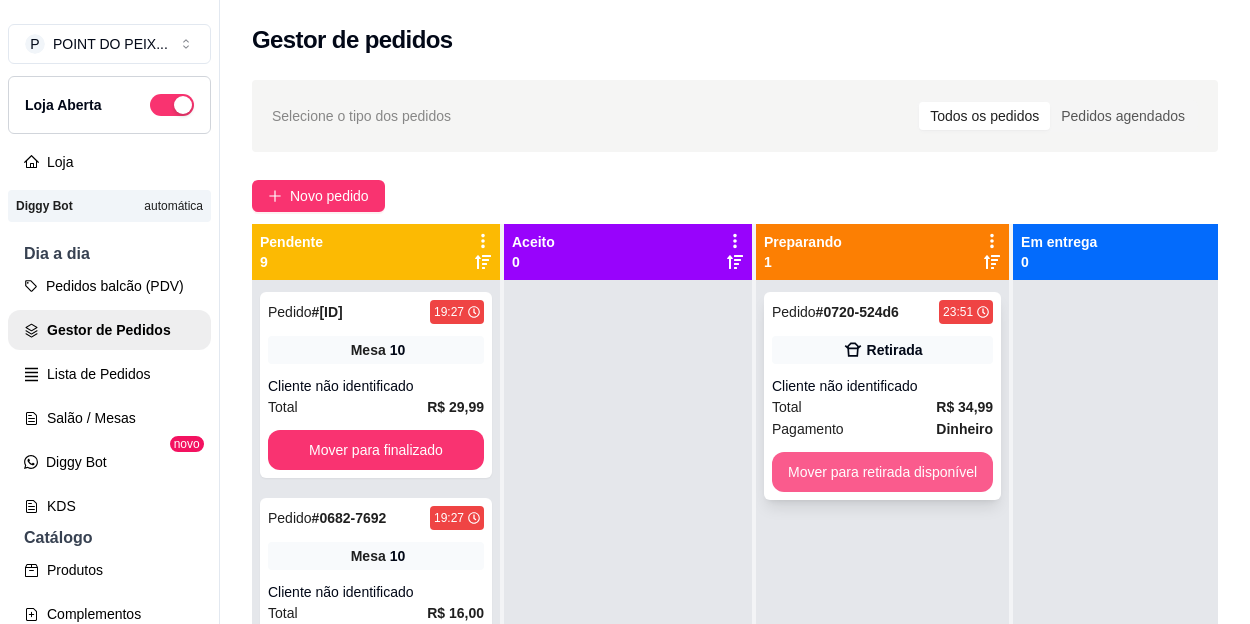 click on "Mover para retirada disponível" at bounding box center [882, 472] 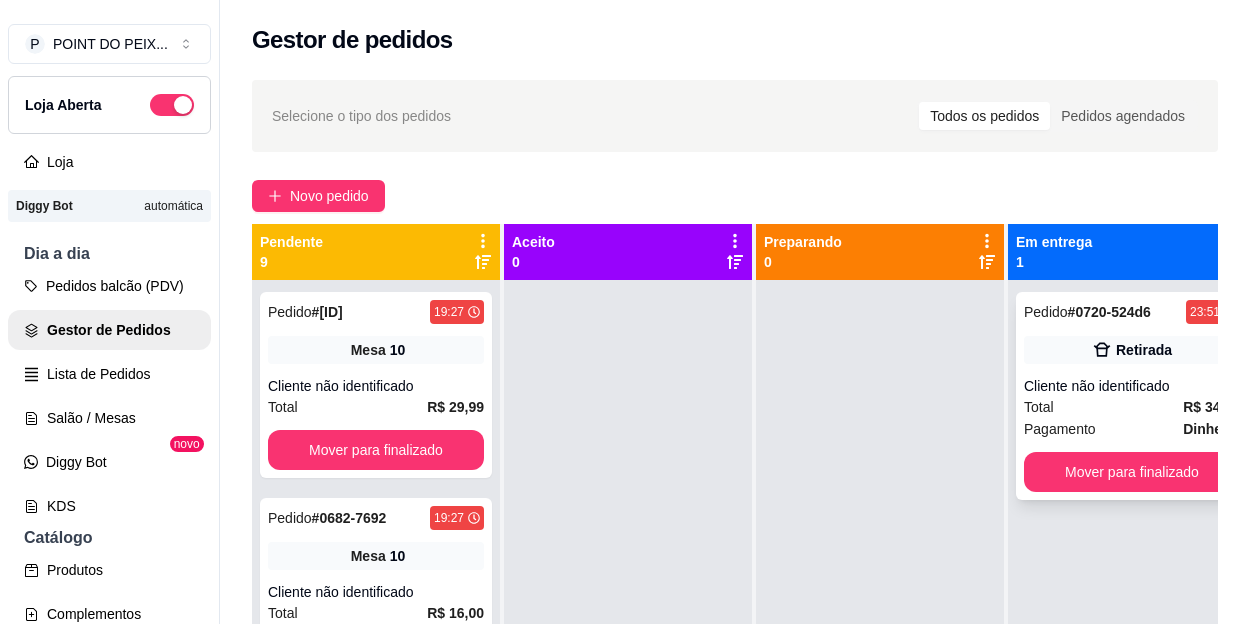 click on "Total R$ 34,99" at bounding box center (1132, 407) 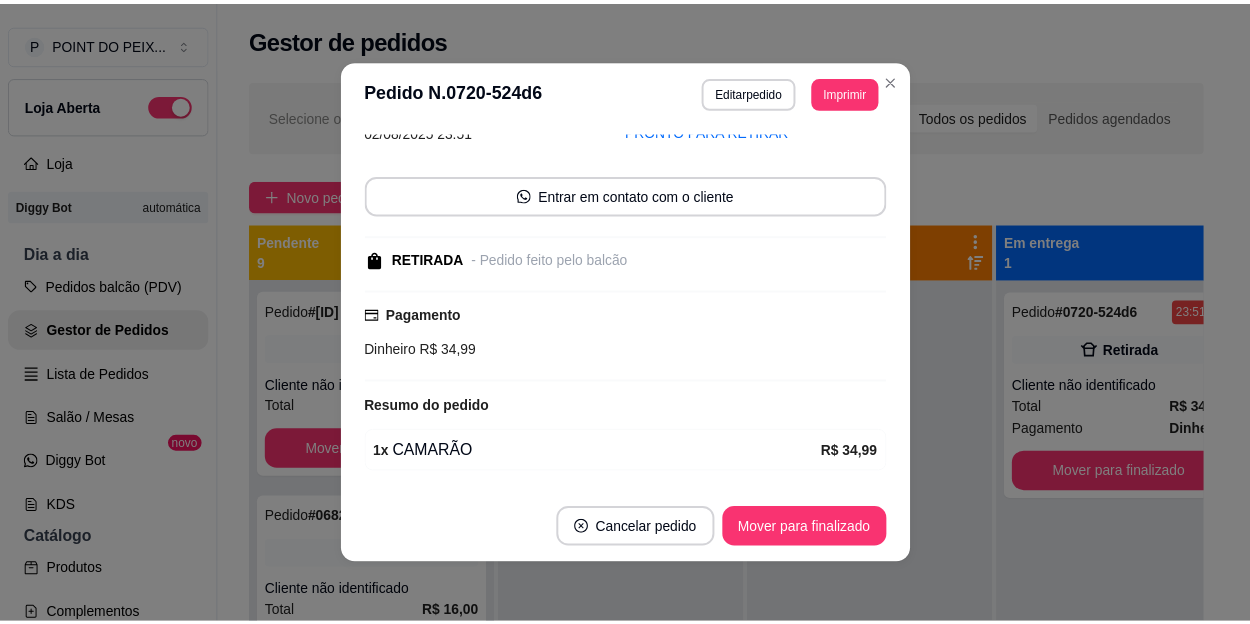 scroll, scrollTop: 165, scrollLeft: 0, axis: vertical 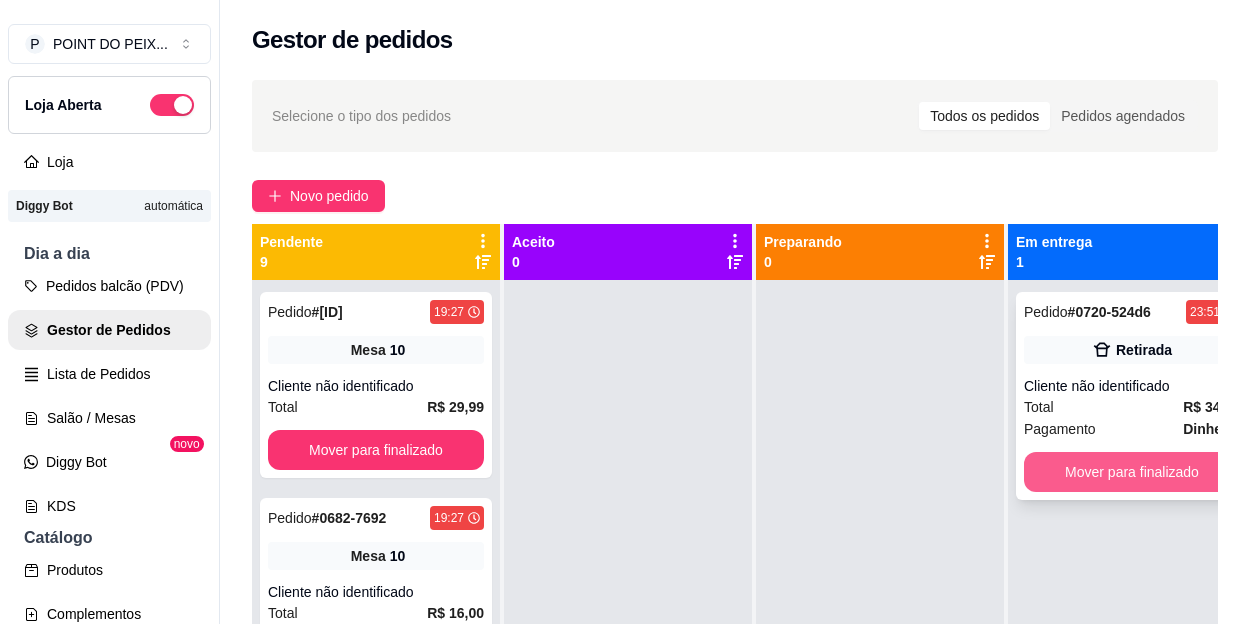 click on "Mover para finalizado" at bounding box center [1132, 472] 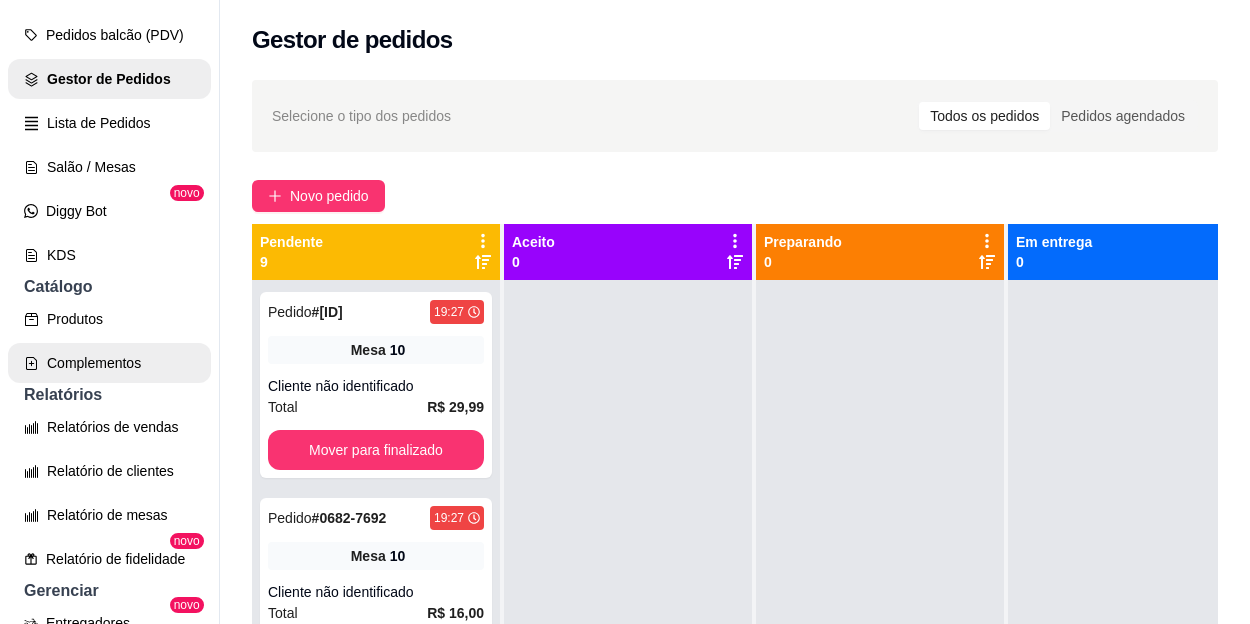 scroll, scrollTop: 300, scrollLeft: 0, axis: vertical 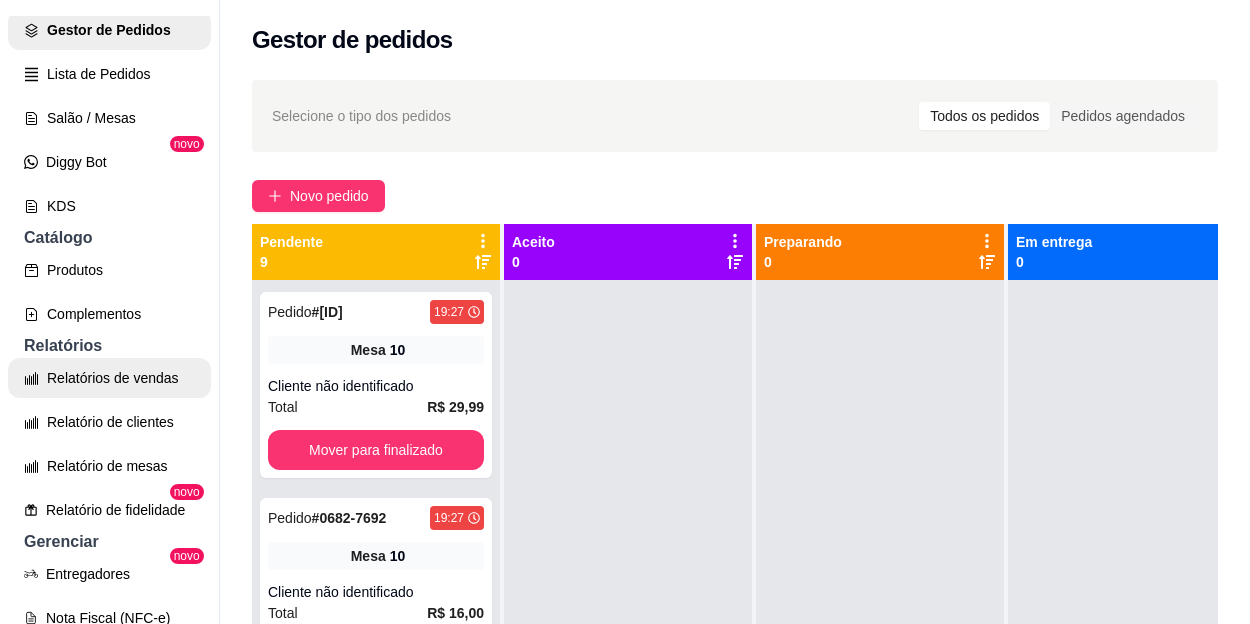 click on "Relatórios de vendas" at bounding box center [109, 378] 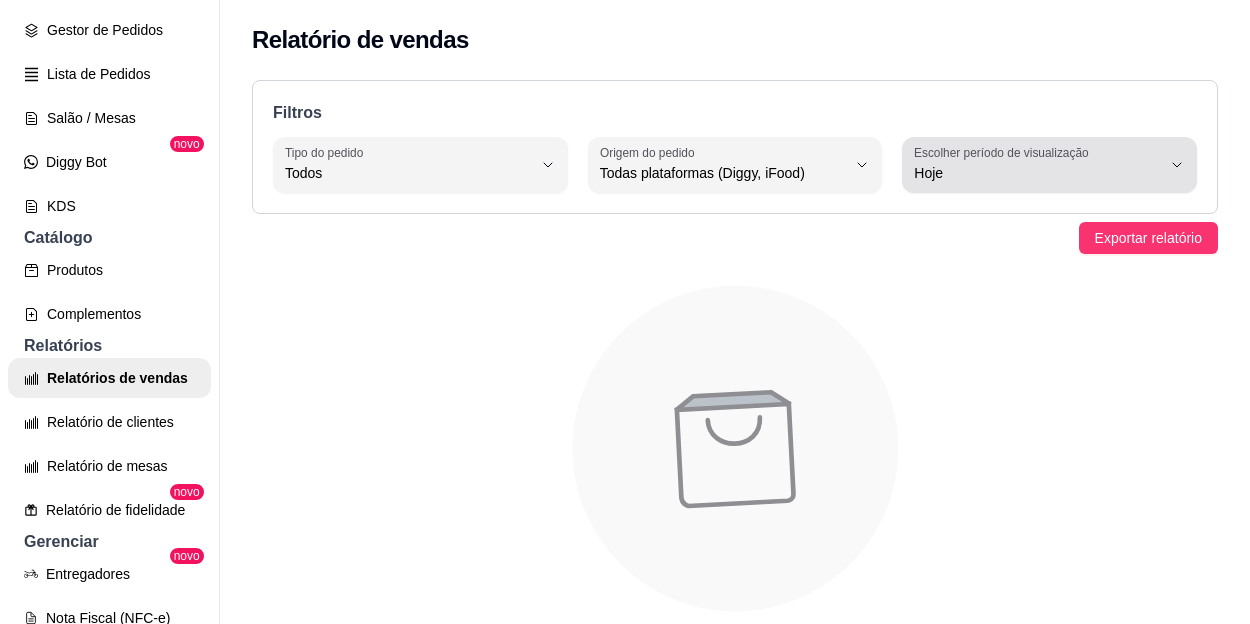 click 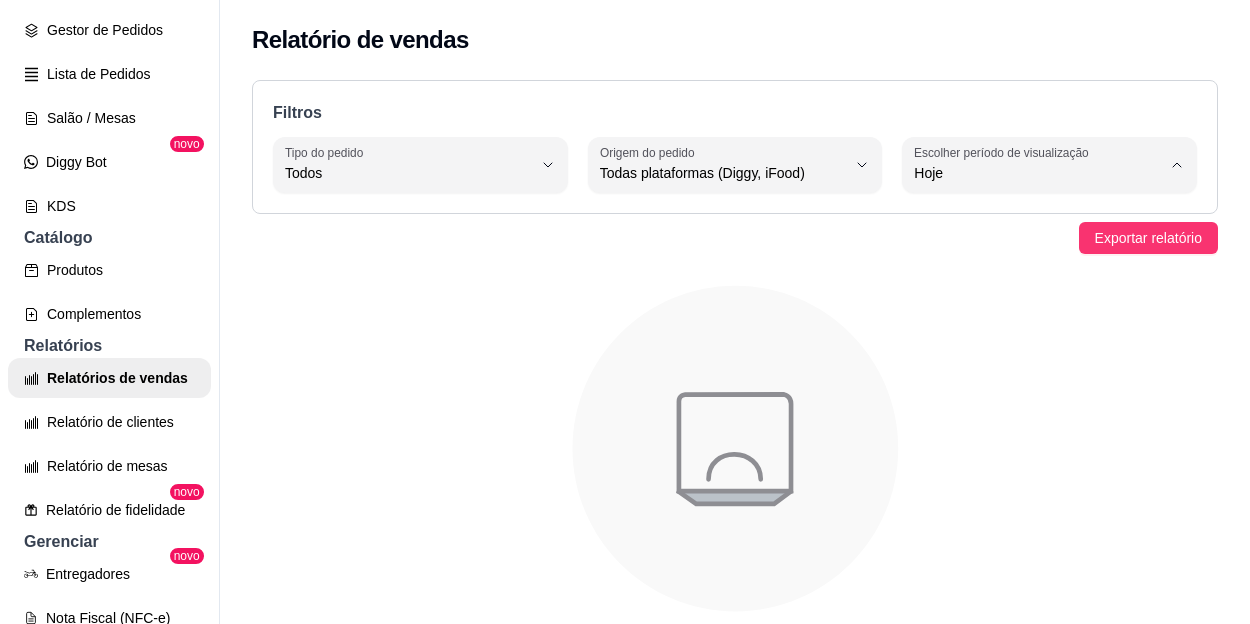 click on "Ontem" at bounding box center [1027, 253] 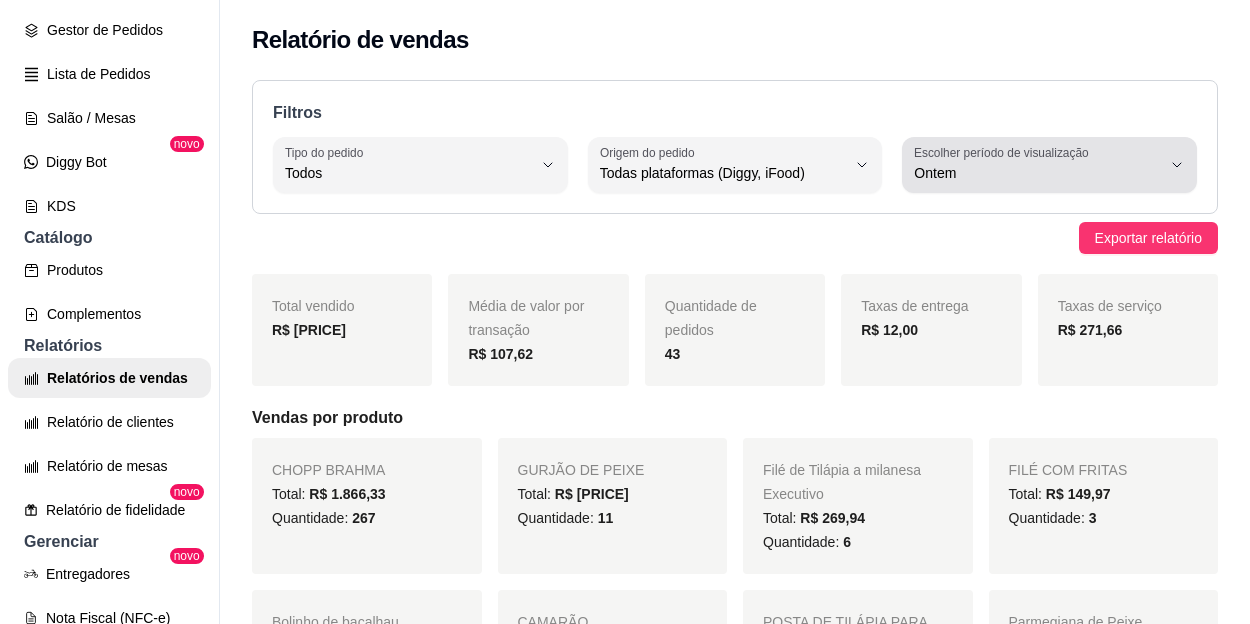 click 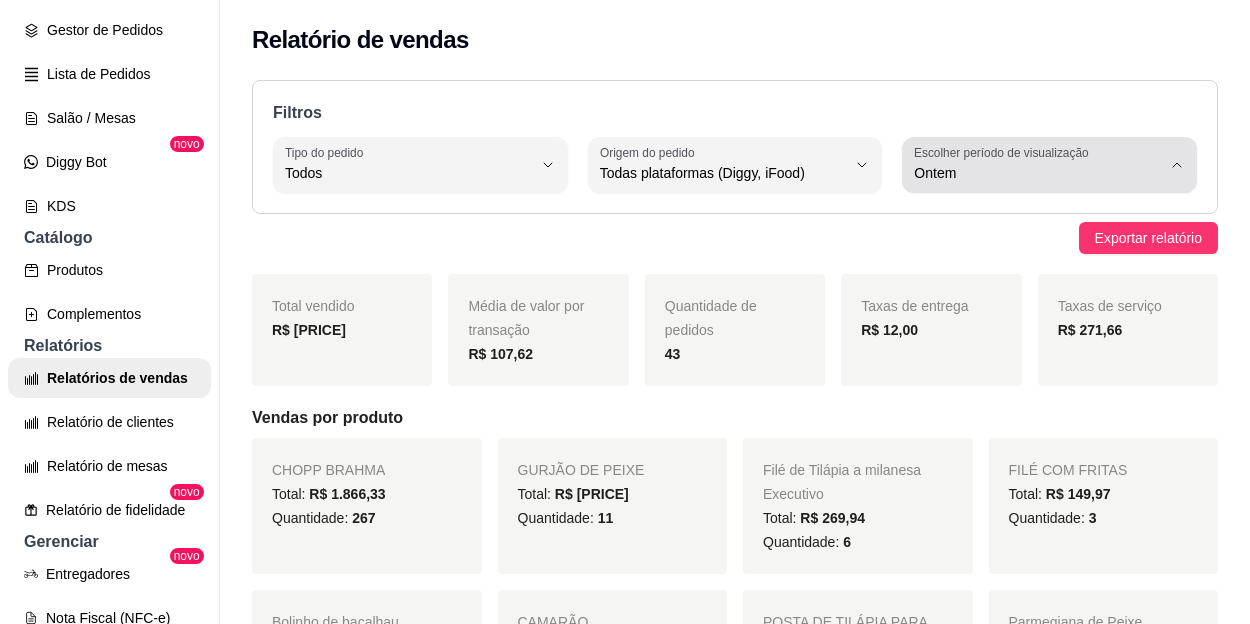 click 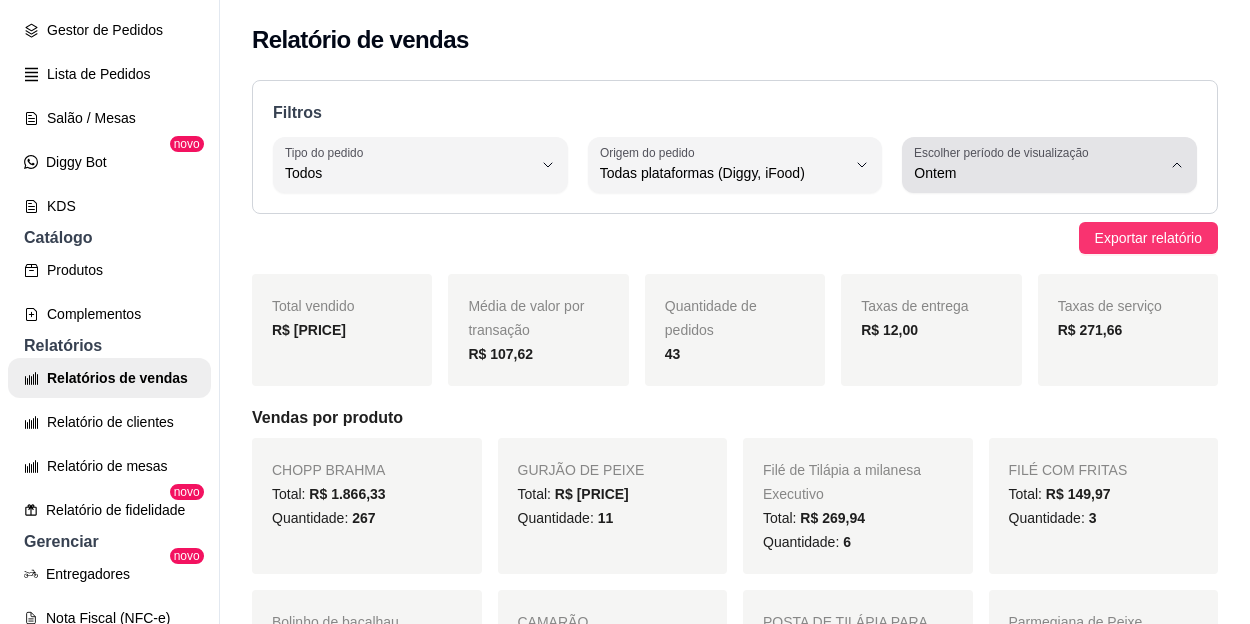 click 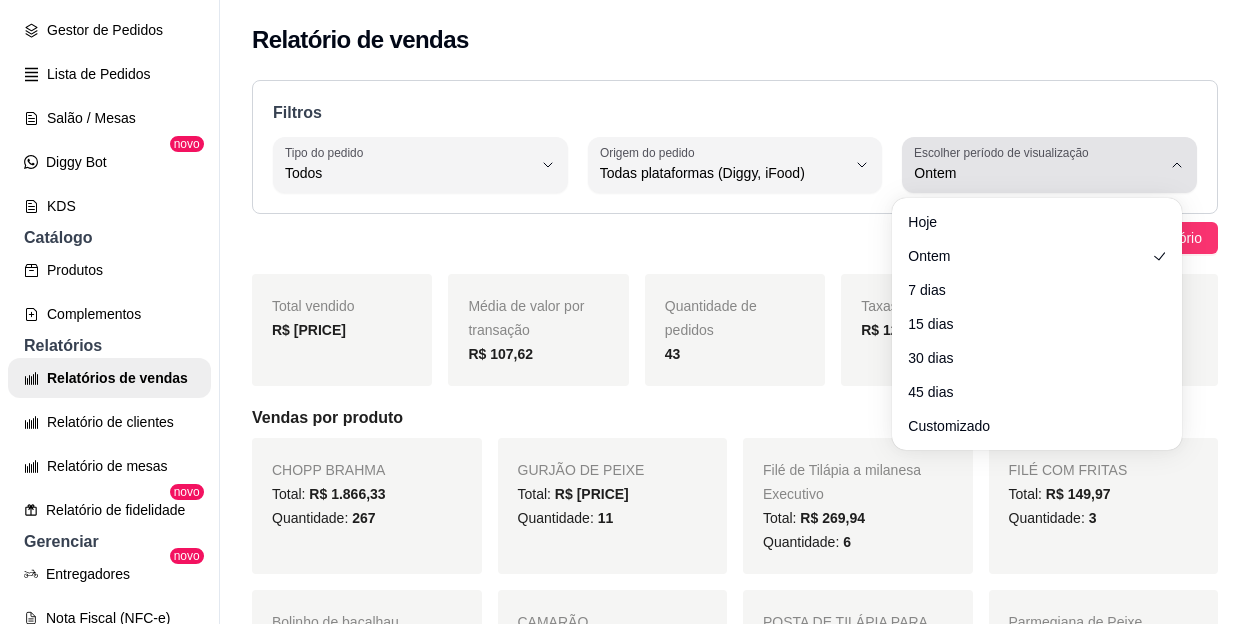 click on "Ontem" at bounding box center [1037, 173] 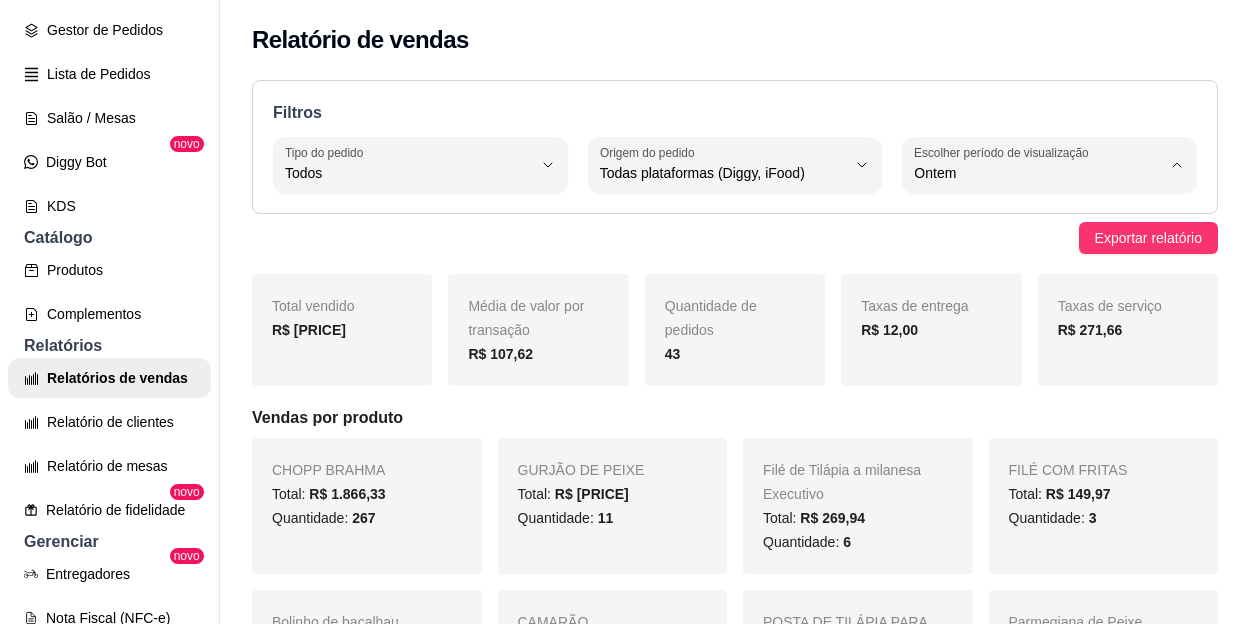 click on "Hoje" at bounding box center (1027, 220) 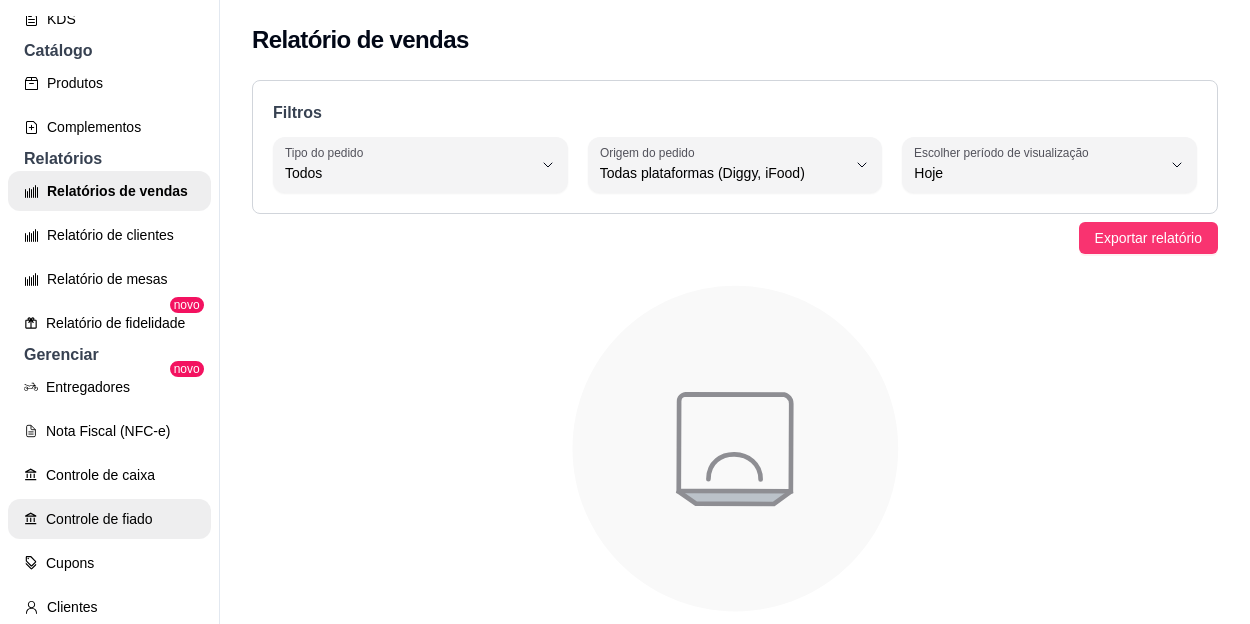 scroll, scrollTop: 500, scrollLeft: 0, axis: vertical 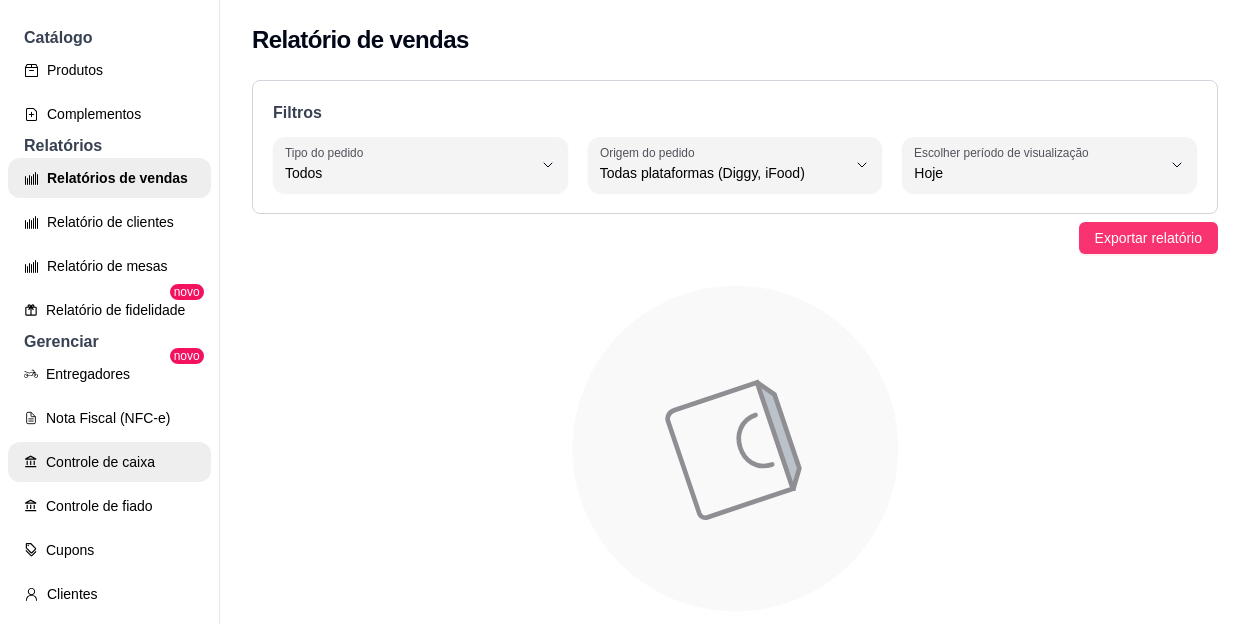 click on "Controle de caixa" at bounding box center (109, 462) 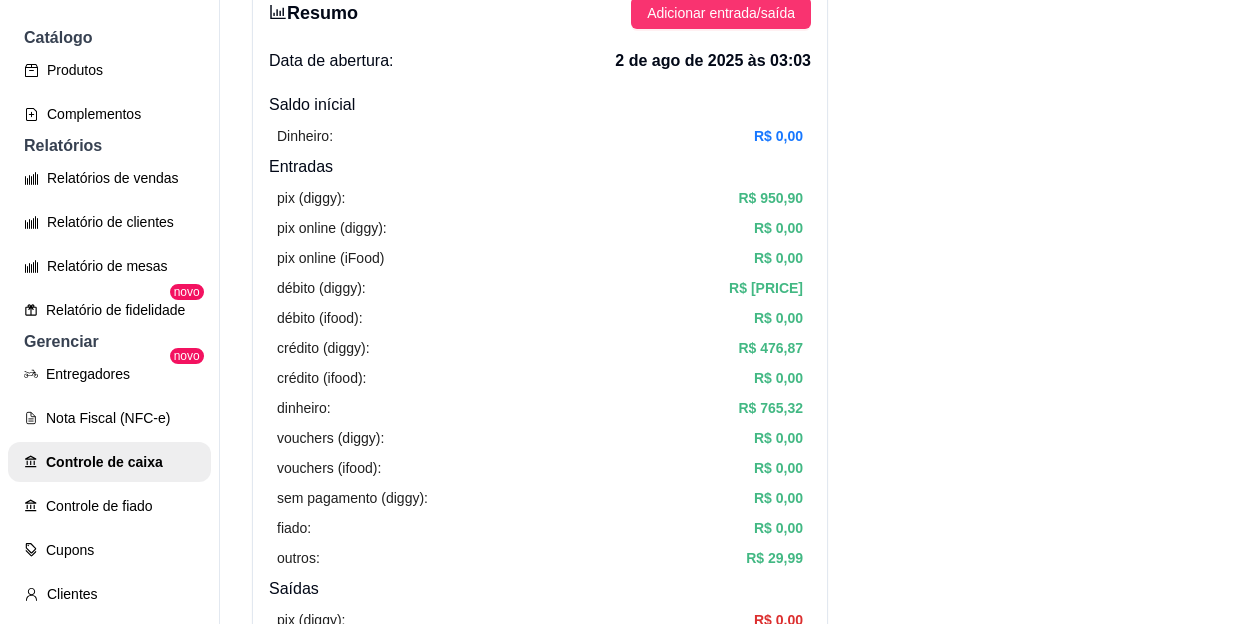 scroll, scrollTop: 0, scrollLeft: 0, axis: both 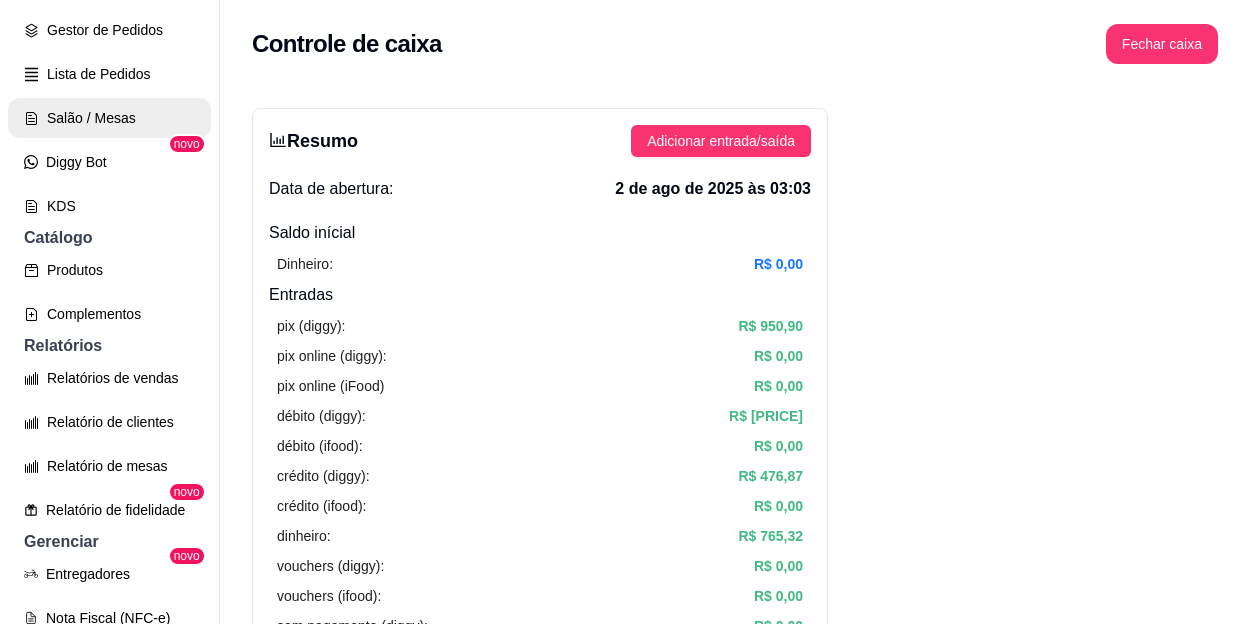click on "Salão / Mesas" at bounding box center (109, 118) 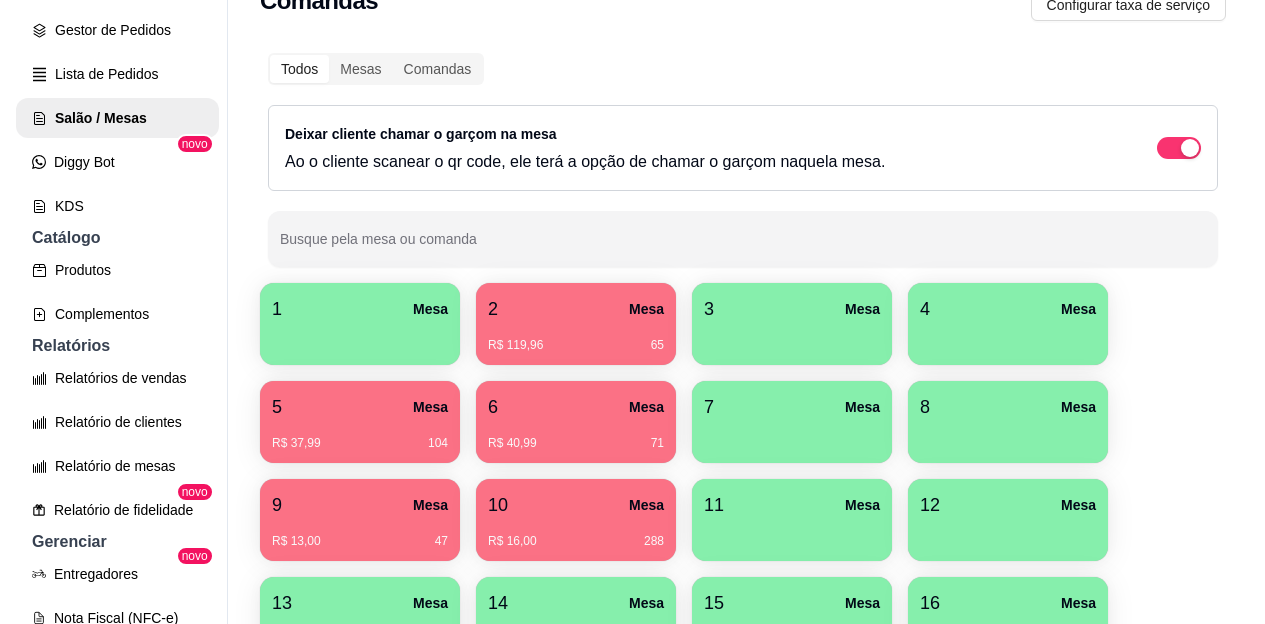 scroll, scrollTop: 100, scrollLeft: 0, axis: vertical 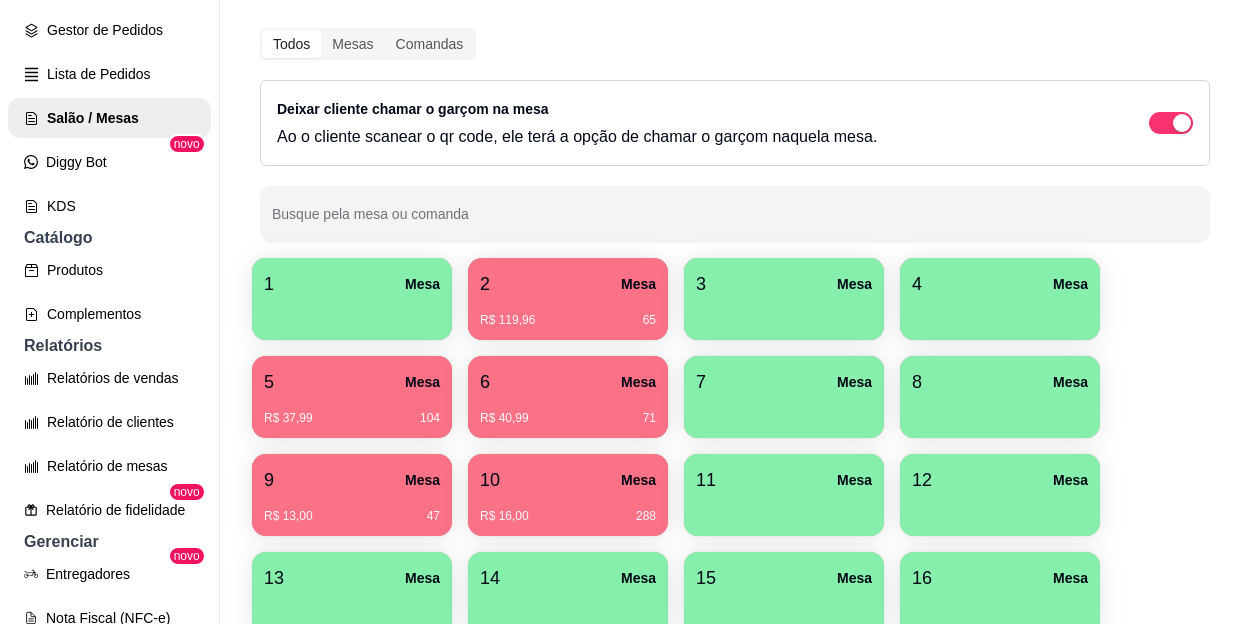 click on "5 Mesa" at bounding box center [352, 382] 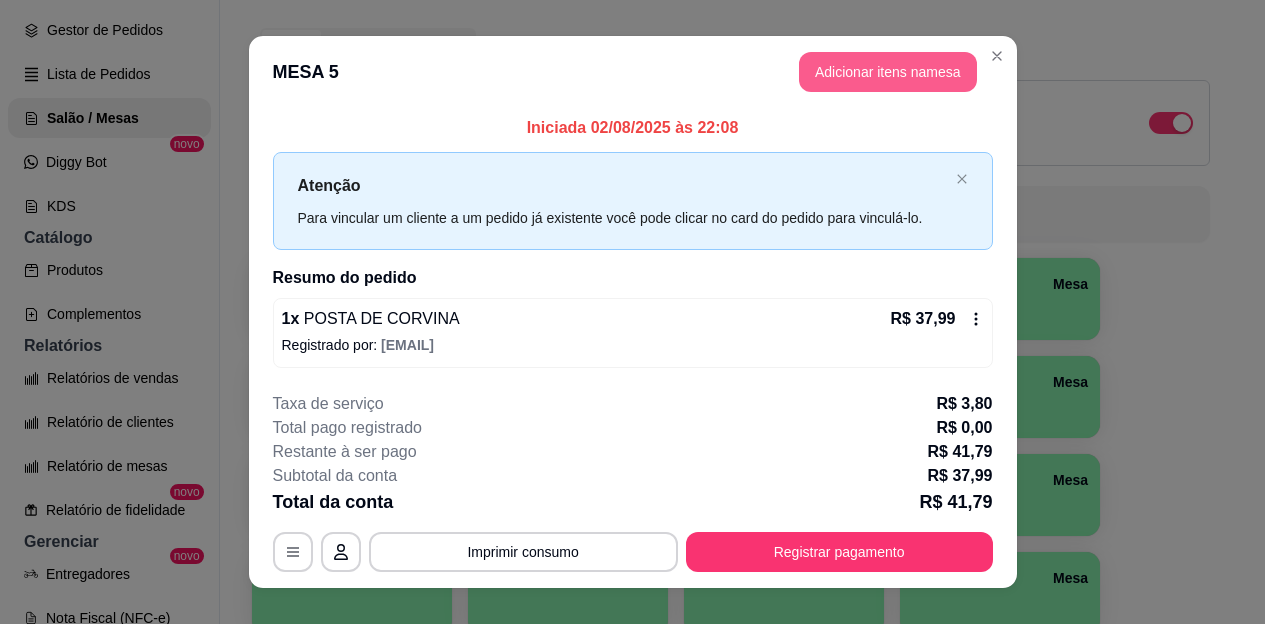 click on "Adicionar itens na  mesa" at bounding box center [888, 72] 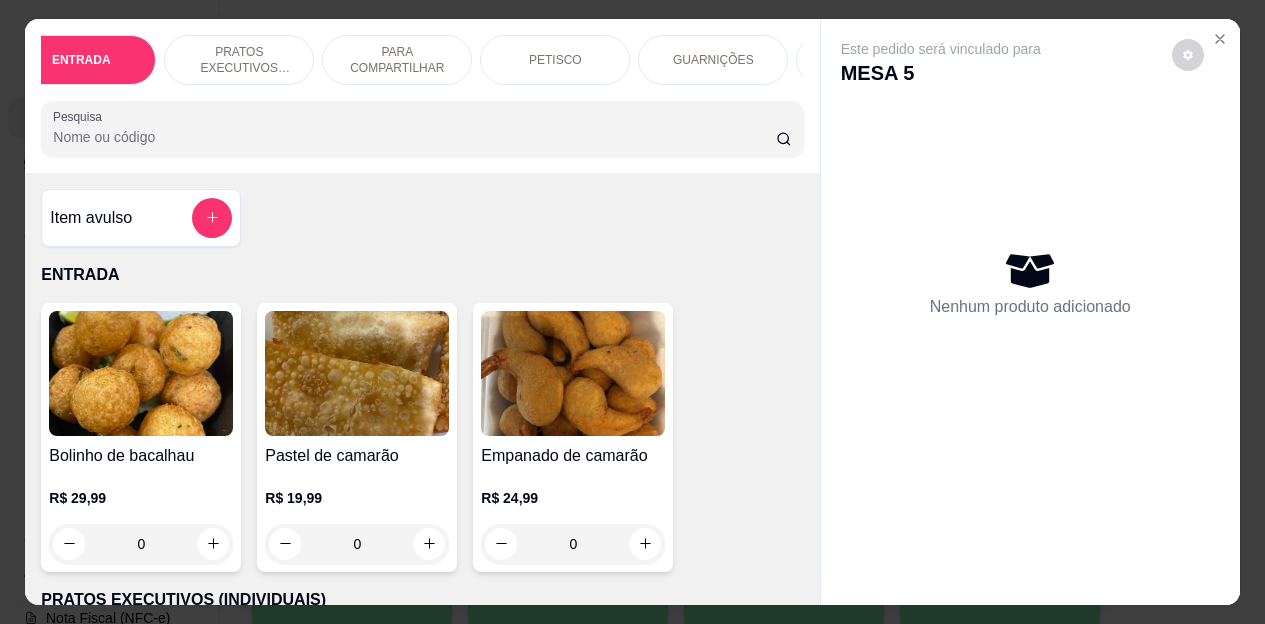 scroll, scrollTop: 0, scrollLeft: 80, axis: horizontal 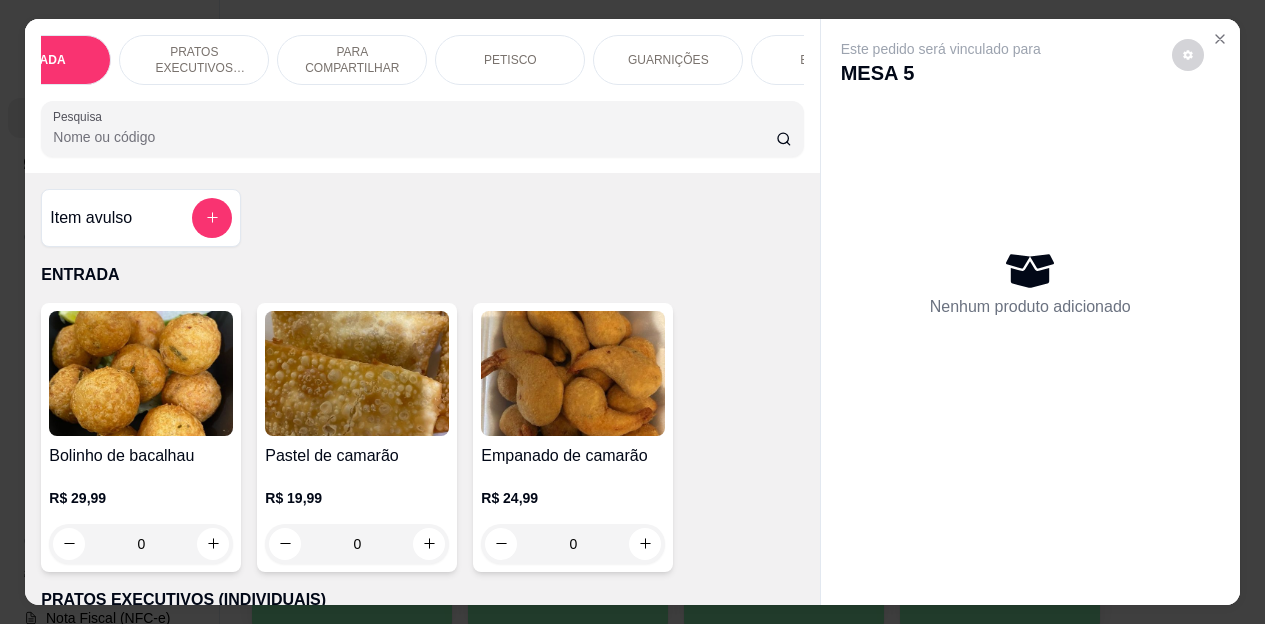 click on "BEBIDAS" at bounding box center [826, 60] 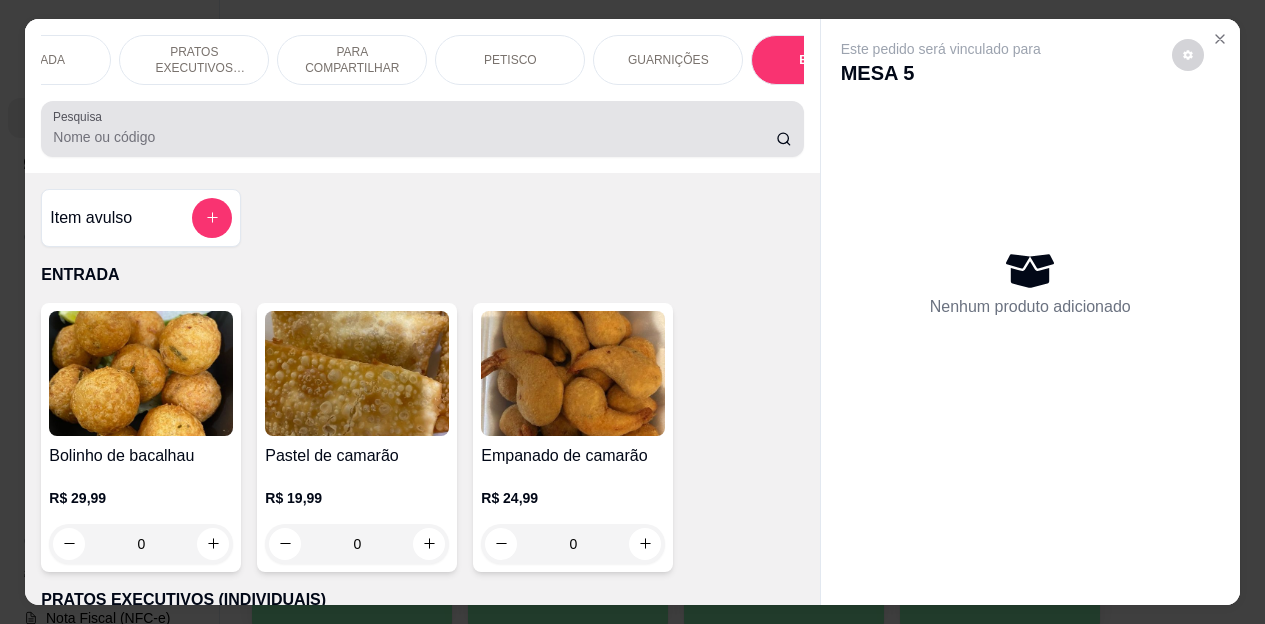 scroll, scrollTop: 4187, scrollLeft: 0, axis: vertical 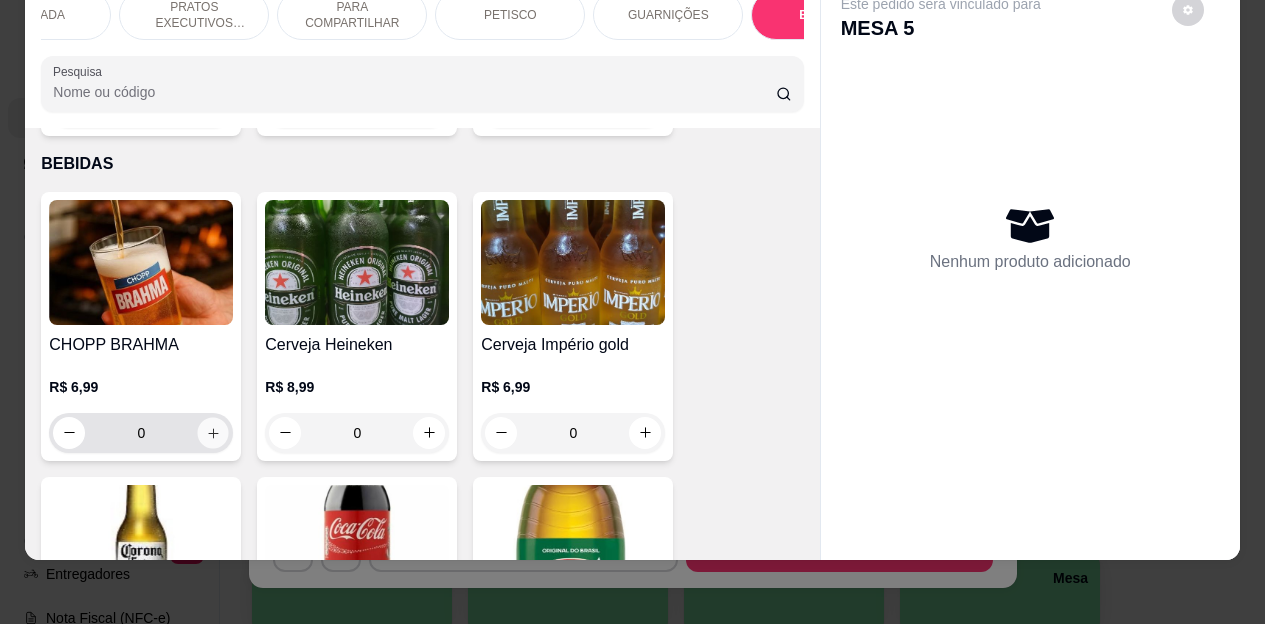 click 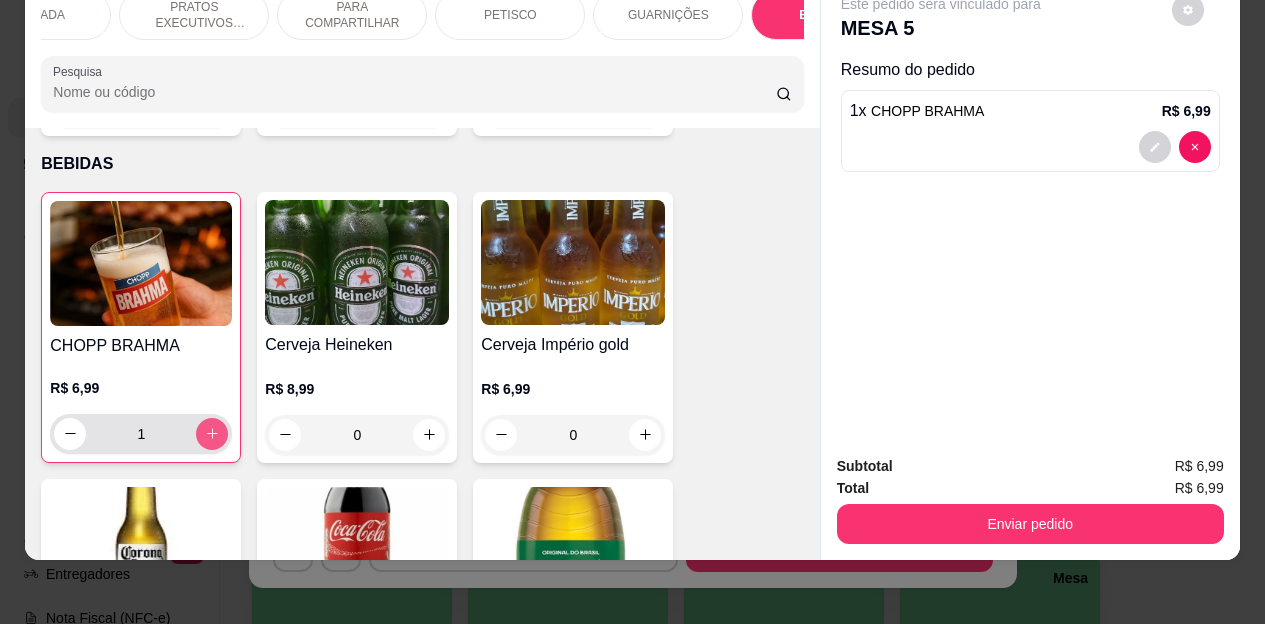 click 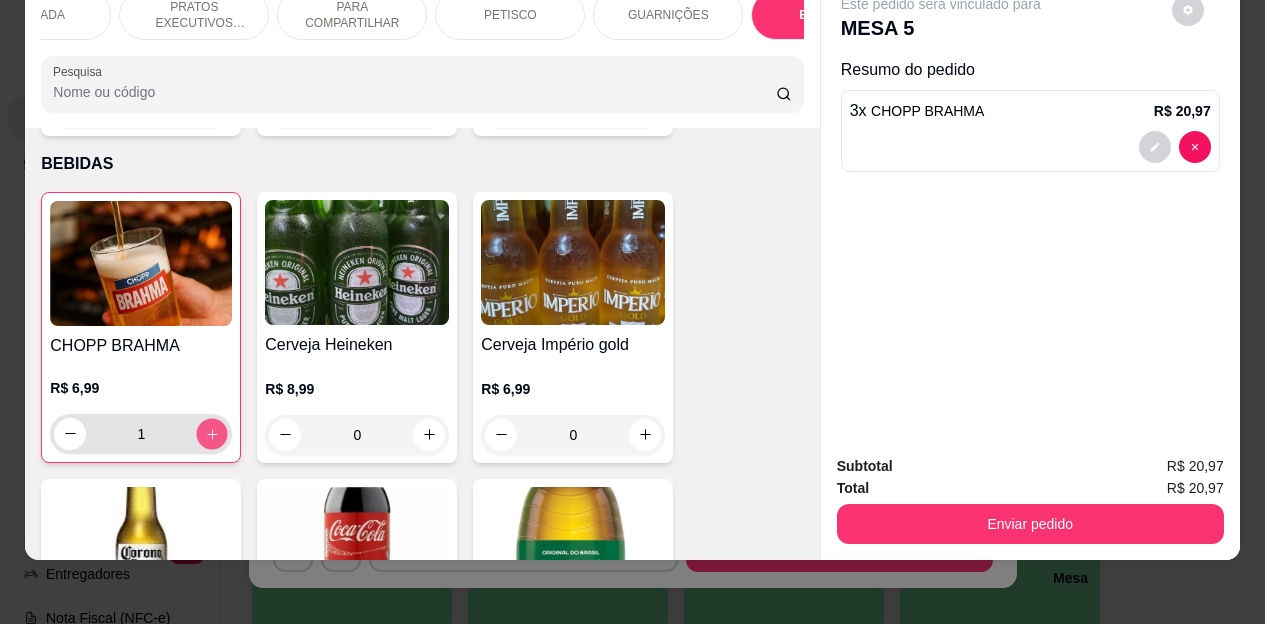 click 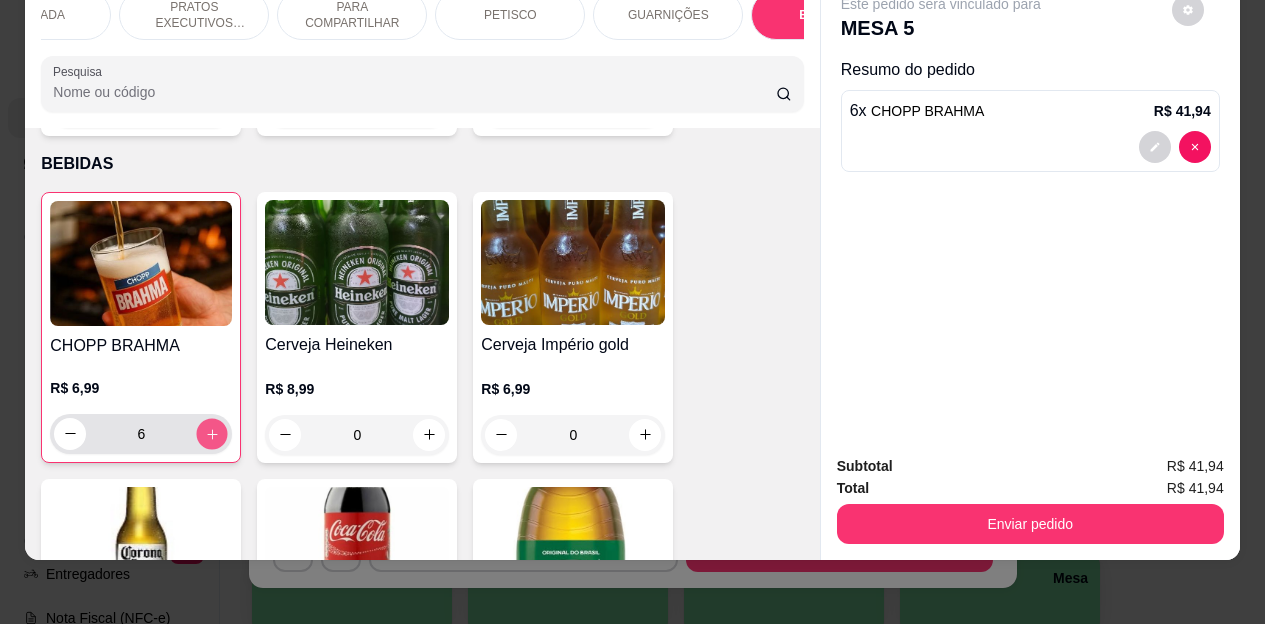 click 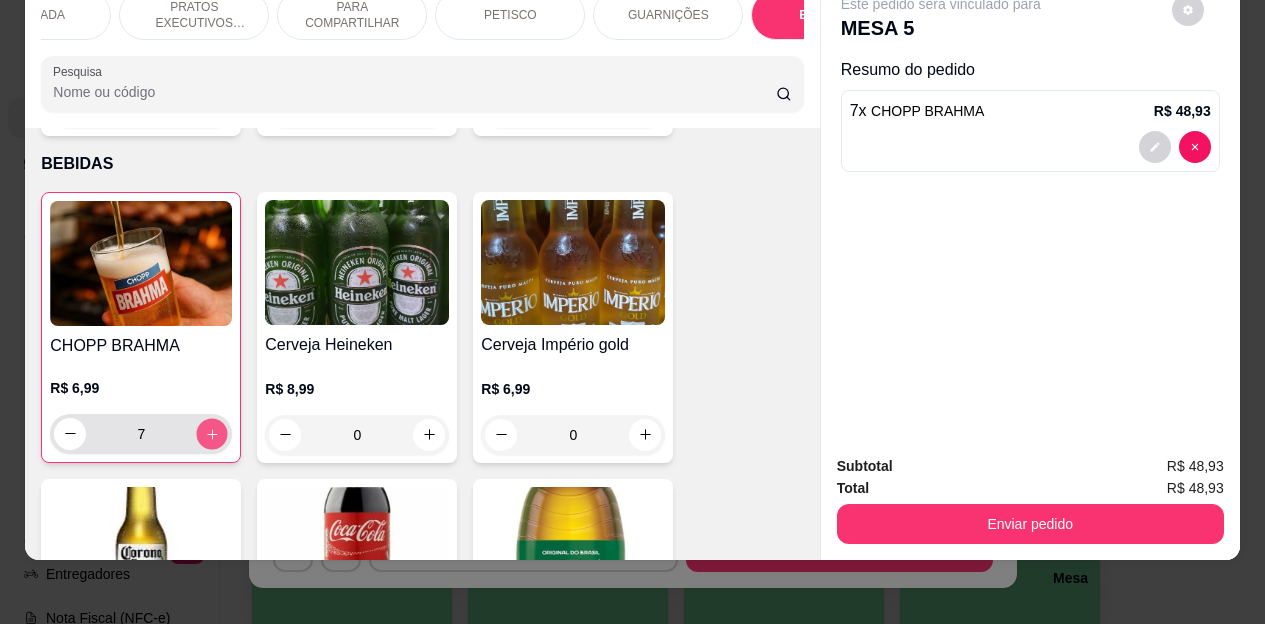 click 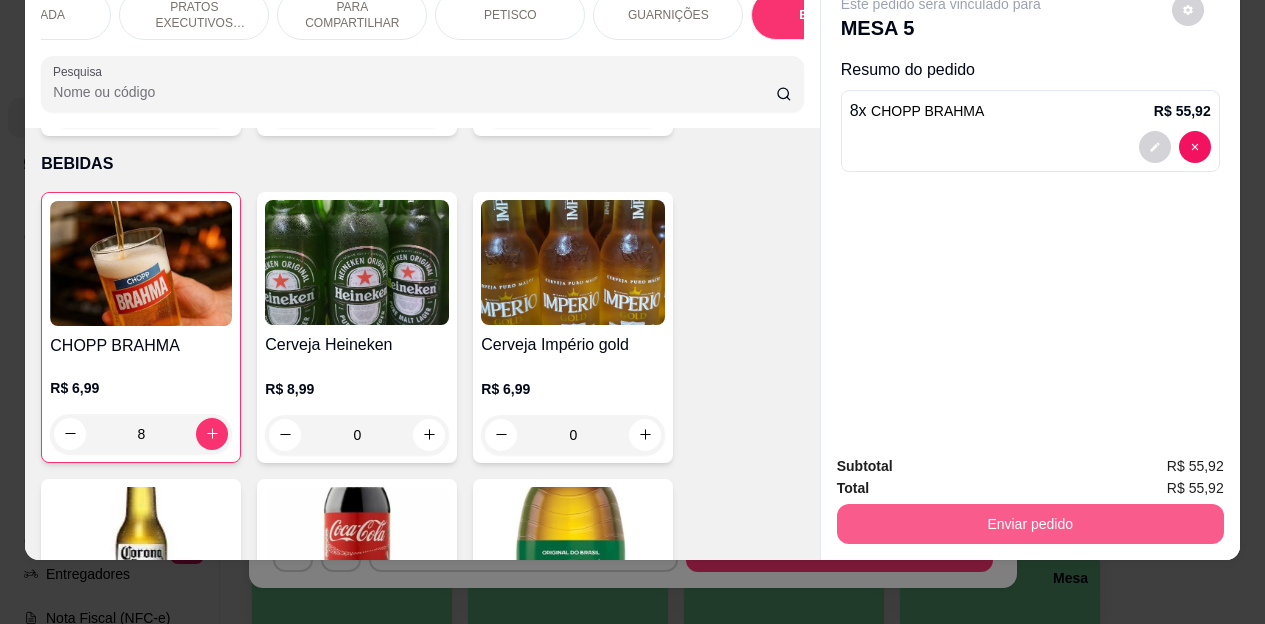 click on "Enviar pedido" at bounding box center [1030, 524] 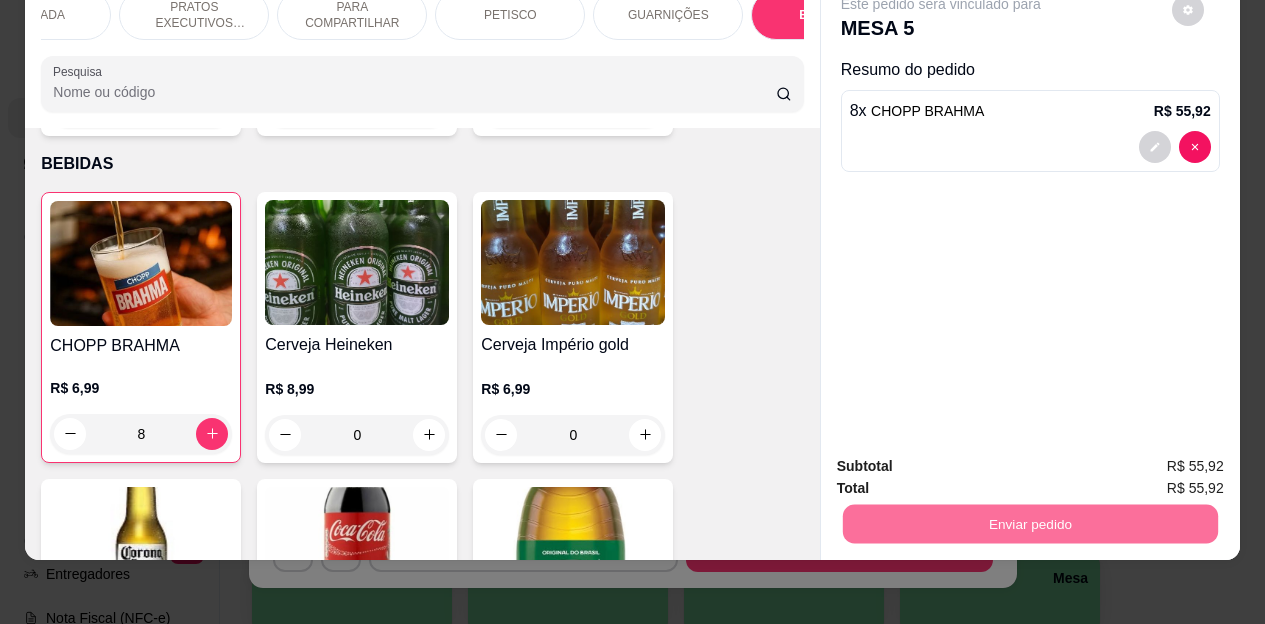 click on "Não registrar e enviar pedido" at bounding box center (964, 459) 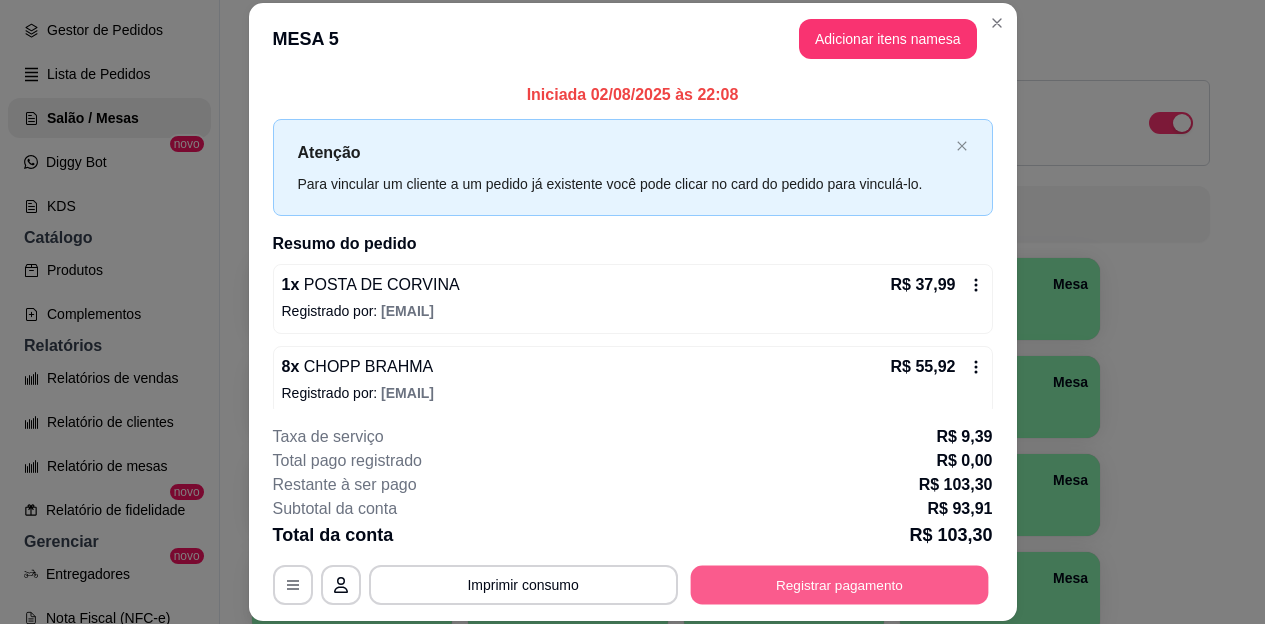 click on "Registrar pagamento" at bounding box center (839, 584) 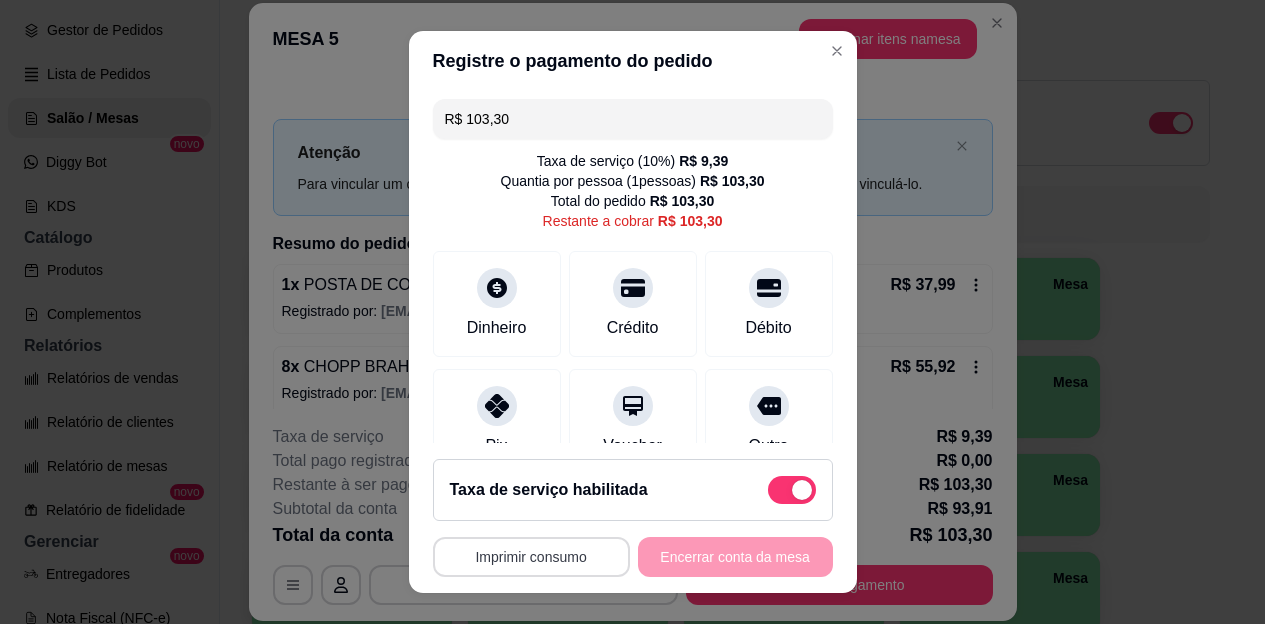 click on "Imprimir consumo" at bounding box center (531, 557) 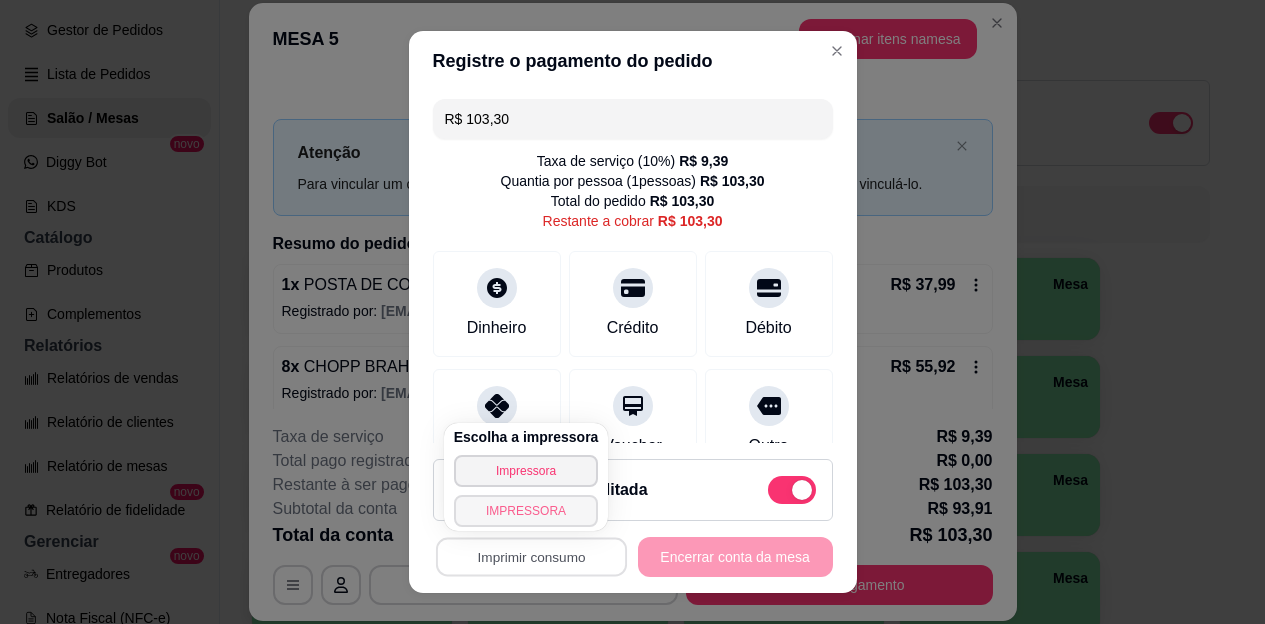 click on "IMPRESSORA" at bounding box center [526, 511] 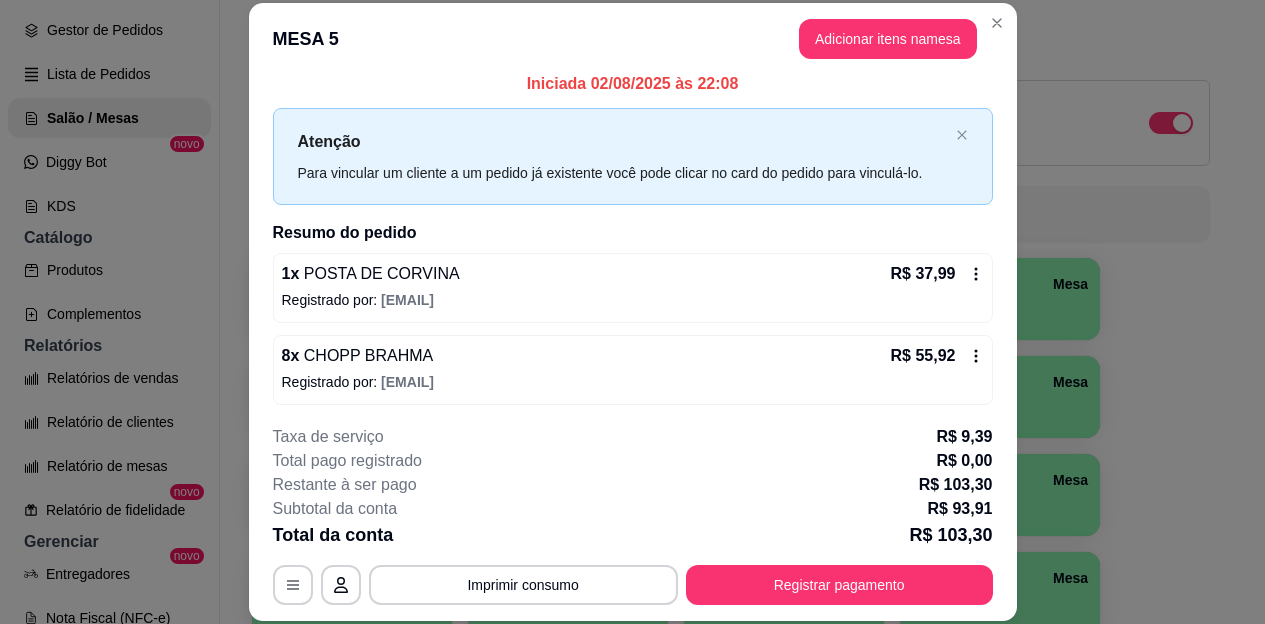 scroll, scrollTop: 15, scrollLeft: 0, axis: vertical 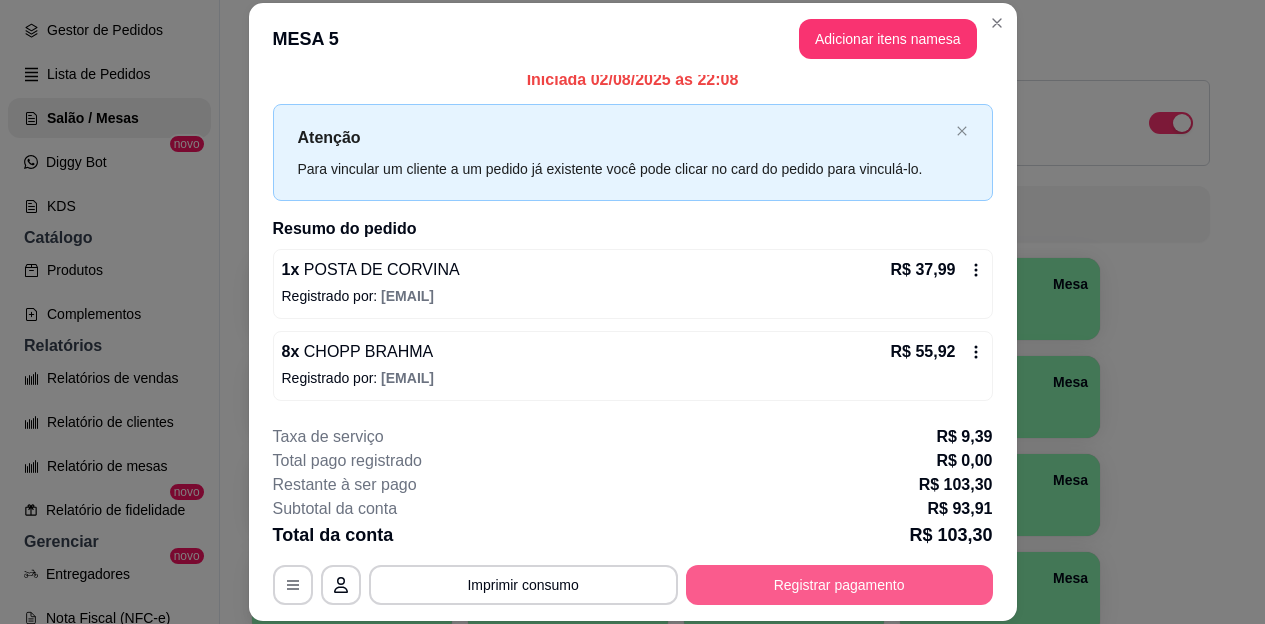 click on "Registrar pagamento" at bounding box center (839, 585) 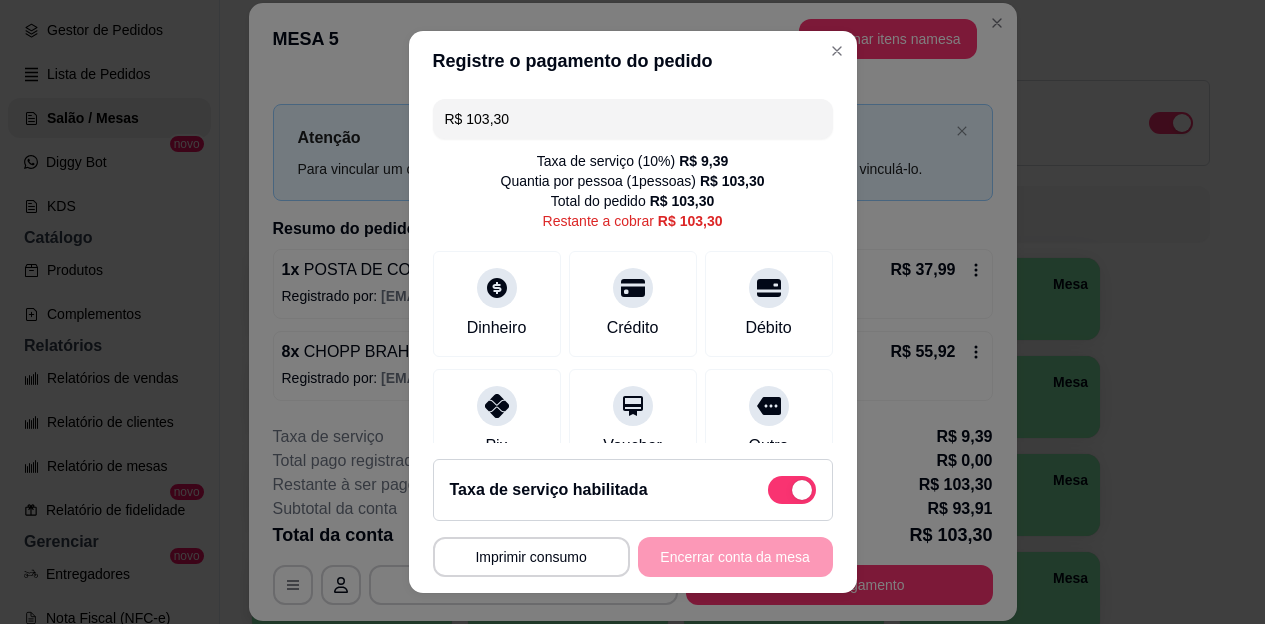 click at bounding box center (792, 490) 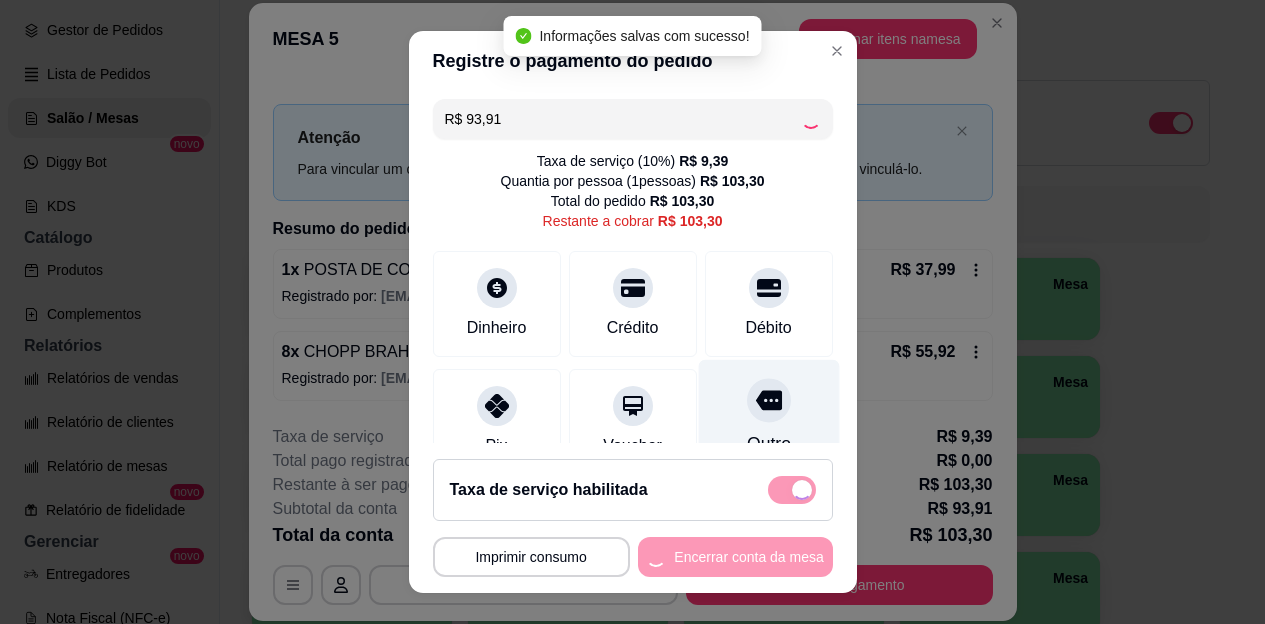 checkbox on "false" 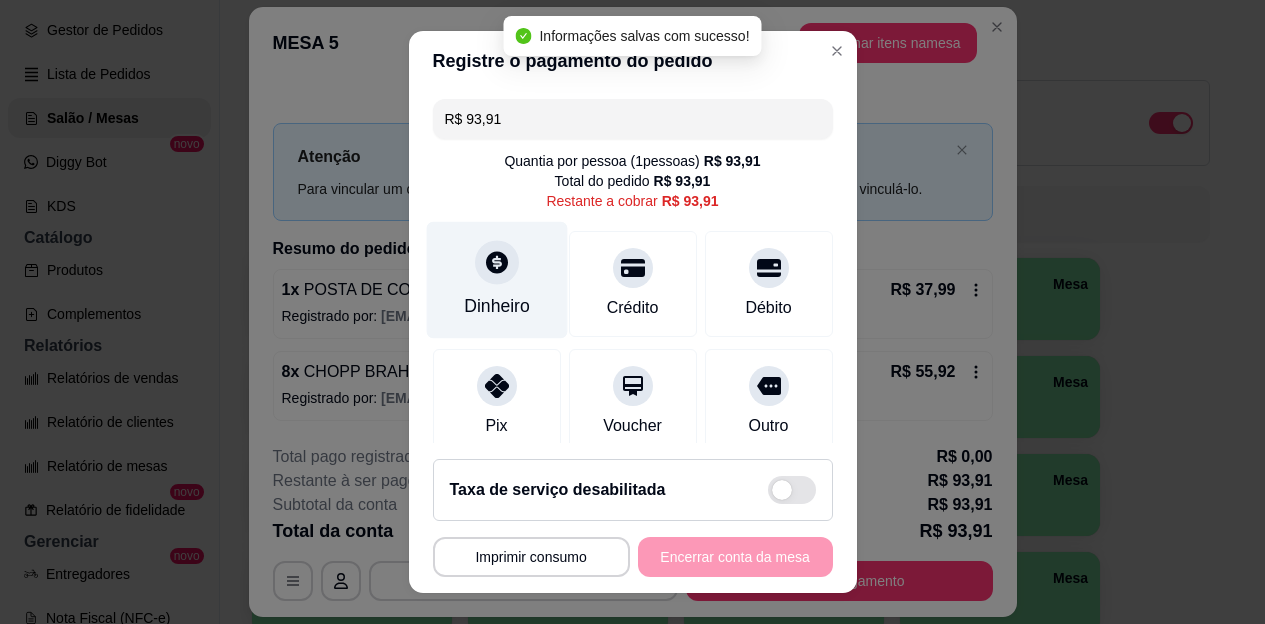 click at bounding box center [497, 263] 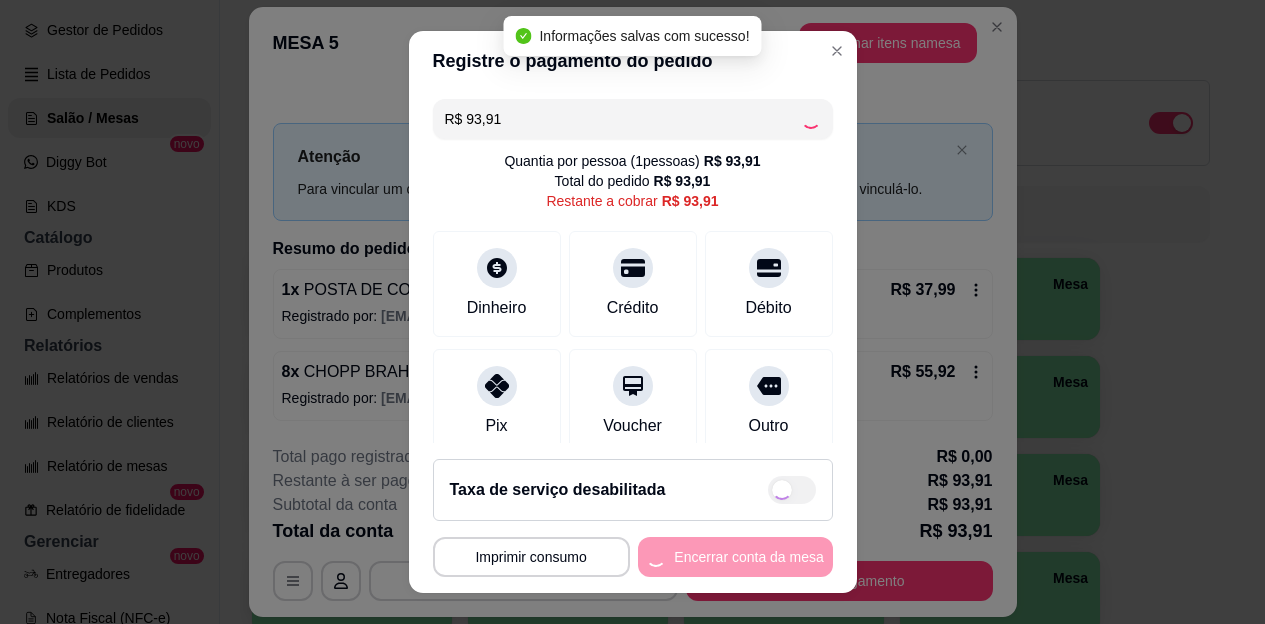 type on "R$ 0,00" 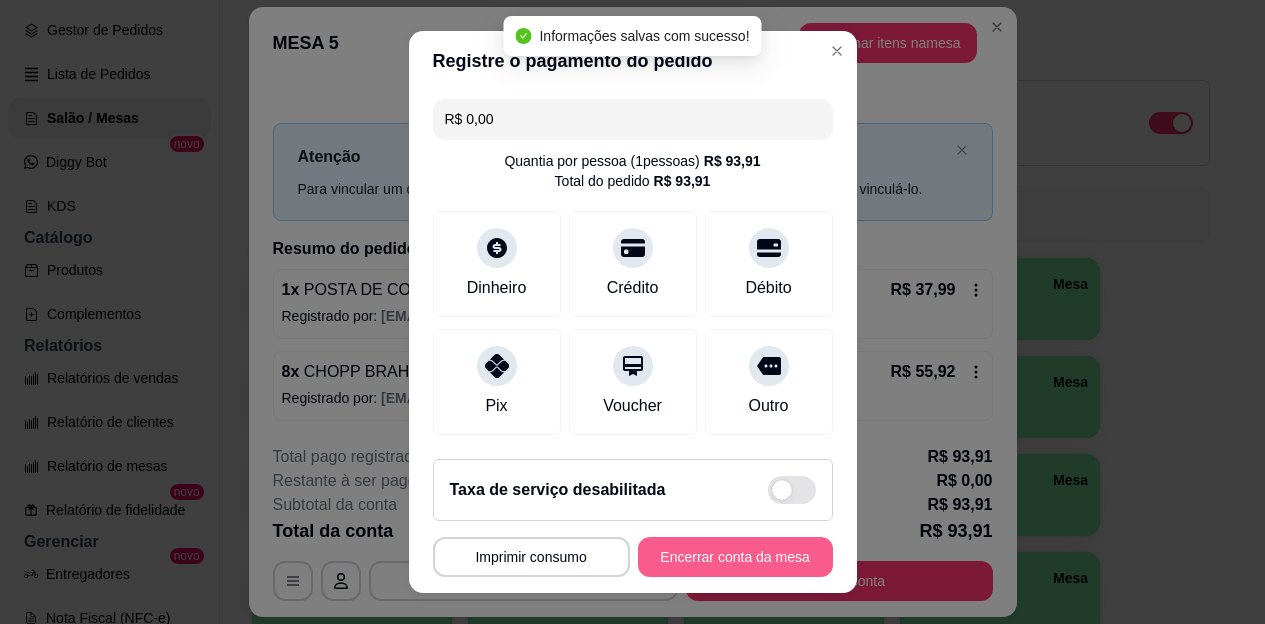 click on "Encerrar conta da mesa" at bounding box center (735, 557) 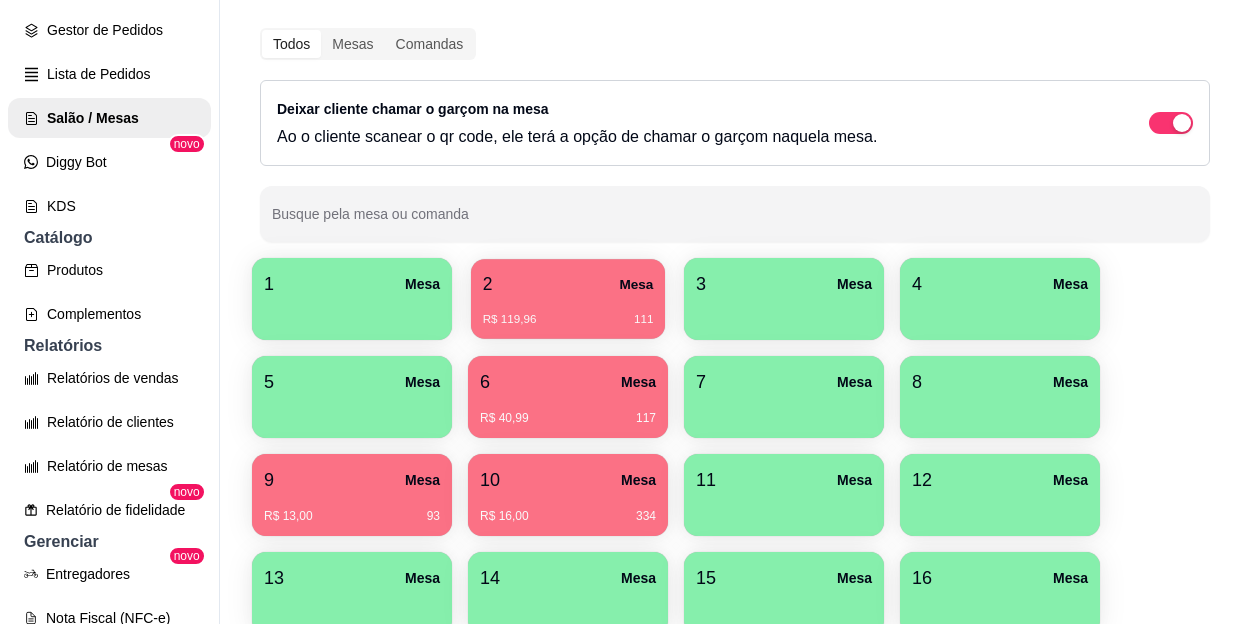 click on "R$ 119,96 111" at bounding box center [568, 320] 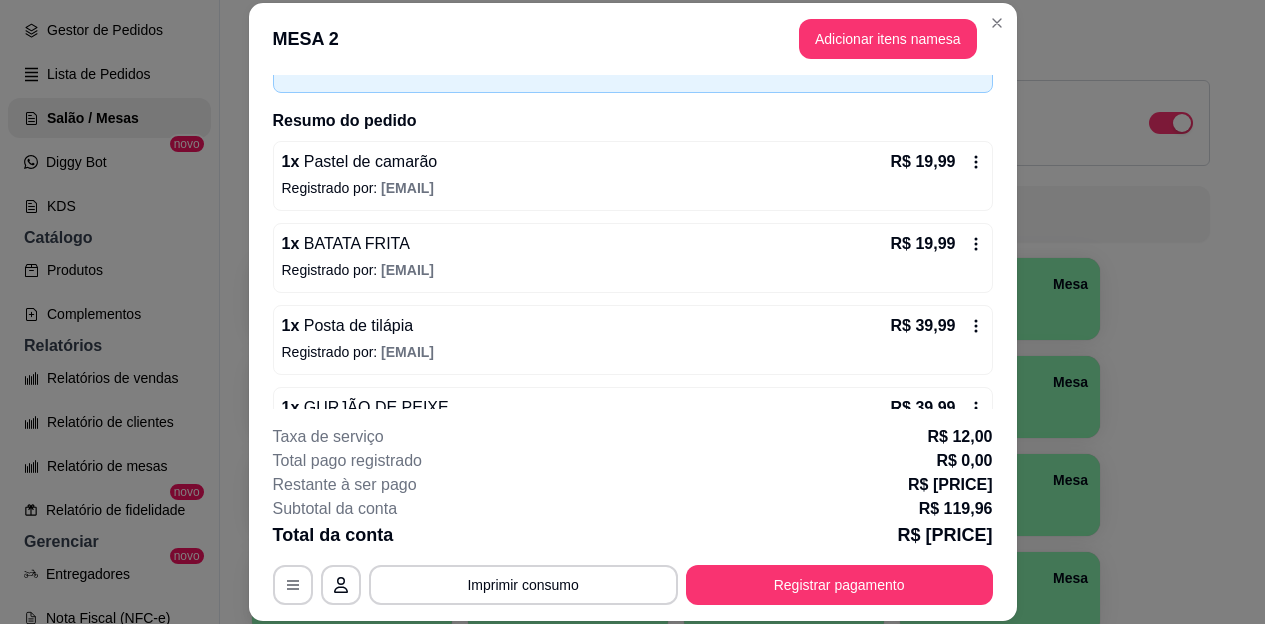 scroll, scrollTop: 179, scrollLeft: 0, axis: vertical 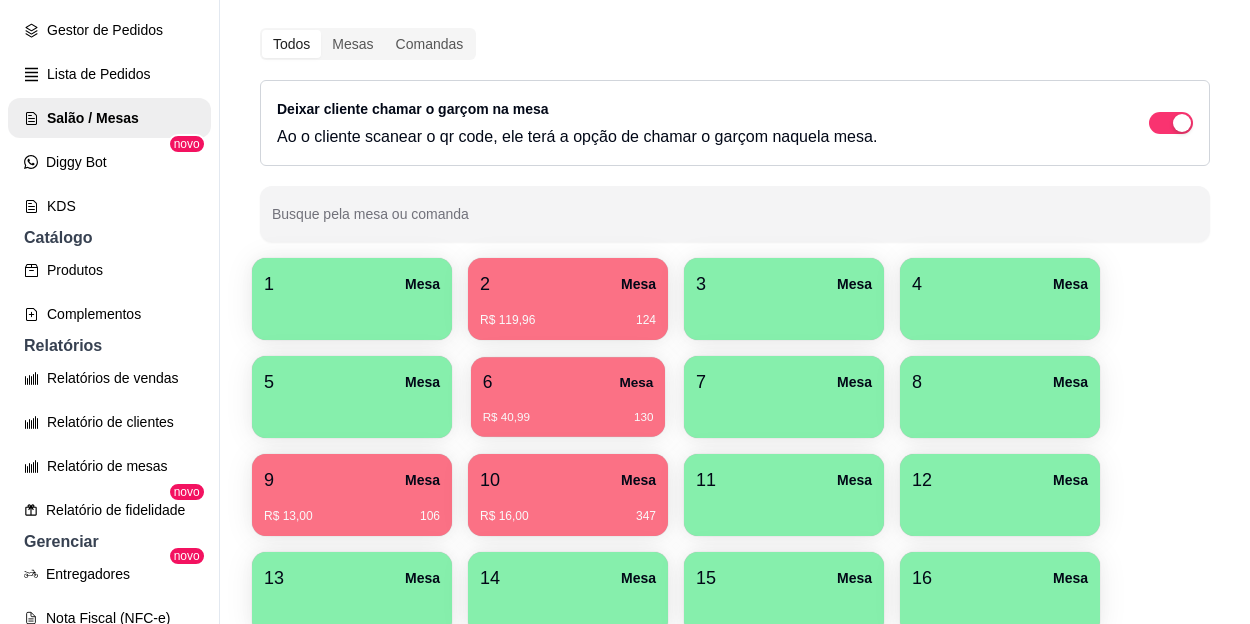 click on "R$ 40,99 130" at bounding box center [568, 410] 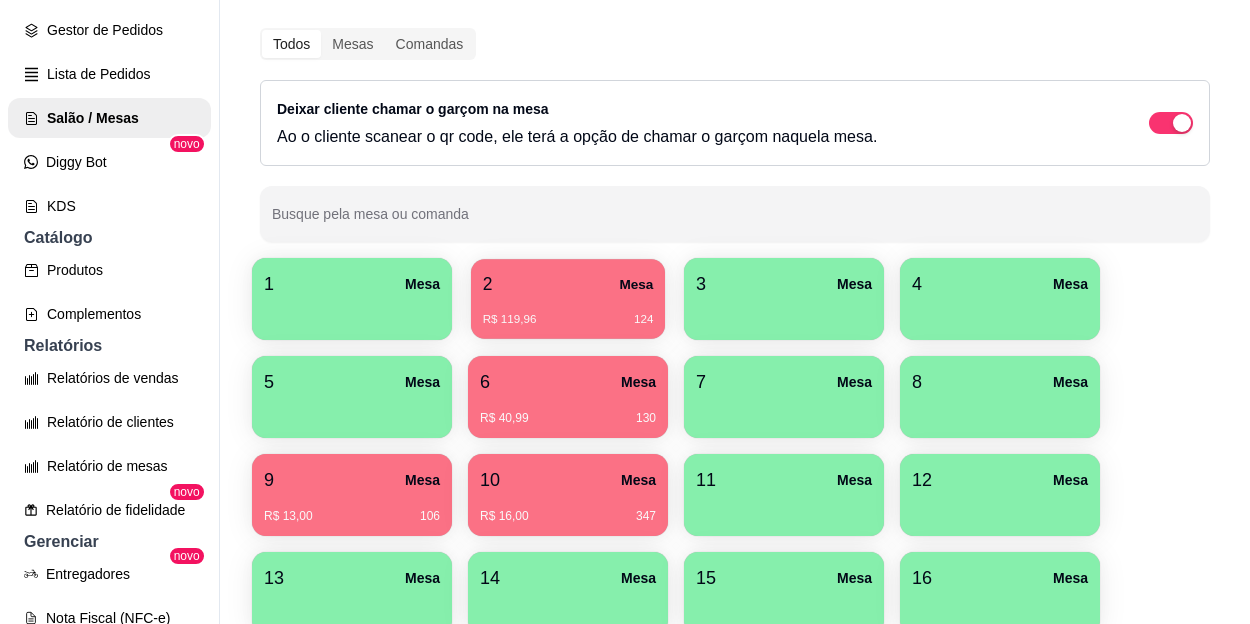 click on "R$ 119,96 124" at bounding box center (568, 320) 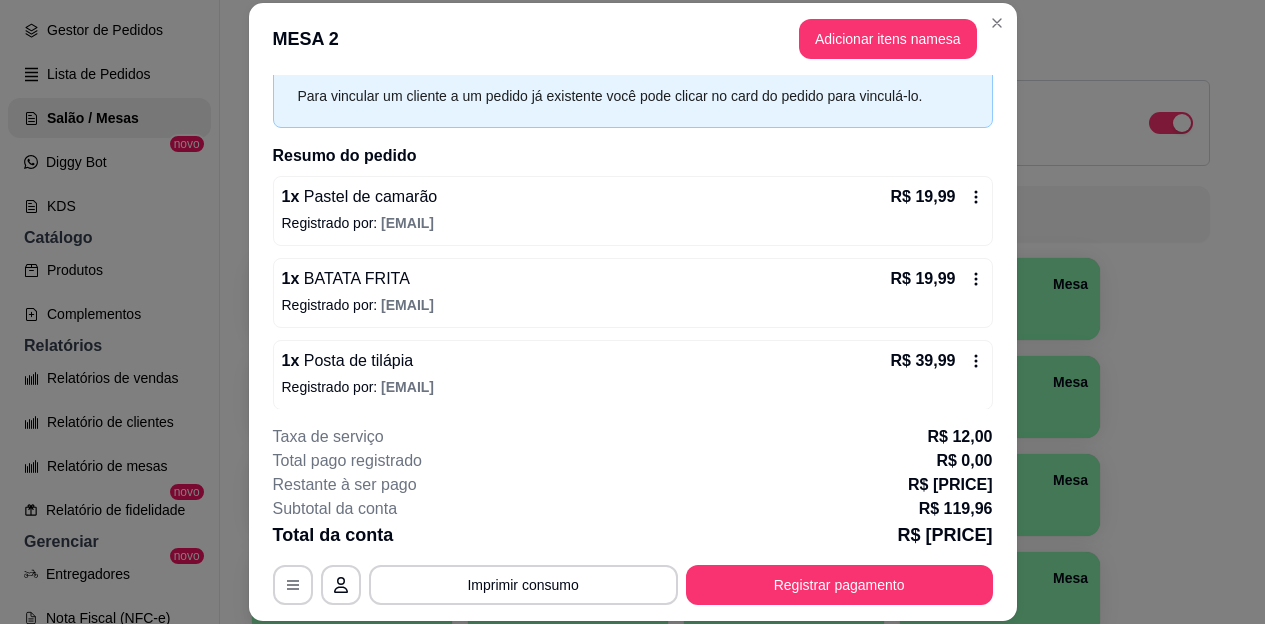 scroll, scrollTop: 100, scrollLeft: 0, axis: vertical 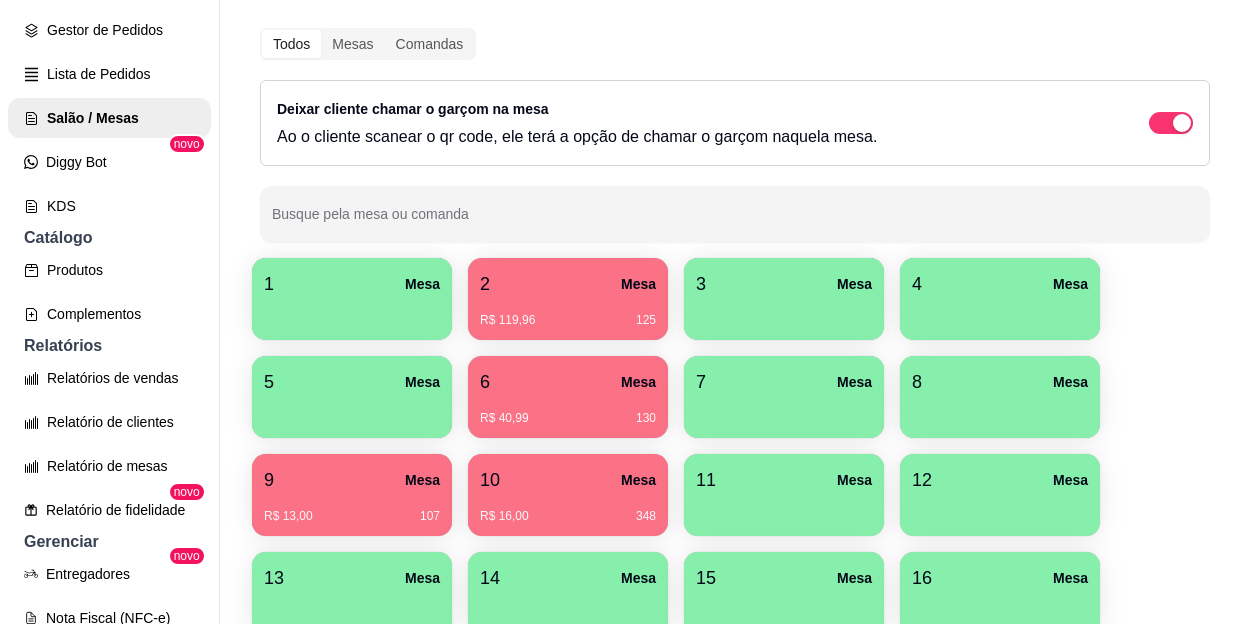 click on "R$ 16,00 348" at bounding box center (568, 509) 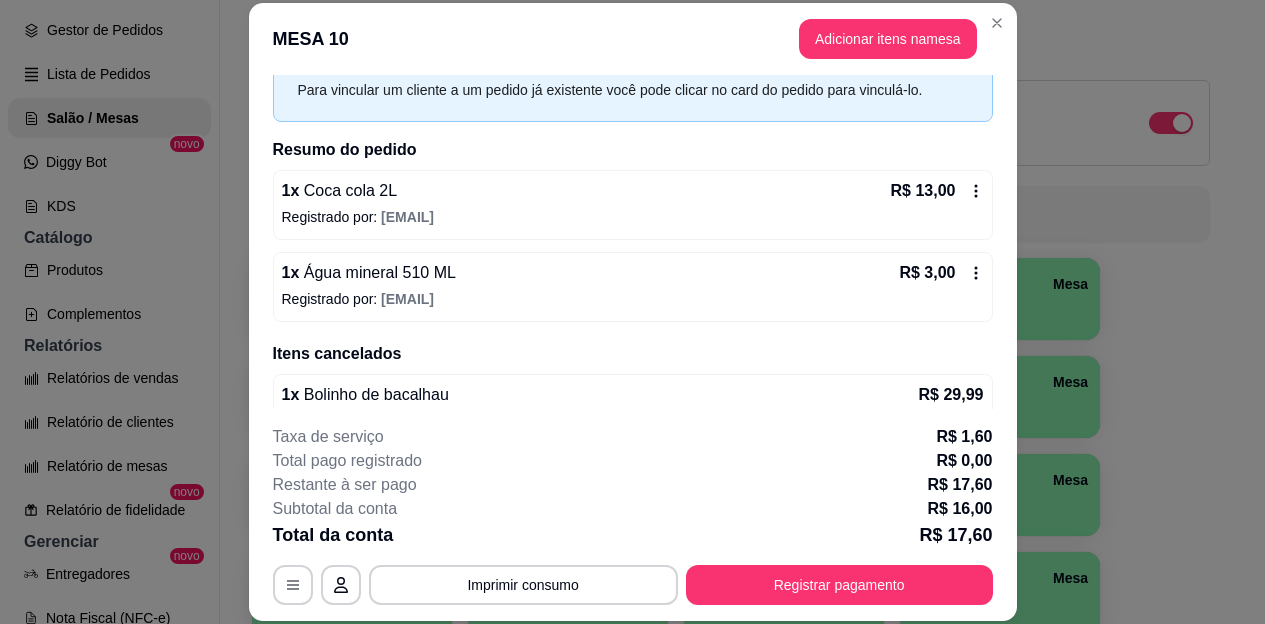 scroll, scrollTop: 100, scrollLeft: 0, axis: vertical 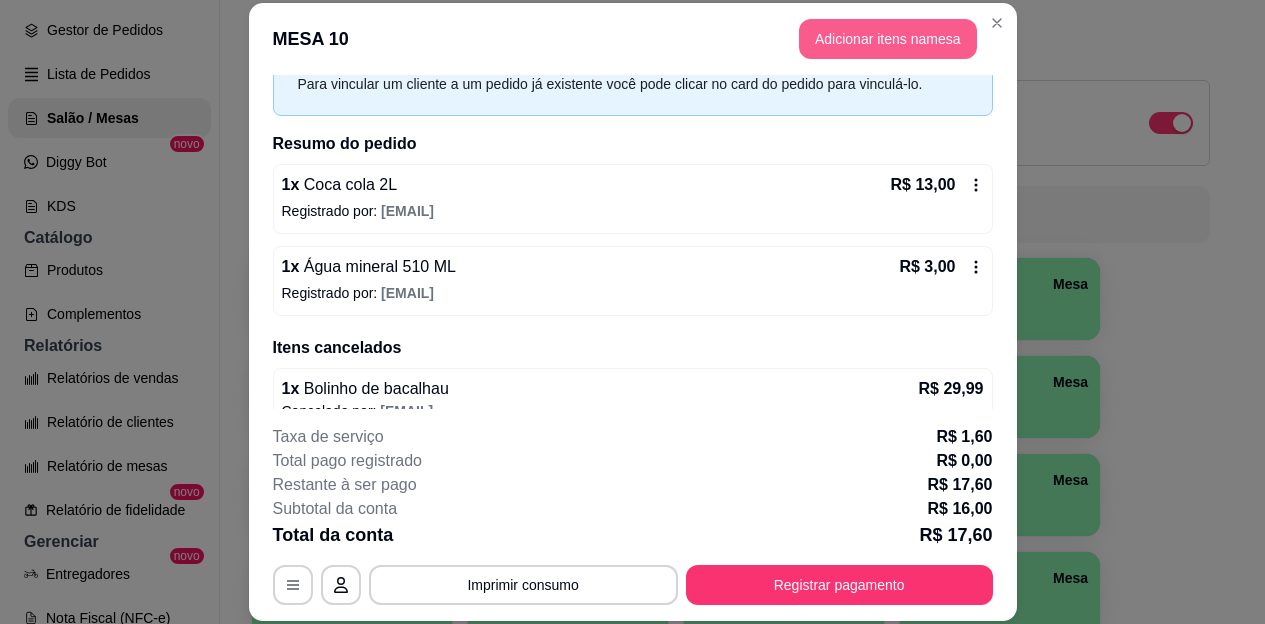 click on "Adicionar itens na  mesa" at bounding box center [888, 39] 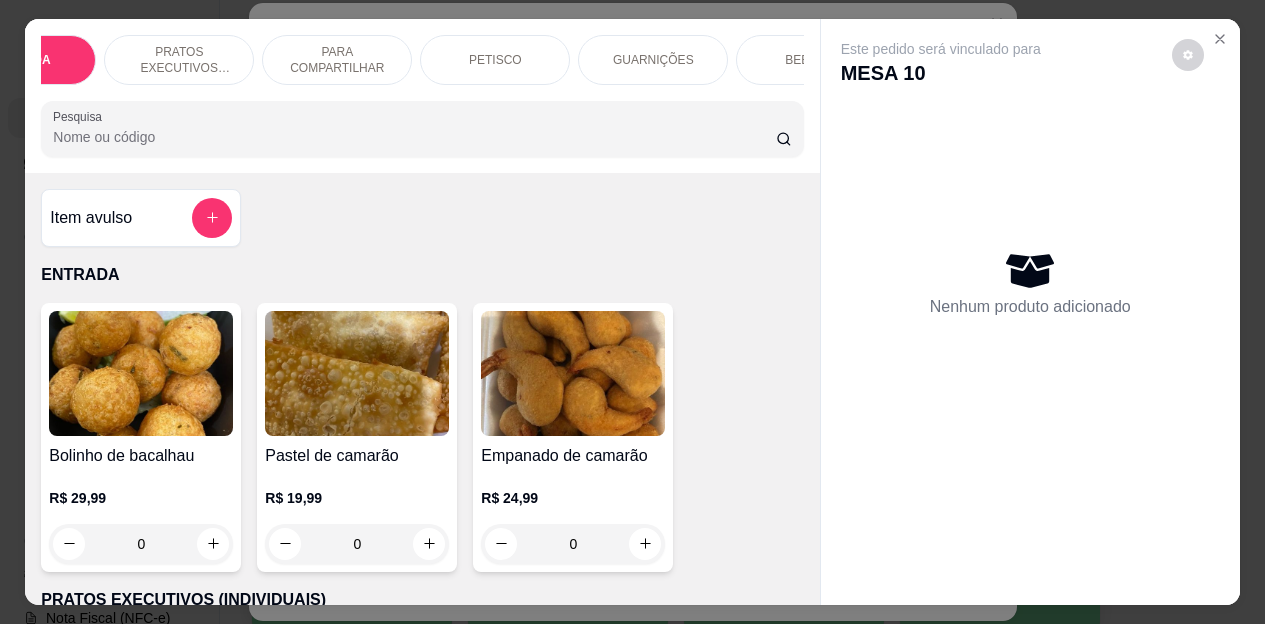 scroll, scrollTop: 0, scrollLeft: 120, axis: horizontal 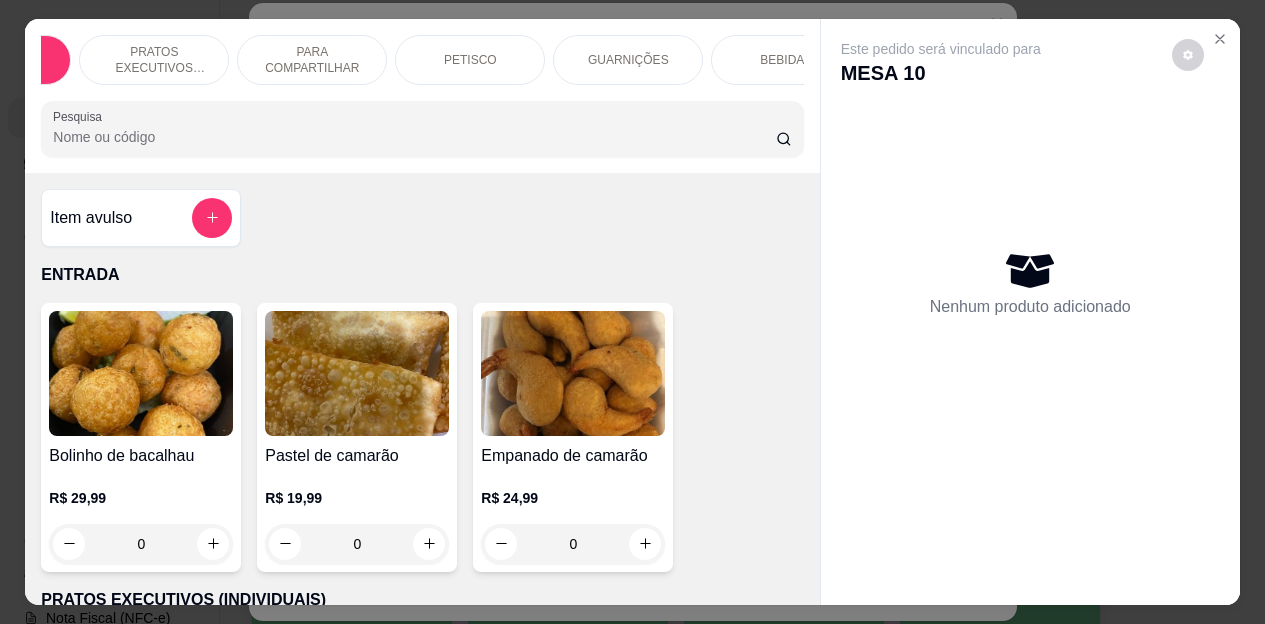click on "BEBIDAS" at bounding box center (786, 60) 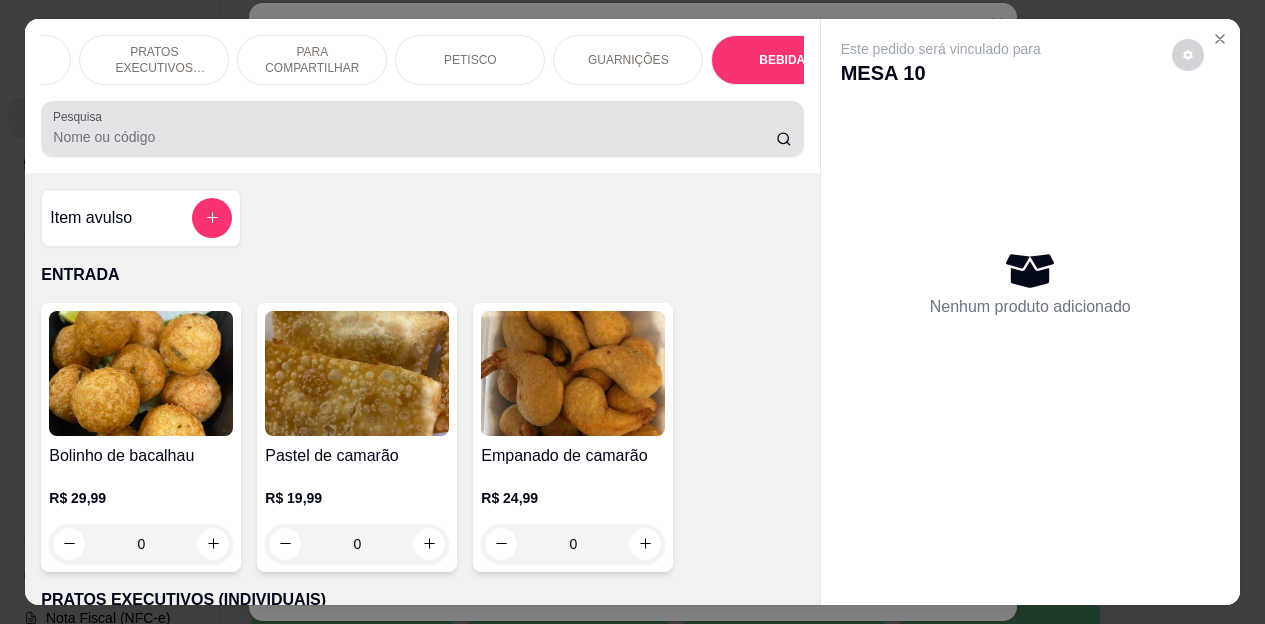 scroll, scrollTop: 4187, scrollLeft: 0, axis: vertical 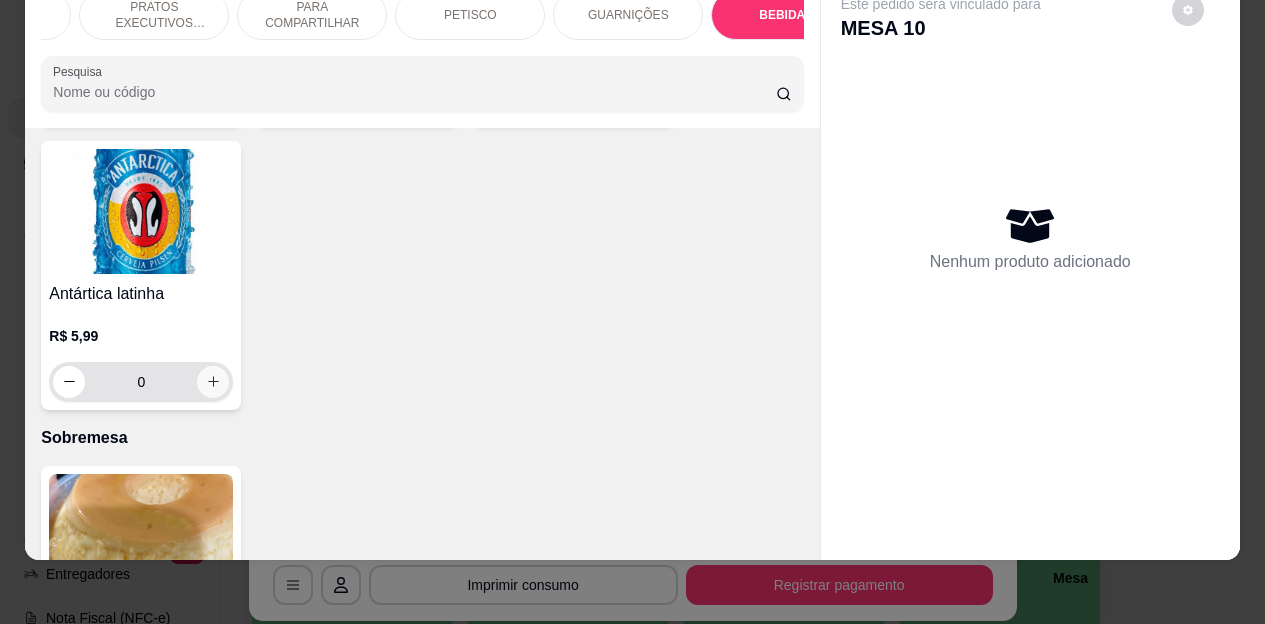 click 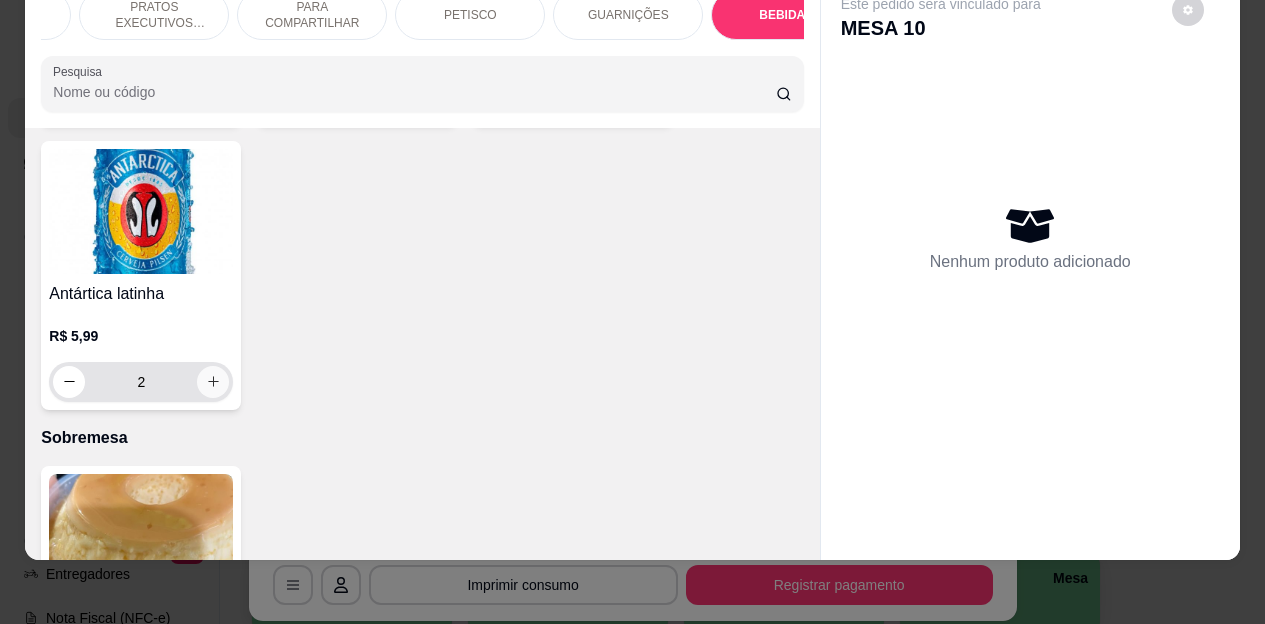 click 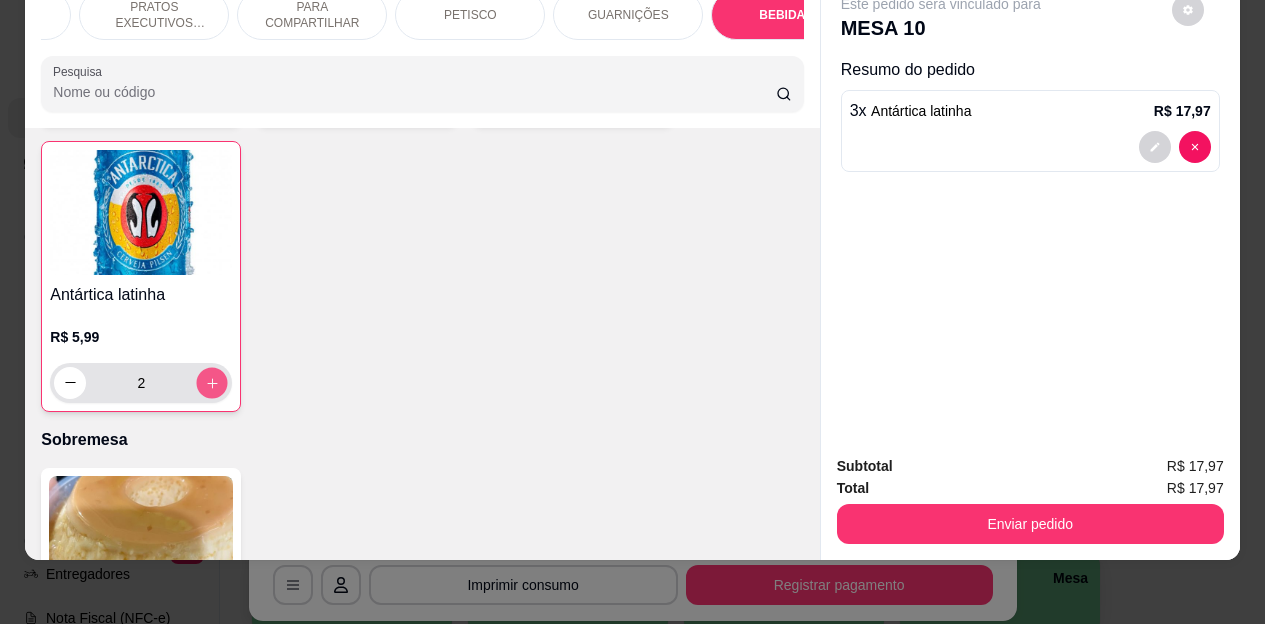 click 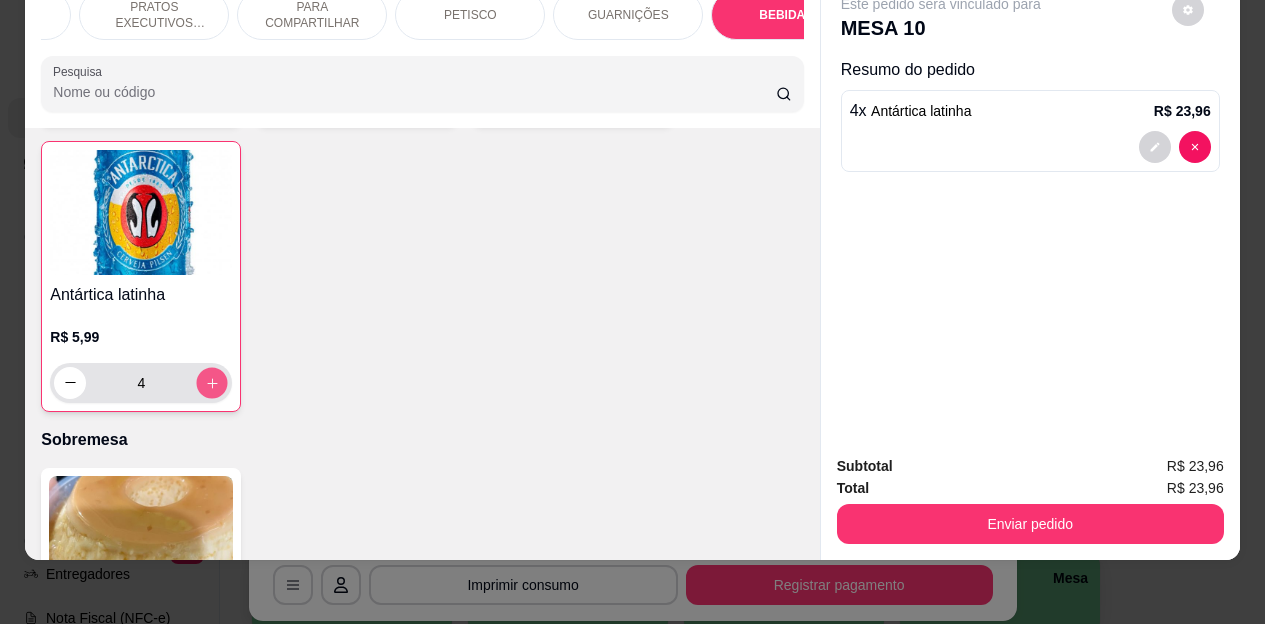 click 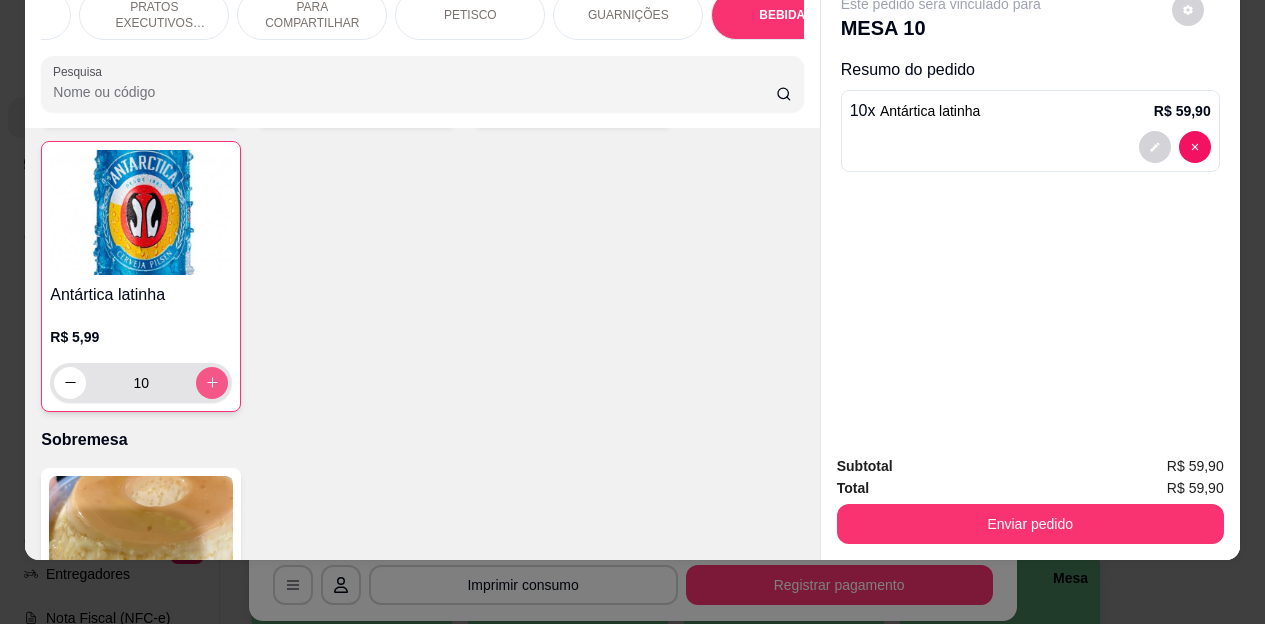 click 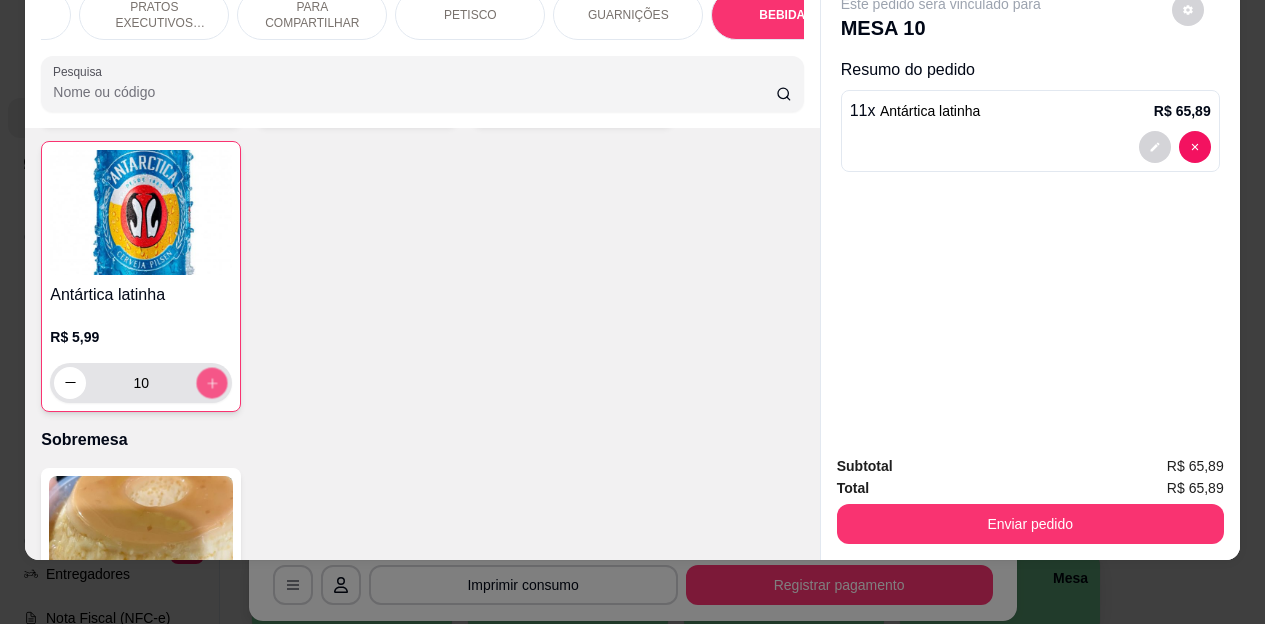 click 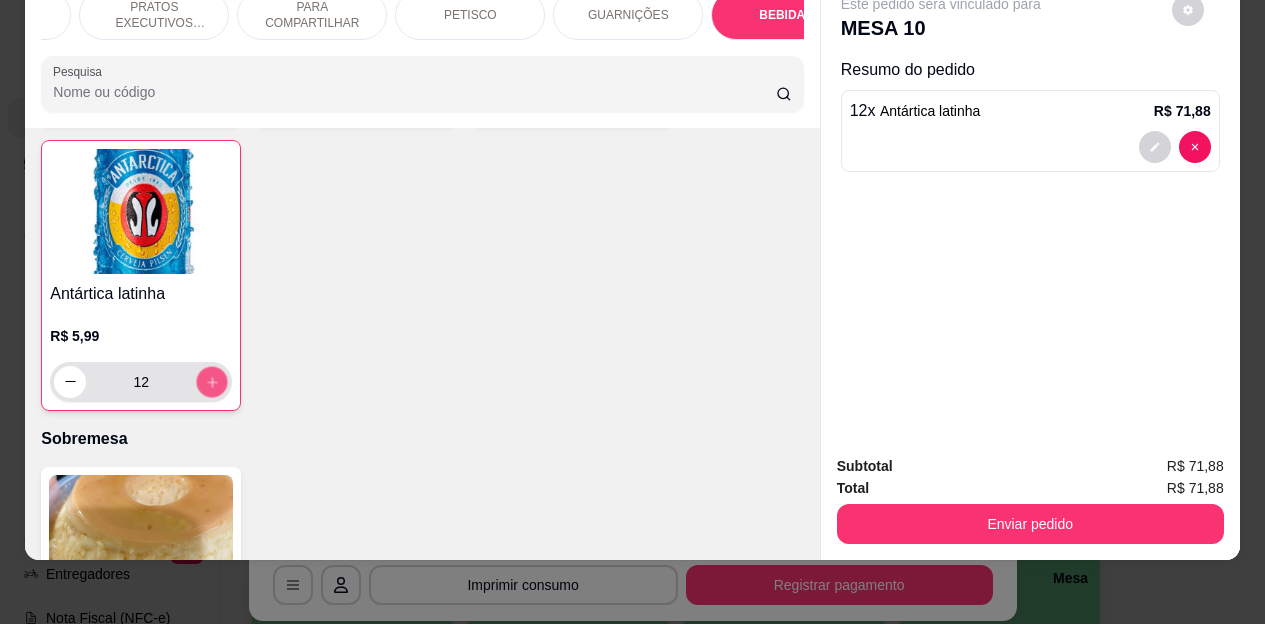 click 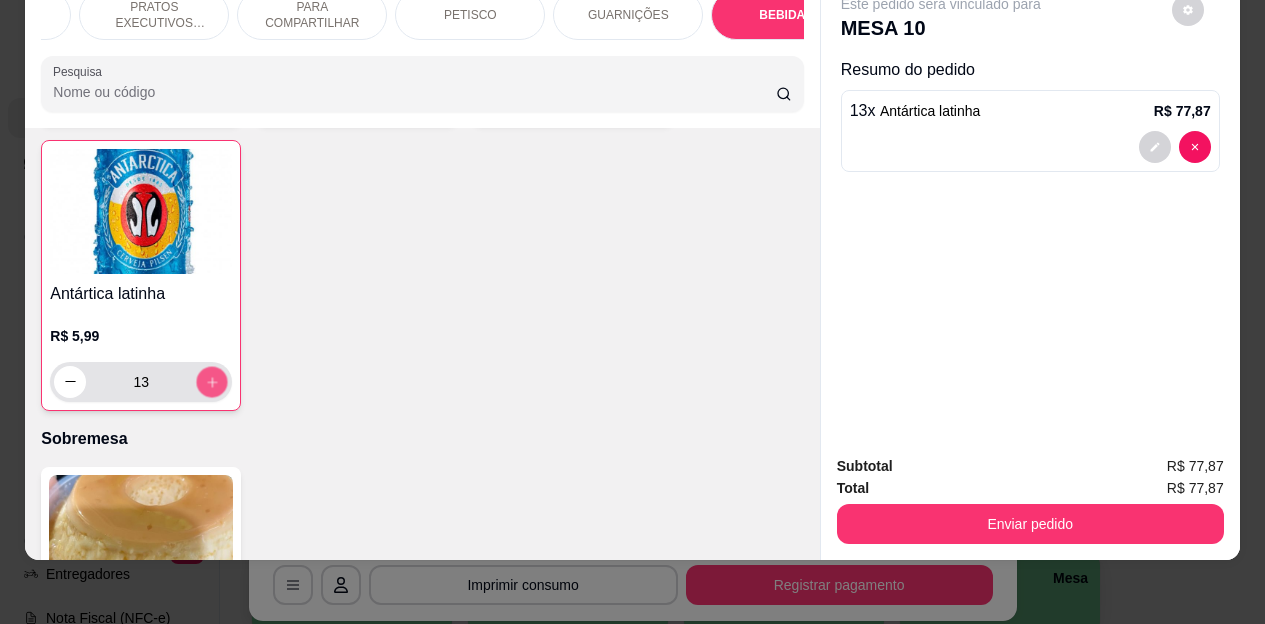 click 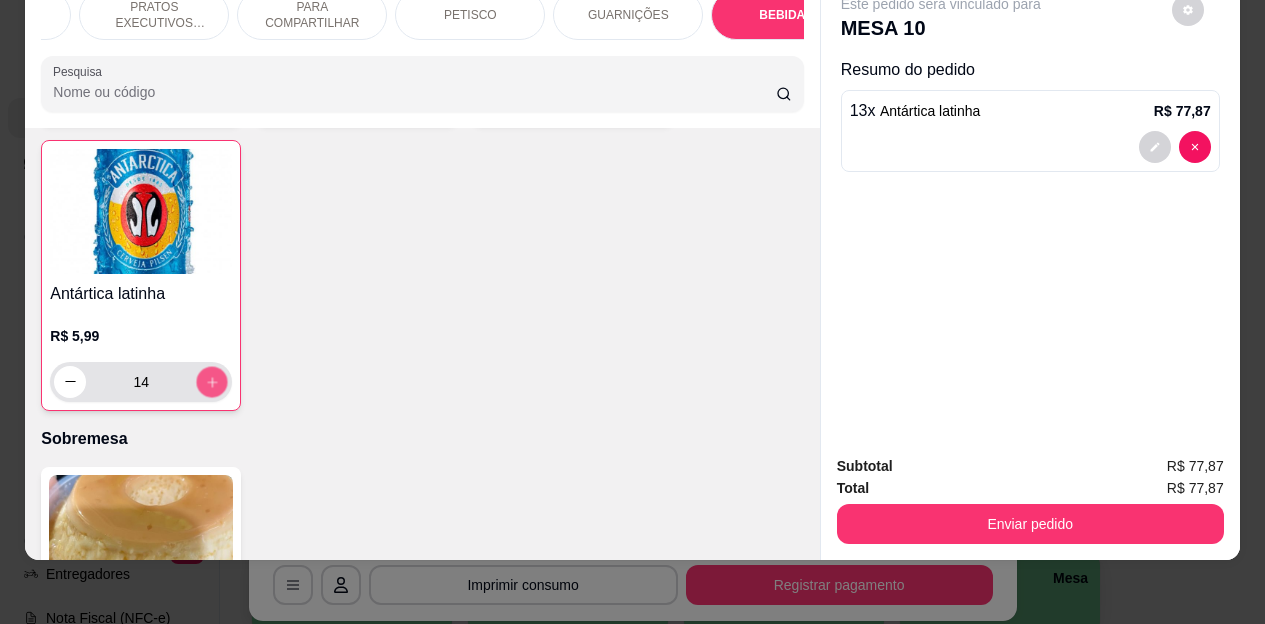 click 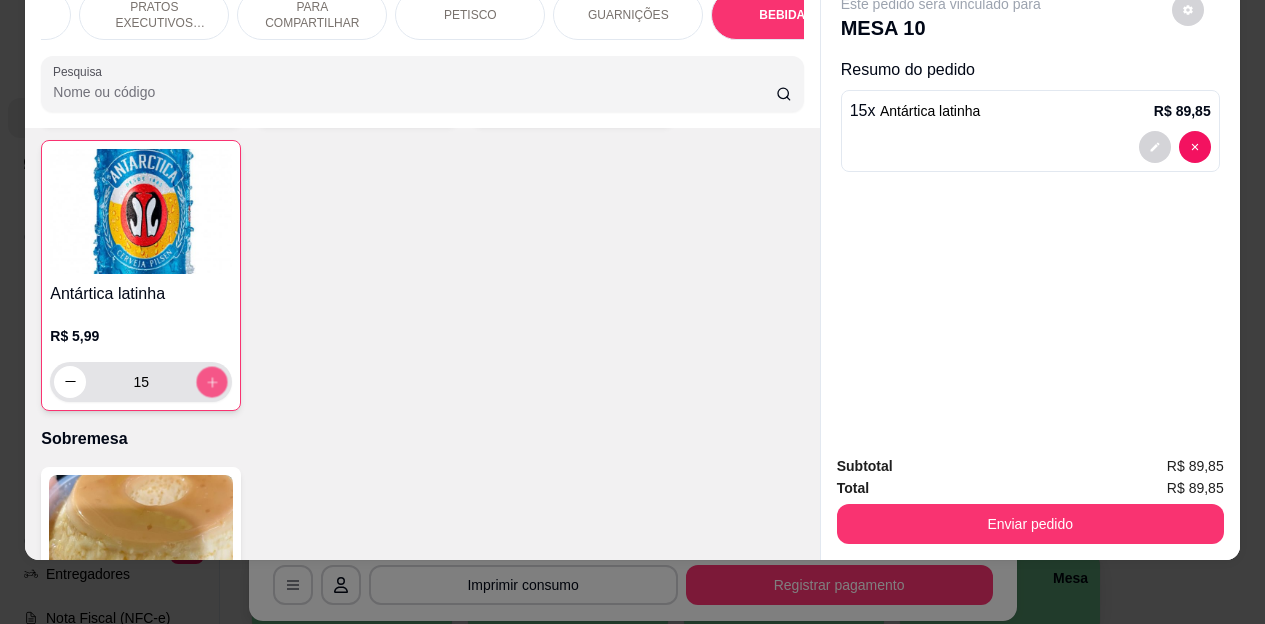 click 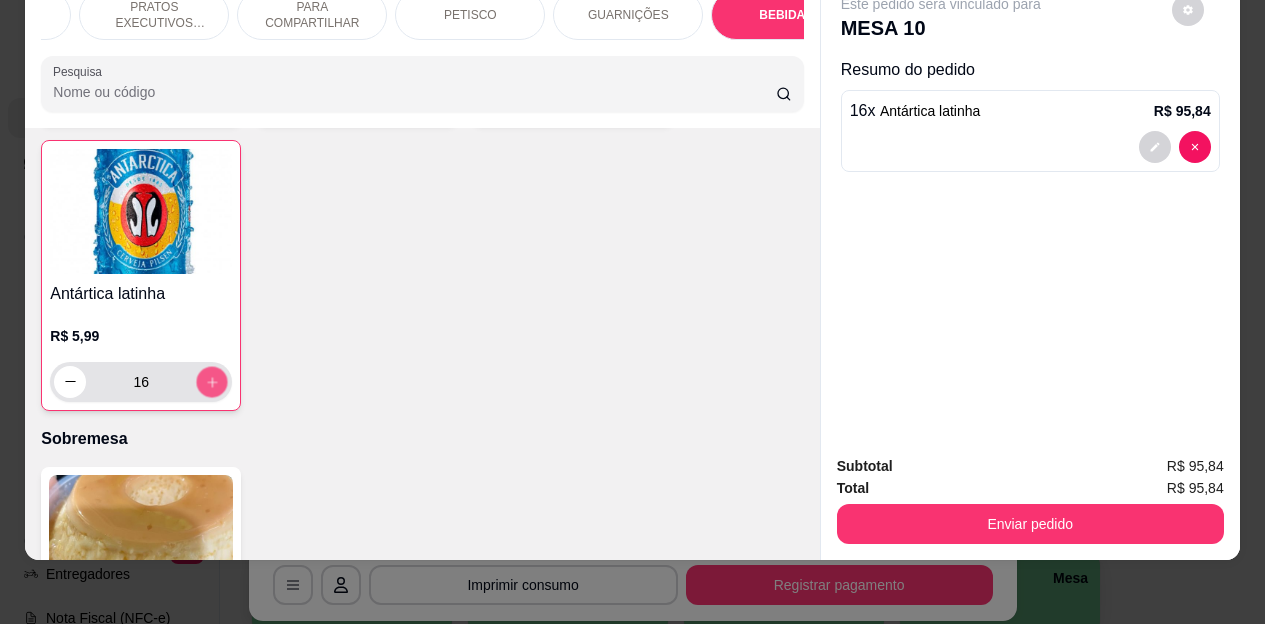 click 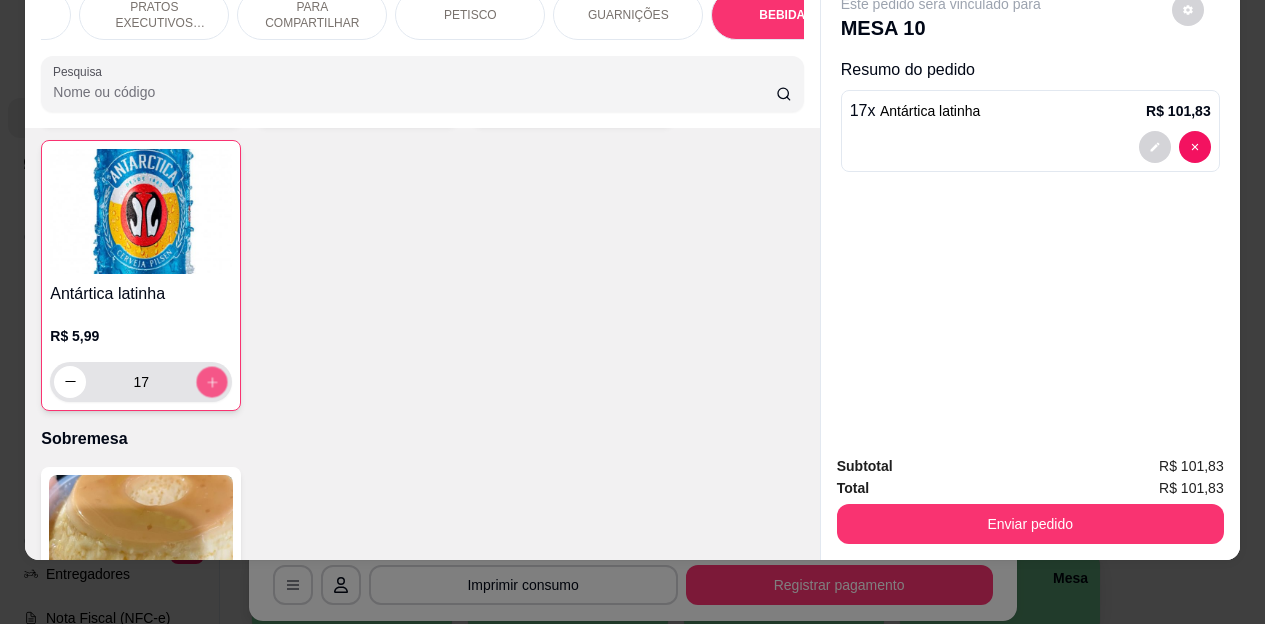 click 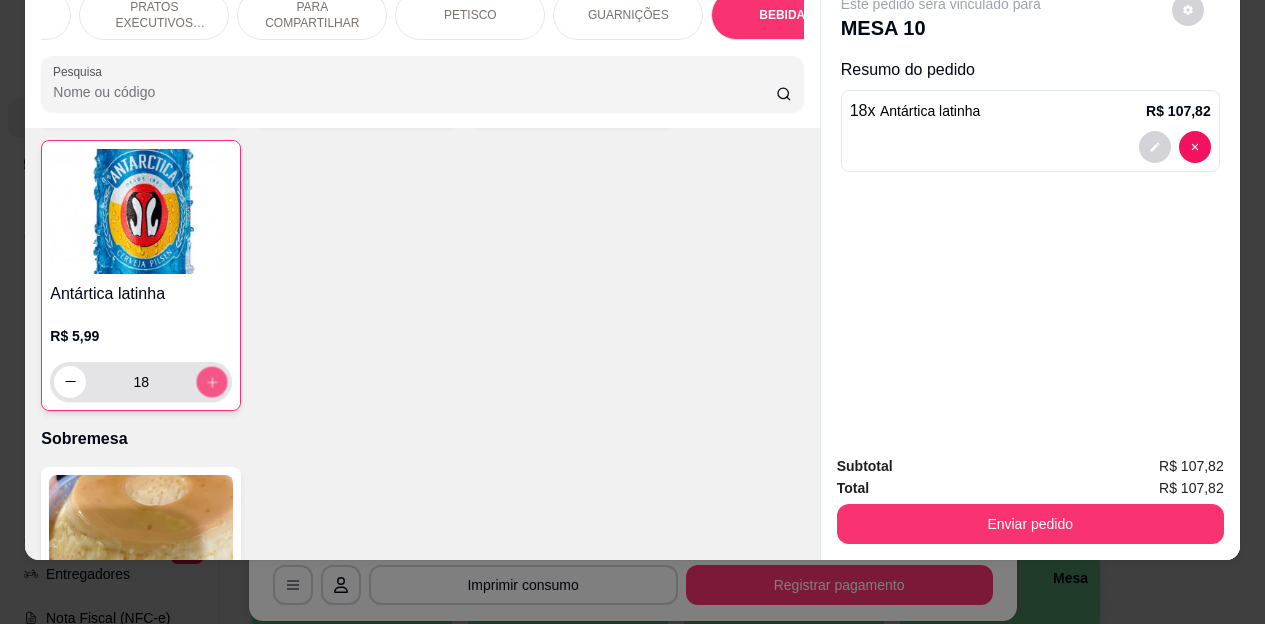 click 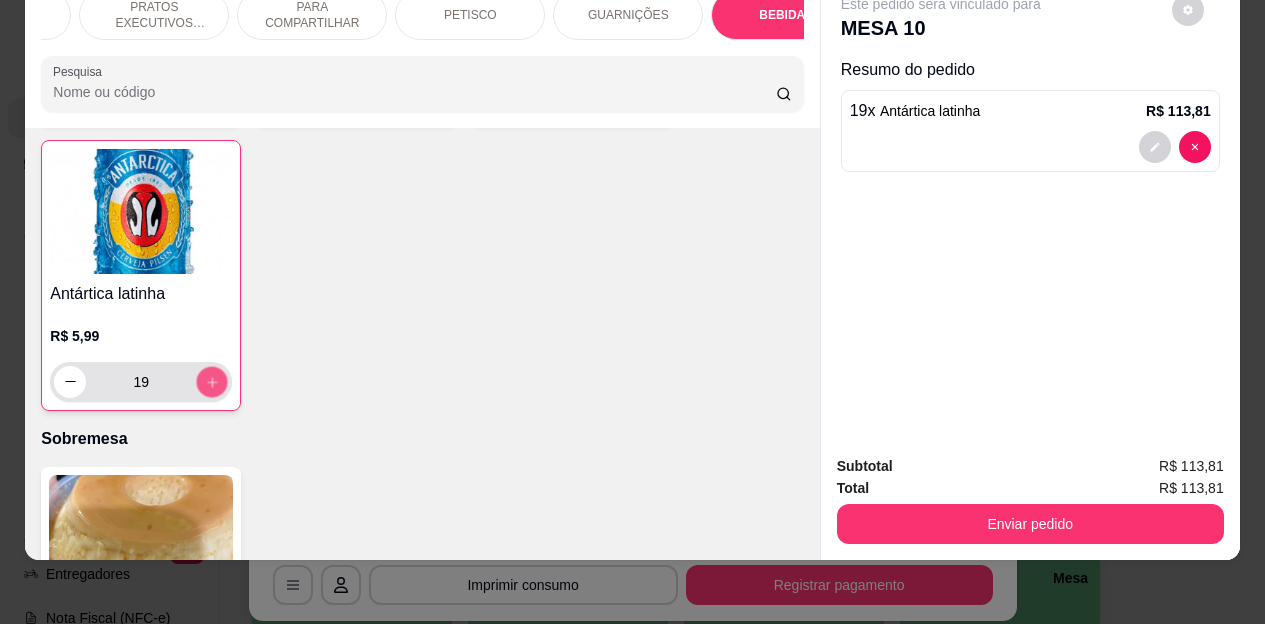 click 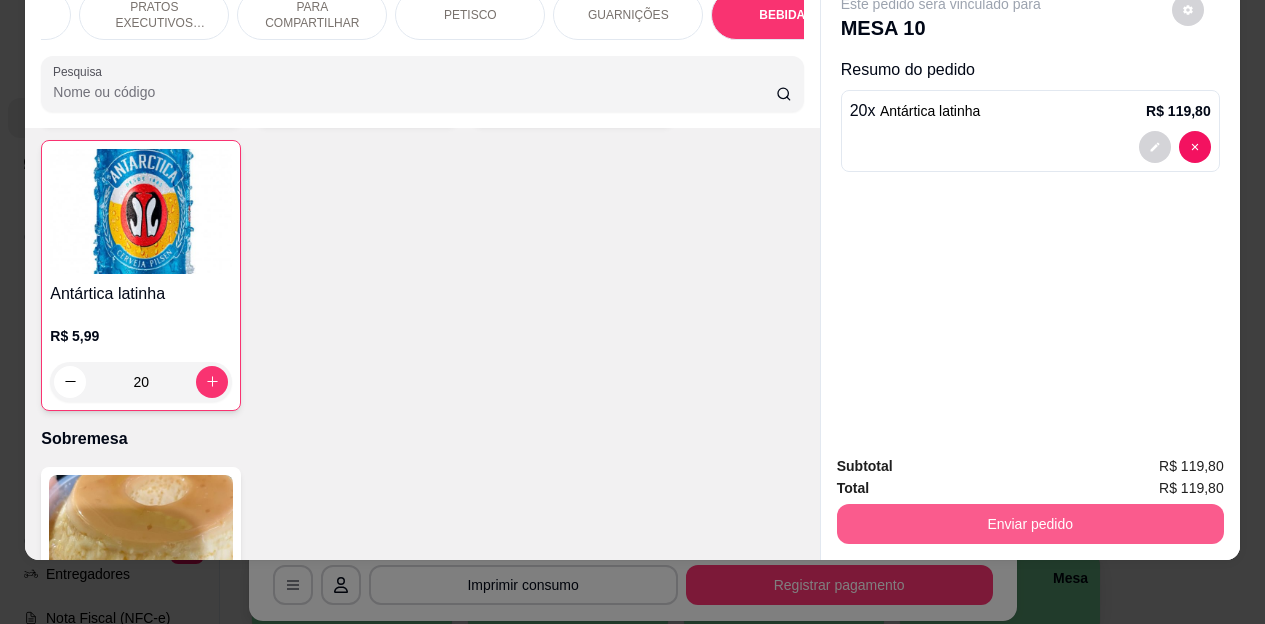 click on "Enviar pedido" at bounding box center [1030, 524] 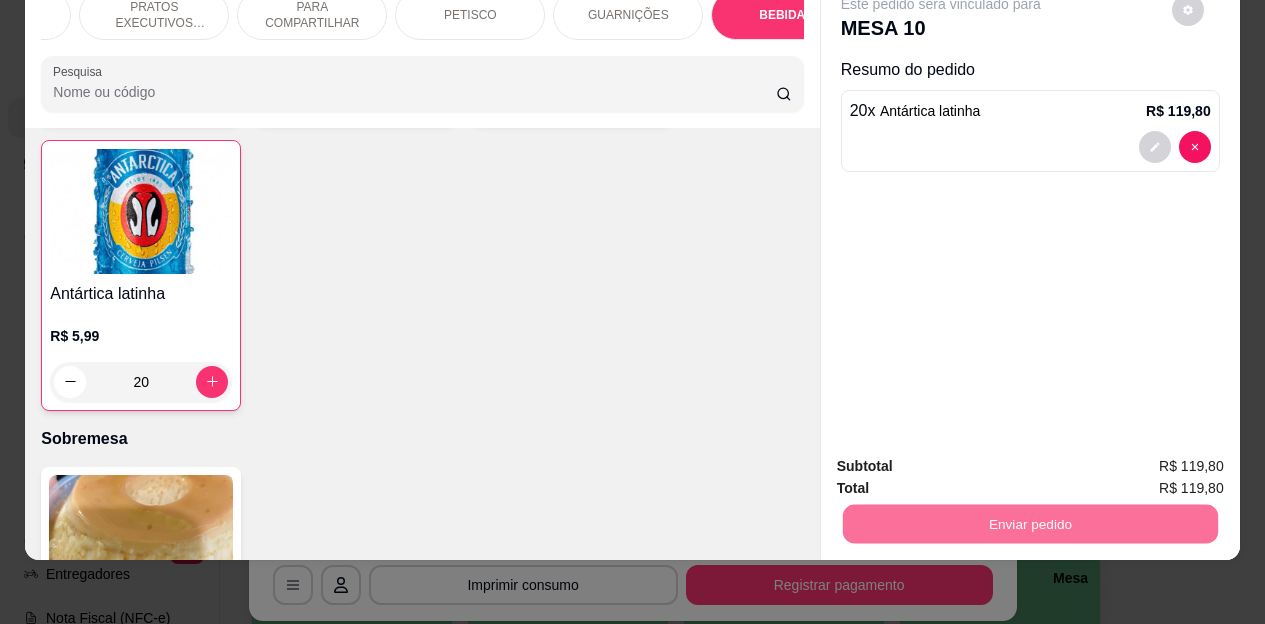 click on "Não registrar e enviar pedido" at bounding box center [964, 460] 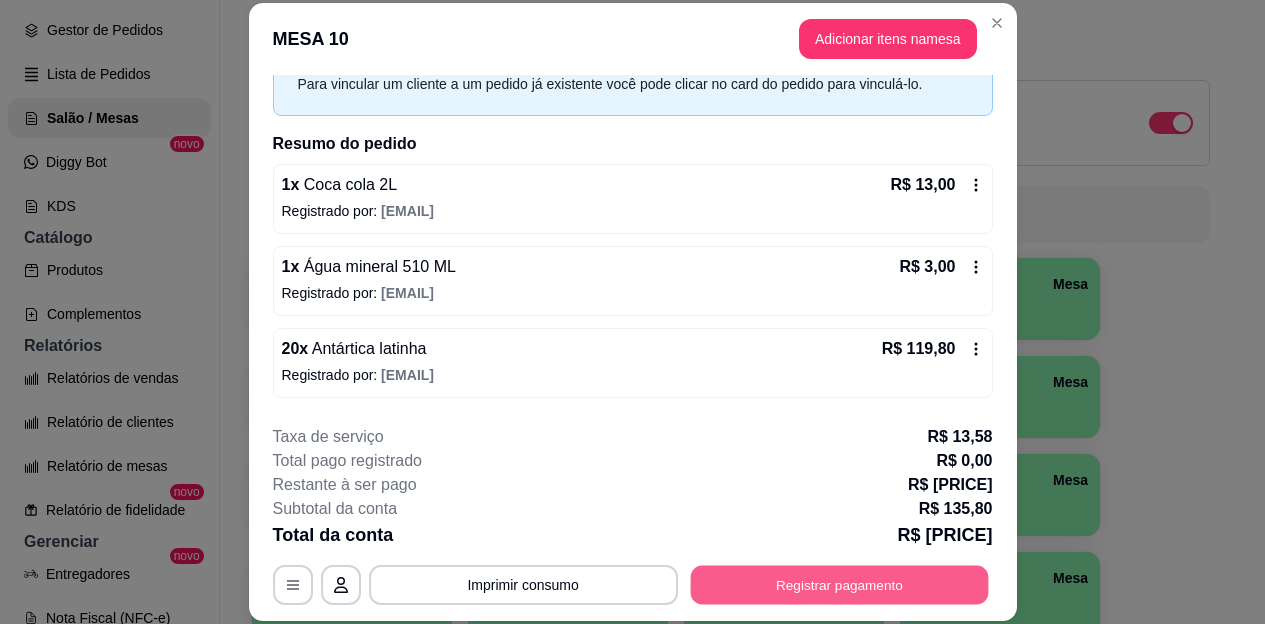 click on "Registrar pagamento" at bounding box center [839, 584] 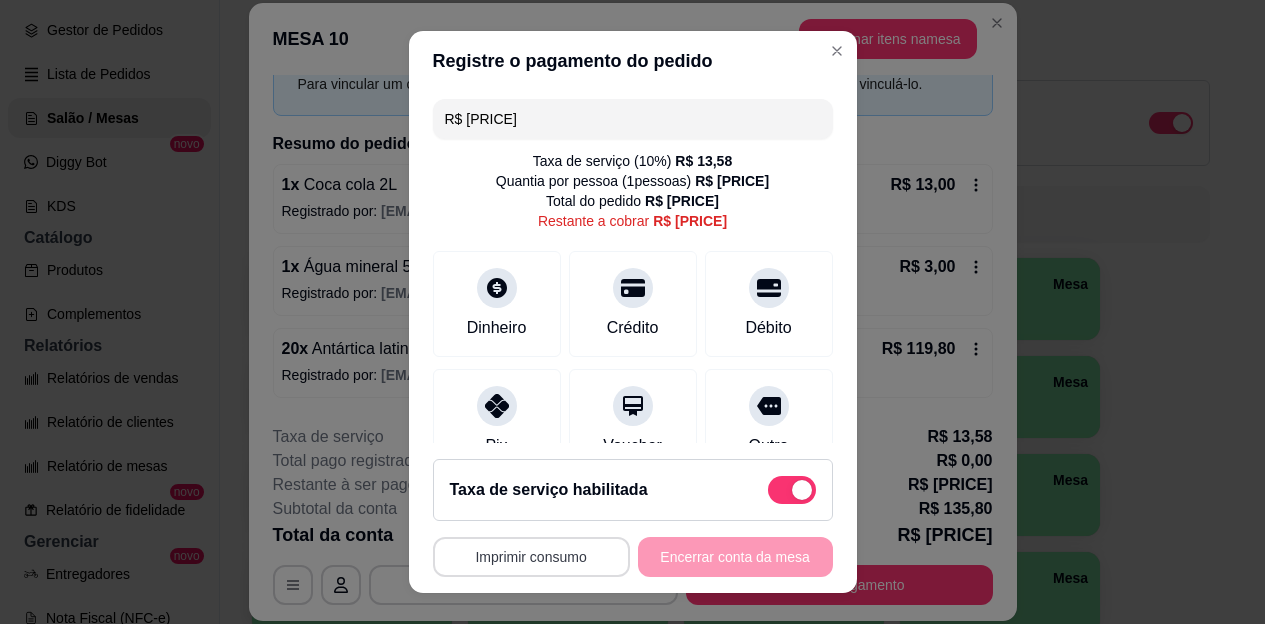click on "Imprimir consumo" at bounding box center (531, 557) 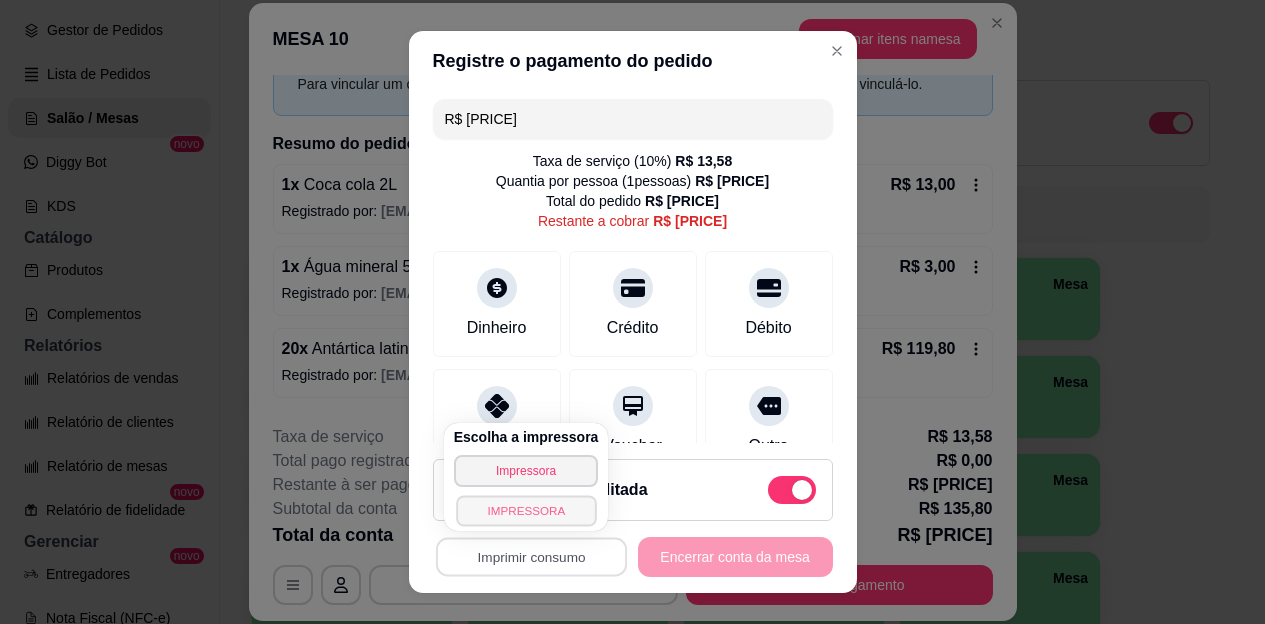 click on "IMPRESSORA" at bounding box center (526, 510) 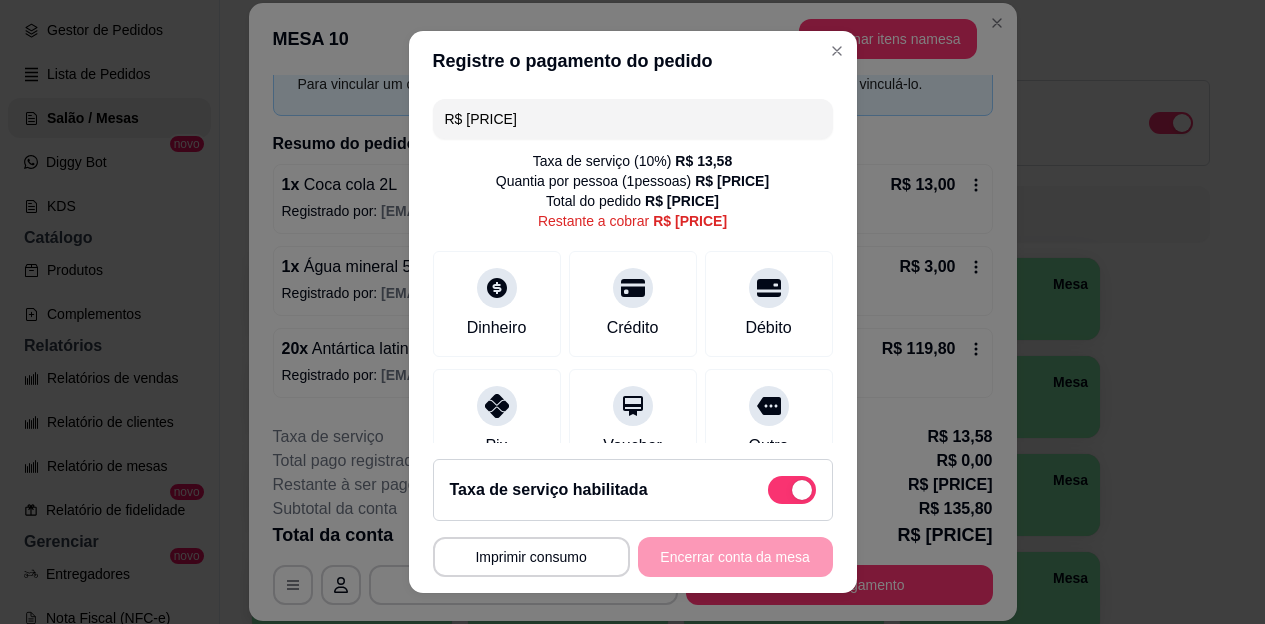 click at bounding box center (802, 490) 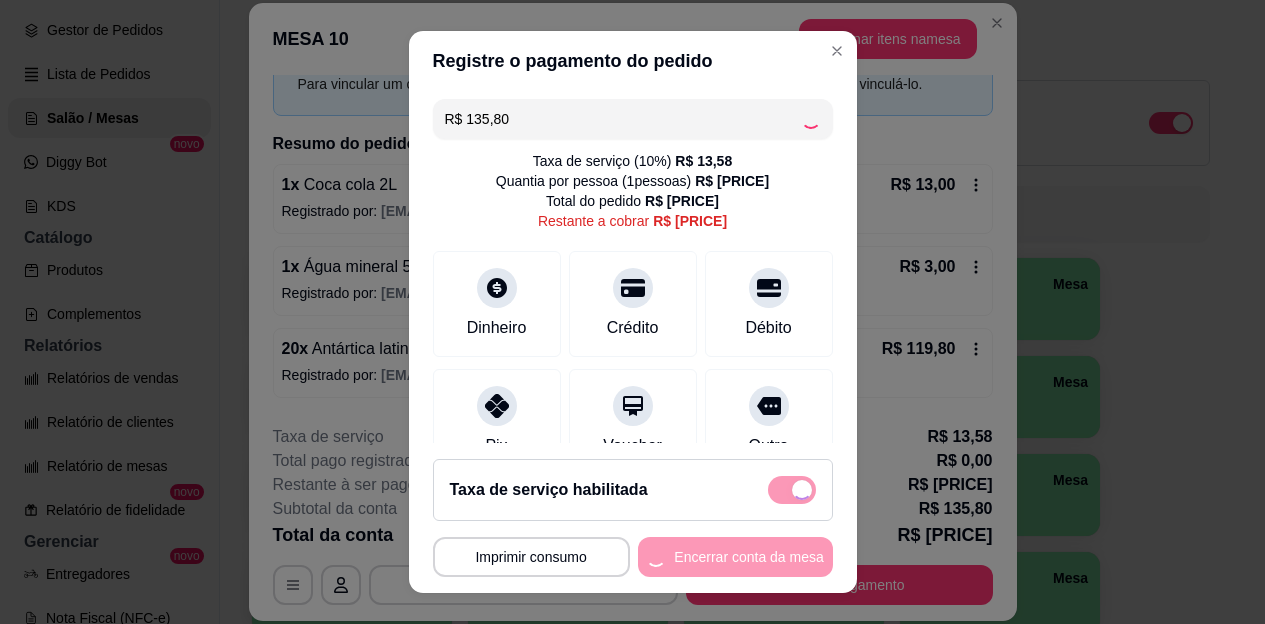 type on "R$ 135,80" 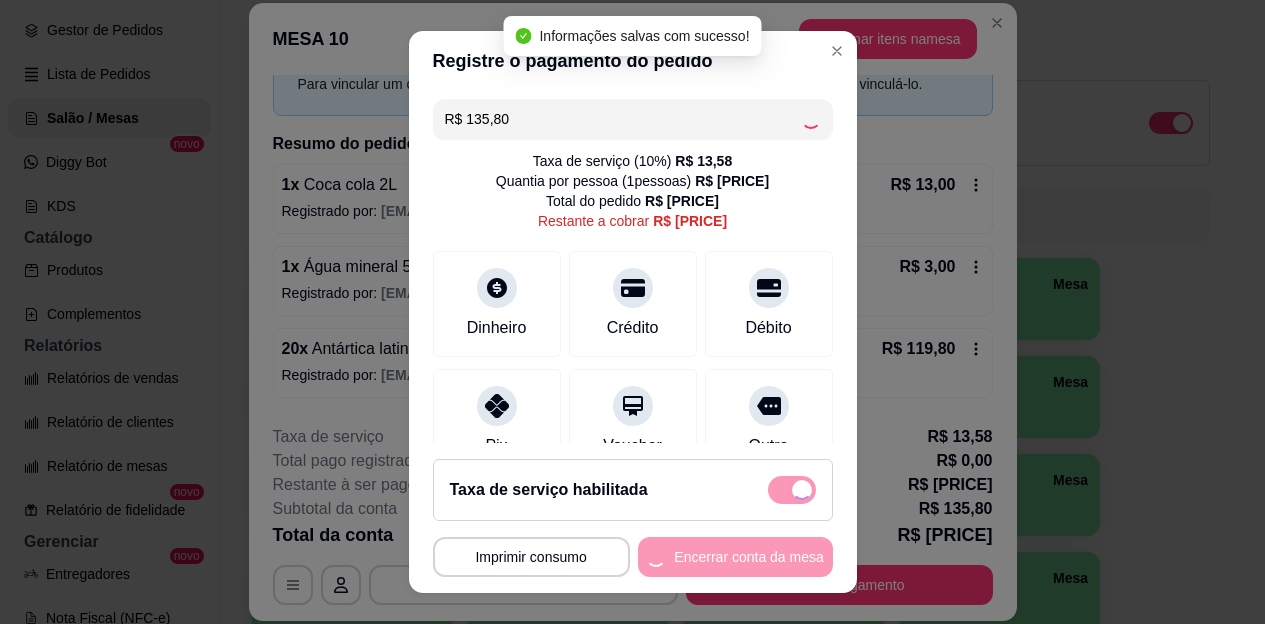 checkbox on "false" 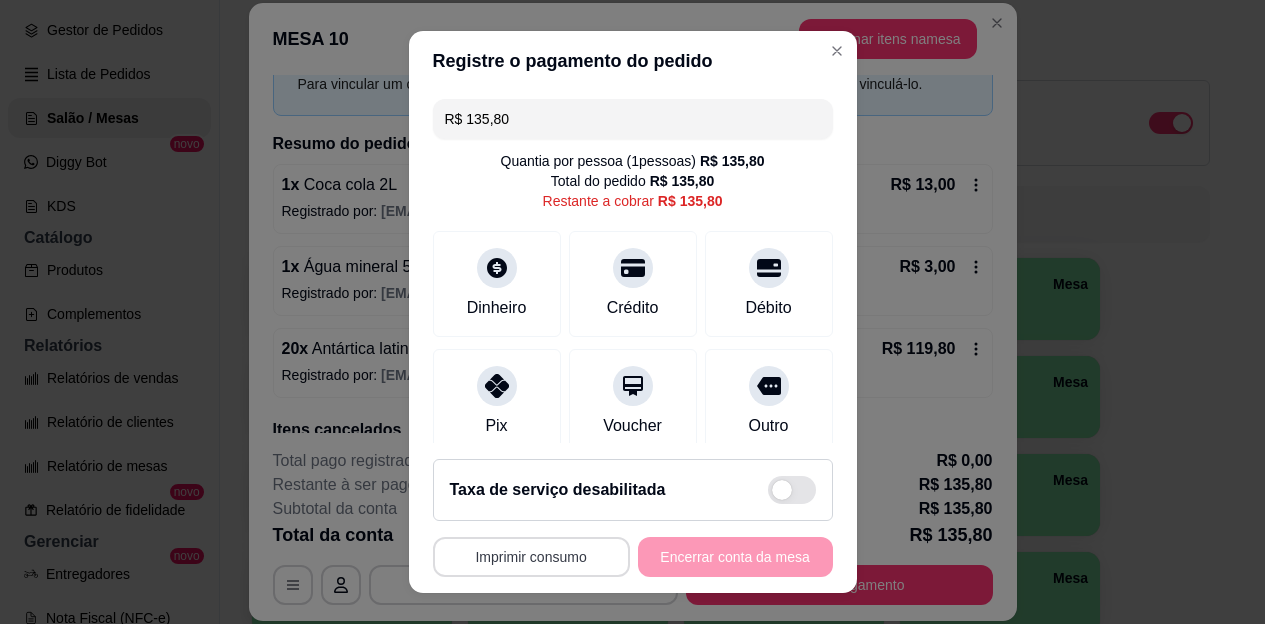 click on "Imprimir consumo" at bounding box center [531, 557] 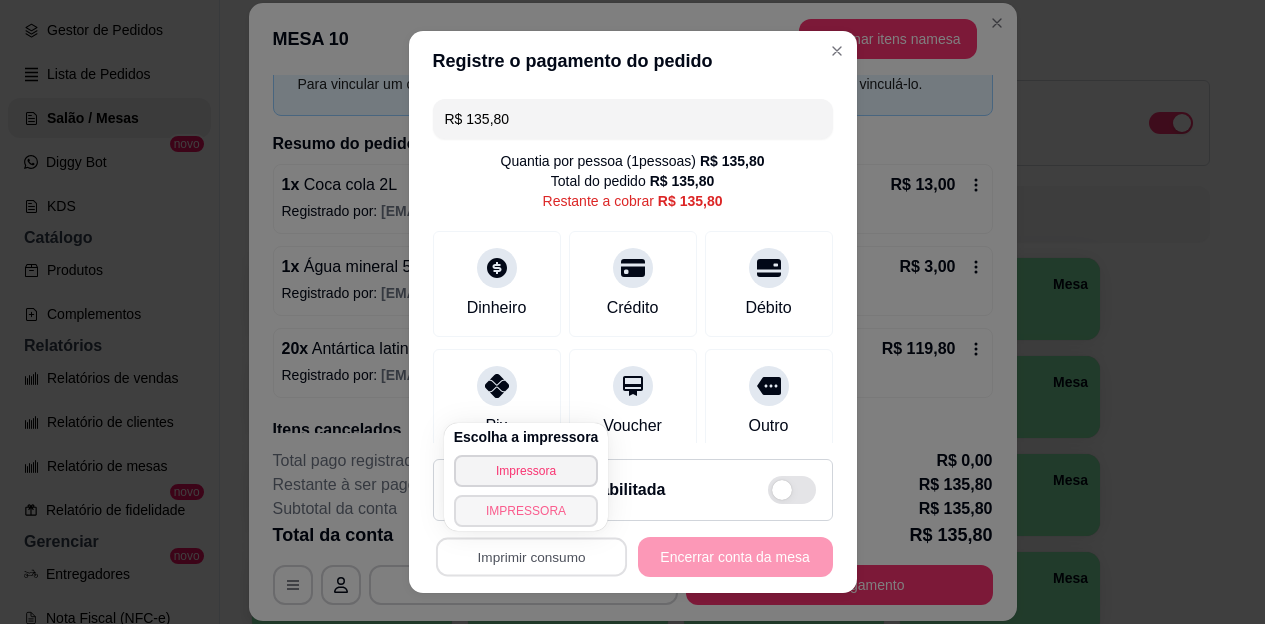 click on "IMPRESSORA" at bounding box center [526, 511] 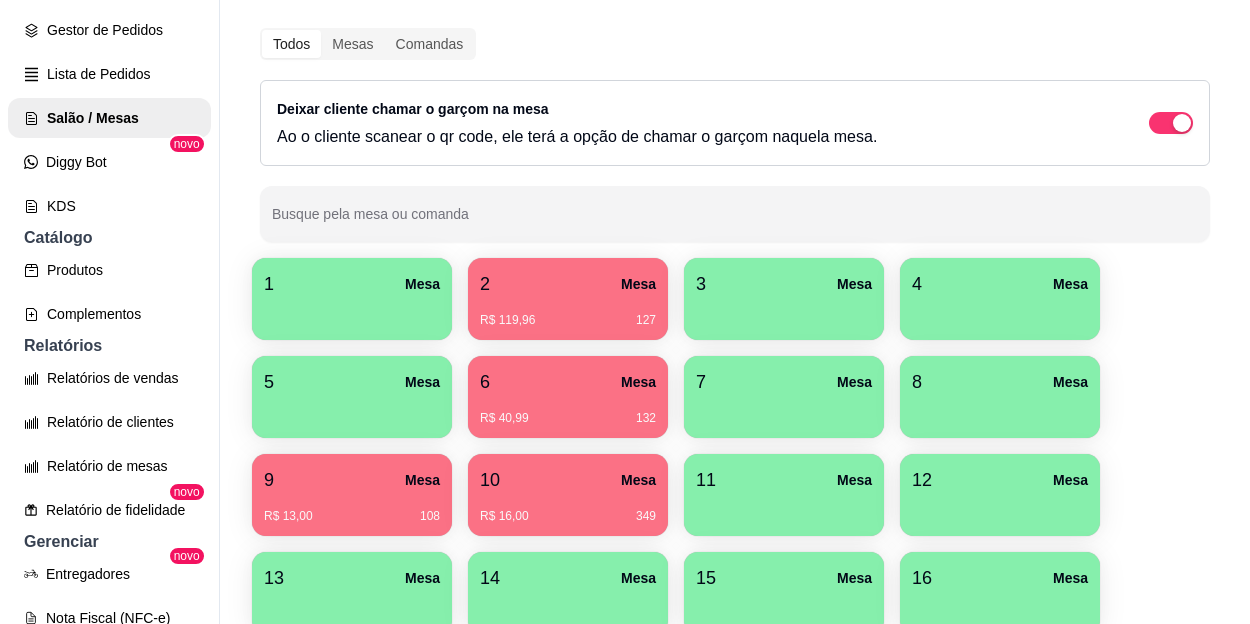 click on "2 Mesa" at bounding box center [568, 284] 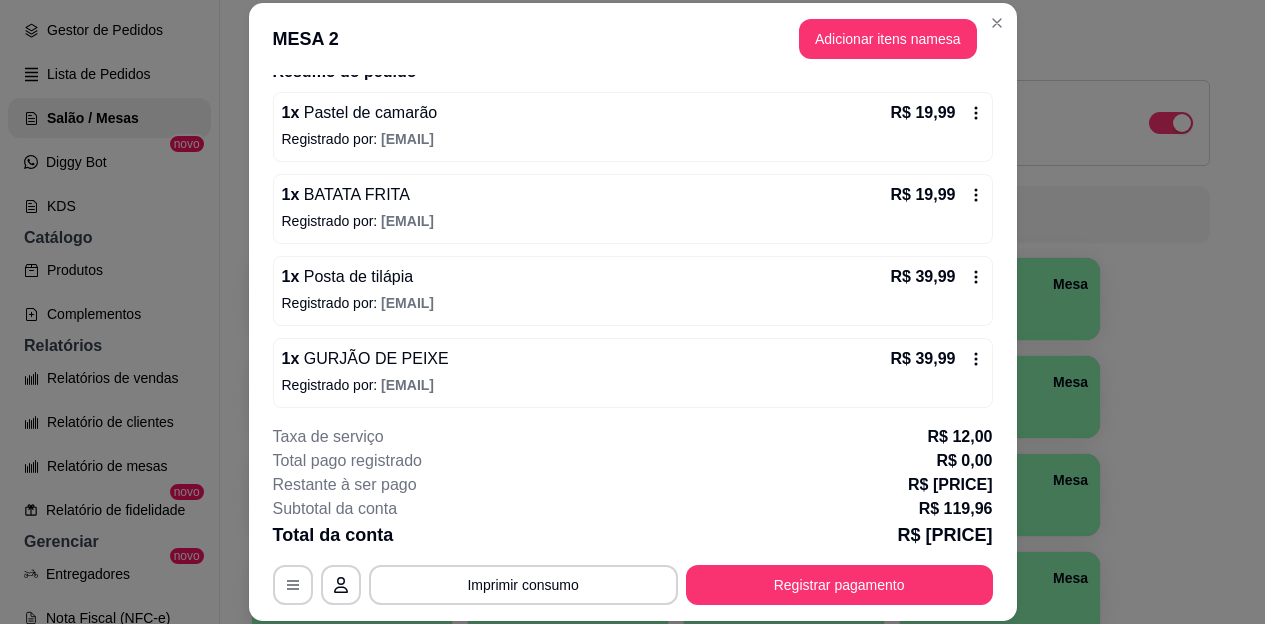scroll, scrollTop: 179, scrollLeft: 0, axis: vertical 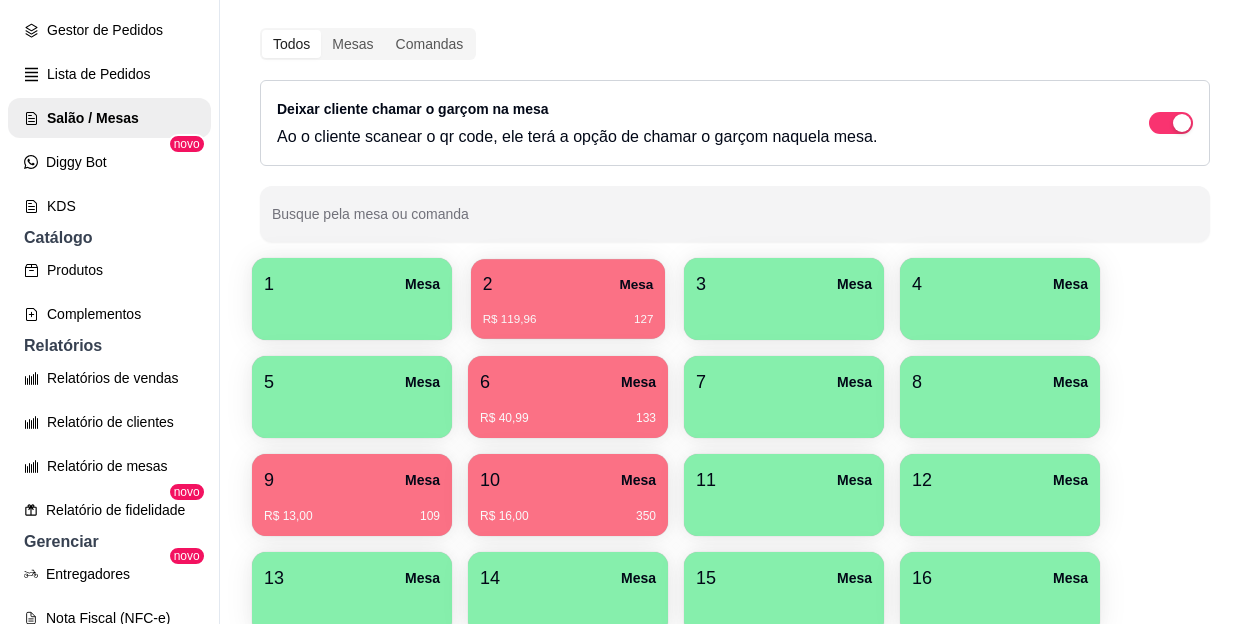 click on "R$ 119,96 127" at bounding box center [568, 312] 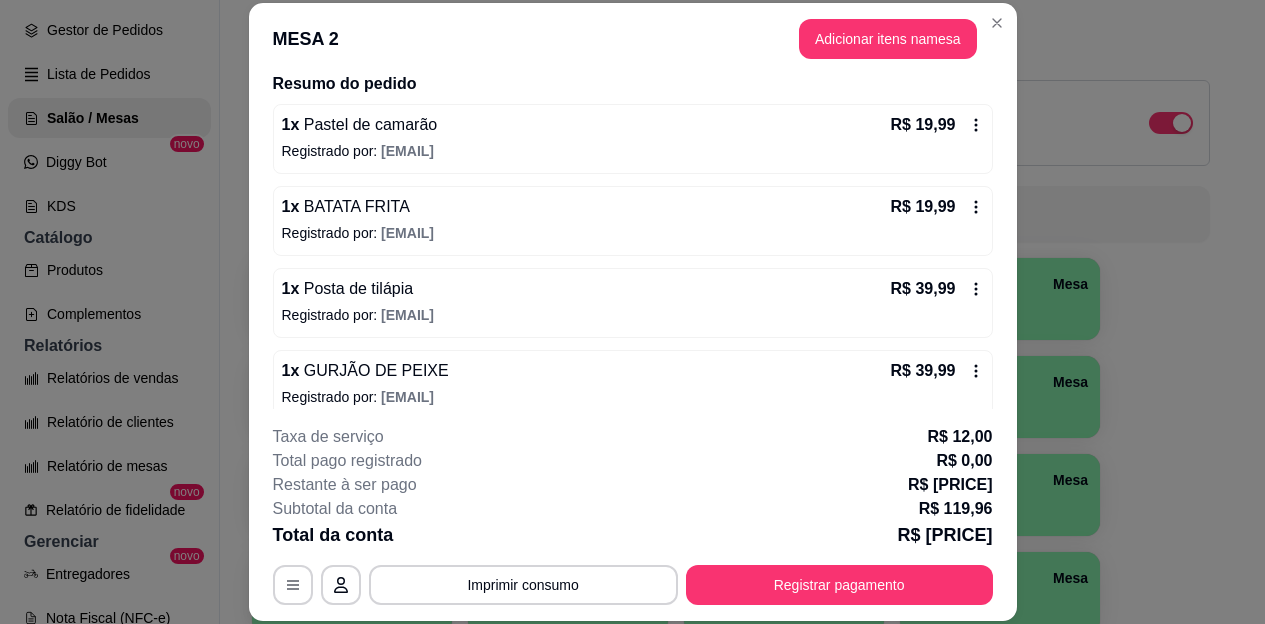 scroll, scrollTop: 179, scrollLeft: 0, axis: vertical 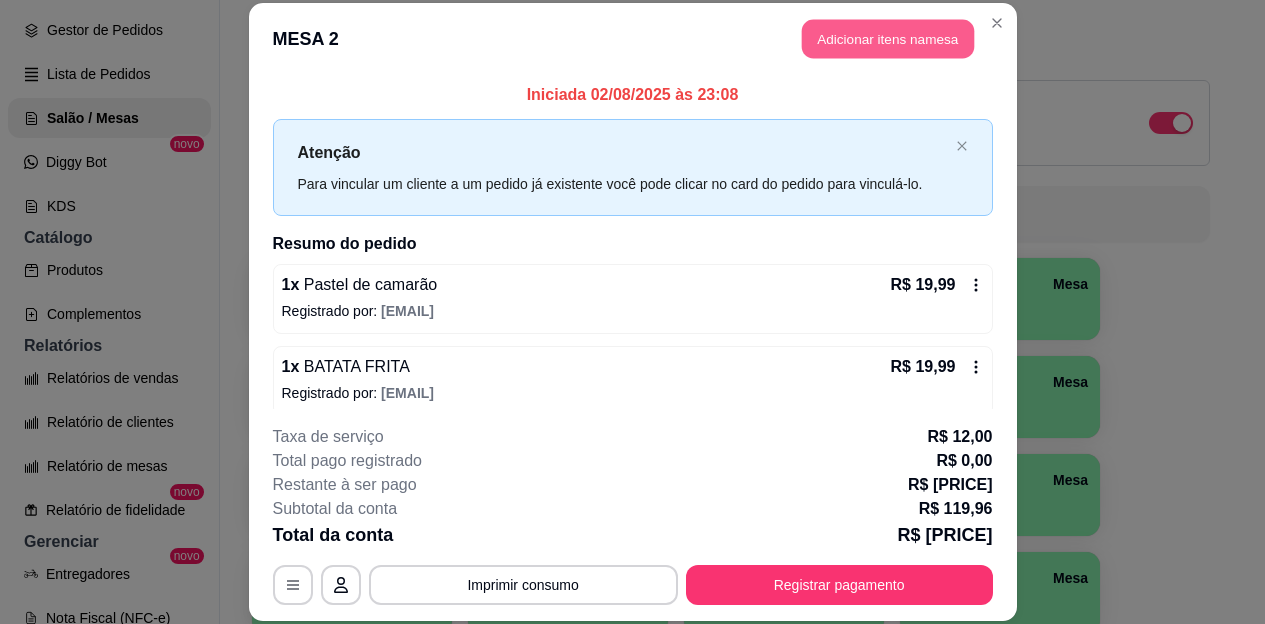 click on "Adicionar itens na  mesa" at bounding box center (888, 39) 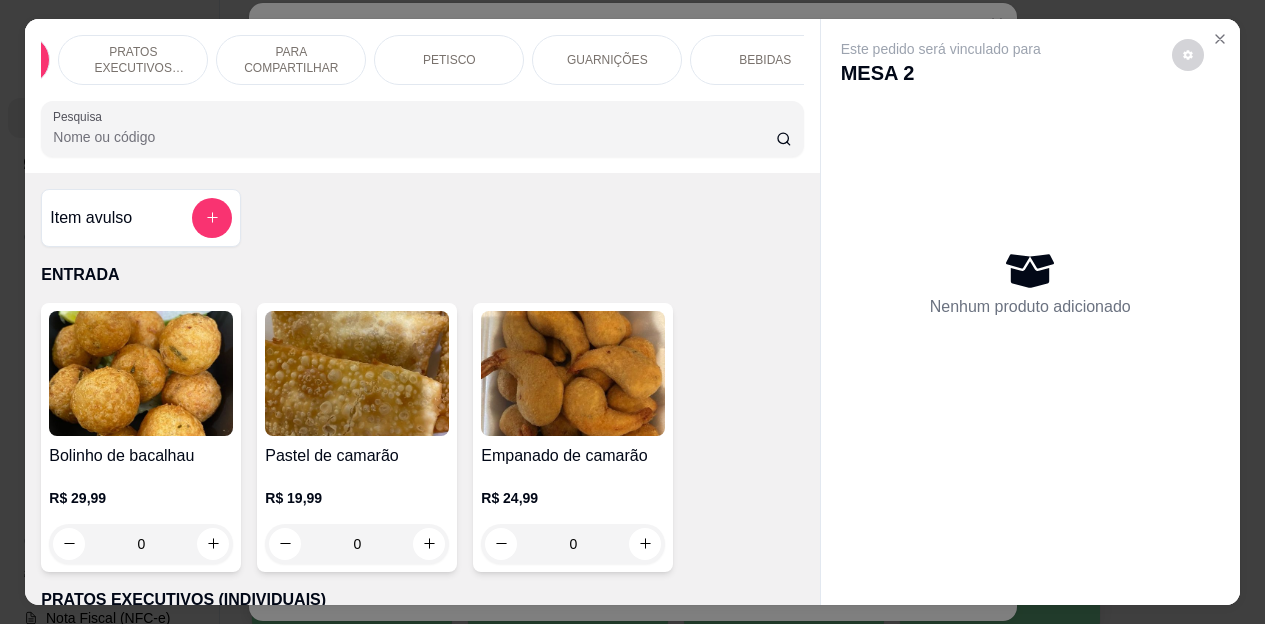 scroll, scrollTop: 0, scrollLeft: 160, axis: horizontal 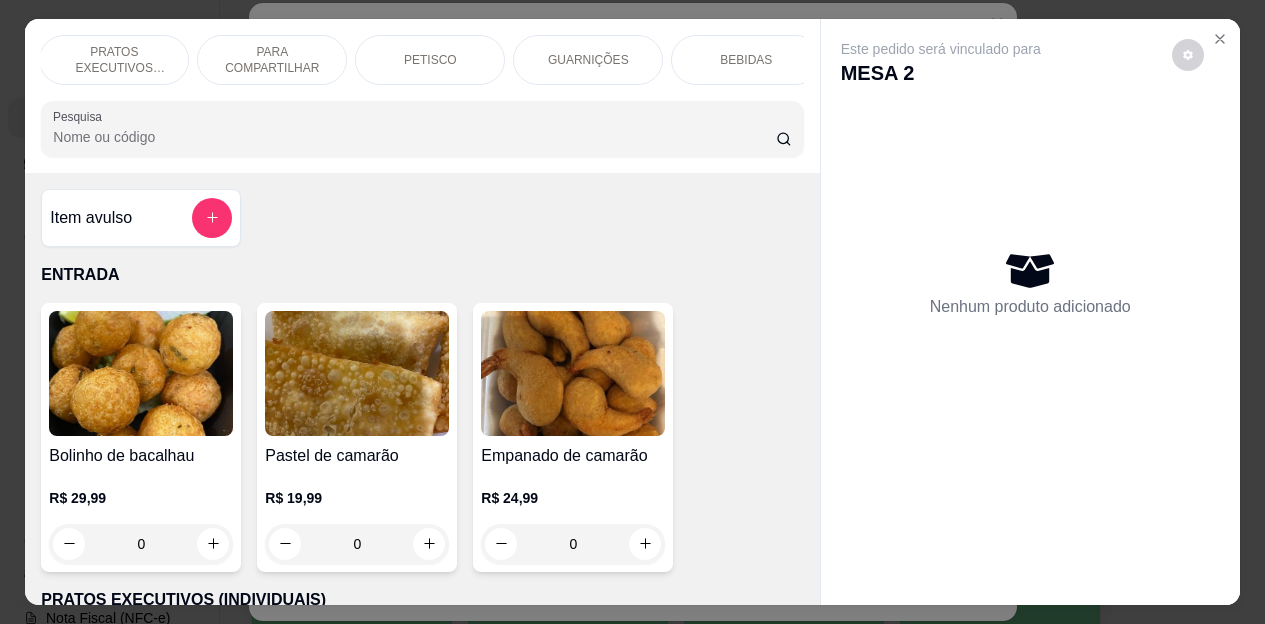 click on "BEBIDAS" at bounding box center (746, 60) 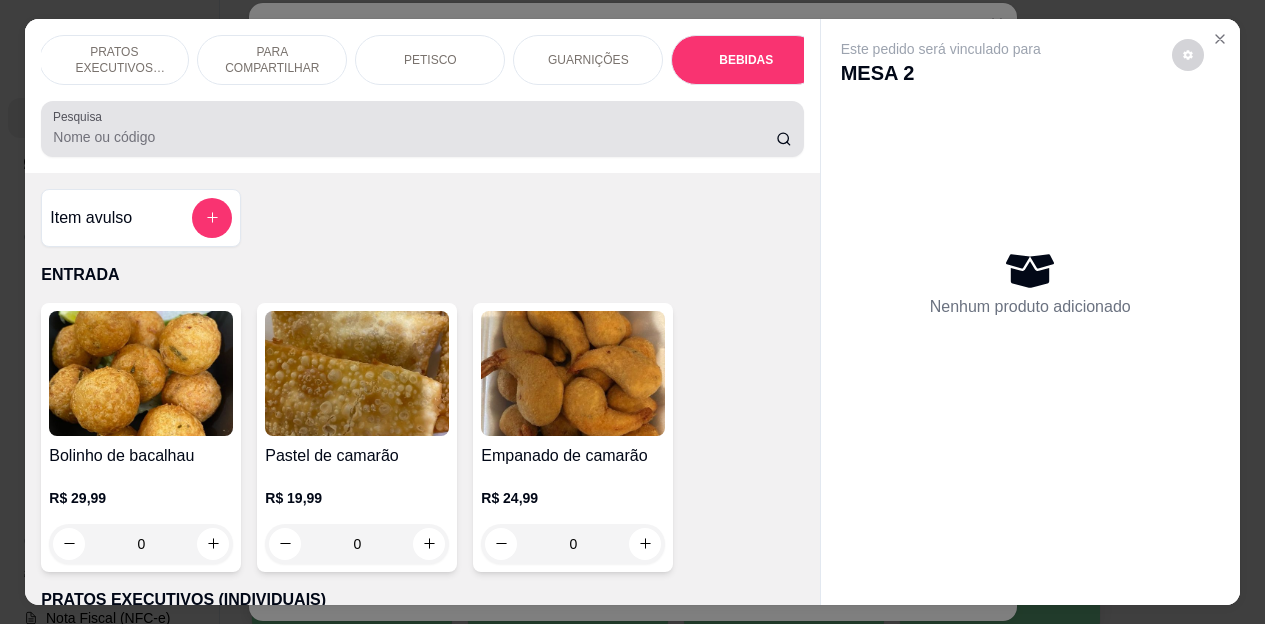 scroll, scrollTop: 4187, scrollLeft: 0, axis: vertical 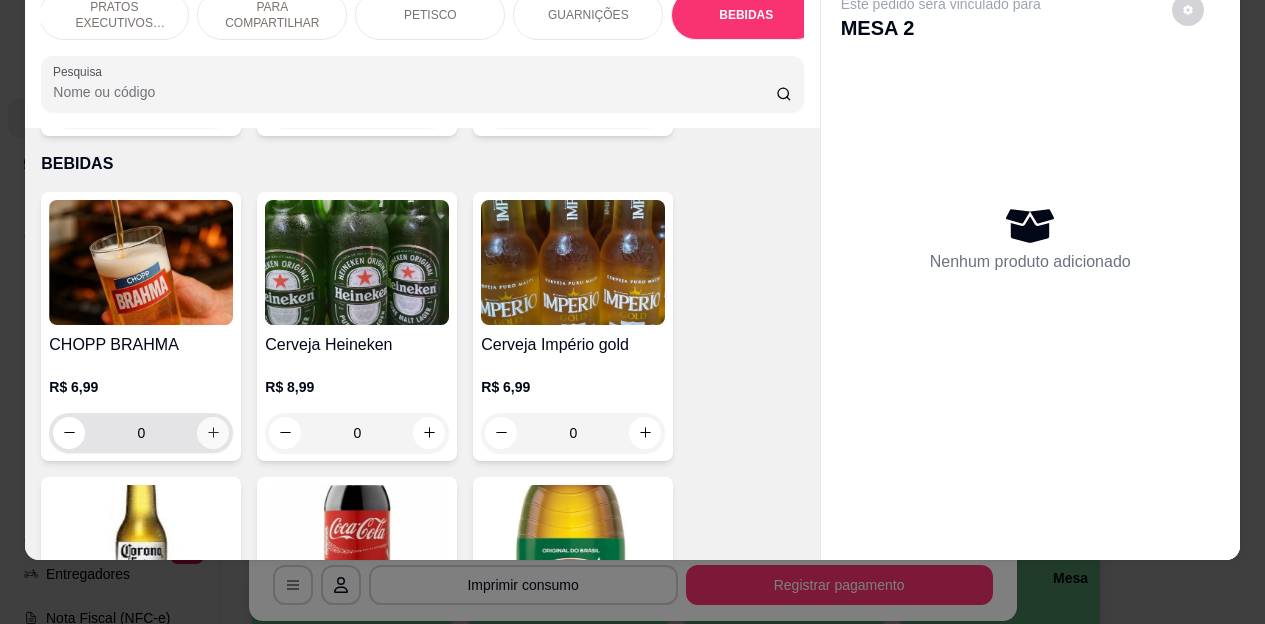 click at bounding box center [213, 433] 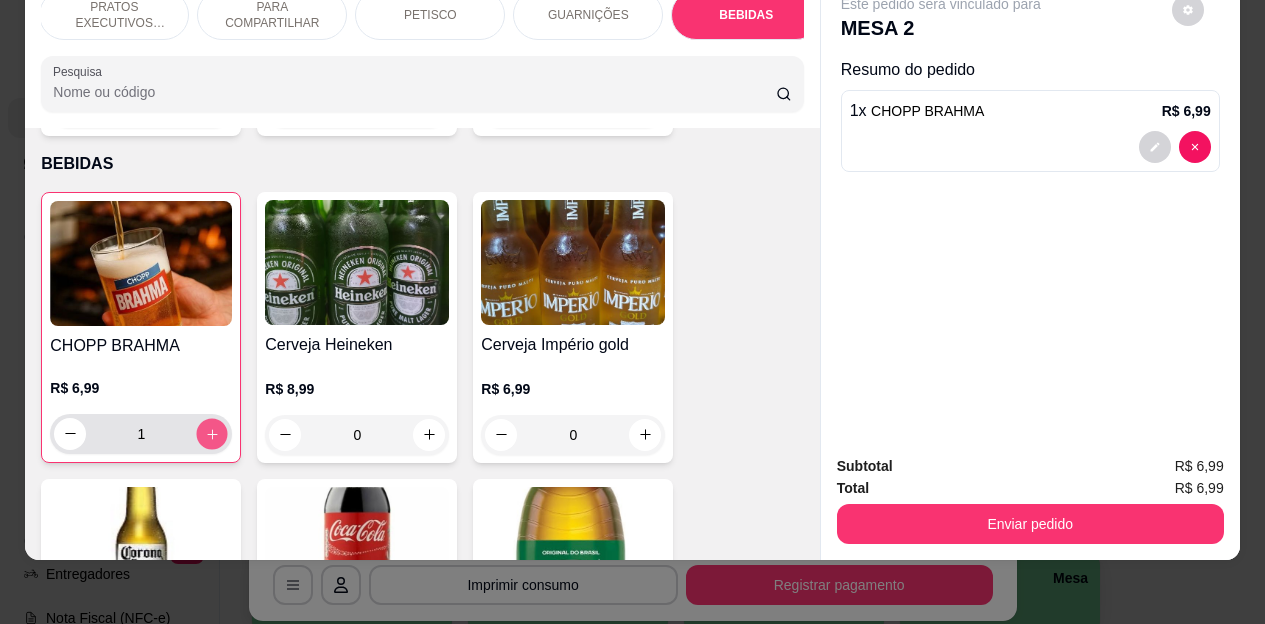 click at bounding box center (212, 433) 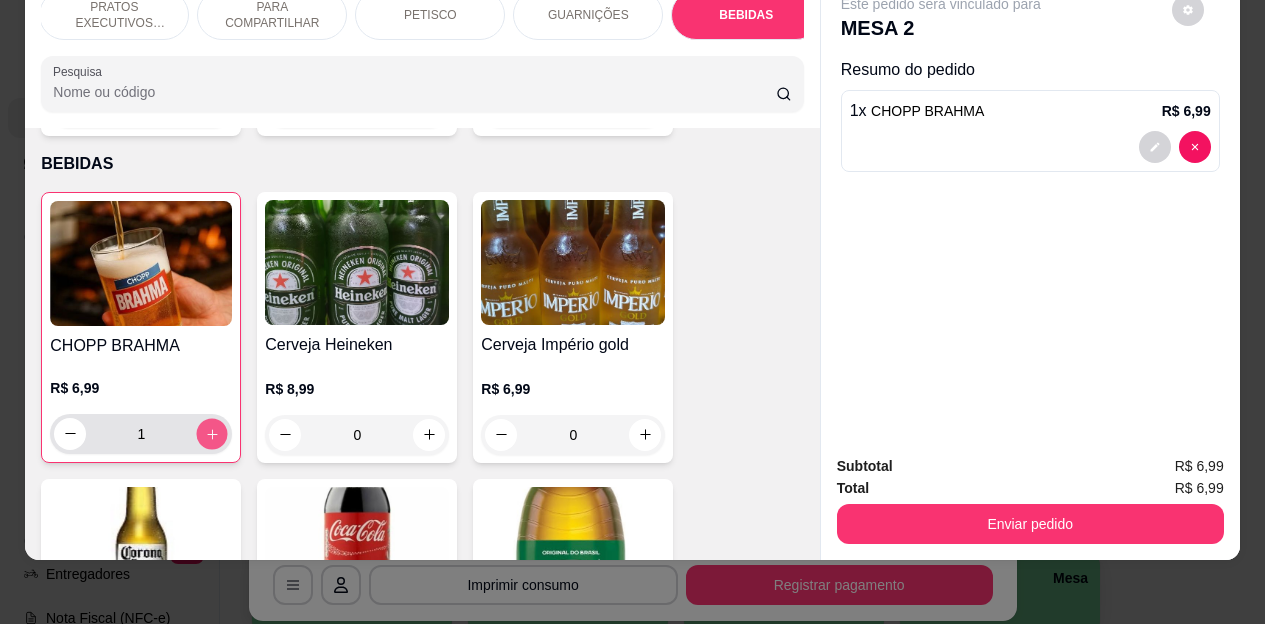 click at bounding box center [212, 433] 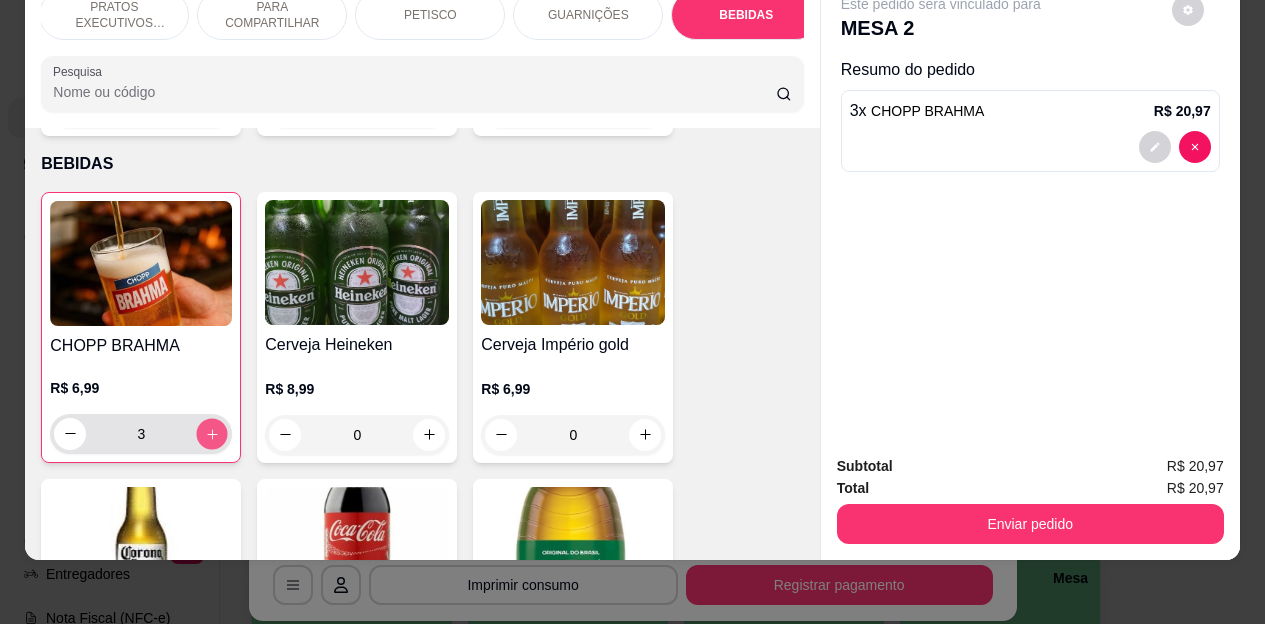 click at bounding box center [212, 433] 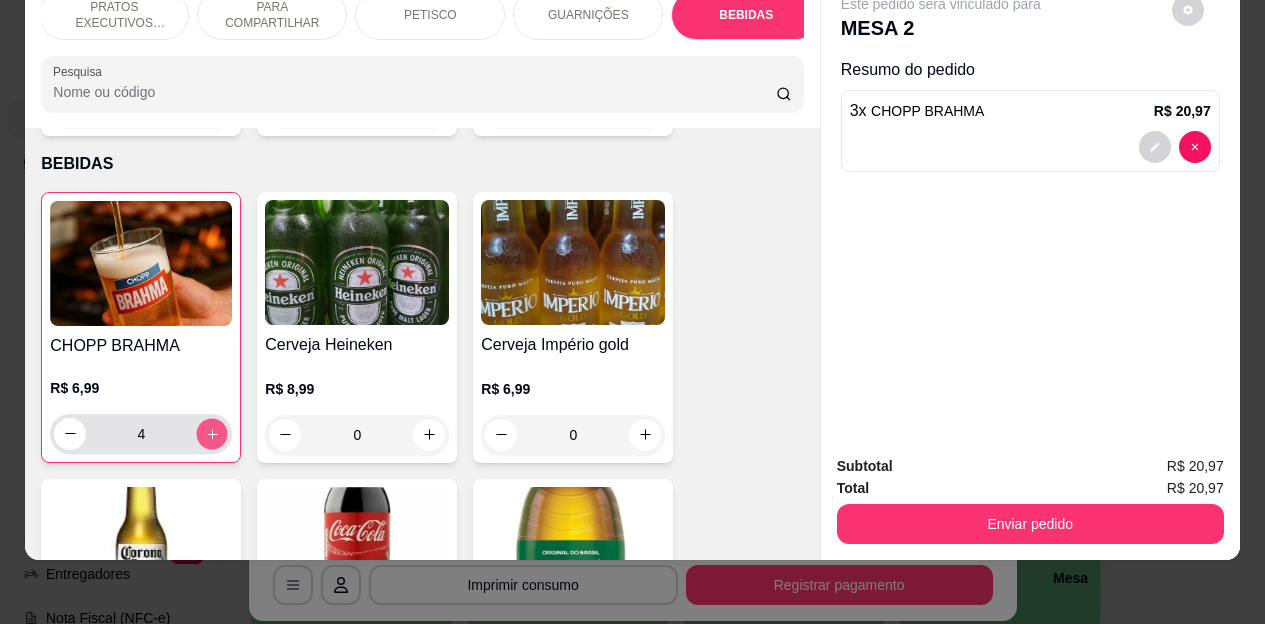 click at bounding box center (212, 433) 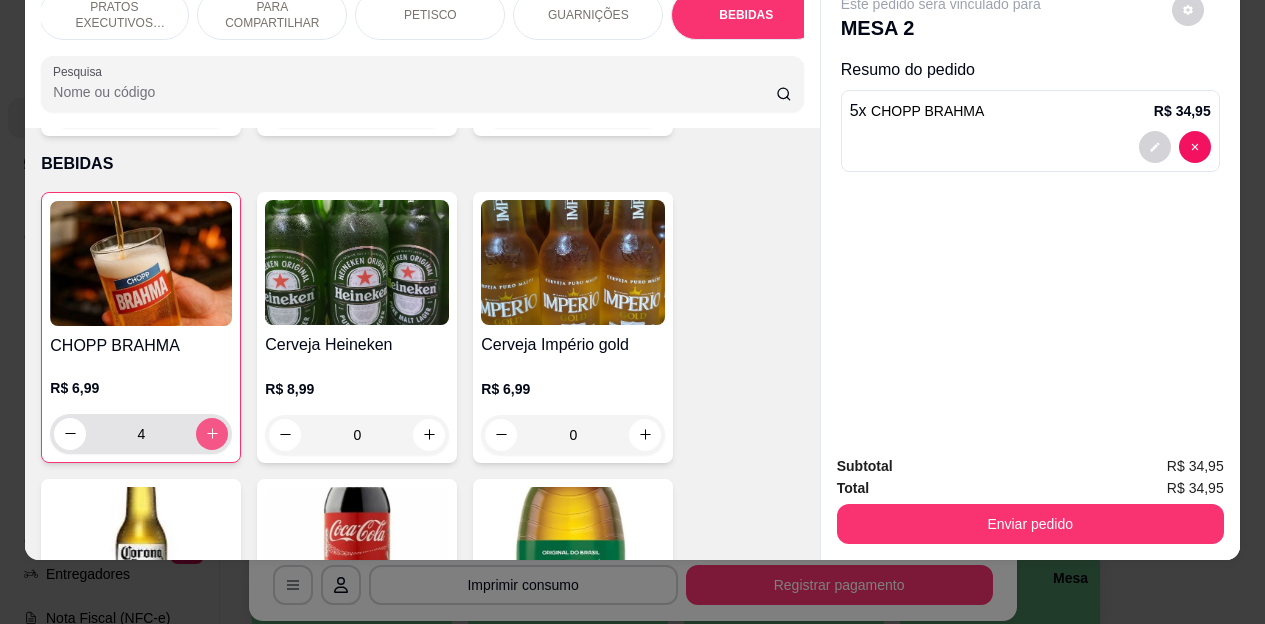click at bounding box center (212, 434) 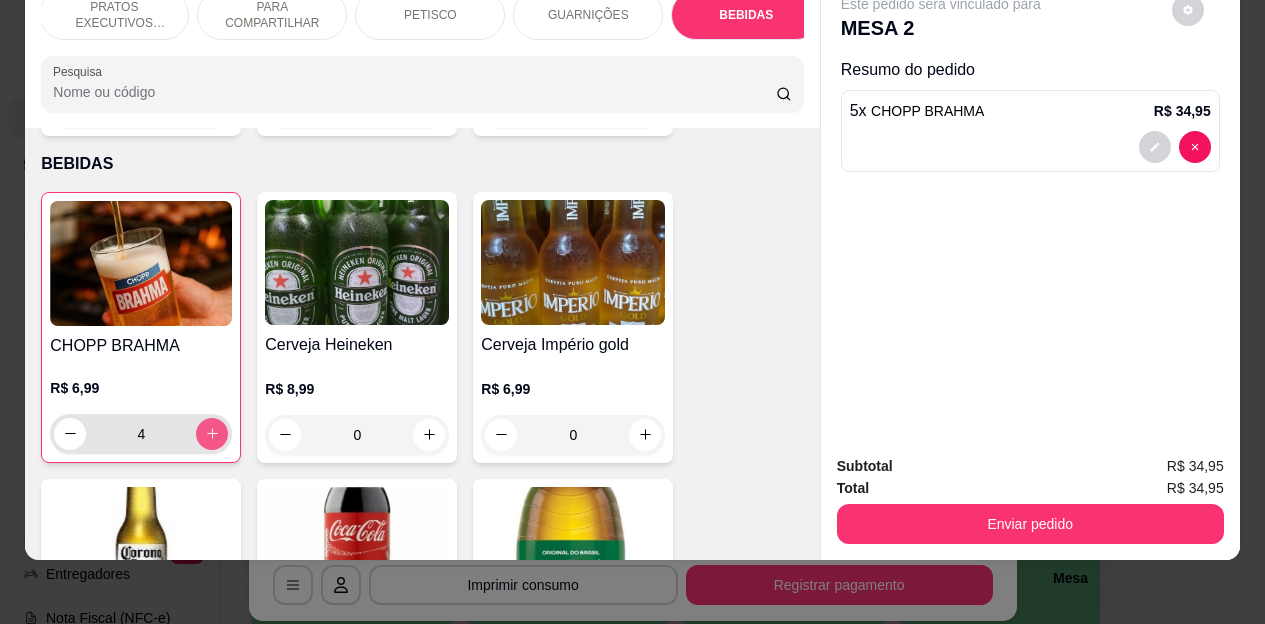 click at bounding box center (212, 434) 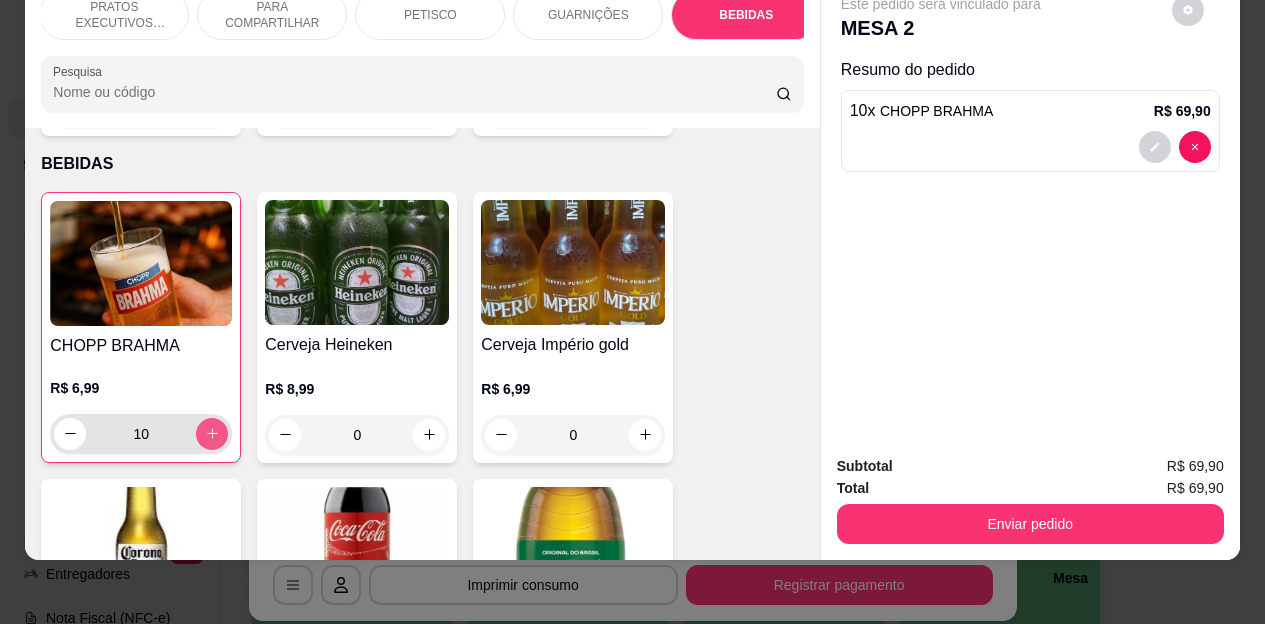 click at bounding box center [212, 434] 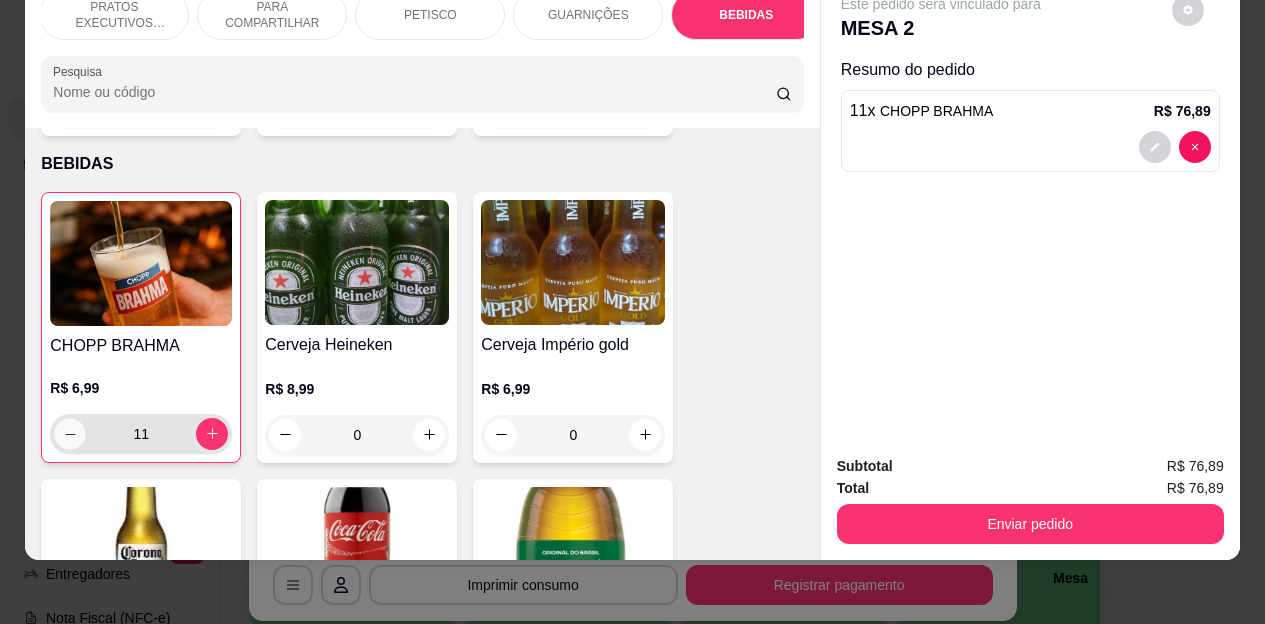 click at bounding box center (70, 433) 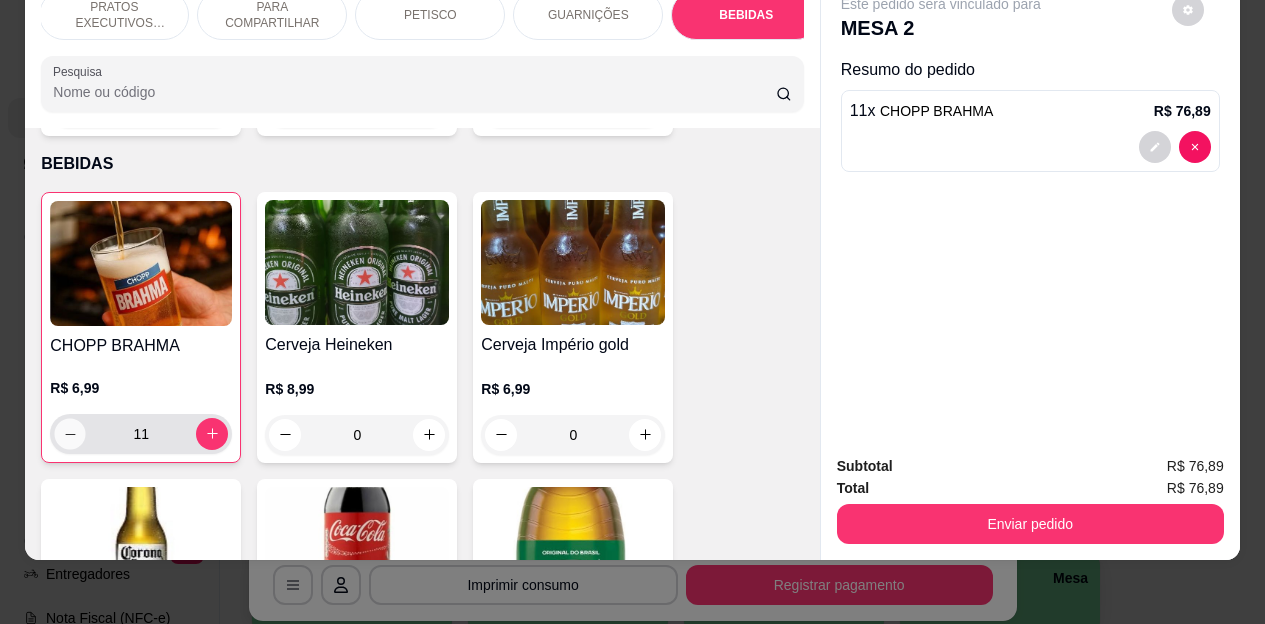 type on "10" 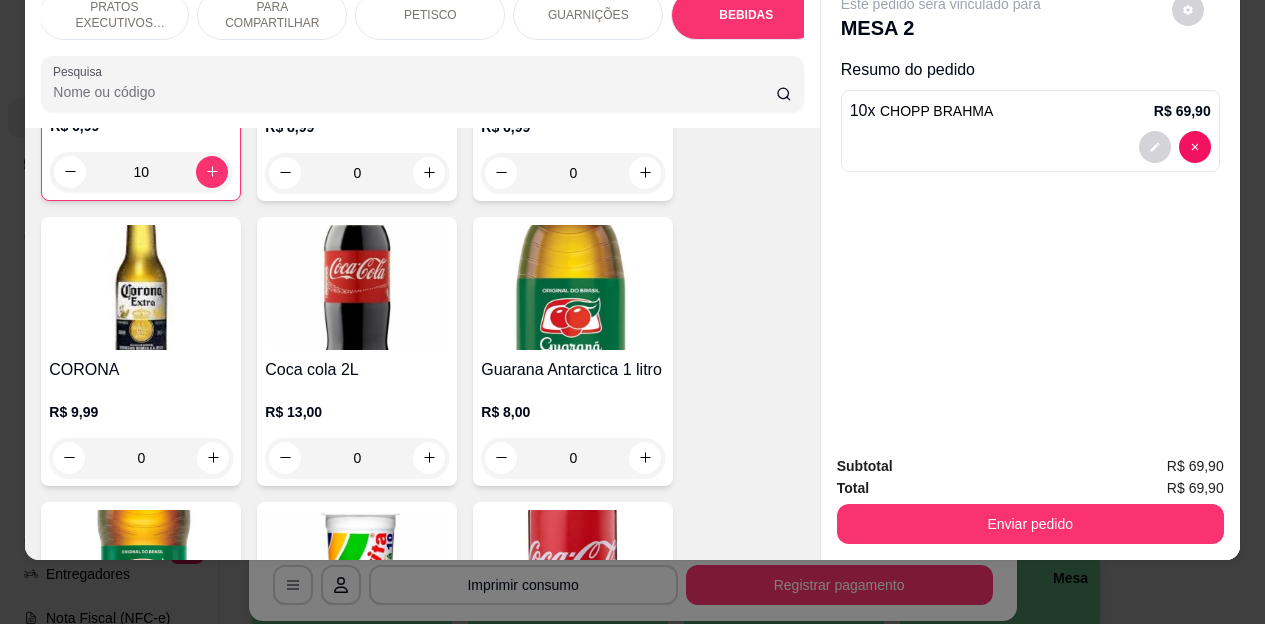 scroll, scrollTop: 4487, scrollLeft: 0, axis: vertical 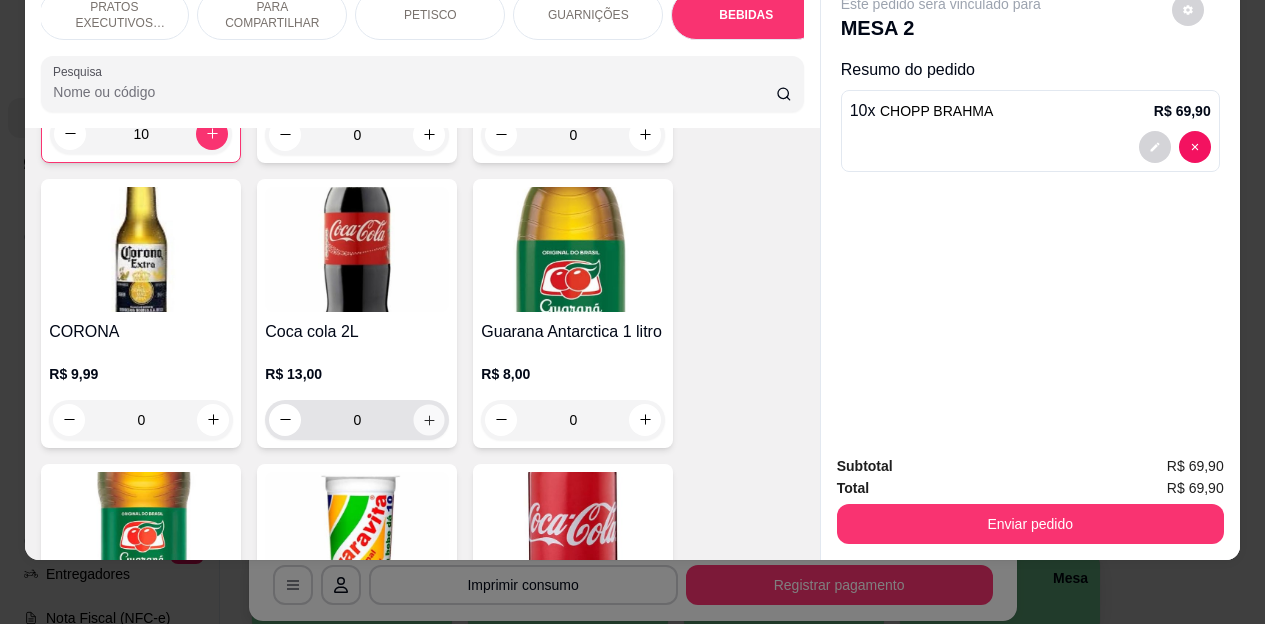 click at bounding box center (429, 419) 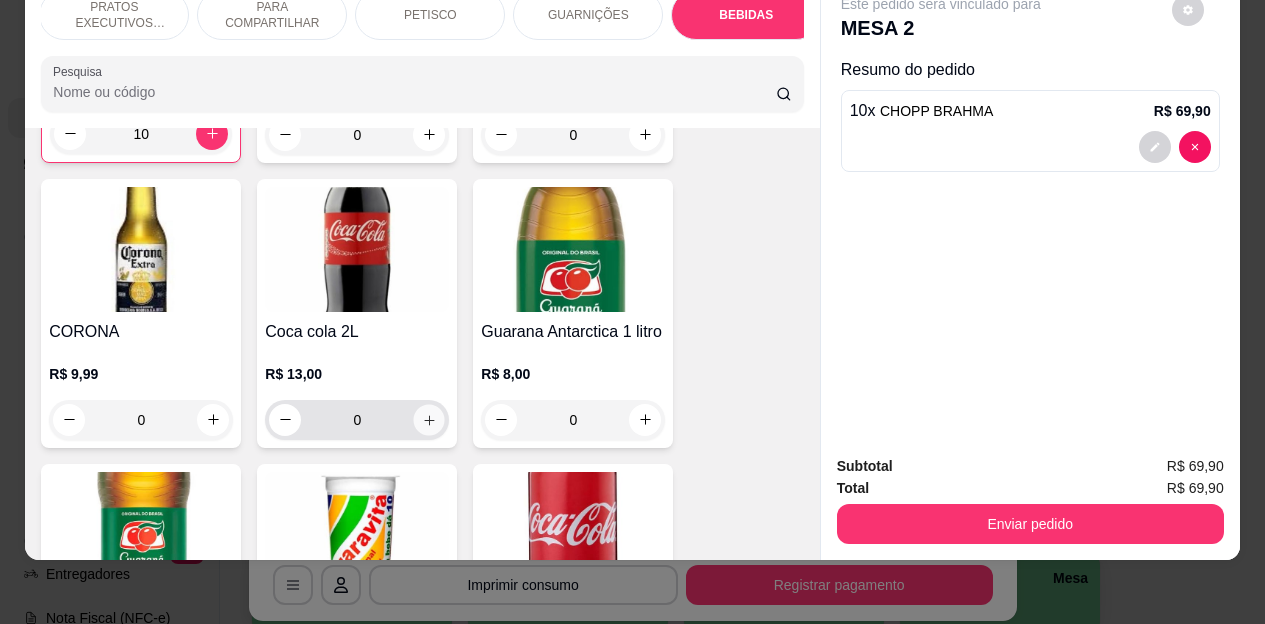 type on "1" 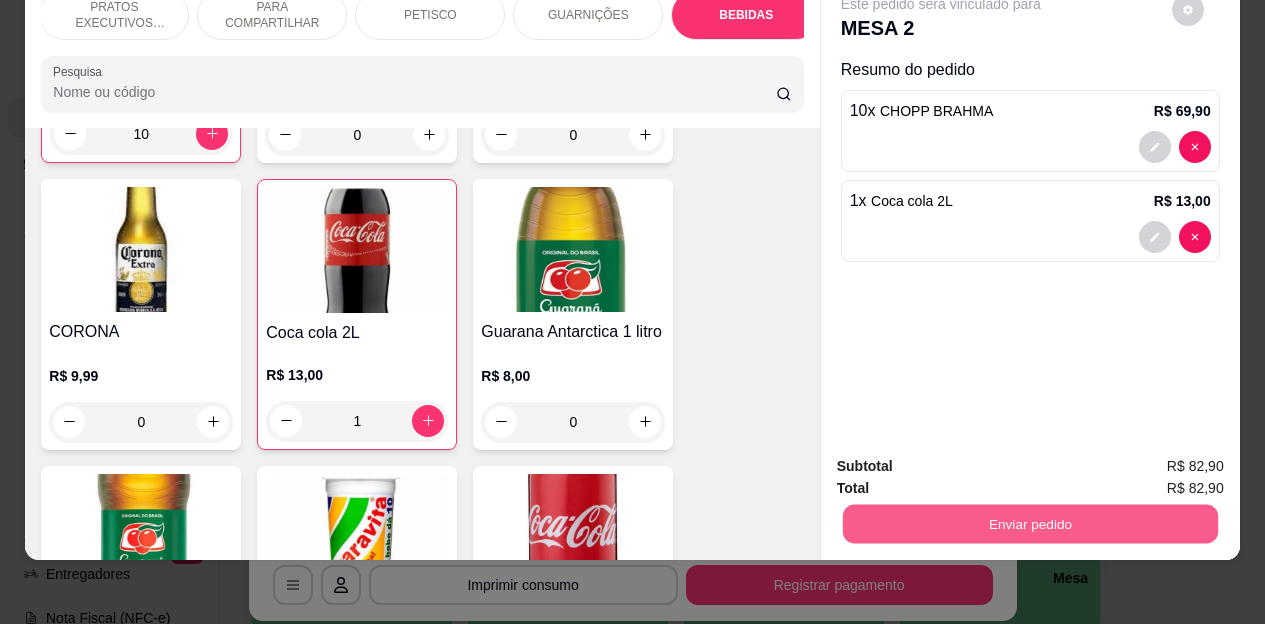 click on "Enviar pedido" at bounding box center [1029, 524] 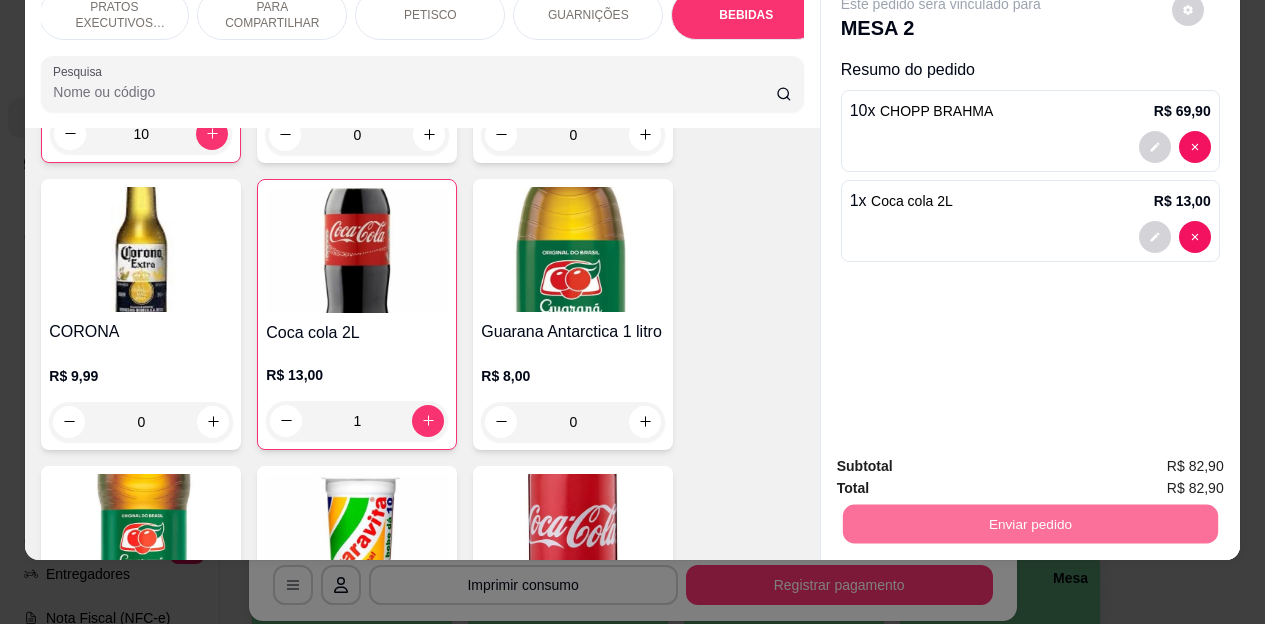 click on "Não registrar e enviar pedido" at bounding box center (964, 459) 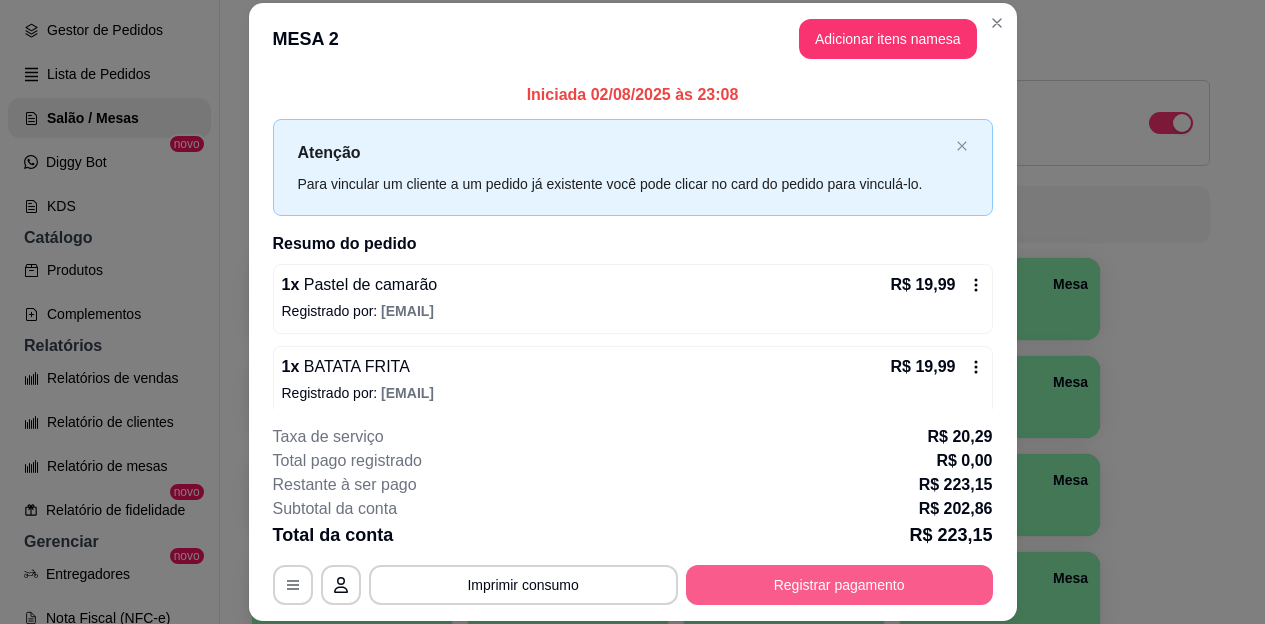 click on "Registrar pagamento" at bounding box center (839, 585) 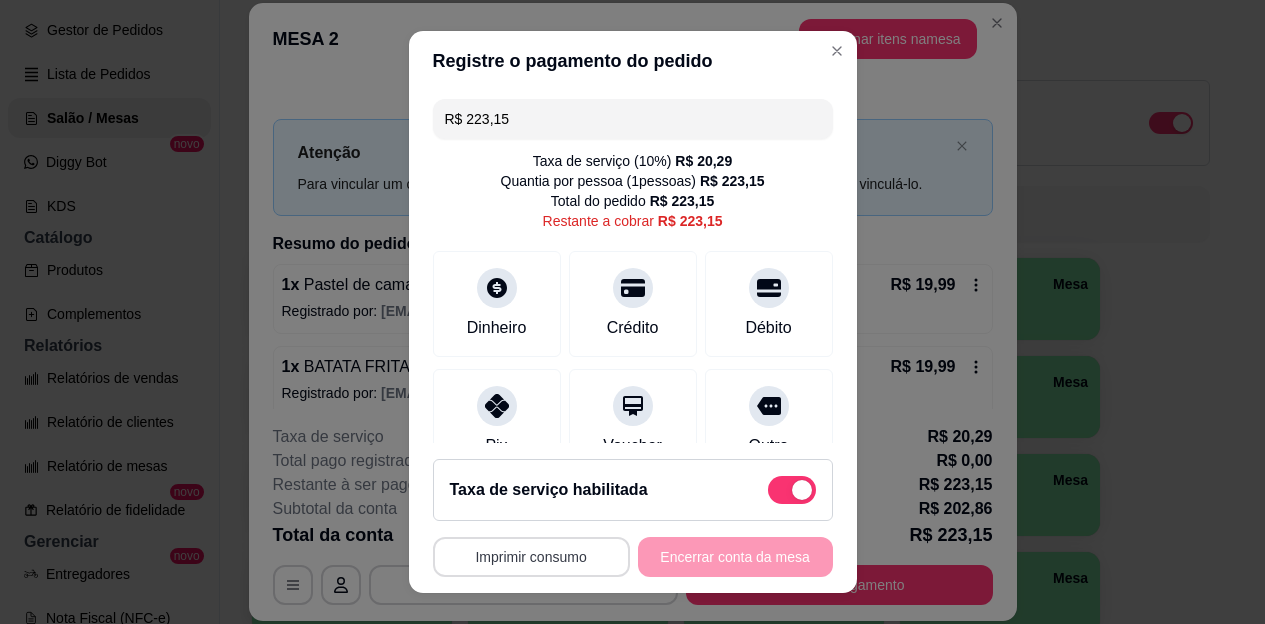 click on "Imprimir consumo" at bounding box center (531, 557) 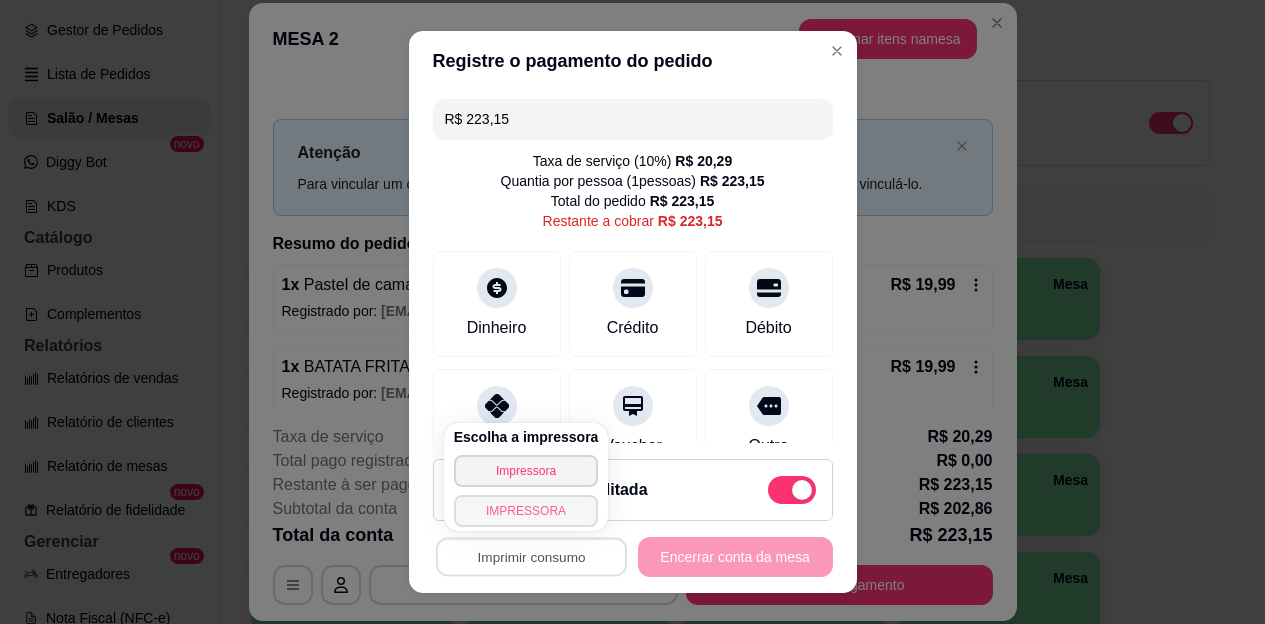 click on "IMPRESSORA" at bounding box center [526, 511] 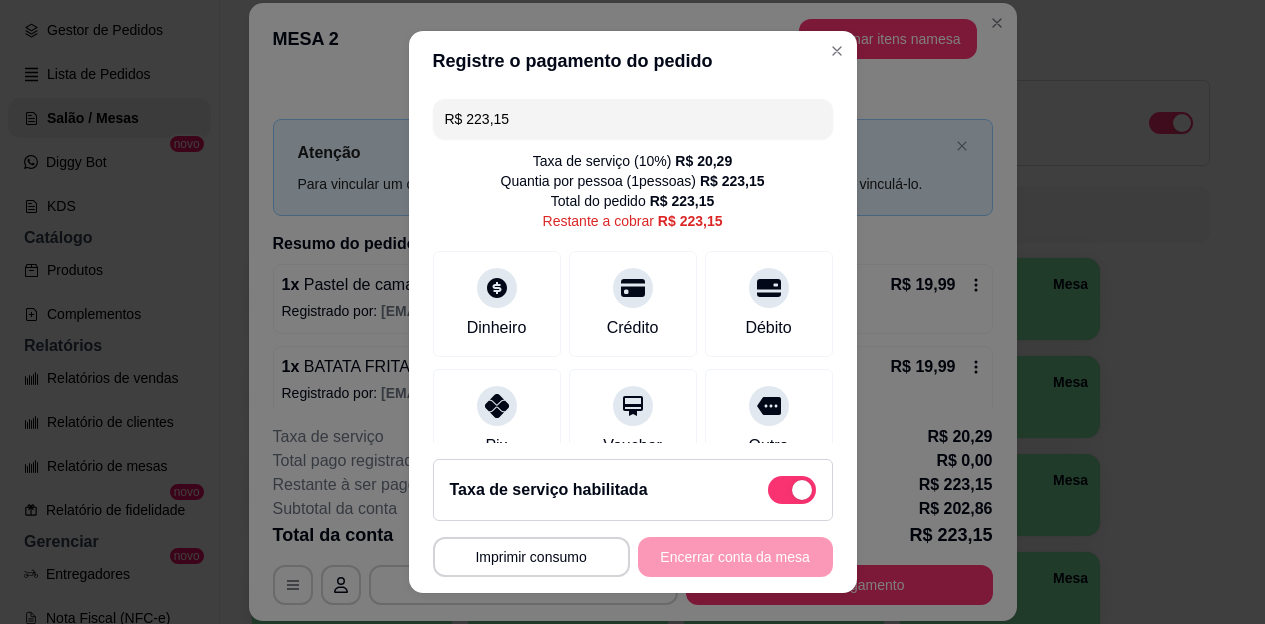 click at bounding box center [792, 490] 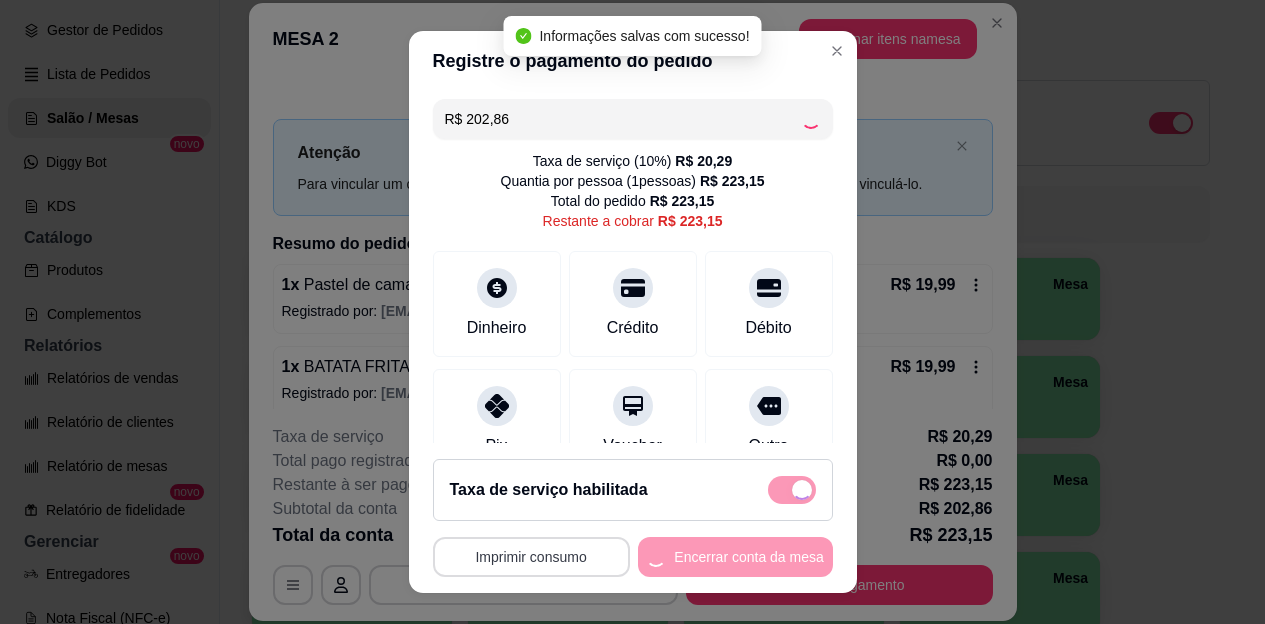 checkbox on "false" 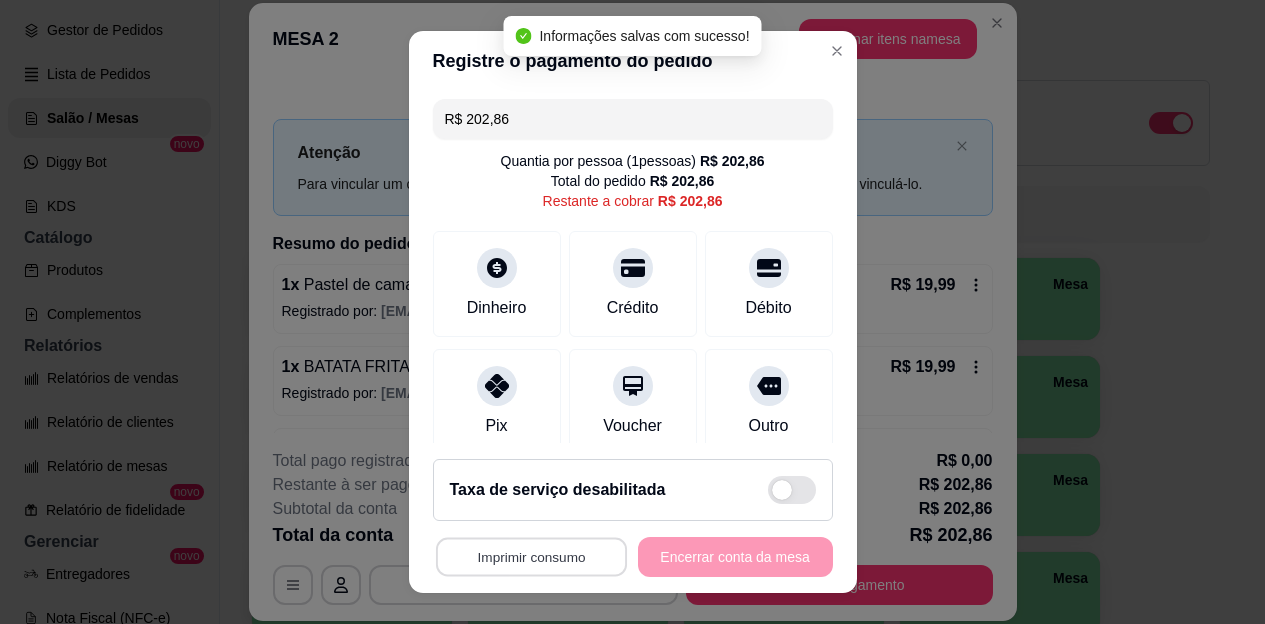 click on "Imprimir consumo" at bounding box center (530, 556) 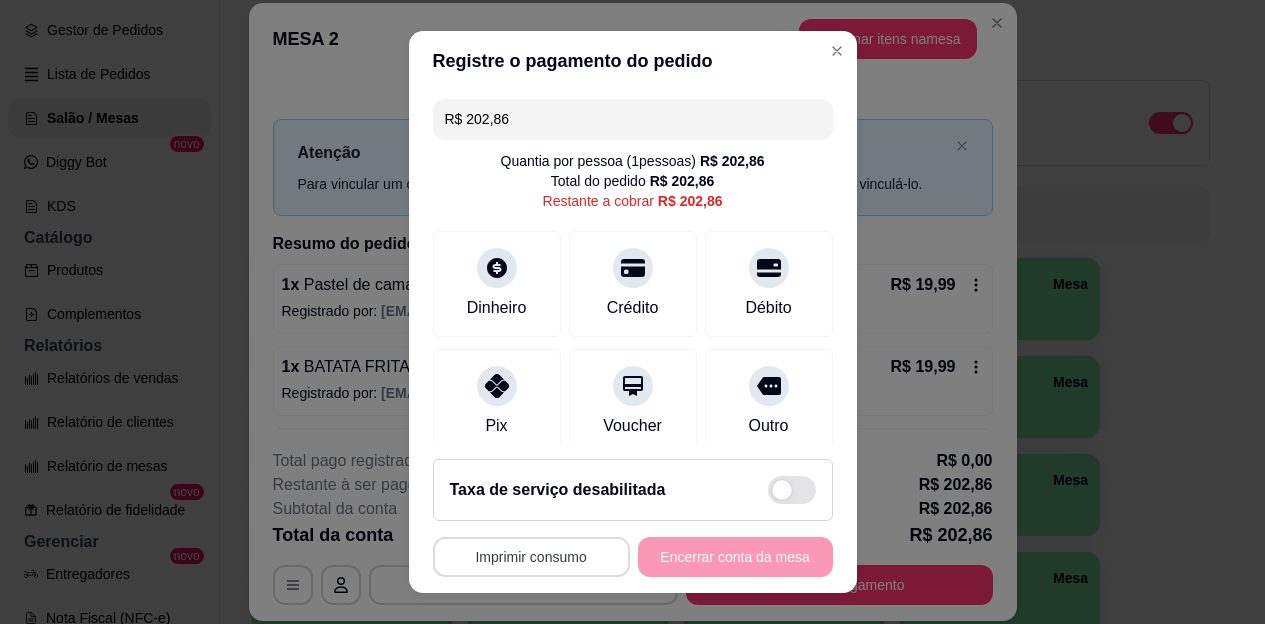 click on "Imprimir consumo" at bounding box center (531, 557) 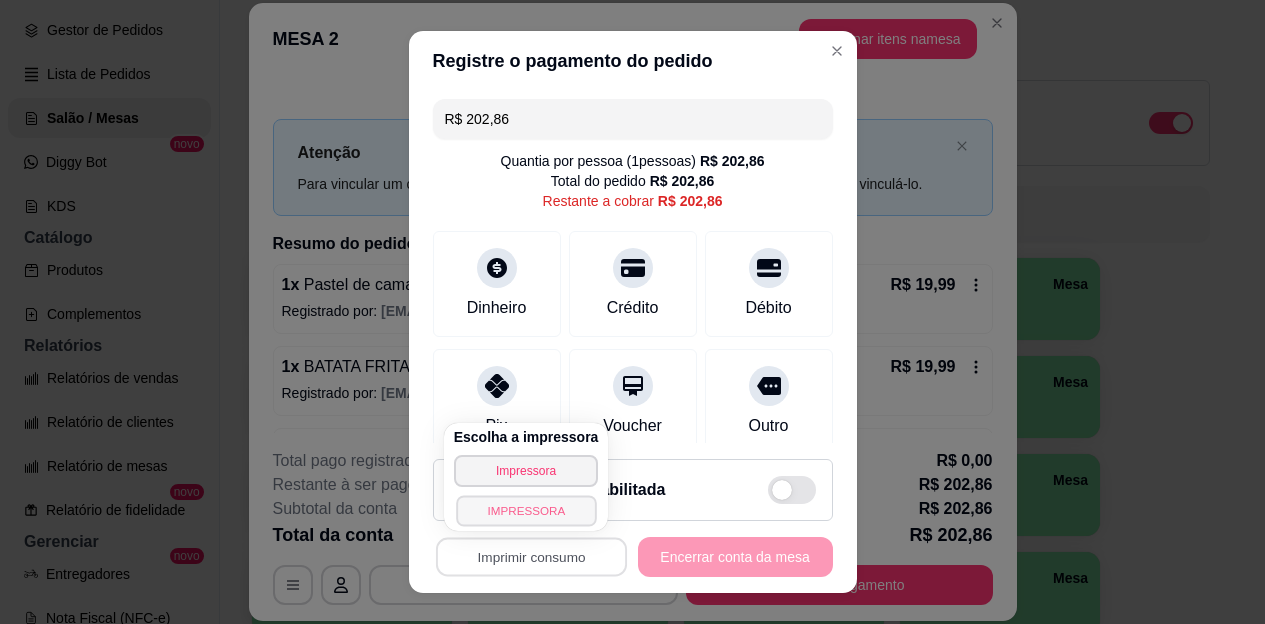 click on "IMPRESSORA" at bounding box center [526, 510] 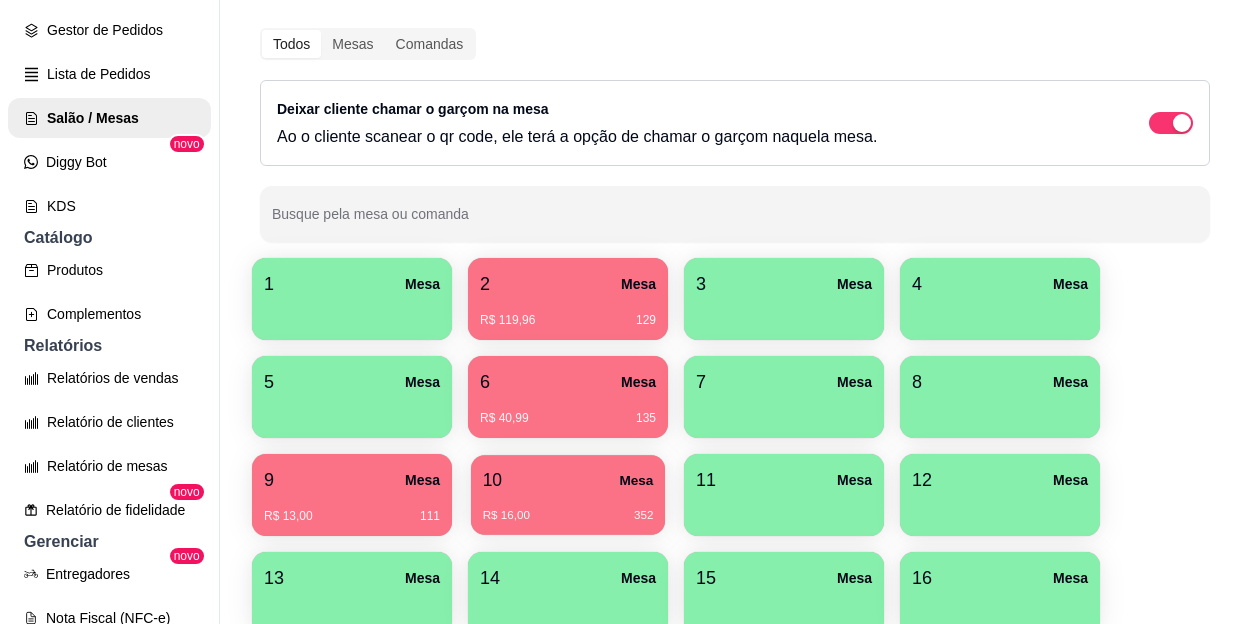 click on "10 Mesa" at bounding box center (568, 480) 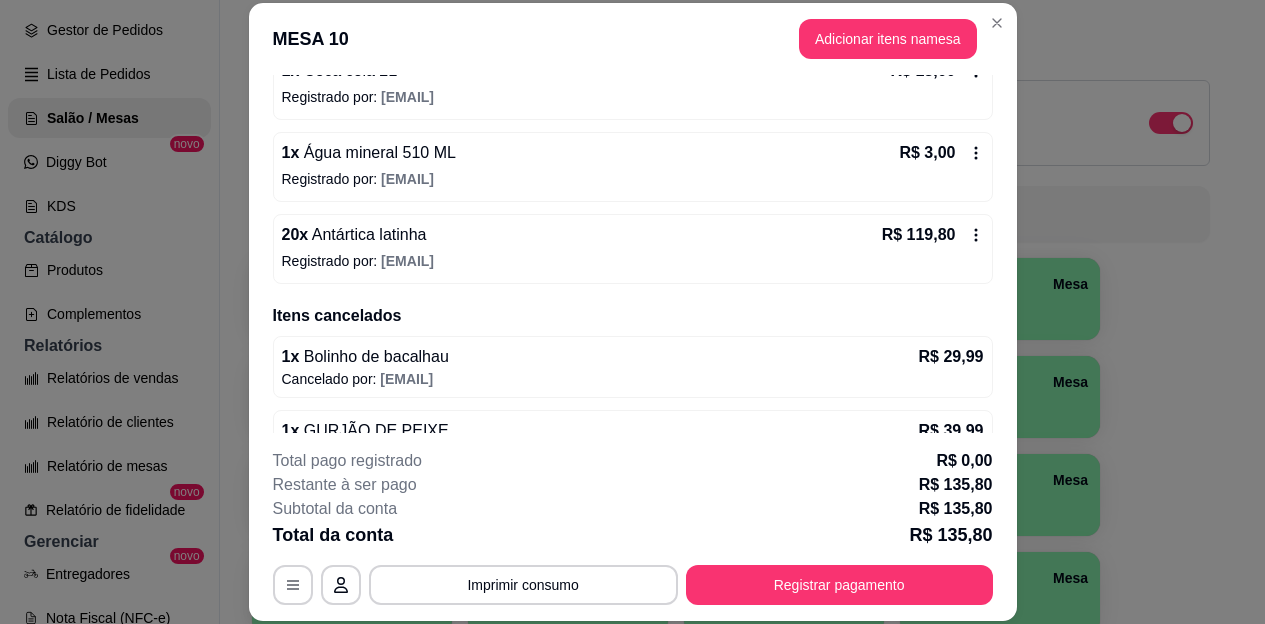 scroll, scrollTop: 300, scrollLeft: 0, axis: vertical 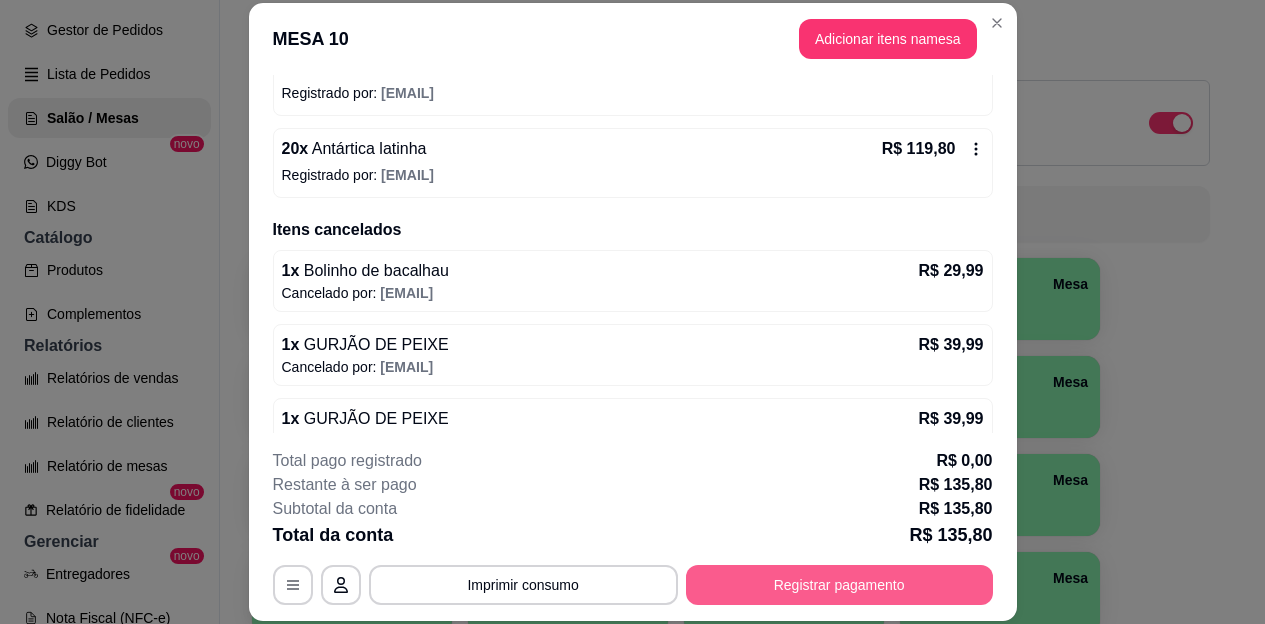 click on "Registrar pagamento" at bounding box center [839, 585] 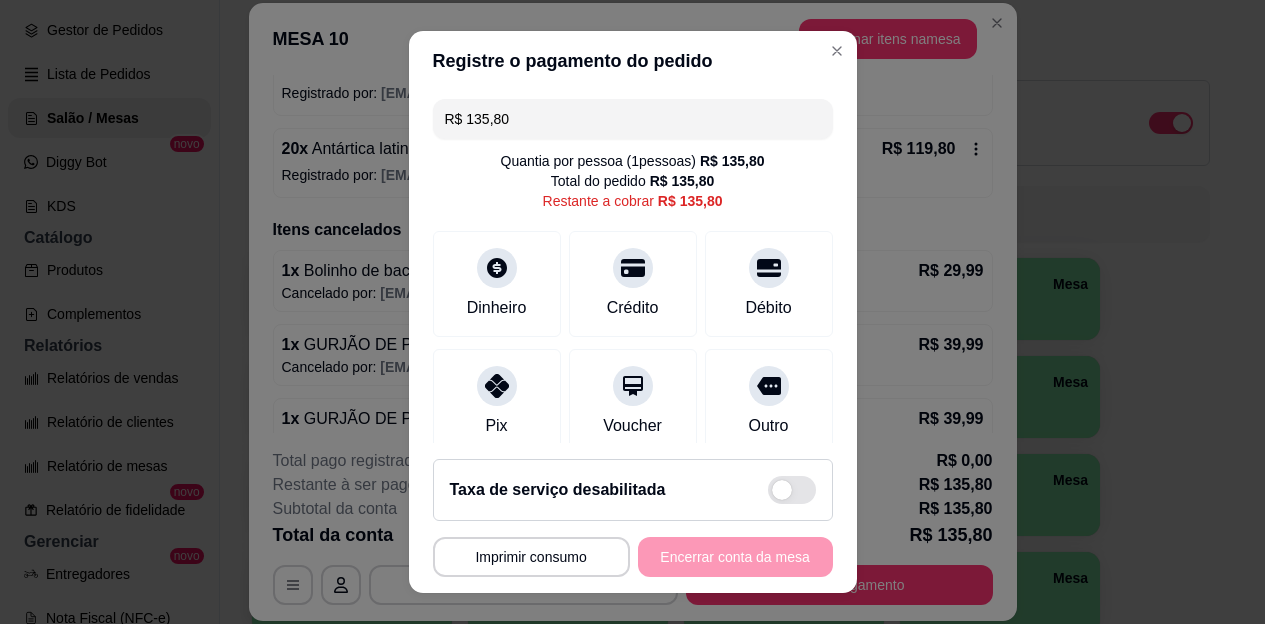 drag, startPoint x: 560, startPoint y: 130, endPoint x: 456, endPoint y: 151, distance: 106.09901 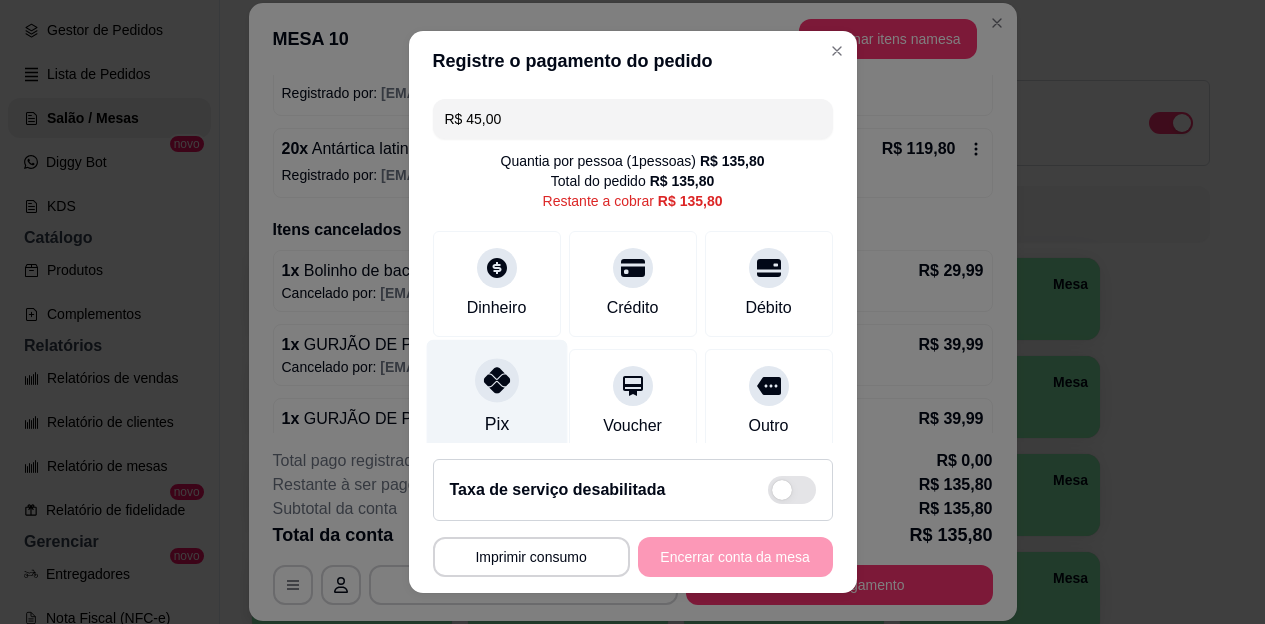 click 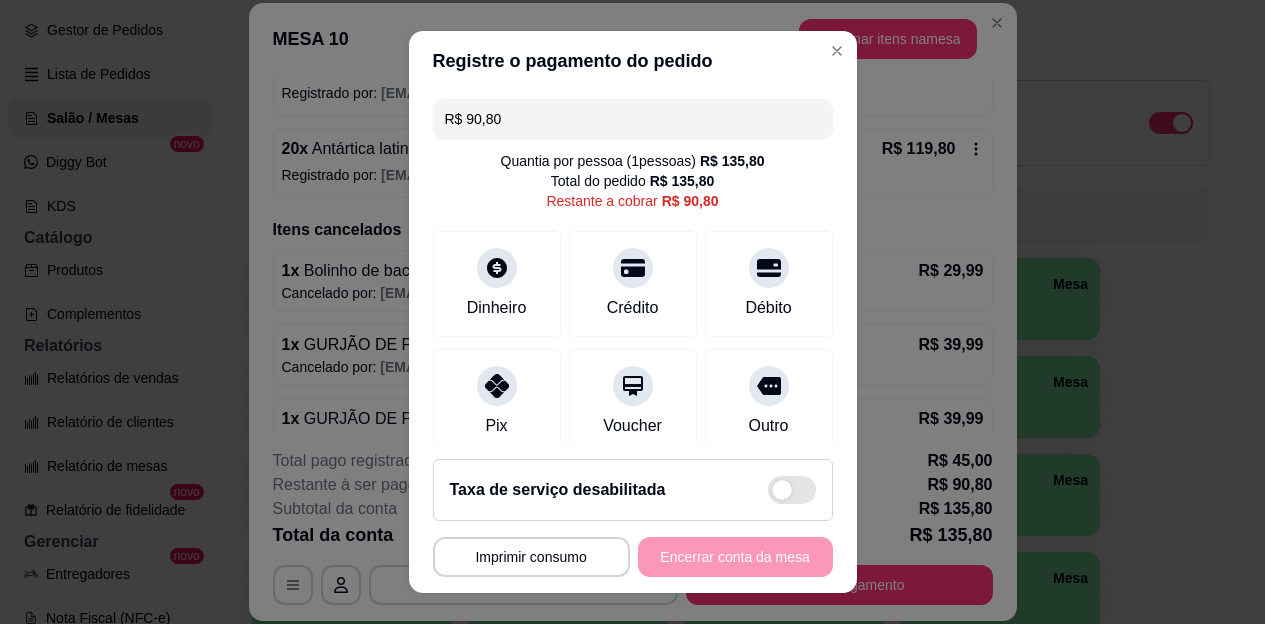 drag, startPoint x: 508, startPoint y: 123, endPoint x: 448, endPoint y: 132, distance: 60.671246 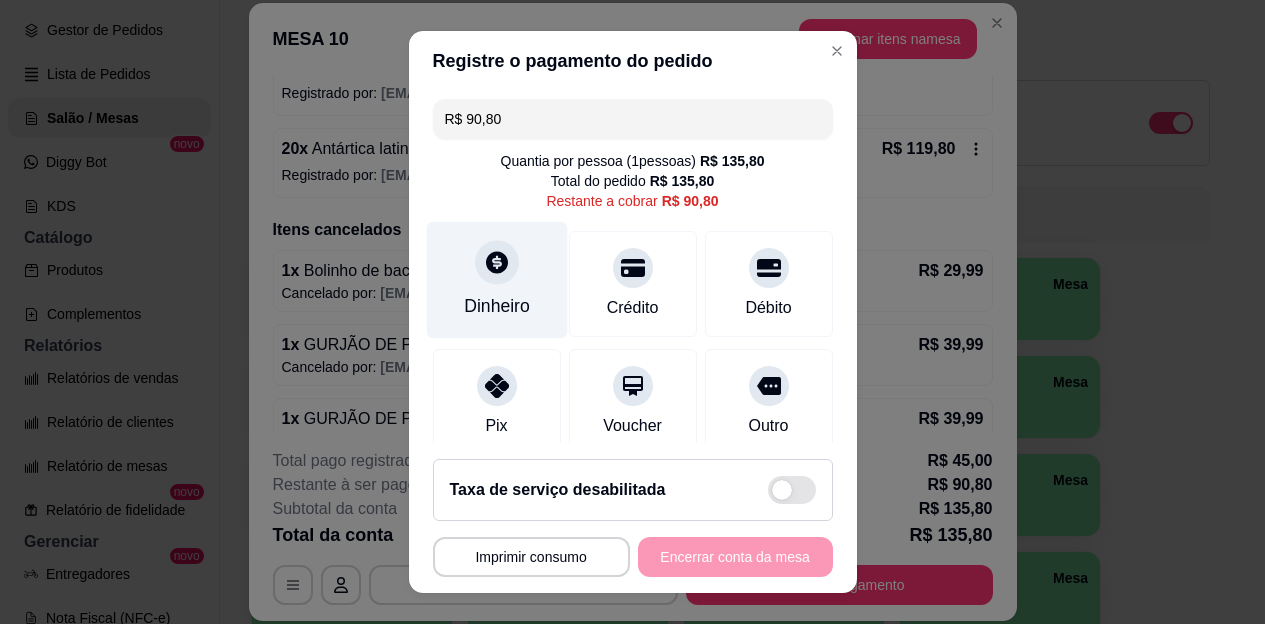 click on "Dinheiro" at bounding box center (496, 280) 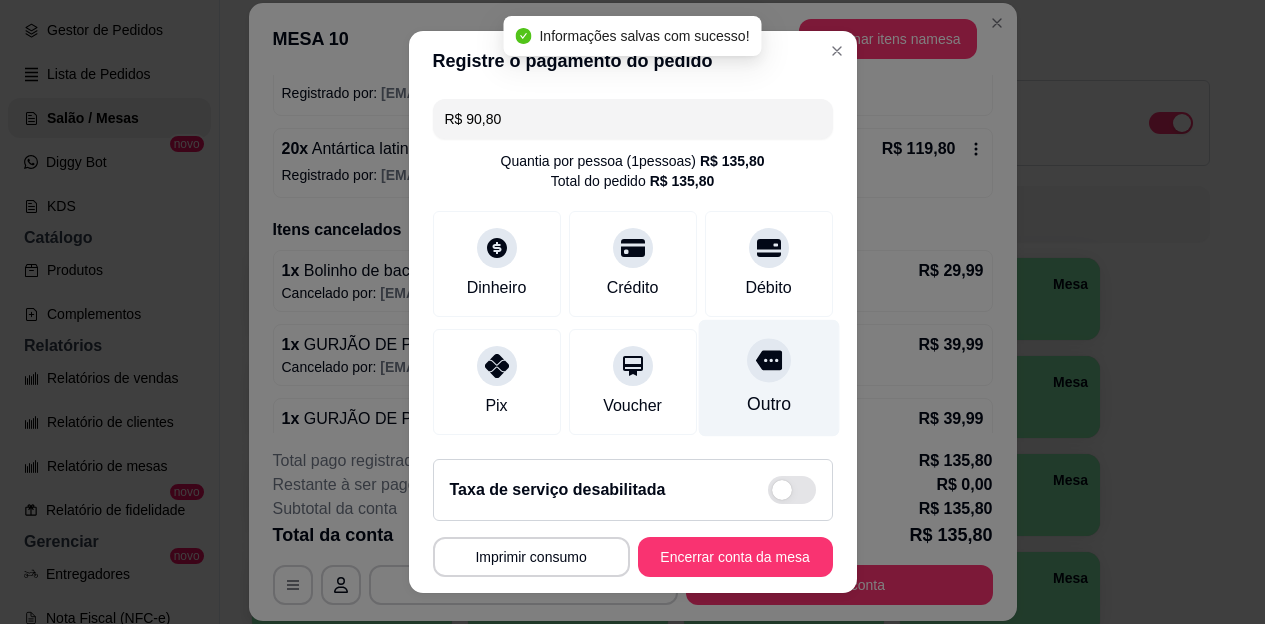 type on "R$ 0,00" 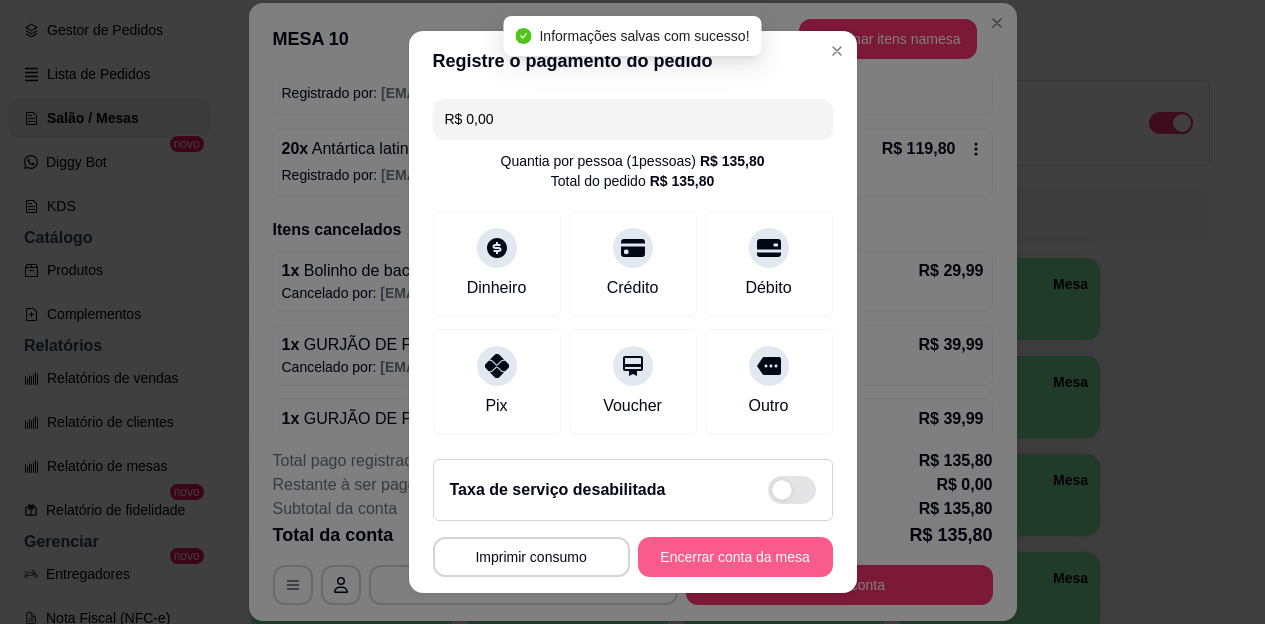 click on "Encerrar conta da mesa" at bounding box center (735, 557) 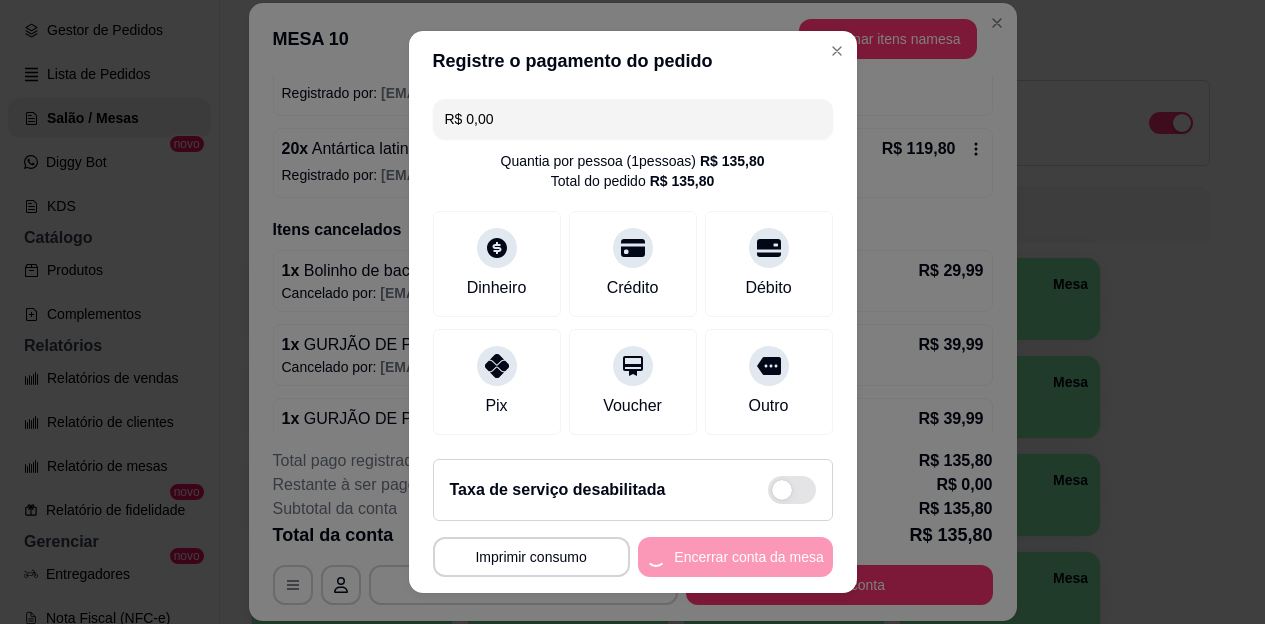 scroll, scrollTop: 0, scrollLeft: 0, axis: both 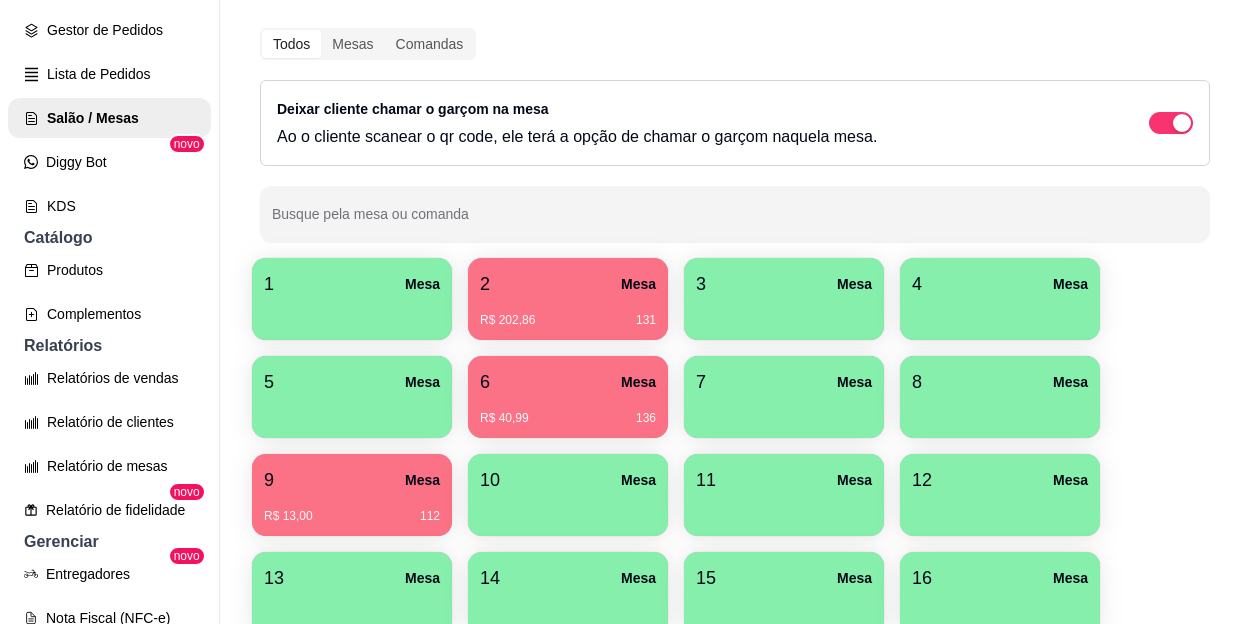 click on "2 Mesa" at bounding box center [568, 284] 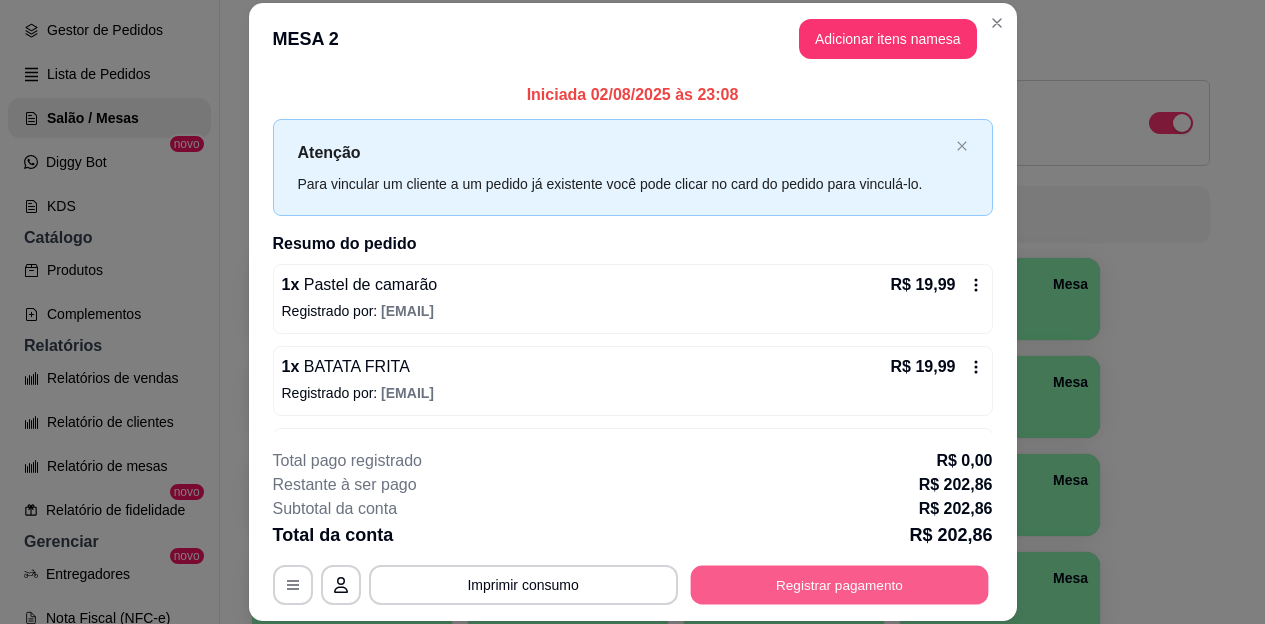 click on "Registrar pagamento" at bounding box center (839, 584) 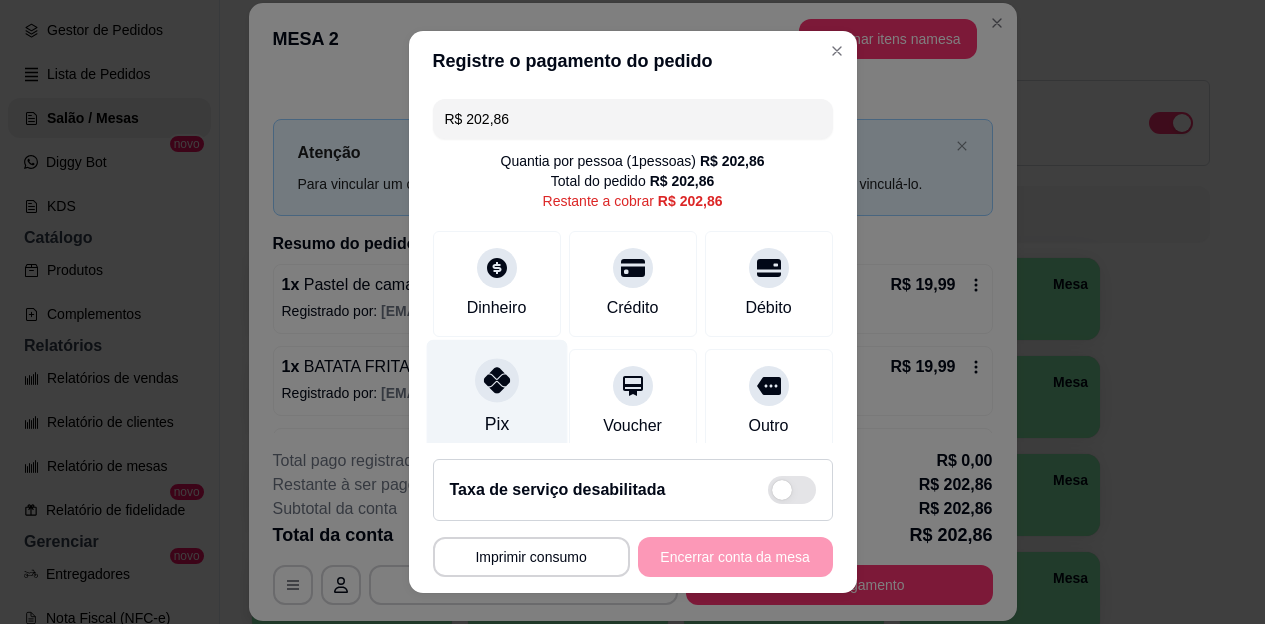 click on "Pix" at bounding box center [496, 398] 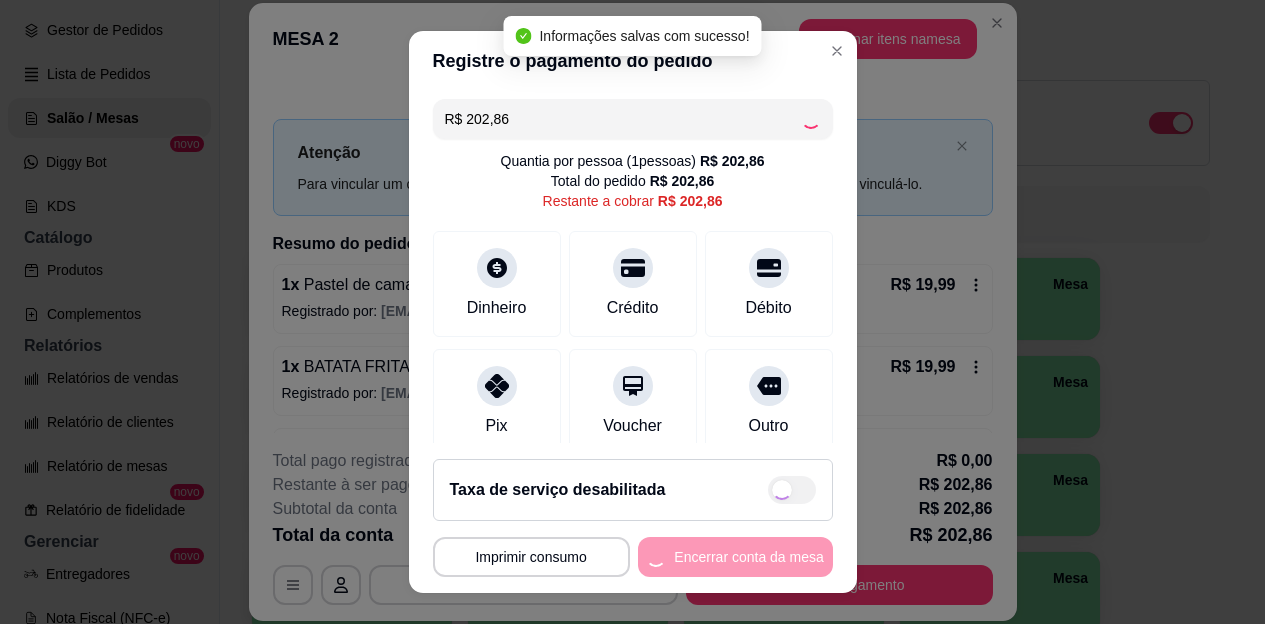 type on "R$ 0,00" 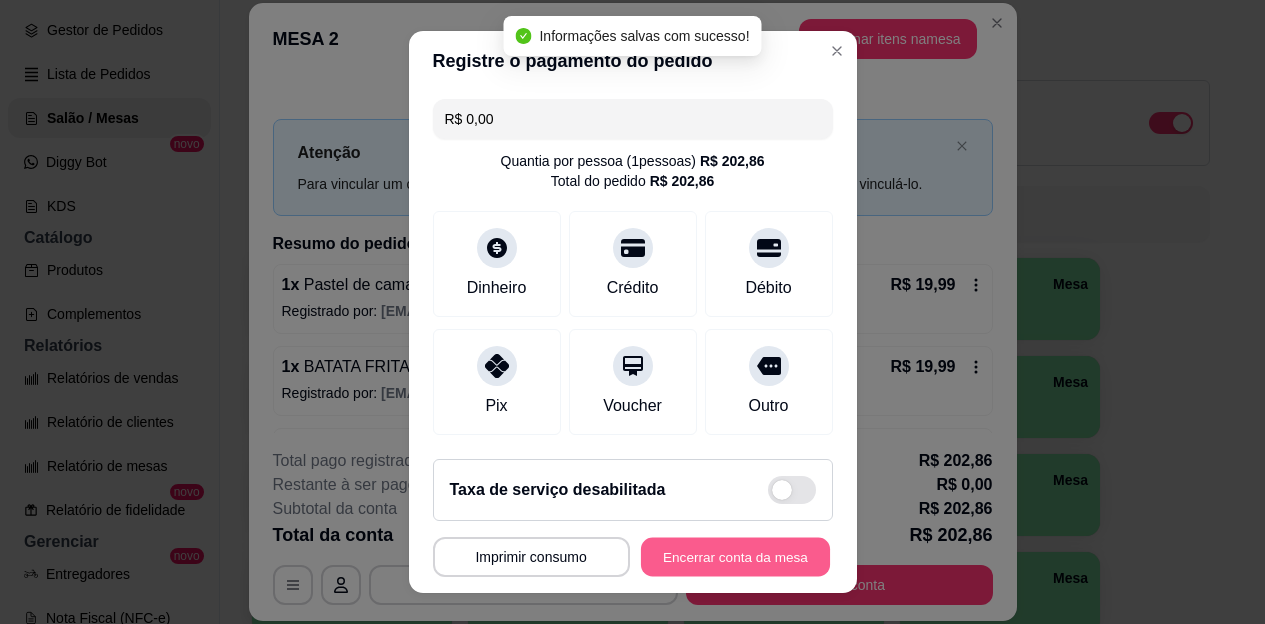 click on "Encerrar conta da mesa" at bounding box center [735, 556] 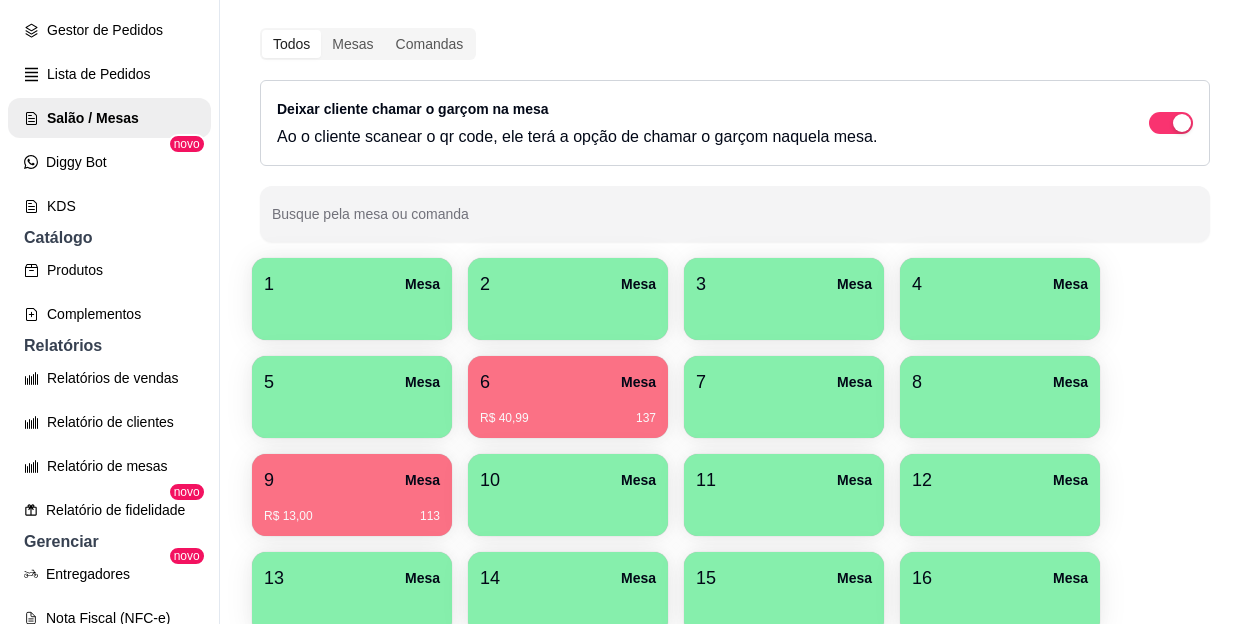 click on "R$ 13,00 113" at bounding box center [352, 509] 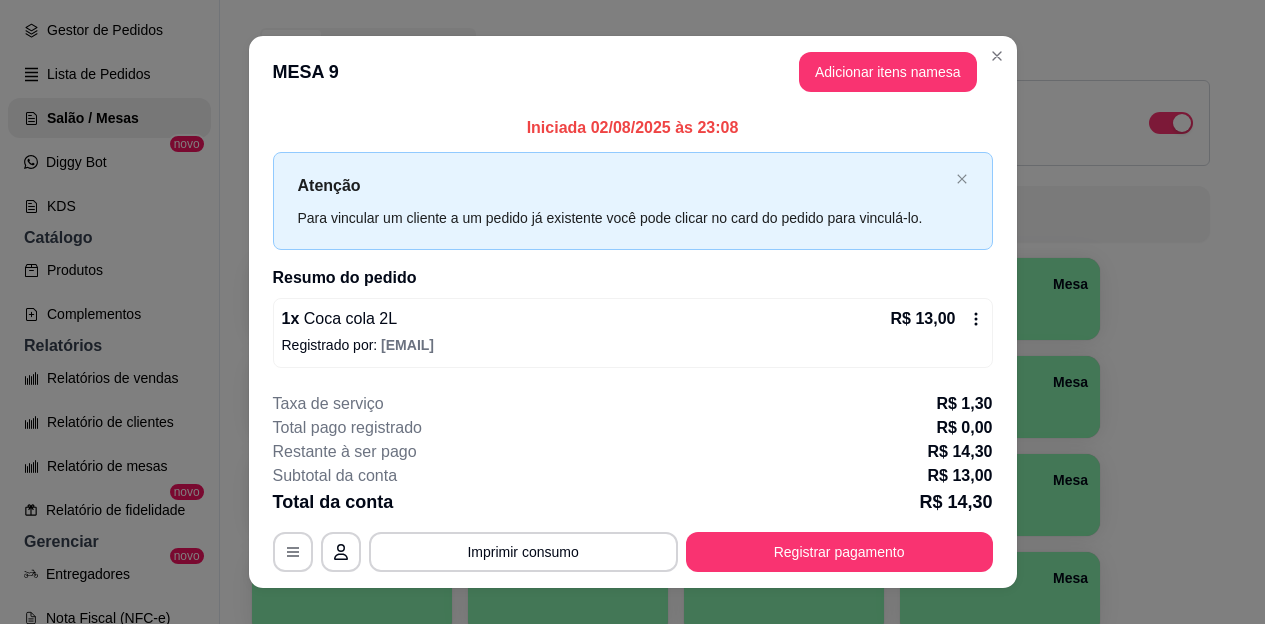 click 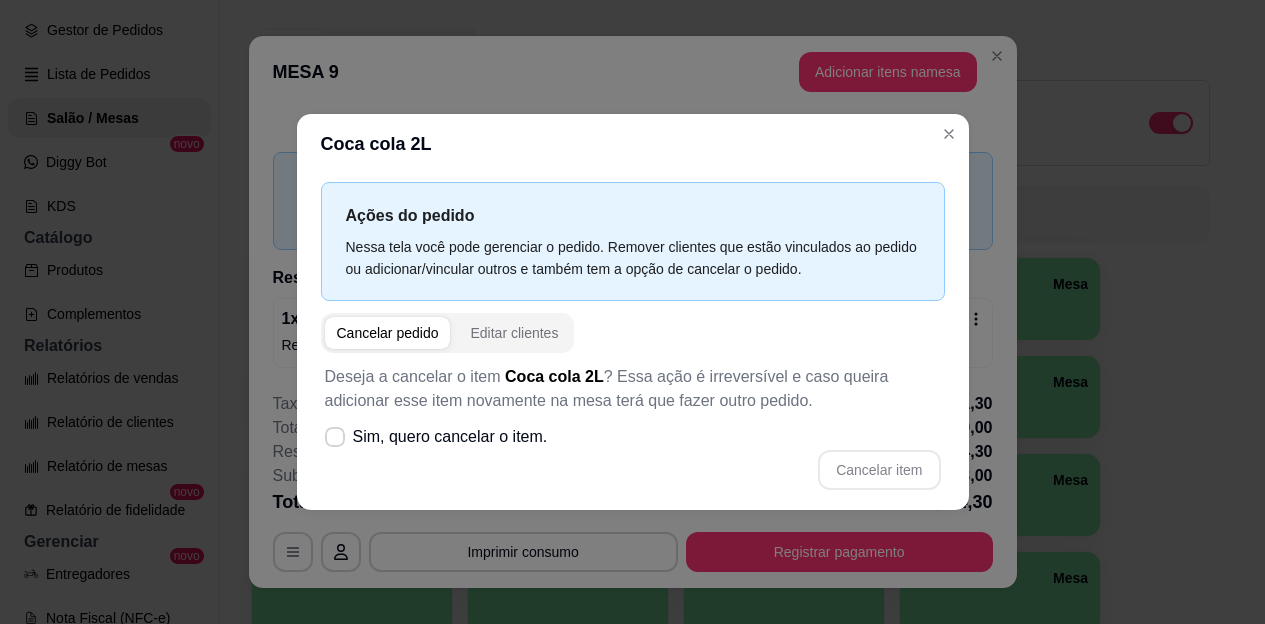 click on "Cancelar pedido" at bounding box center [388, 333] 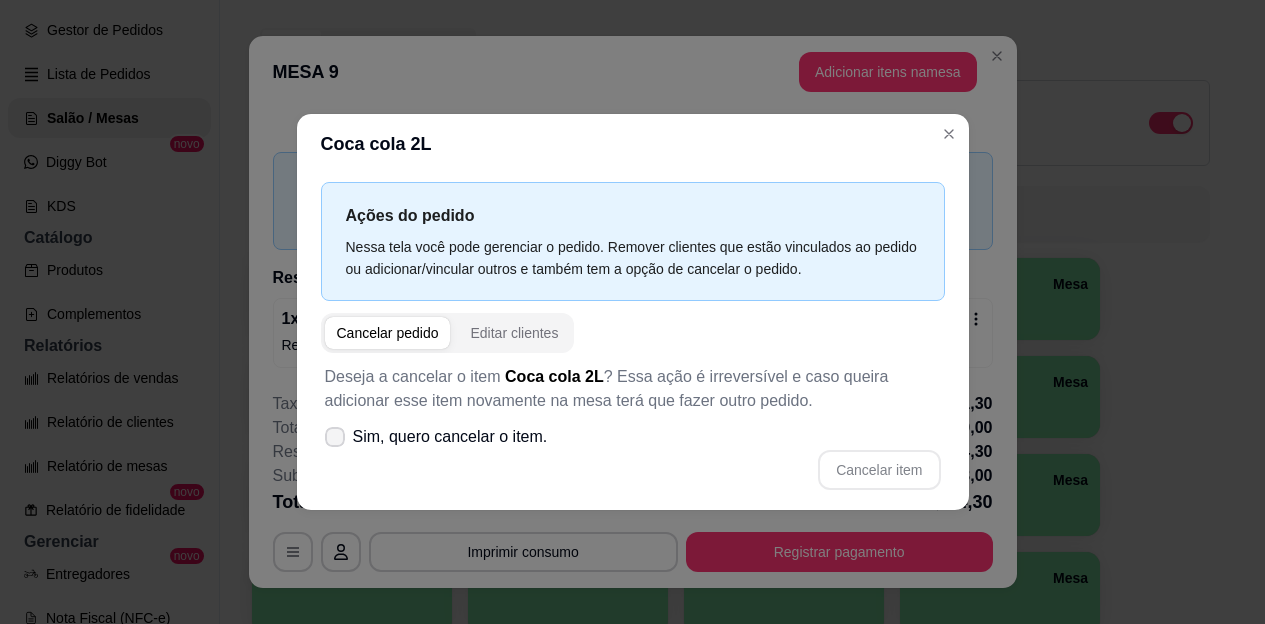 click on "Sim, quero cancelar o item." at bounding box center (436, 437) 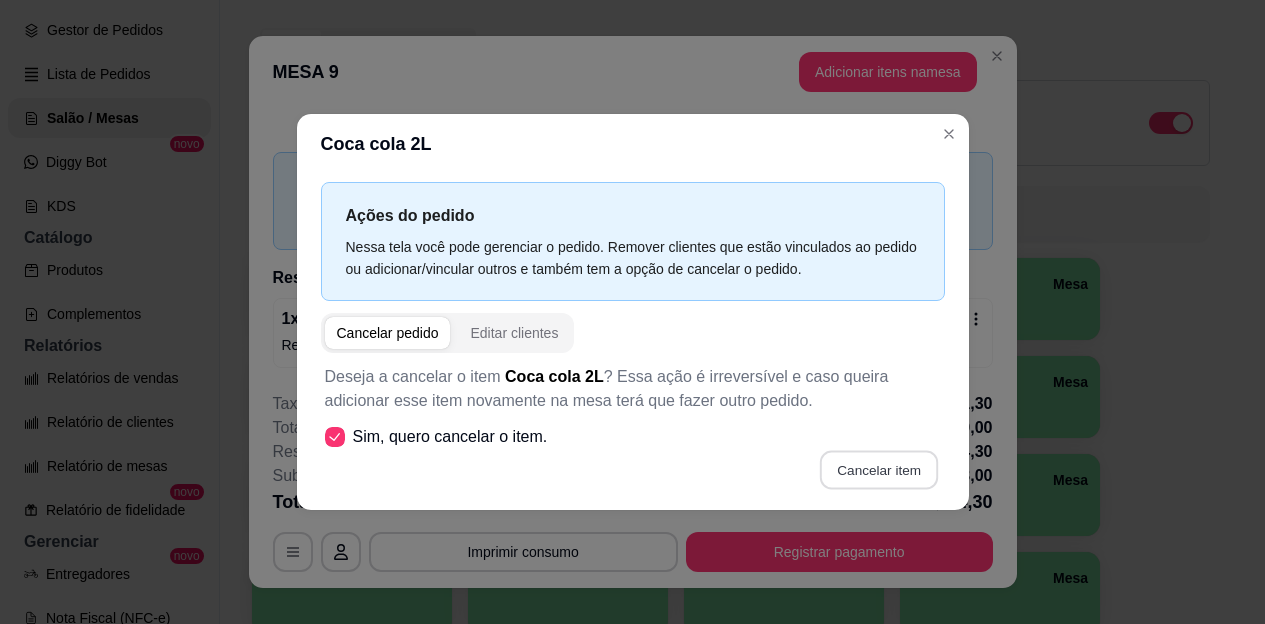 click on "Cancelar item" at bounding box center [879, 470] 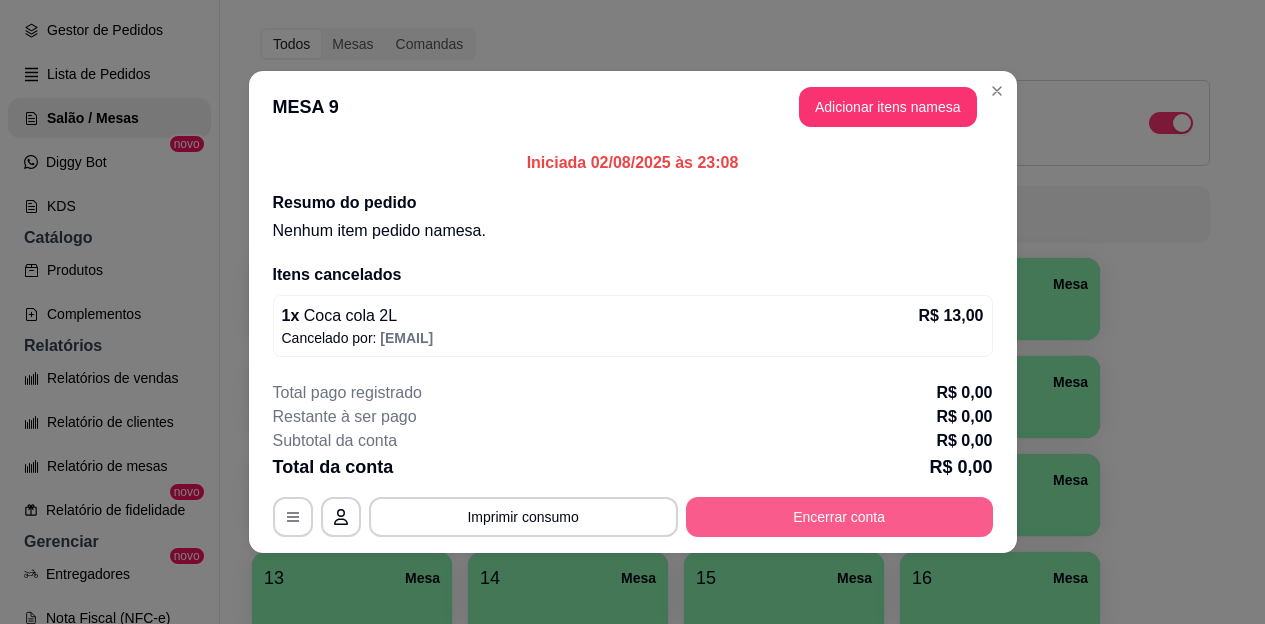click on "Encerrar conta" at bounding box center (839, 517) 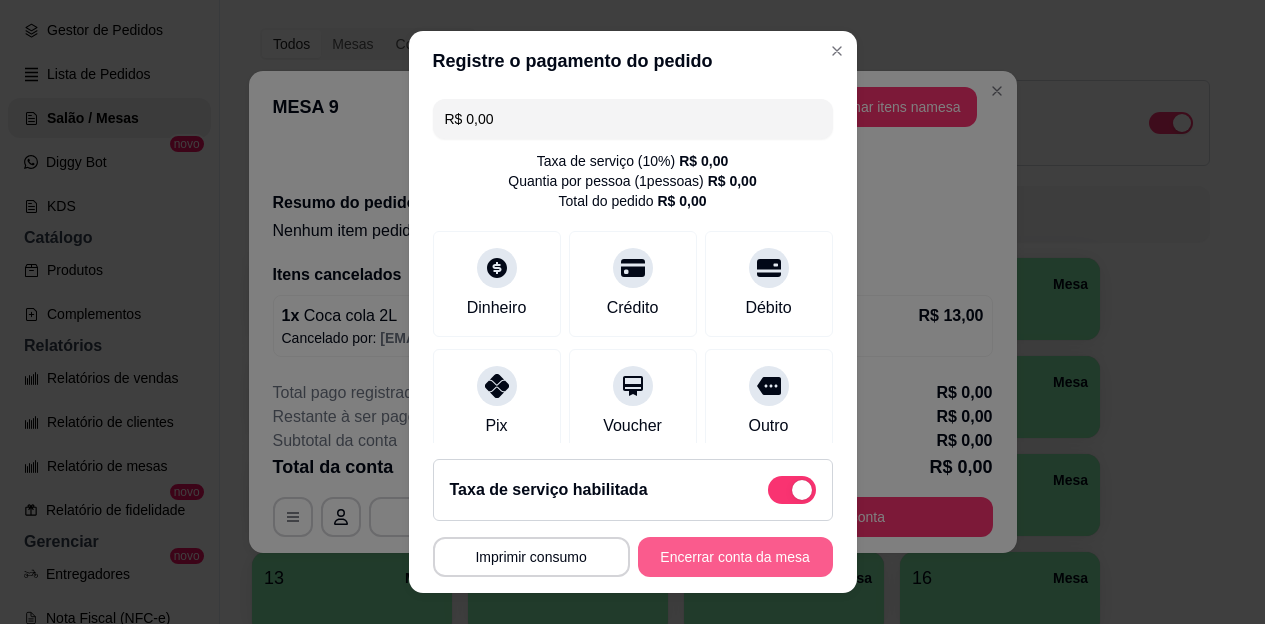 click on "Encerrar conta da mesa" at bounding box center [735, 557] 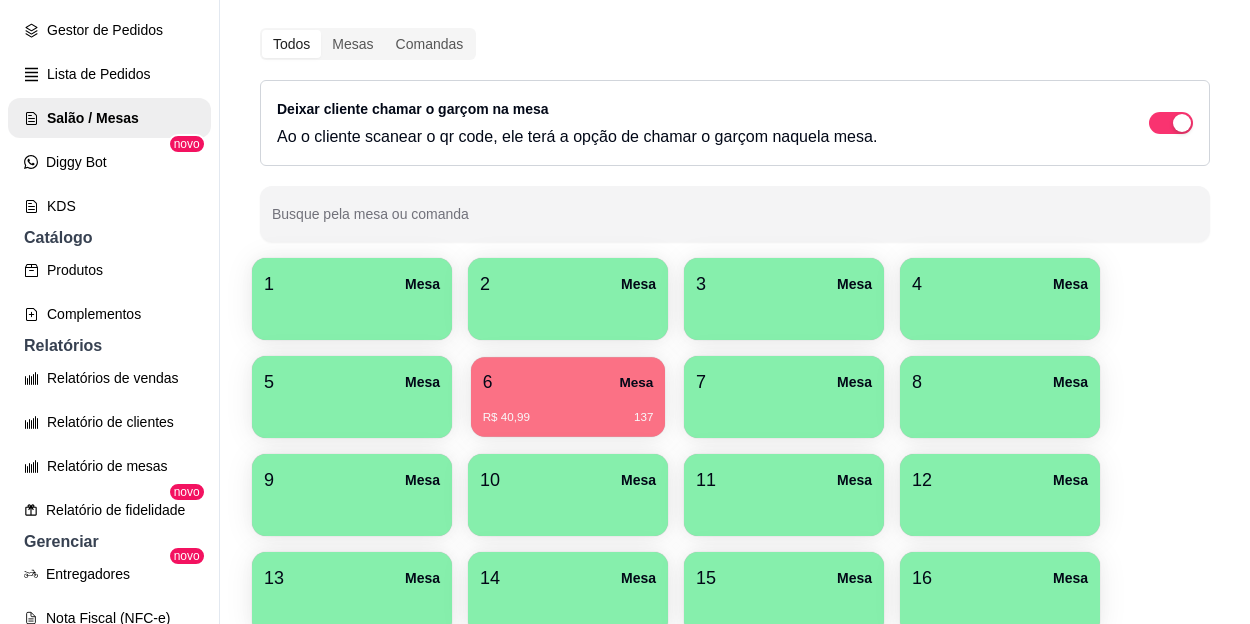click on "Mesa" at bounding box center (636, 382) 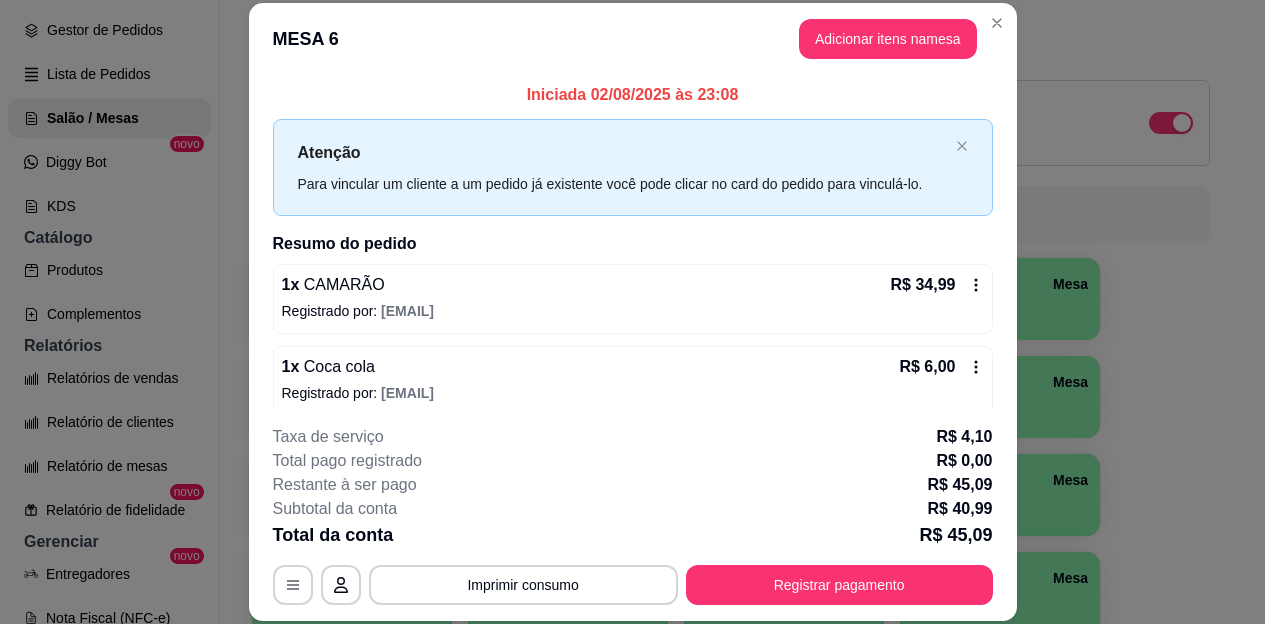scroll, scrollTop: 15, scrollLeft: 0, axis: vertical 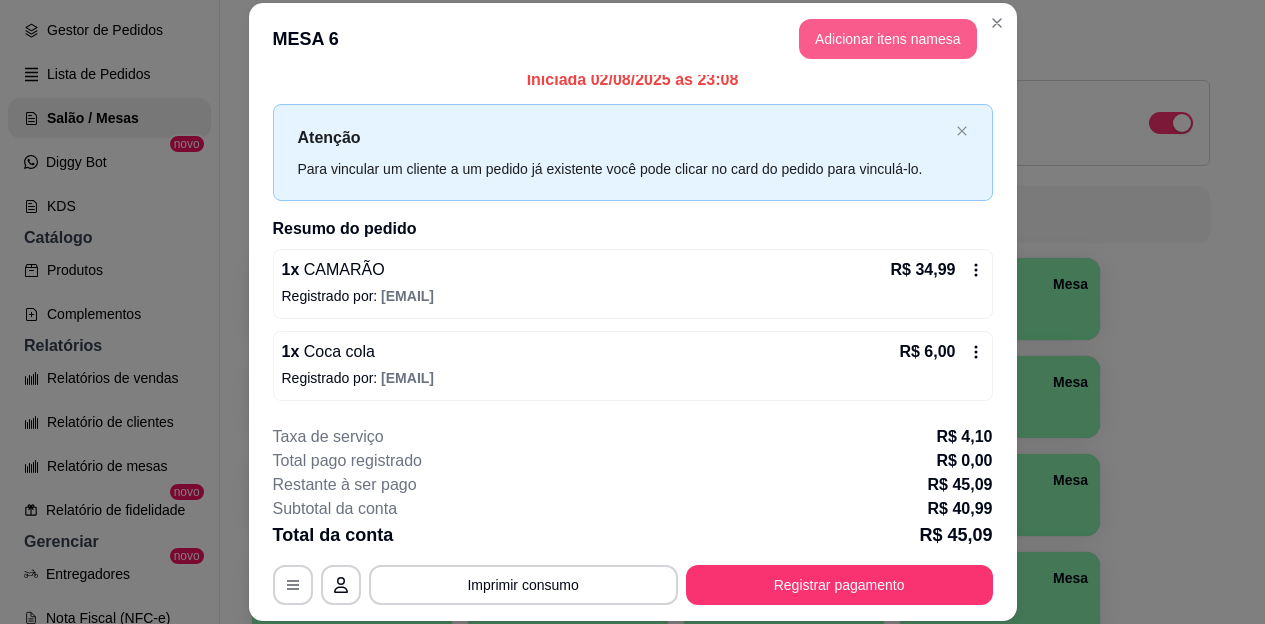 click on "Adicionar itens na  mesa" at bounding box center (888, 39) 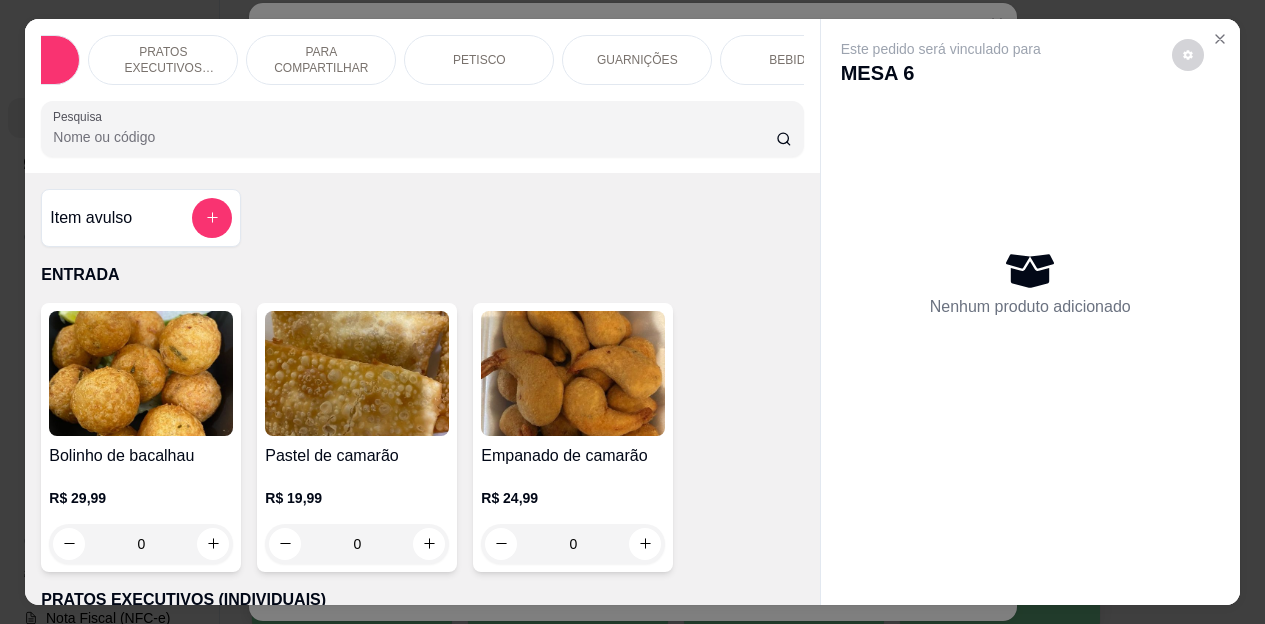 scroll, scrollTop: 0, scrollLeft: 120, axis: horizontal 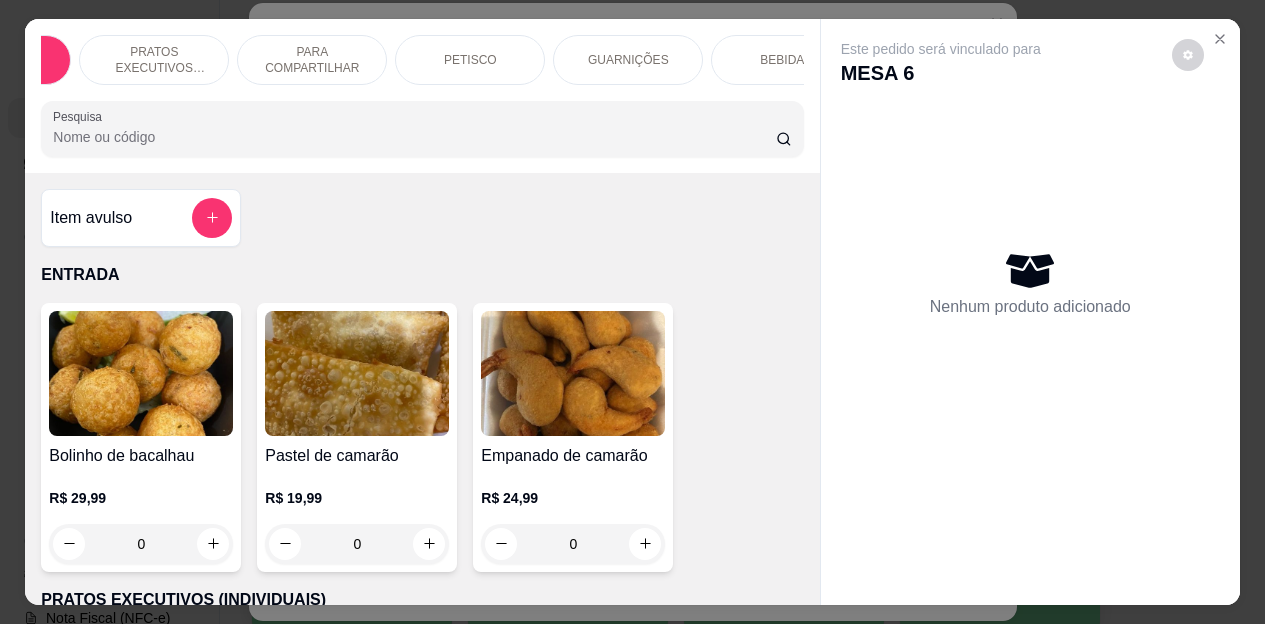 click on "BEBIDAS" at bounding box center (786, 60) 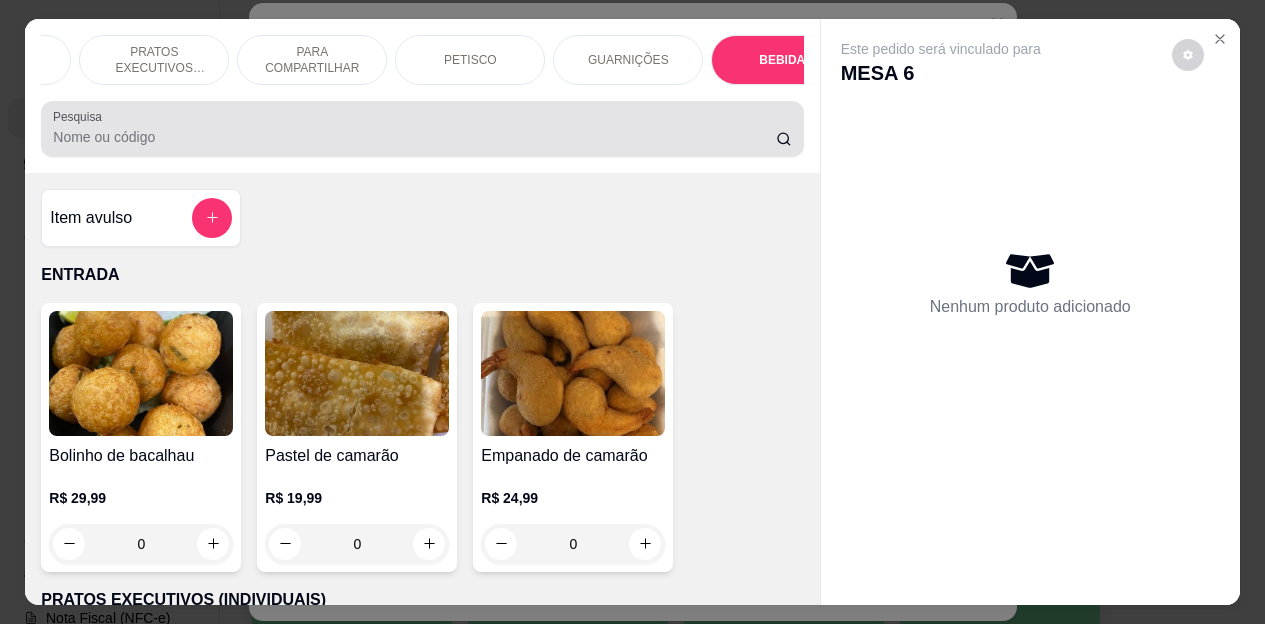scroll, scrollTop: 4187, scrollLeft: 0, axis: vertical 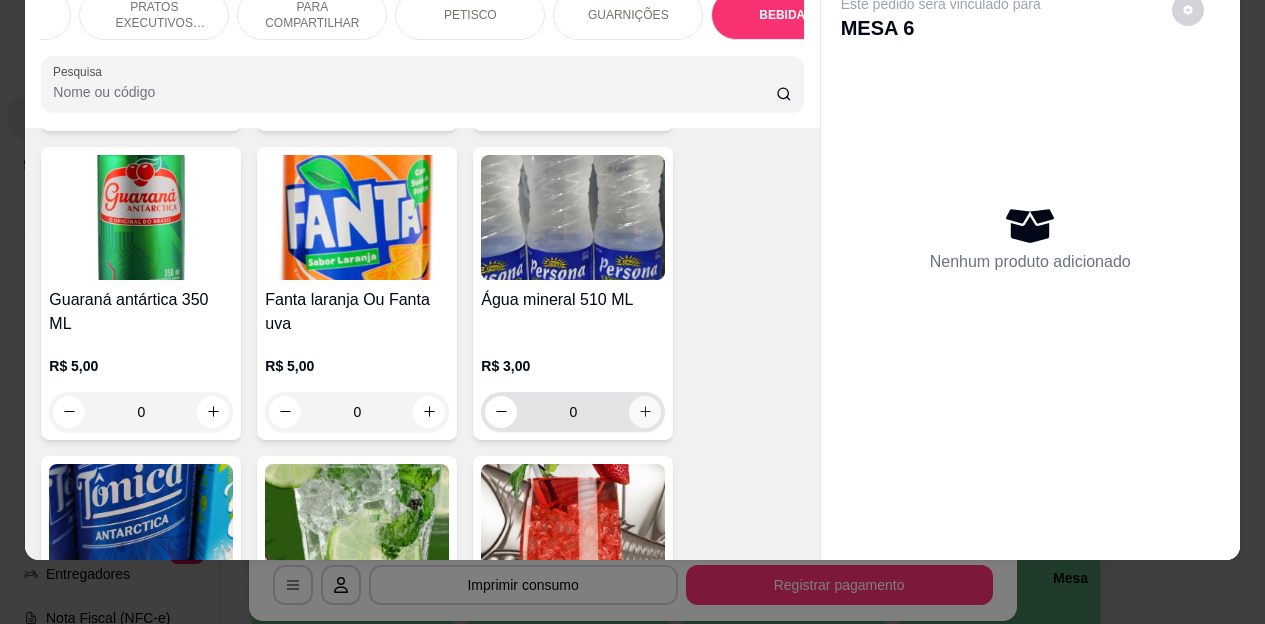 click 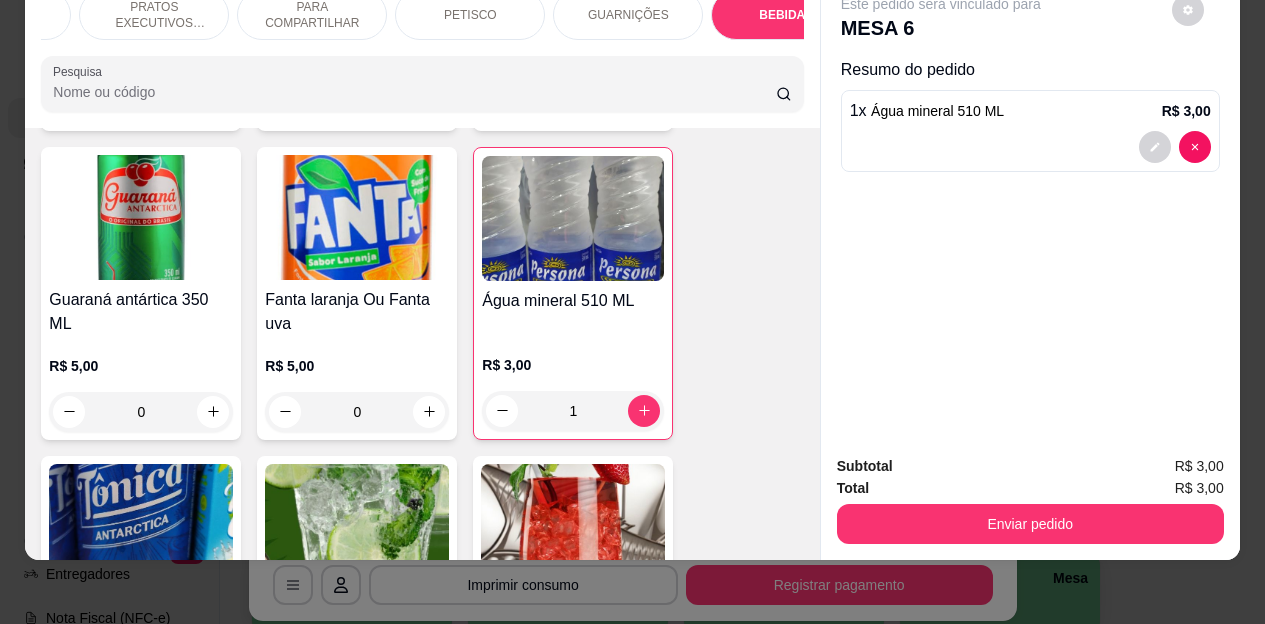 scroll, scrollTop: 5187, scrollLeft: 0, axis: vertical 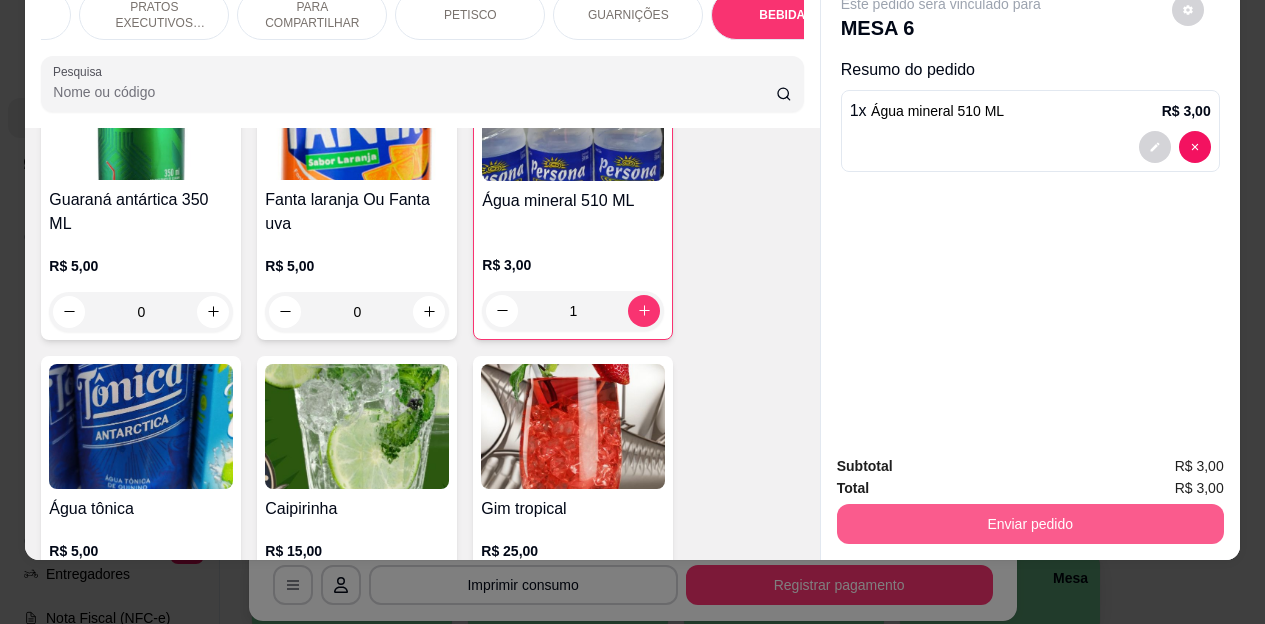 click on "Enviar pedido" at bounding box center [1030, 524] 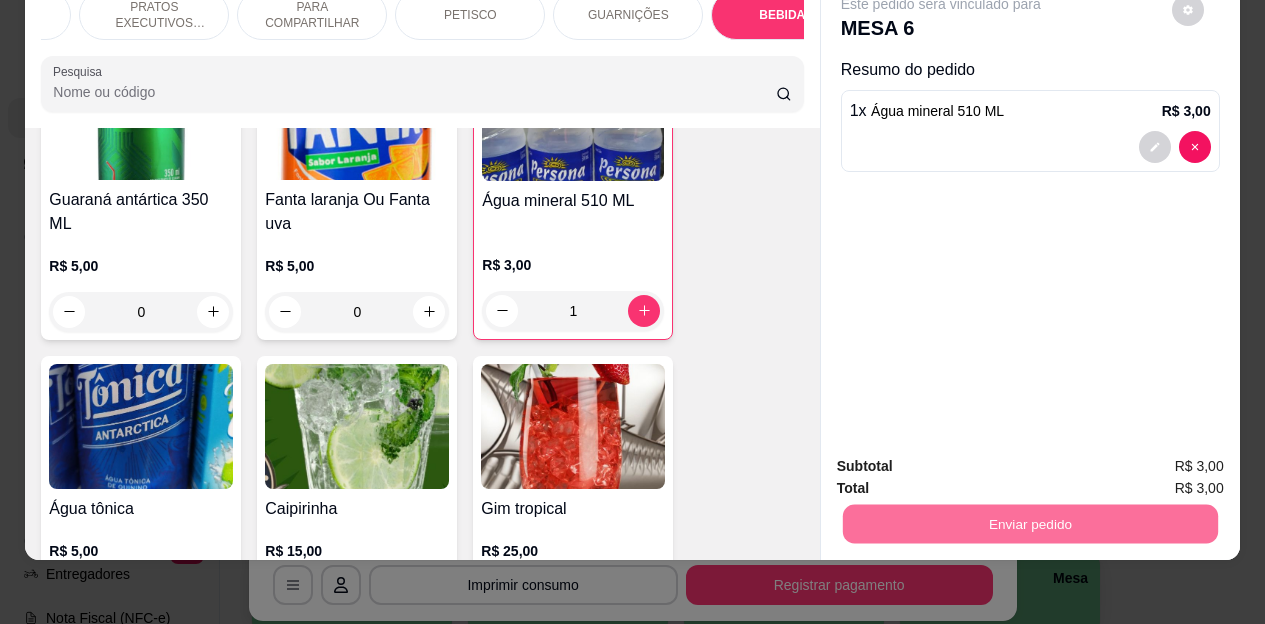 click on "Não registrar e enviar pedido" at bounding box center [964, 459] 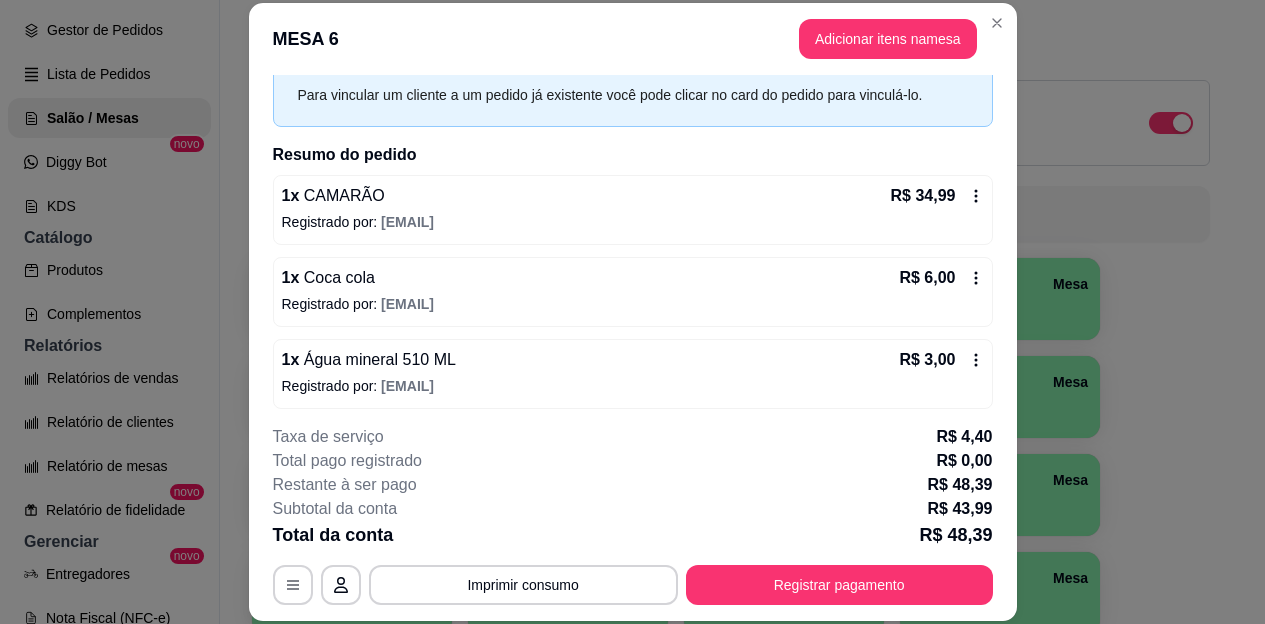 scroll, scrollTop: 97, scrollLeft: 0, axis: vertical 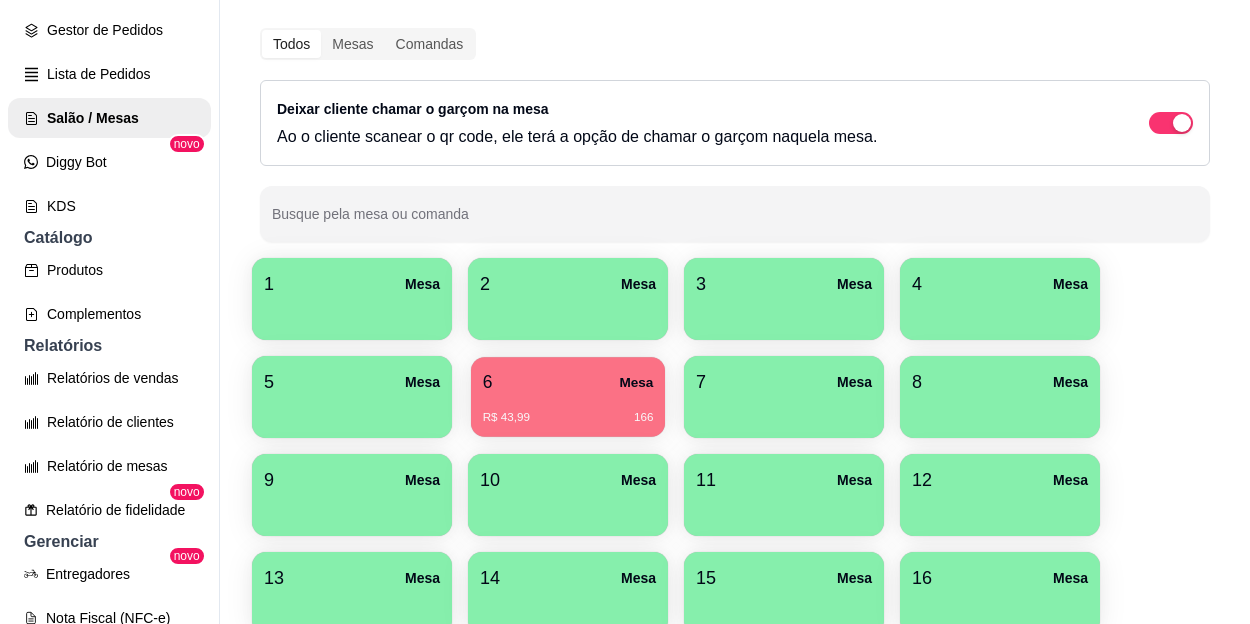 click on "R$ 43,99 166" at bounding box center [568, 410] 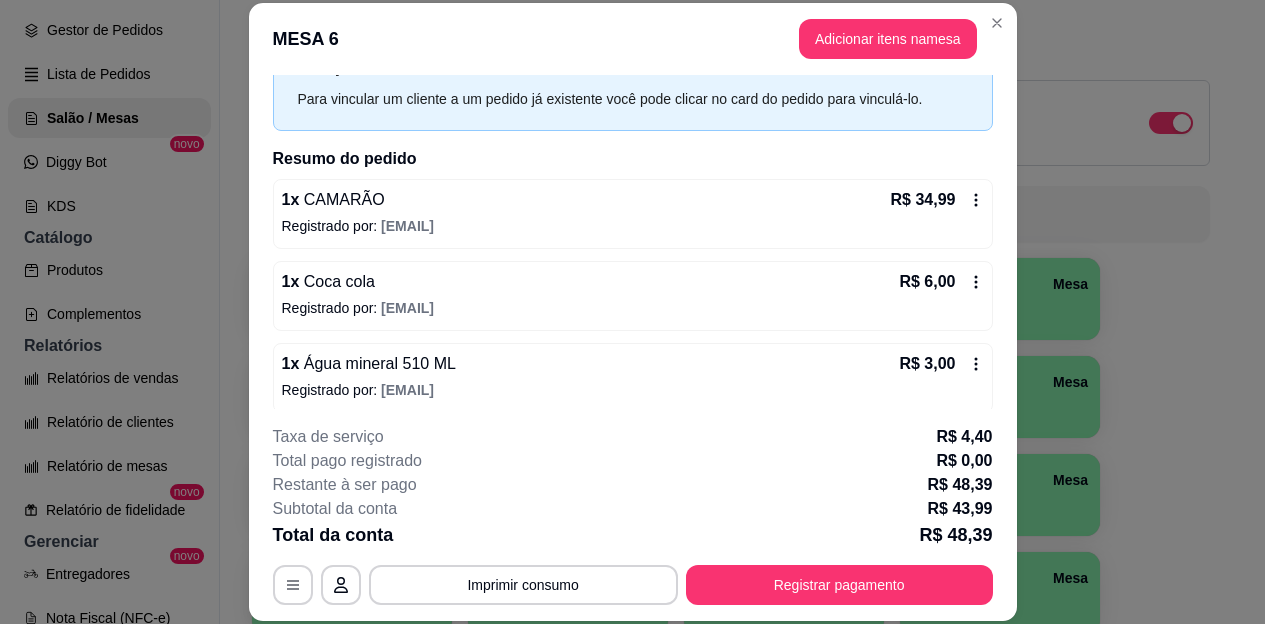 scroll, scrollTop: 97, scrollLeft: 0, axis: vertical 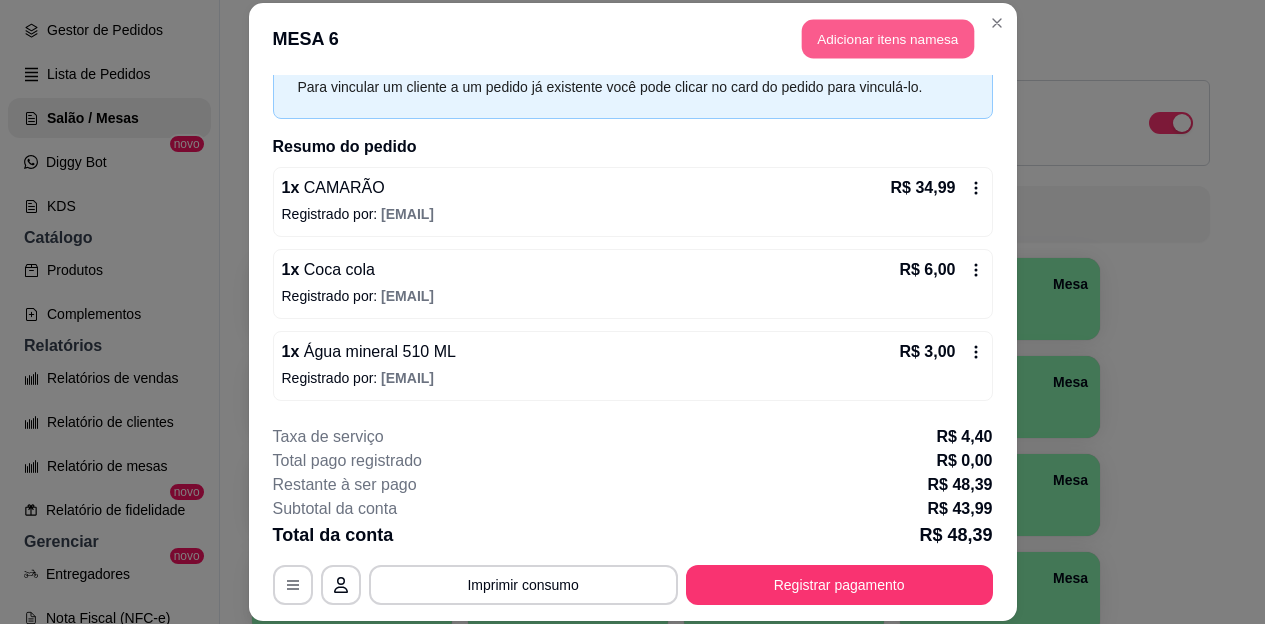 click on "Adicionar itens na  mesa" at bounding box center (888, 39) 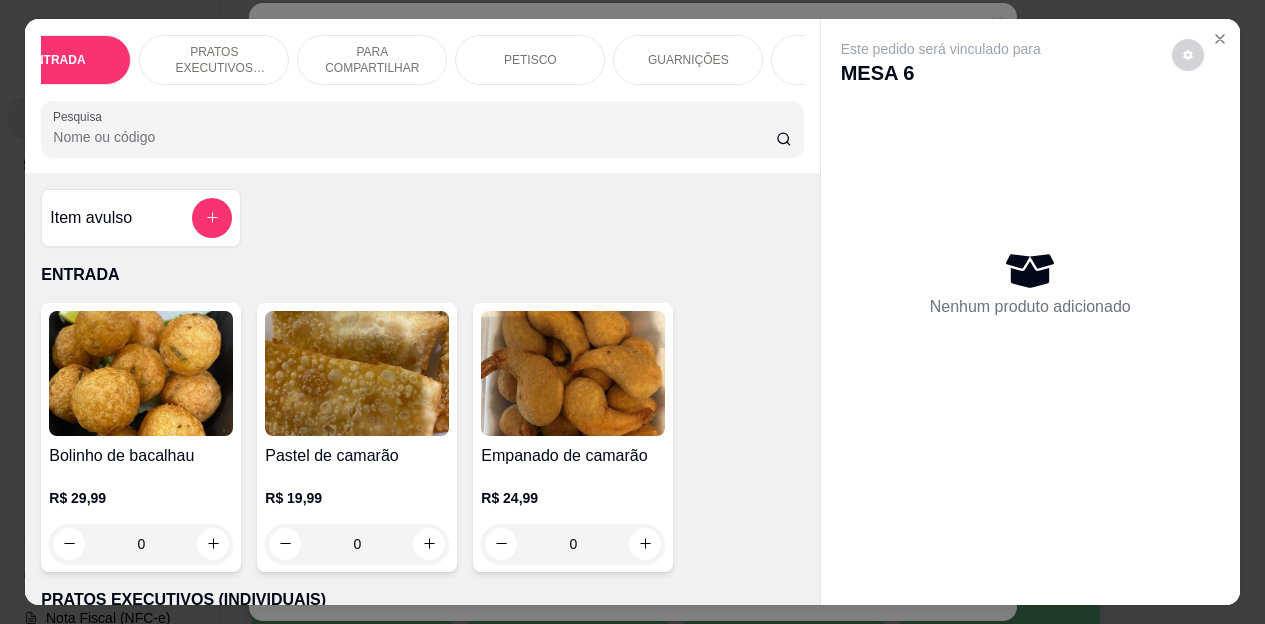 scroll, scrollTop: 0, scrollLeft: 120, axis: horizontal 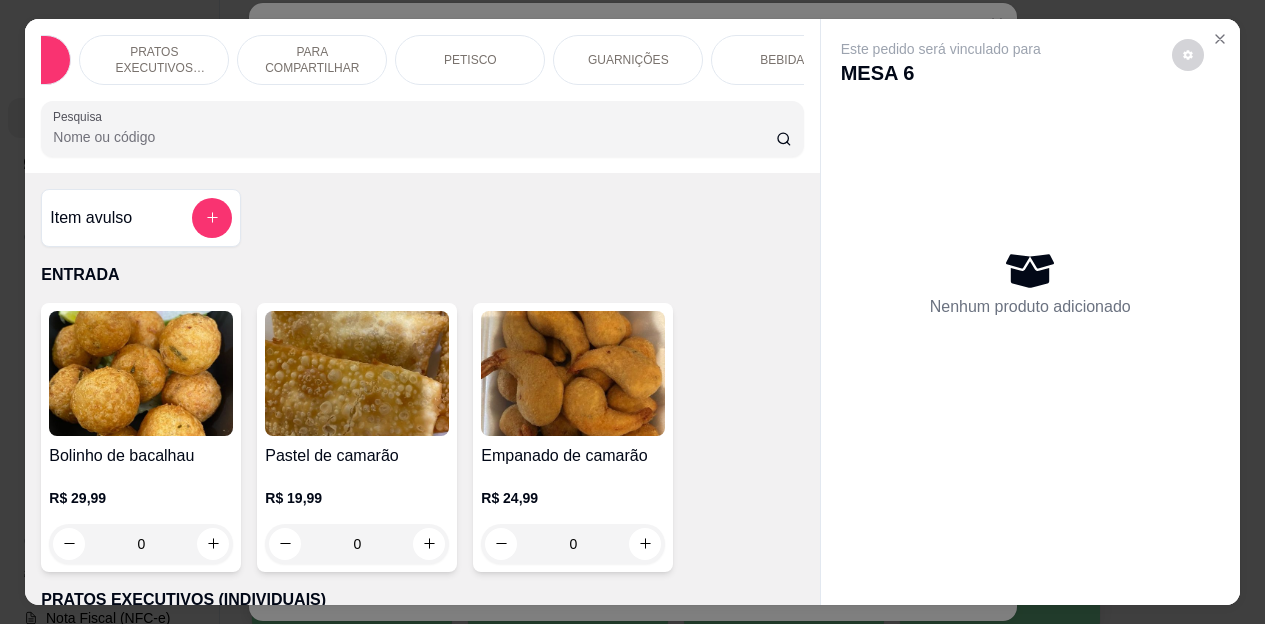 click on "BEBIDAS" at bounding box center [786, 60] 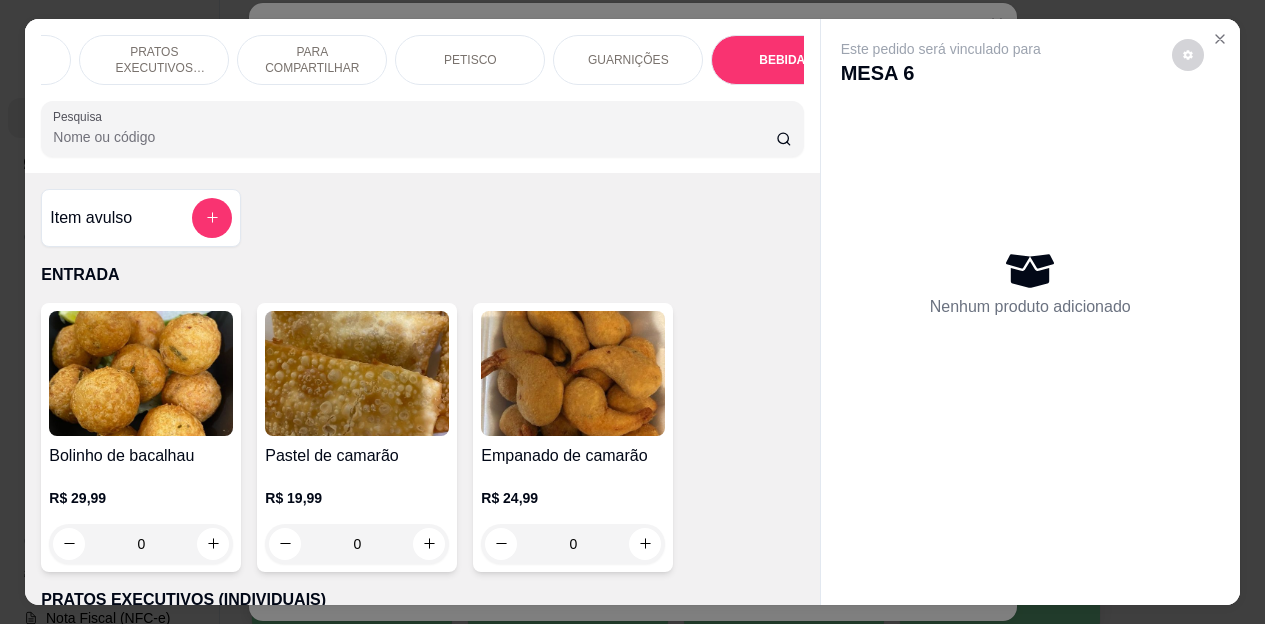 scroll, scrollTop: 4187, scrollLeft: 0, axis: vertical 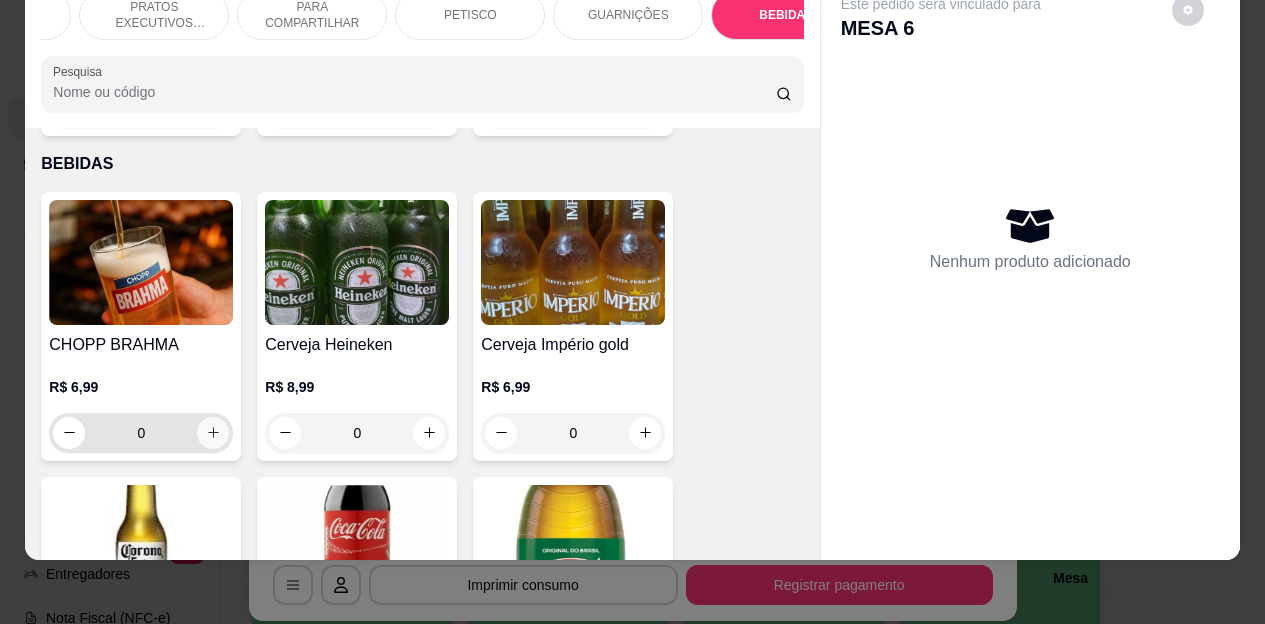 click 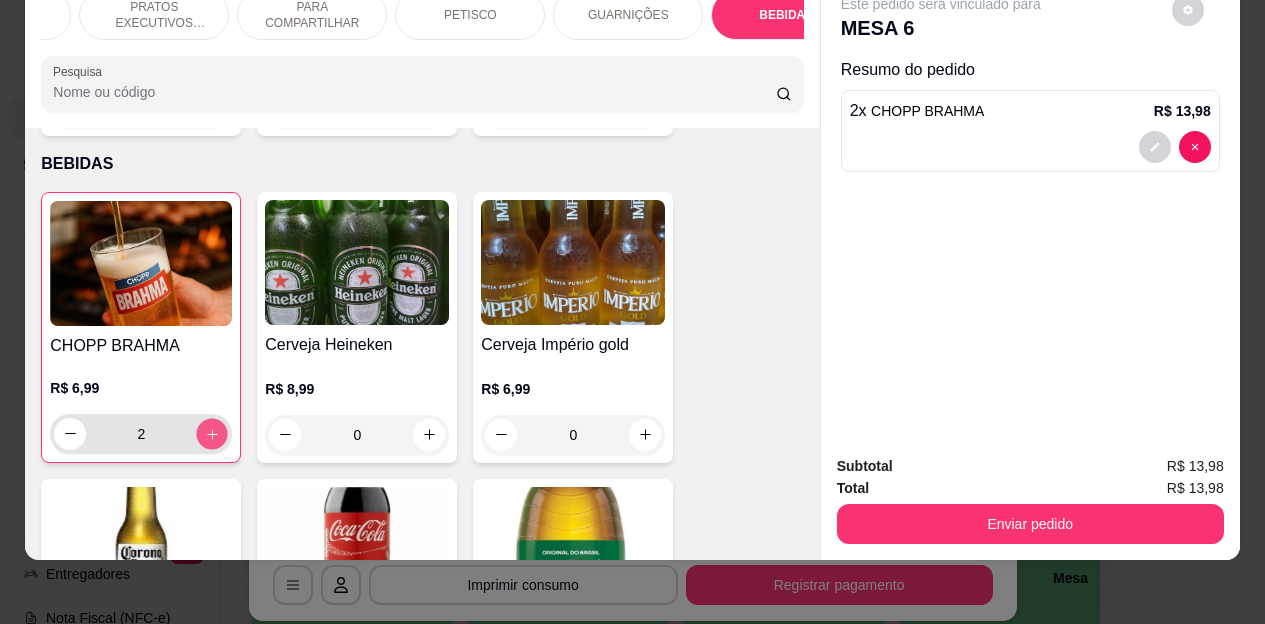 click 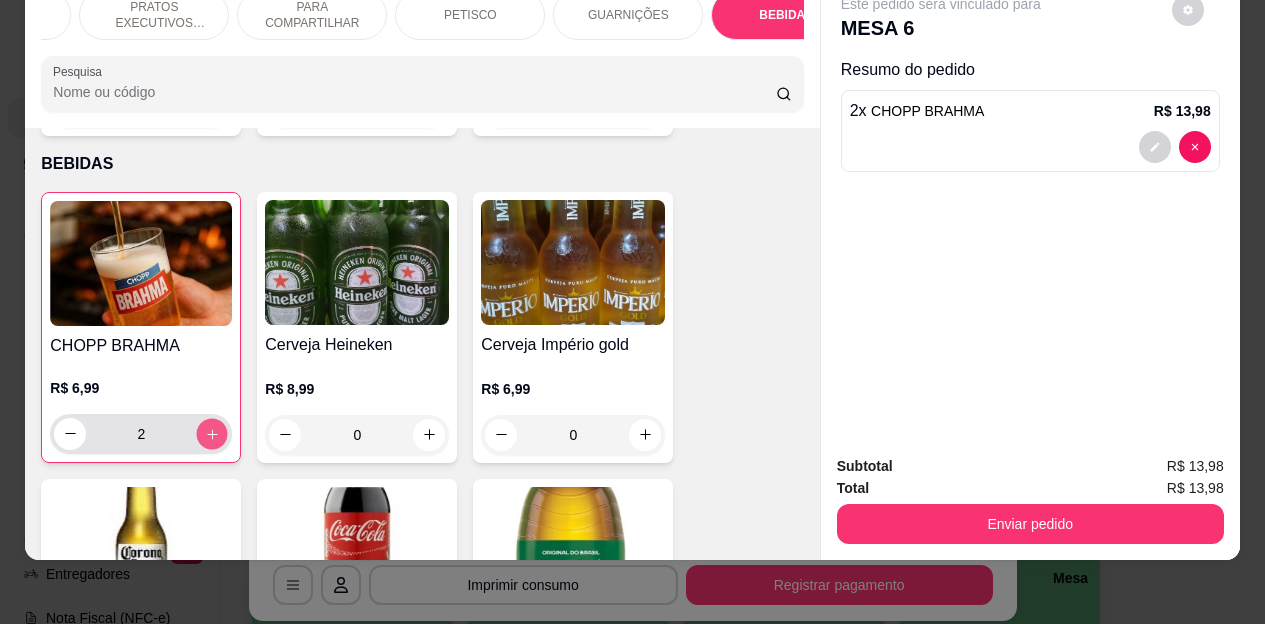click 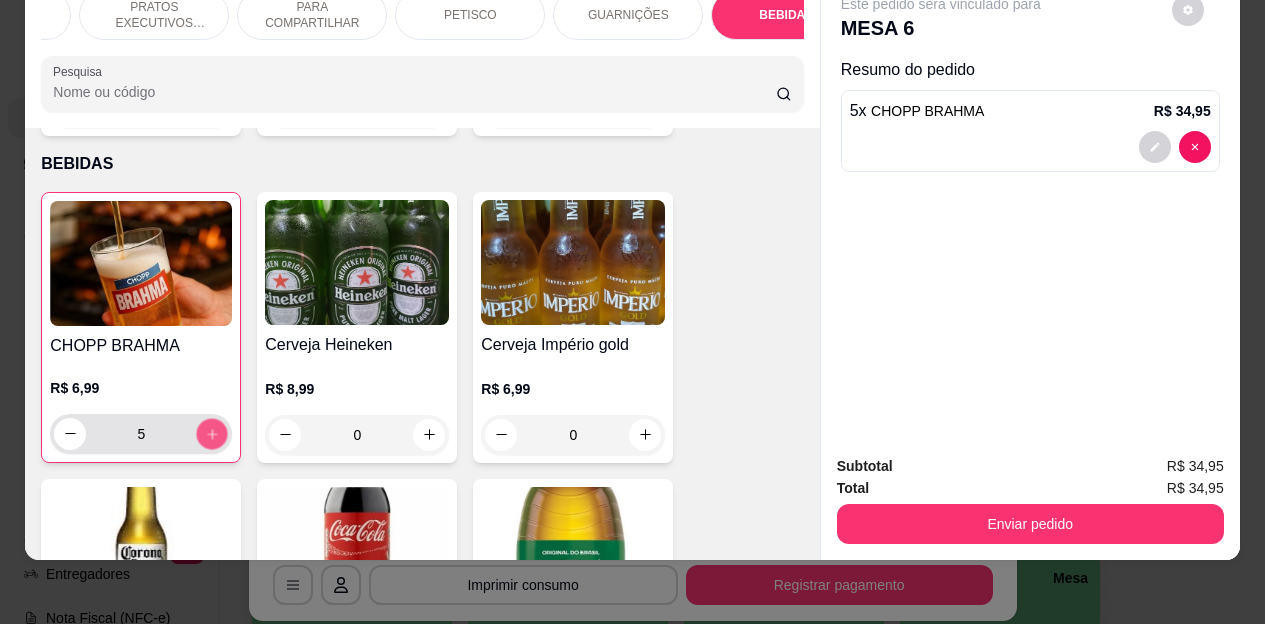 click 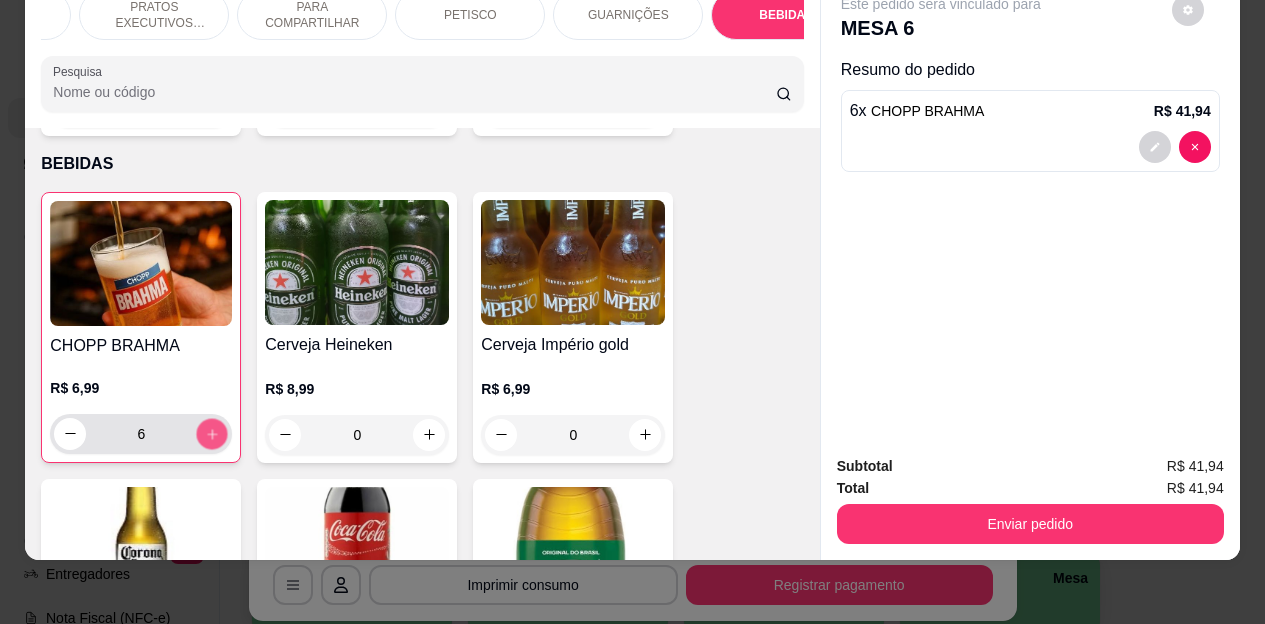 click 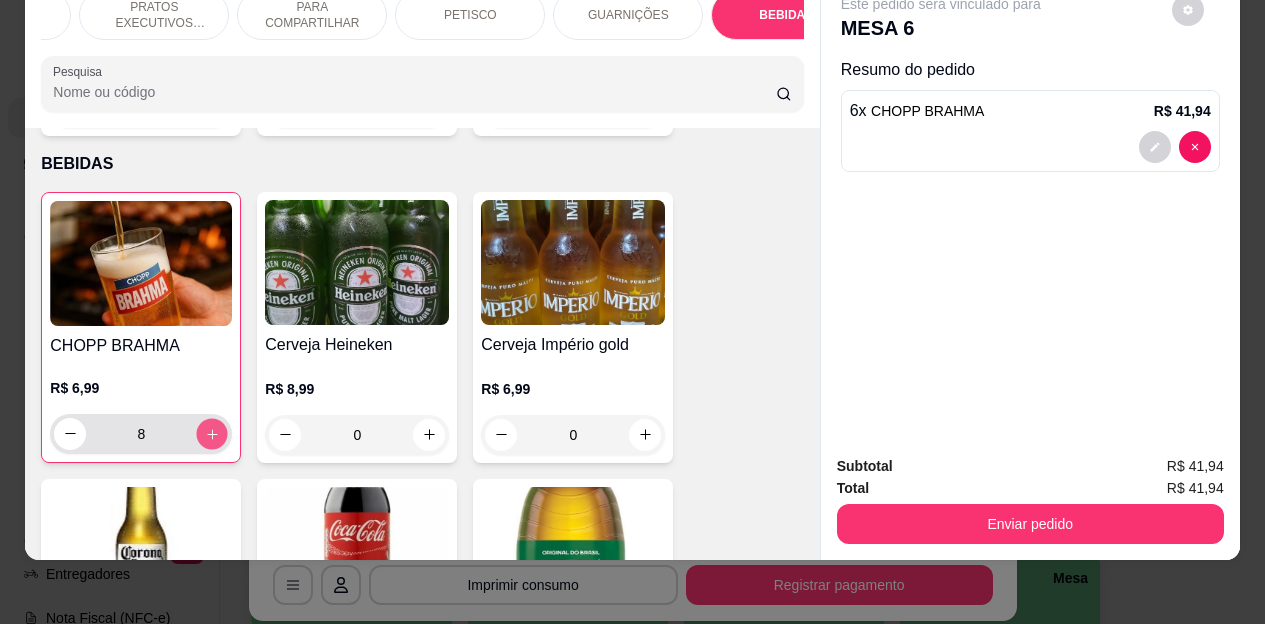 click 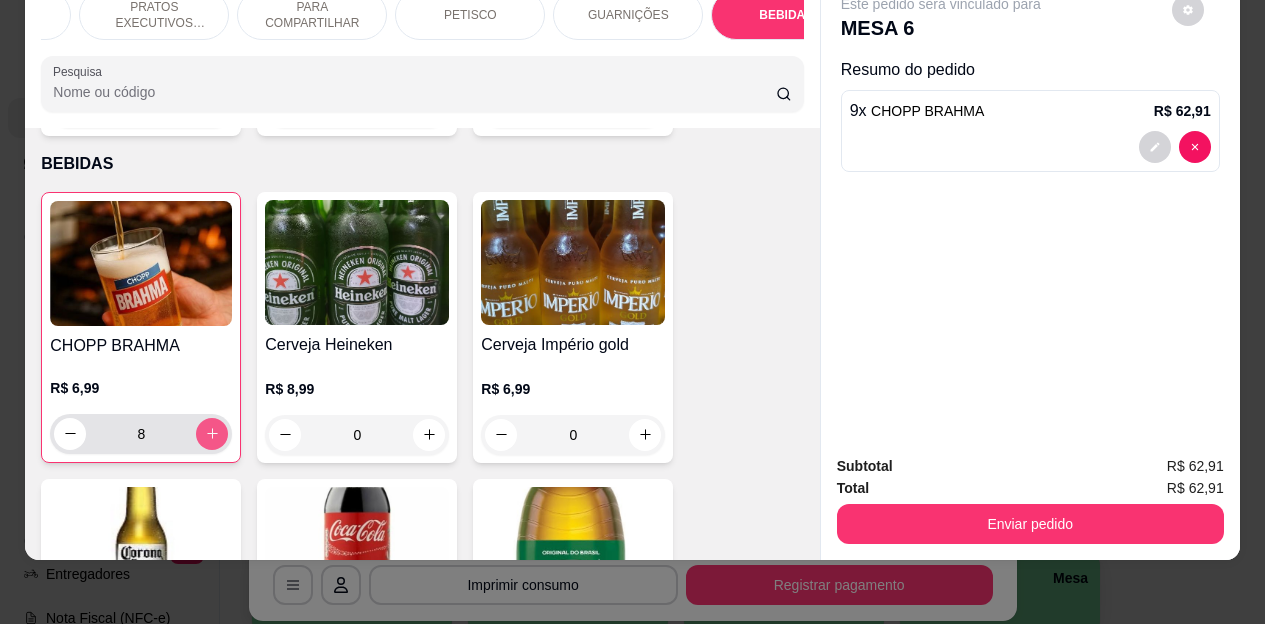 click 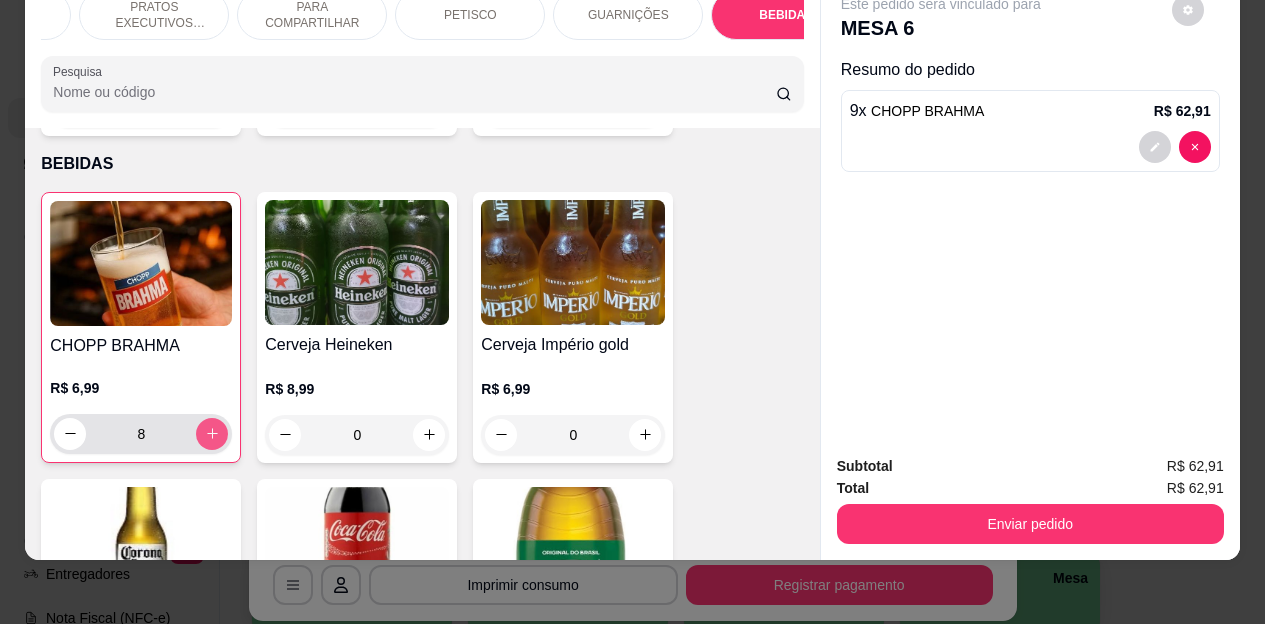 click 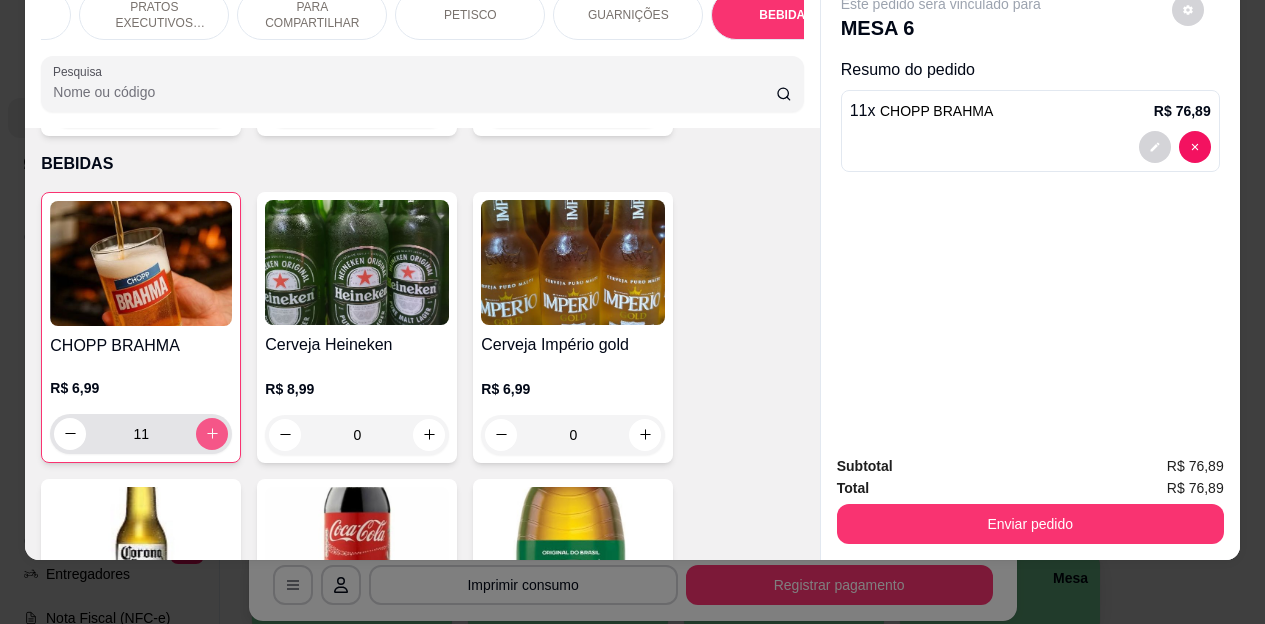 click 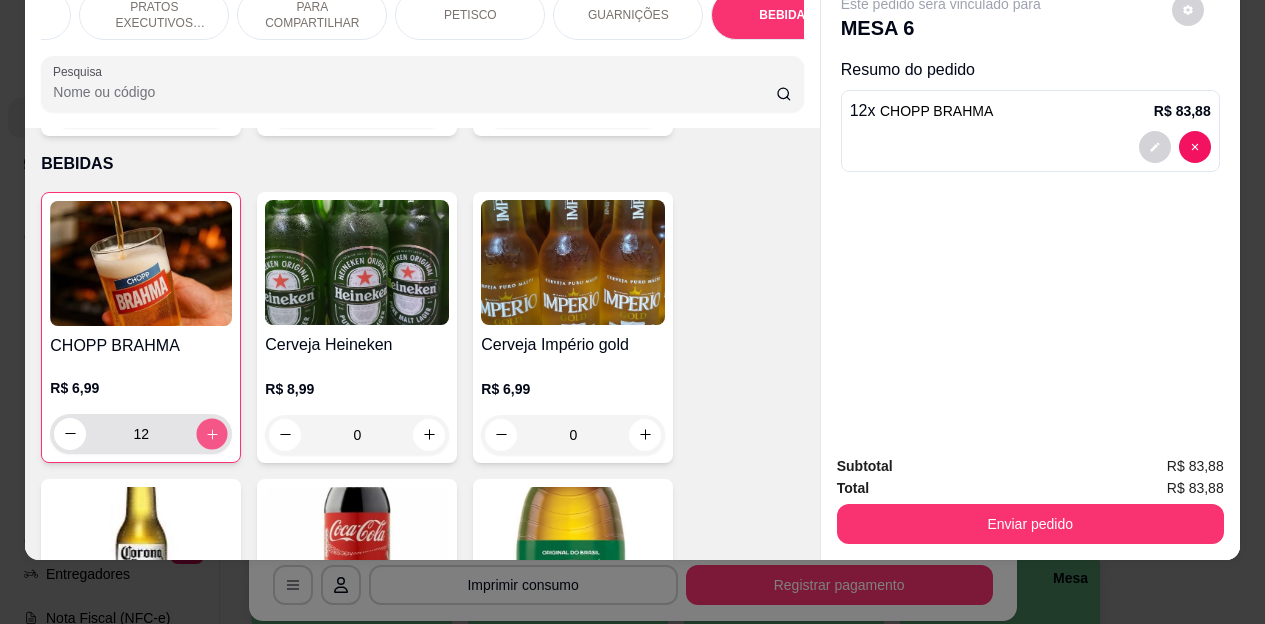 click 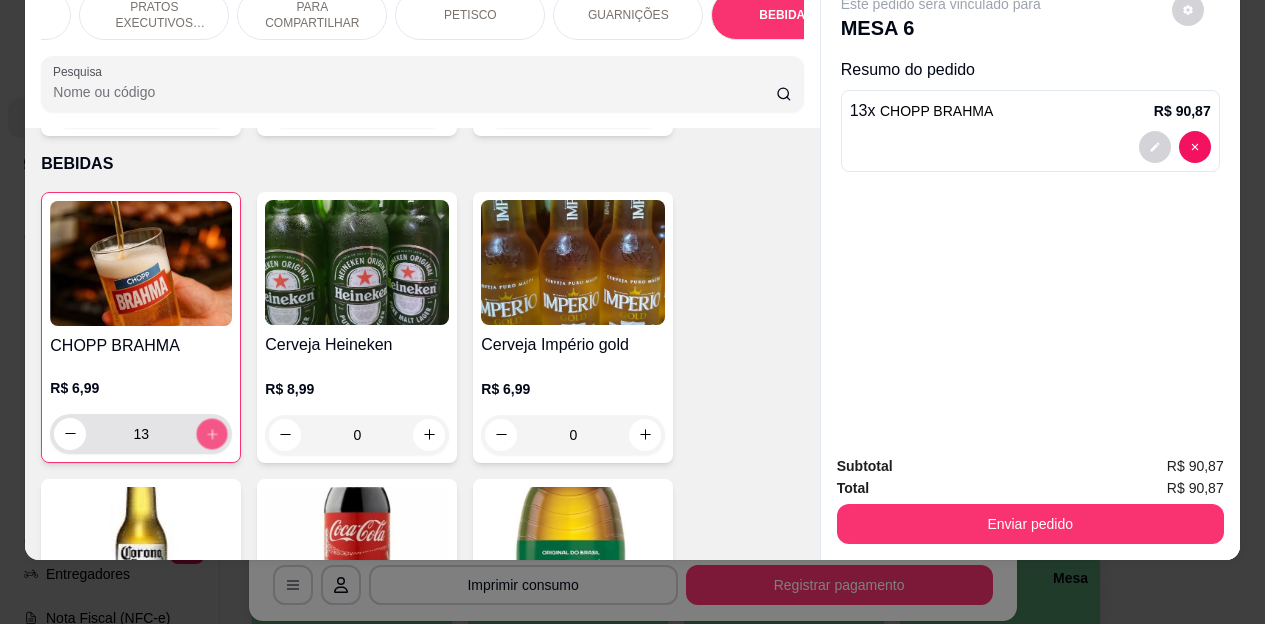 click 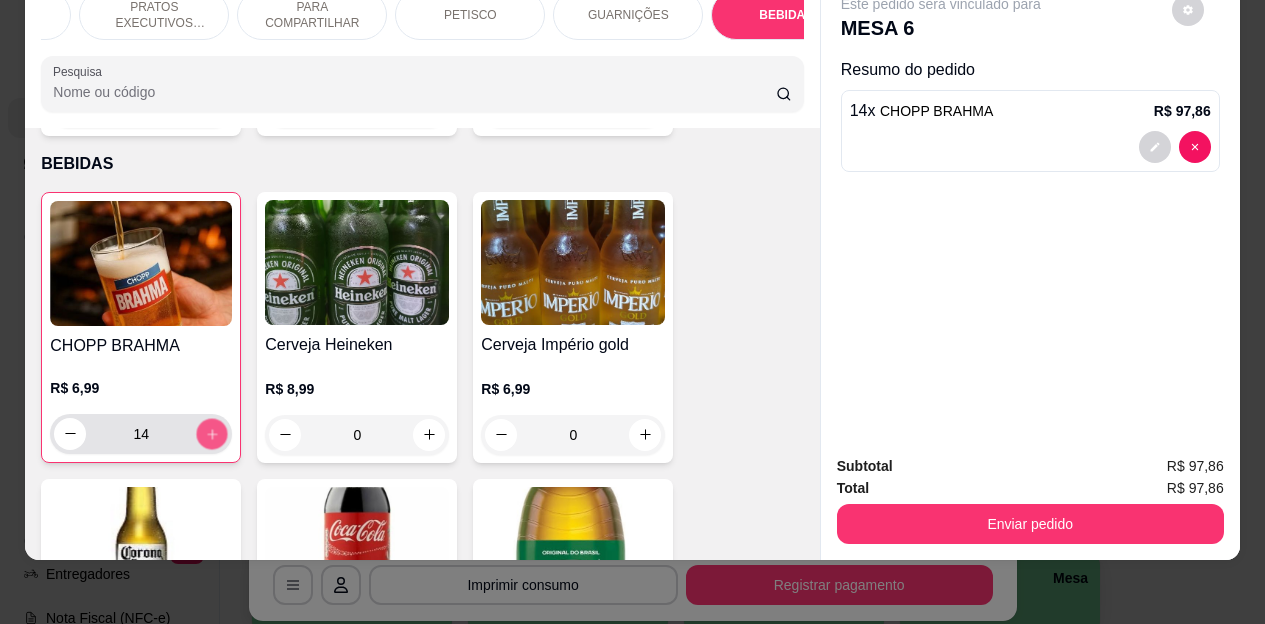 click 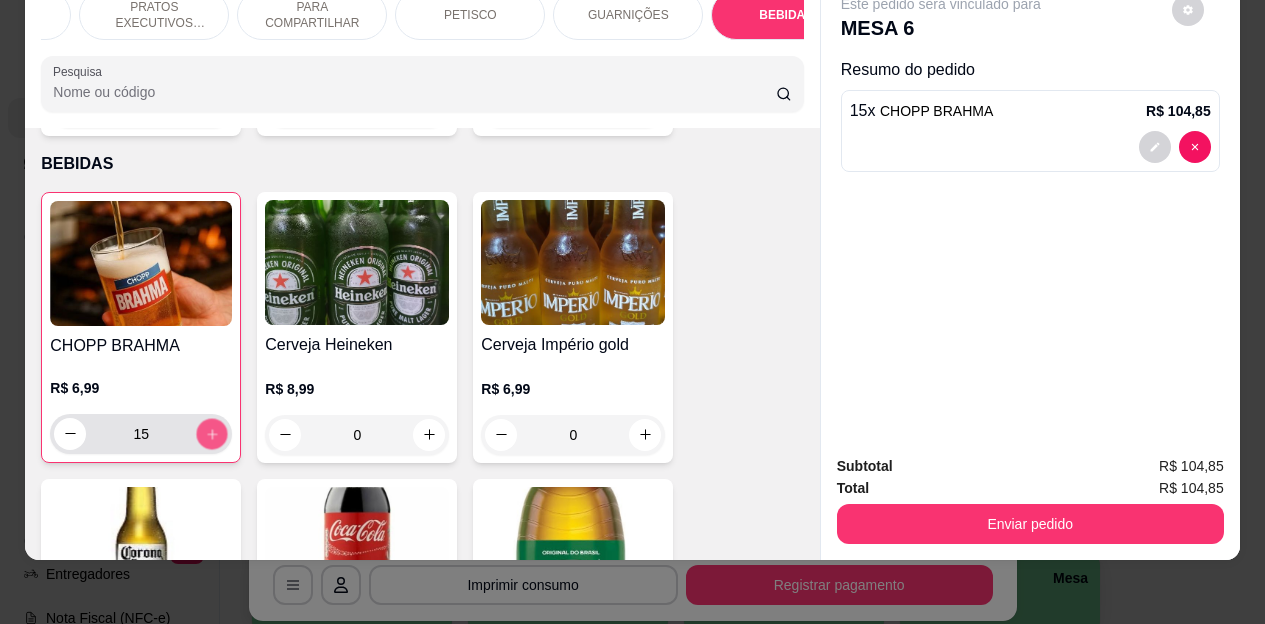 click 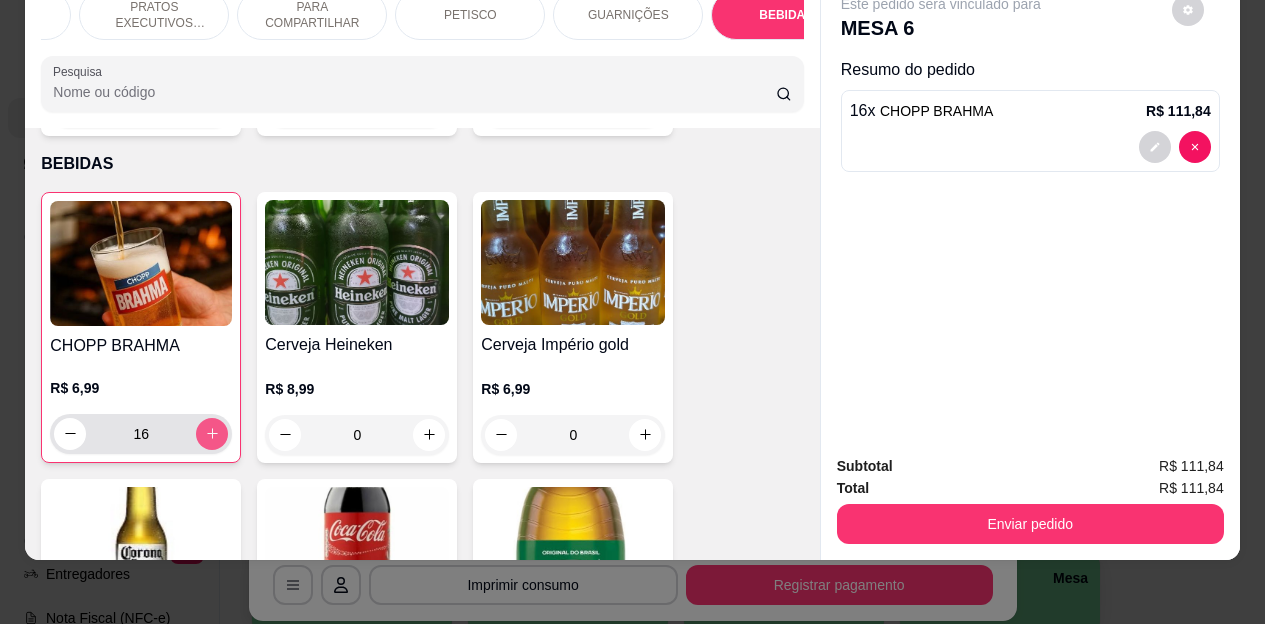 click 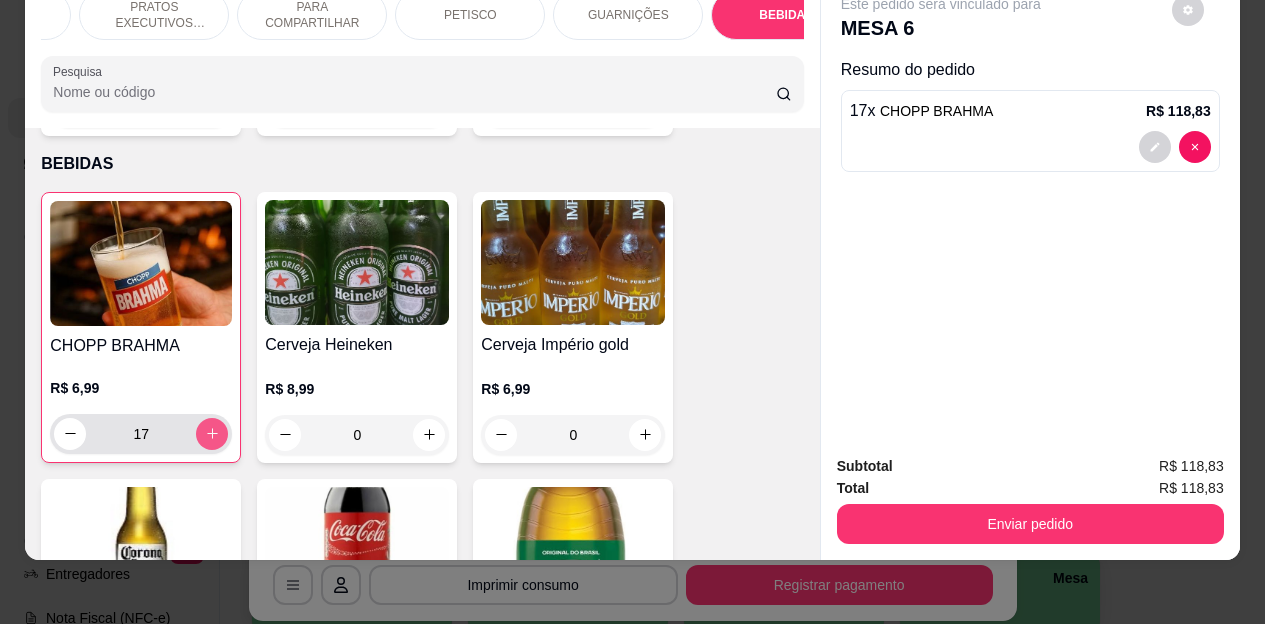 click 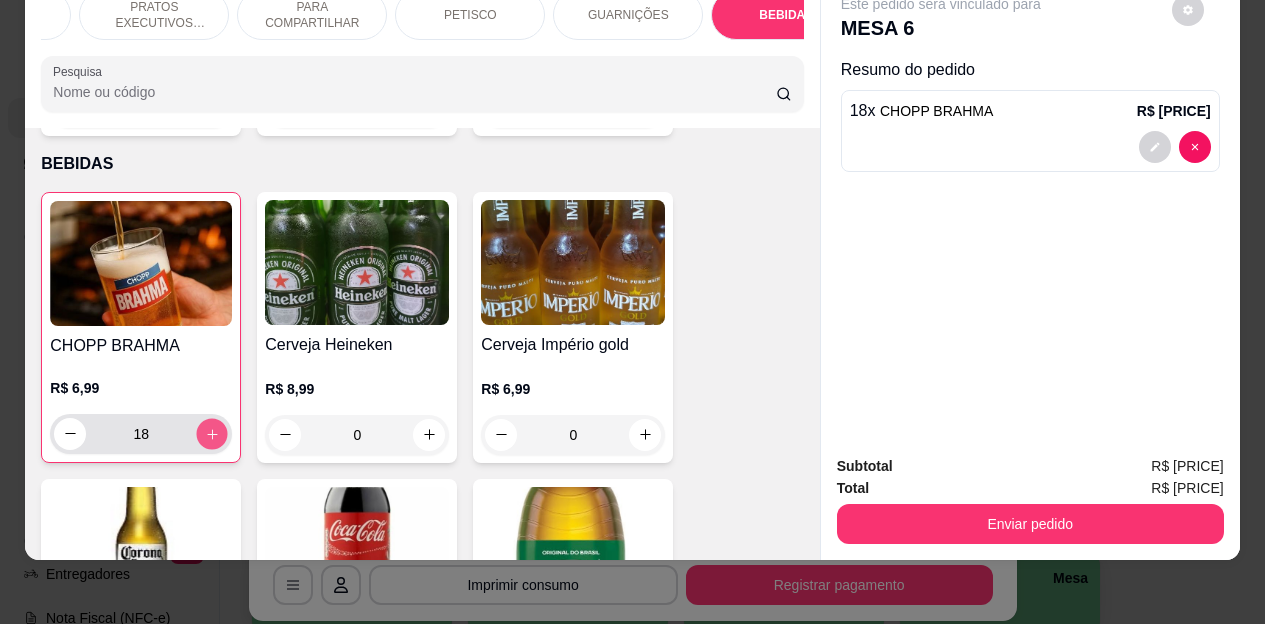 click 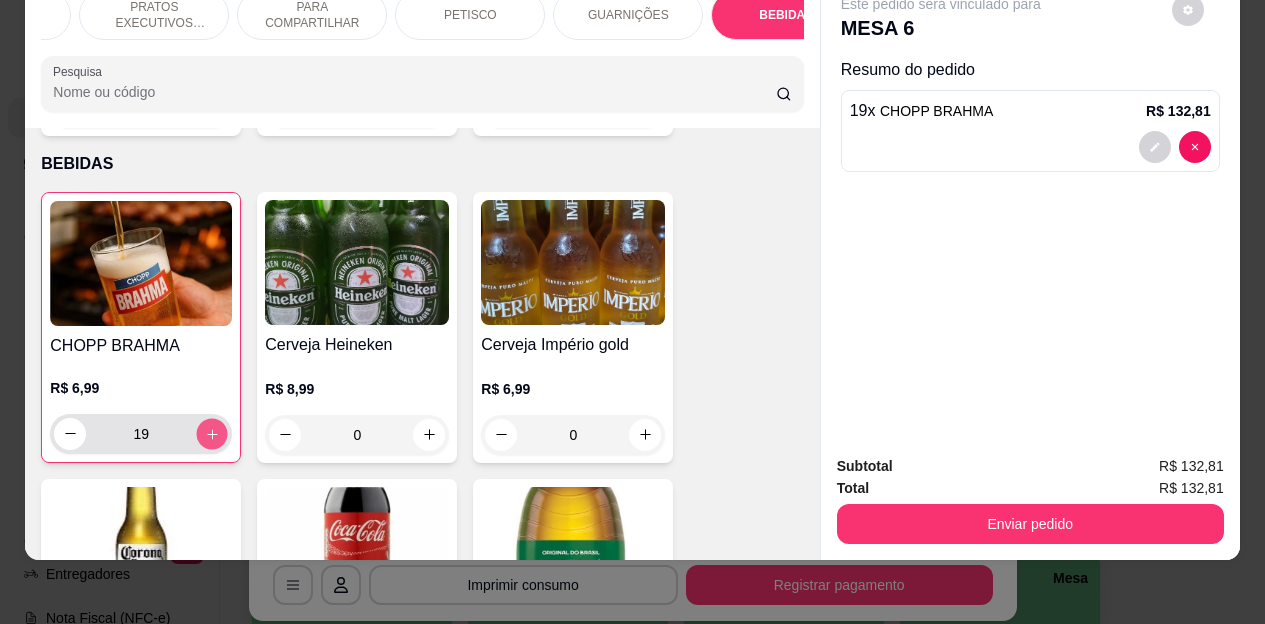 click 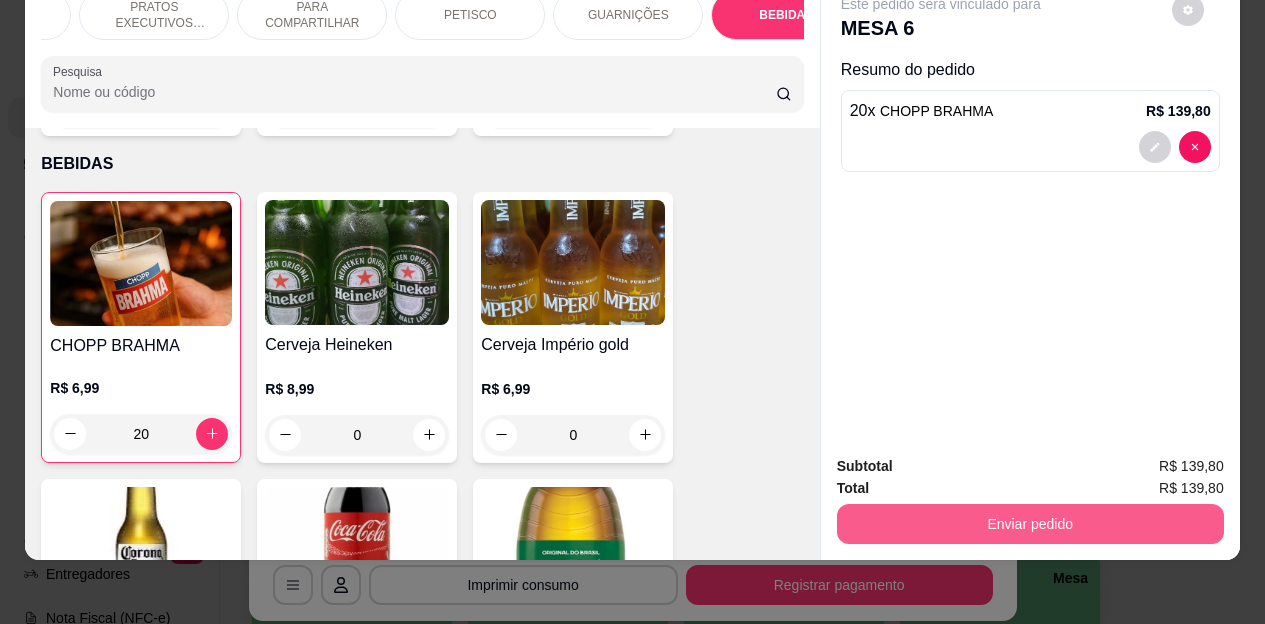 click on "Enviar pedido" at bounding box center [1030, 524] 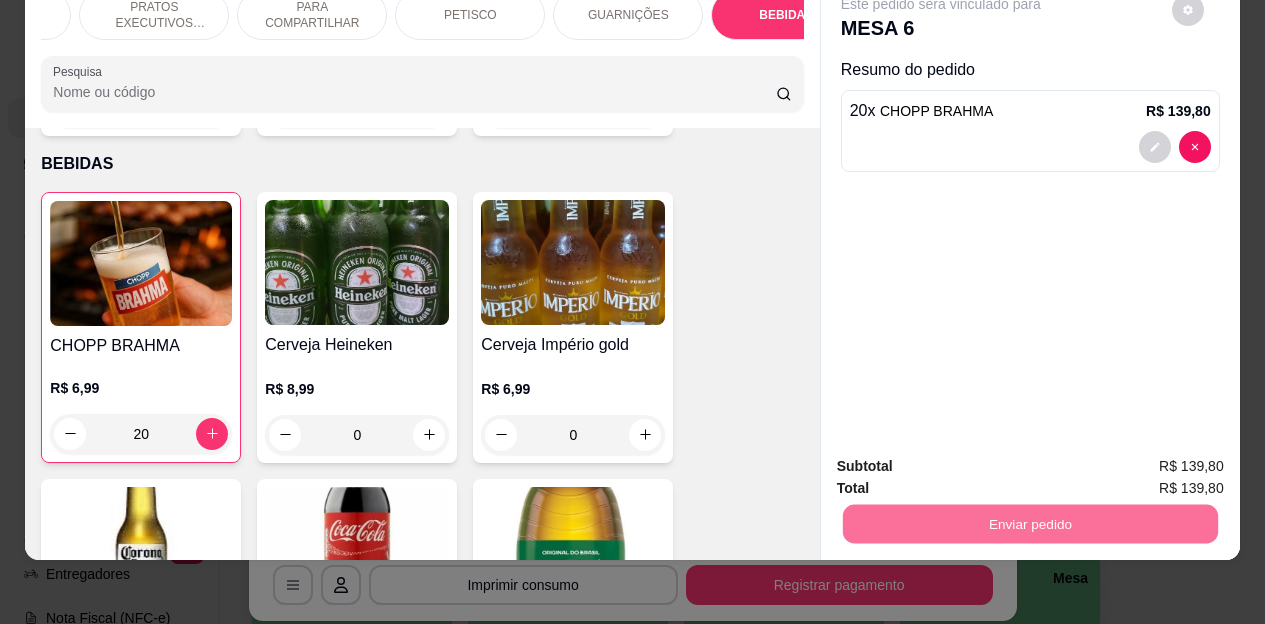click on "Não registrar e enviar pedido" at bounding box center (964, 460) 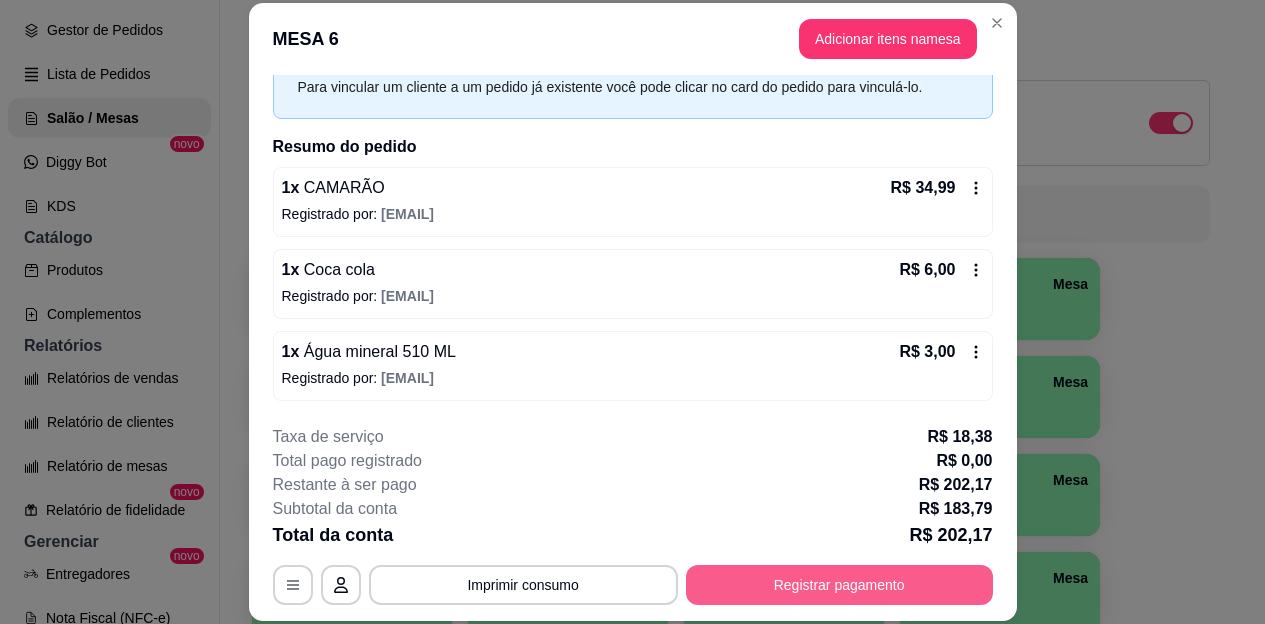 click on "Registrar pagamento" at bounding box center [839, 585] 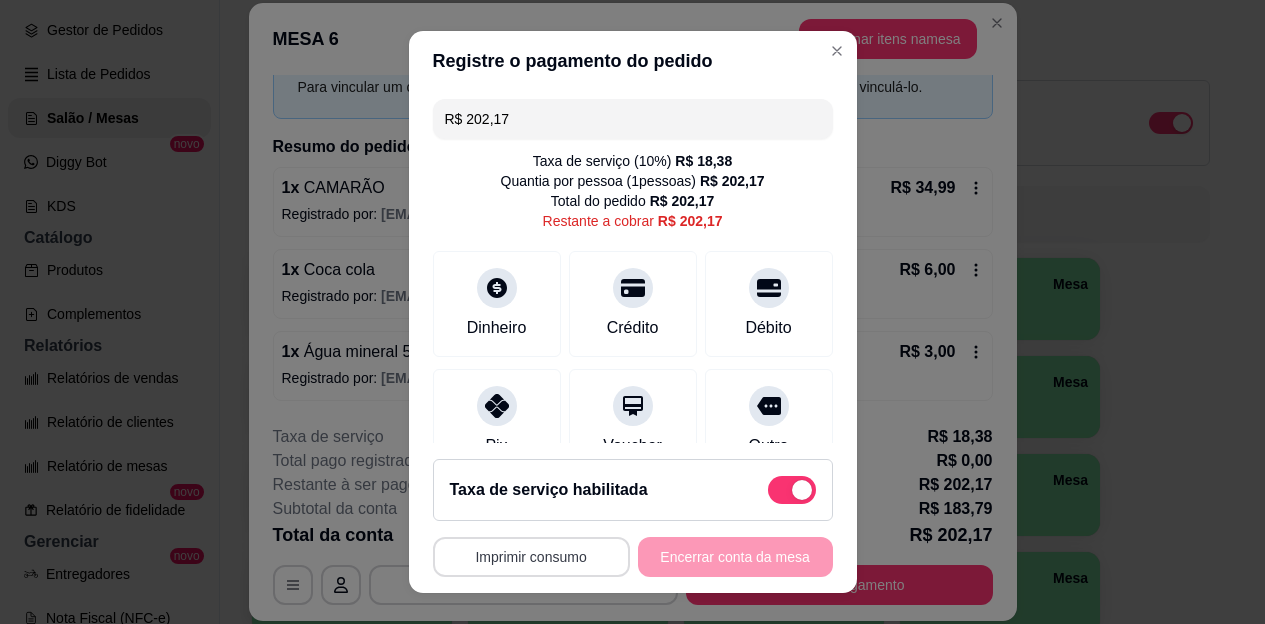 click on "Imprimir consumo" at bounding box center (531, 557) 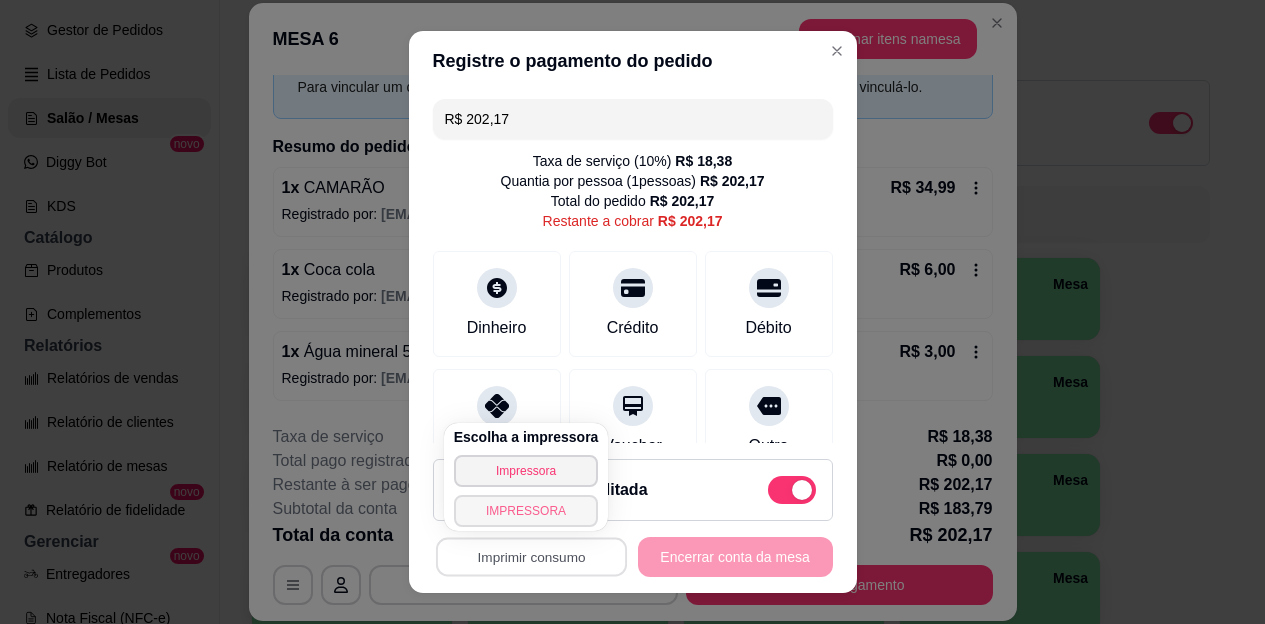 click on "IMPRESSORA" at bounding box center (526, 511) 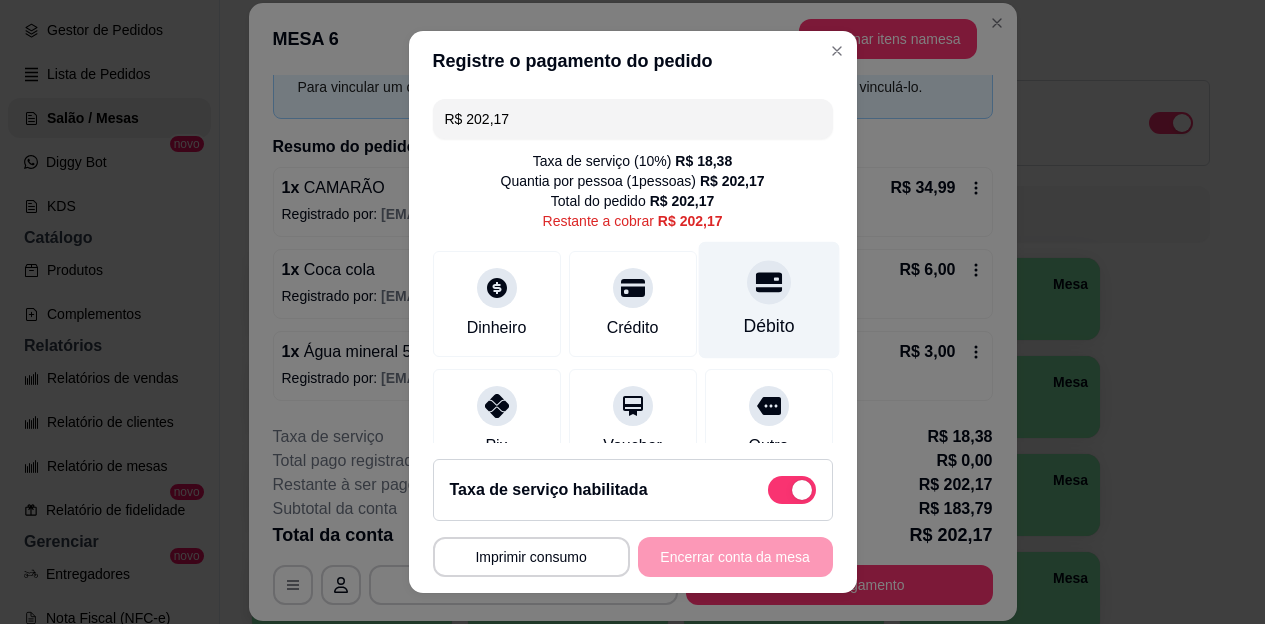click on "Débito" at bounding box center (768, 300) 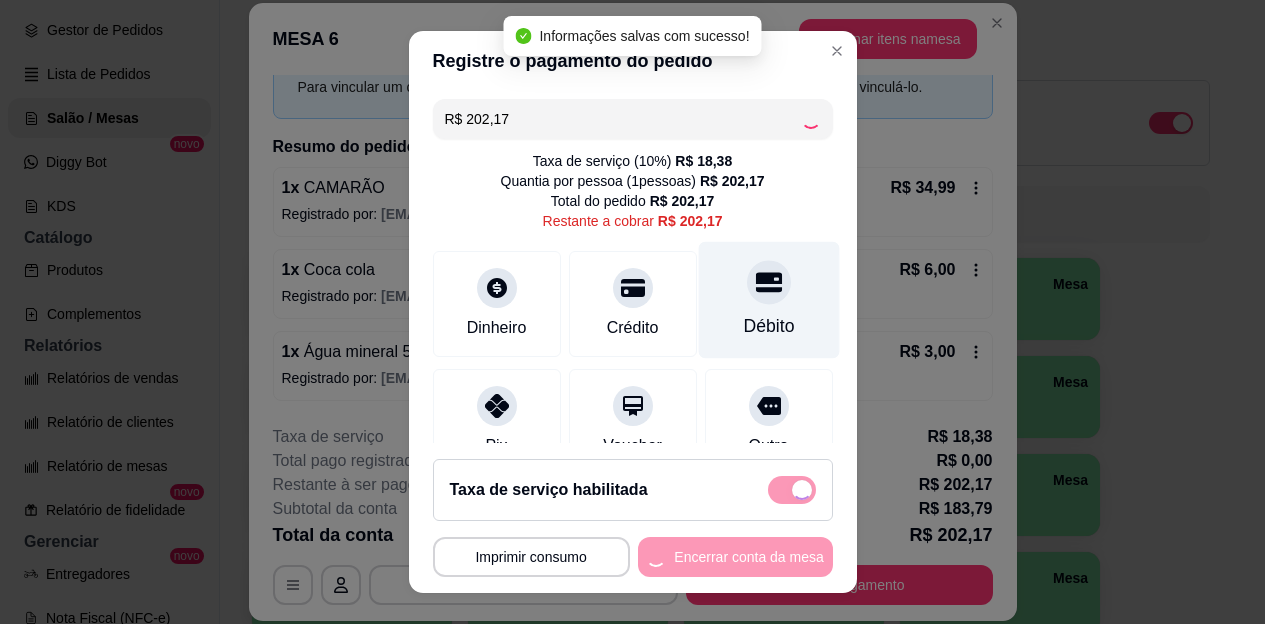 type on "R$ 0,00" 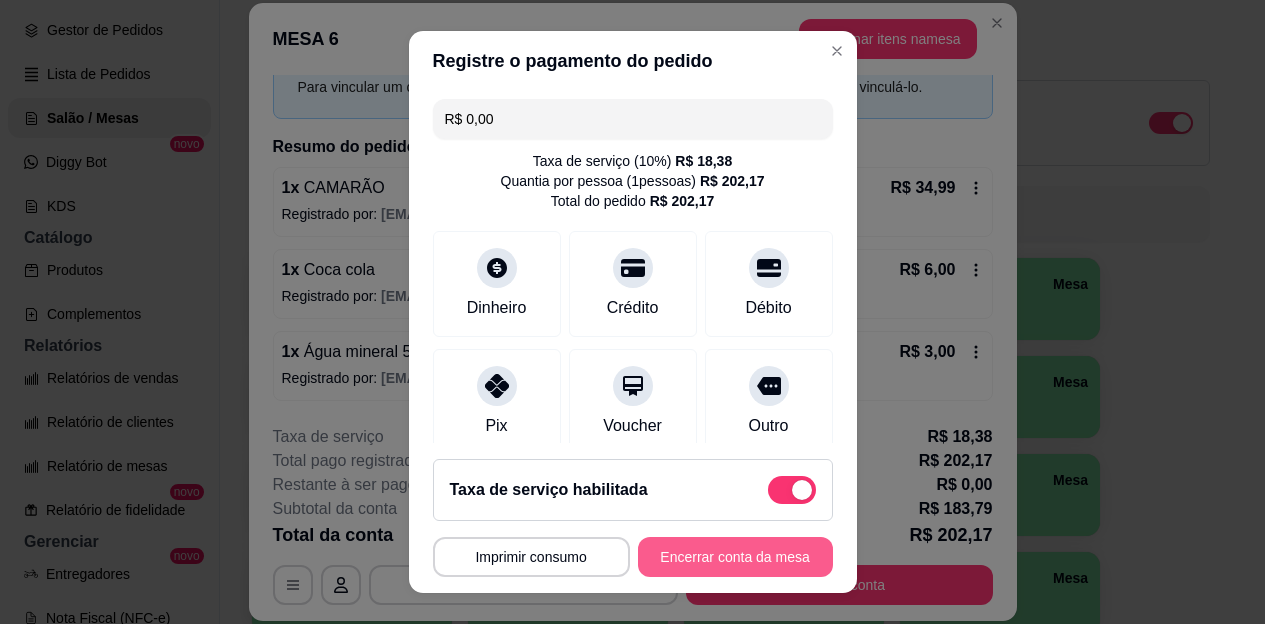 click on "Encerrar conta da mesa" at bounding box center (735, 557) 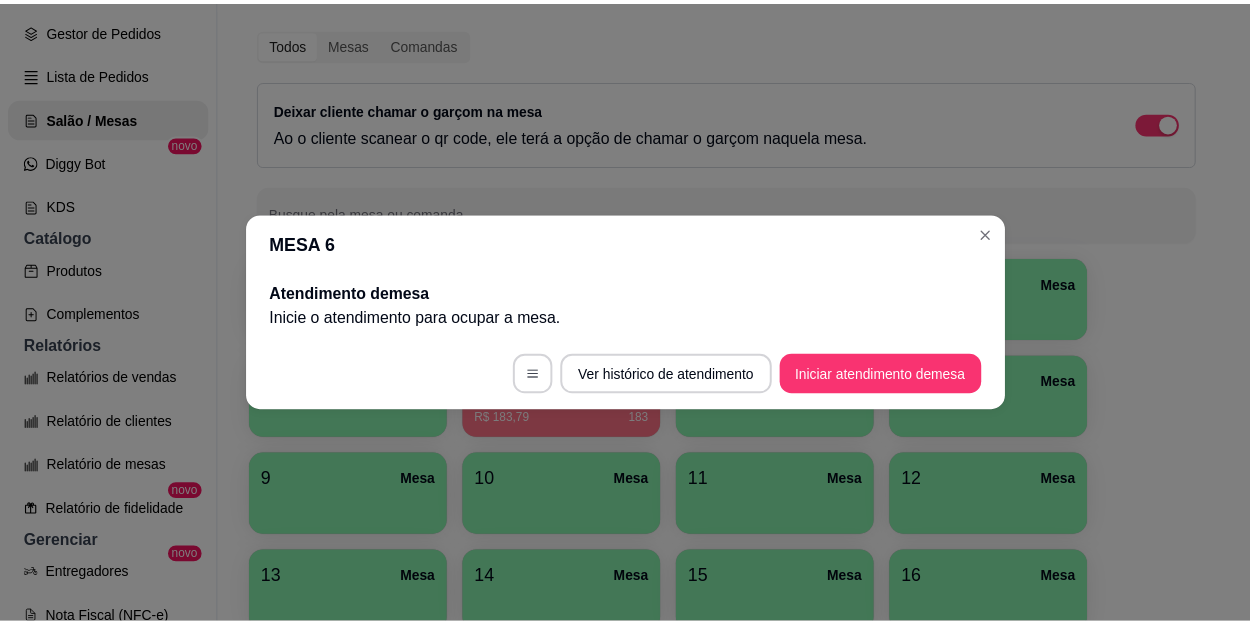 scroll, scrollTop: 0, scrollLeft: 0, axis: both 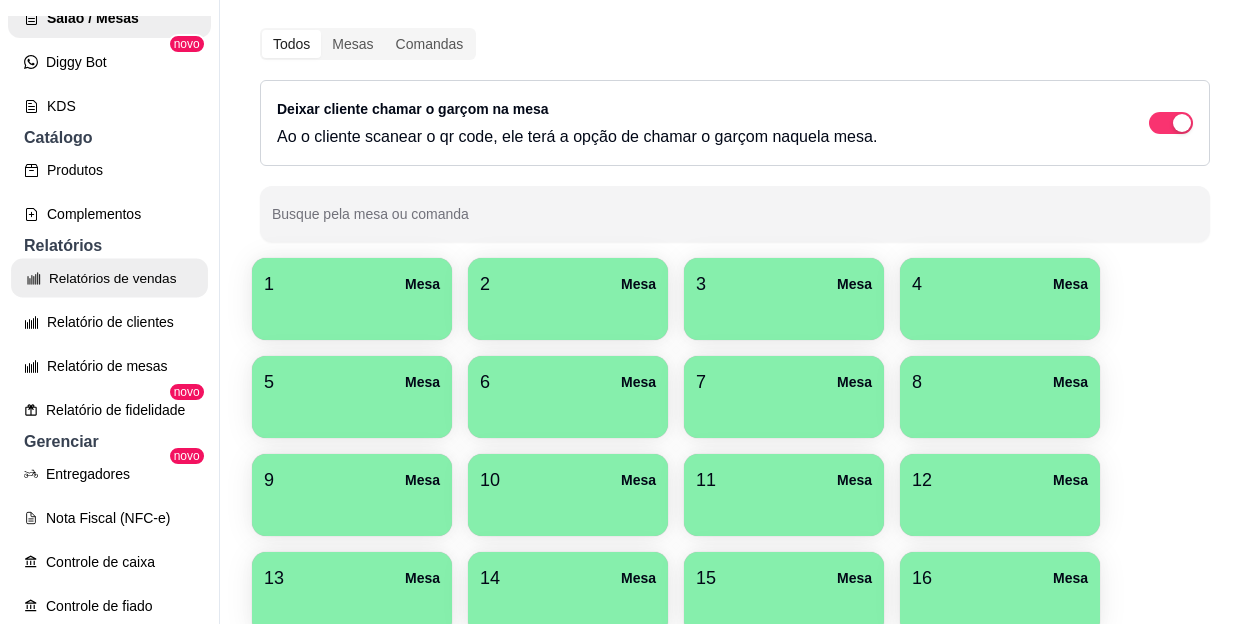 click on "Relatórios de vendas" at bounding box center (109, 278) 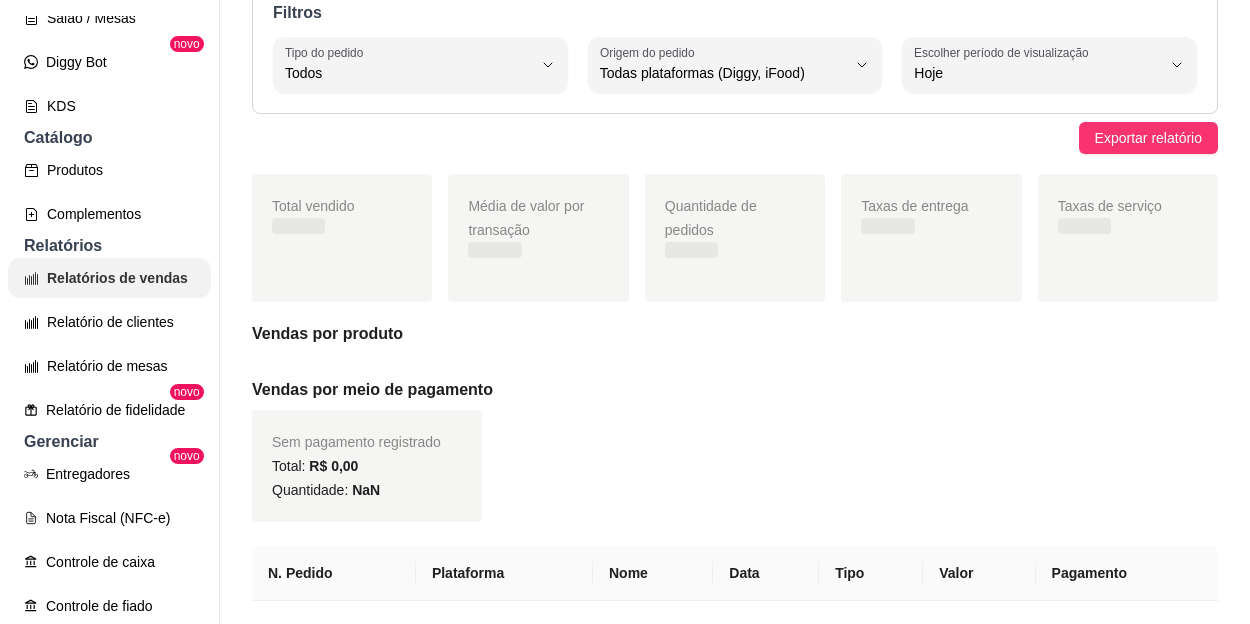 scroll, scrollTop: 0, scrollLeft: 0, axis: both 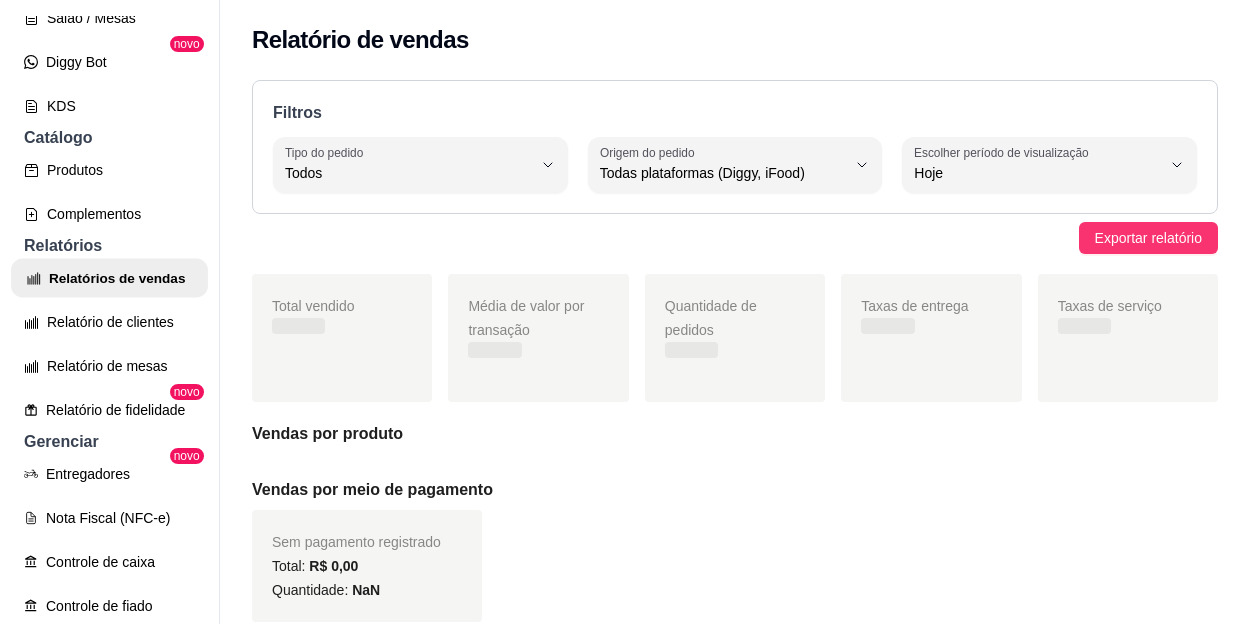 click on "Relatórios de vendas Relatório de clientes Relatório de mesas Relatório de fidelidade novo" at bounding box center [109, 344] 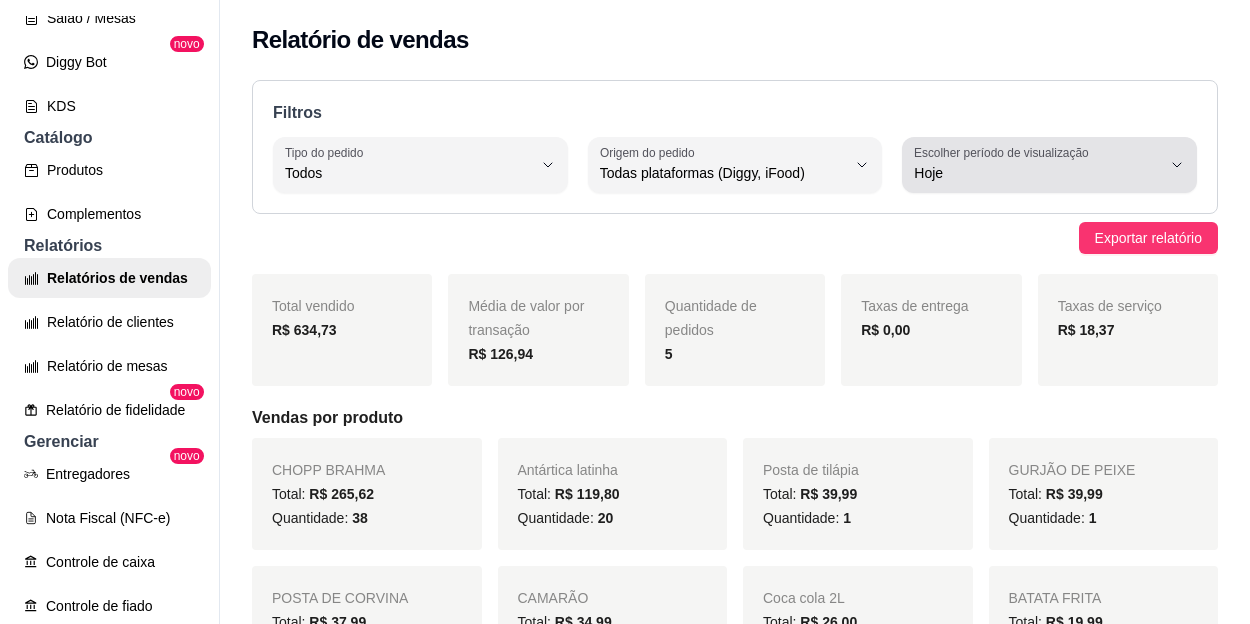 click on "Escolher período de visualização Hoje" at bounding box center [1049, 165] 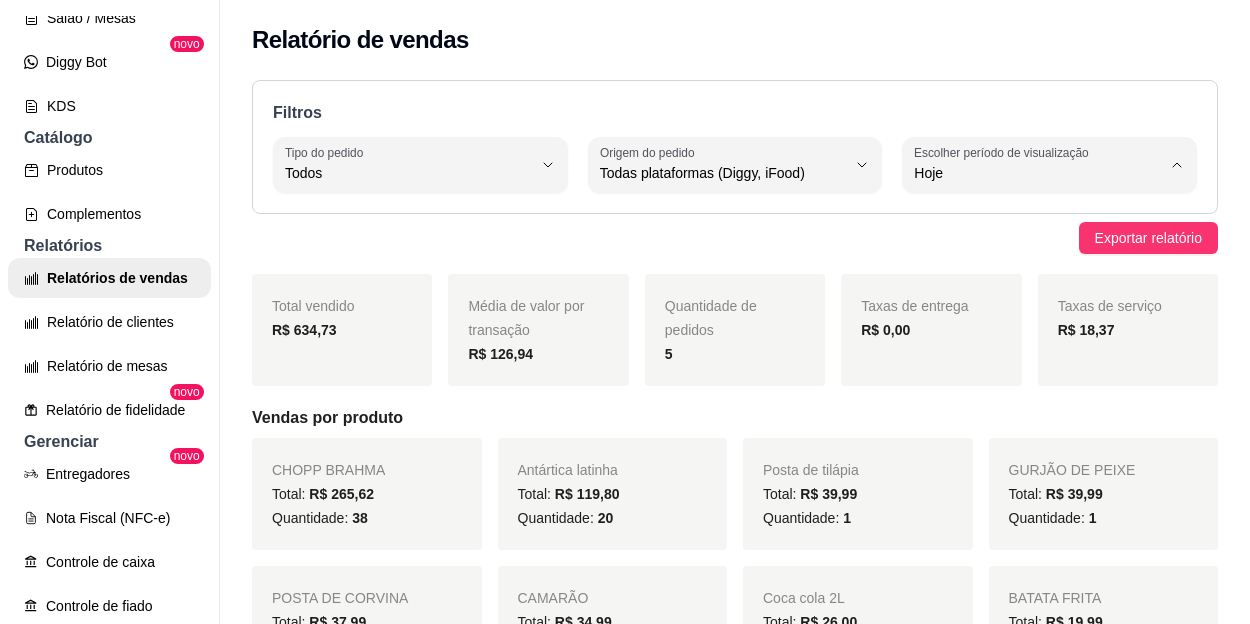 click on "Ontem" at bounding box center [1027, 253] 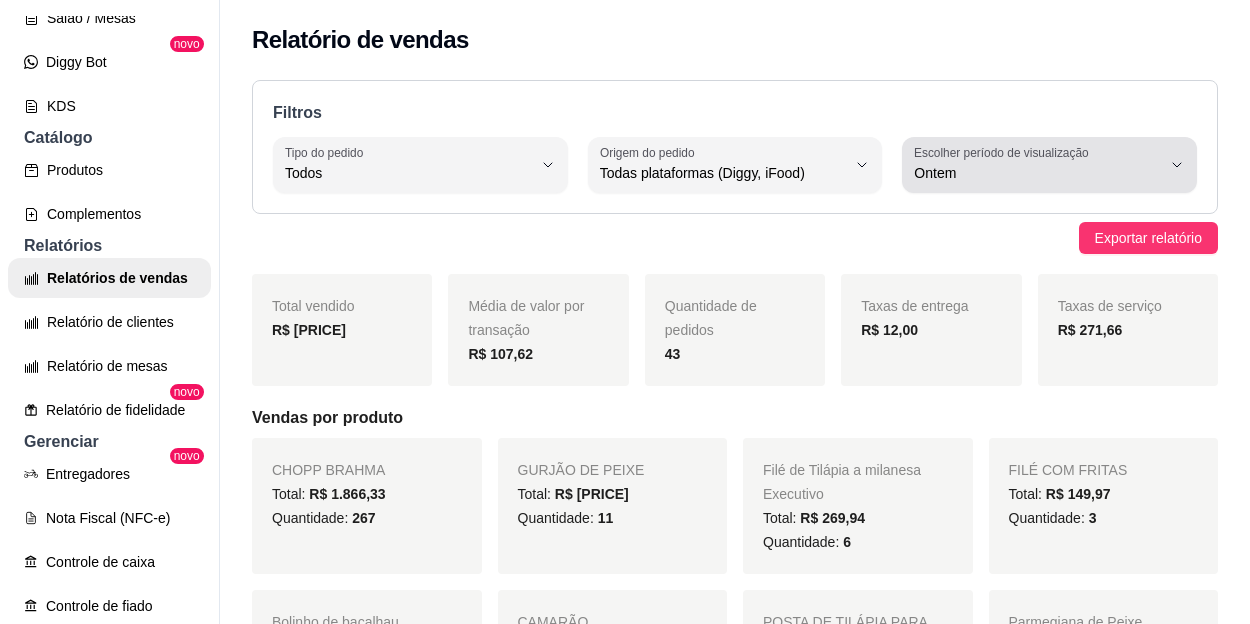 click on "Escolher período de visualização Ontem" at bounding box center (1049, 165) 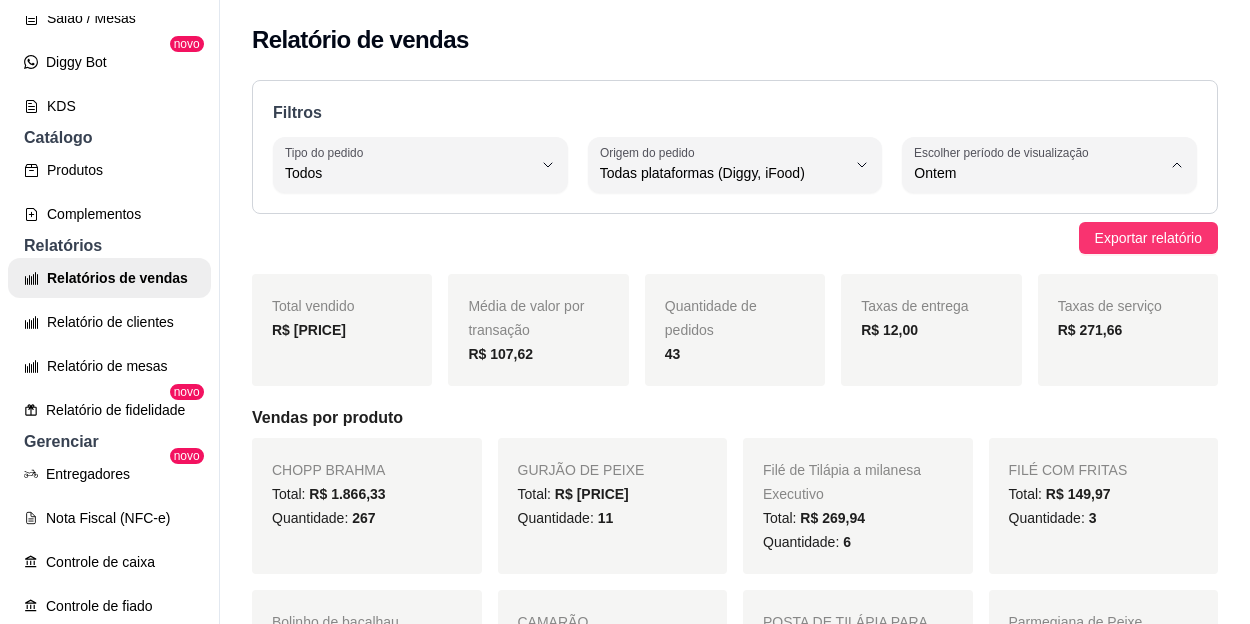 click on "Hoje" at bounding box center (1027, 220) 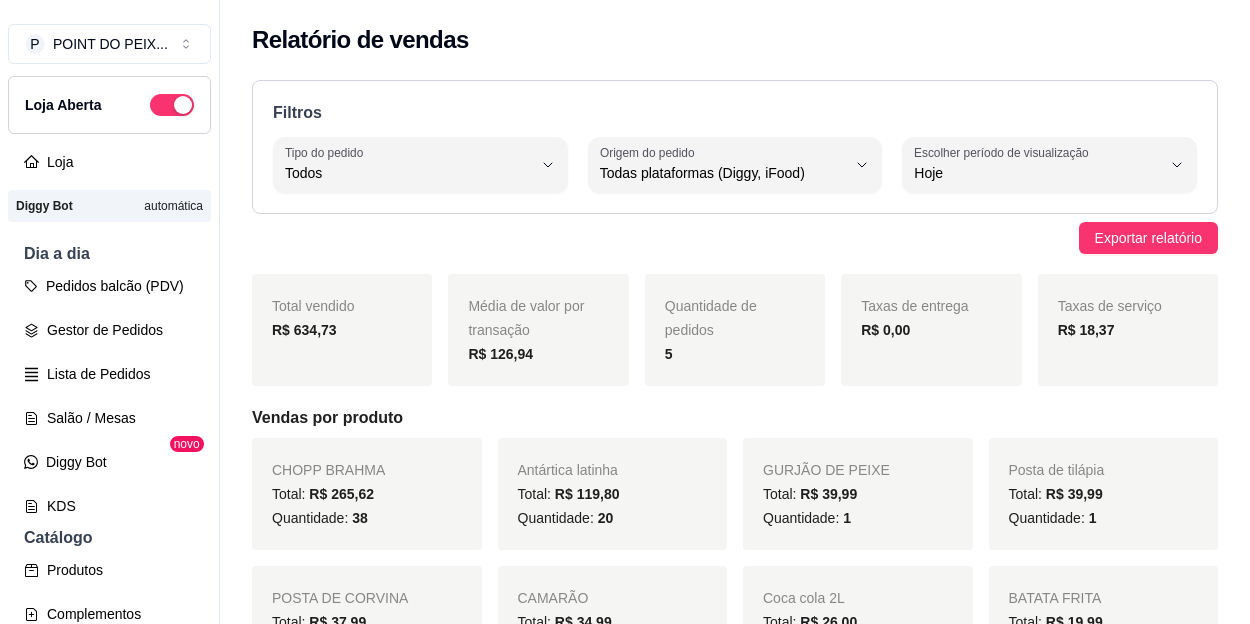 select on "ALL" 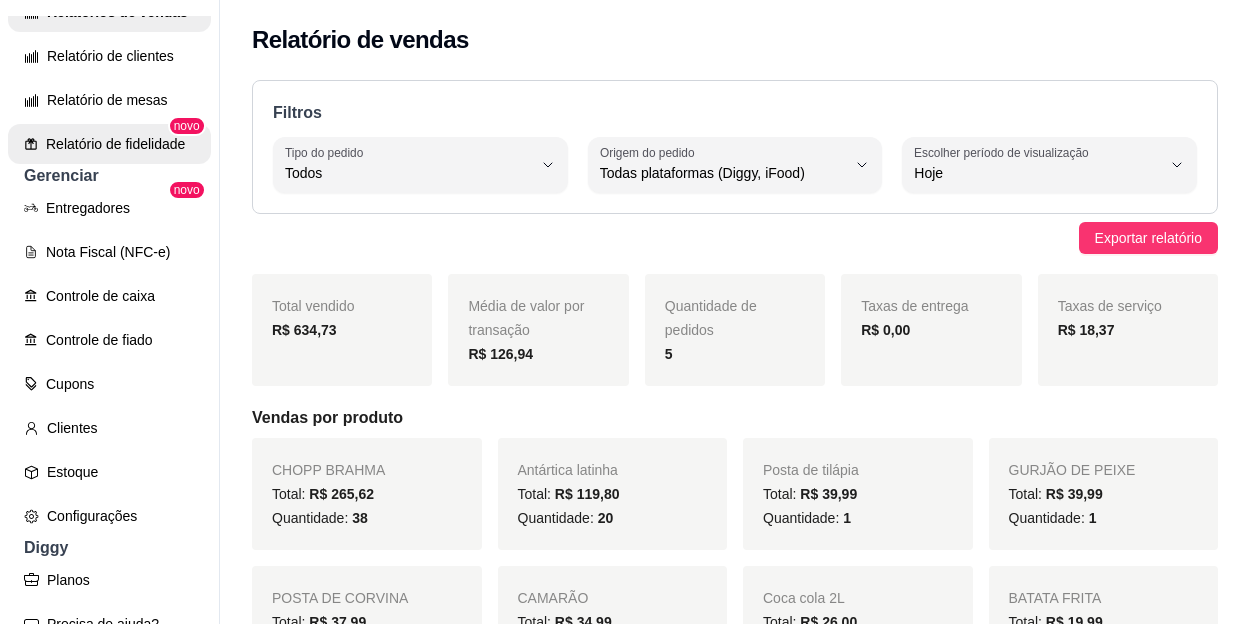 scroll, scrollTop: 700, scrollLeft: 0, axis: vertical 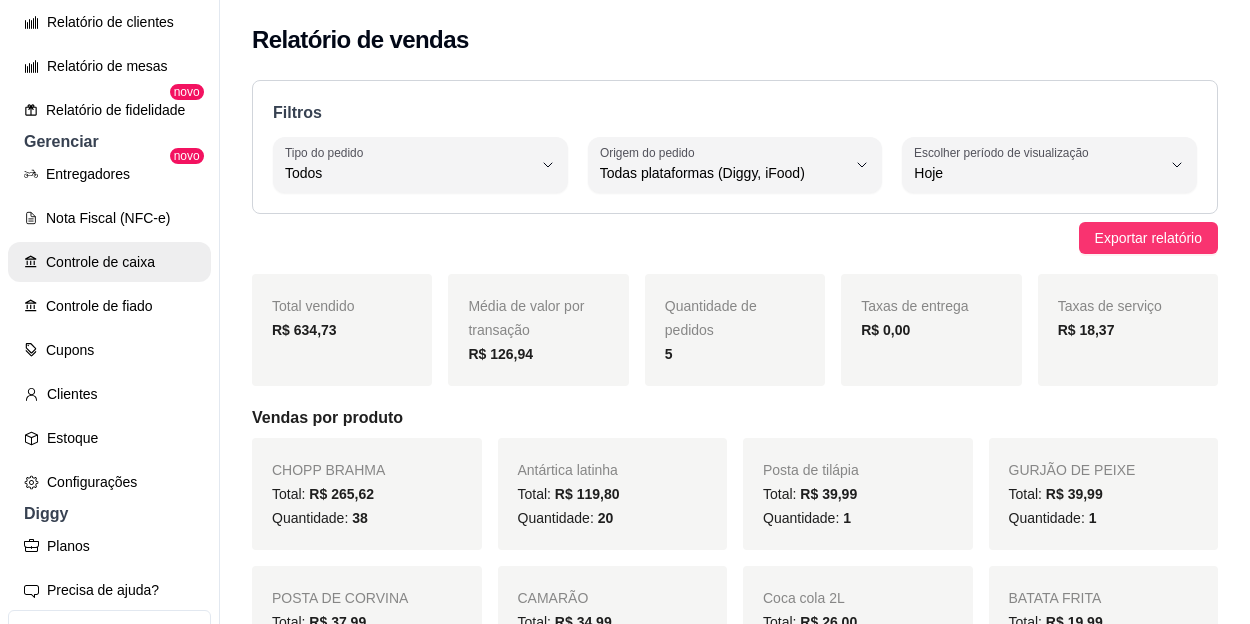 click on "Controle de caixa" at bounding box center (109, 262) 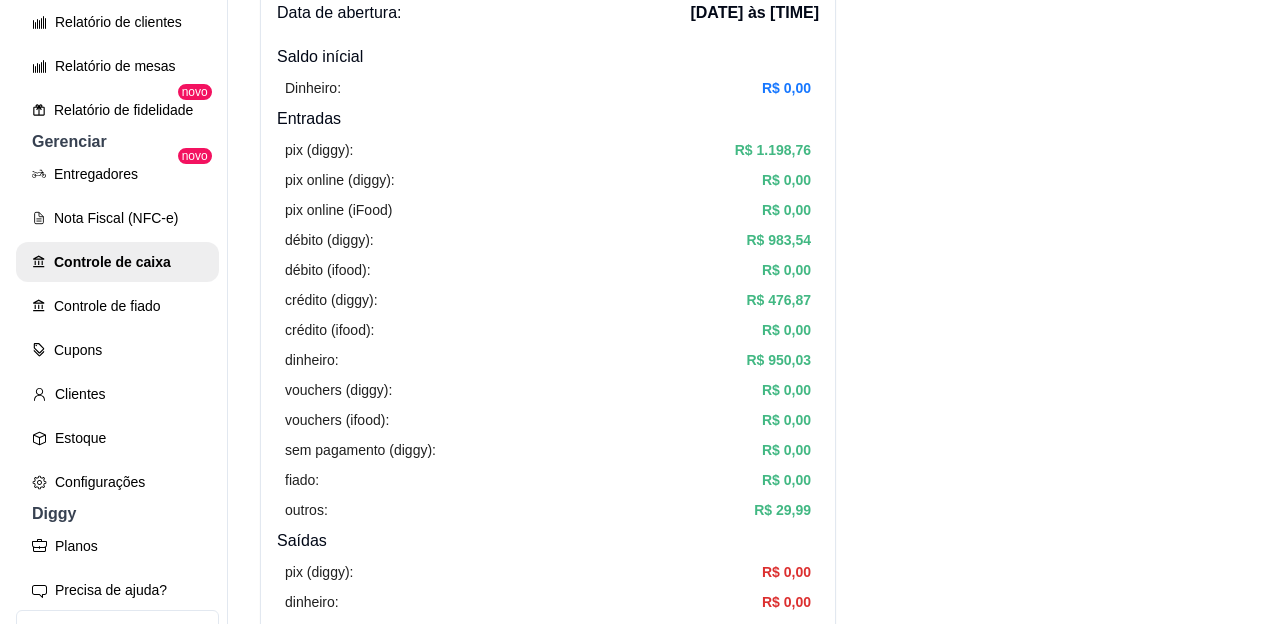 scroll, scrollTop: 0, scrollLeft: 0, axis: both 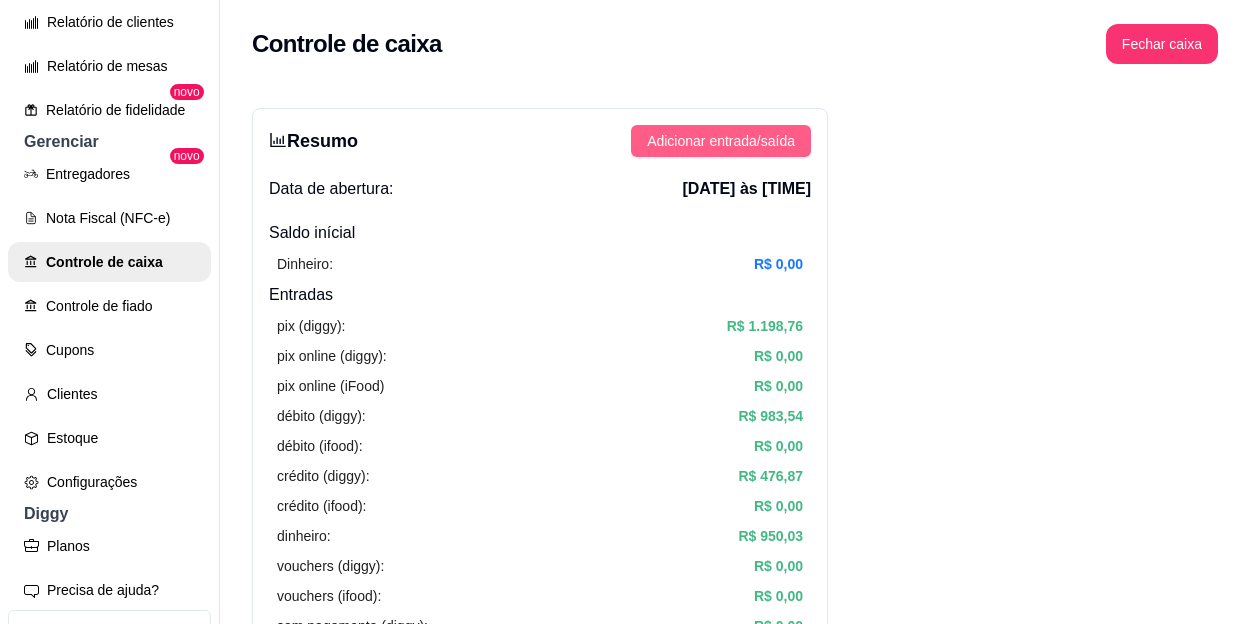 click on "Adicionar entrada/saída" at bounding box center [721, 141] 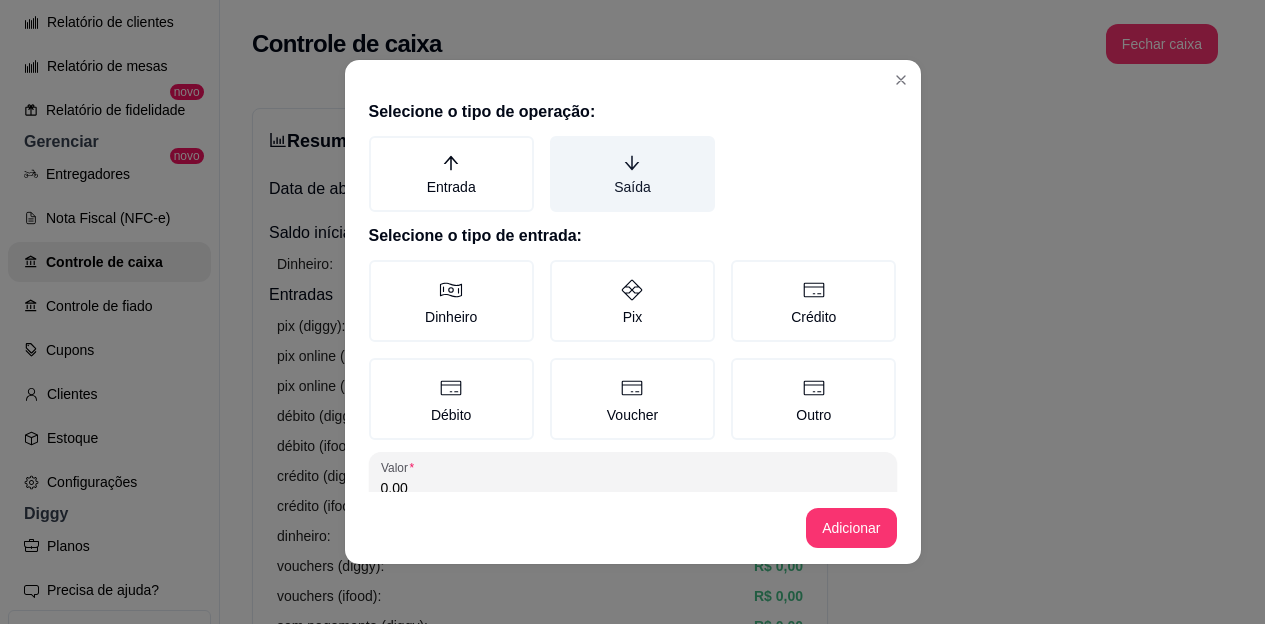 click on "Saída" at bounding box center [632, 174] 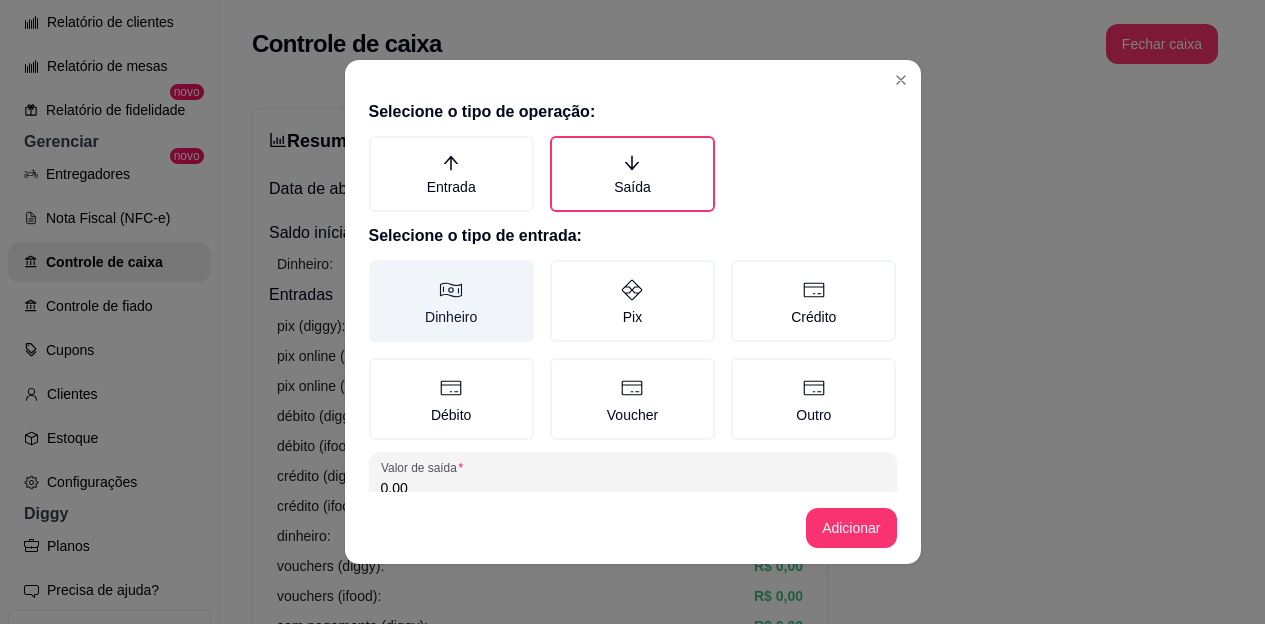 click on "Dinheiro" at bounding box center (451, 301) 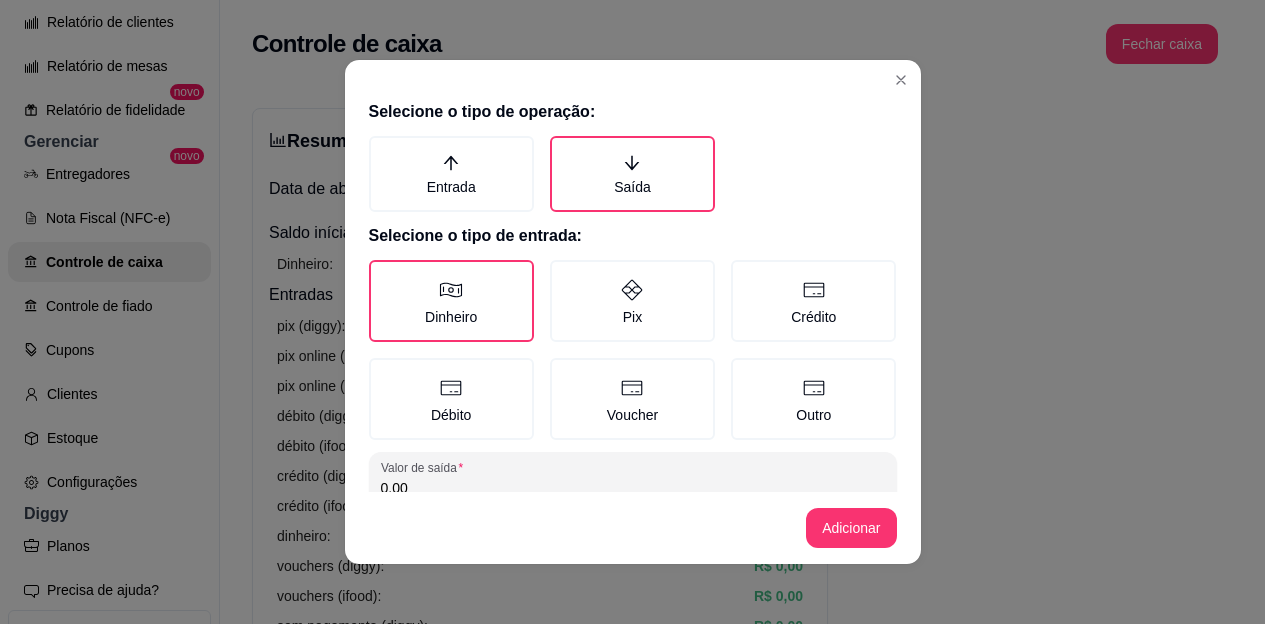 click on "0,00" at bounding box center (633, 488) 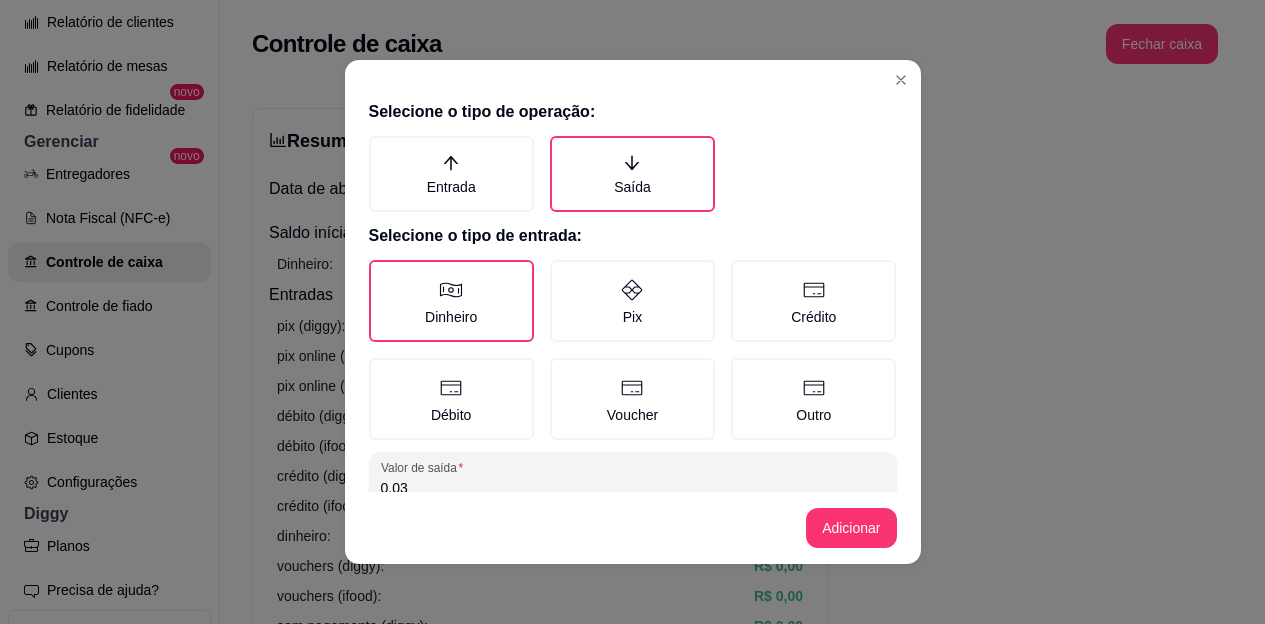 scroll, scrollTop: 5, scrollLeft: 0, axis: vertical 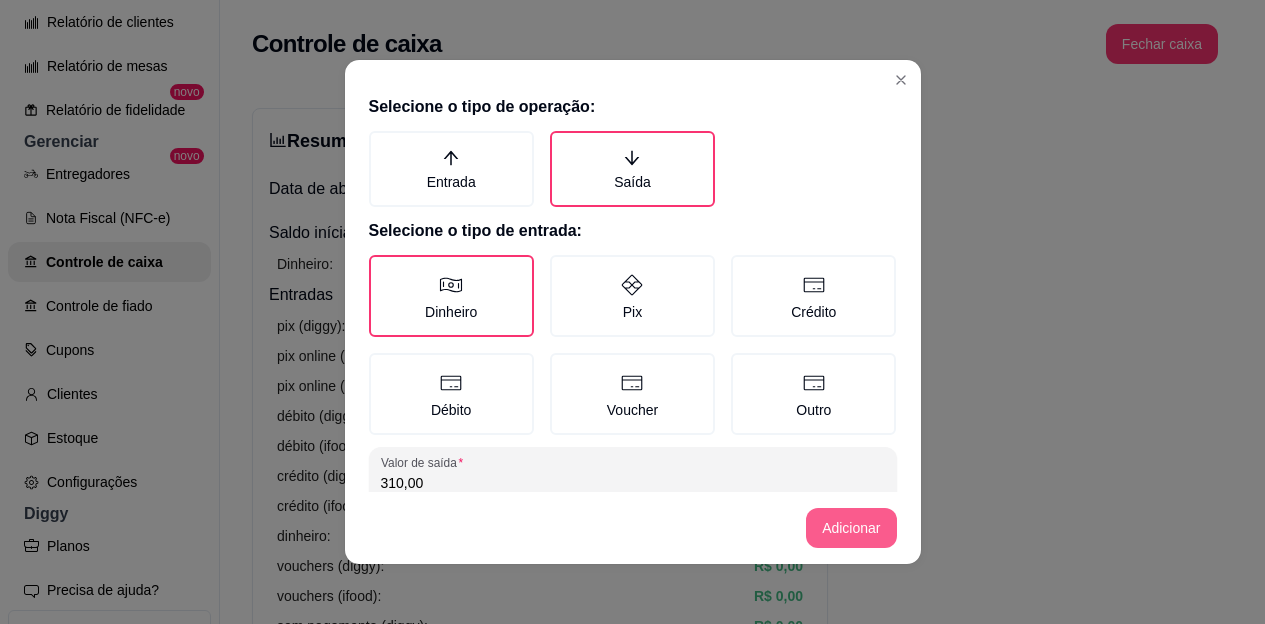type on "310,00" 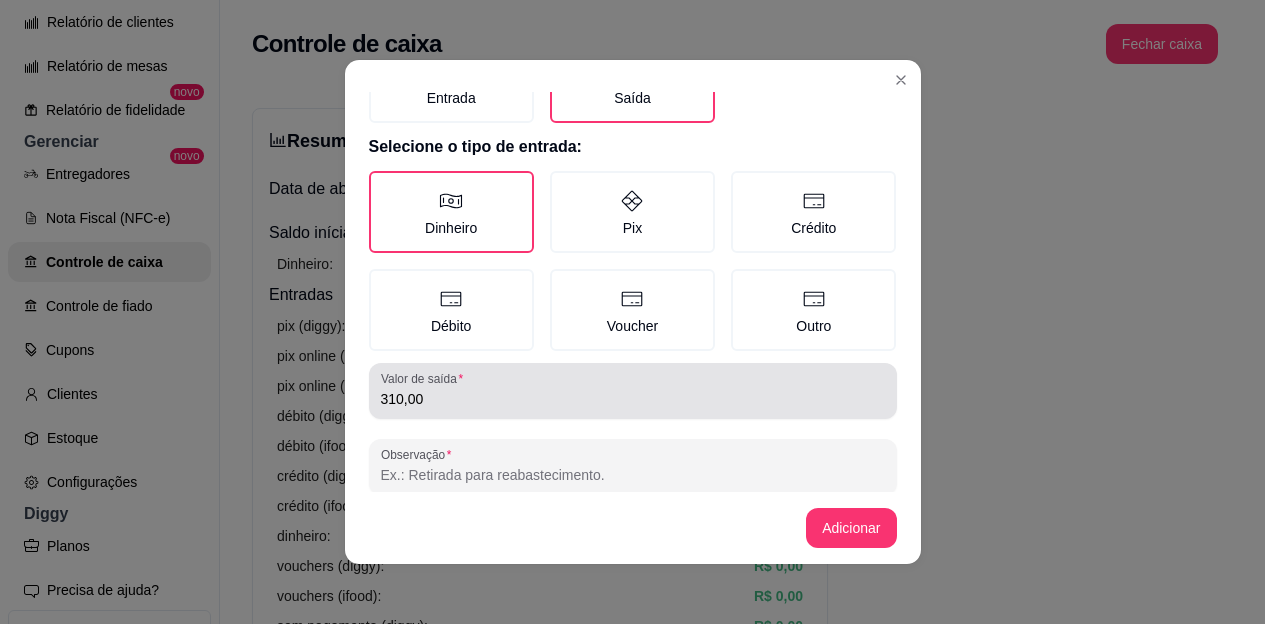 scroll, scrollTop: 124, scrollLeft: 0, axis: vertical 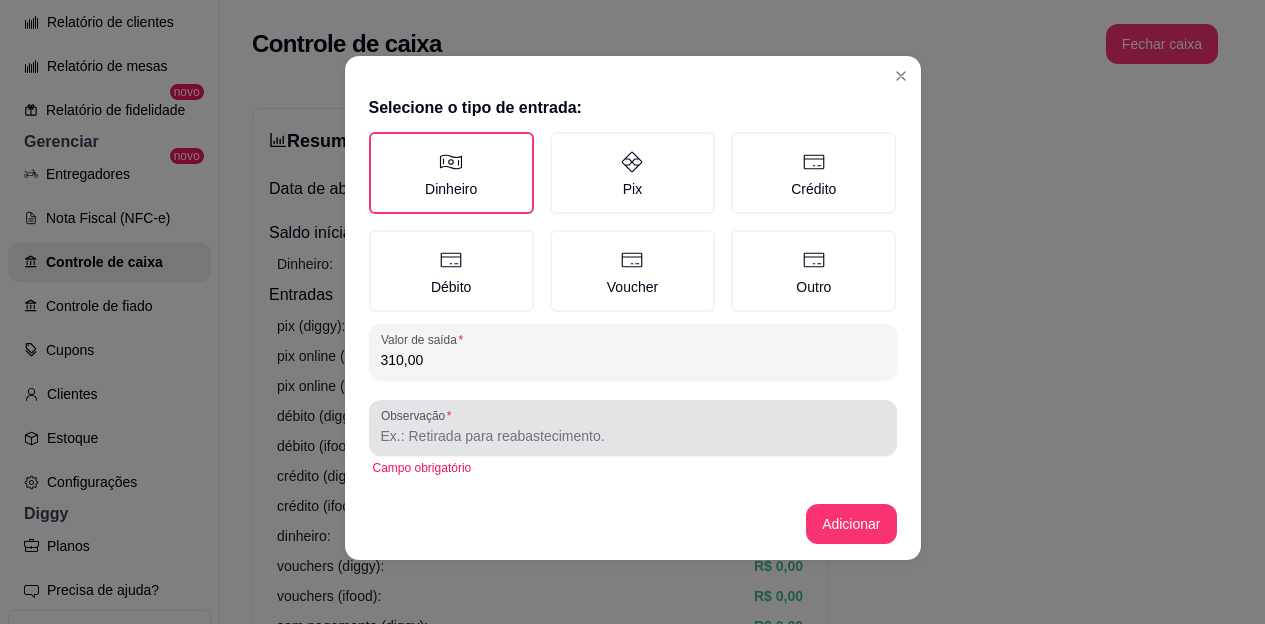 click at bounding box center (633, 428) 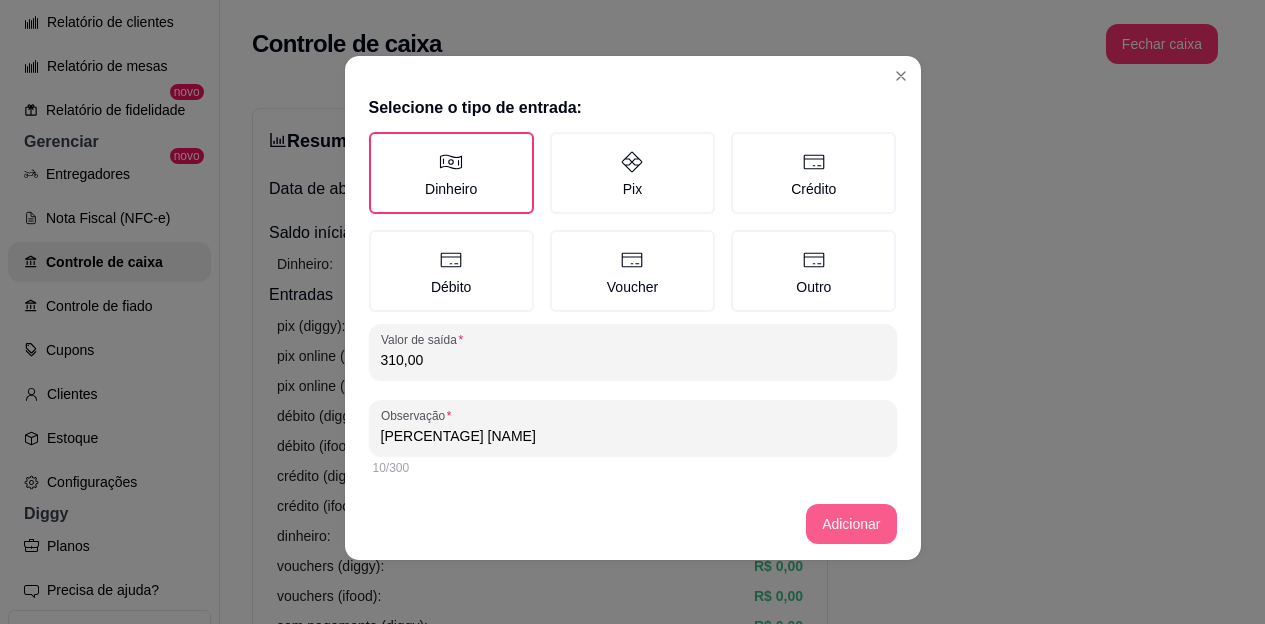 type on "[PERCENTAGE] [NAME]" 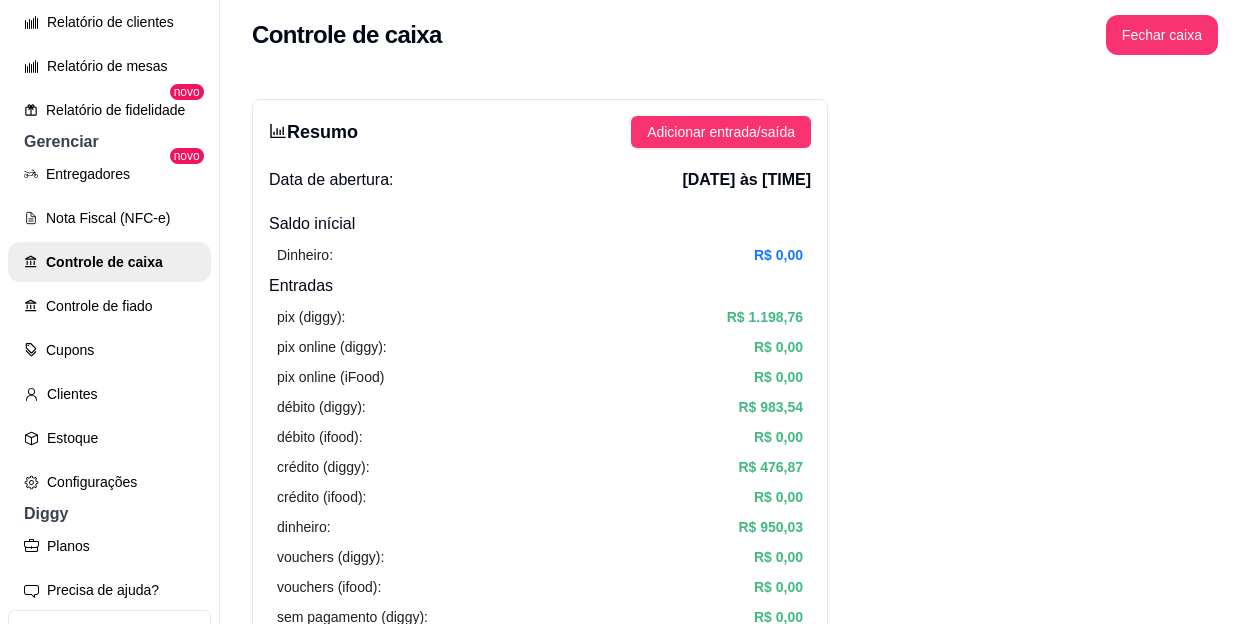scroll, scrollTop: 0, scrollLeft: 0, axis: both 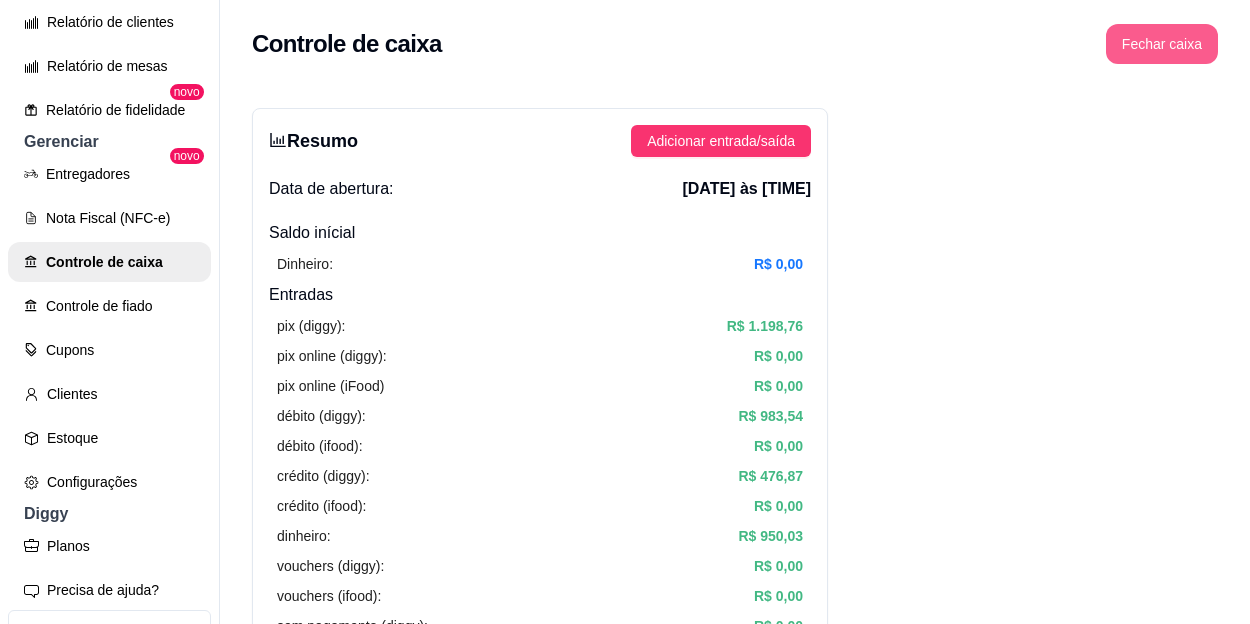click on "Fechar caixa" at bounding box center [1162, 44] 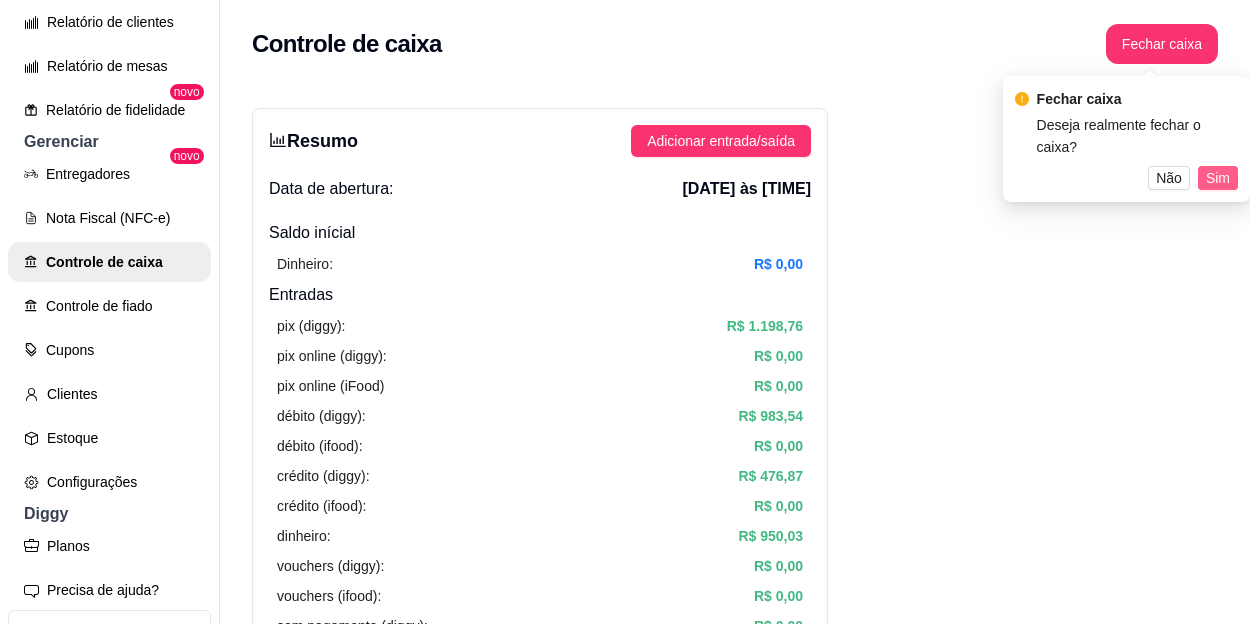 click on "Sim" at bounding box center [1218, 178] 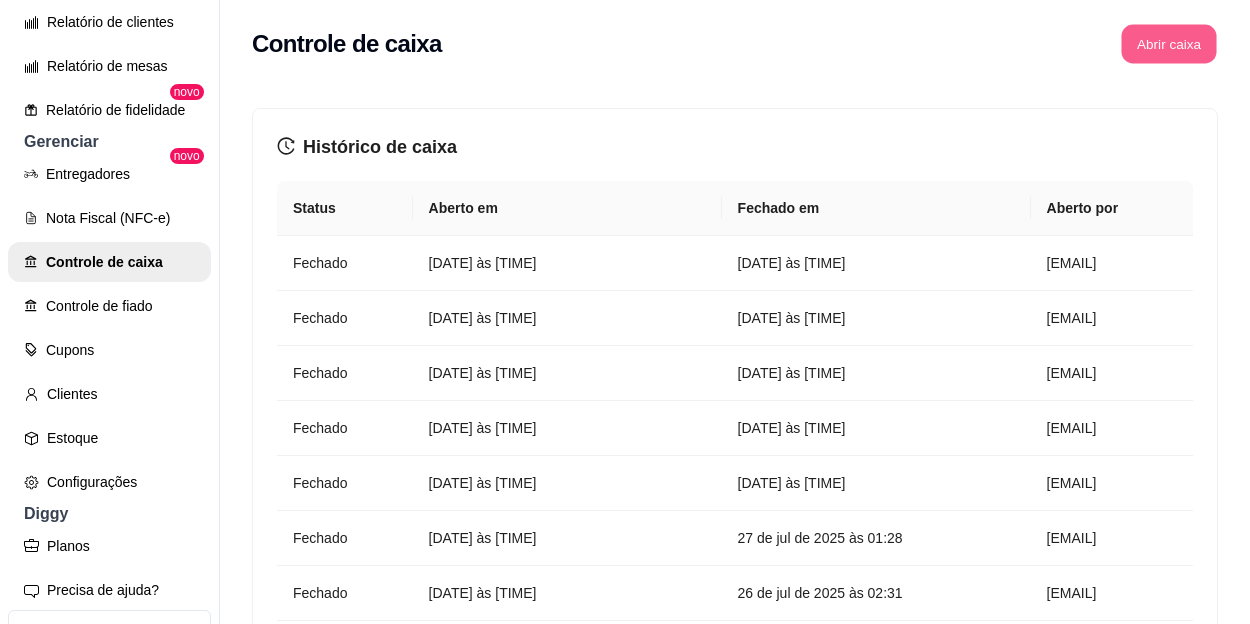 click on "Abrir caixa" at bounding box center (1168, 44) 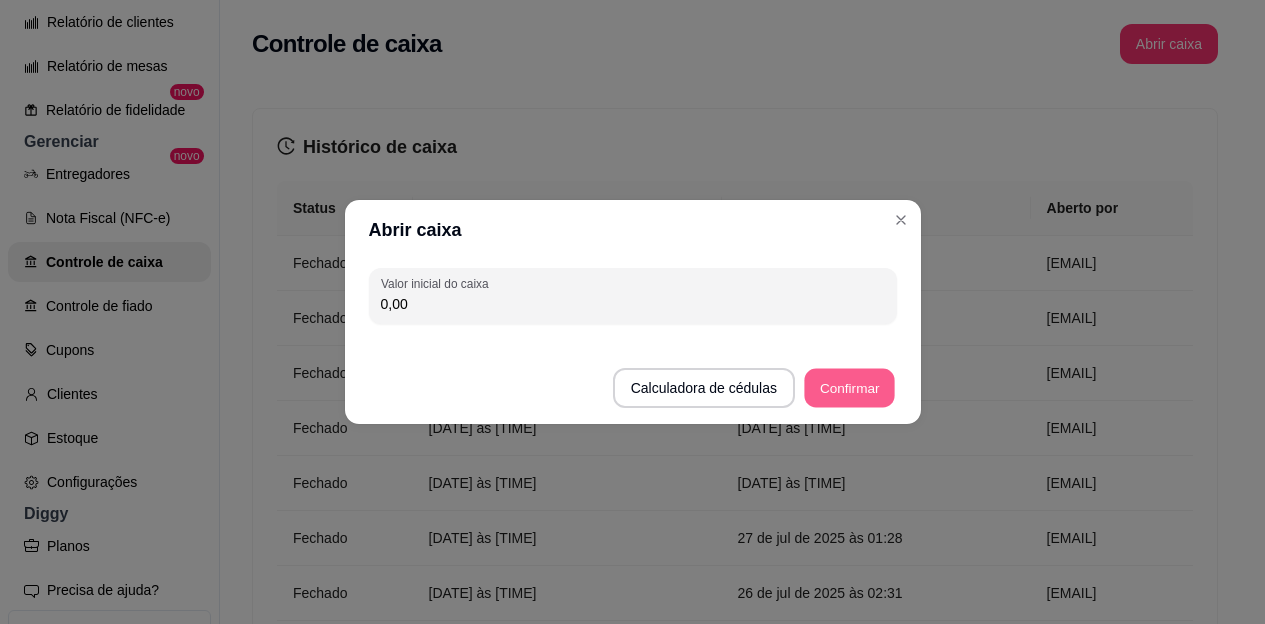 click on "Confirmar" at bounding box center (849, 388) 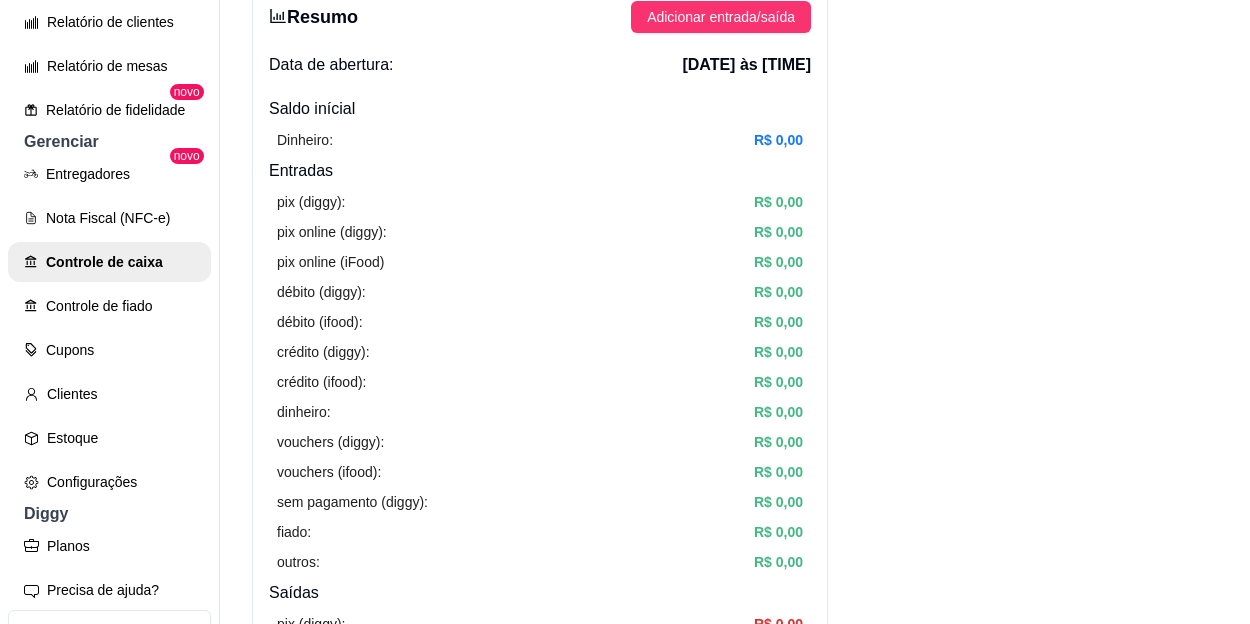 scroll, scrollTop: 0, scrollLeft: 0, axis: both 